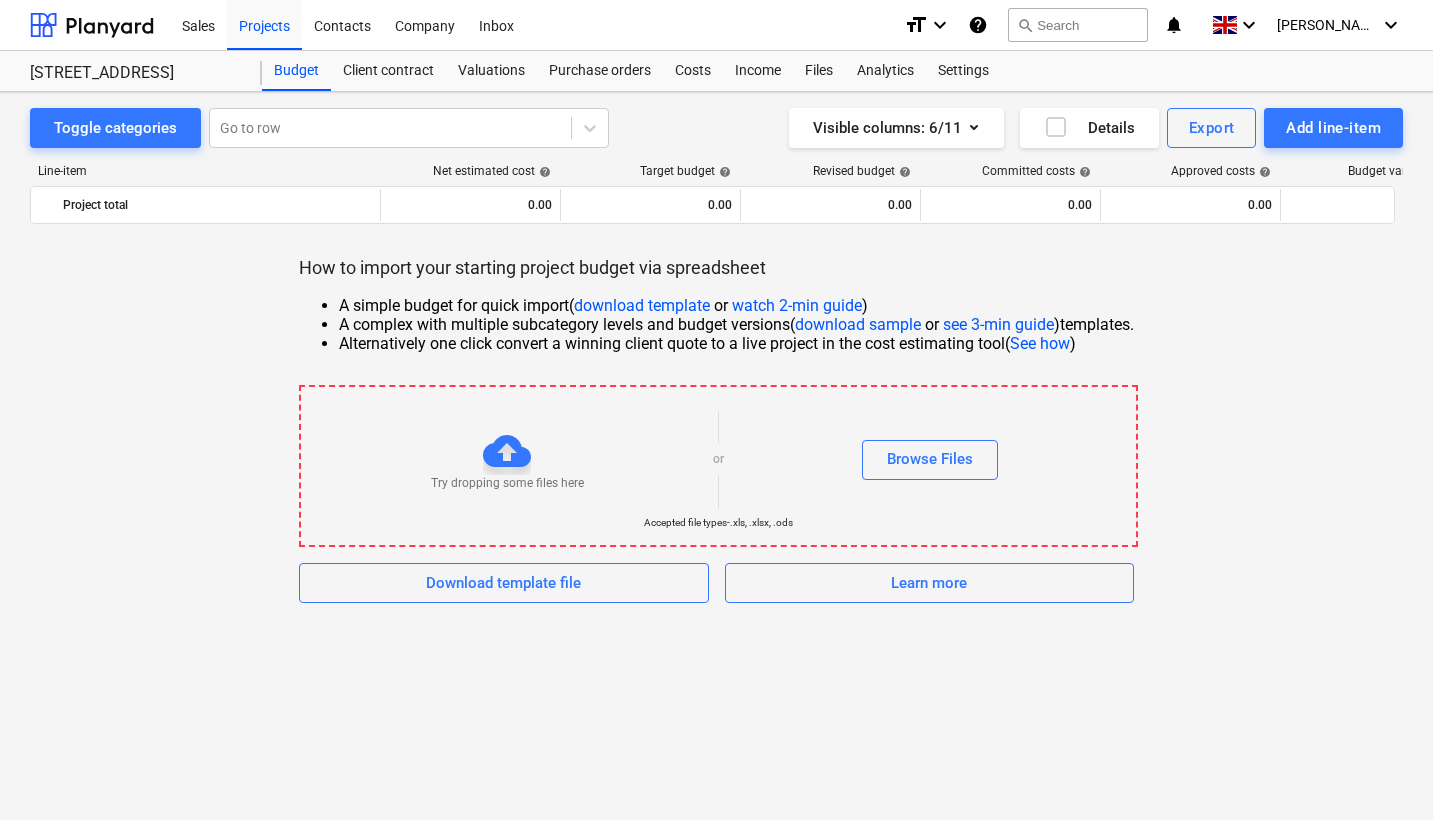 scroll, scrollTop: 0, scrollLeft: 0, axis: both 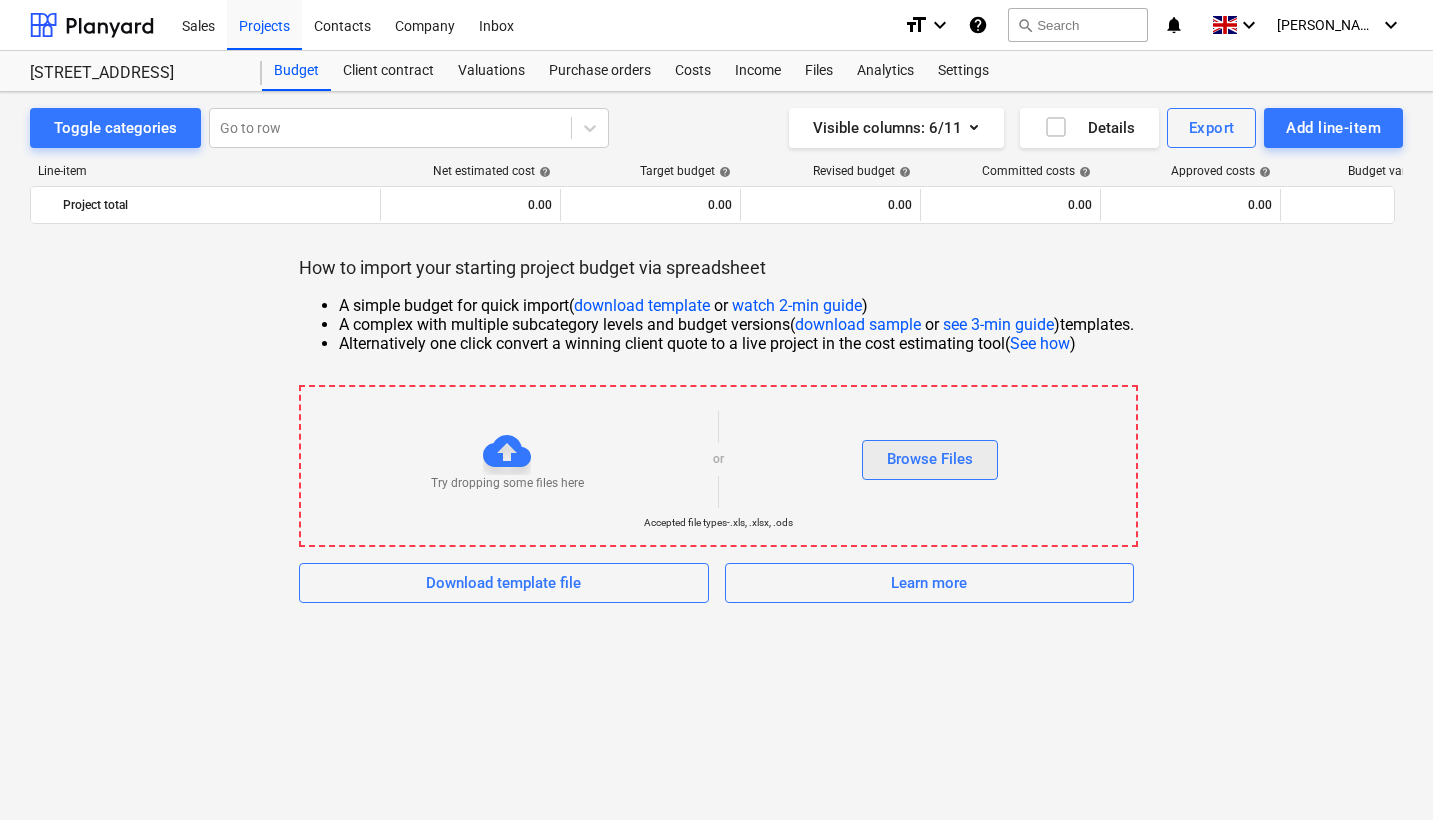 click on "Browse Files" at bounding box center (930, 459) 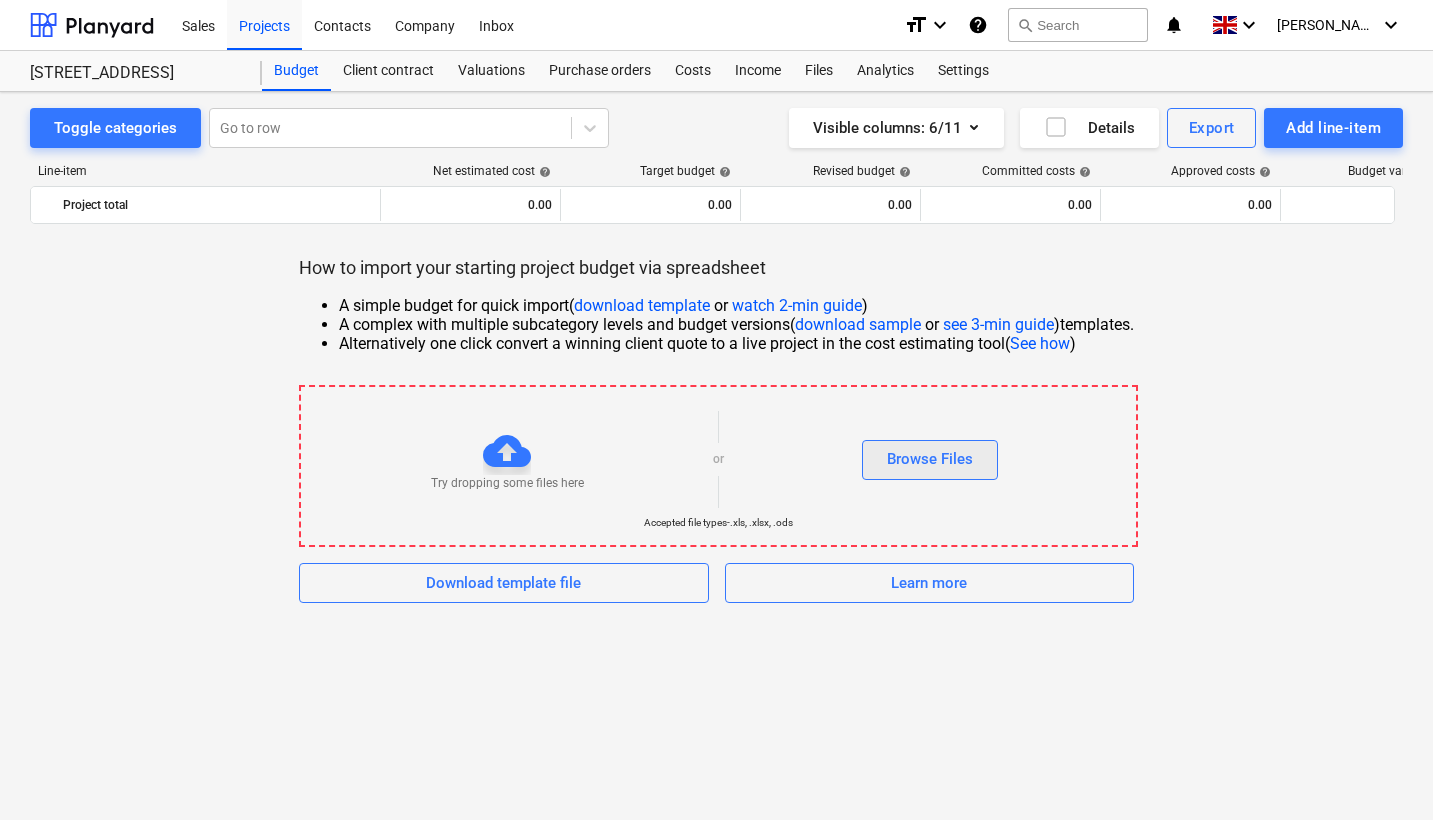 click on "Browse Files" at bounding box center (930, 459) 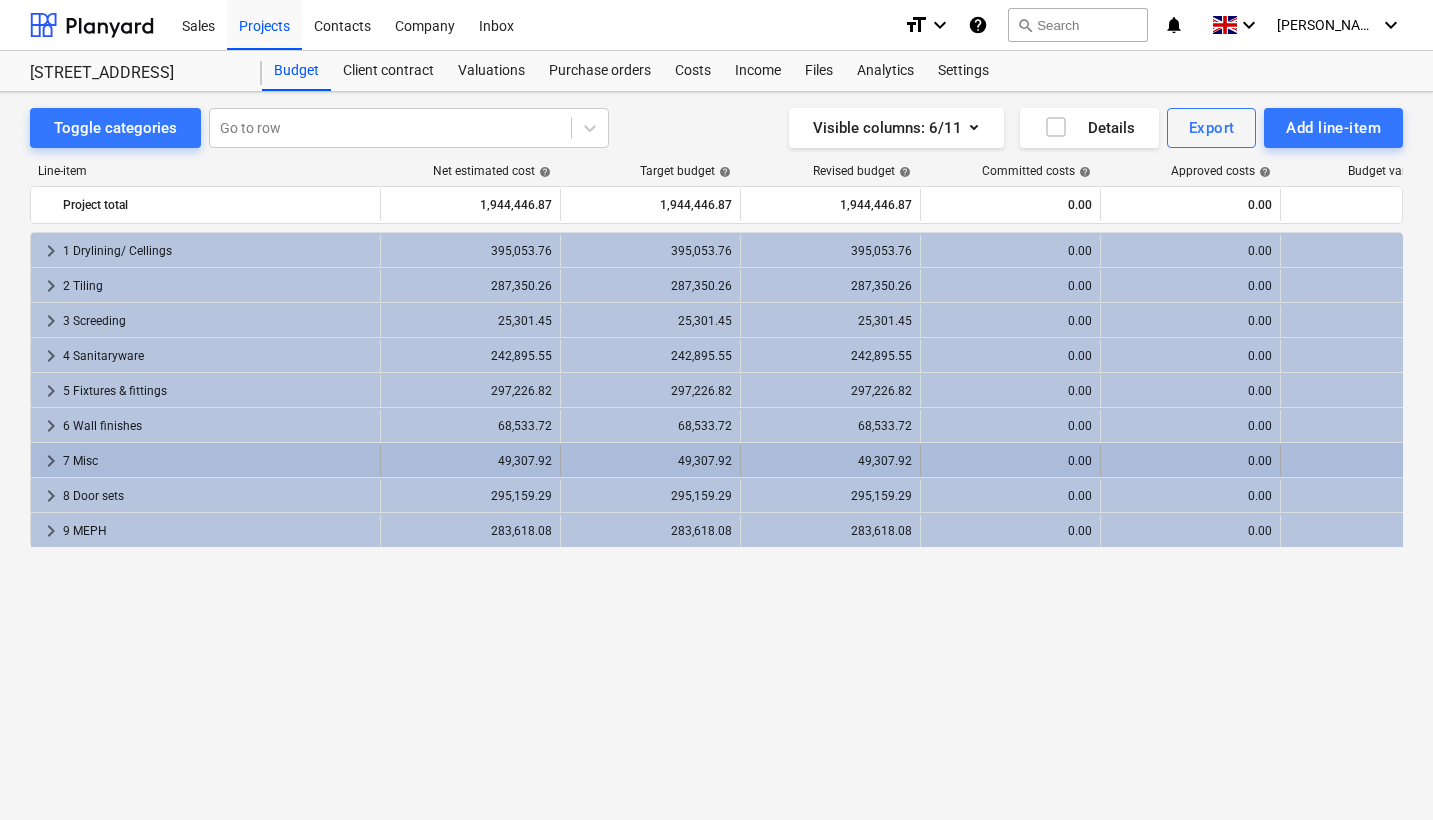scroll, scrollTop: 0, scrollLeft: 0, axis: both 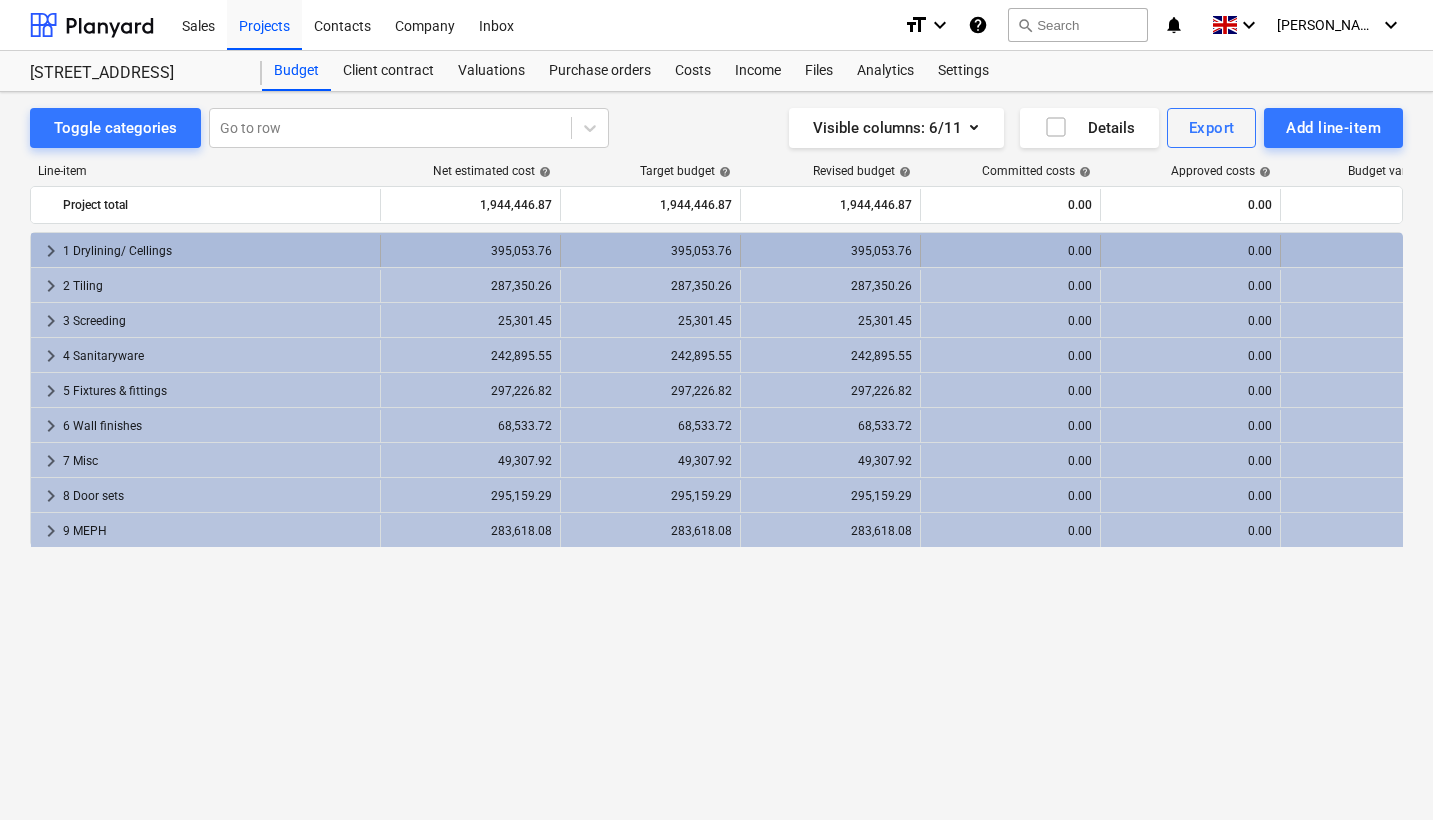 click on "keyboard_arrow_right" at bounding box center (51, 251) 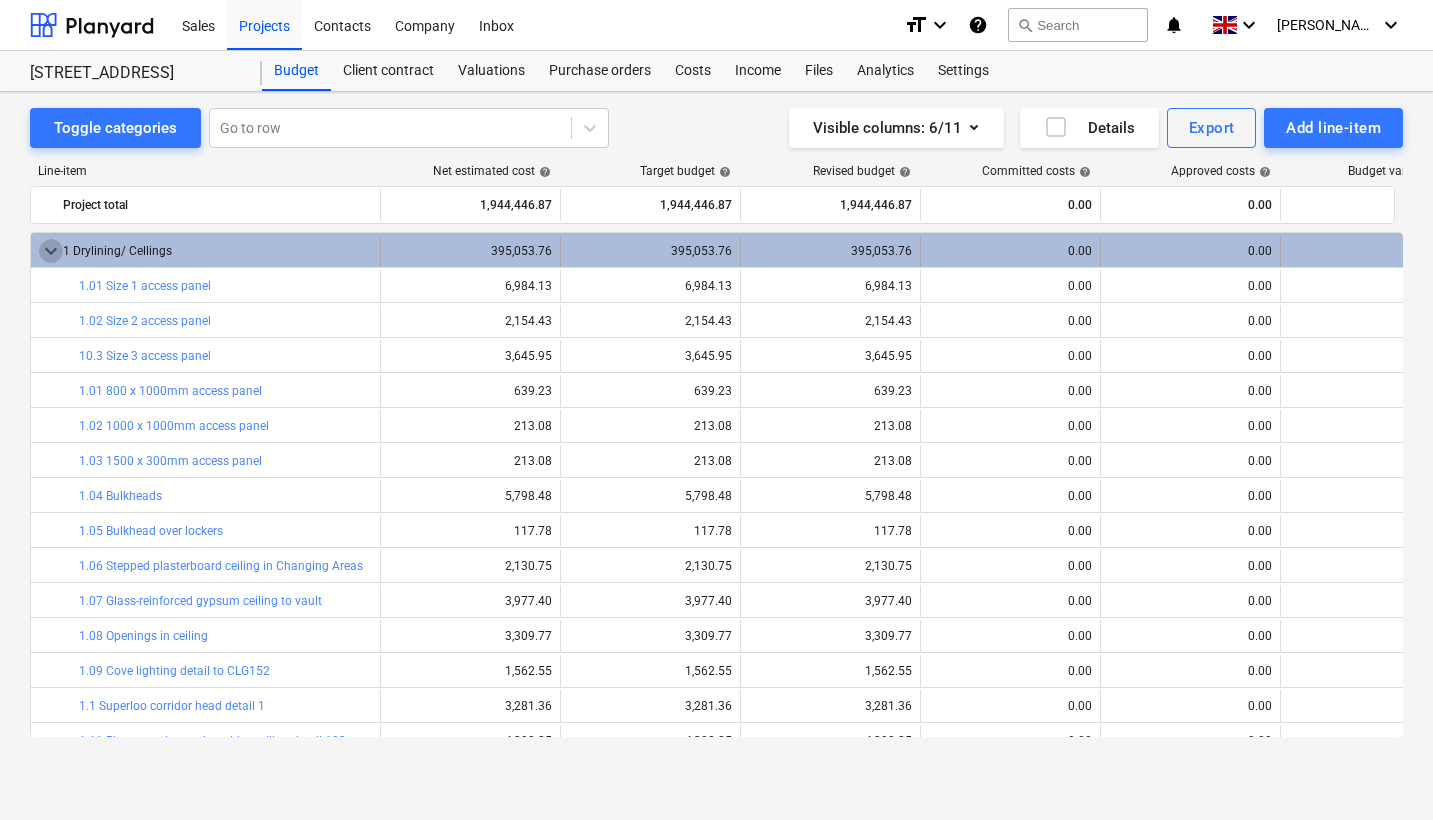 click on "keyboard_arrow_down" at bounding box center (51, 251) 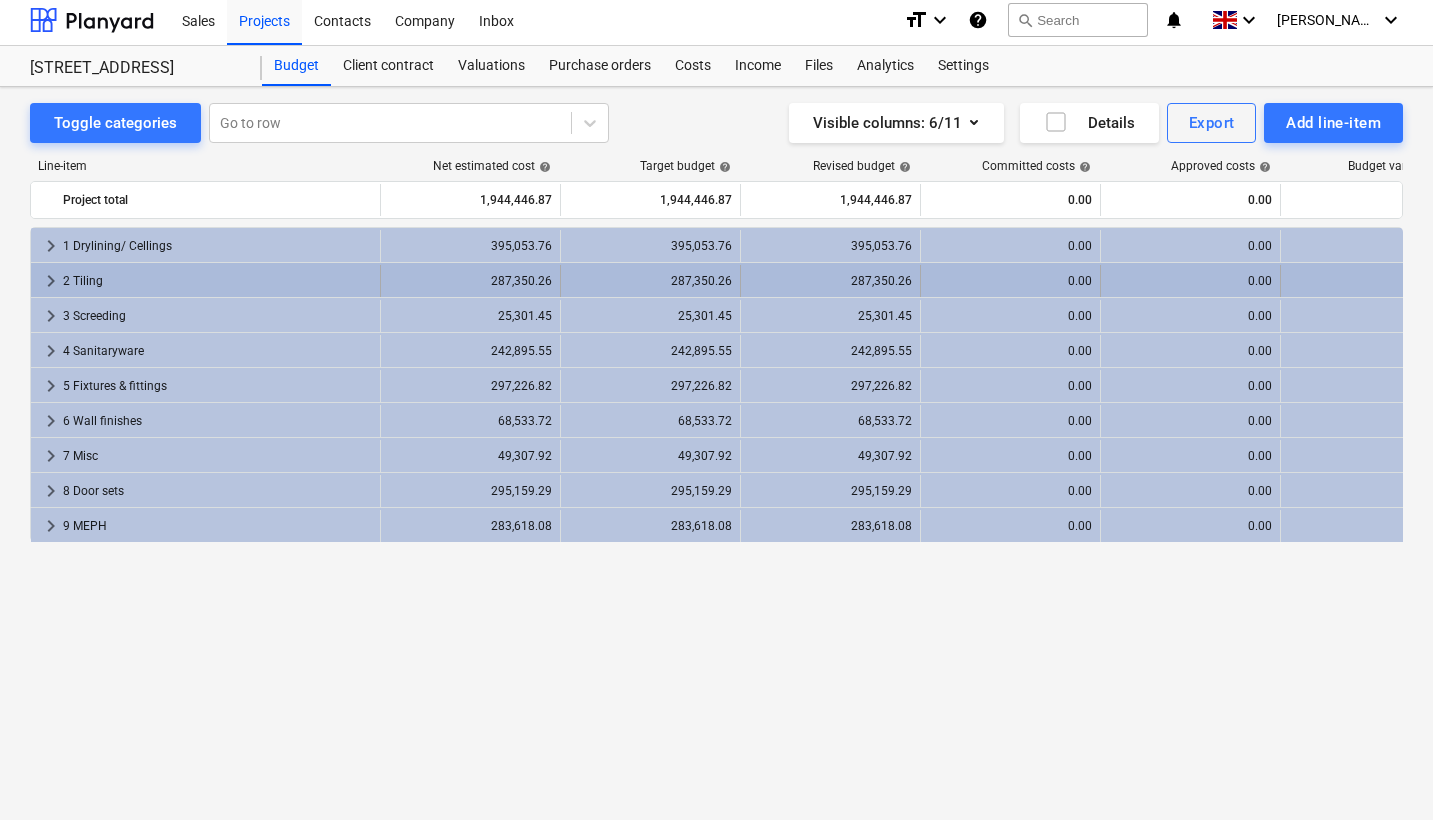 scroll, scrollTop: 1, scrollLeft: 0, axis: vertical 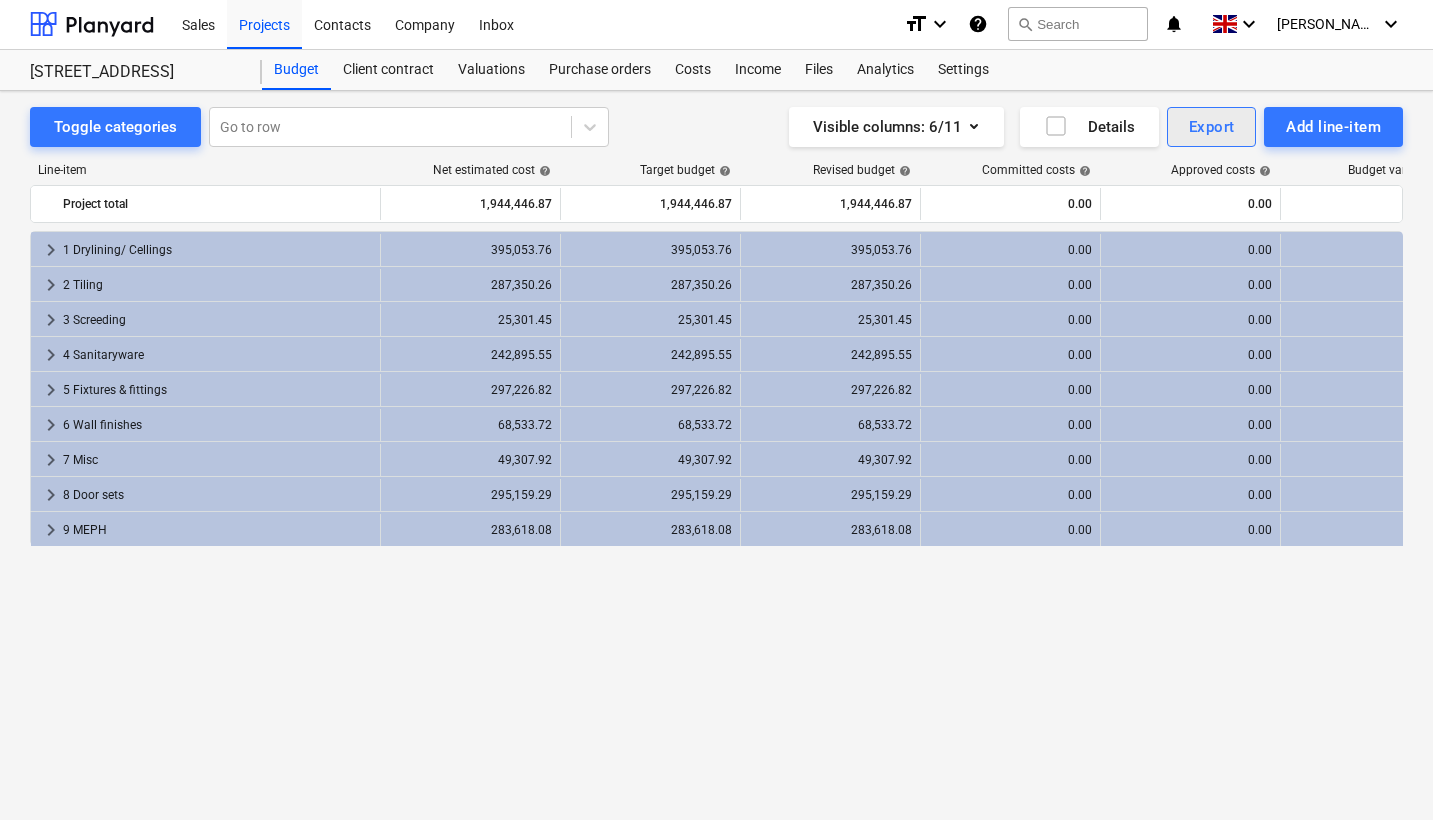 click on "Export" at bounding box center (1212, 127) 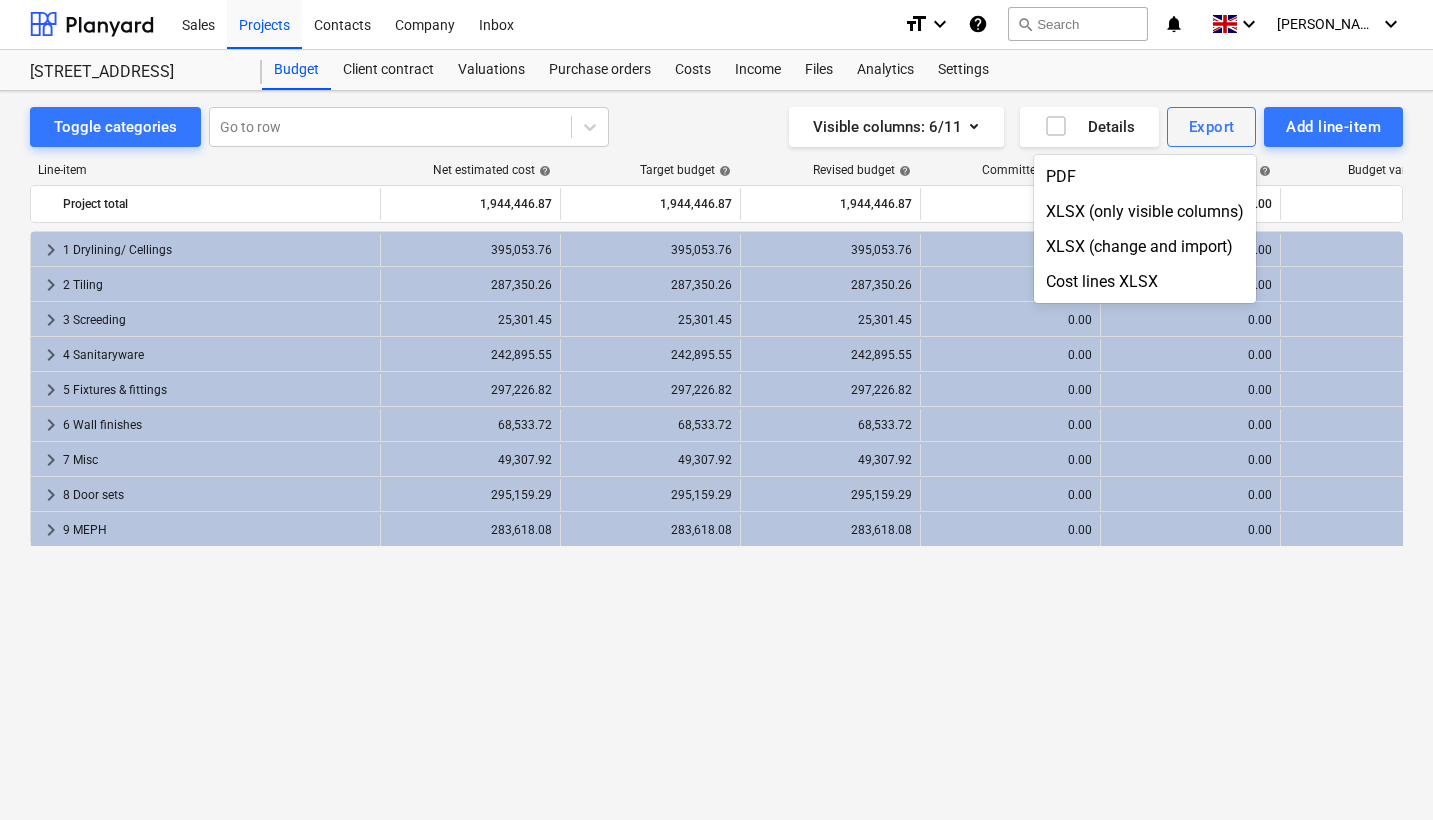 click at bounding box center [716, 410] 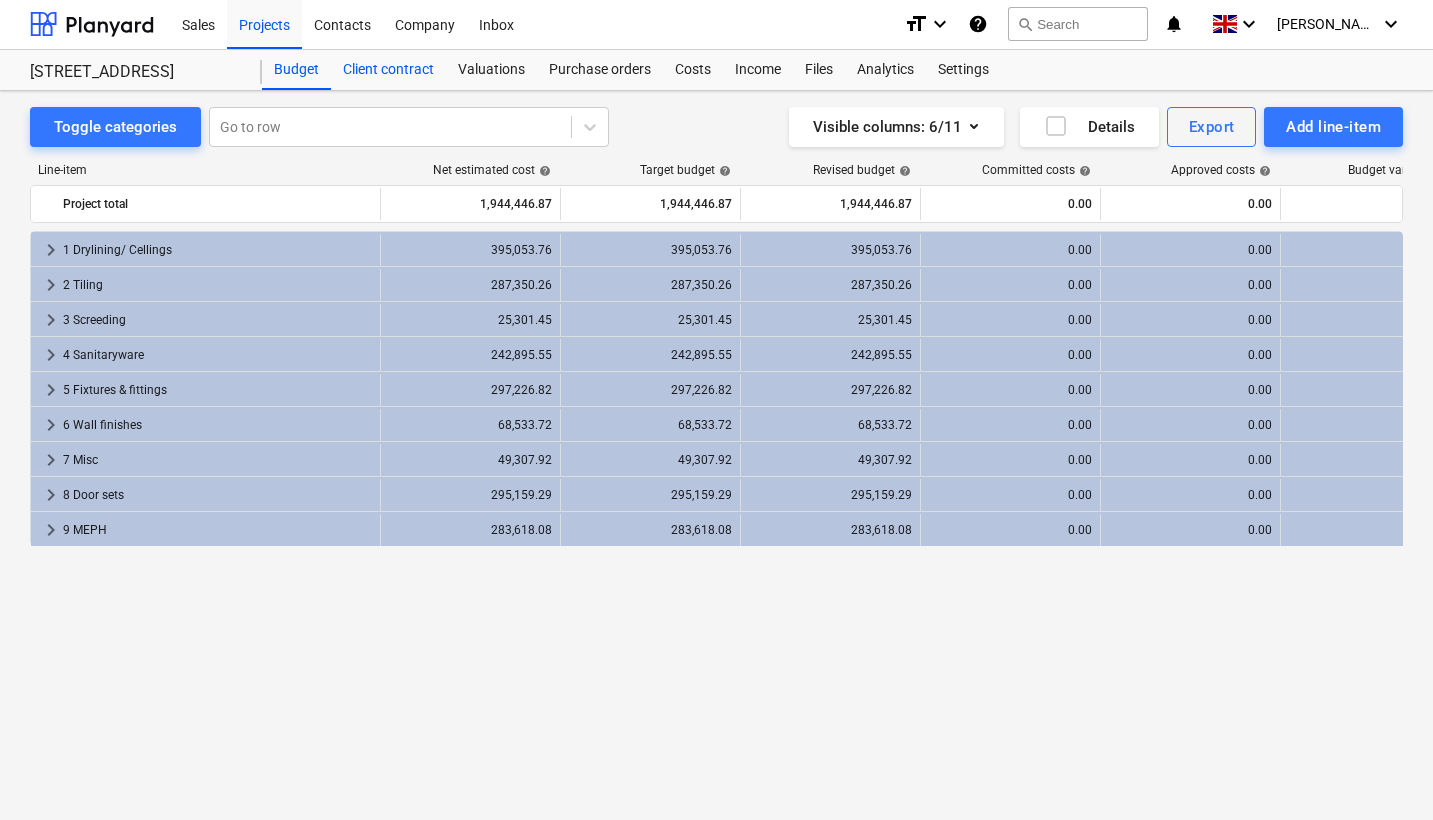click on "Client contract" at bounding box center (388, 70) 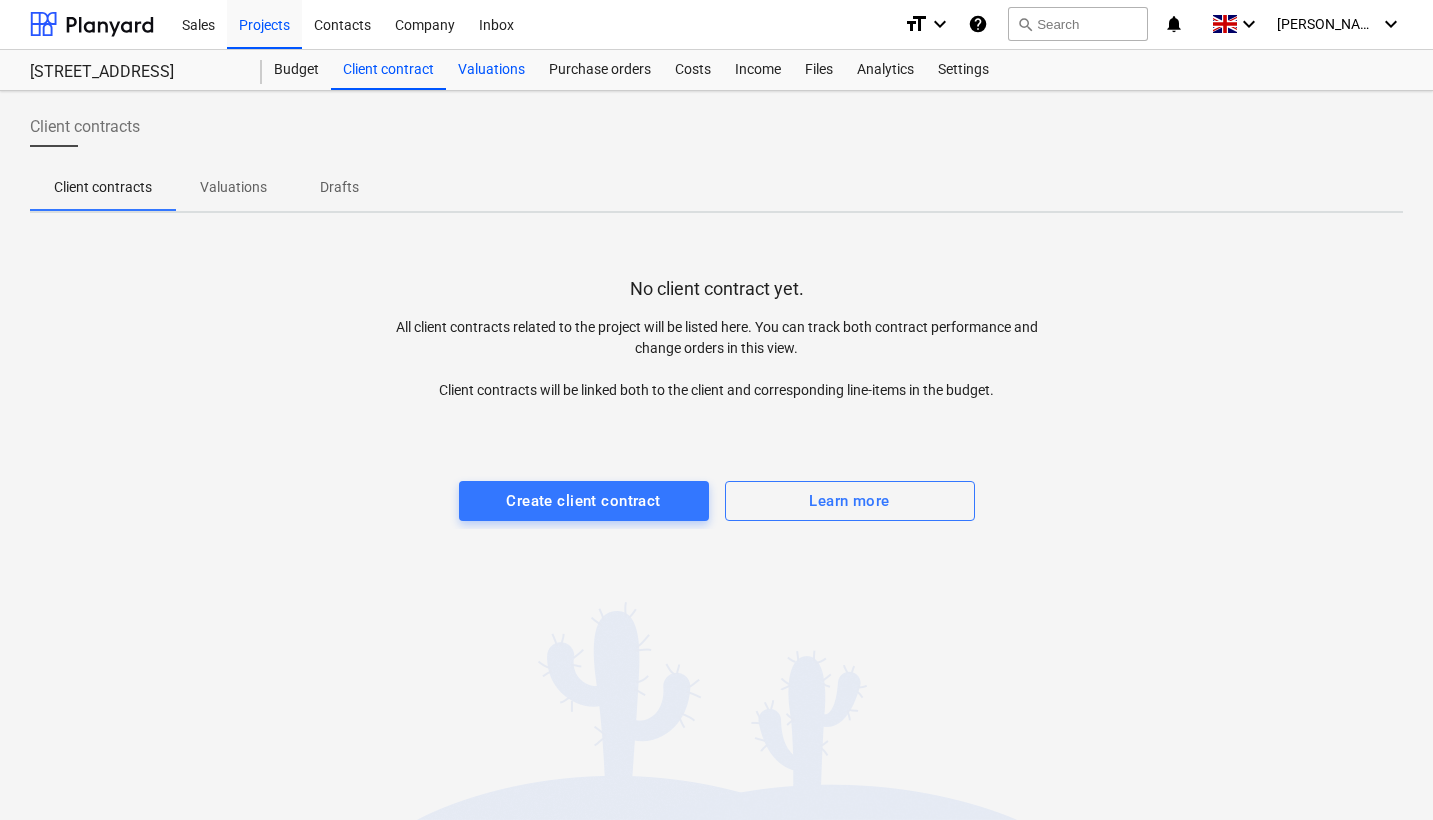 click on "Valuations" at bounding box center (491, 70) 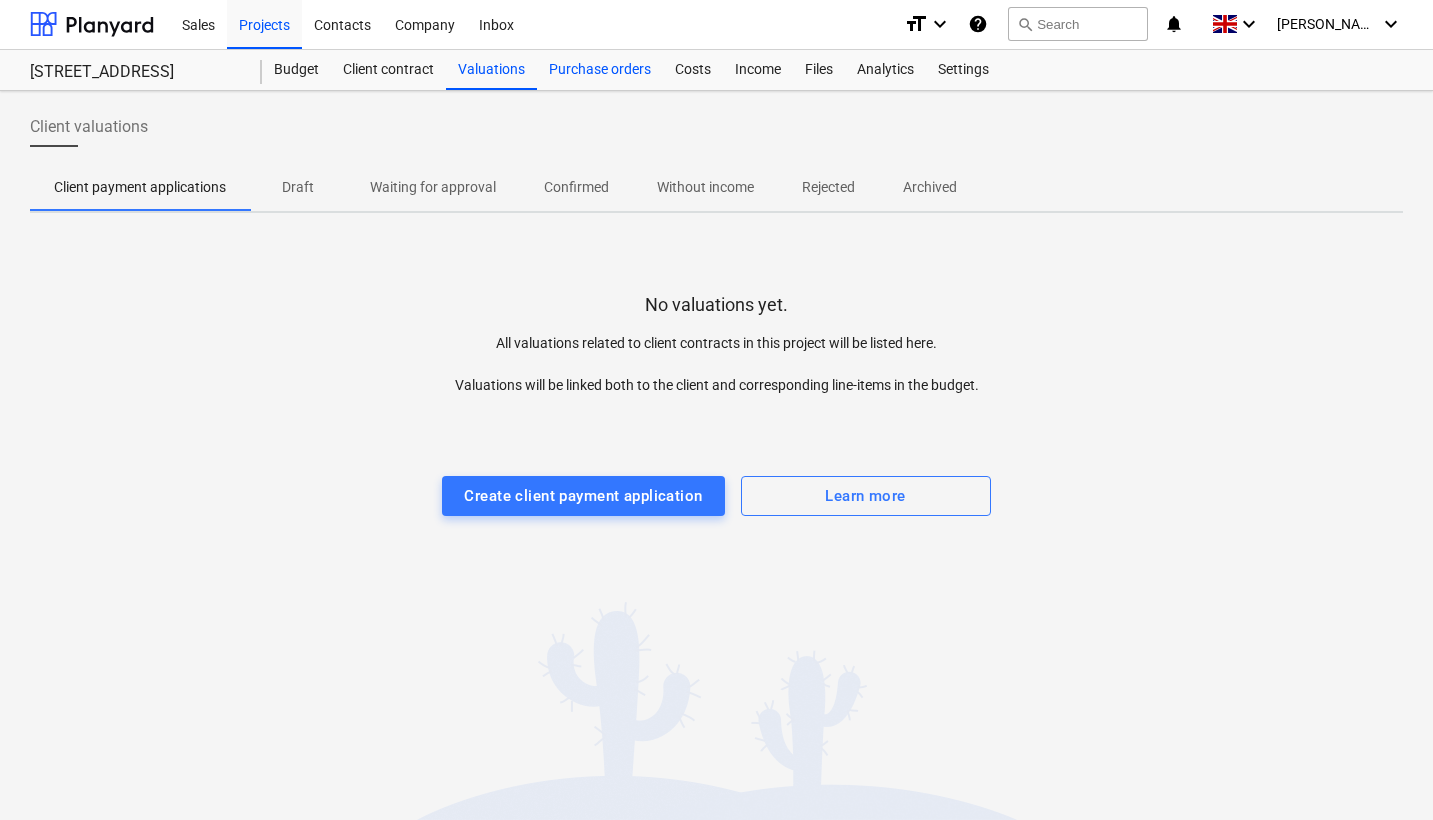 click on "Purchase orders" at bounding box center (600, 70) 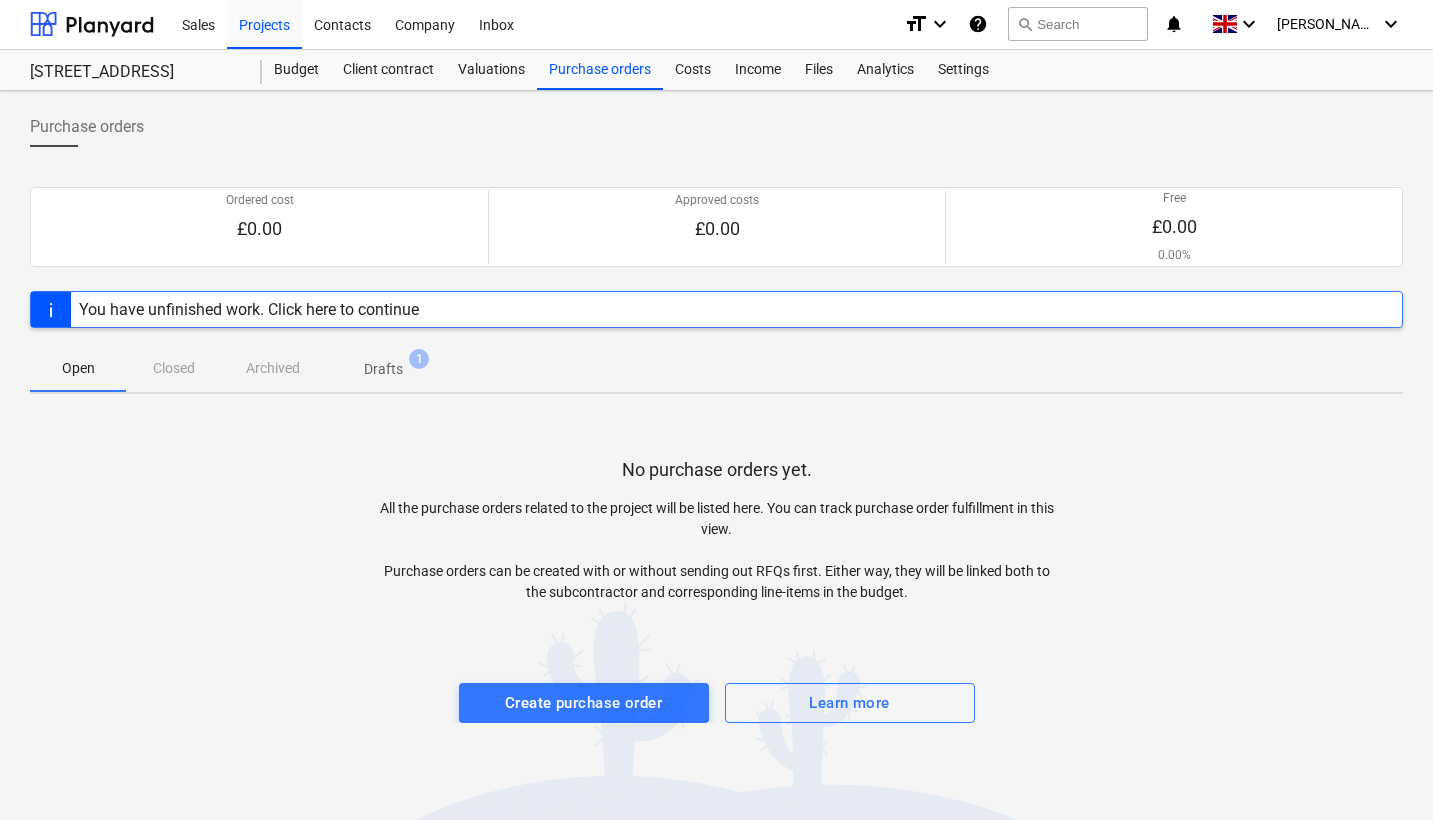 click on "You have unfinished work. Click here to continue" at bounding box center [249, 309] 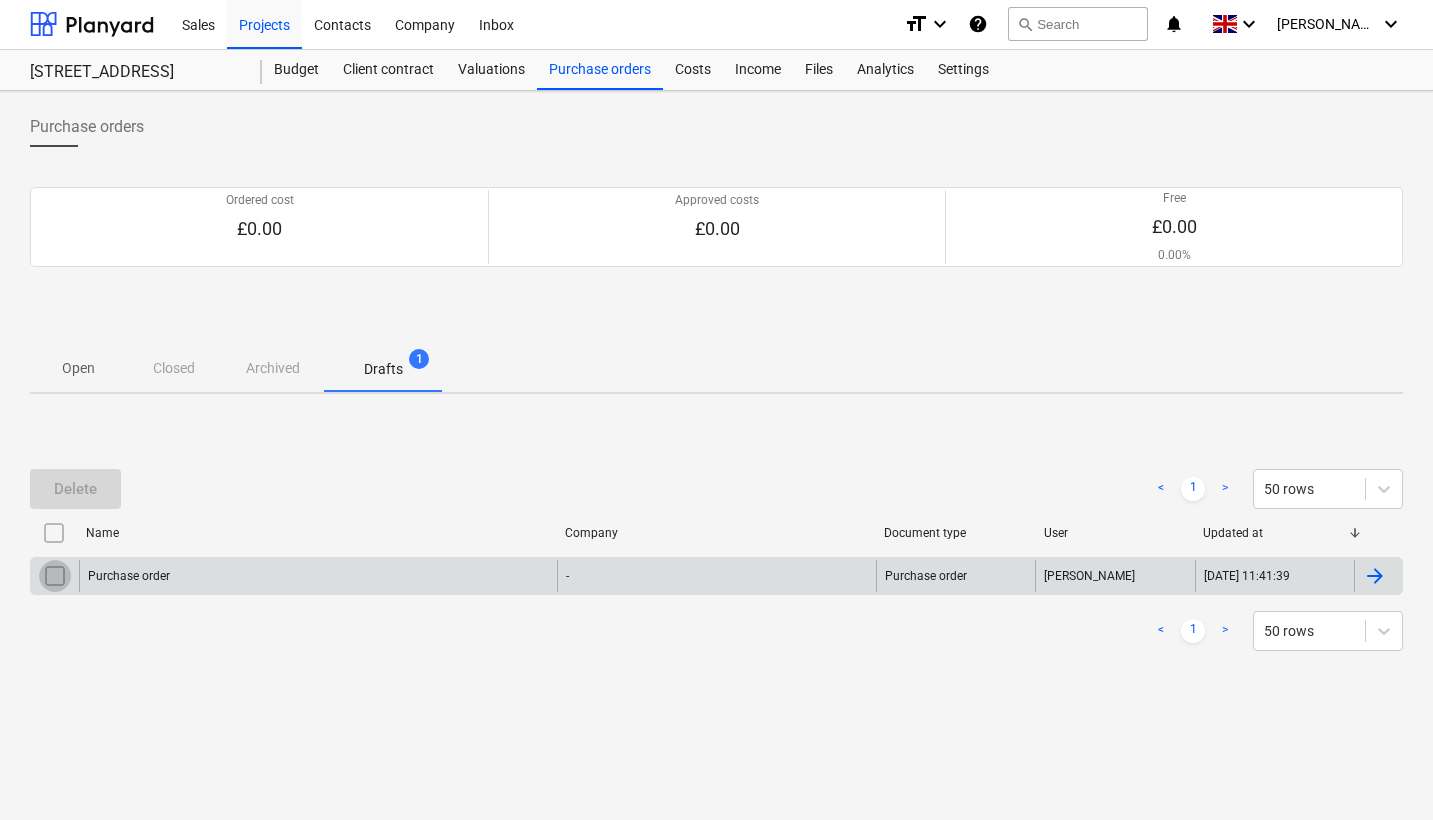 click at bounding box center [55, 576] 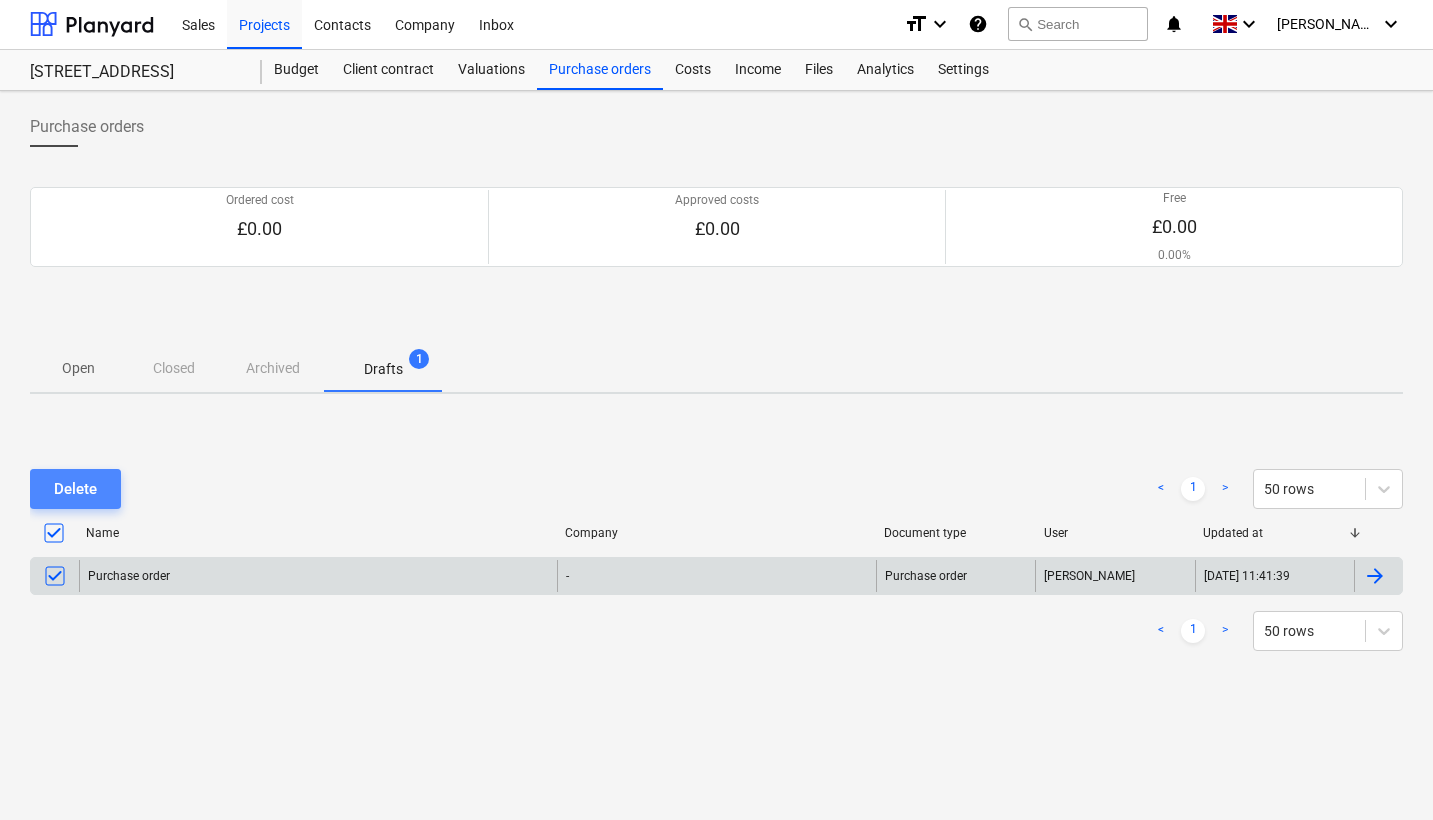 click on "Delete" at bounding box center (75, 489) 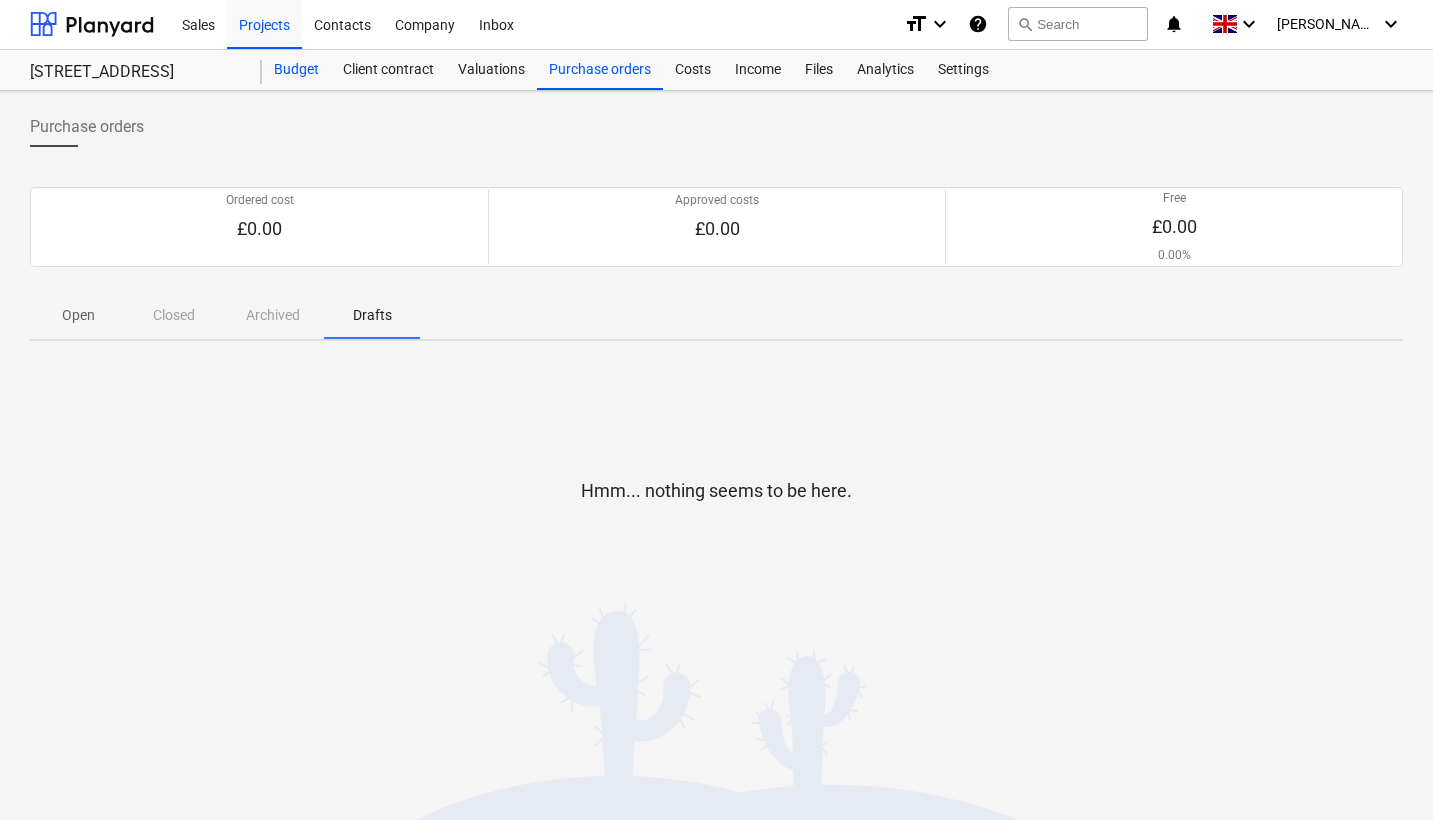 click on "Budget" at bounding box center (296, 70) 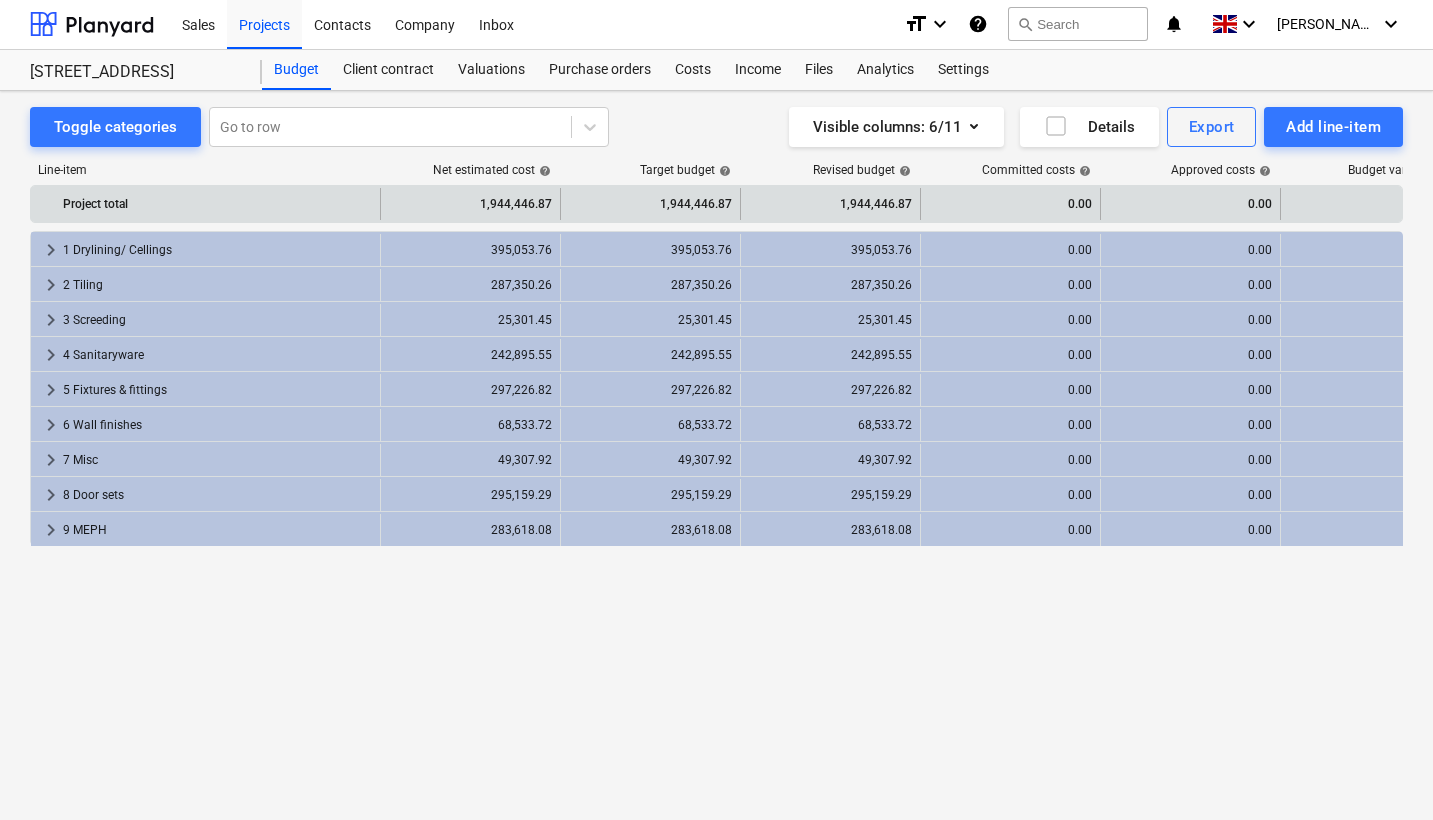 click on "Project total" at bounding box center (217, 204) 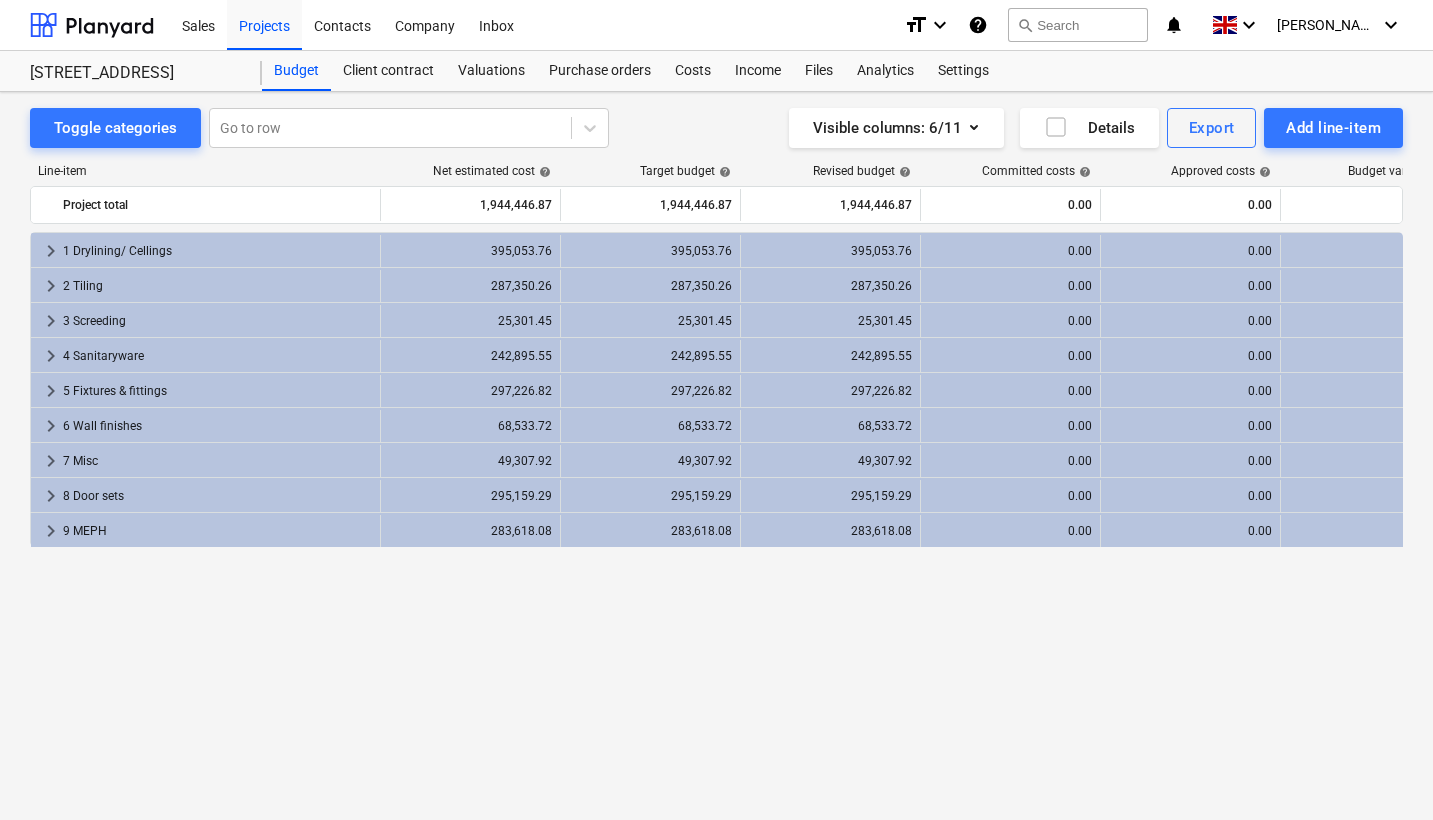 scroll, scrollTop: 0, scrollLeft: 0, axis: both 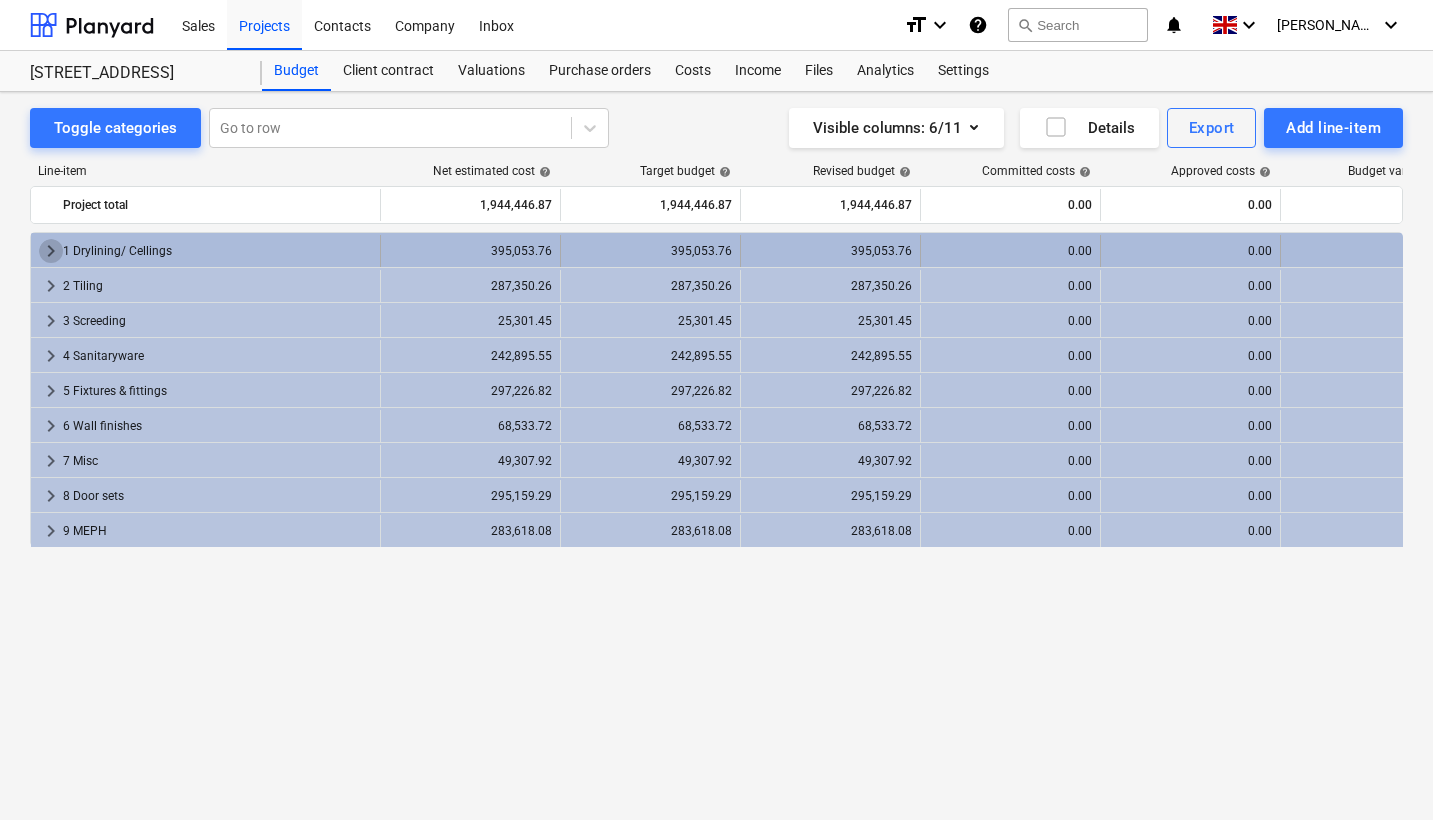 click on "keyboard_arrow_right" at bounding box center (51, 251) 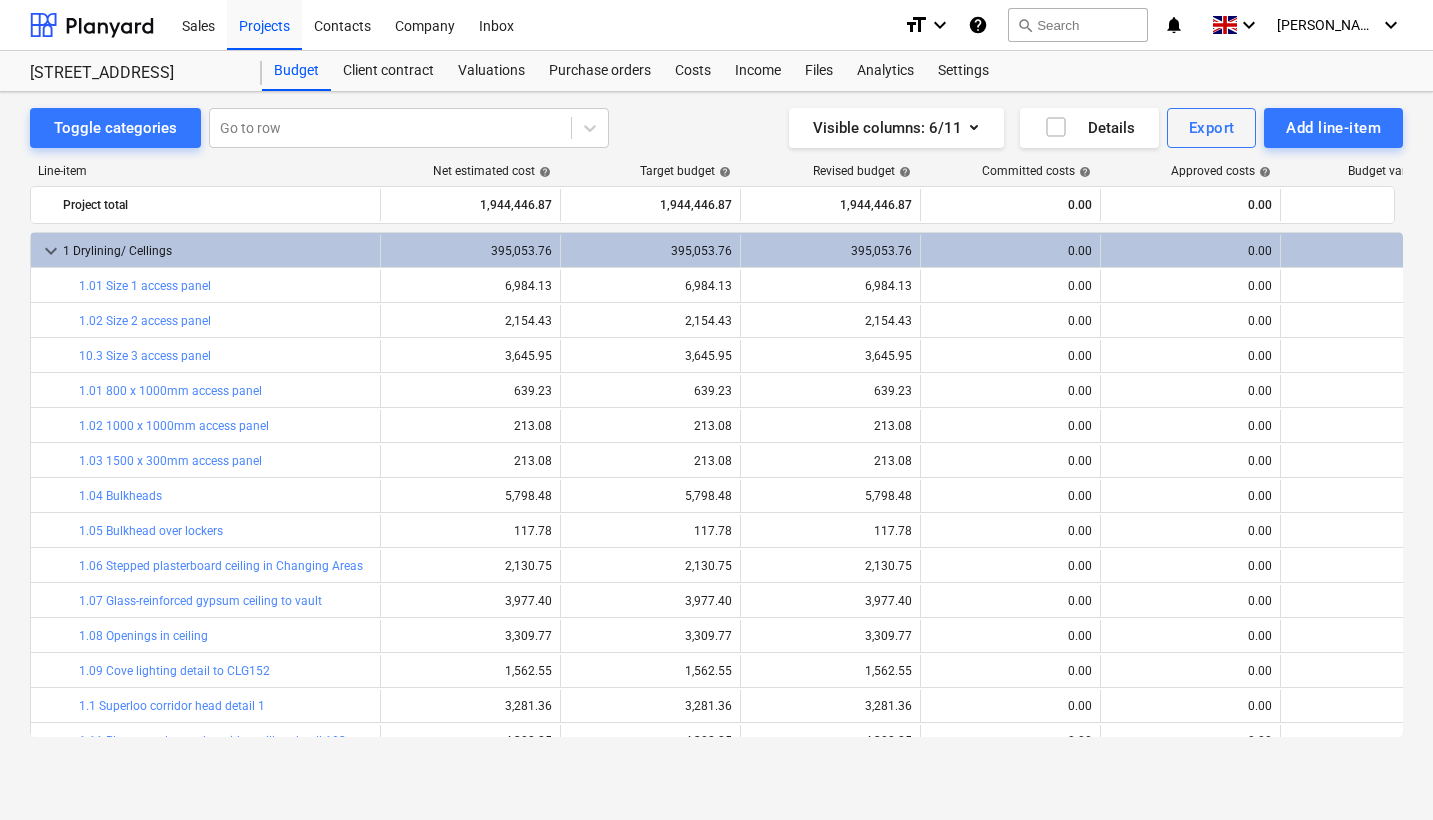 scroll, scrollTop: 0, scrollLeft: 0, axis: both 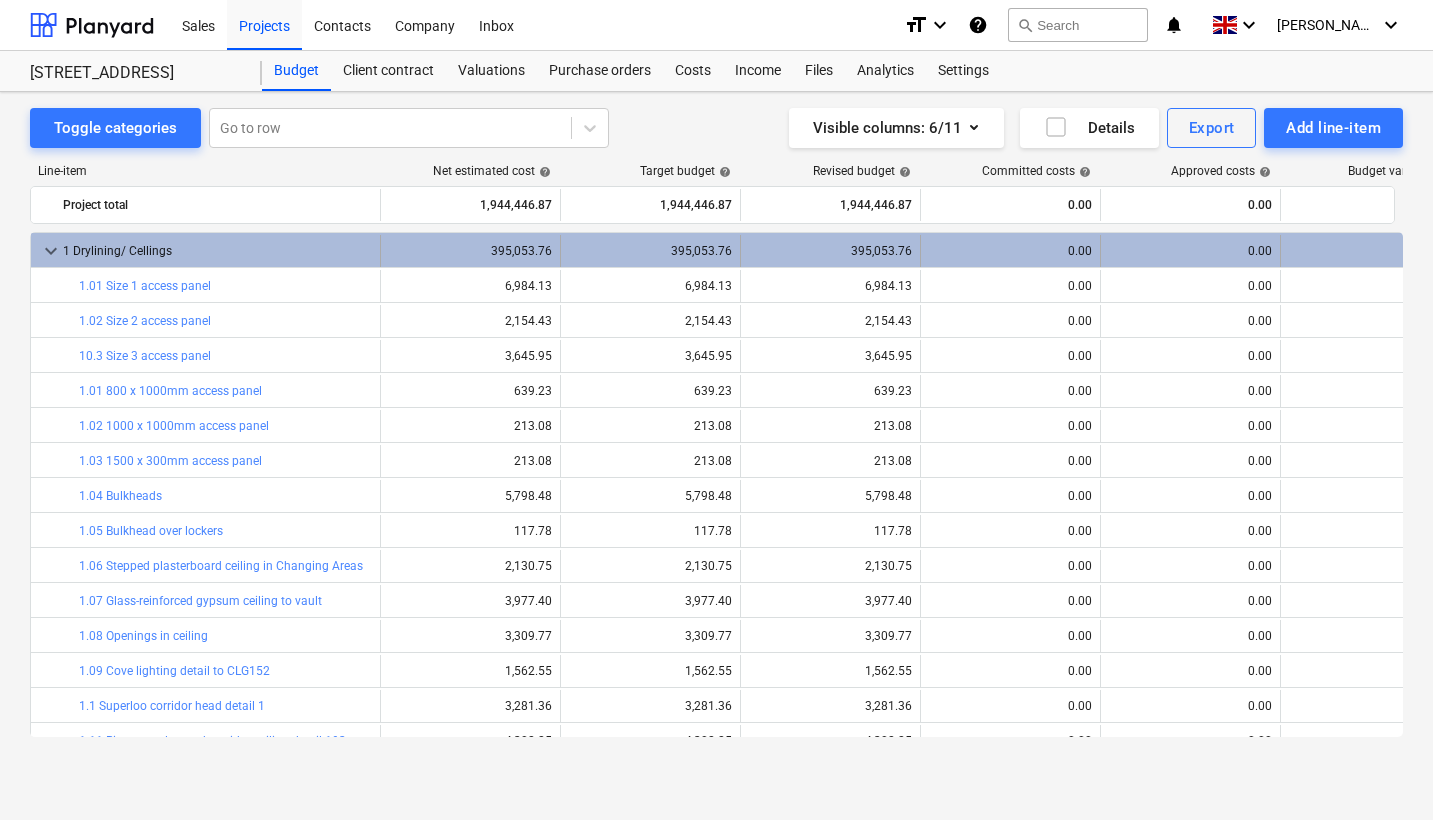 click on "keyboard_arrow_down" at bounding box center (51, 251) 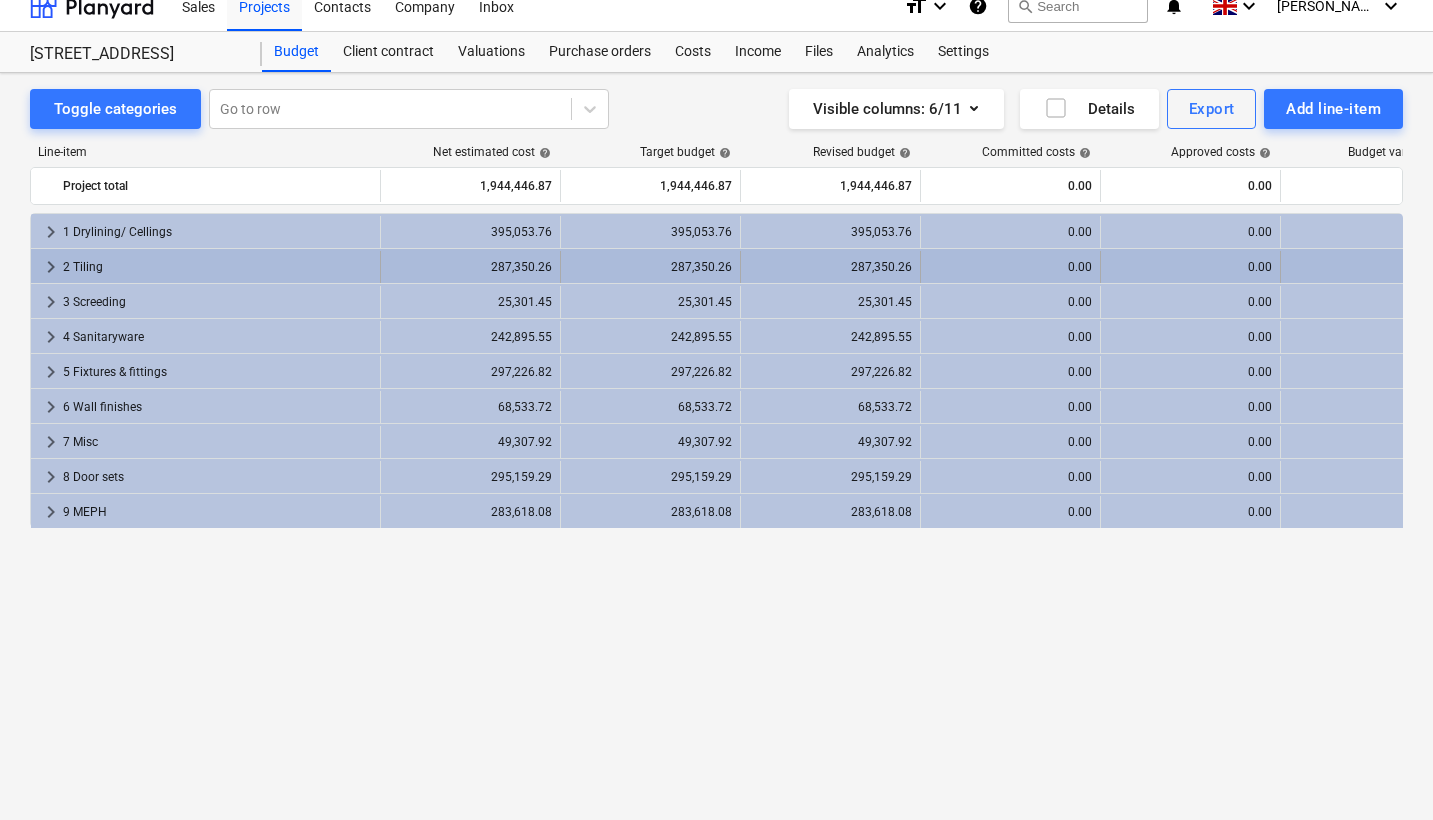 scroll, scrollTop: 22, scrollLeft: -1, axis: both 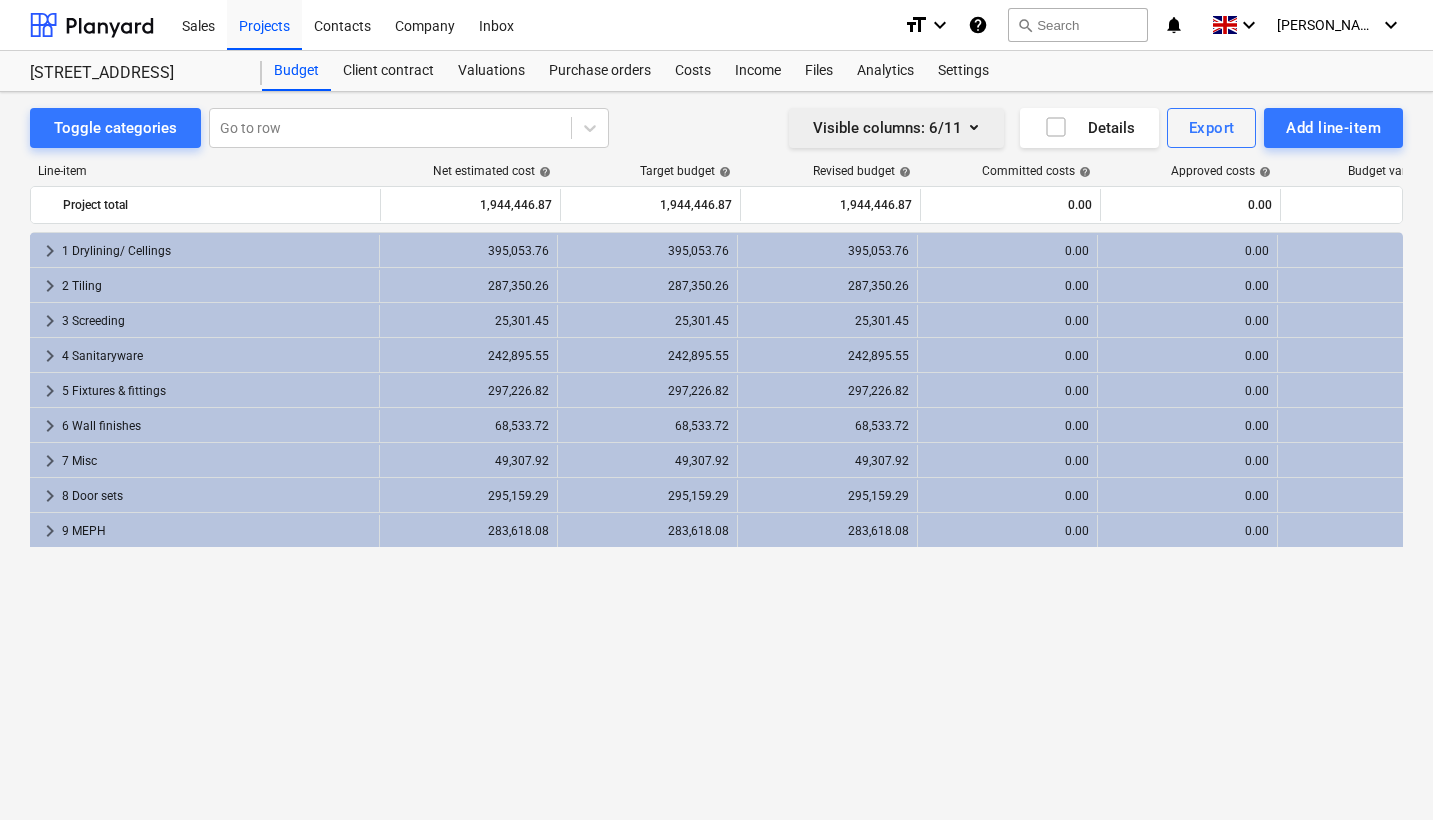 click 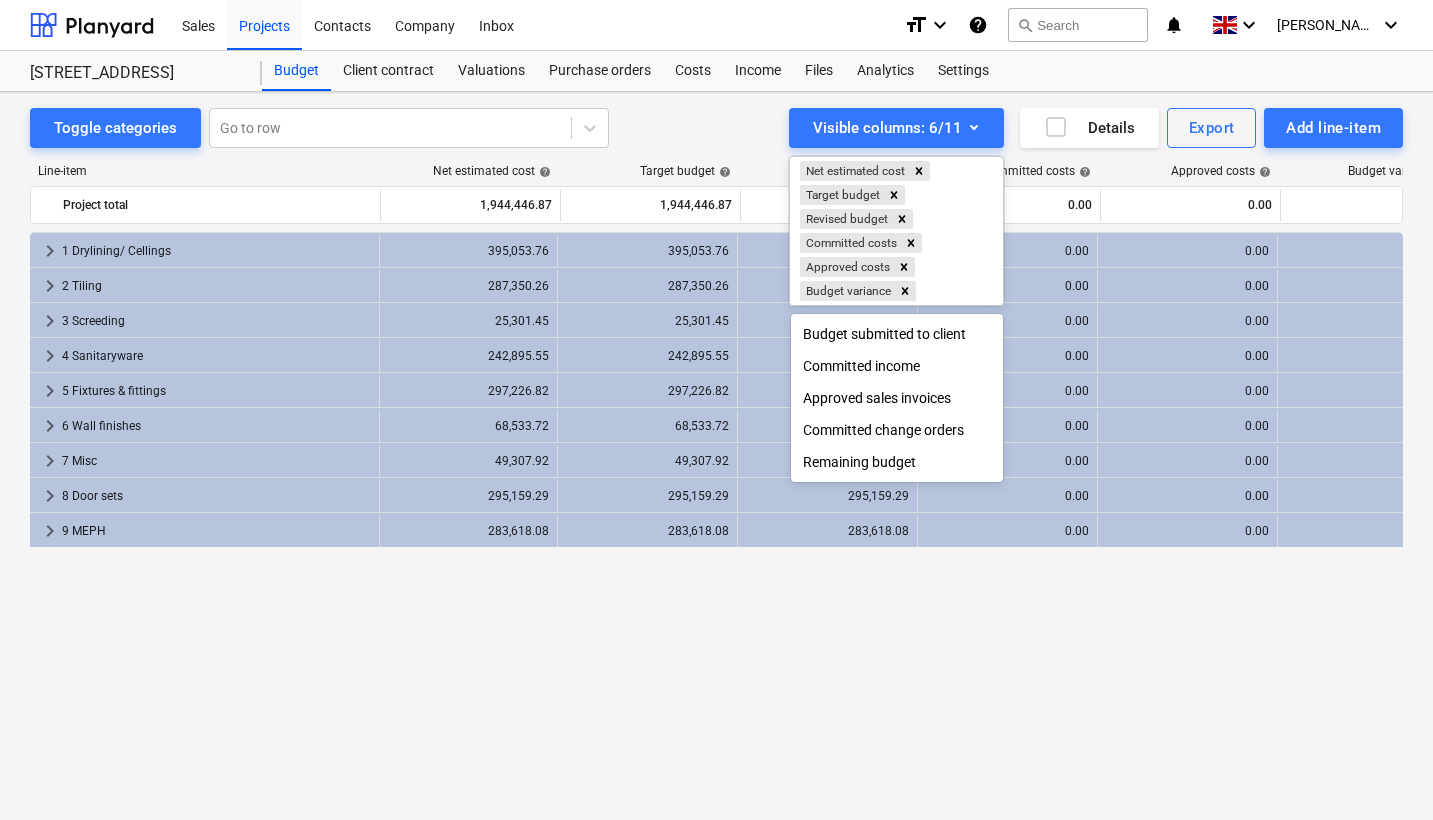 click at bounding box center [716, 410] 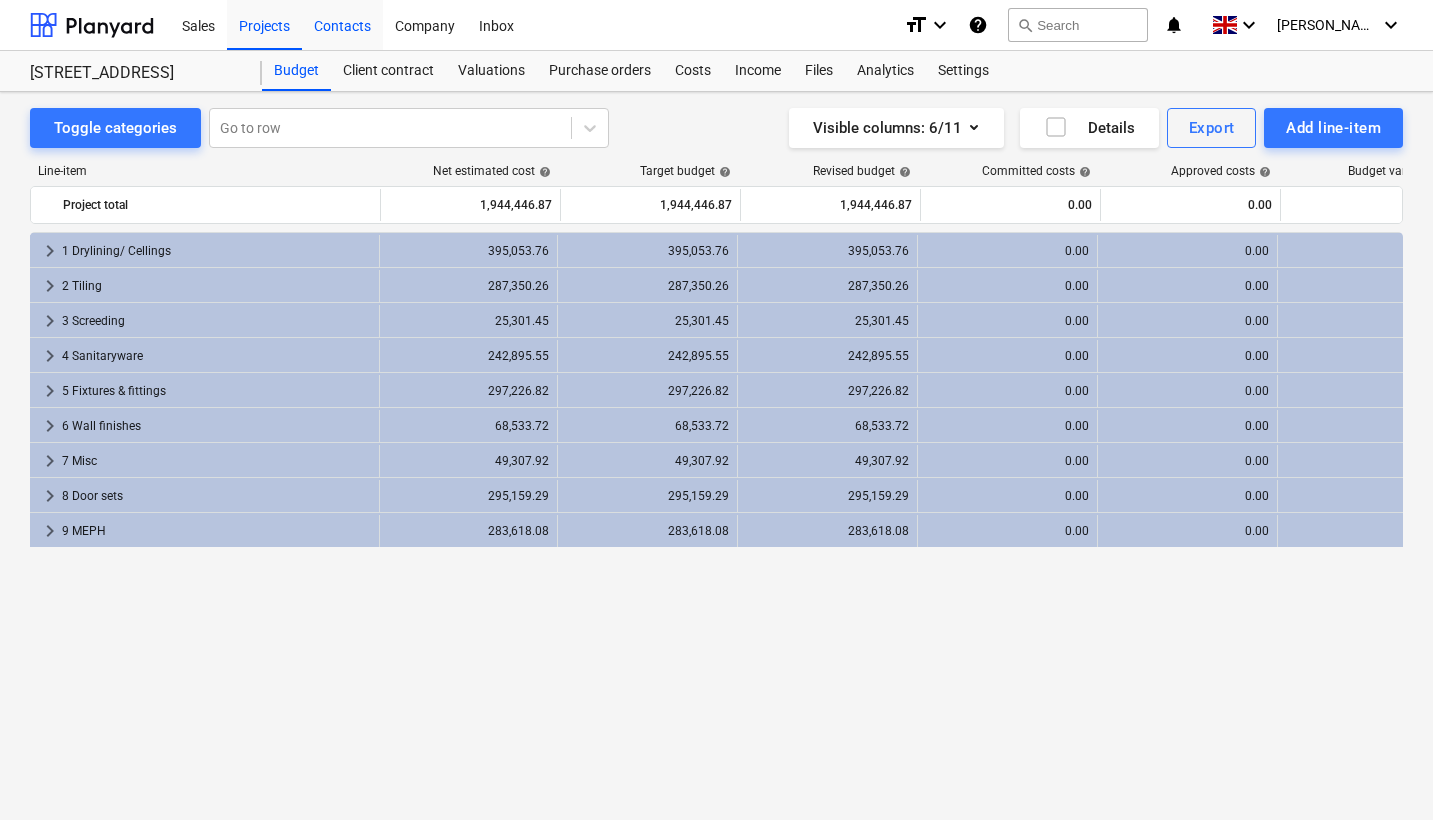 click on "Contacts" at bounding box center (342, 24) 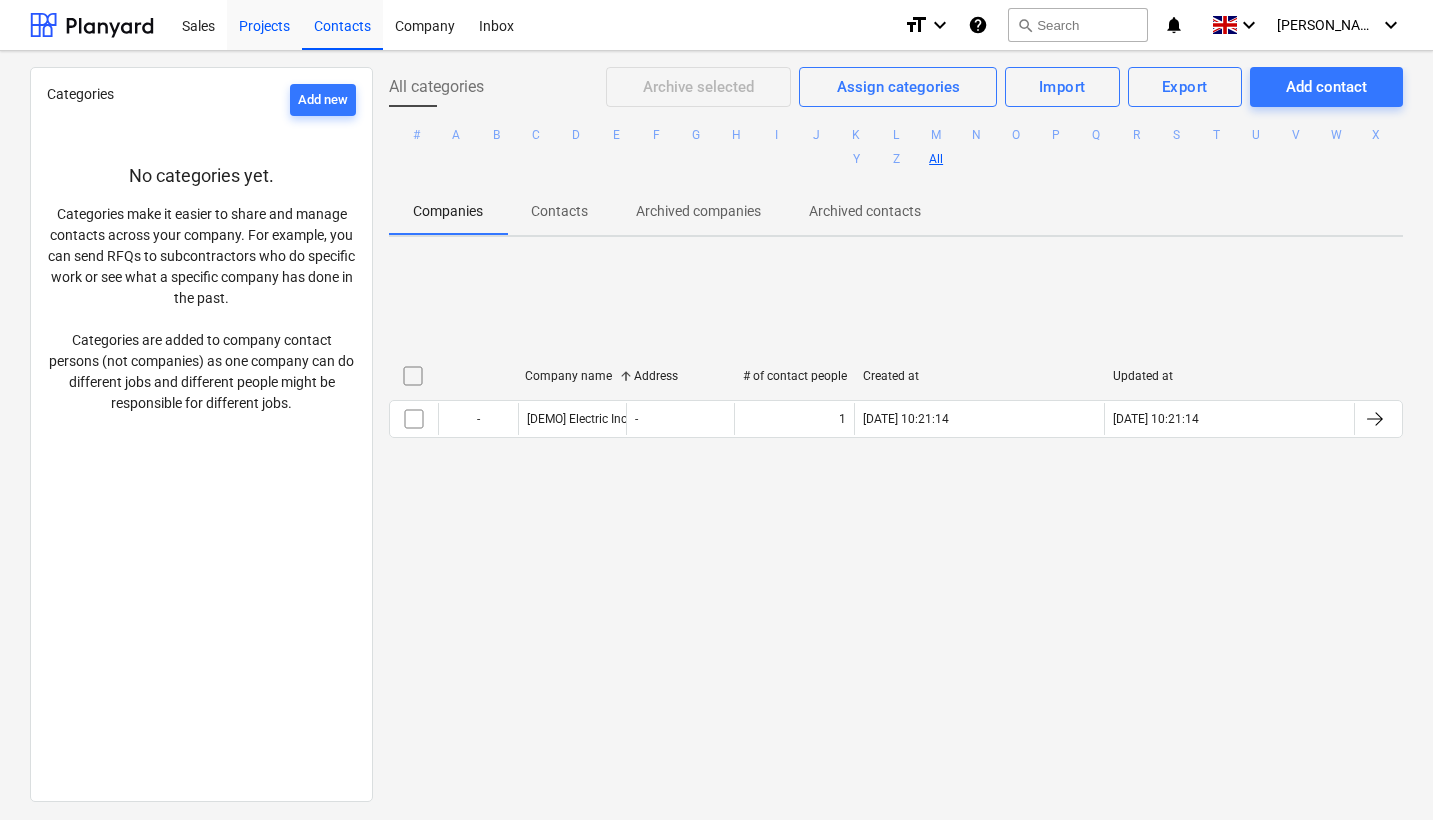 click on "Projects" at bounding box center [264, 24] 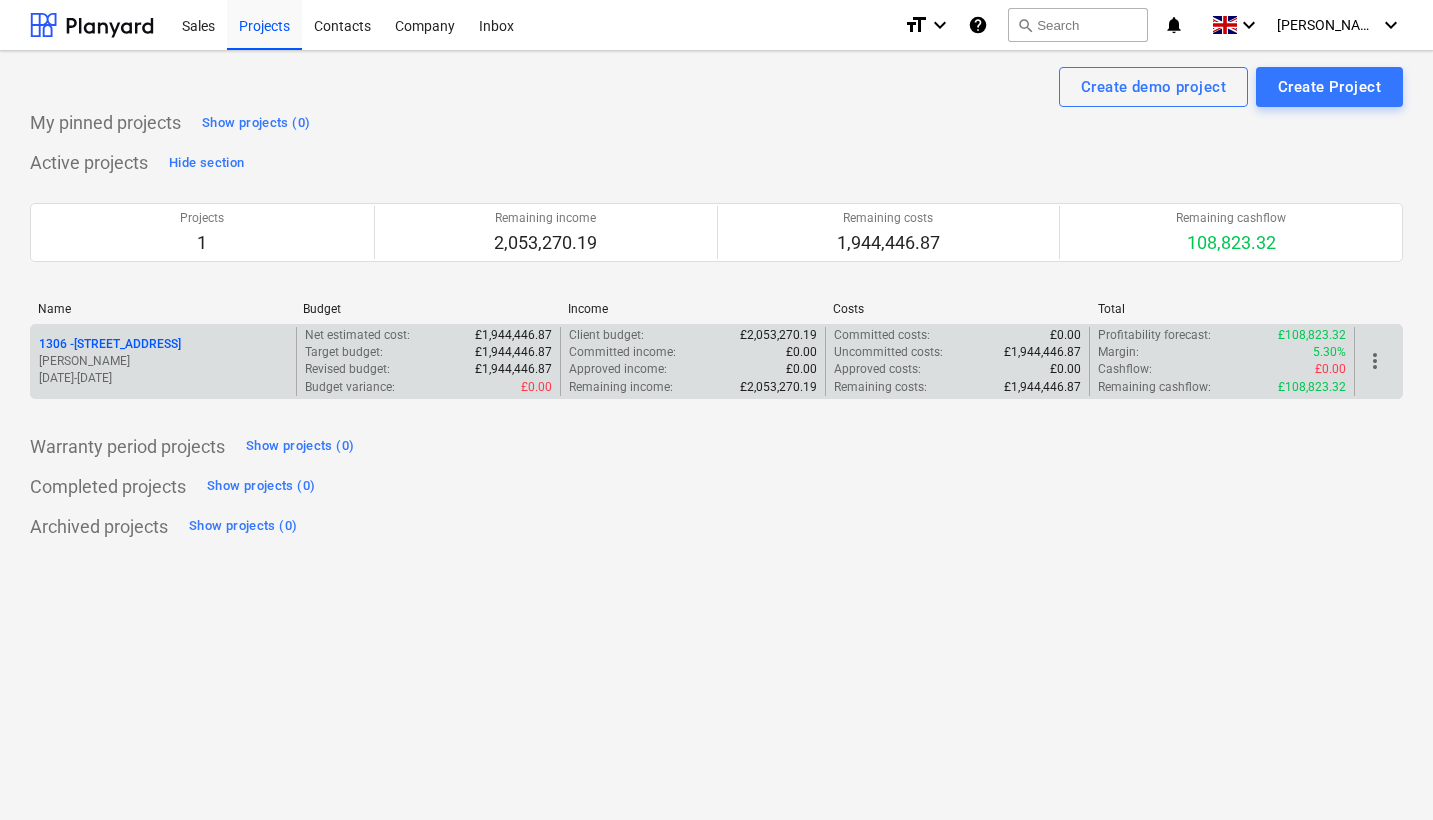 click on "1306 -  30 Duke Street" at bounding box center [110, 344] 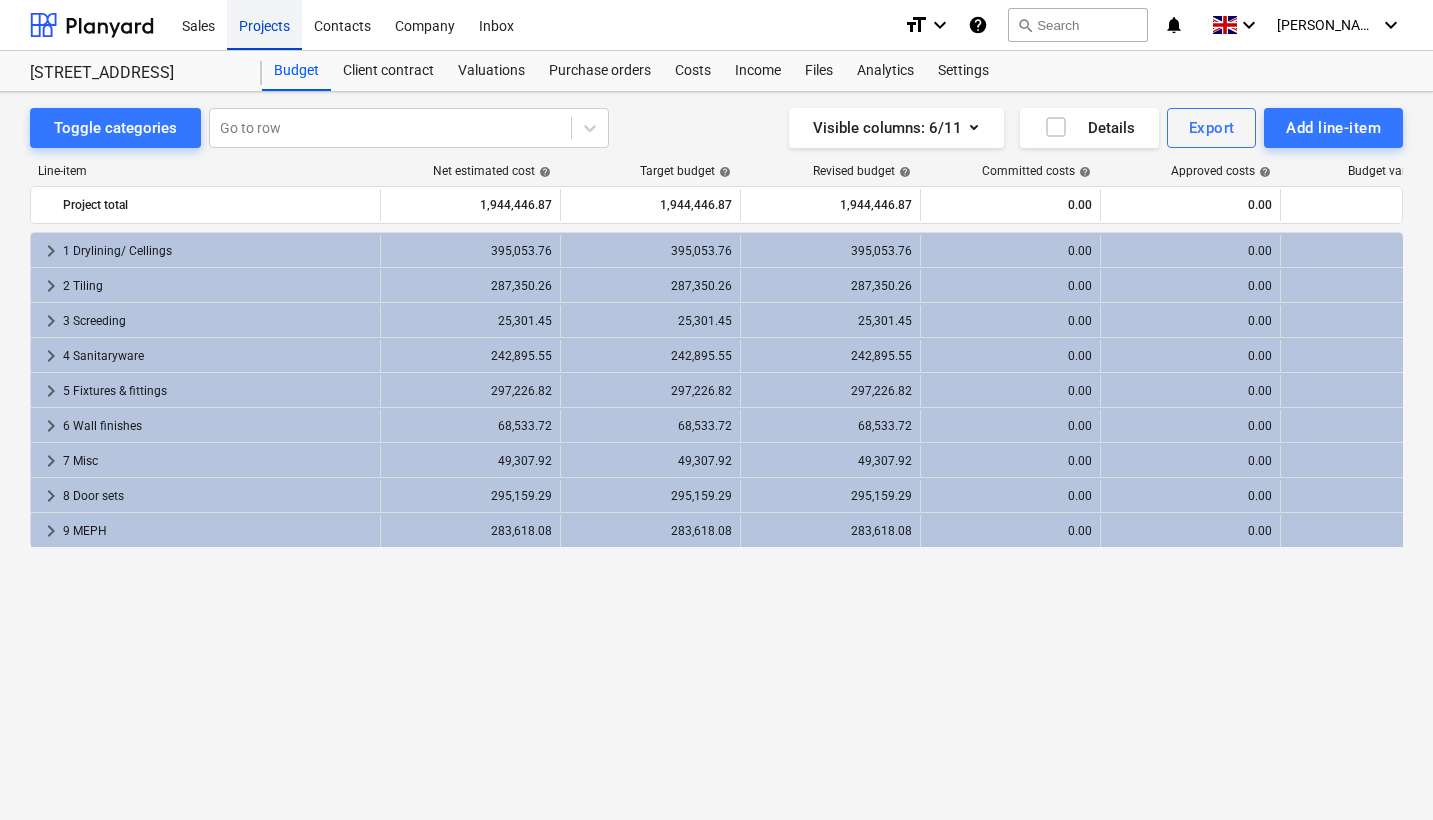 click on "Projects" at bounding box center [264, 24] 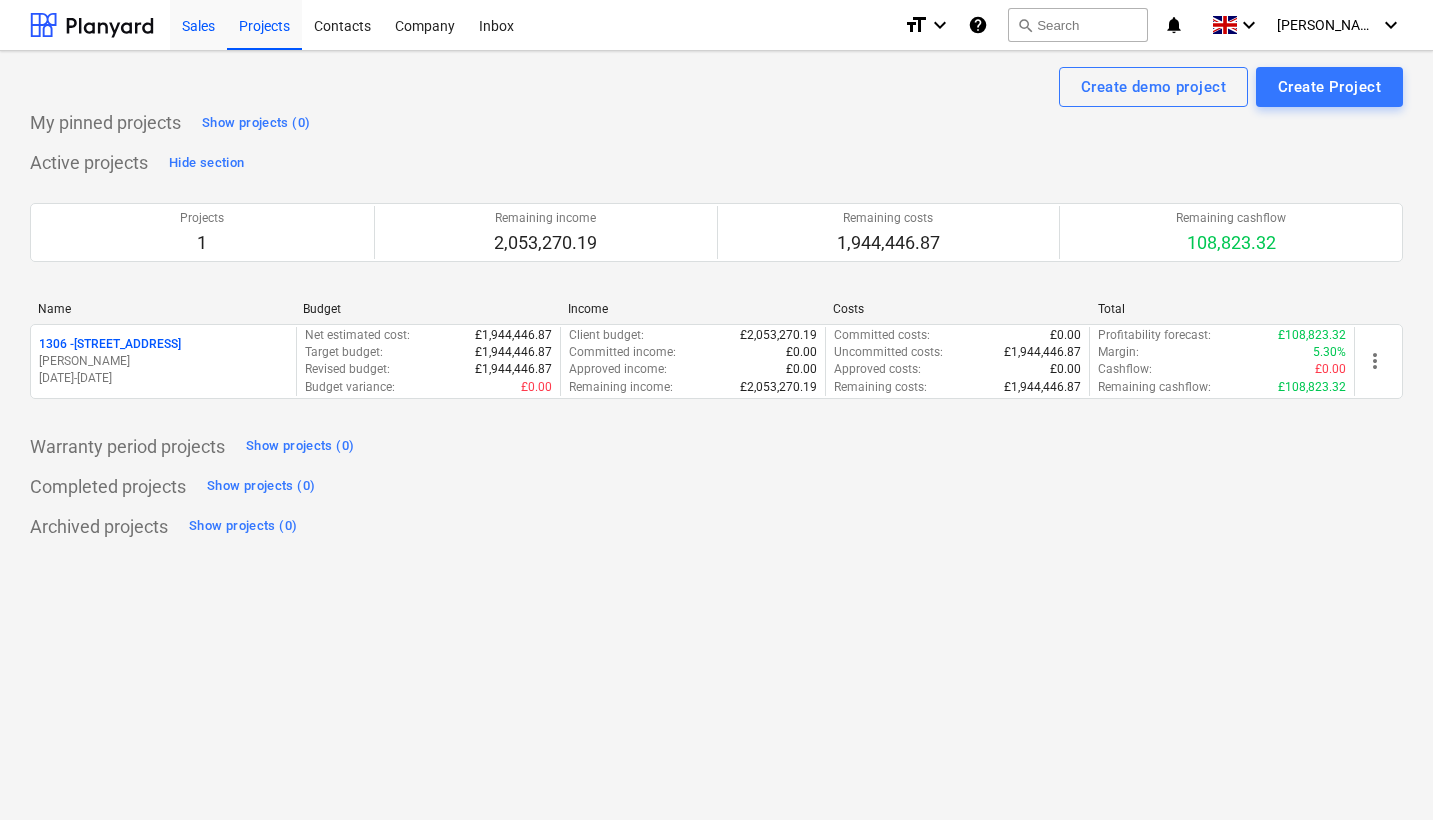 click on "Sales" at bounding box center [198, 24] 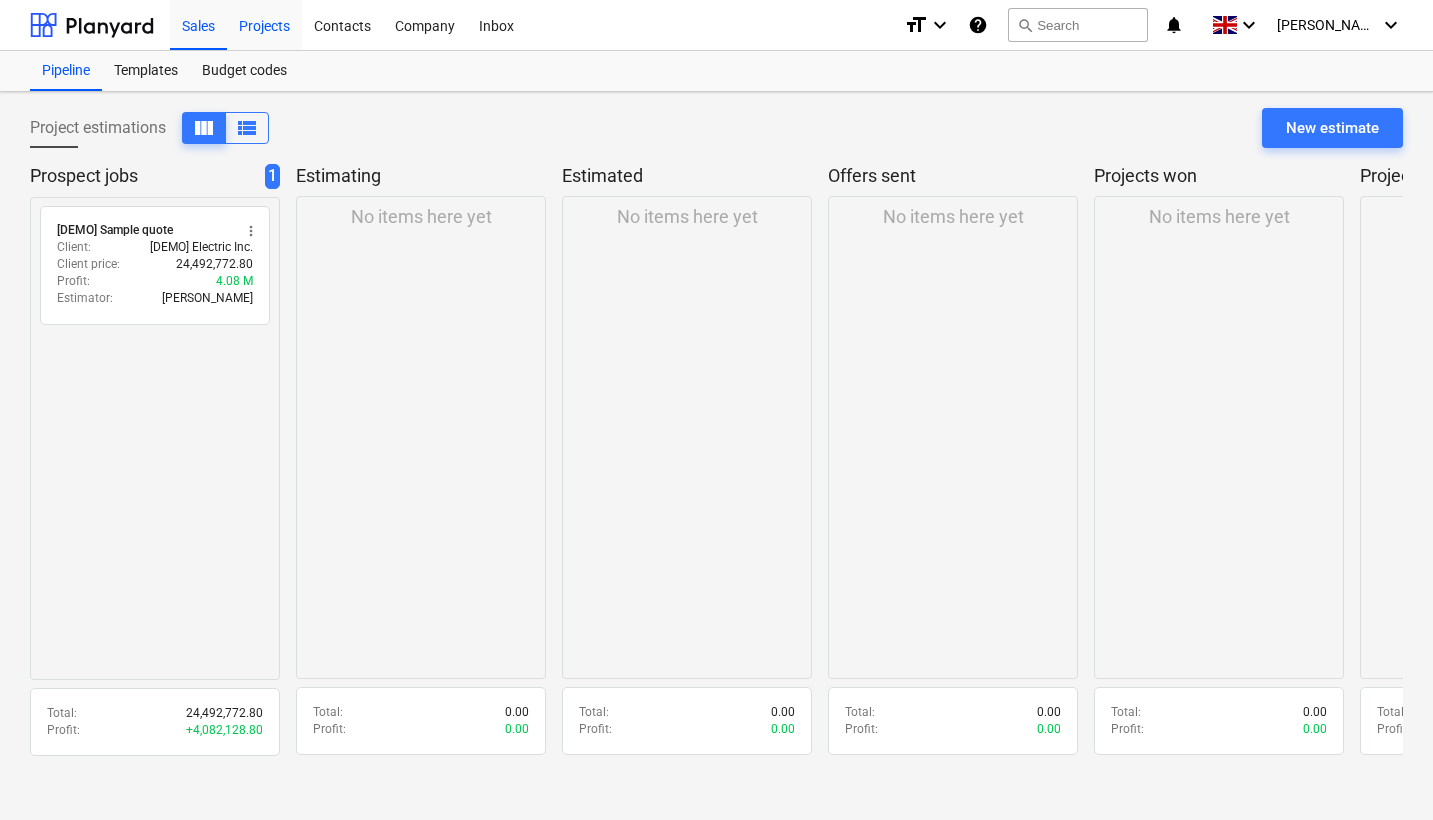 click on "Projects" at bounding box center [264, 24] 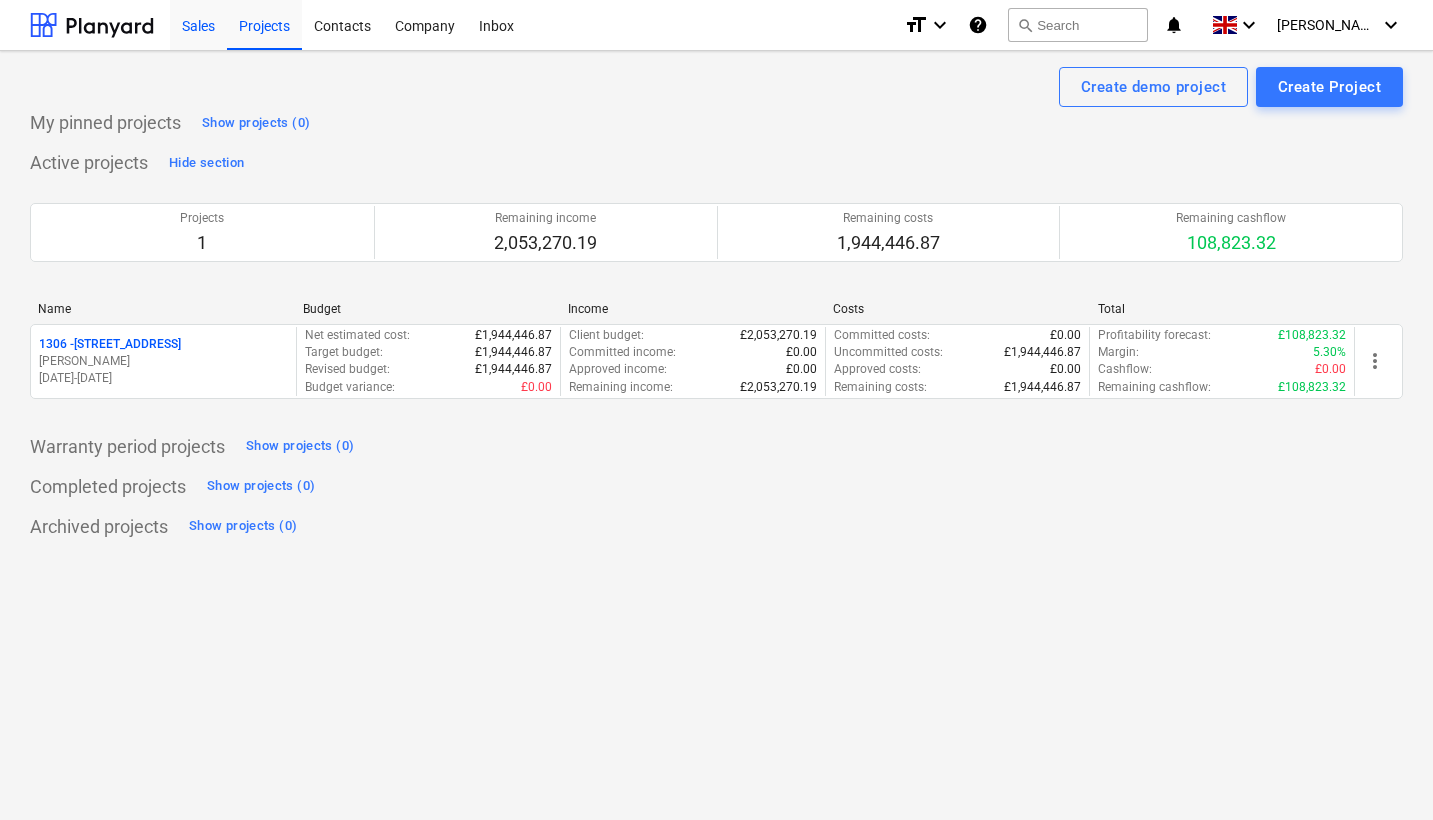 click on "Sales" at bounding box center (198, 24) 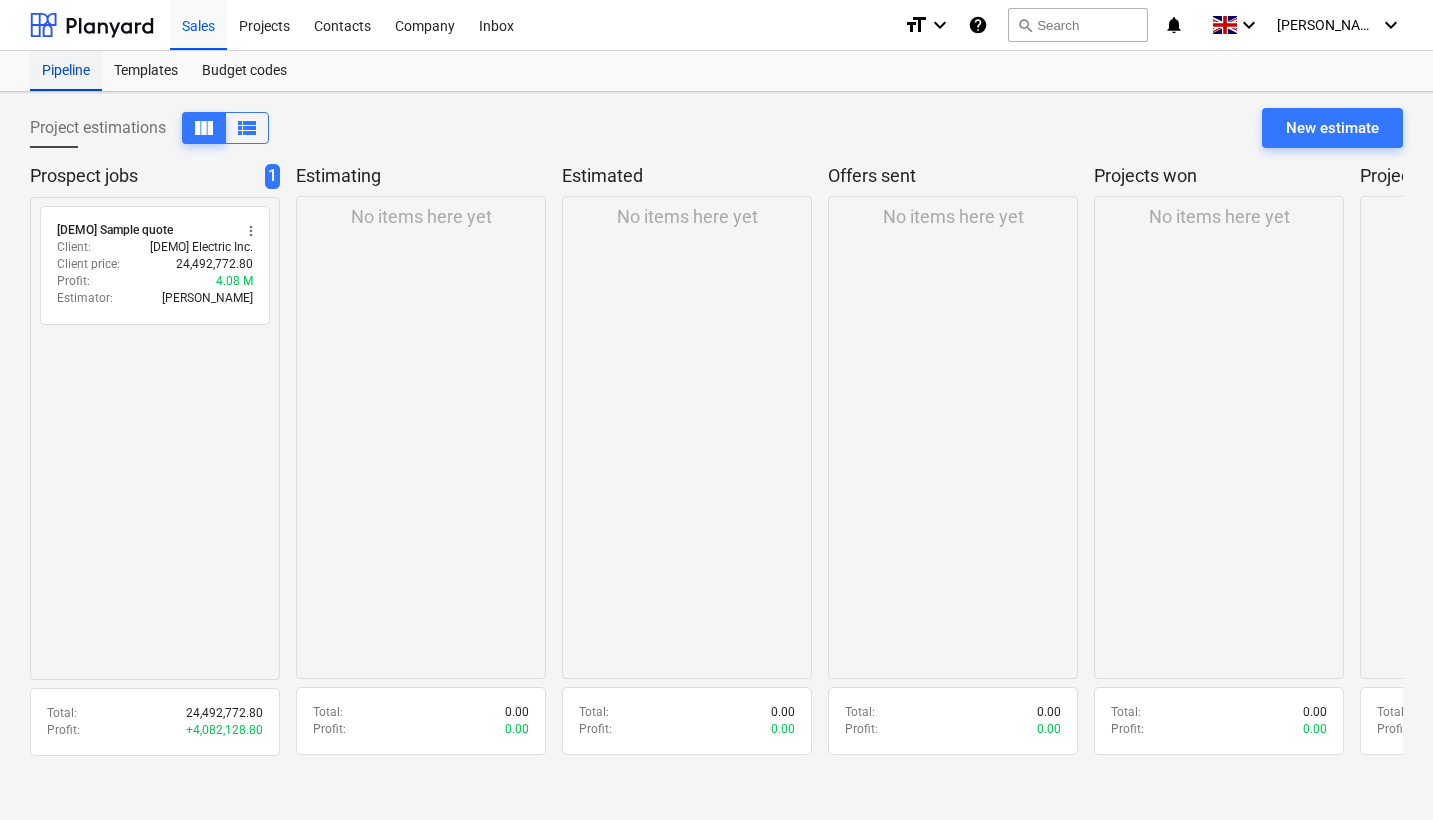 click on "Pipeline" at bounding box center [66, 71] 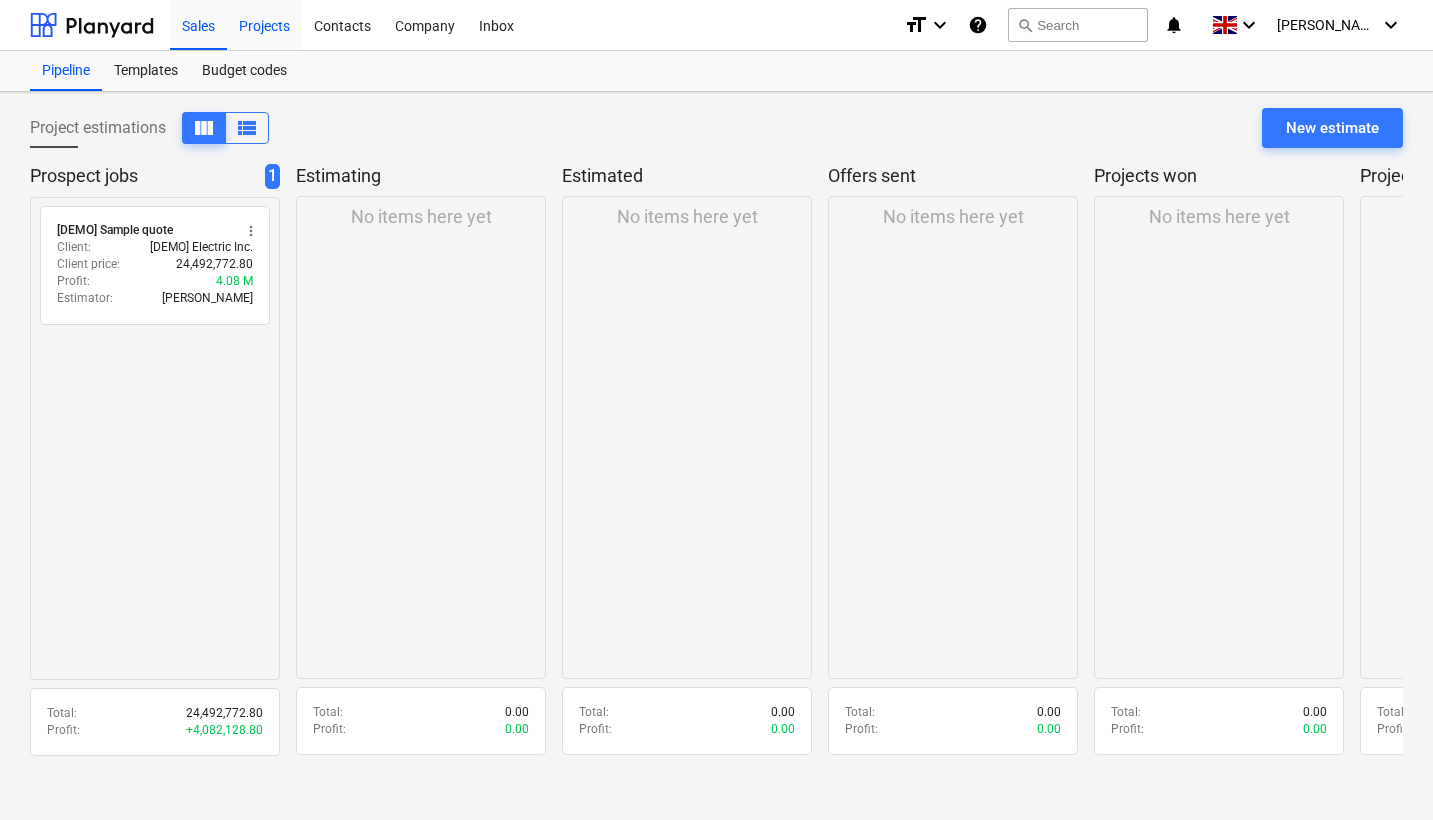 click on "Projects" at bounding box center [264, 24] 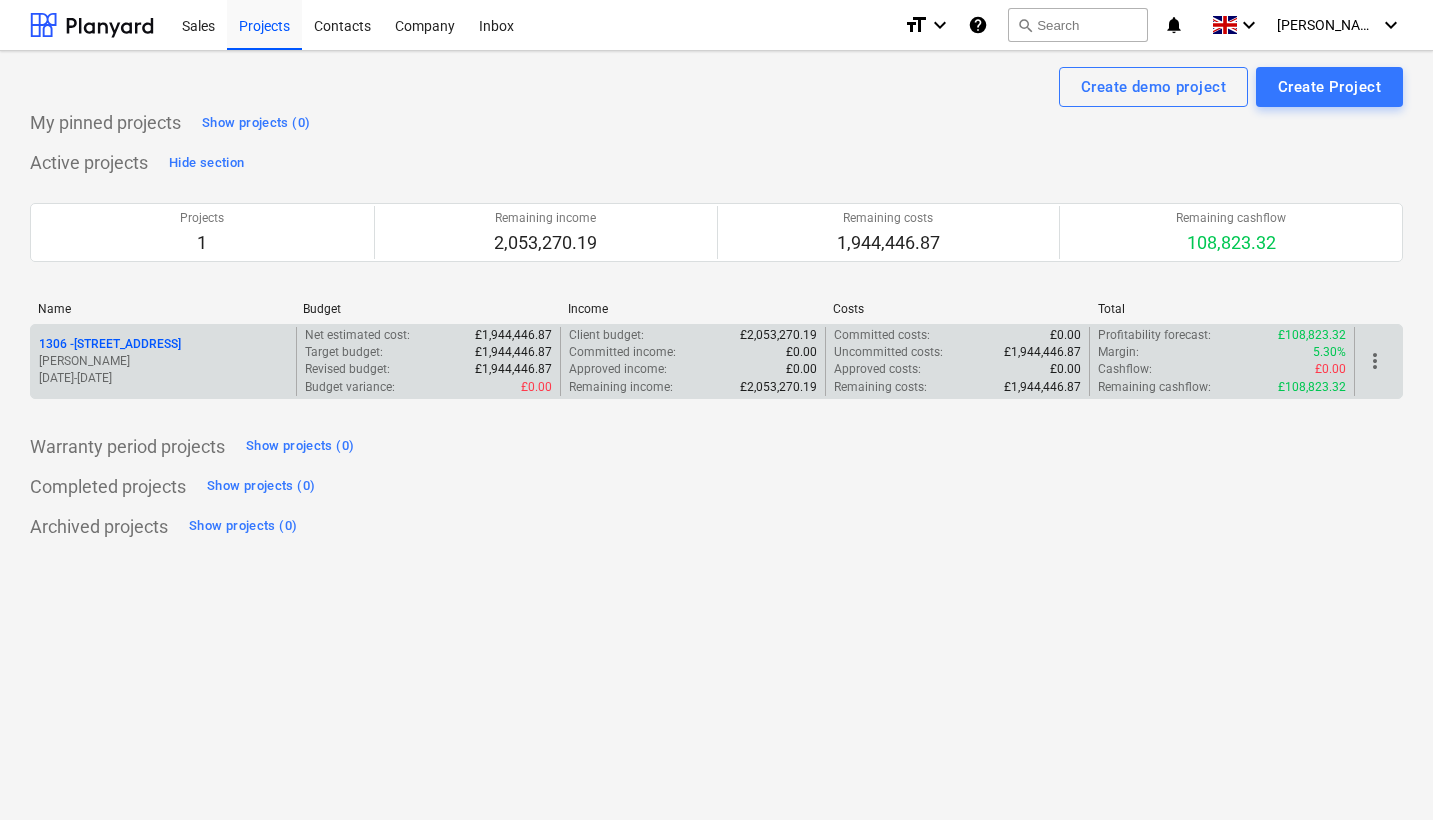 click on "1306 -  30 Duke Street" at bounding box center (110, 344) 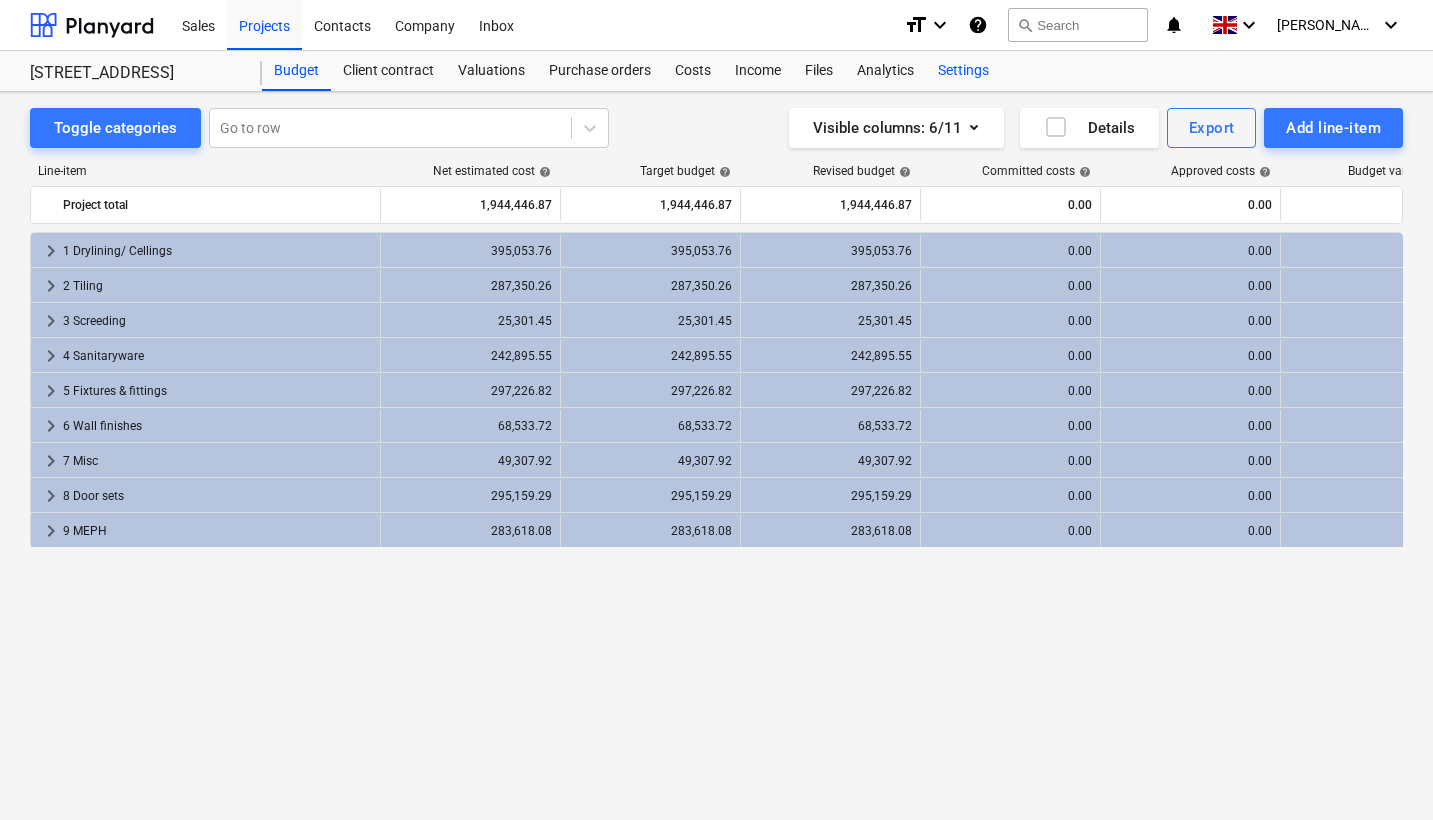scroll, scrollTop: 0, scrollLeft: 0, axis: both 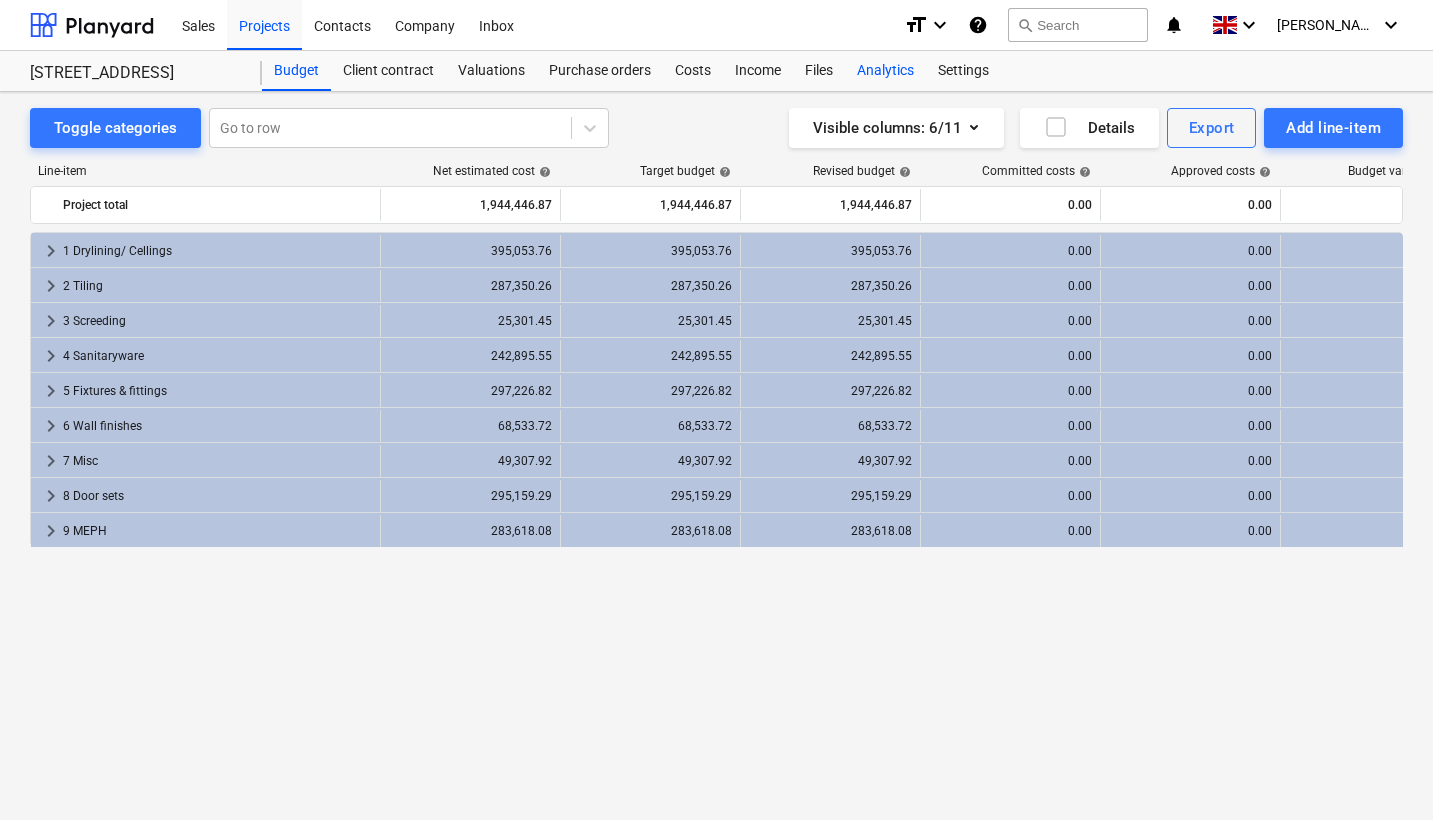 click on "Analytics" at bounding box center (885, 71) 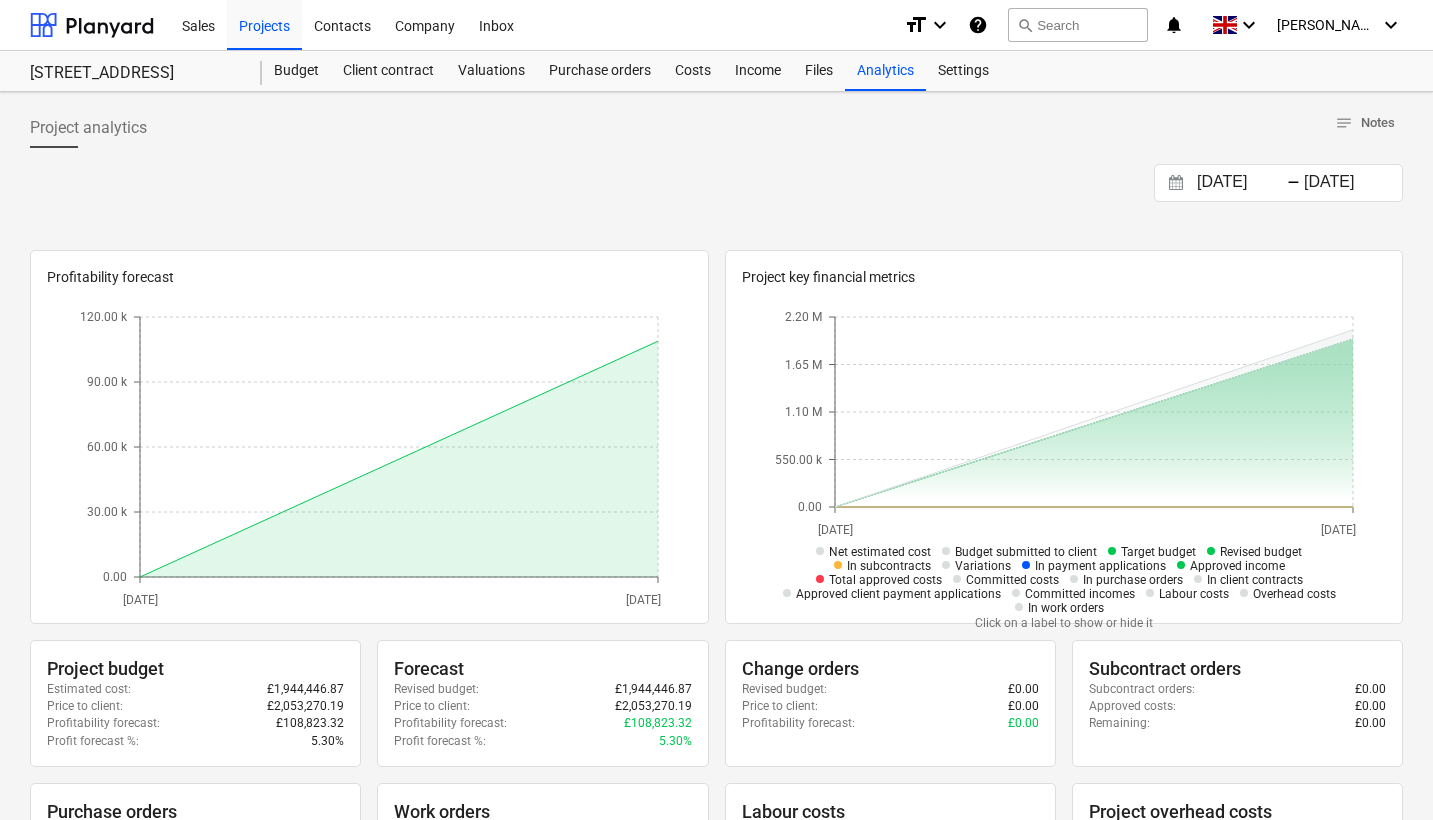 scroll, scrollTop: 0, scrollLeft: 0, axis: both 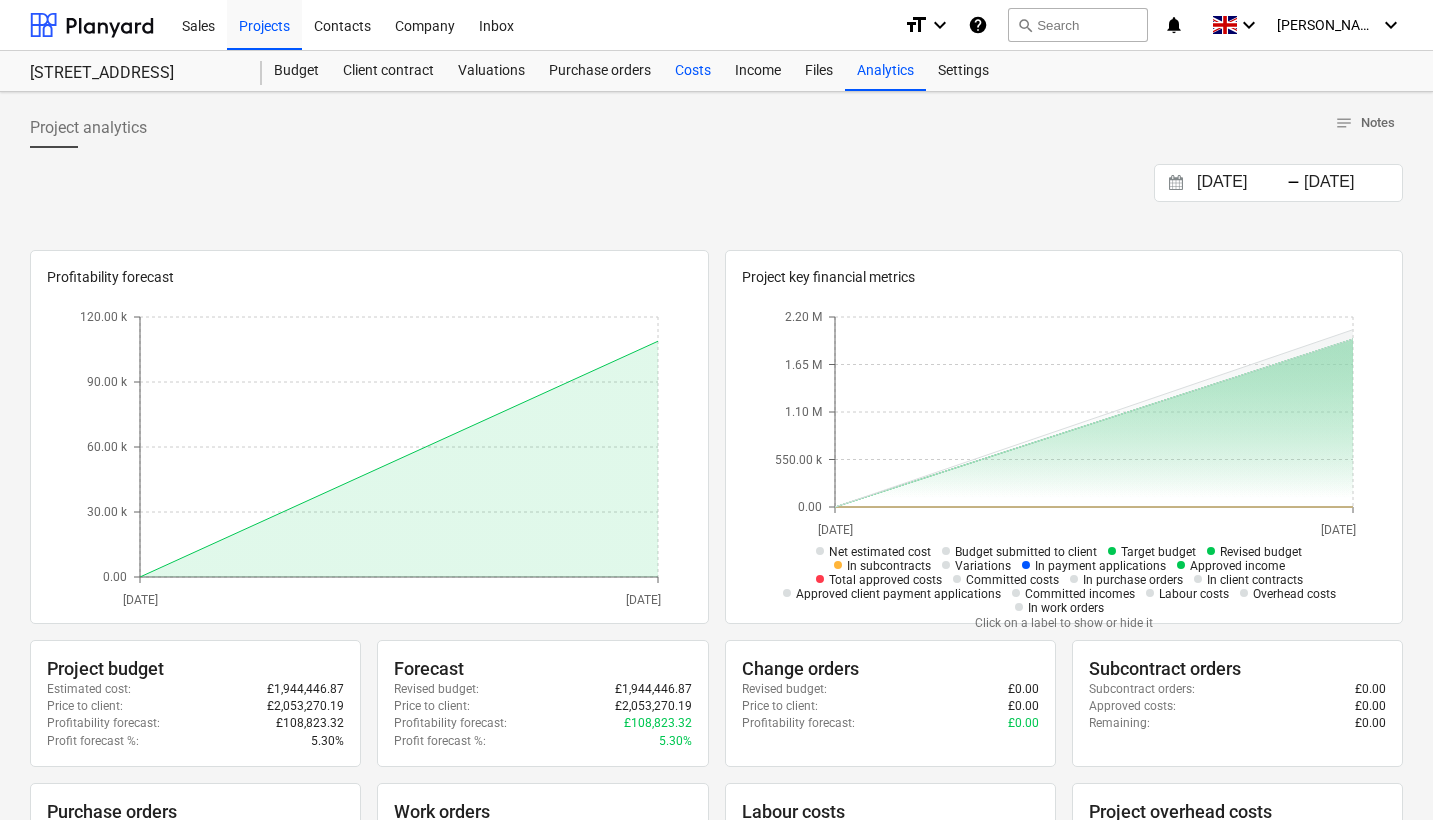 click on "Costs" at bounding box center [693, 71] 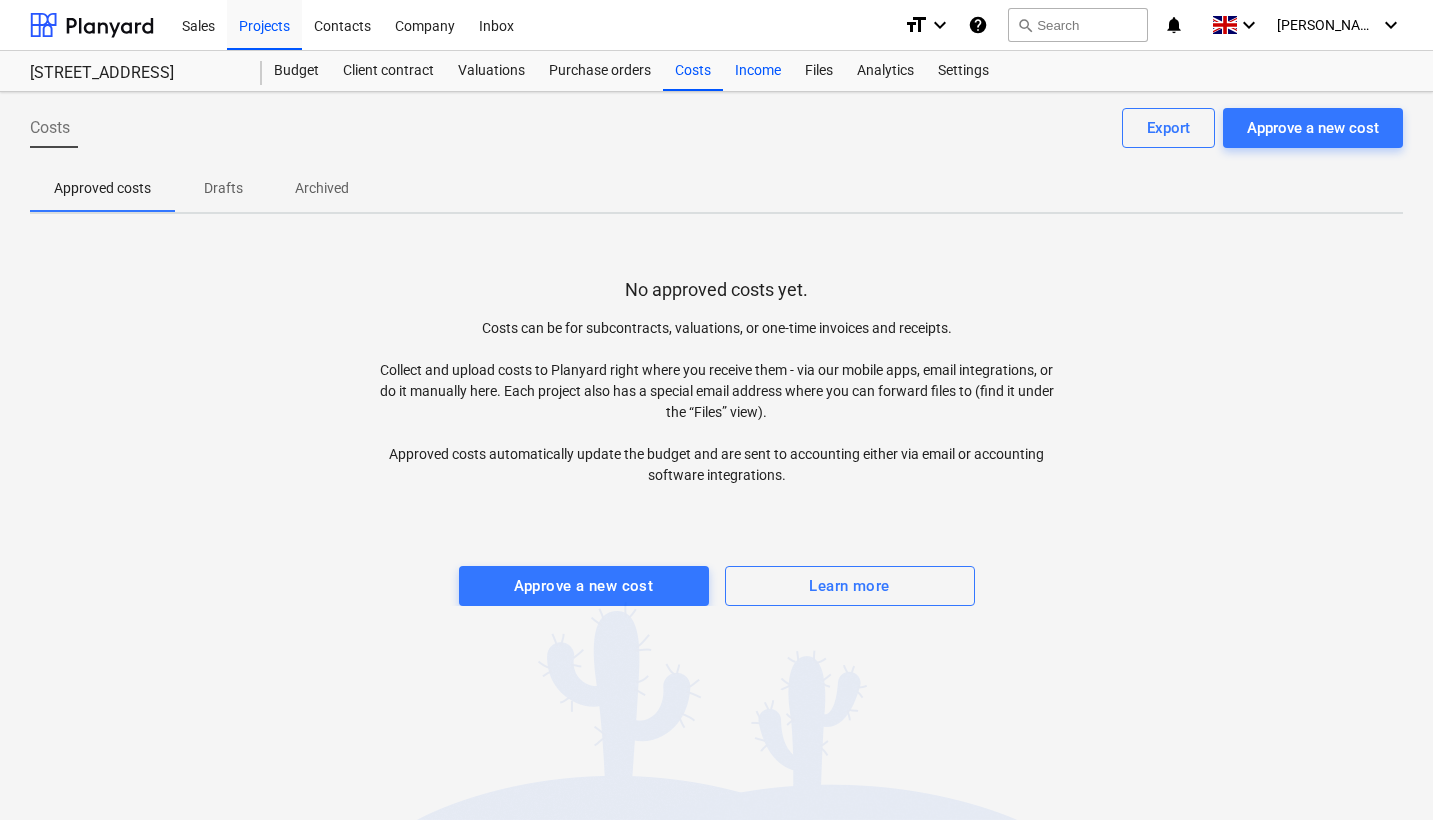 click on "Income" at bounding box center [758, 71] 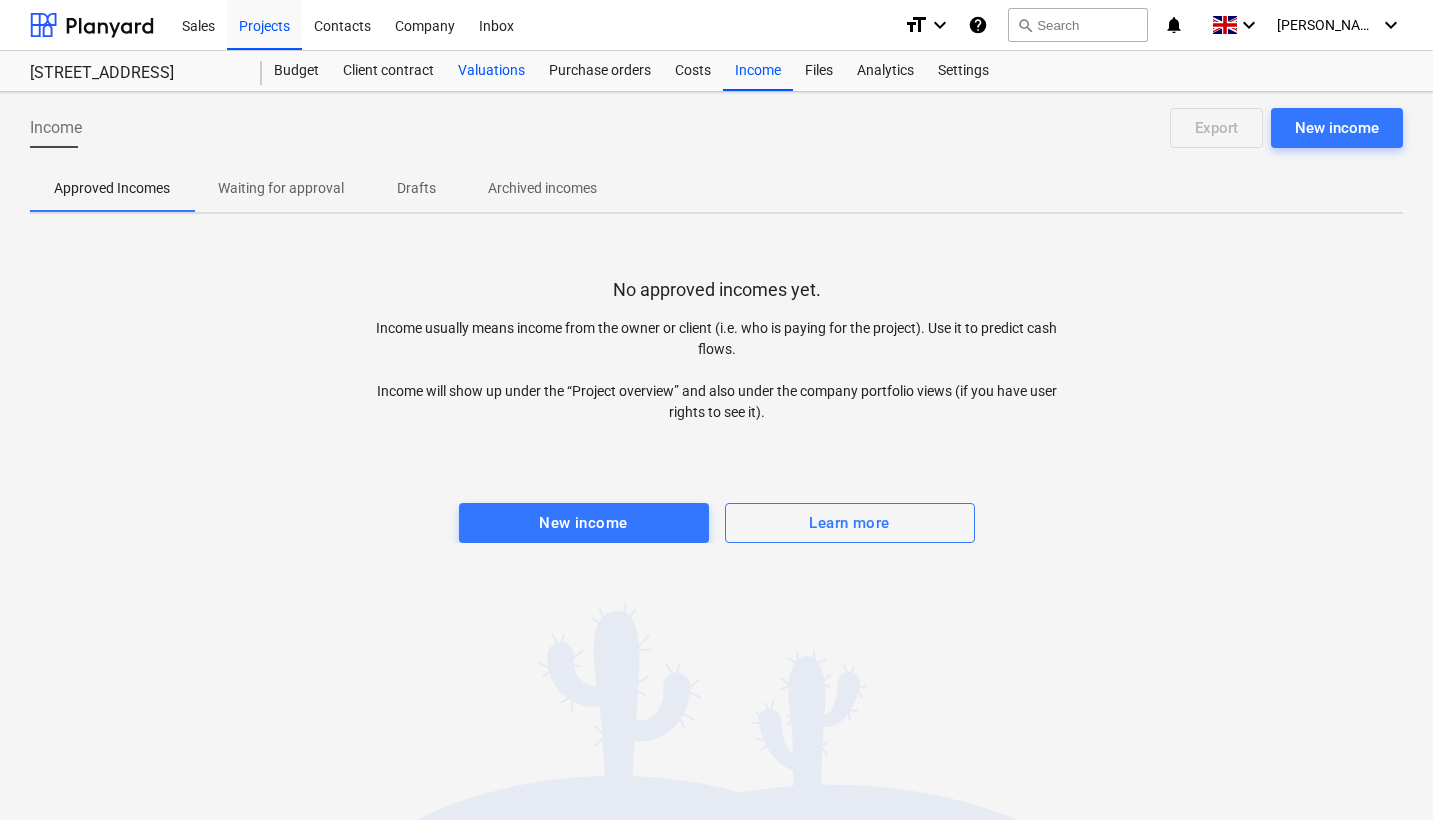 click on "Valuations" at bounding box center (491, 71) 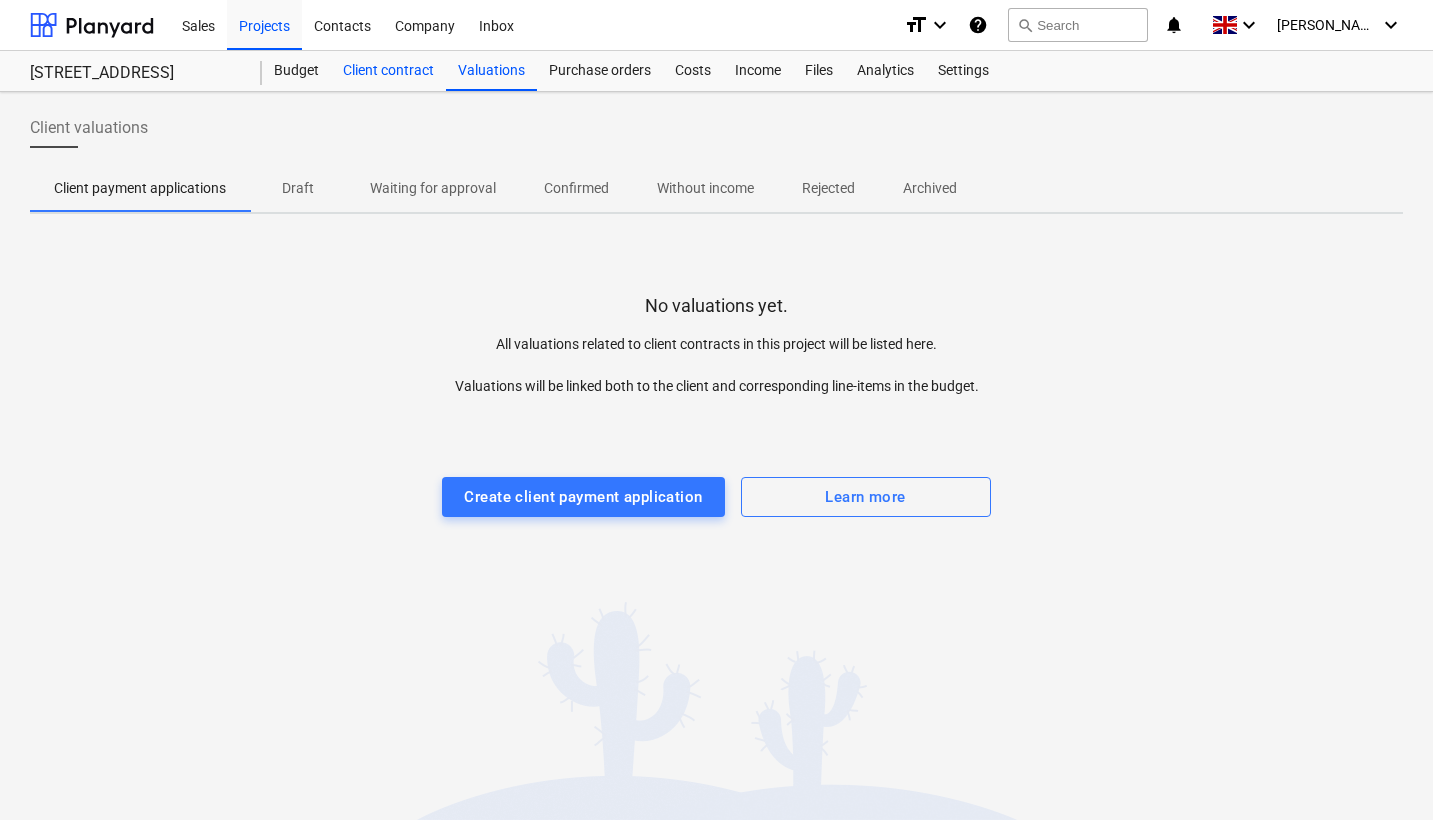 click on "Client contract" at bounding box center [388, 71] 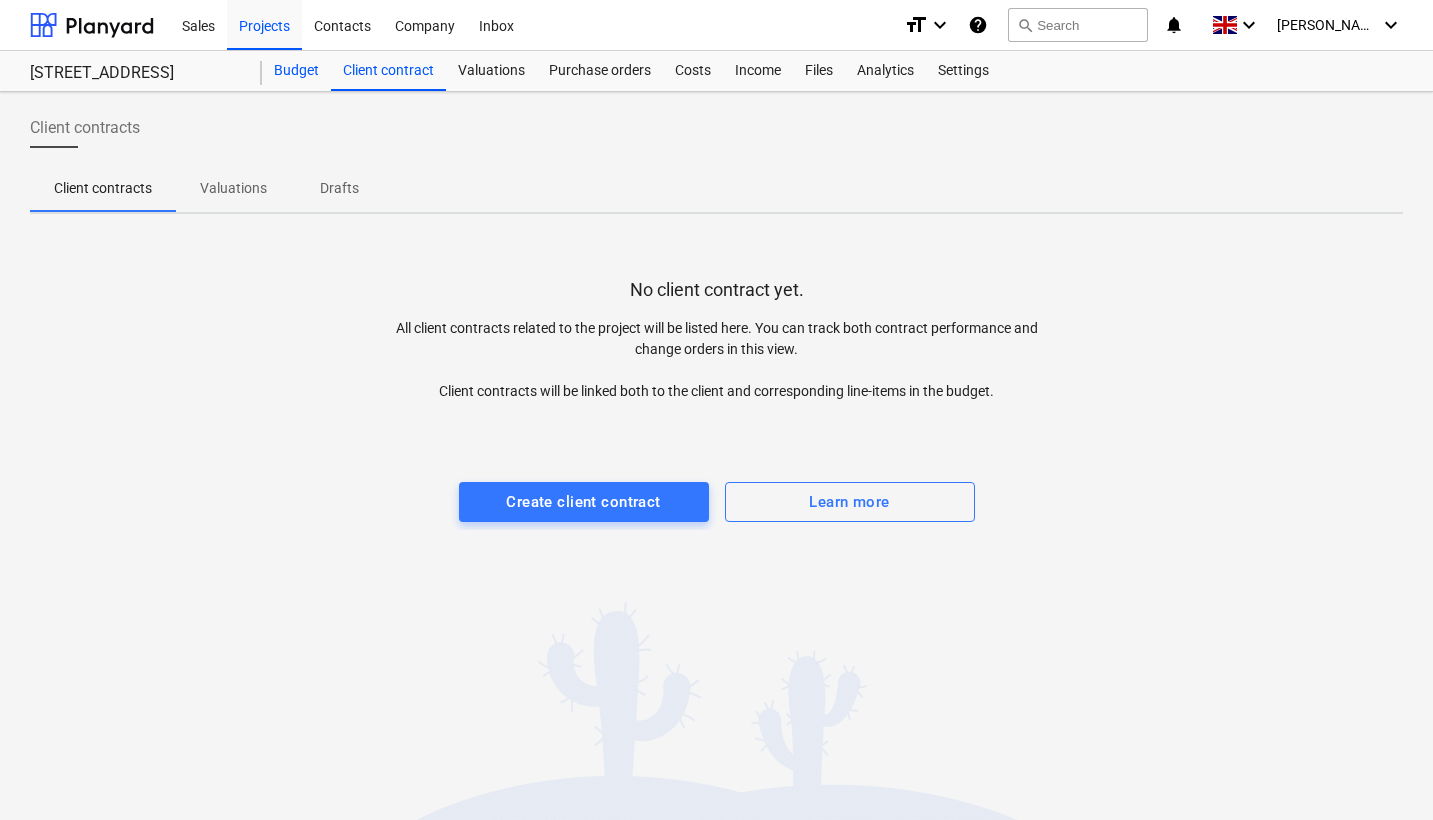 click on "Budget" at bounding box center [296, 71] 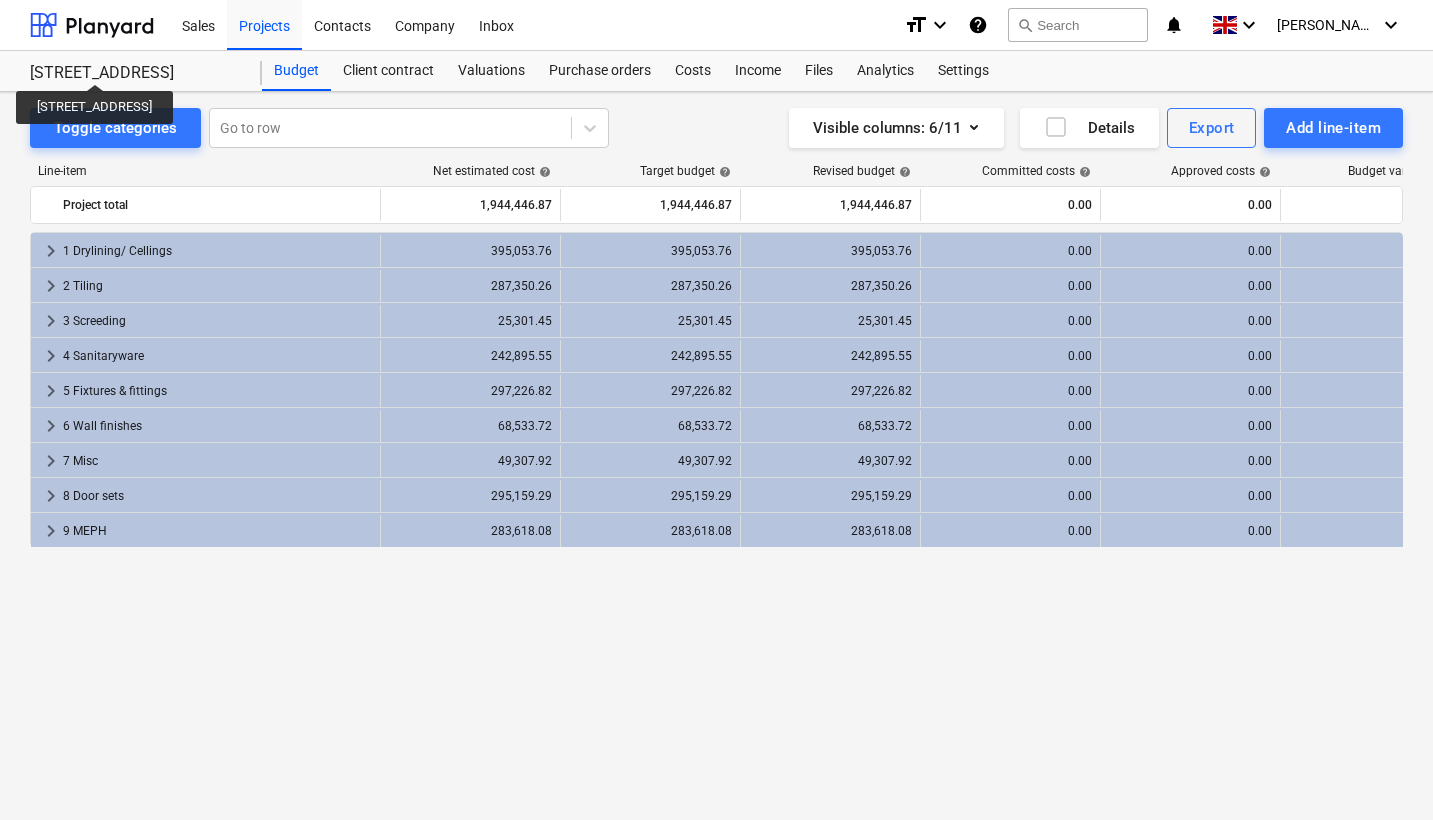 click on "30 Duke Street" at bounding box center [134, 73] 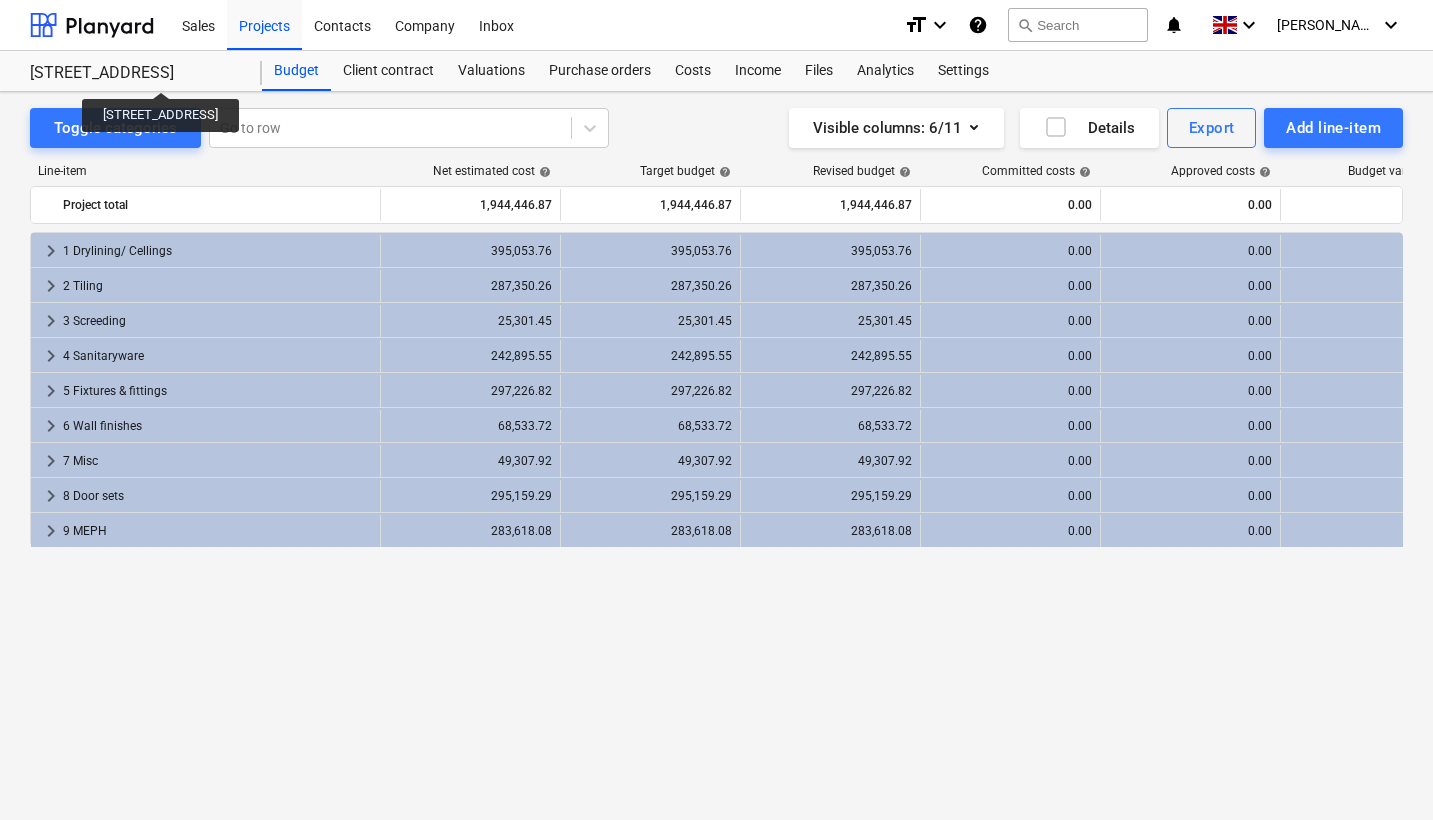 click on "30 Duke Street" at bounding box center (134, 73) 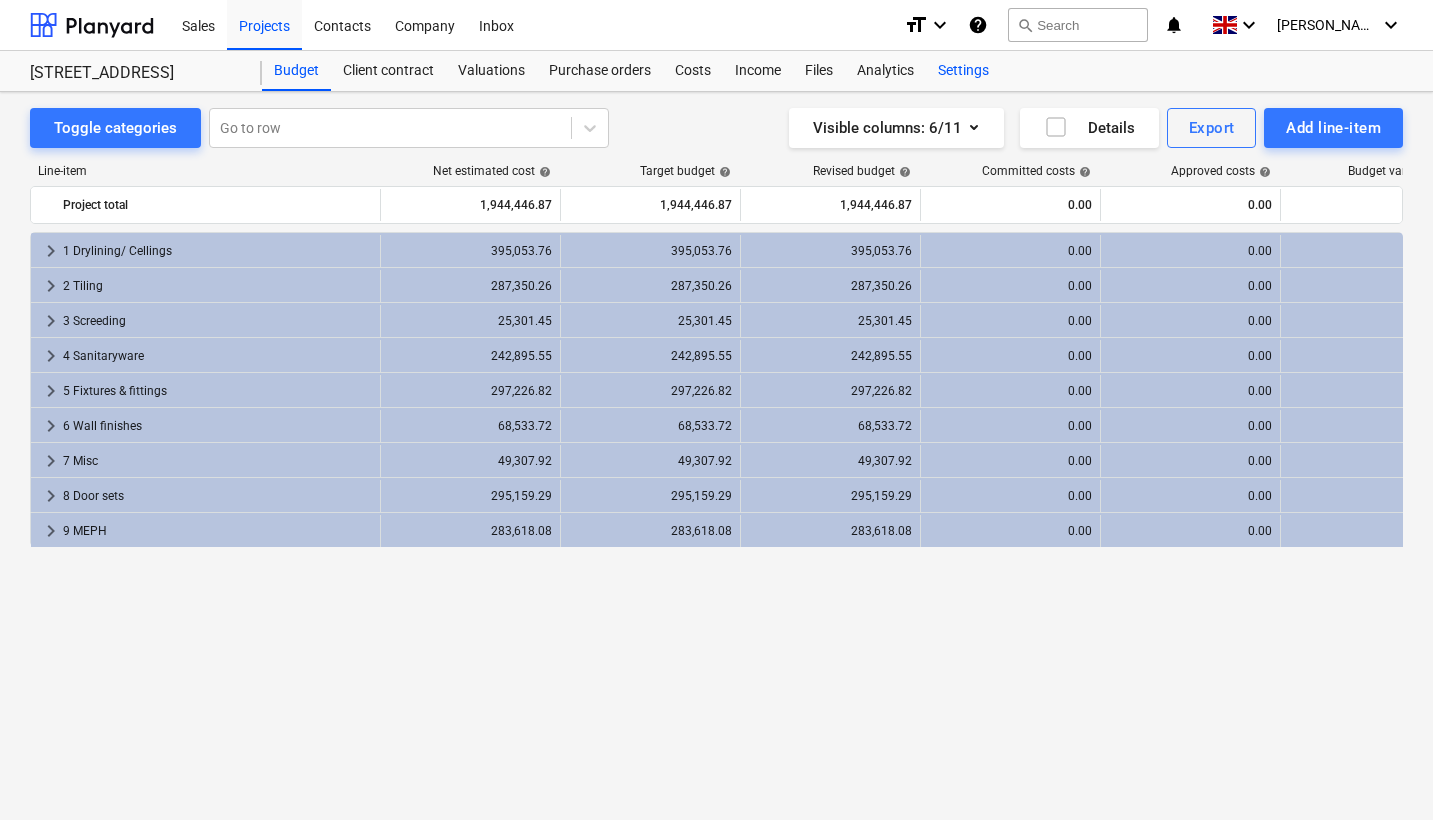 click on "Settings" at bounding box center [963, 71] 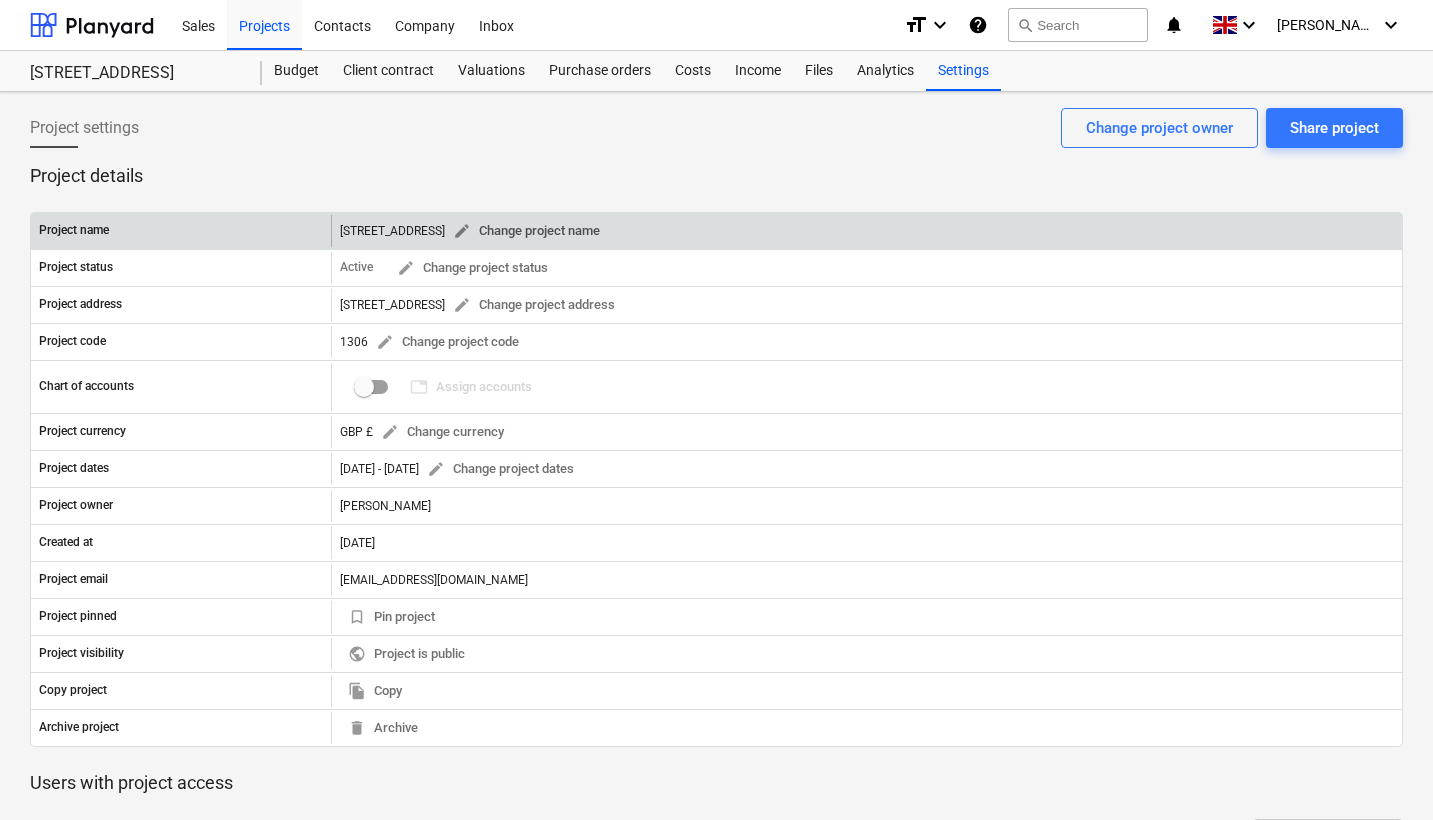 click on "edit" at bounding box center [462, 231] 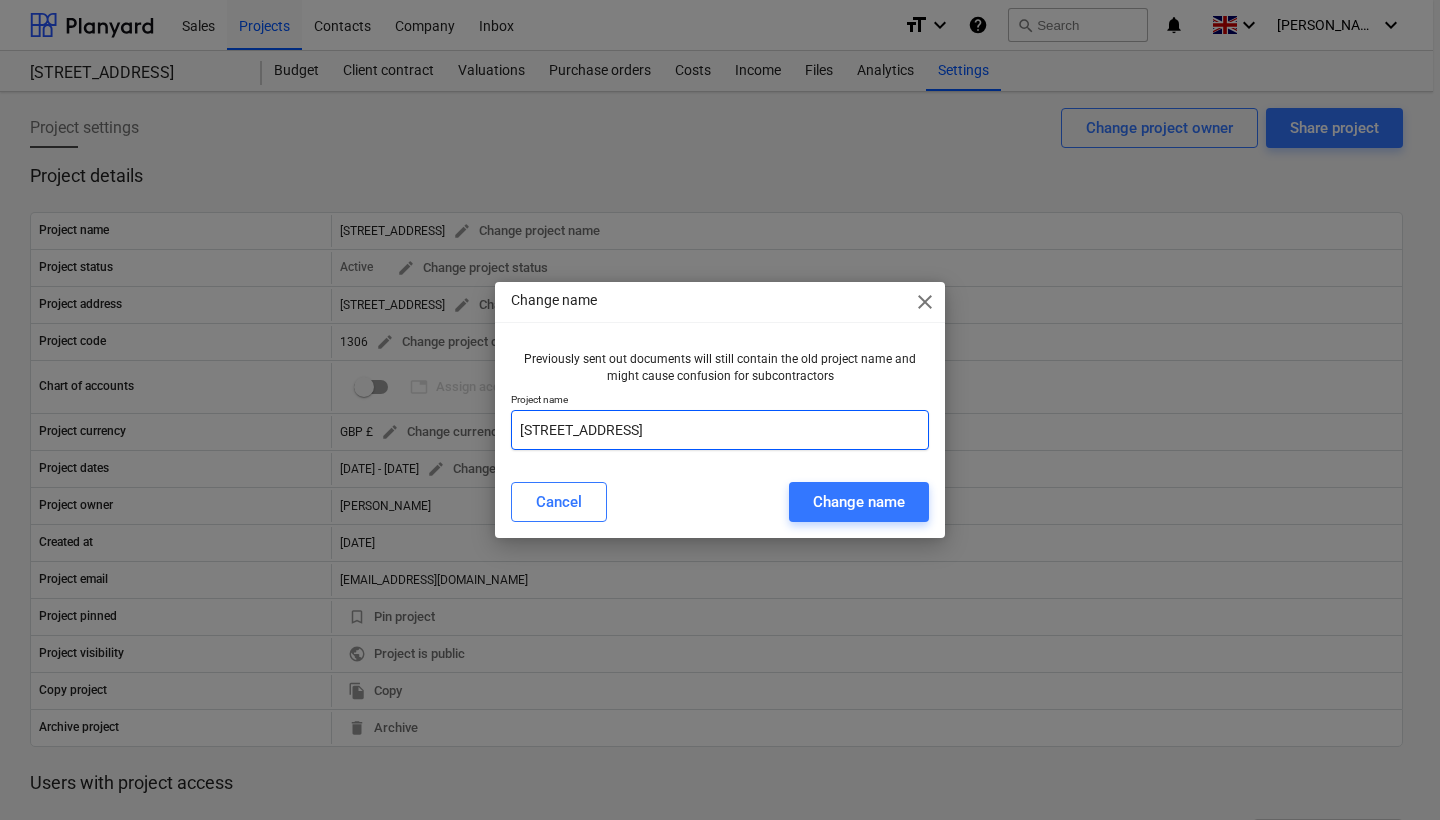 click on "30 Duke Street" at bounding box center [720, 430] 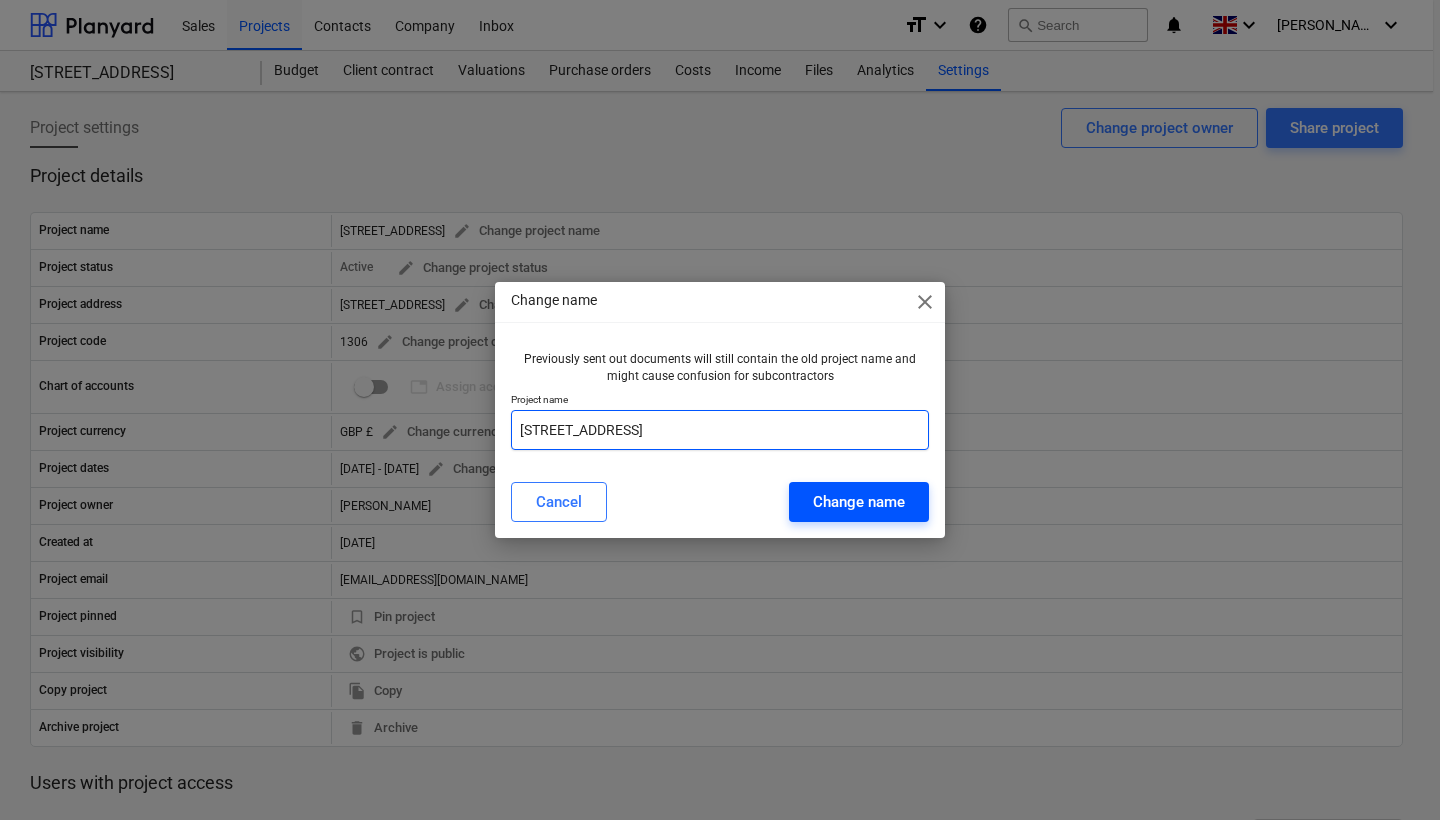 type on "30 Duke Street WC package" 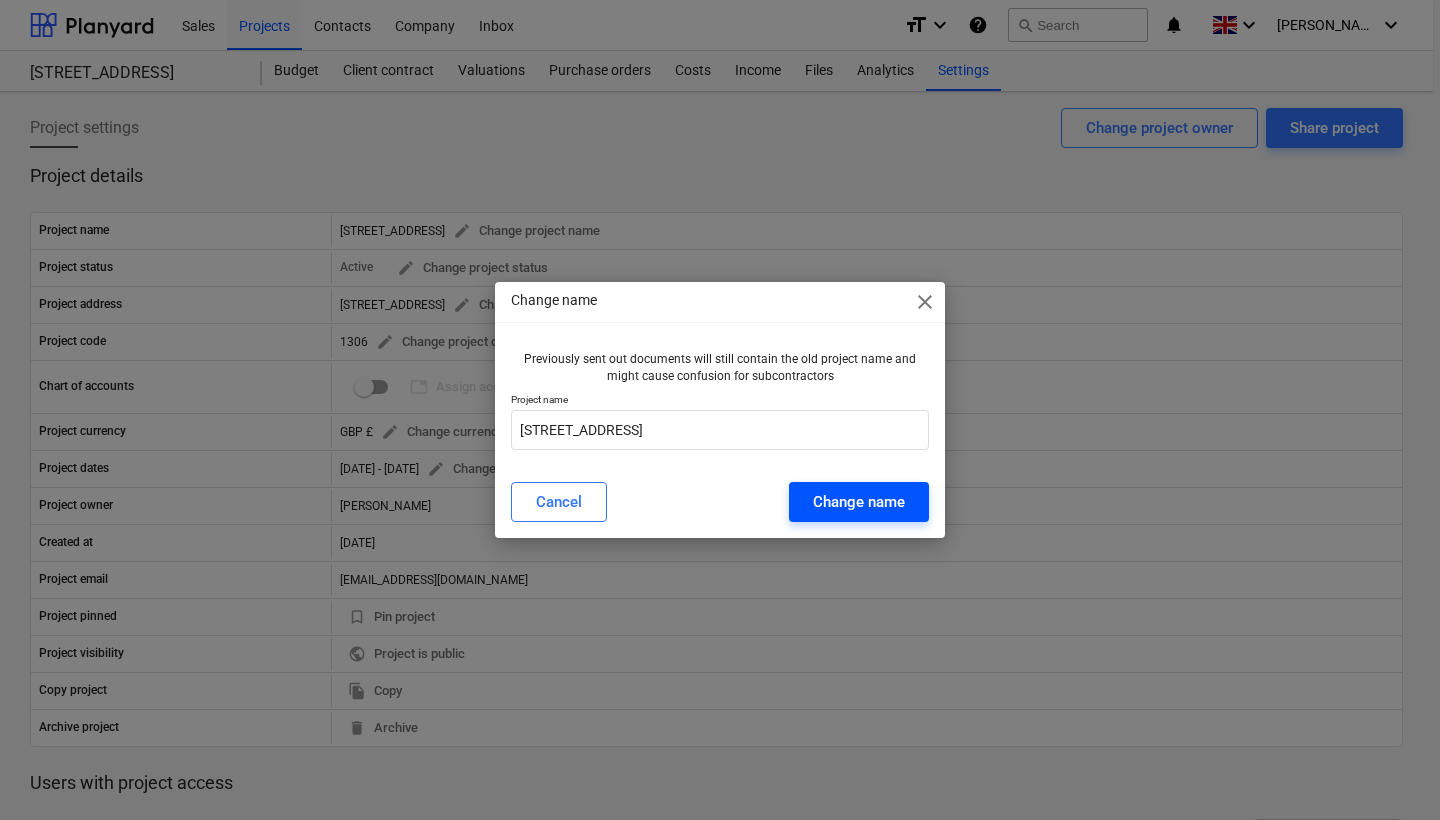 click on "Change name" at bounding box center [859, 502] 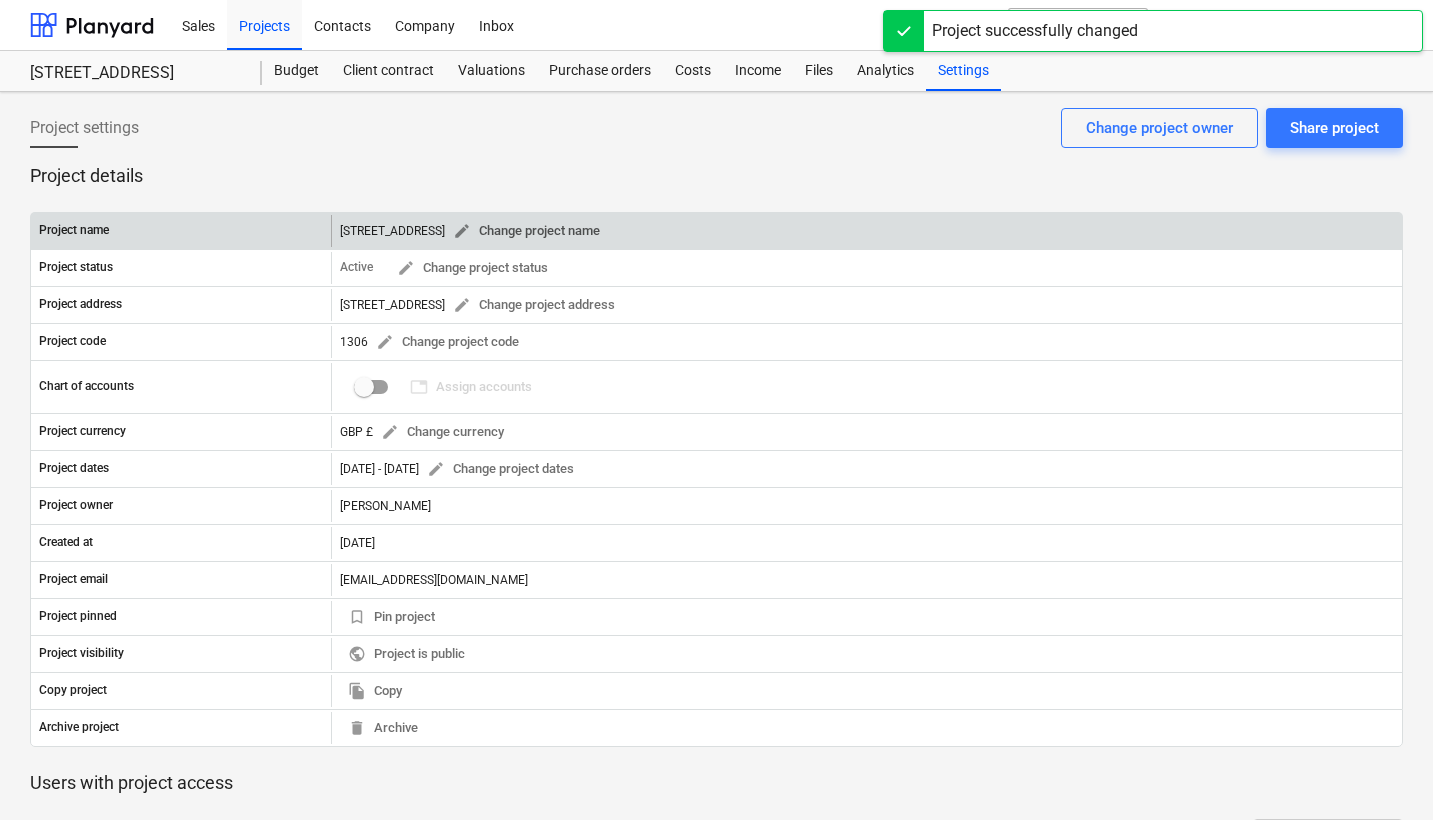 click on "edit" at bounding box center [462, 231] 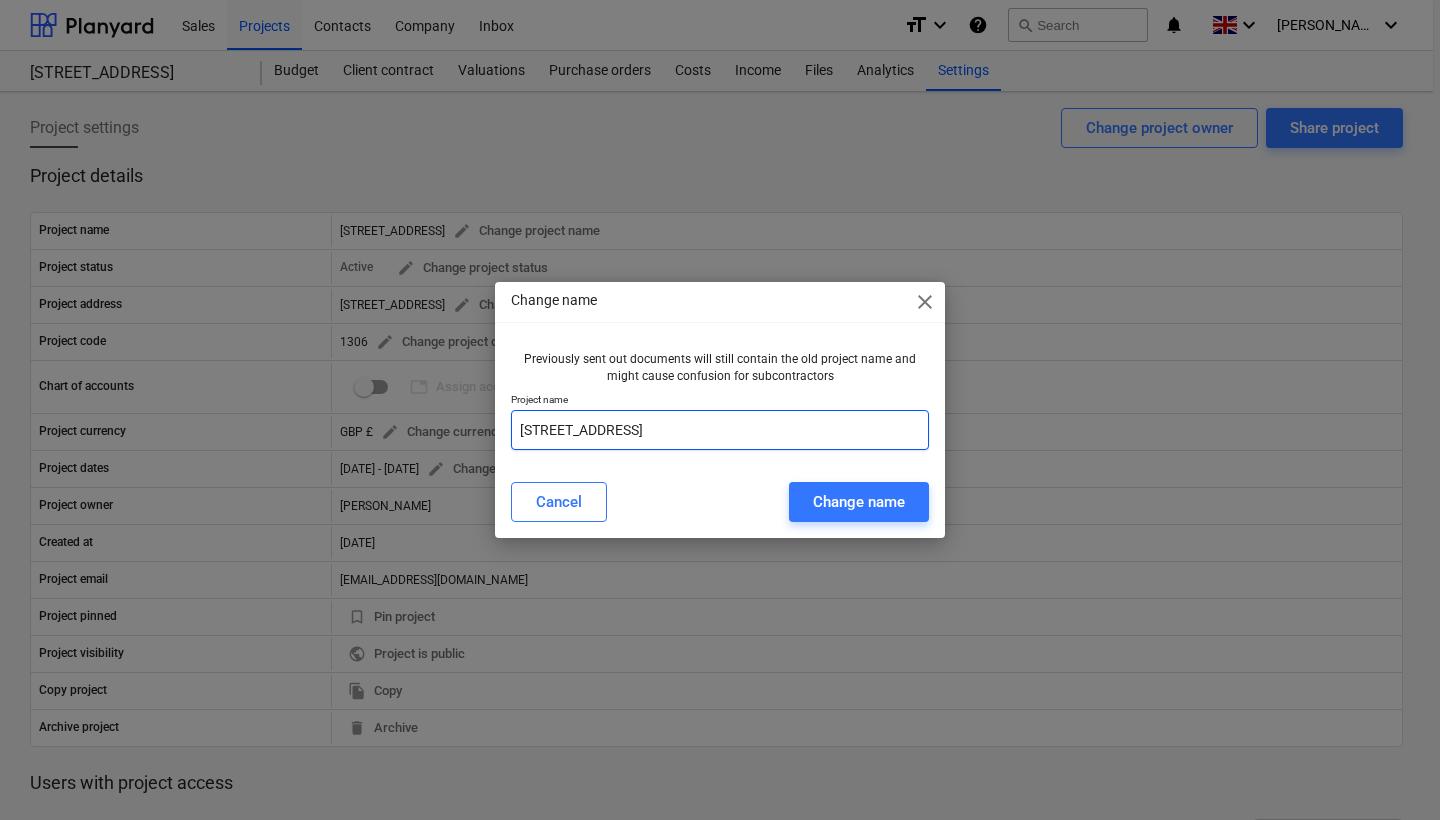 click on "30 Duke Street WC package" at bounding box center [720, 430] 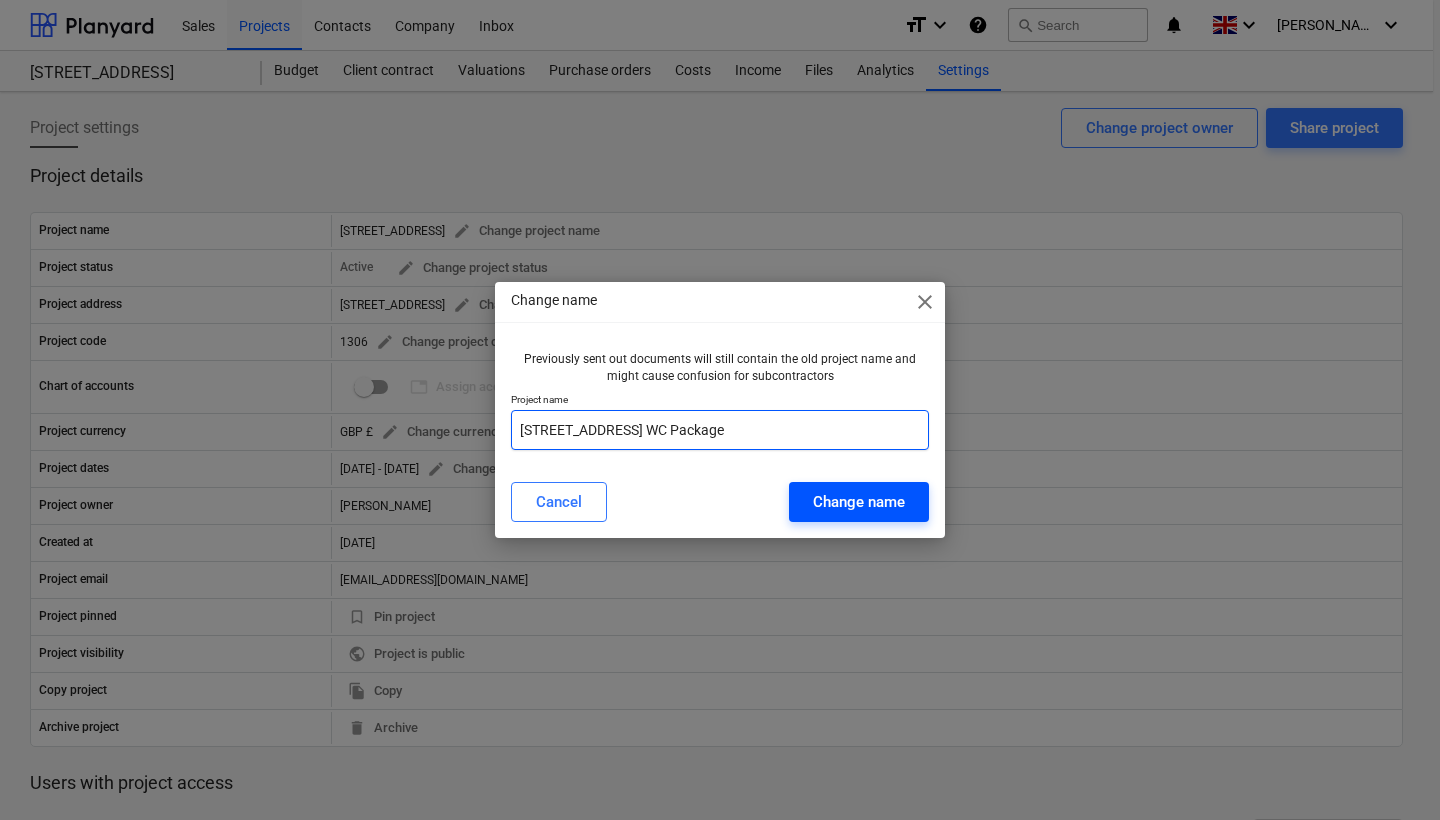 type on "[STREET_ADDRESS] WC Package" 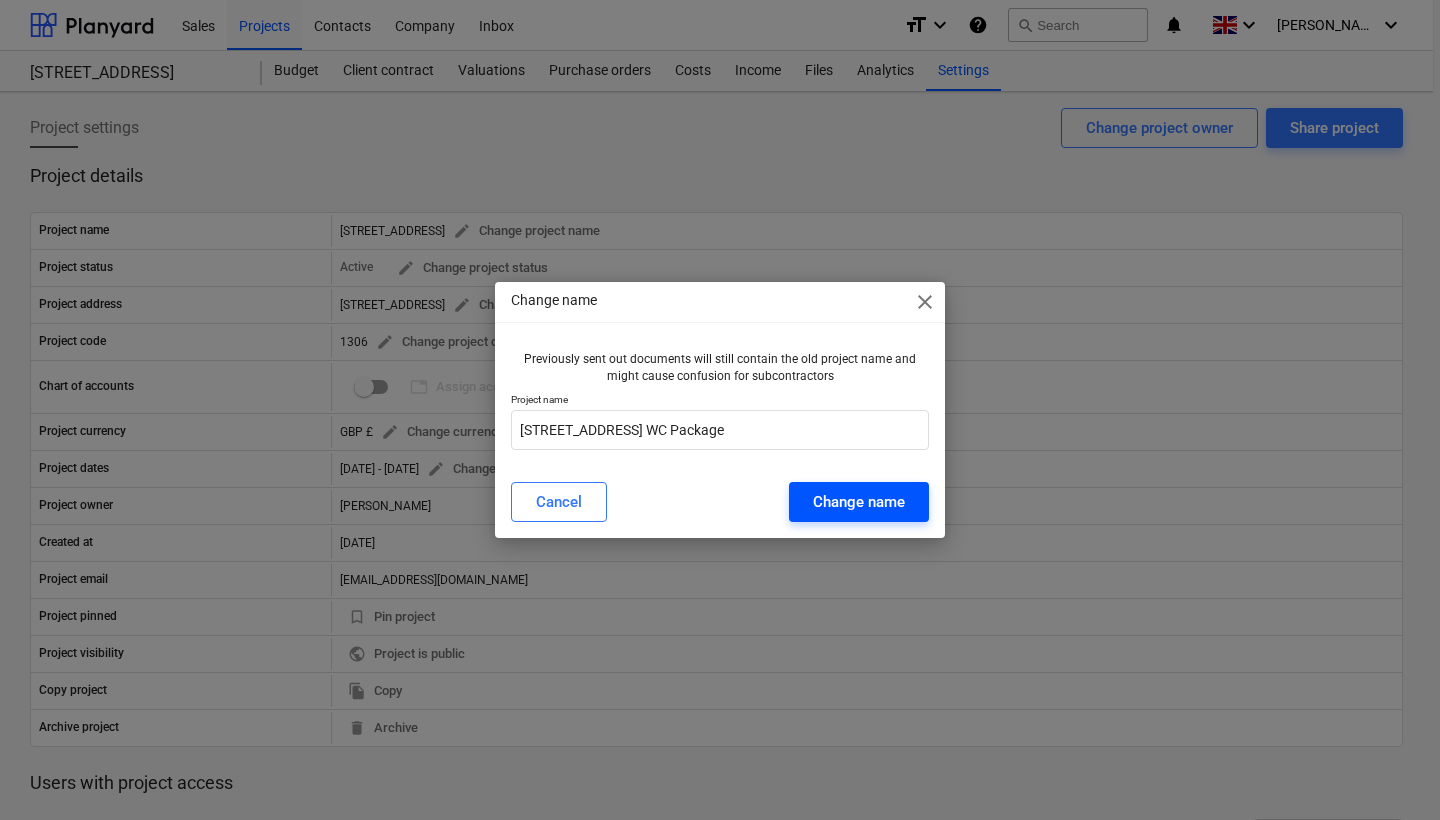click on "Change name" at bounding box center (859, 502) 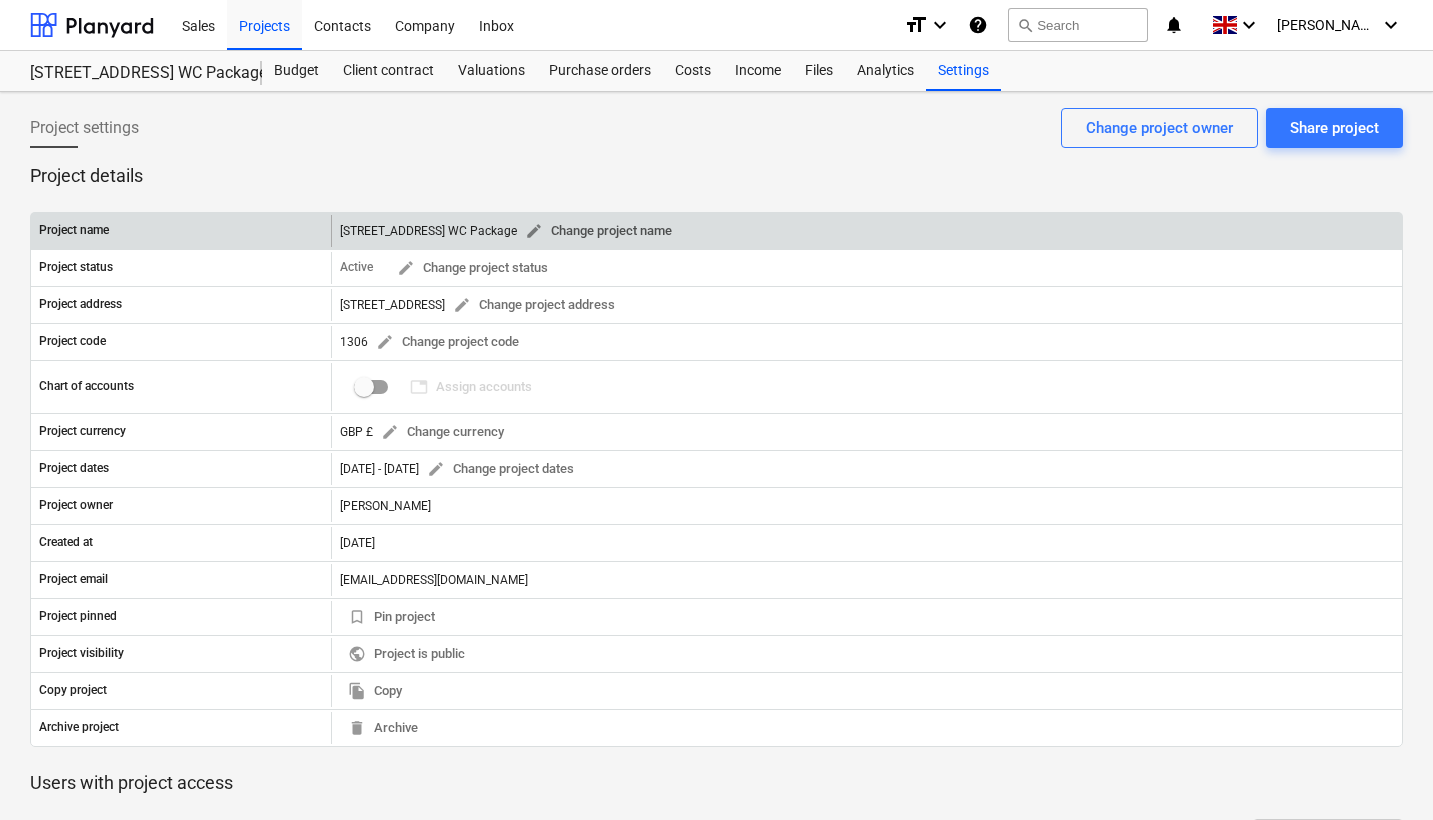 scroll, scrollTop: 0, scrollLeft: 0, axis: both 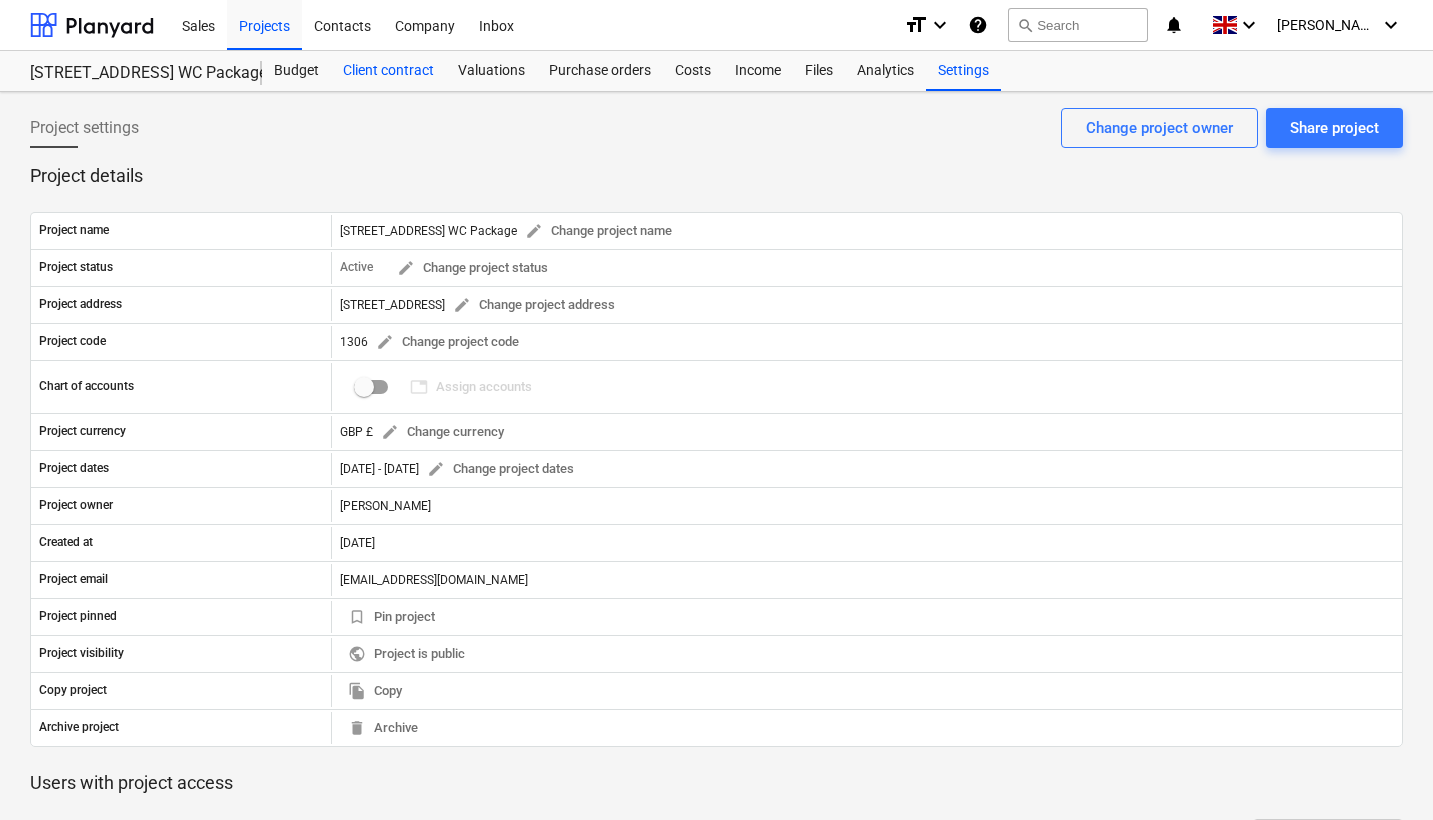 click on "Client contract" at bounding box center [388, 71] 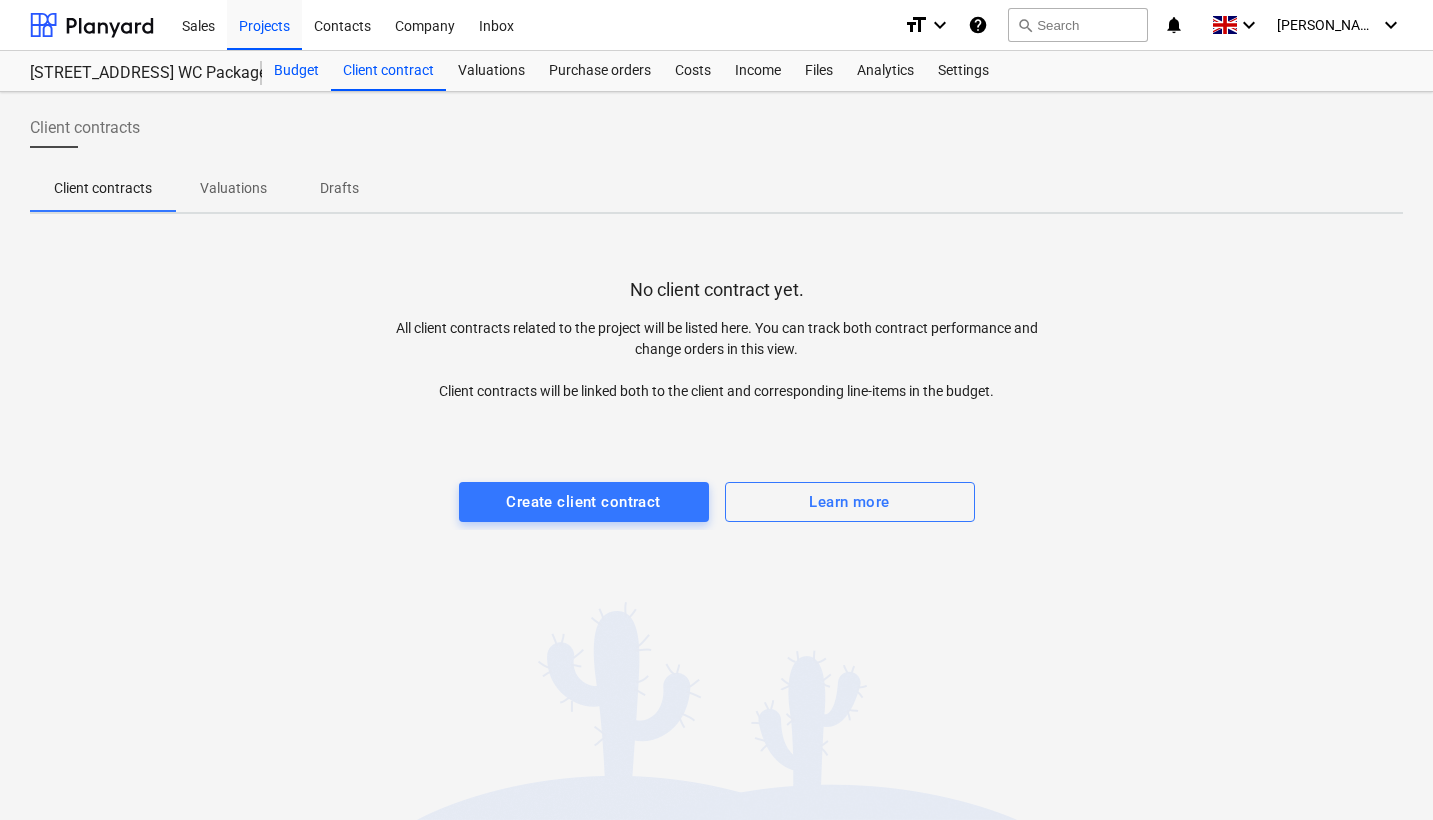 click on "Budget" at bounding box center [296, 71] 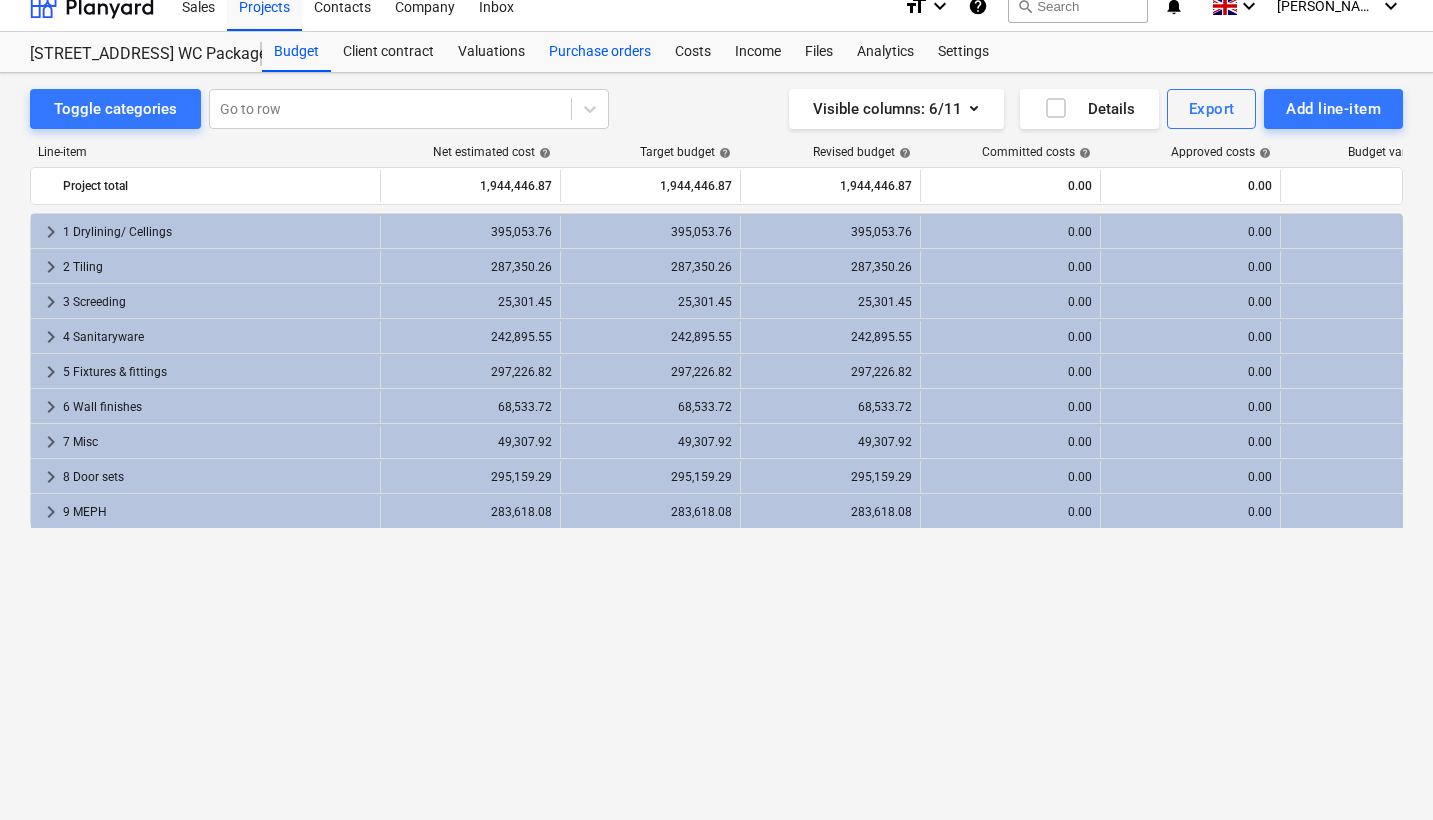 click on "Toggle categories Go to row Visible columns :   6/11 Details Export Add line-item Line-item Net estimated cost help Target budget help Revised budget help Committed costs help Approved costs help Budget variance help Project total 1,944,446.87 1,944,446.87 1,944,446.87 0.00 0.00 0.00 more_vert keyboard_arrow_right 1 Drylining/ Cellings 395,053.76 395,053.76 395,053.76 0.00 0.00 0.00 more_vert keyboard_arrow_right 2 Tiling 287,350.26 287,350.26 287,350.26 0.00 0.00 0.00 more_vert keyboard_arrow_right 3 Screeding 25,301.45 25,301.45 25,301.45 0.00 0.00 0.00 more_vert keyboard_arrow_right 4 Sanitaryware 242,895.55 242,895.55 242,895.55 0.00 0.00 0.00 more_vert keyboard_arrow_right 5 Fixtures & fittings 297,226.82 297,226.82 297,226.82 0.00 0.00 0.00 more_vert keyboard_arrow_right 6 Wall finishes 68,533.72 68,533.72 68,533.72 0.00 0.00 0.00 more_vert keyboard_arrow_right 7 Misc 49,307.92 49,307.92 49,307.92 0.00 0.00 0.00 more_vert keyboard_arrow_right 8 Door sets 295,159.29 295,159.29 295,159.29 0.00 0.00 0.00" at bounding box center [716, 415] 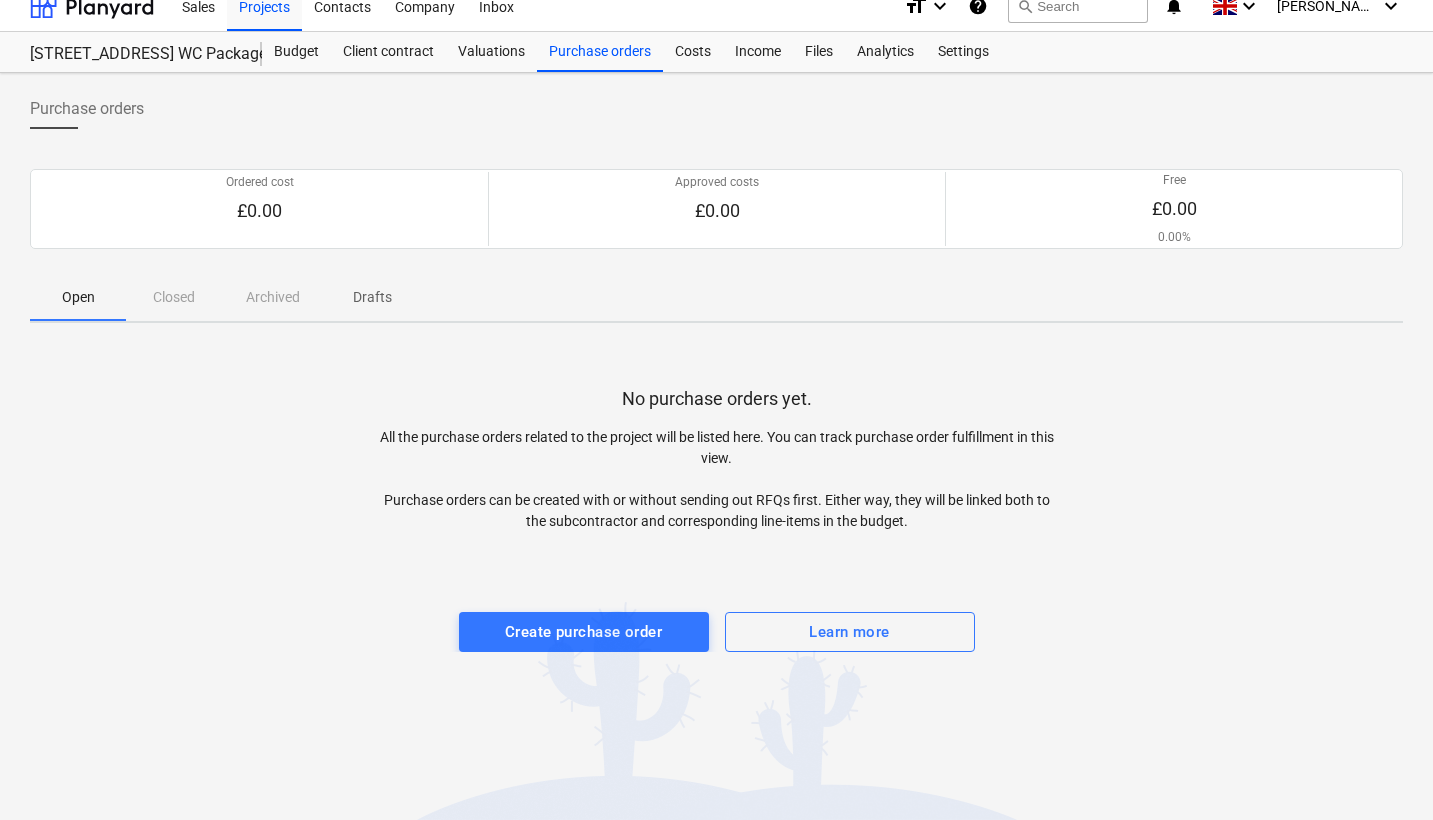 scroll, scrollTop: 19, scrollLeft: 0, axis: vertical 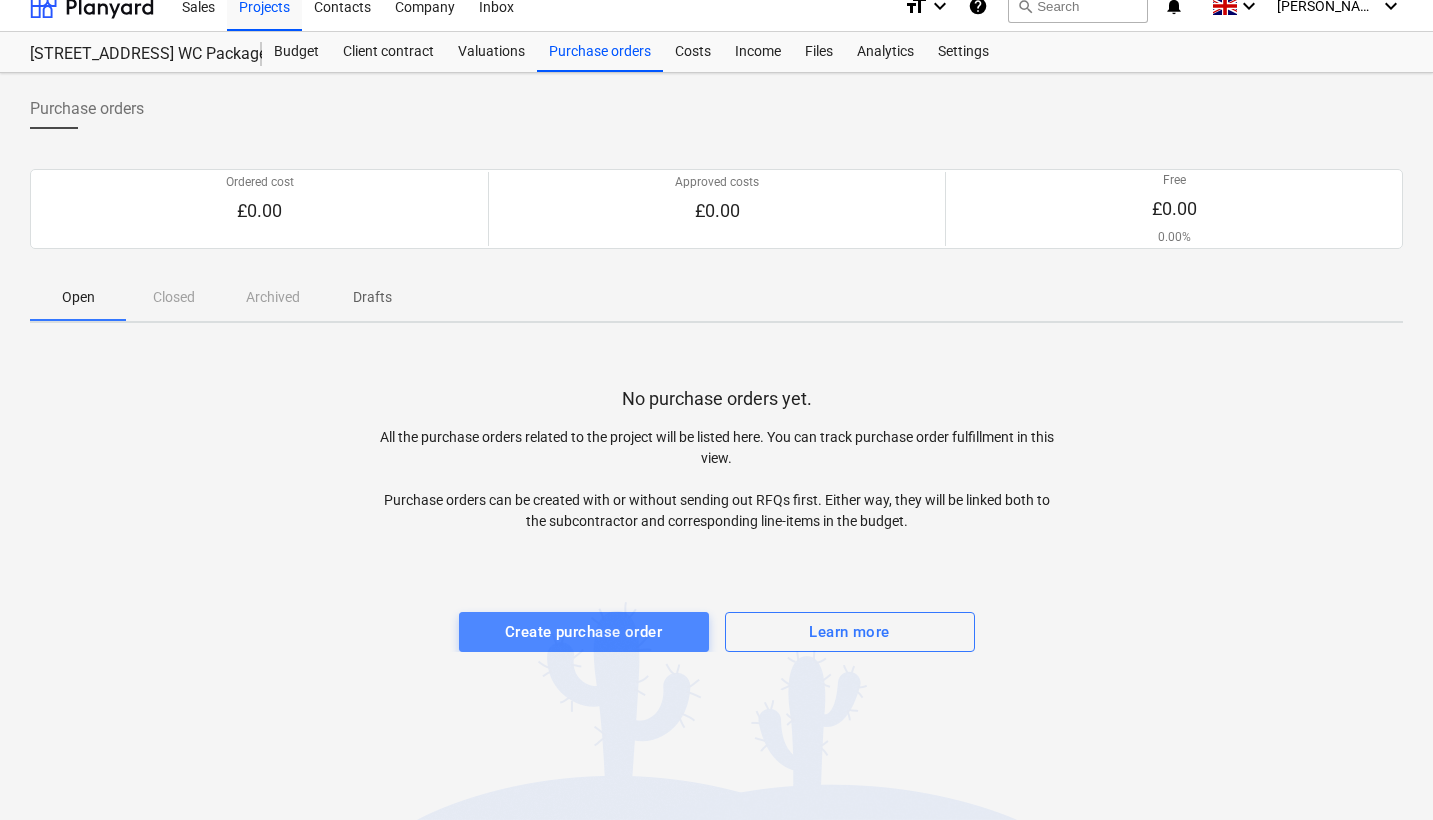 click on "Create purchase order" at bounding box center (583, 632) 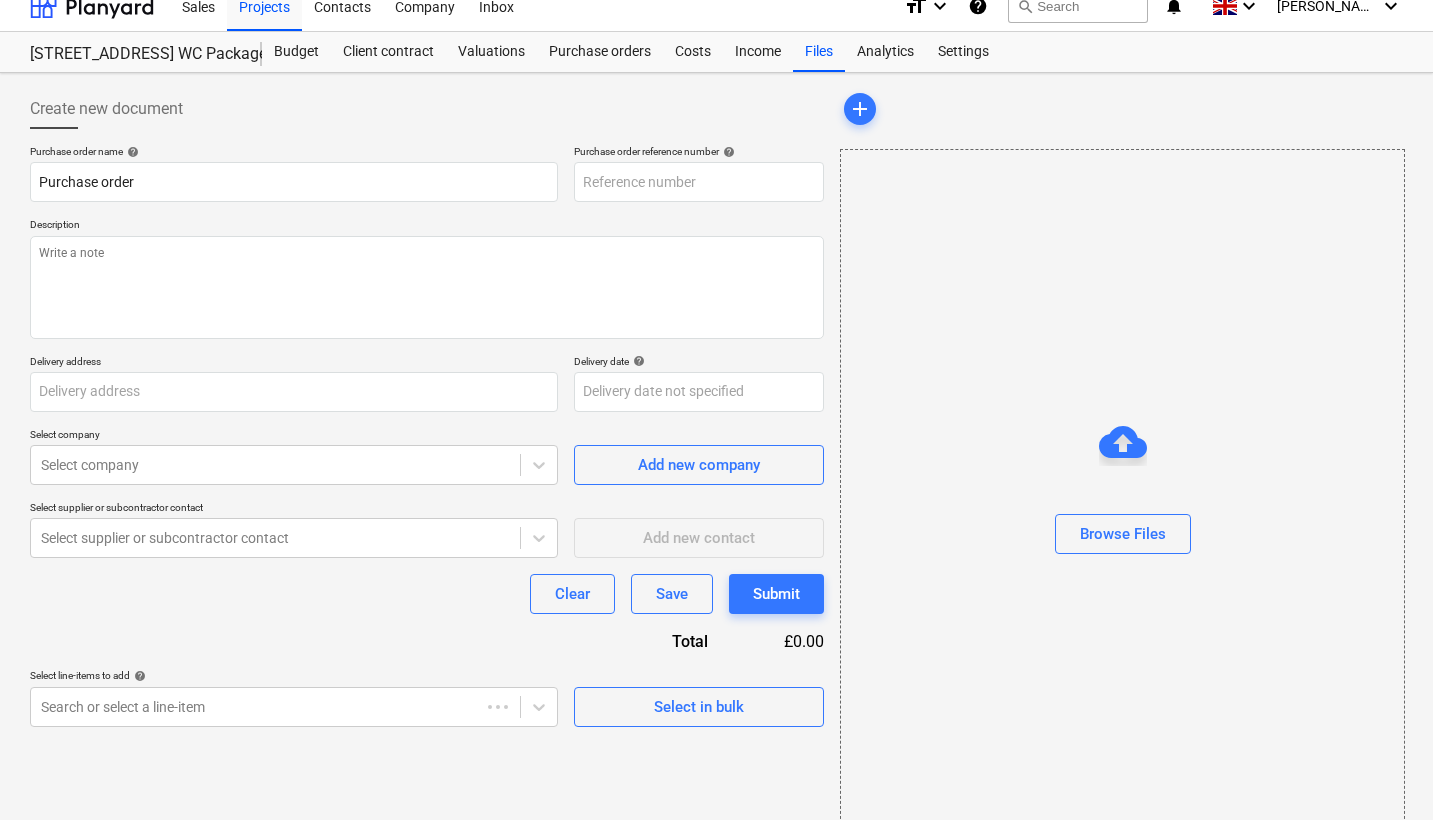 type on "x" 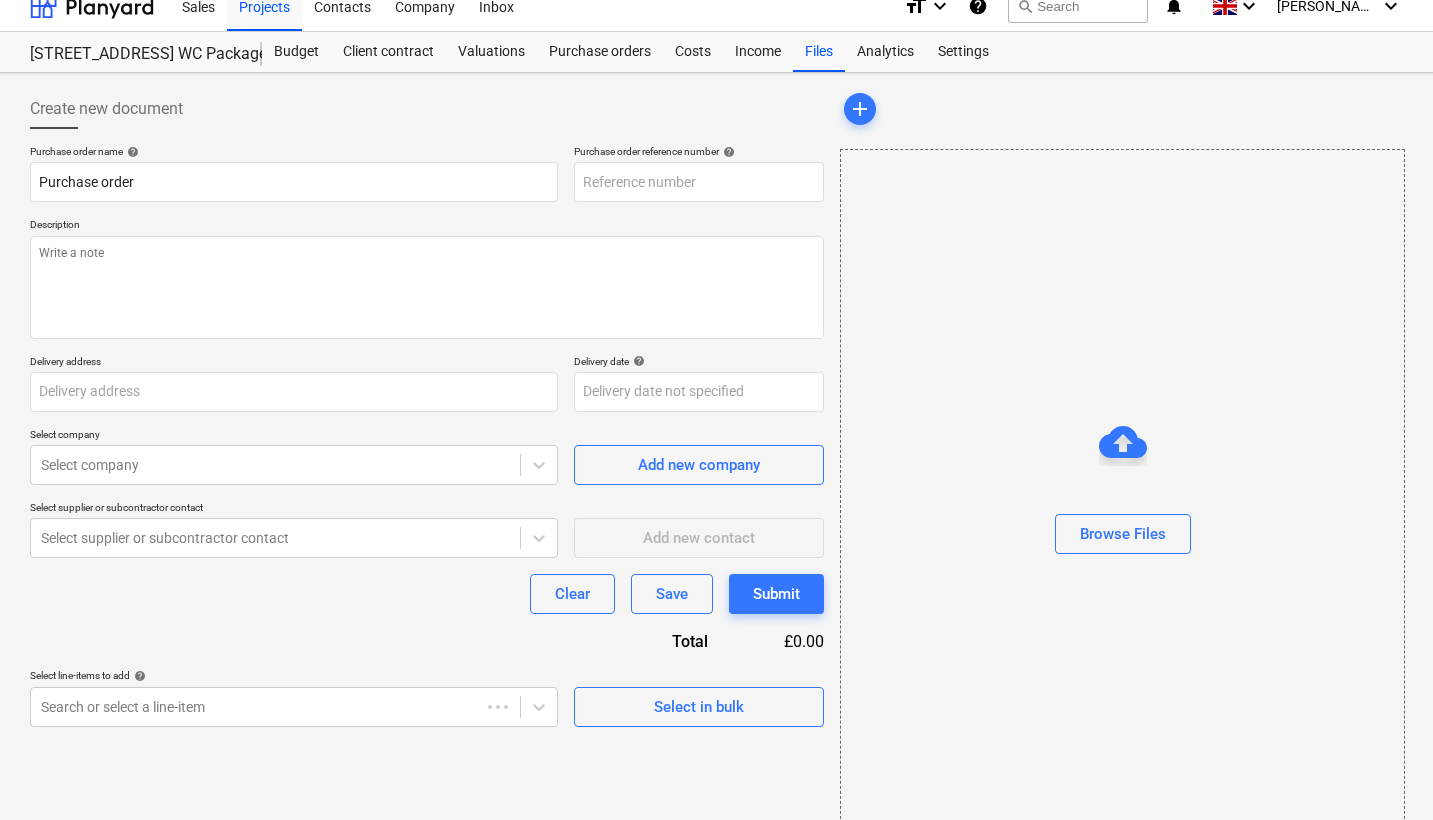 type on "[STREET_ADDRESS]" 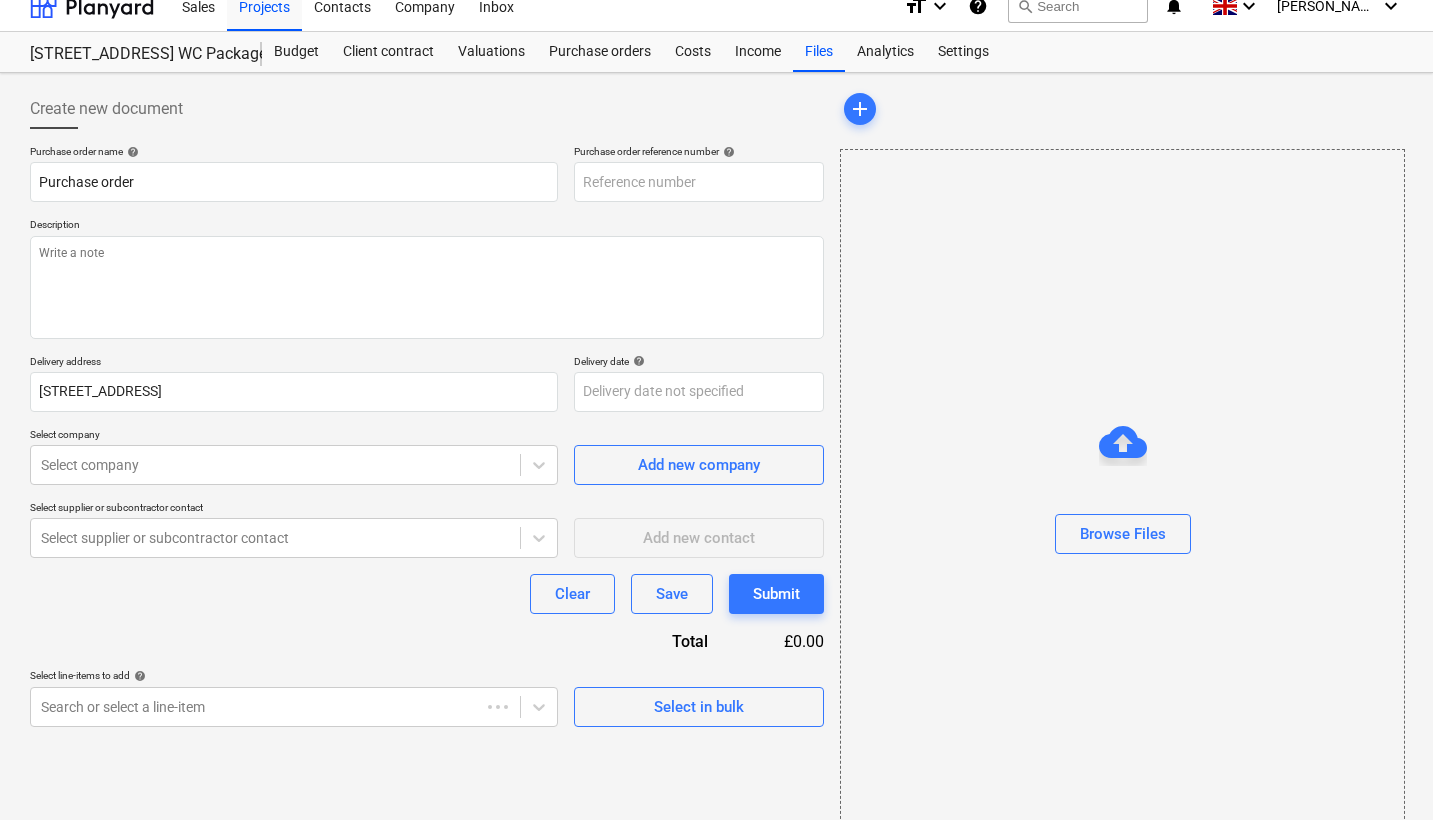 type on "x" 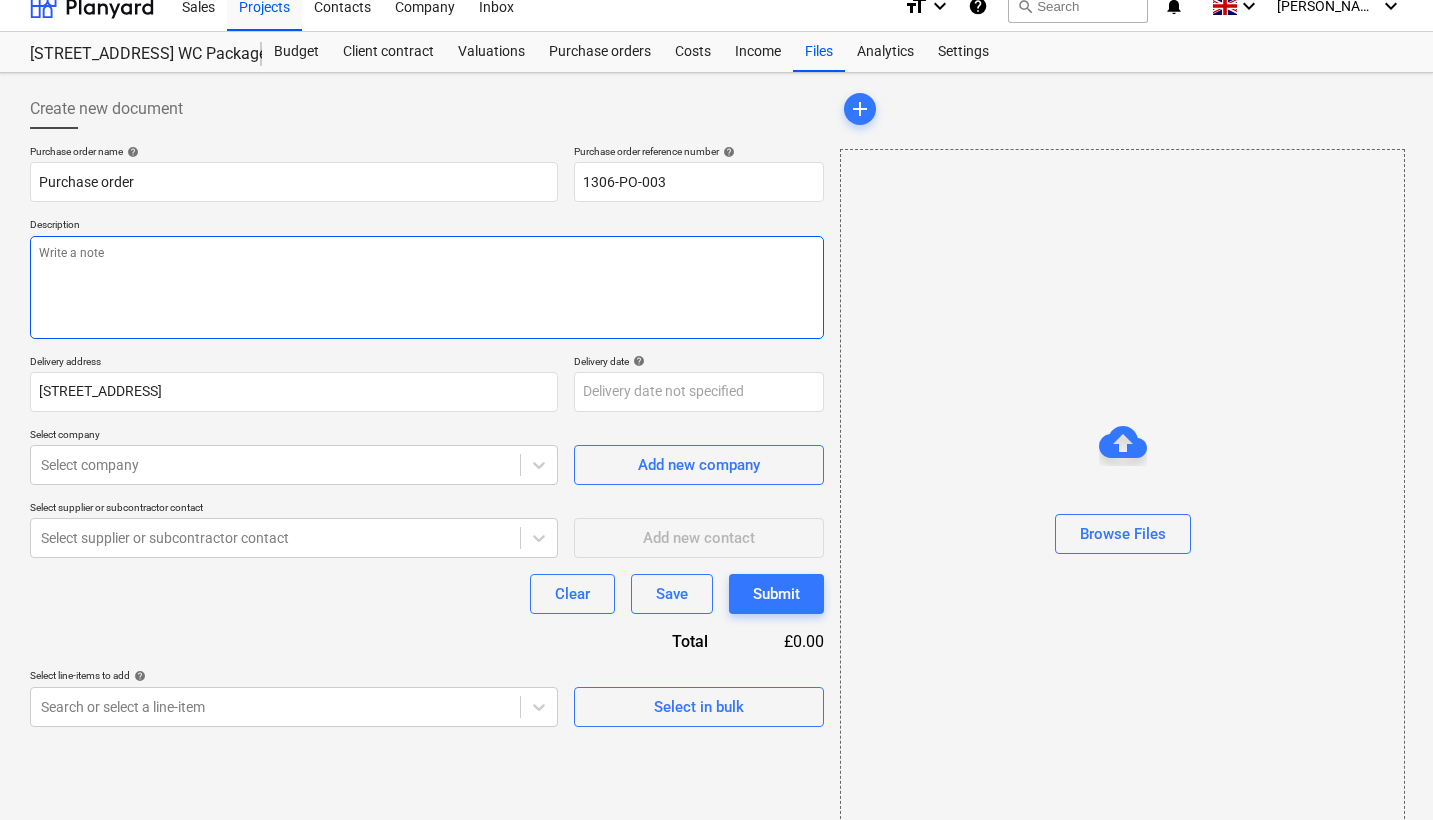 click at bounding box center (427, 287) 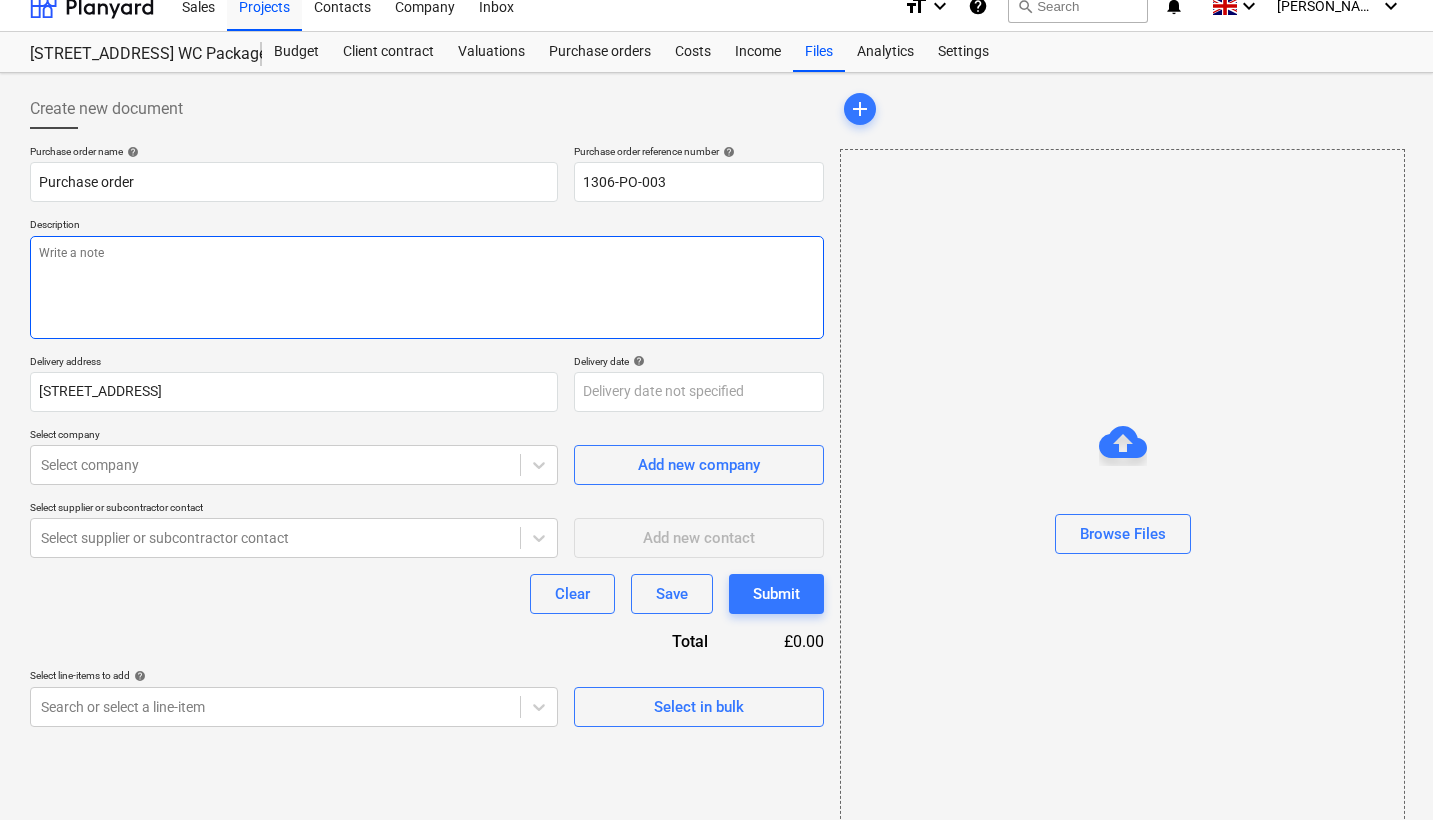 type on "x" 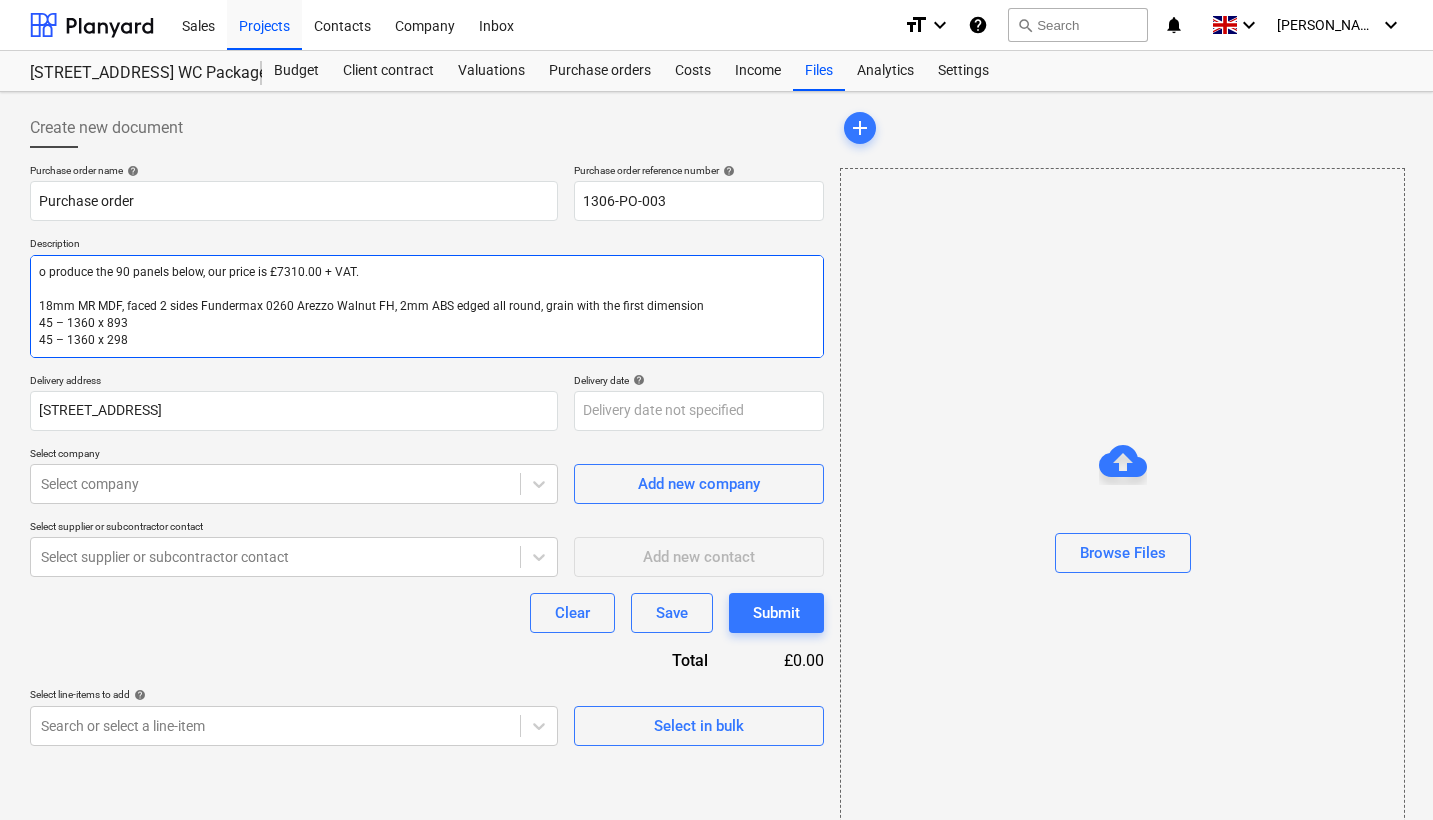 scroll, scrollTop: 0, scrollLeft: 0, axis: both 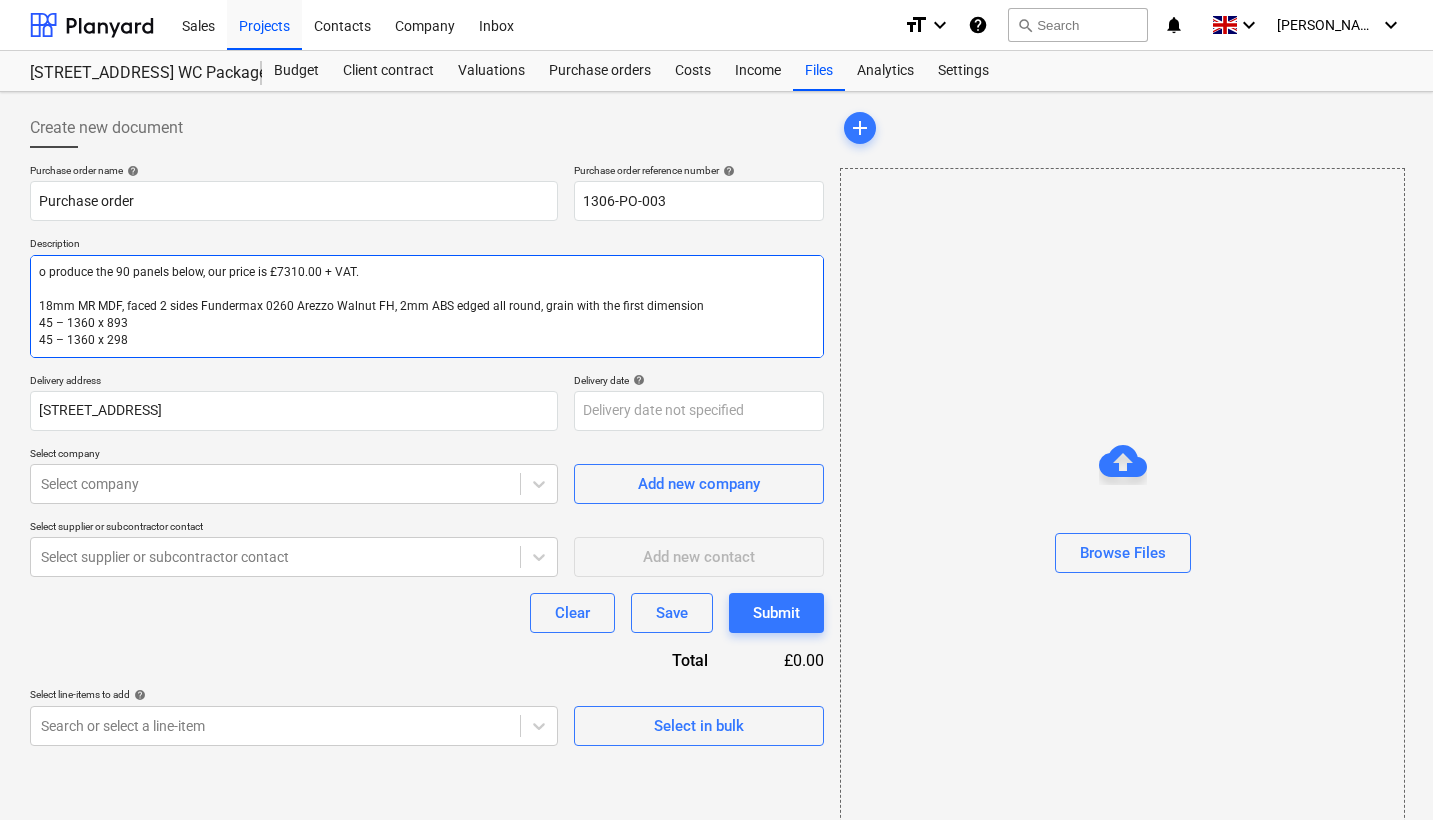 click on "o produce the 90 panels below, our price is £7310.00 + VAT.
18mm MR MDF, faced 2 sides Fundermax 0260 Arezzo Walnut FH, 2mm ABS edged all round, grain with the first dimension
45 – 1360 x 893
45 – 1360 x 298" at bounding box center (427, 306) 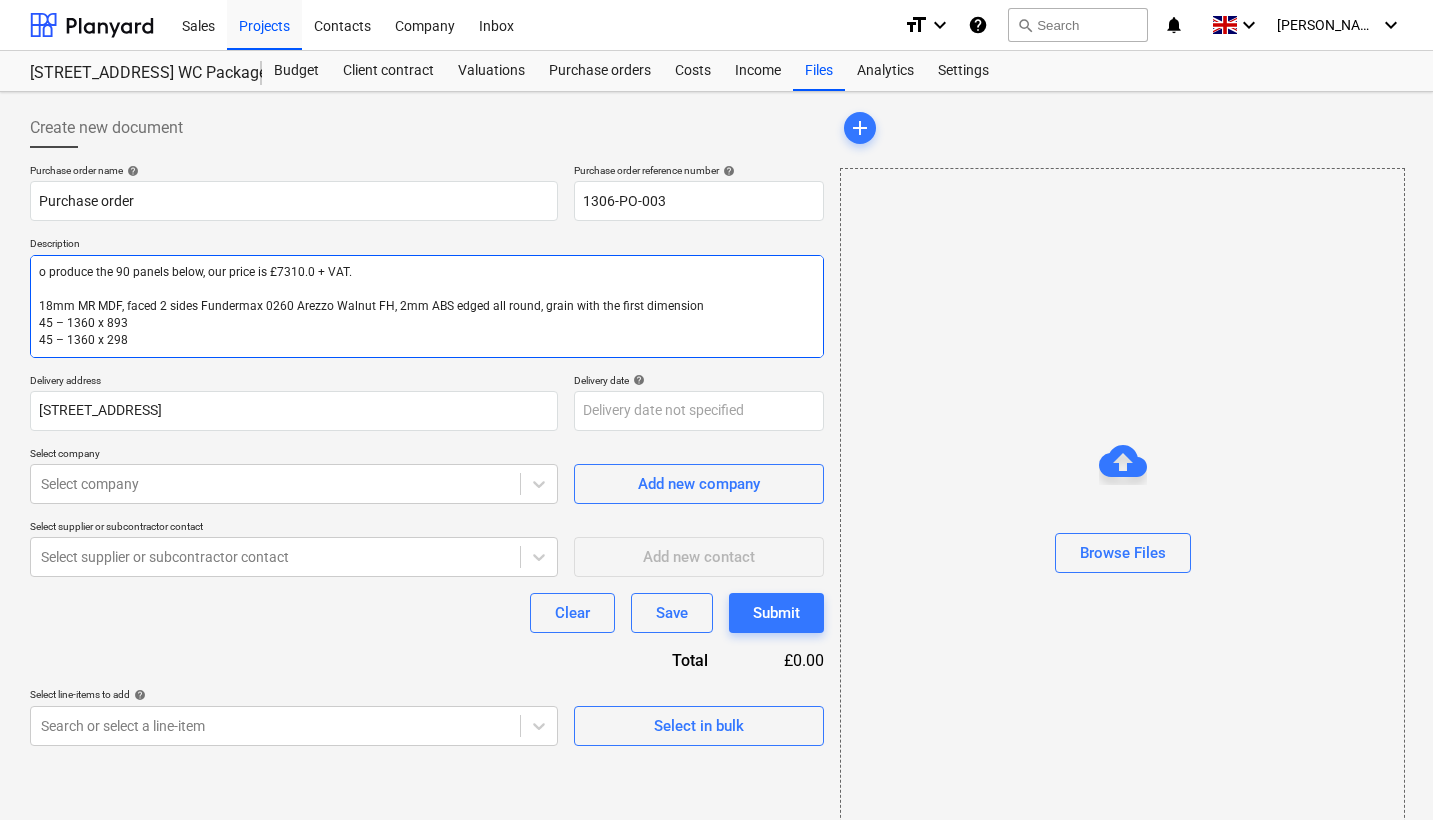 type on "x" 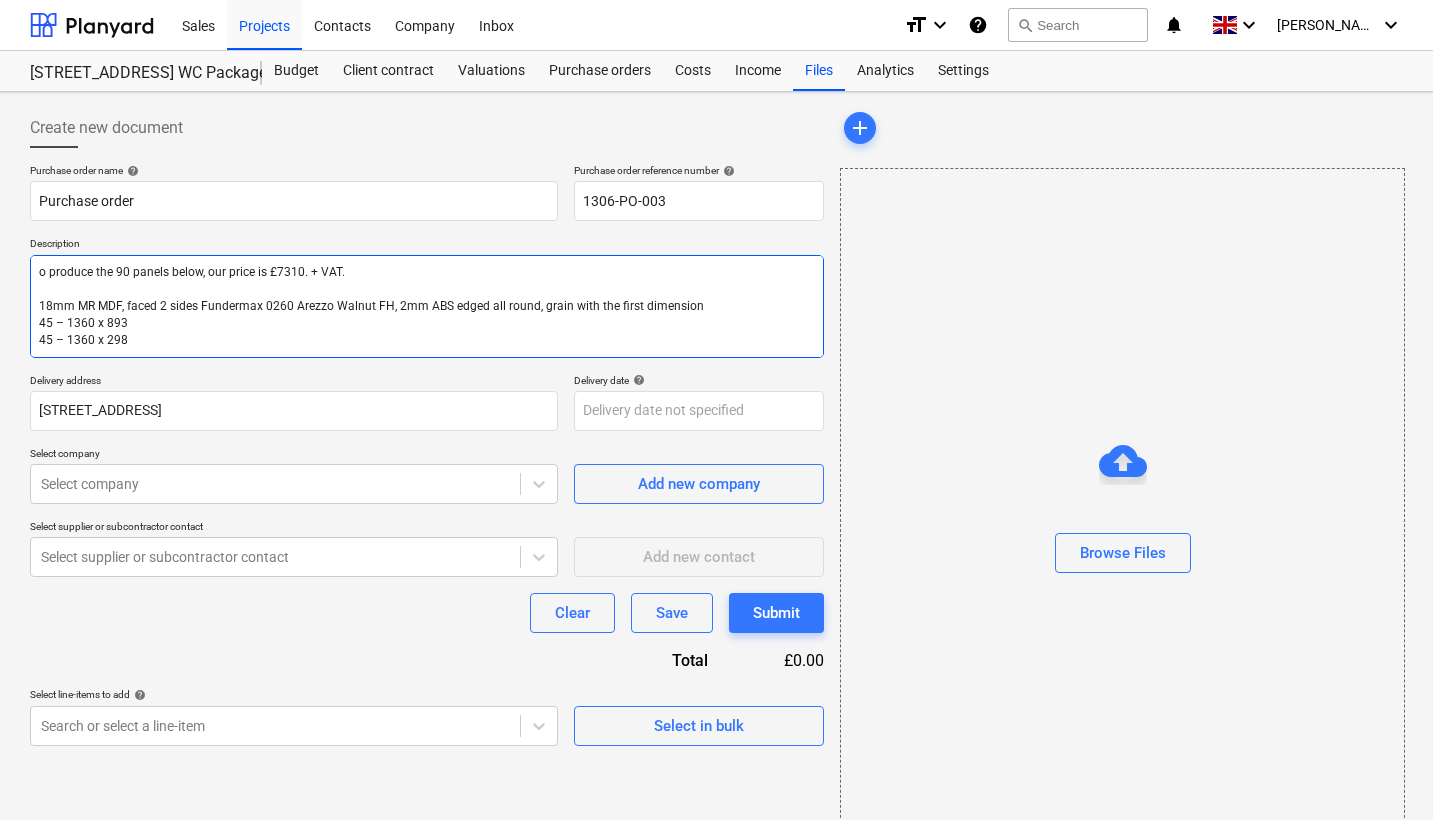 type on "x" 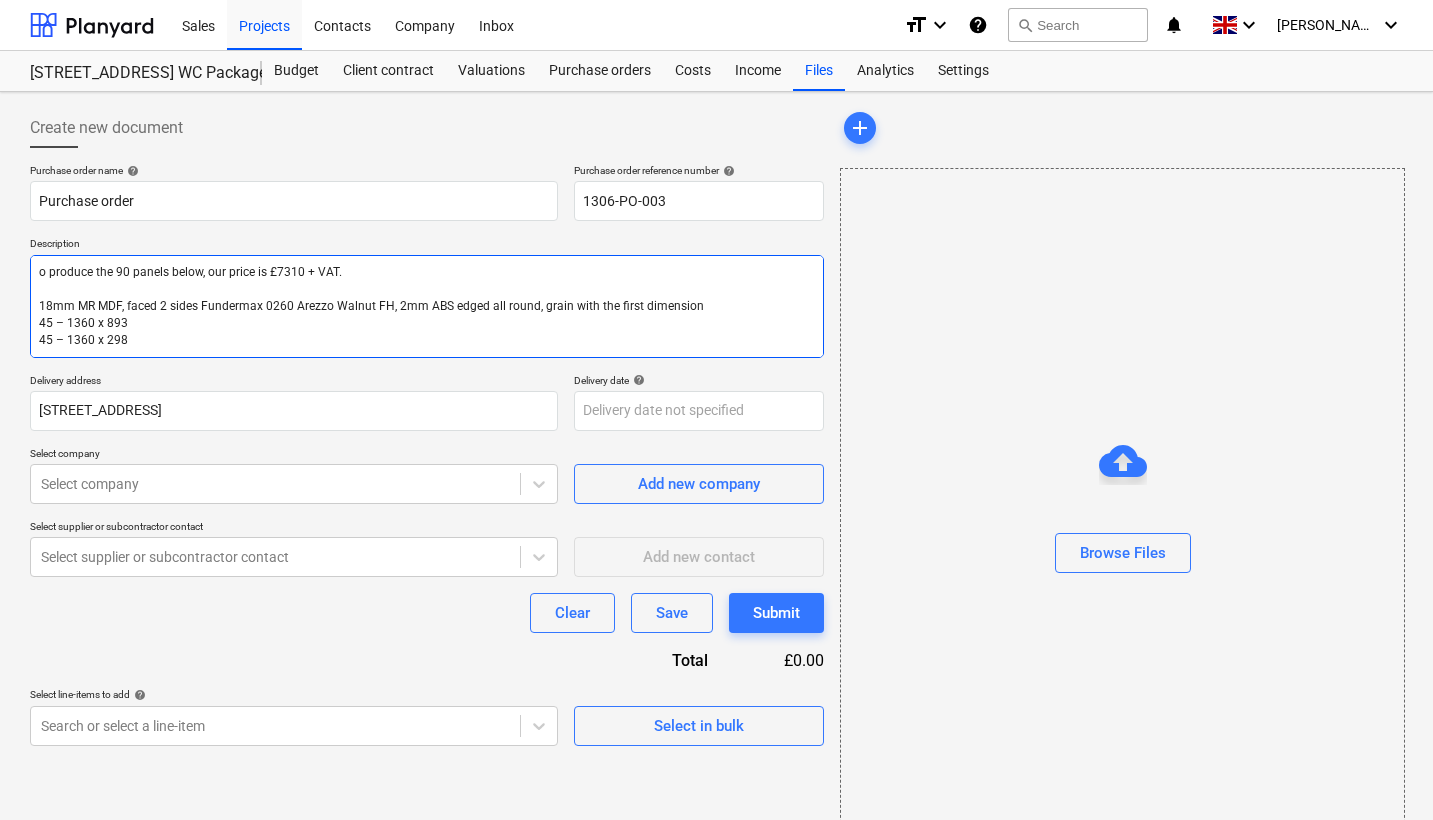 type on "x" 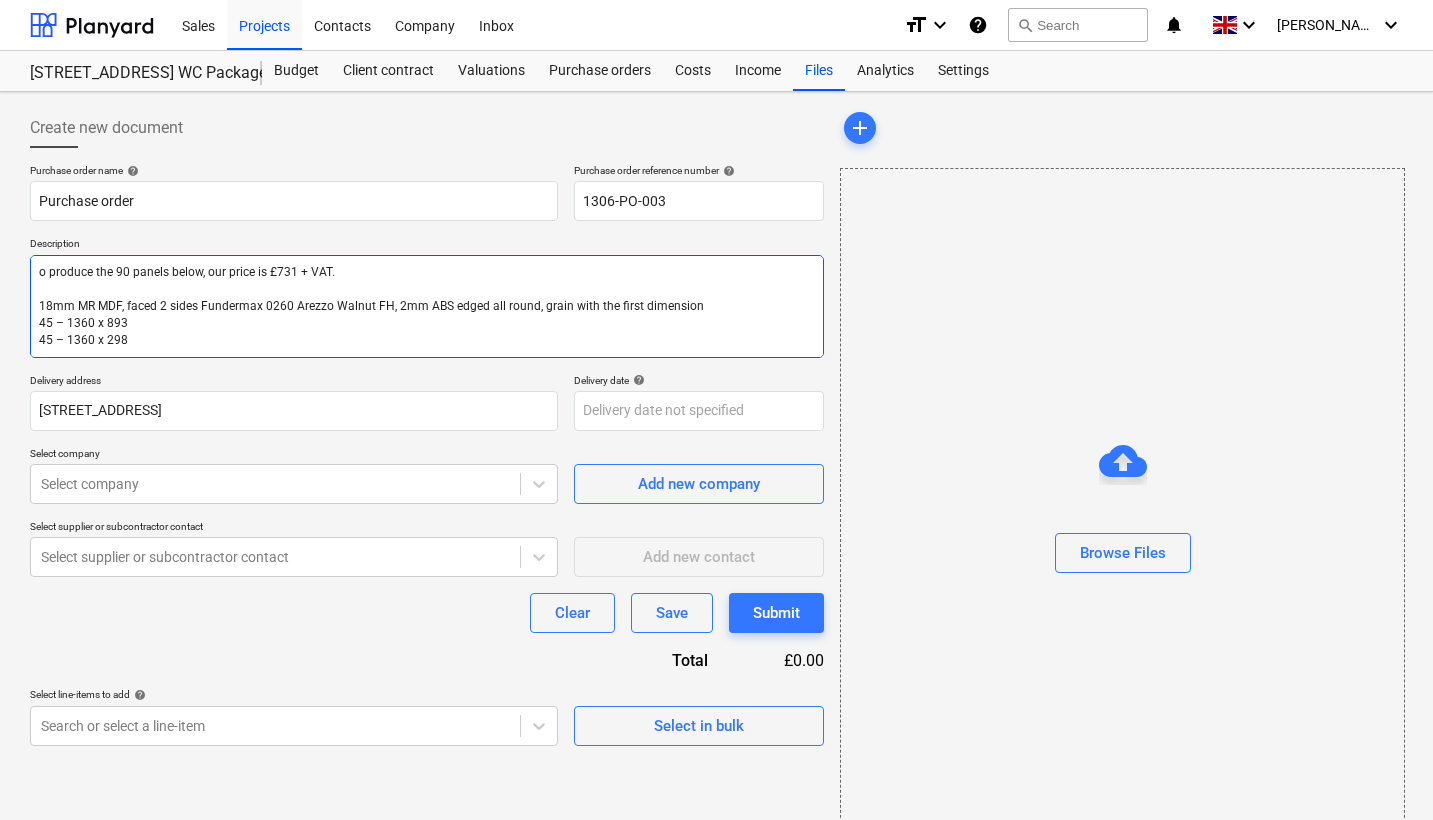 type on "x" 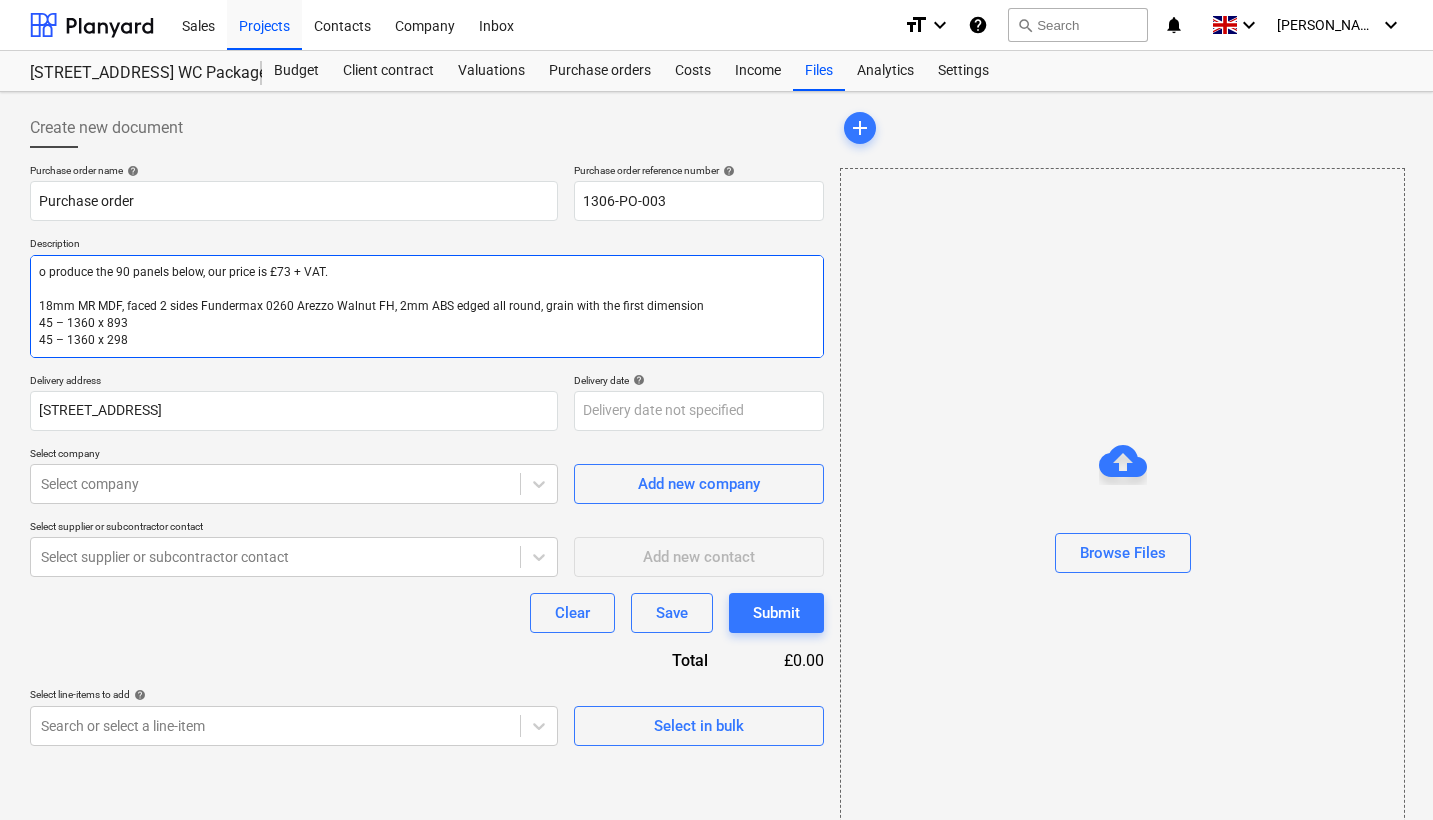 type on "x" 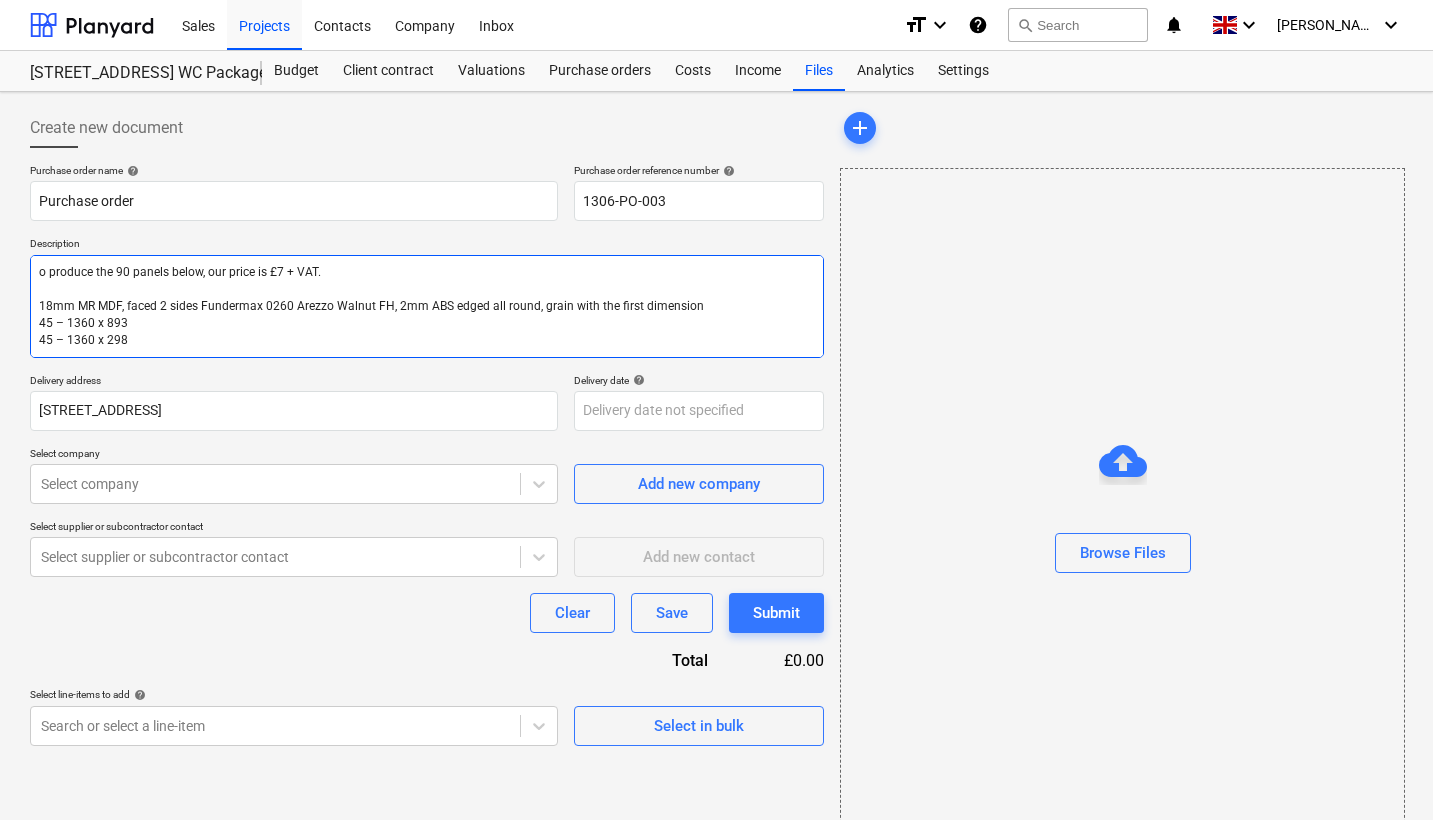 type on "x" 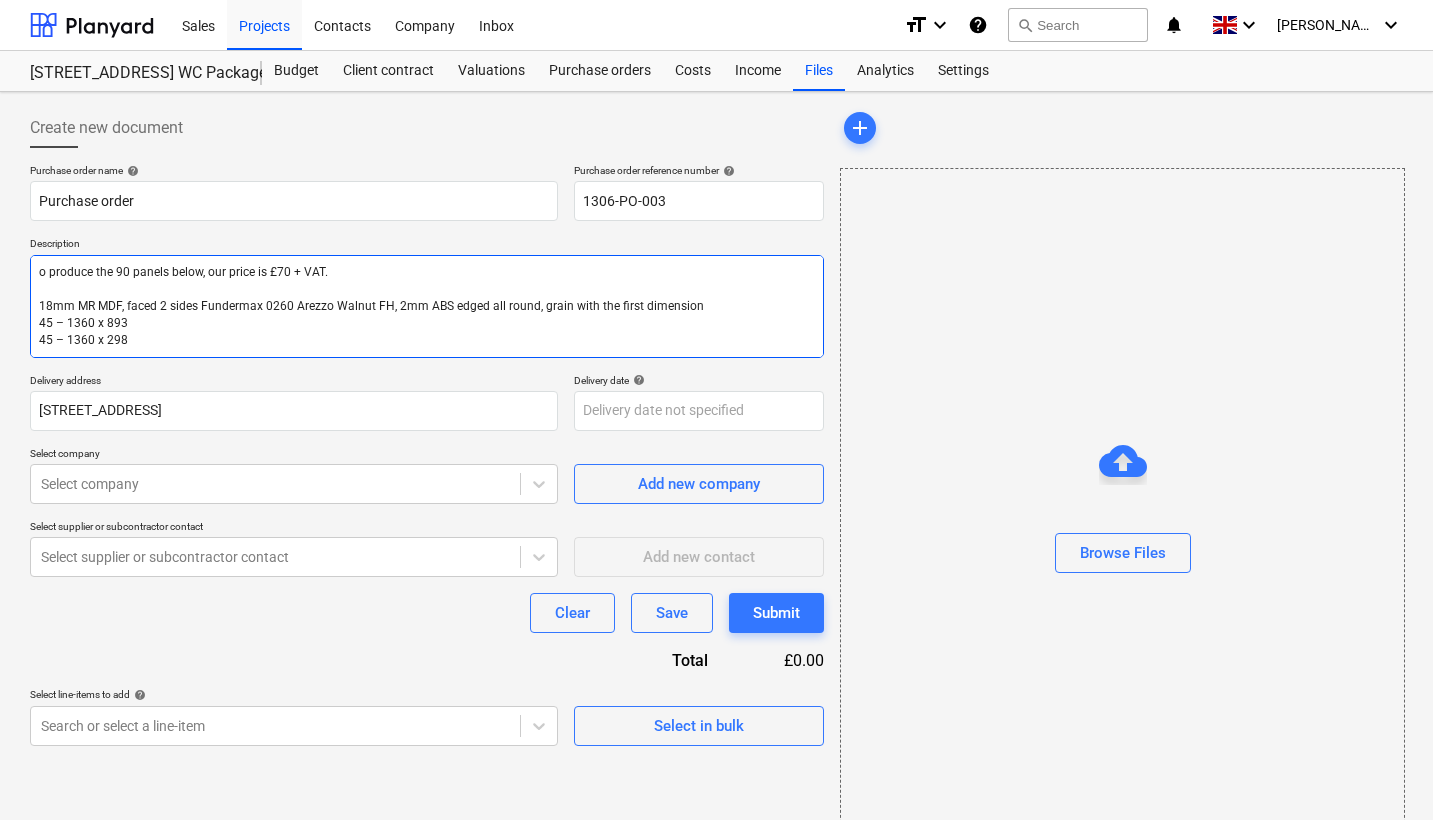 type on "x" 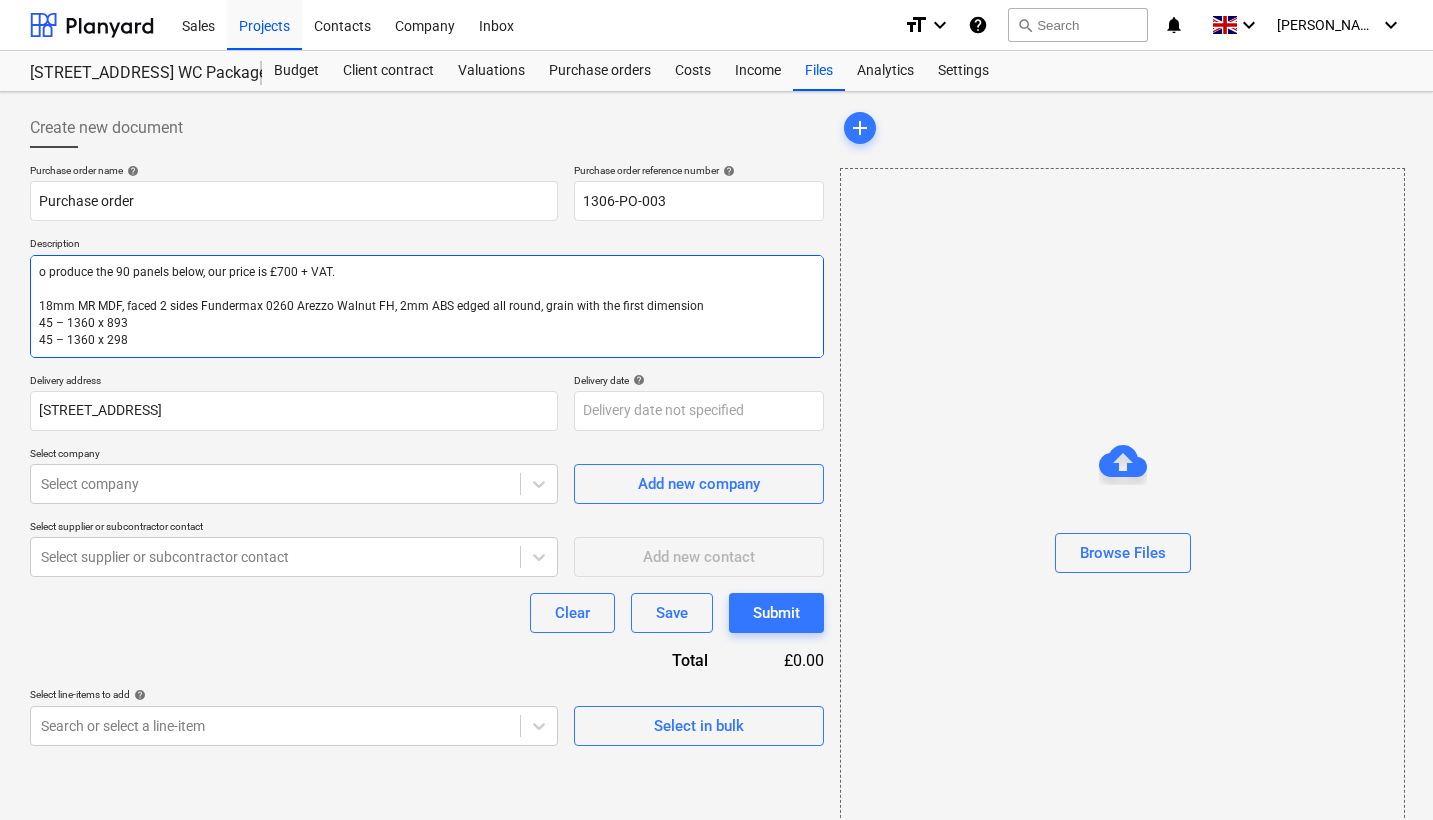 type on "x" 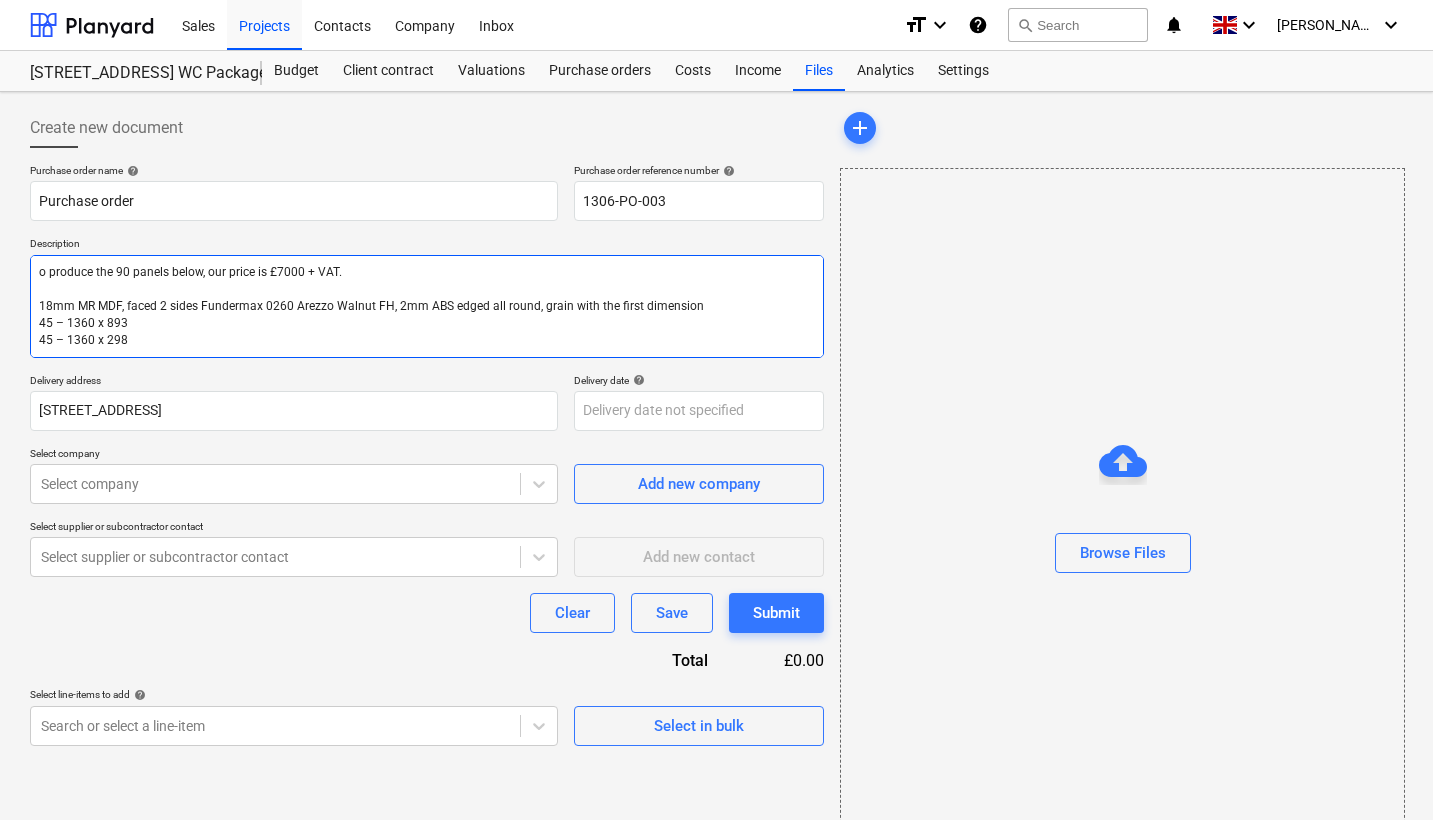click on "o produce the 90 panels below, our price is £7000 + VAT.
18mm MR MDF, faced 2 sides Fundermax 0260 Arezzo Walnut FH, 2mm ABS edged all round, grain with the first dimension
45 – 1360 x 893
45 – 1360 x 298" at bounding box center [427, 306] 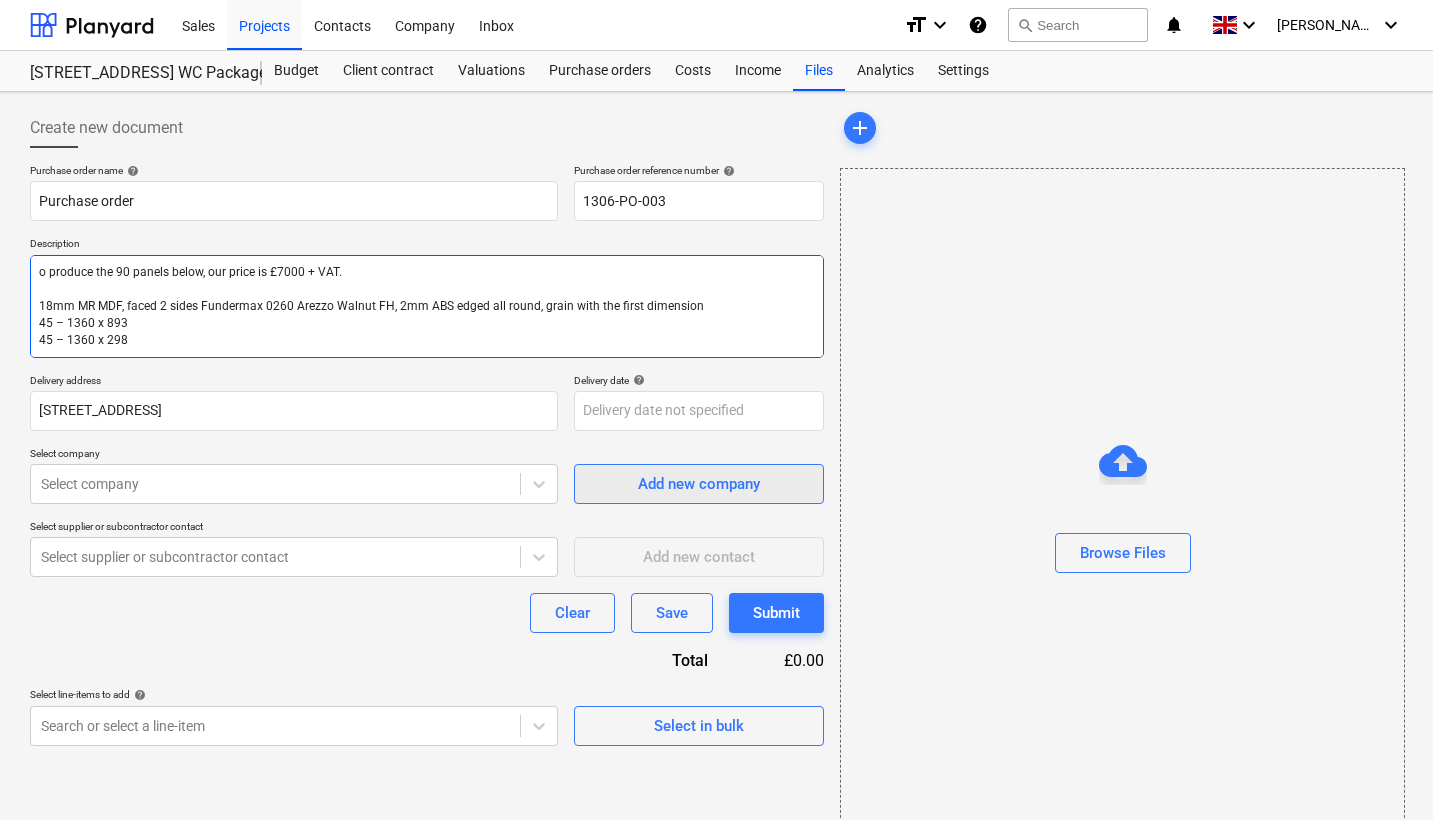scroll, scrollTop: 5, scrollLeft: 0, axis: vertical 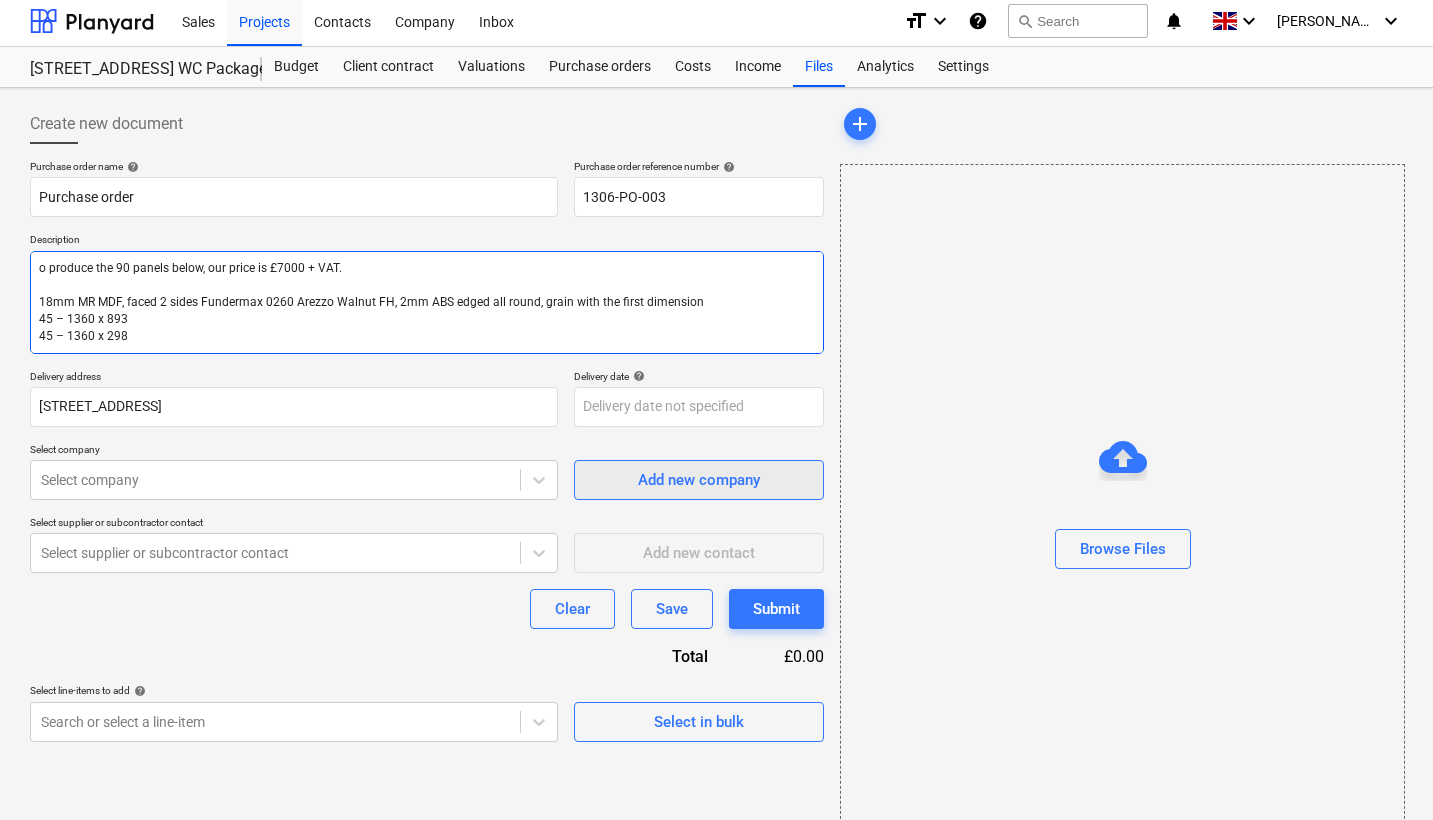 type on "o produce the 90 panels below, our price is £7000 + VAT.
18mm MR MDF, faced 2 sides Fundermax 0260 Arezzo Walnut FH, 2mm ABS edged all round, grain with the first dimension
45 – 1360 x 893
45 – 1360 x 298" 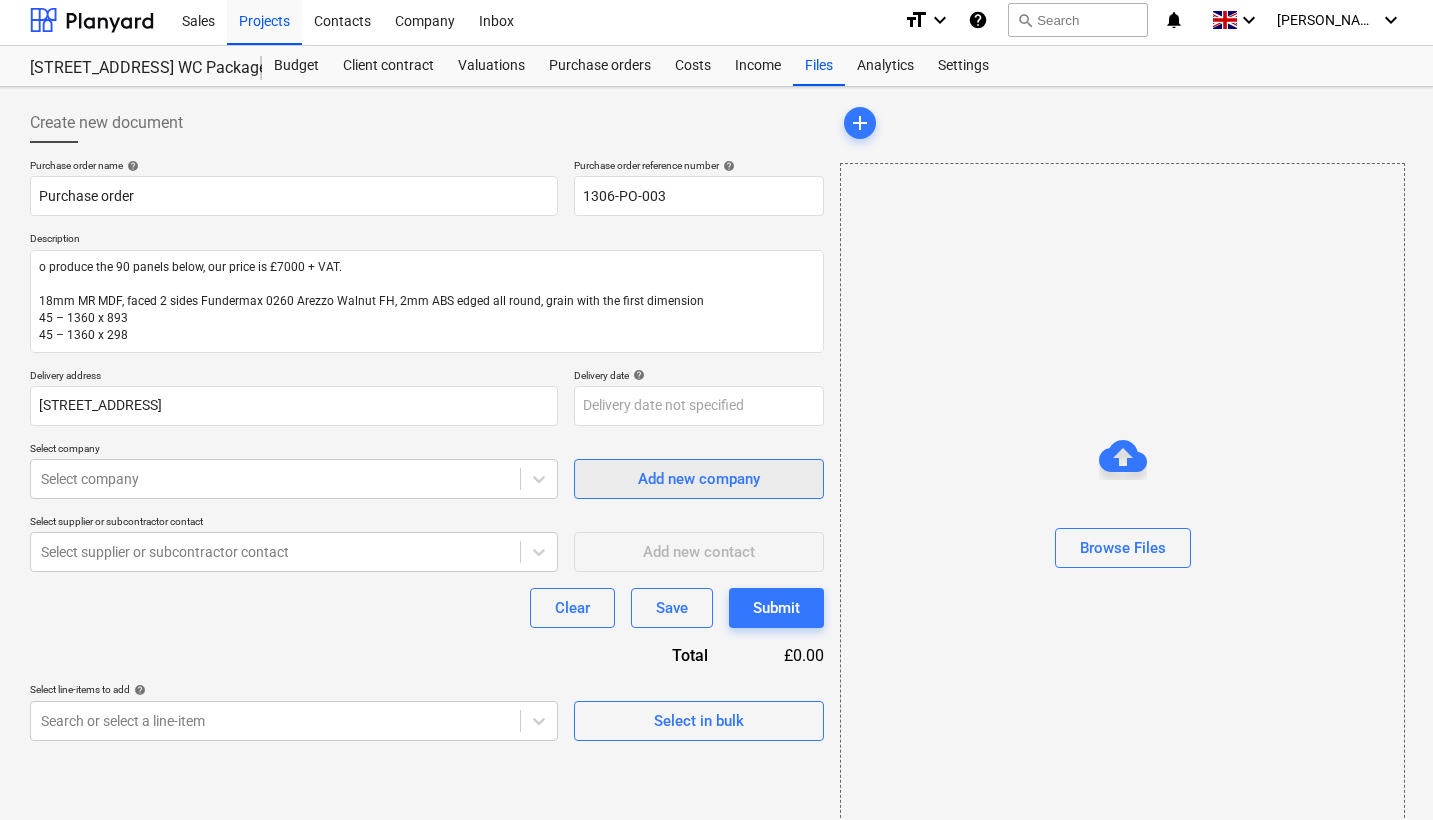 click on "Add new company" at bounding box center [699, 479] 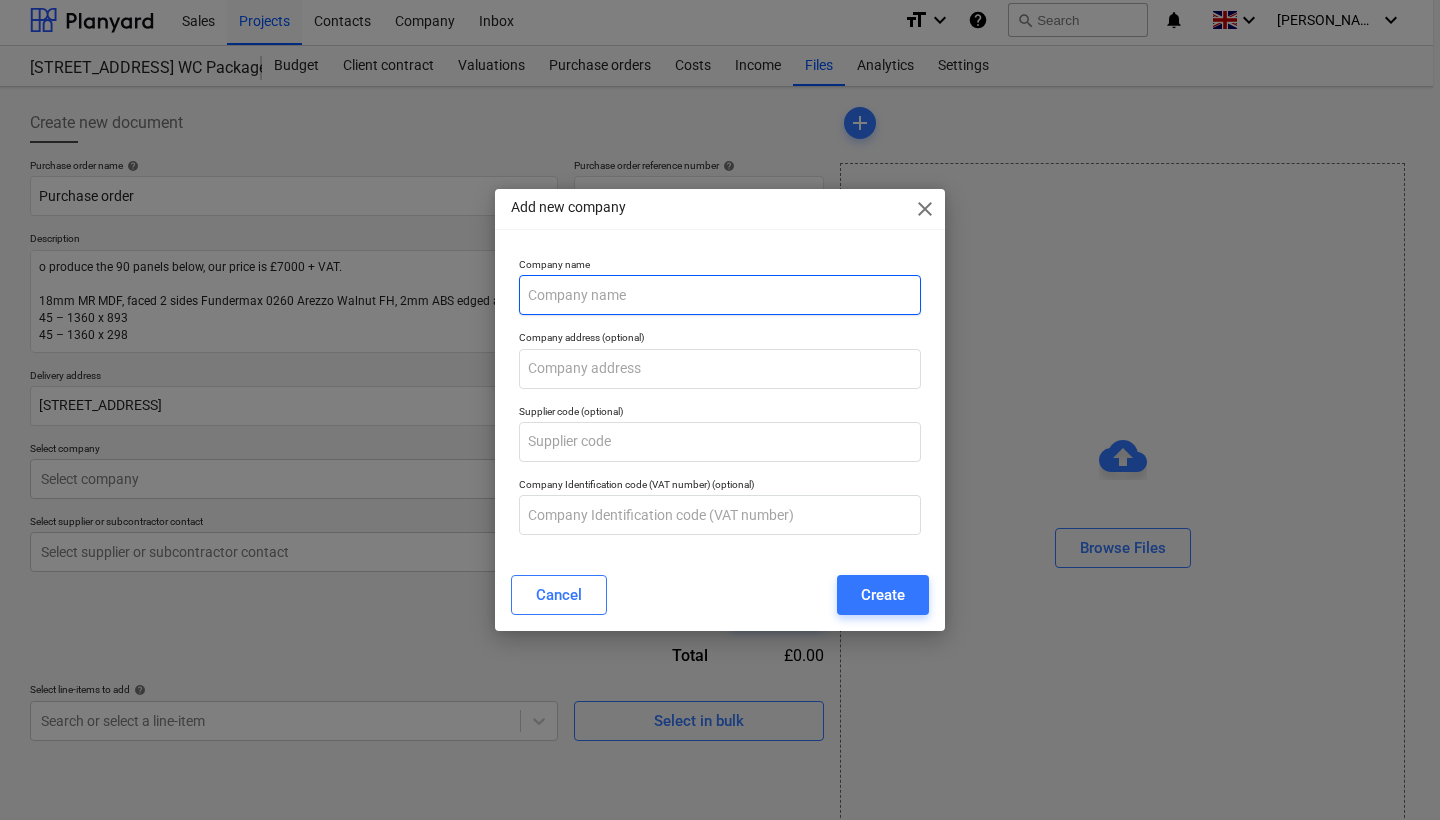 type on "x" 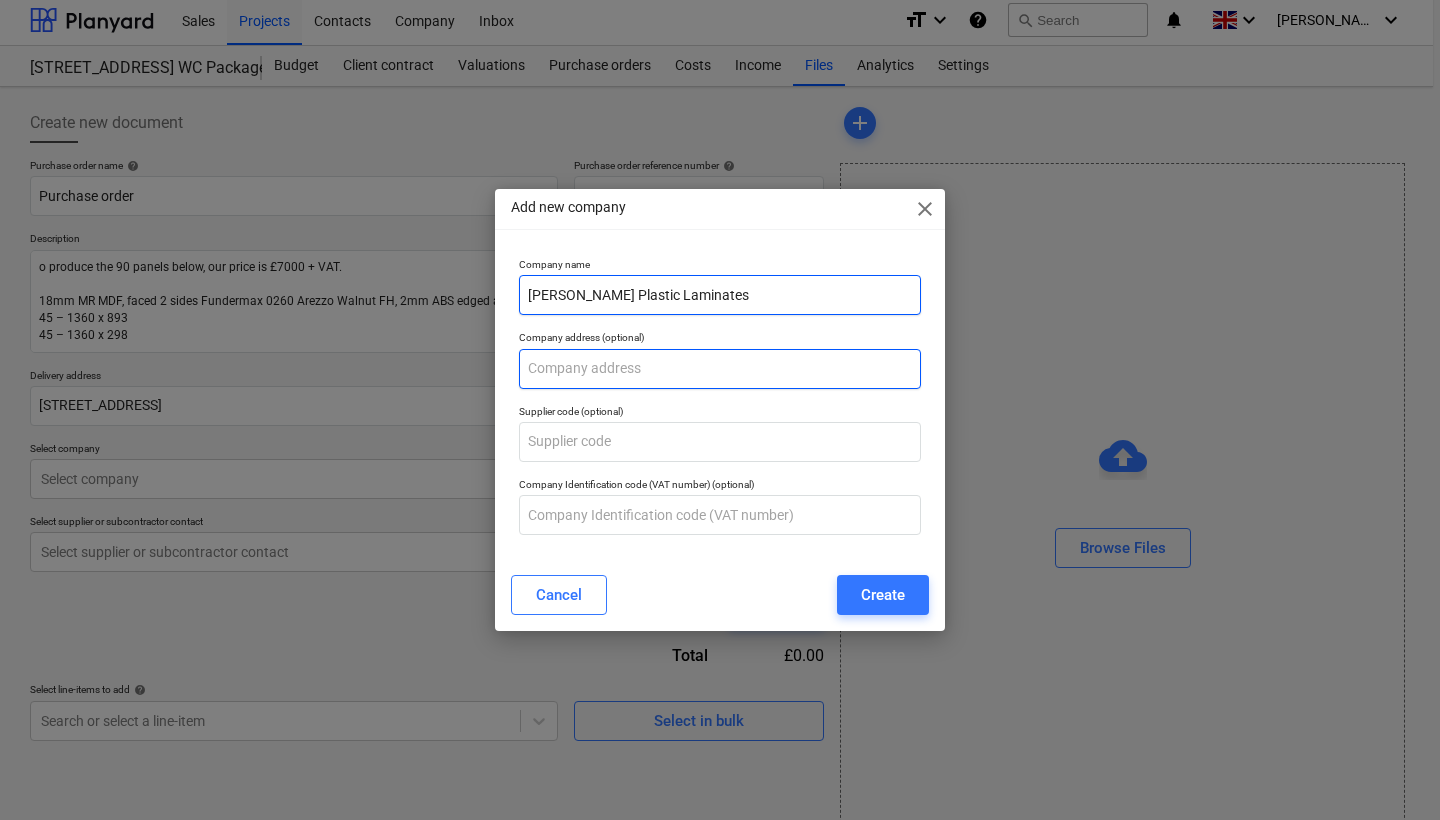 type on "[PERSON_NAME] Plastic Laminates" 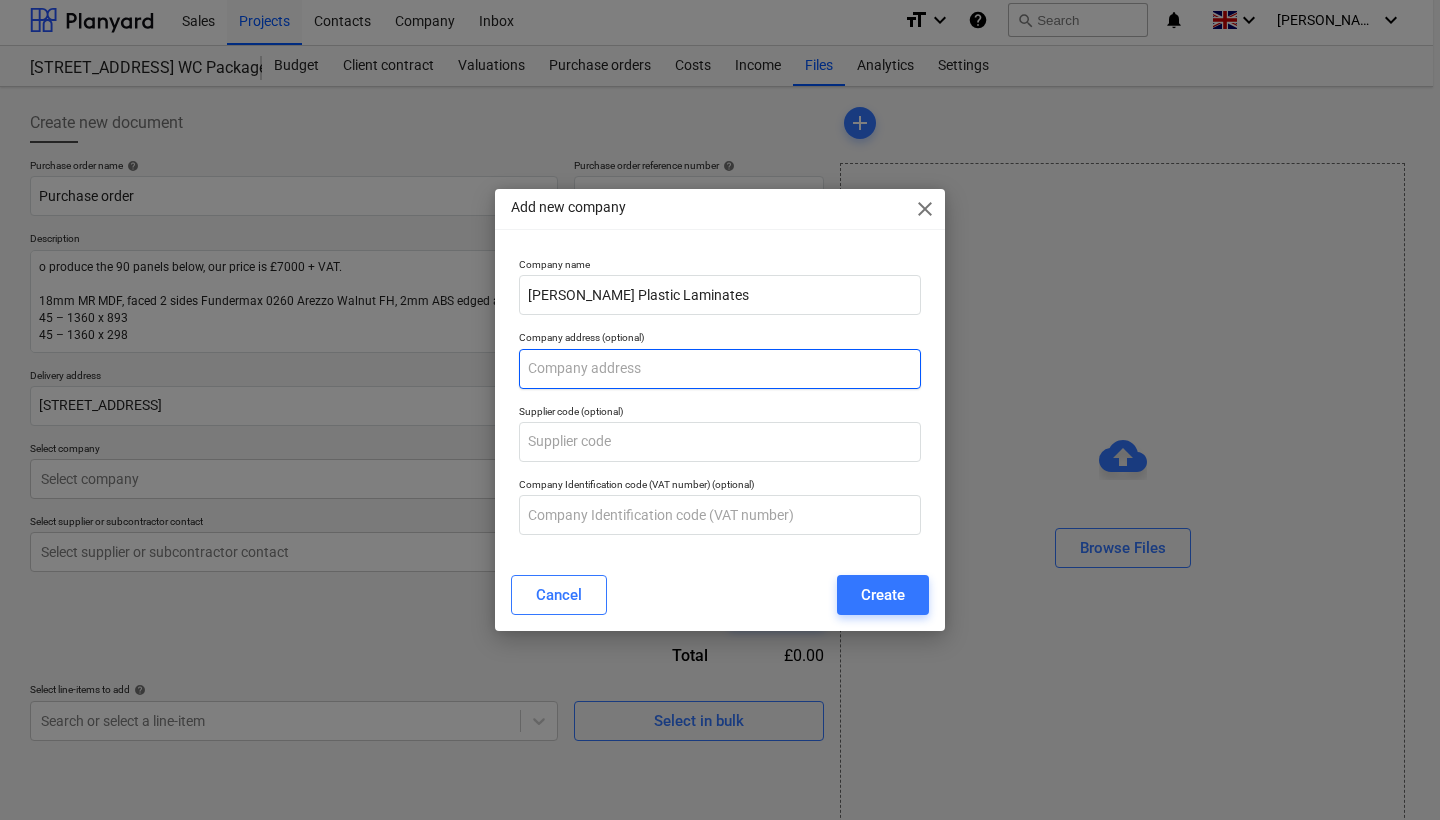 click at bounding box center (720, 369) 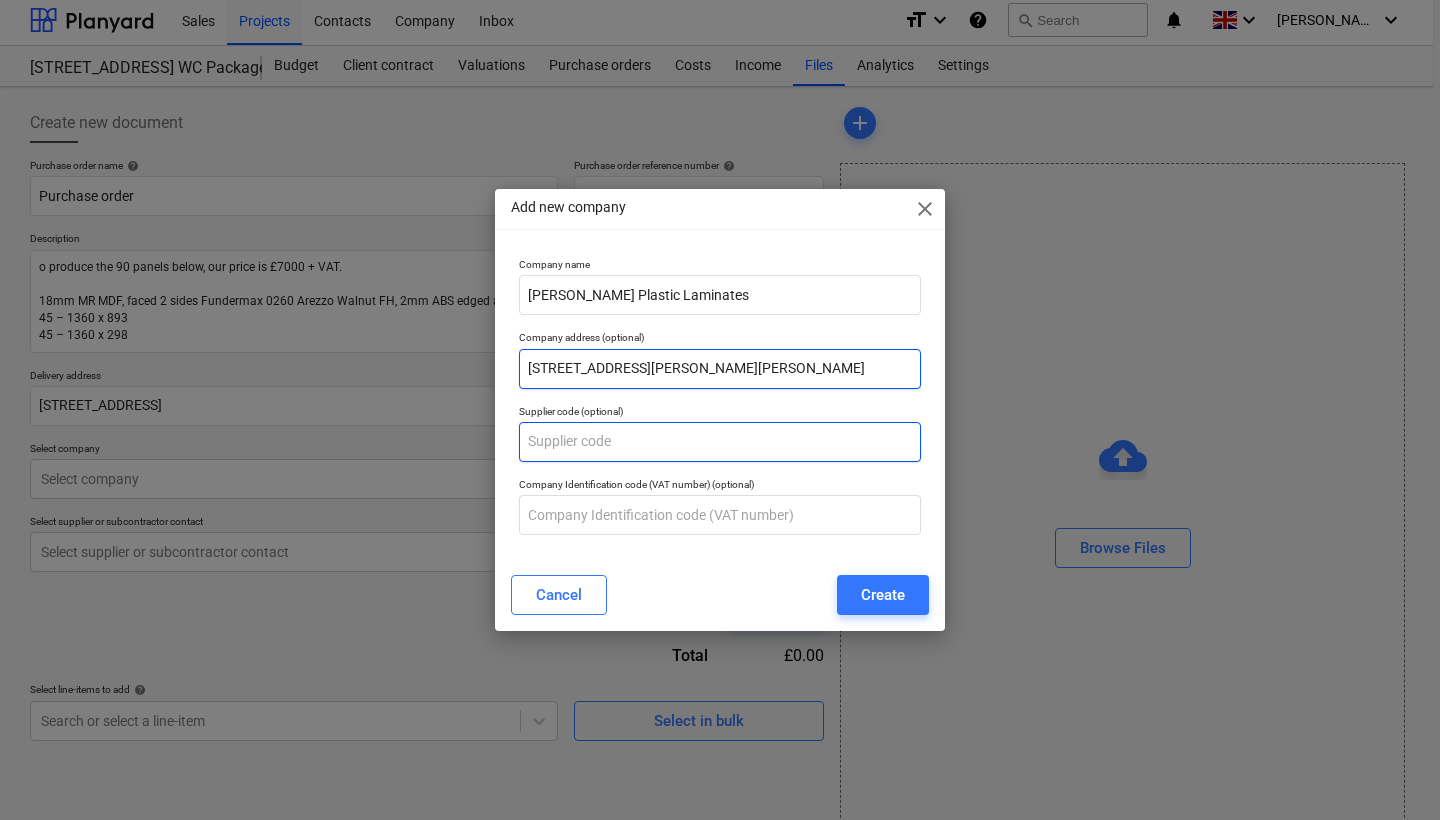 type on "[STREET_ADDRESS][PERSON_NAME][PERSON_NAME]" 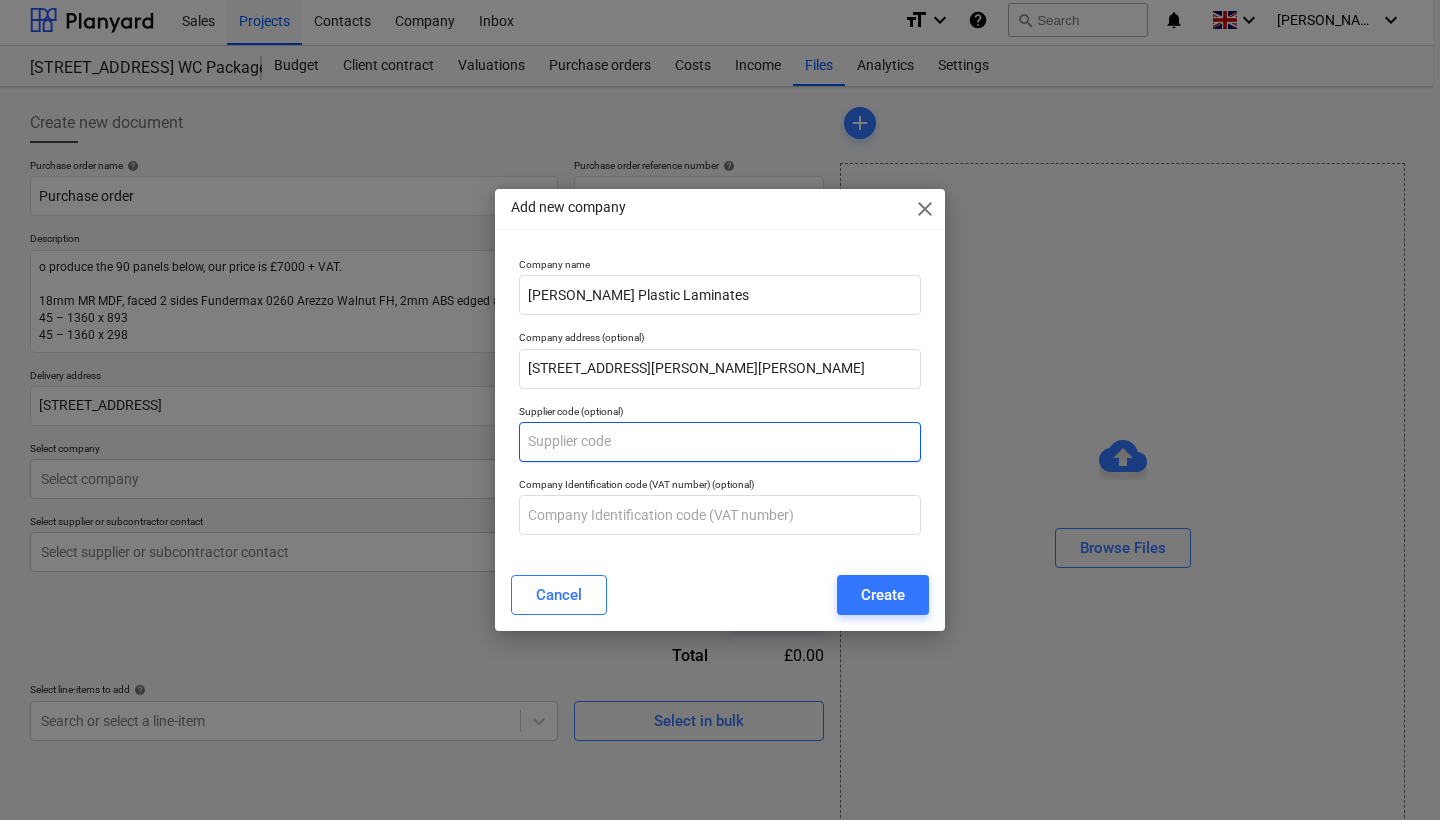 click at bounding box center (720, 442) 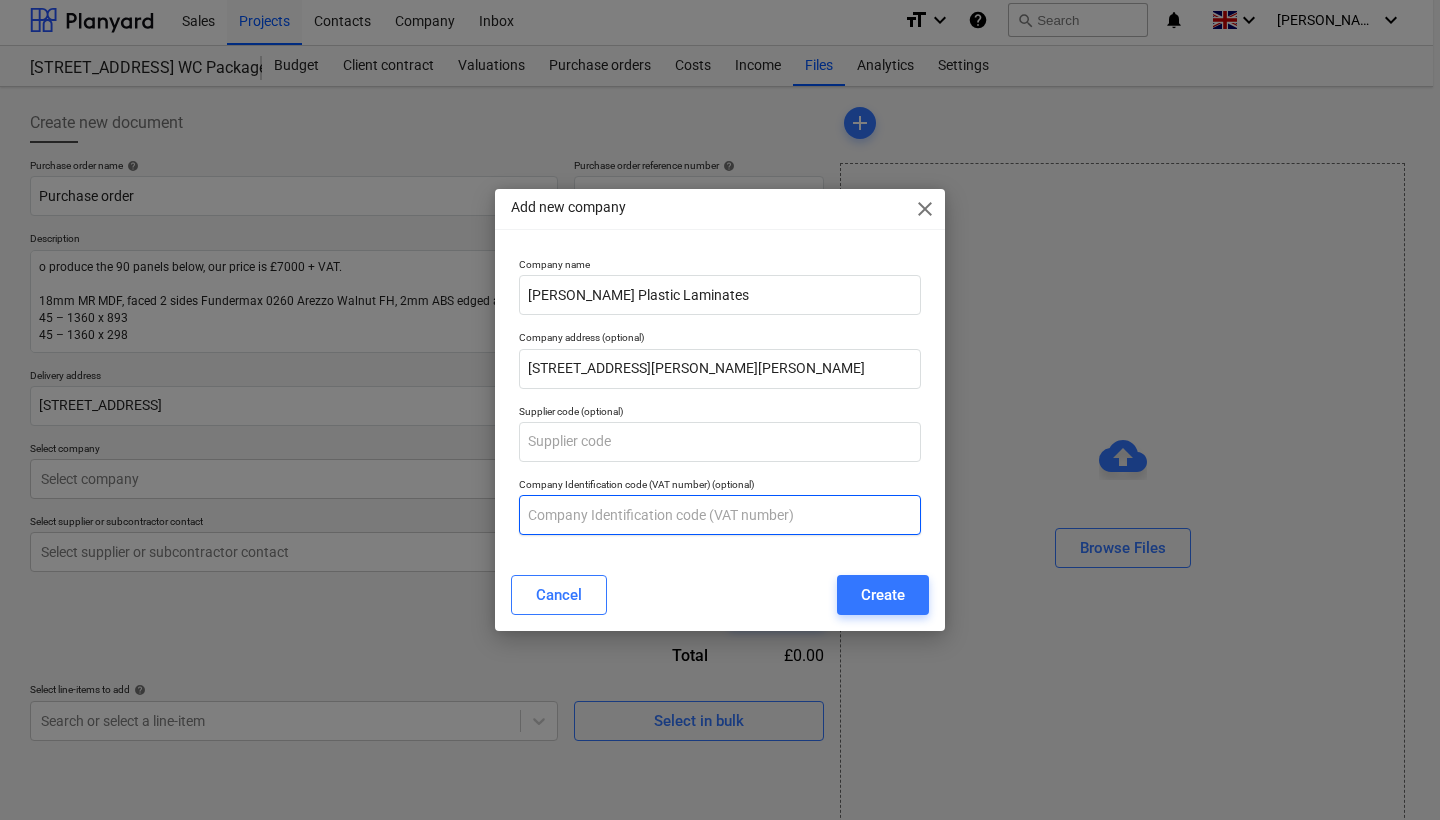 click at bounding box center [720, 515] 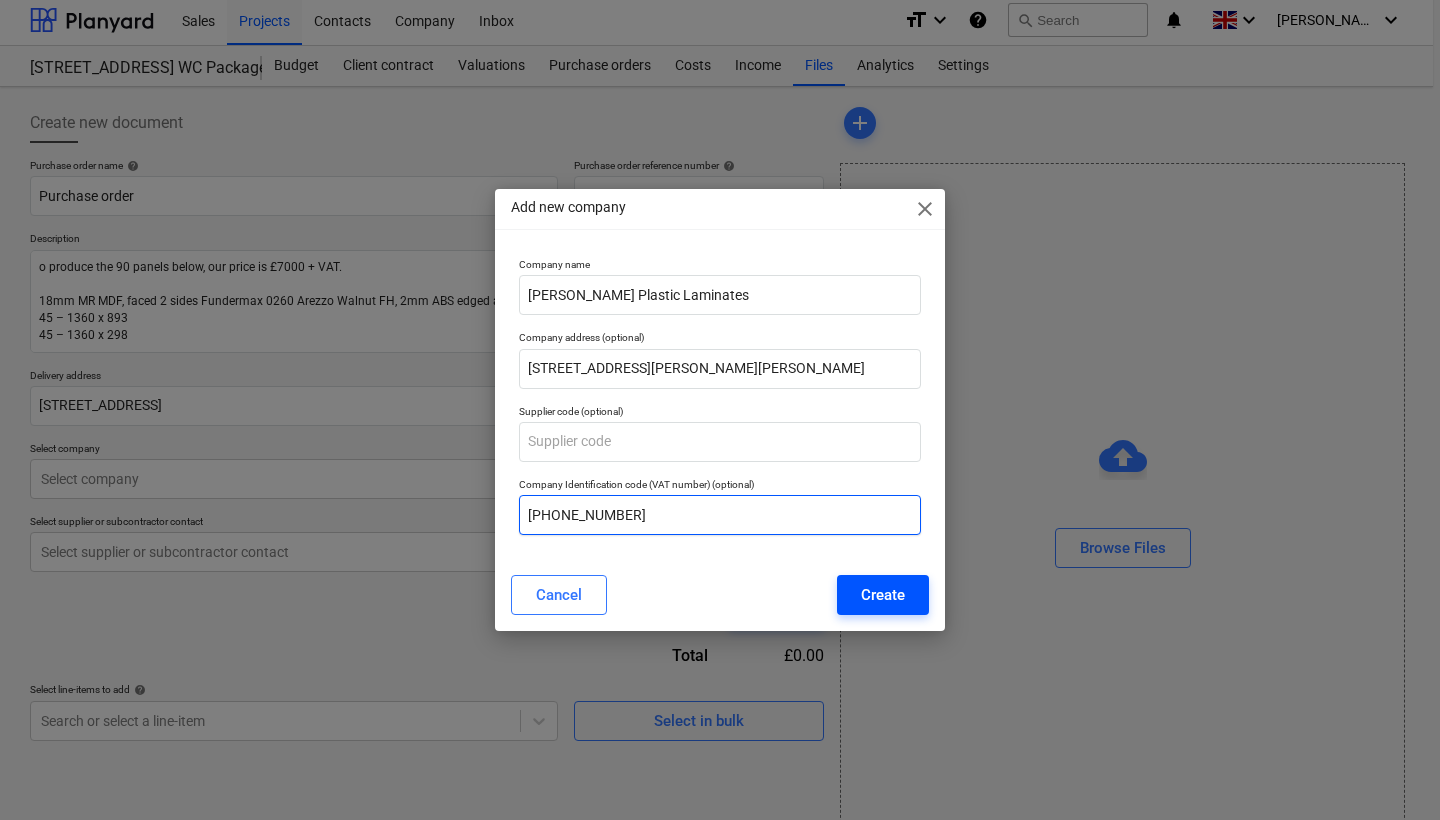 type on "[PHONE_NUMBER]" 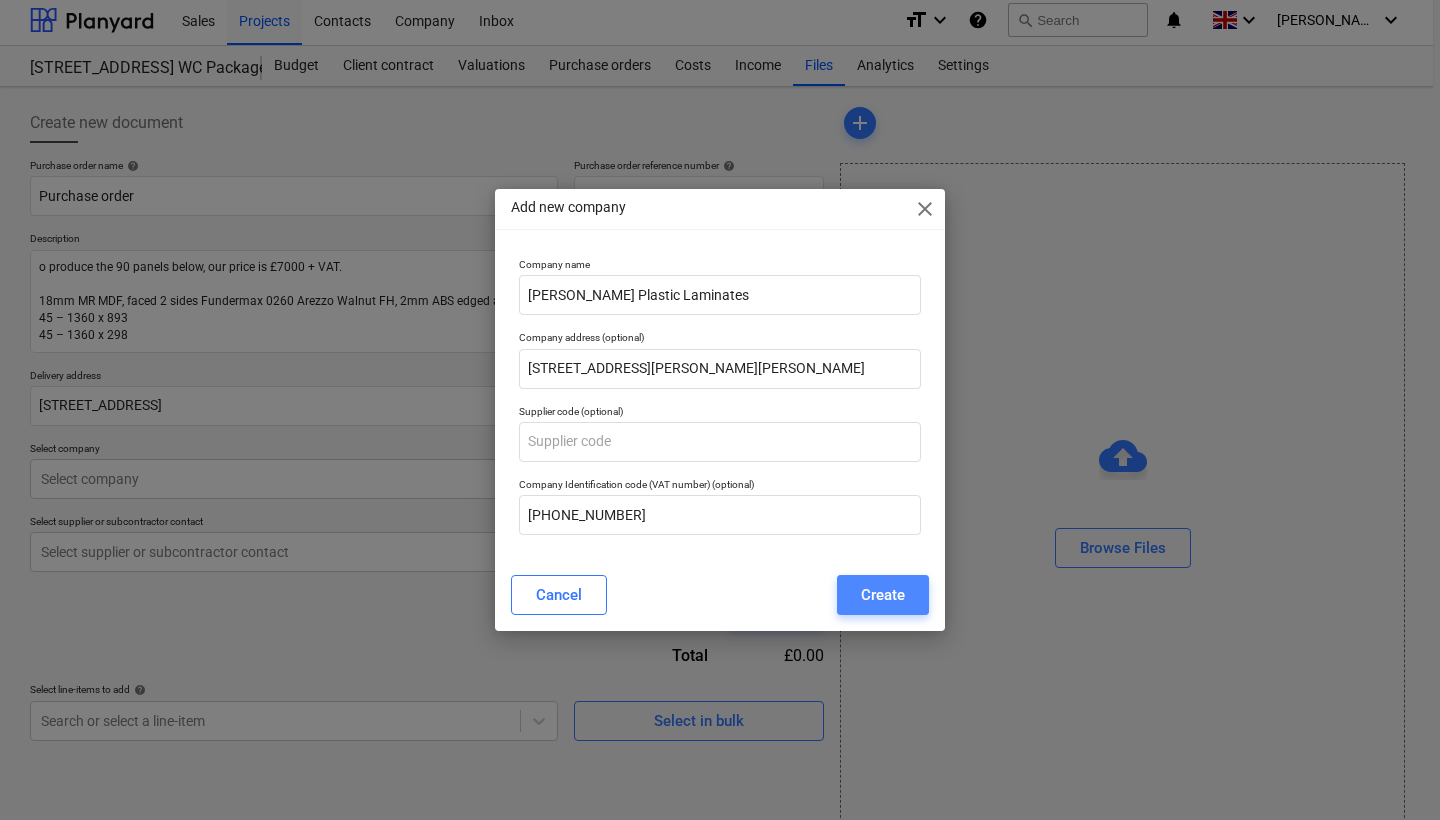 click on "Create" at bounding box center [883, 595] 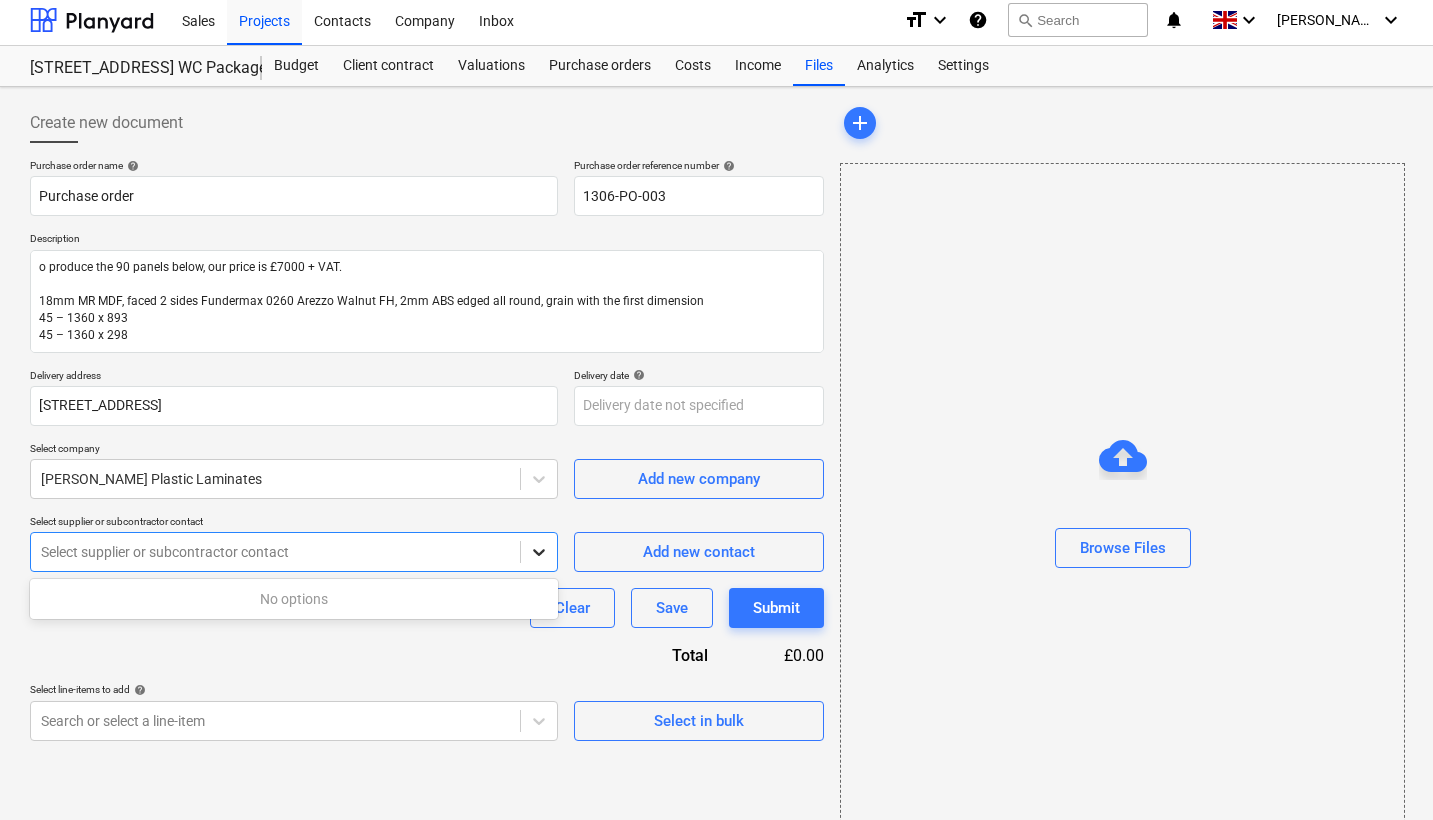 click 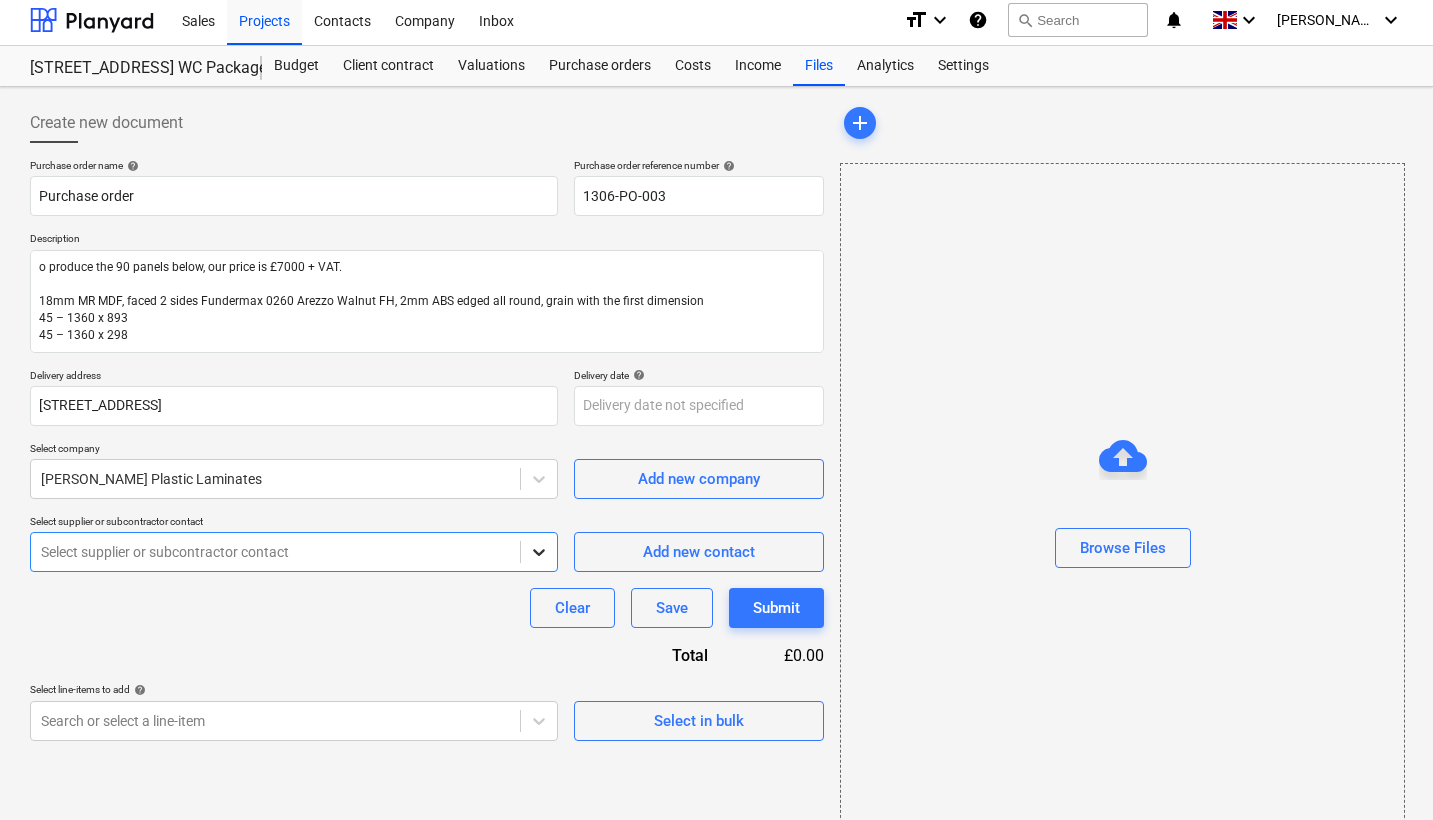 click 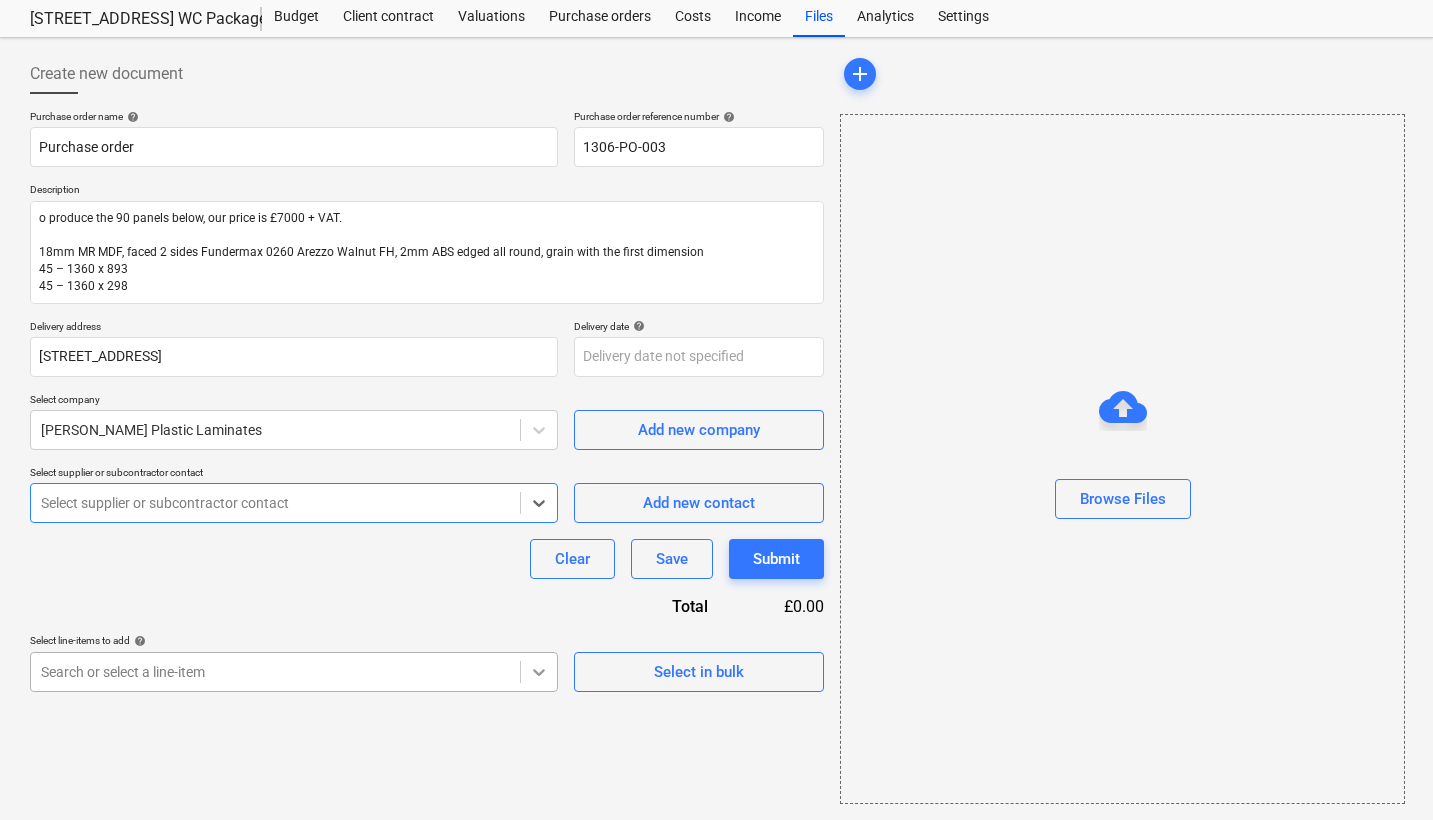 click on "Sales Projects Contacts Company Inbox format_size keyboard_arrow_down help search Search notifications 0 keyboard_arrow_down C. Lyford keyboard_arrow_down 30 Duke Street WC Package 30 Duke Street  Budget Client contract Valuations Purchase orders Costs Income Files Analytics Settings Create new document Purchase order name help Purchase order Purchase order reference number help 1306-PO-003 Description o produce the 90 panels below, our price is £7000 + VAT.
18mm MR MDF, faced 2 sides Fundermax 0260 Arezzo Walnut FH, 2mm ABS edged all round, grain with the first dimension
45 – 1360 x 893
45 – 1360 x 298 Delivery address 30 Duke Street, London Delivery date help Press the down arrow key to interact with the calendar and
select a date. Press the question mark key to get the keyboard shortcuts for changing dates. Select company Baldwin Plastic Laminates    Add new company Select supplier or subcontractor contact   Select is focused ,type to refine list, press Down to open the menu,  Clear Save add" at bounding box center [716, 365] 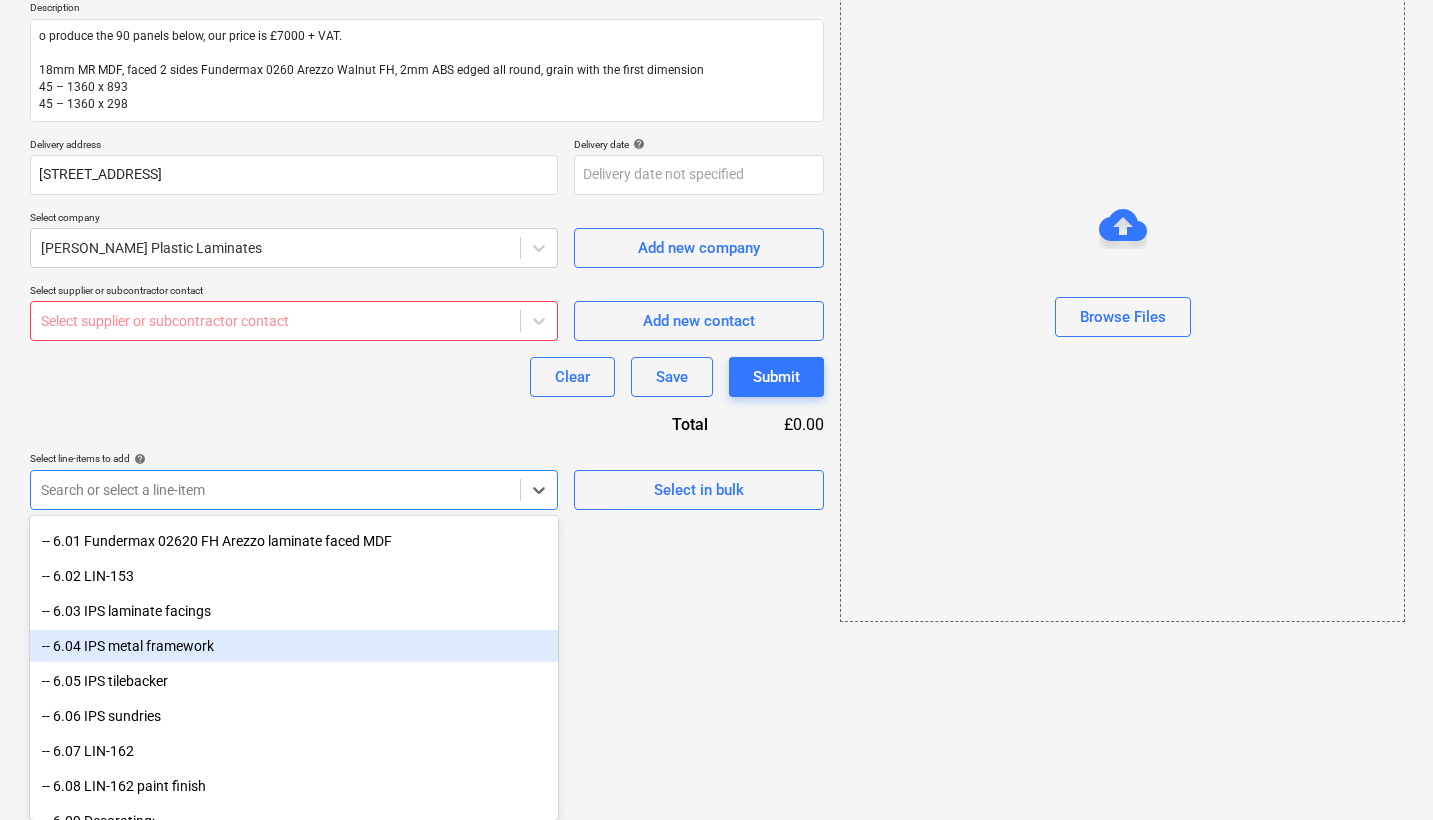 scroll, scrollTop: 5106, scrollLeft: 0, axis: vertical 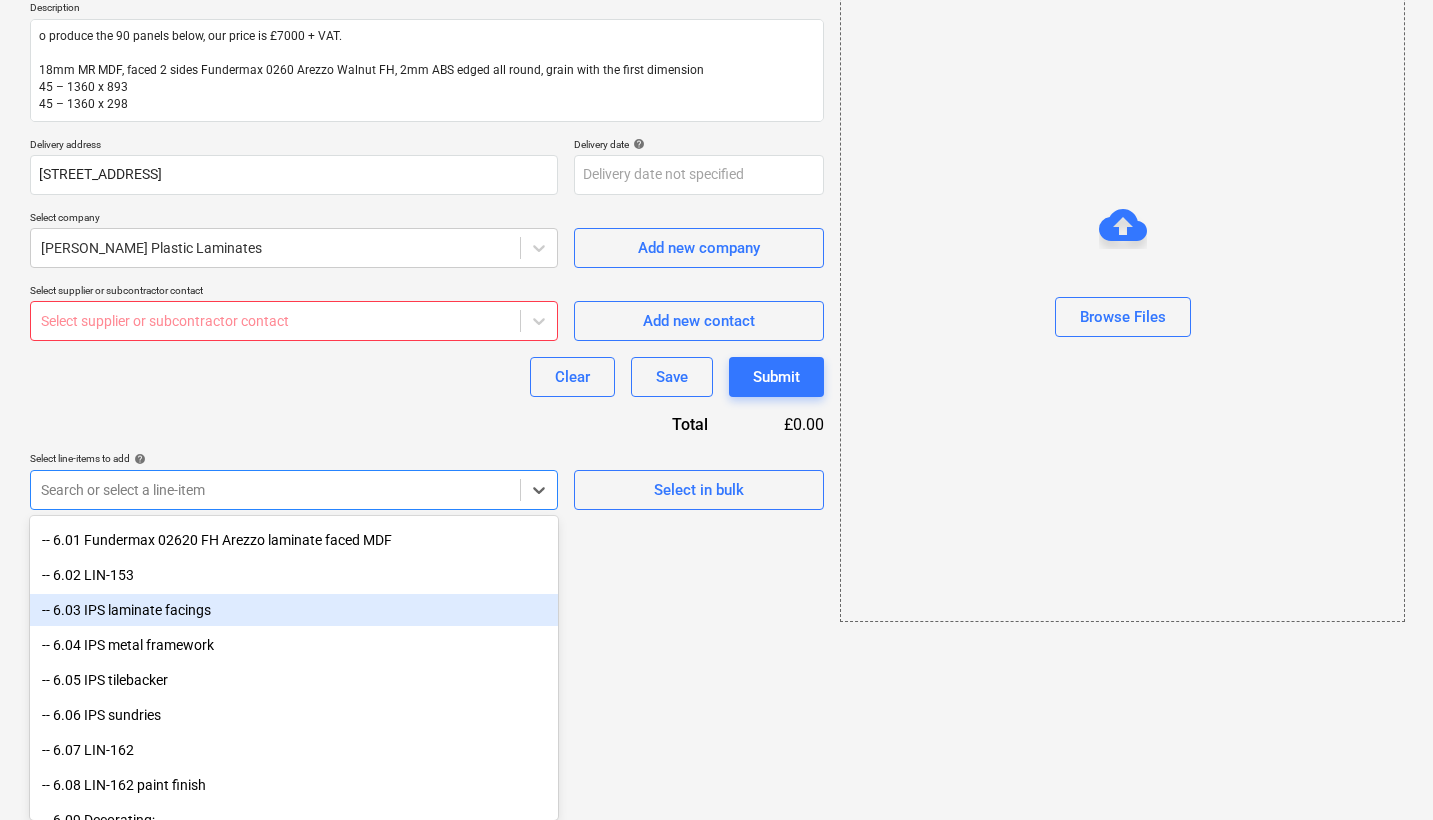 click on "--  6.03 IPS laminate facings" at bounding box center (294, 610) 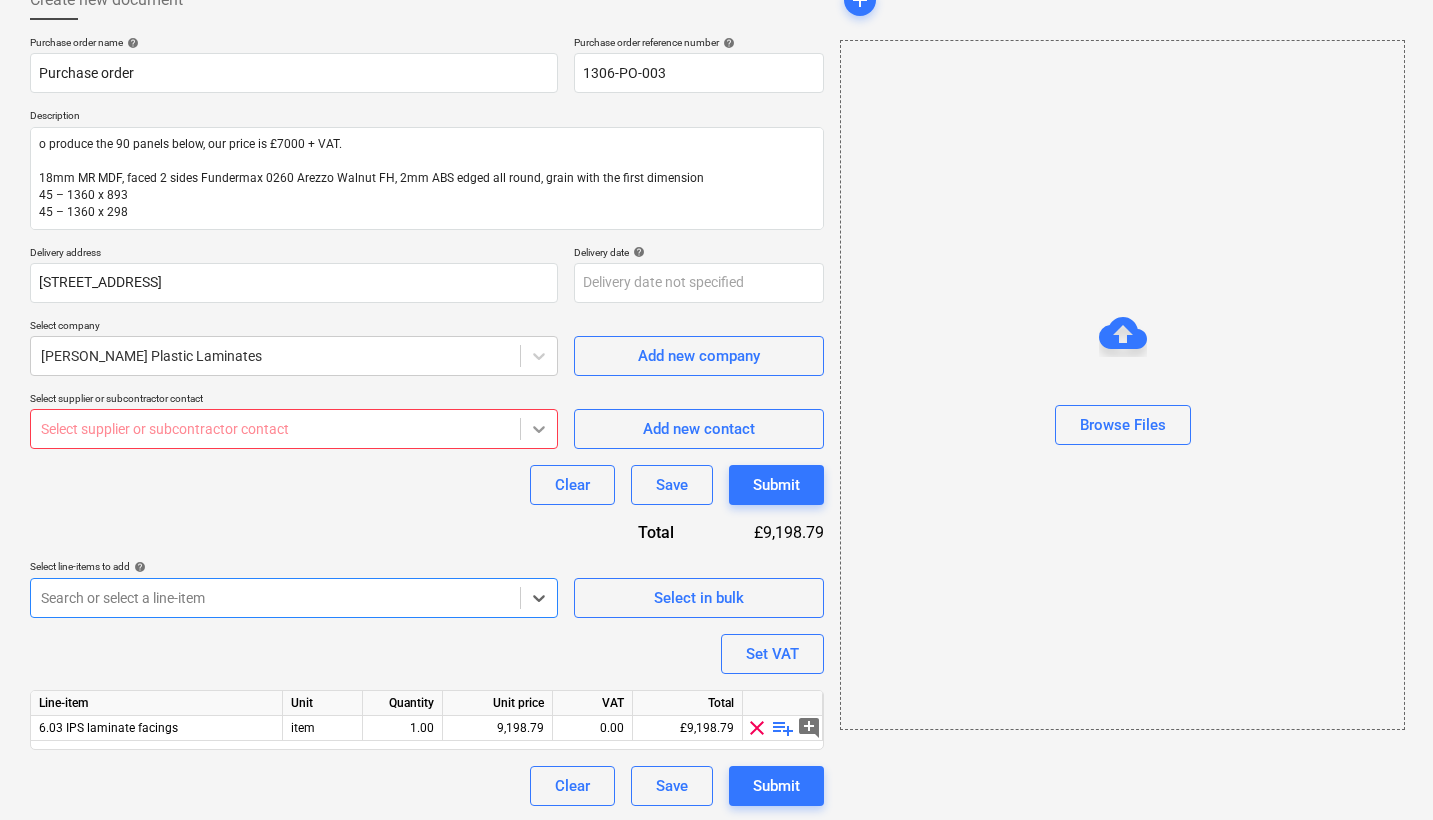click 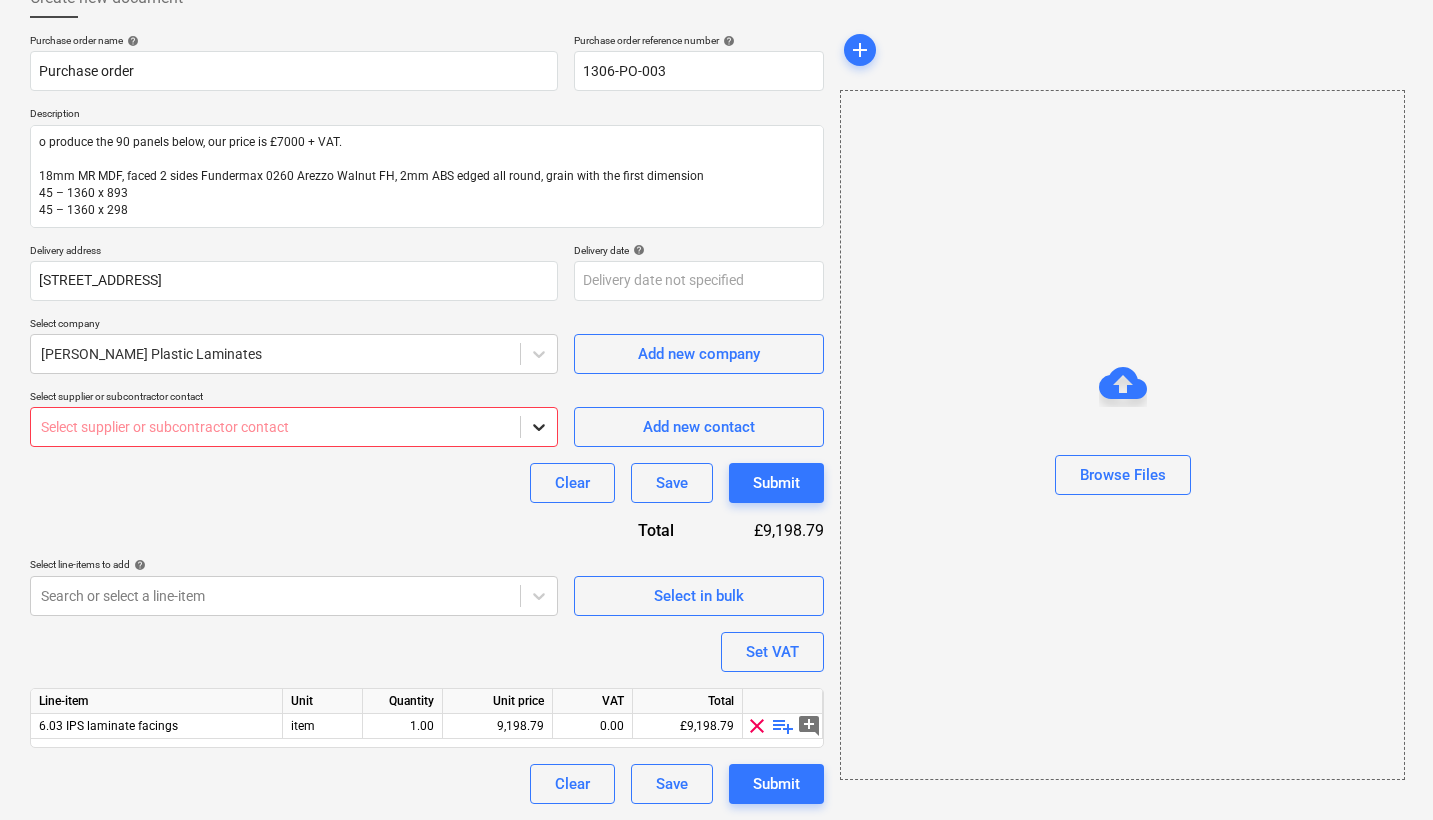 click 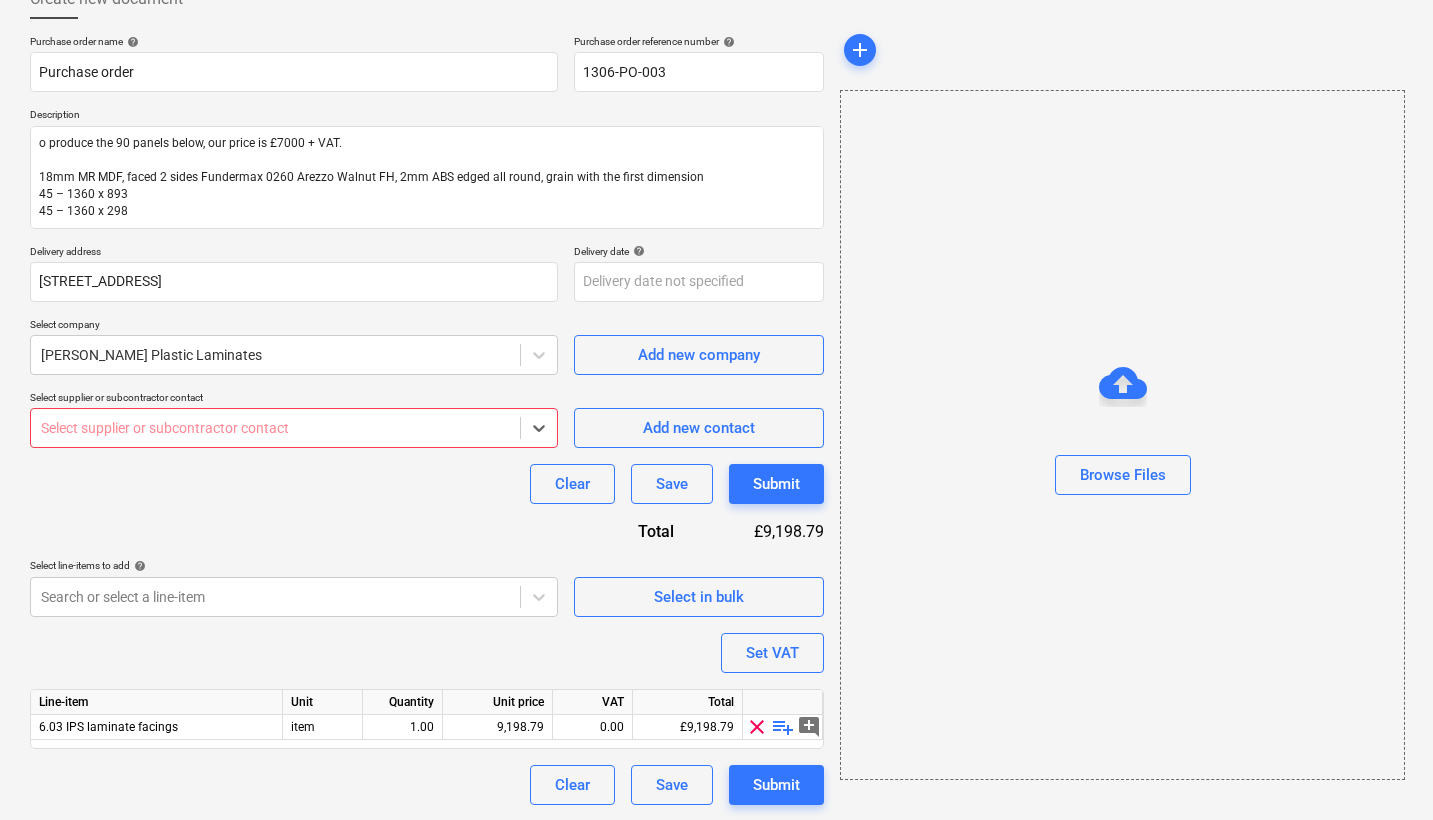 scroll, scrollTop: 128, scrollLeft: 0, axis: vertical 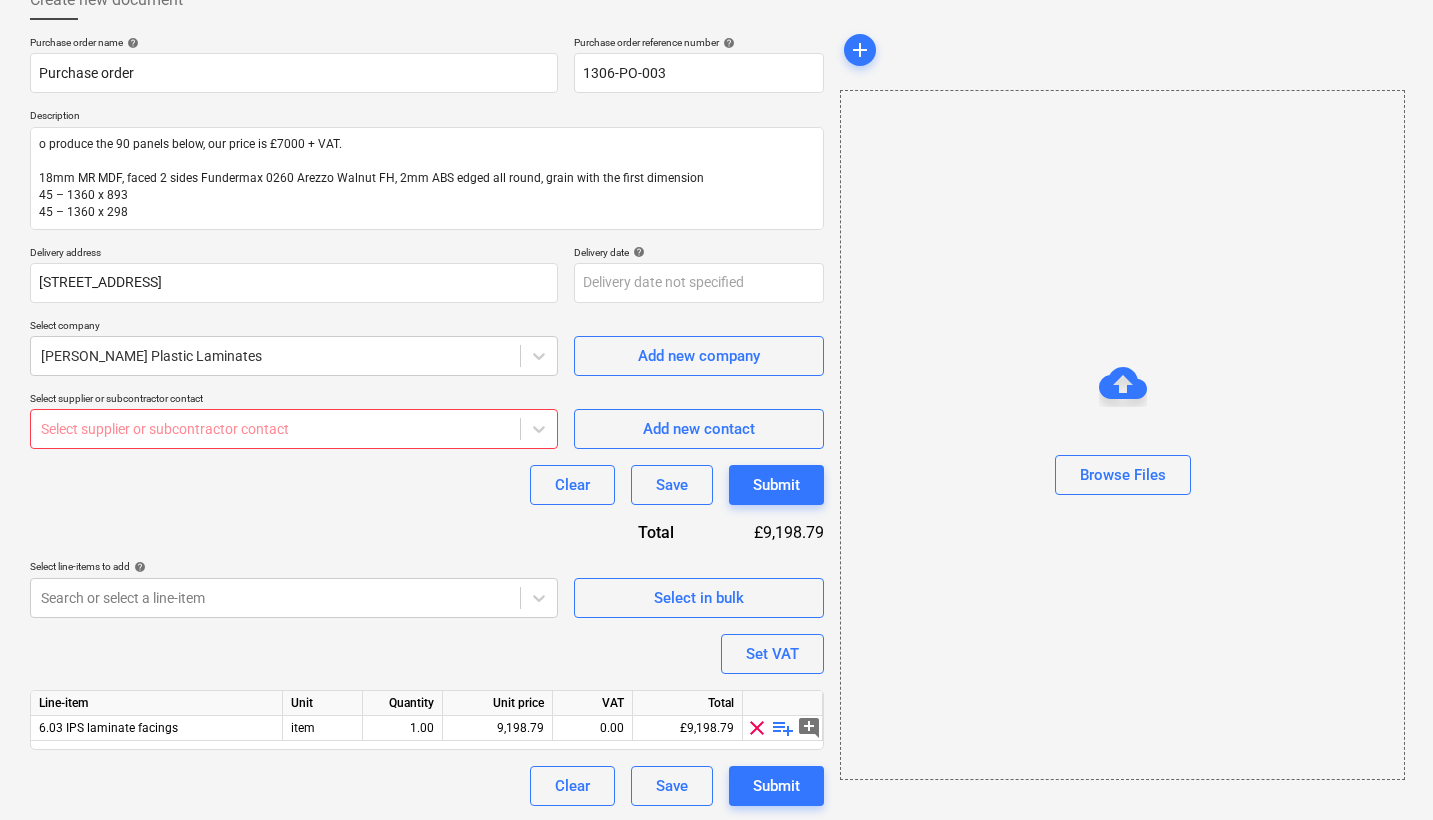 click on "Purchase order name help Purchase order Purchase order reference number help 1306-PO-003 Description o produce the 90 panels below, our price is £7000 + VAT.
18mm MR MDF, faced 2 sides Fundermax 0260 Arezzo Walnut FH, 2mm ABS edged all round, grain with the first dimension
45 – 1360 x 893
45 – 1360 x 298 Delivery address 30 Duke Street, London Delivery date help Press the down arrow key to interact with the calendar and
select a date. Press the question mark key to get the keyboard shortcuts for changing dates. Select company Baldwin Plastic Laminates    Add new company Select supplier or subcontractor contact Select supplier or subcontractor contact Add new contact Clear Save Submit Total £9,198.79 Select line-items to add help Search or select a line-item Select in bulk Set VAT Line-item Unit Quantity Unit price VAT Total 6.03 IPS laminate facings item  1.00 9,198.79 0.00 £9,198.79 clear playlist_add add_comment Clear Save Submit" at bounding box center (427, 421) 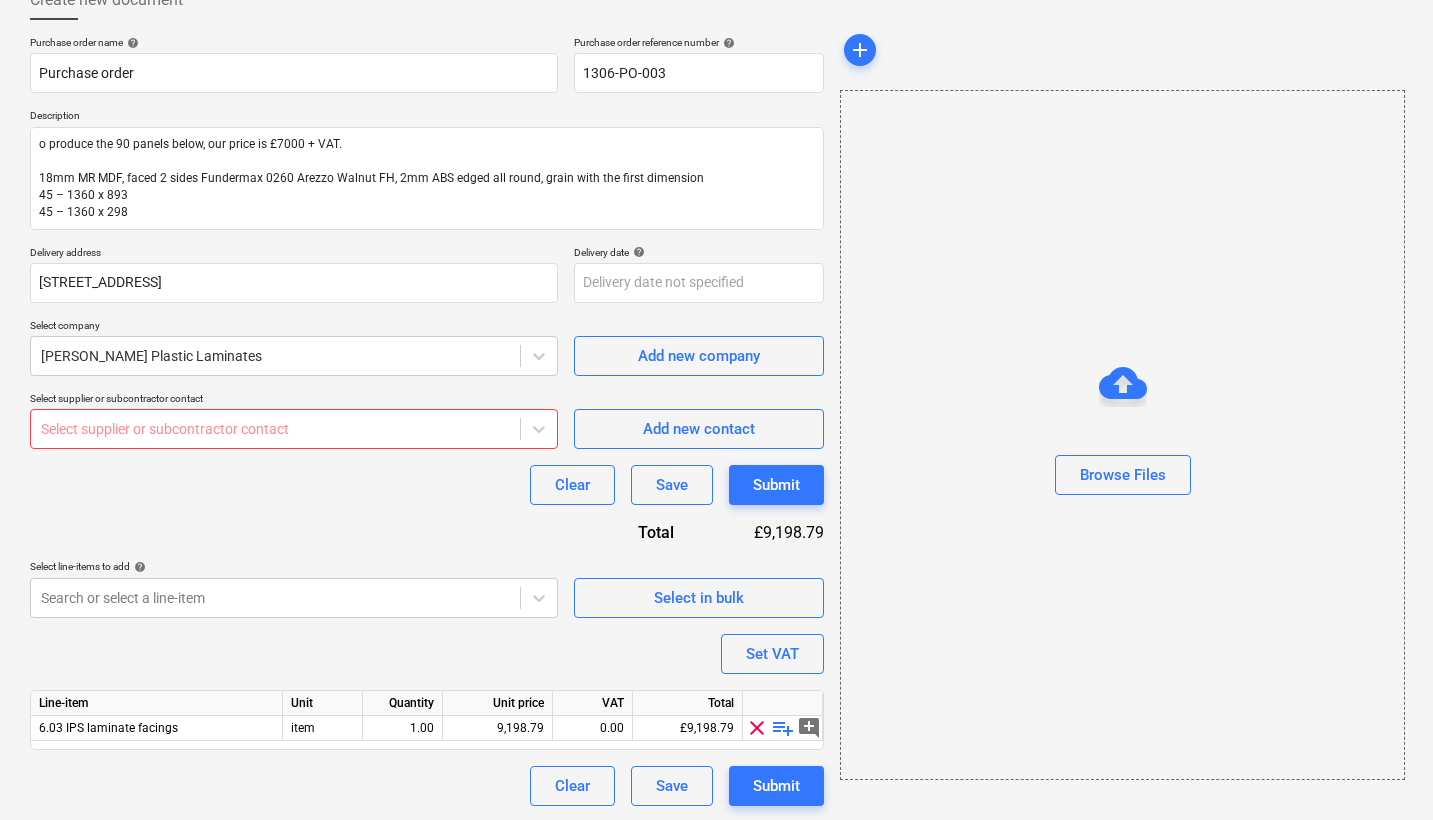 click on "Select supplier or subcontractor contact" at bounding box center (294, 400) 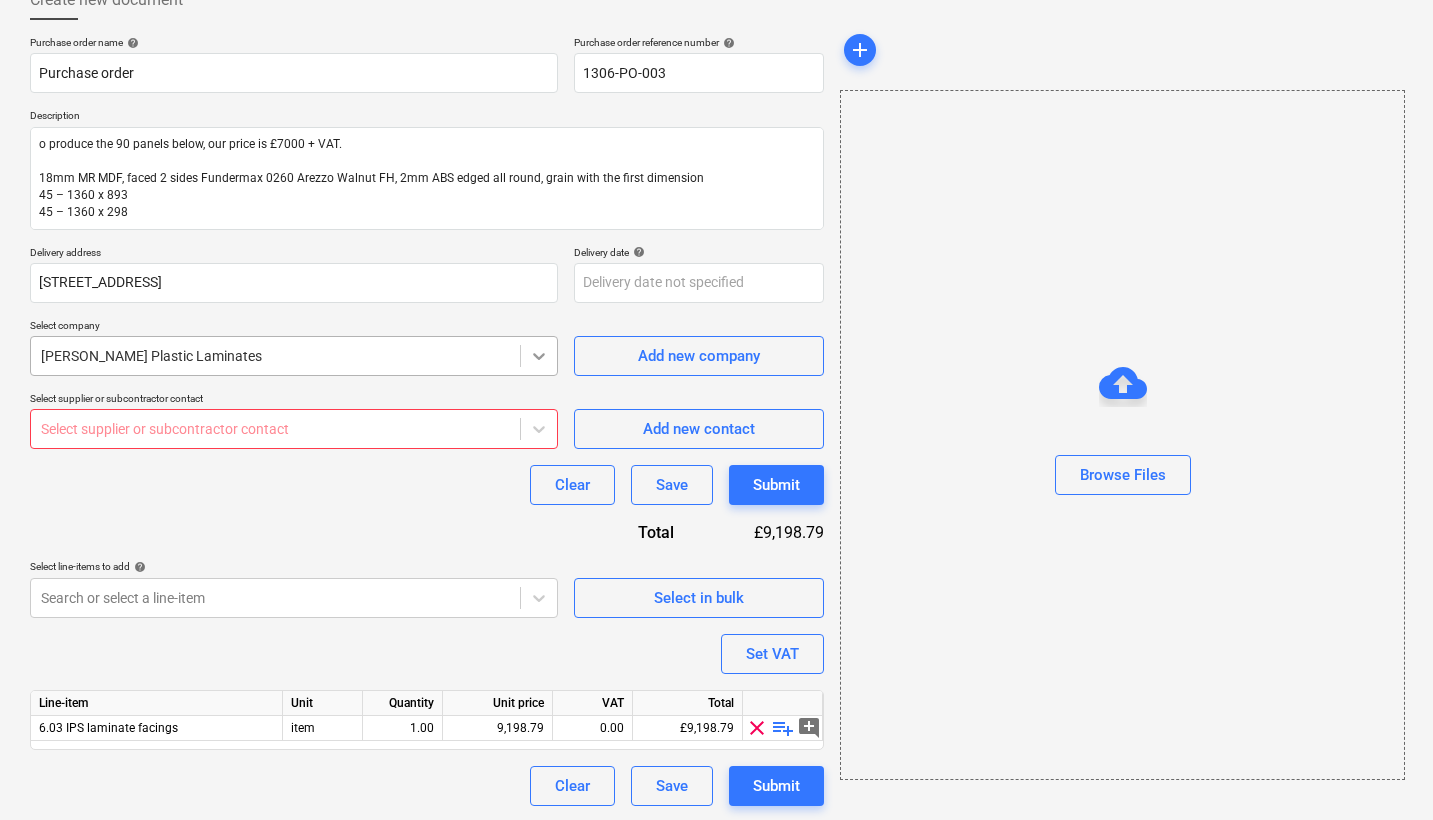 click 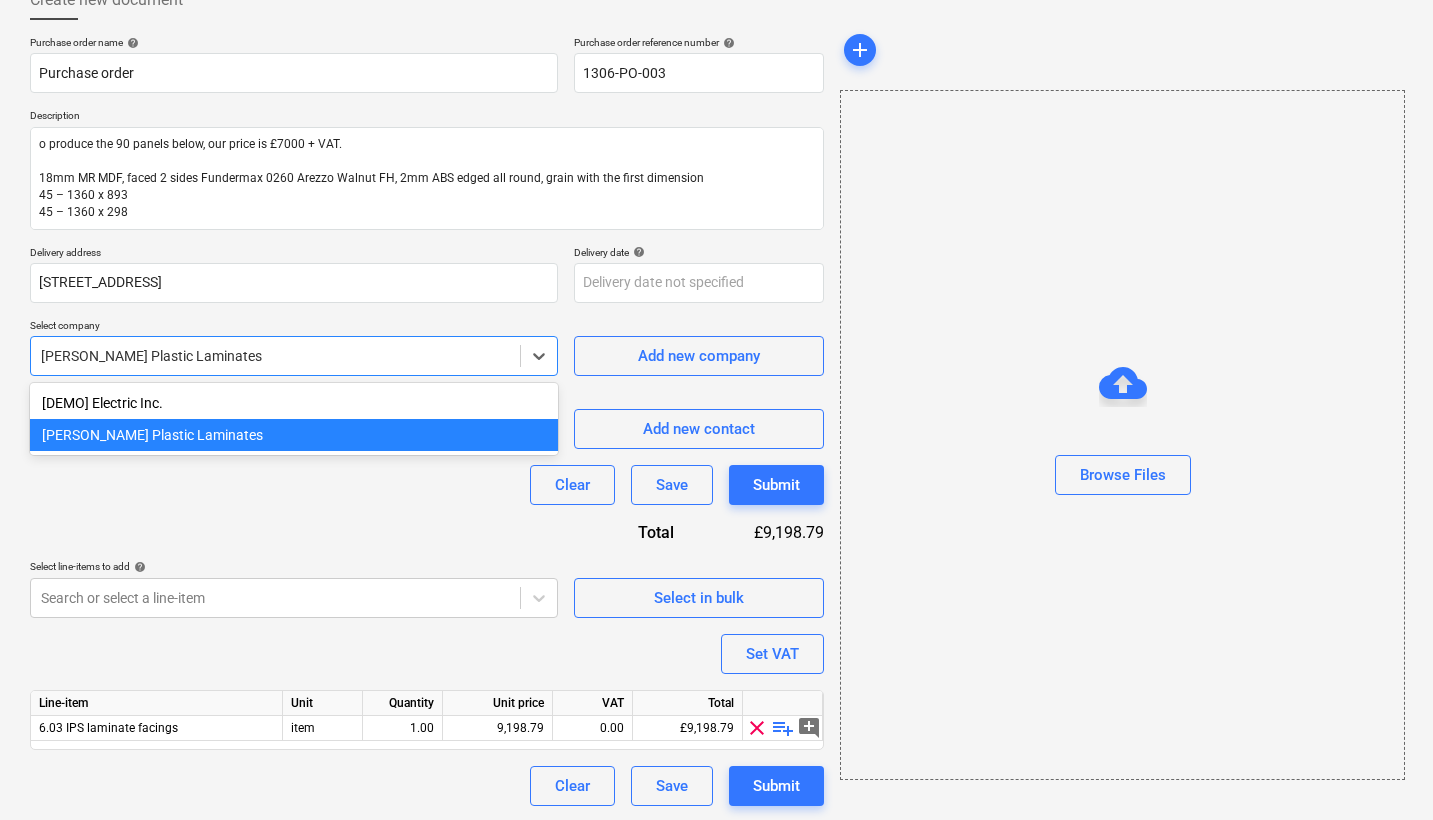 click on "[PERSON_NAME] Plastic Laminates" at bounding box center (294, 435) 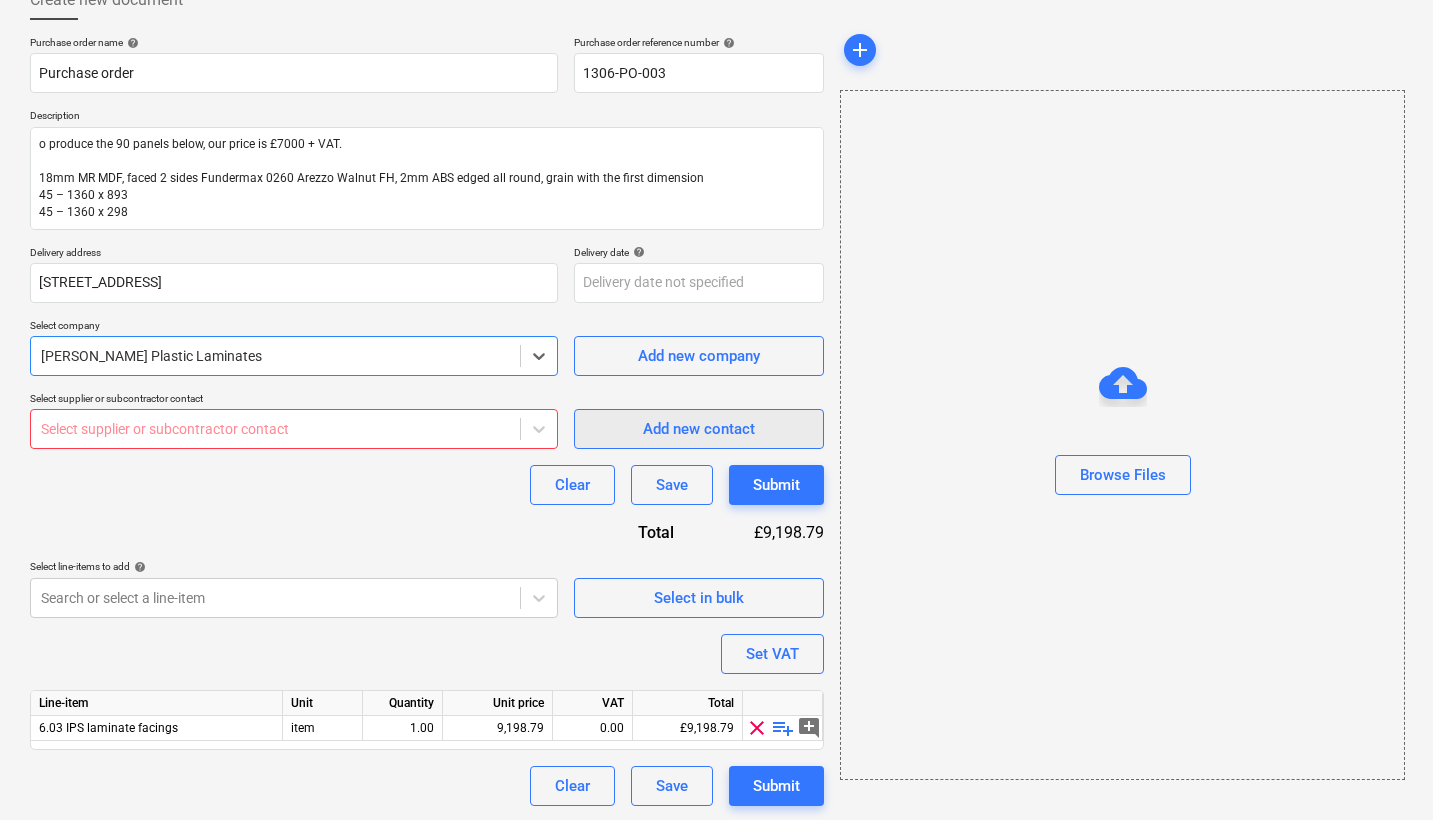 click on "Add new contact" at bounding box center [699, 429] 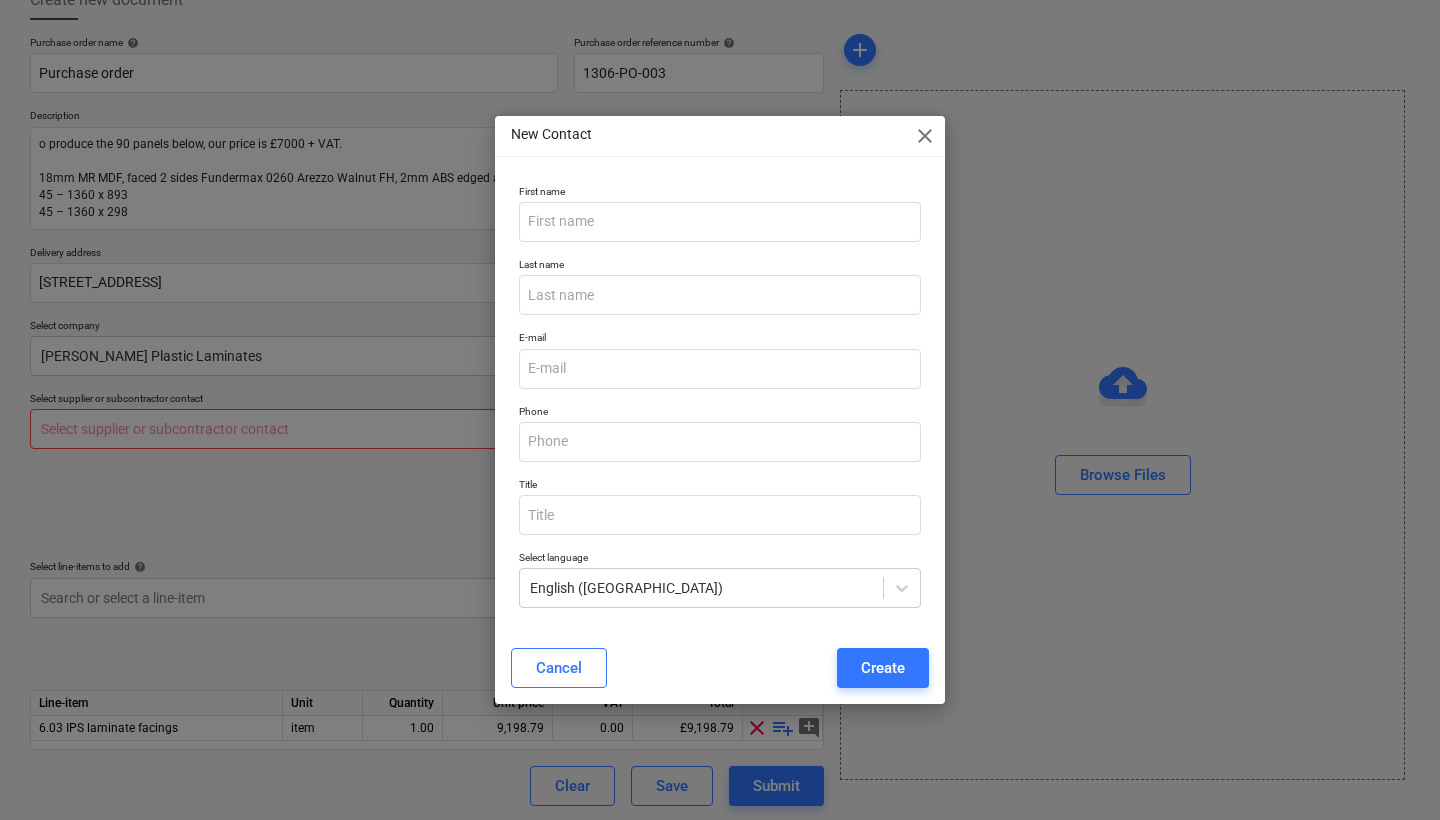 click on "close" at bounding box center (925, 136) 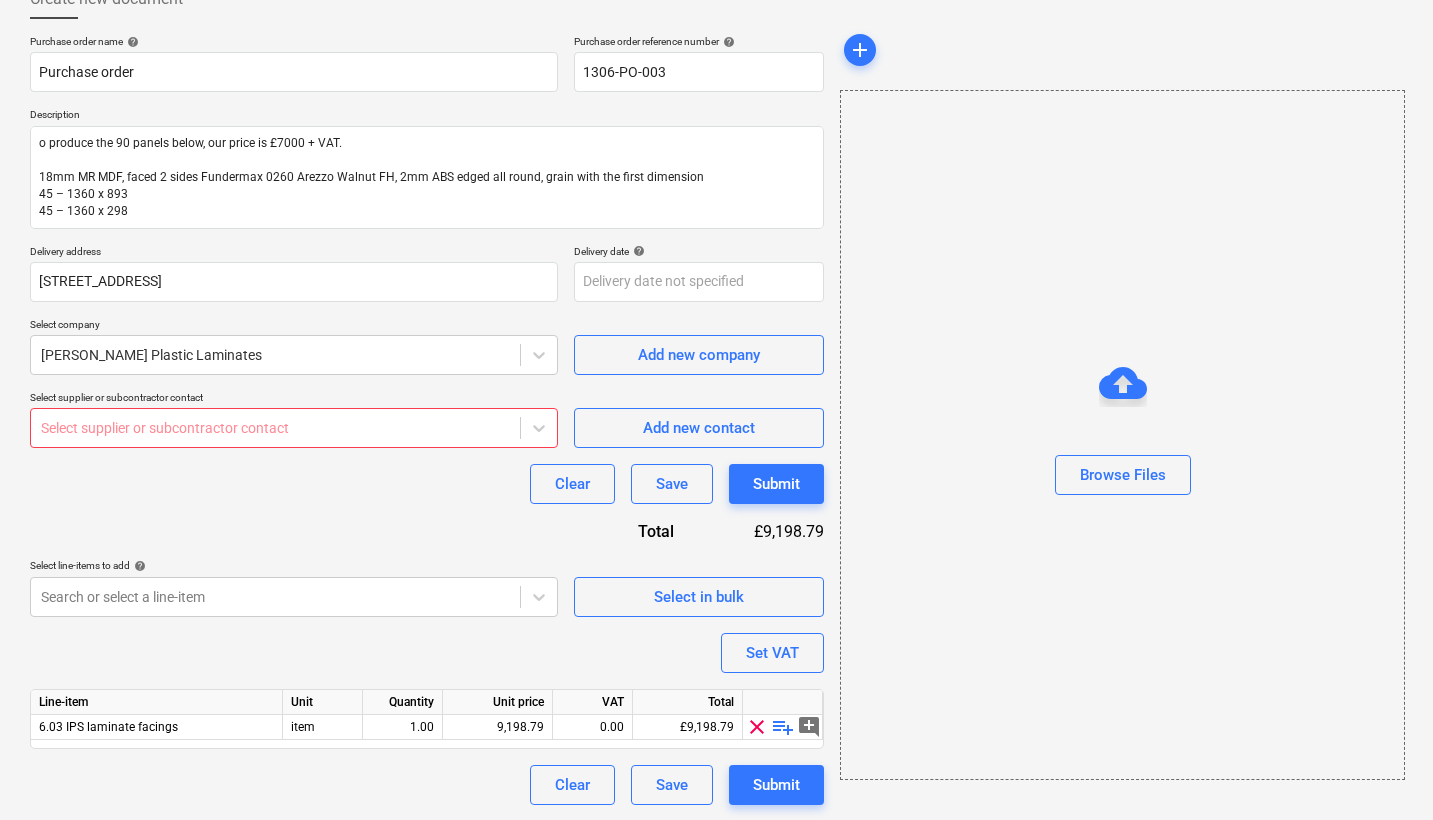 scroll, scrollTop: 128, scrollLeft: 0, axis: vertical 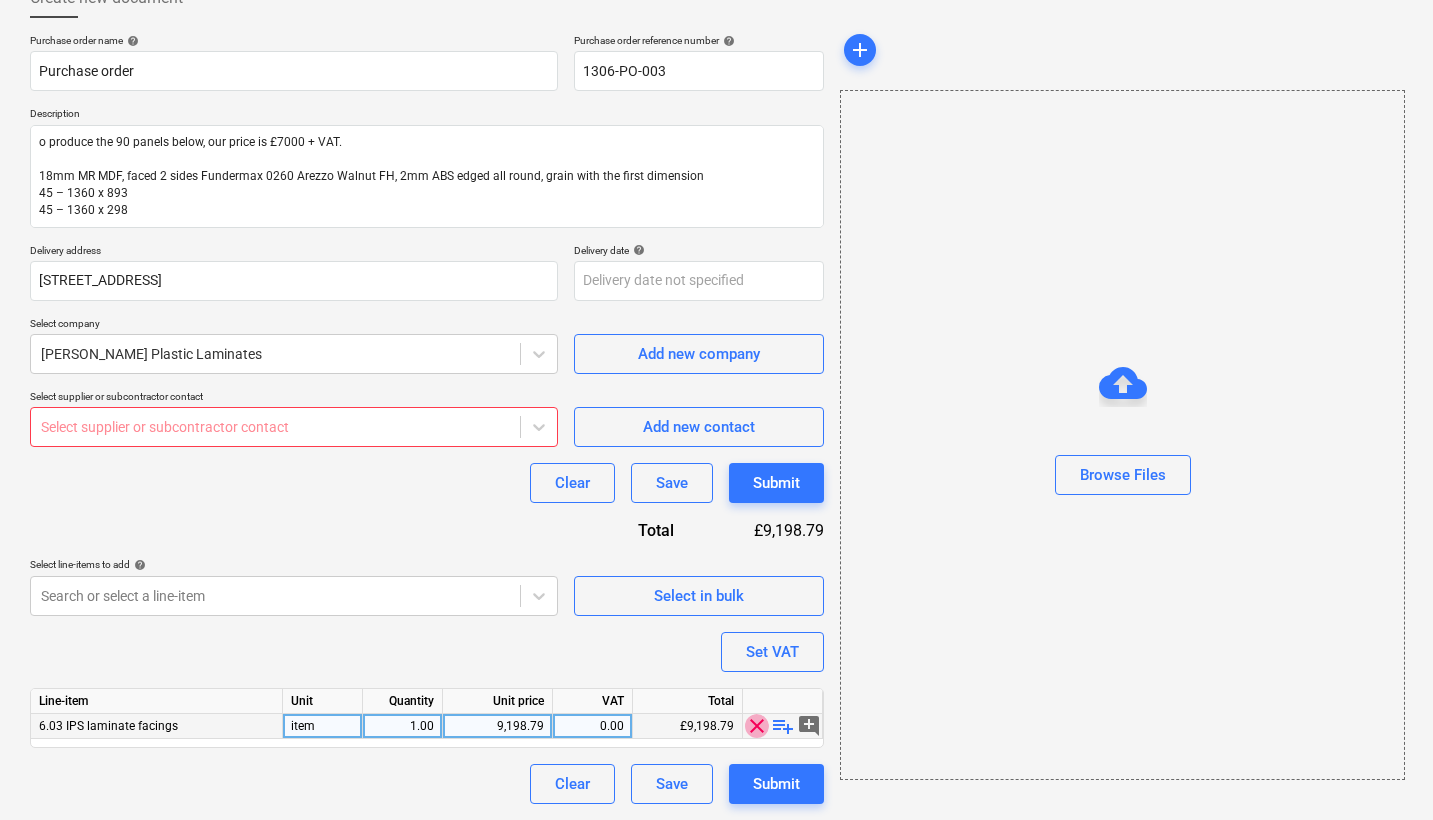 click on "clear" at bounding box center (757, 726) 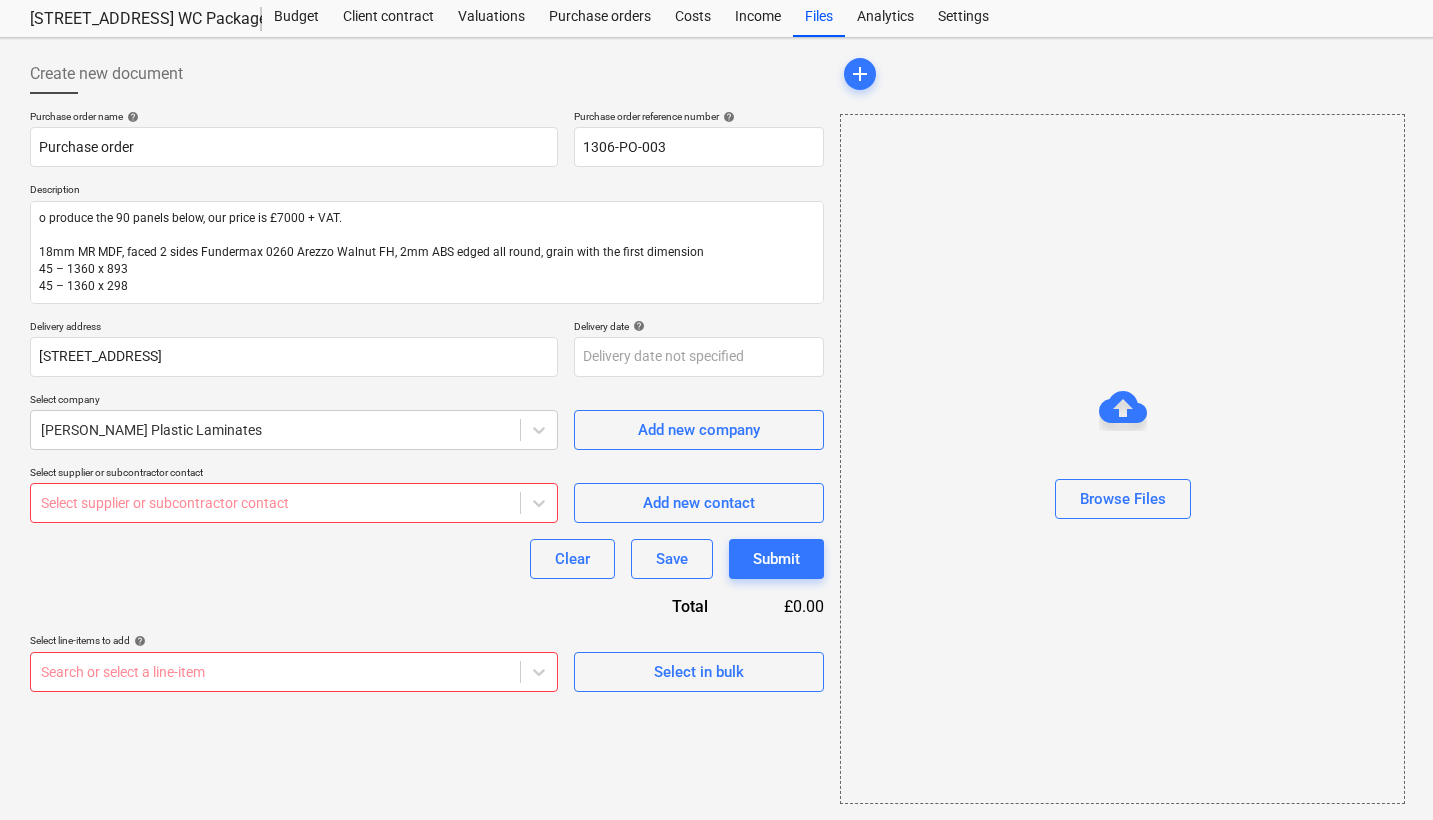 scroll, scrollTop: 128, scrollLeft: 0, axis: vertical 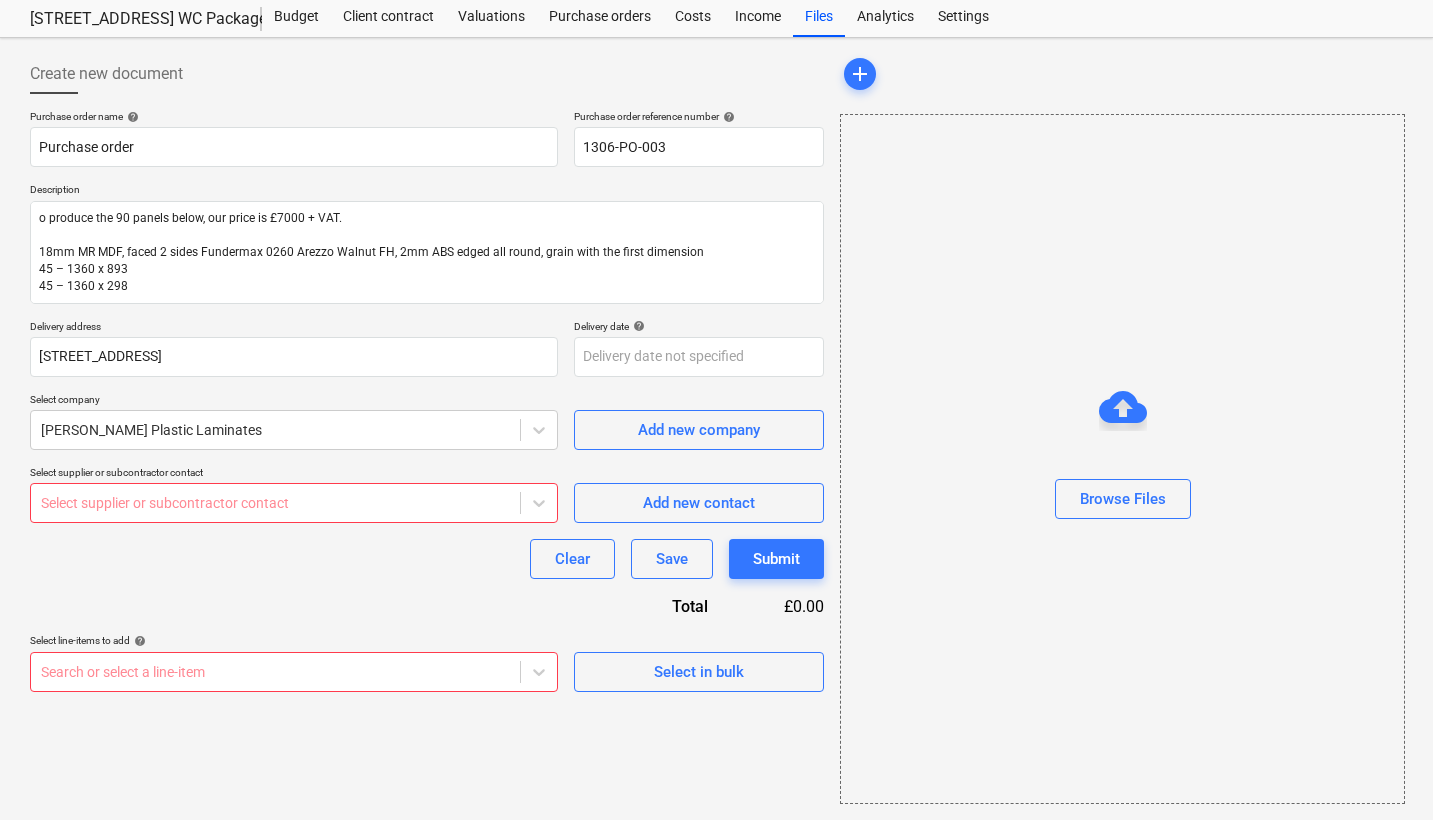 click on "Create new document Purchase order name help Purchase order Purchase order reference number help 1306-PO-003 Description o produce the 90 panels below, our price is £7000 + VAT.
18mm MR MDF, faced 2 sides Fundermax 0260 Arezzo Walnut FH, 2mm ABS edged all round, grain with the first dimension
45 – 1360 x 893
45 – 1360 x 298 Delivery address 30 Duke Street, London Delivery date help Press the down arrow key to interact with the calendar and
select a date. Press the question mark key to get the keyboard shortcuts for changing dates. Select company Baldwin Plastic Laminates    Add new company Select supplier or subcontractor contact Select supplier or subcontractor contact Add new contact Clear Save Submit Total £0.00 Select line-items to add help Search or select a line-item Select in bulk" at bounding box center [427, 429] 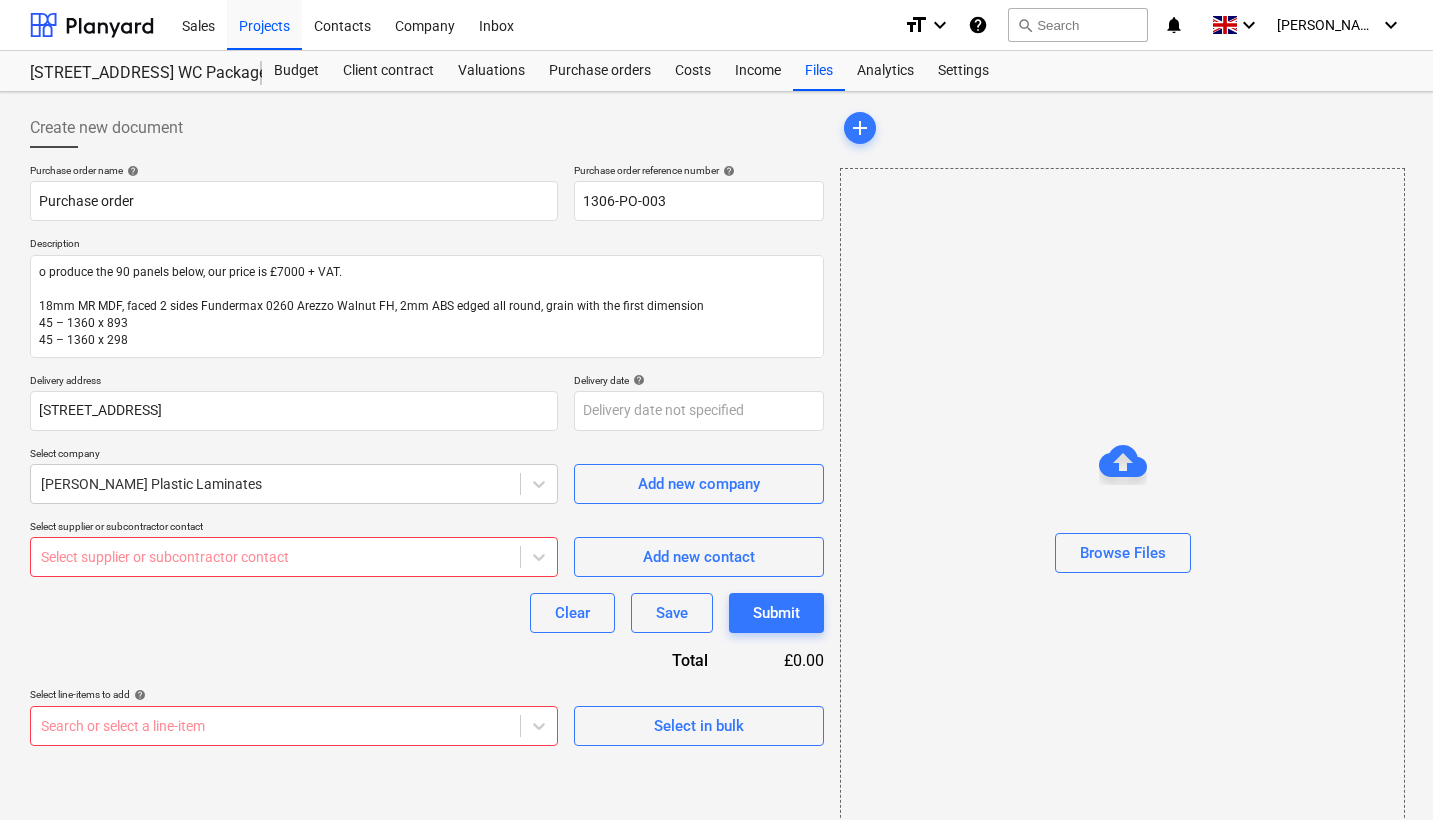 scroll, scrollTop: 0, scrollLeft: 0, axis: both 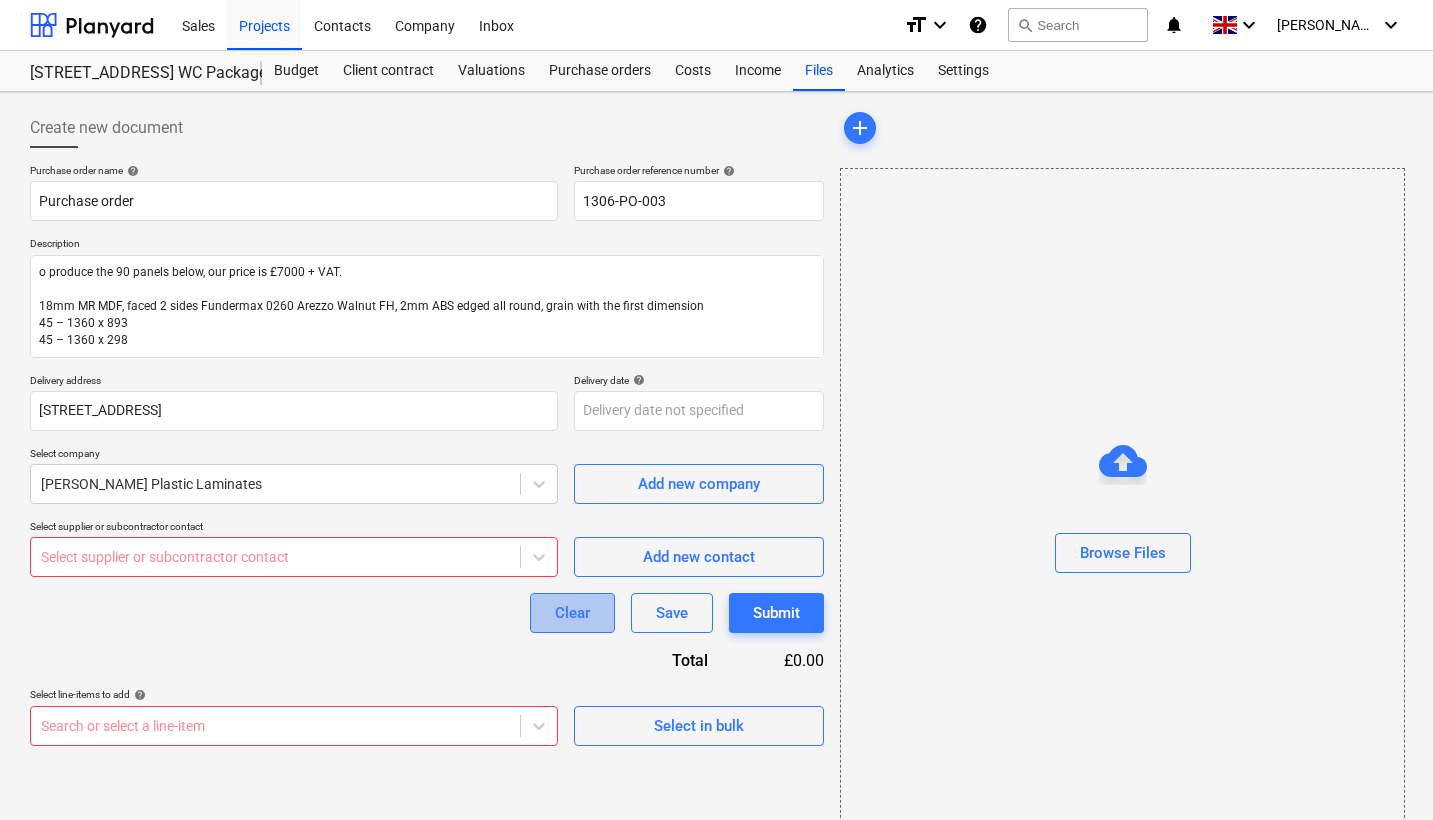 click on "Clear" at bounding box center (572, 613) 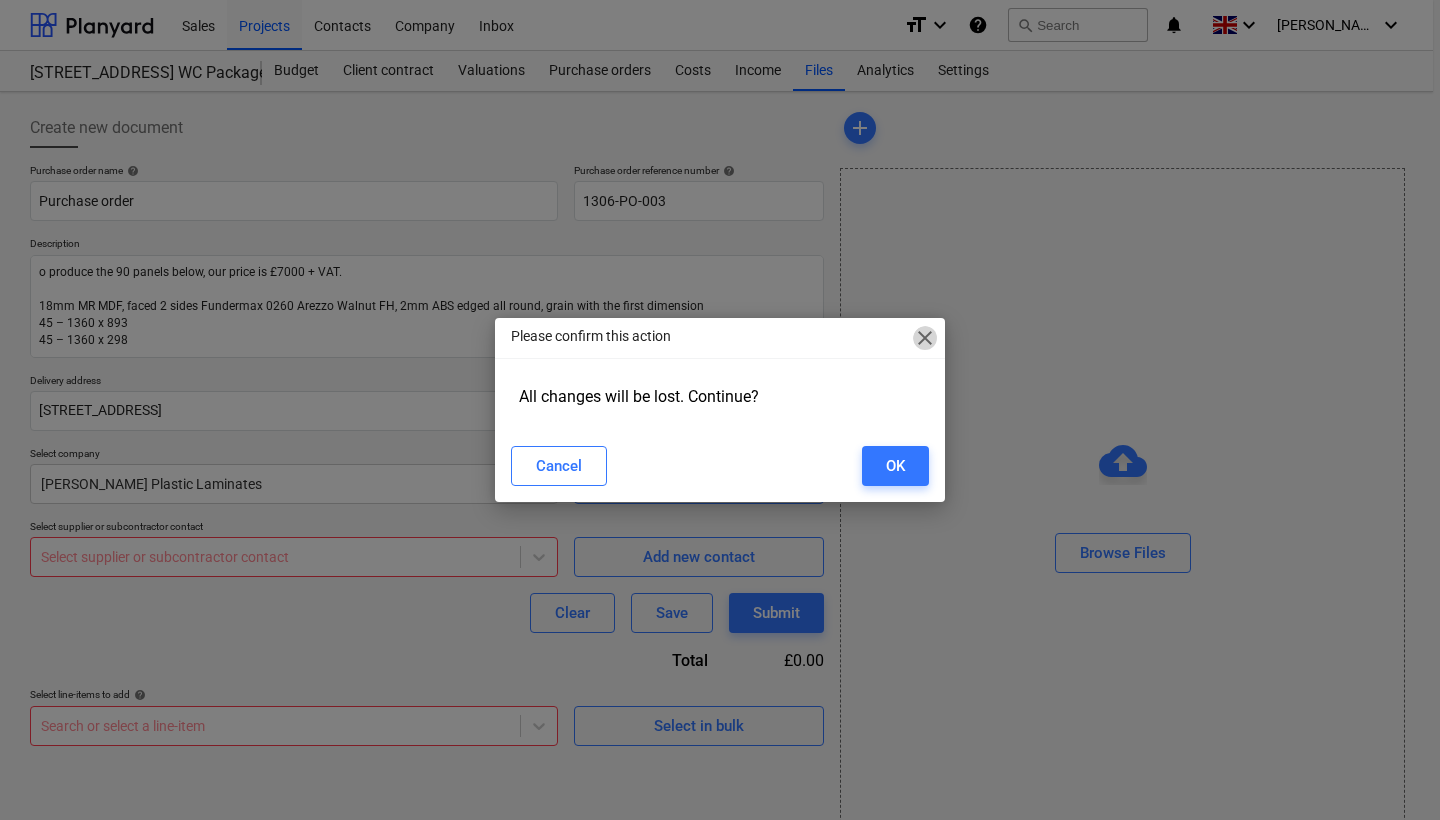 click on "close" at bounding box center (925, 338) 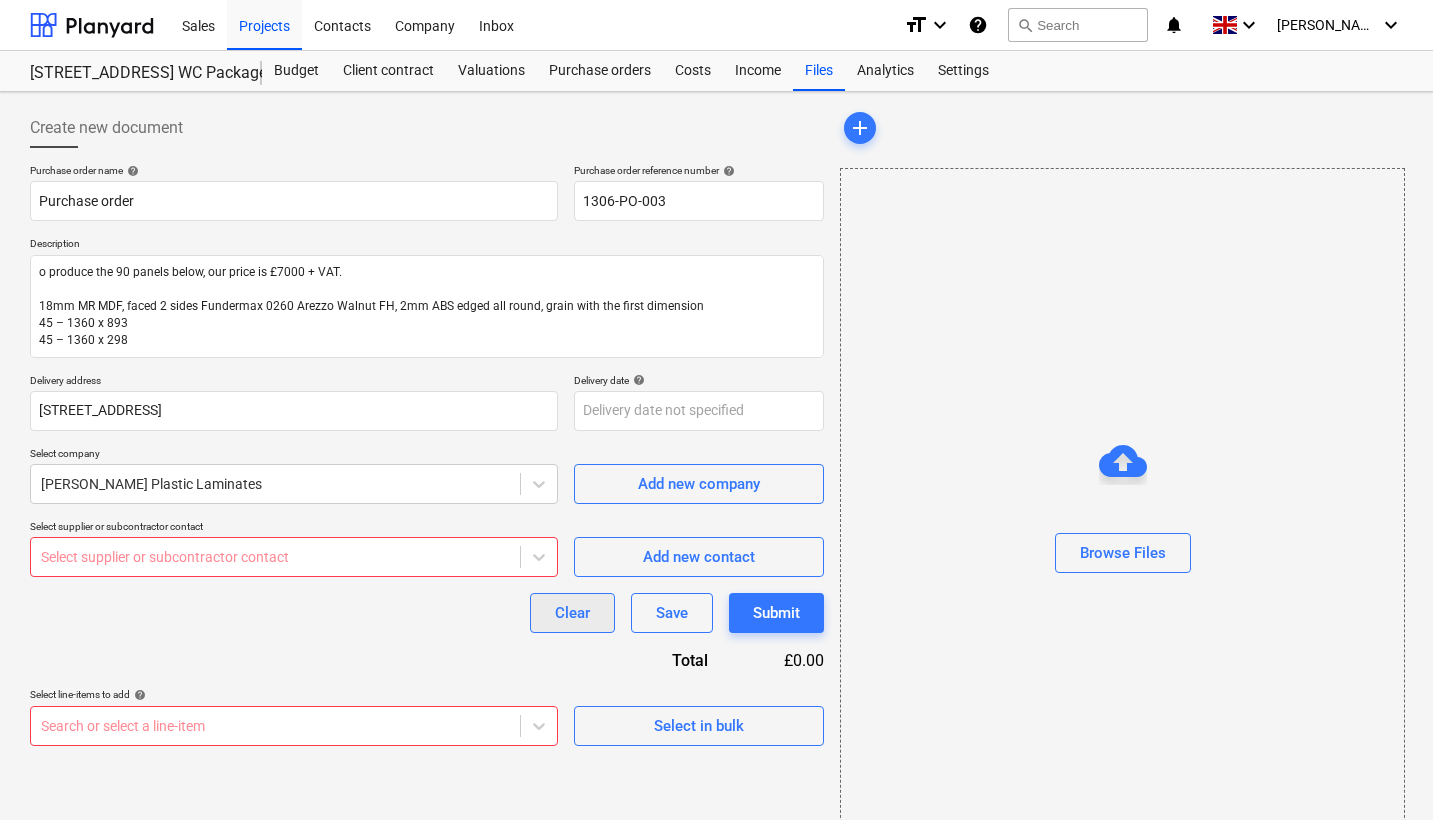 click on "Clear" at bounding box center [572, 613] 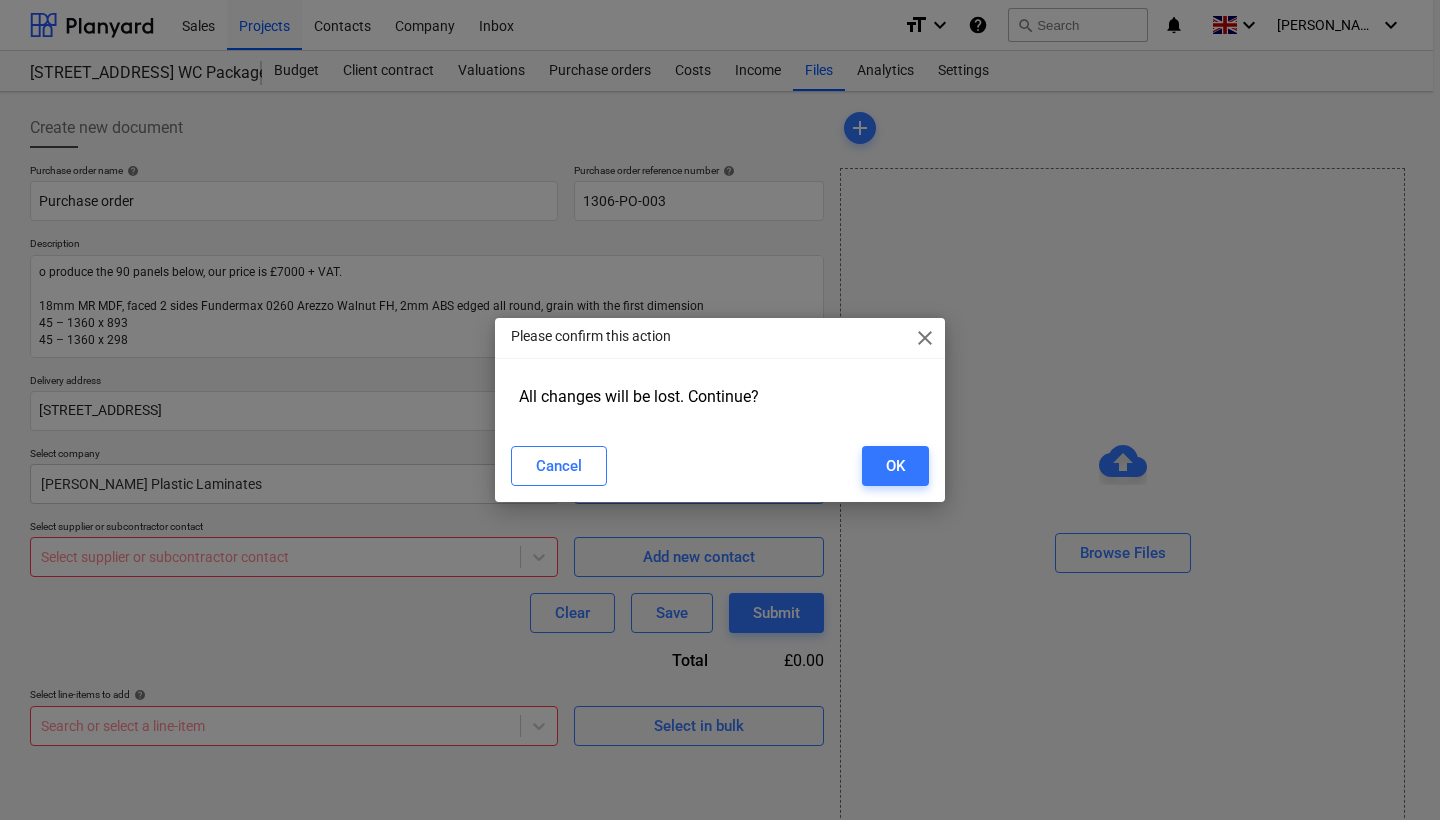 click on "Cancel OK" at bounding box center (720, 466) 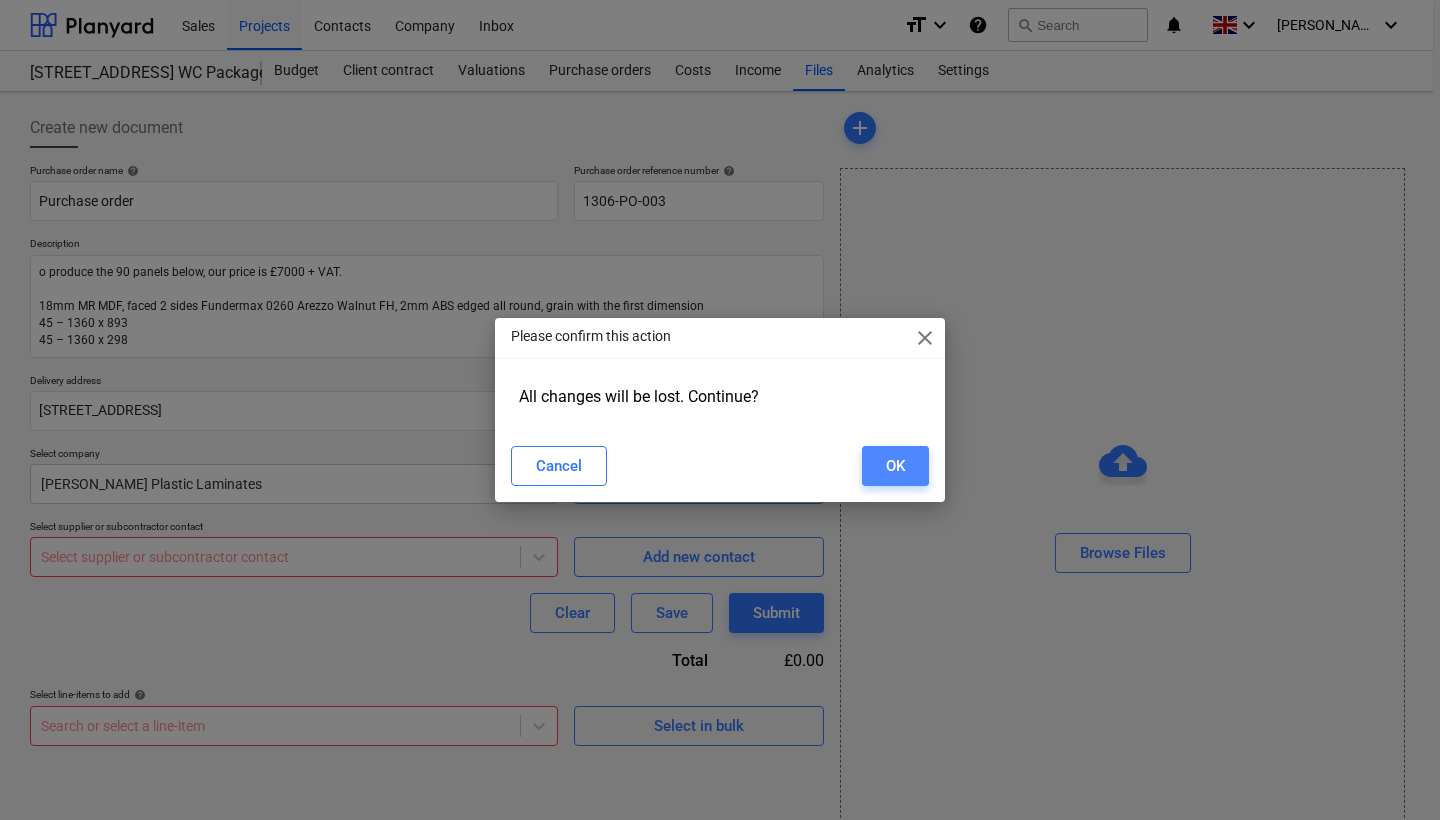 click on "OK" at bounding box center [895, 466] 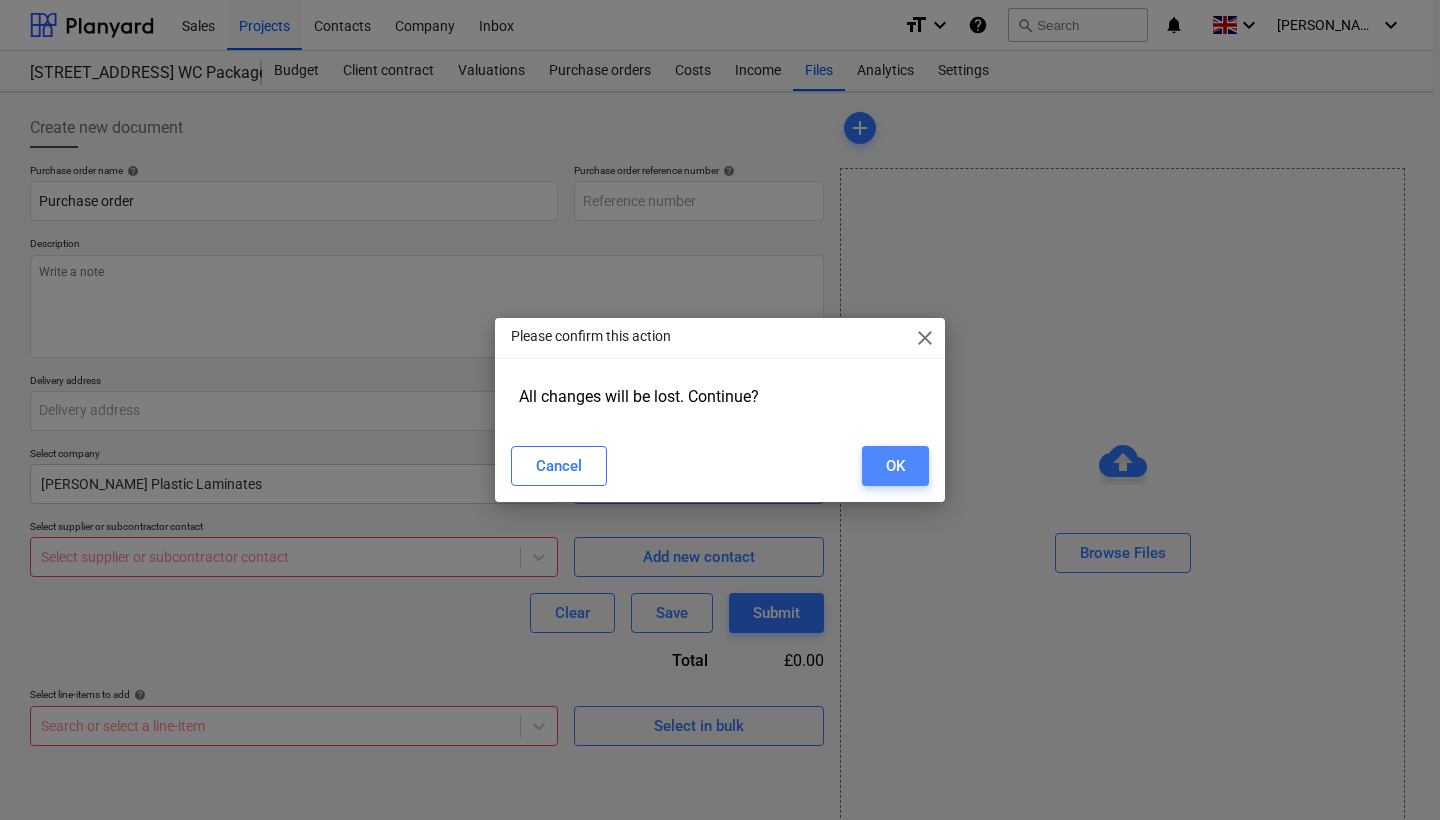 type on "x" 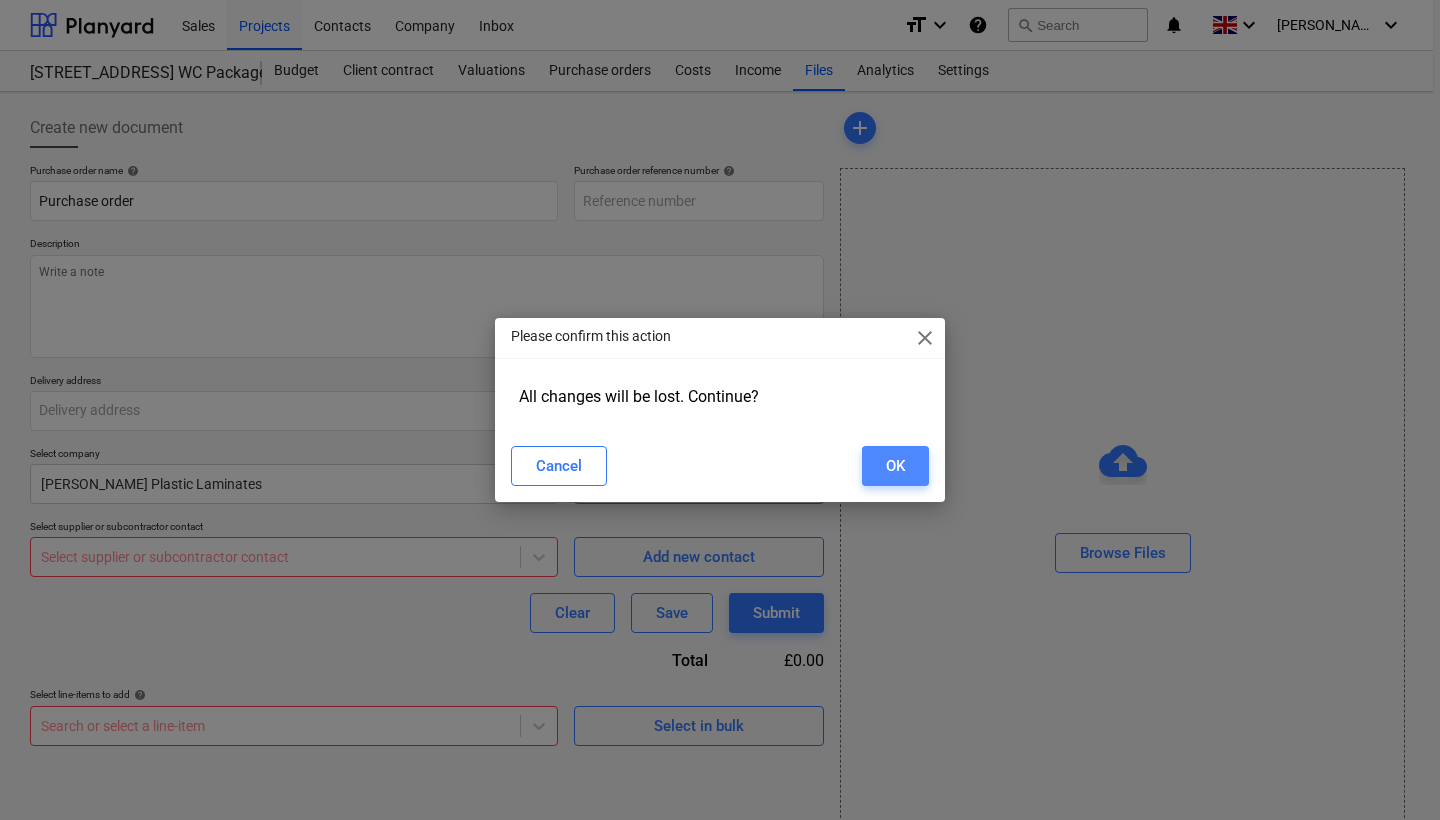 type on "1306-PO-003" 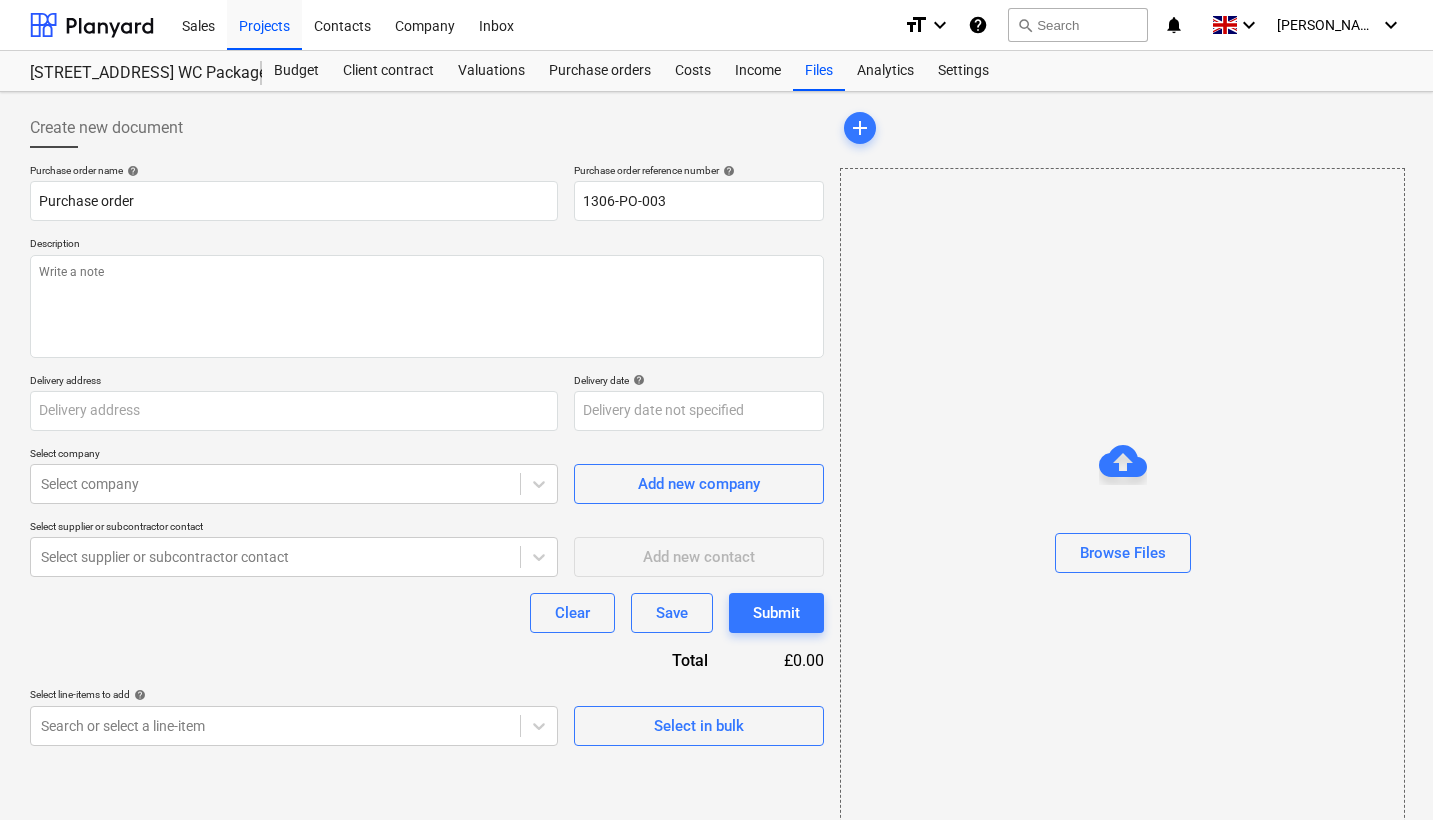 scroll, scrollTop: 0, scrollLeft: 0, axis: both 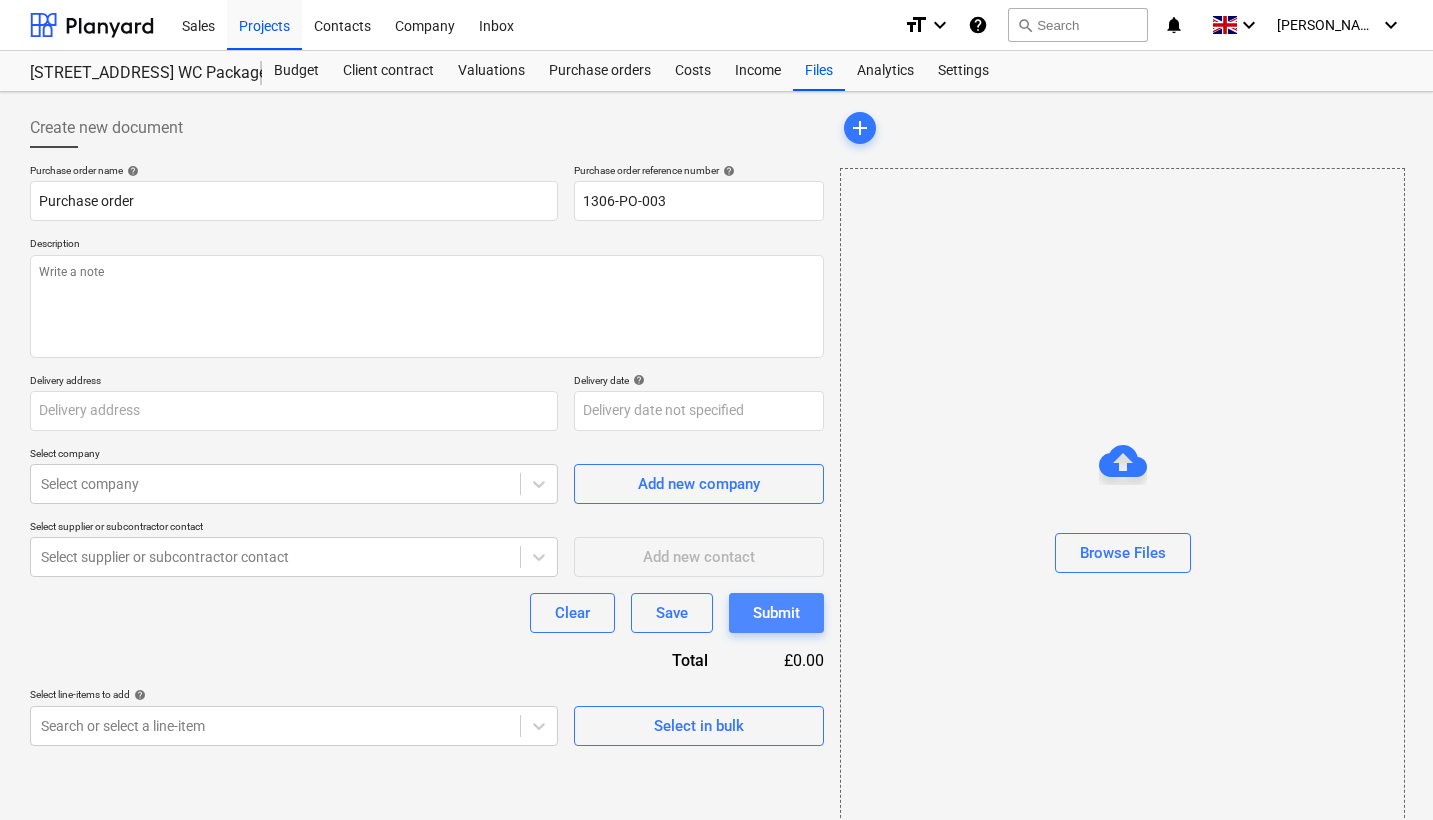 click on "Submit" at bounding box center [776, 613] 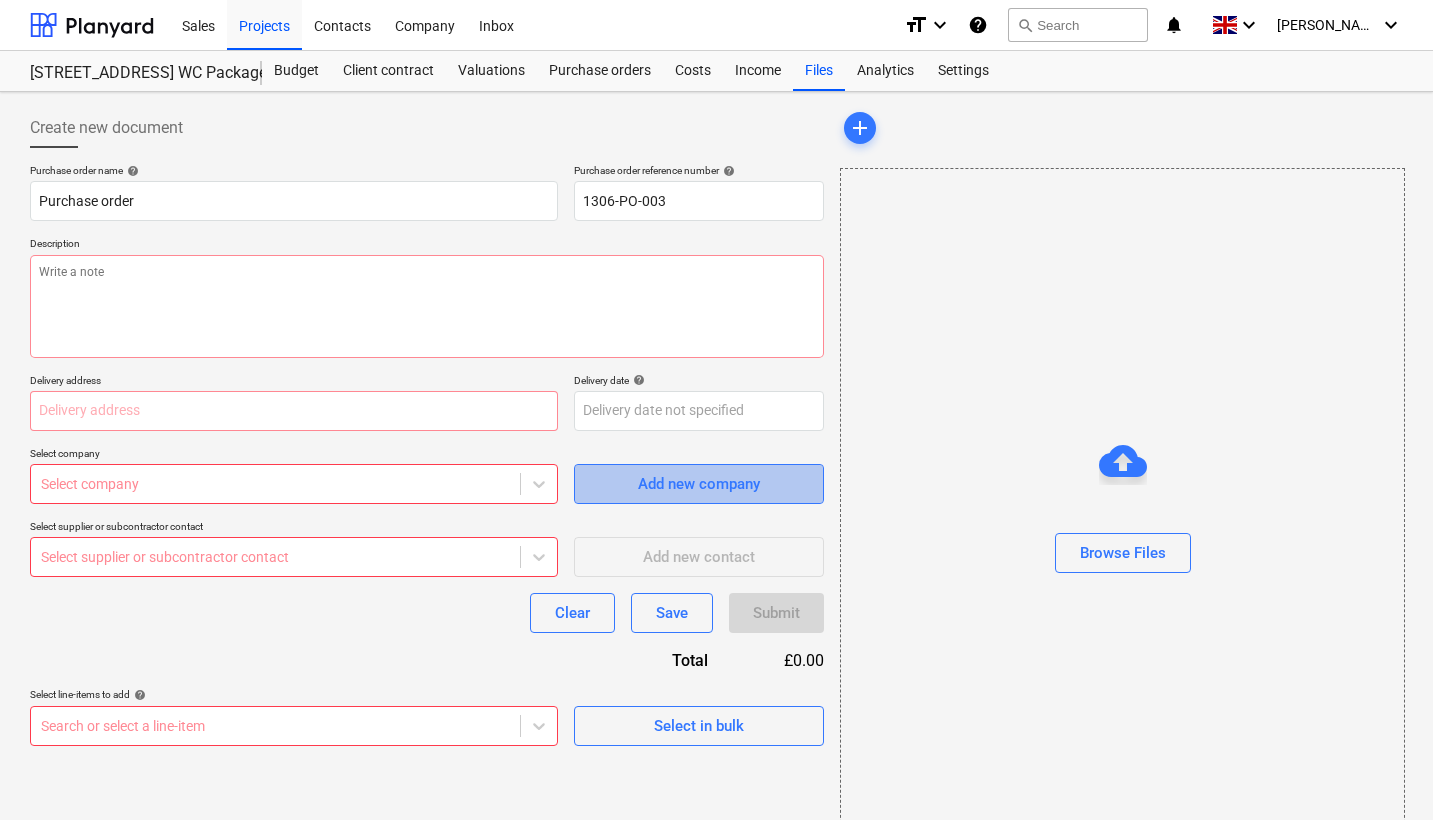 click on "Add new company" at bounding box center (699, 484) 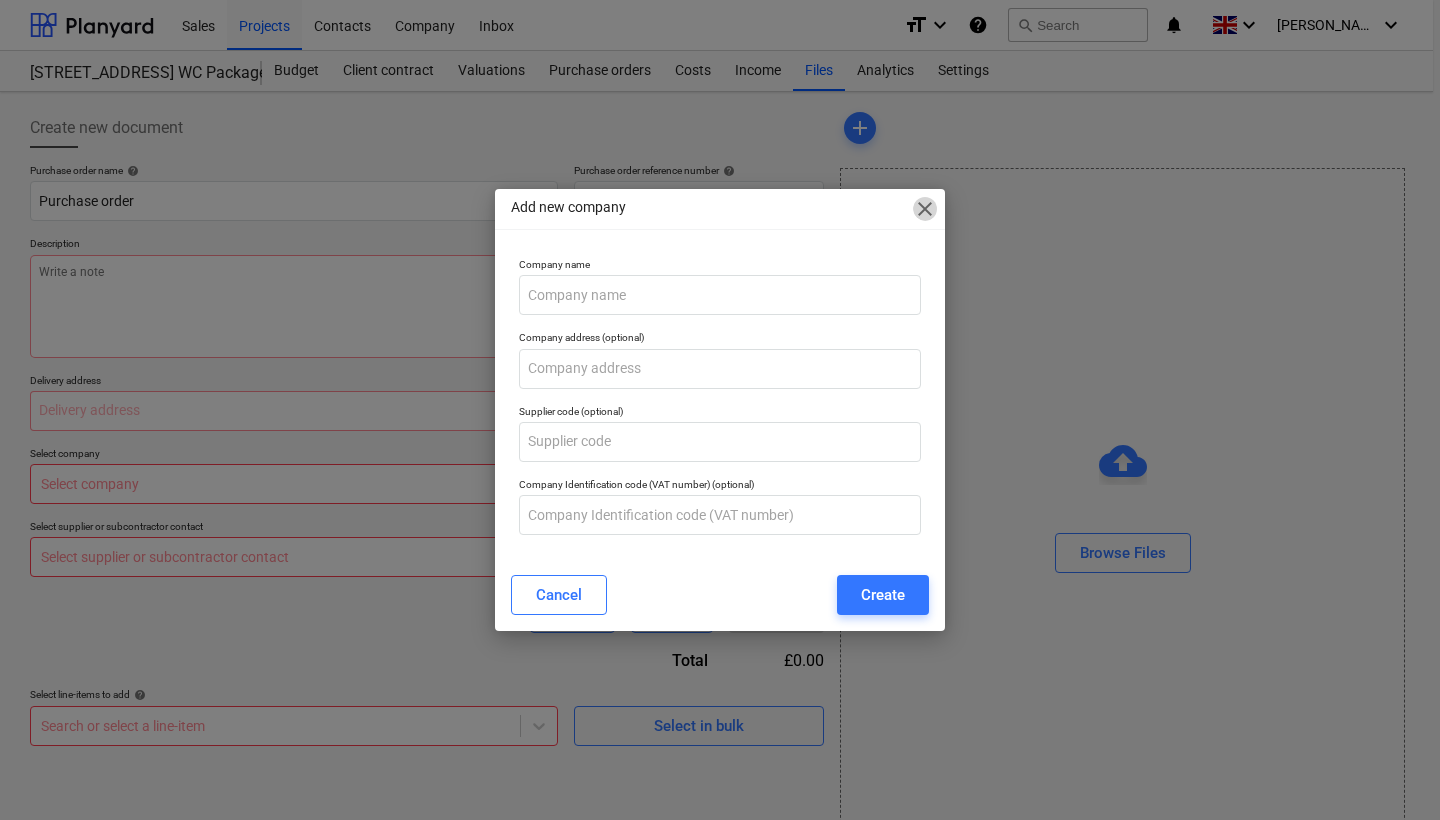 click on "close" at bounding box center (925, 209) 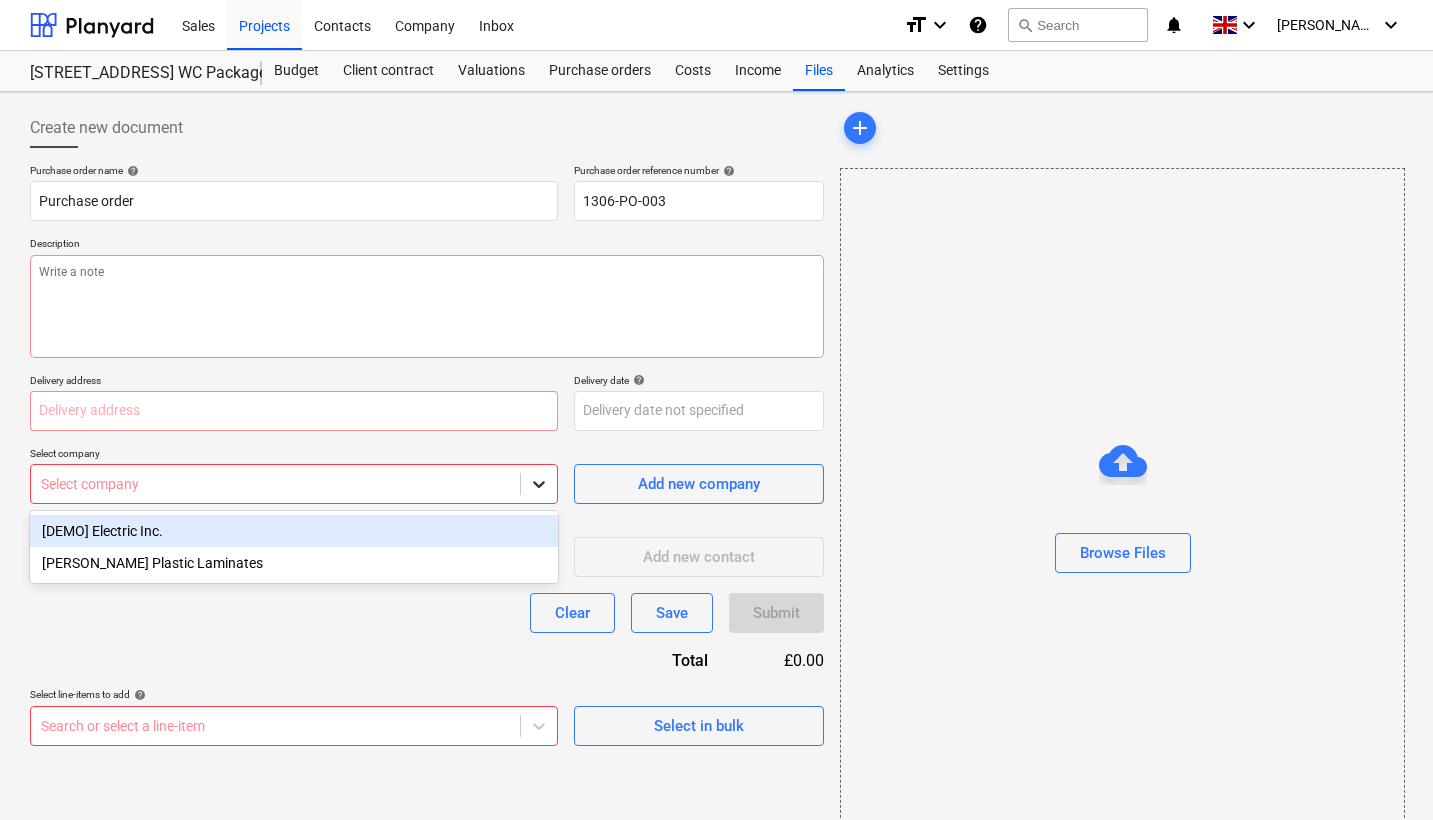 click 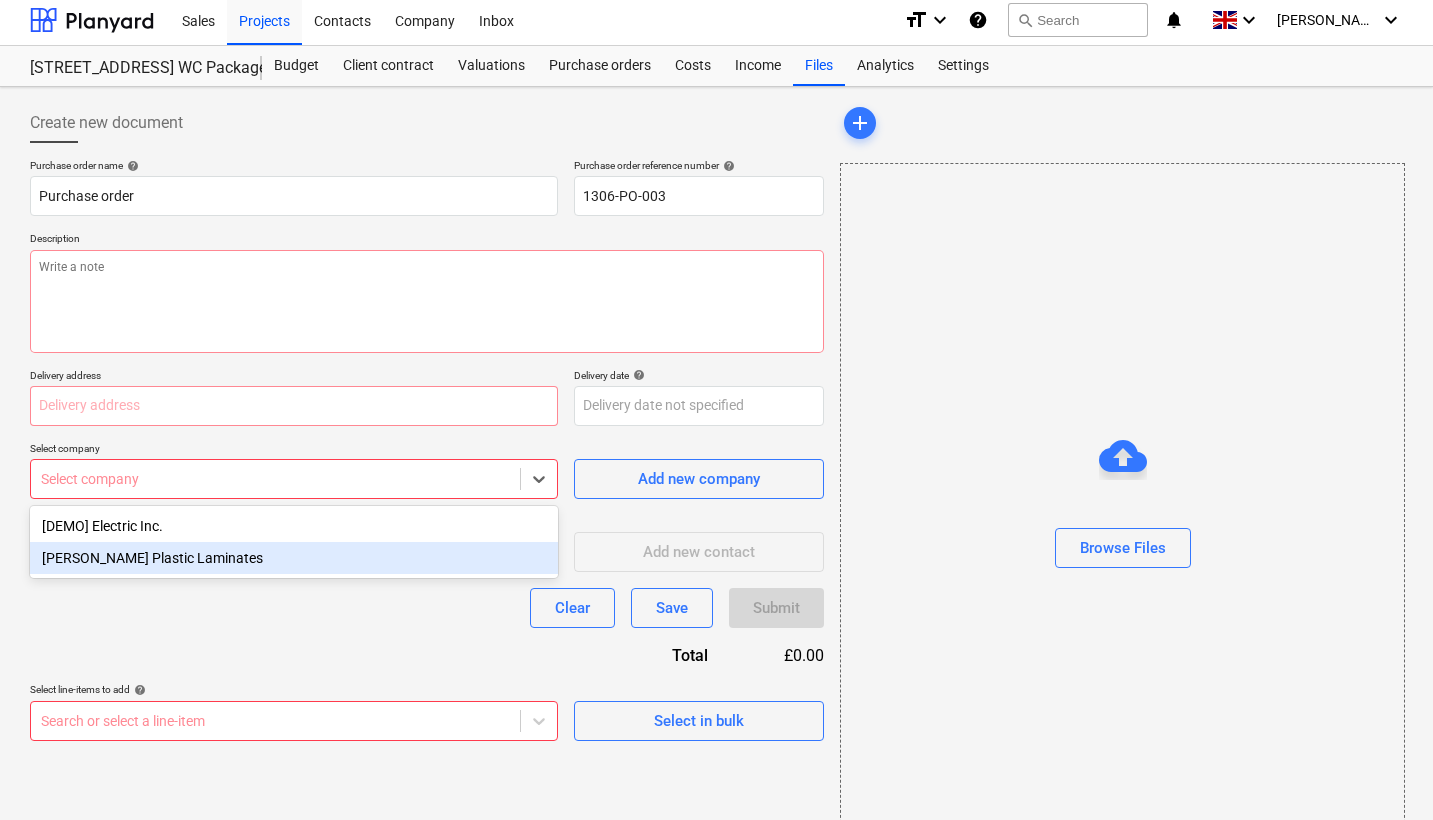 click on "[PERSON_NAME] Plastic Laminates" at bounding box center [294, 558] 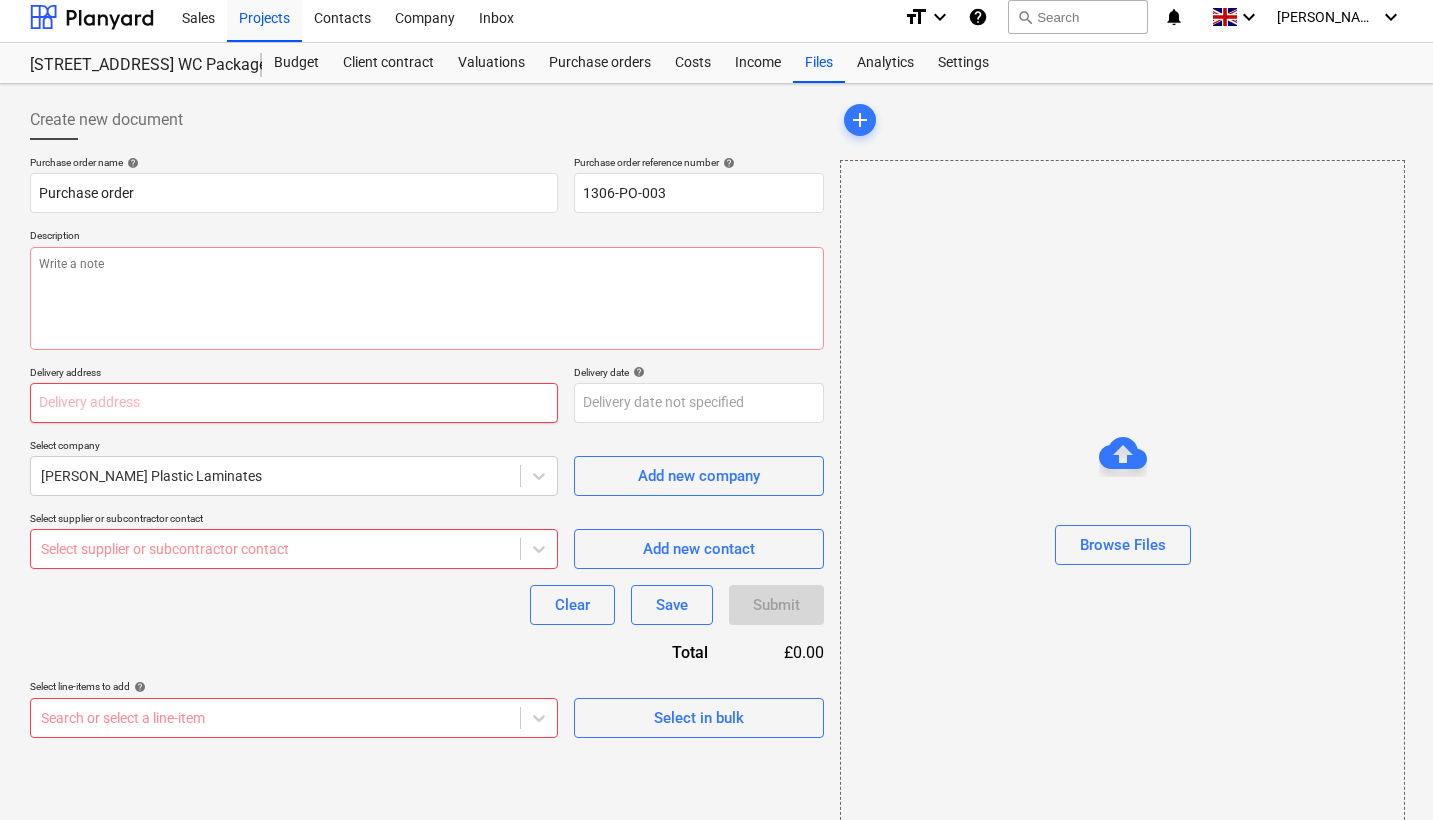 click at bounding box center [294, 403] 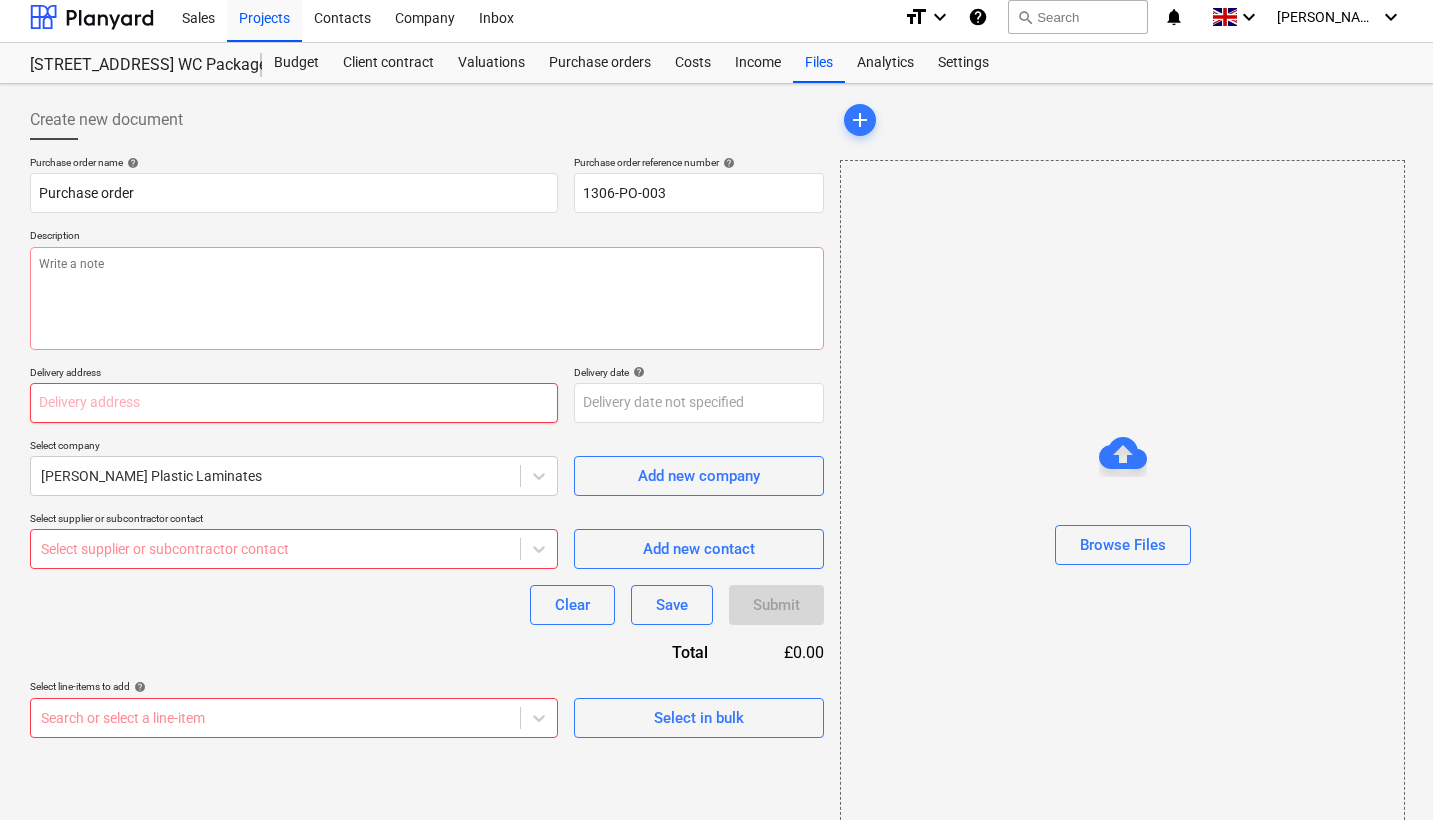 paste on "[STREET_ADDRESS]" 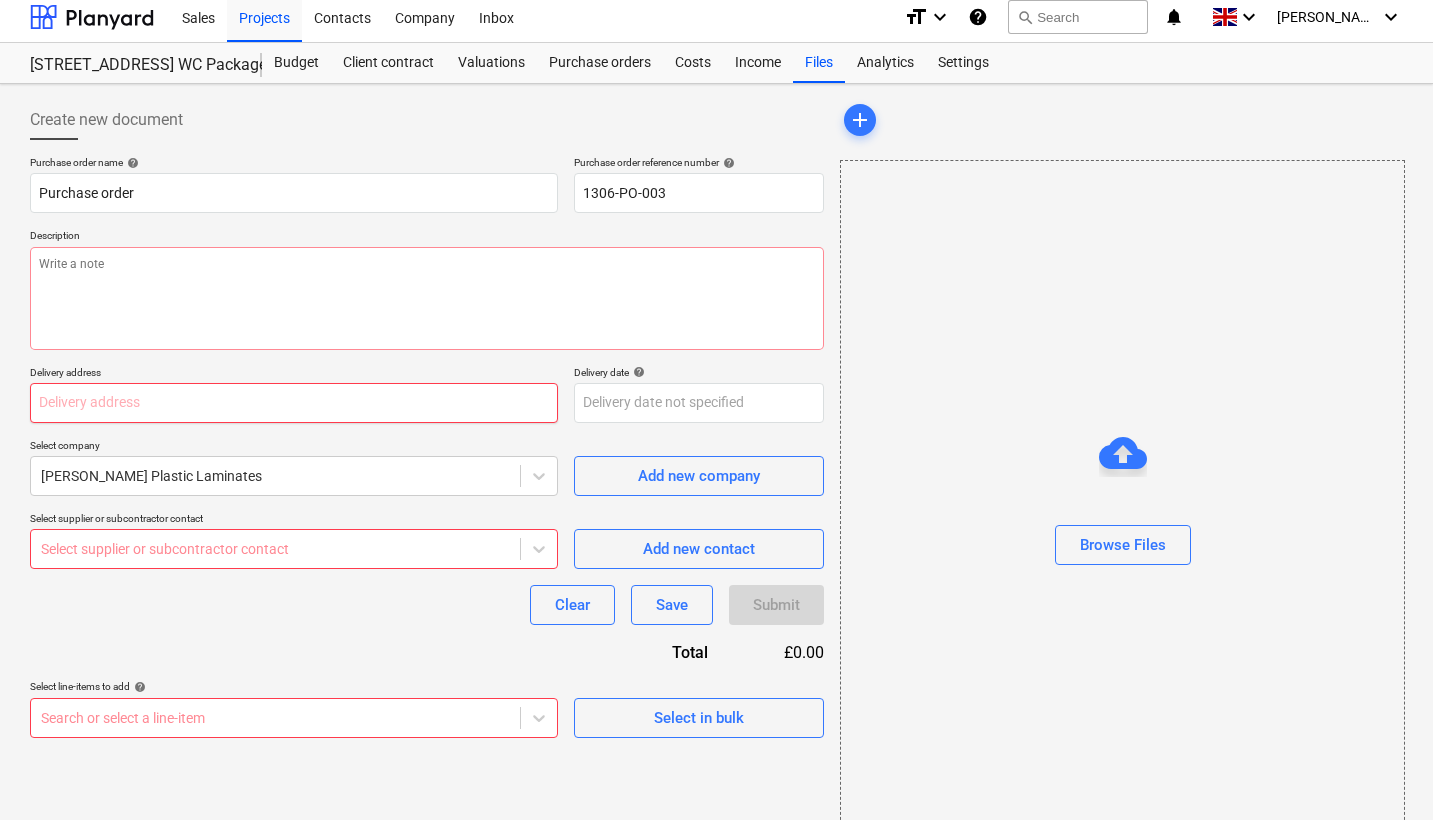 type on "x" 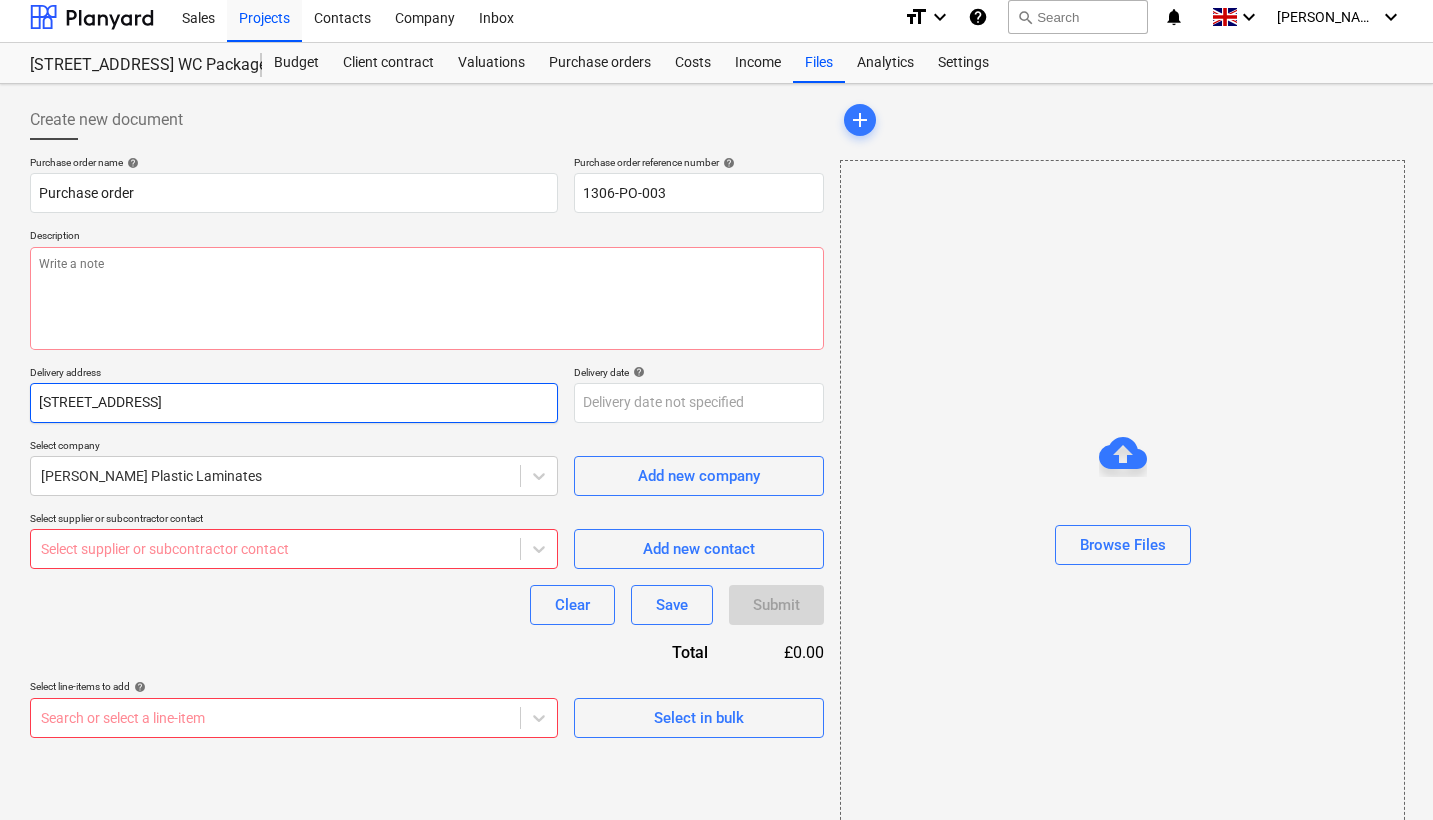 scroll, scrollTop: 10, scrollLeft: 0, axis: vertical 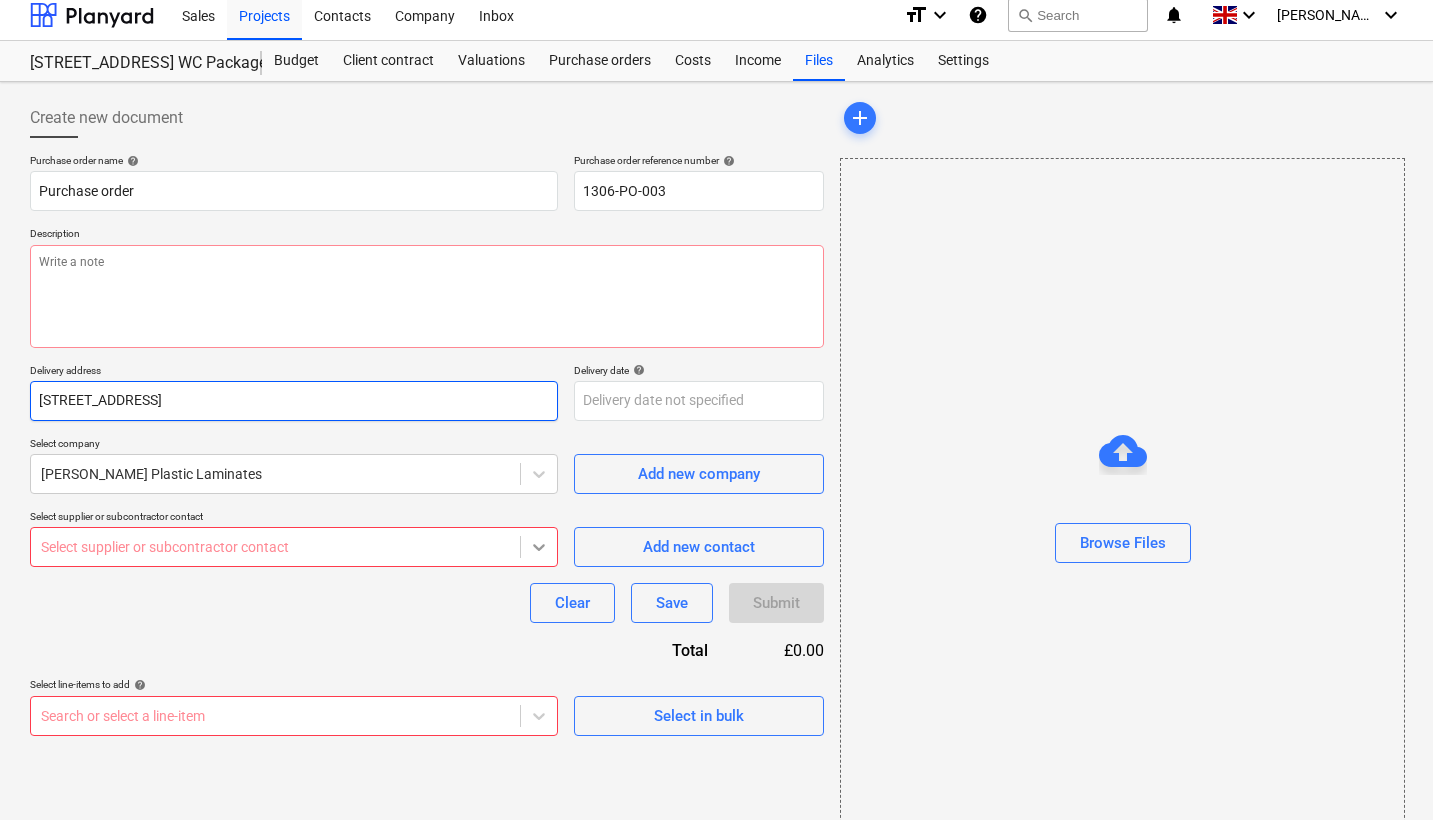 type on "[STREET_ADDRESS]" 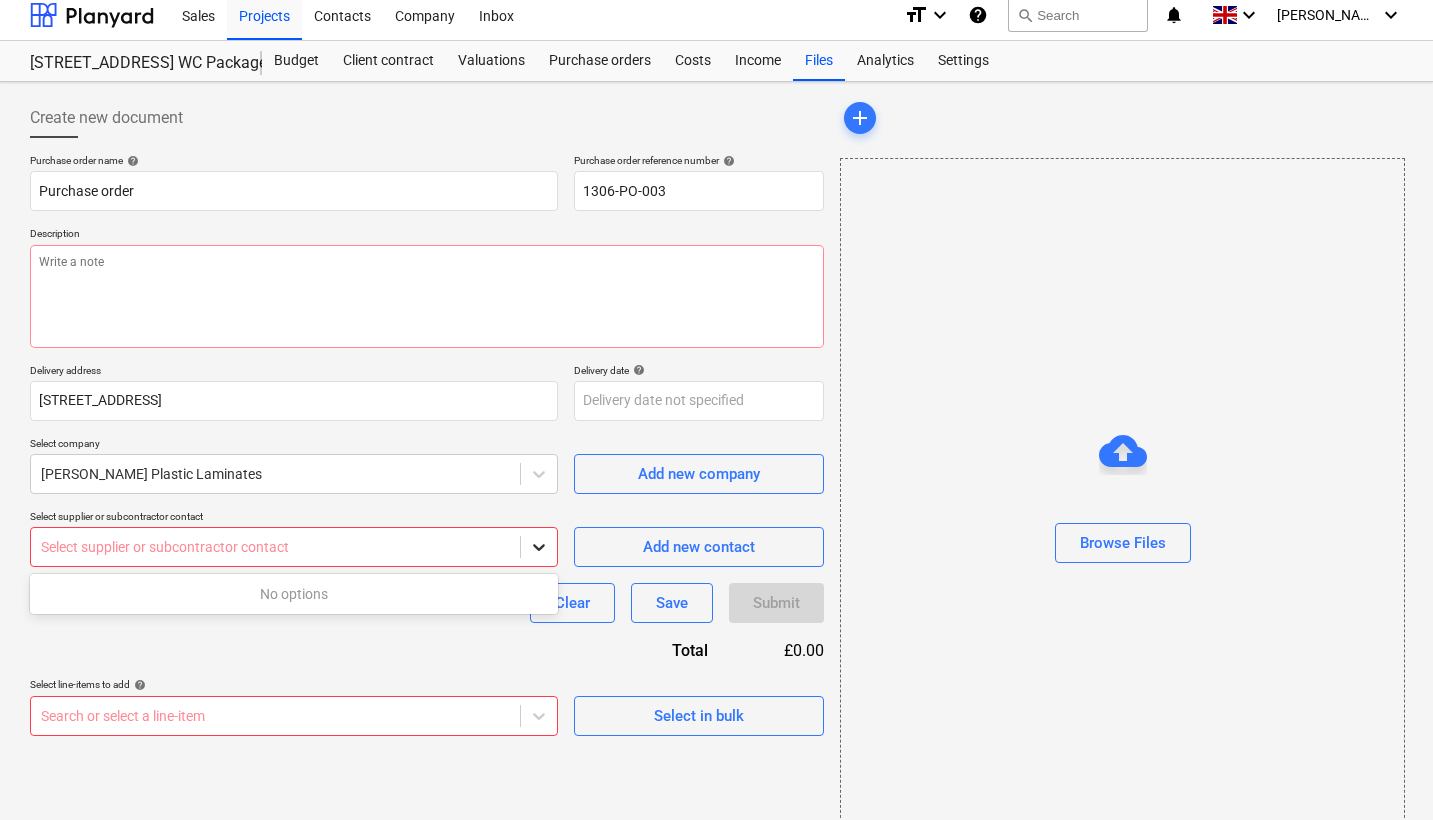 click at bounding box center [539, 547] 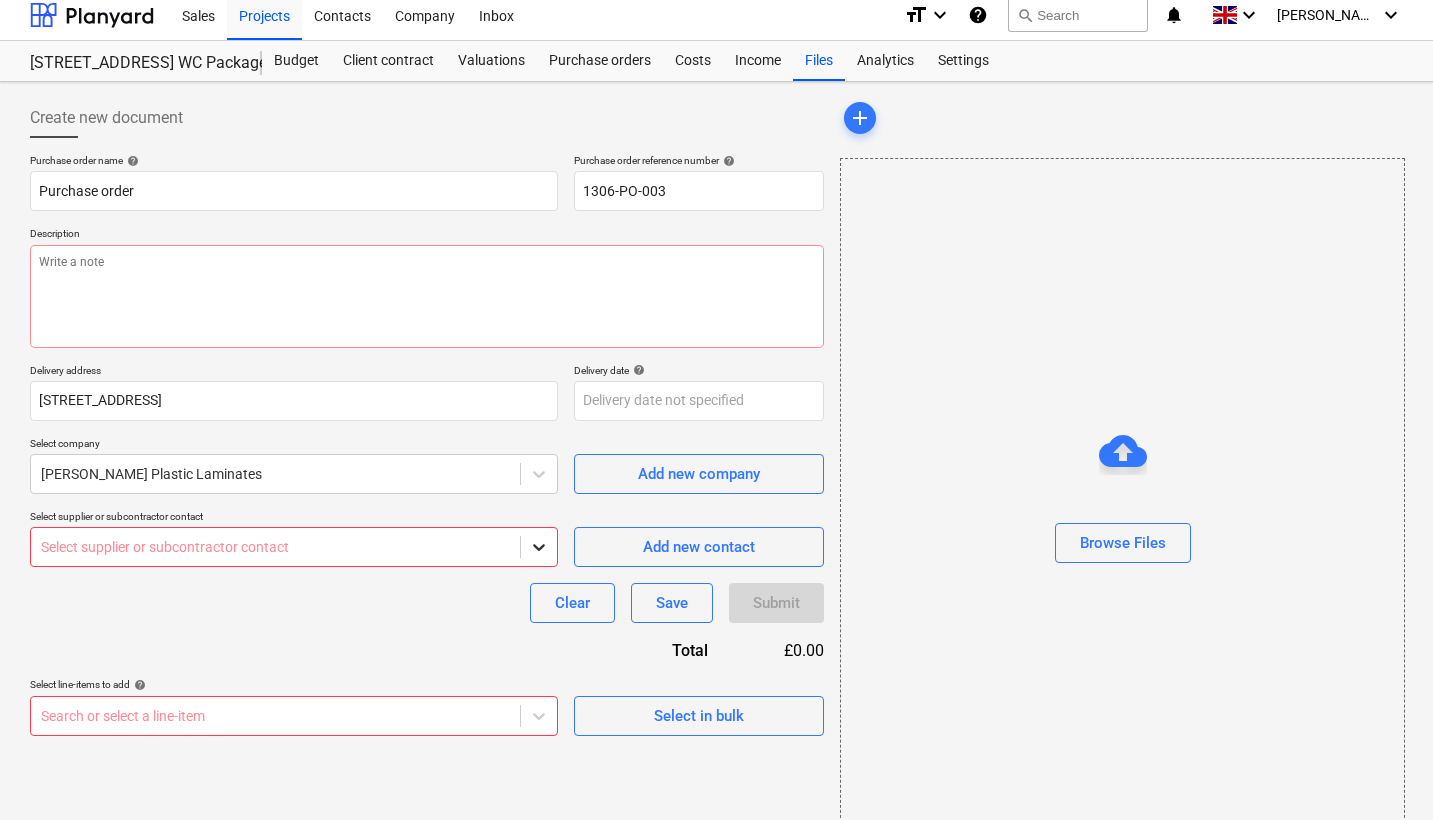 click 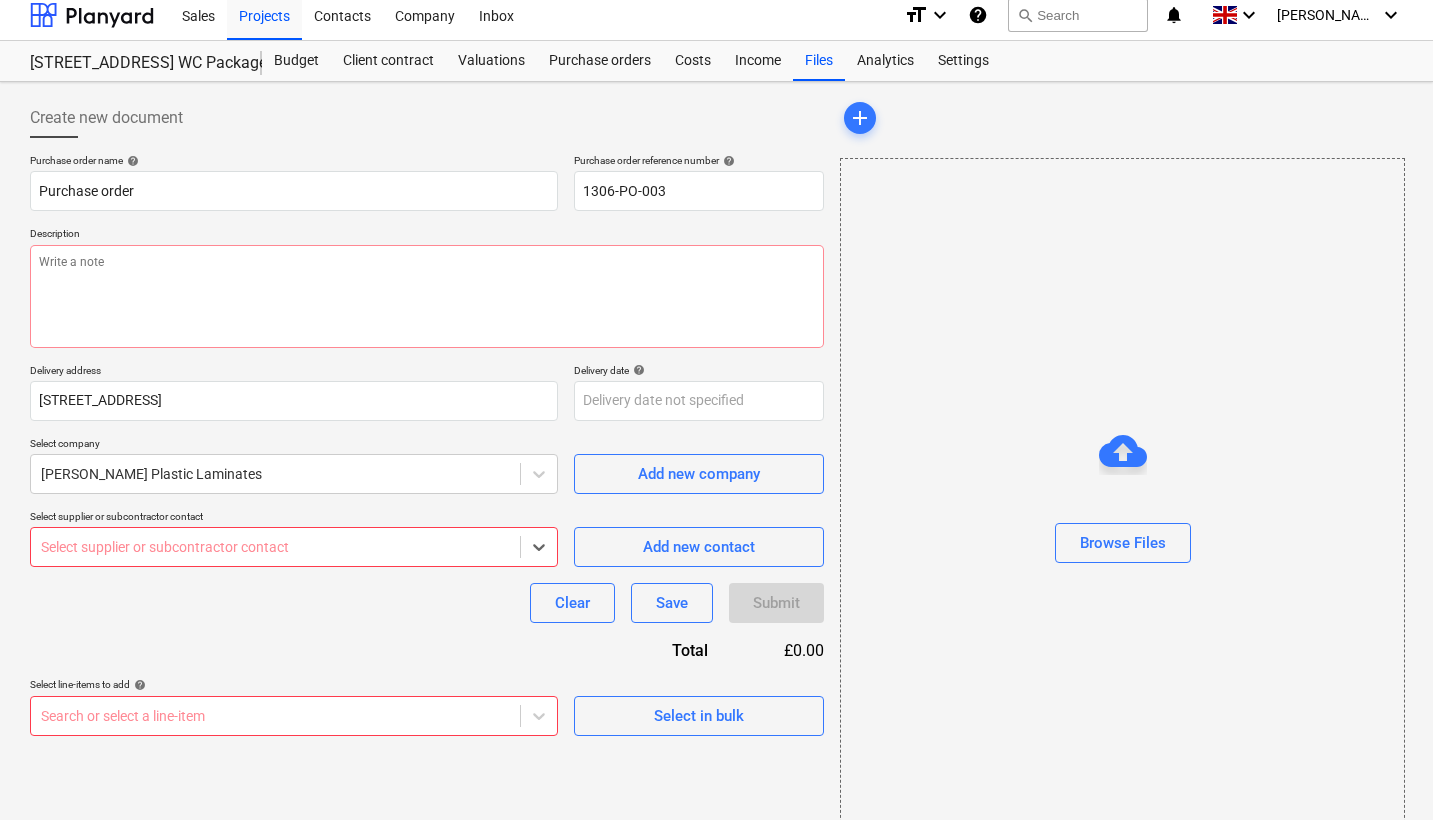 click at bounding box center (275, 547) 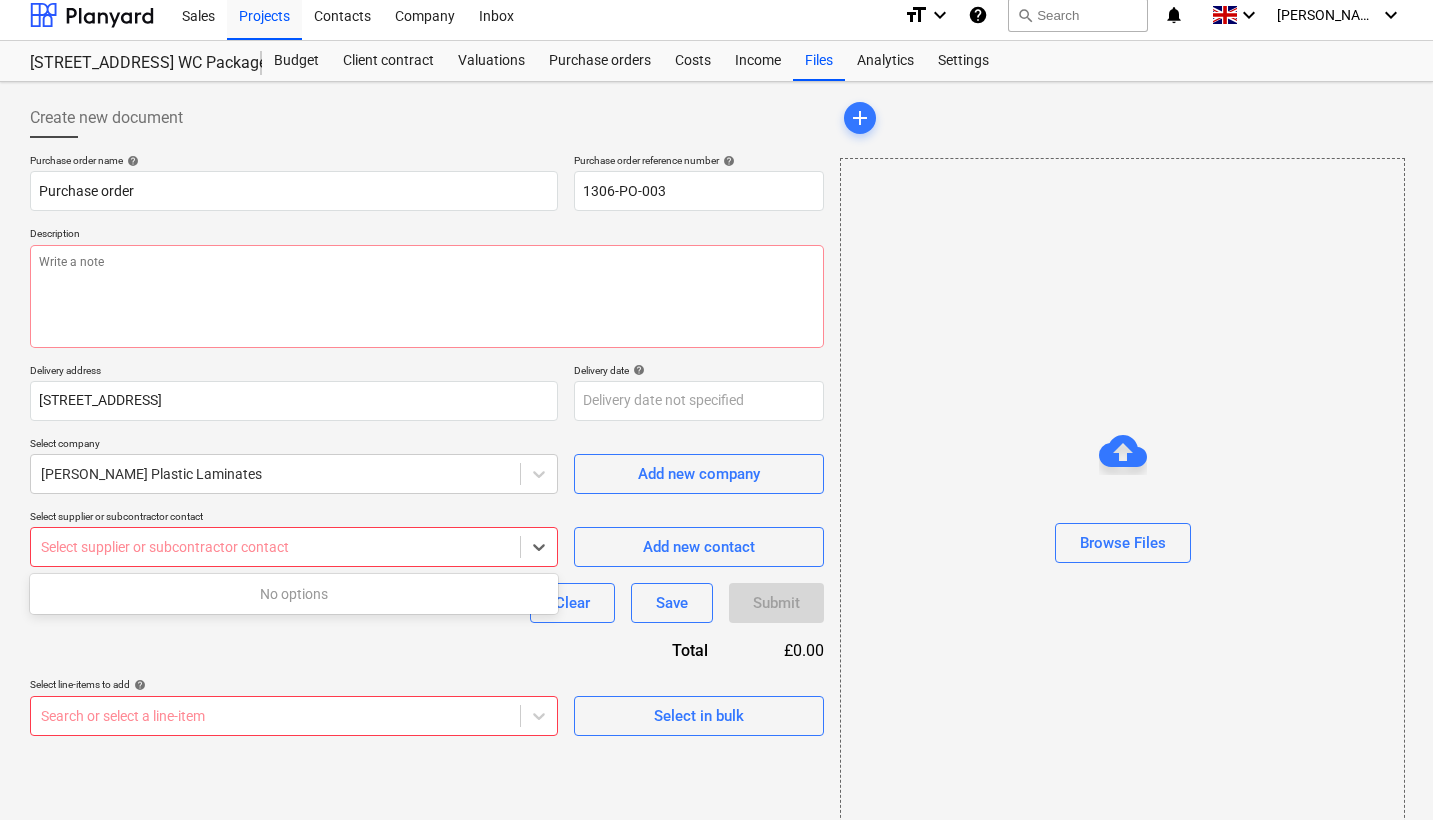 click at bounding box center (275, 547) 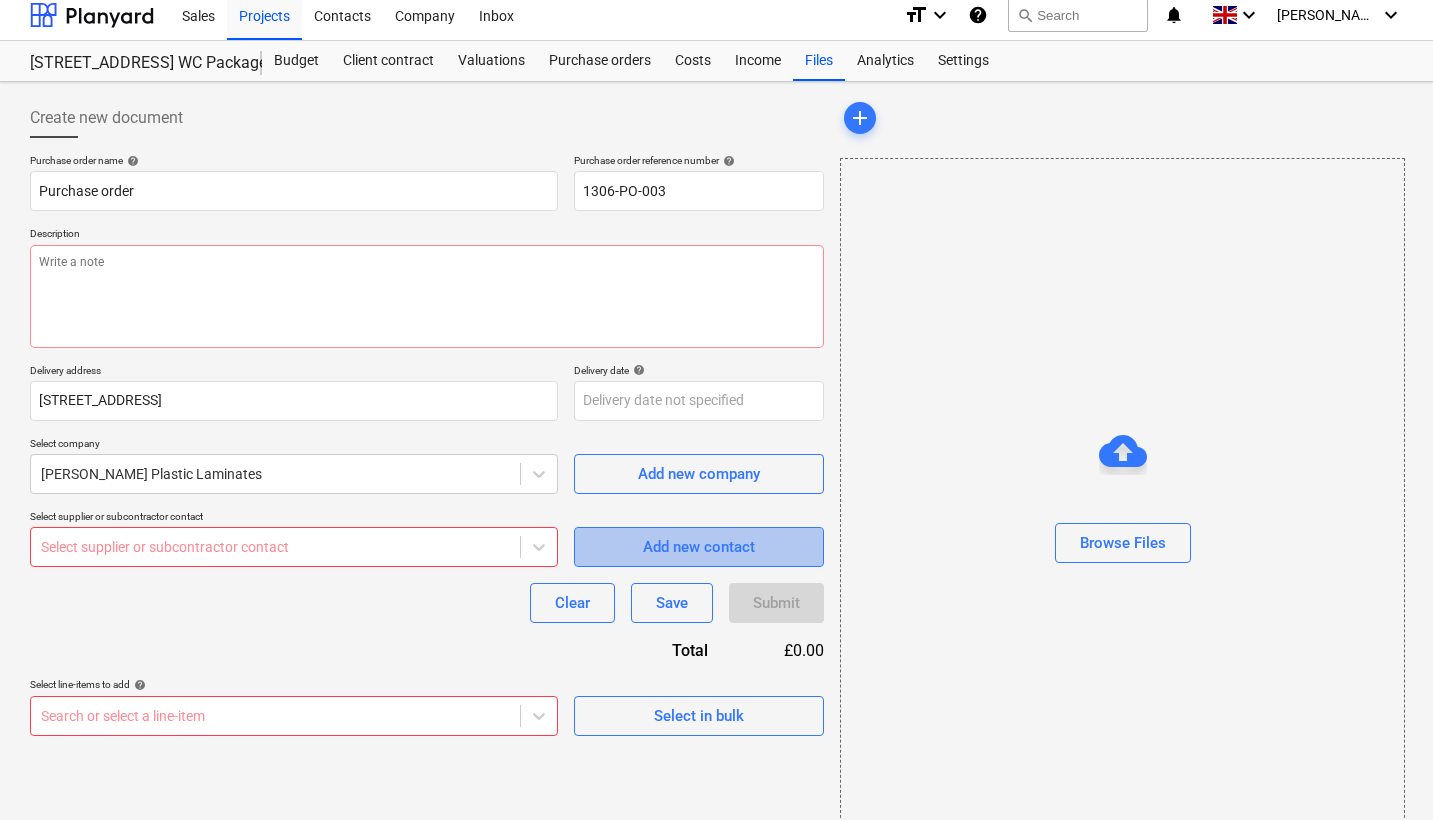 click on "Add new contact" at bounding box center [699, 547] 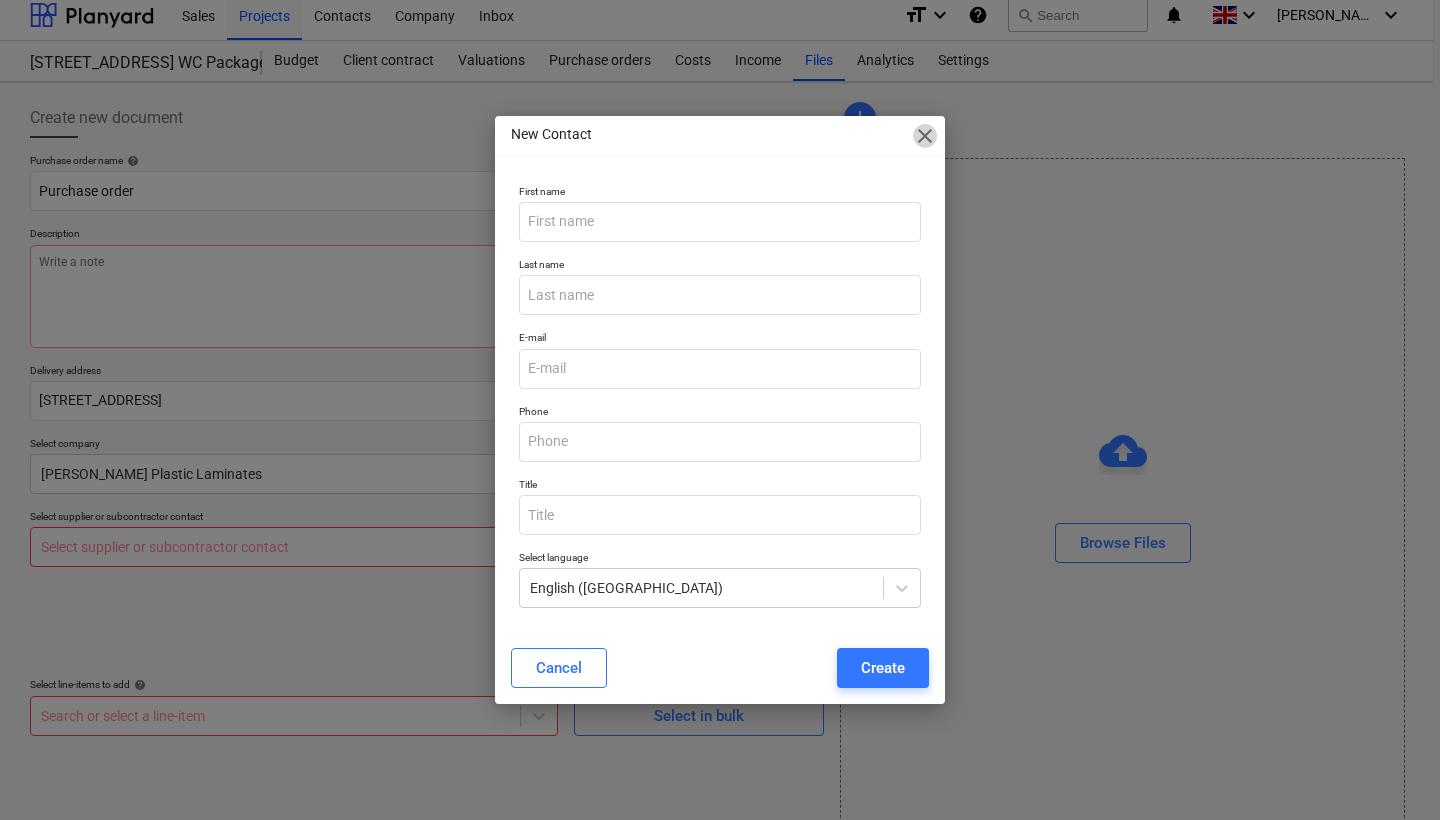 click on "close" at bounding box center [925, 136] 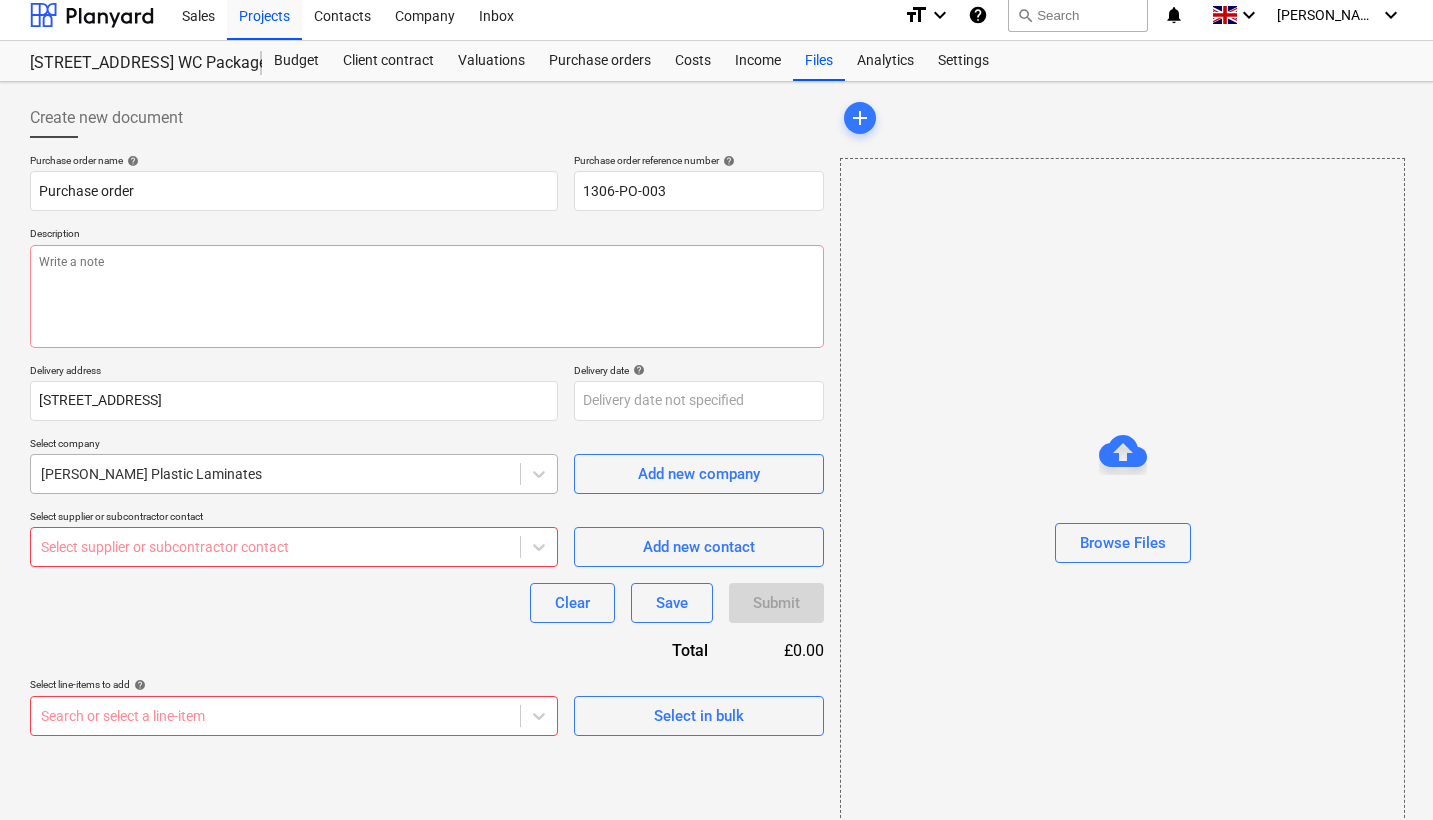 click at bounding box center [275, 474] 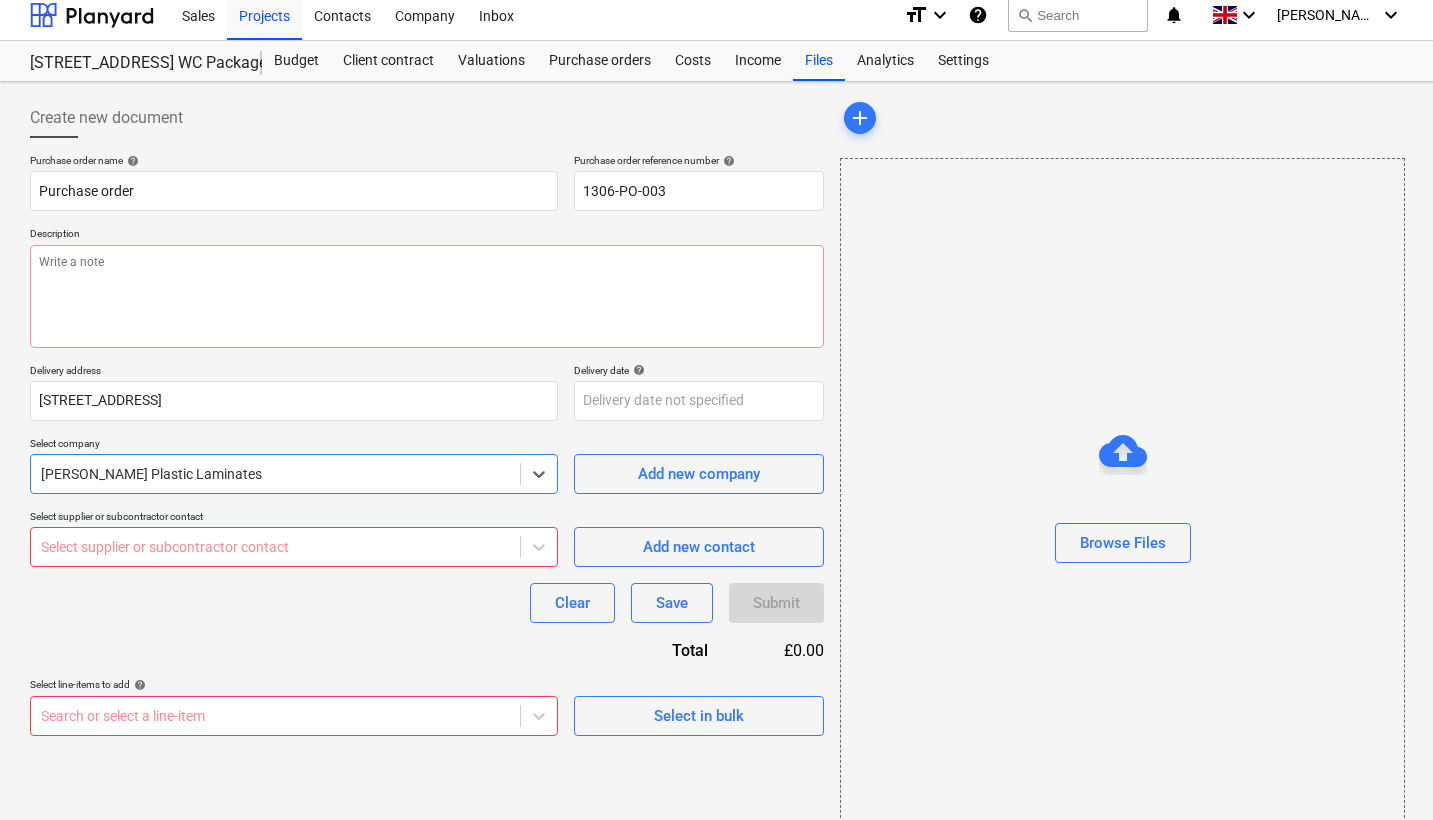 drag, startPoint x: 279, startPoint y: 483, endPoint x: 49, endPoint y: 474, distance: 230.17603 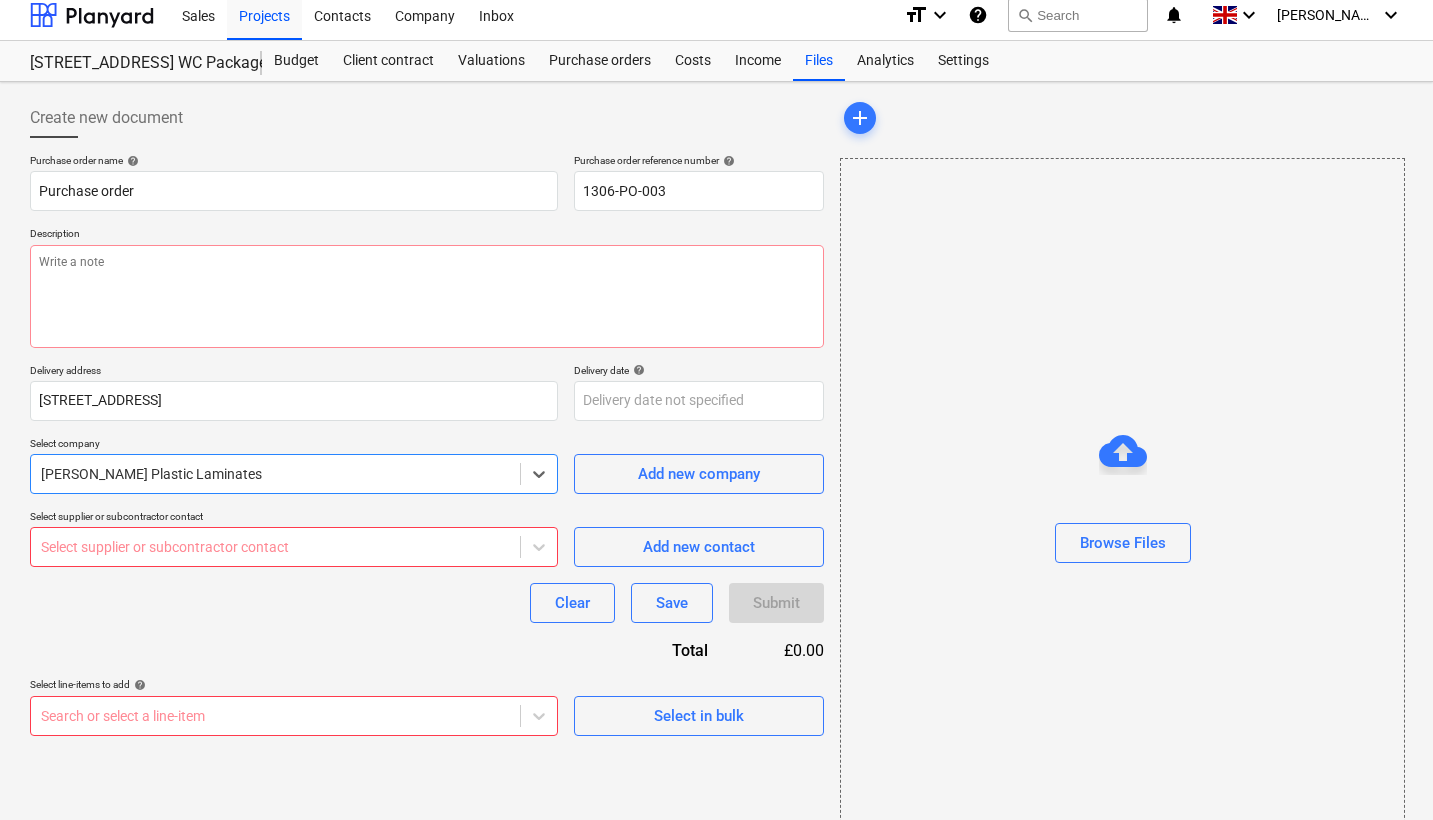 click on "[PERSON_NAME] Plastic Laminates" at bounding box center (275, 474) 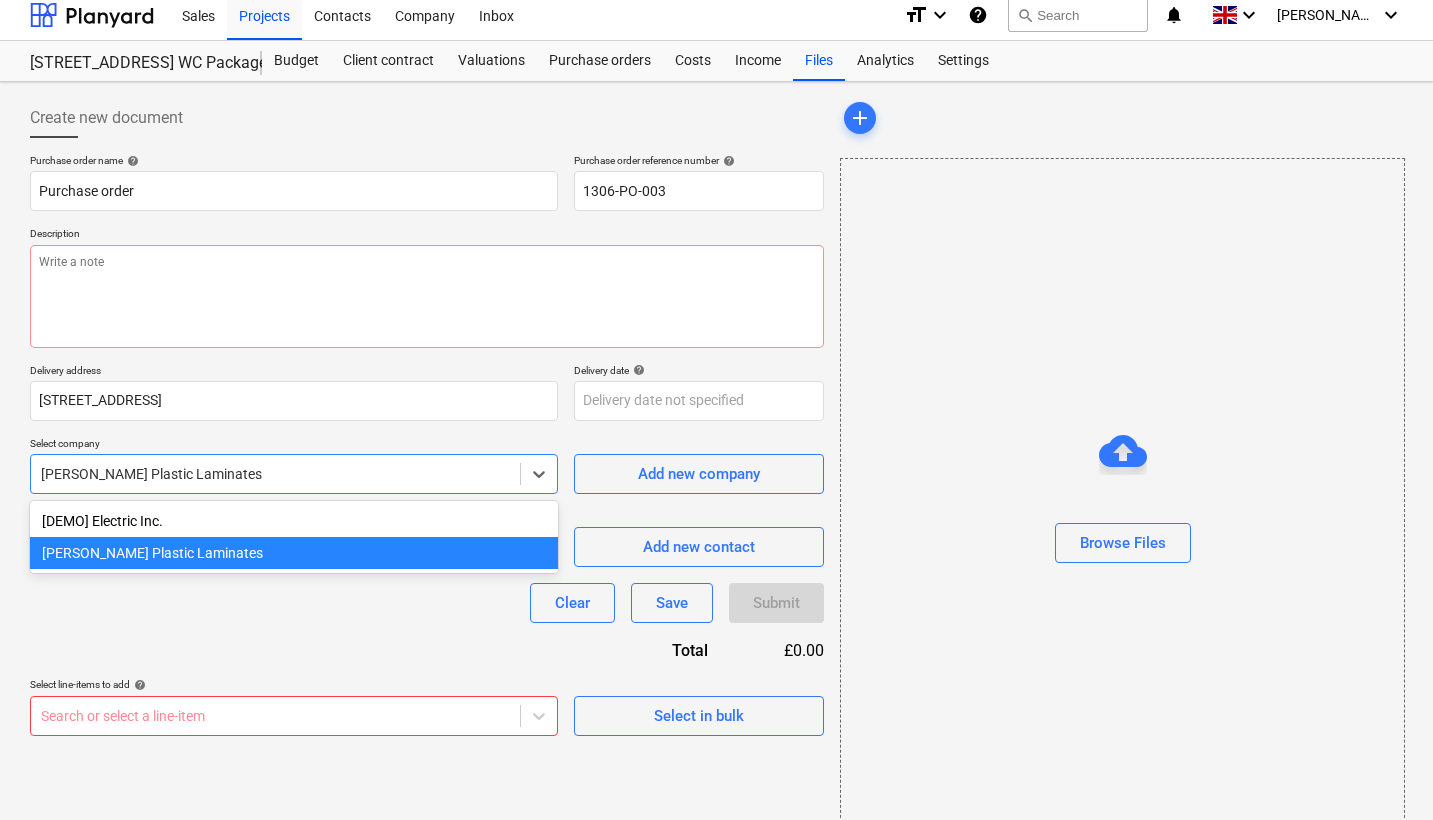 drag, startPoint x: 40, startPoint y: 474, endPoint x: 172, endPoint y: 473, distance: 132.00378 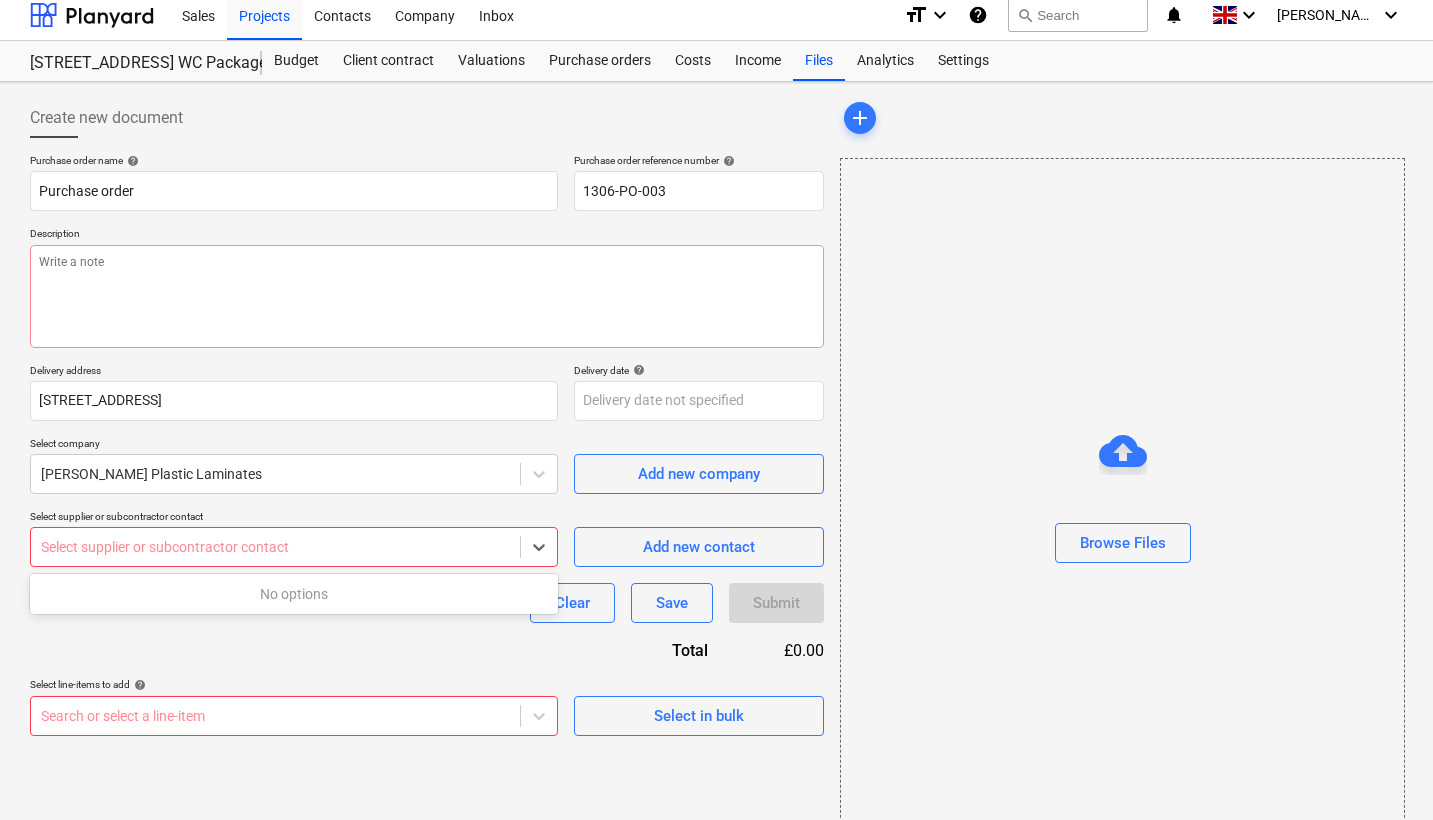 click on "Select supplier or subcontractor contact" at bounding box center (275, 547) 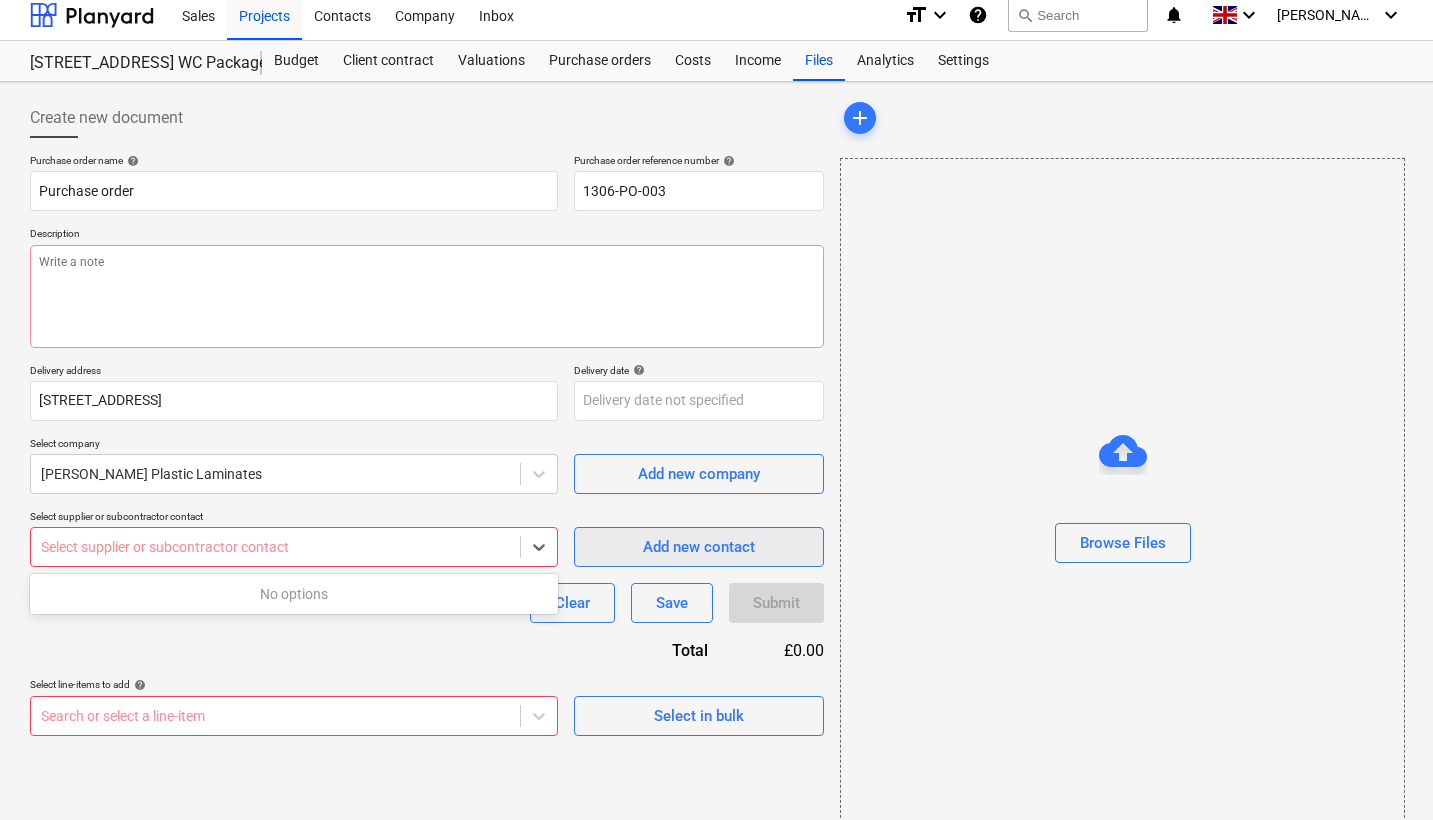 click on "Add new contact" at bounding box center [699, 547] 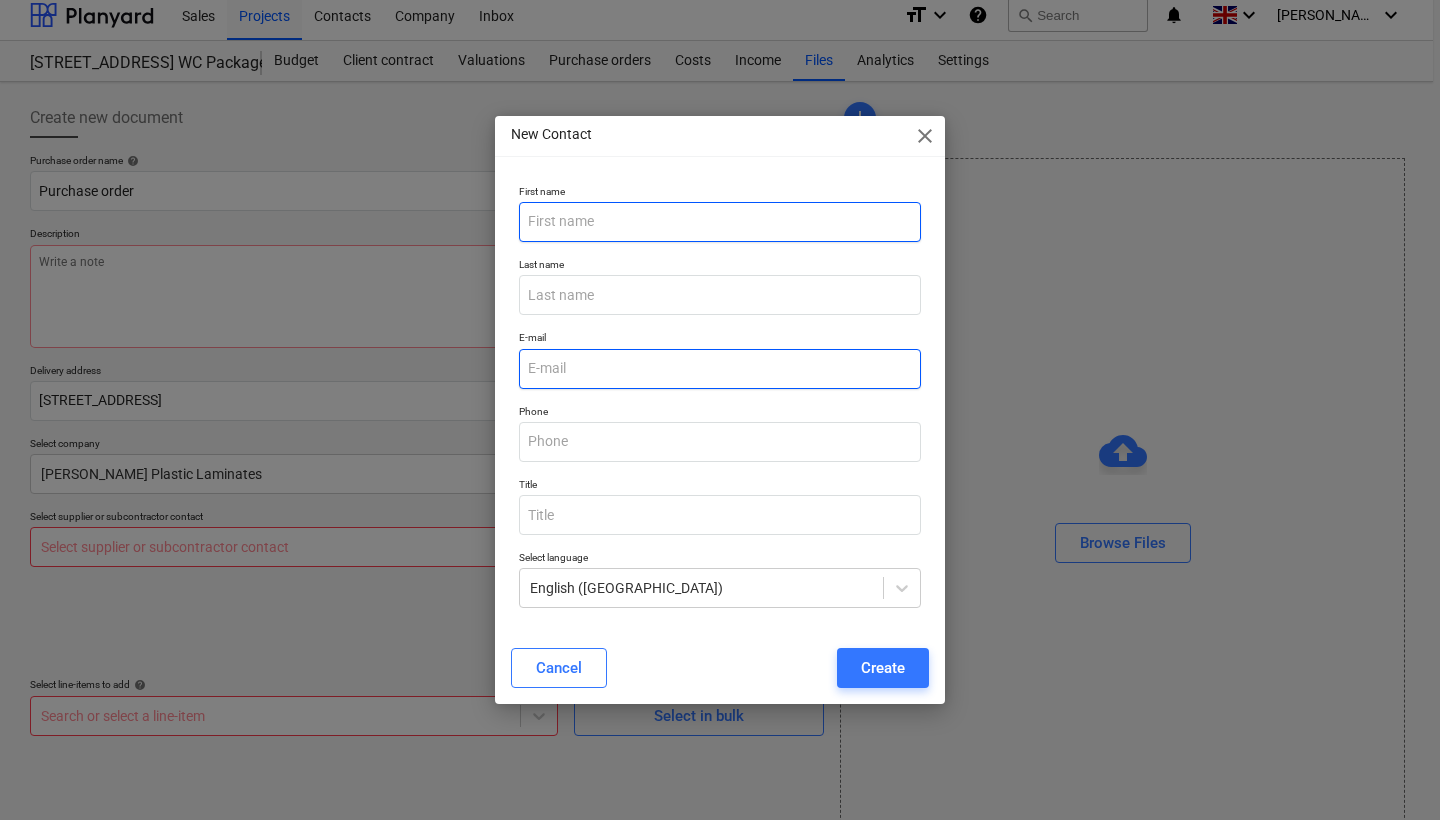 type on "x" 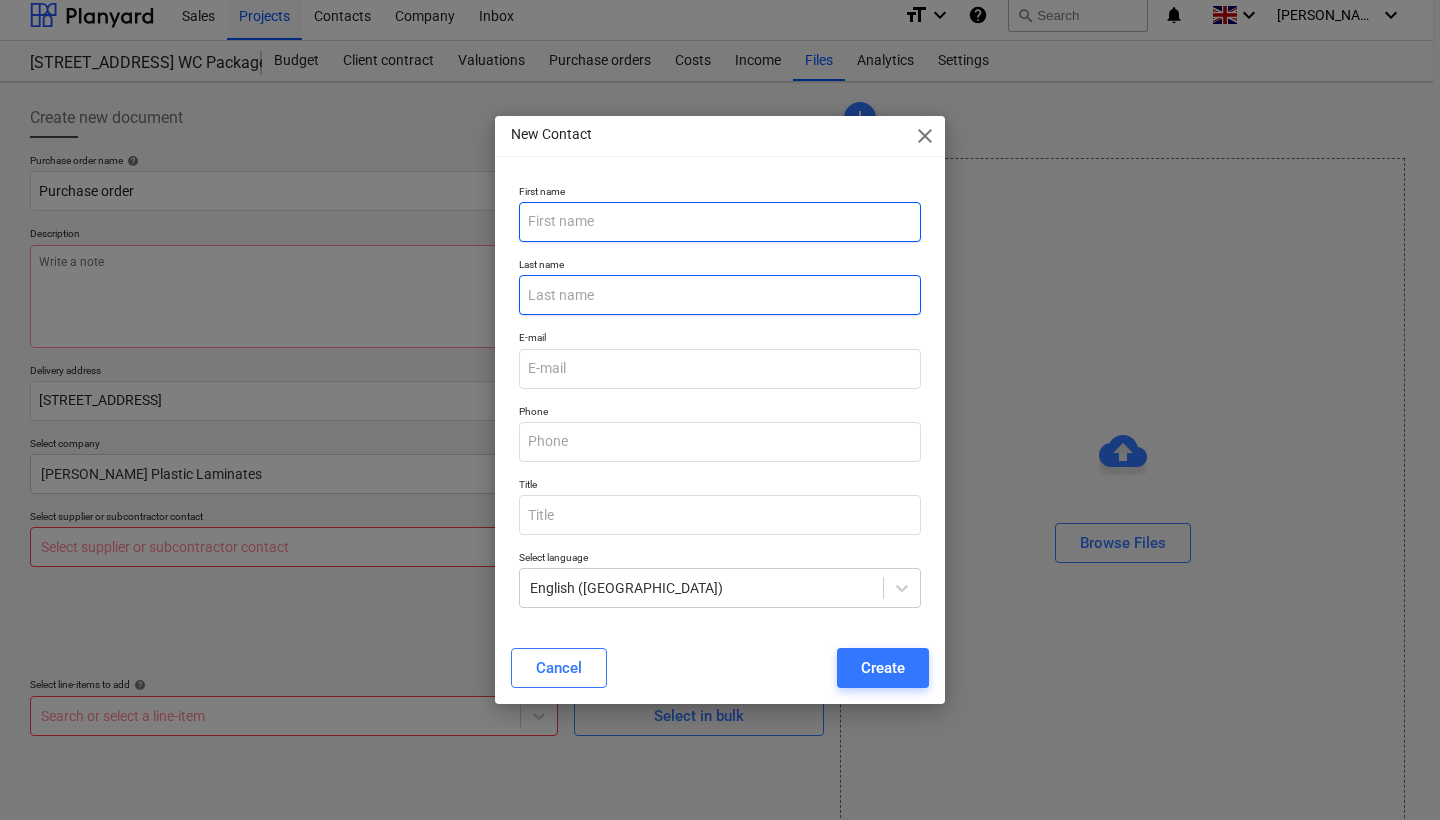 paste on "Paul" 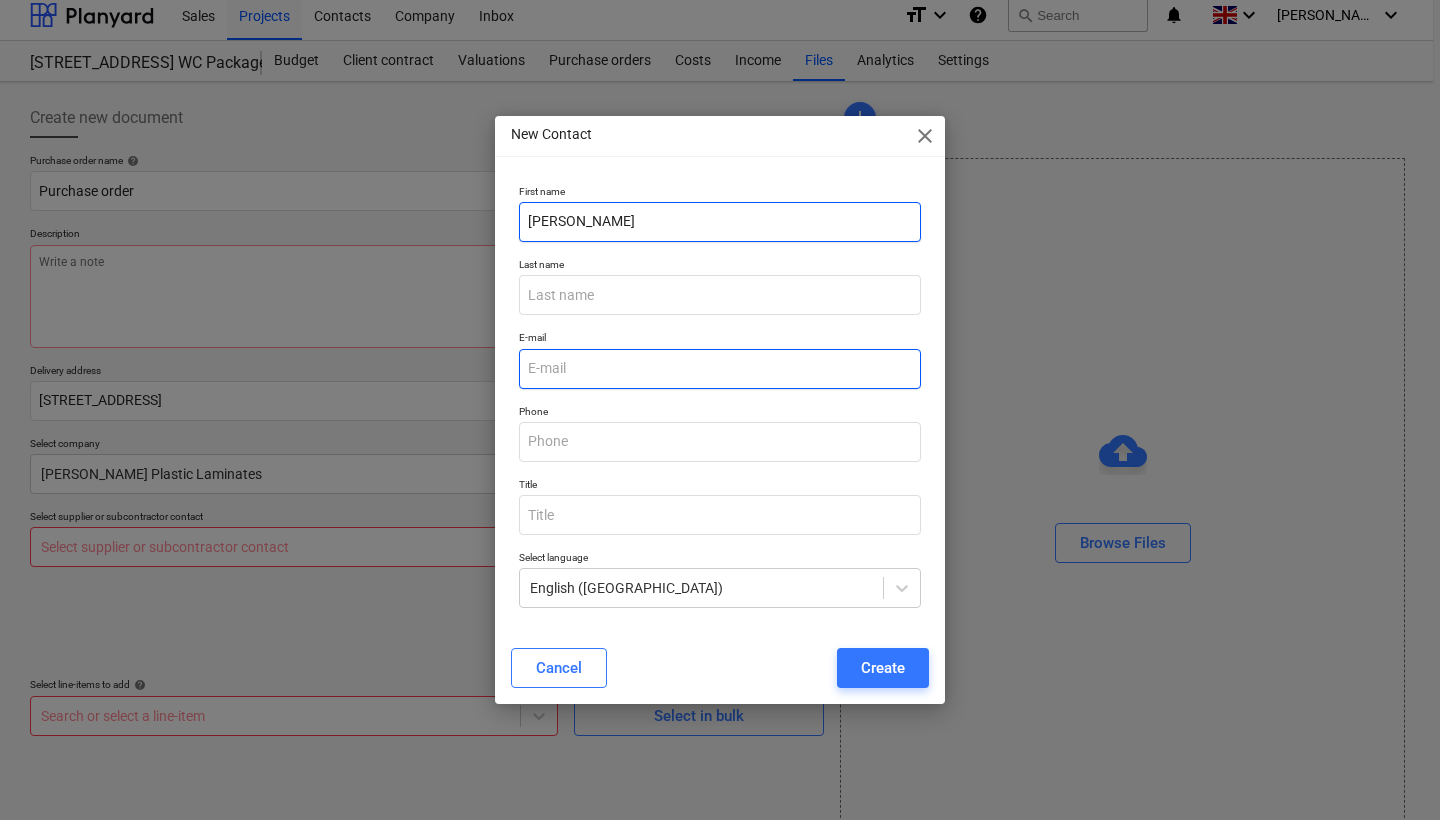 type on "Paul" 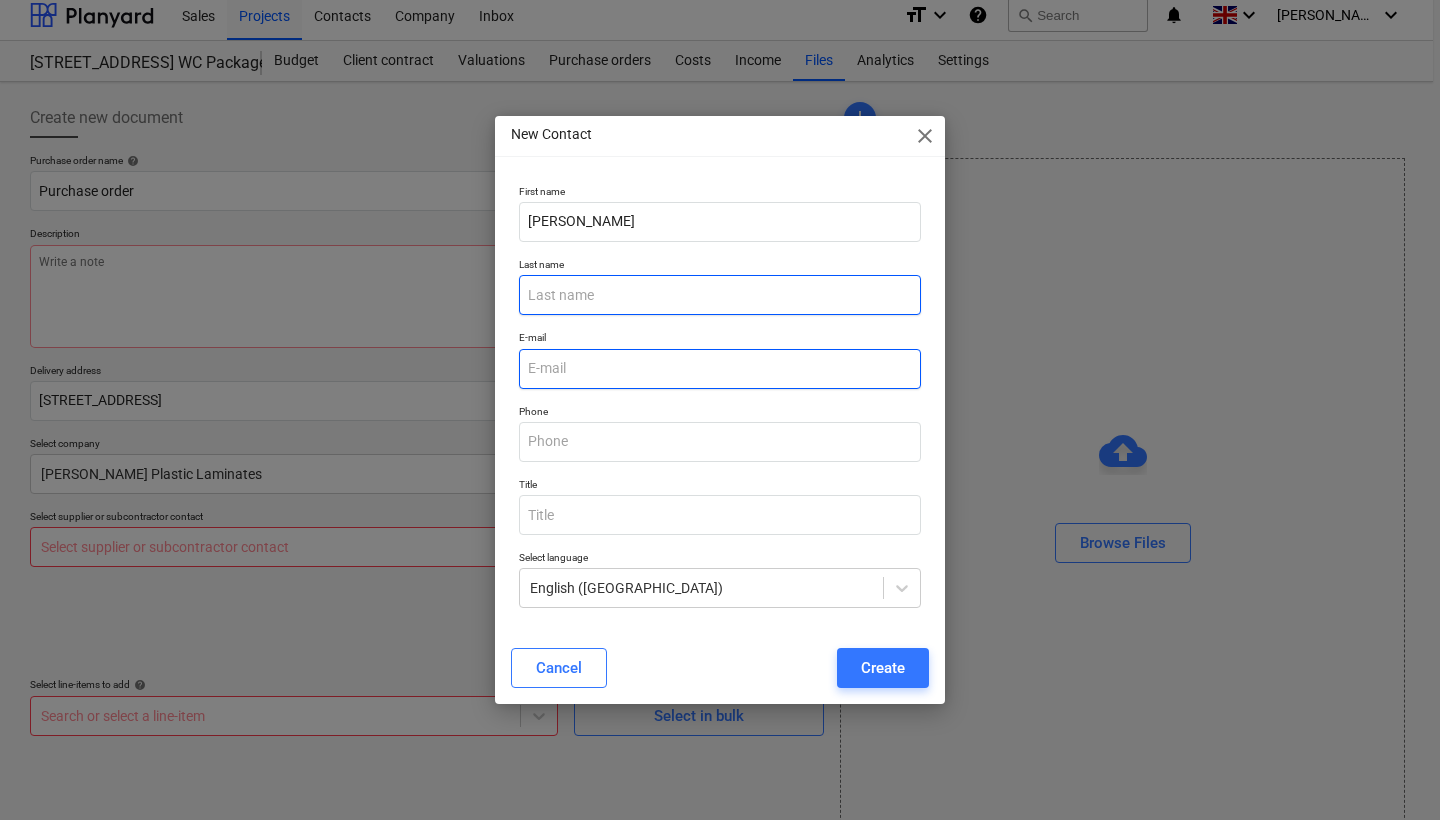 type on "x" 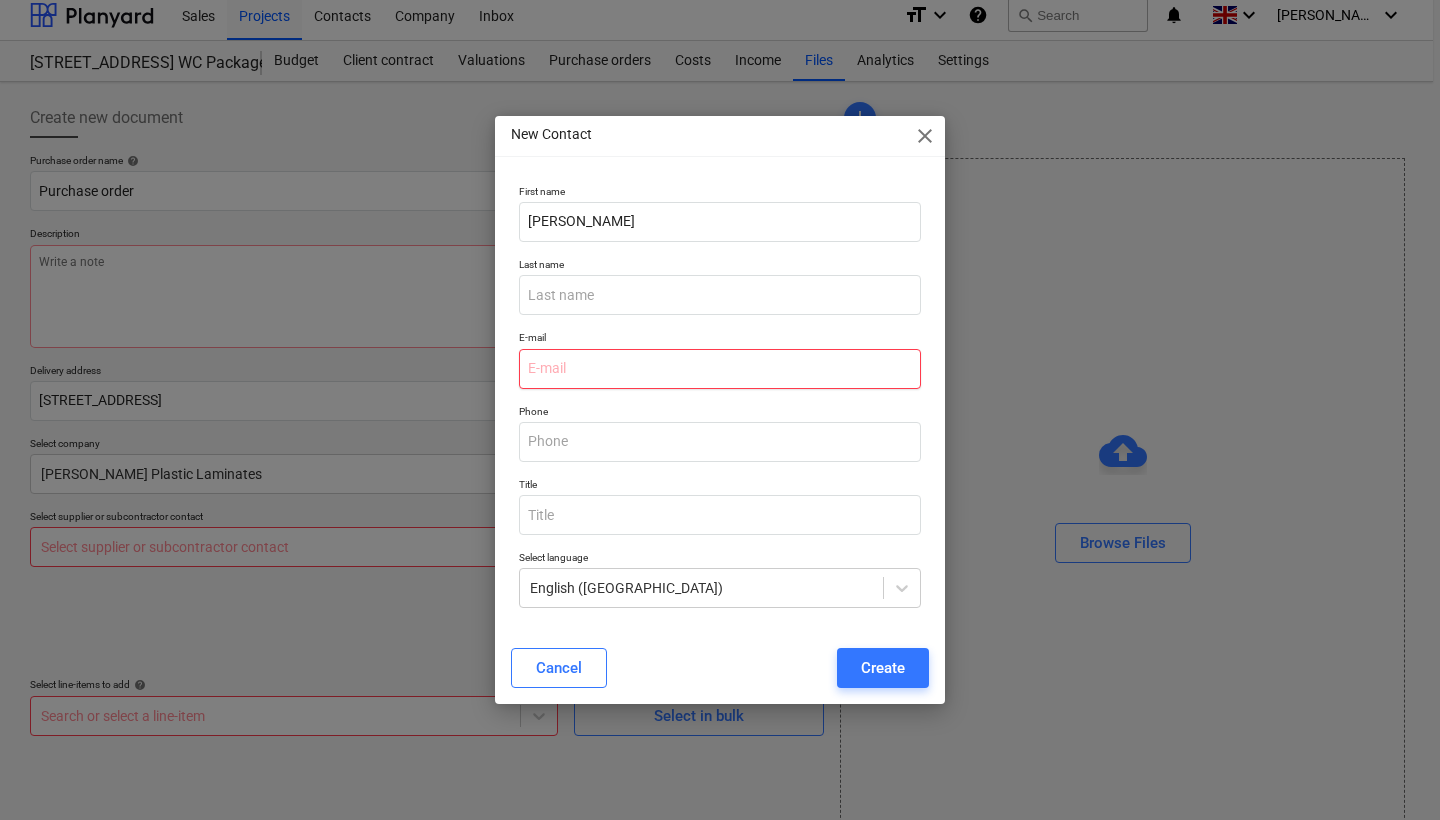 click at bounding box center (720, 369) 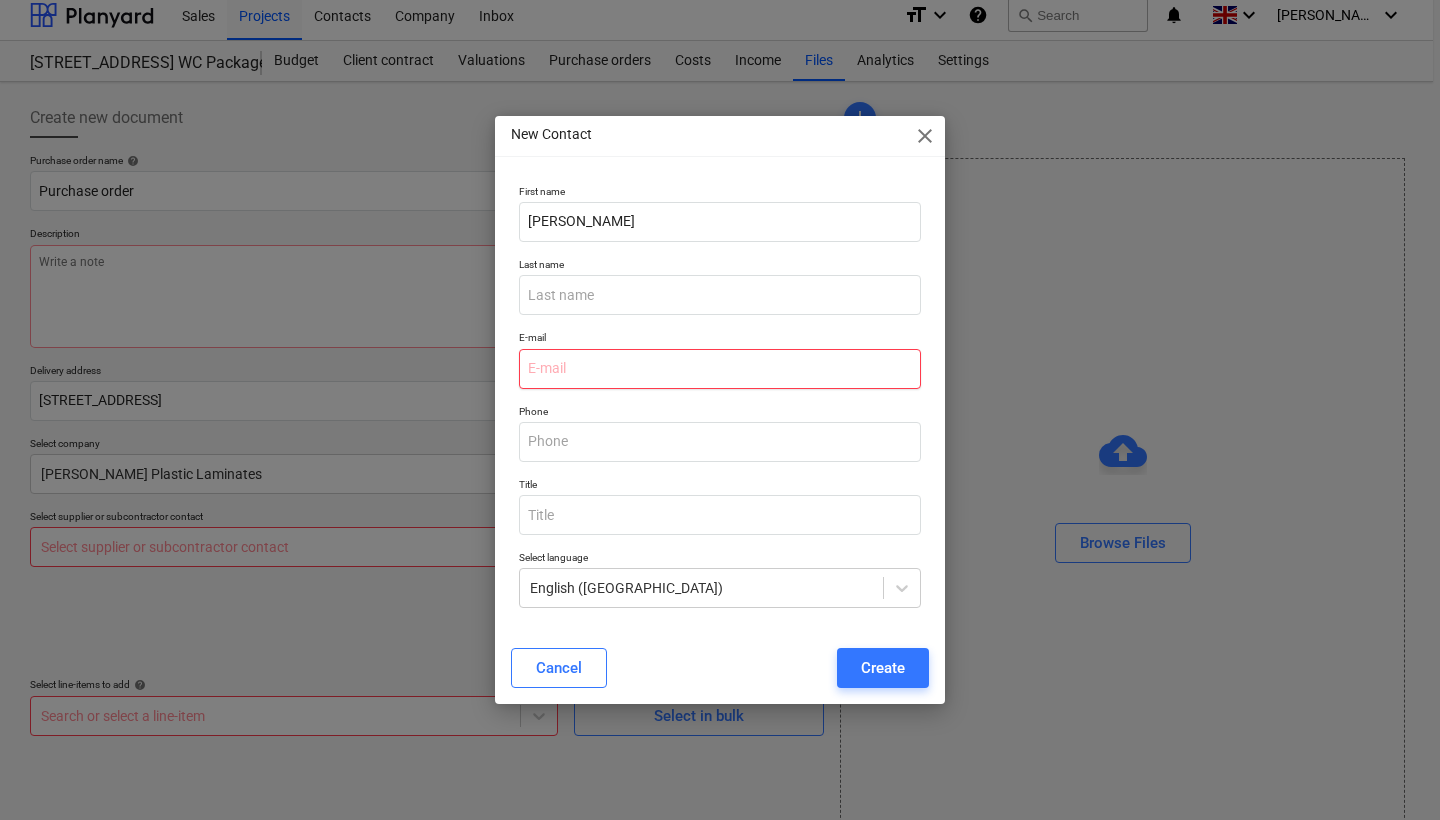 paste on "info@baldwinplastics.co.uk" 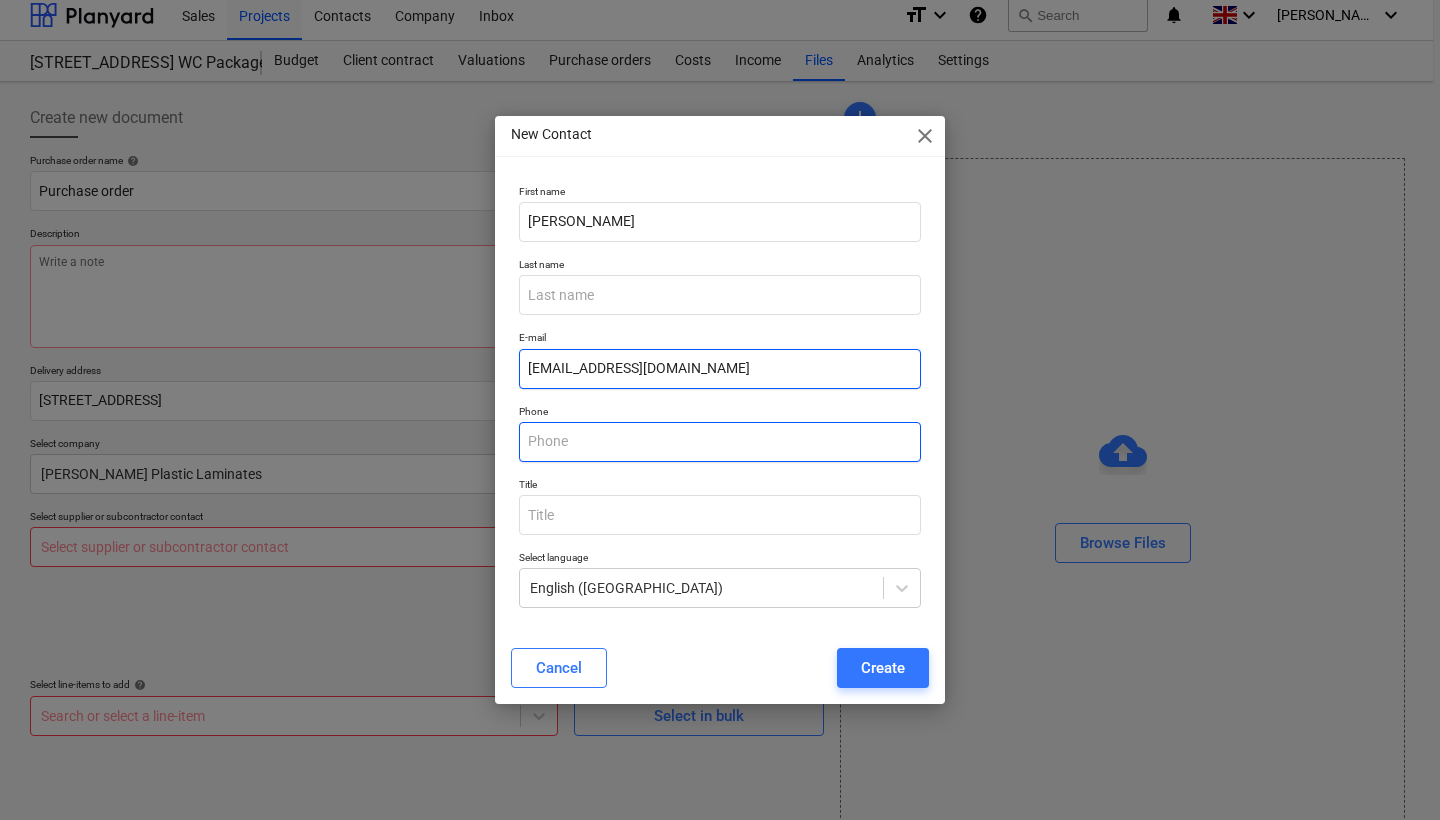 type on "info@baldwinplastics.co.uk" 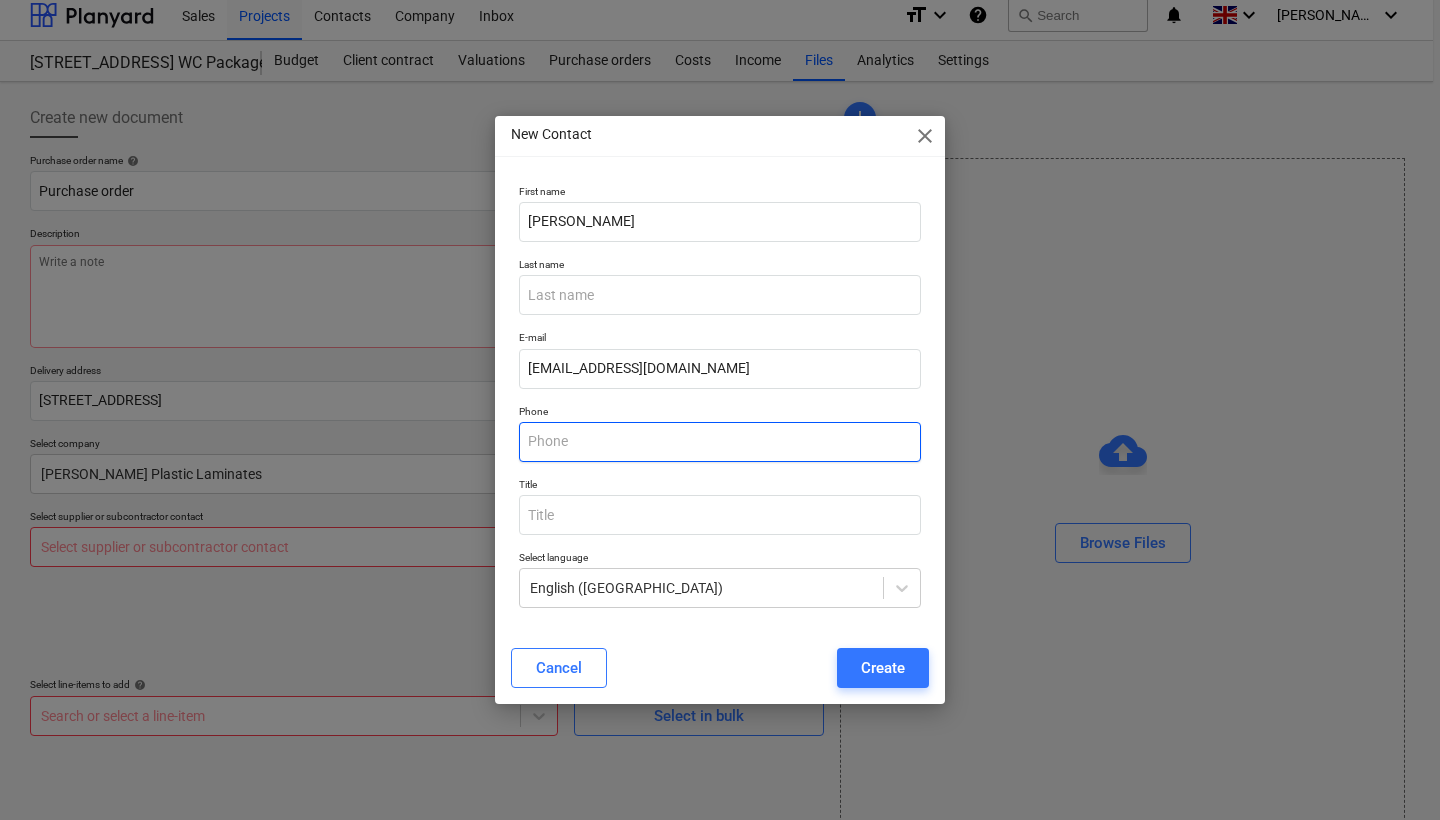 type on "x" 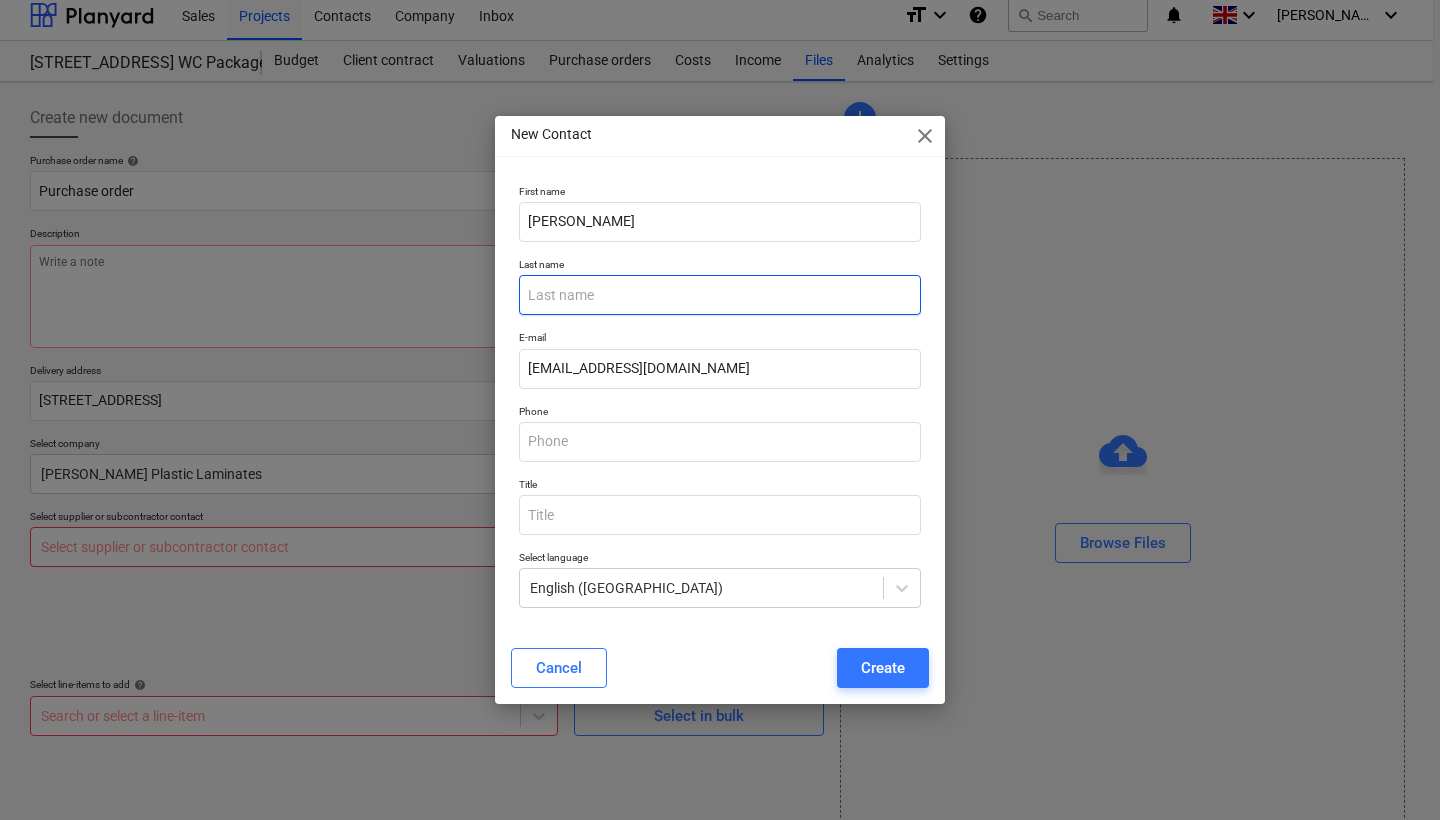 click at bounding box center [720, 295] 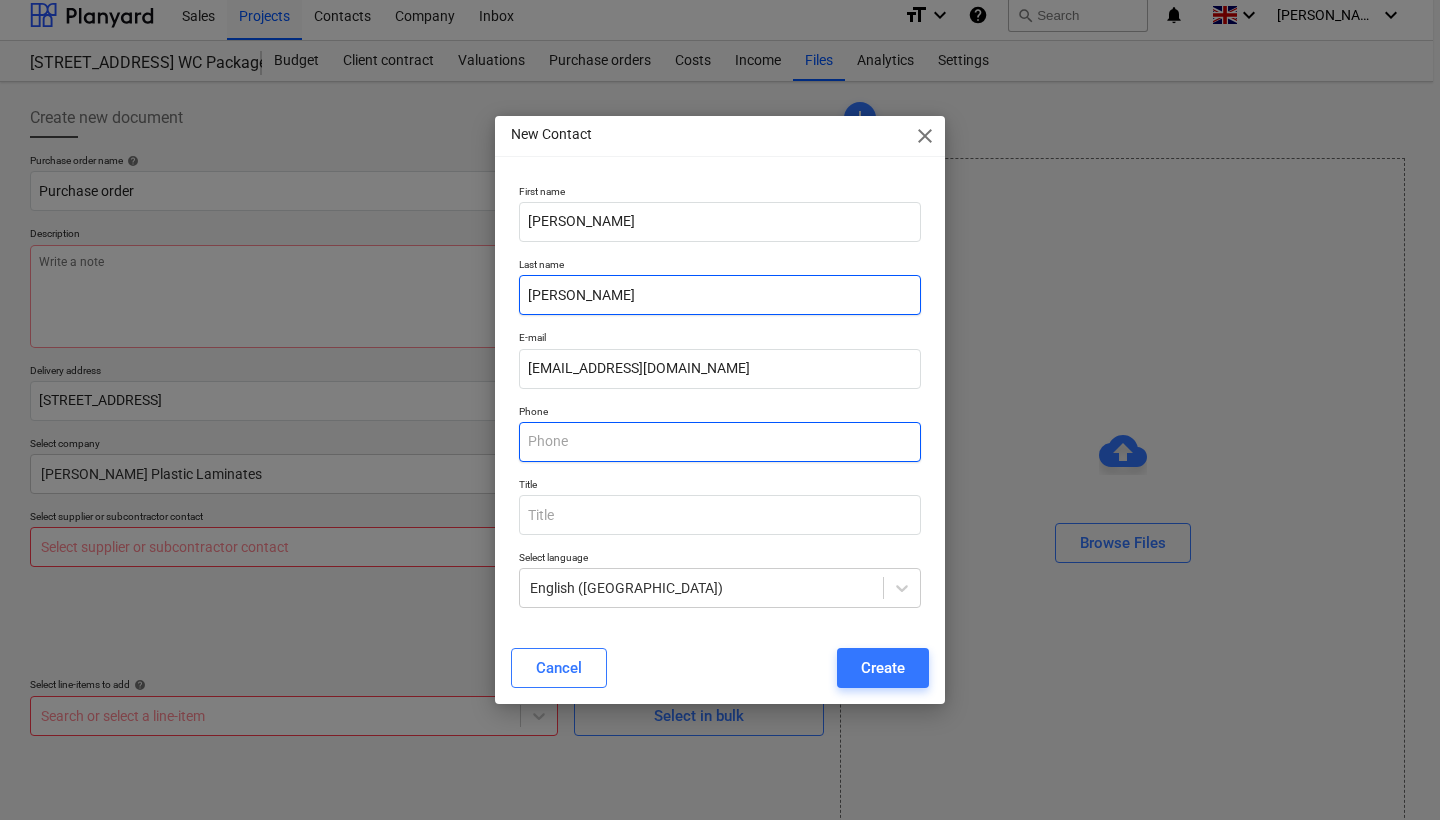 type on "Baldwin" 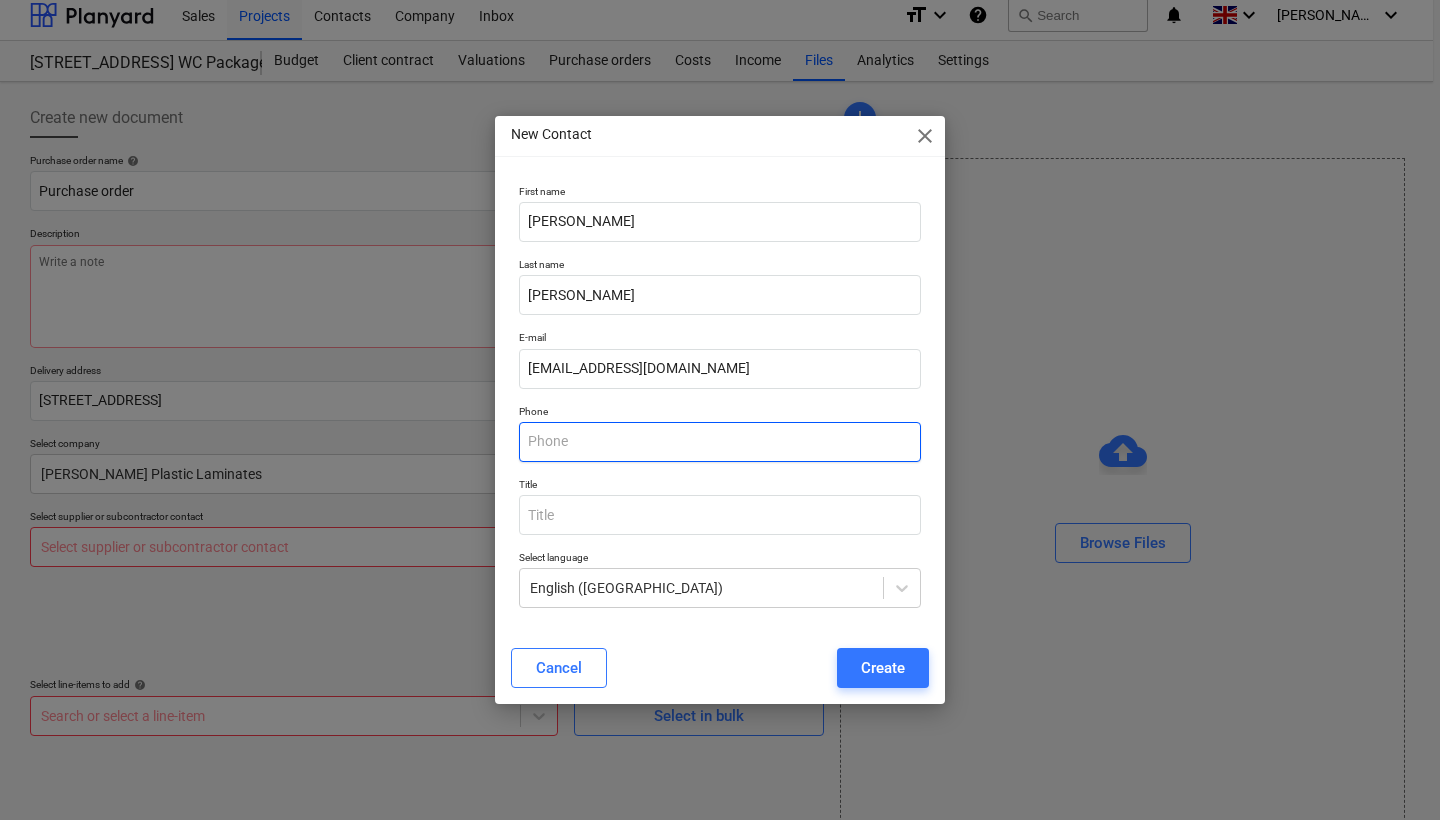 click at bounding box center [720, 442] 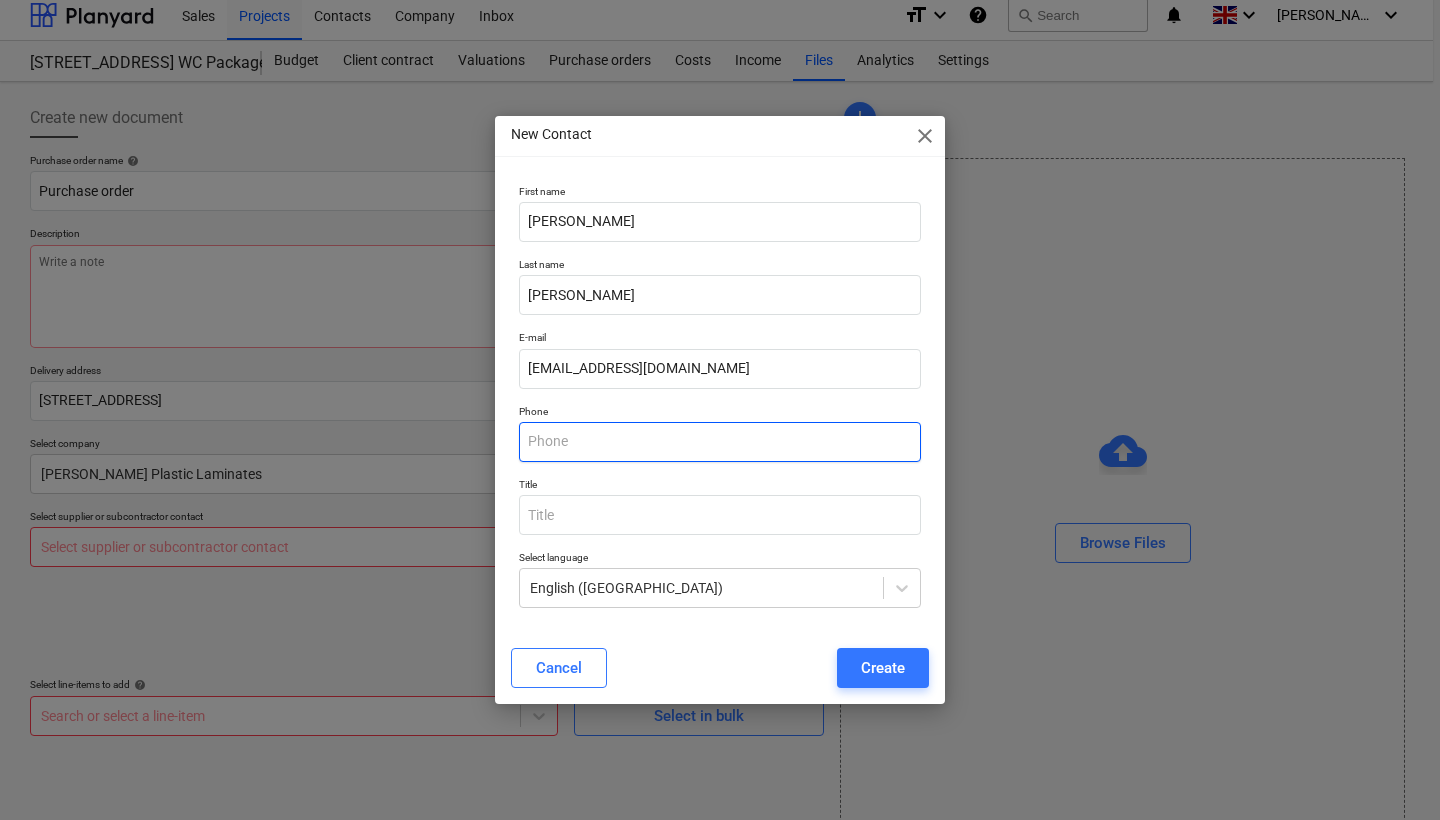 paste on "01277 225235" 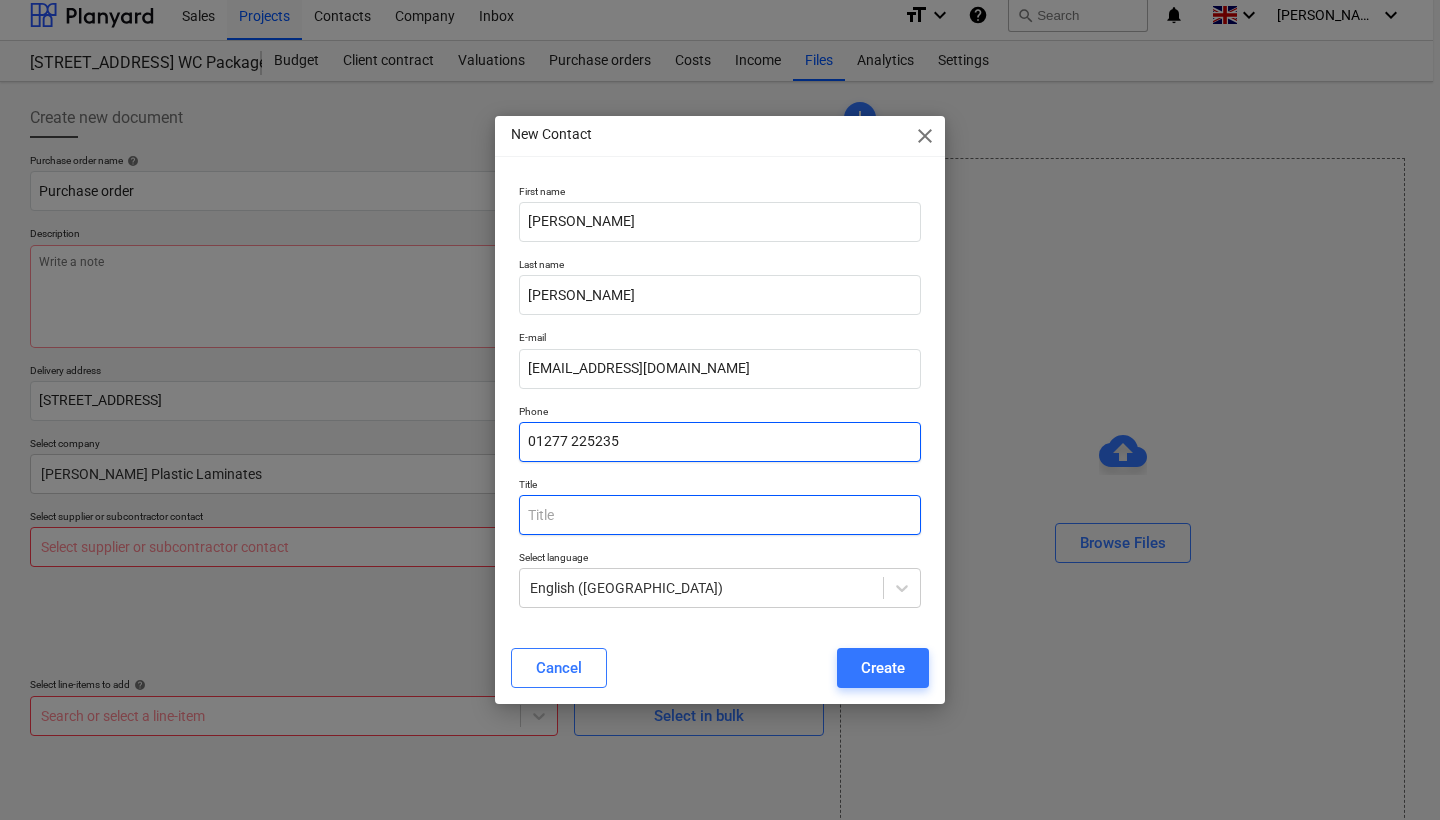 type on "01277 225235" 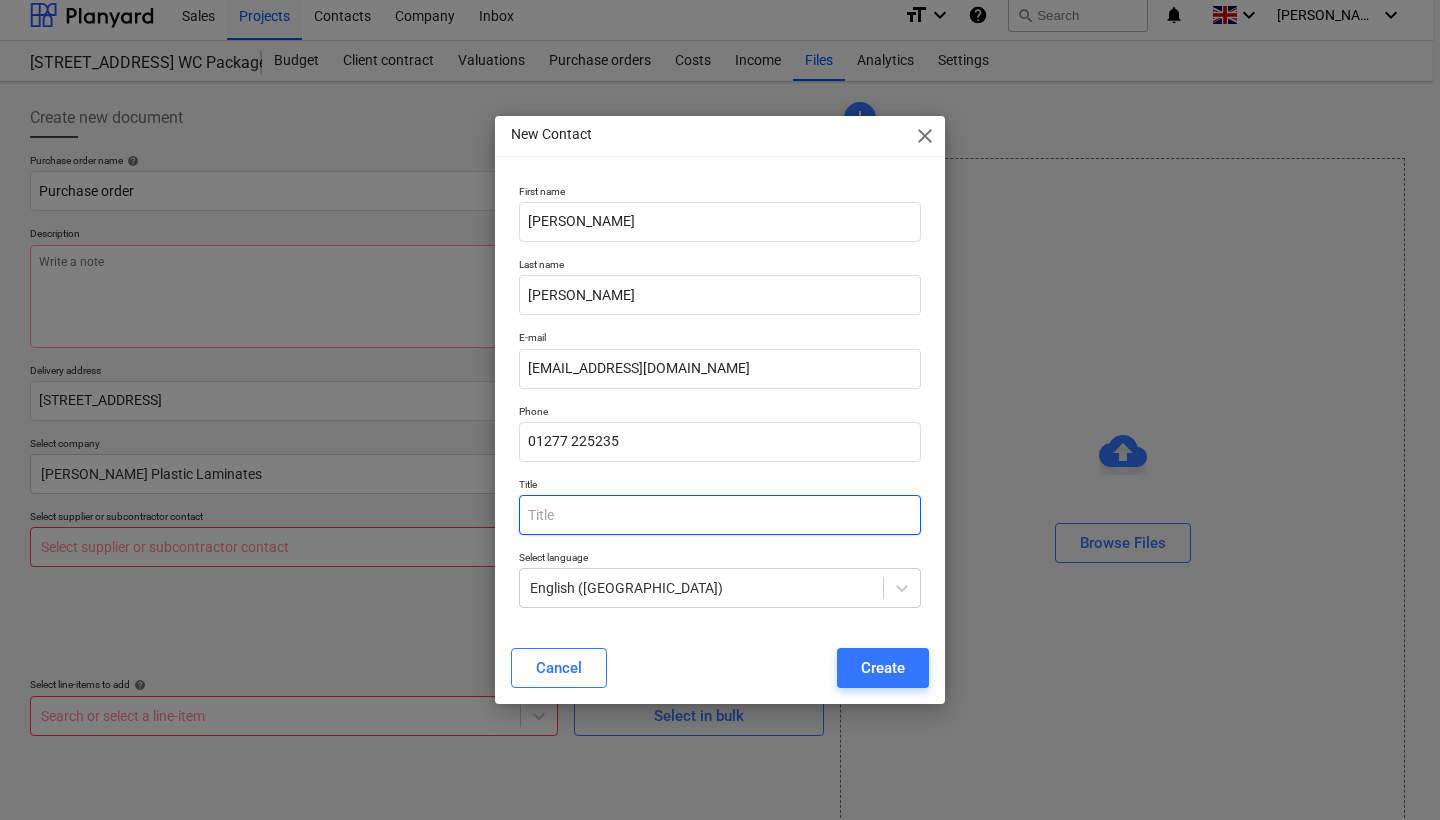 click at bounding box center [720, 515] 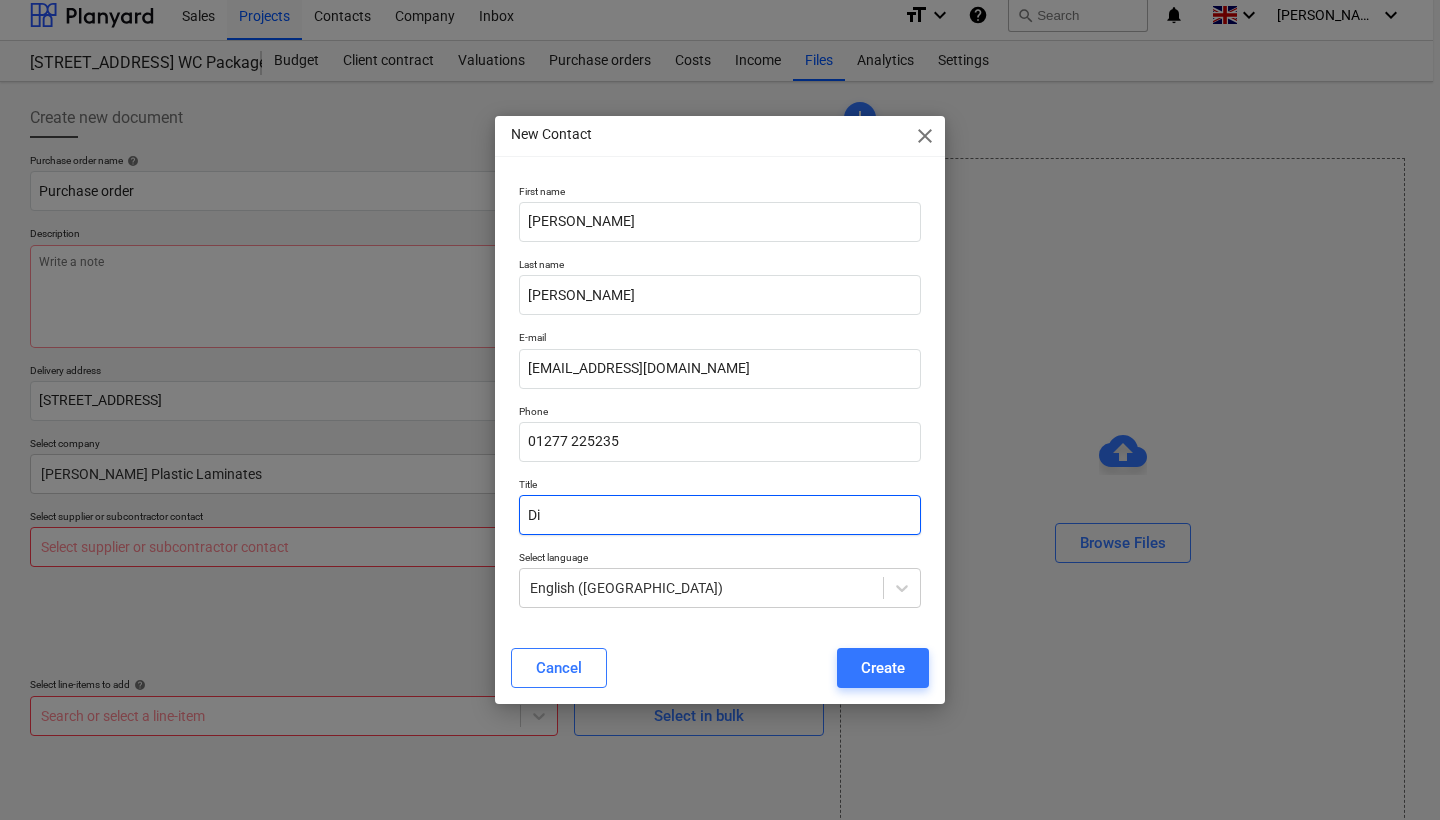 type on "D" 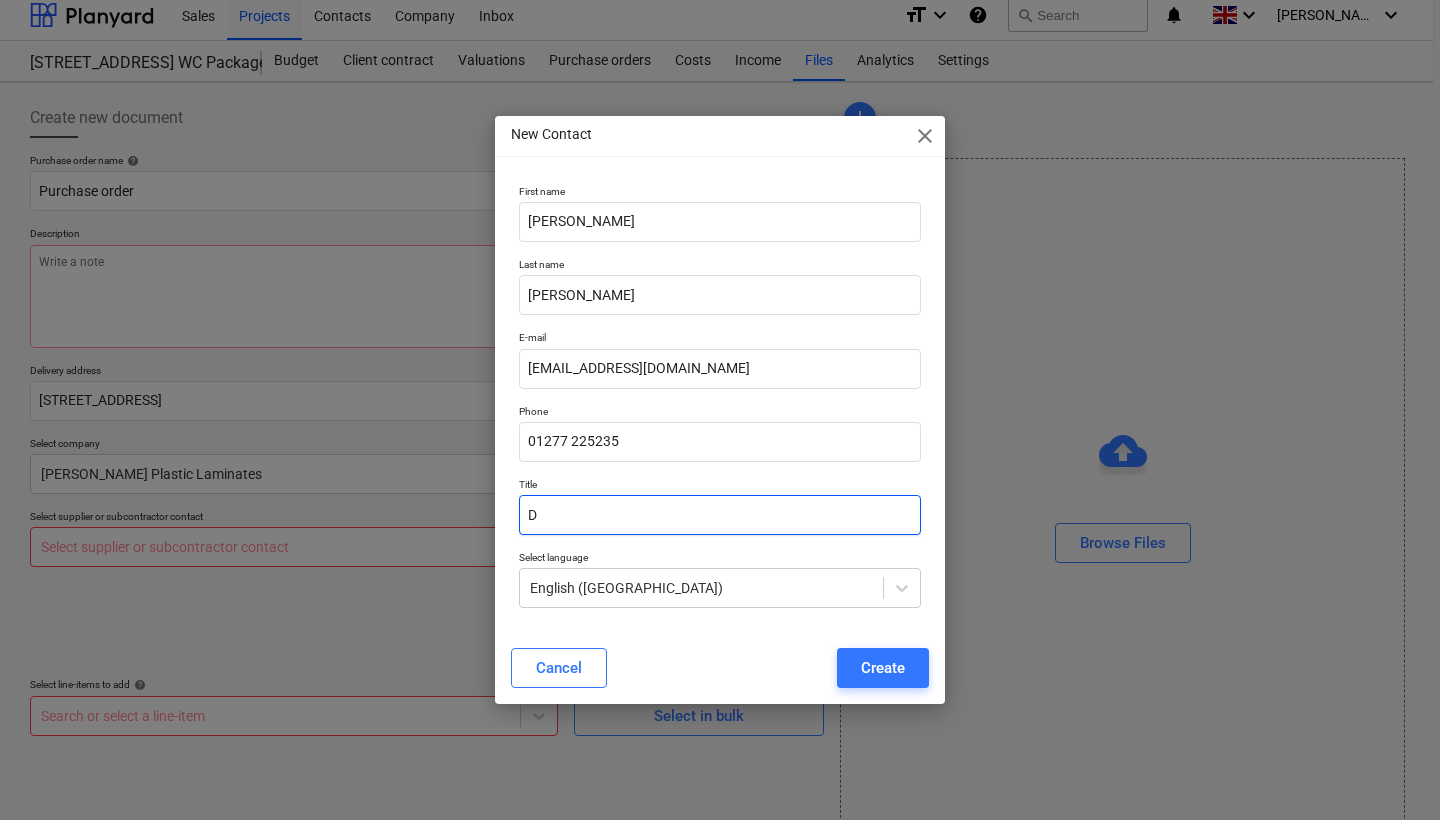 type 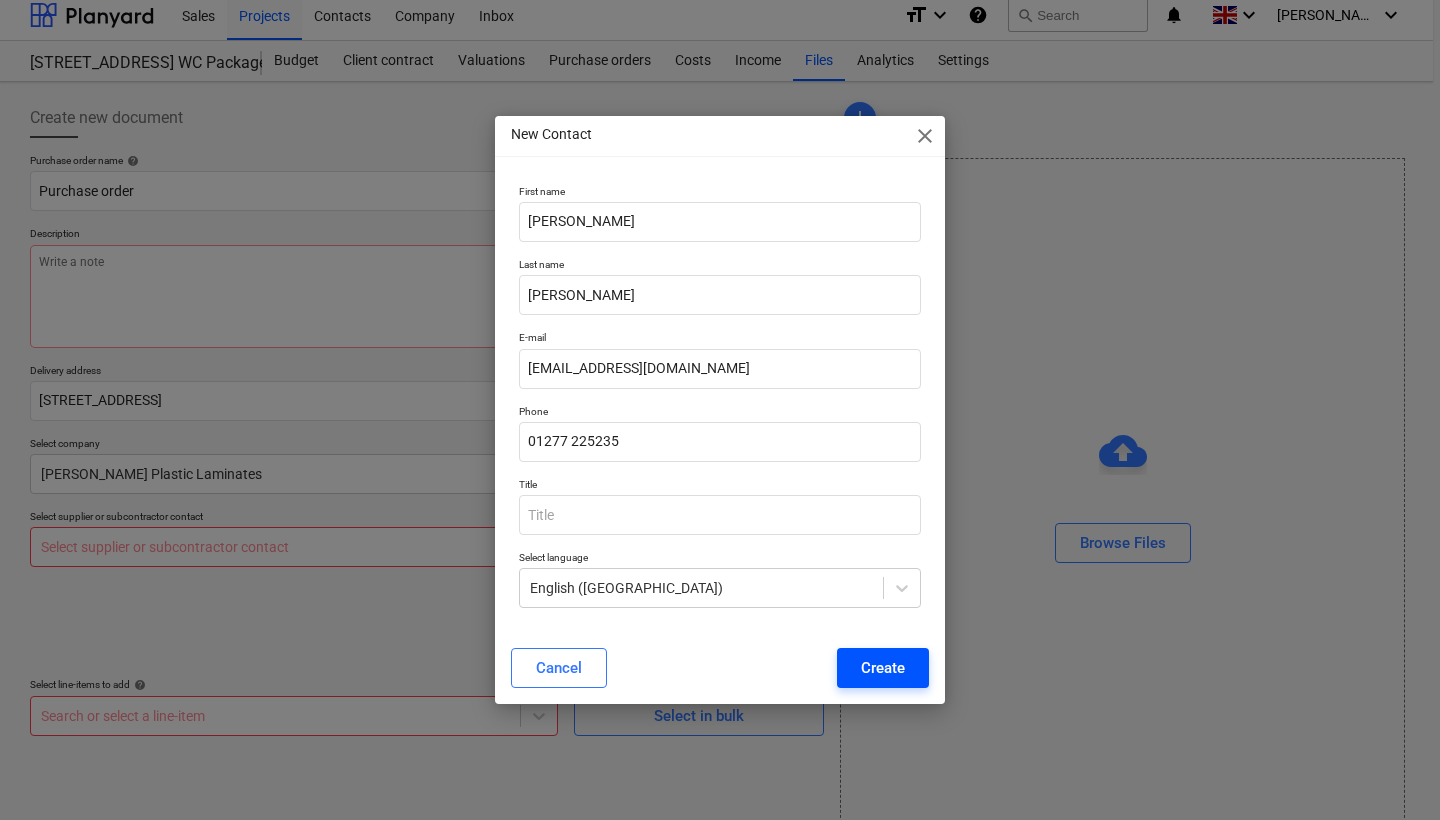 click on "Create" at bounding box center [883, 668] 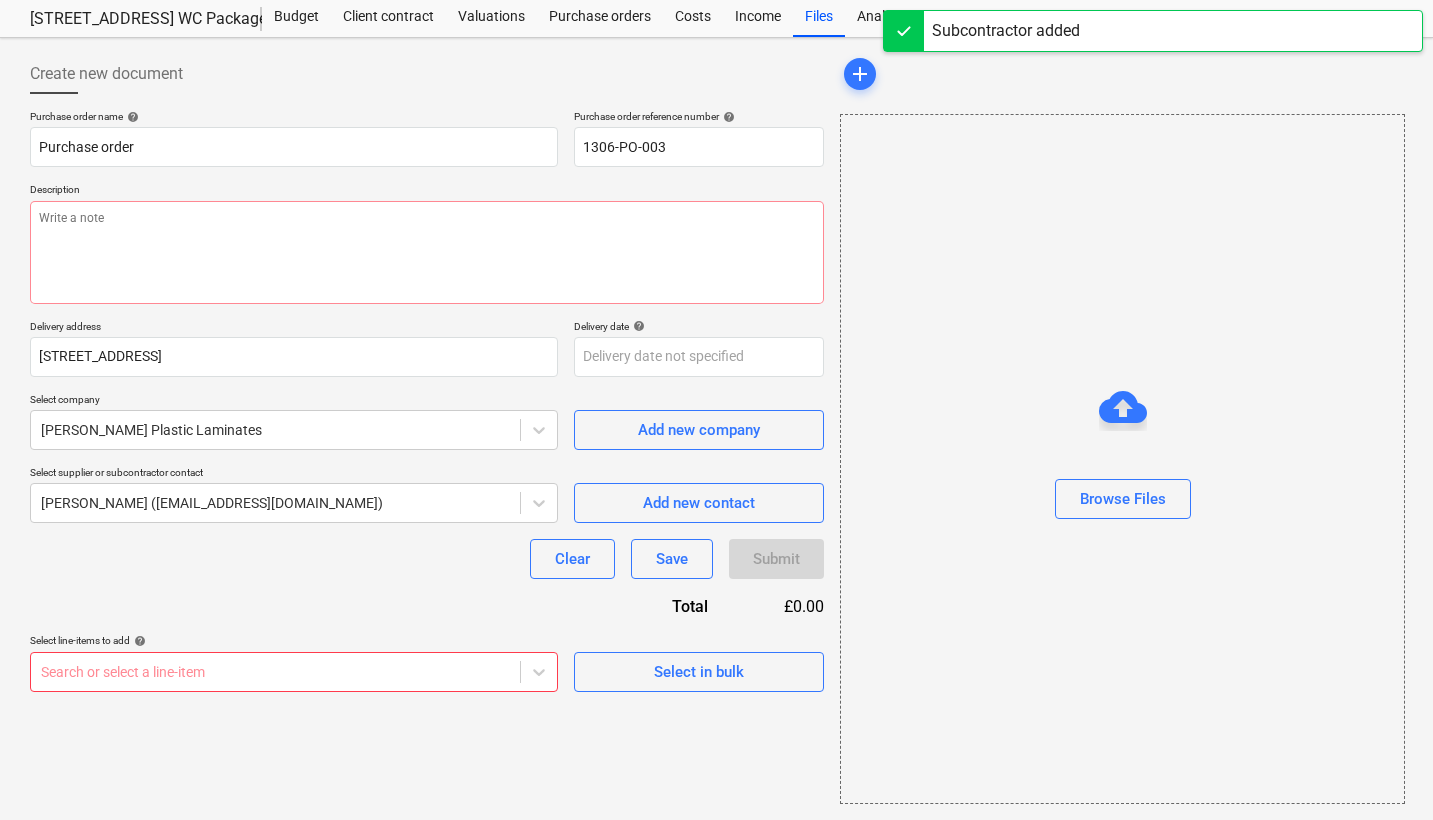 scroll, scrollTop: 54, scrollLeft: 0, axis: vertical 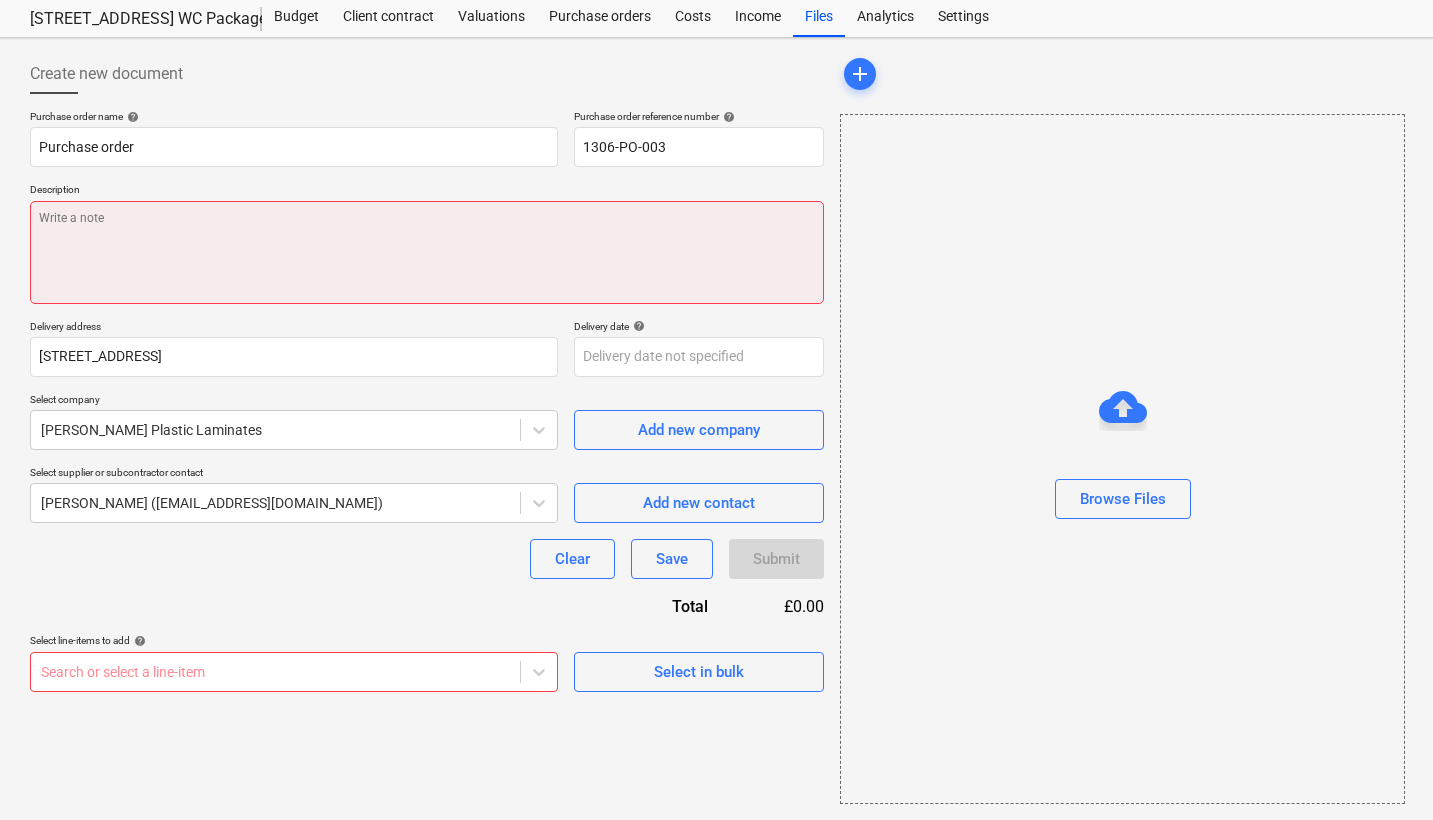 click at bounding box center (427, 252) 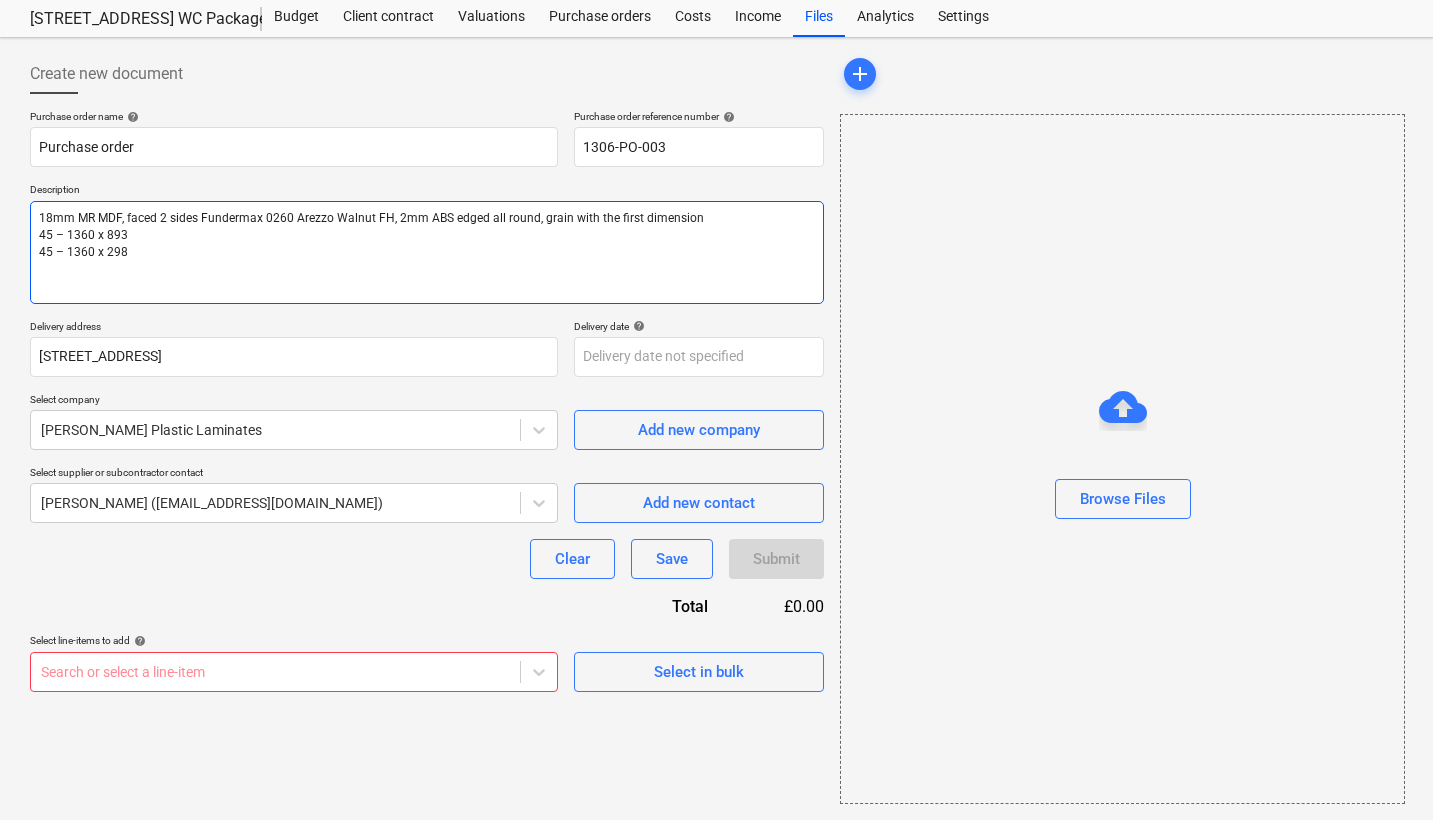 scroll, scrollTop: 54, scrollLeft: 0, axis: vertical 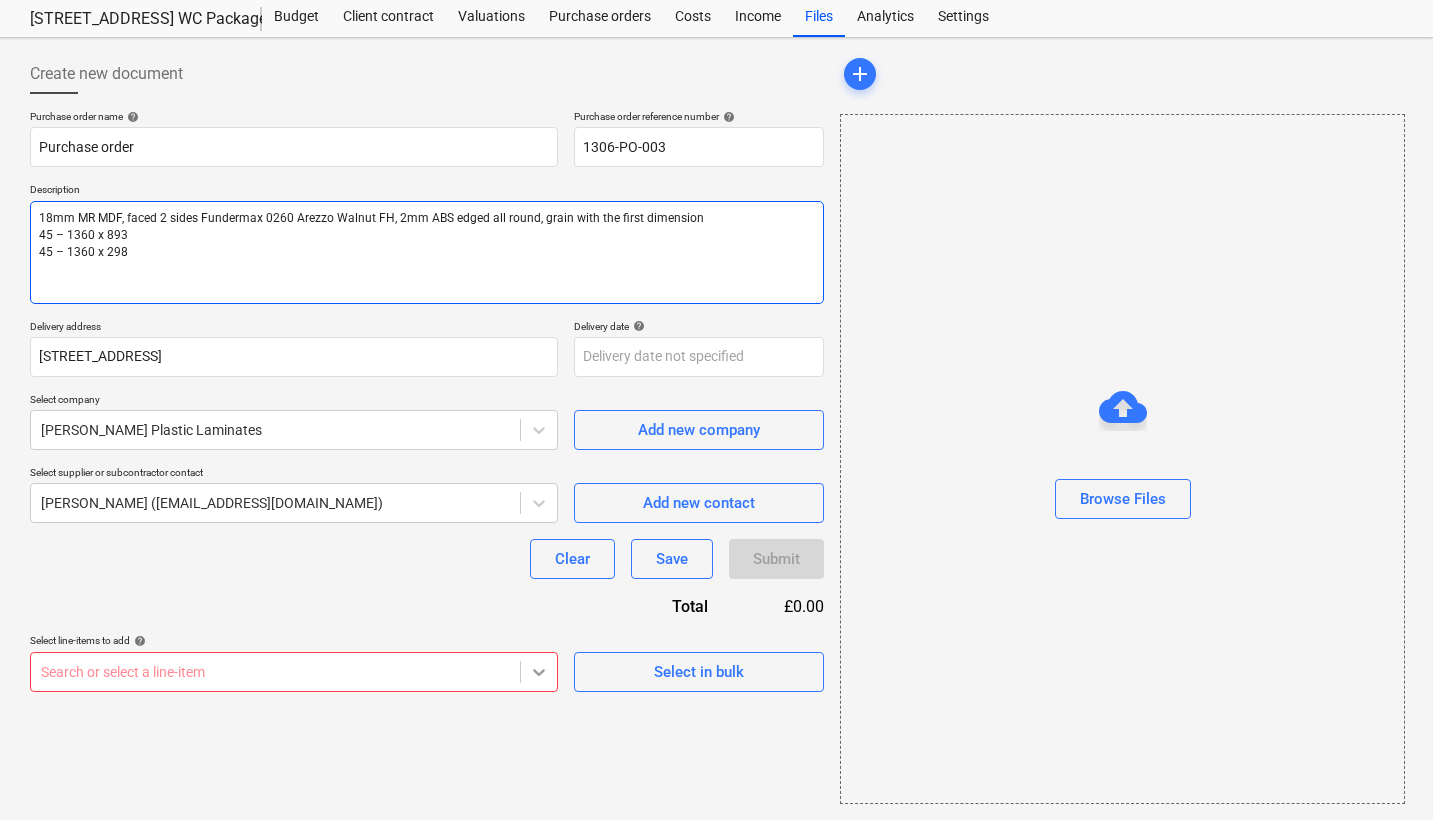 type on "18mm MR MDF, faced 2 sides Fundermax 0260 Arezzo Walnut FH, 2mm ABS edged all round, grain with the first dimension
45 – 1360 x 893
45 – 1360 x 298" 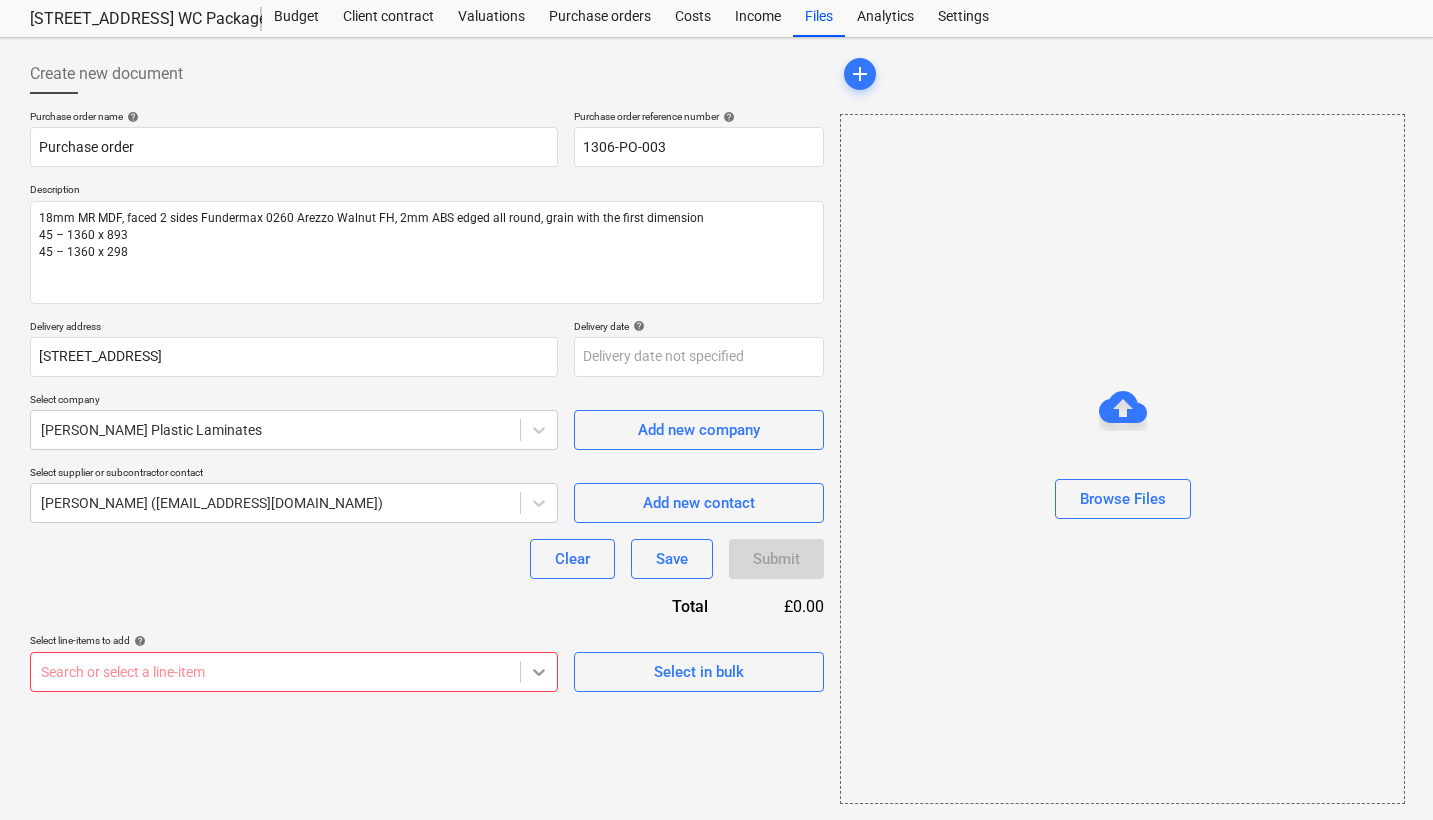 scroll, scrollTop: 55, scrollLeft: 1, axis: both 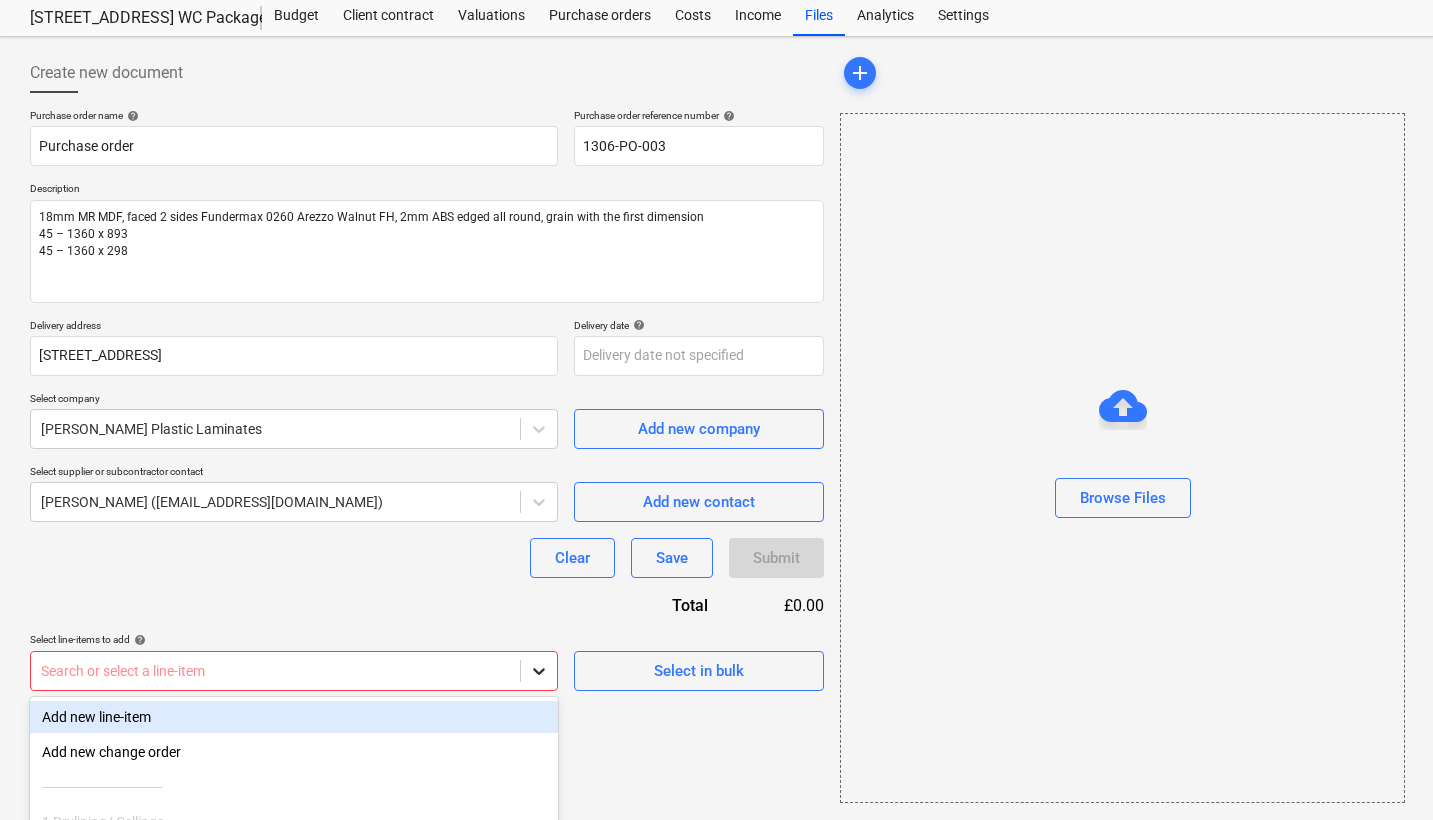click 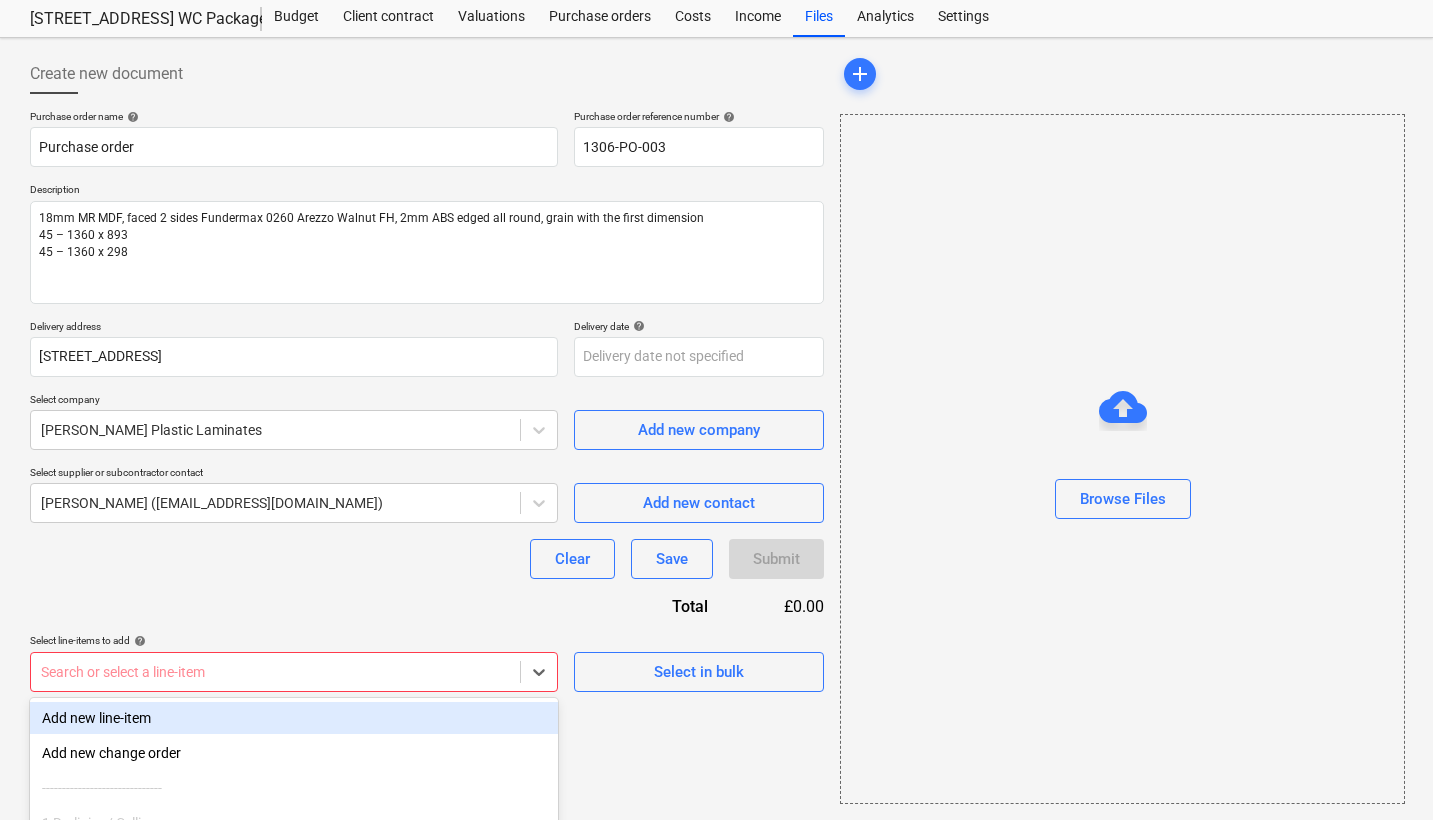 scroll, scrollTop: 0, scrollLeft: 0, axis: both 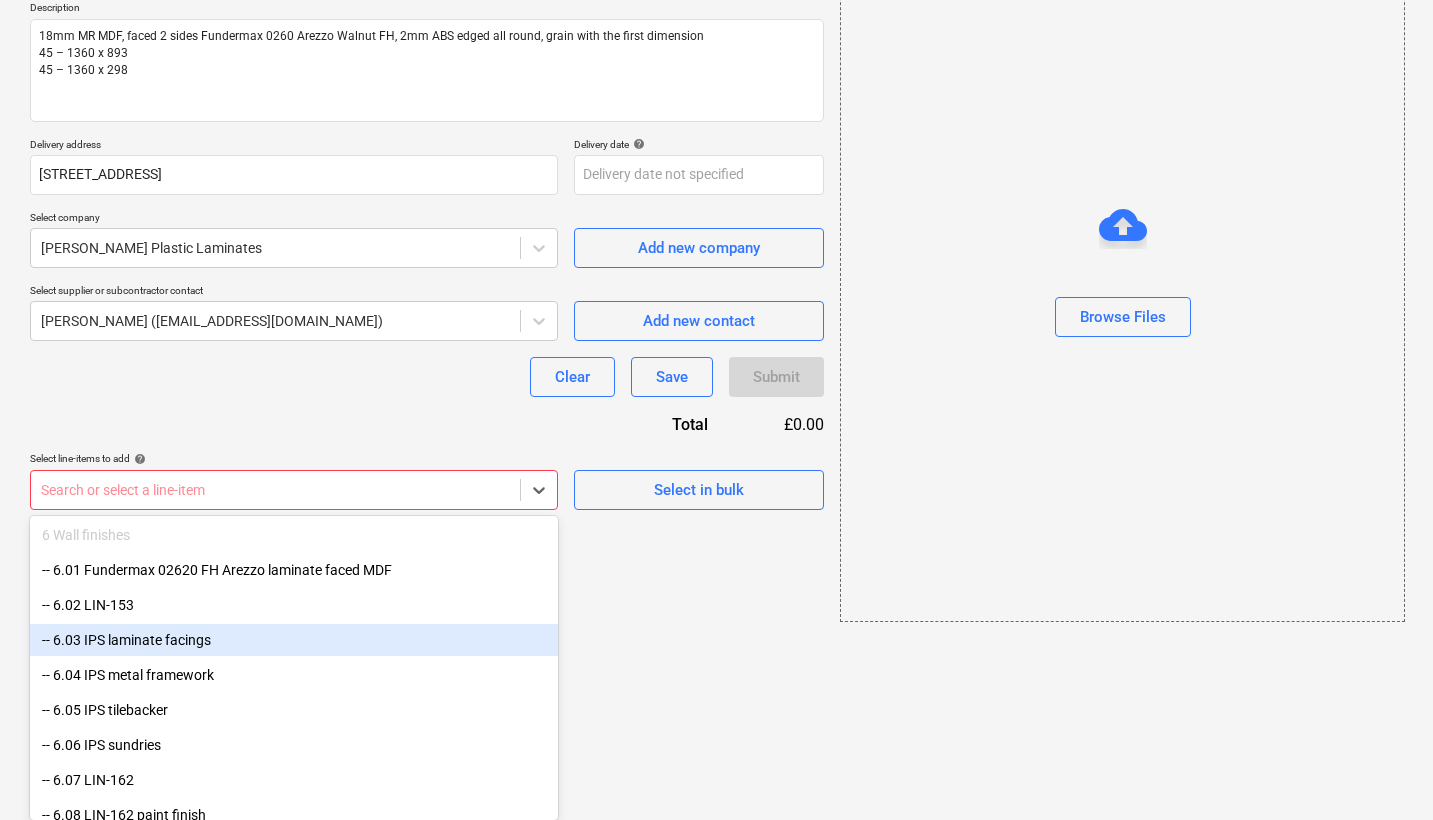click on "--  6.03 IPS laminate facings" at bounding box center (294, 640) 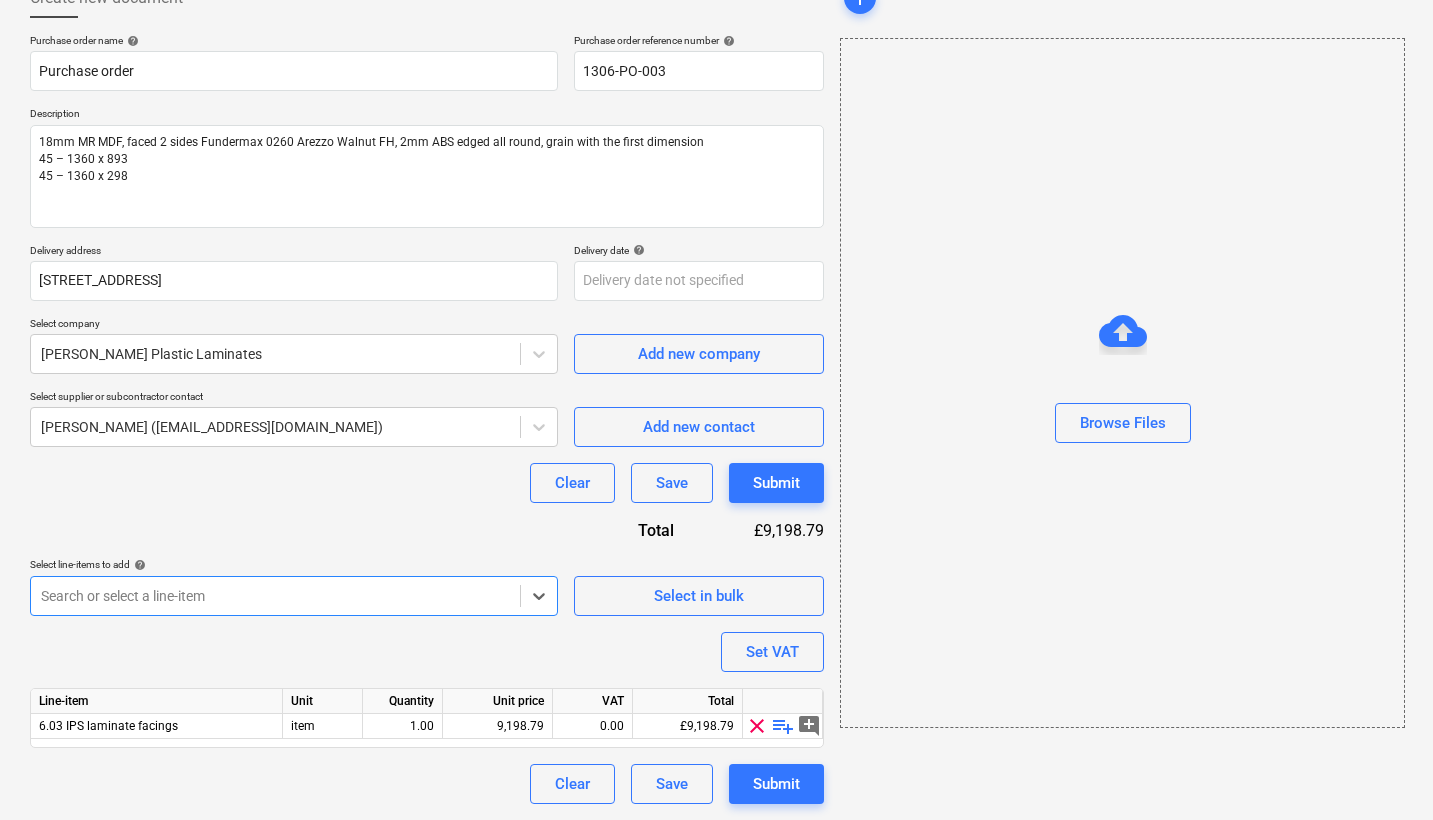 scroll, scrollTop: 128, scrollLeft: 0, axis: vertical 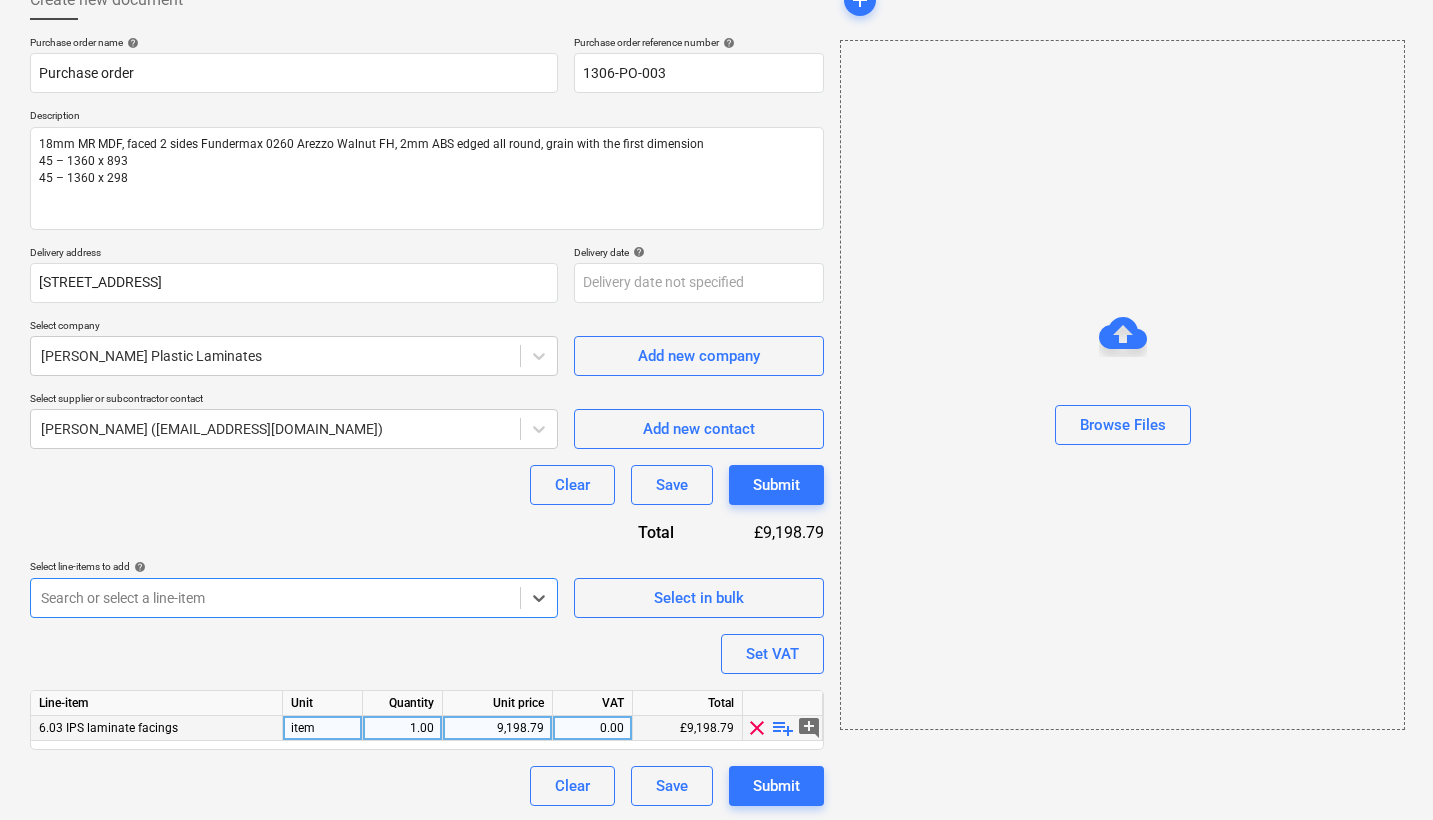 type on "x" 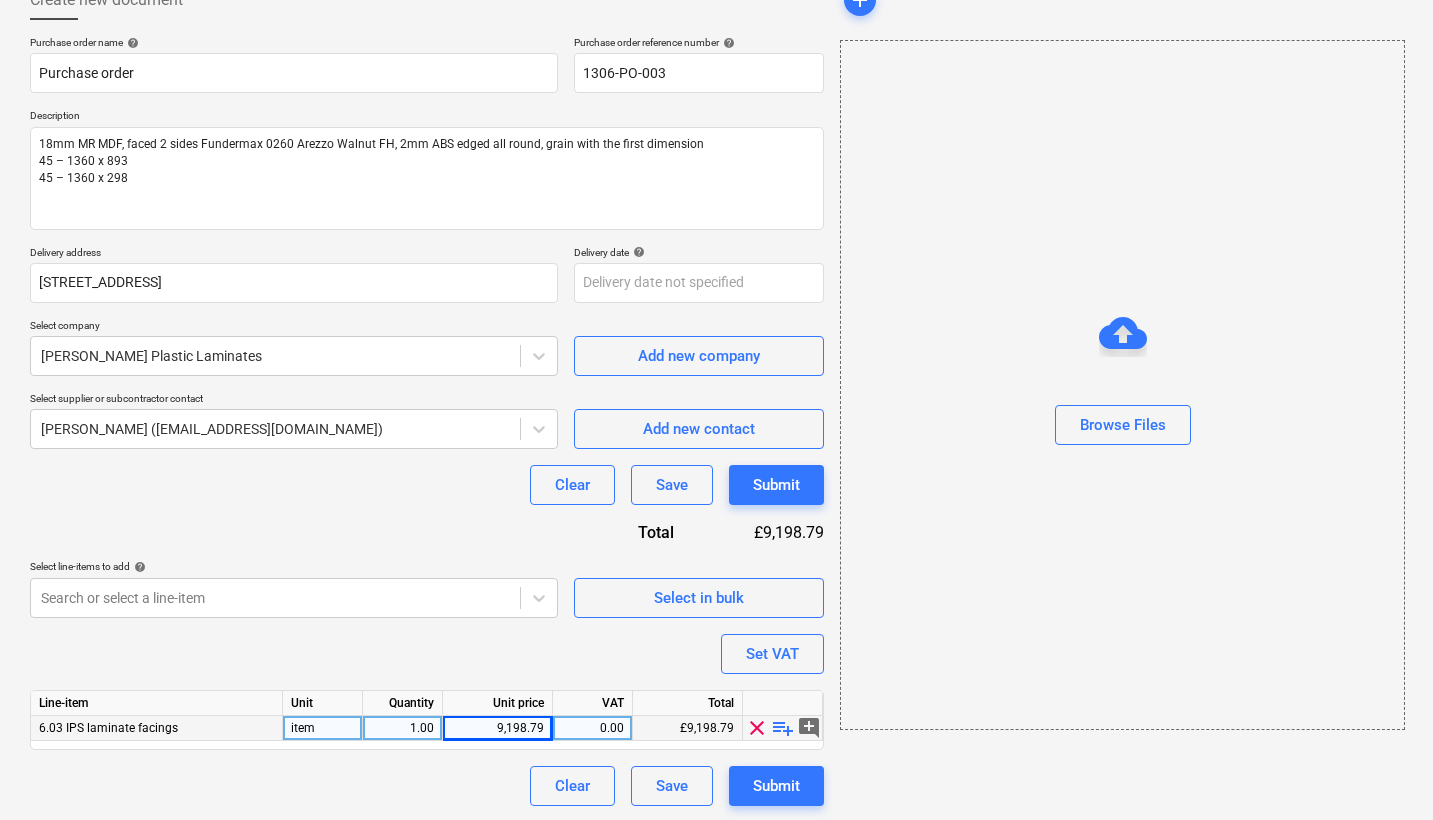 click on "1.00" at bounding box center [403, 728] 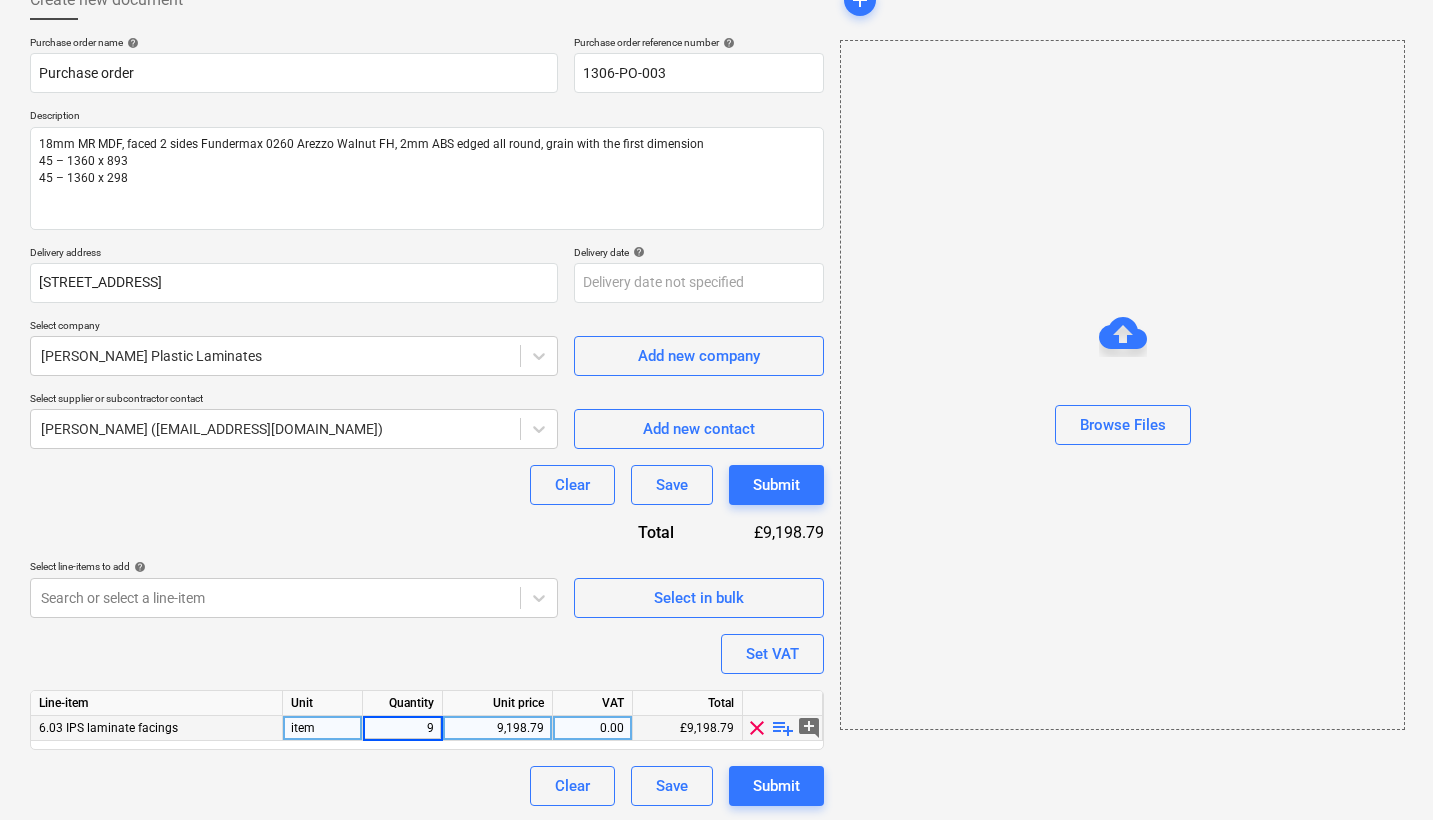 type on "90" 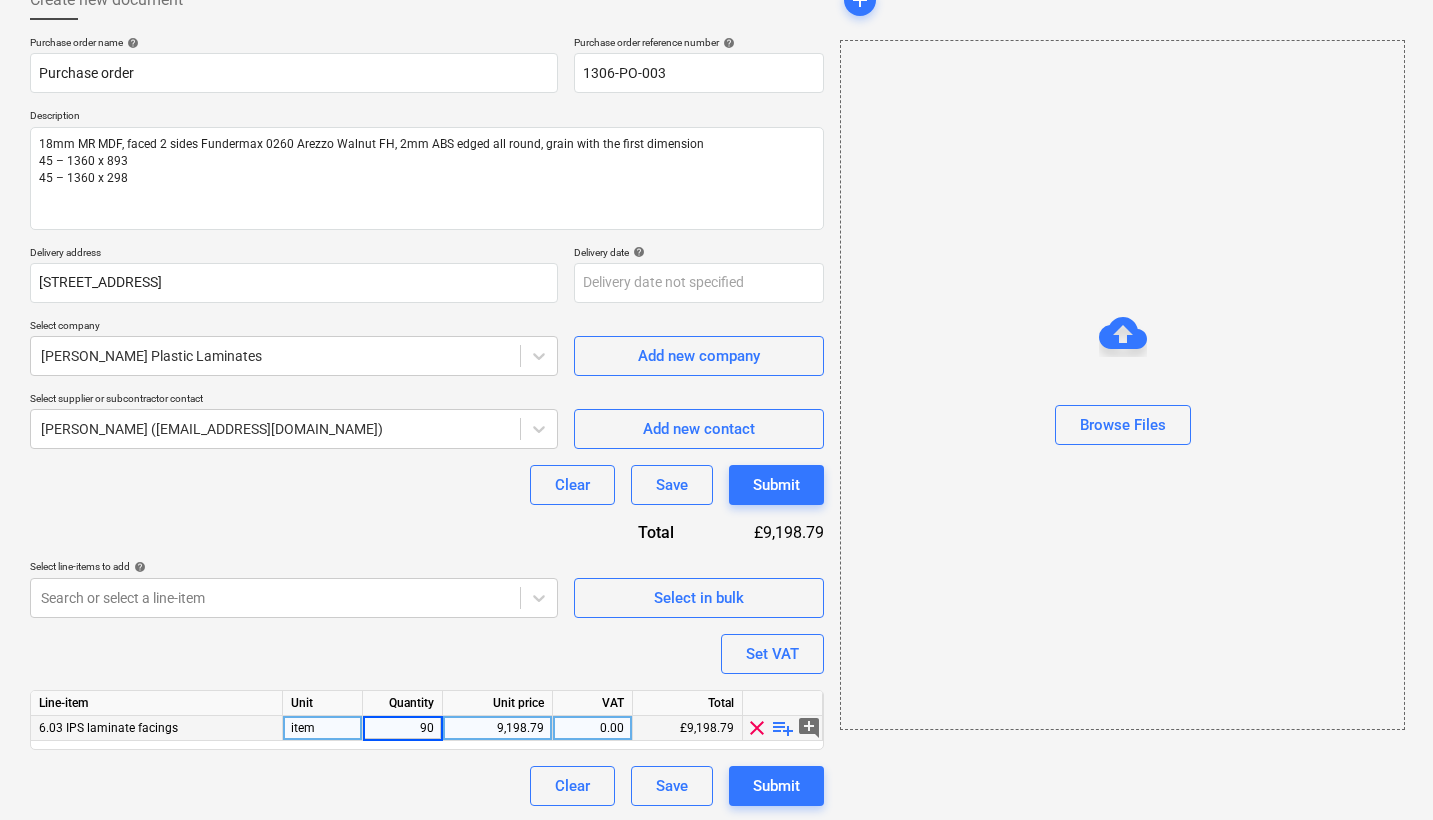 type on "x" 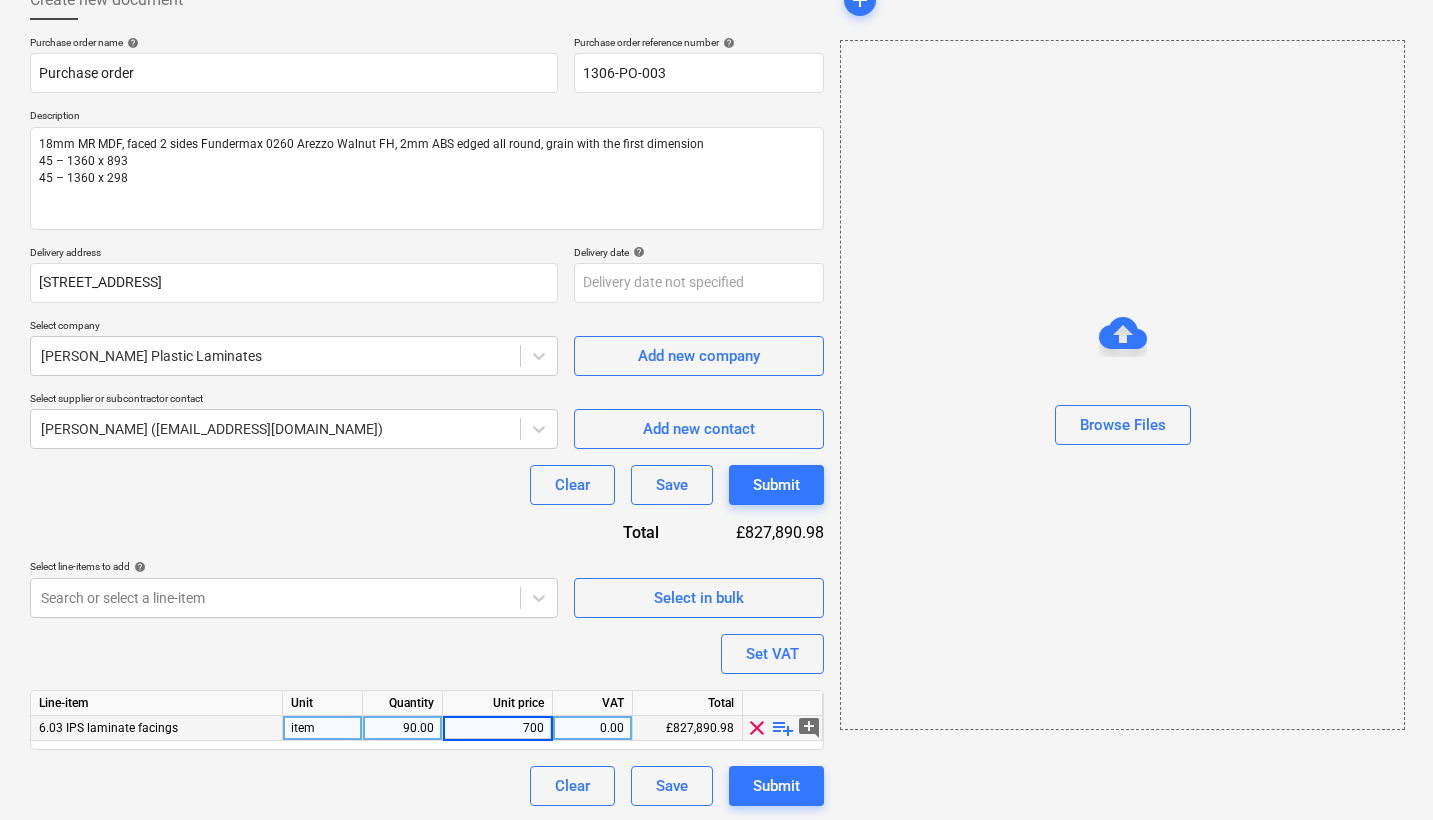 type on "7000" 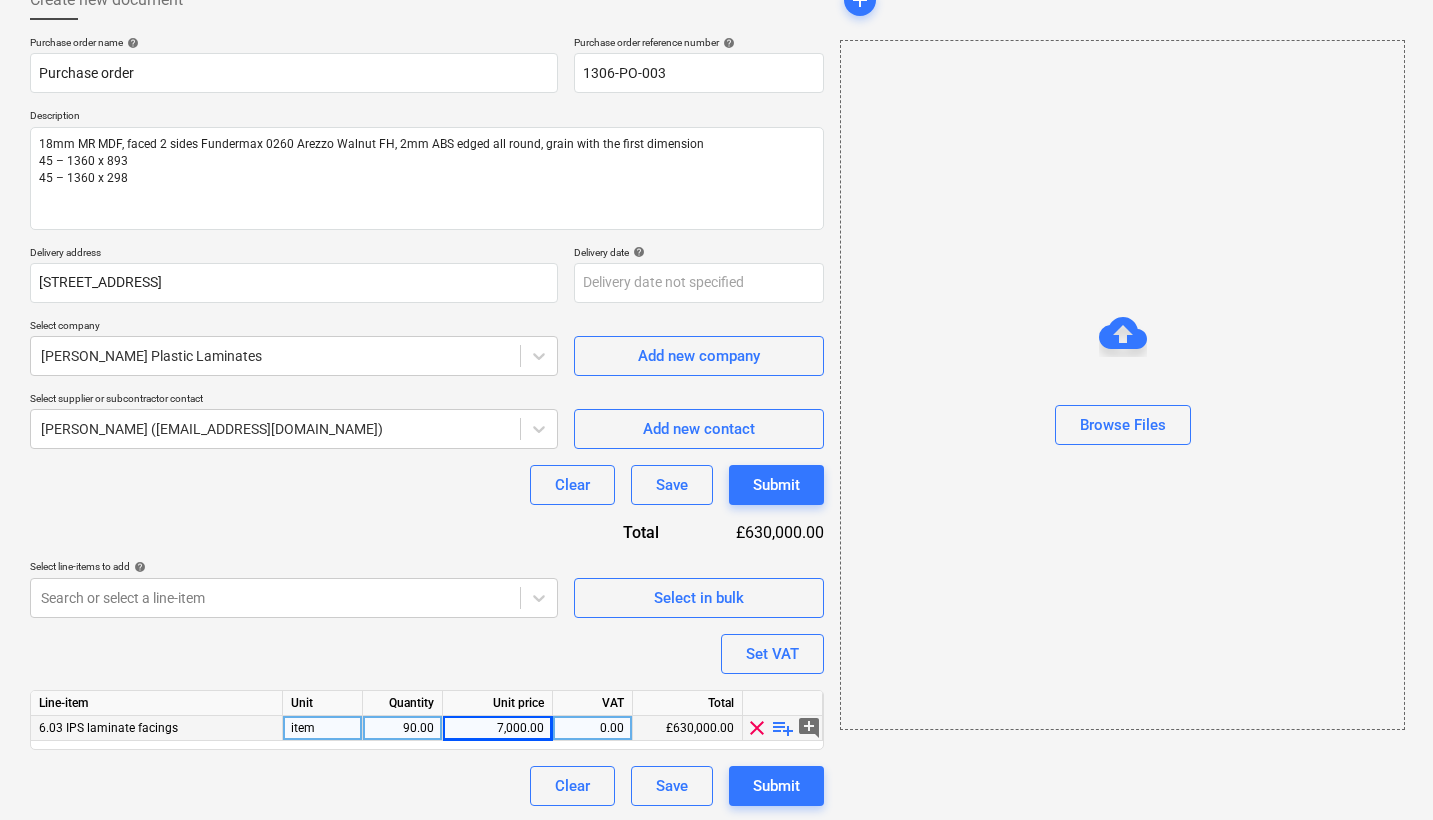 type on "x" 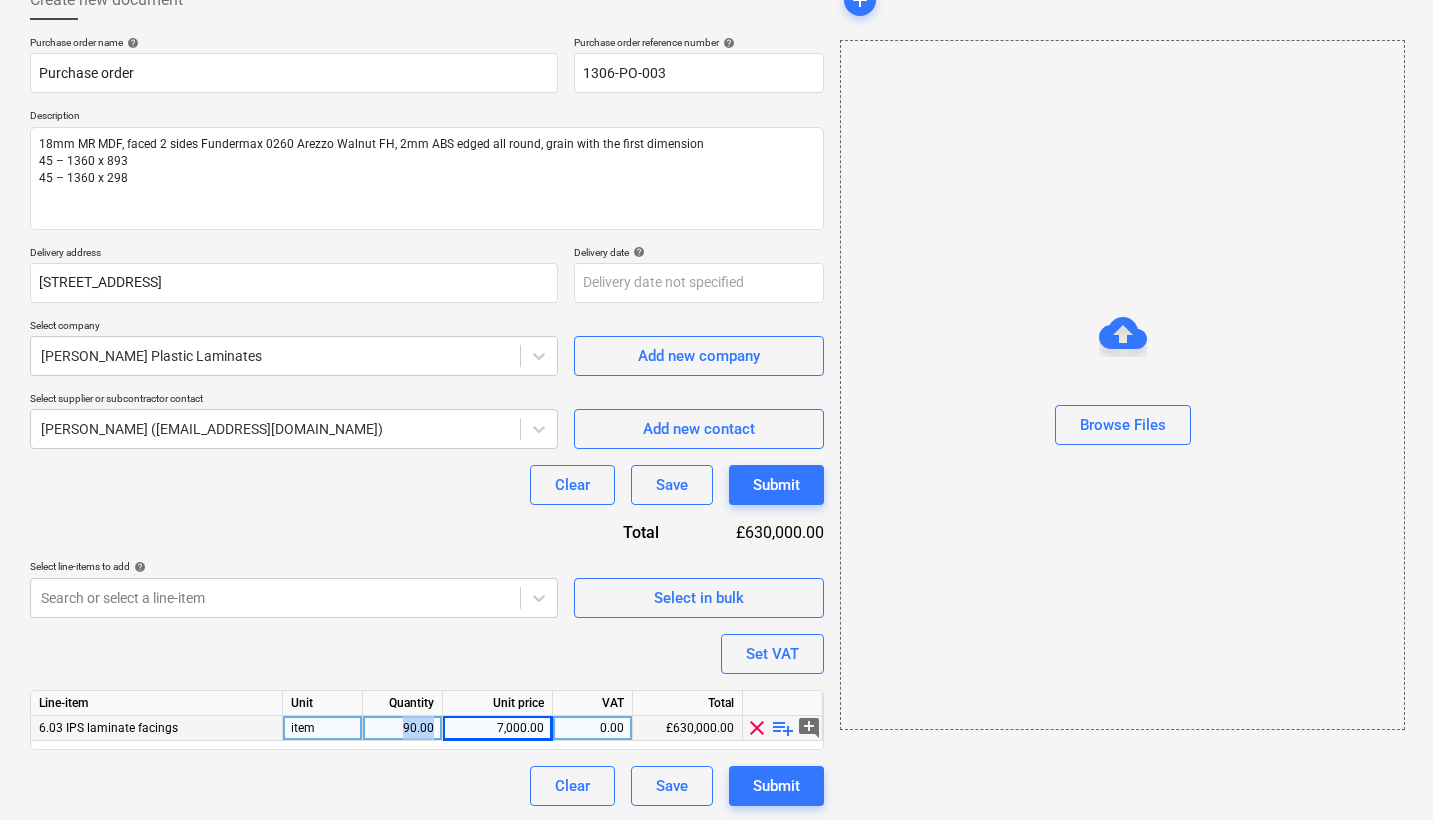 drag, startPoint x: 432, startPoint y: 725, endPoint x: 385, endPoint y: 725, distance: 47 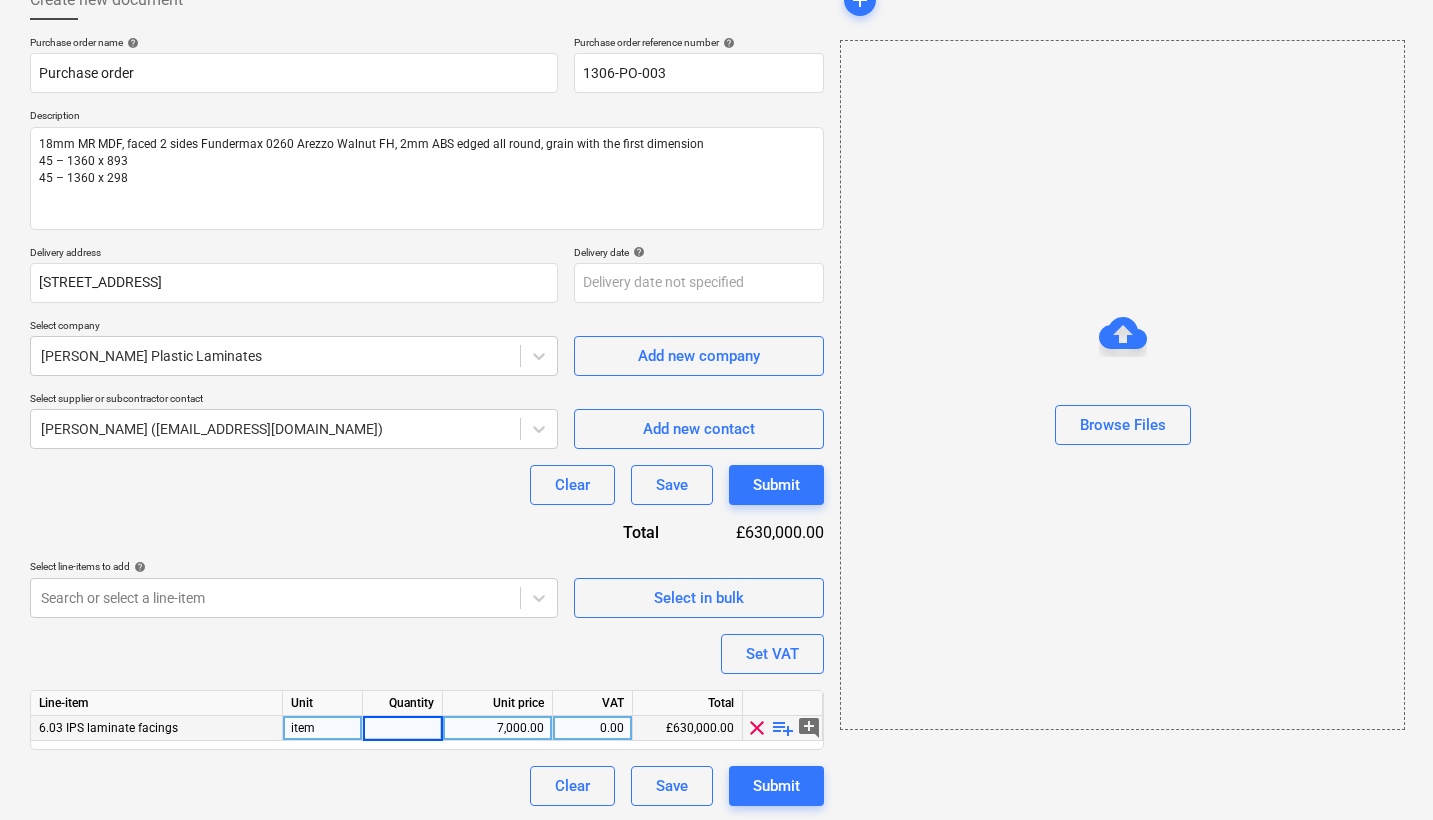type on "1" 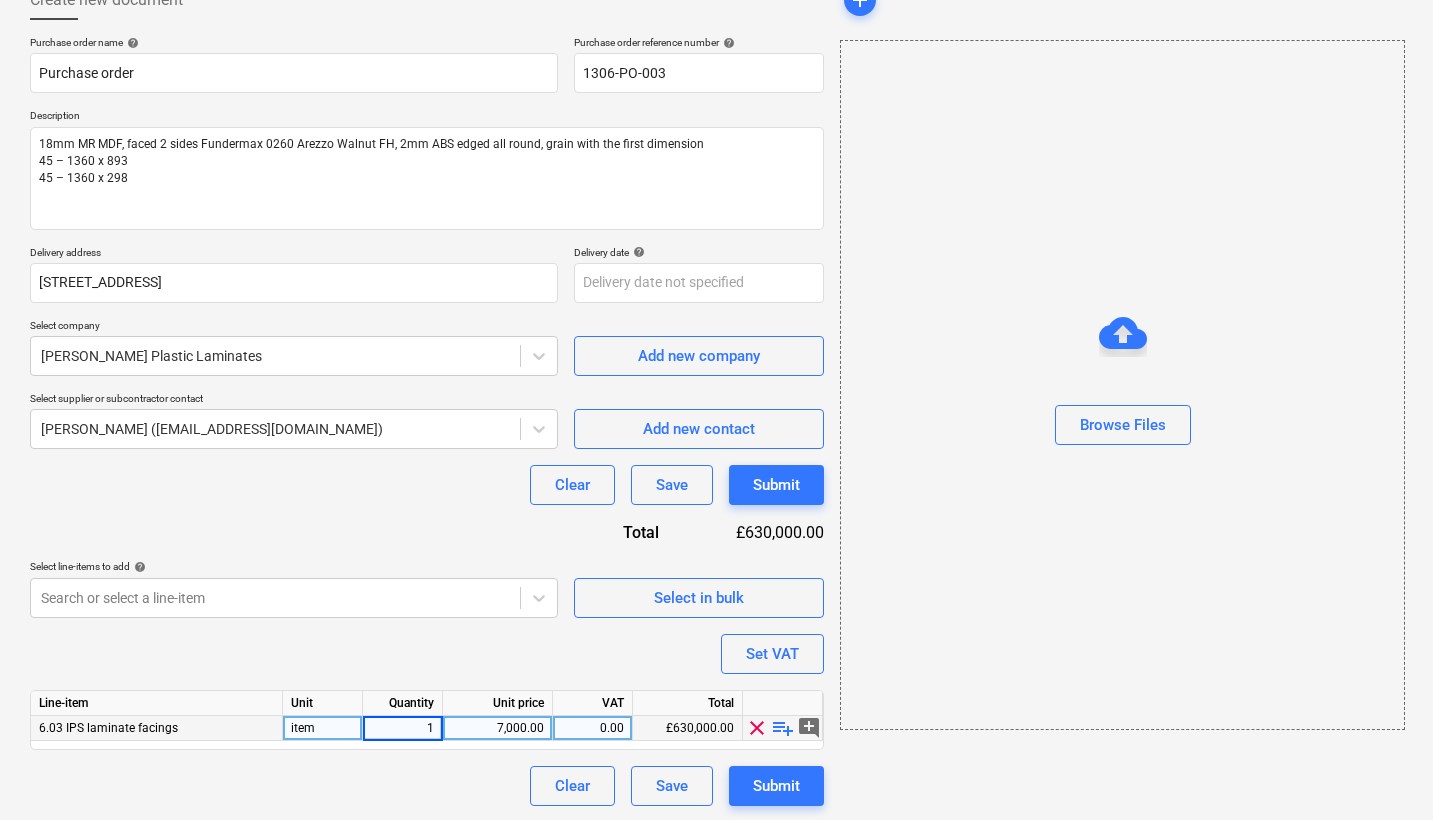 type on "x" 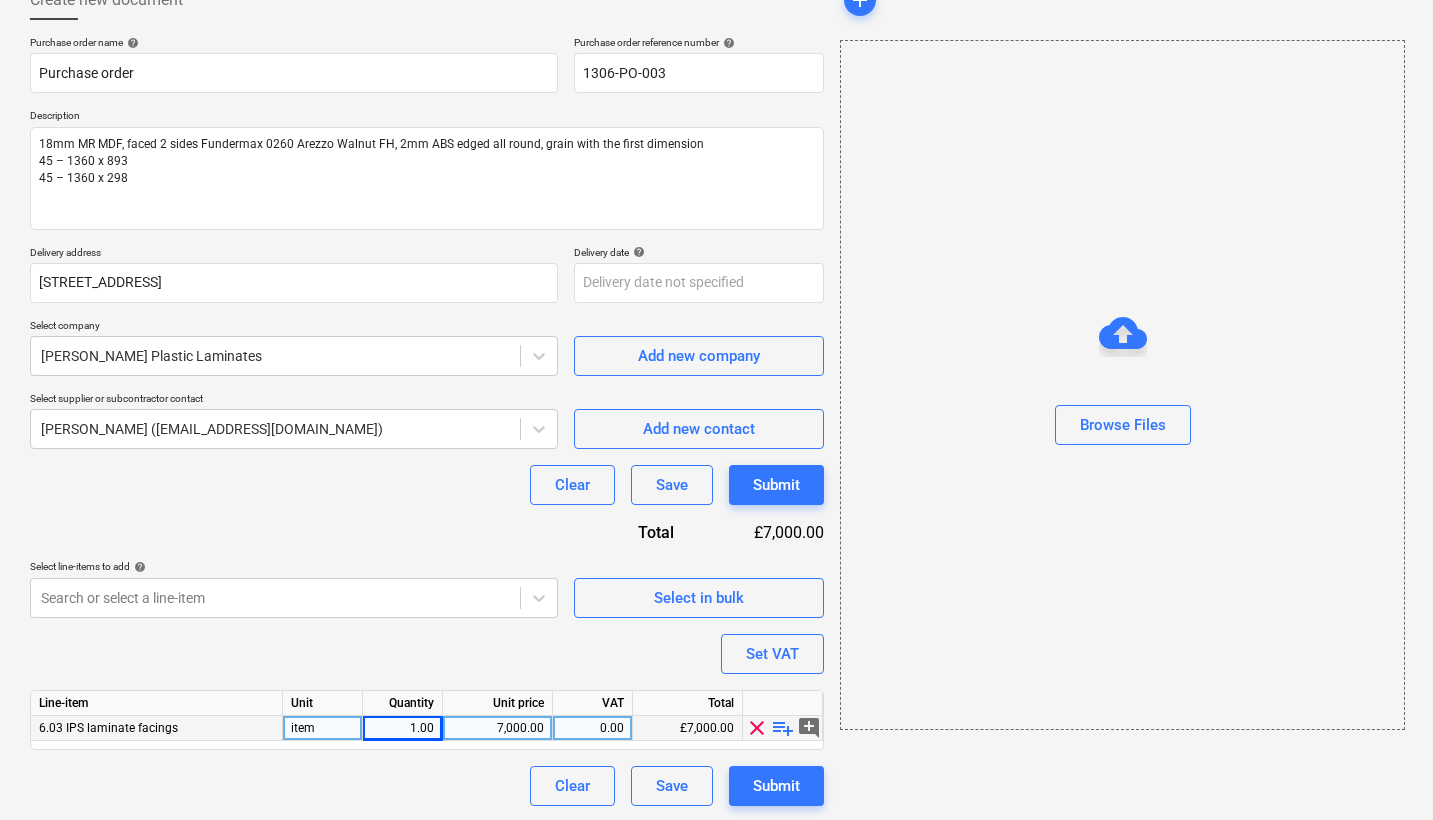 click on "Purchase order name help Purchase order Purchase order reference number help 1306-PO-003 Description 18mm MR MDF, faced 2 sides Fundermax 0260 Arezzo Walnut FH, 2mm ABS edged all round, grain with the first dimension
45 – 1360 x 893
45 – 1360 x 298 Delivery address 3 Conqueror Court Spilsby Road Romford Essex RM3 8SB Delivery date help Press the down arrow key to interact with the calendar and
select a date. Press the question mark key to get the keyboard shortcuts for changing dates. Select company Baldwin Plastic Laminates    Add new company Select supplier or subcontractor contact Paul Baldwin (info@baldwinplastics.co.uk) Add new contact Clear Save Submit Total £7,000.00 Select line-items to add help Search or select a line-item Select in bulk Set VAT Line-item Unit Quantity Unit price VAT Total 6.03 IPS laminate facings item  1.00 7,000.00 0.00 £7,000.00 clear playlist_add add_comment Clear Save Submit" at bounding box center (427, 421) 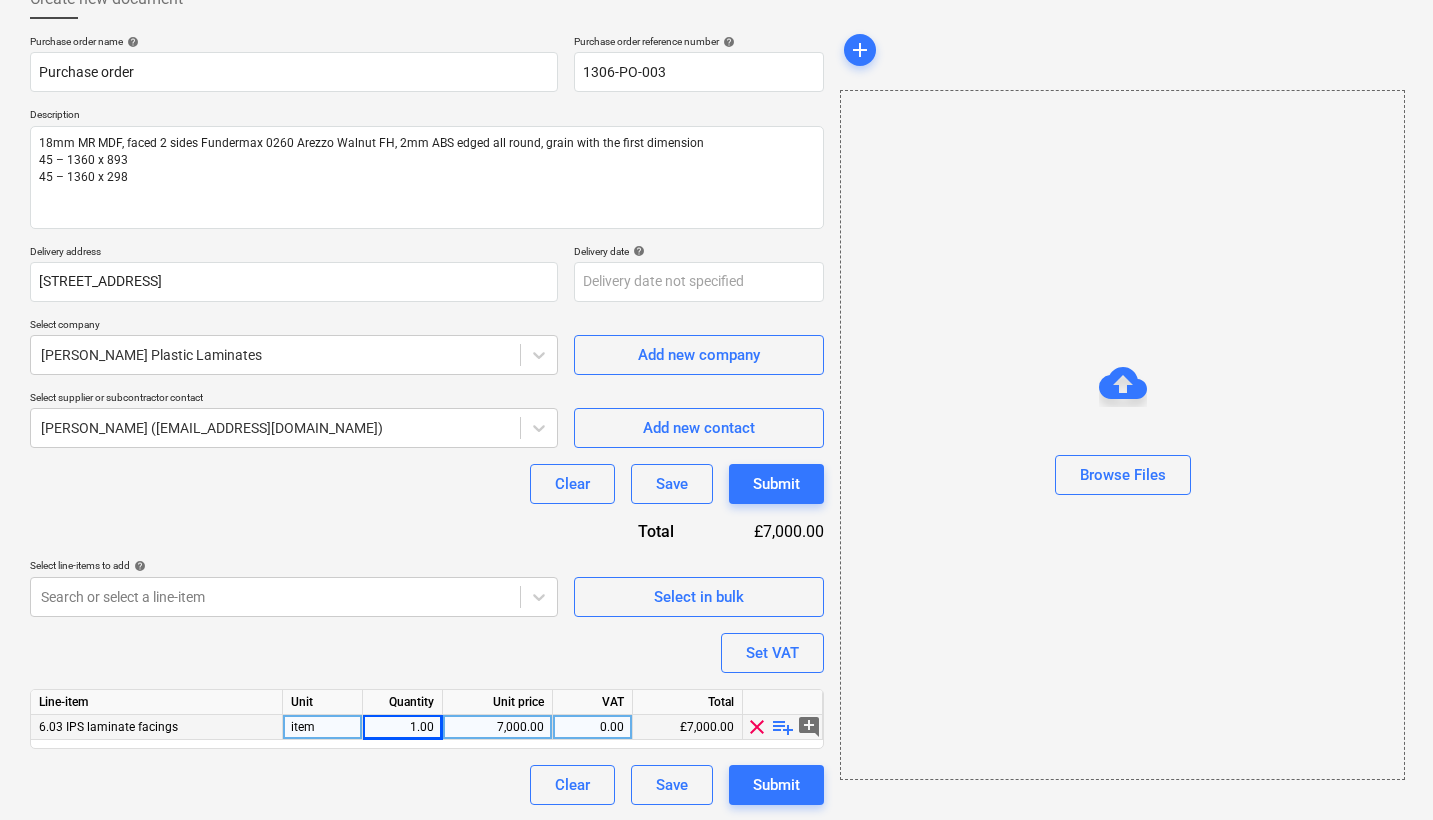 scroll, scrollTop: 128, scrollLeft: 0, axis: vertical 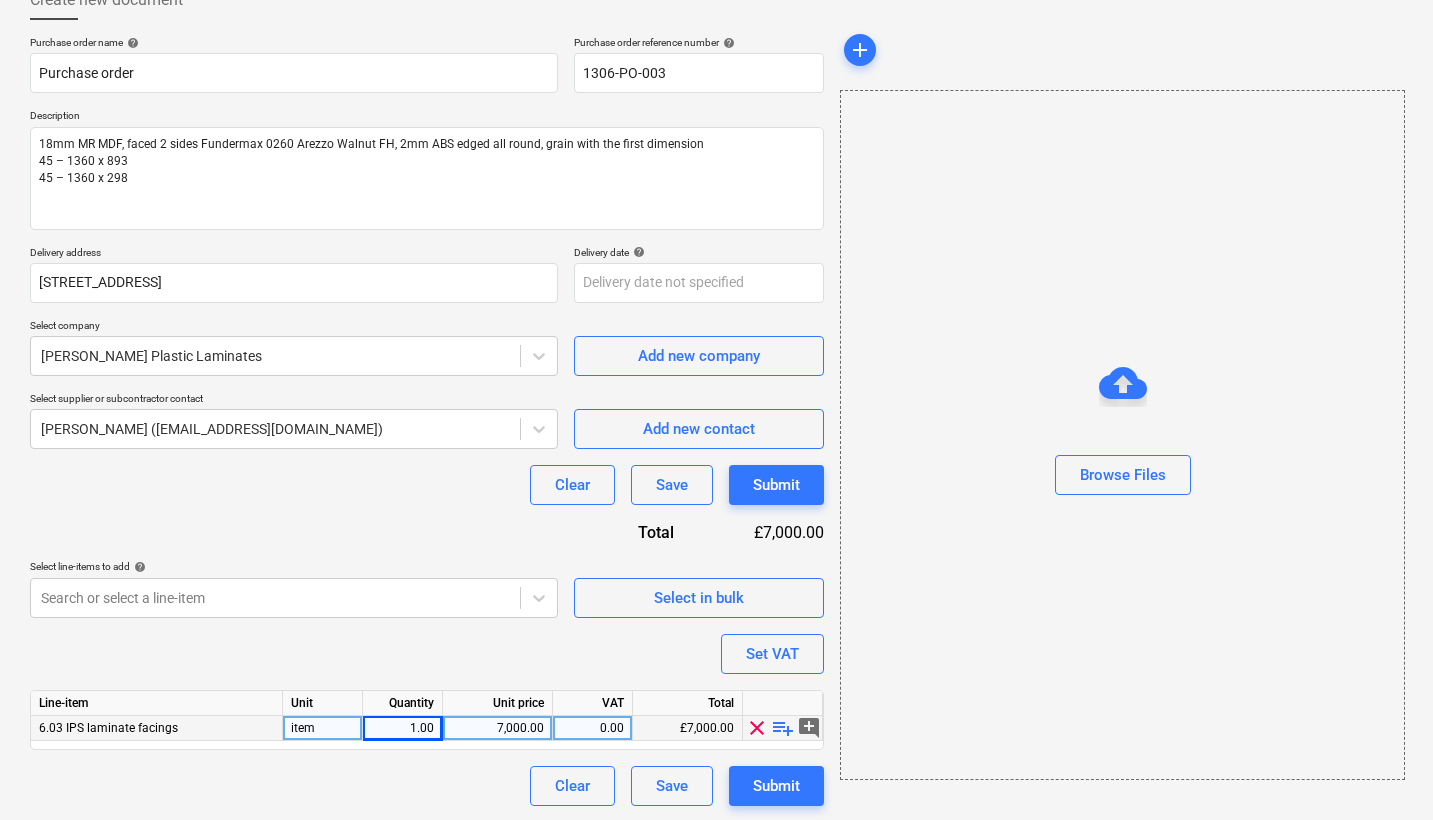 click on "0.00" at bounding box center (592, 728) 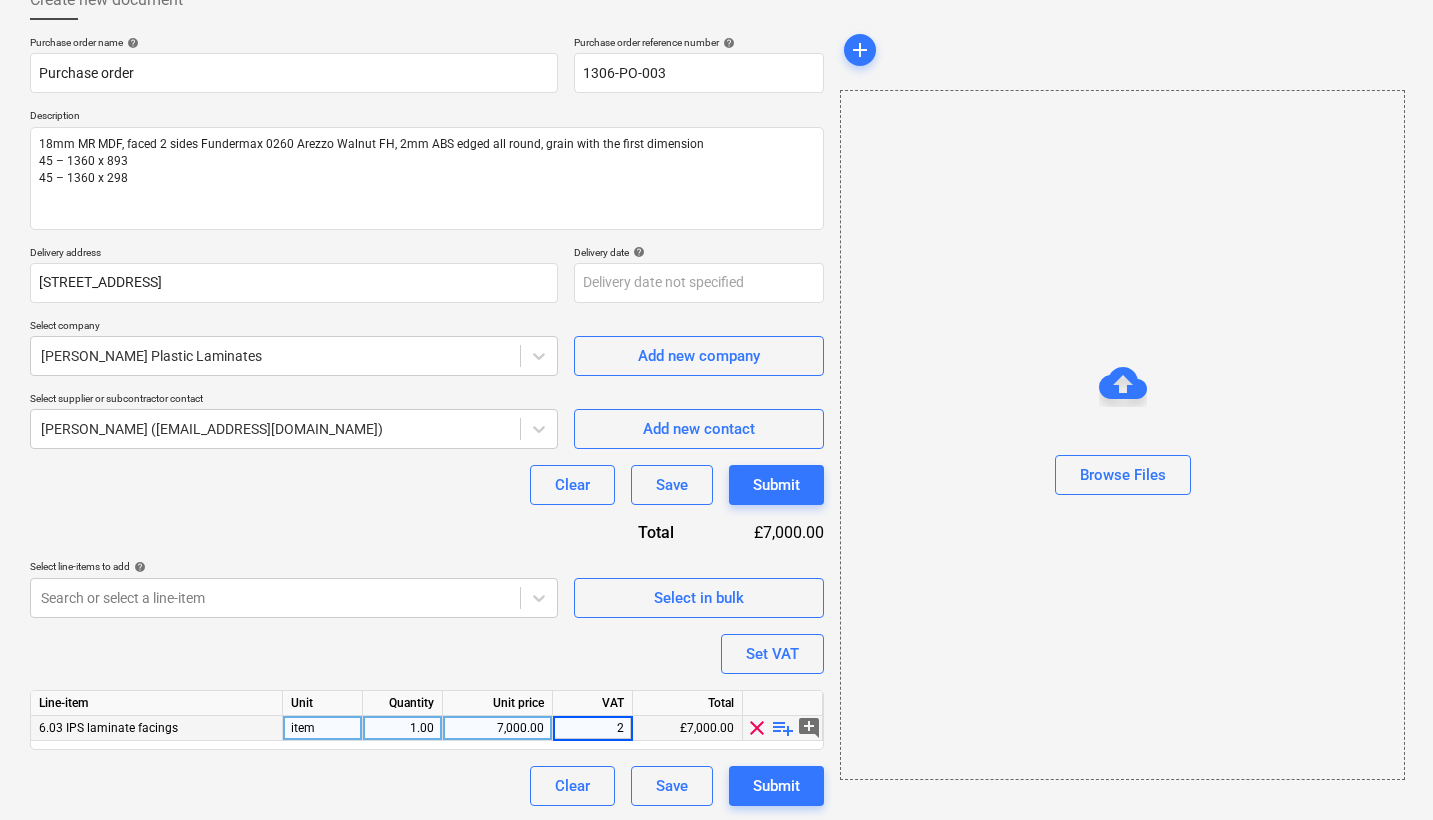 type on "20" 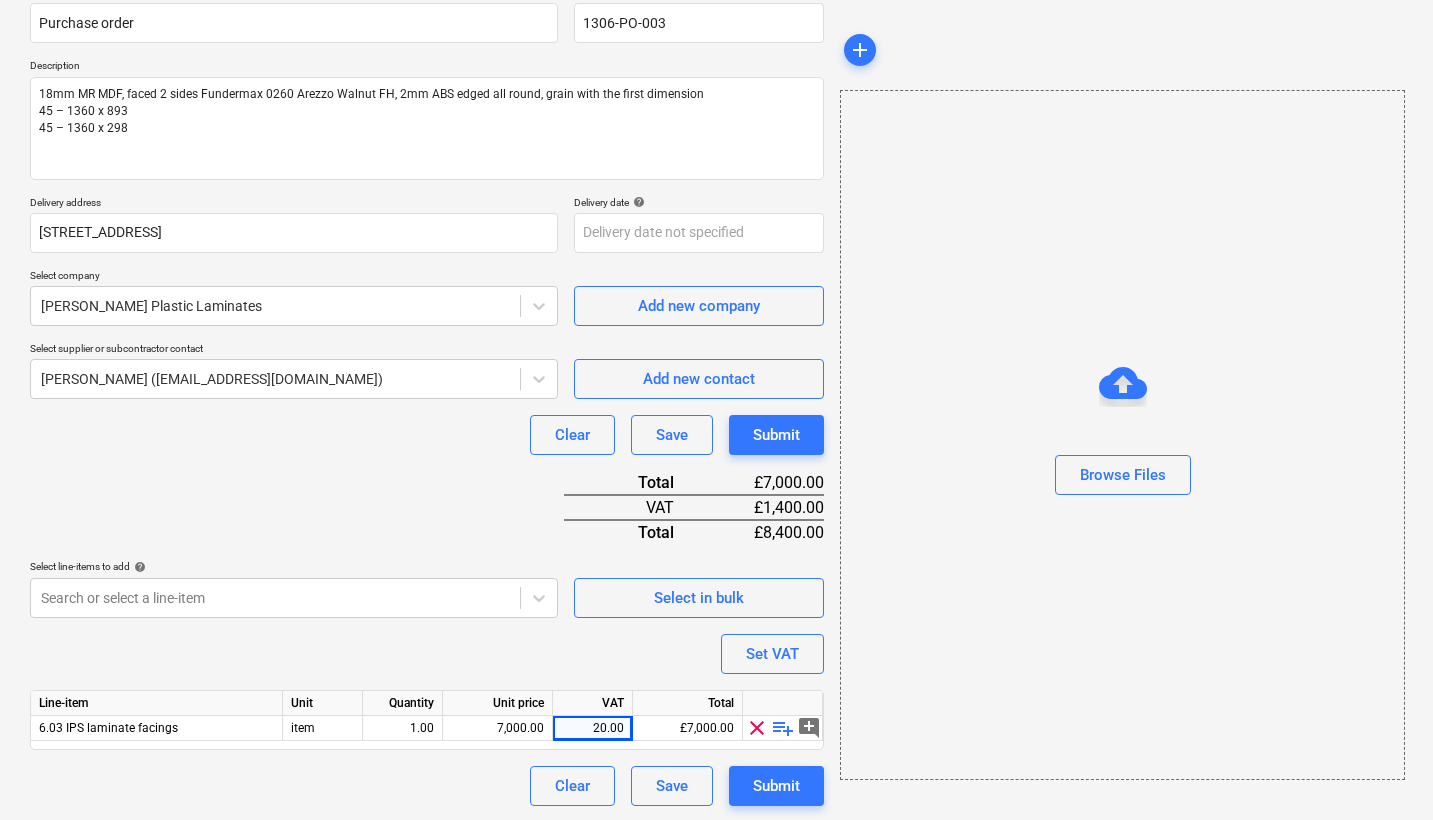 scroll, scrollTop: 177, scrollLeft: 0, axis: vertical 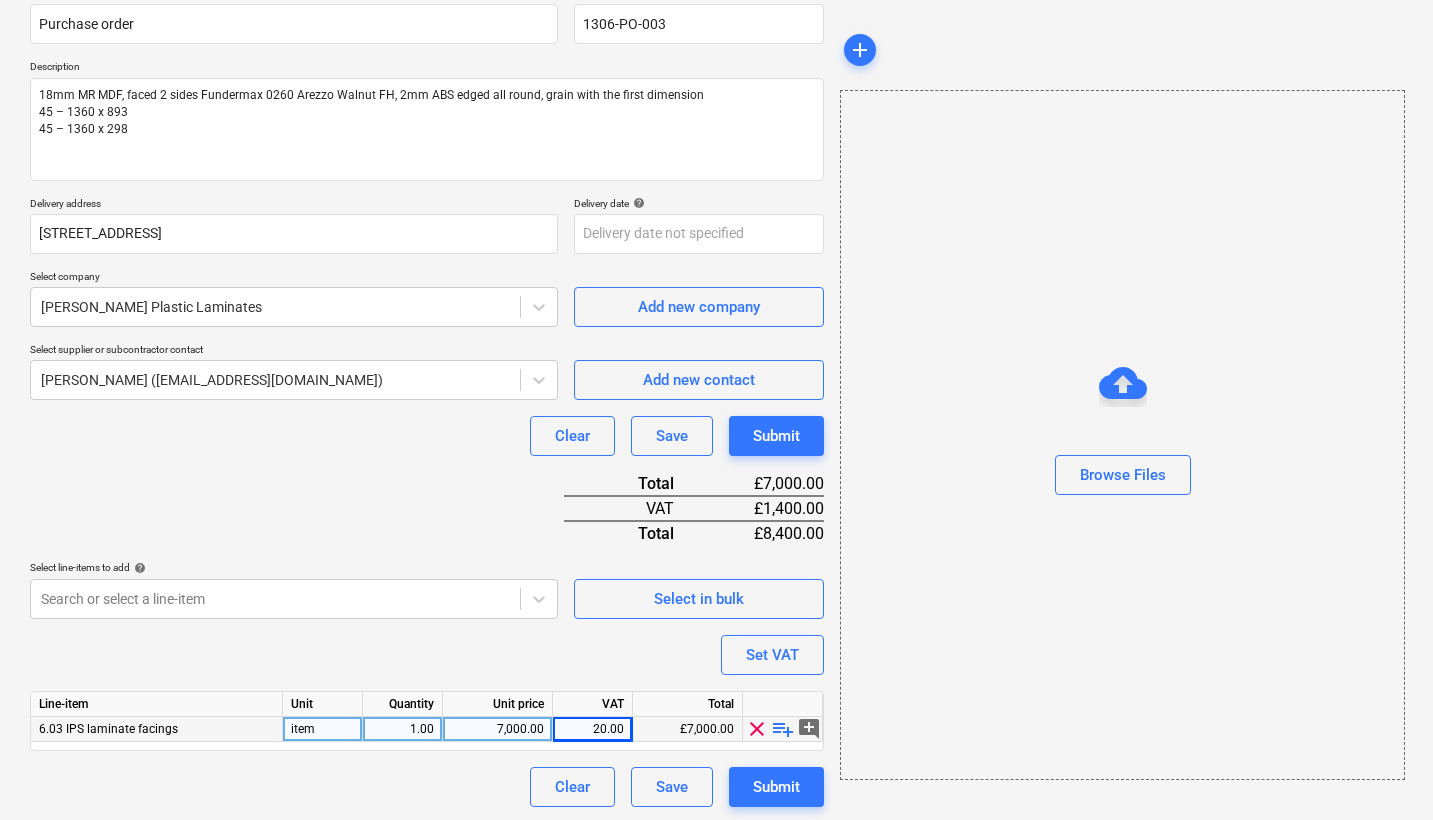 click on "20.00" at bounding box center (592, 729) 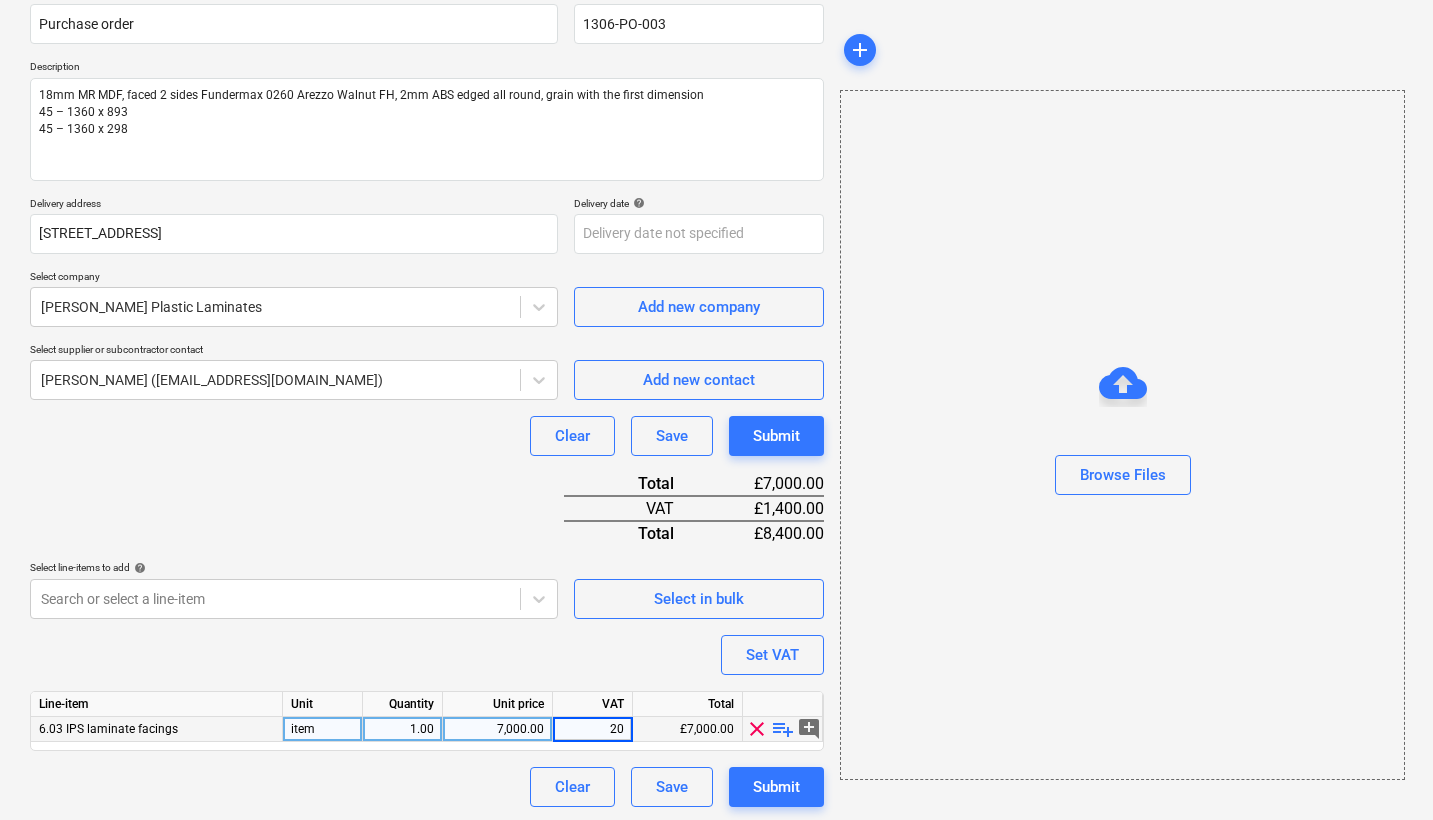 click on "Purchase order name help Purchase order Purchase order reference number help 1306-PO-003 Description 18mm MR MDF, faced 2 sides Fundermax 0260 Arezzo Walnut FH, 2mm ABS edged all round, grain with the first dimension
45 – 1360 x 893
45 – 1360 x 298 Delivery address 3 Conqueror Court Spilsby Road Romford Essex RM3 8SB Delivery date help Press the down arrow key to interact with the calendar and
select a date. Press the question mark key to get the keyboard shortcuts for changing dates. Select company Baldwin Plastic Laminates    Add new company Select supplier or subcontractor contact Paul Baldwin (info@baldwinplastics.co.uk) Add new contact Clear Save Submit Total £7,000.00 VAT £1,400.00 Total £8,400.00 Select line-items to add help Search or select a line-item Select in bulk Set VAT Line-item Unit Quantity Unit price VAT Total 6.03 IPS laminate facings item  1.00 7,000.00 20 £7,000.00 clear playlist_add add_comment Clear Save Submit" at bounding box center [427, 397] 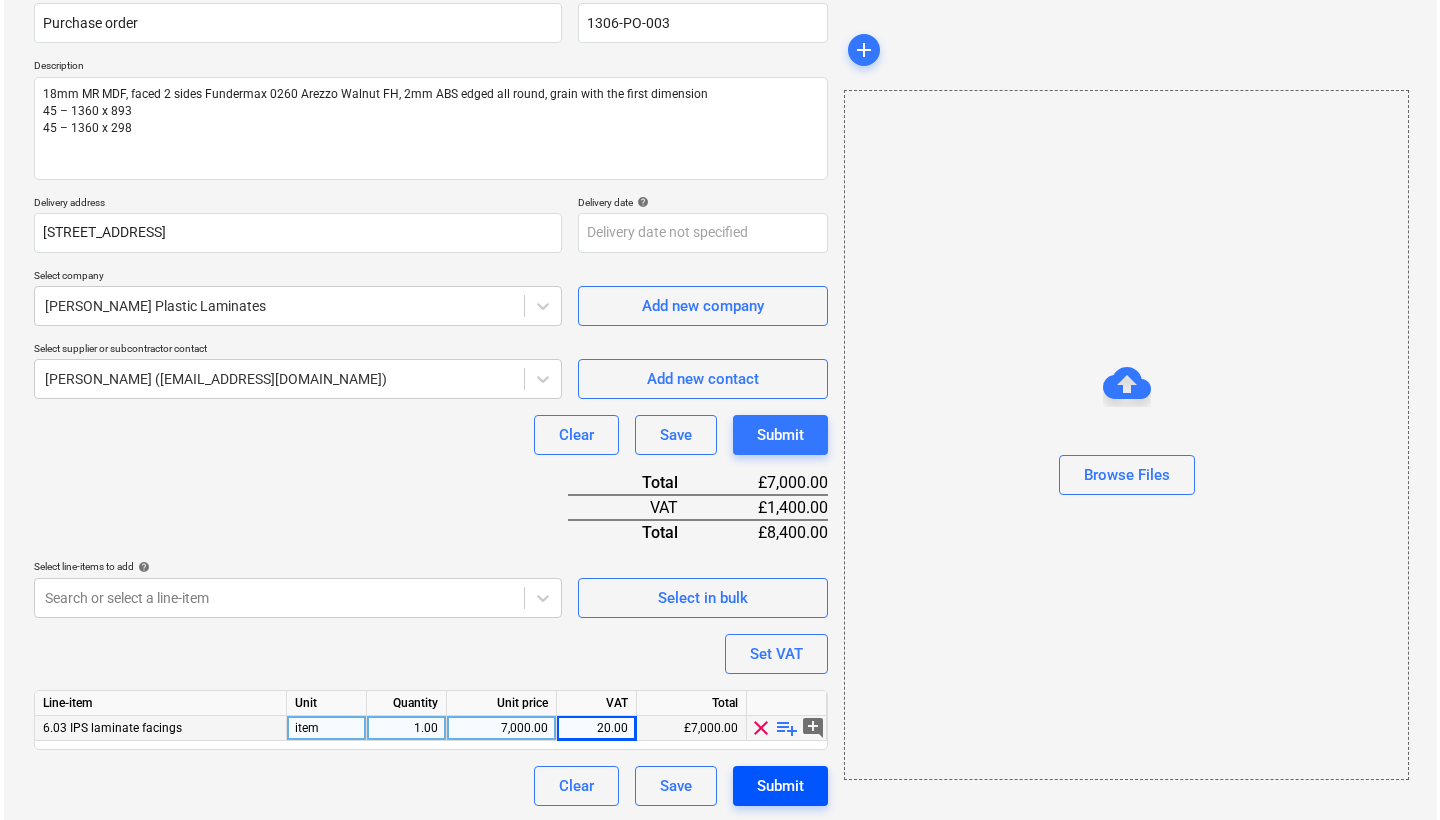 scroll, scrollTop: 177, scrollLeft: 0, axis: vertical 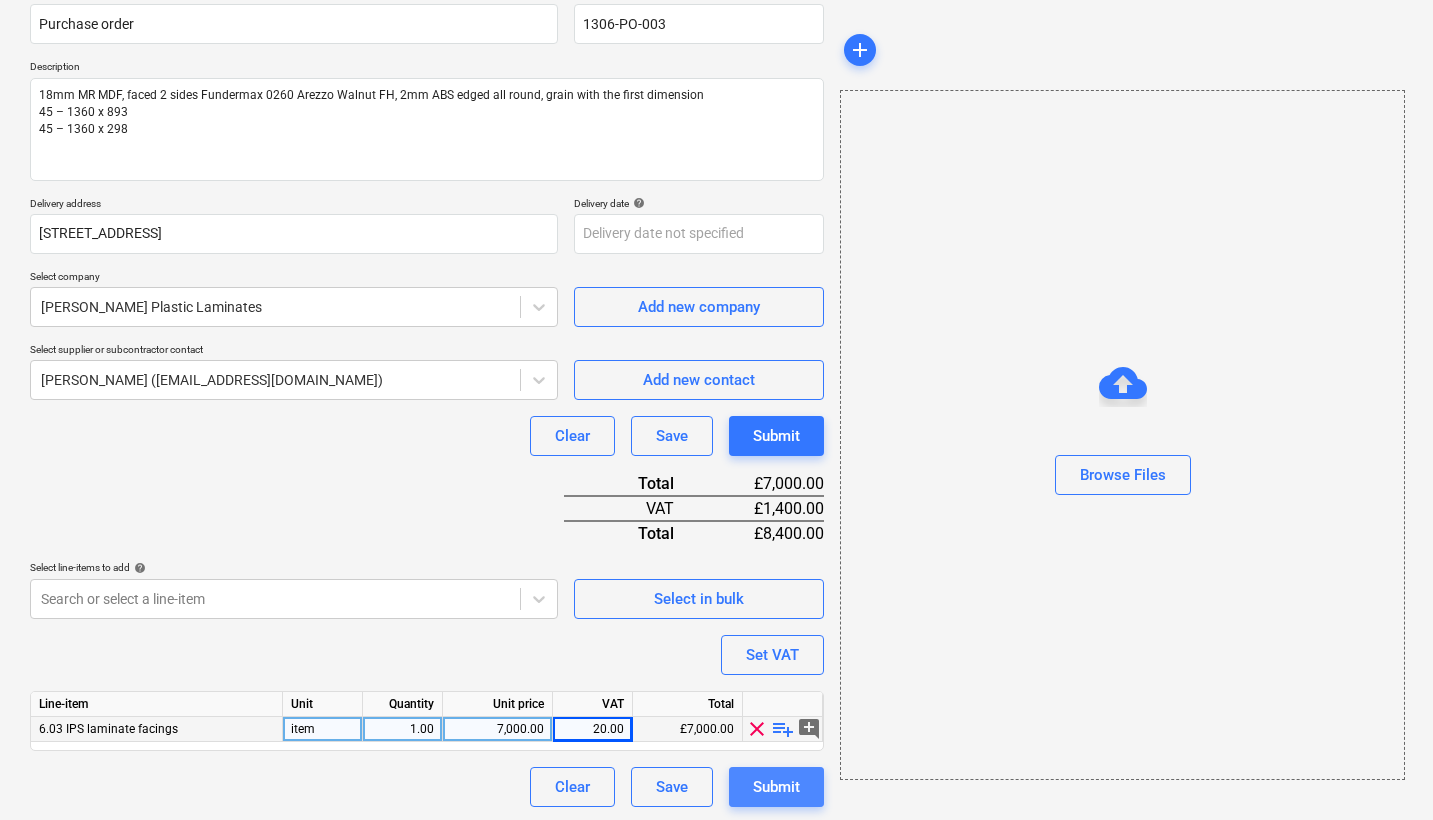 click on "Submit" at bounding box center (776, 787) 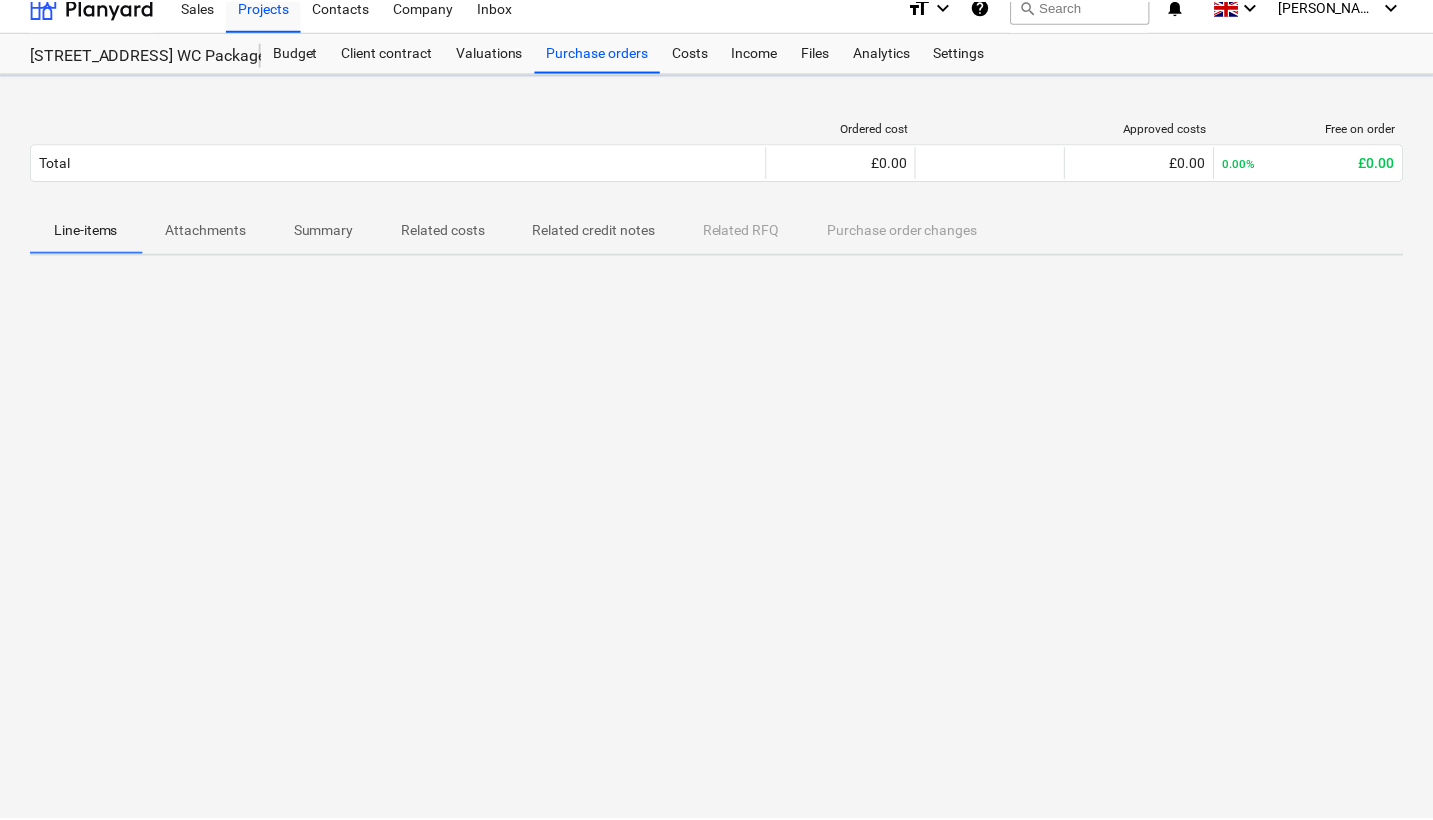 scroll, scrollTop: 19, scrollLeft: 0, axis: vertical 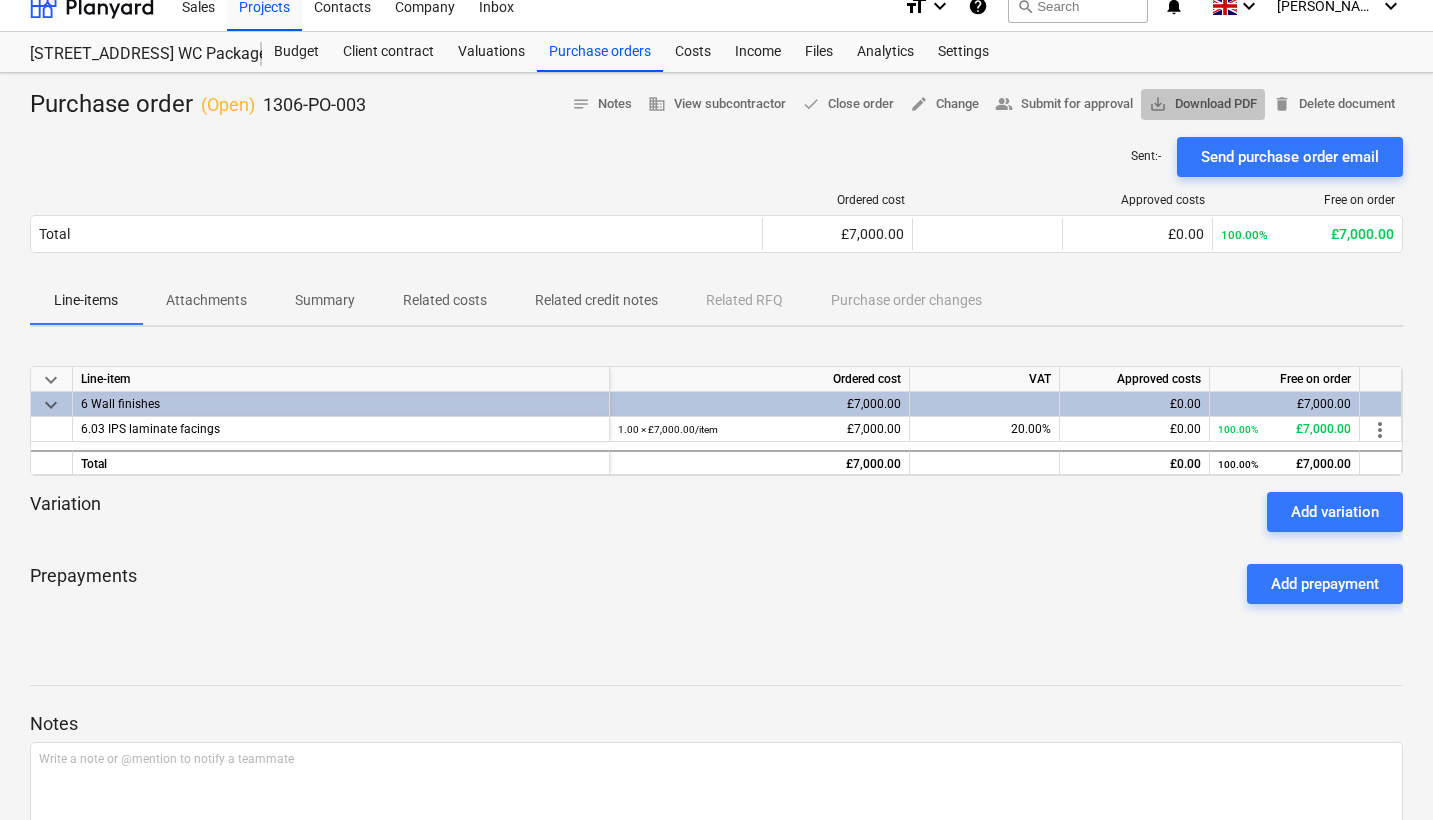 click on "save_alt Download PDF" at bounding box center (1203, 104) 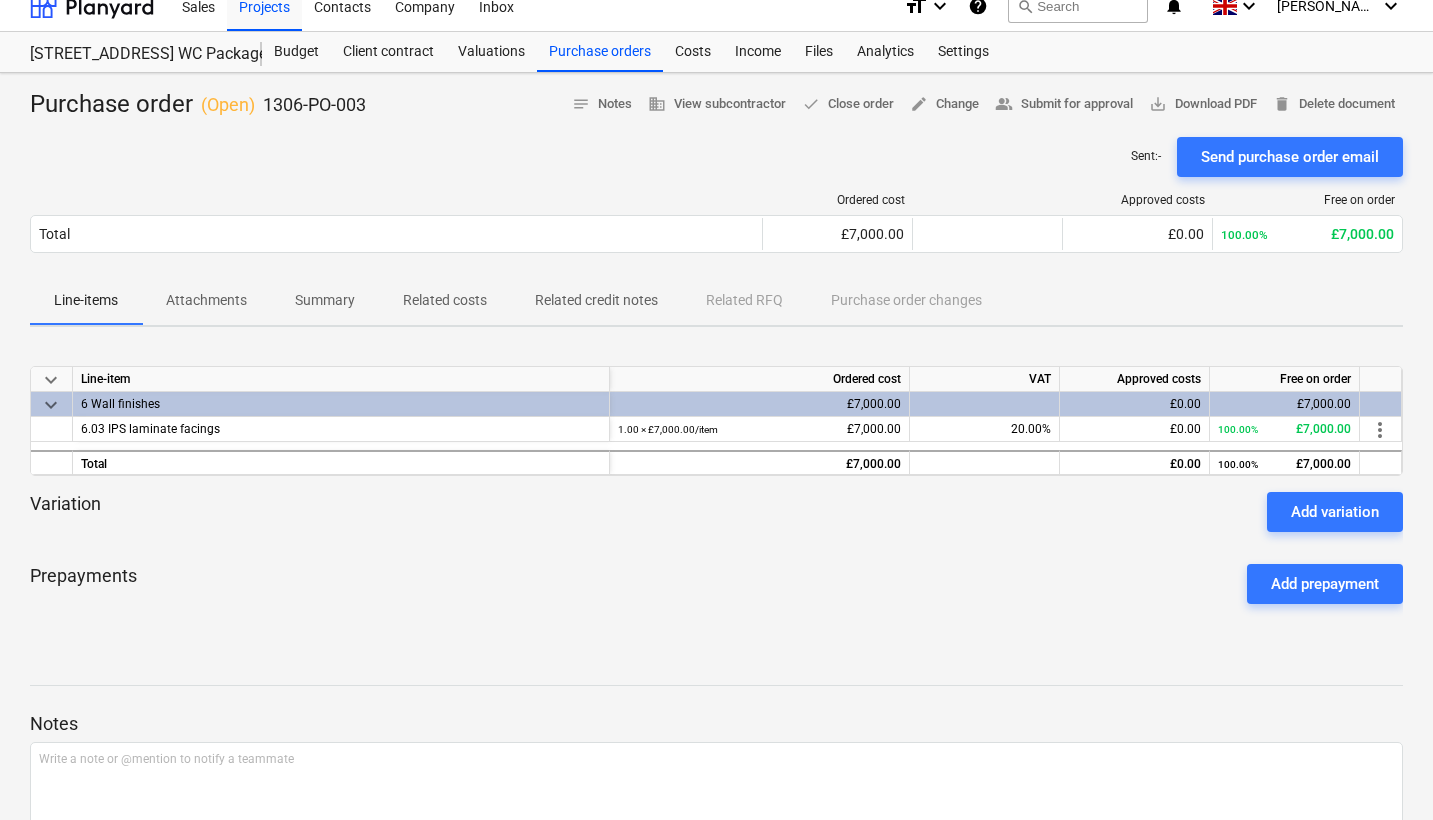 click on "Sent :   - Send purchase order email" at bounding box center (716, 157) 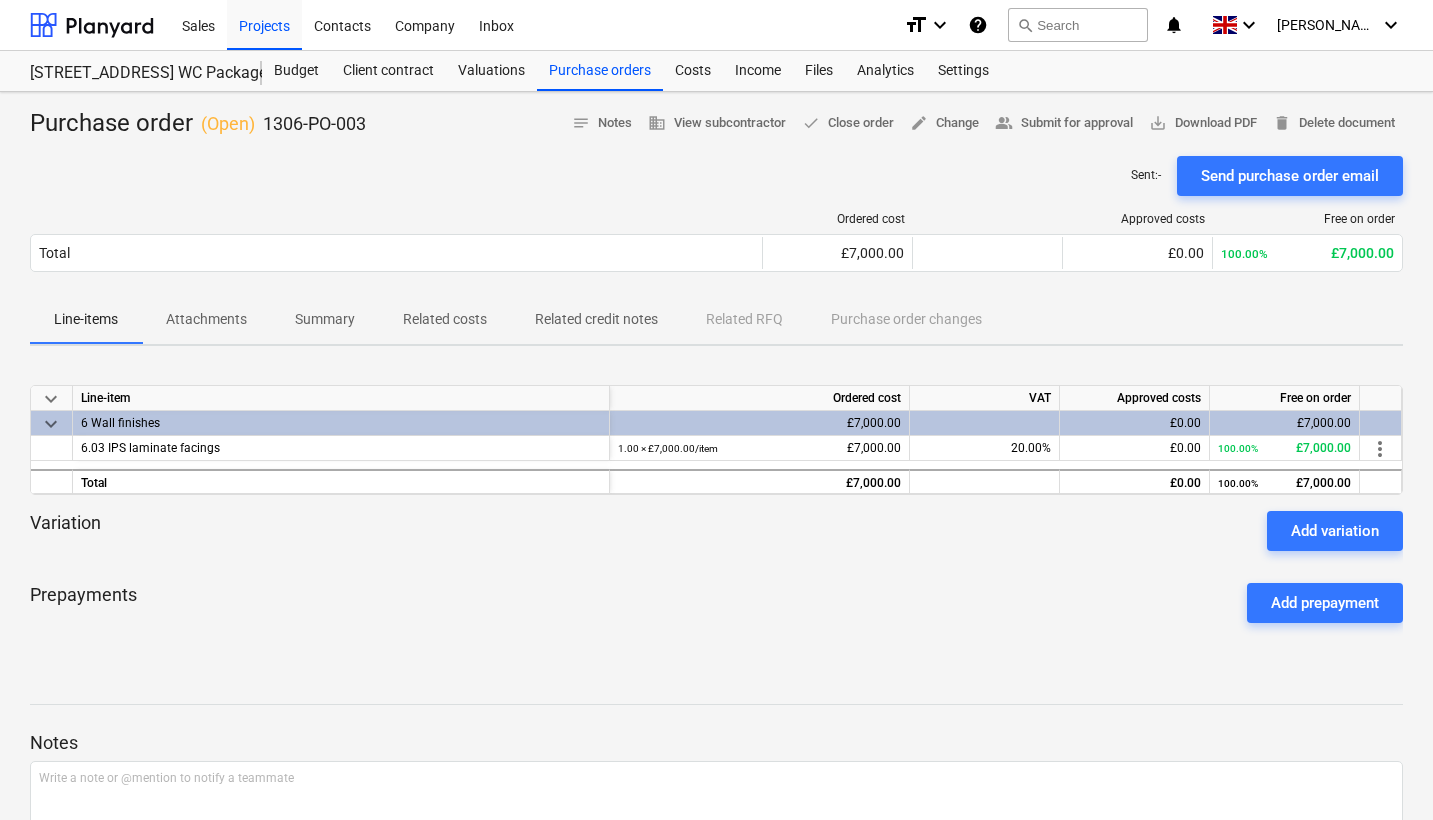scroll, scrollTop: 0, scrollLeft: 0, axis: both 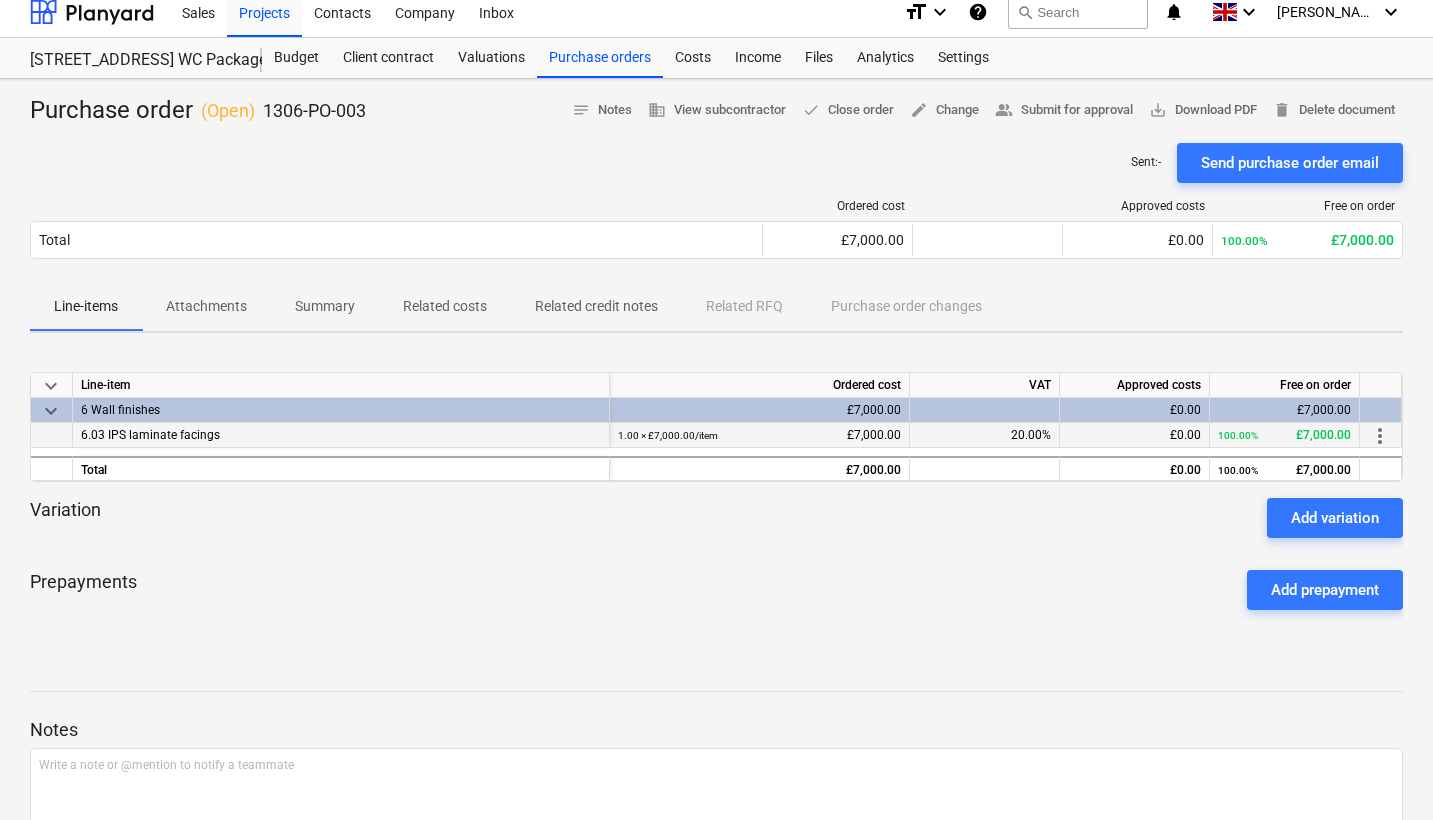 click on "keyboard_arrow_down Line-item Ordered cost VAT Approved costs Free on order keyboard_arrow_down 6 Wall finishes  £7,000.00 £0.00 £7,000.00 6.03 IPS laminate facings 1.00   ×   £7,000.00 / item  £7,000.00 20.00% £0.00 100.00% £7,000.00 more_vert Total £7,000.00 £0.00 100.00% £7,000.00" at bounding box center (716, 427) 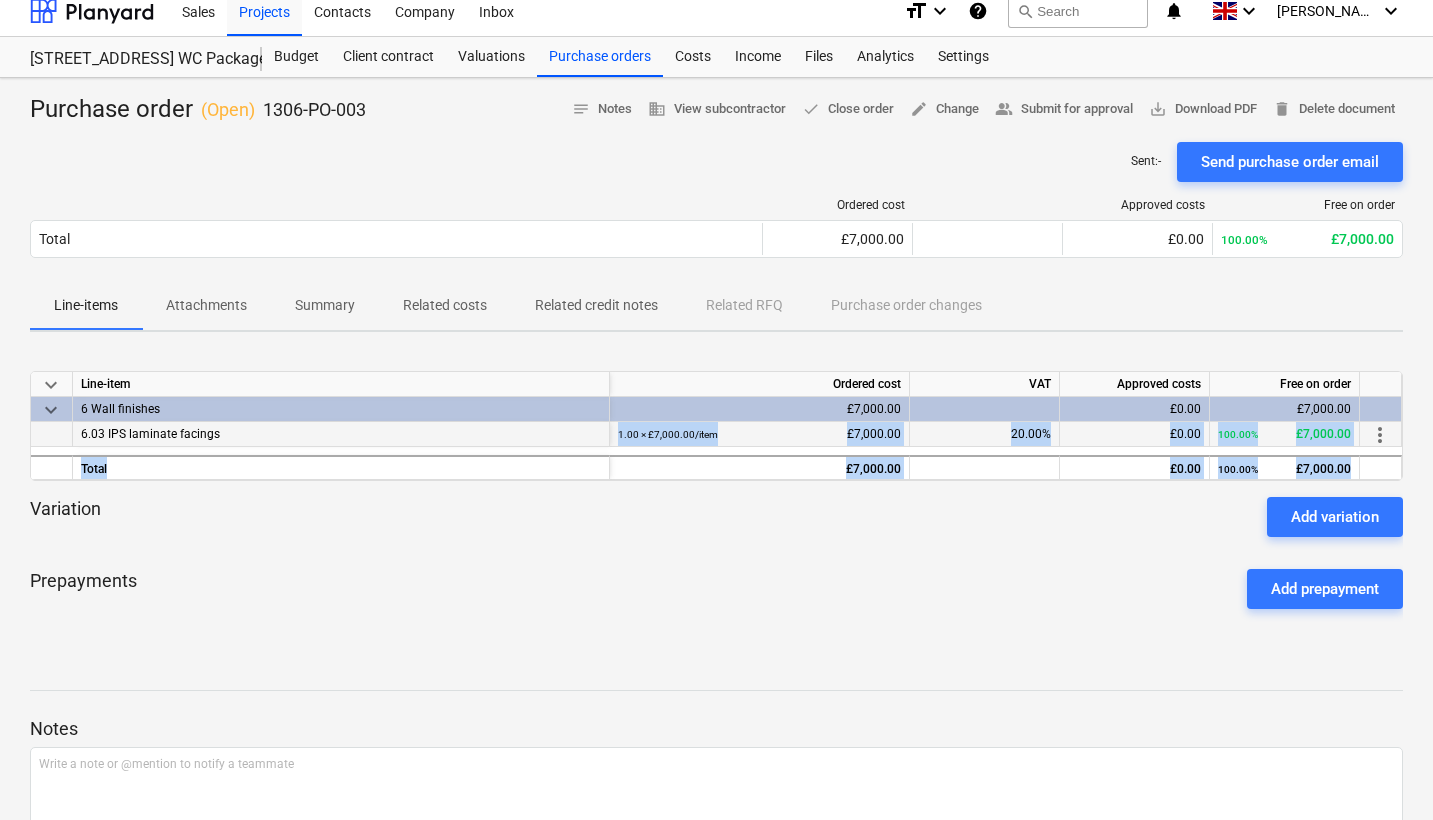 click on "keyboard_arrow_down Line-item Ordered cost VAT Approved costs Free on order keyboard_arrow_down 6 Wall finishes  £7,000.00 £0.00 £7,000.00 6.03 IPS laminate facings 1.00   ×   £7,000.00 / item  £7,000.00 20.00% £0.00 100.00% £7,000.00 more_vert Total £7,000.00 £0.00 100.00% £7,000.00" at bounding box center [716, 426] 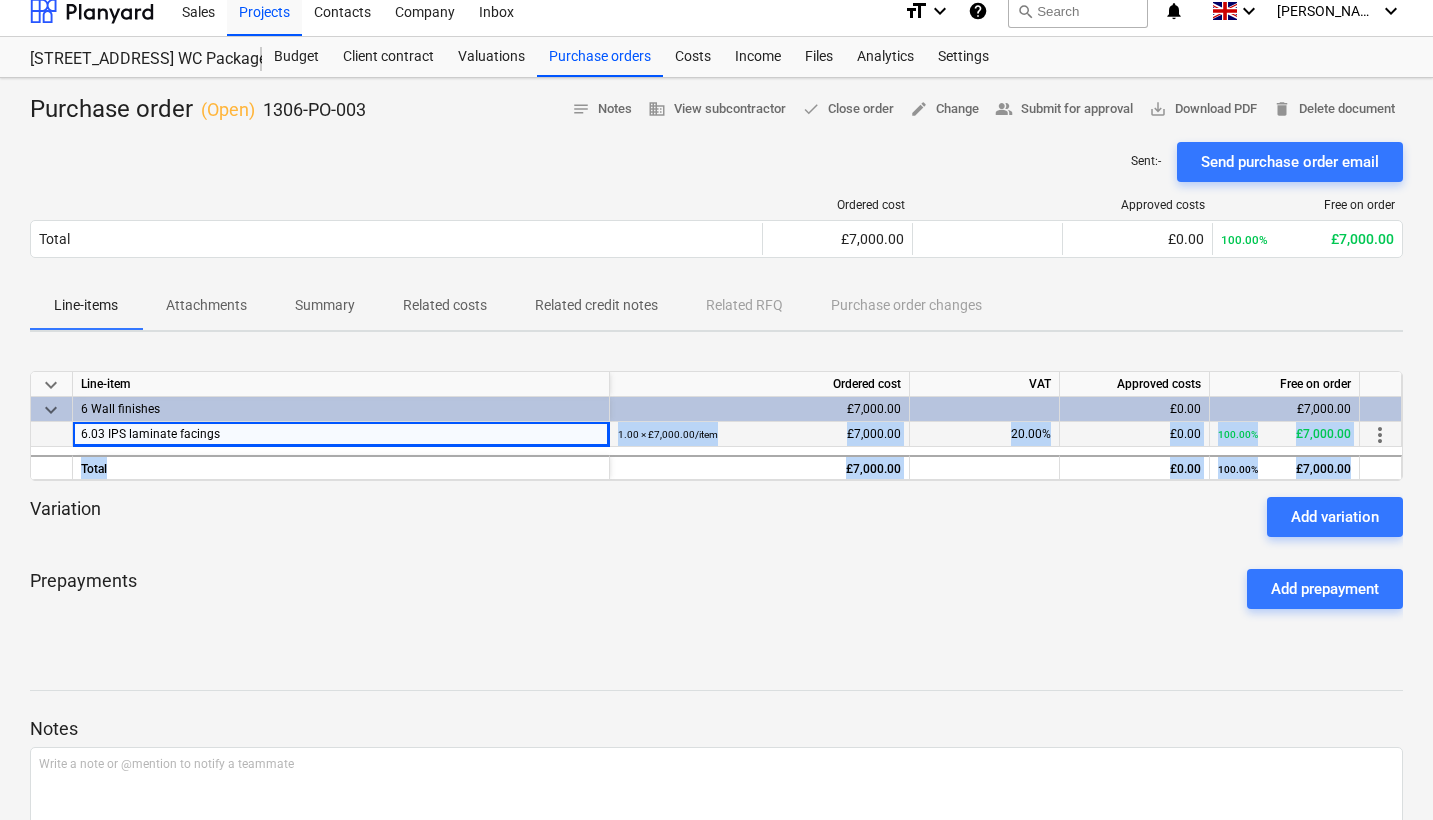 click on "6.03 IPS laminate facings" at bounding box center [341, 434] 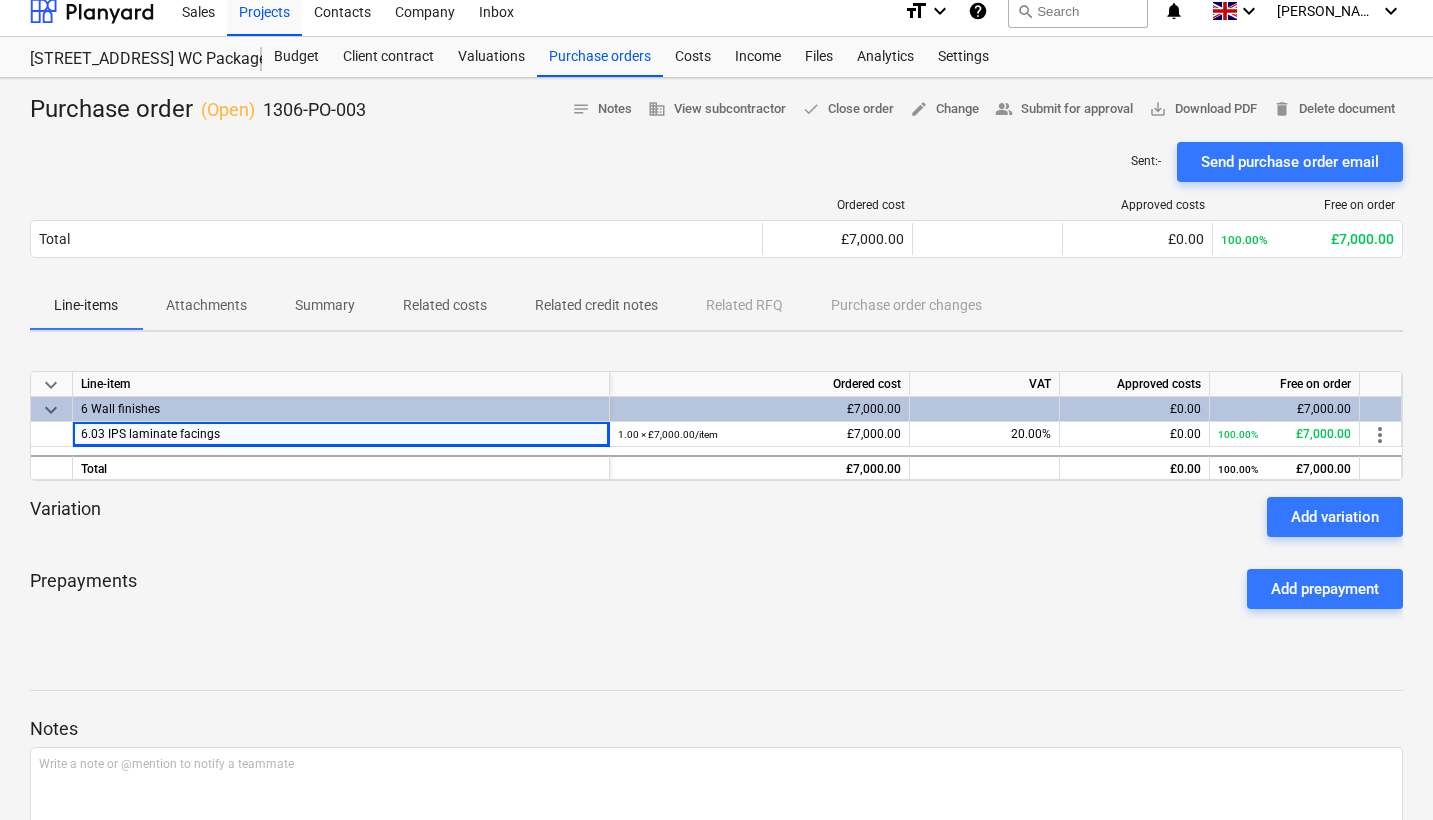 click at bounding box center (716, 545) 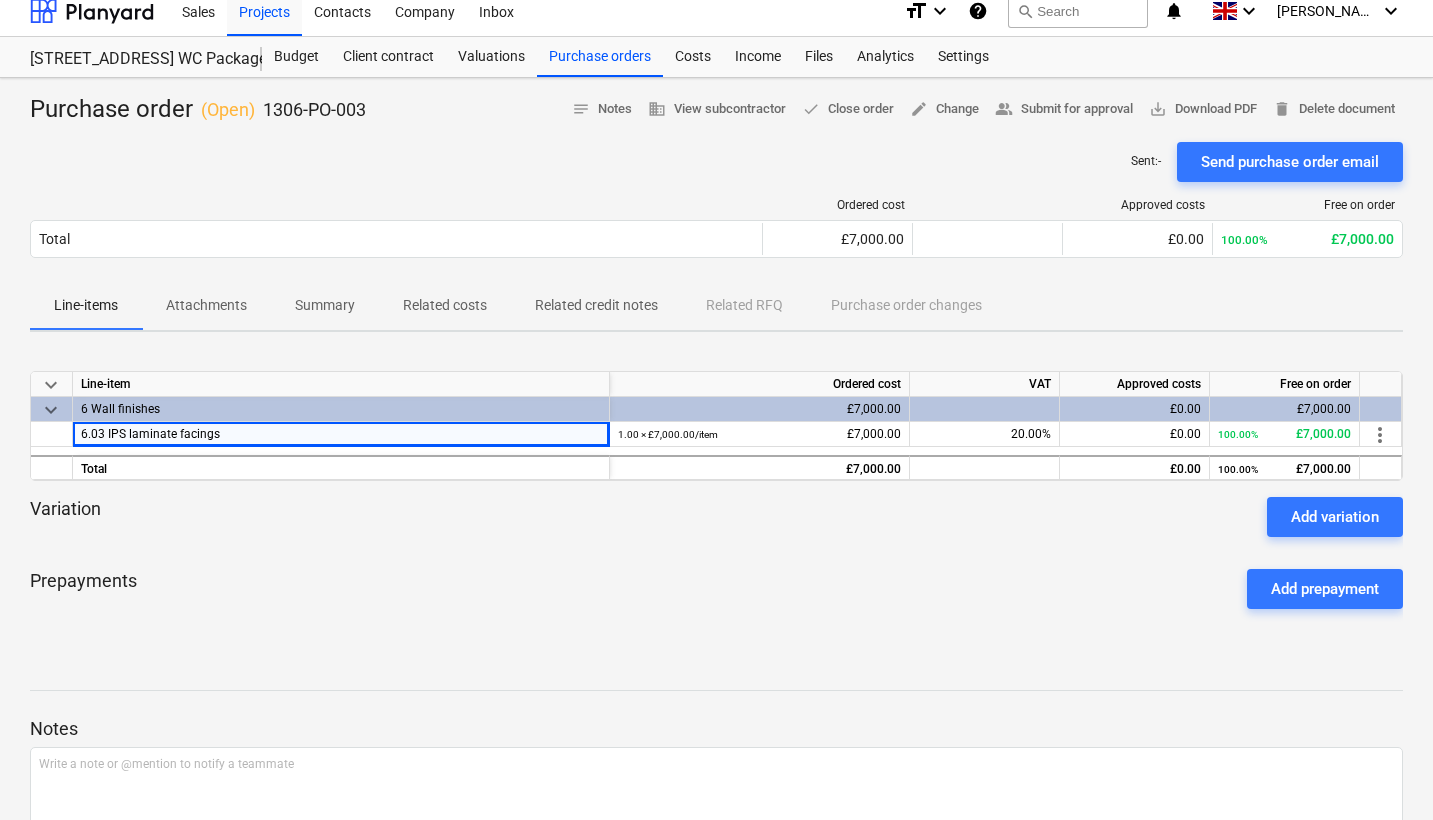 click on "6 Wall finishes" at bounding box center [341, 409] 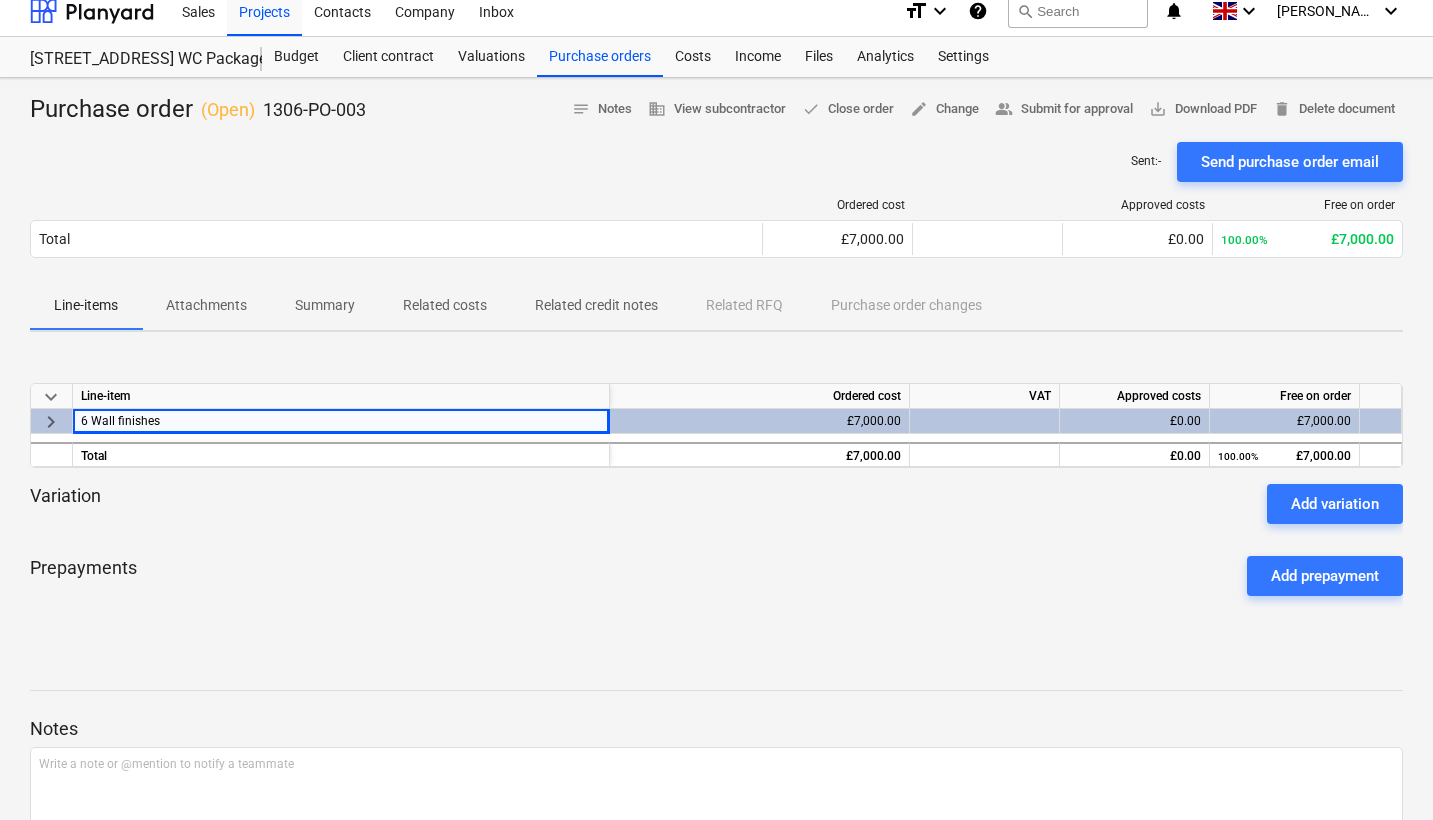click on "Line-item" at bounding box center [341, 396] 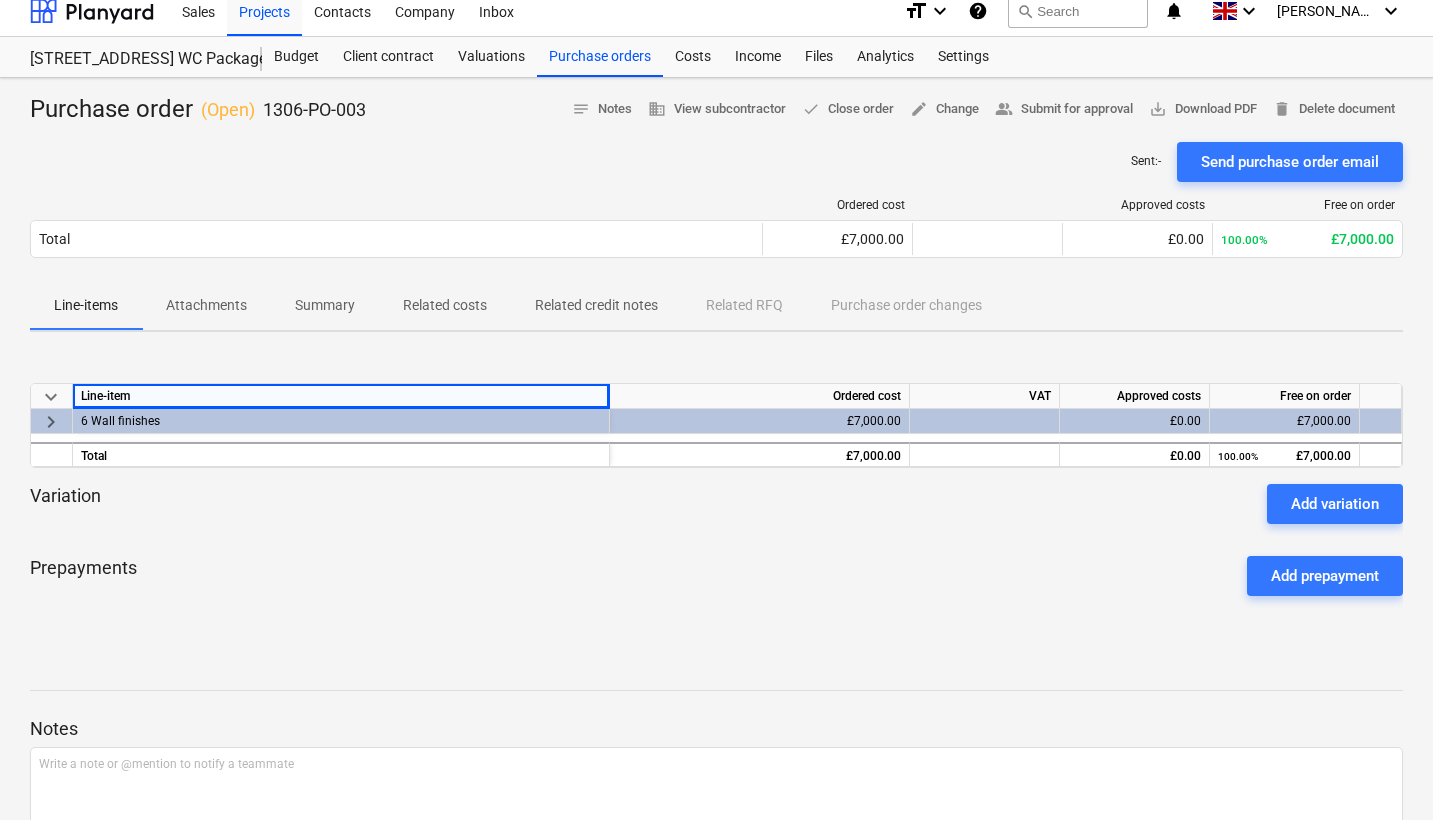 click on "6 Wall finishes" at bounding box center (341, 421) 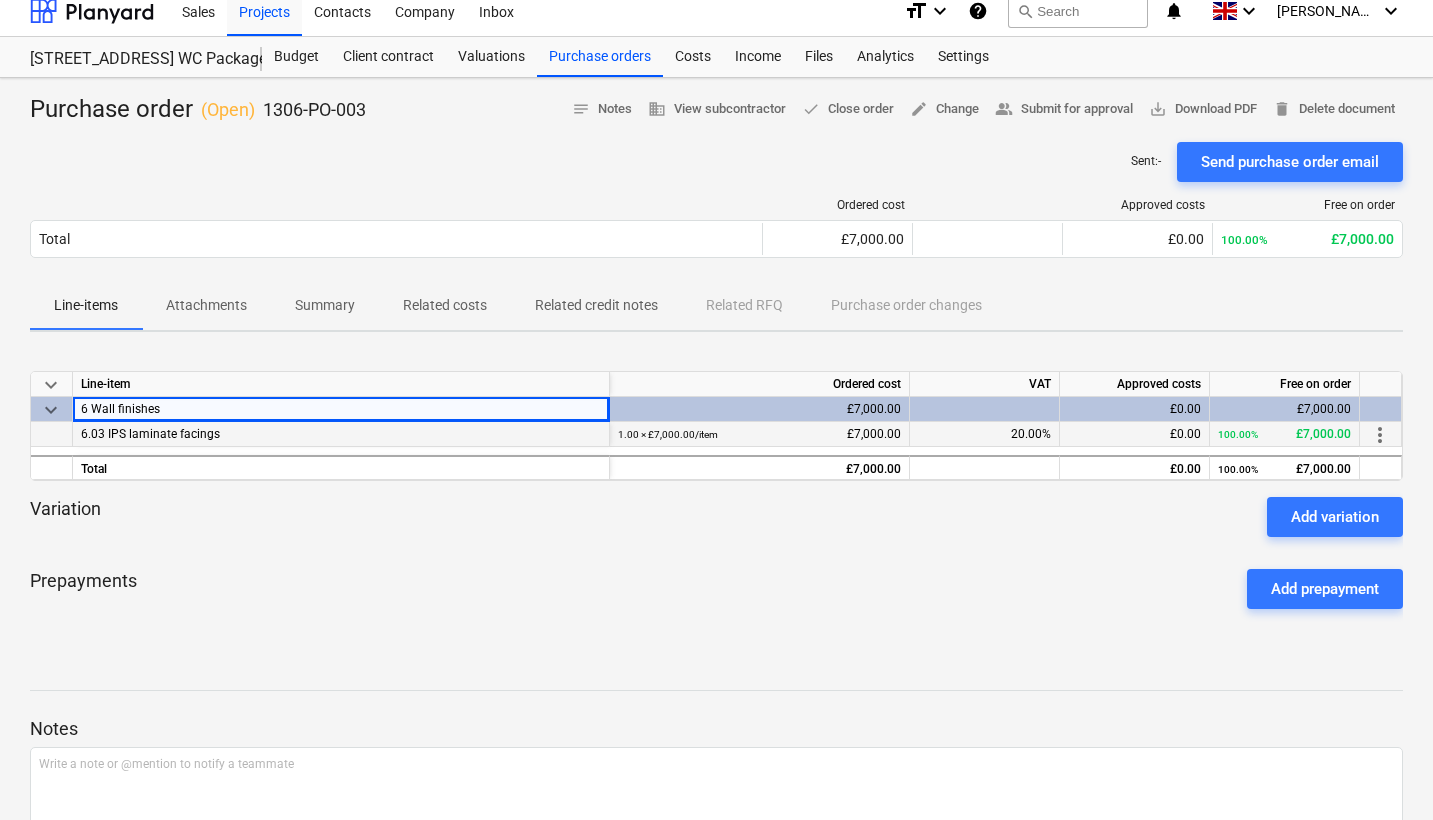 click on "6.03 IPS laminate facings" at bounding box center (341, 434) 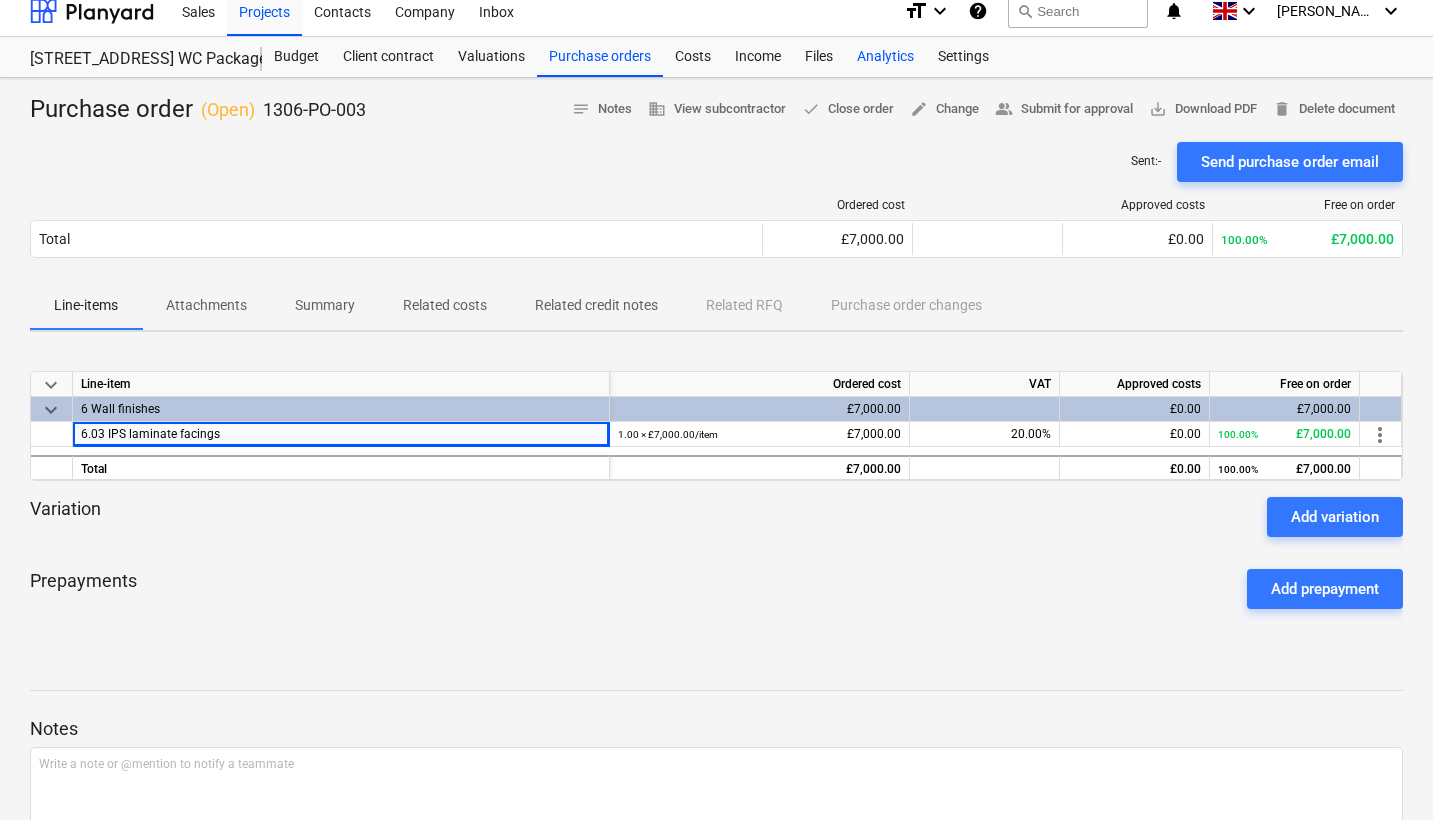 click on "Analytics" at bounding box center (885, 57) 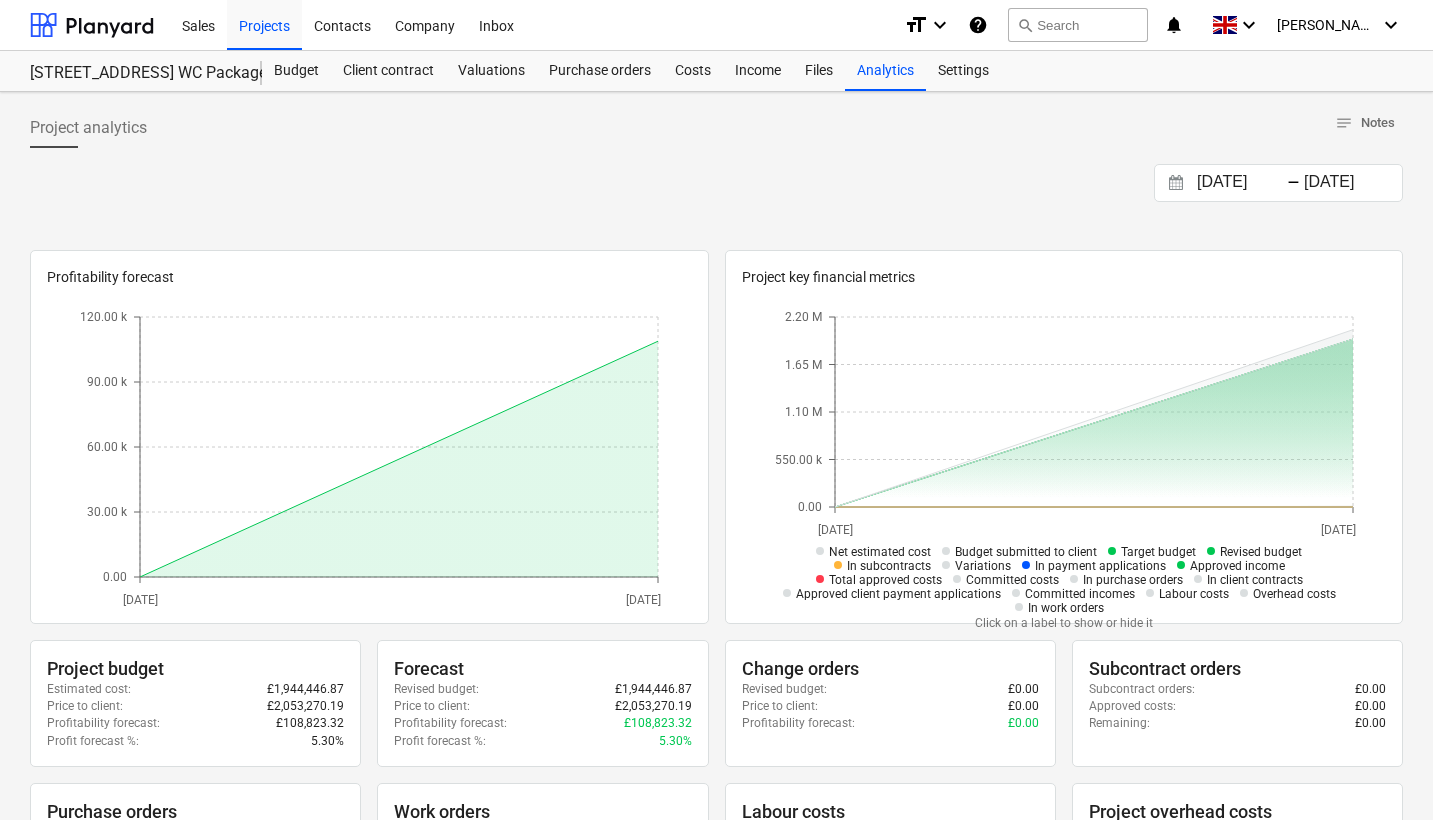 scroll, scrollTop: 0, scrollLeft: 0, axis: both 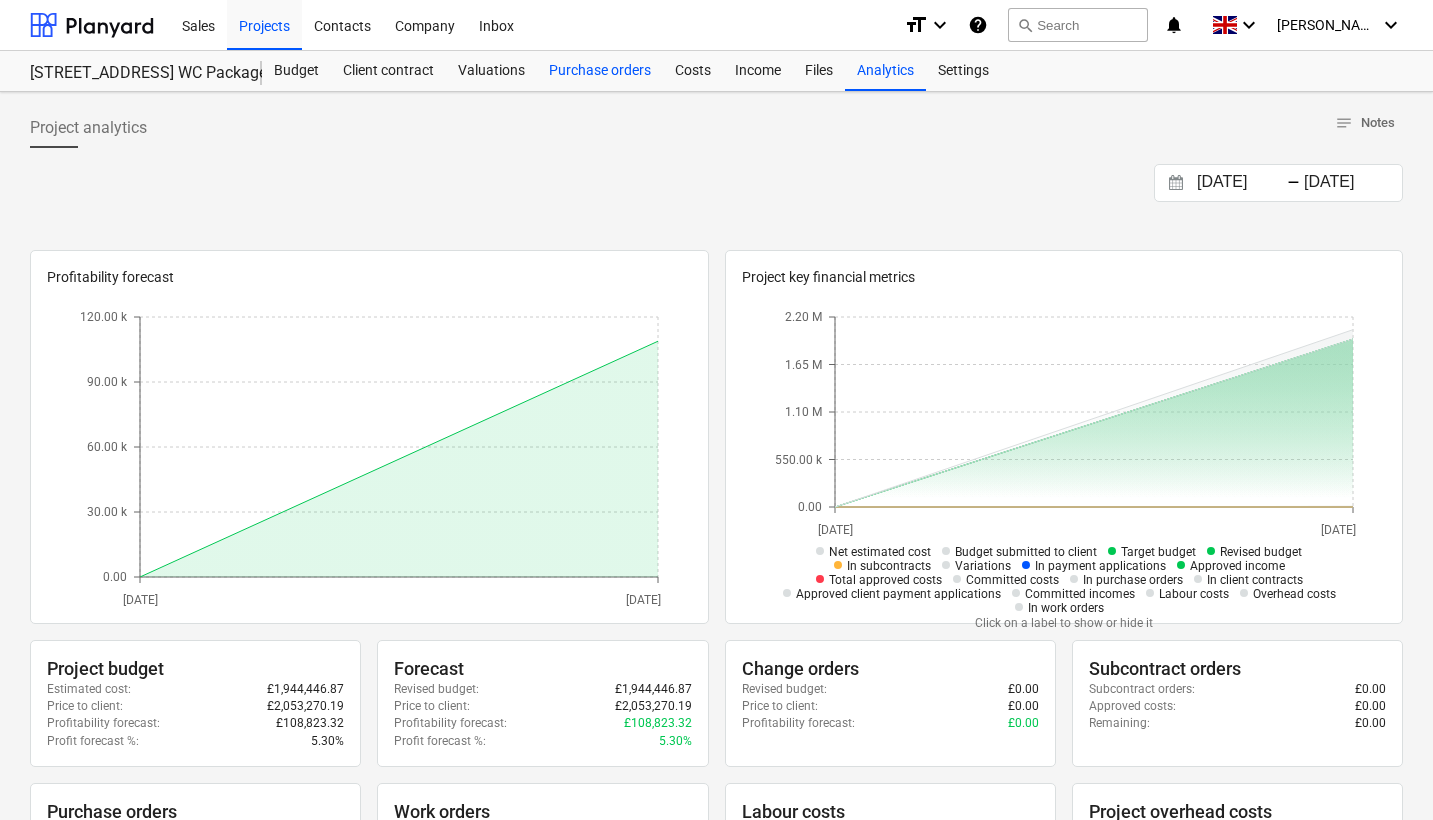 click on "Purchase orders" at bounding box center [600, 71] 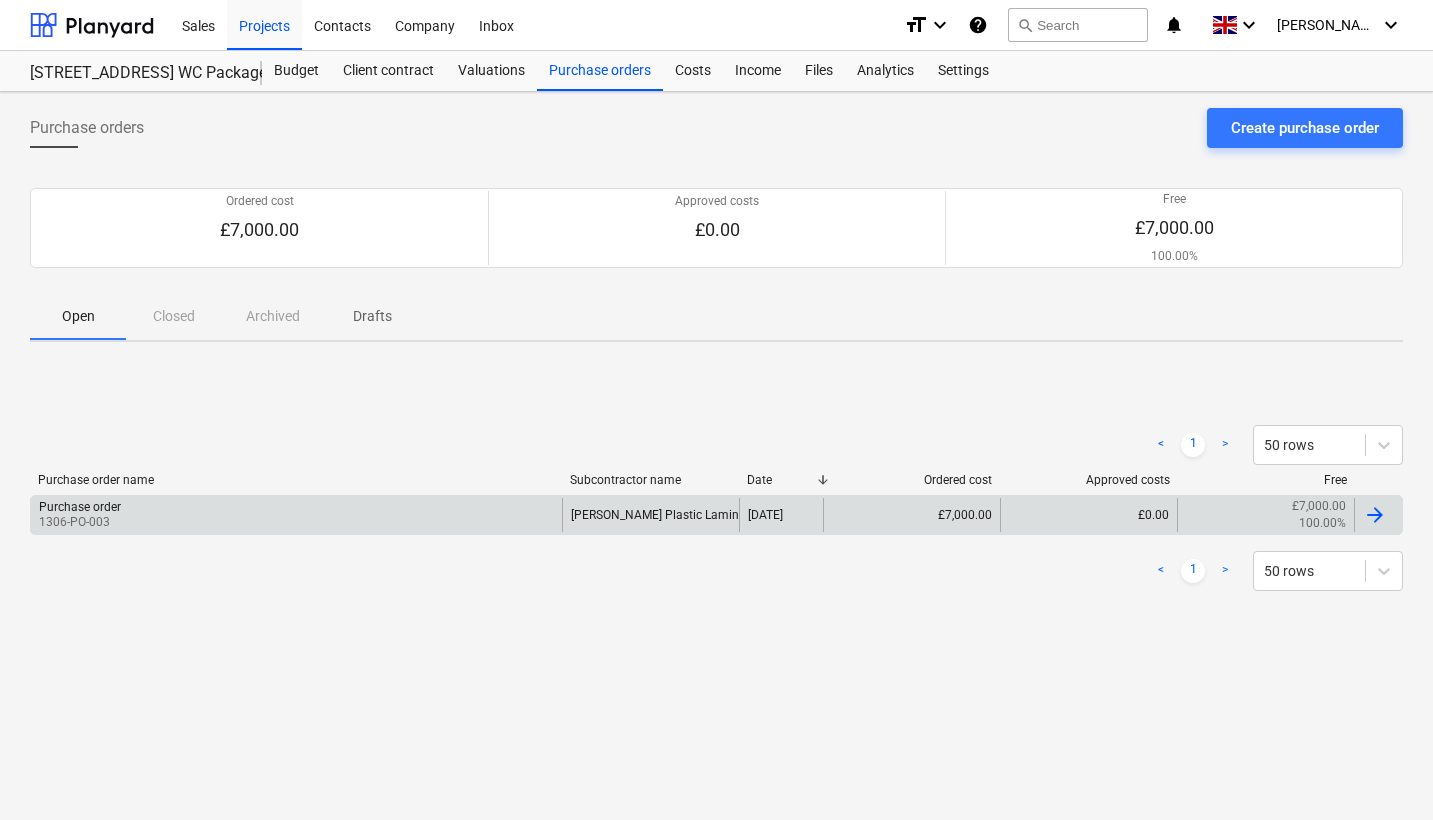 click at bounding box center (1375, 515) 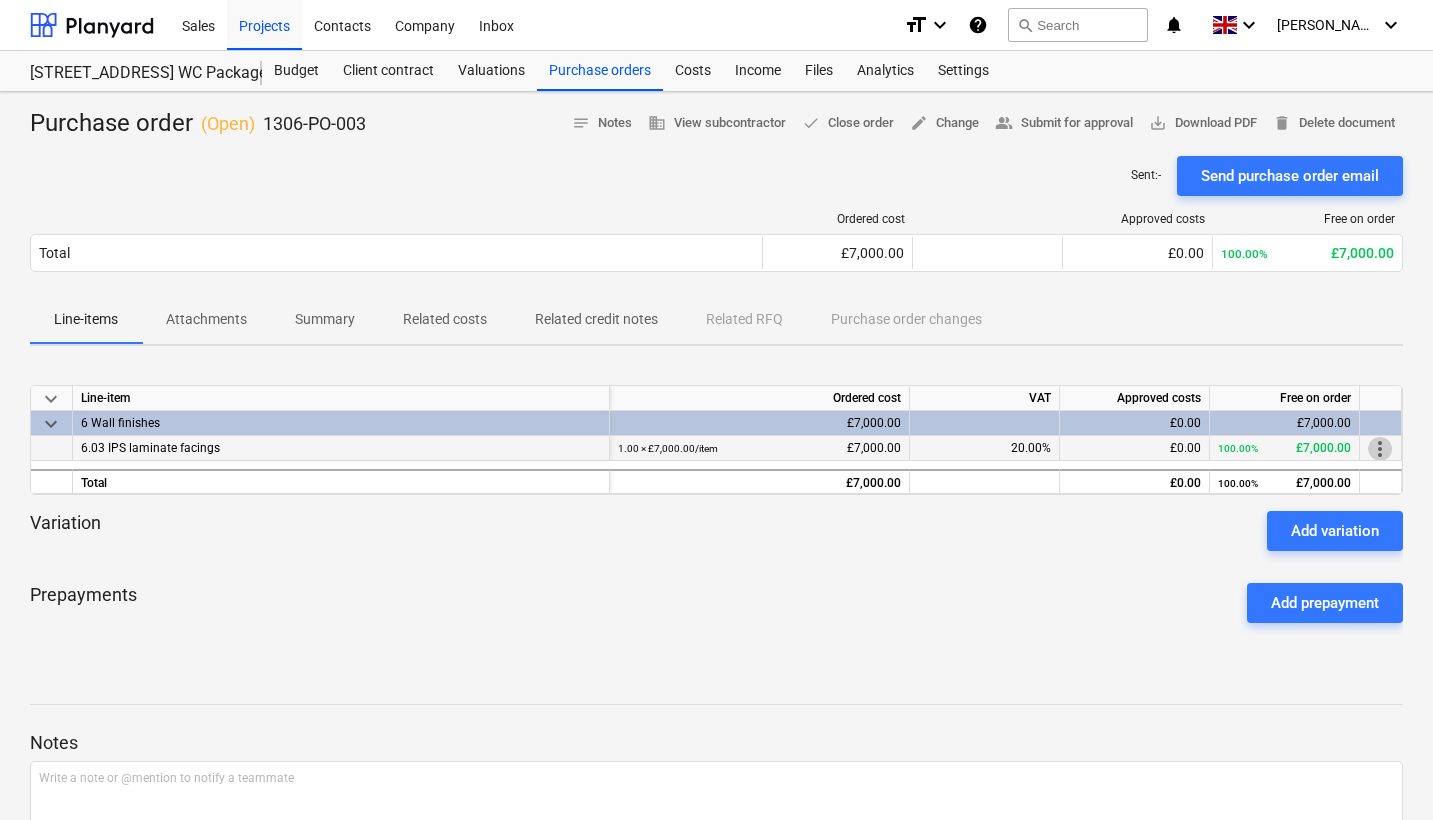 click on "more_vert" at bounding box center (1380, 449) 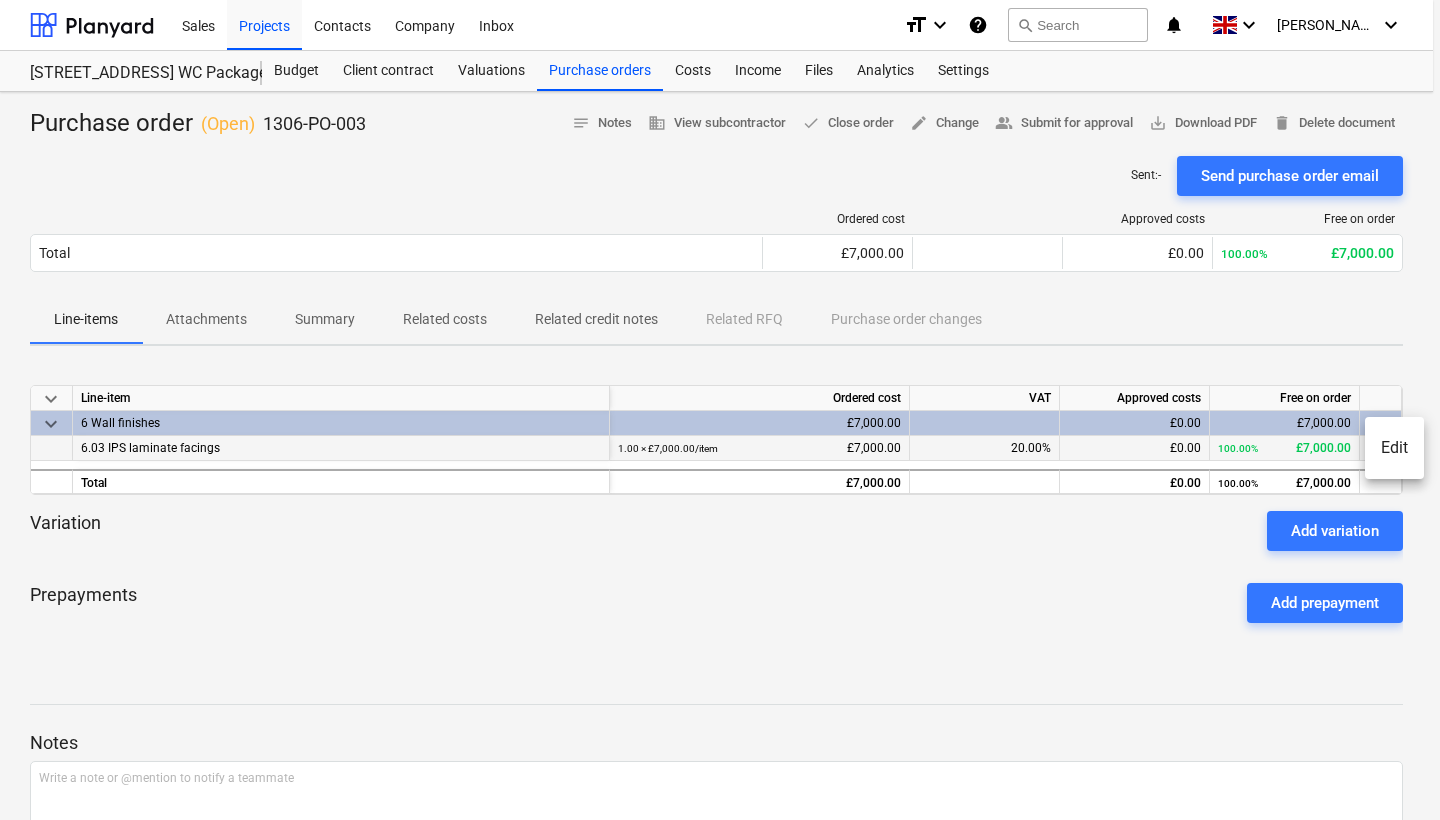 click on "Edit" at bounding box center (1394, 448) 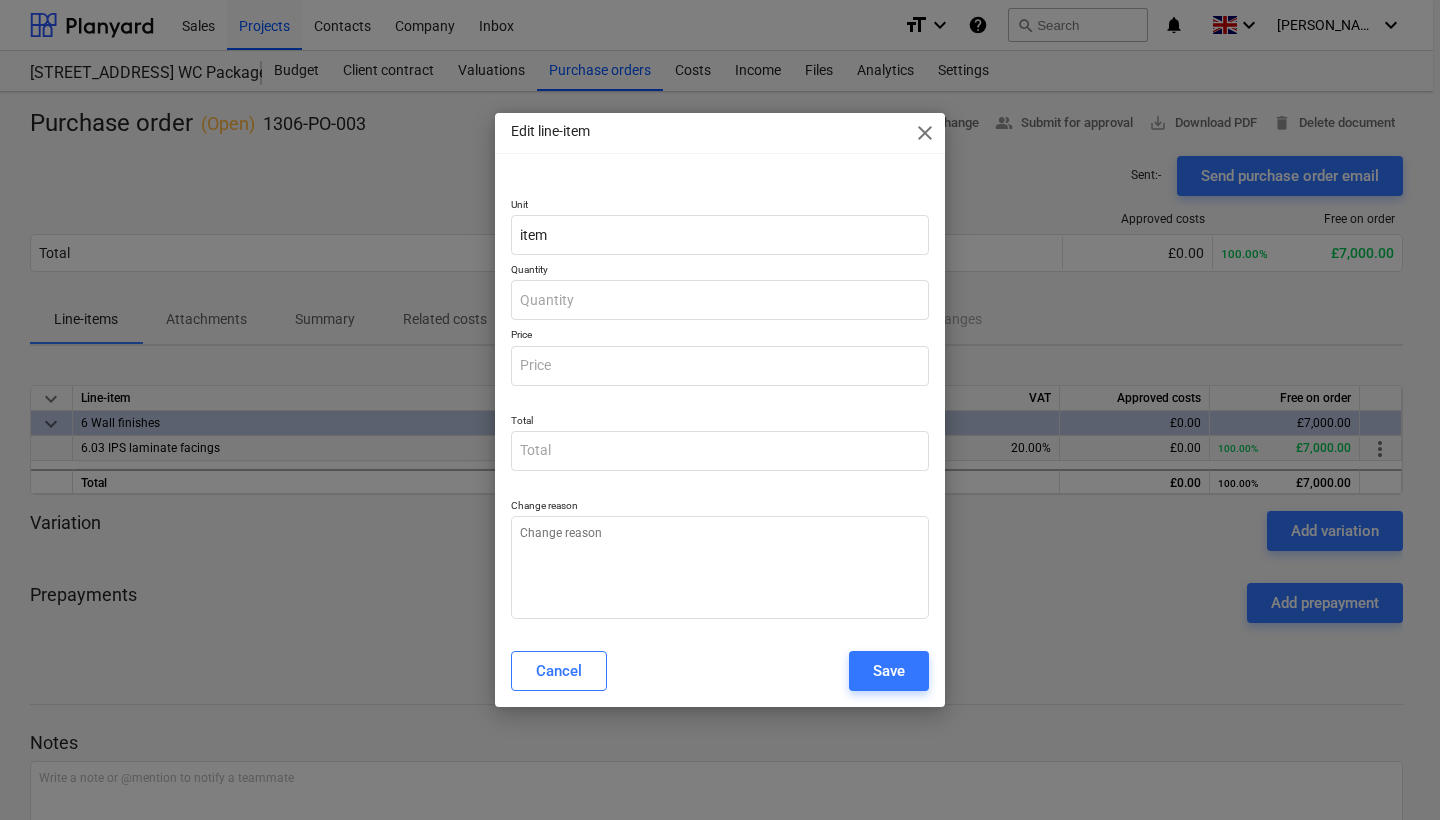 type on "x" 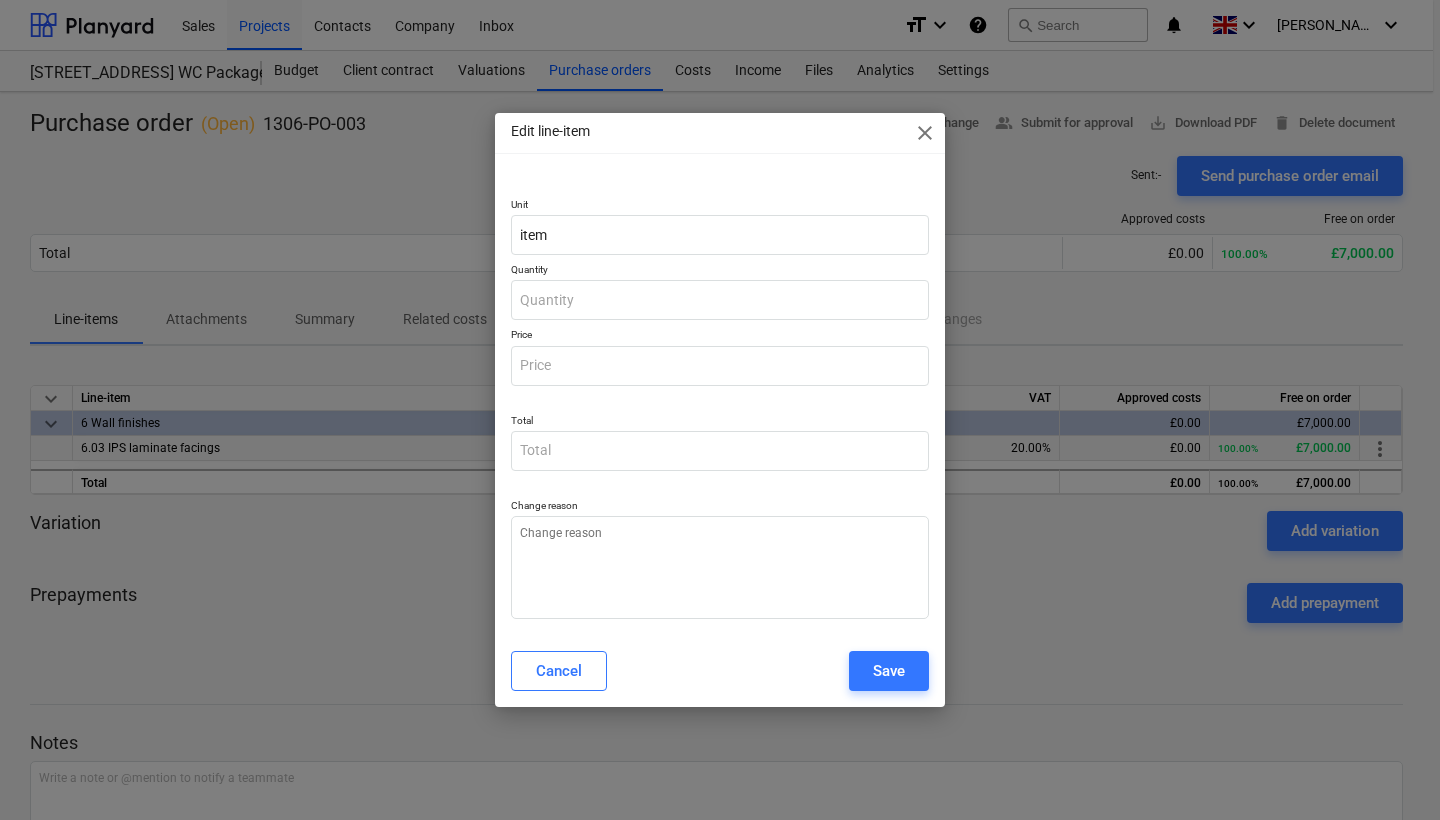 type on "1.00" 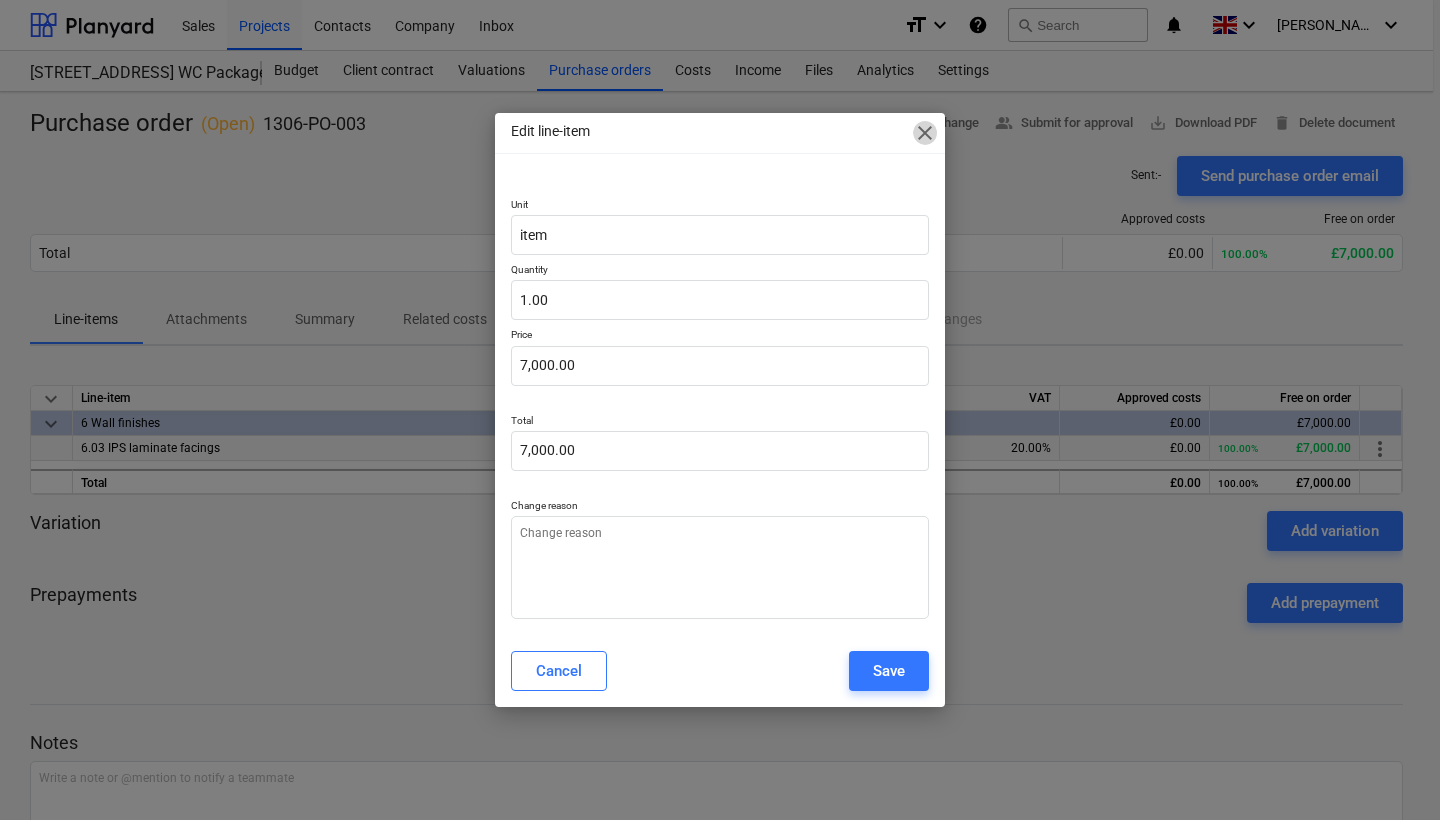 click on "close" at bounding box center (925, 133) 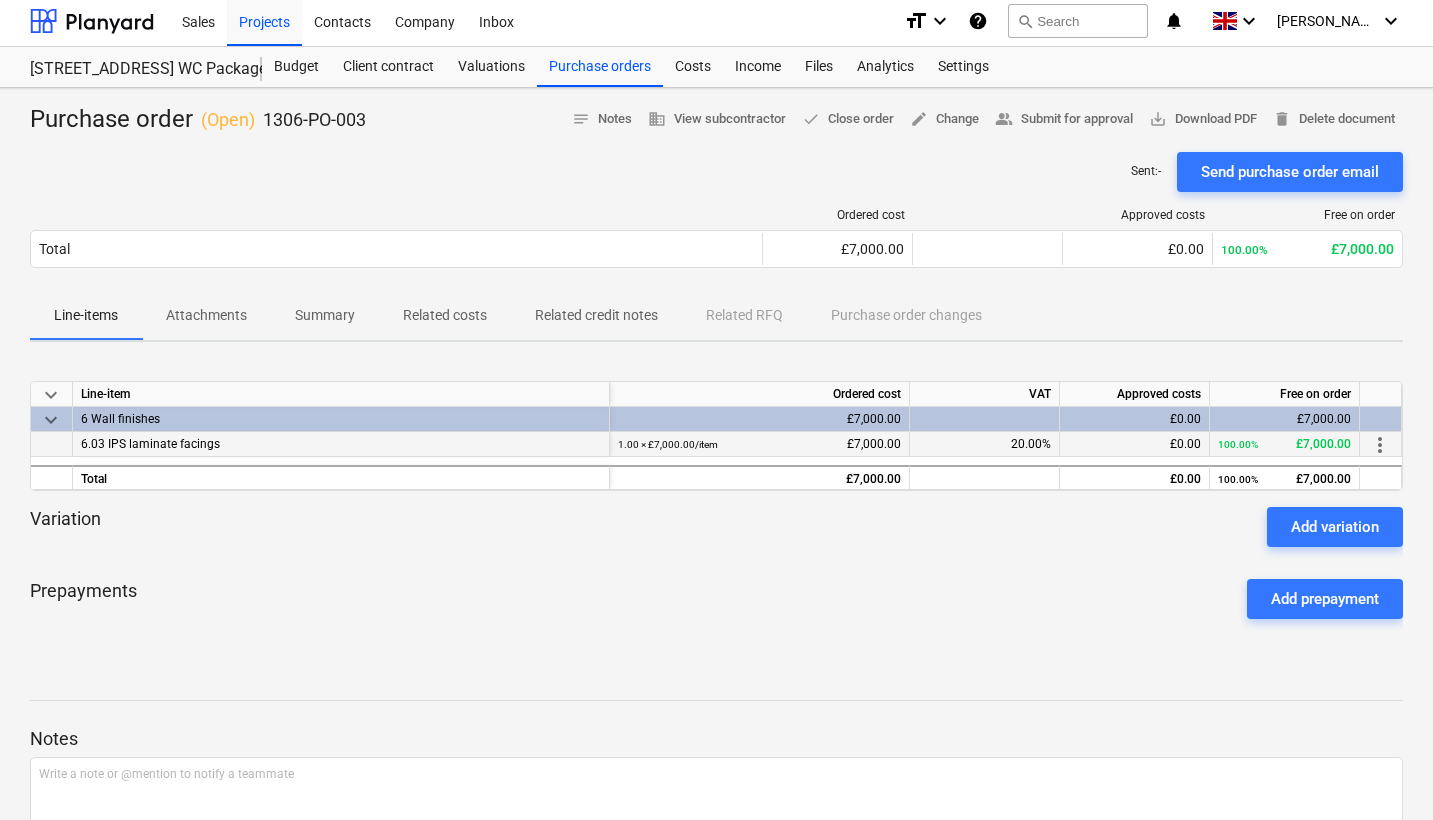 scroll, scrollTop: 3, scrollLeft: 0, axis: vertical 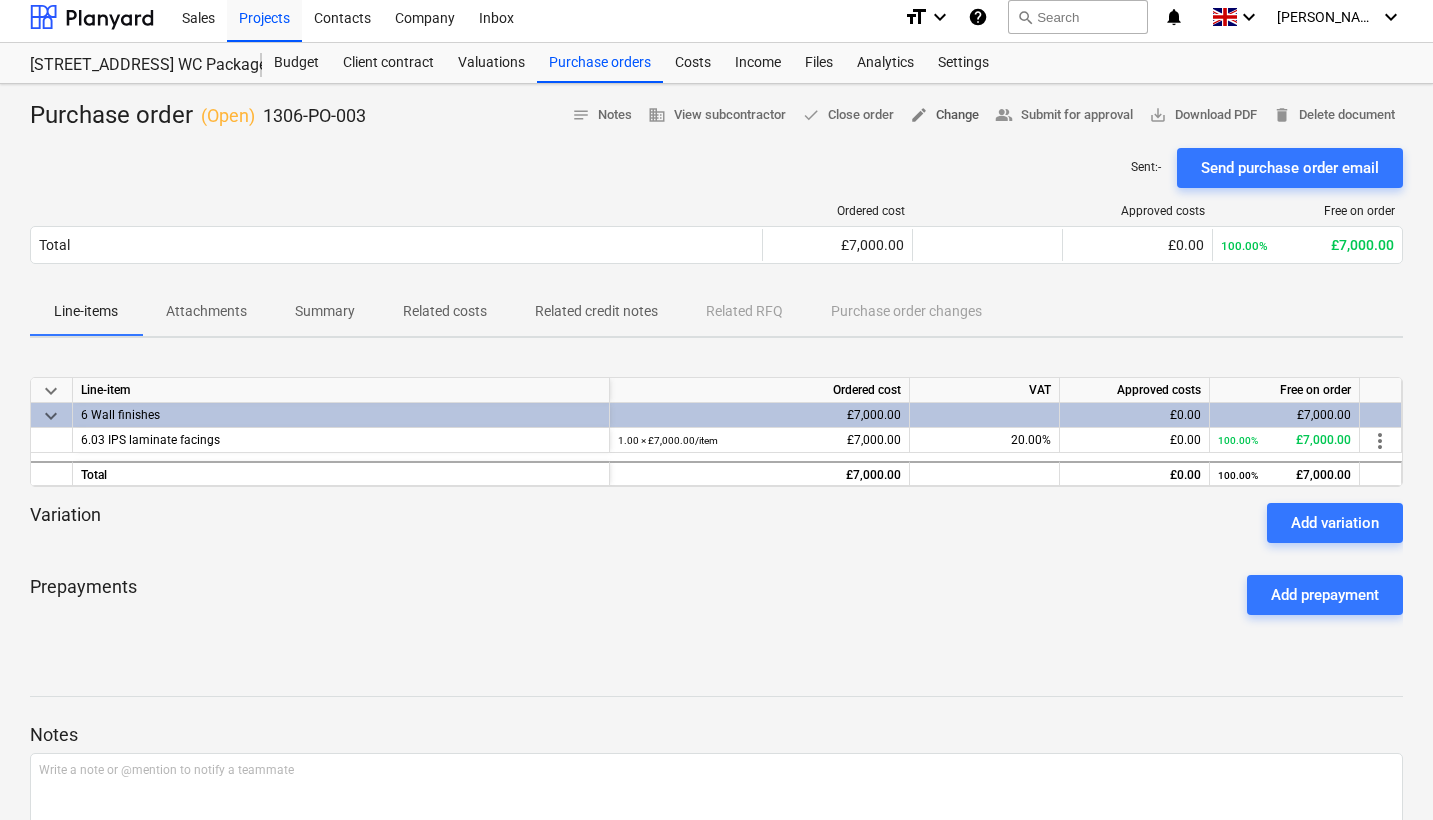 click on "edit Change" at bounding box center (944, 115) 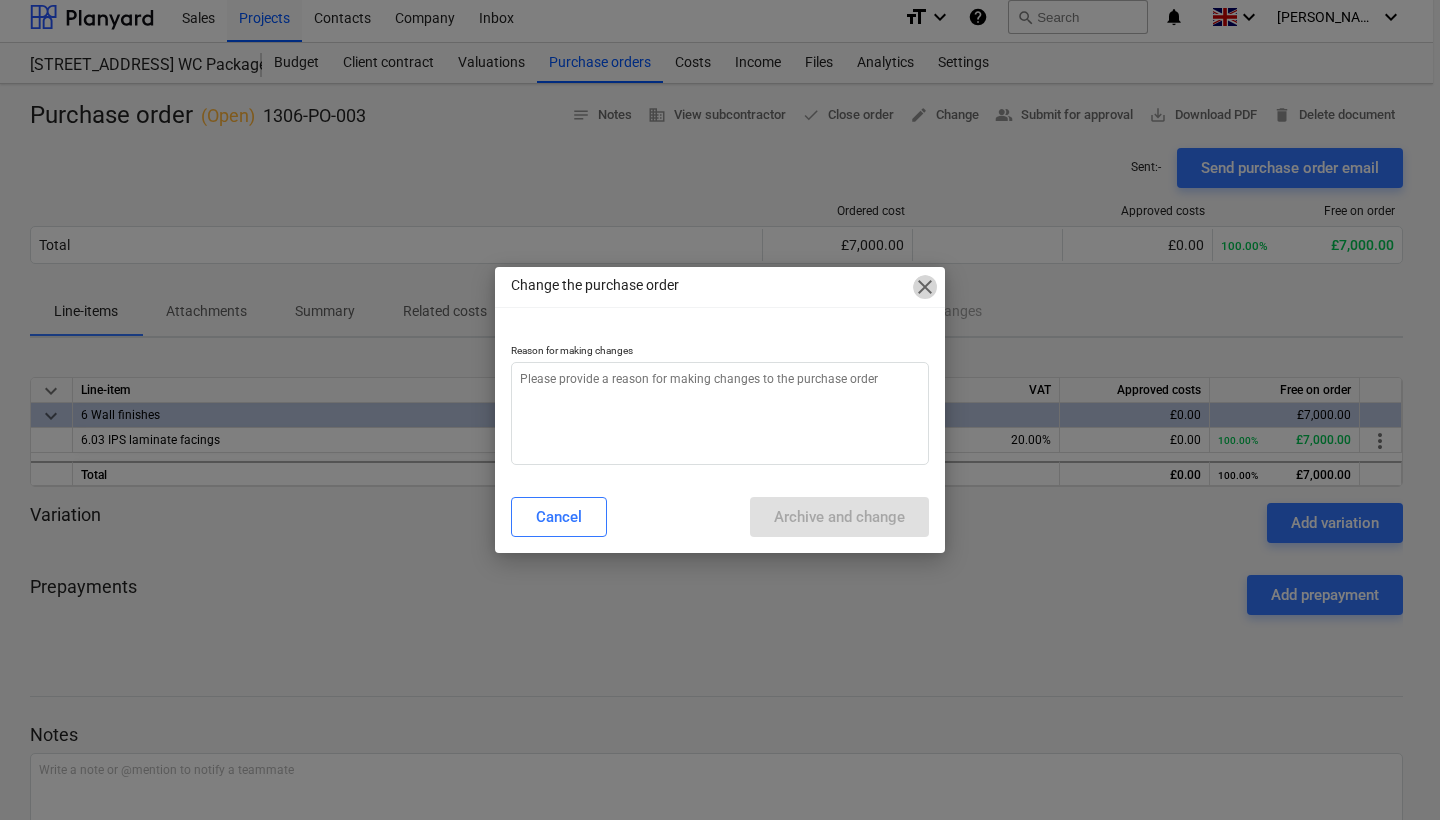 click on "close" at bounding box center [925, 287] 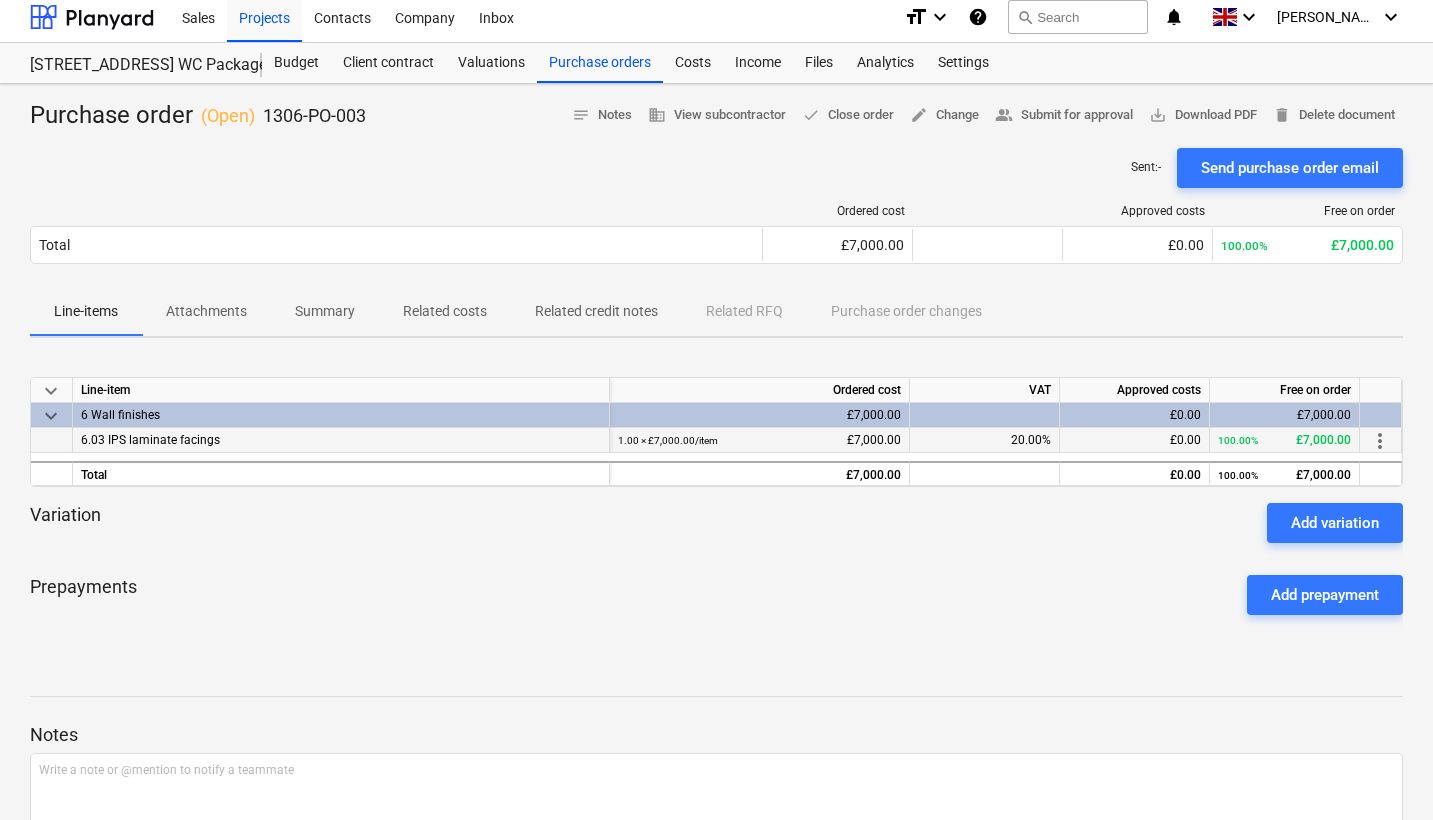click on "1.00   ×   £7,000.00 / item  £7,000.00" at bounding box center (759, 440) 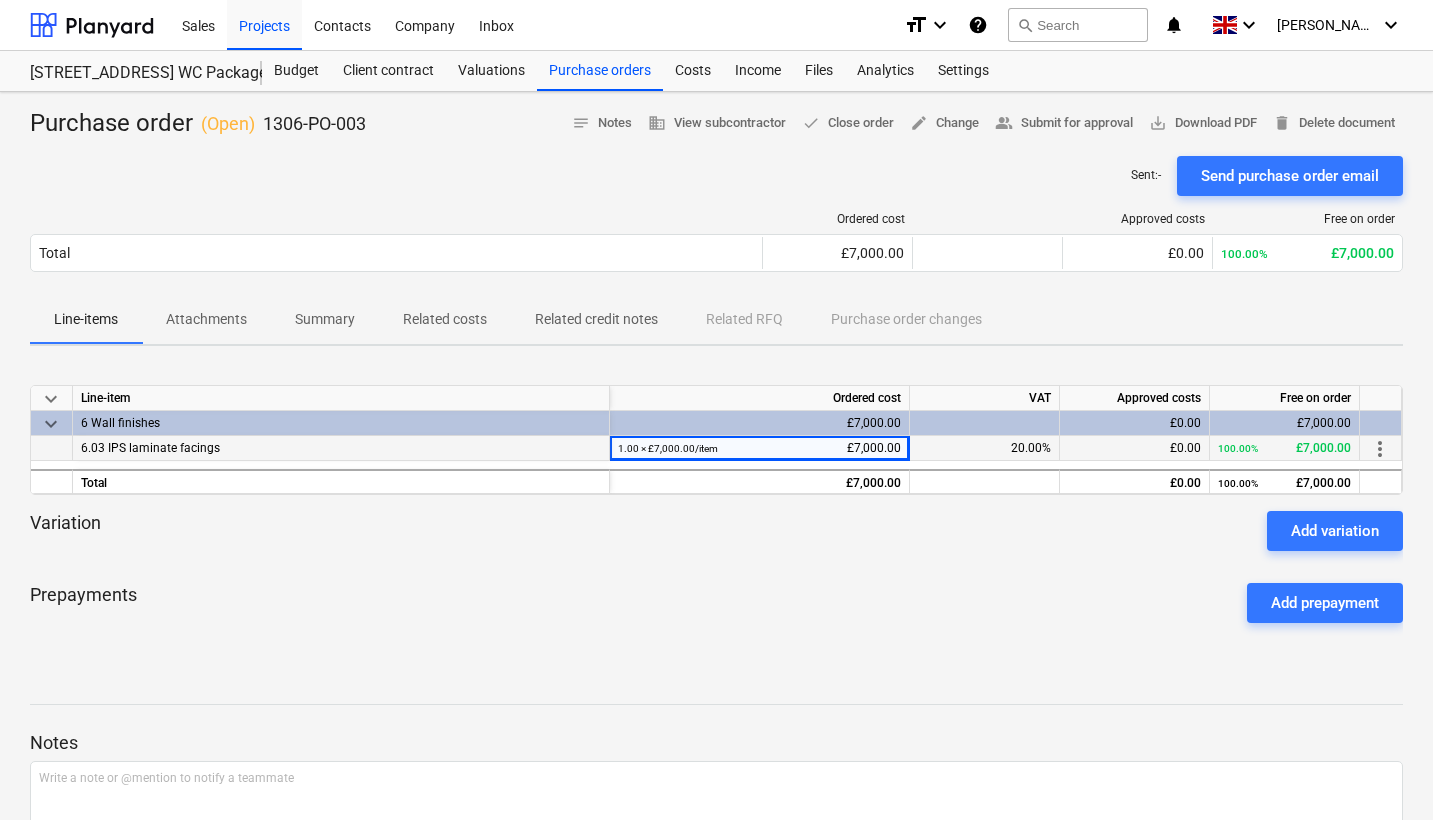 scroll, scrollTop: 0, scrollLeft: 0, axis: both 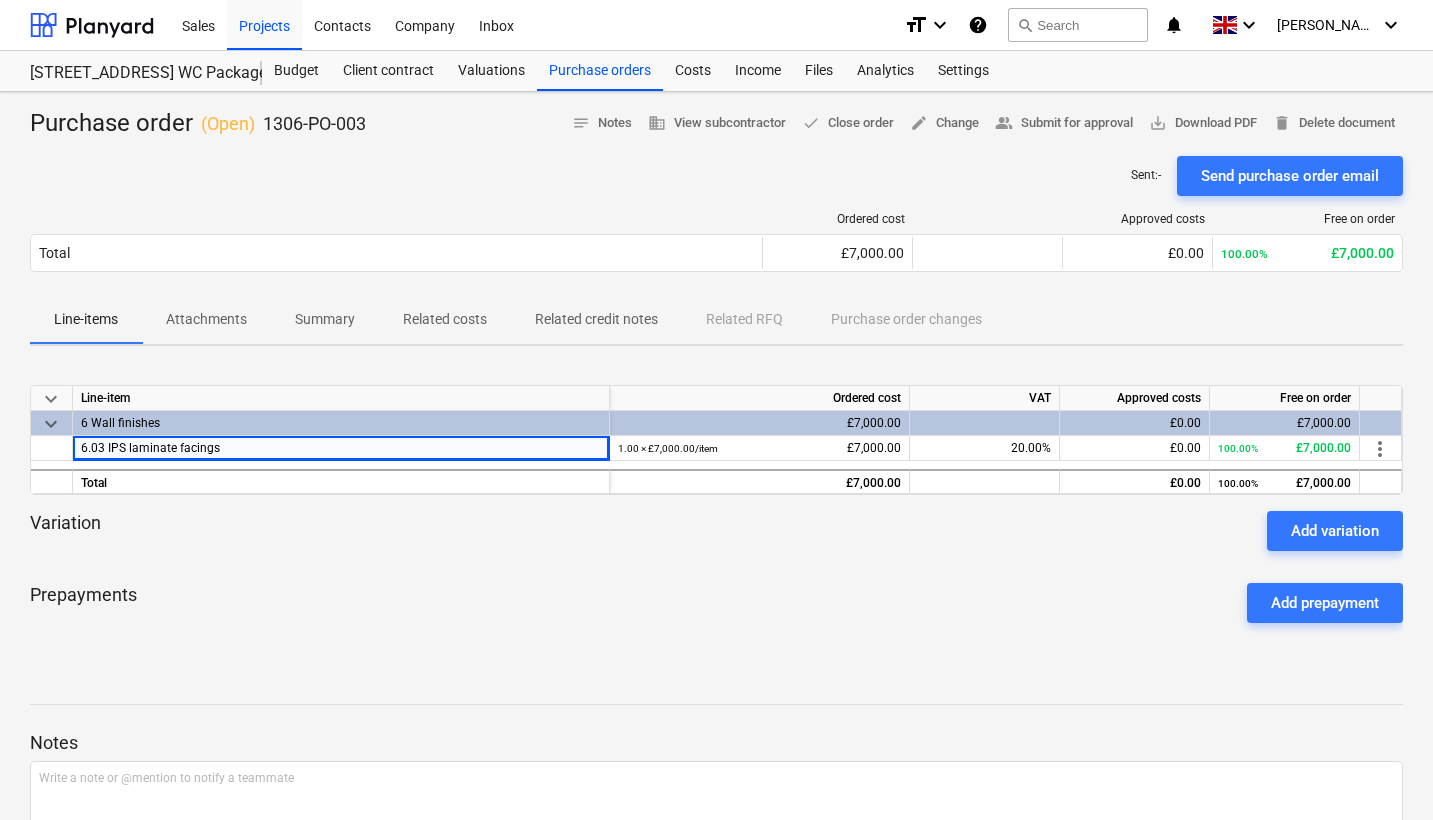 click on "Variation Add variation" at bounding box center (716, 531) 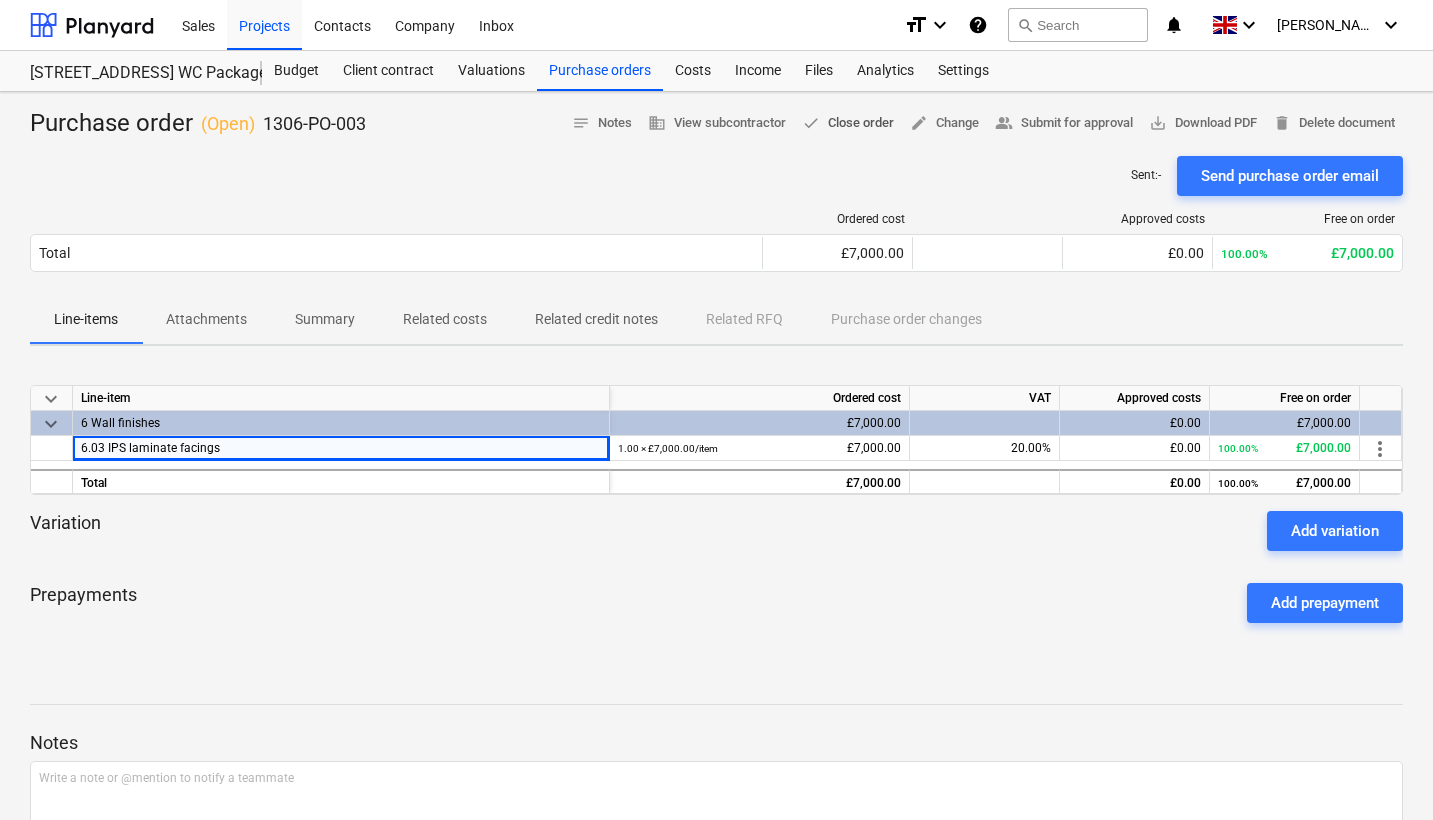 scroll, scrollTop: 3, scrollLeft: 0, axis: vertical 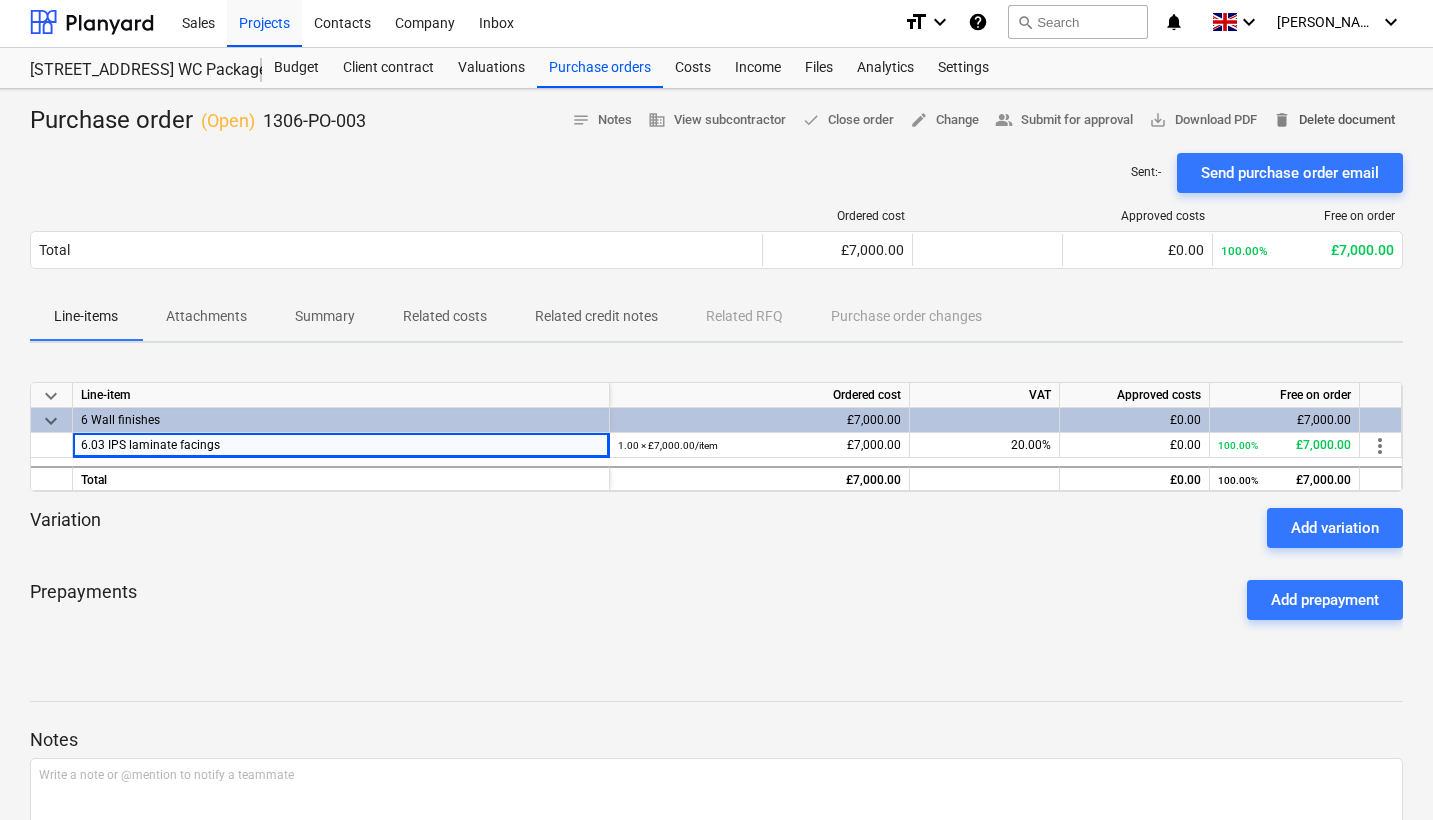 click on "delete" at bounding box center [1282, 120] 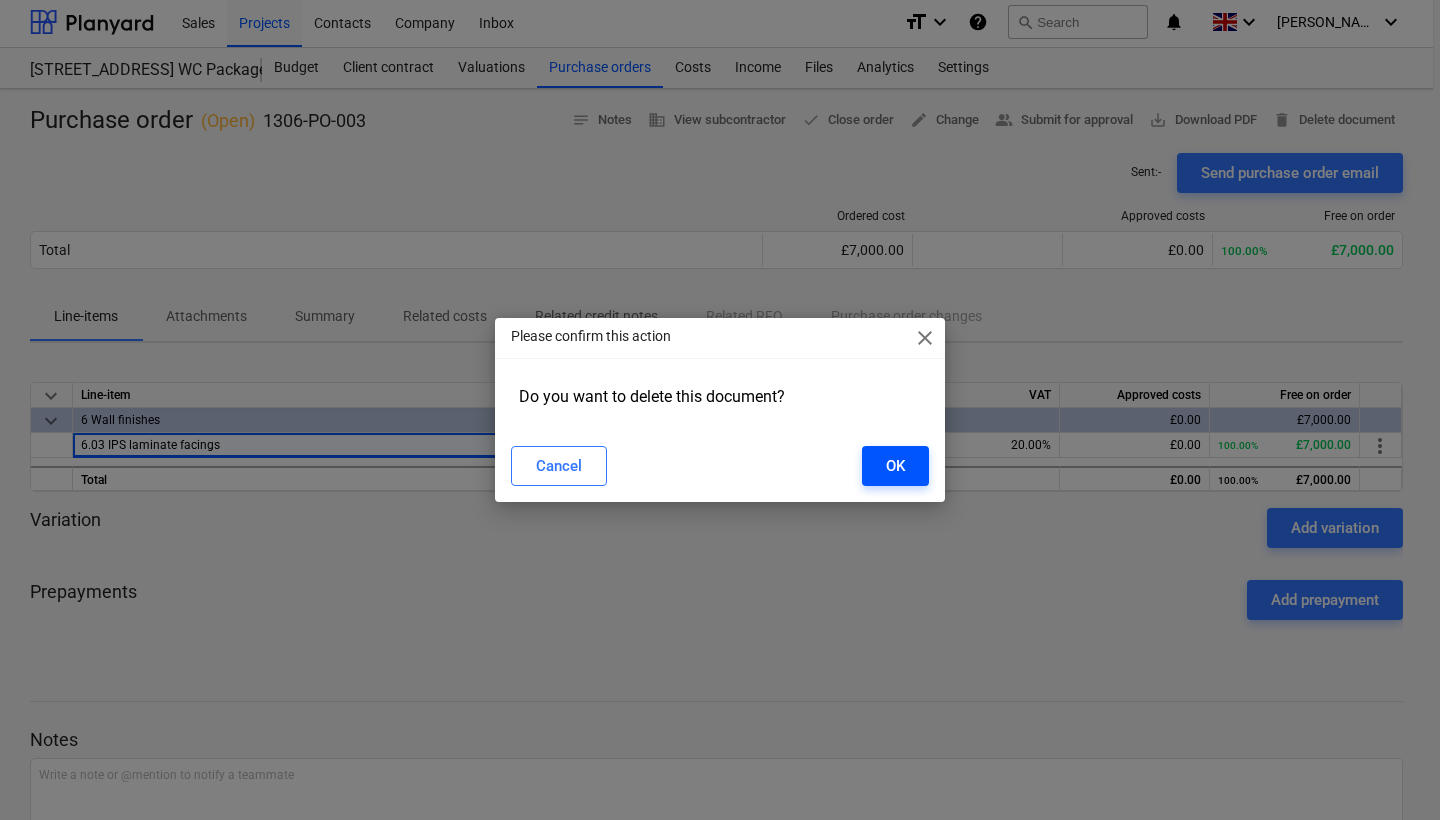 click on "OK" at bounding box center (895, 466) 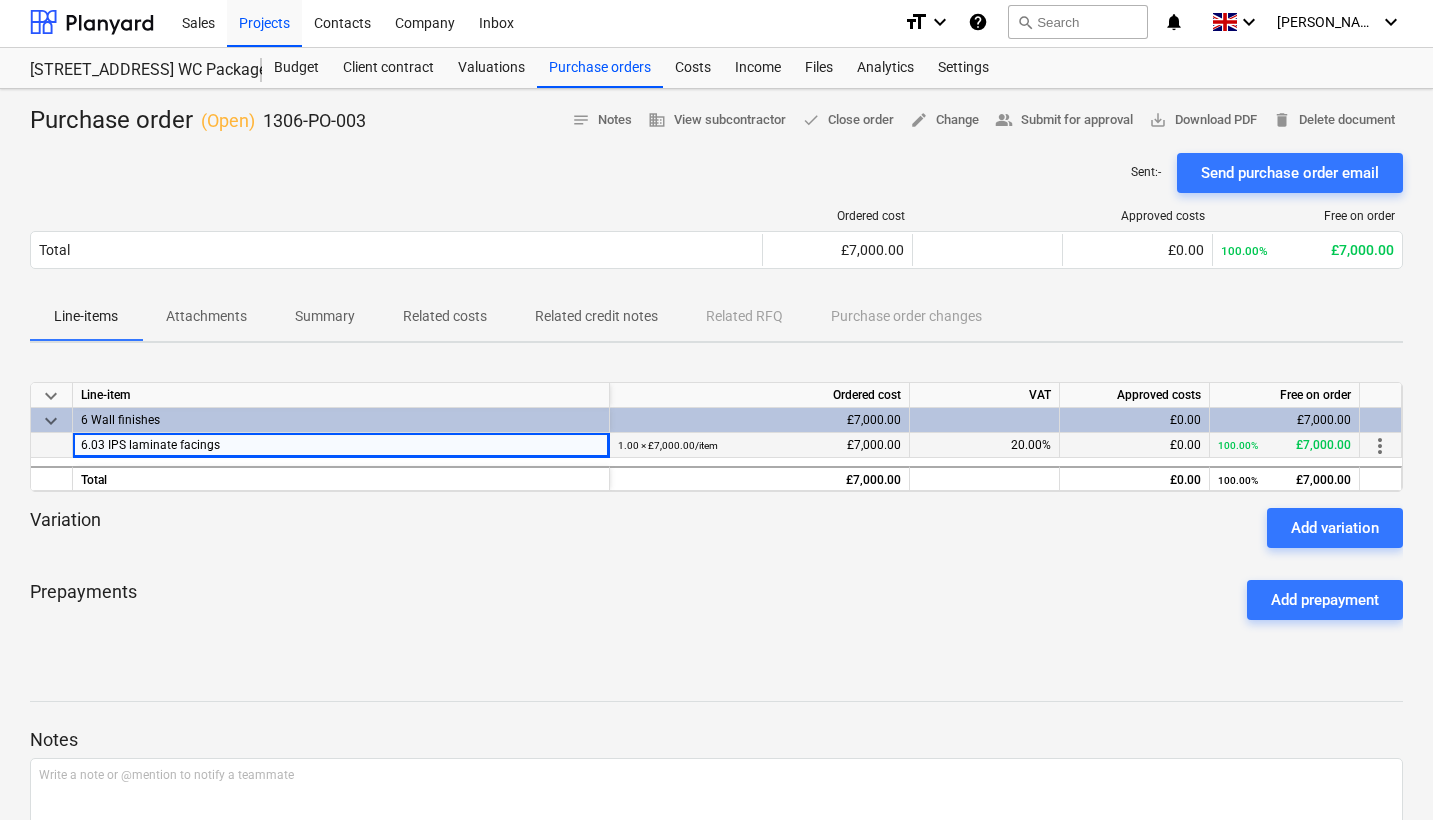 click on "100.00% £7,000.00" at bounding box center (1285, 445) 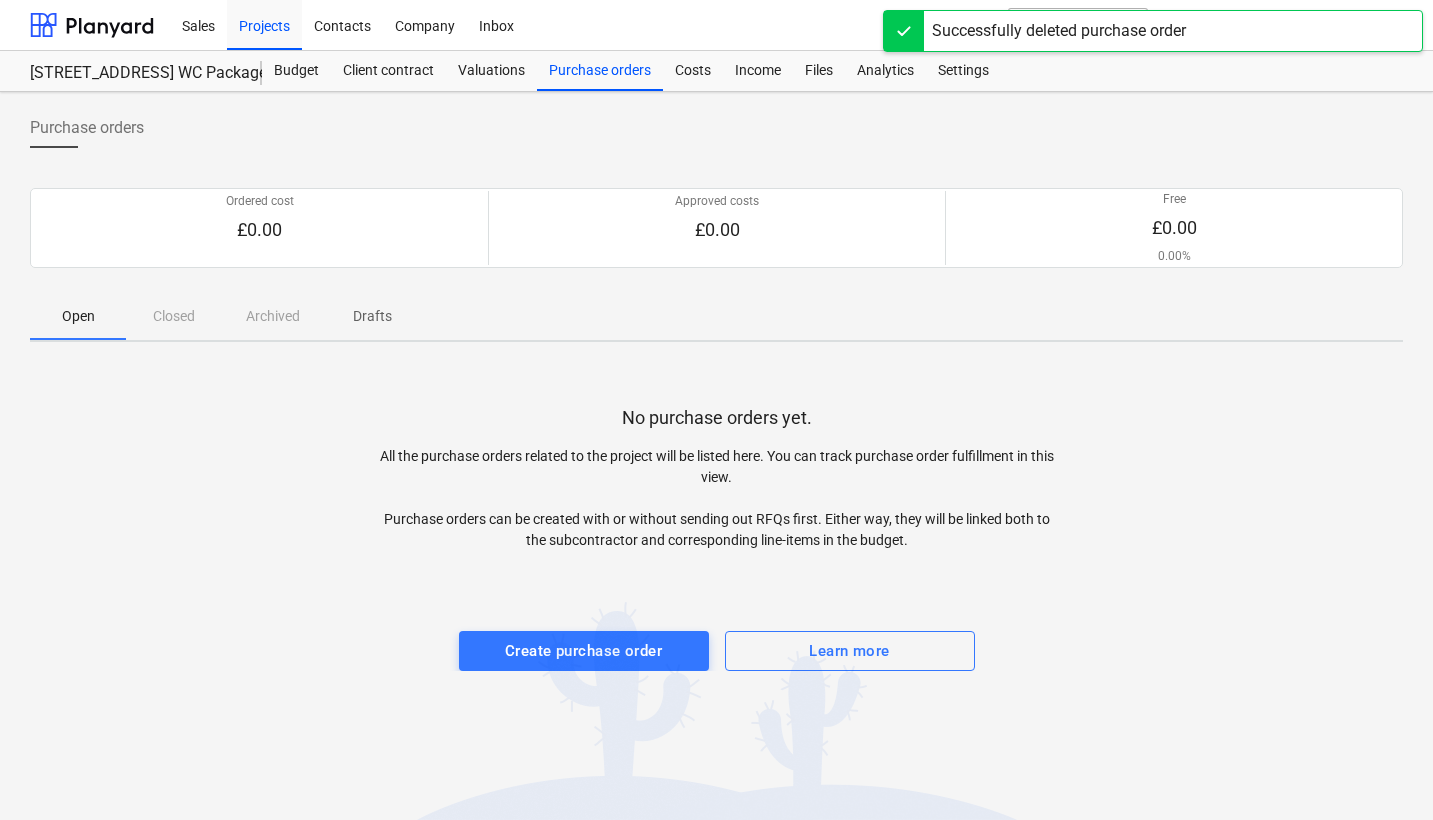 scroll, scrollTop: 0, scrollLeft: 0, axis: both 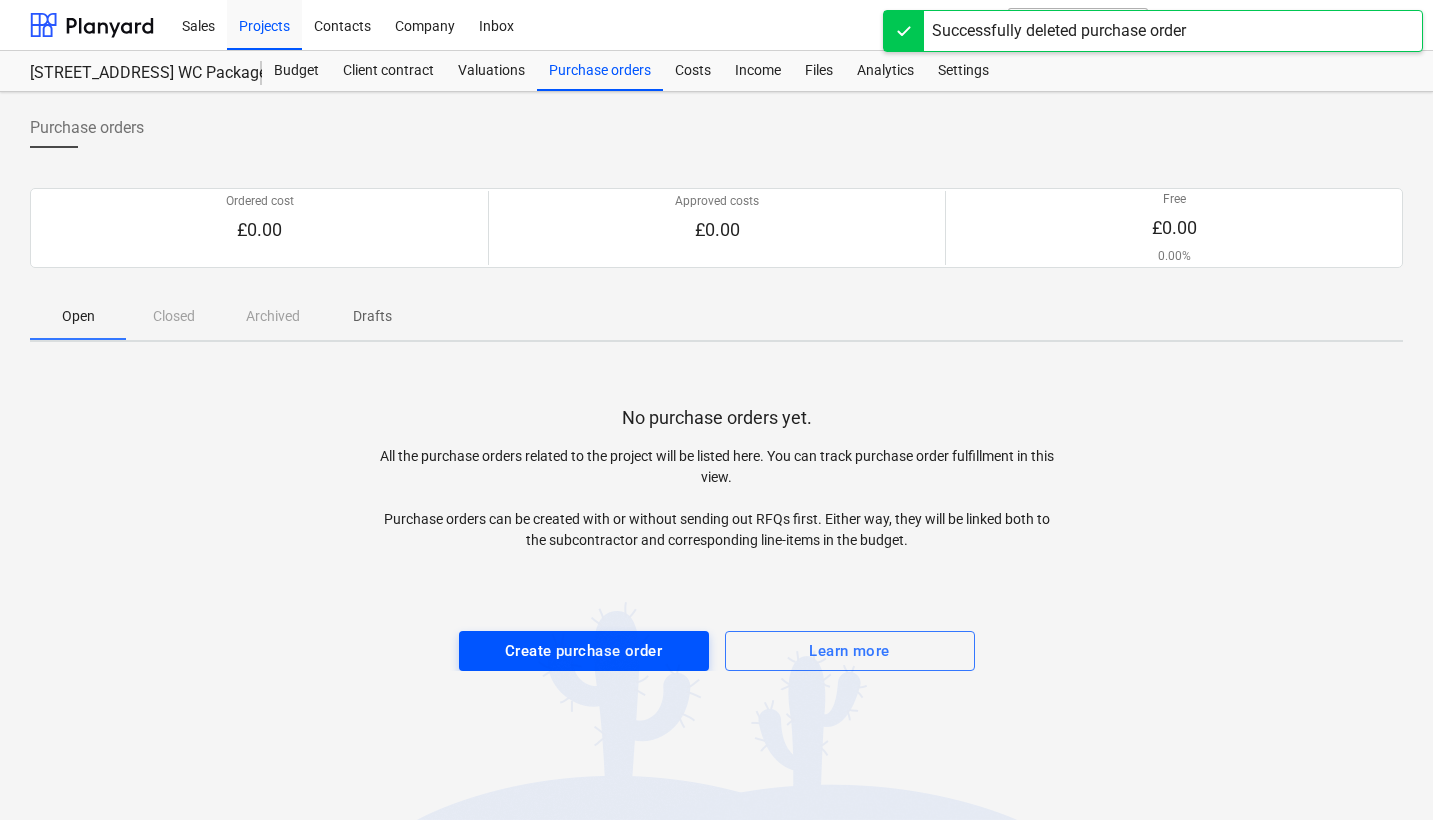 click on "Create purchase order" at bounding box center [583, 651] 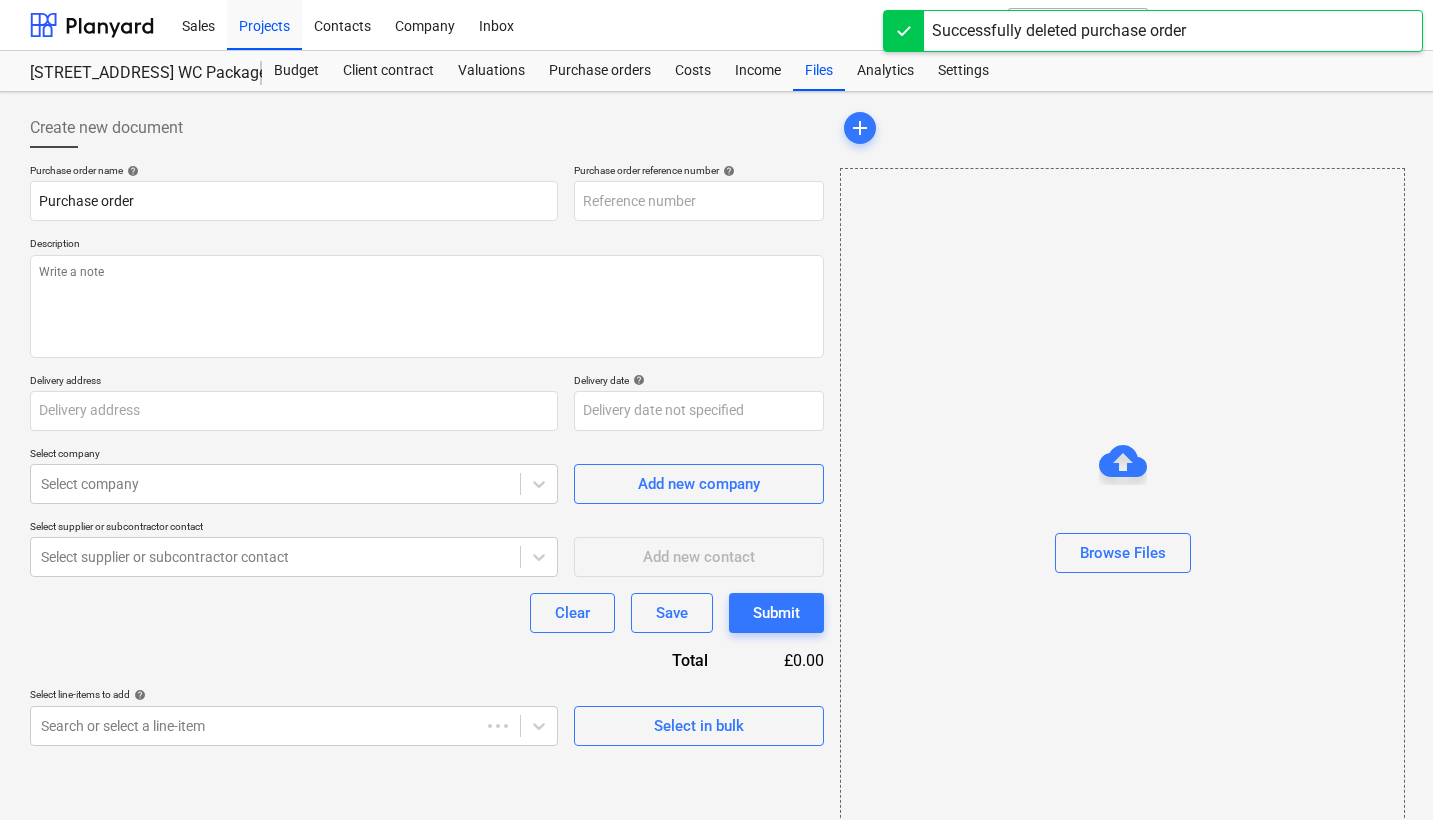 type on "x" 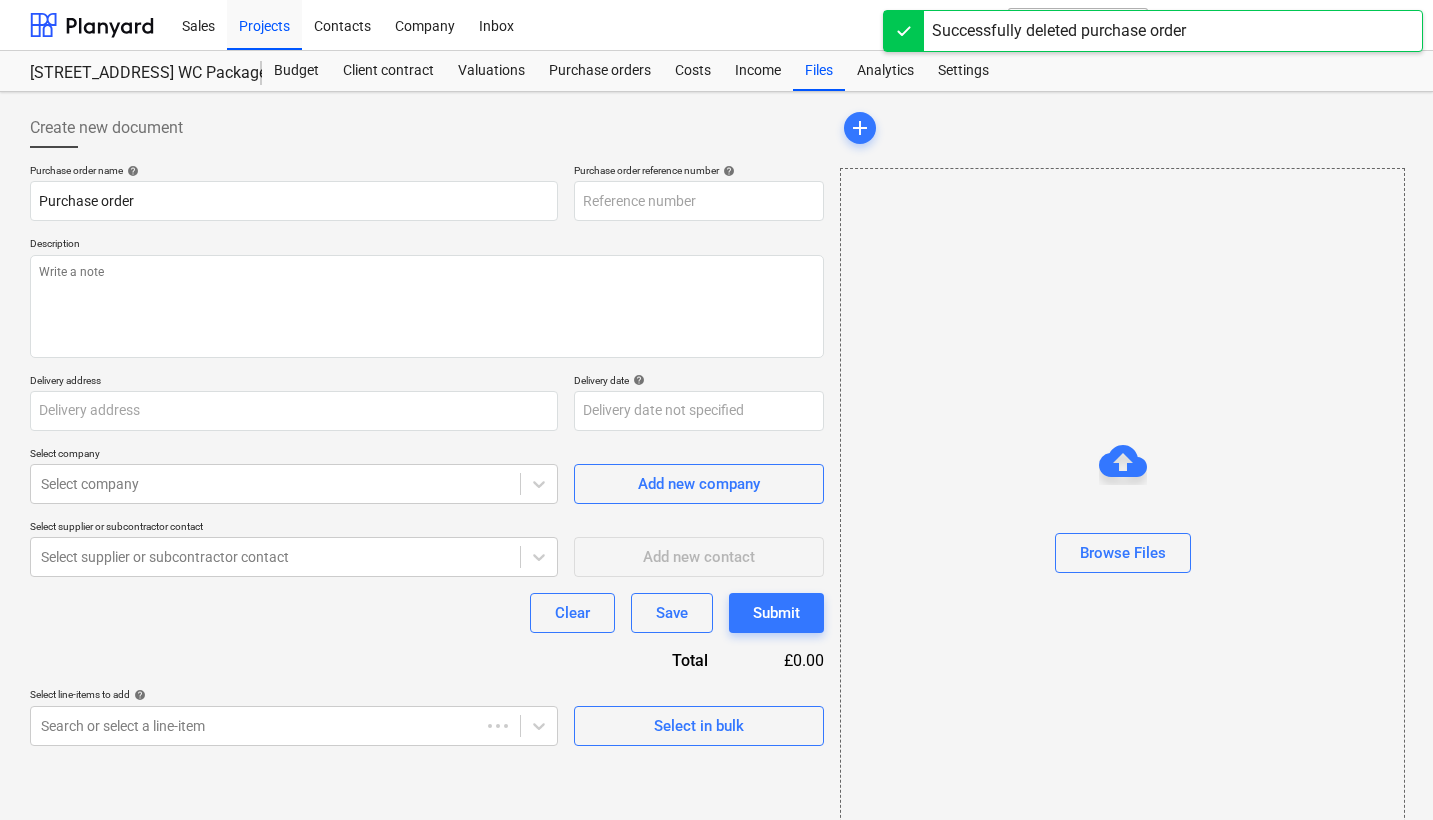 type on "1306-PO-003" 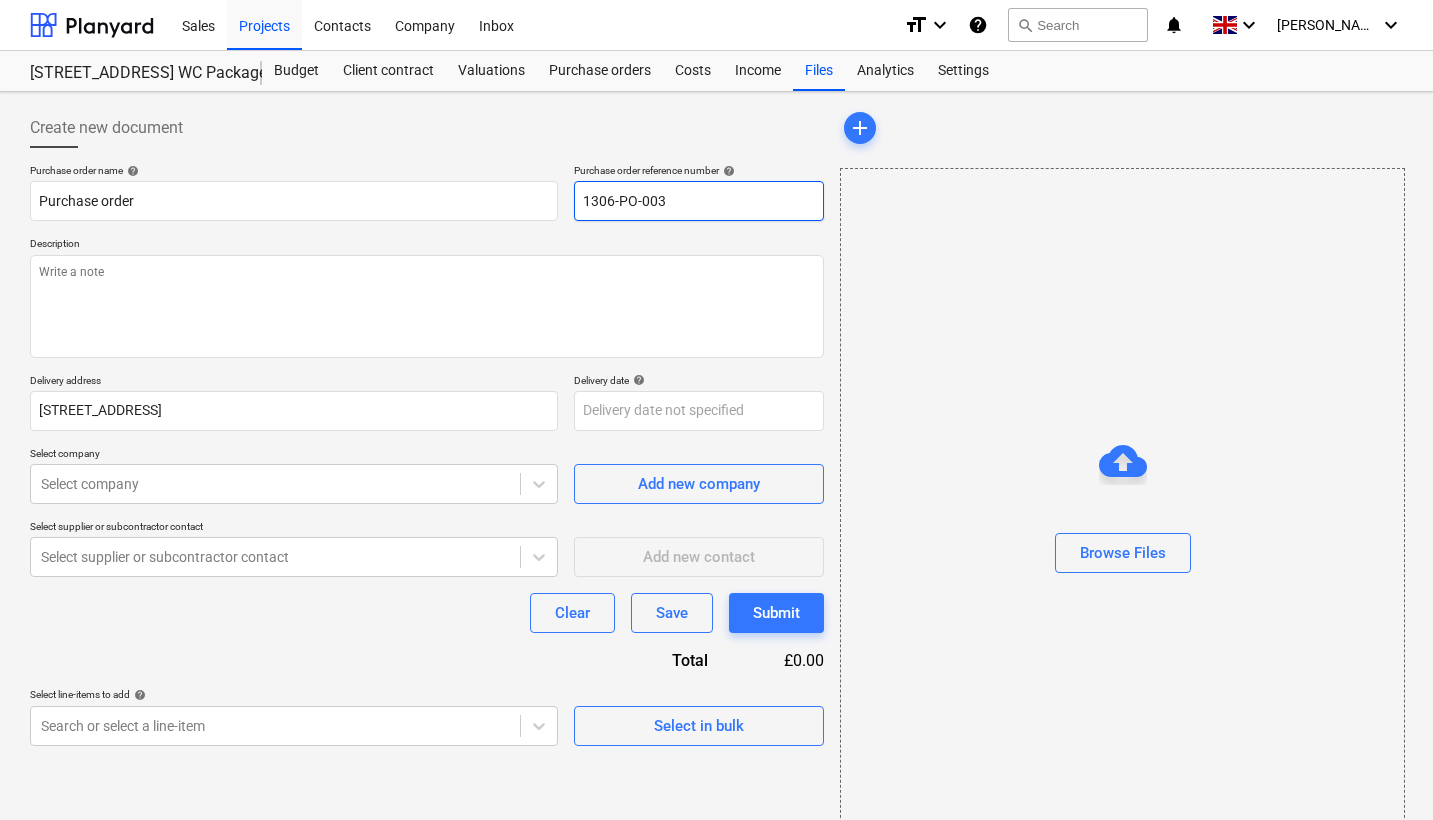 click on "1306-PO-003" at bounding box center (699, 201) 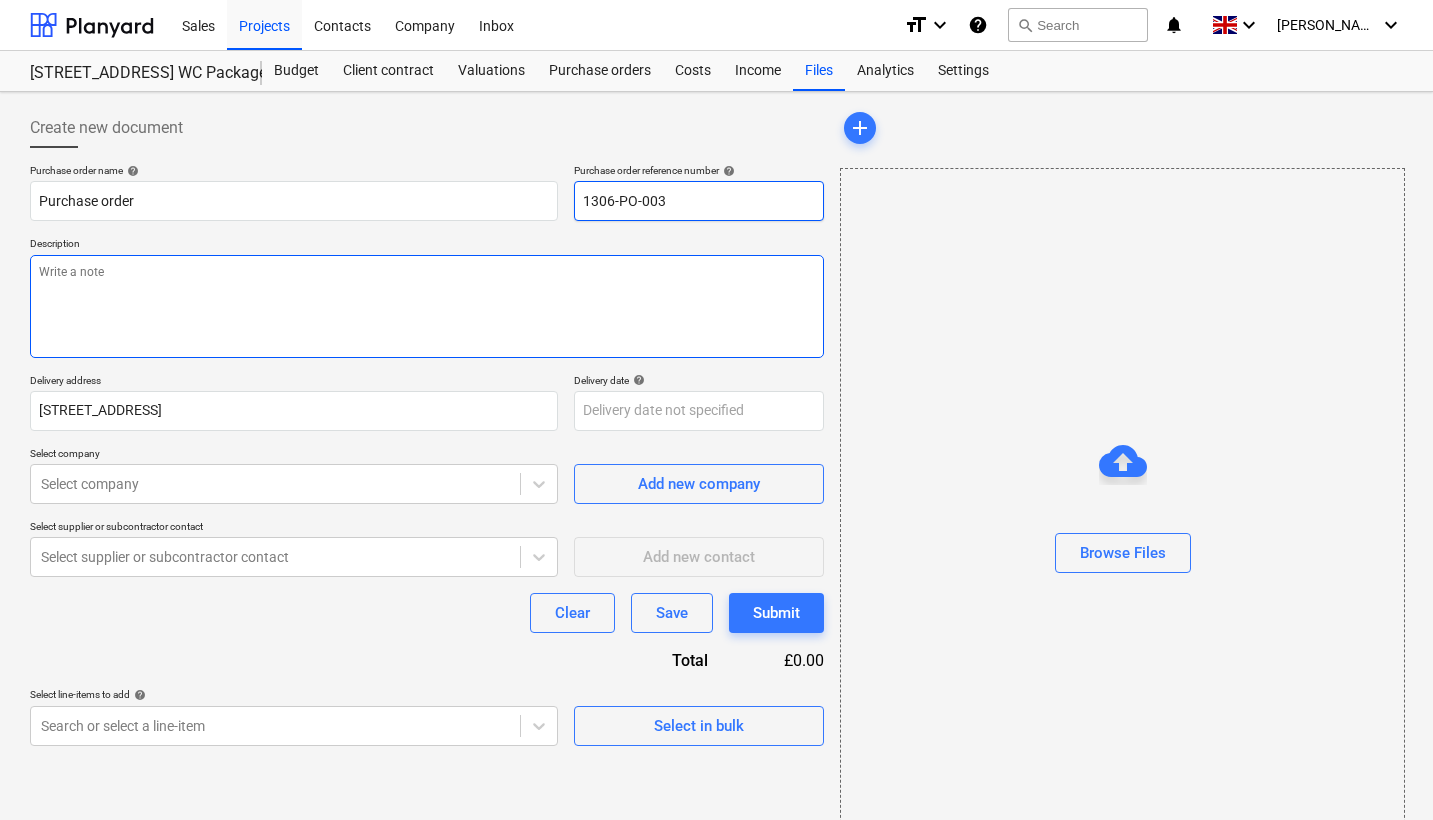type on "x" 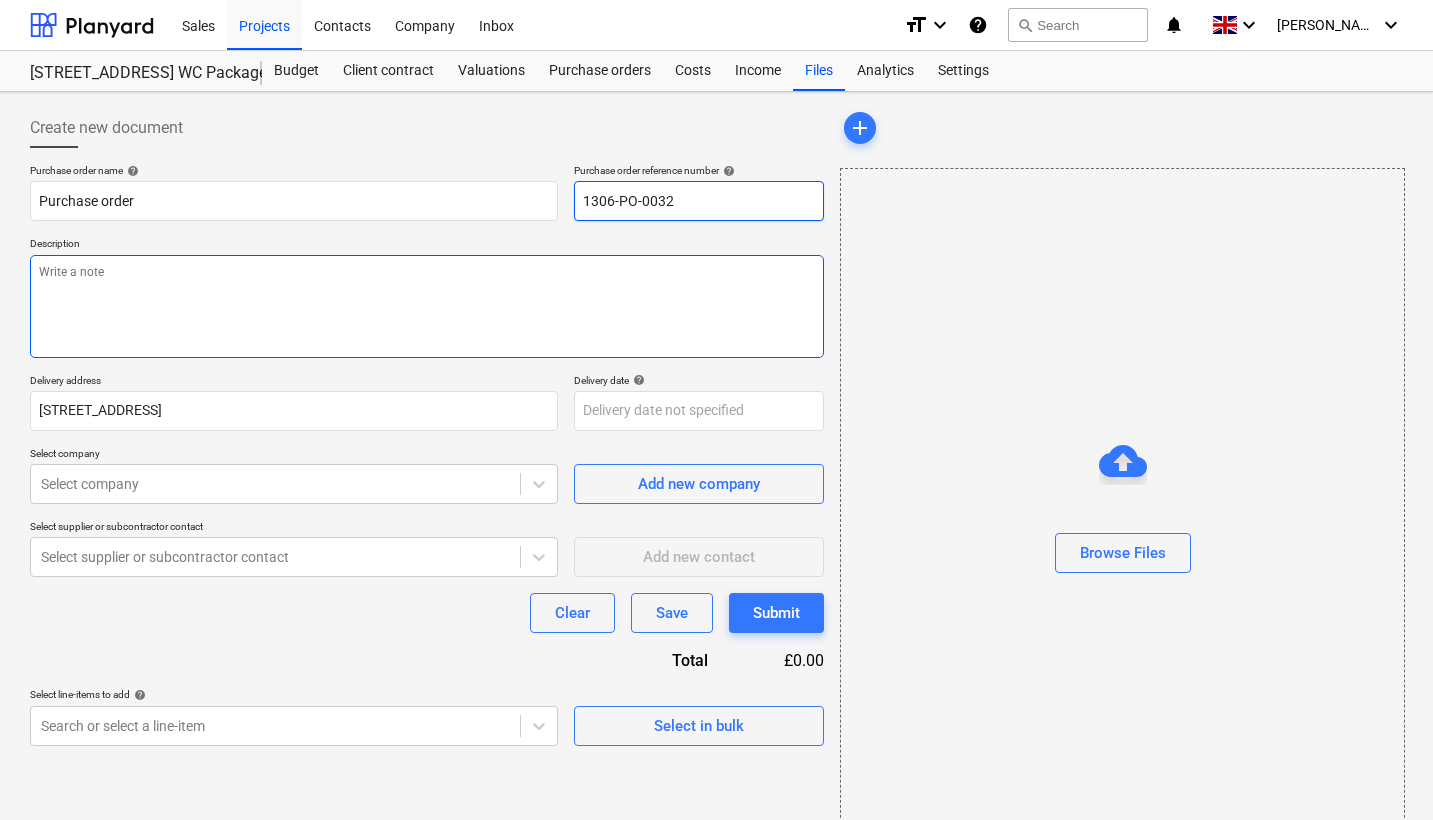type on "1306-PO-0032" 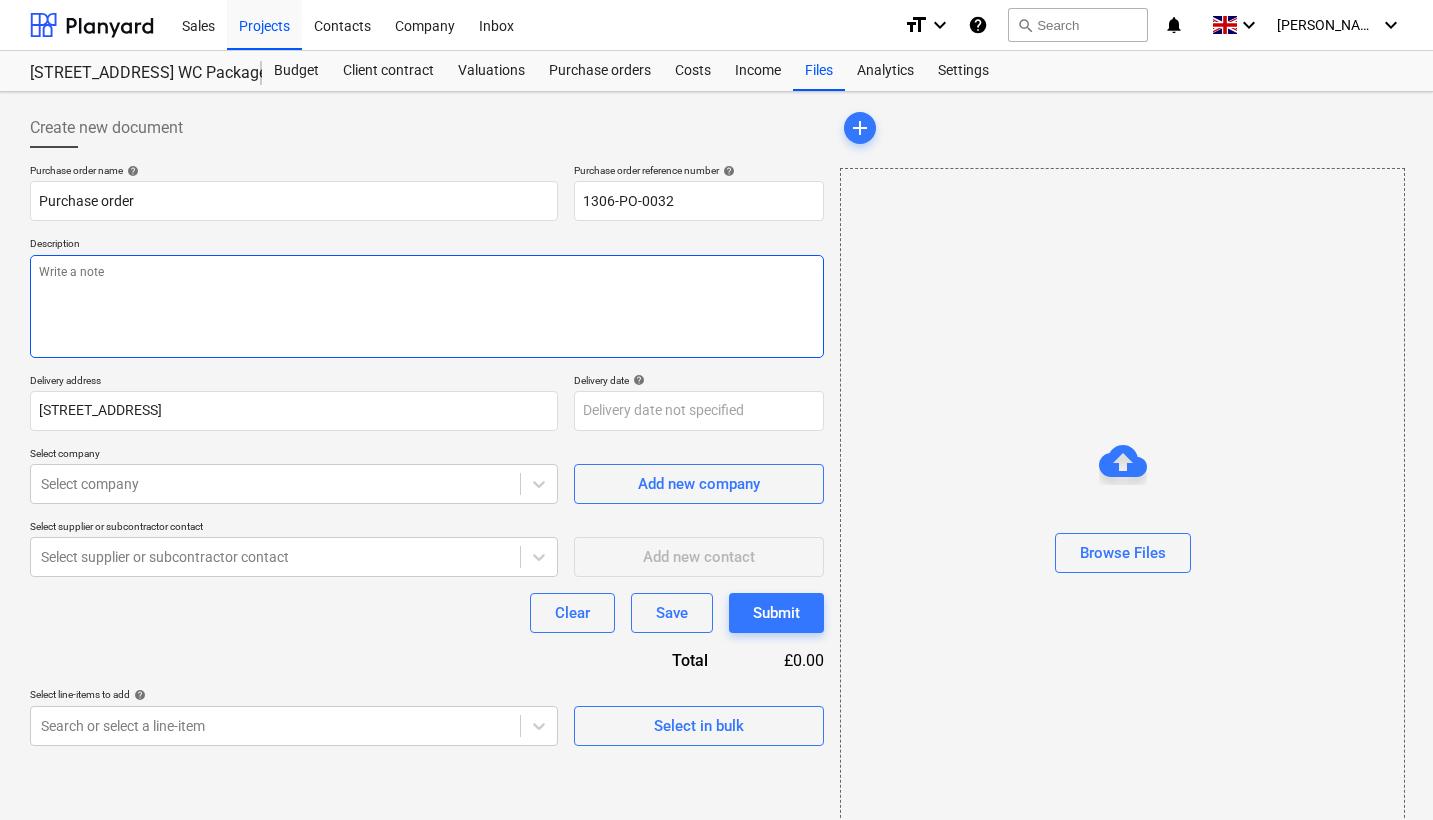 scroll, scrollTop: 4, scrollLeft: 1, axis: both 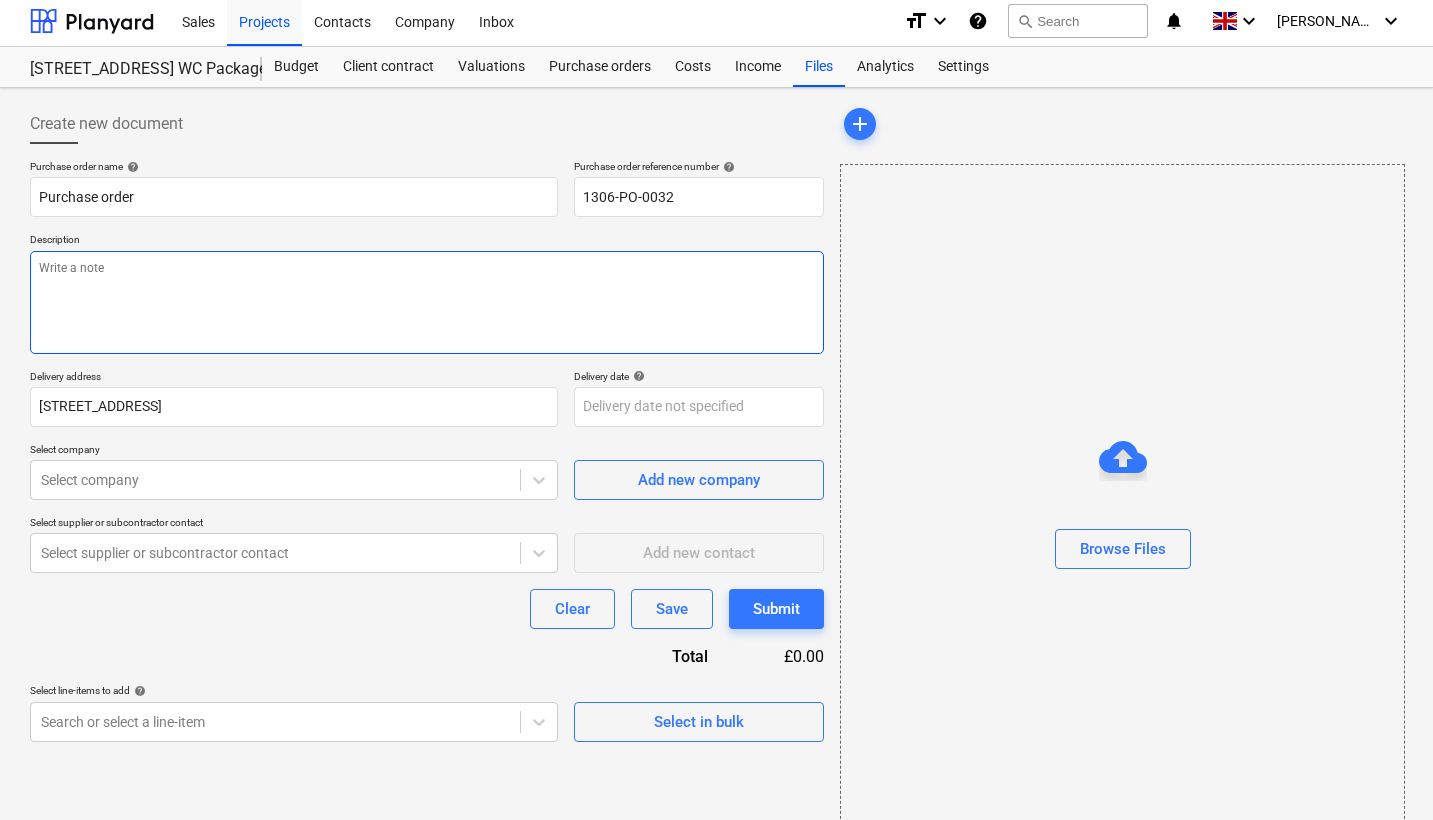 click at bounding box center (427, 302) 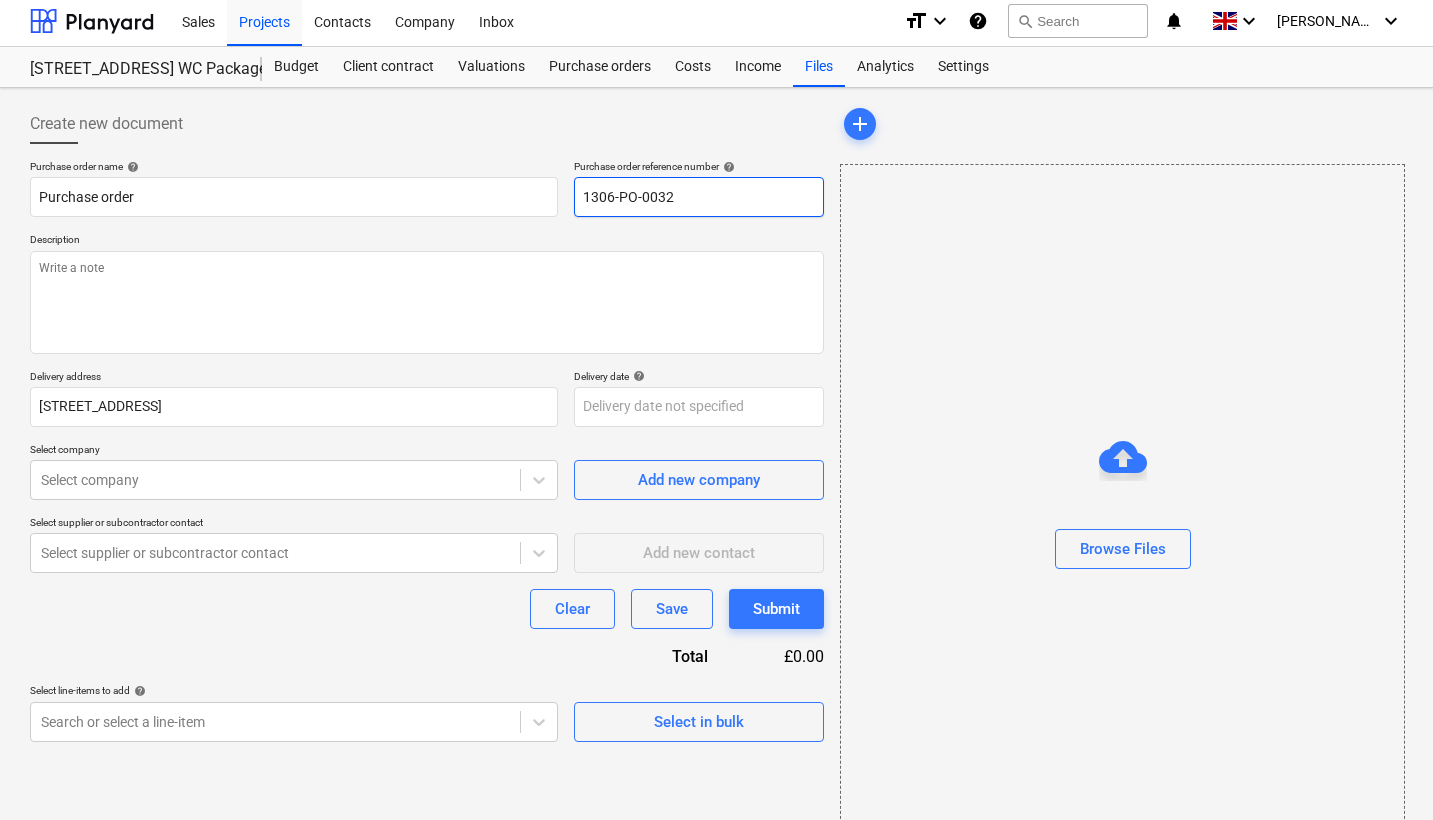 click on "1306-PO-0032" at bounding box center (699, 197) 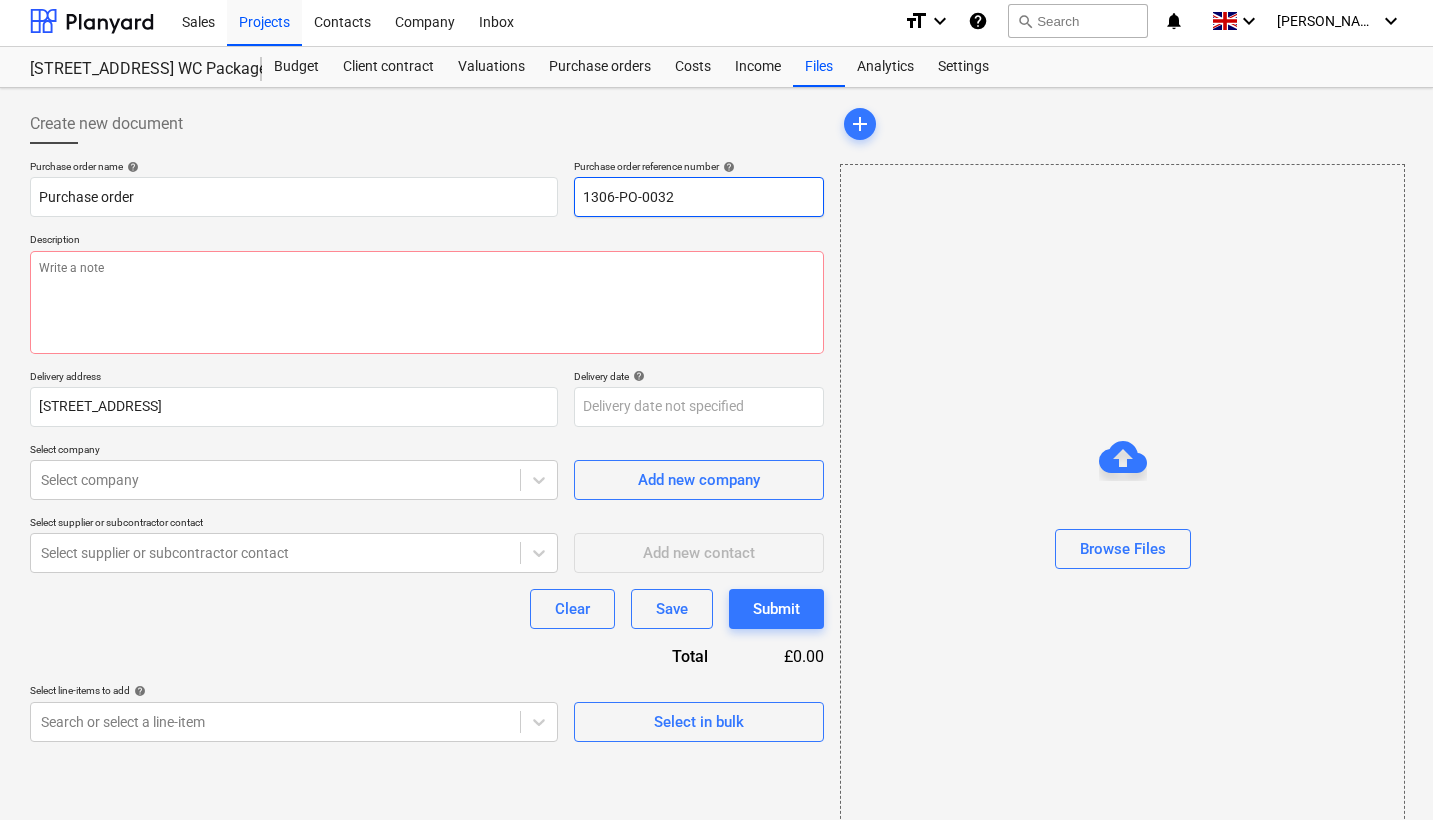 type on "x" 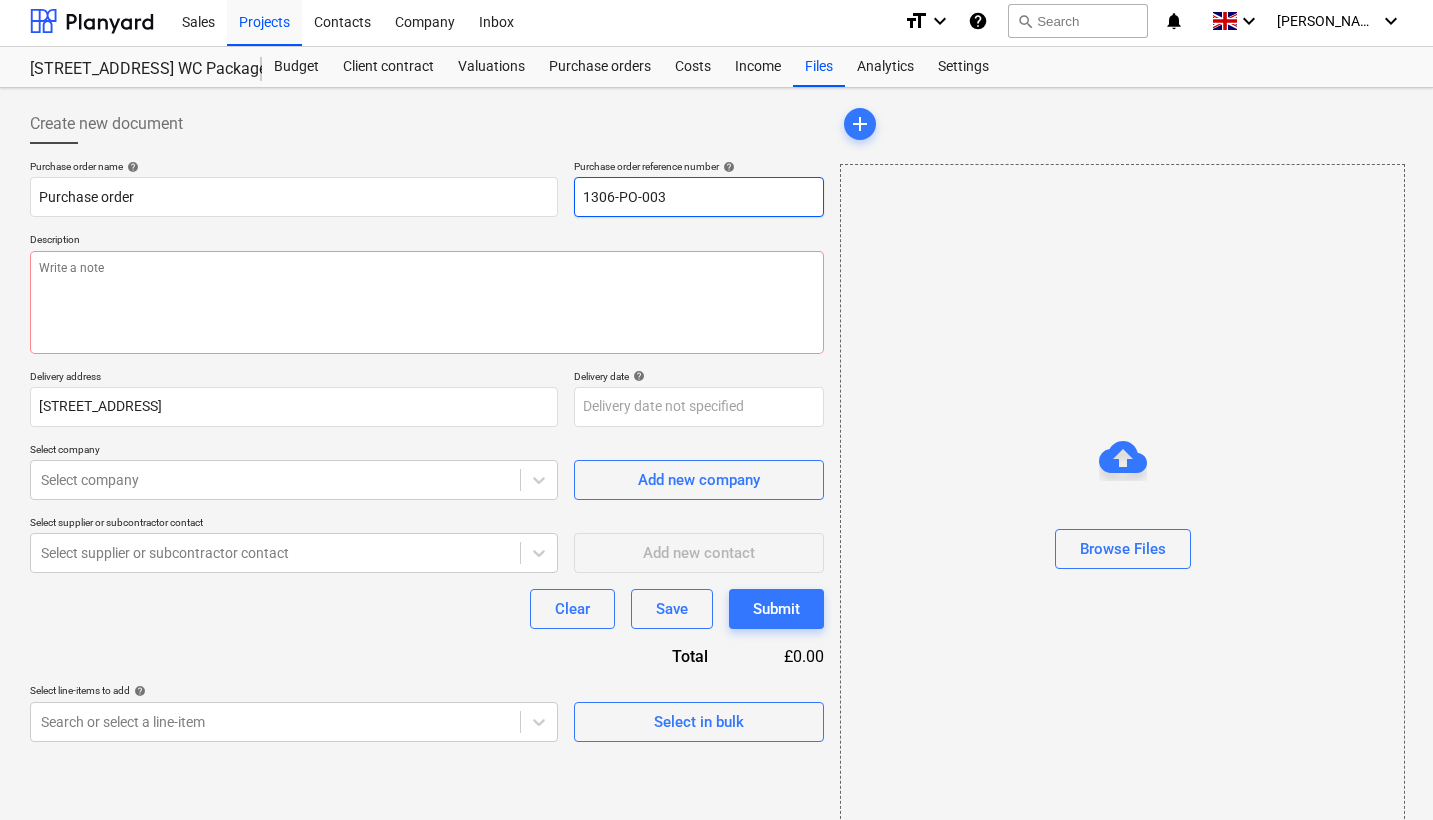 type on "x" 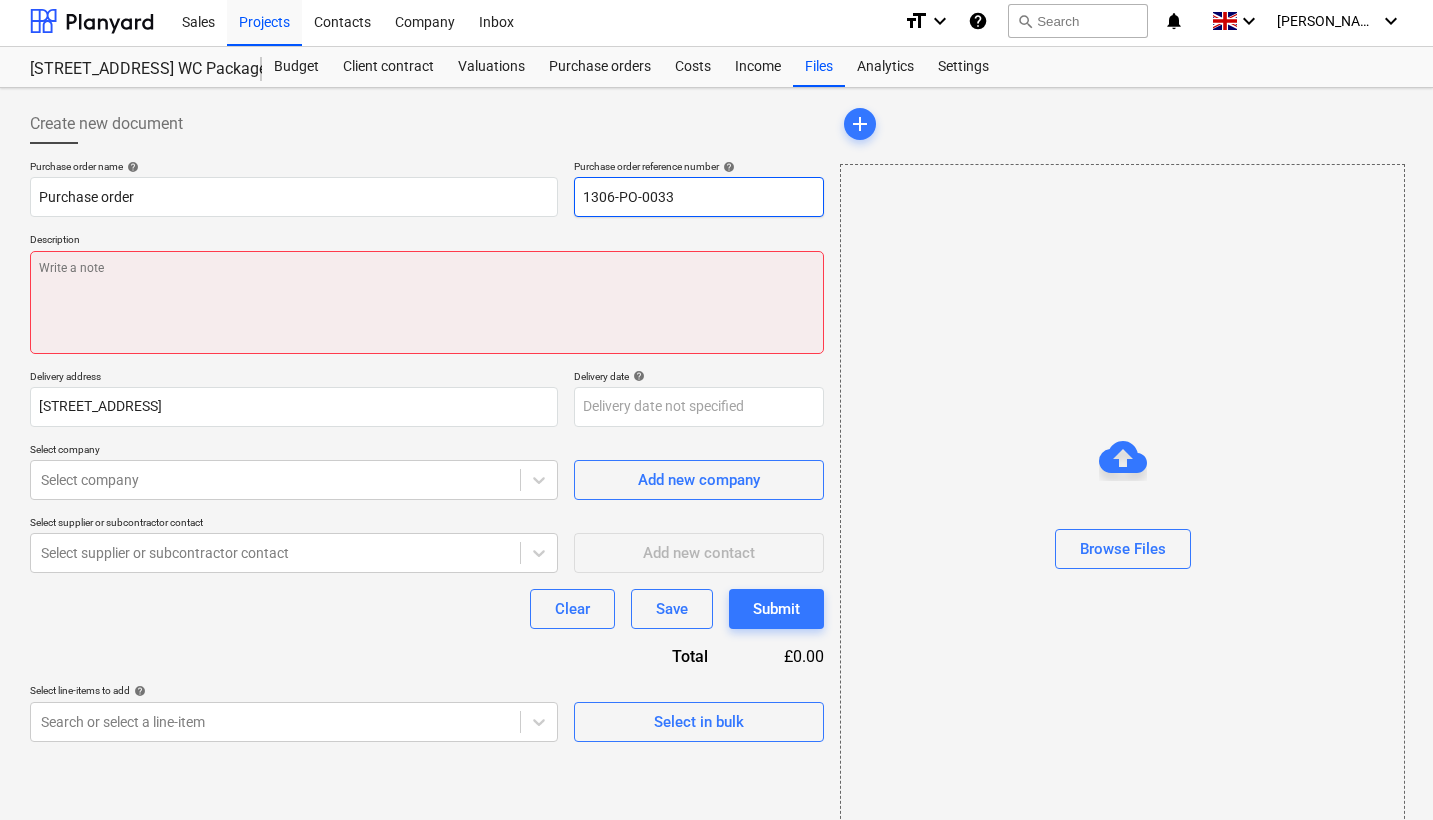 type on "1306-PO-0033" 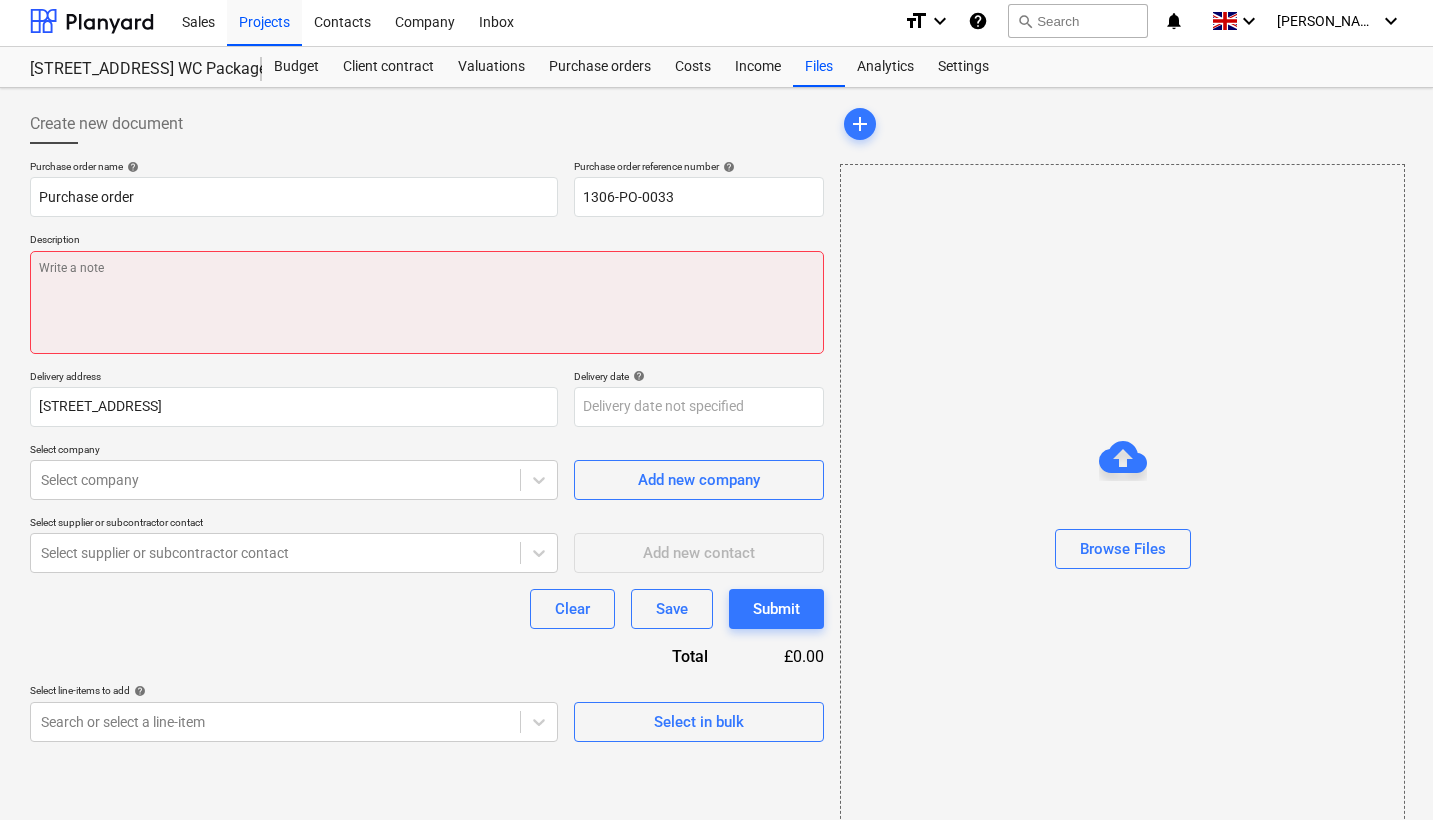 click at bounding box center [427, 302] 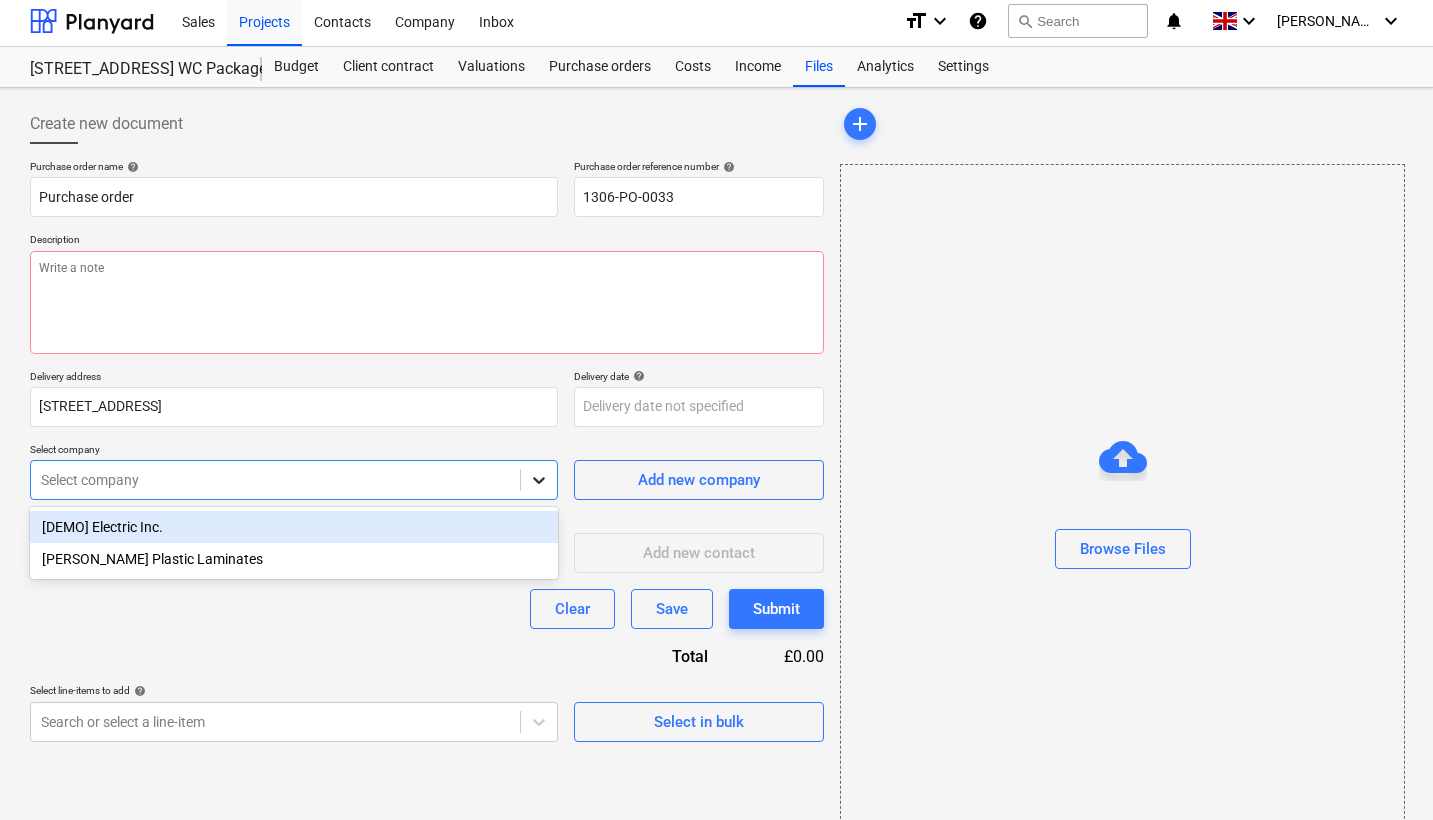 click 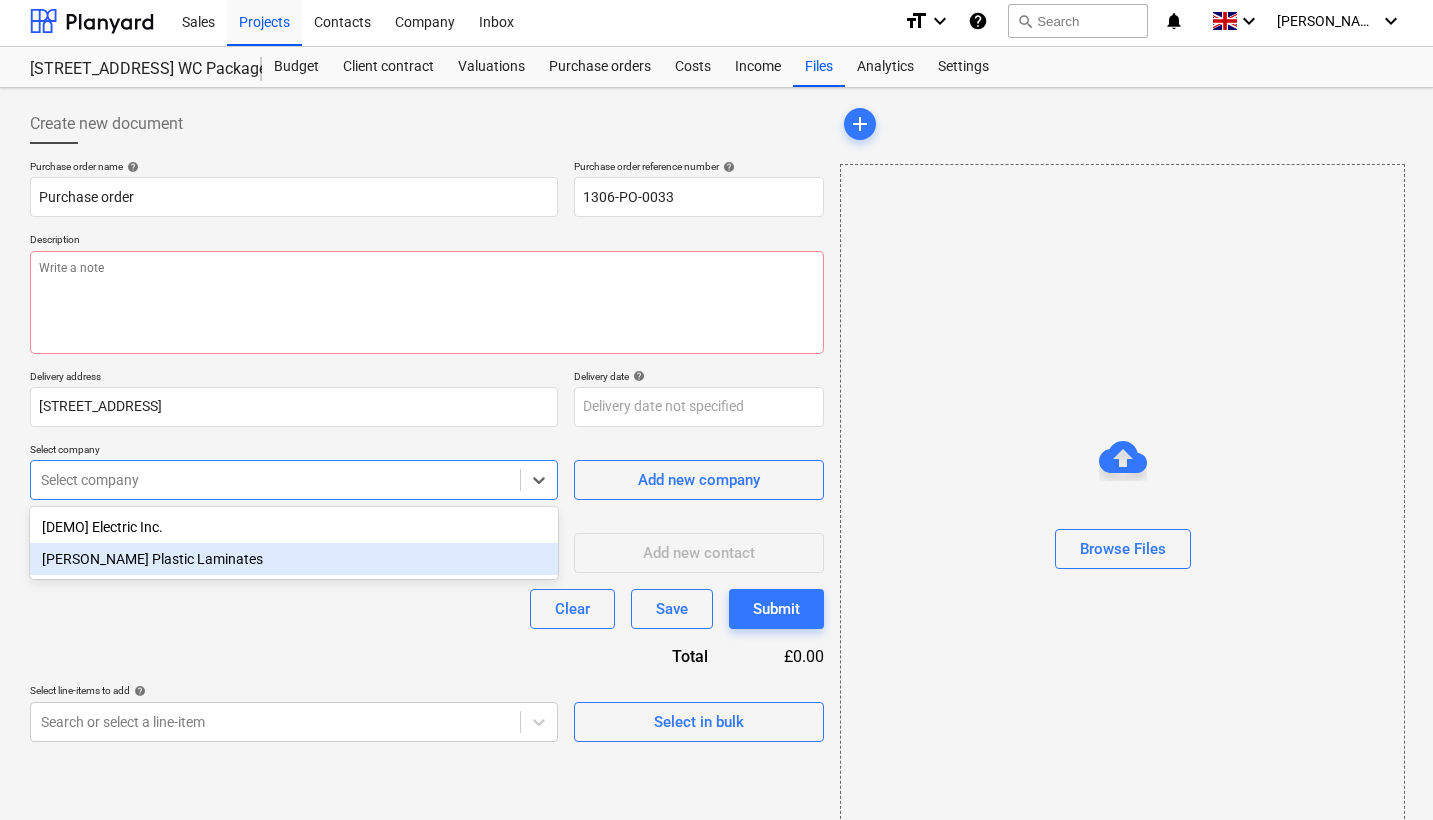drag, startPoint x: 455, startPoint y: 553, endPoint x: 481, endPoint y: 547, distance: 26.683329 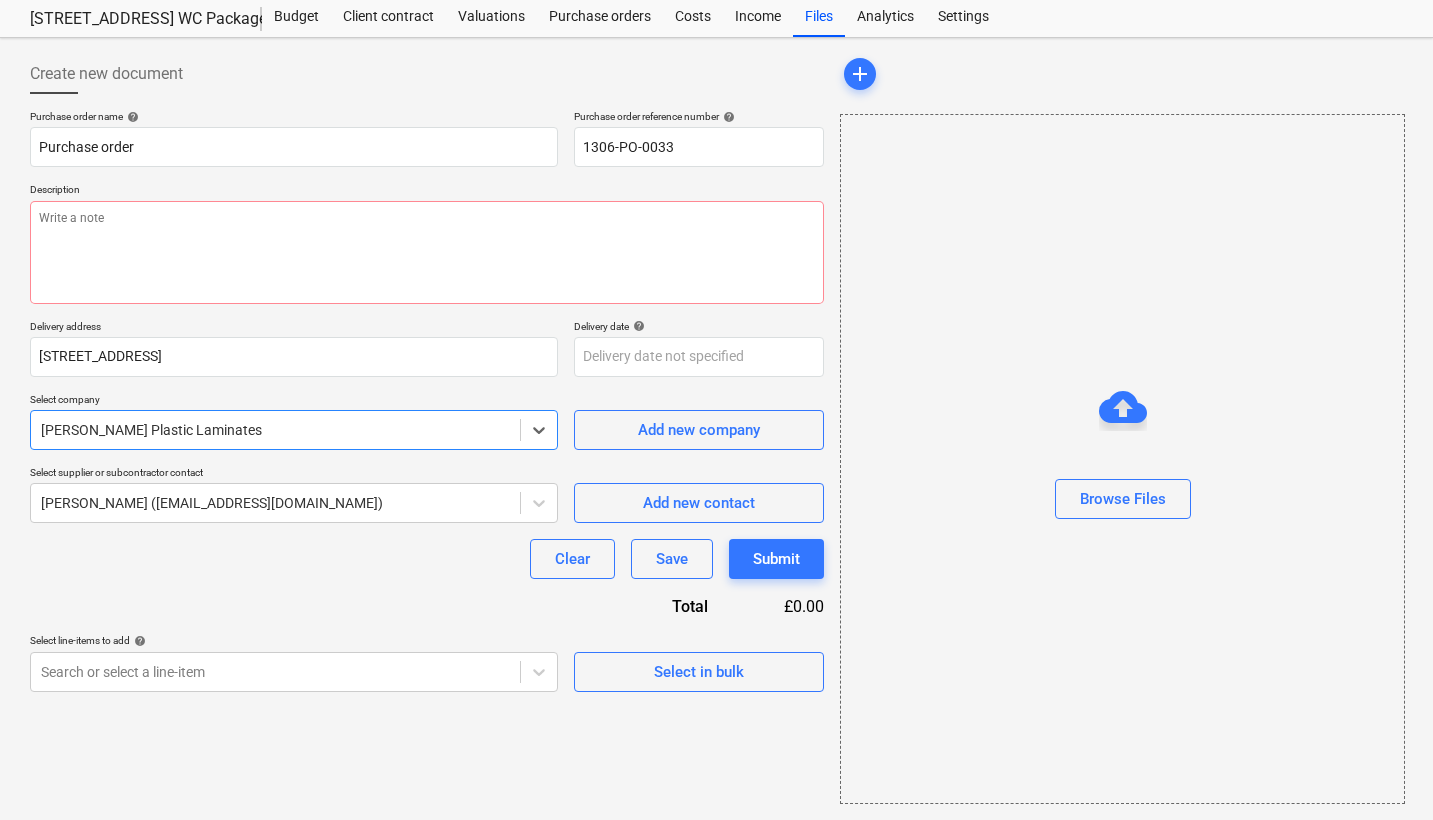 scroll, scrollTop: 54, scrollLeft: 0, axis: vertical 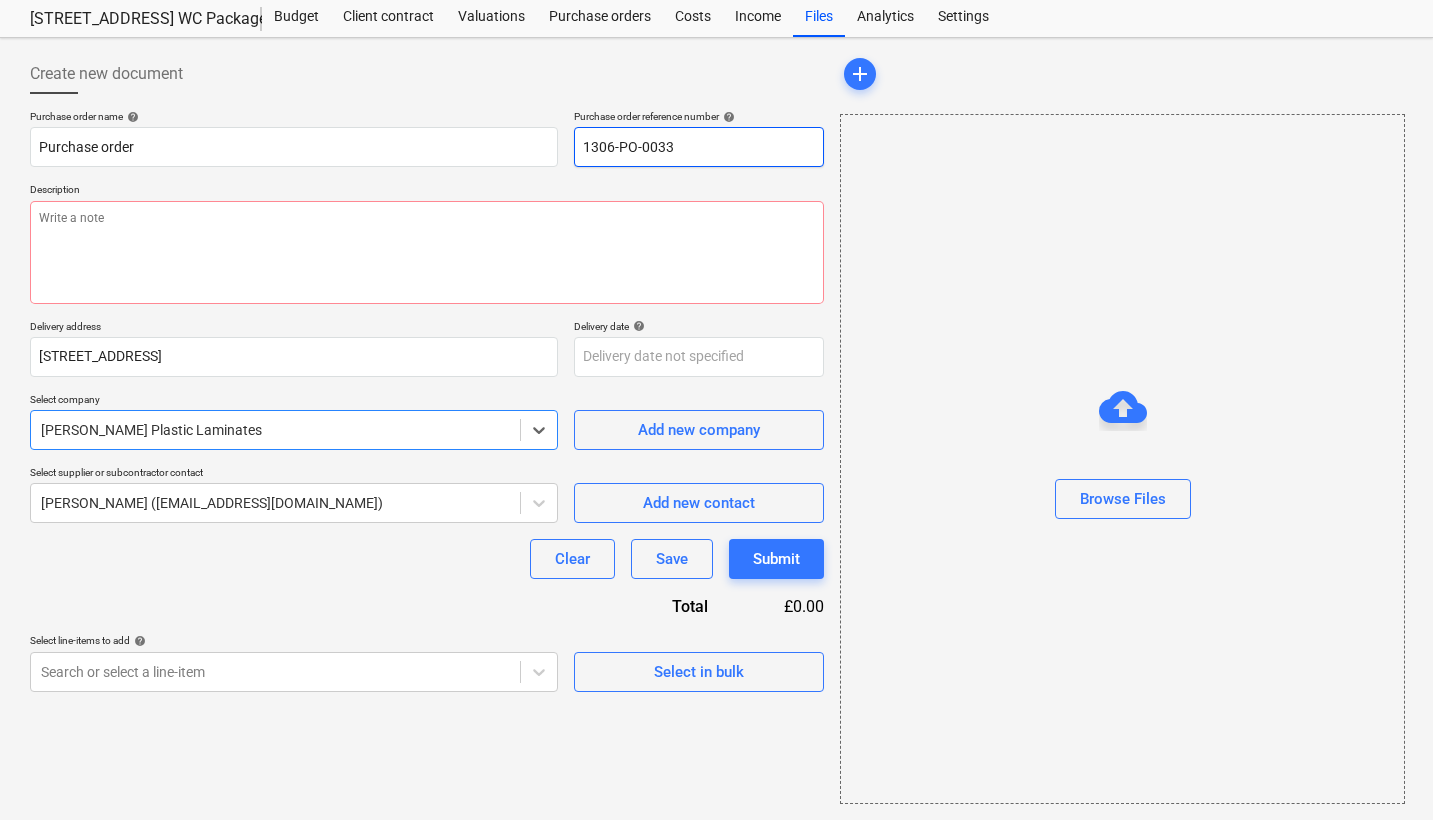 click on "1306-PO-0033" at bounding box center (699, 147) 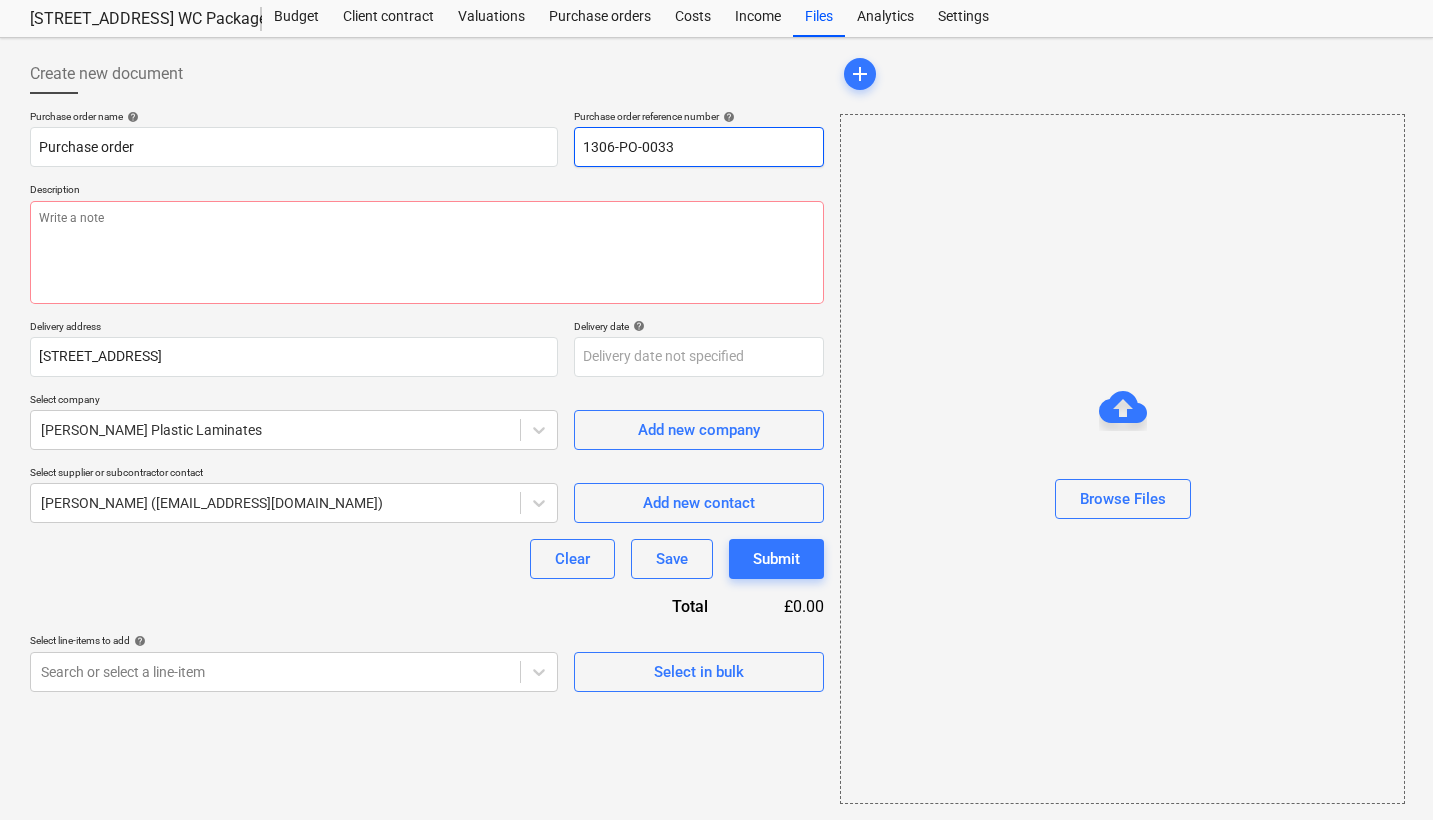 type on "x" 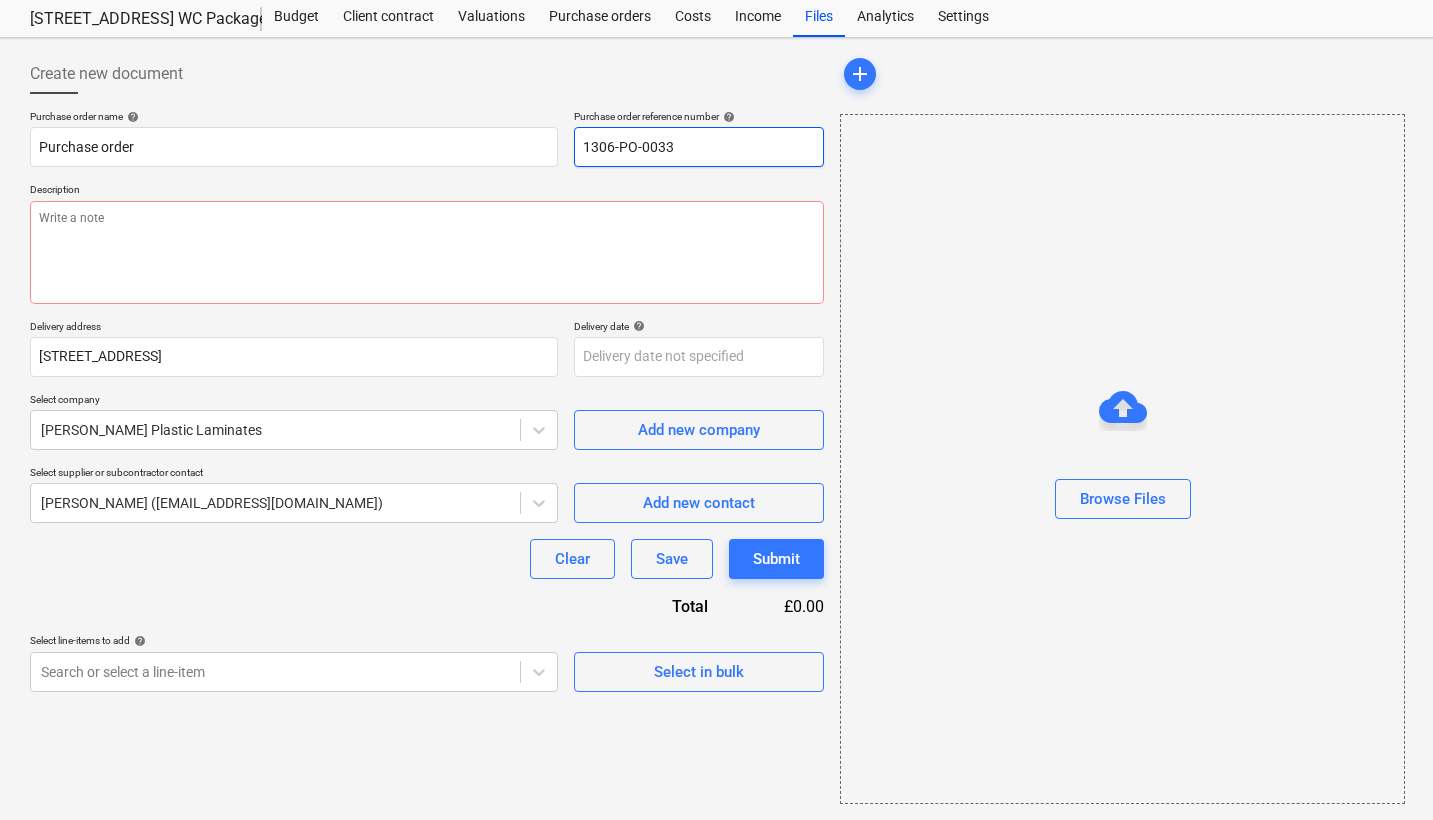 type on "1306-PO-003" 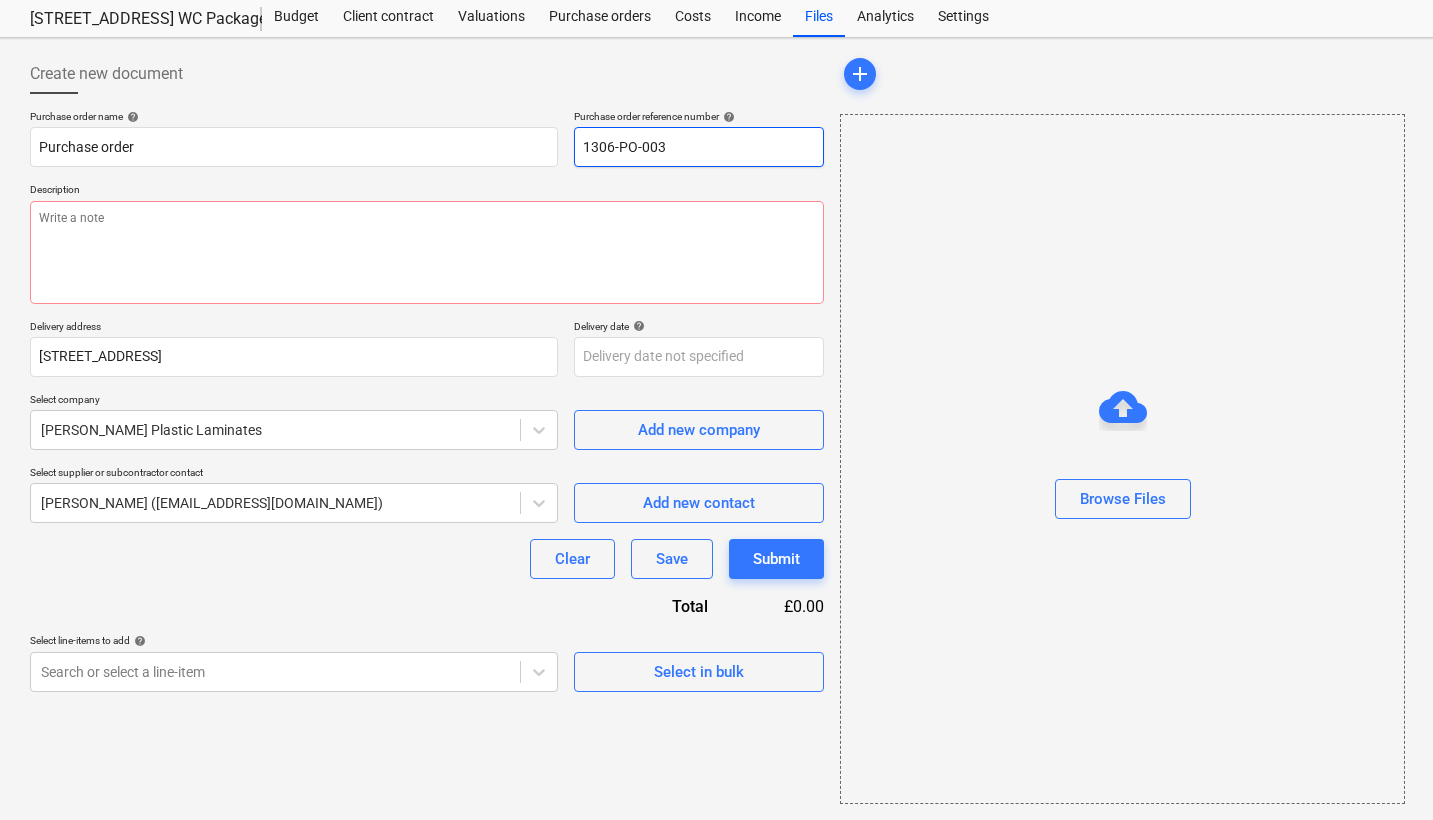 type on "x" 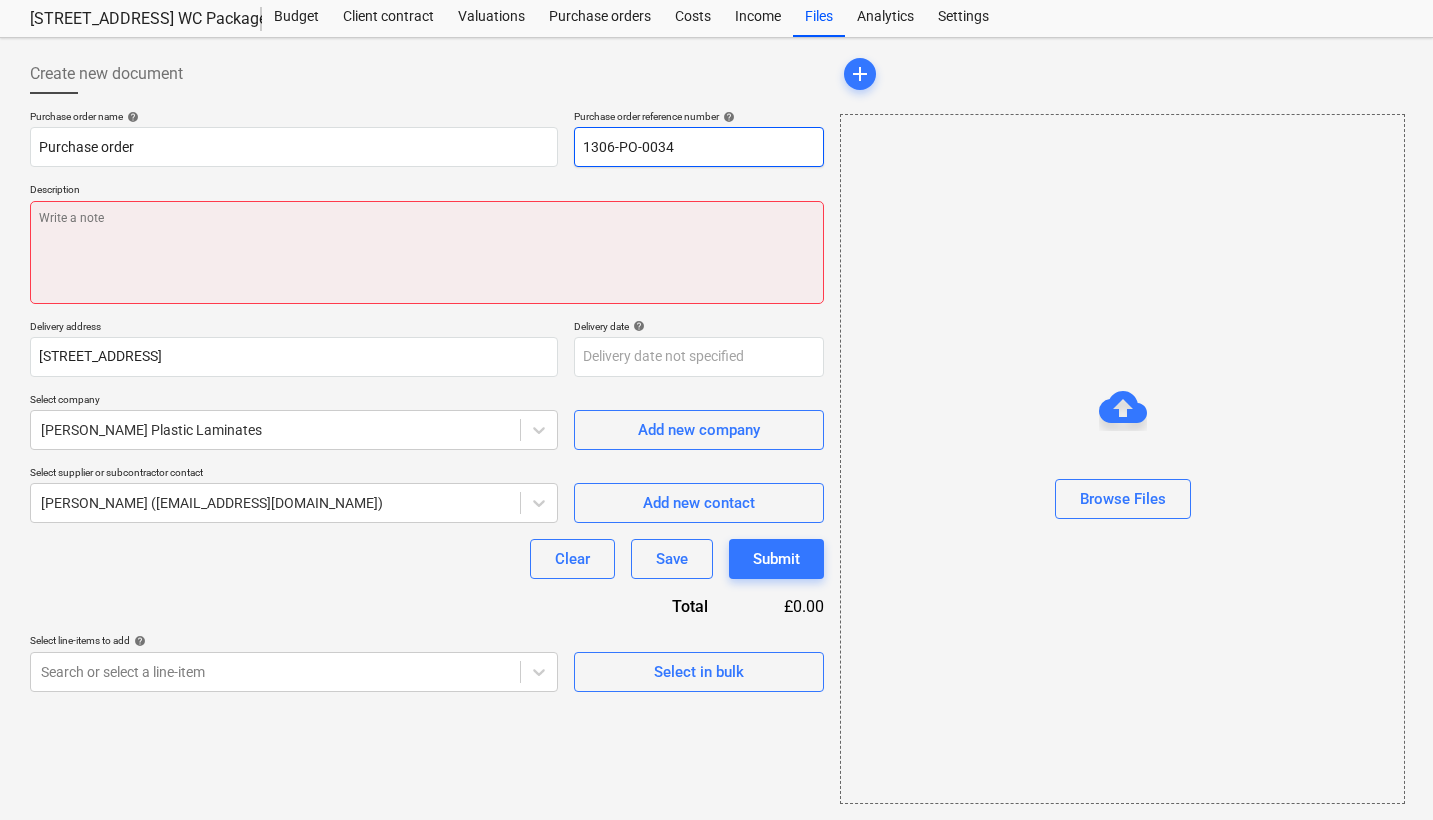type on "1306-PO-0034" 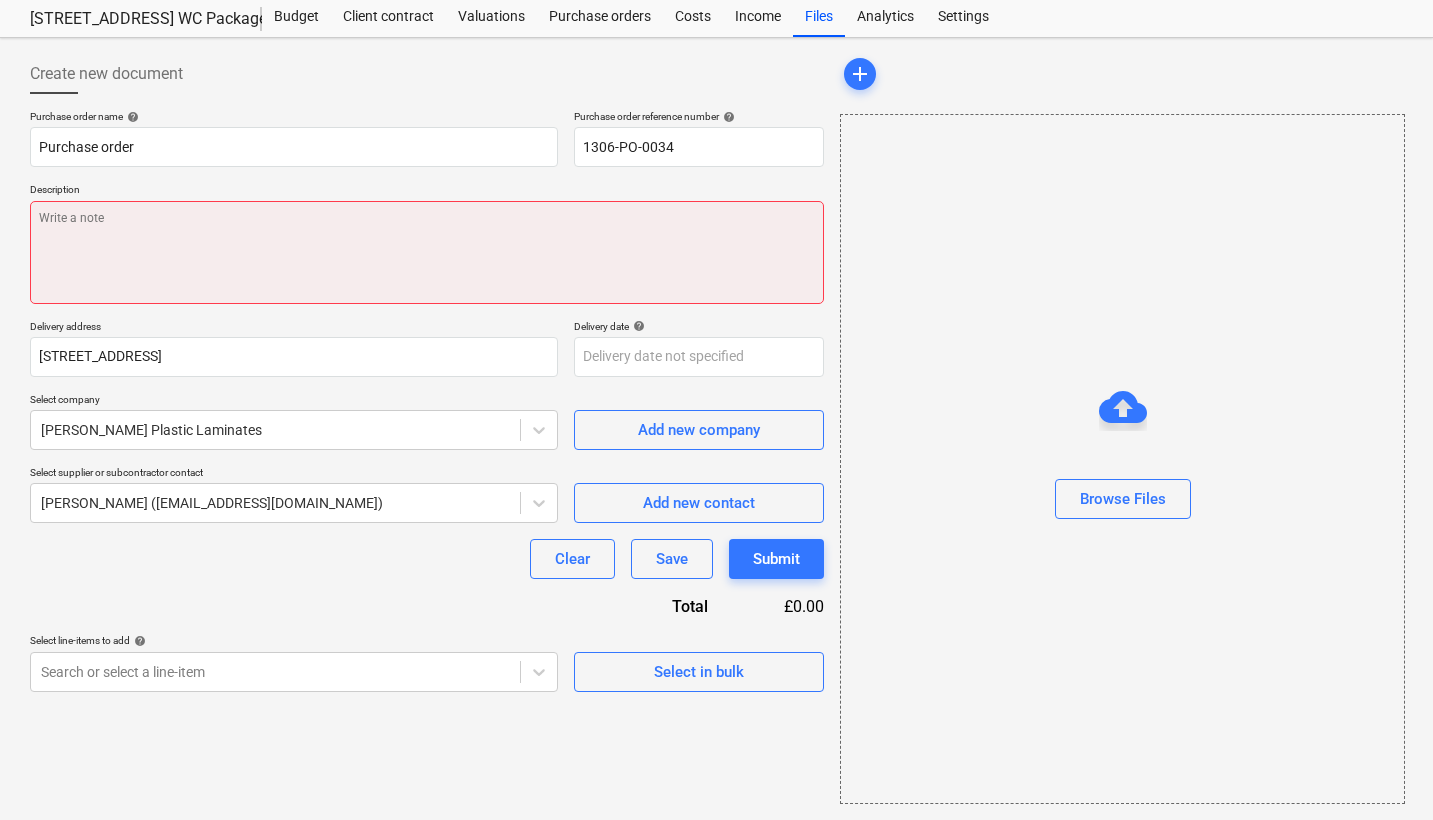 click at bounding box center [427, 252] 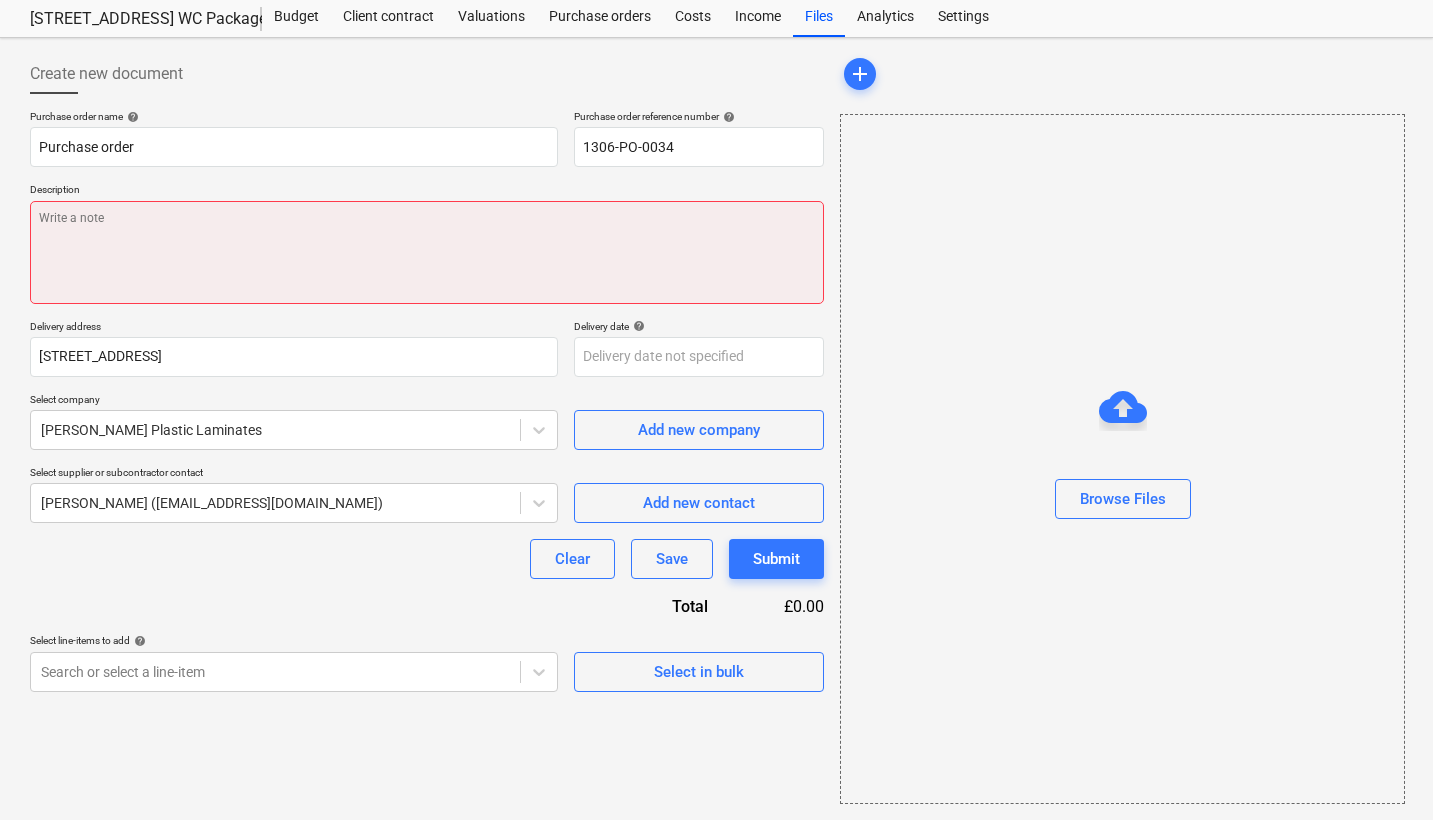 type on "x" 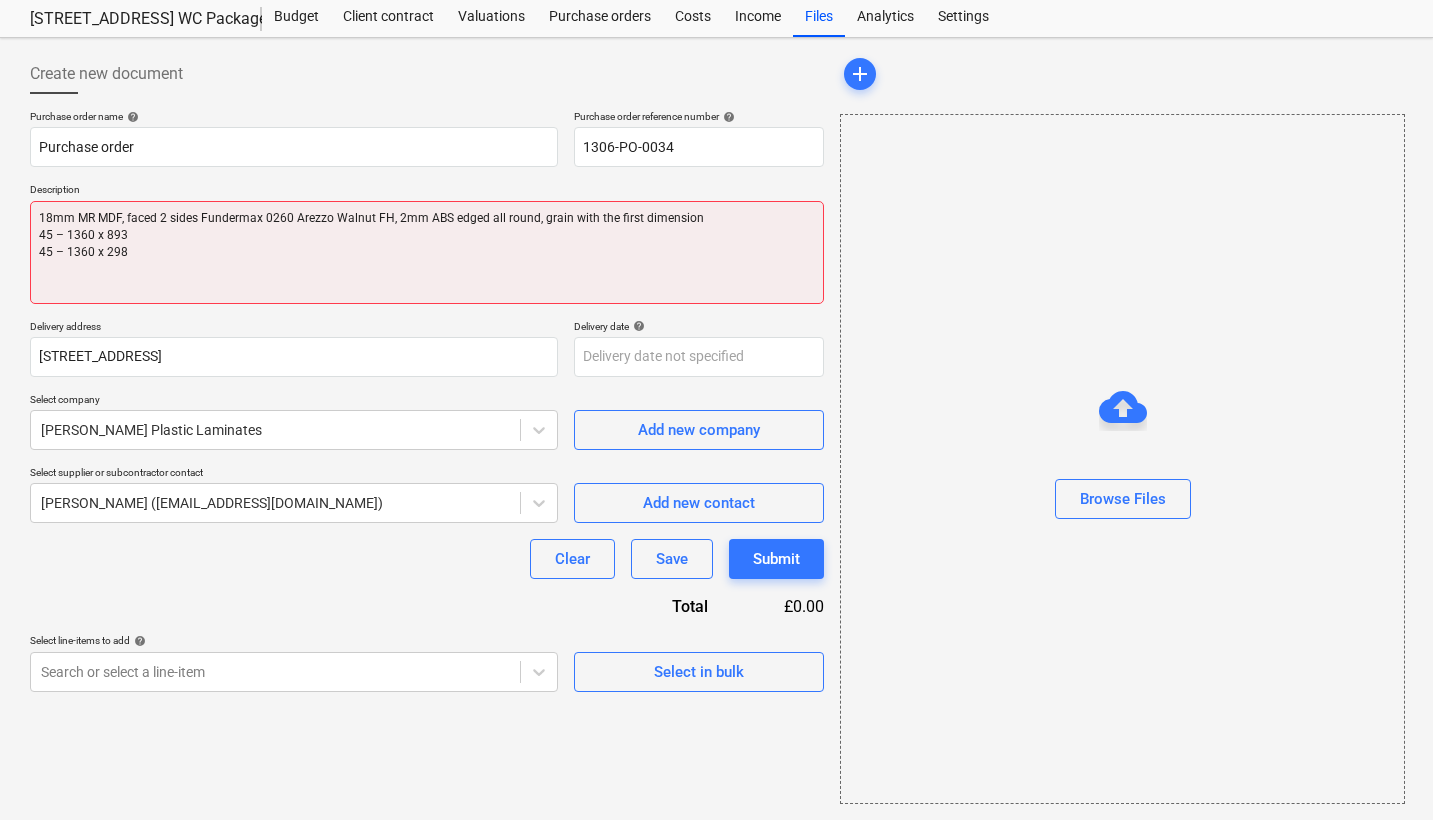 type on "x" 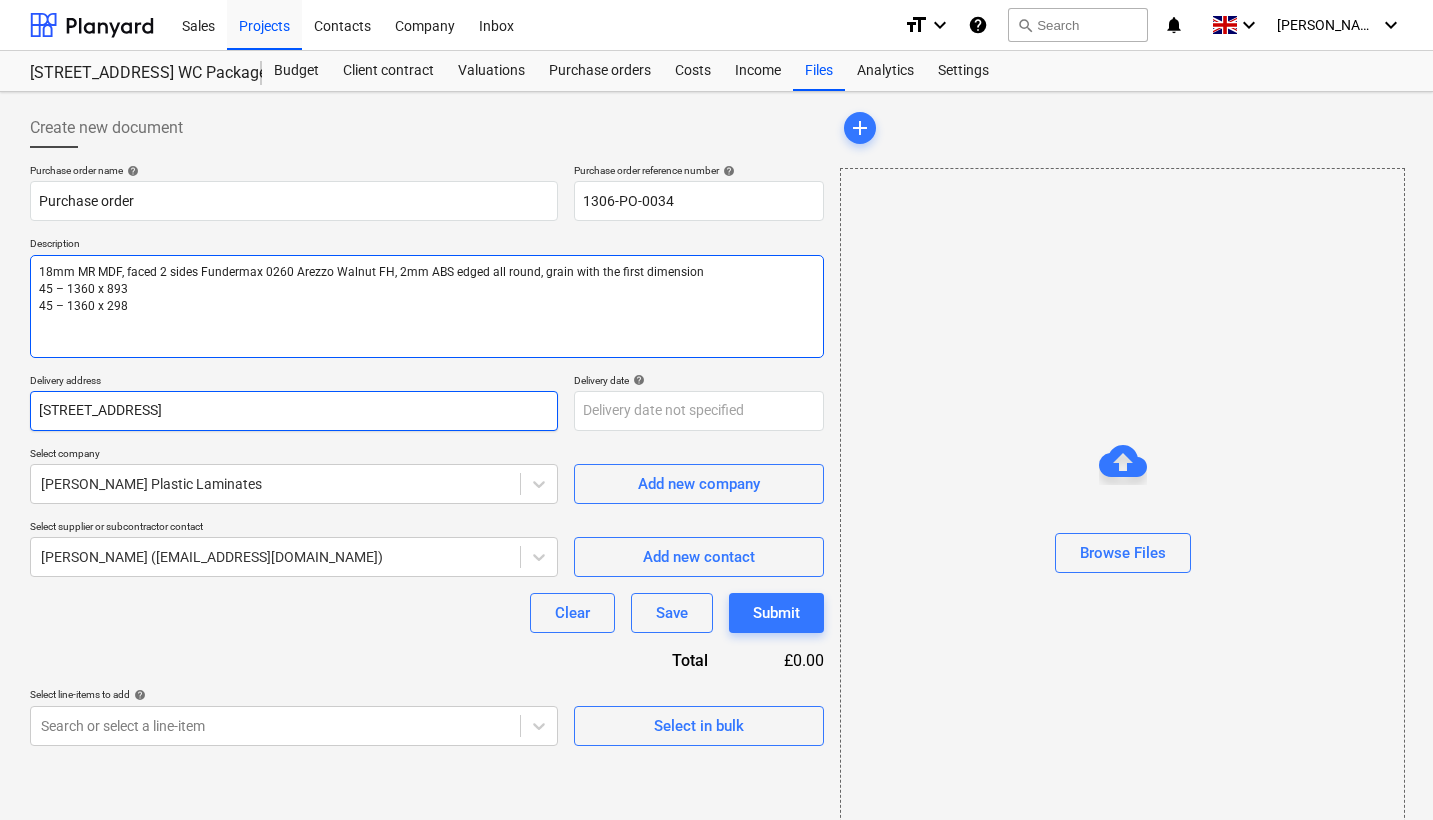 scroll, scrollTop: 0, scrollLeft: 0, axis: both 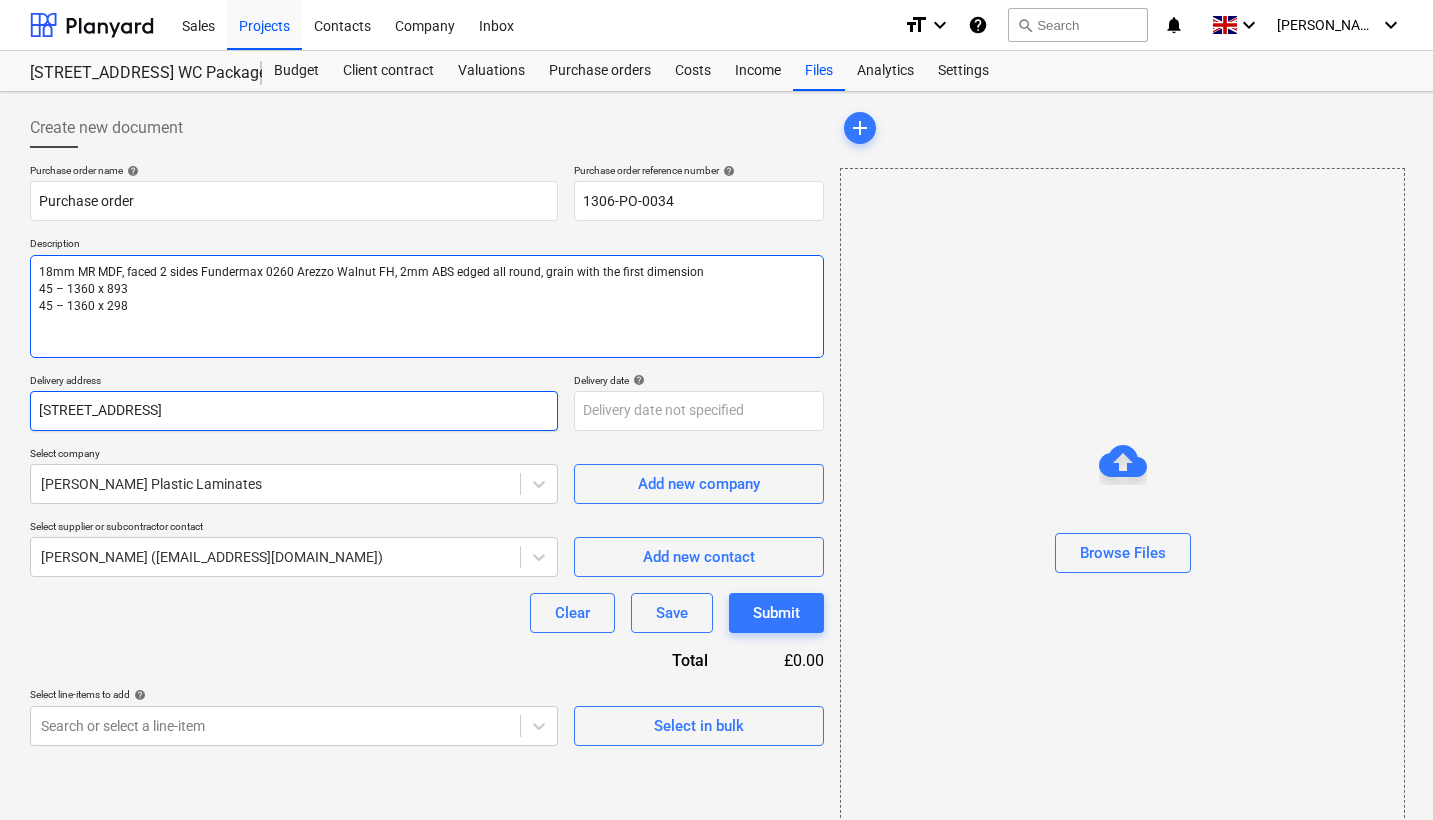 type on "18mm MR MDF, faced 2 sides Fundermax 0260 Arezzo Walnut FH, 2mm ABS edged all round, grain with the first dimension
45 – 1360 x 893
45 – 1360 x 298" 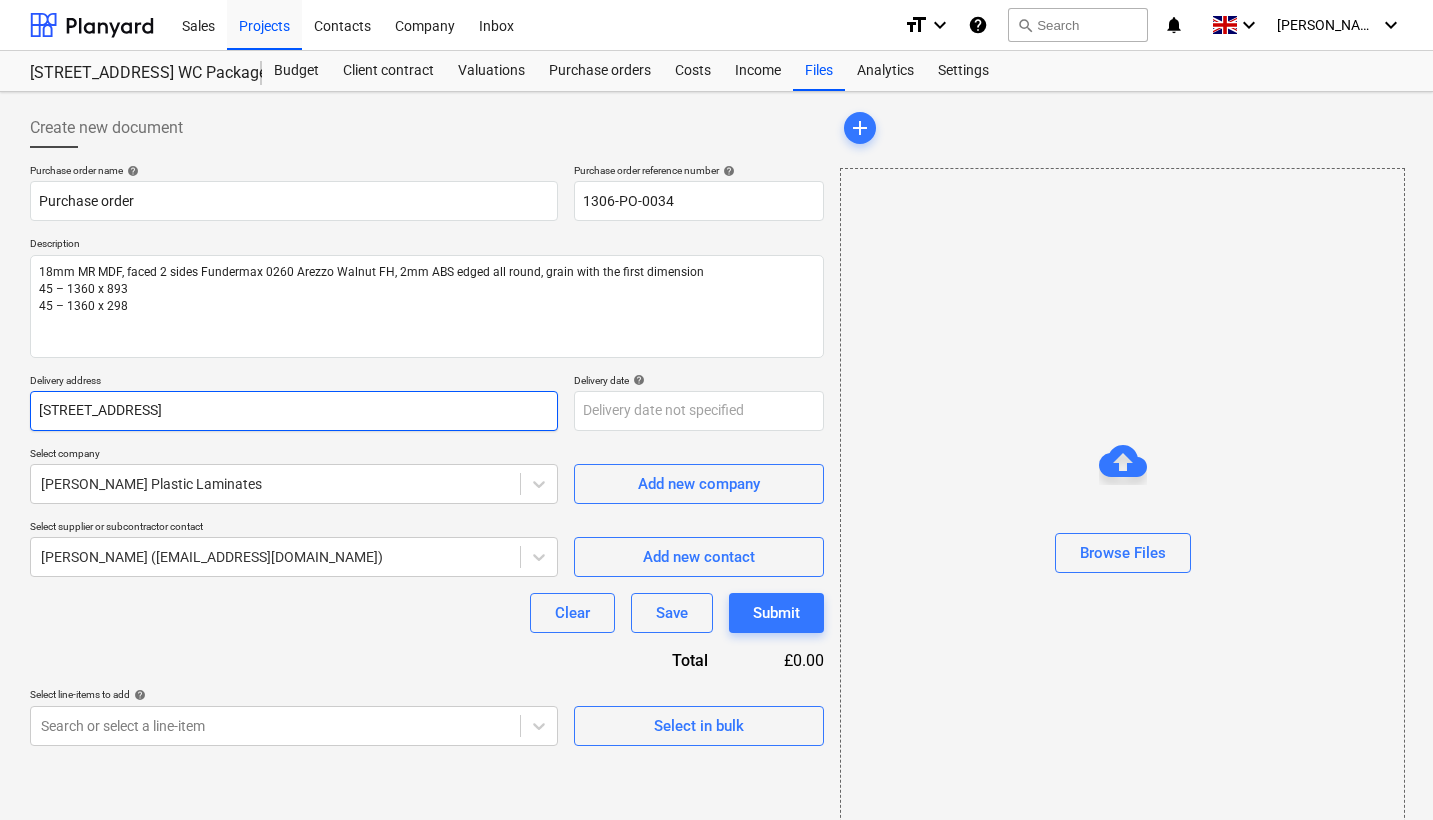 scroll, scrollTop: 3, scrollLeft: 0, axis: vertical 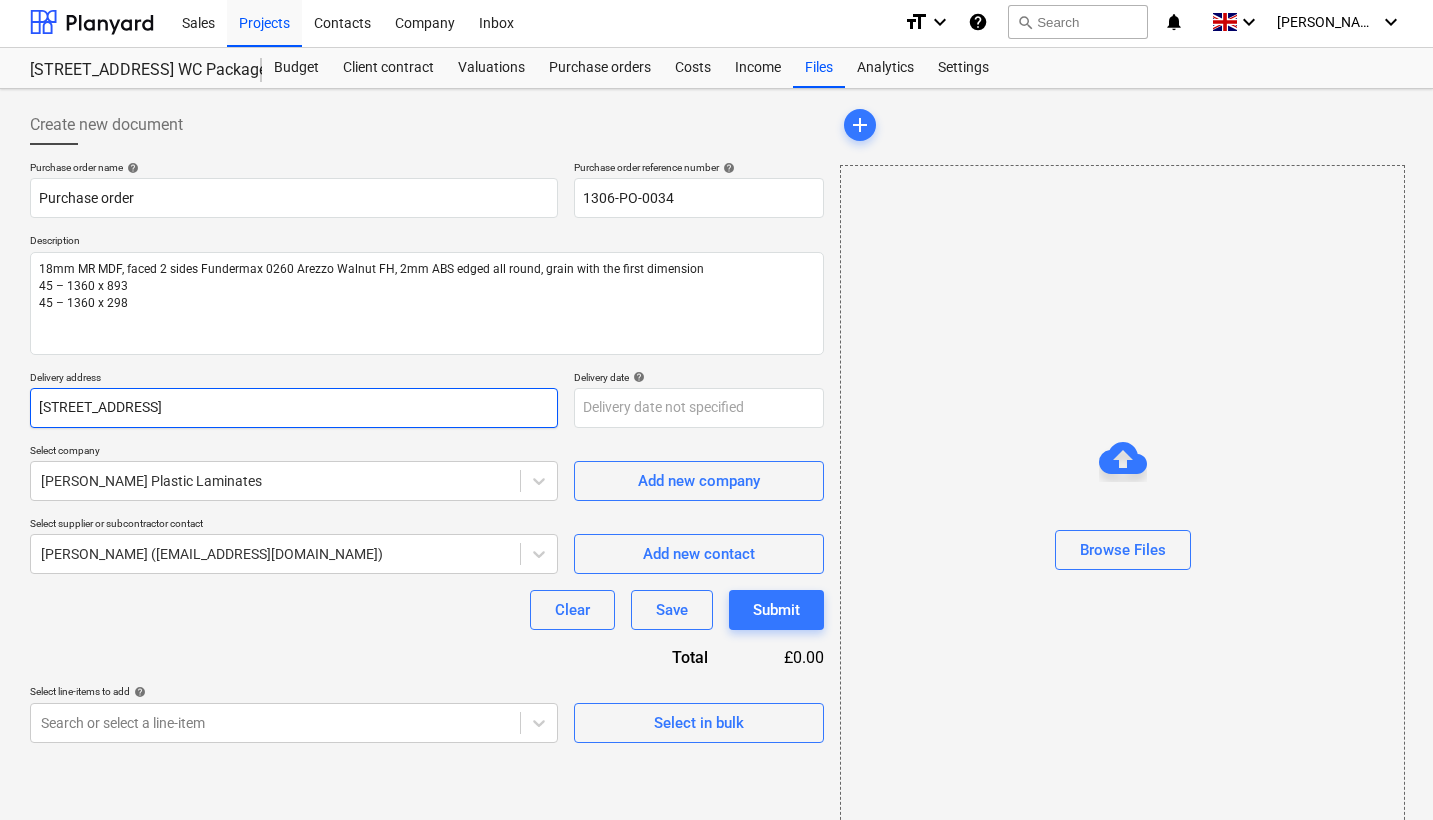 drag, startPoint x: 495, startPoint y: 402, endPoint x: 30, endPoint y: 405, distance: 465.00967 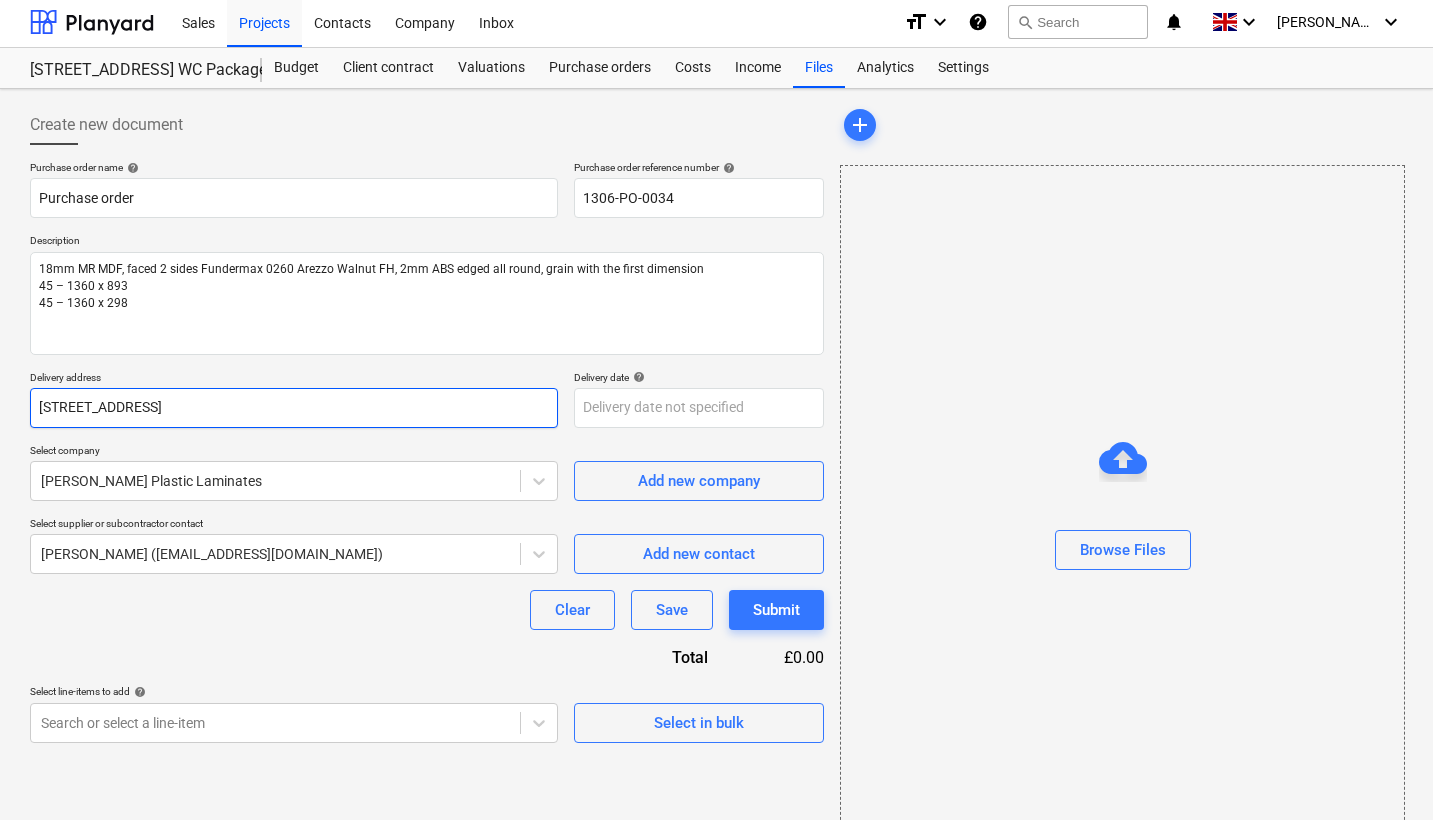 click on "[STREET_ADDRESS]" at bounding box center [294, 408] 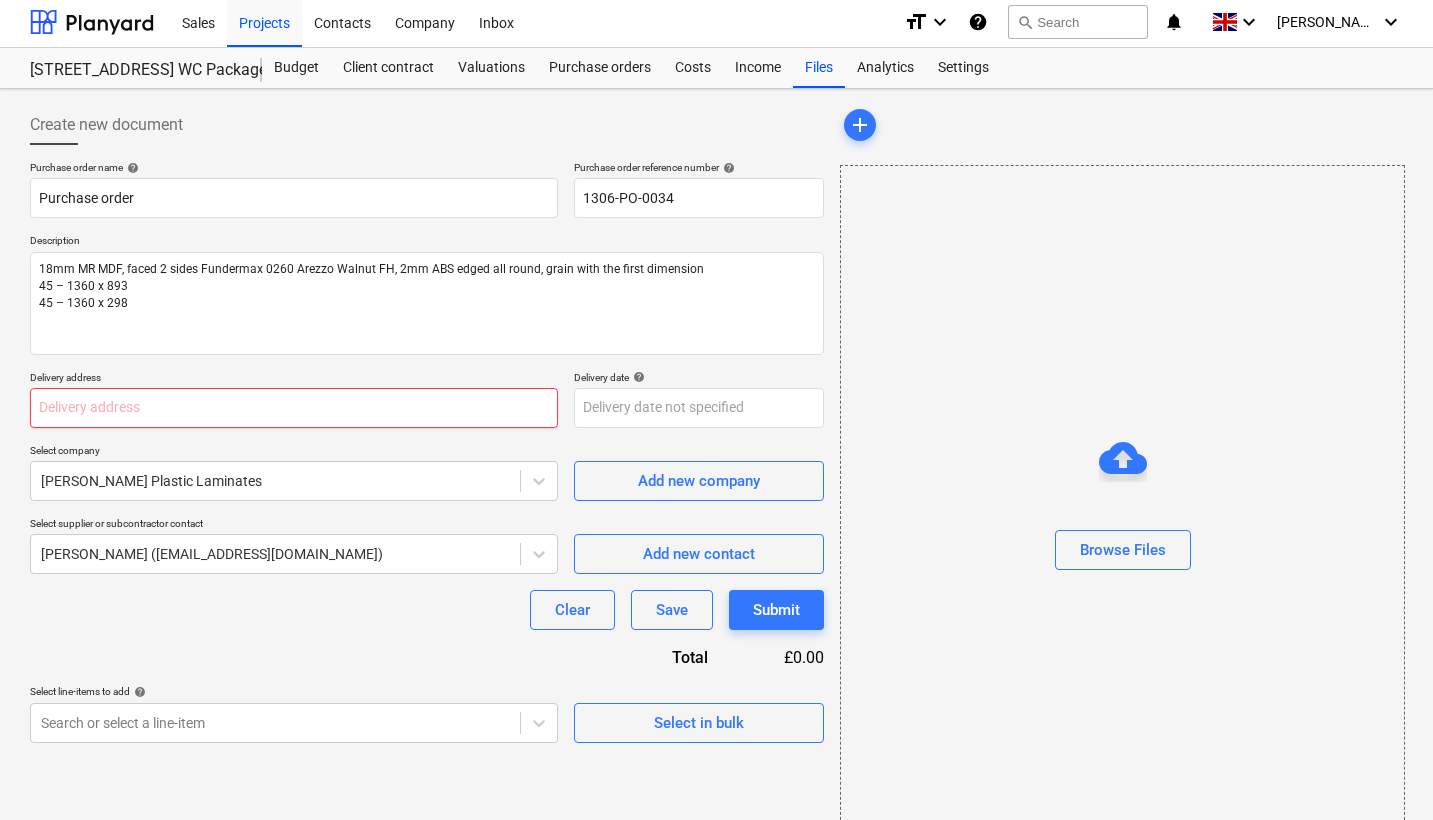 paste on "[STREET_ADDRESS]" 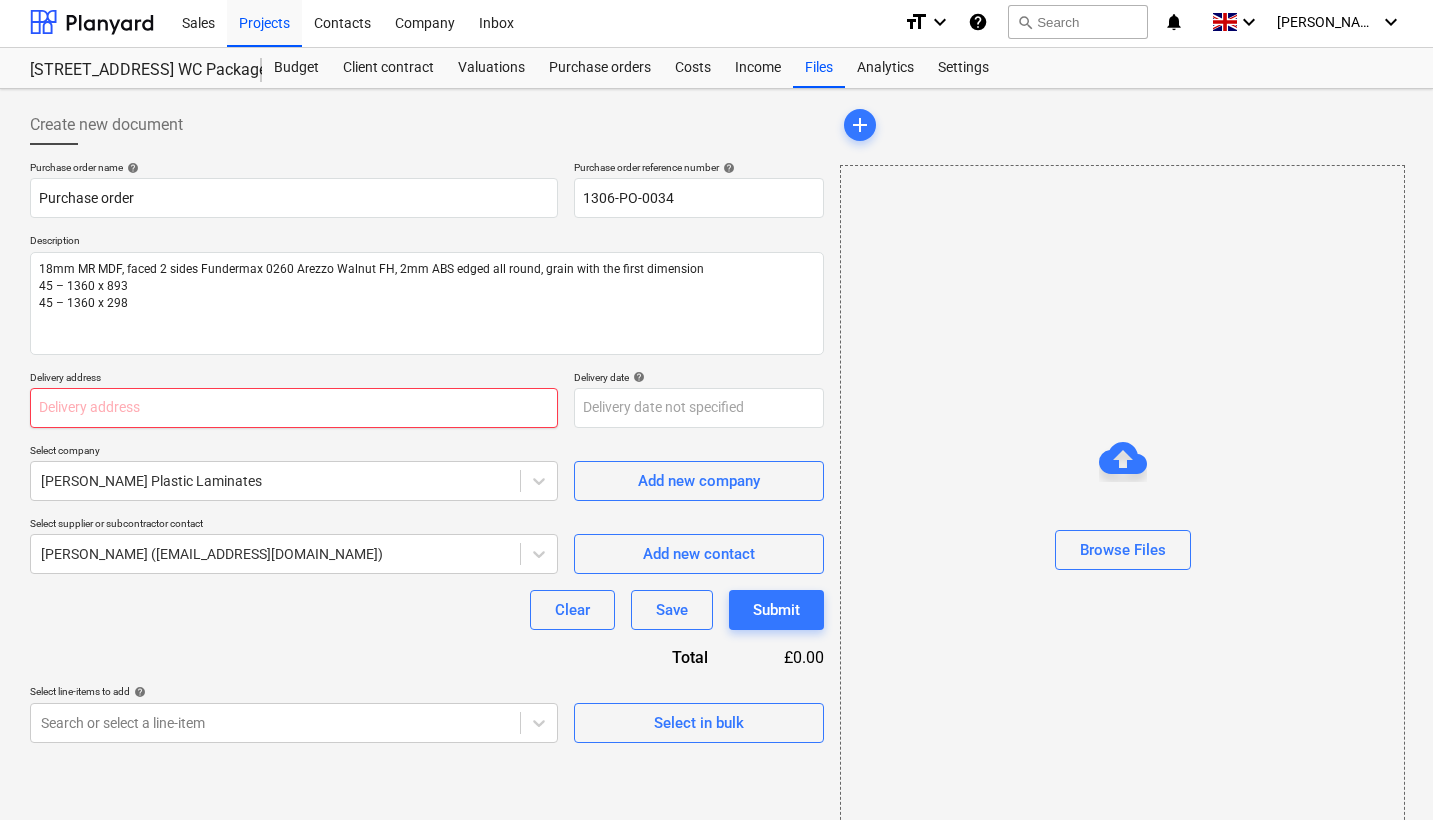 type on "x" 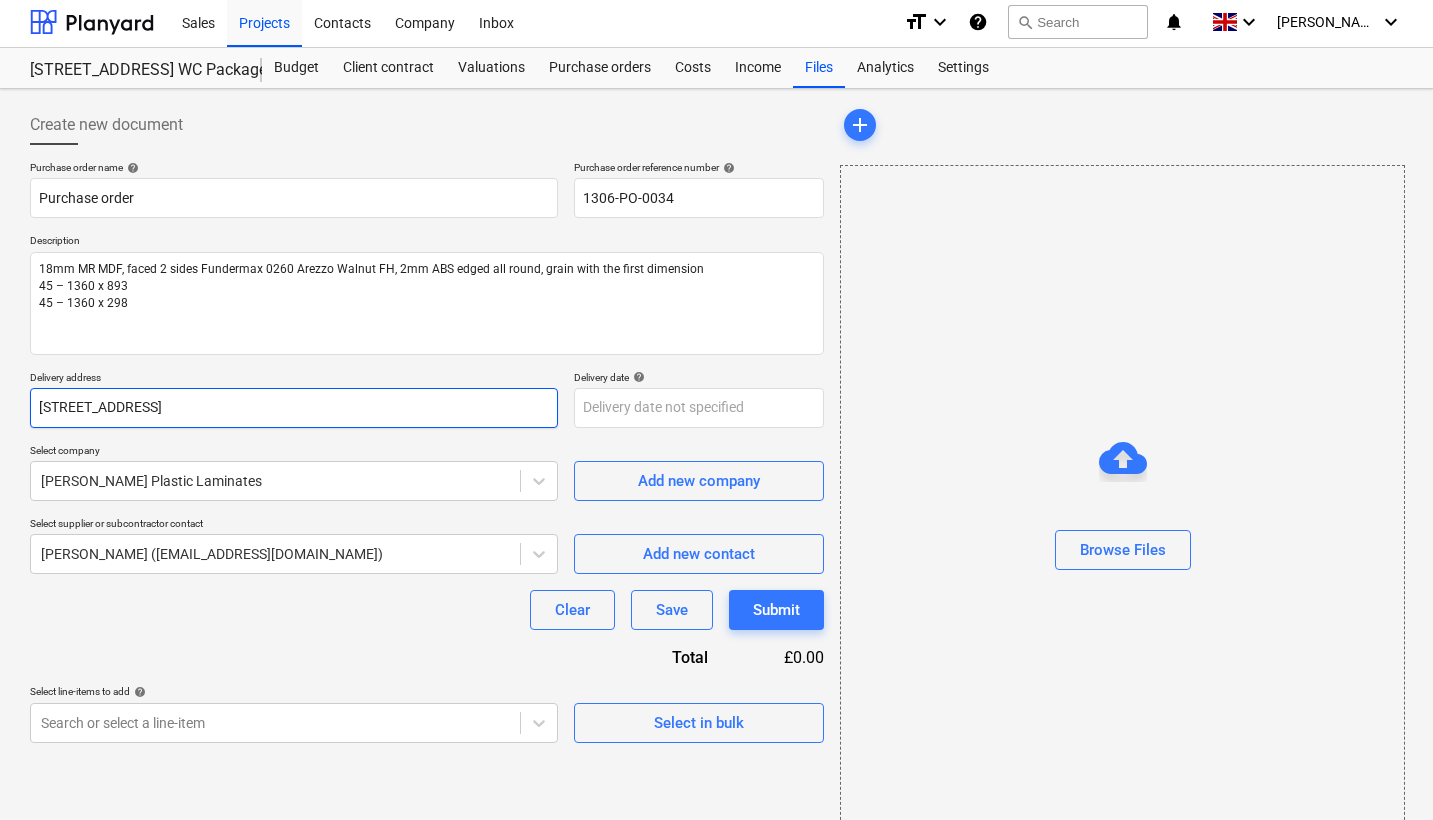 type on "[STREET_ADDRESS]" 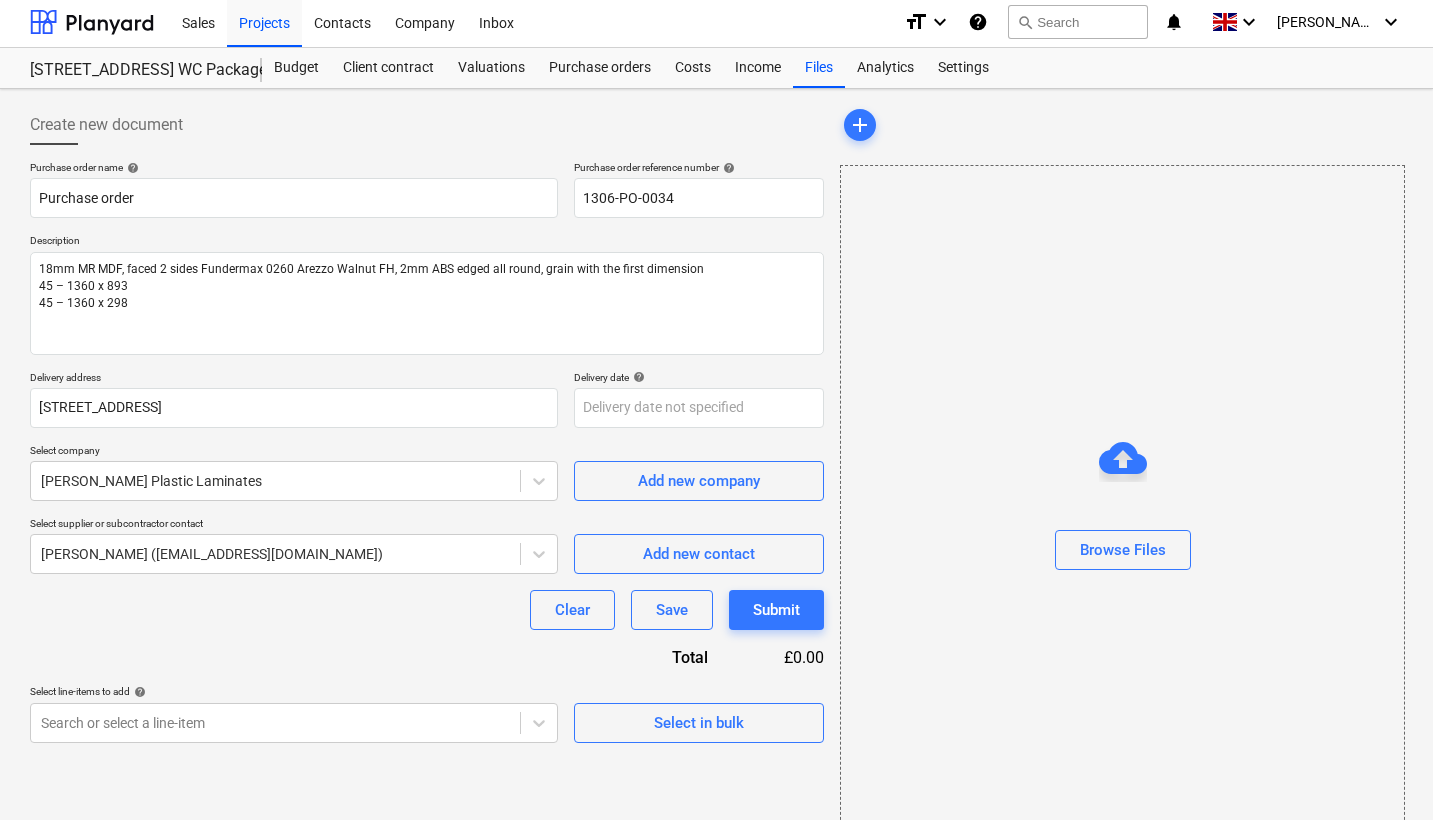 click on "Browse Files" at bounding box center (1122, 510) 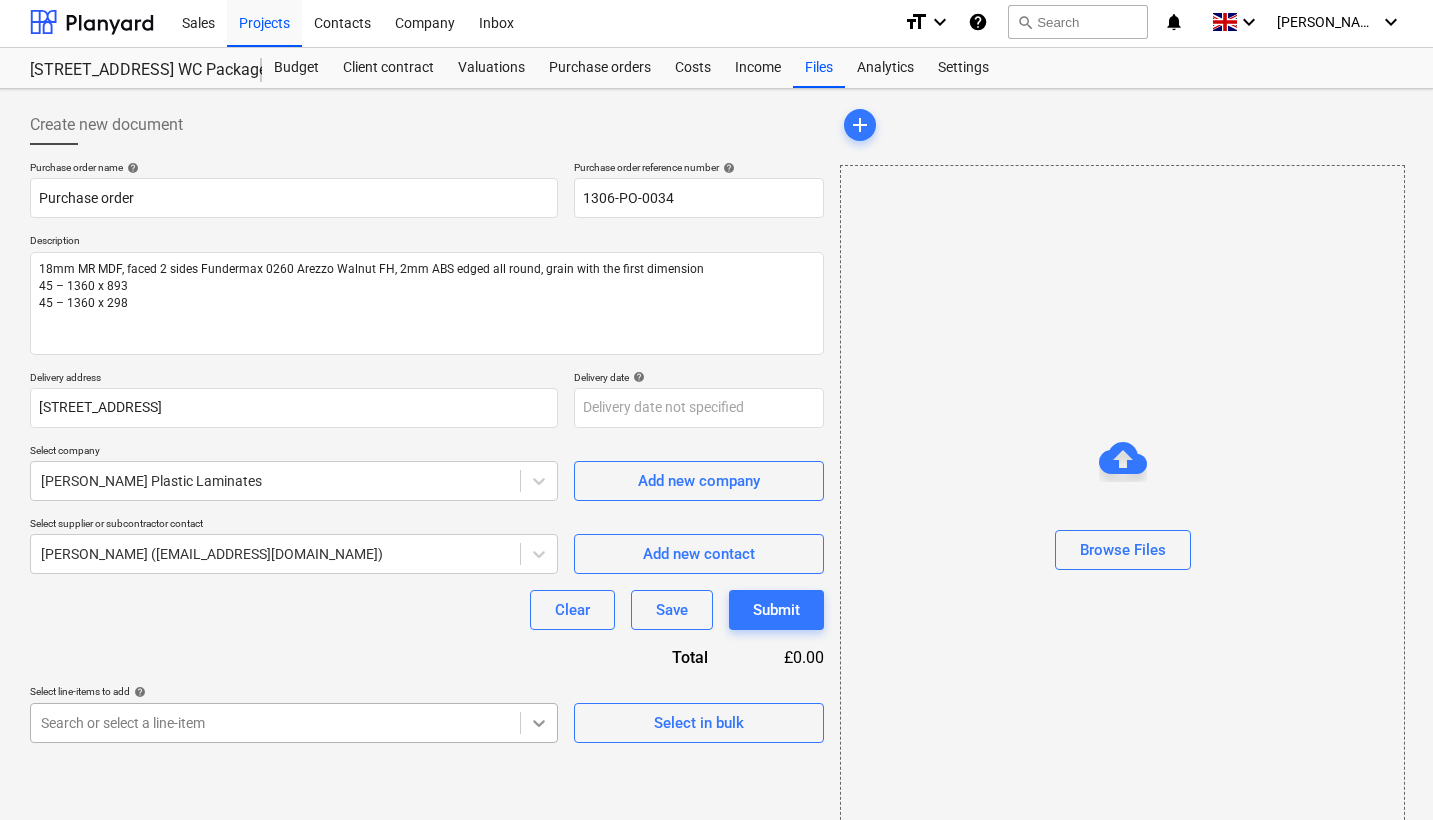 click on "Sales Projects Contacts Company Inbox format_size keyboard_arrow_down help search Search notifications 0 keyboard_arrow_down C. Lyford keyboard_arrow_down 30 Duke Street WC Package 30 Duke Street  Budget Client contract Valuations Purchase orders Costs Income Files Analytics Settings Create new document Purchase order name help Purchase order Purchase order reference number help 1306-PO-0034 Description 18mm MR MDF, faced 2 sides Fundermax 0260 Arezzo Walnut FH, 2mm ABS edged all round, grain with the first dimension
45 – 1360 x 893
45 – 1360 x 298 Delivery address 3 Conqueror Court Spilsby Road Romford Essex RM3 8SB Delivery date help Press the down arrow key to interact with the calendar and
select a date. Press the question mark key to get the keyboard shortcuts for changing dates. Select company Baldwin Plastic Laminates    Add new company Select supplier or subcontractor contact Paul Baldwin (info@baldwinplastics.co.uk) Add new contact Clear Save Submit Total £0.00 Select line-items to add x" at bounding box center (716, 416) 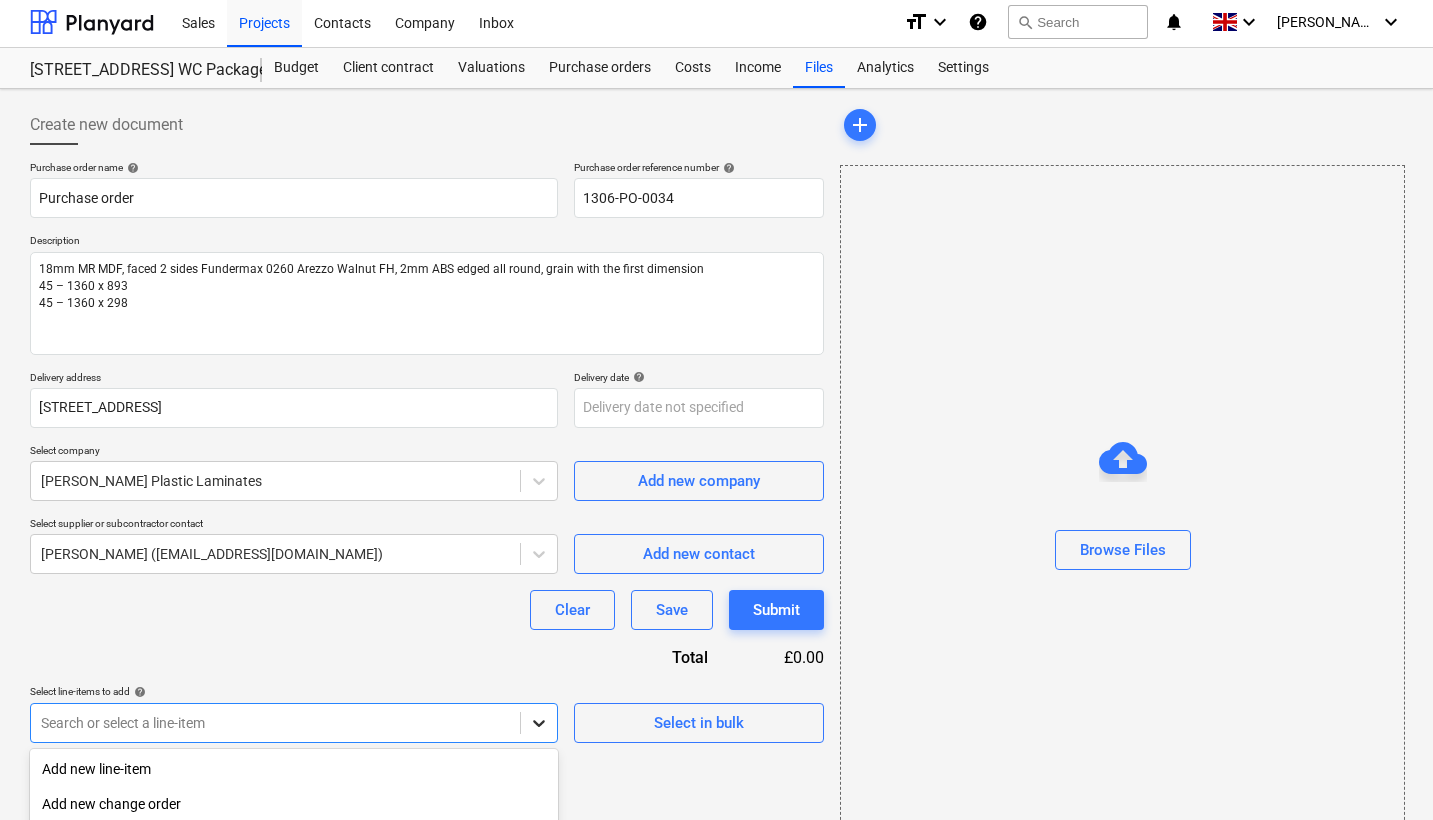 scroll, scrollTop: 236, scrollLeft: 0, axis: vertical 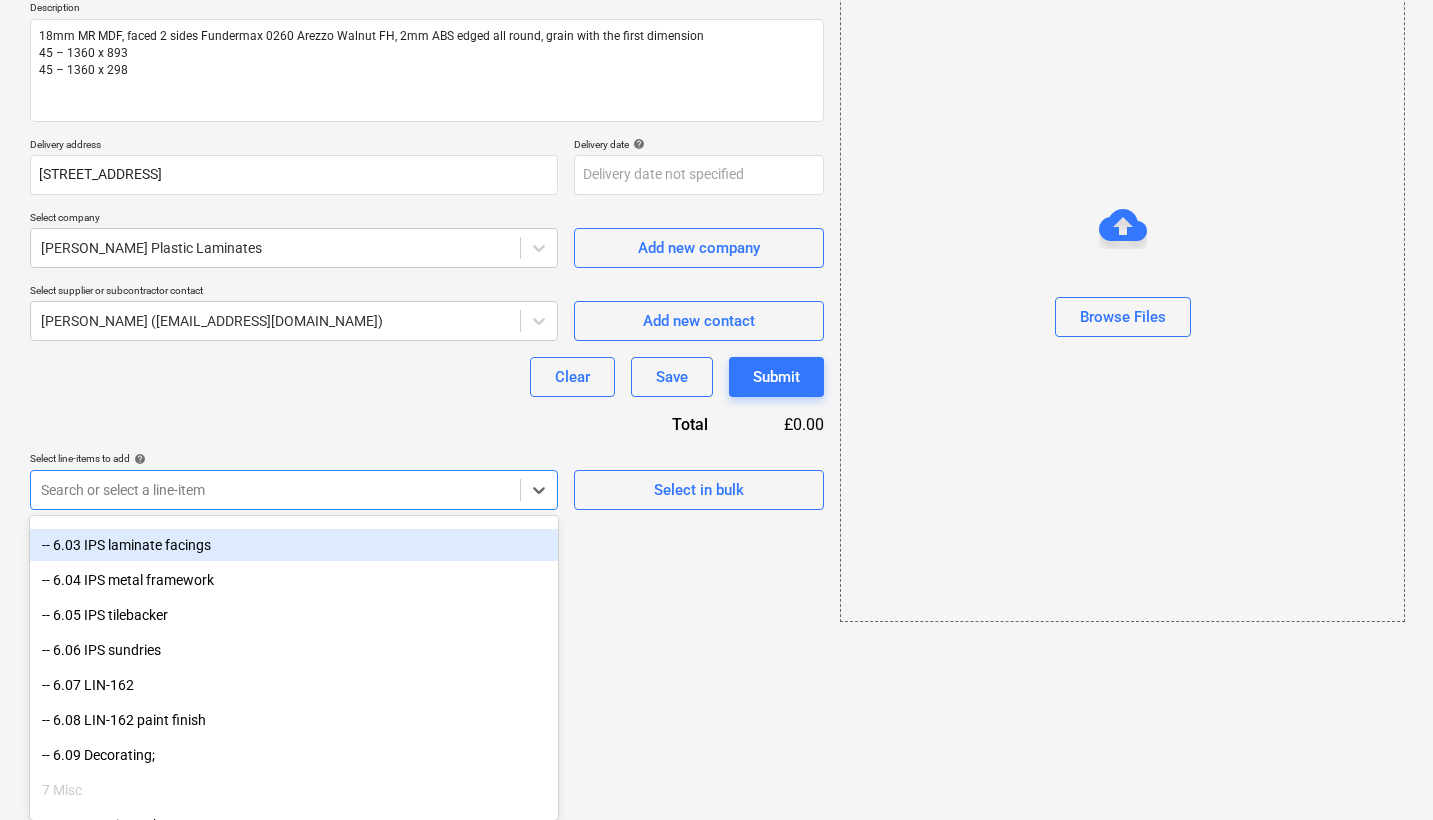 click on "--  6.03 IPS laminate facings" at bounding box center [294, 545] 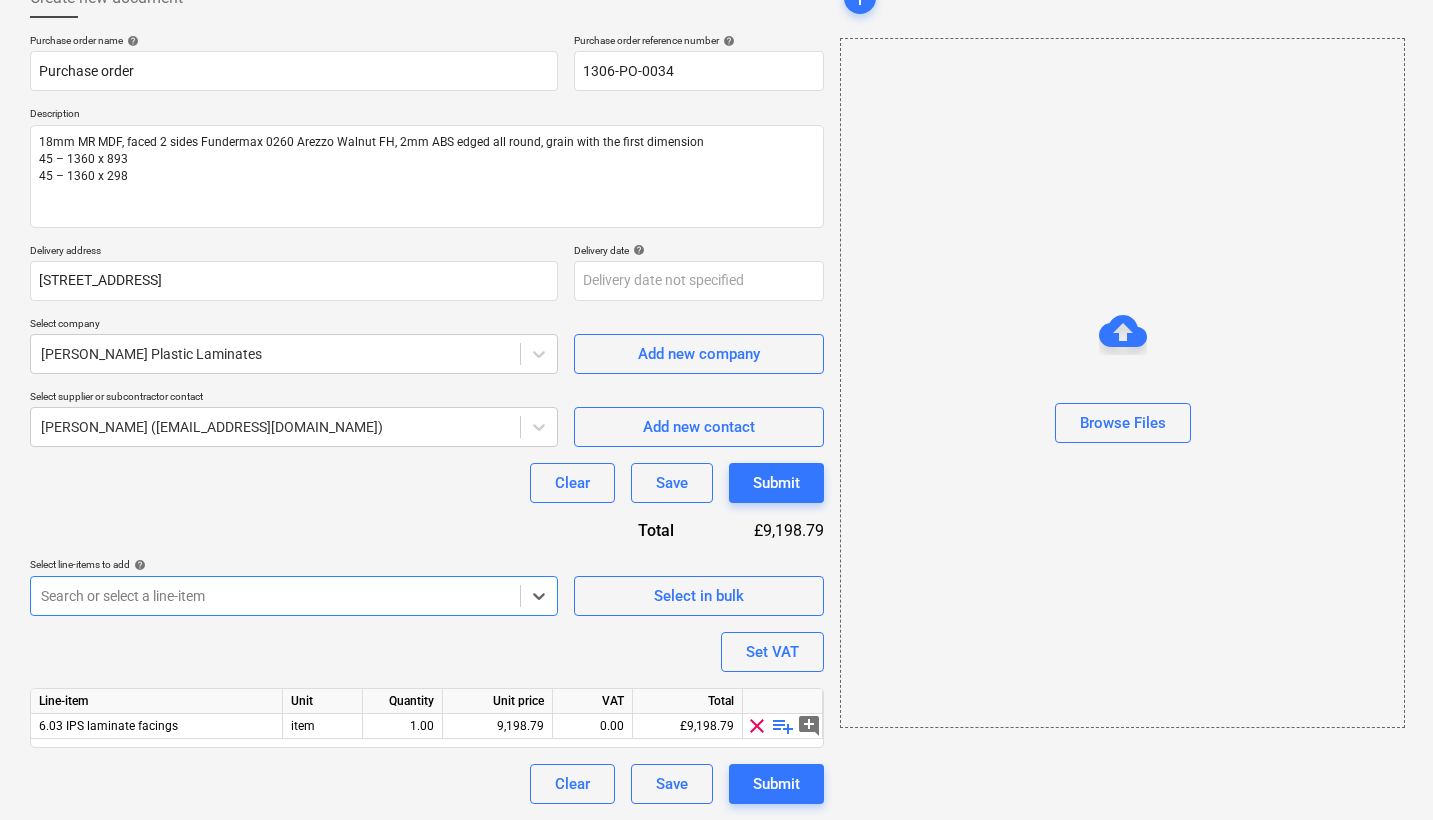 scroll, scrollTop: 128, scrollLeft: 0, axis: vertical 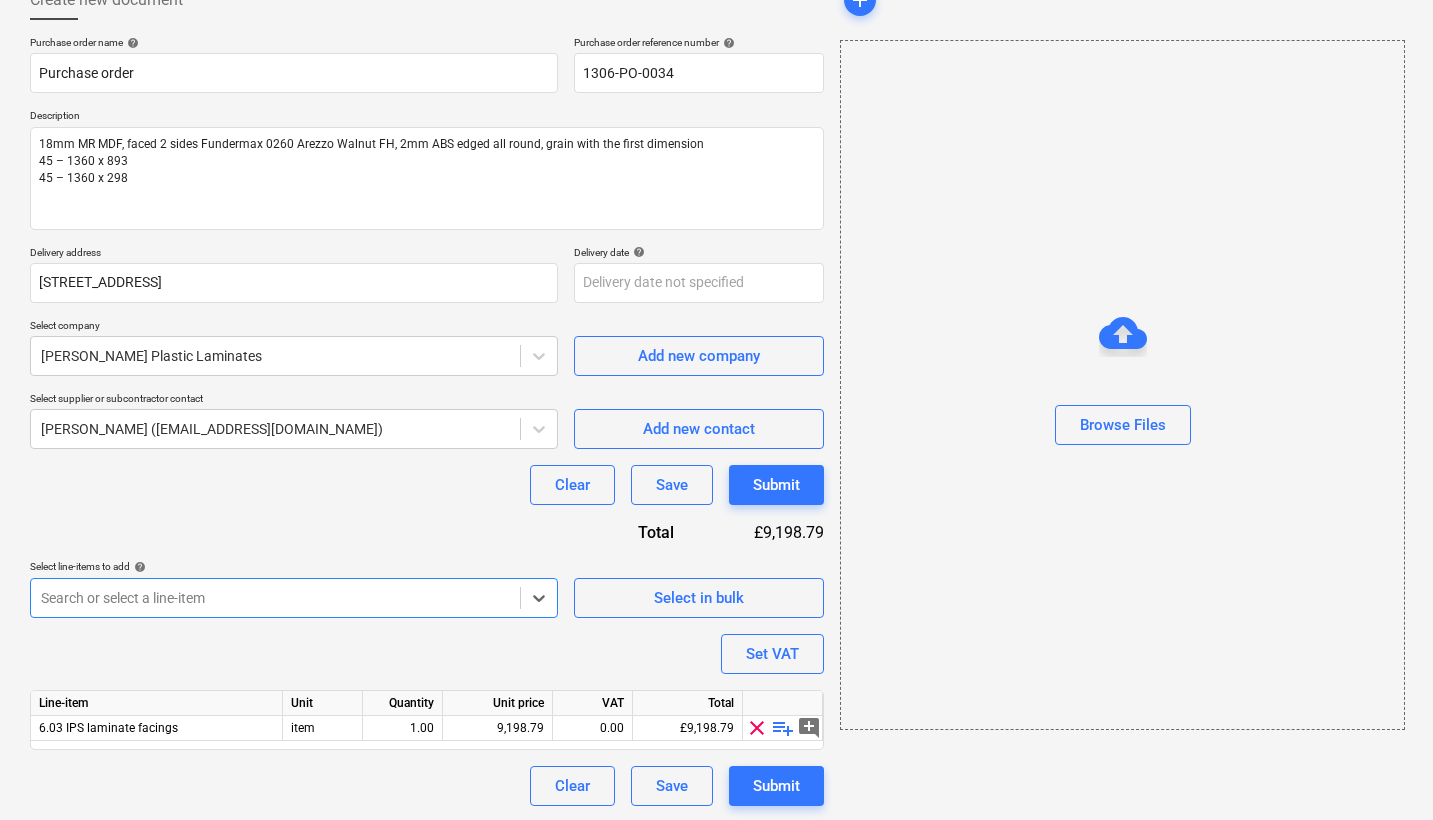 type on "x" 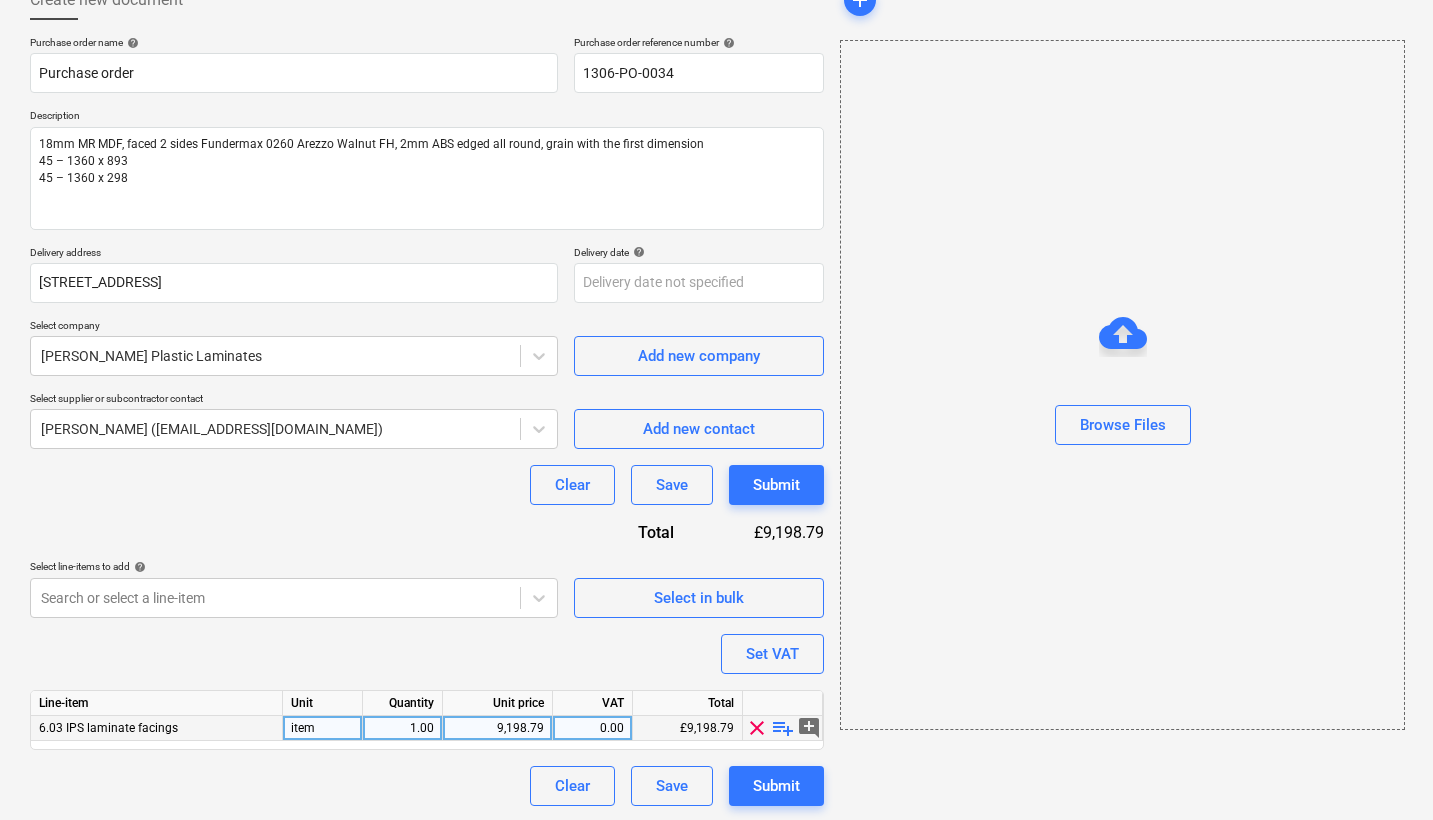 click on "9,198.79" at bounding box center (497, 728) 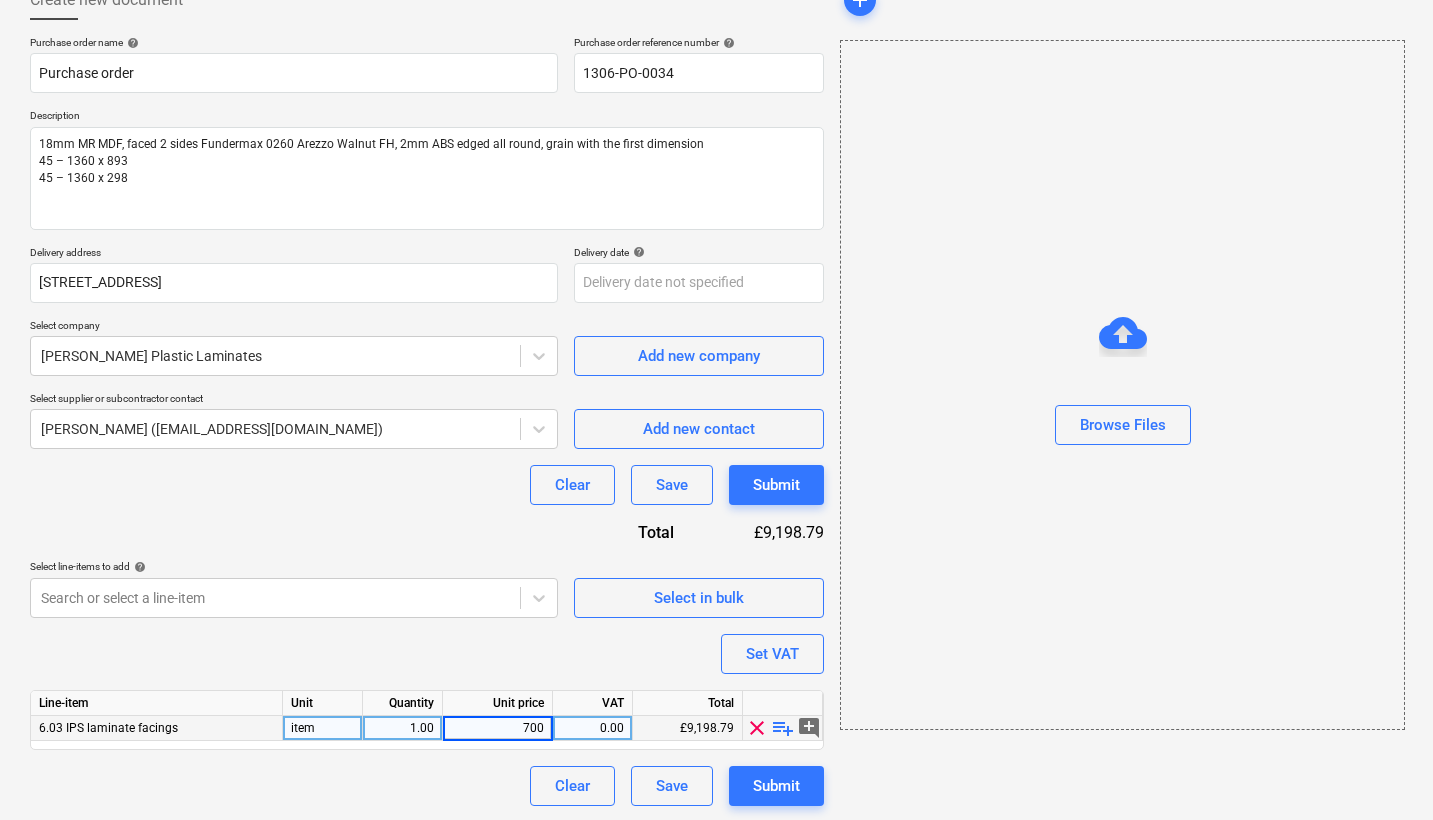 type on "7000" 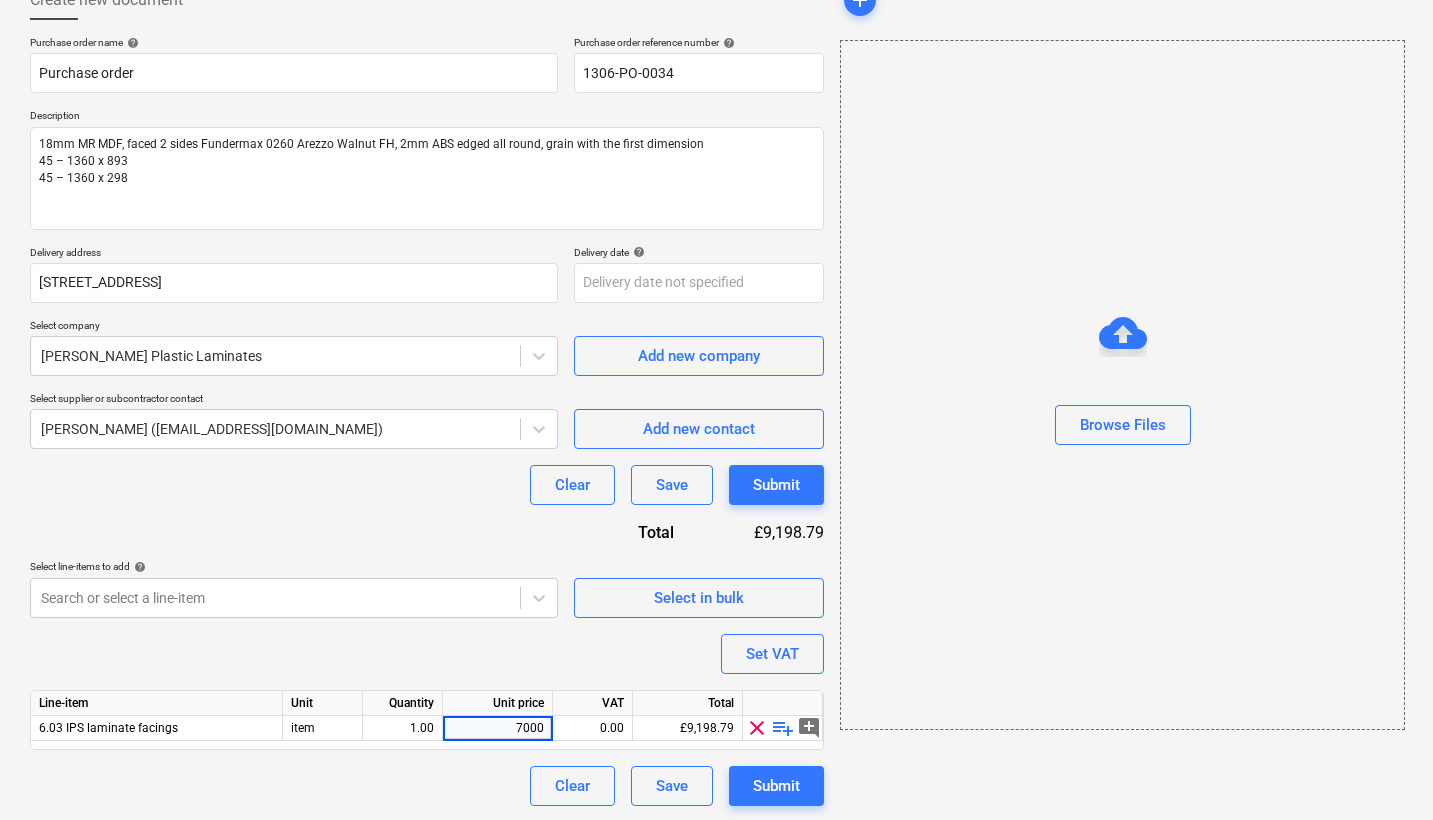 type on "x" 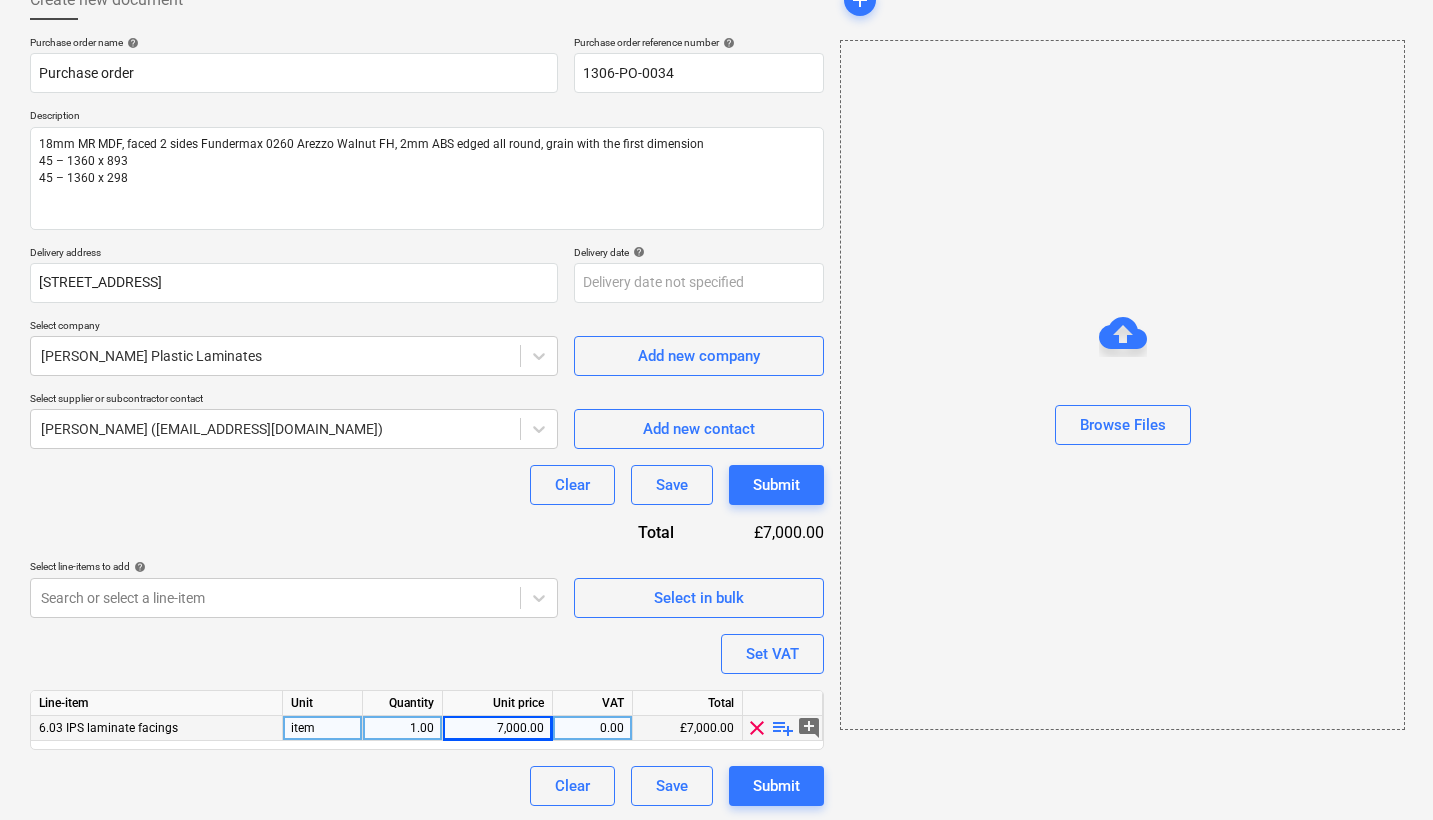 click on "0.00" at bounding box center (592, 728) 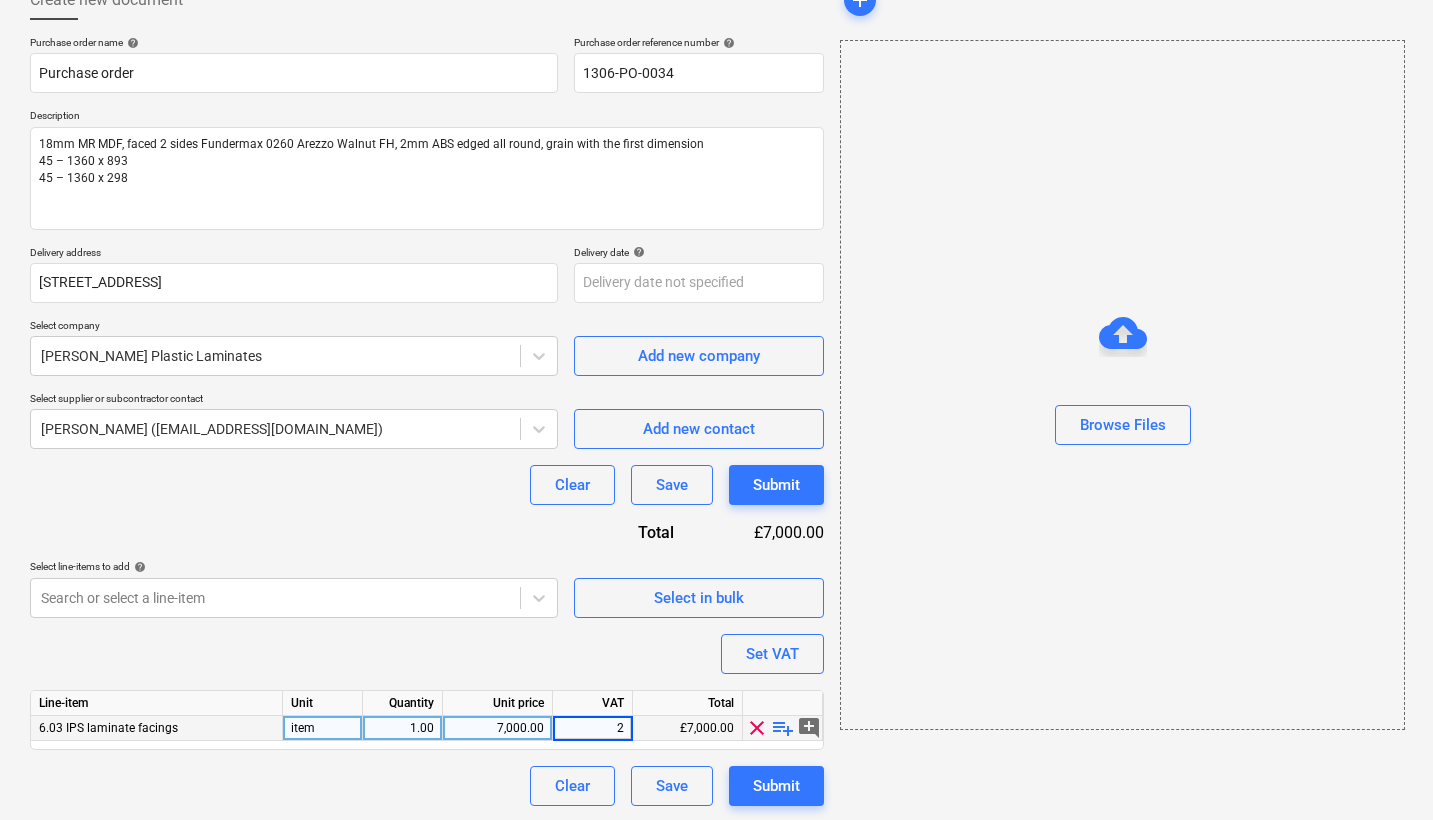 type on "20" 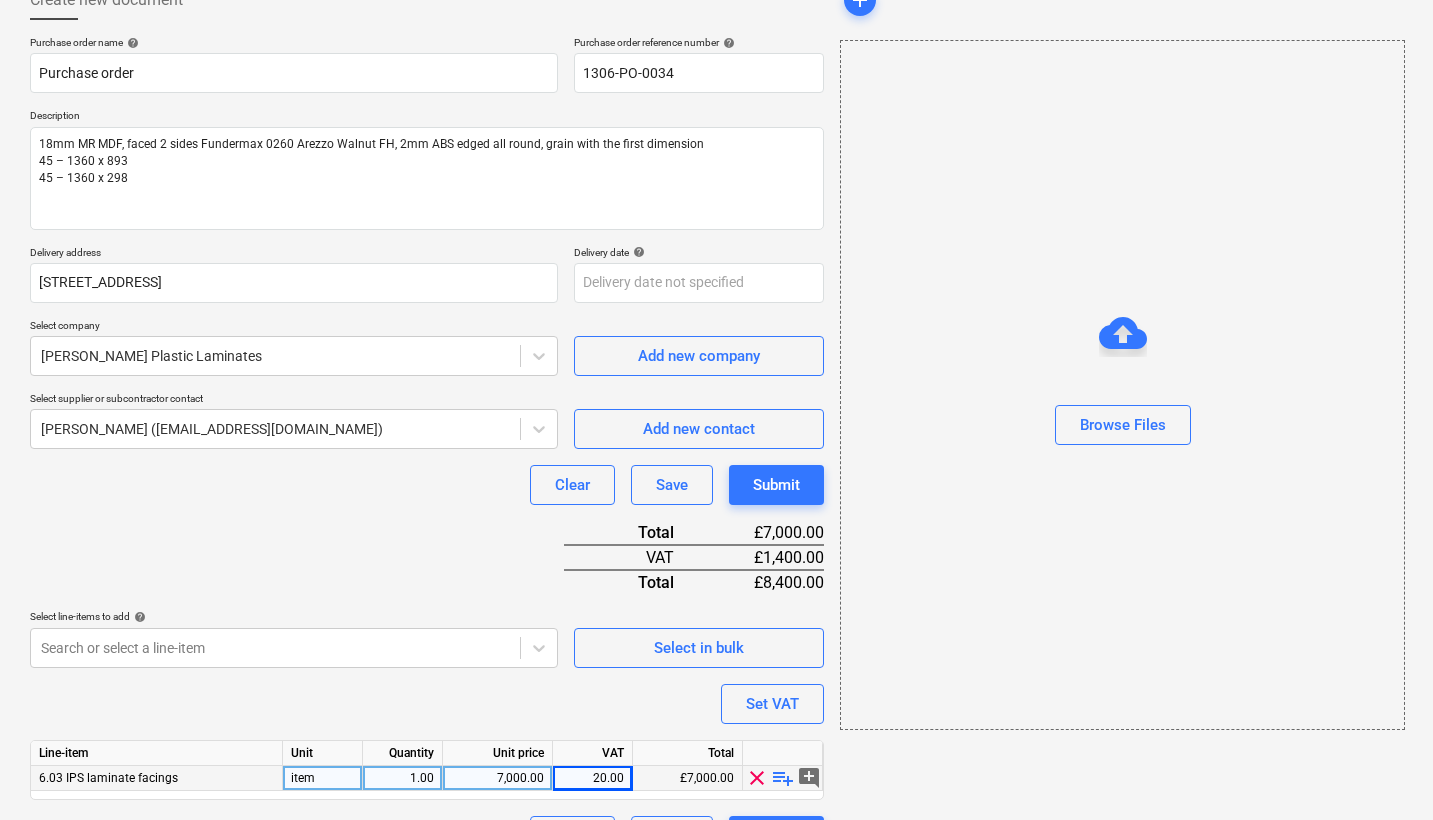 click on "Purchase order name help Purchase order Purchase order reference number help 1306-PO-0034 Description 18mm MR MDF, faced 2 sides Fundermax 0260 Arezzo Walnut FH, 2mm ABS edged all round, grain with the first dimension
45 – 1360 x 893
45 – 1360 x 298 Delivery address 3 Conqueror Court Spilsby Road Romford Essex RM3 8SB Delivery date help Press the down arrow key to interact with the calendar and
select a date. Press the question mark key to get the keyboard shortcuts for changing dates. Select company Baldwin Plastic Laminates    Add new company Select supplier or subcontractor contact Paul Baldwin (info@baldwinplastics.co.uk) Add new contact Clear Save Submit Total £7,000.00 VAT £1,400.00 Total £8,400.00 Select line-items to add help Search or select a line-item Select in bulk Set VAT Line-item Unit Quantity Unit price VAT Total 6.03 IPS laminate facings item  1.00 7,000.00 20.00 £7,000.00 clear playlist_add add_comment Clear Save Submit" at bounding box center [427, 446] 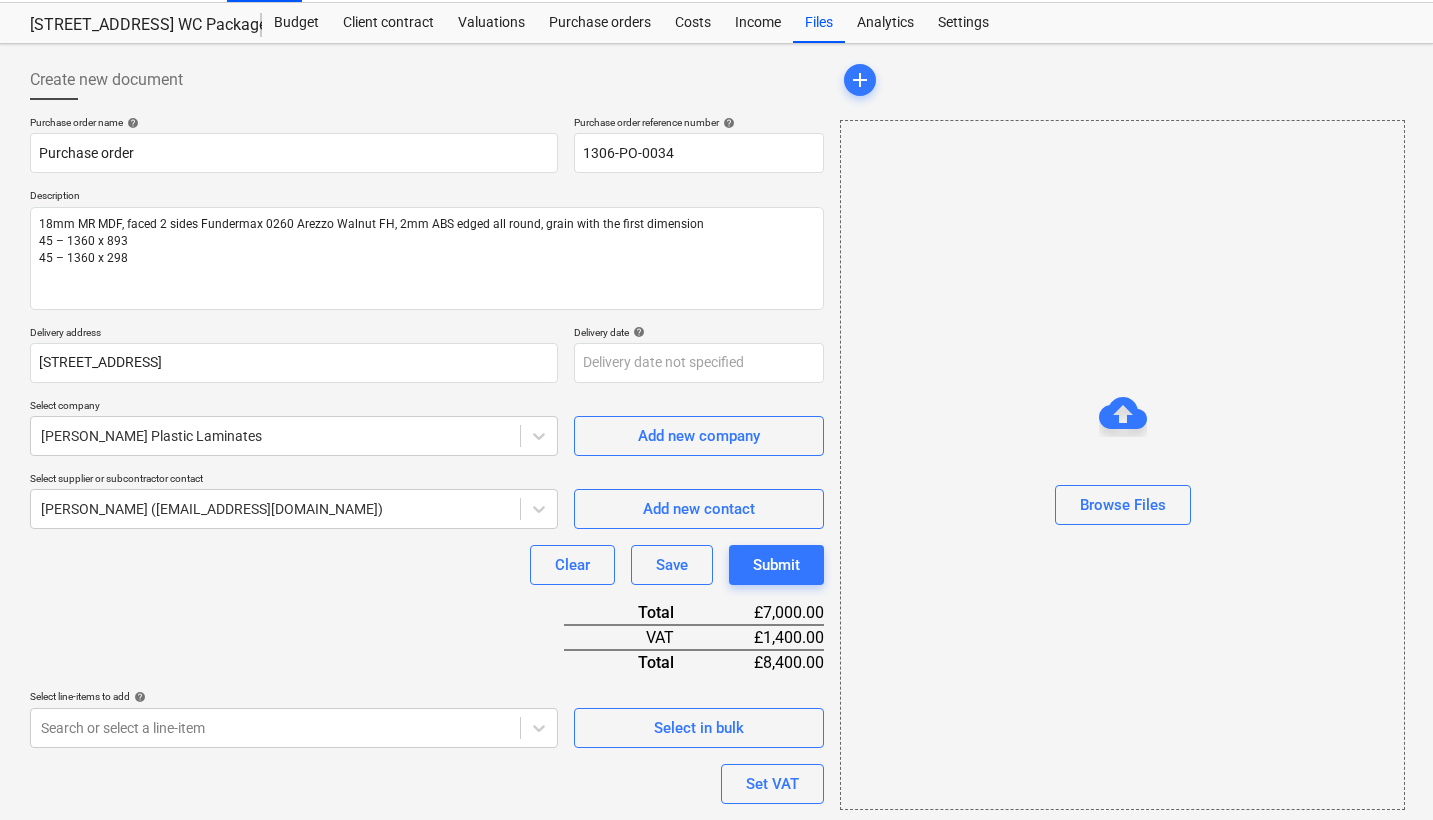 scroll, scrollTop: 56, scrollLeft: 0, axis: vertical 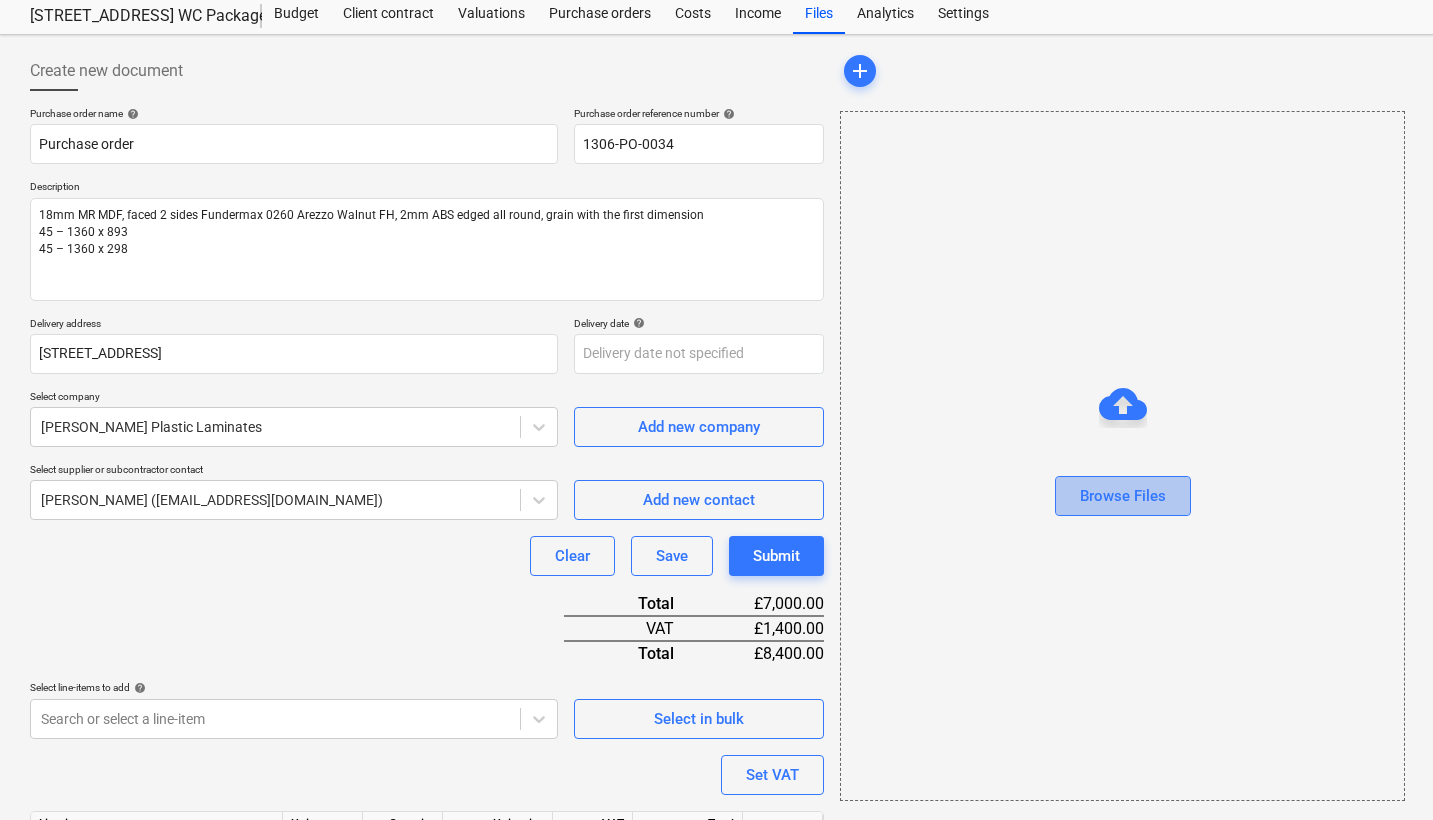 click on "Browse Files" at bounding box center (1123, 496) 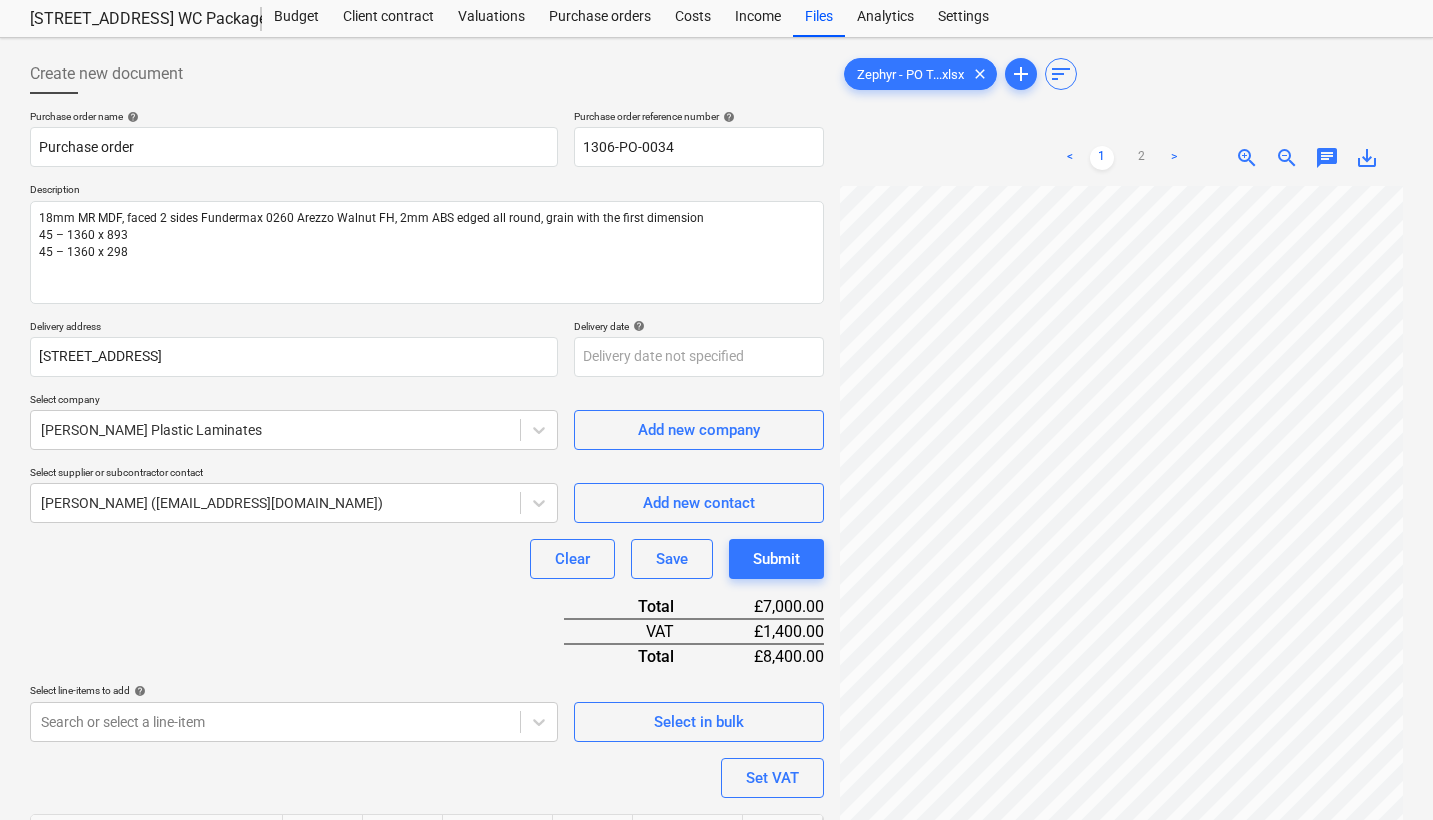 scroll, scrollTop: 93, scrollLeft: 0, axis: vertical 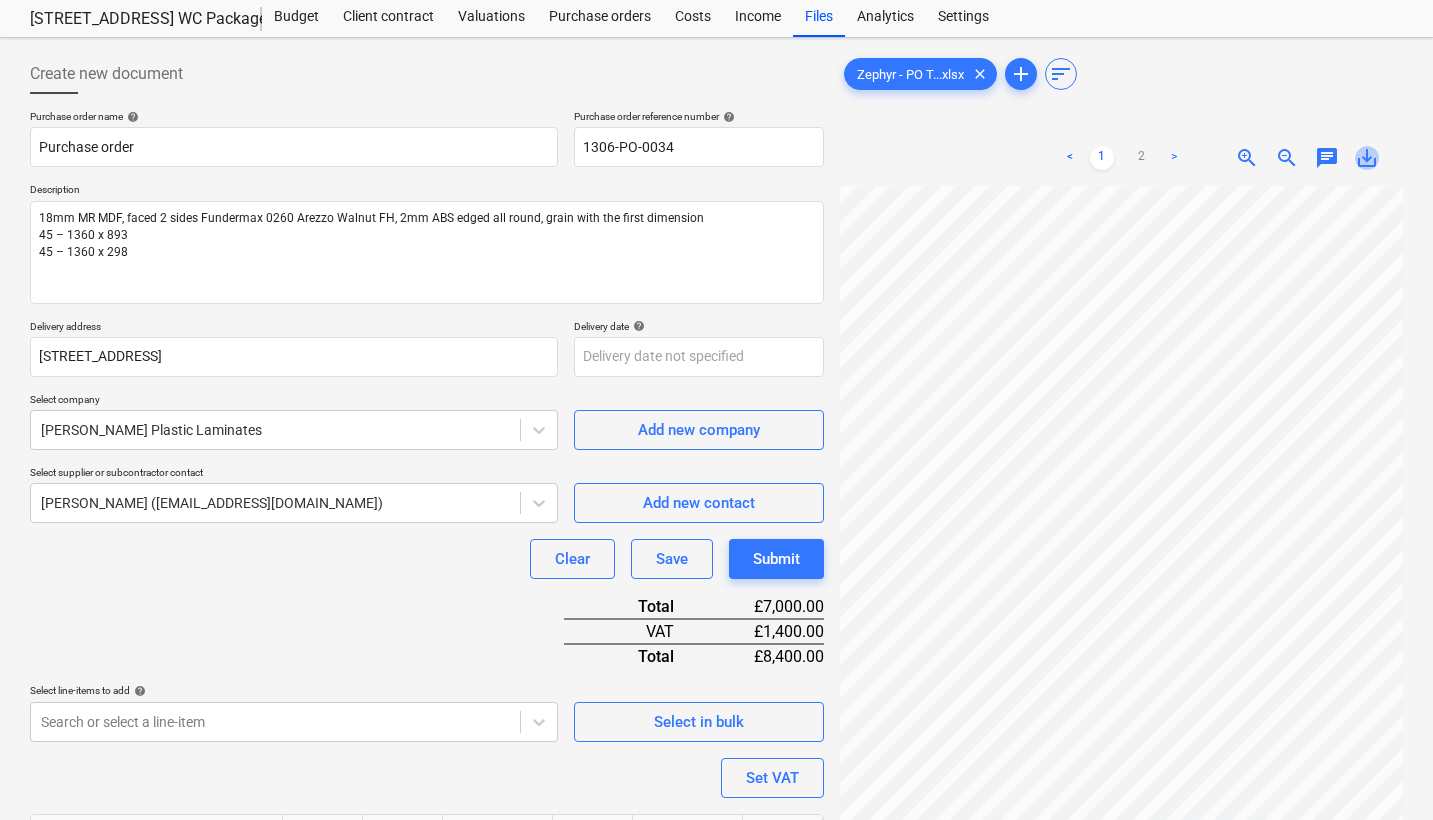 click on "save_alt" at bounding box center (1367, 158) 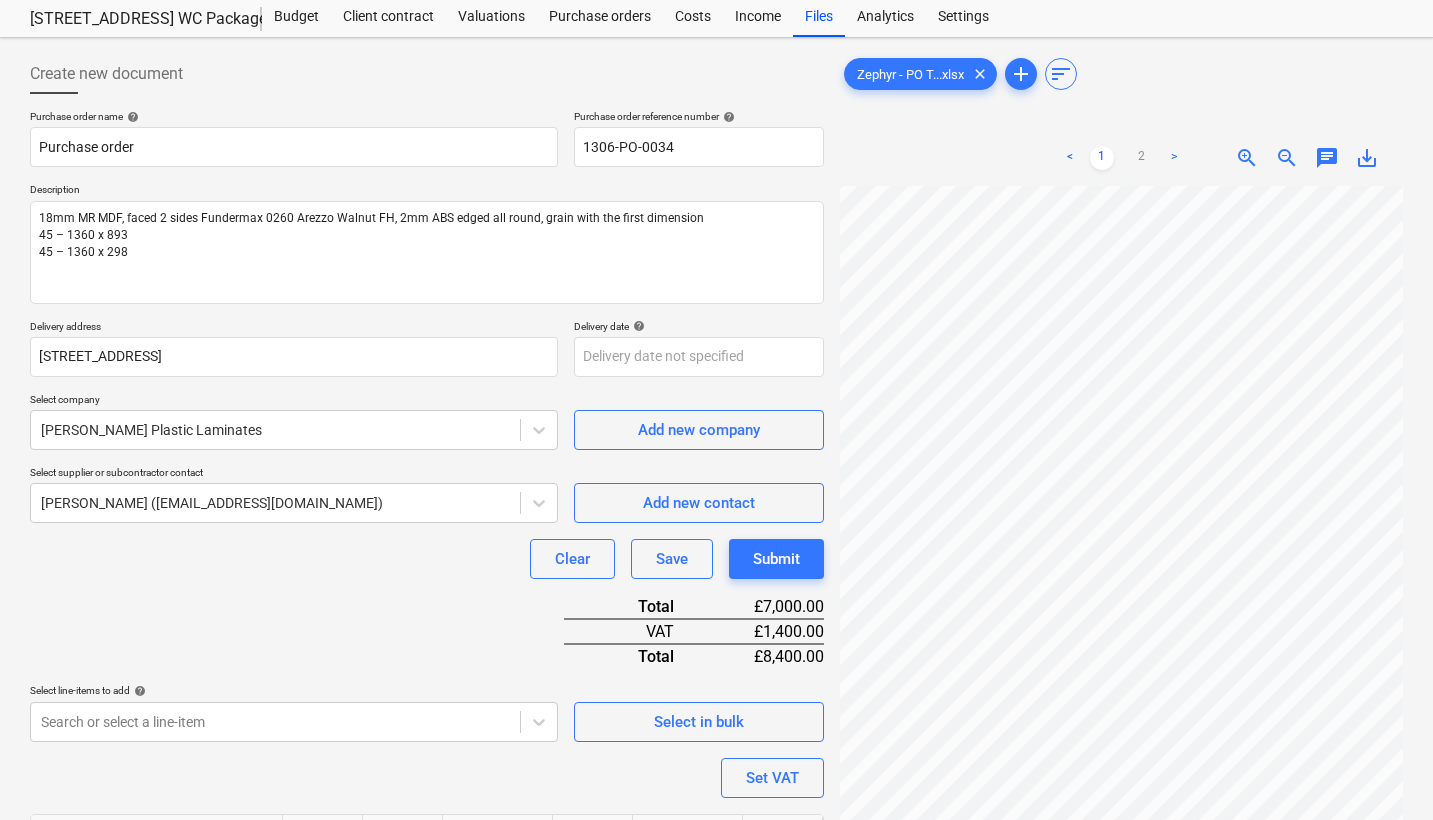 click on "chat" at bounding box center [1327, 158] 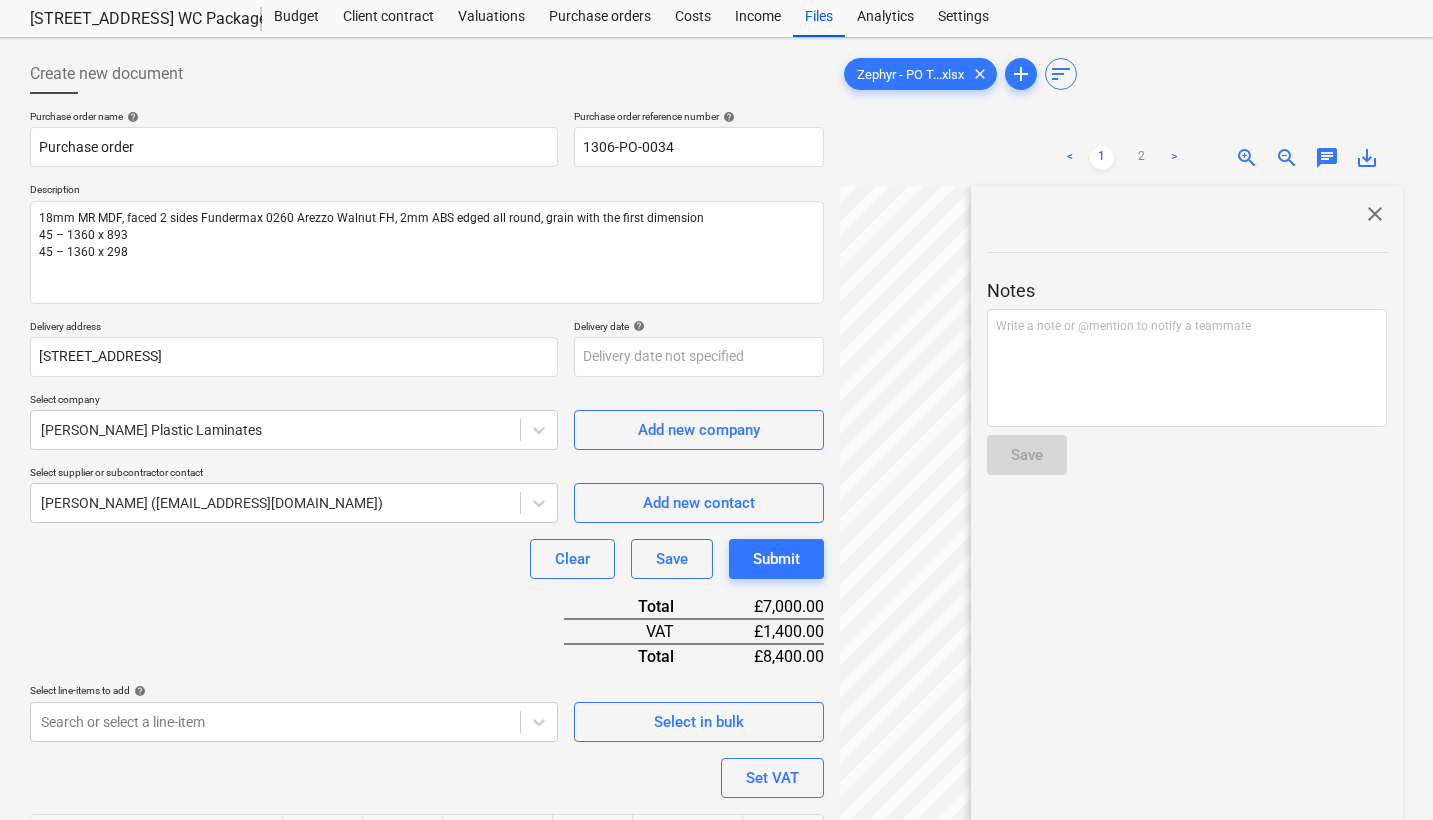 click on "close" at bounding box center [1375, 214] 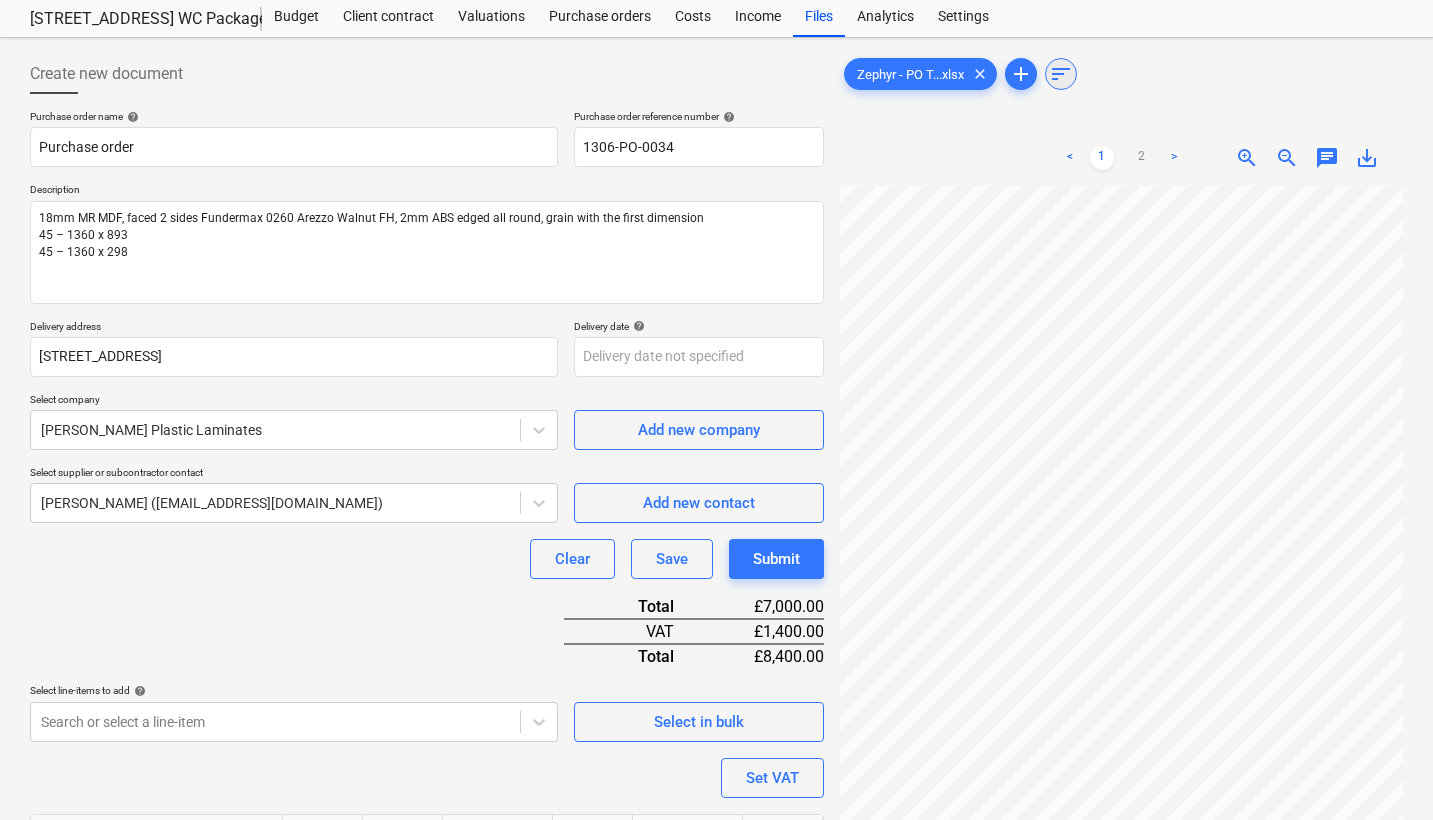 click on "sort" at bounding box center (1061, 74) 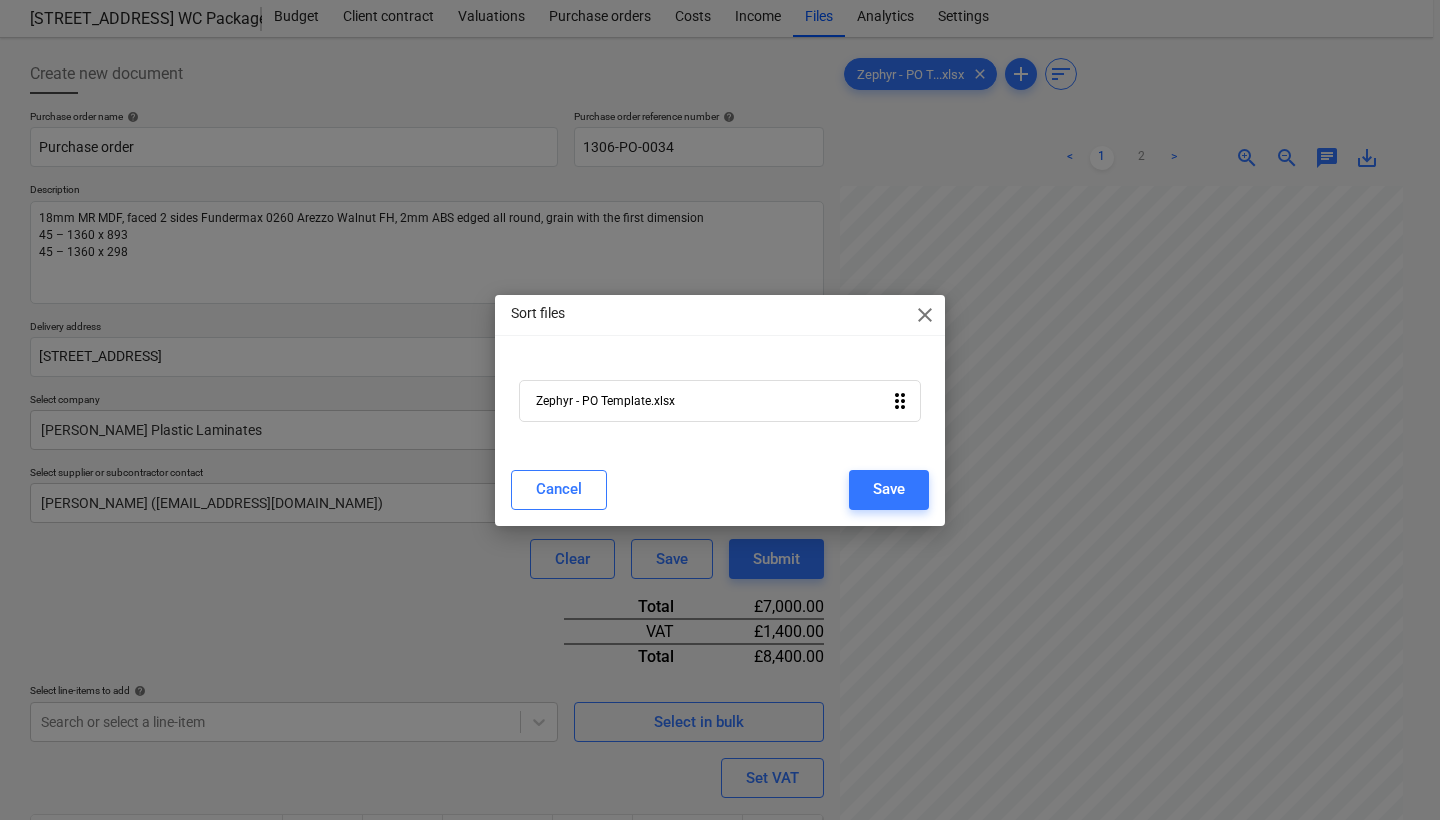 click on "close" at bounding box center [925, 315] 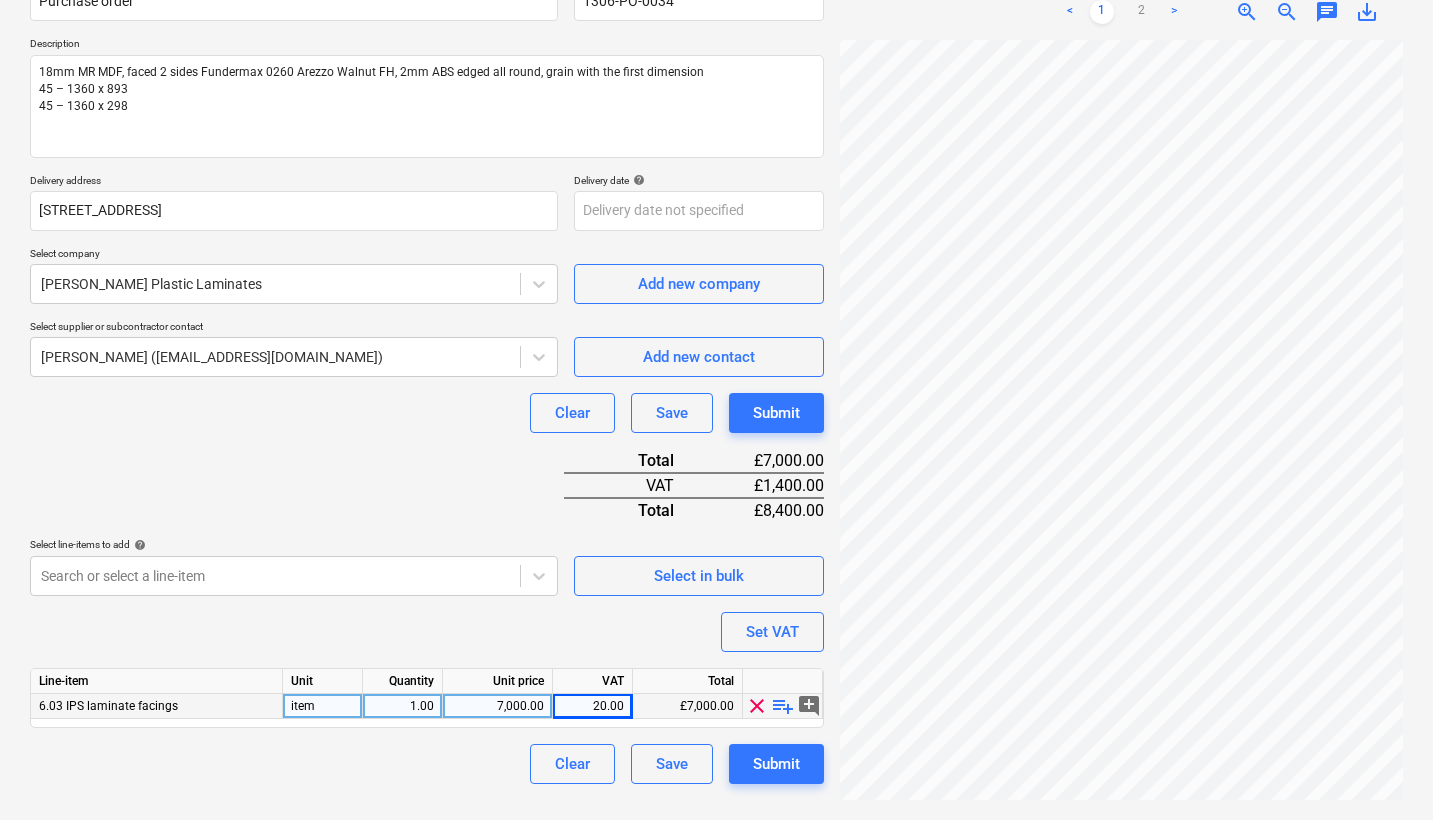scroll, scrollTop: 200, scrollLeft: 0, axis: vertical 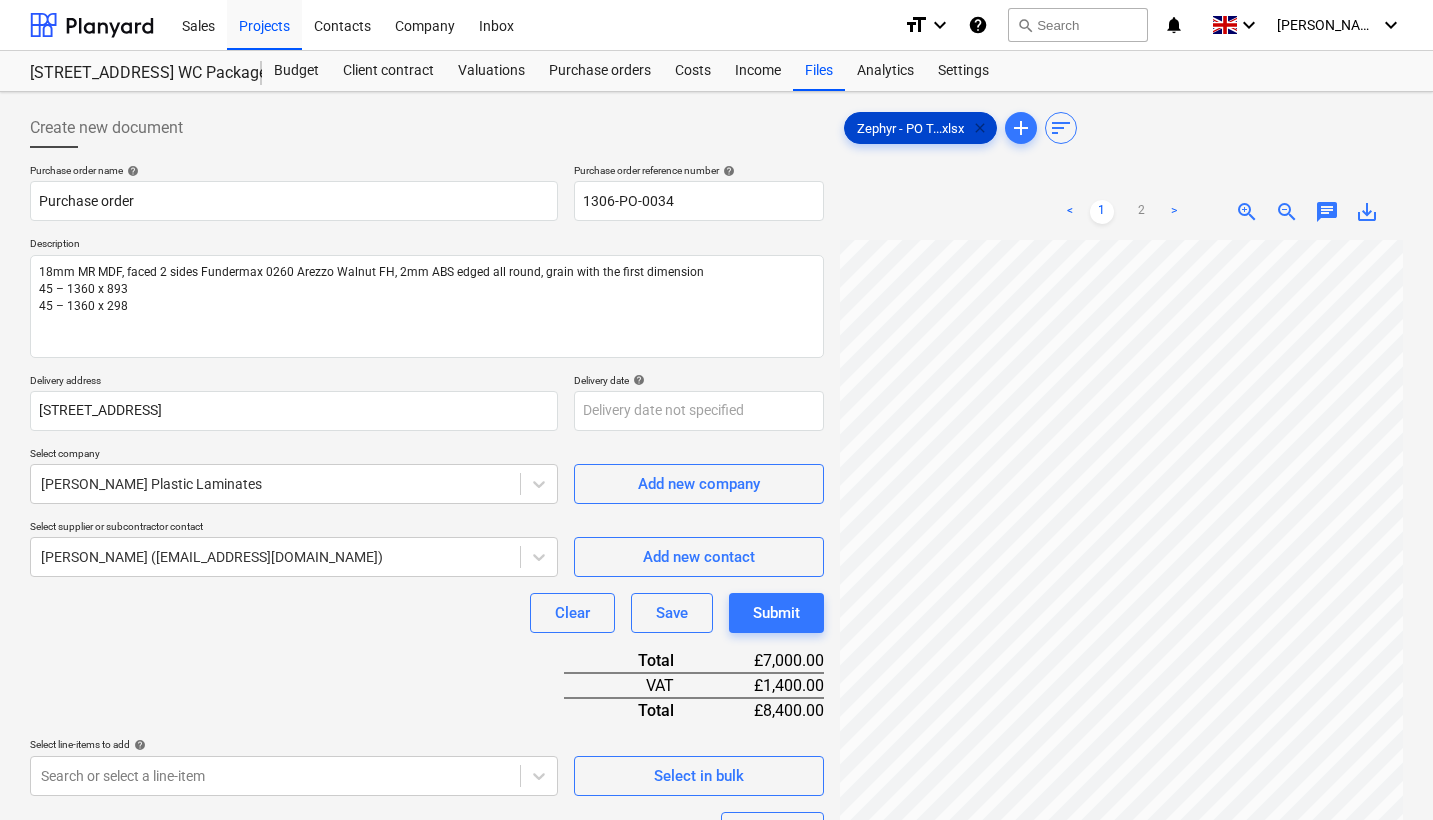 click on "clear" at bounding box center [980, 128] 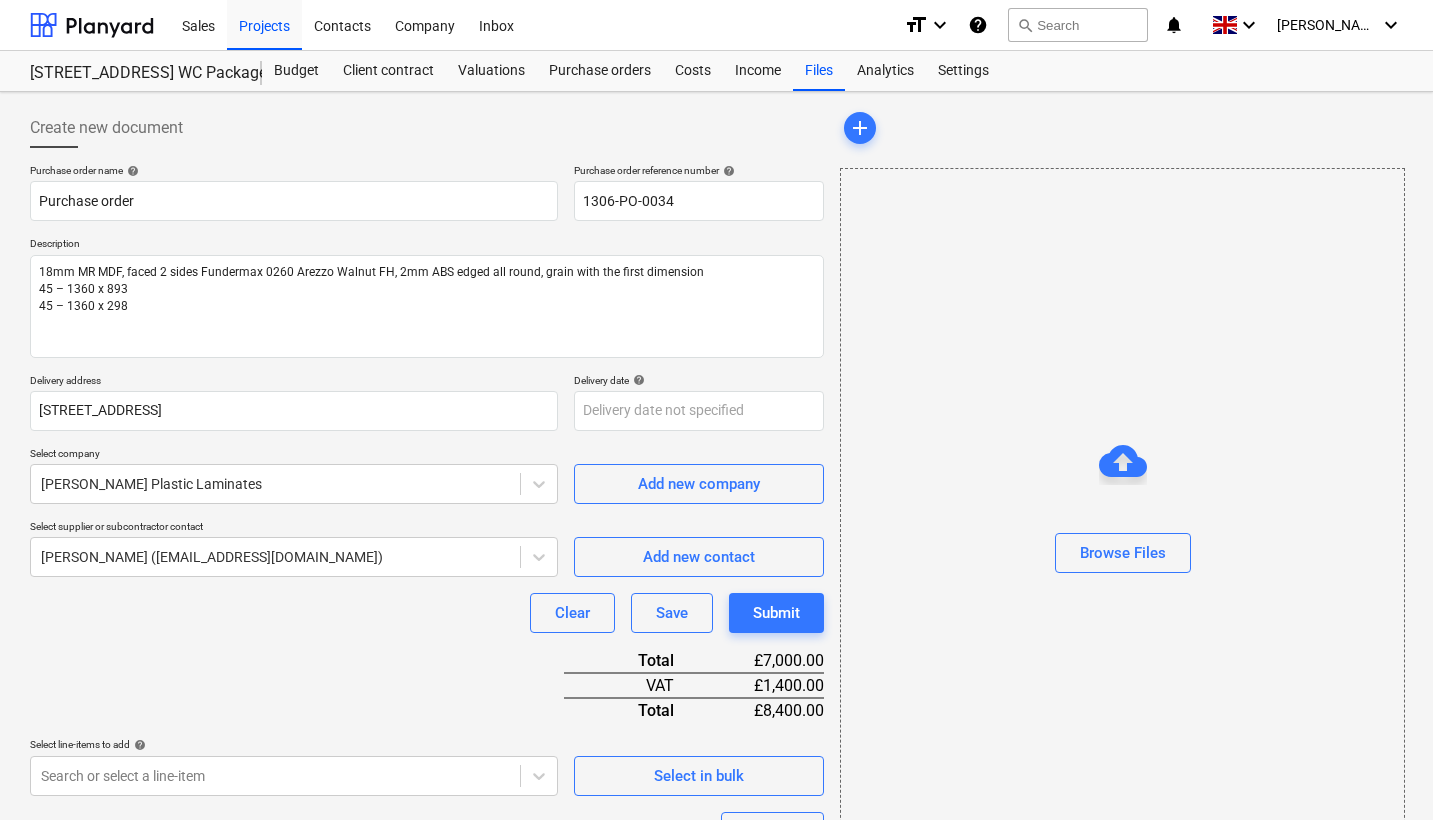 scroll, scrollTop: 0, scrollLeft: 0, axis: both 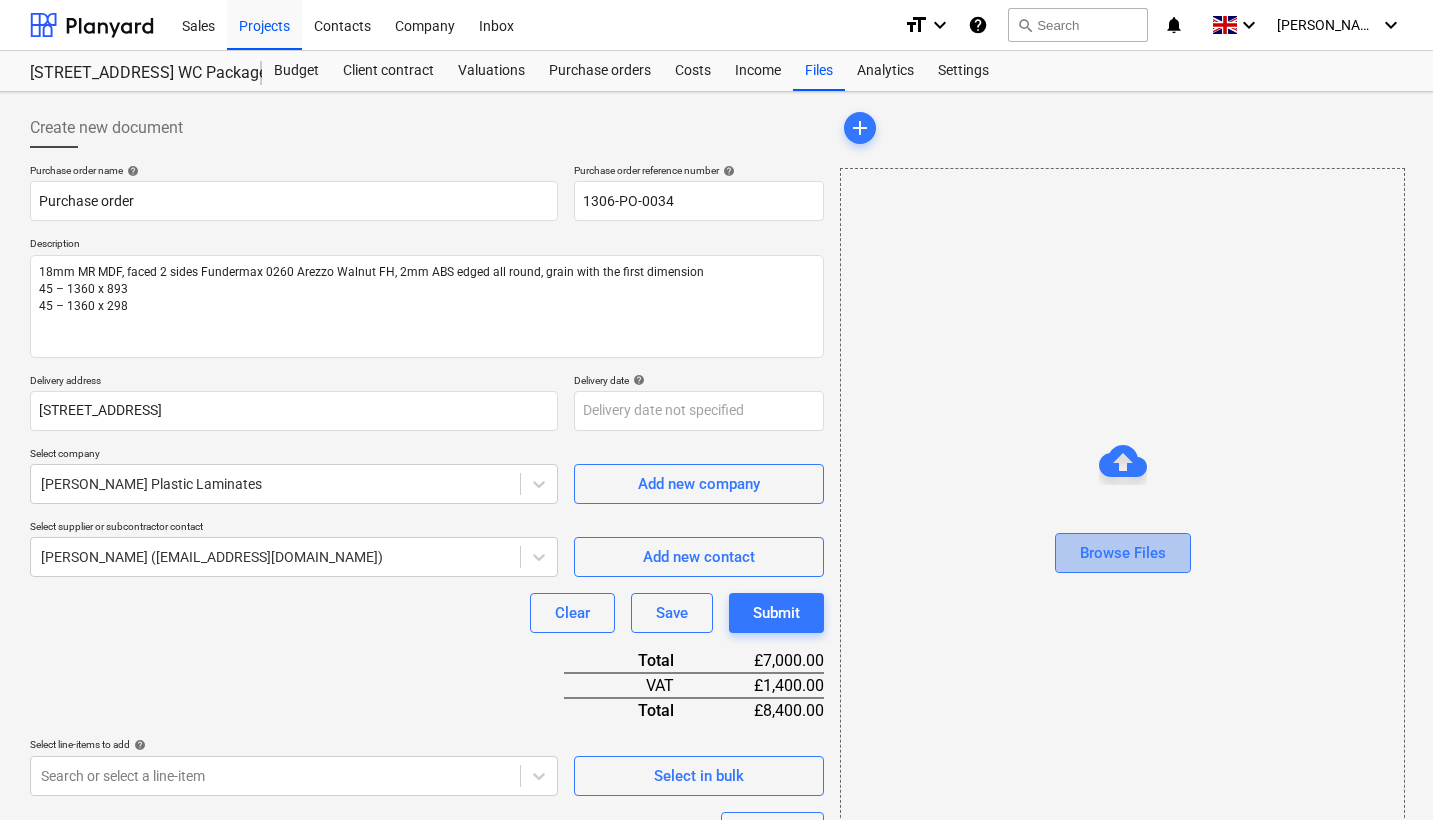 click on "Browse Files" at bounding box center [1123, 553] 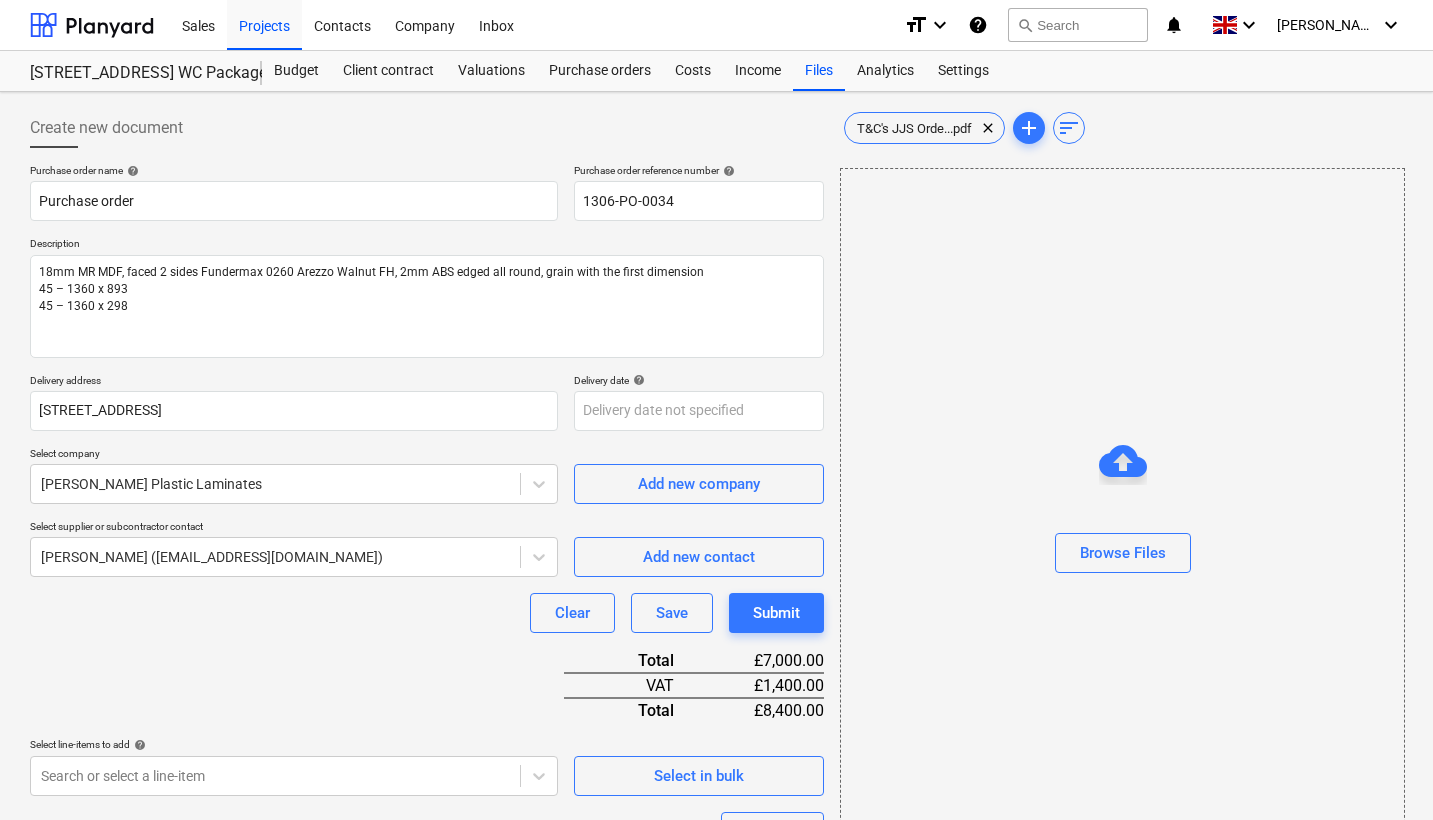 scroll, scrollTop: 0, scrollLeft: 0, axis: both 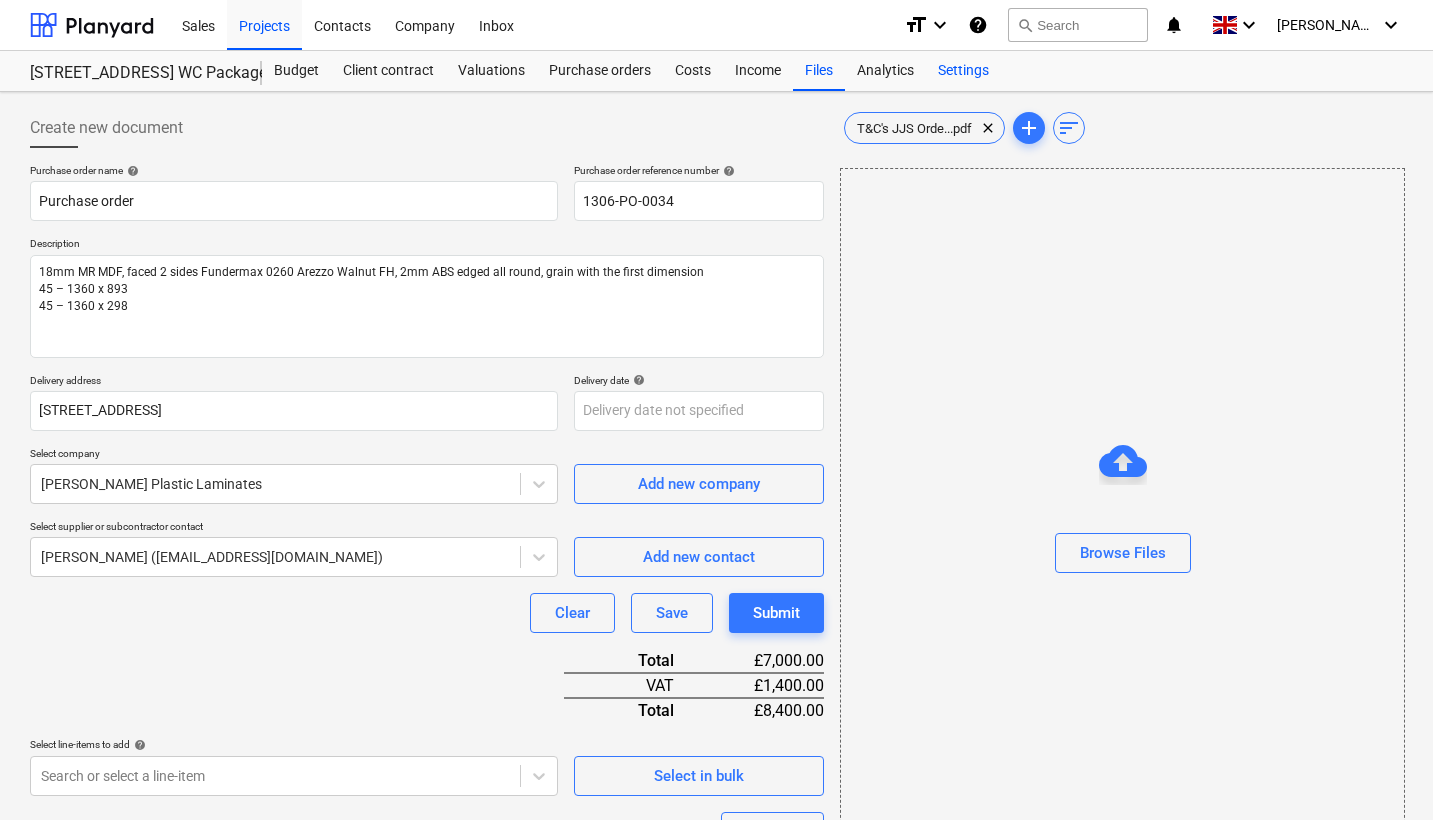 click on "Settings" at bounding box center (963, 71) 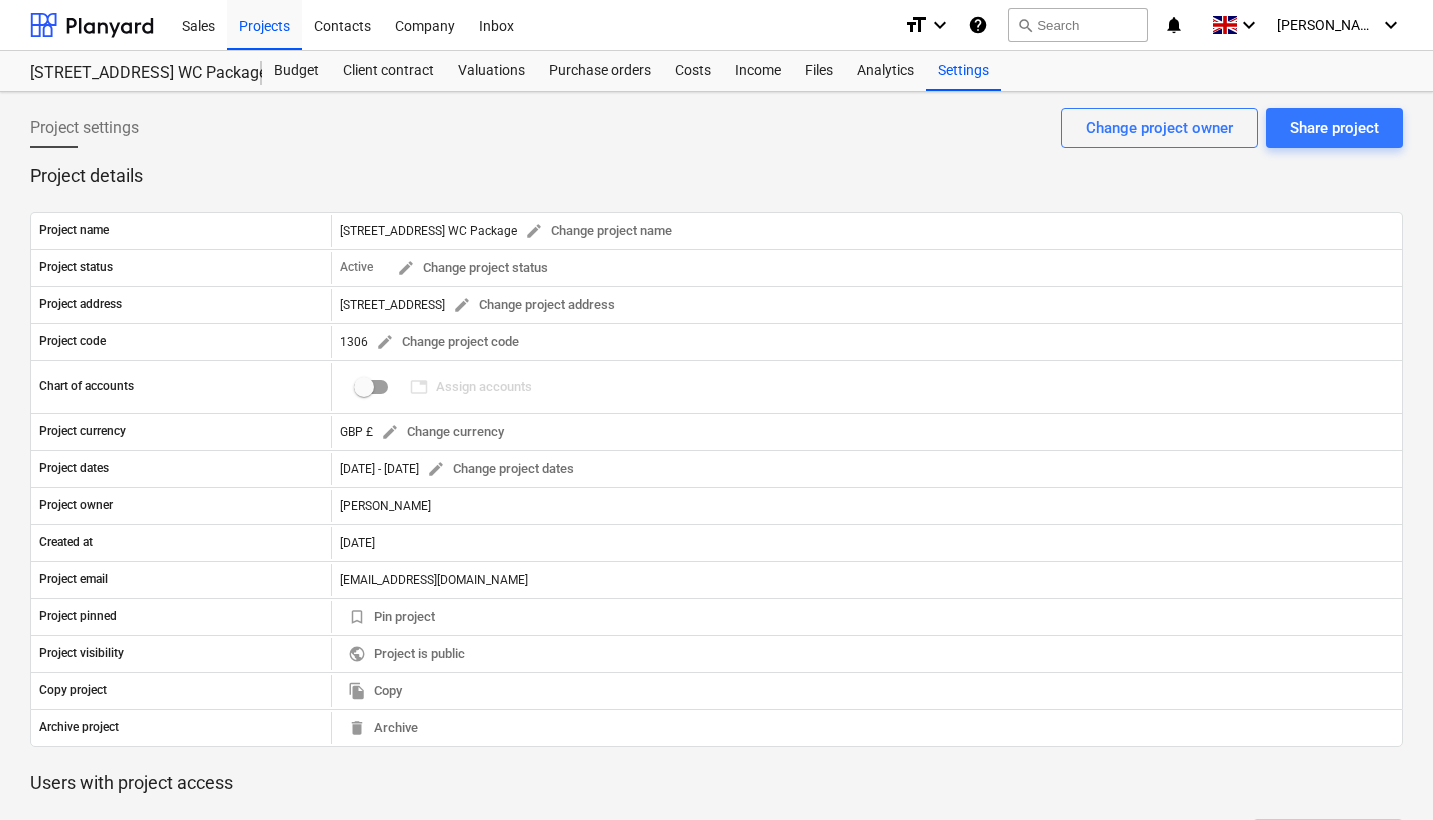 scroll, scrollTop: 0, scrollLeft: 0, axis: both 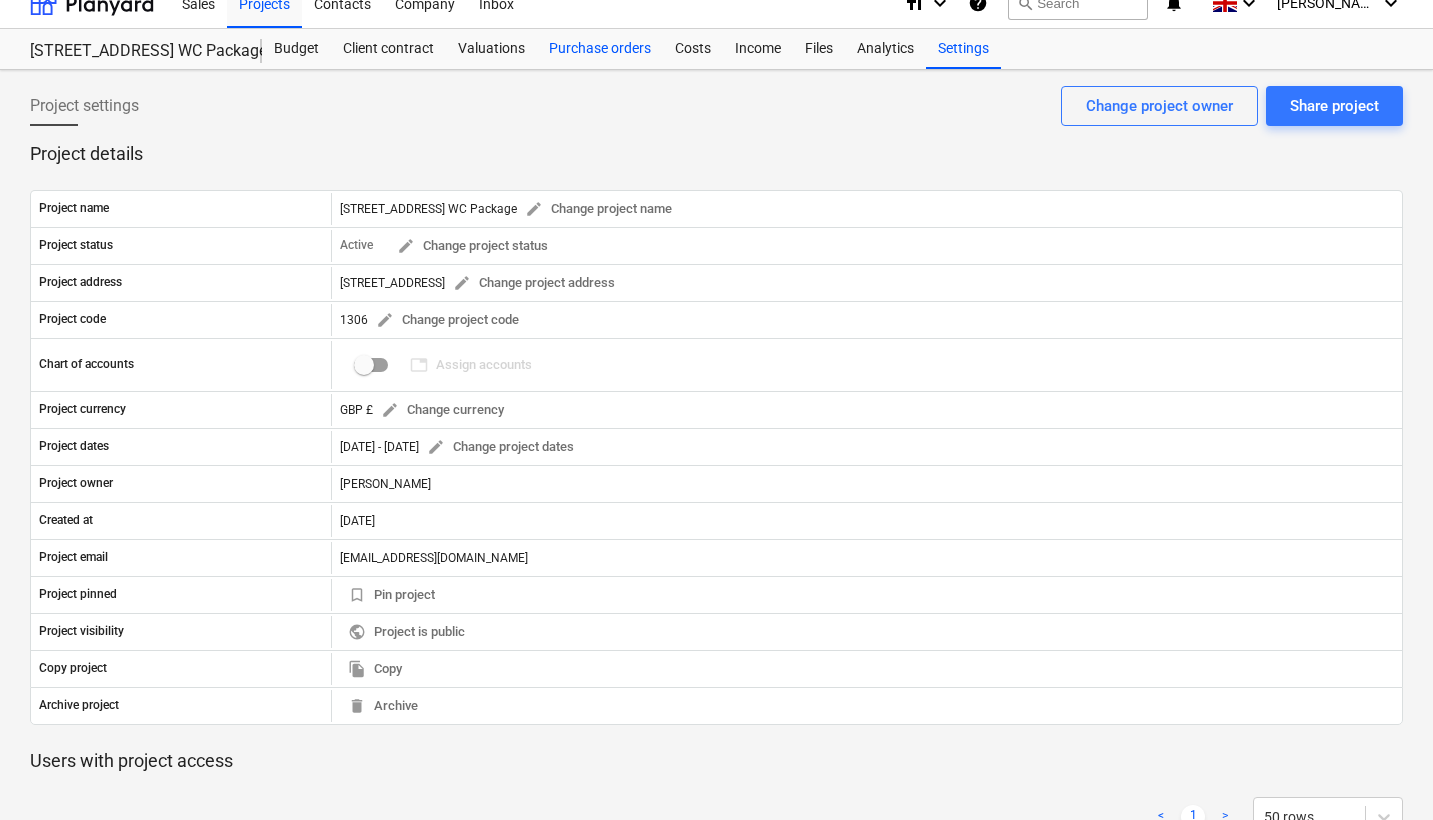 click on "Purchase orders" at bounding box center [600, 49] 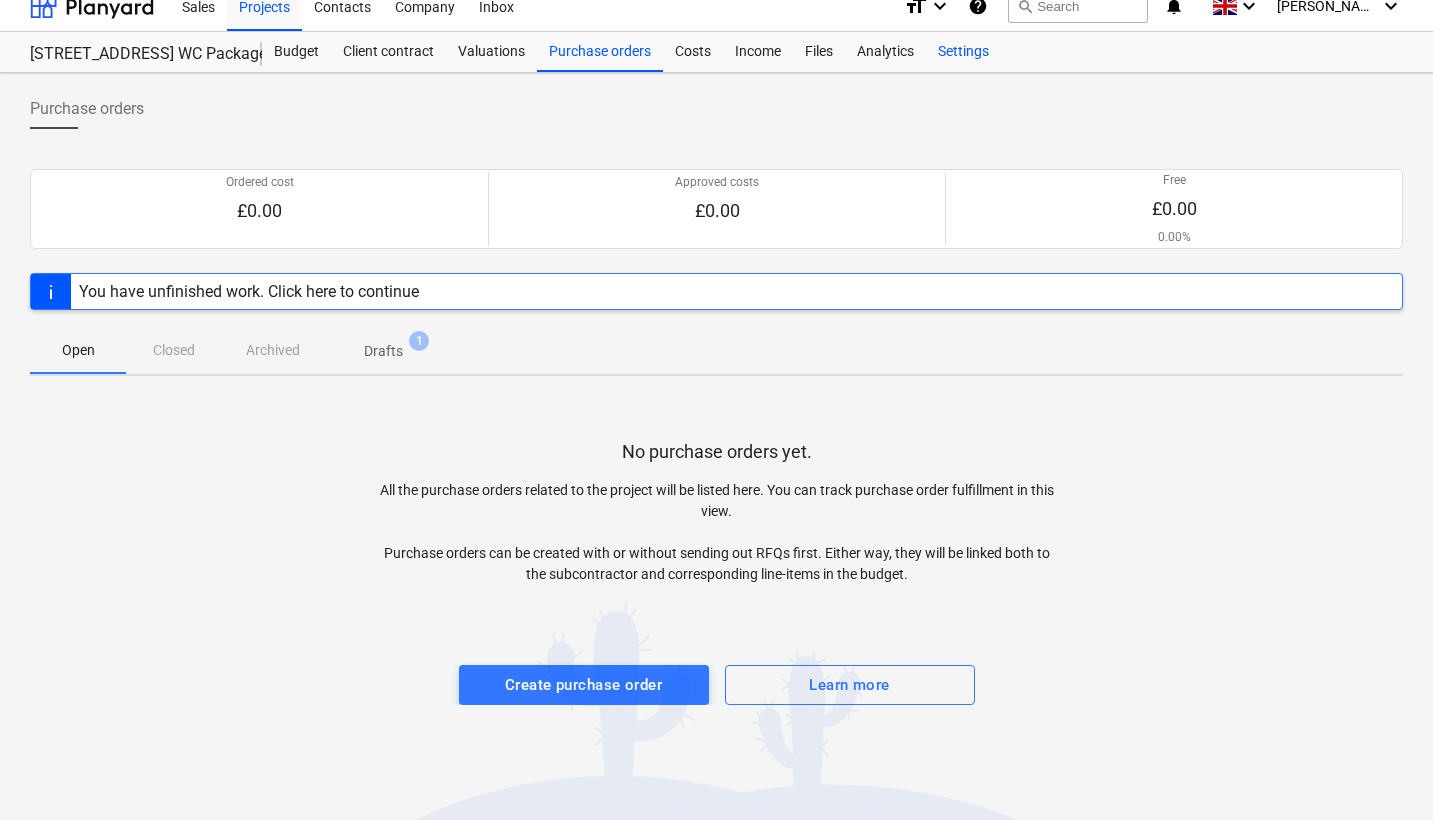 scroll, scrollTop: 20, scrollLeft: 0, axis: vertical 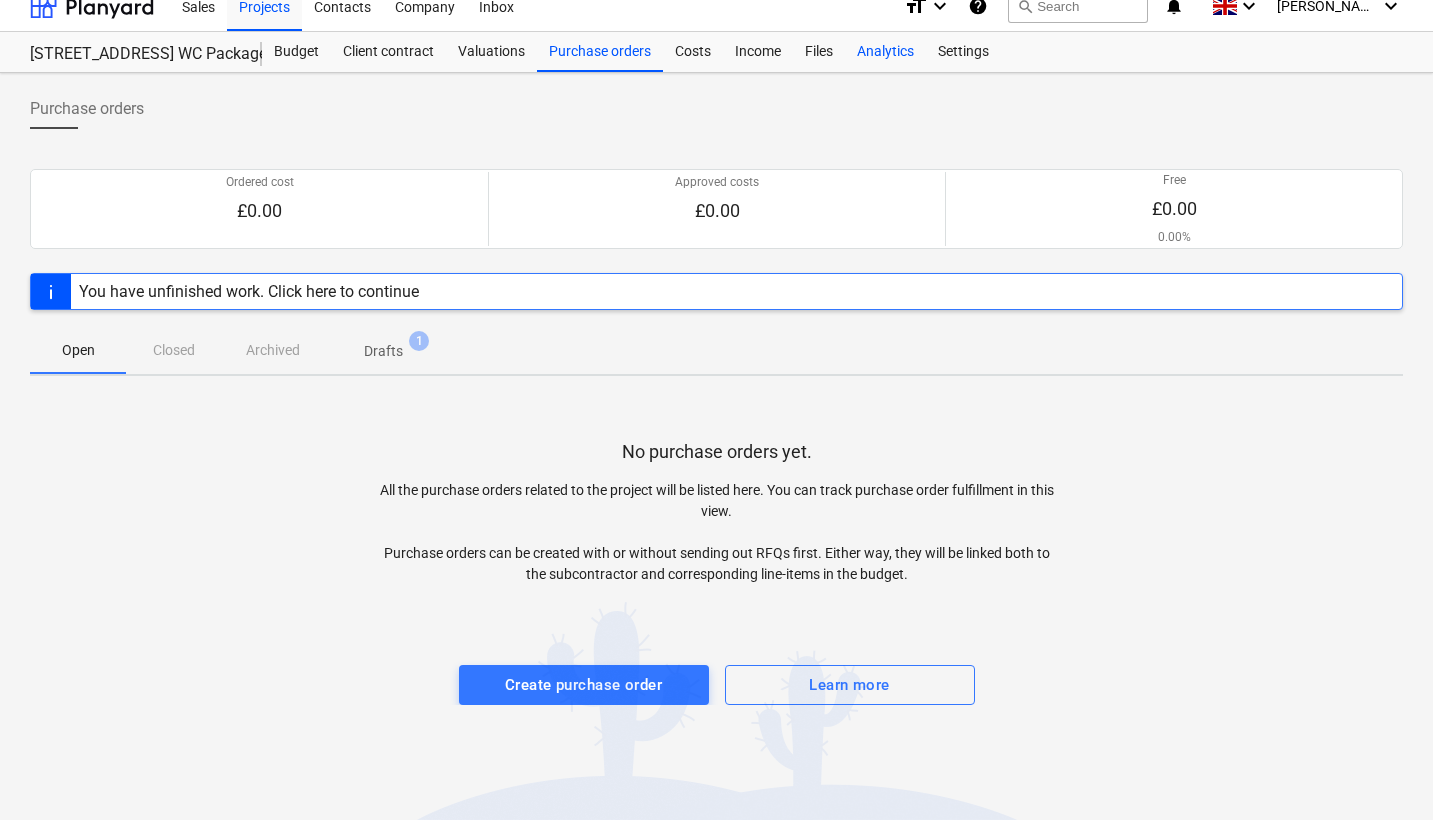 click on "Analytics" at bounding box center (885, 52) 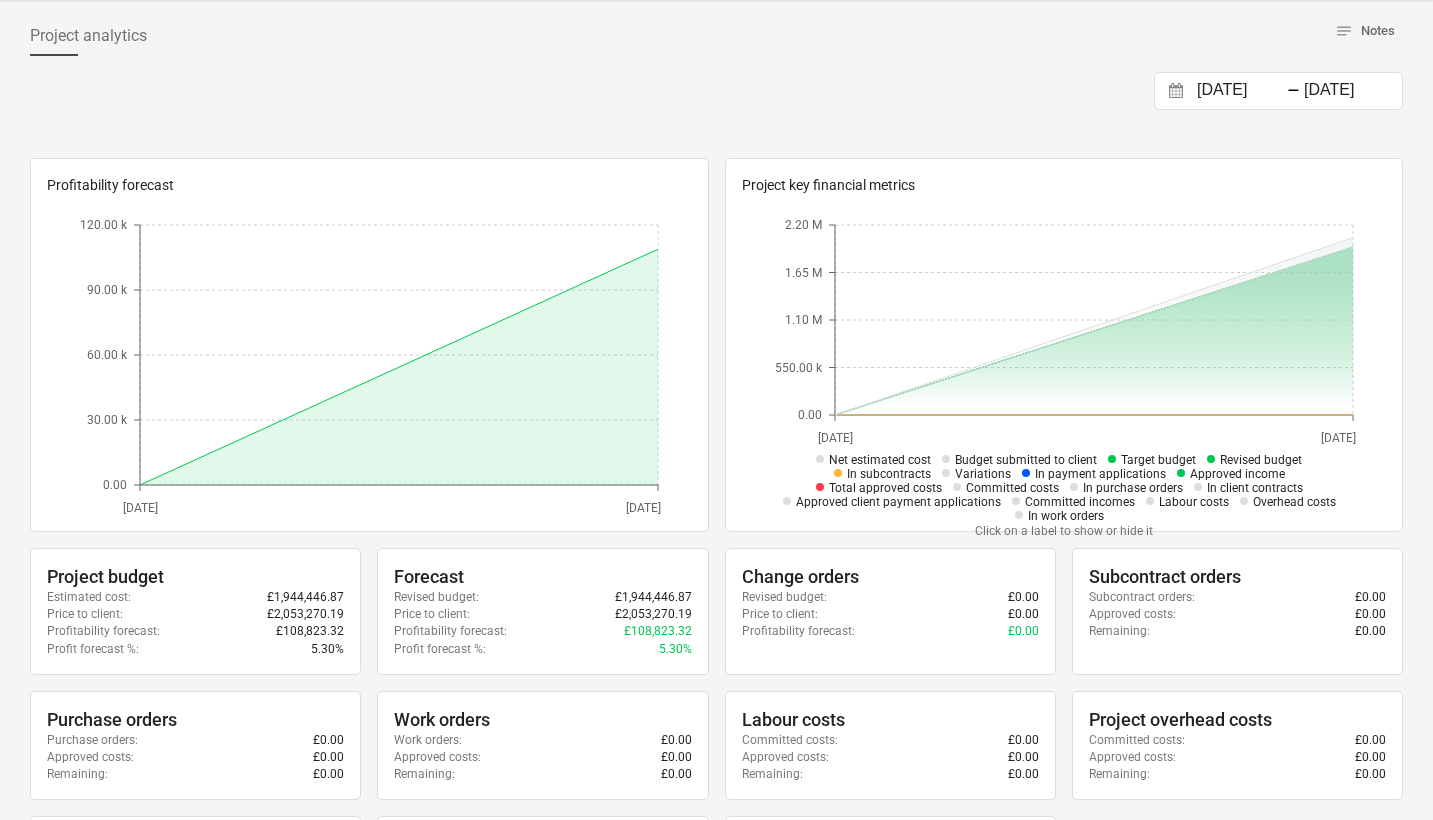 scroll, scrollTop: 103, scrollLeft: 0, axis: vertical 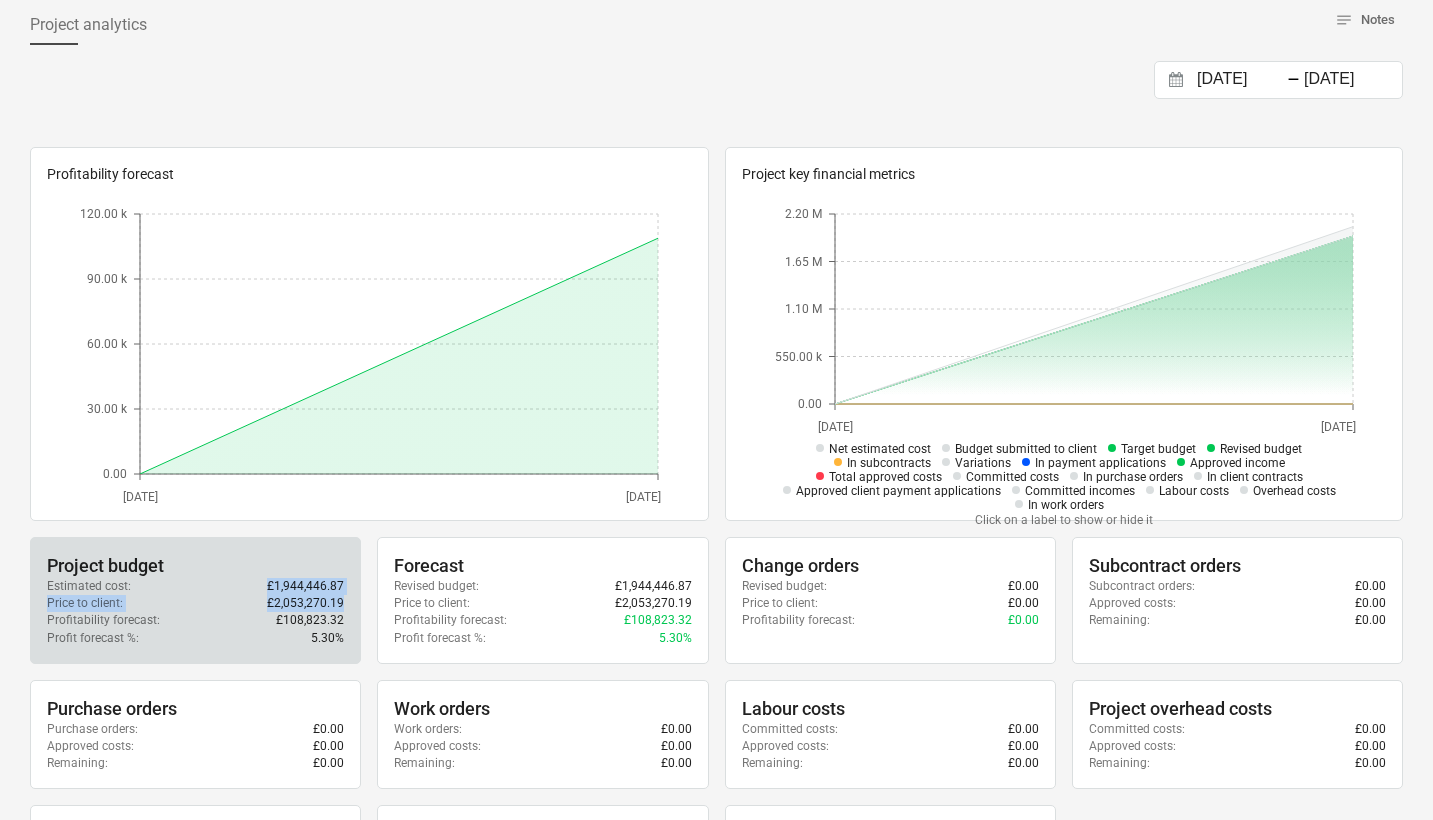 drag, startPoint x: 270, startPoint y: 584, endPoint x: 344, endPoint y: 607, distance: 77.491936 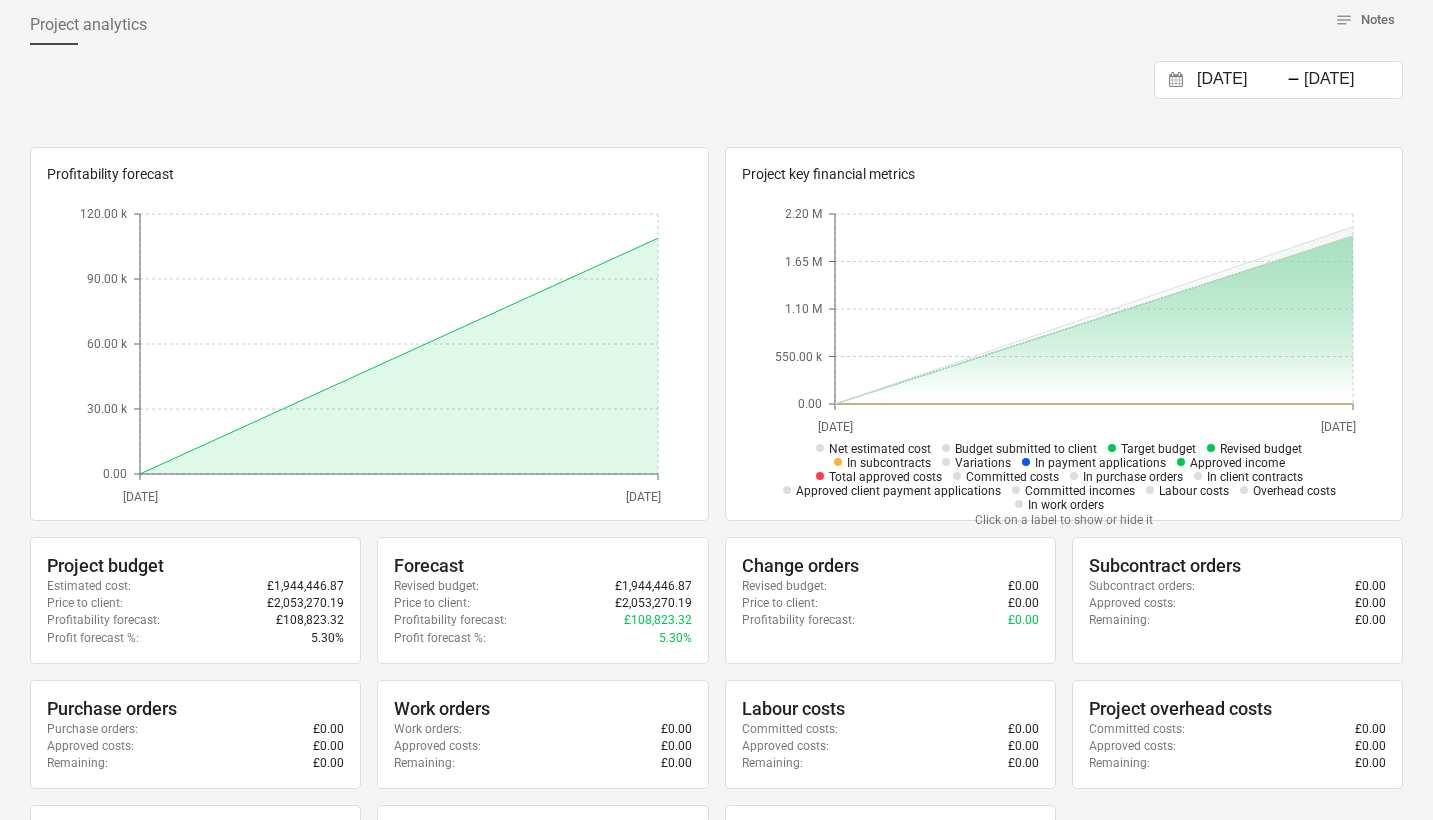 click on "16.06.2025 Press the down arrow key to interact with the calendar and
select a date. Press the question mark key to get the keyboard shortcuts for changing dates. - 16.07.2025 Press the down arrow key to interact with the calendar and
select a date. Press the question mark key to get the keyboard shortcuts for changing dates. Profitability forecast Tue, 15.07.2025 Wed, 16.07.2025 0.00 30.00 k 60.00 k 90.00 k 120.00 k Wed, 16.07.2025 Project key financial metrics Tue, 15.07.2025 Wed, 16.07.2025 0.00 550.00 k 1.10 M 1.65 M 2.20 M Net estimated cost Budget submitted to client Target budget Revised budget In subcontracts Variations In payment applications Approved income Total approved costs Committed costs In purchase orders In client contracts Approved client payment applications Committed incomes Labour costs Overhead costs In work orders Click on a label to show or hide it Project budget Estimated cost : £1,944,446.87 Price to client : £2,053,270.19 Profitability forecast : £108,823.32 : 5.30%" at bounding box center (716, 1205) 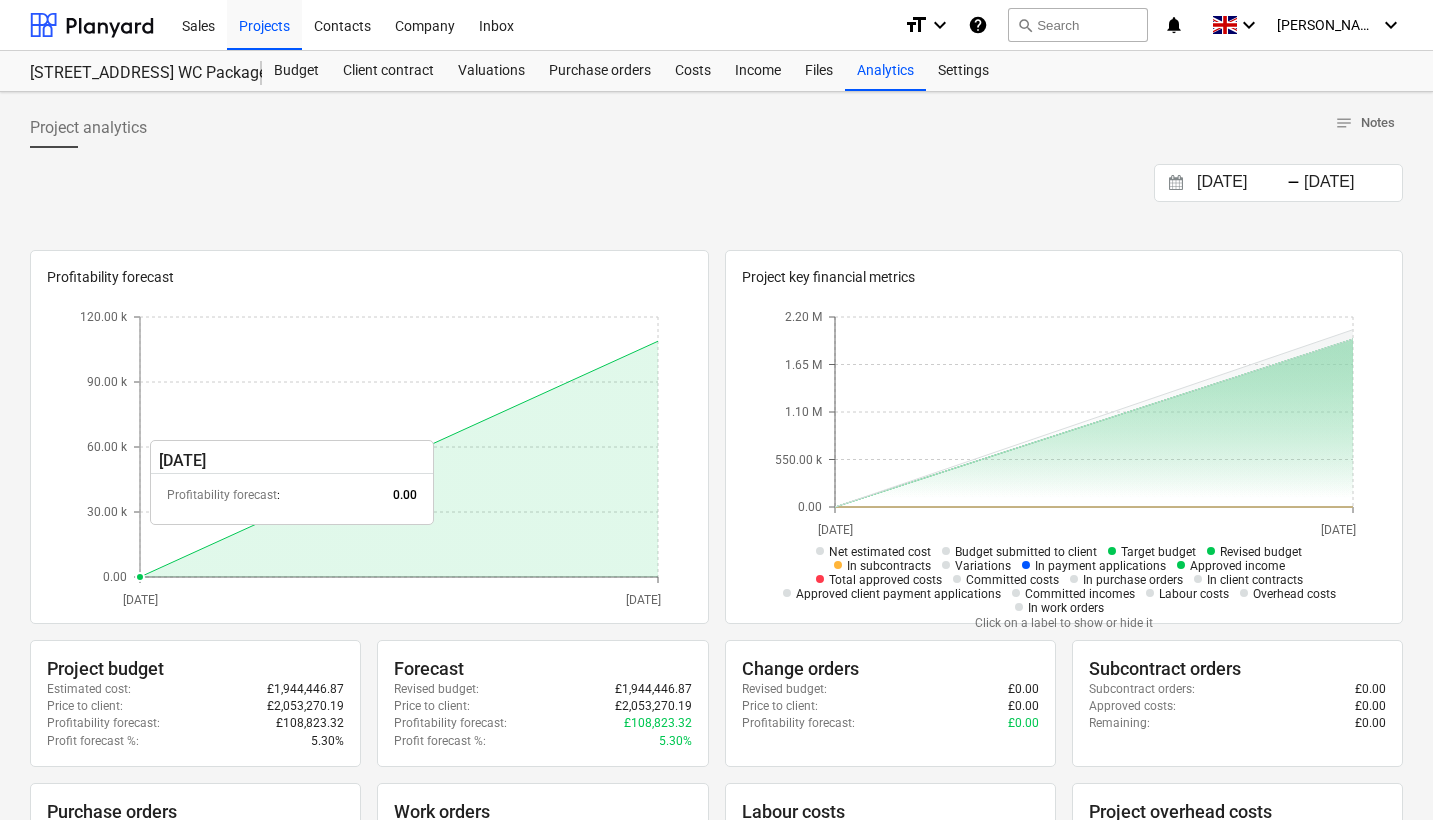 scroll, scrollTop: 0, scrollLeft: 0, axis: both 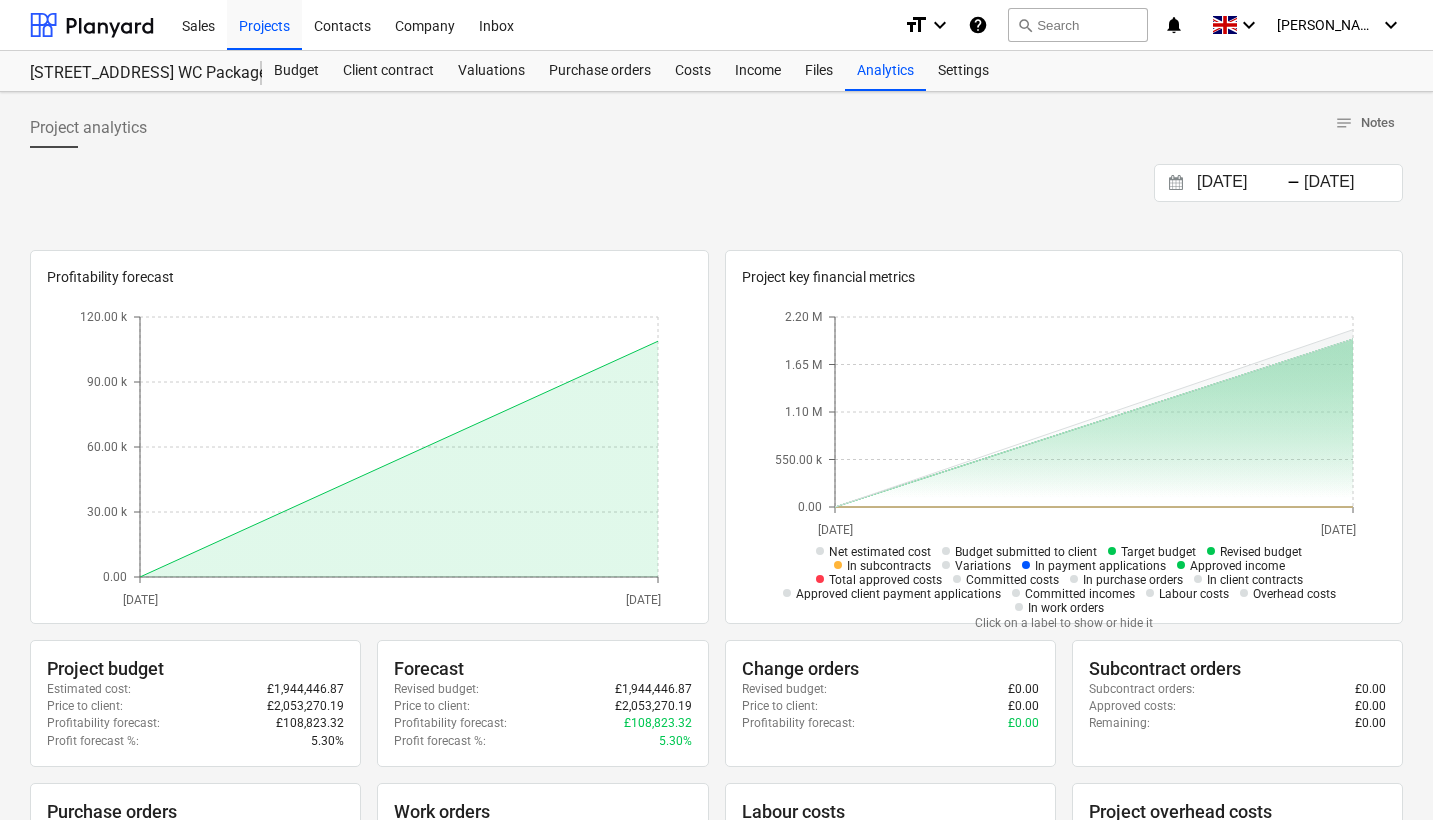click on "Successfully imported line-items" at bounding box center (1153, 21) 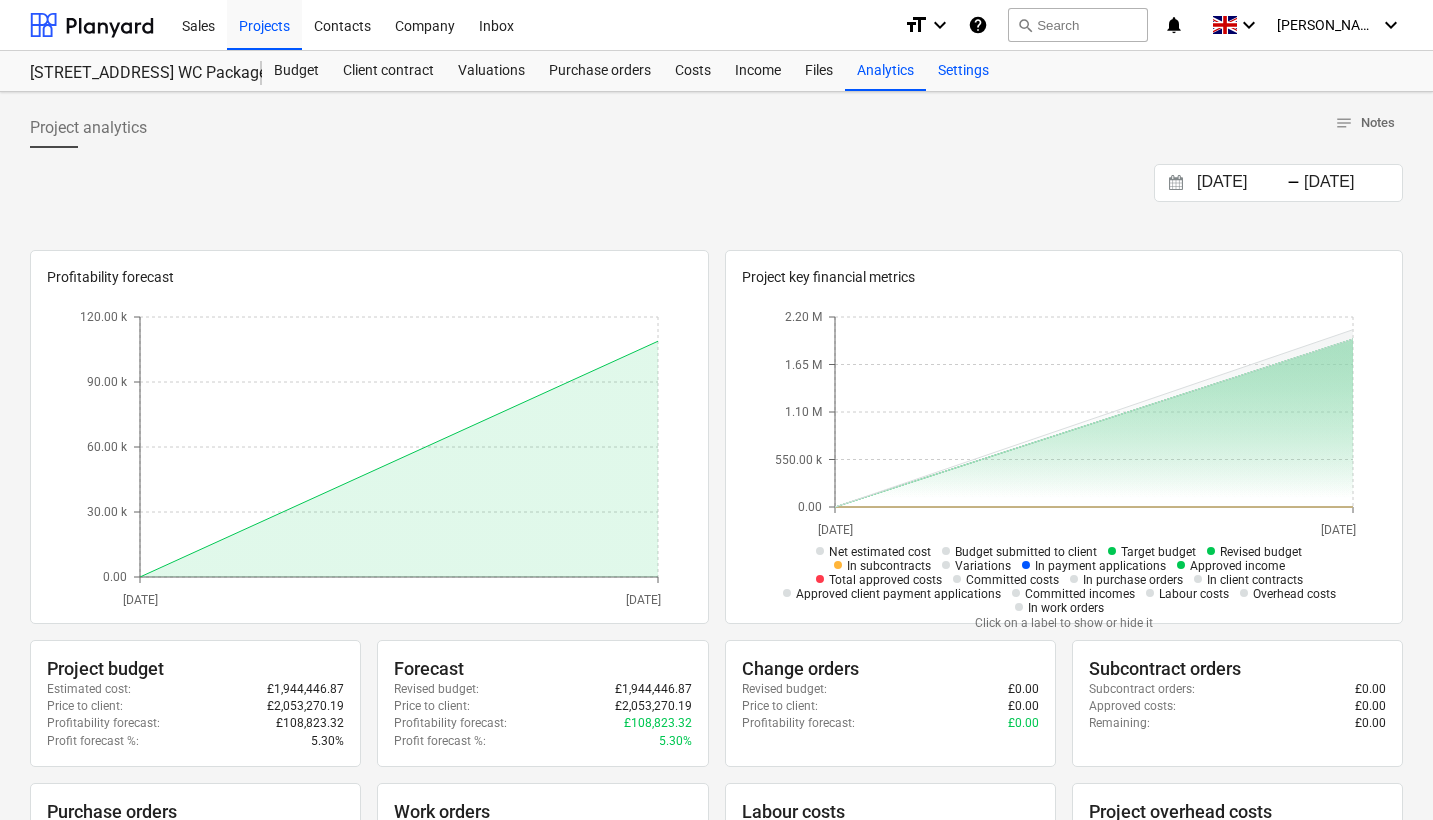 click on "Settings" at bounding box center (963, 71) 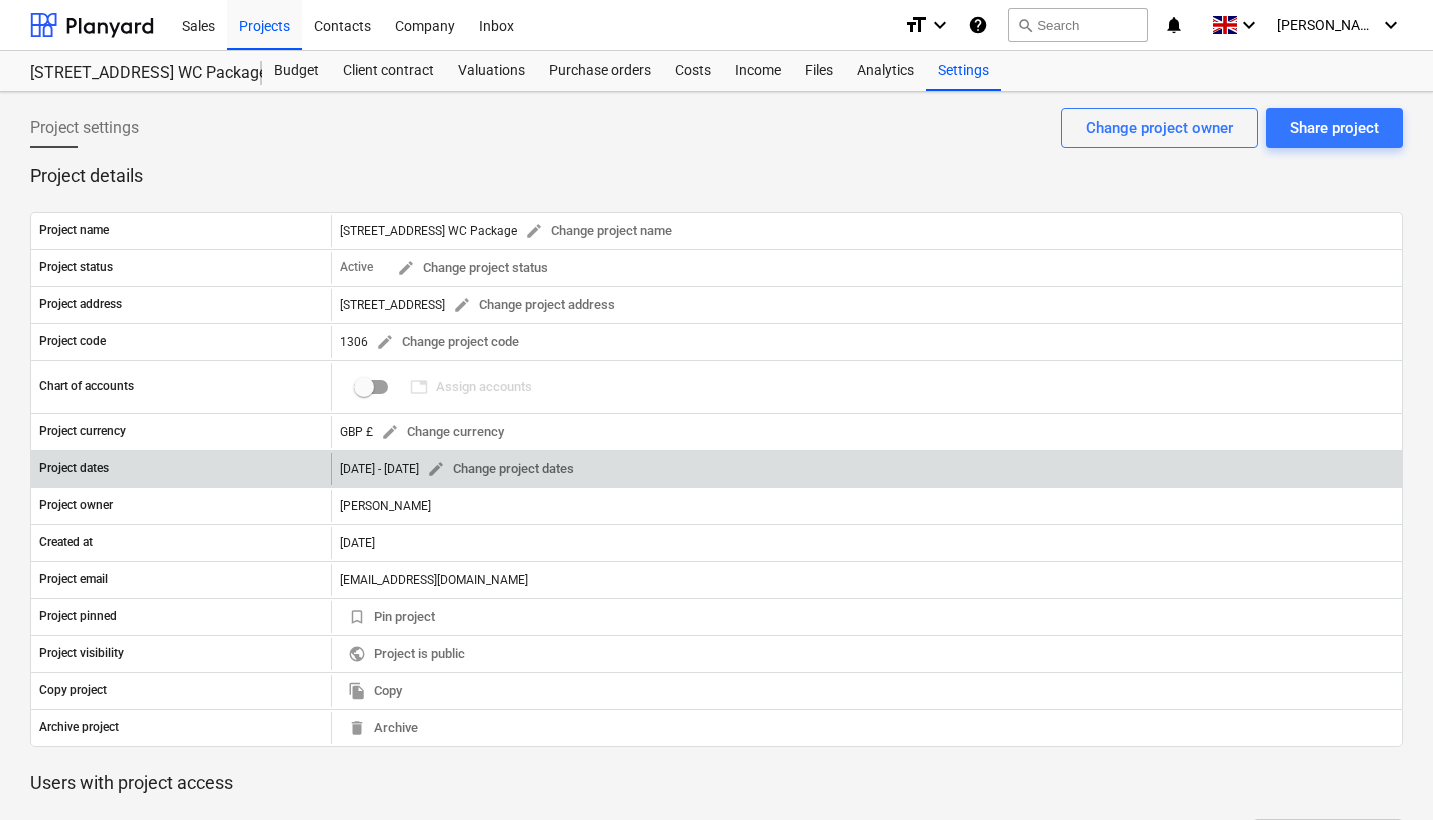 scroll, scrollTop: 0, scrollLeft: 0, axis: both 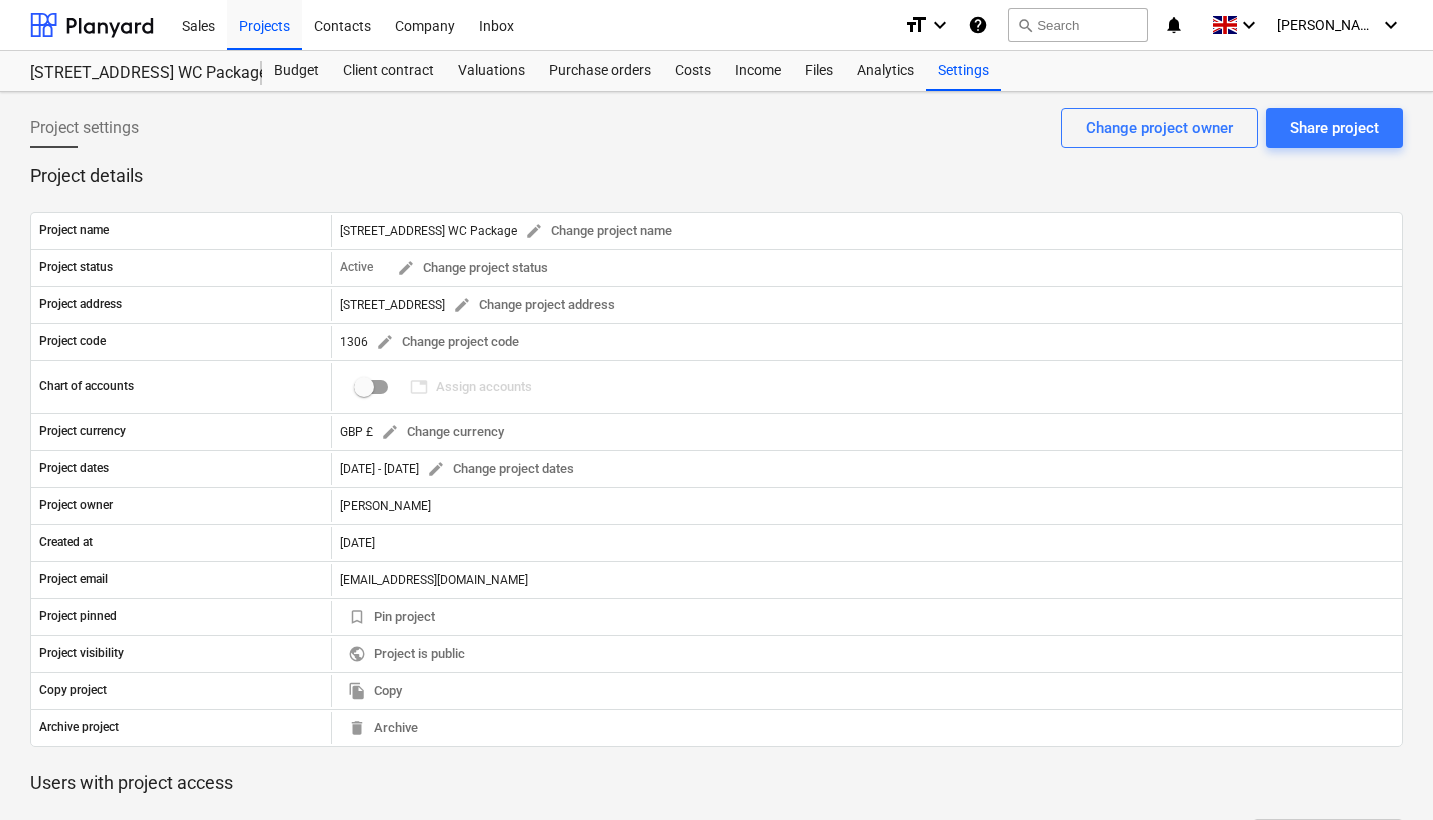 click on "Successfully imported line-items" at bounding box center (1046, 21) 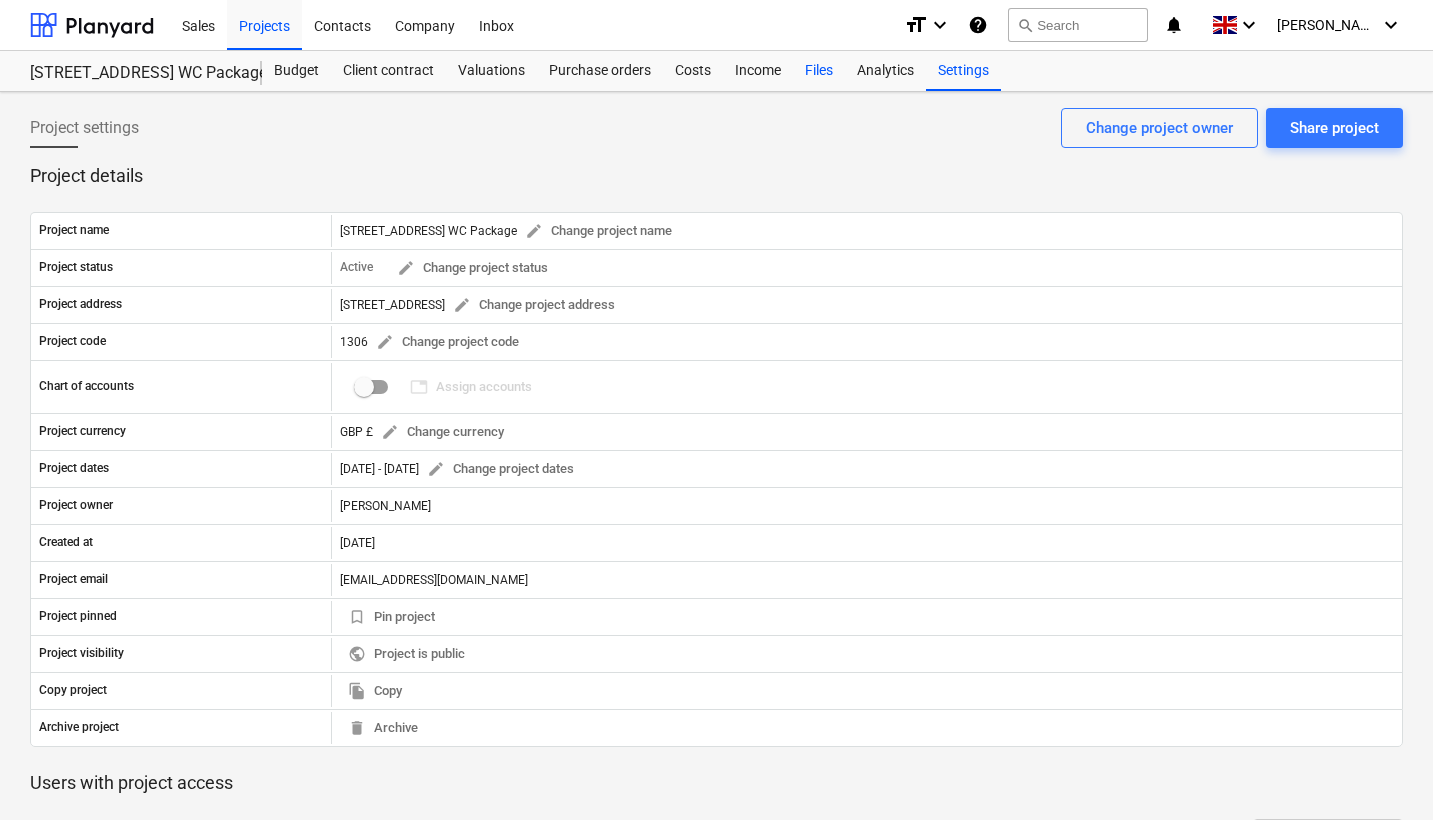 click on "Files" at bounding box center [819, 71] 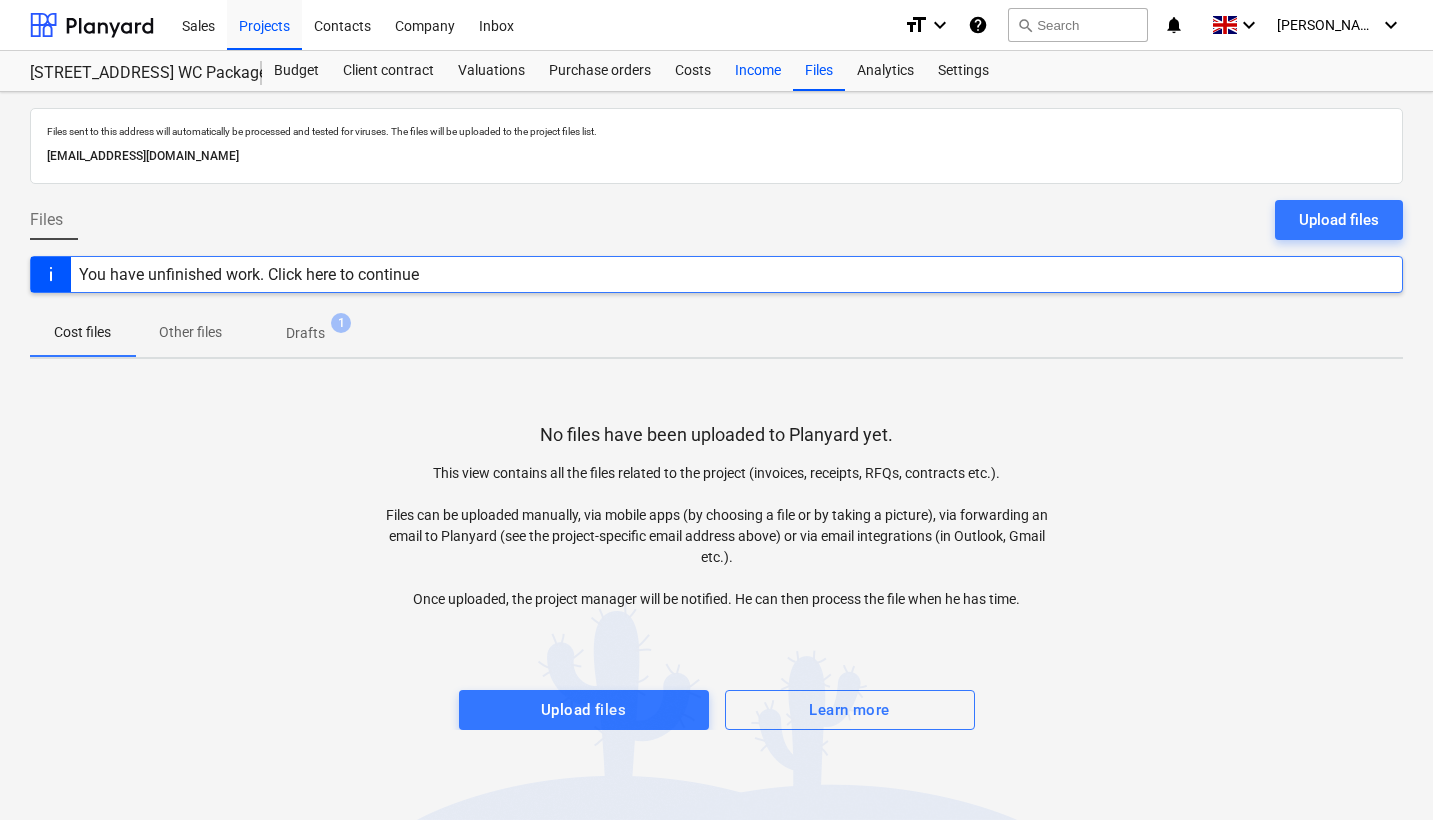 click on "Income" at bounding box center (758, 71) 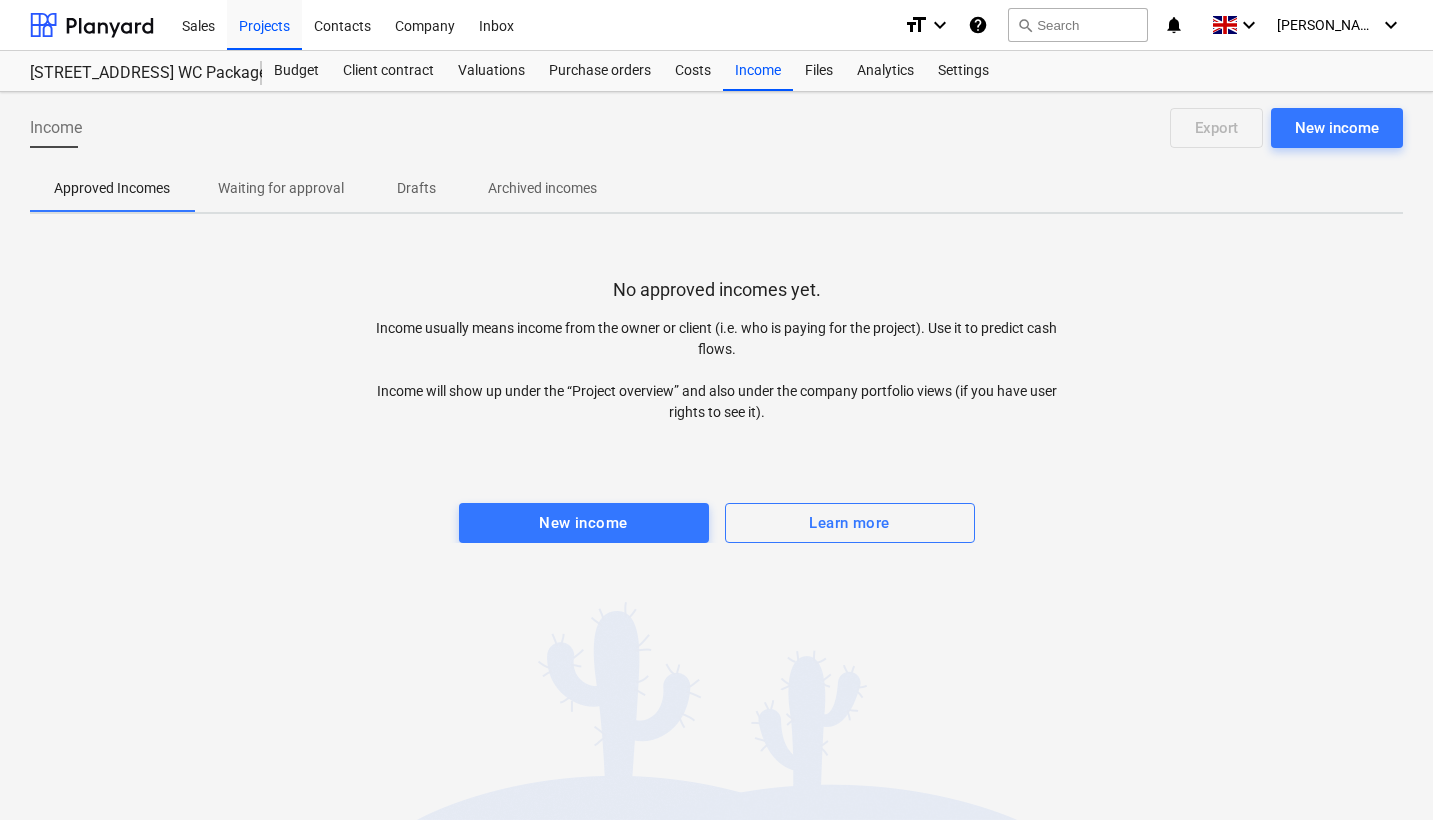 click on "Successfully imported line-items" at bounding box center [1046, 21] 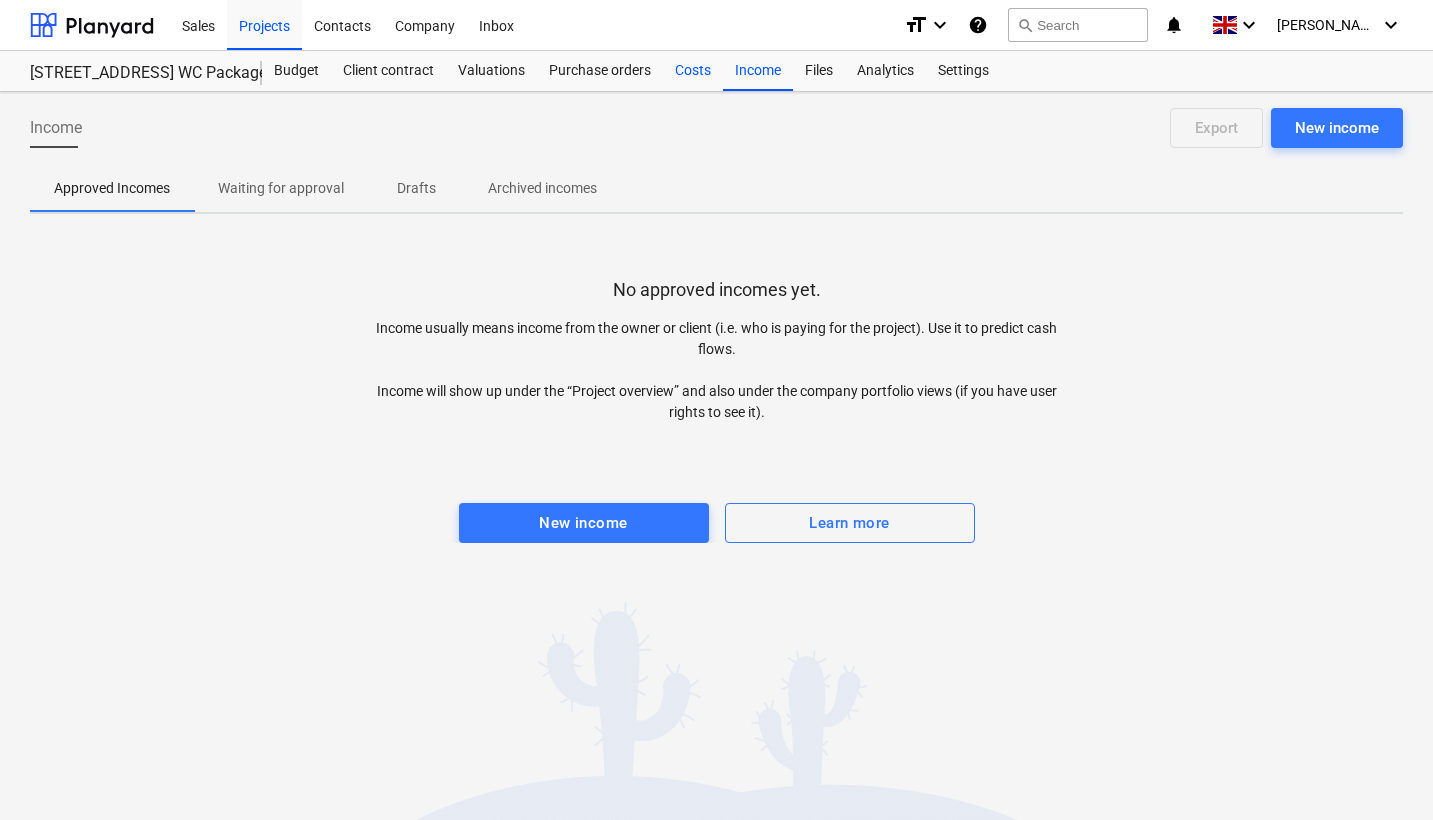 click on "Costs" at bounding box center [693, 71] 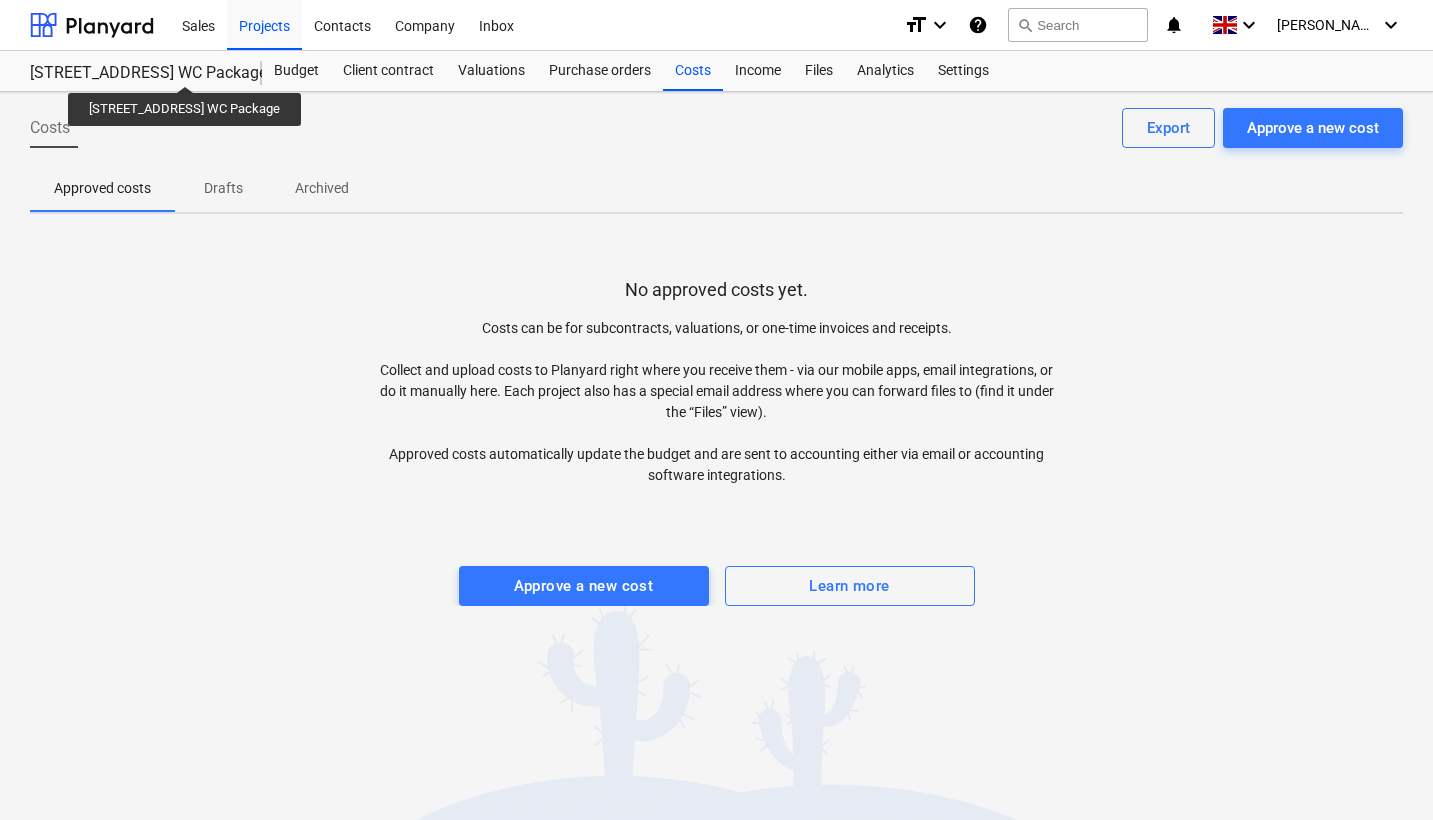 click on "[STREET_ADDRESS] WC Package" at bounding box center (134, 73) 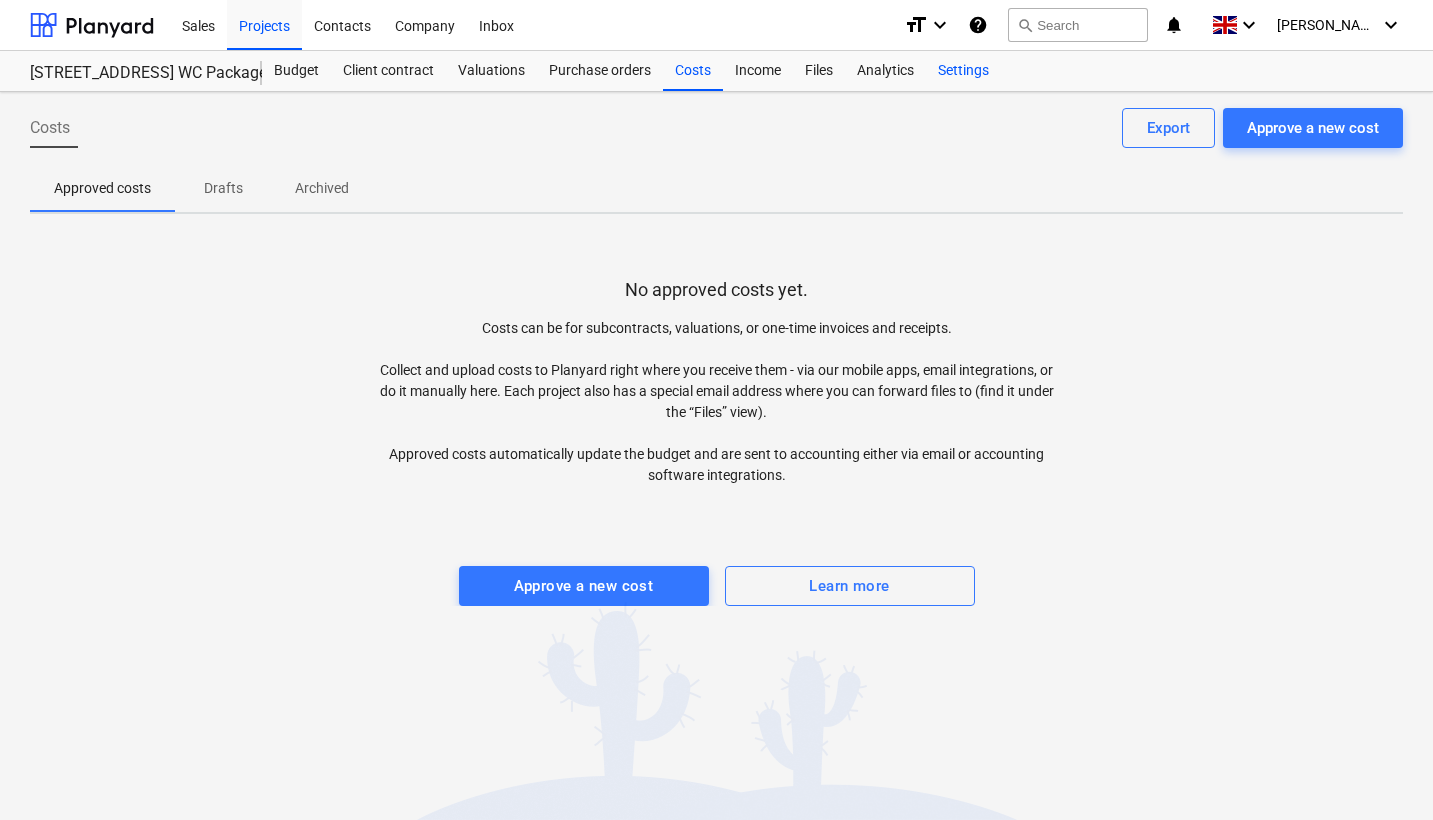 click on "Settings" at bounding box center [963, 71] 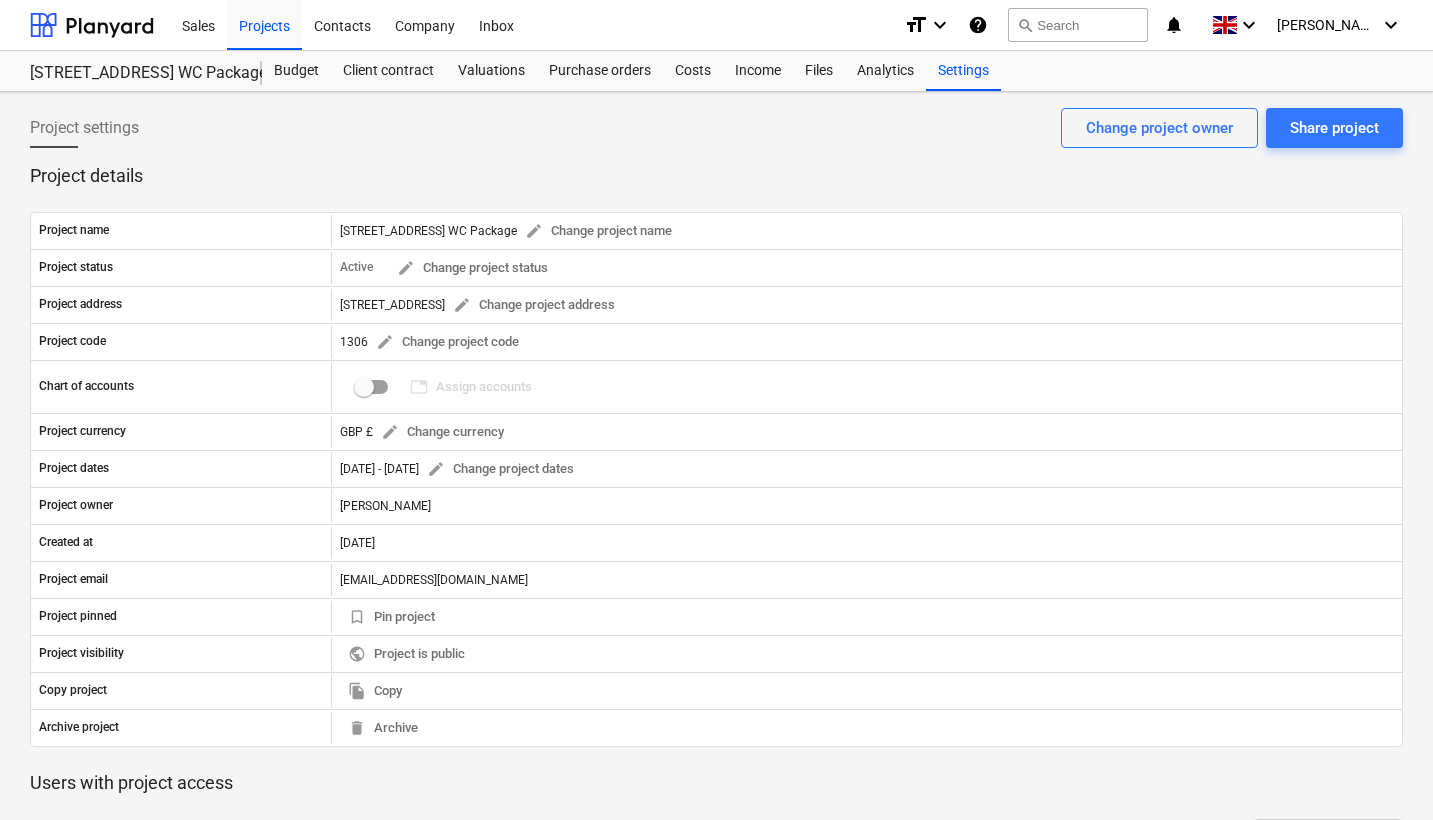 scroll, scrollTop: 0, scrollLeft: 0, axis: both 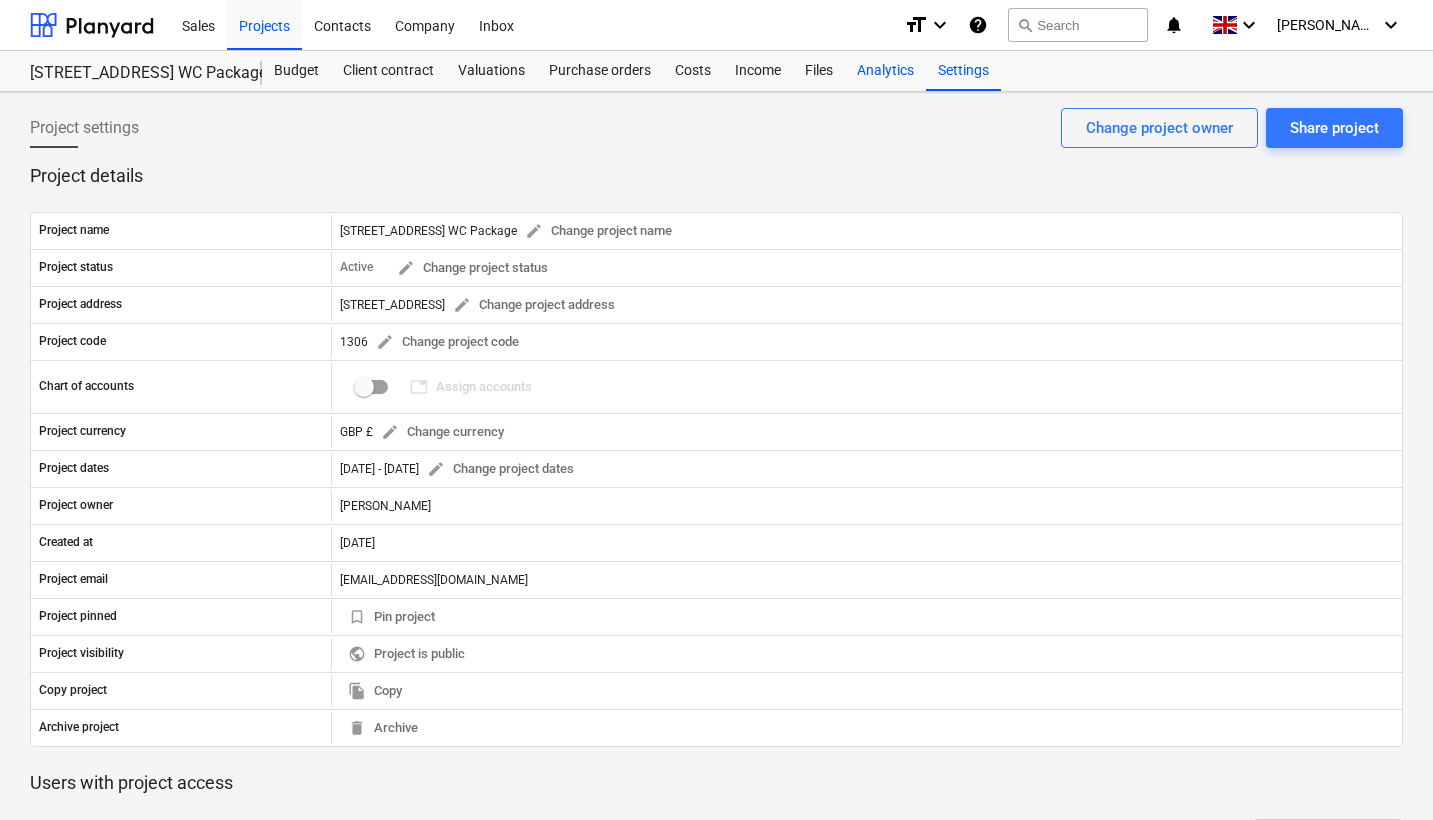 click on "Analytics" at bounding box center [885, 71] 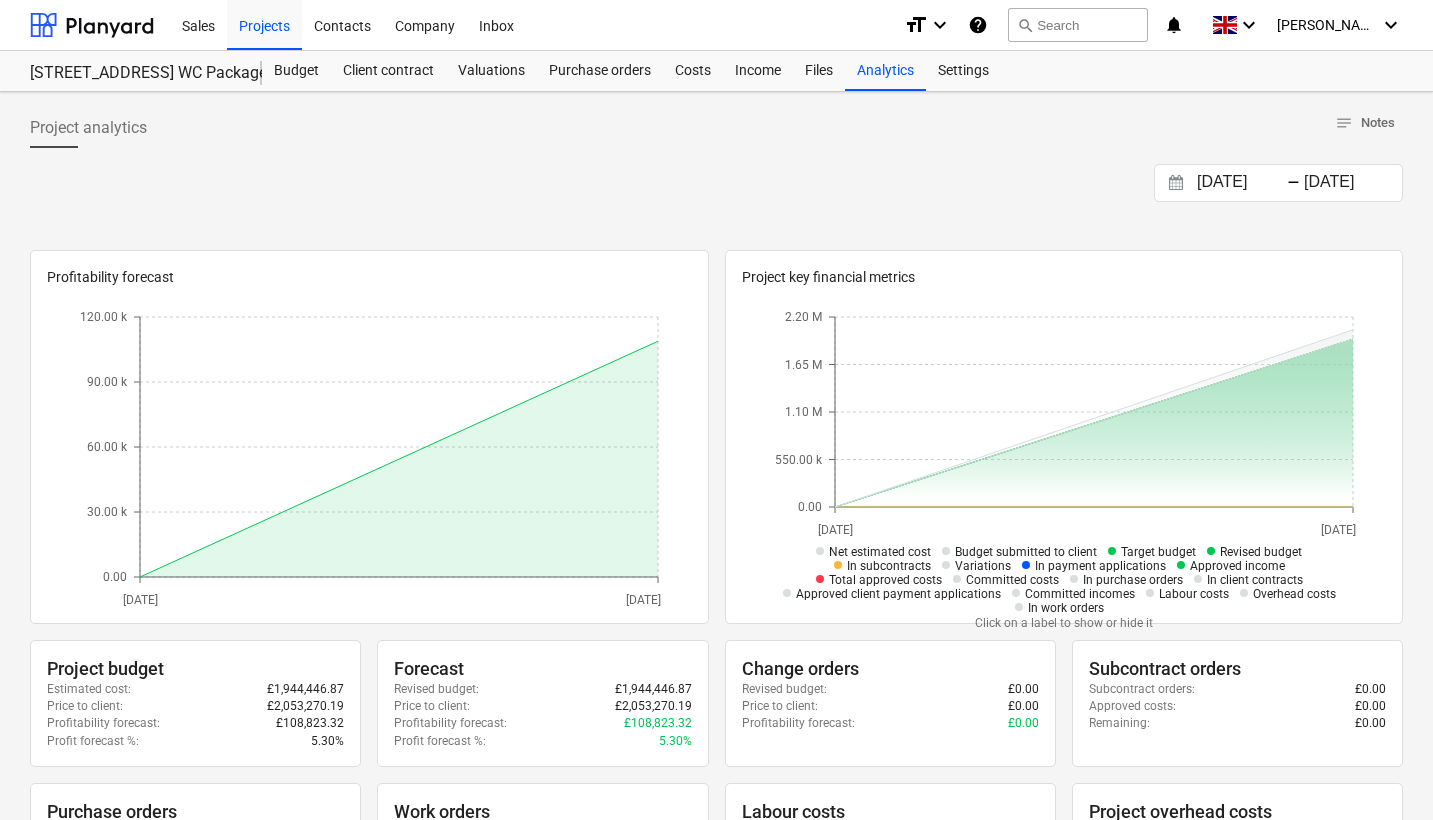 scroll, scrollTop: 0, scrollLeft: 0, axis: both 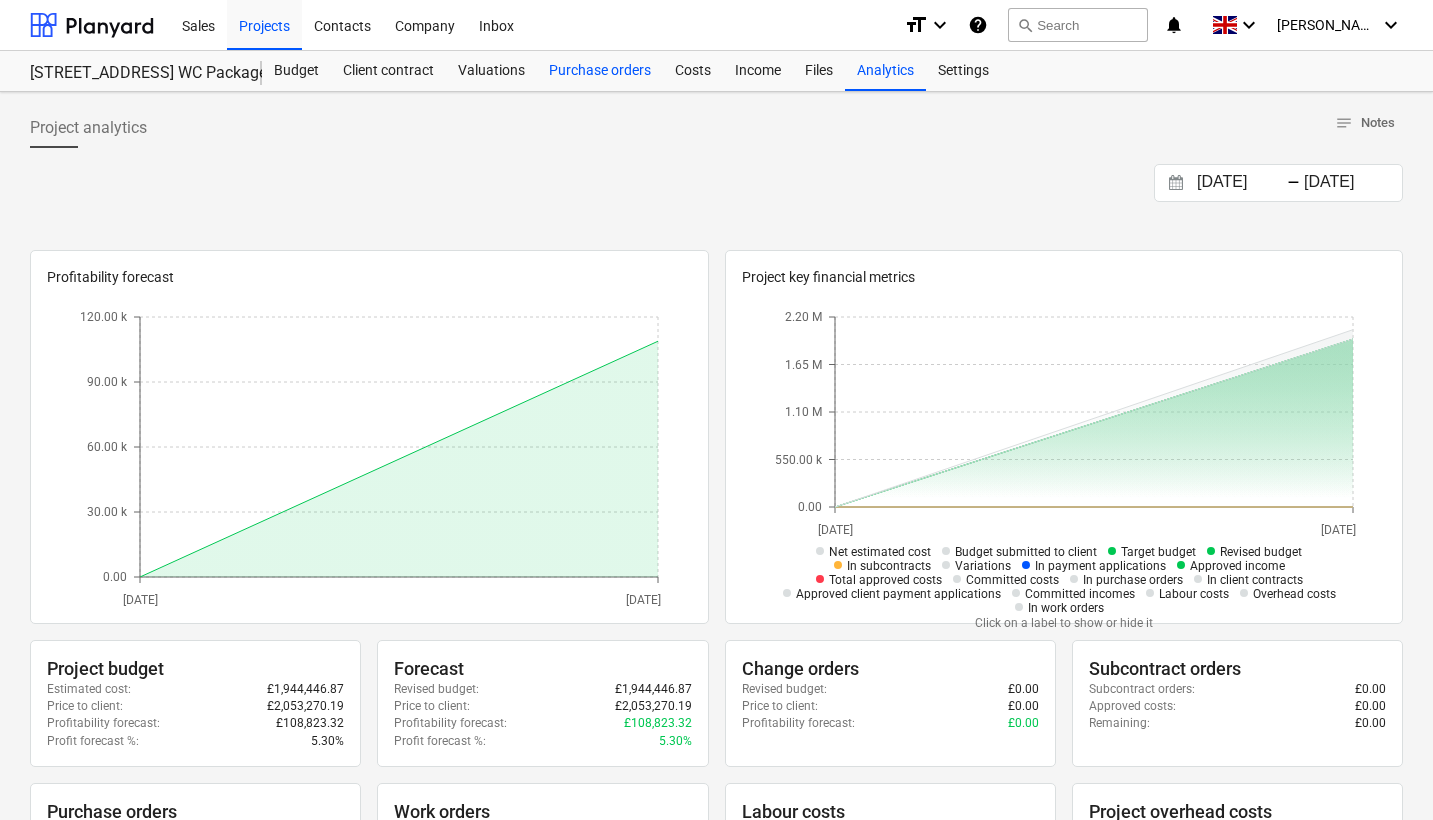 click on "Purchase orders" at bounding box center (600, 71) 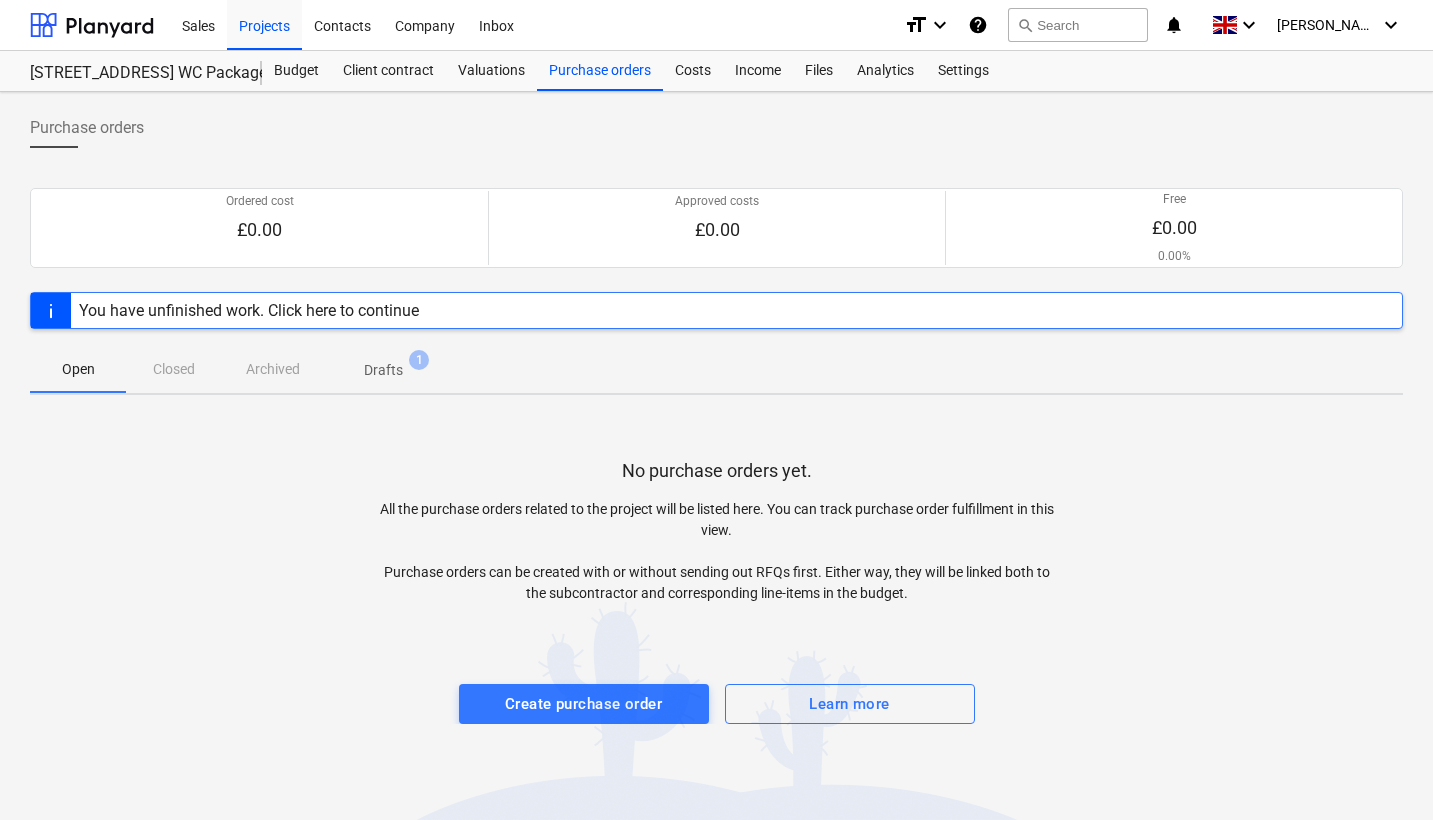 click on "Drafts 1" at bounding box center (383, 369) 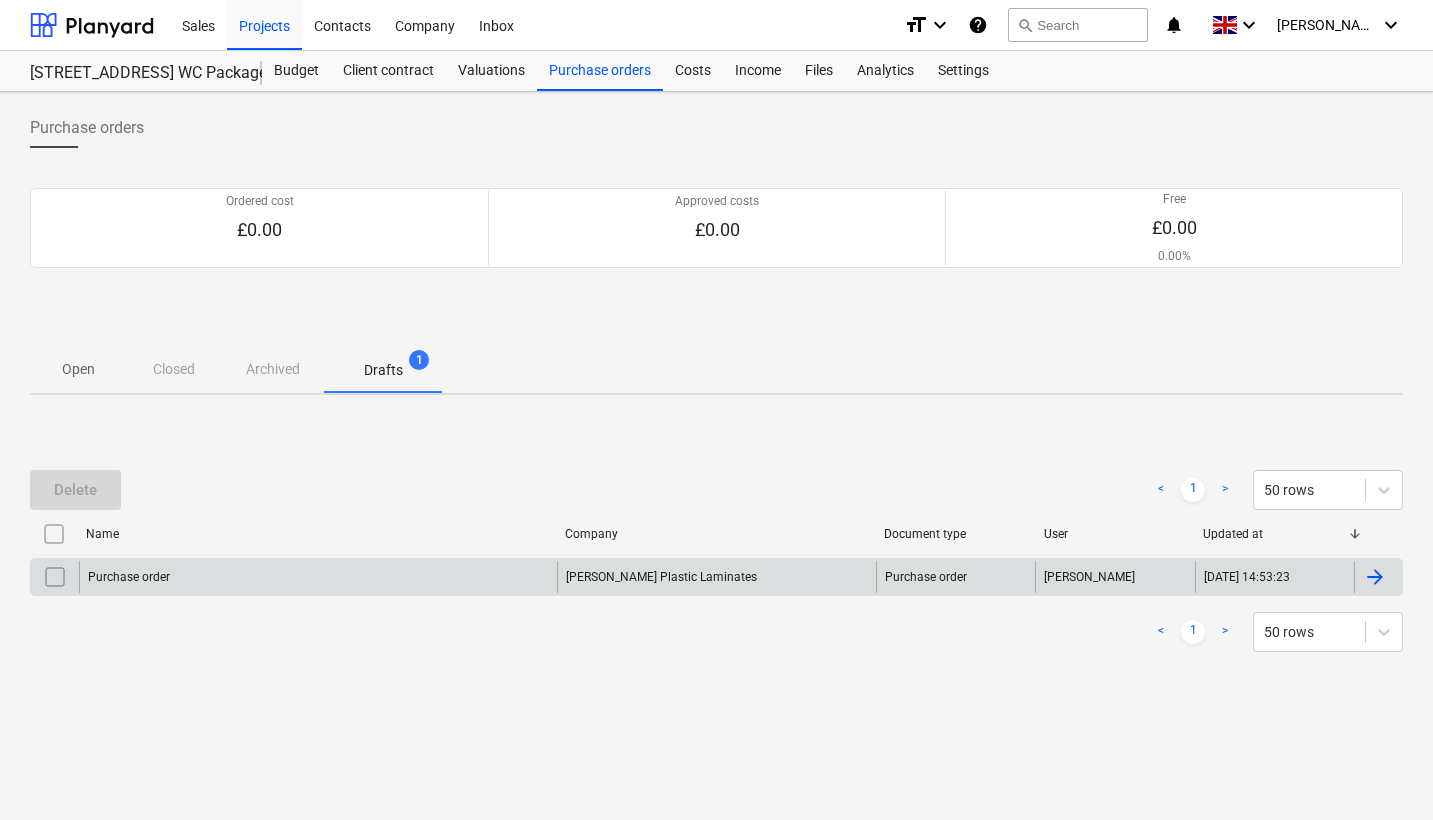 click on "Purchase order" at bounding box center [318, 577] 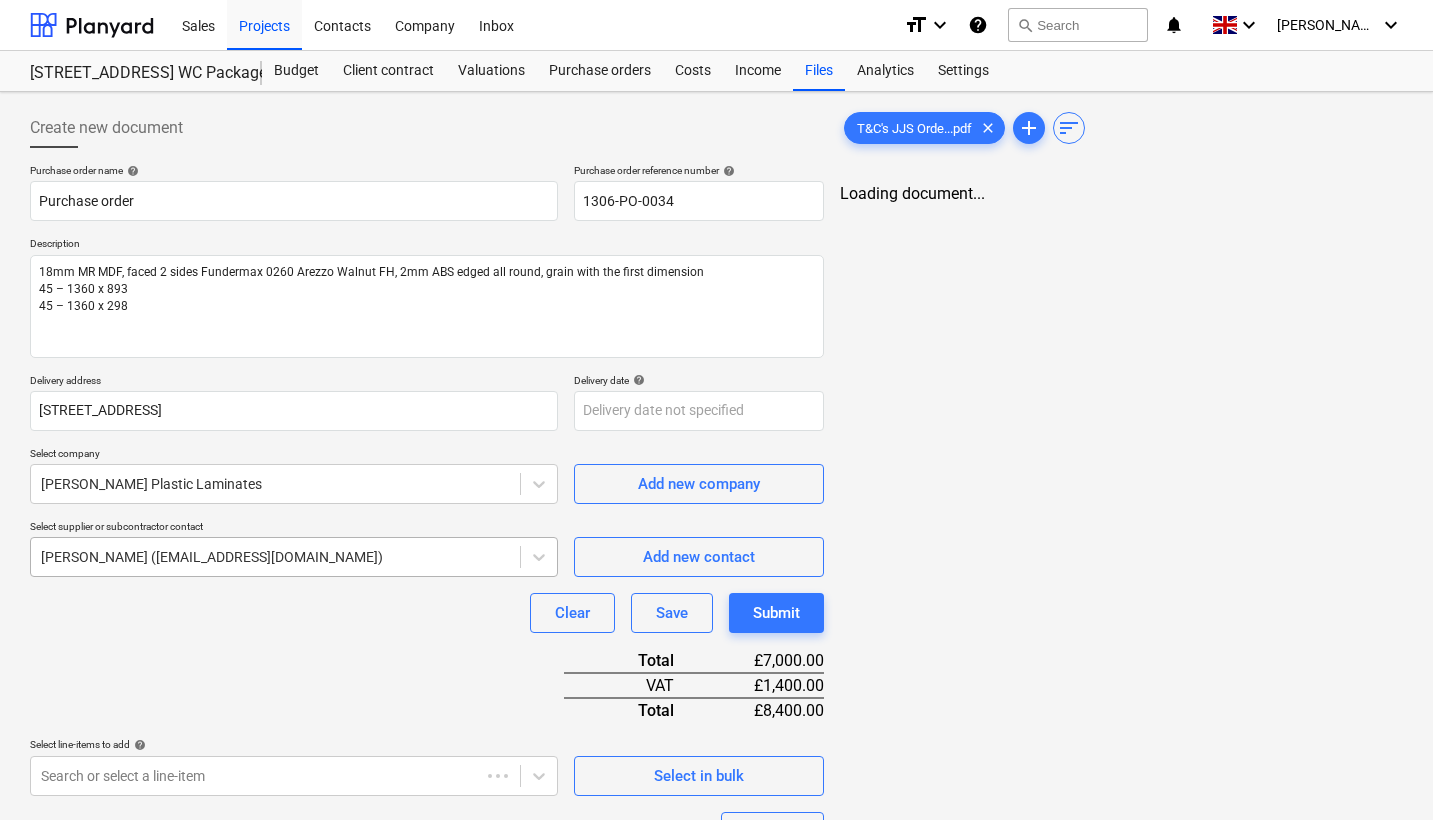 type on "x" 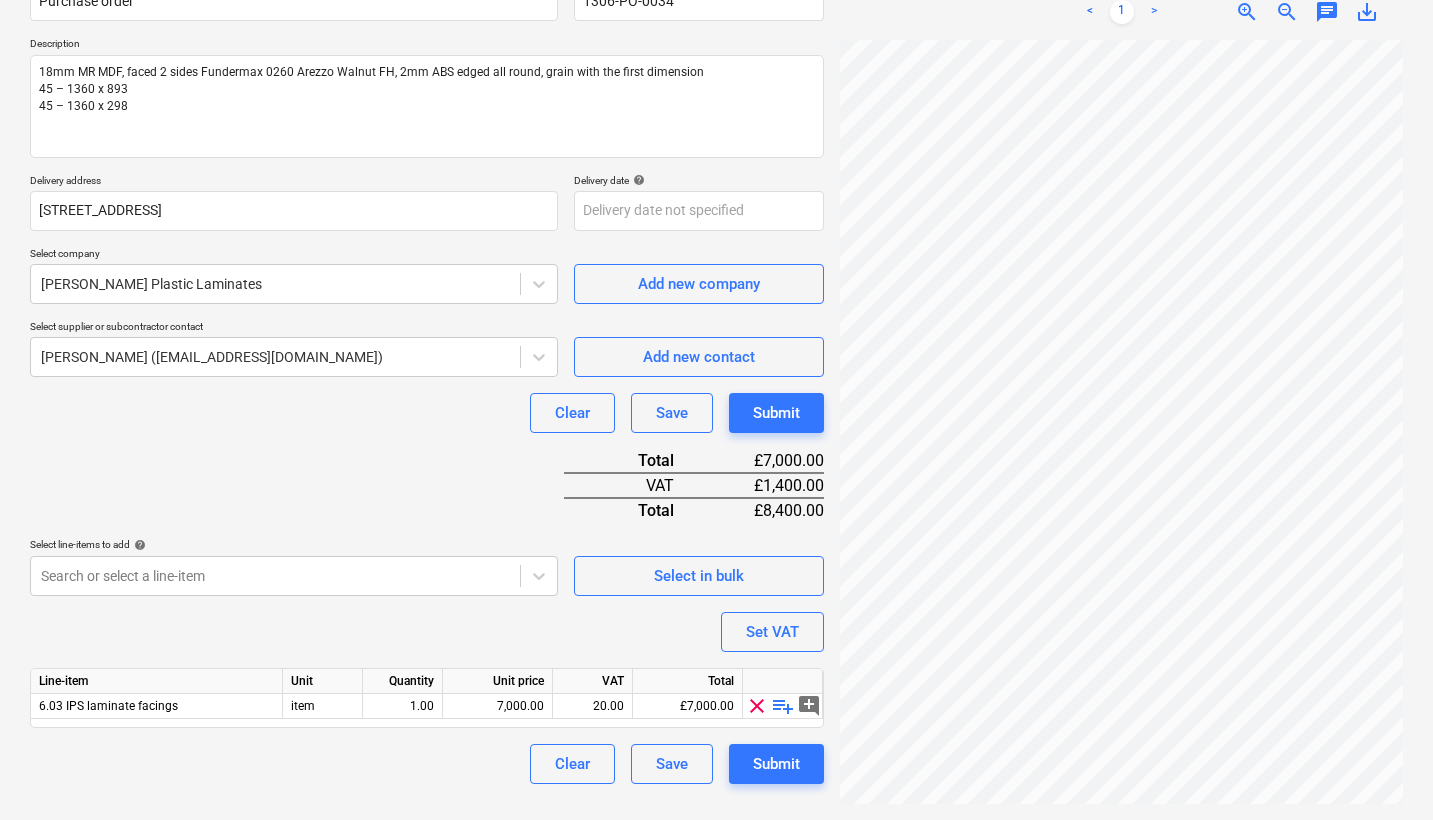 scroll, scrollTop: 200, scrollLeft: 0, axis: vertical 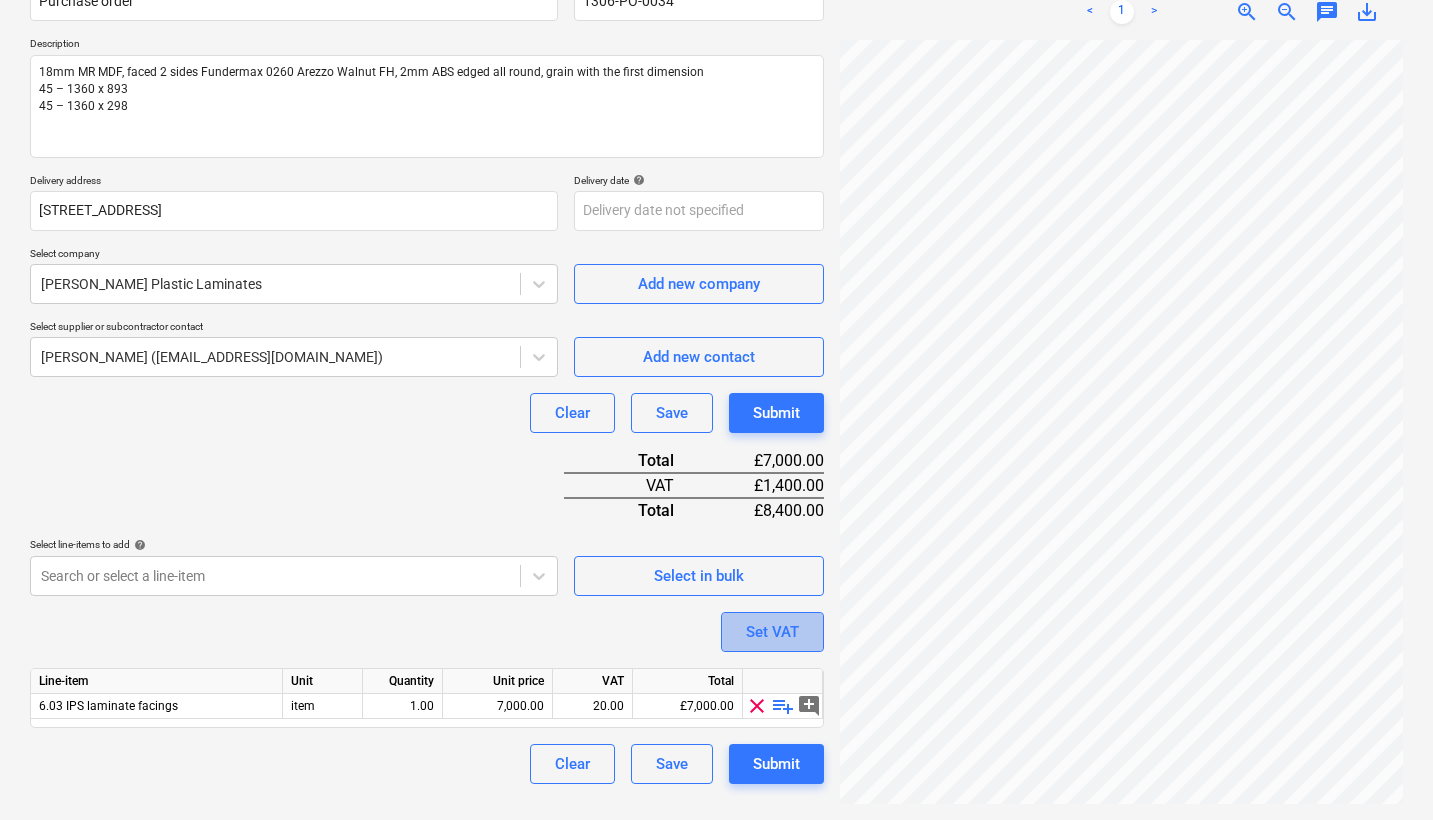 click on "Set VAT" at bounding box center (772, 632) 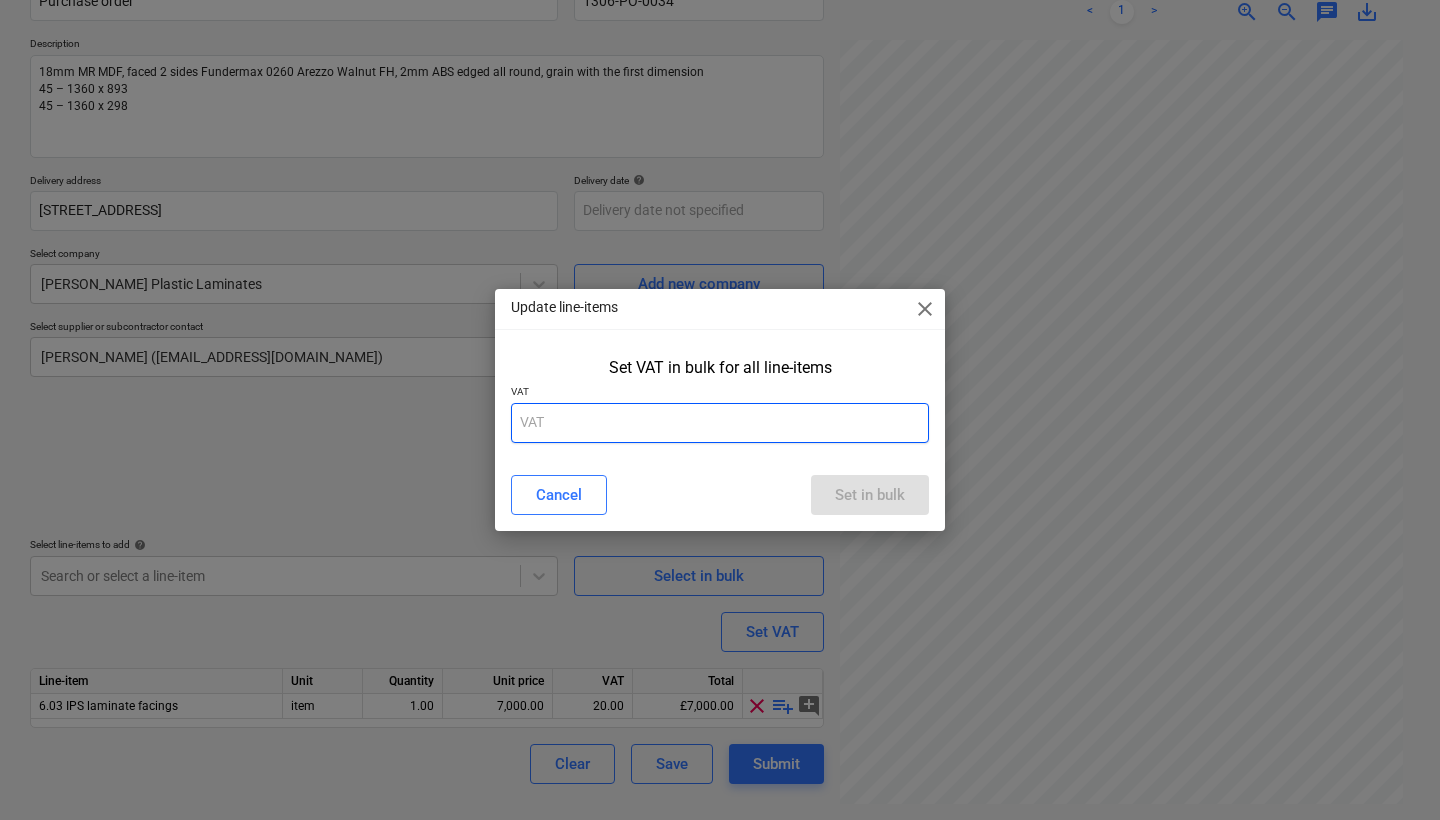 click at bounding box center (720, 423) 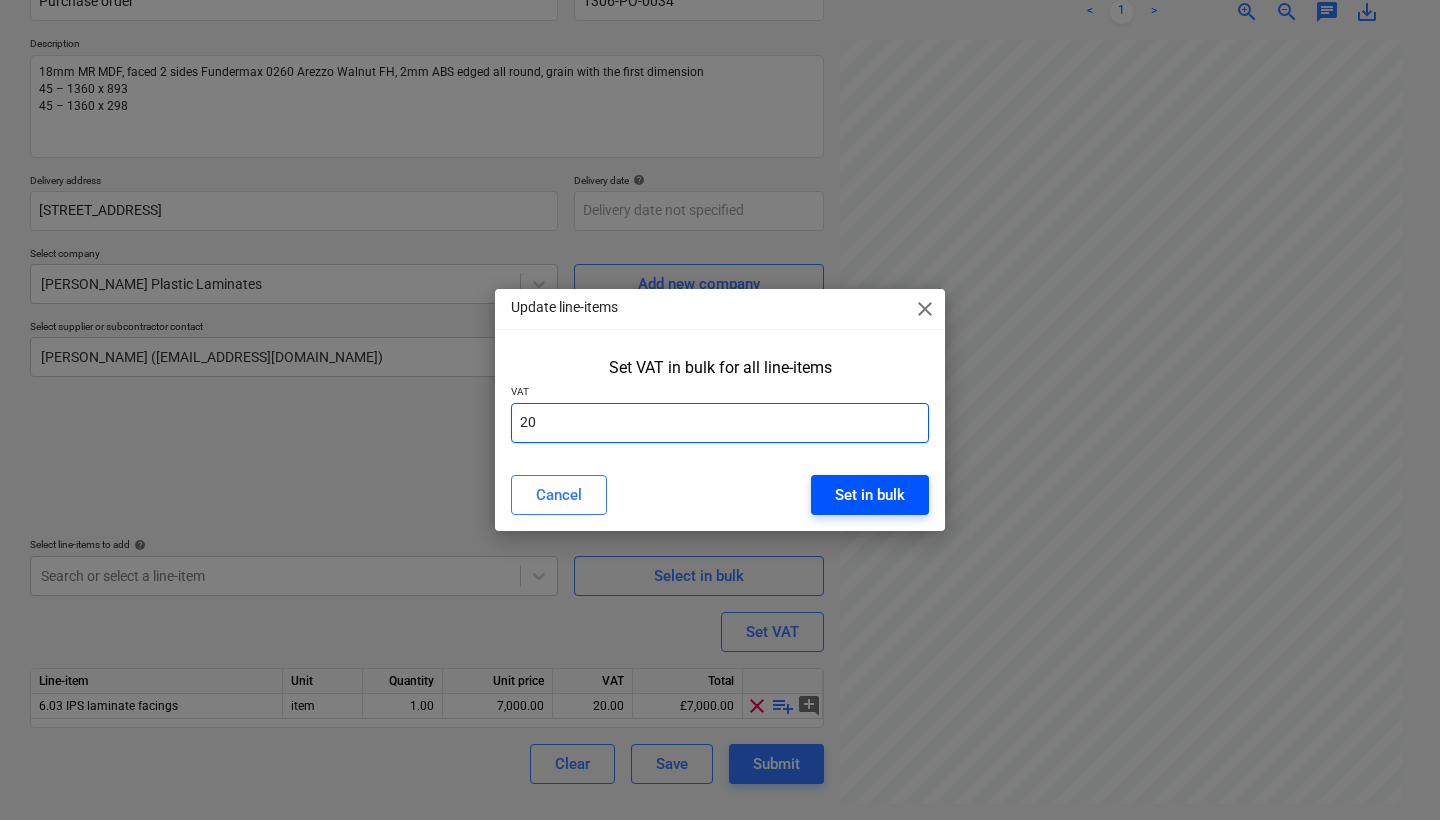 type on "20" 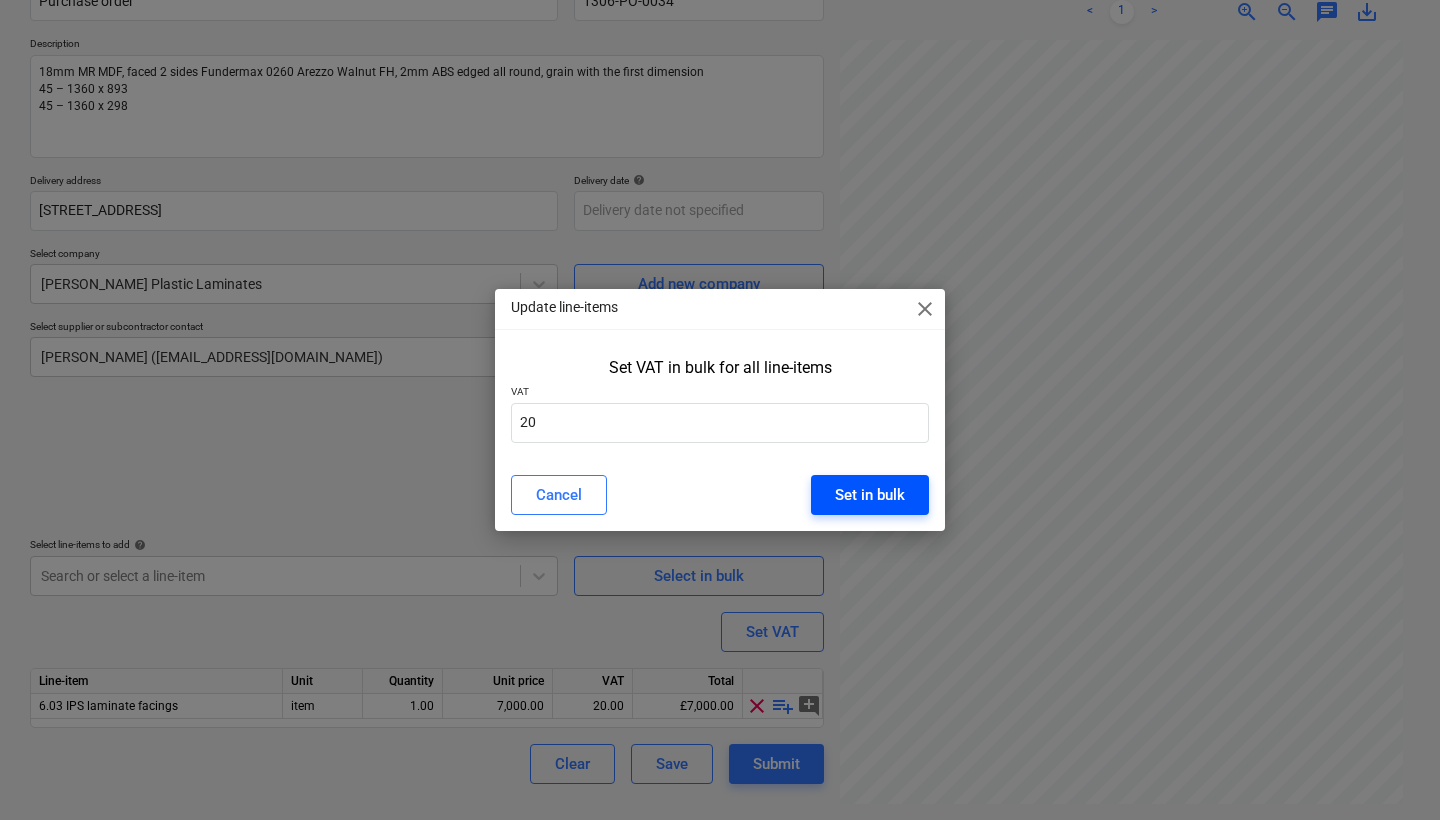 click on "Set in bulk" at bounding box center [870, 495] 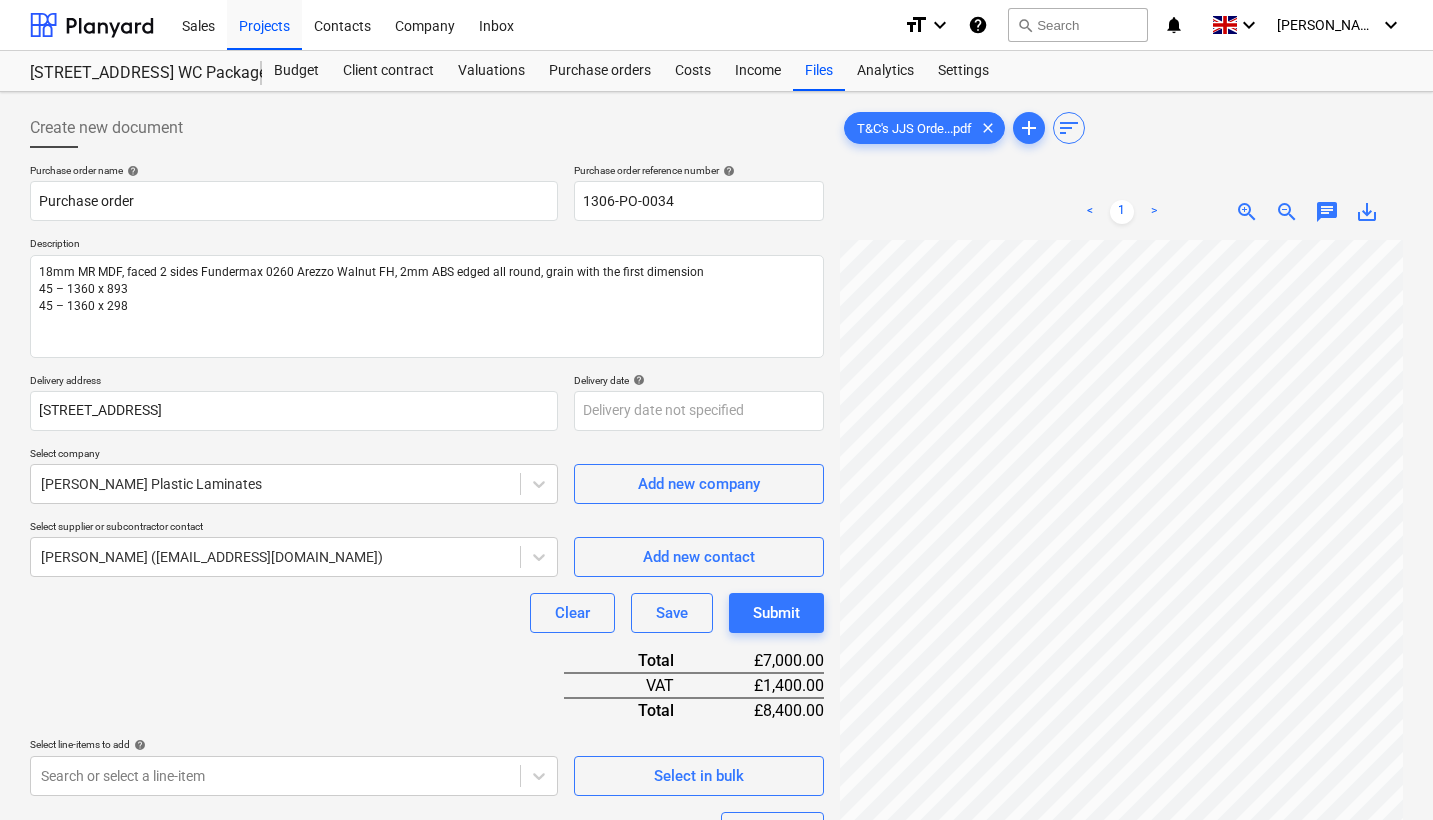 scroll, scrollTop: 0, scrollLeft: 0, axis: both 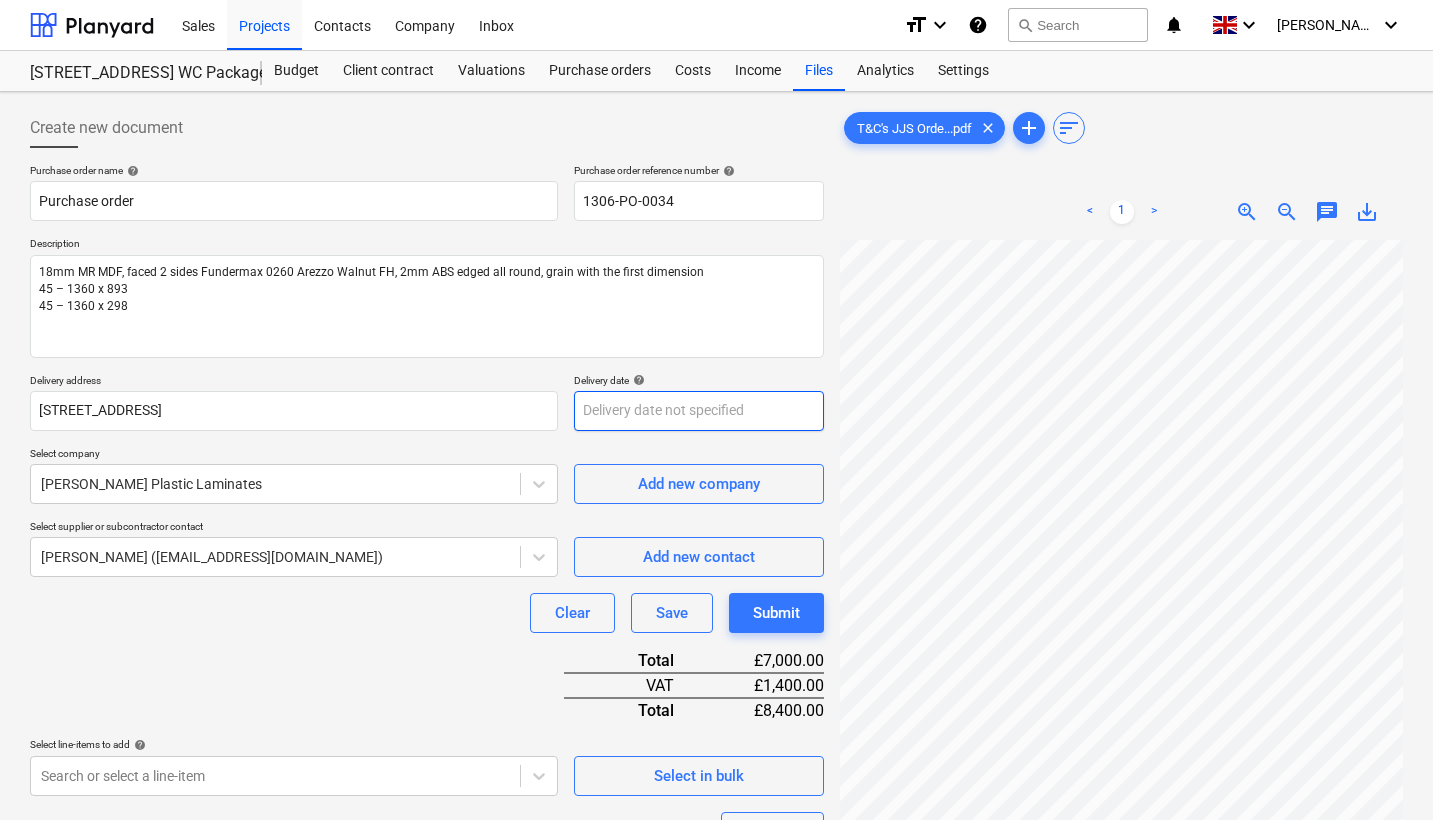 click on "Sales Projects Contacts Company Inbox format_size keyboard_arrow_down help search Search notifications 0 keyboard_arrow_down C. Lyford keyboard_arrow_down 30 Duke Street WC Package 30 Duke Street WC Package Budget Client contract Valuations Purchase orders Costs Income Files Analytics Settings Create new document Purchase order name help Purchase order Purchase order reference number help 1306-PO-0034 Description 18mm MR MDF, faced 2 sides Fundermax 0260 Arezzo Walnut FH, 2mm ABS edged all round, grain with the first dimension
45 – 1360 x 893
45 – 1360 x 298 Delivery address 3 Conqueror Court Spilsby Road Romford Essex RM3 8SB Delivery date help Press the down arrow key to interact with the calendar and
select a date. Press the question mark key to get the keyboard shortcuts for changing dates. Select company Baldwin Plastic Laminates    Add new company Select supplier or subcontractor contact Paul Baldwin (info@baldwinplastics.co.uk) Add new contact Clear Save Submit Total £7,000.00 VAT Total <" at bounding box center (716, 419) 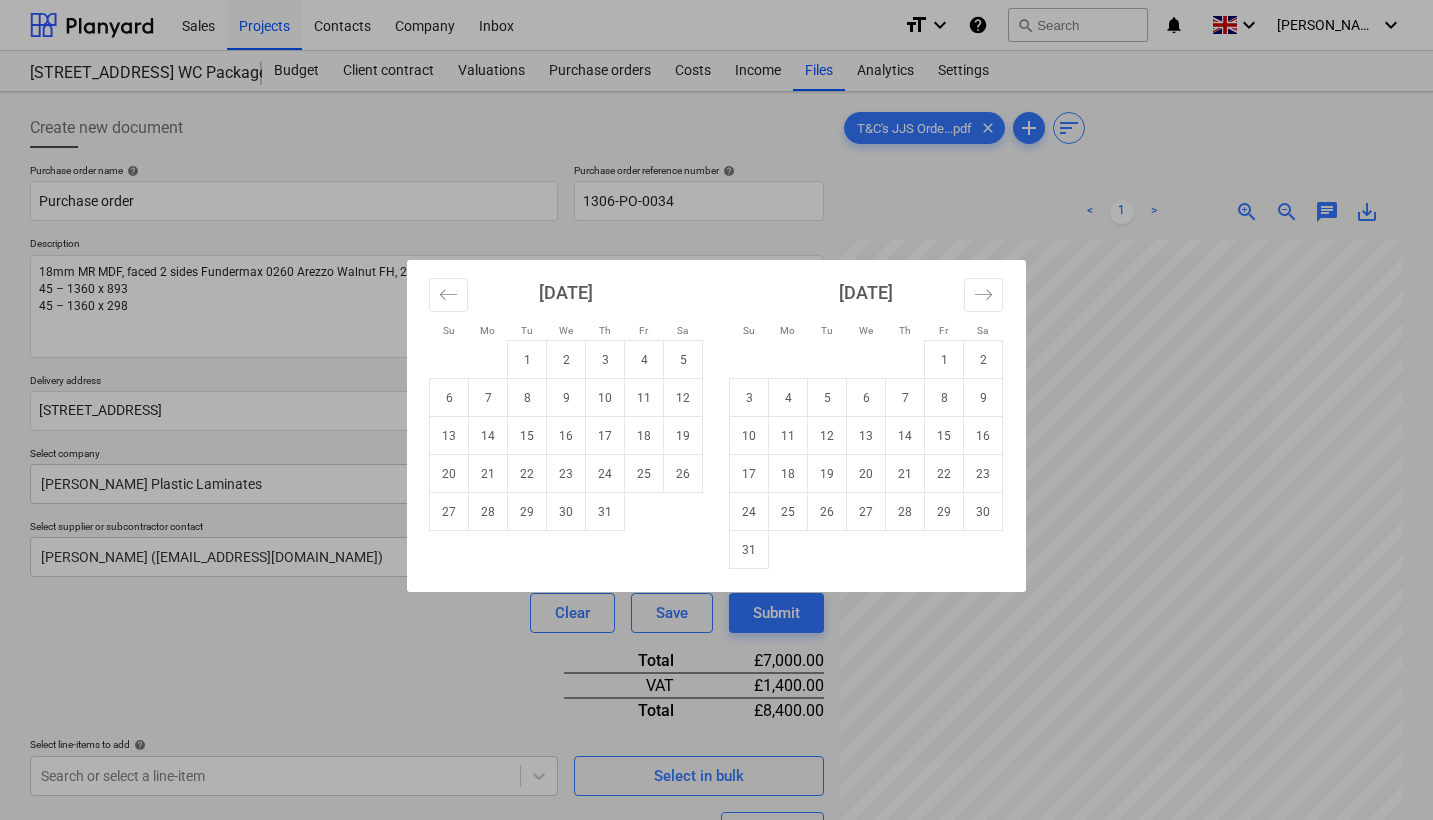 click on "Su Mo Tu We Th Fr Sa Su Mo Tu We Th Fr Sa [DATE] 1 2 3 4 5 6 7 8 9 10 11 12 13 14 15 16 17 18 19 20 21 22 23 24 25 26 27 28 29 [DATE] 1 2 3 4 5 6 7 8 9 10 11 12 13 14 15 16 17 18 19 20 21 22 23 24 25 26 27 28 29 30 [DATE] 1 2 3 4 5 6 7 8 9 10 11 12 13 14 15 16 17 18 19 20 21 22 23 24 25 26 27 28 29 30 31 [DATE] 1 2 3 4 5 6 7 8 9 10 11 12 13 14 15 16 17 18 19 20 21 22 23 24 25 26 27 28 29 30" at bounding box center (716, 410) 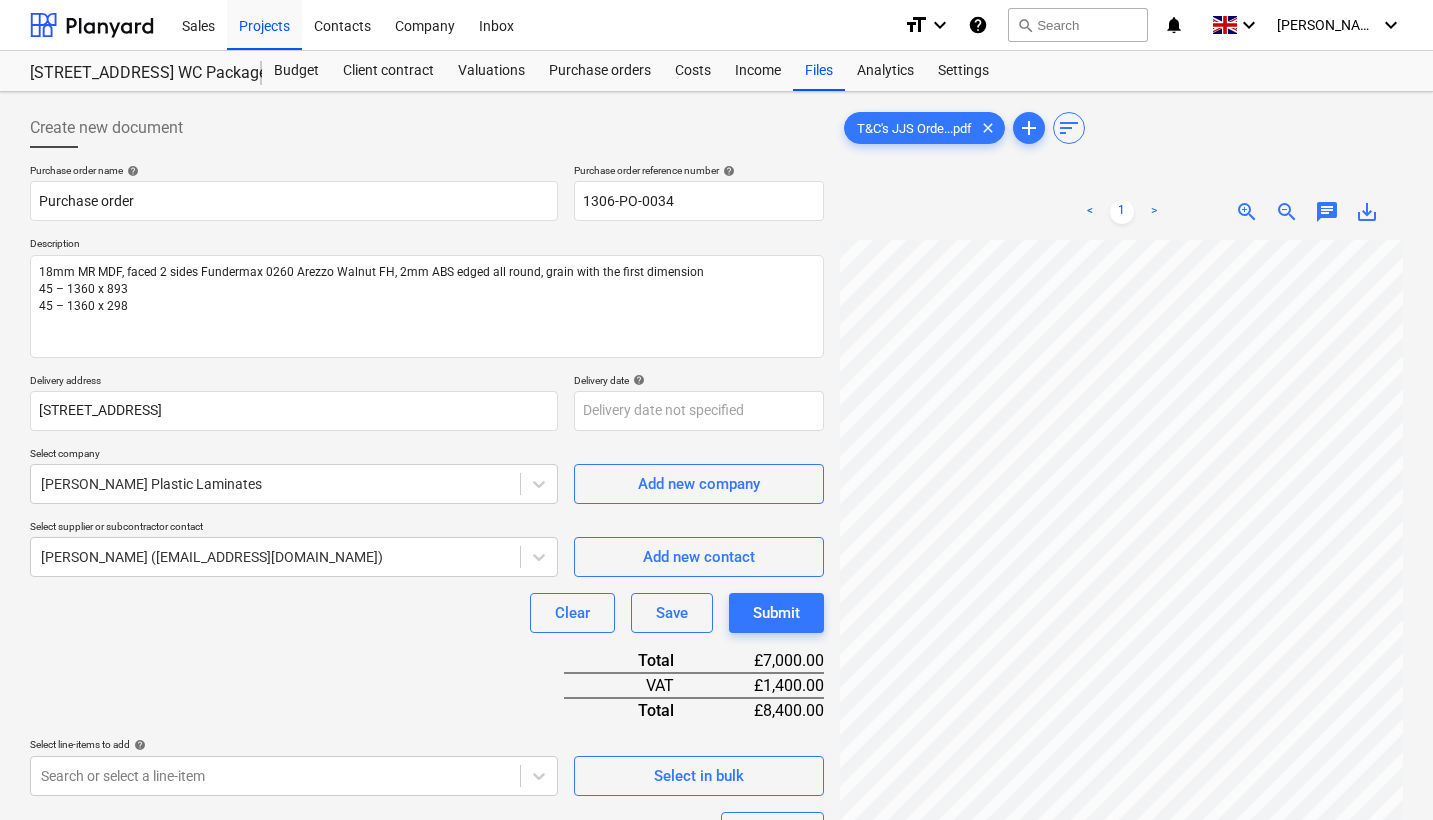 scroll, scrollTop: 0, scrollLeft: 0, axis: both 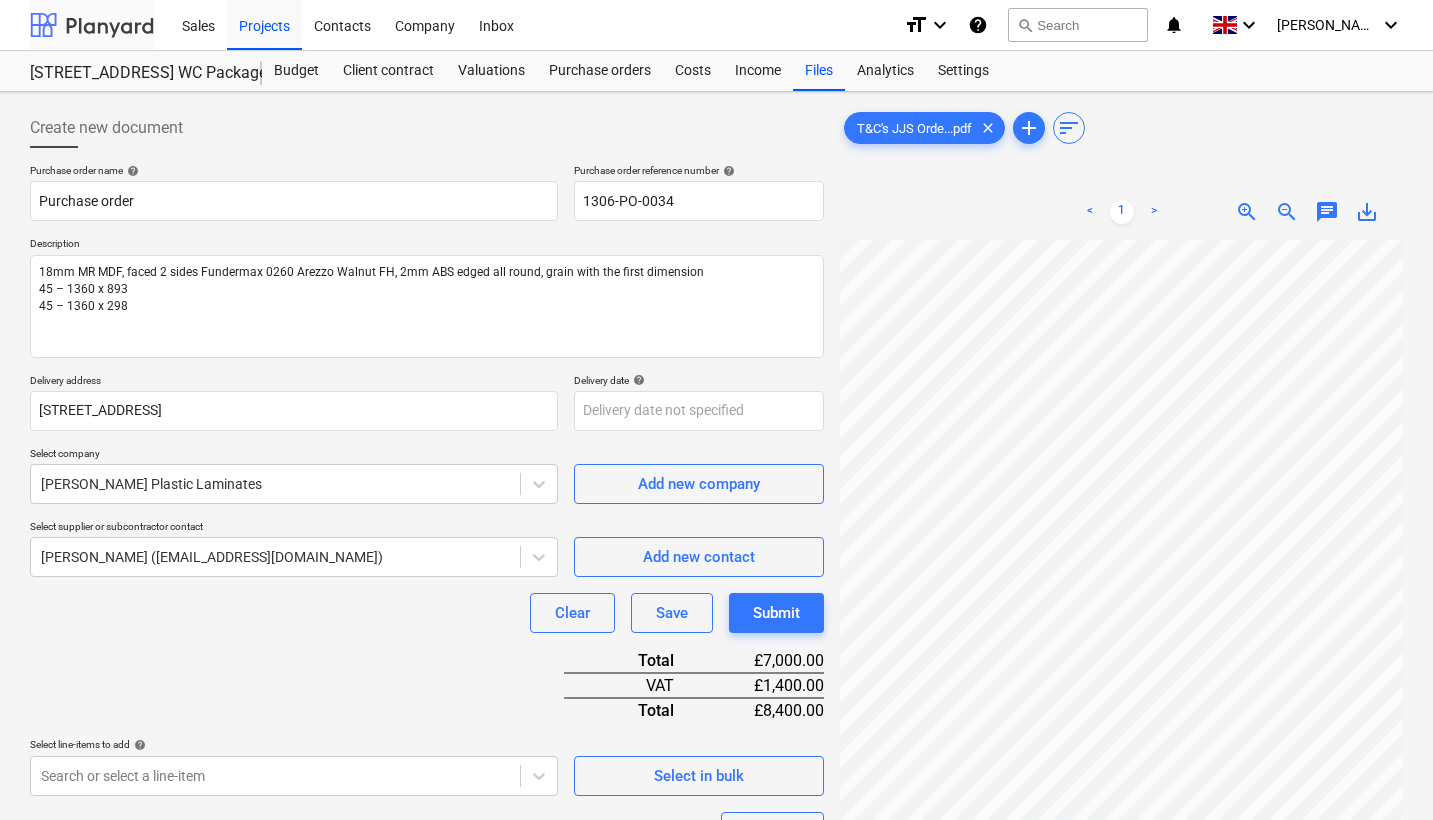 click at bounding box center [92, 25] 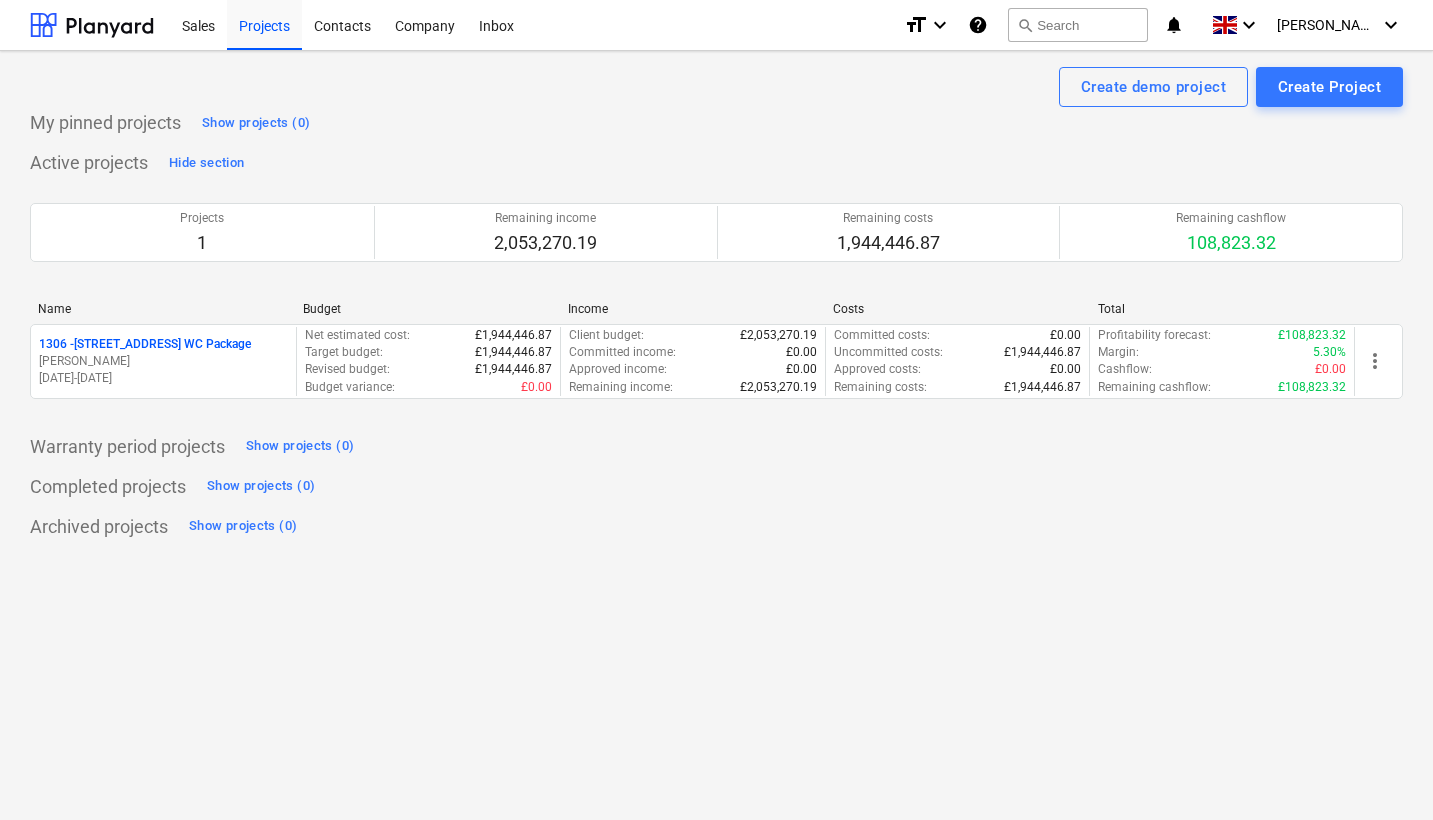 scroll, scrollTop: 0, scrollLeft: 0, axis: both 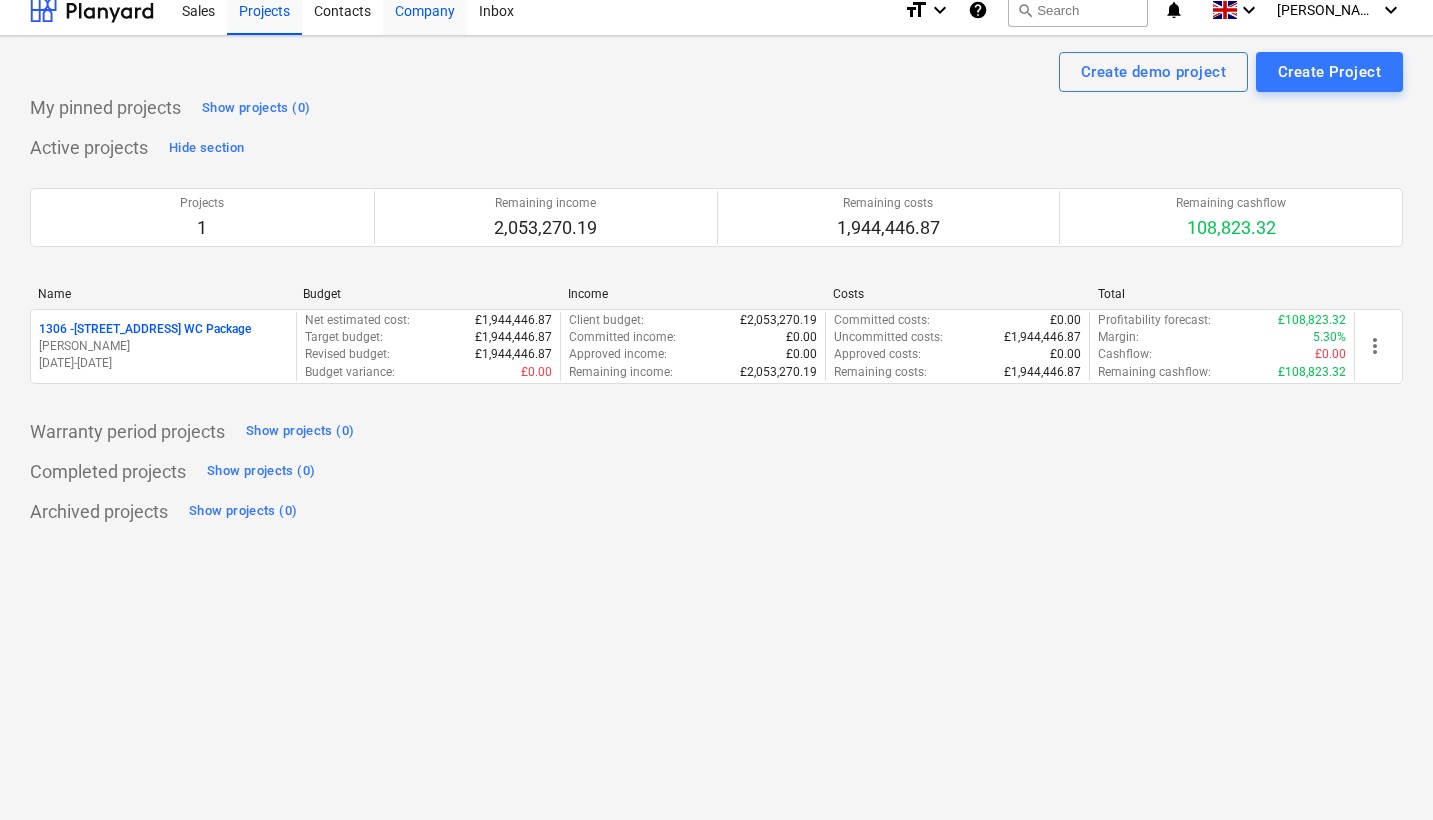 click on "Company" at bounding box center (425, 9) 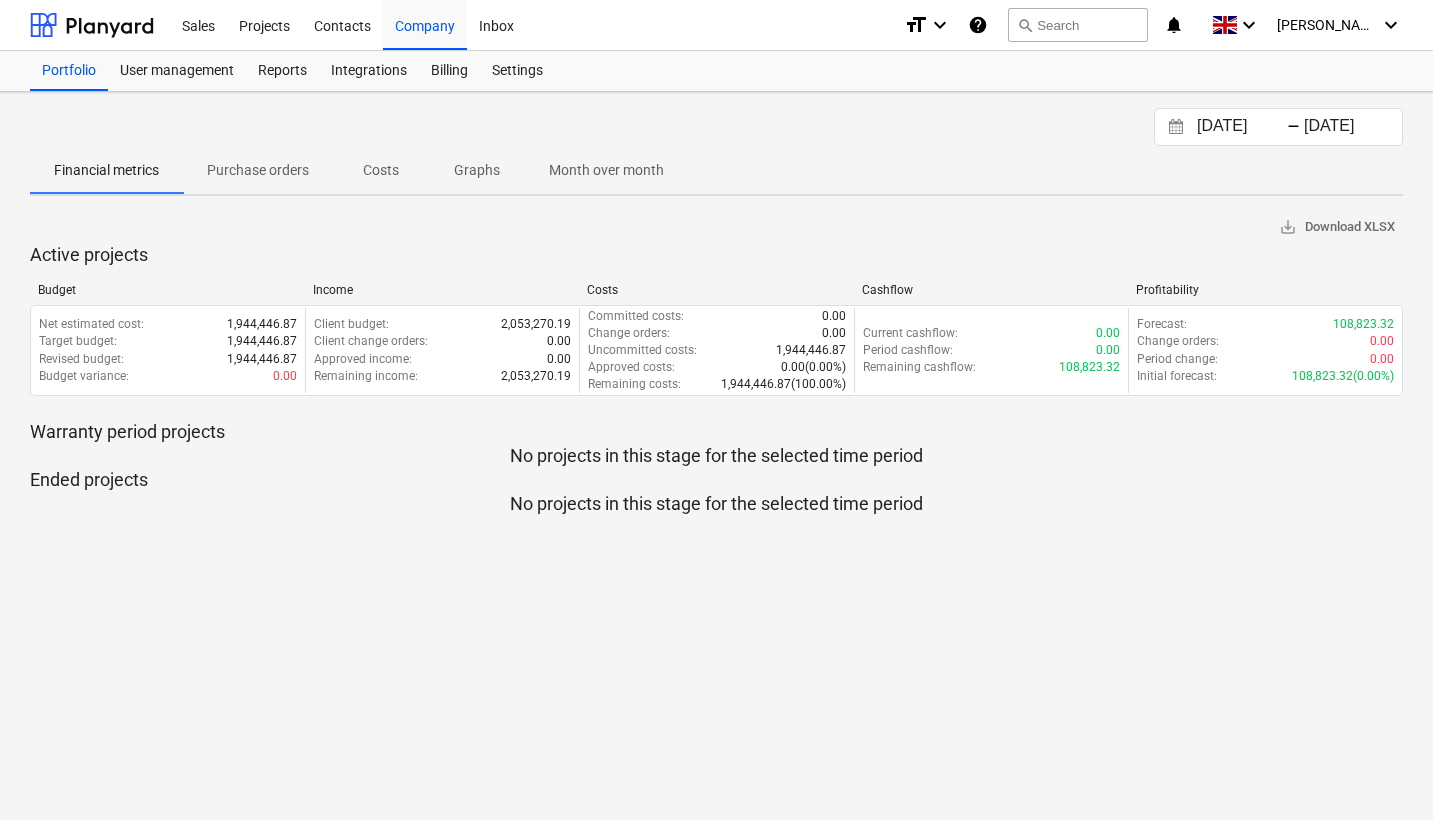 scroll, scrollTop: 0, scrollLeft: 0, axis: both 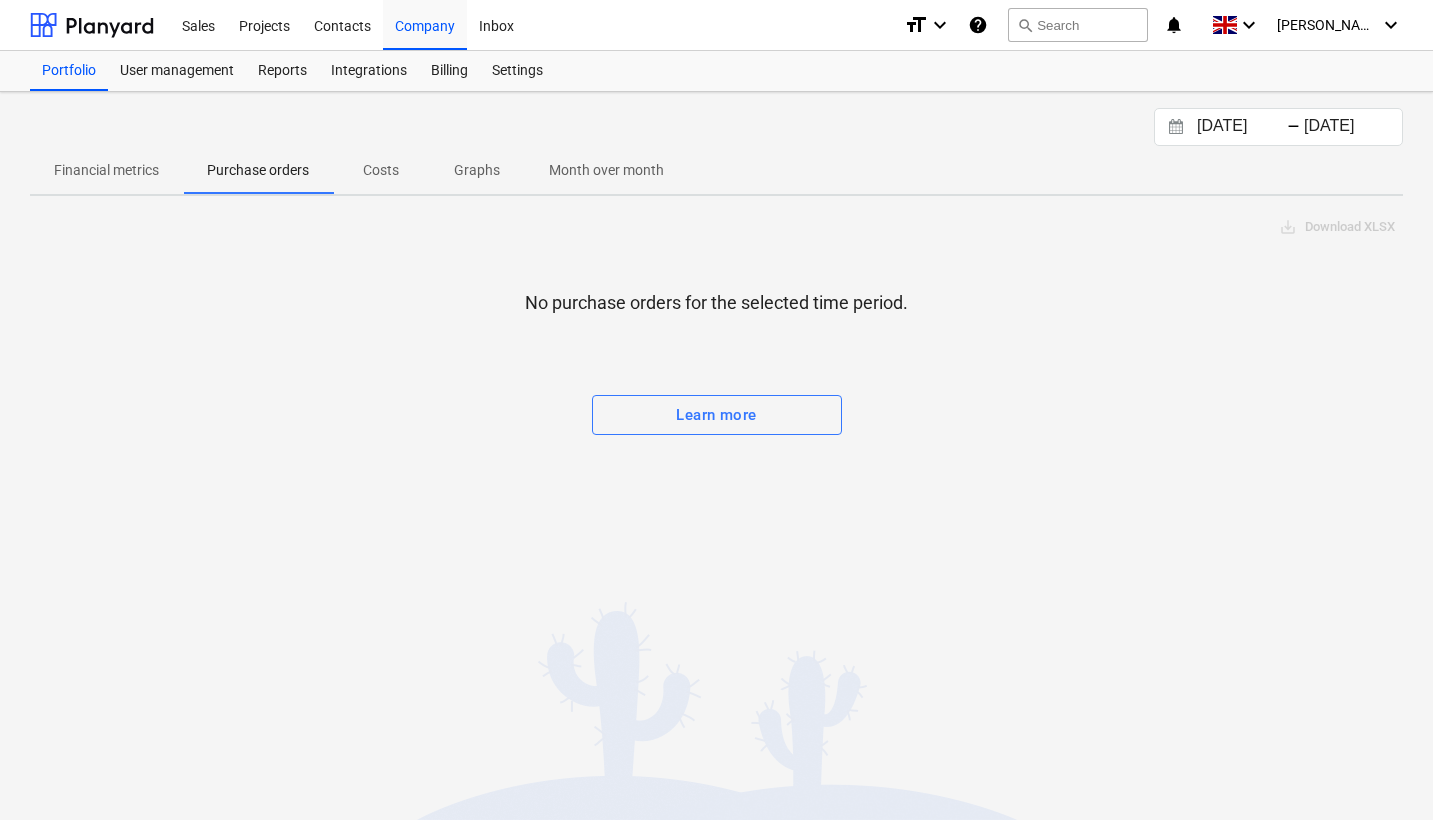 click on "Costs" at bounding box center [381, 170] 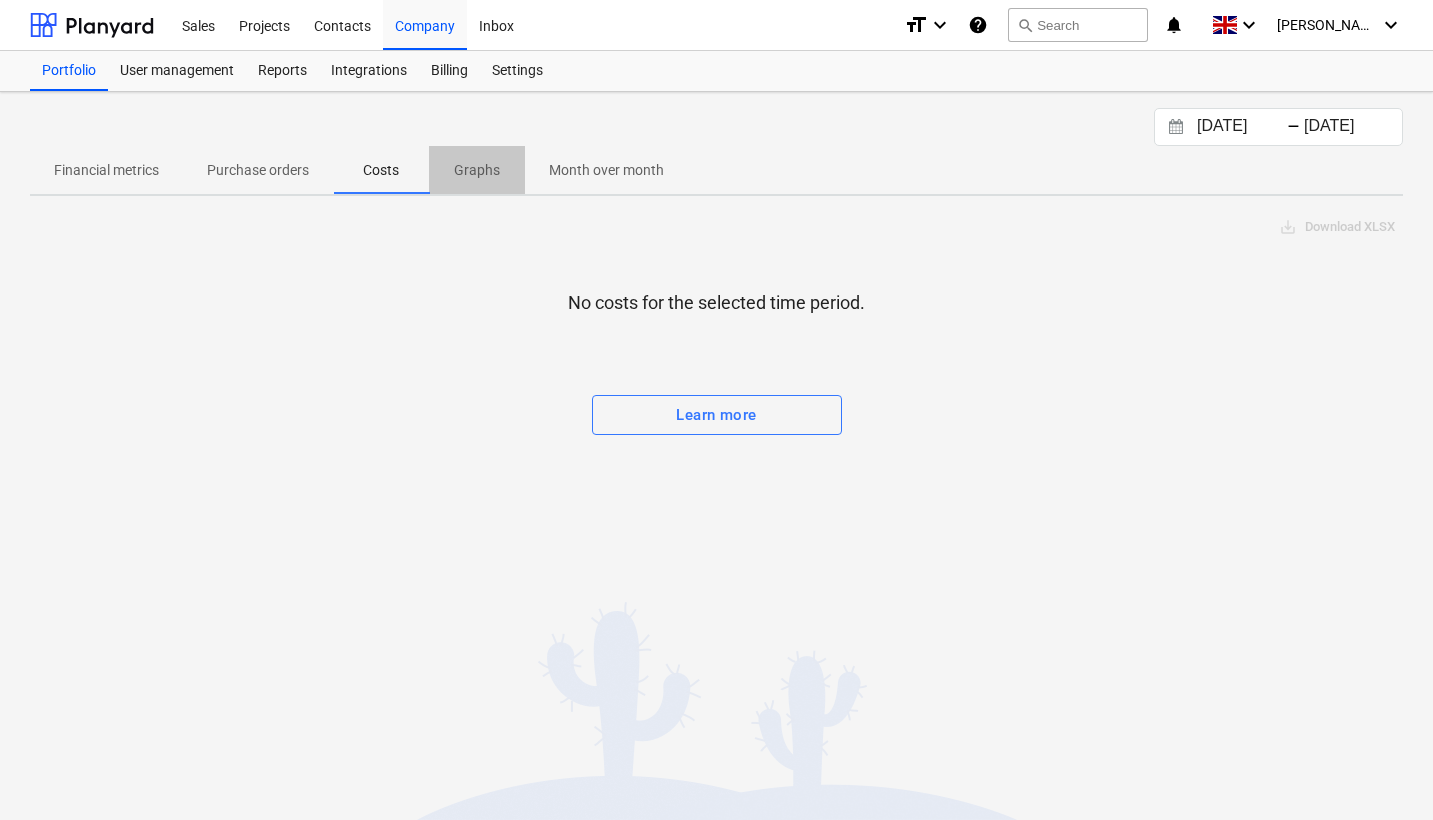 click on "Graphs" at bounding box center (477, 170) 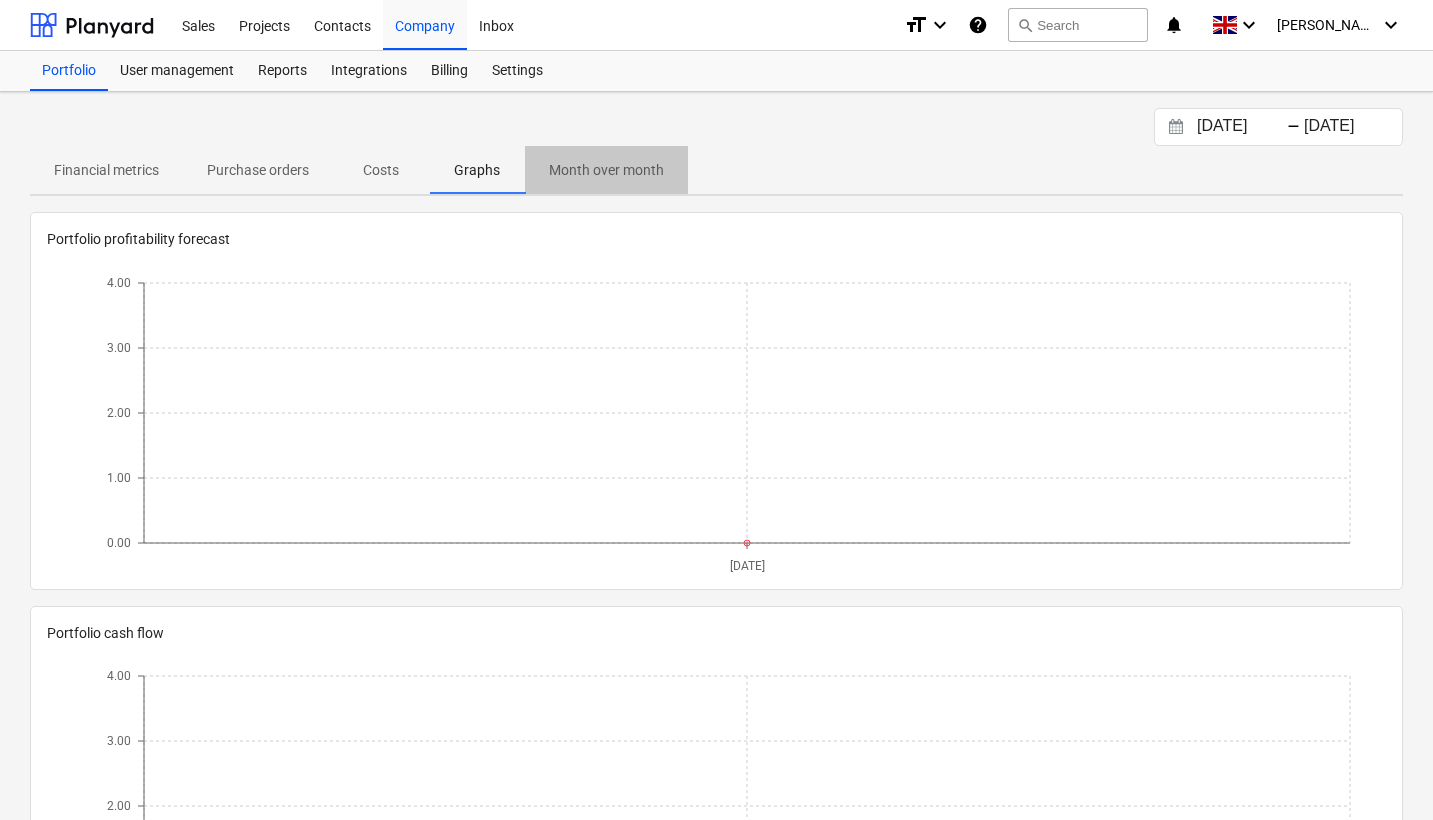 click on "Month over month" at bounding box center [606, 170] 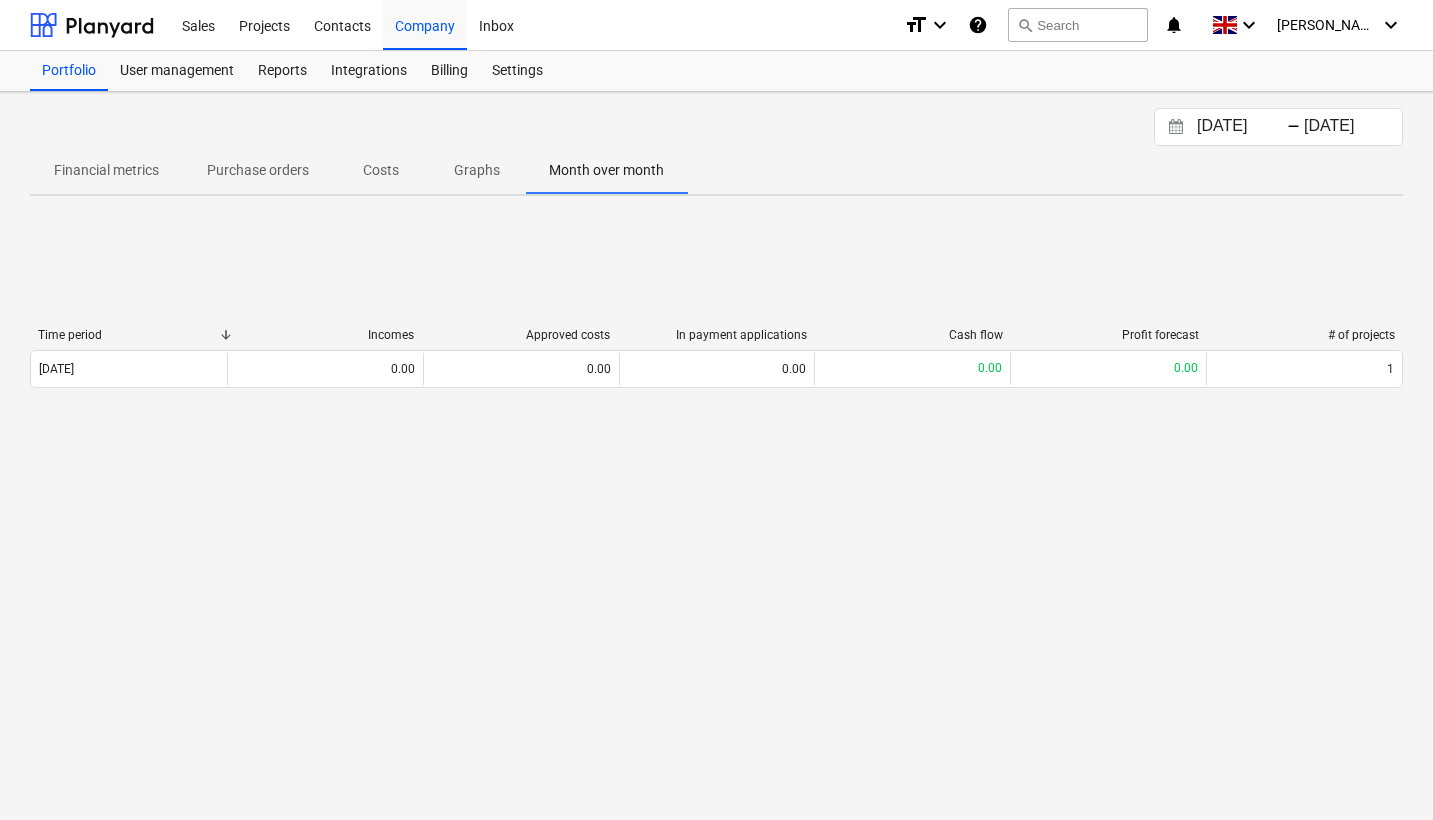 click on "Graphs" at bounding box center [477, 170] 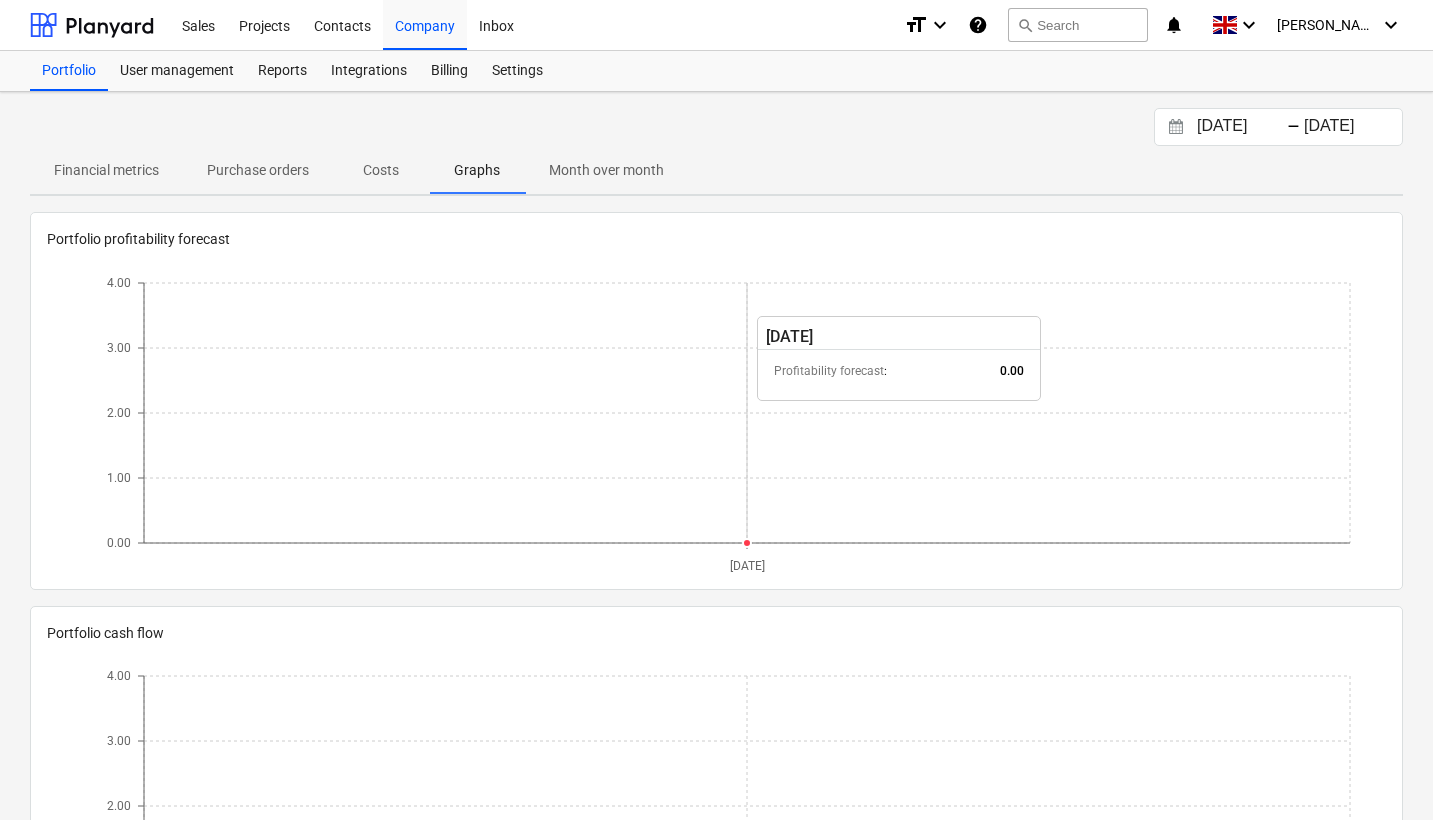 scroll, scrollTop: 0, scrollLeft: 0, axis: both 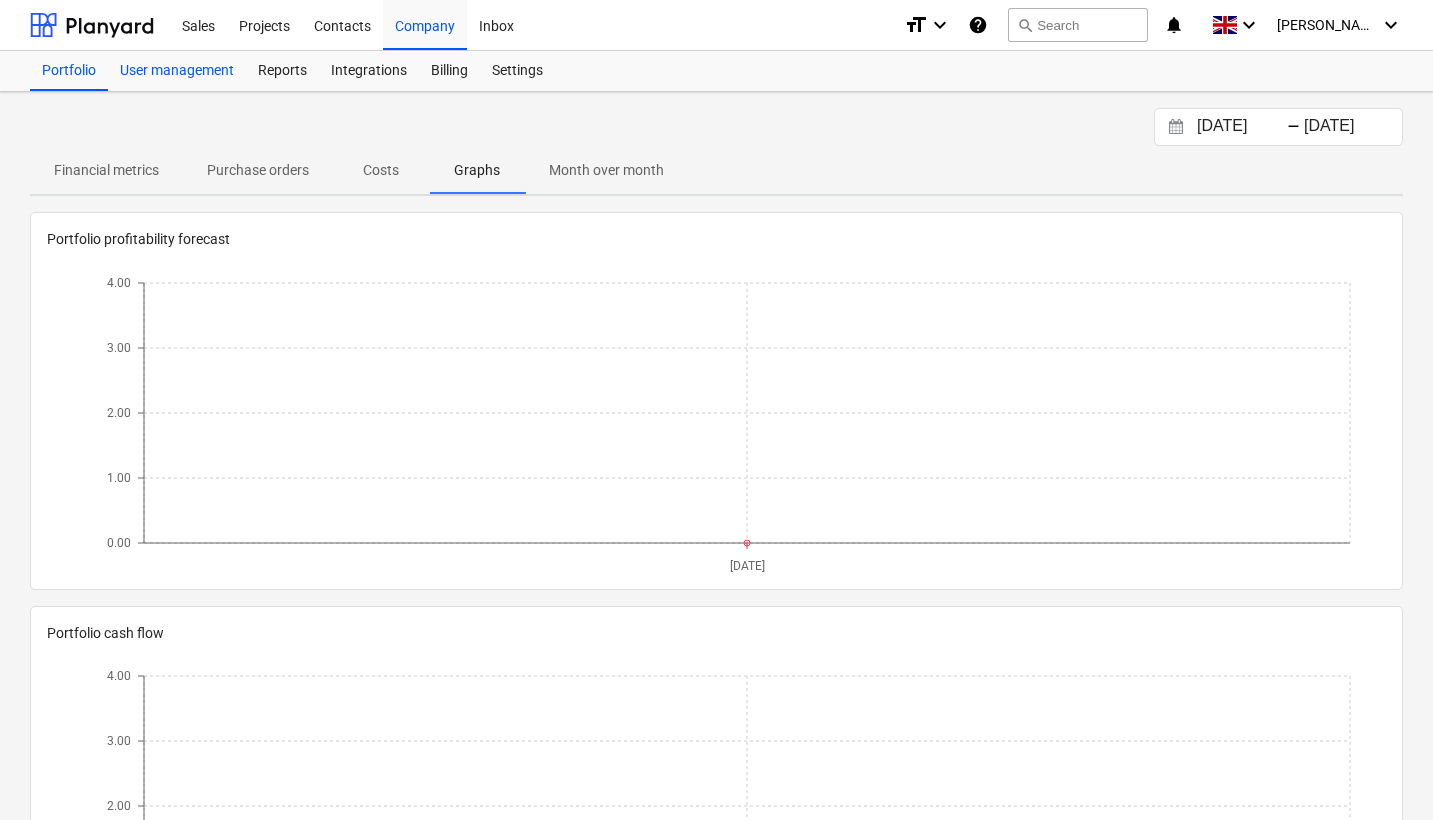 click on "User management" at bounding box center [177, 71] 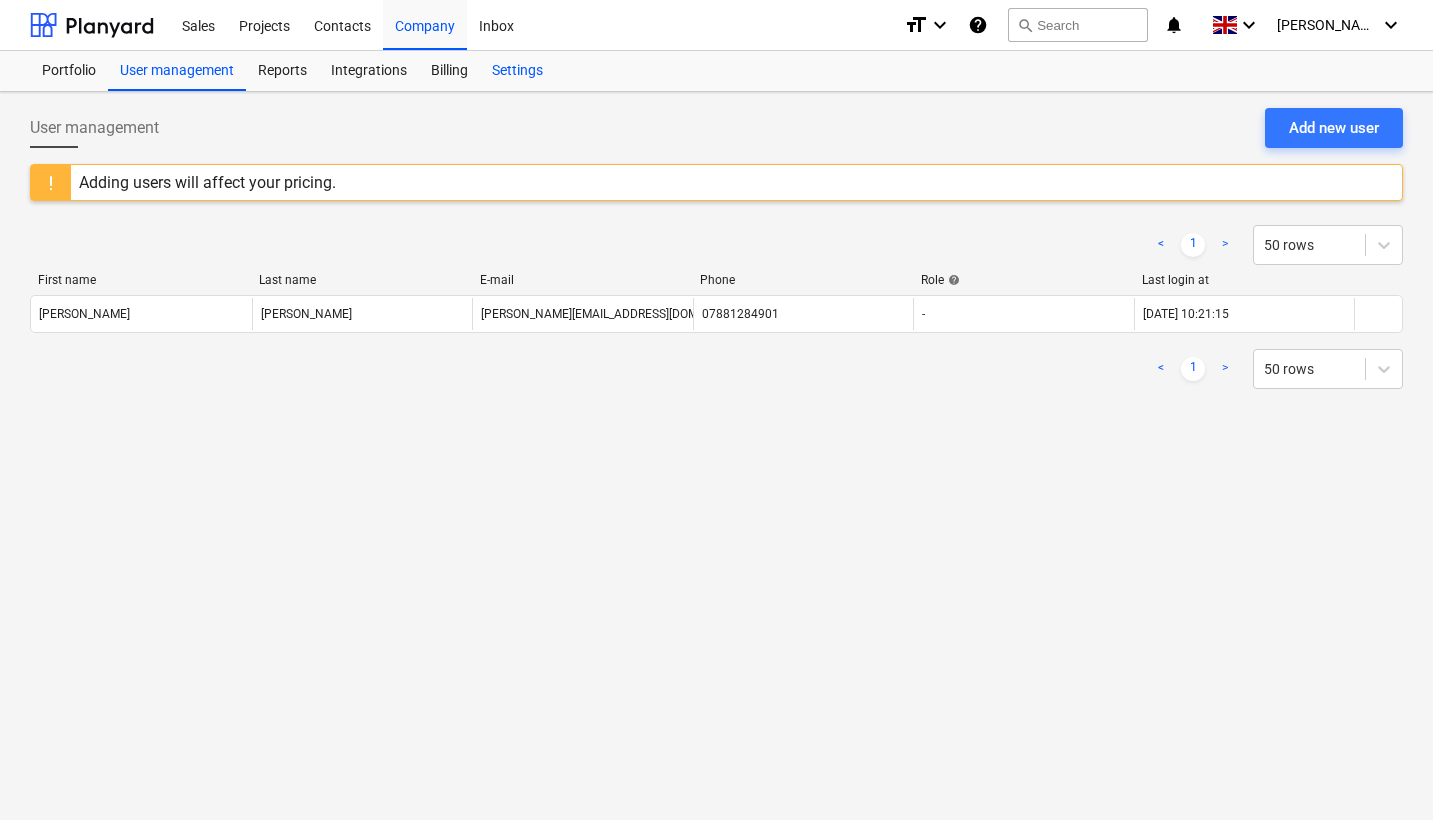 click on "Settings" at bounding box center [517, 71] 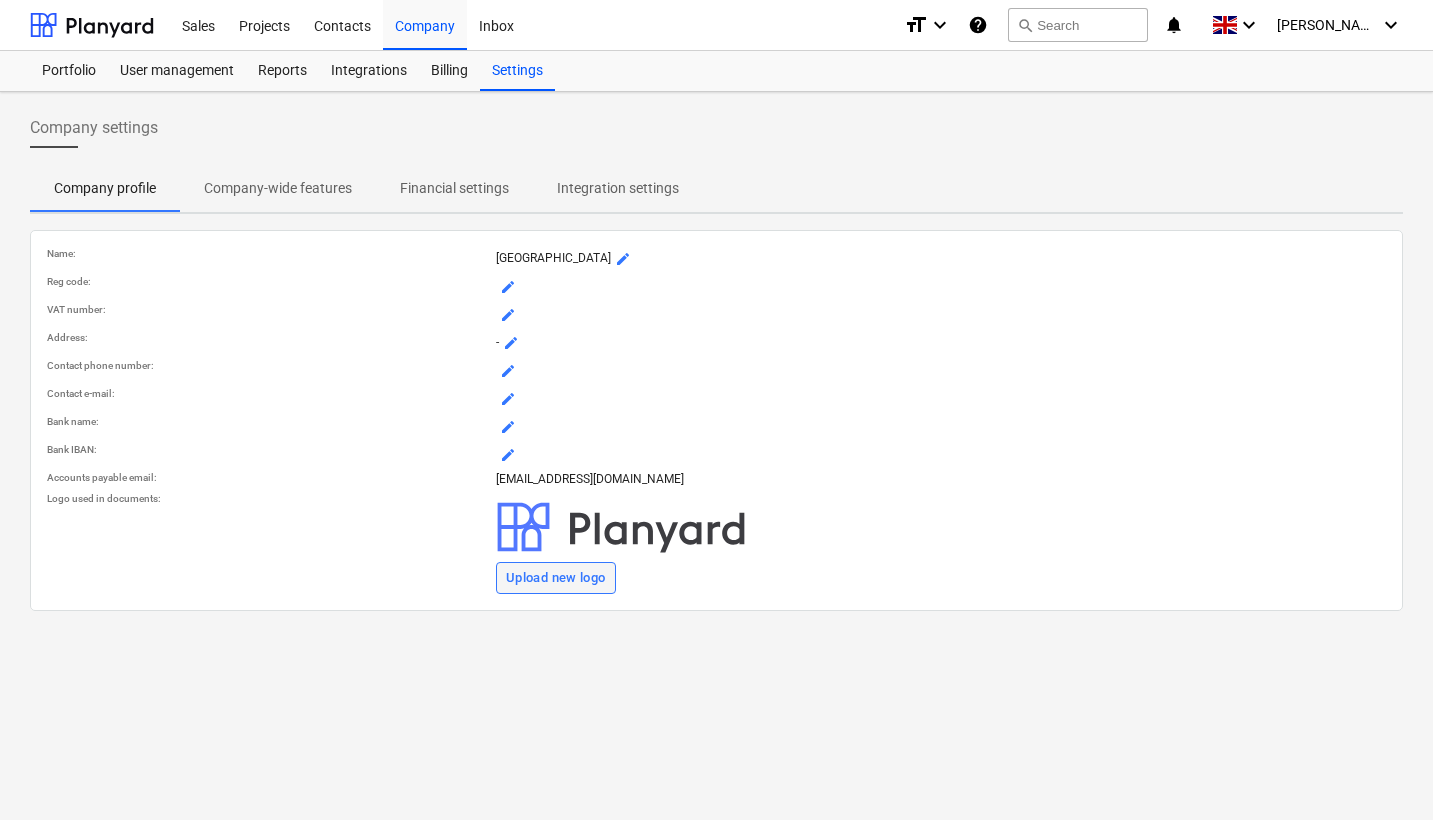 click on "Upload new logo" at bounding box center [556, 578] 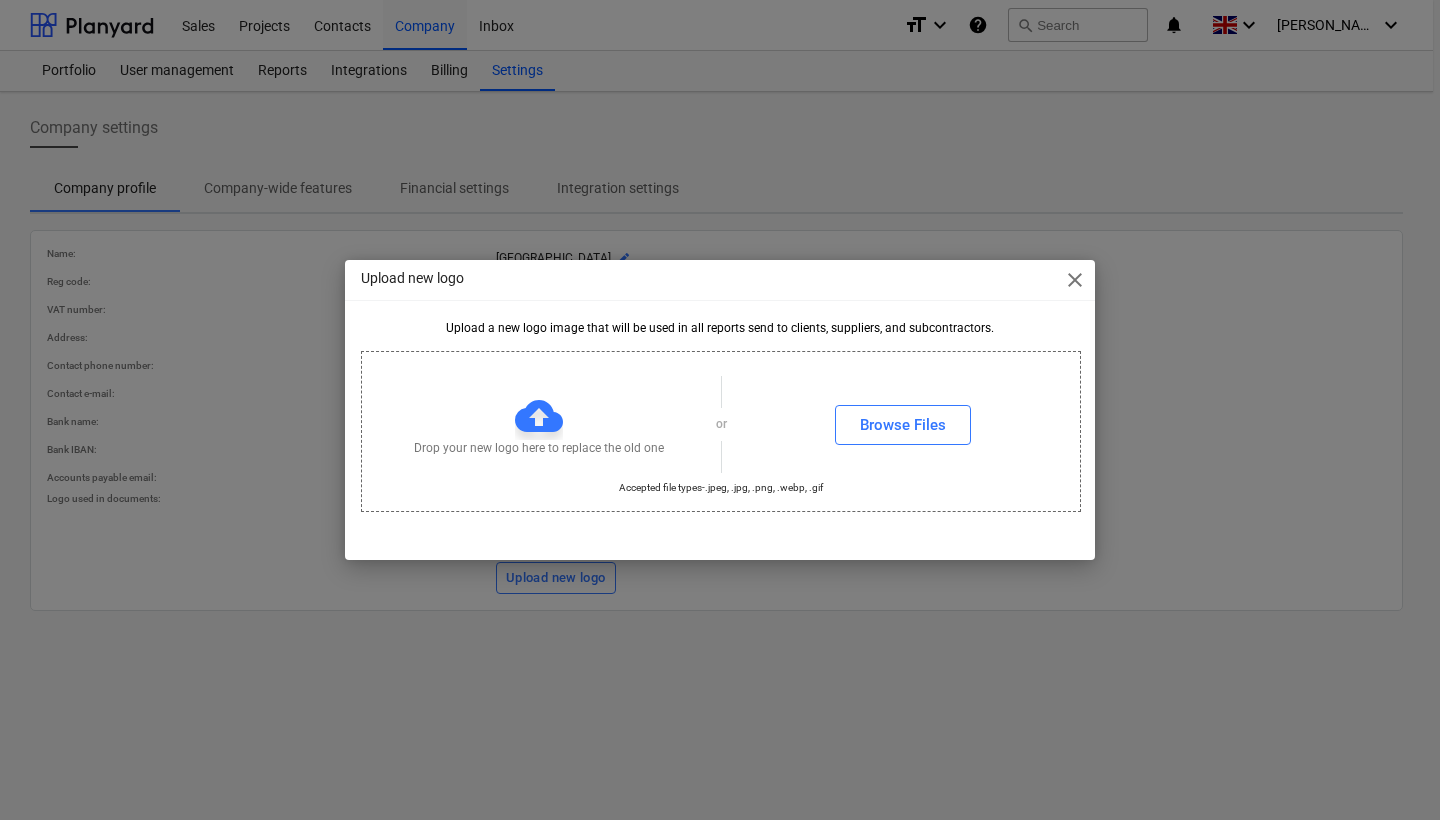 click on "Upload new logo close" at bounding box center (720, 280) 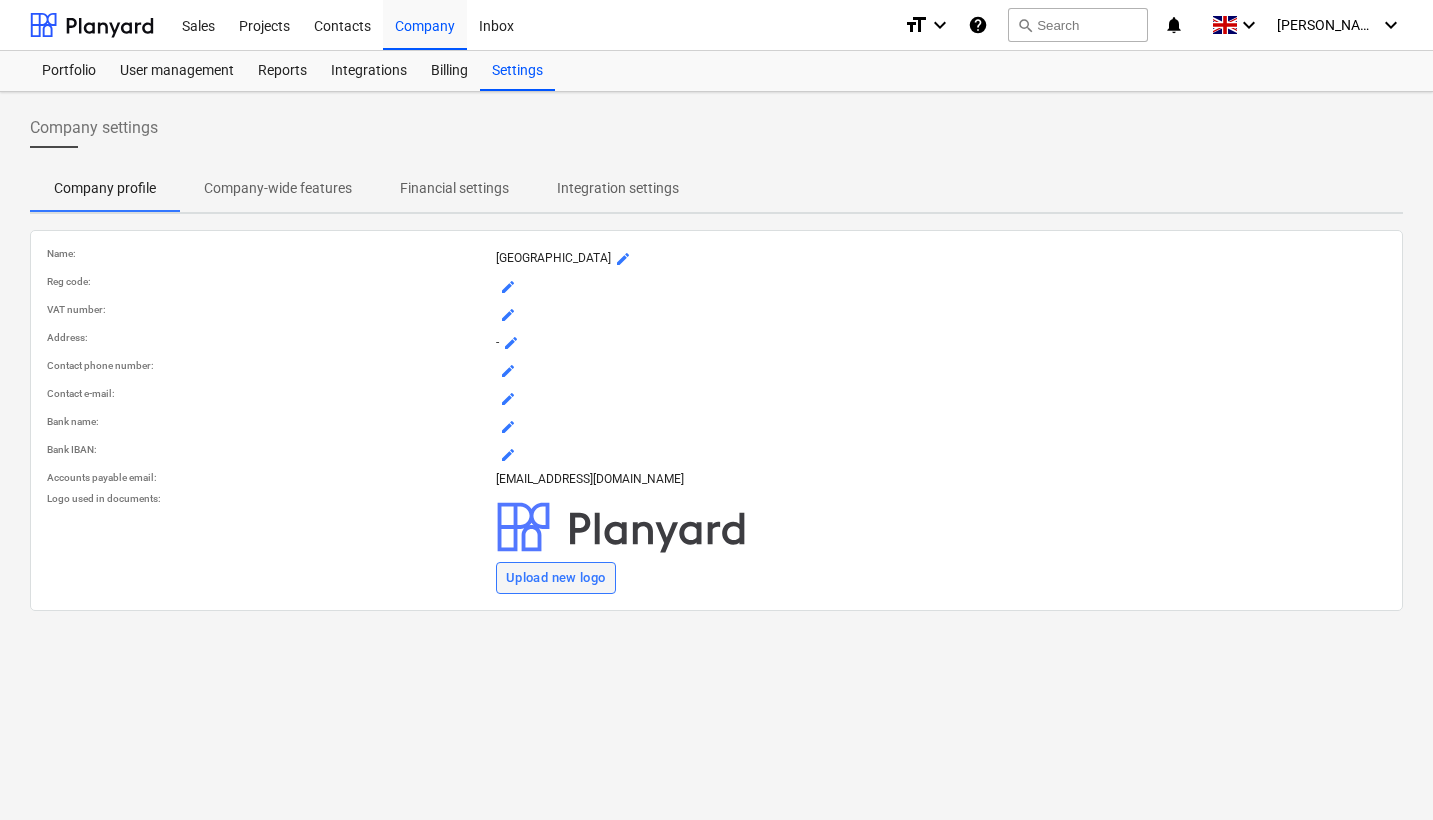 click on "Upload new logo" at bounding box center (556, 578) 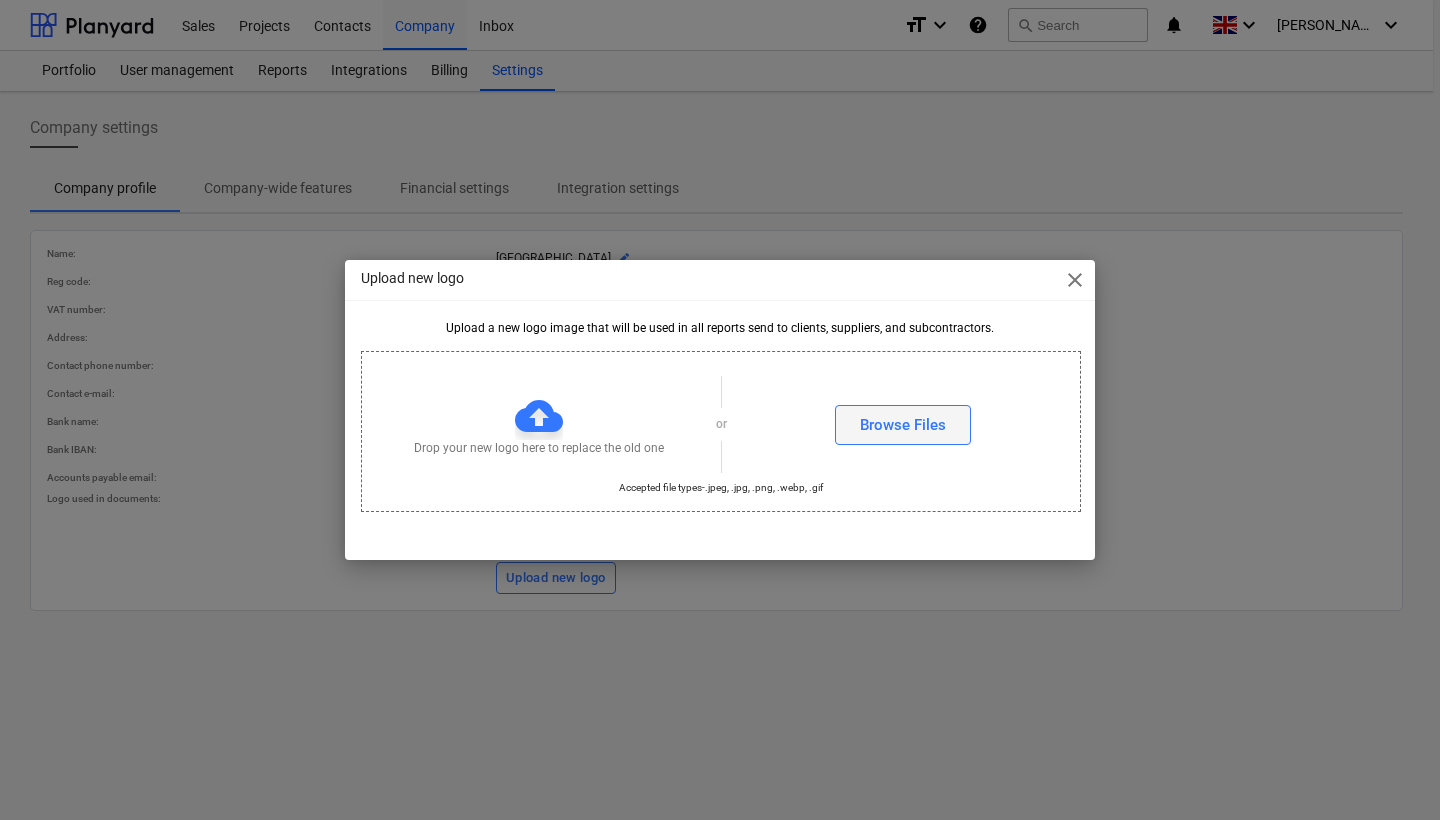 click on "Browse Files" at bounding box center (903, 425) 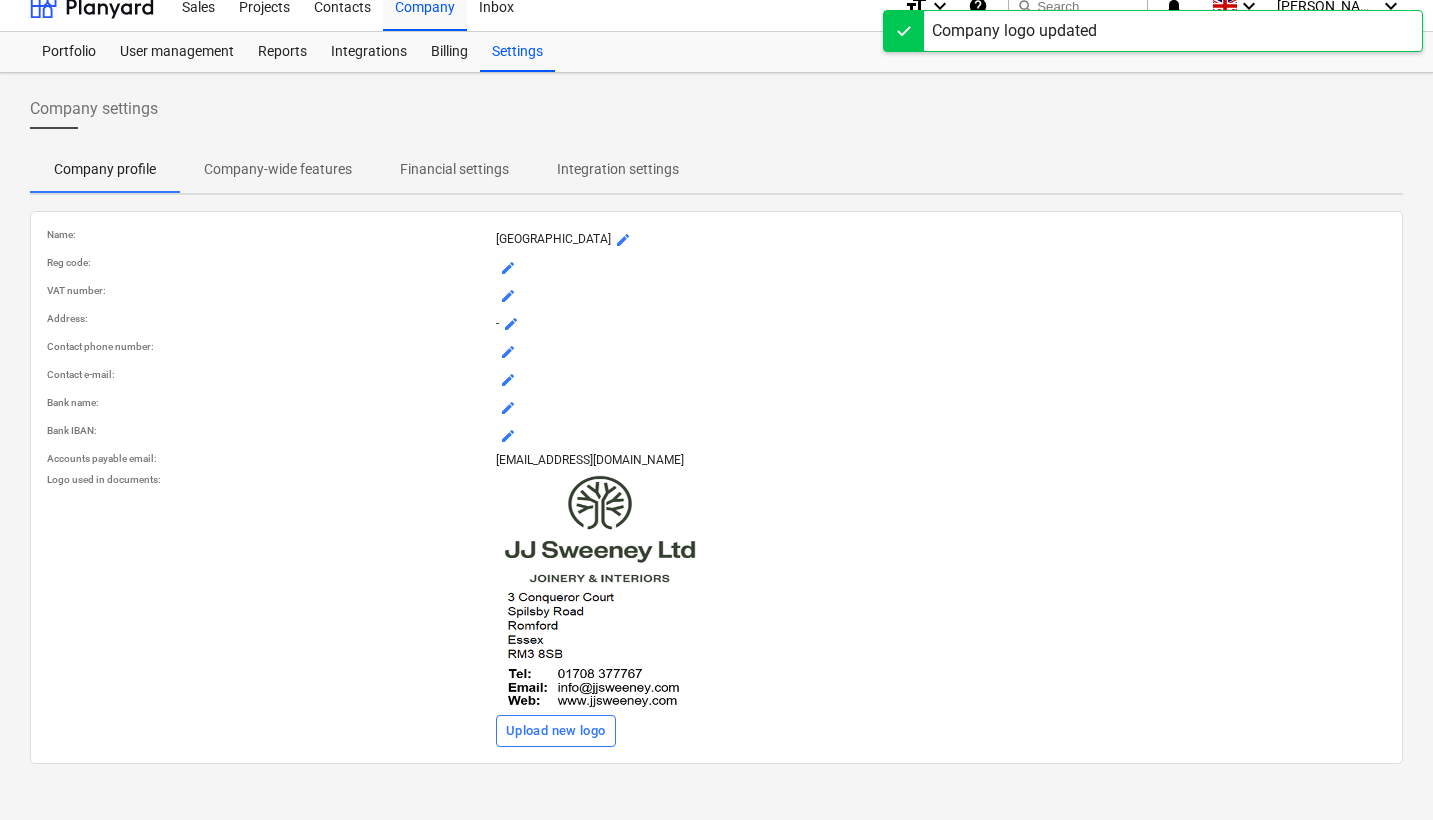 scroll, scrollTop: 19, scrollLeft: 0, axis: vertical 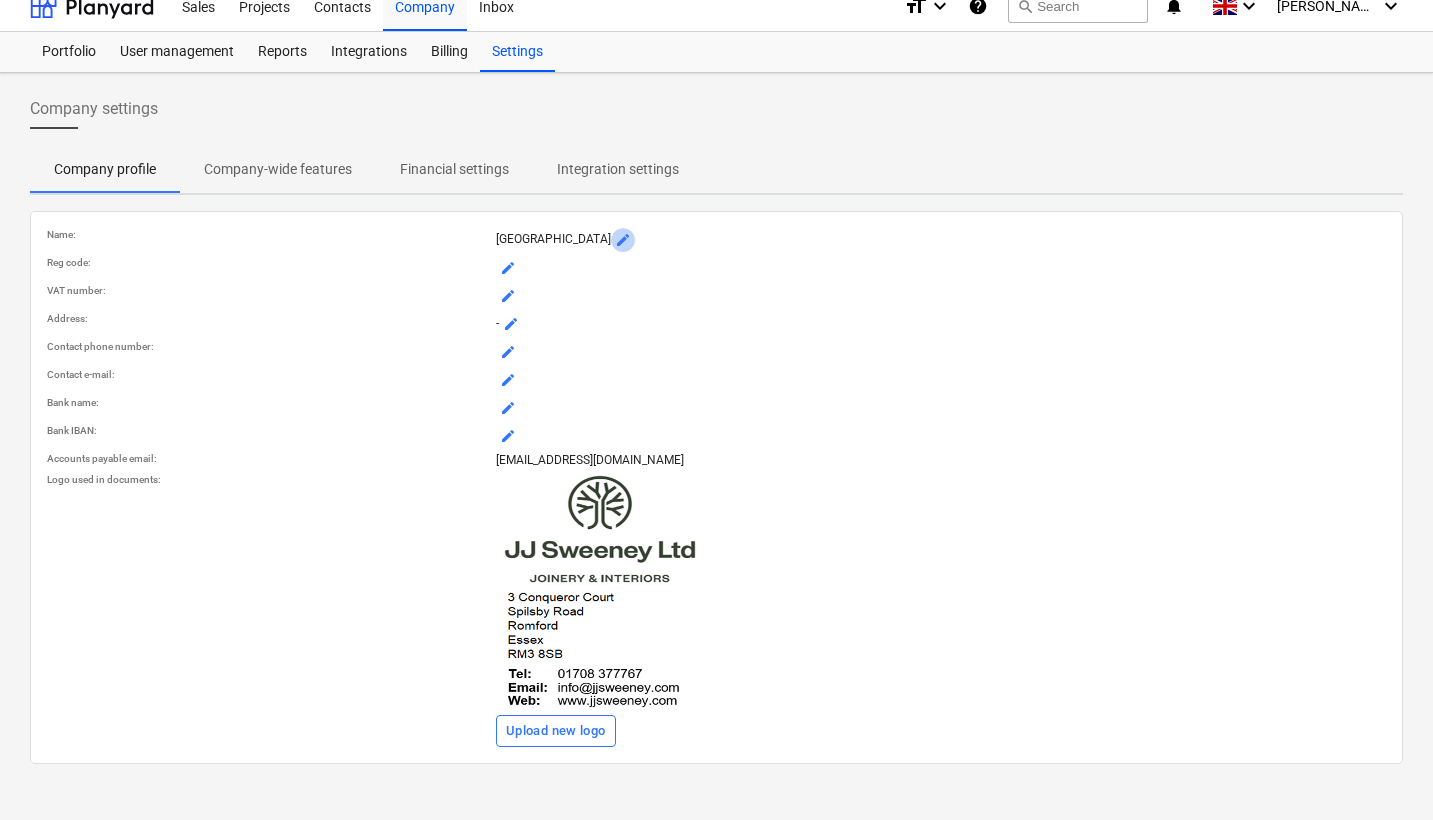 click on "mode_edit" at bounding box center [623, 240] 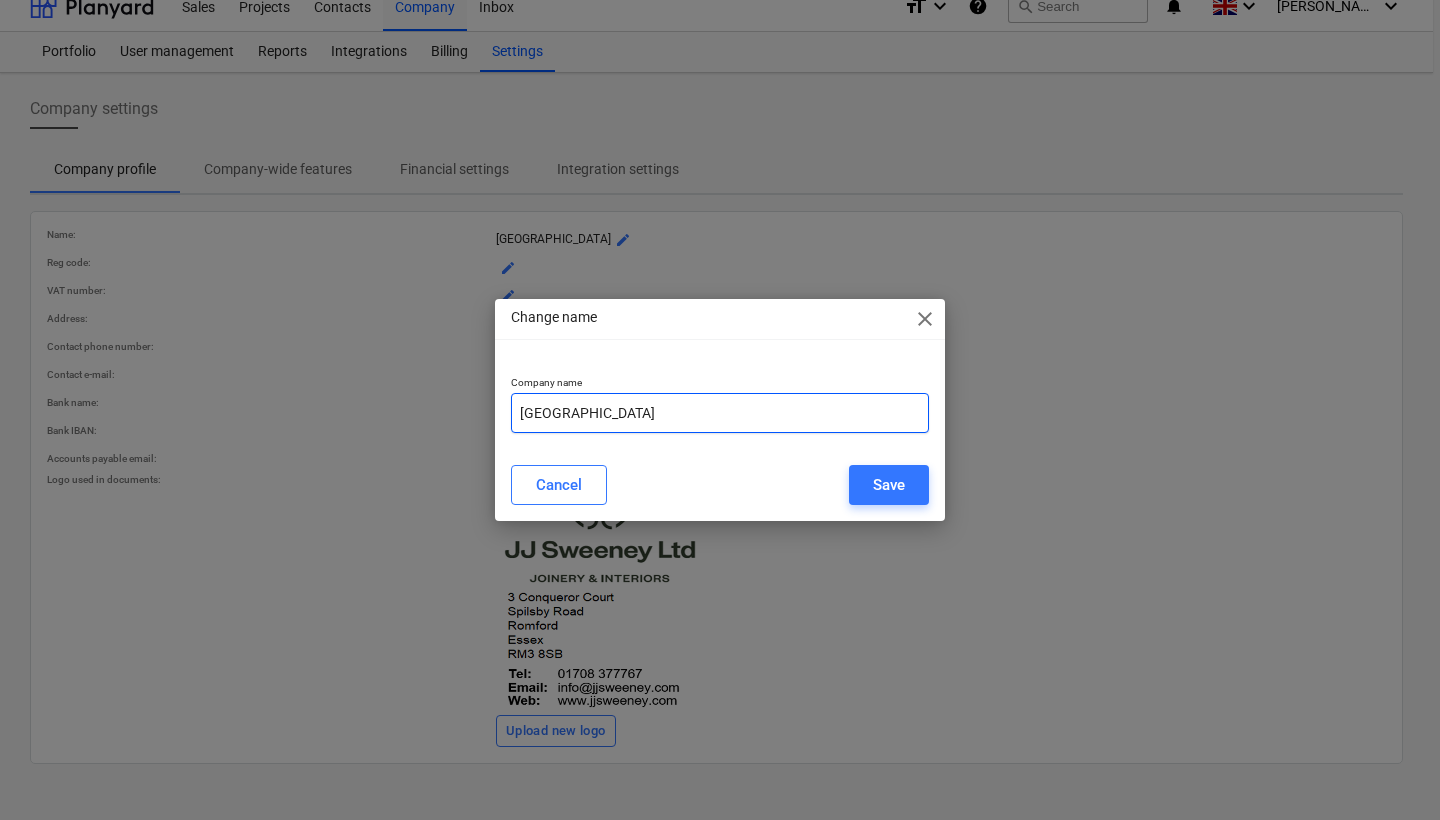 drag, startPoint x: 648, startPoint y: 423, endPoint x: 496, endPoint y: 396, distance: 154.37941 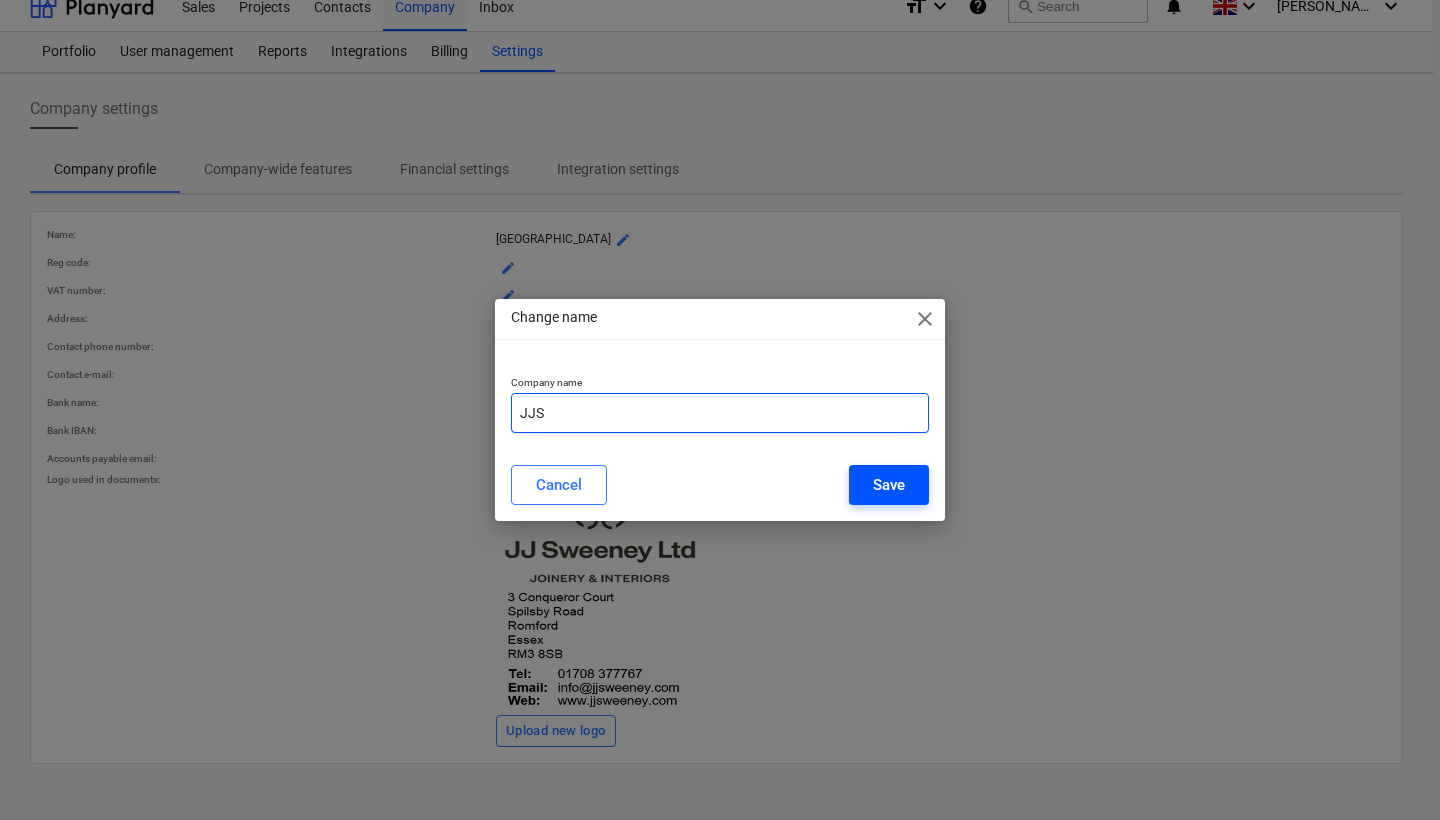 type on "JJS" 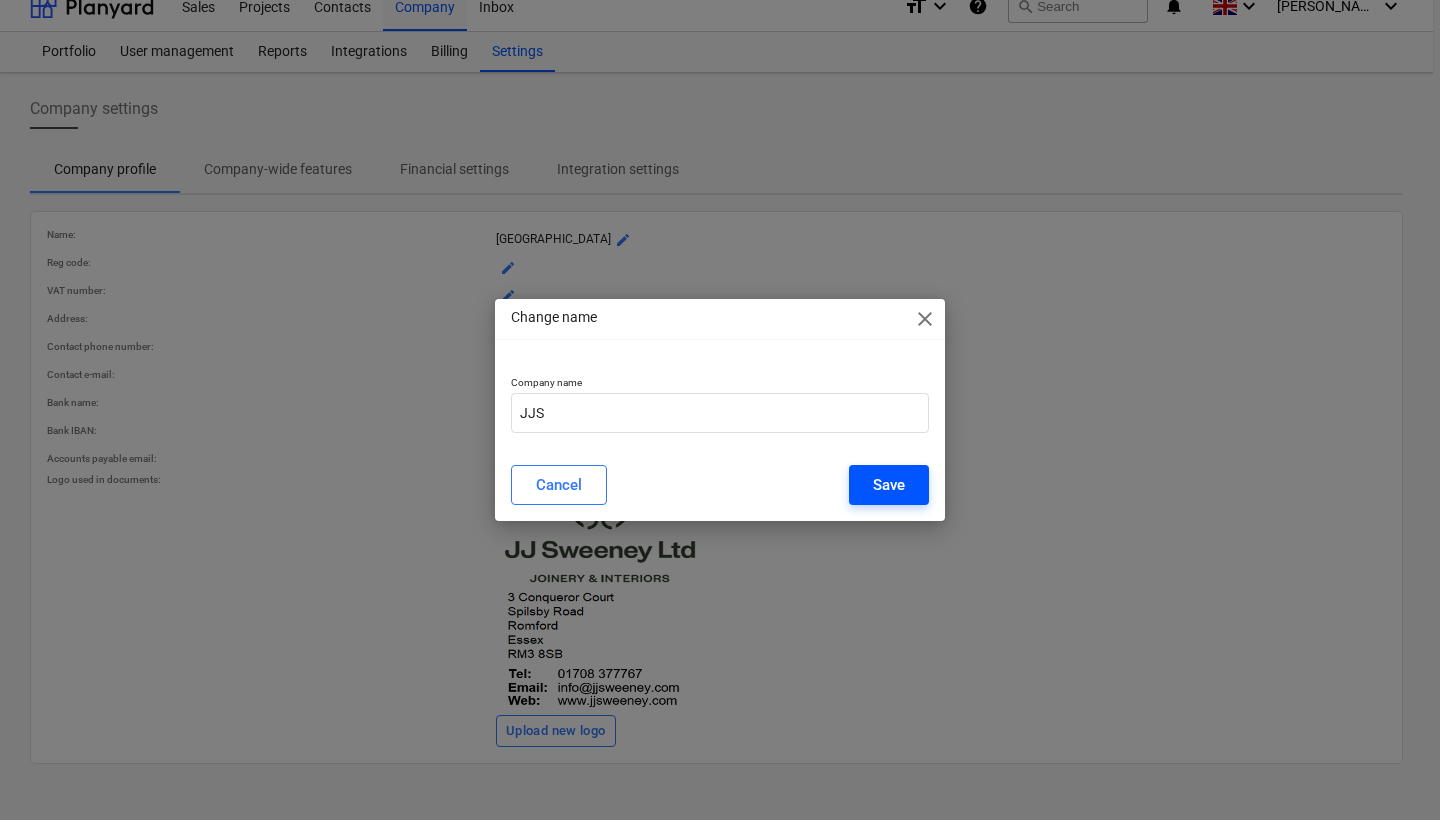 click on "Save" at bounding box center (889, 485) 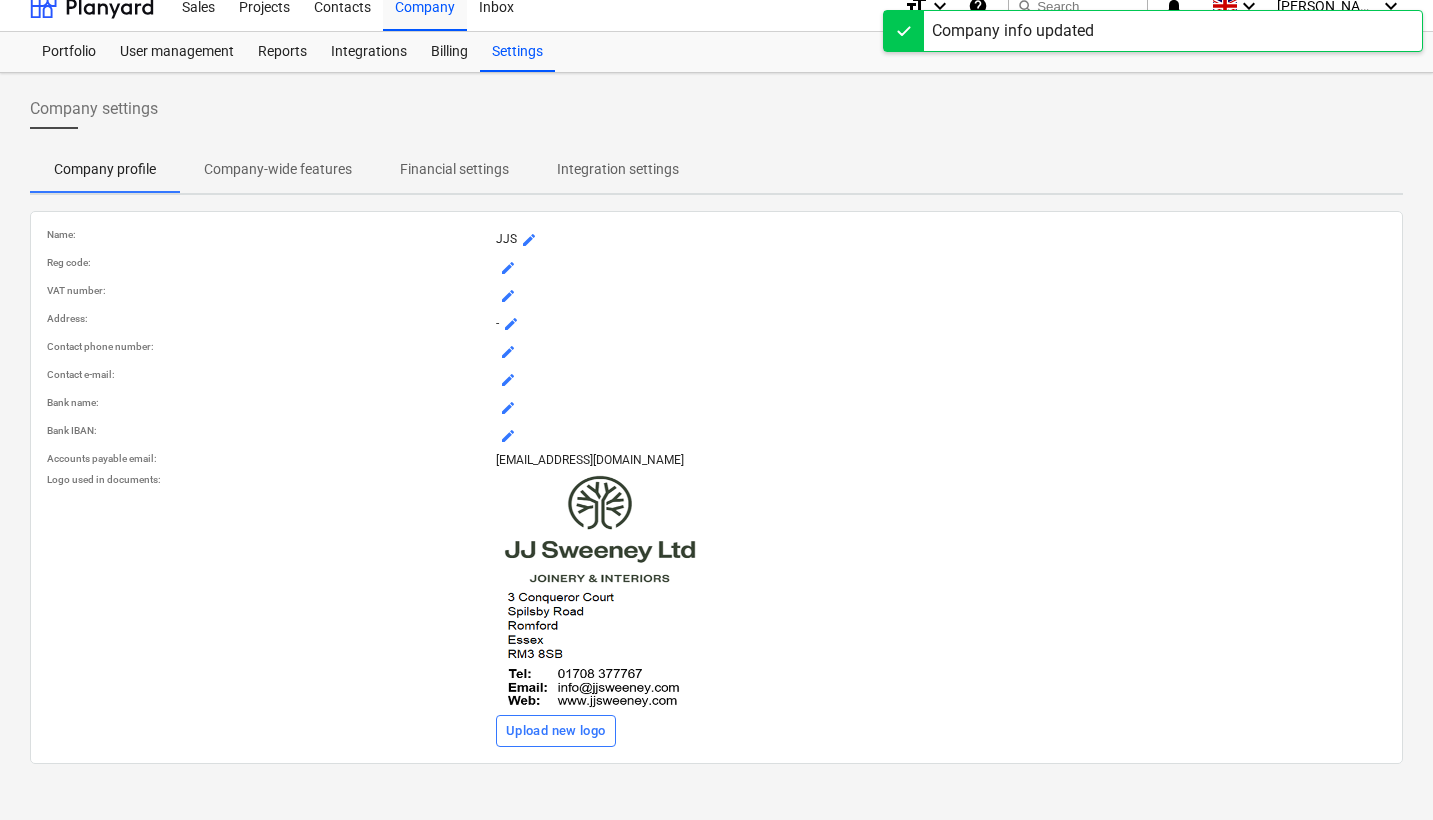 scroll, scrollTop: 19, scrollLeft: 0, axis: vertical 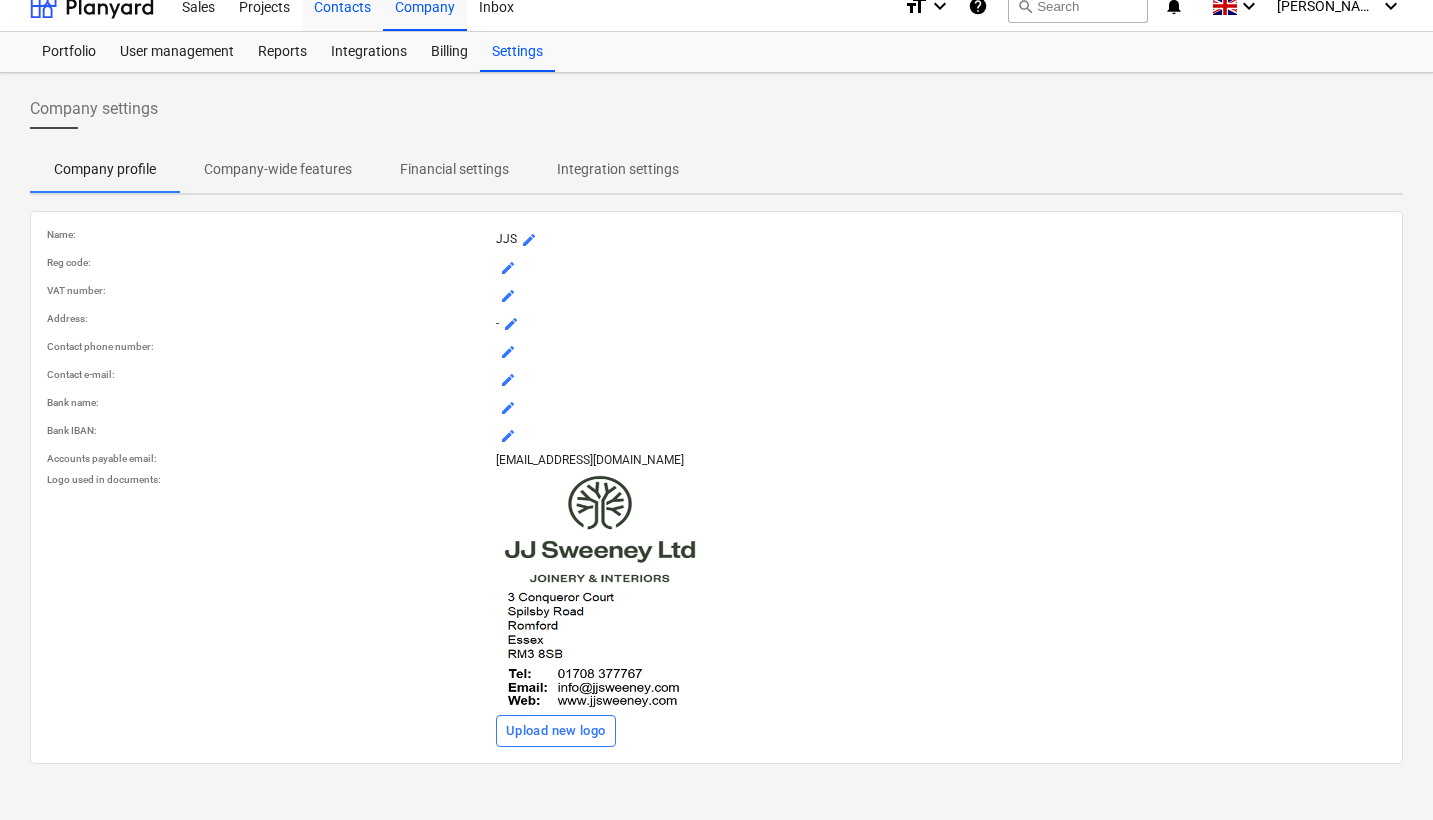 click on "Contacts" at bounding box center (342, 5) 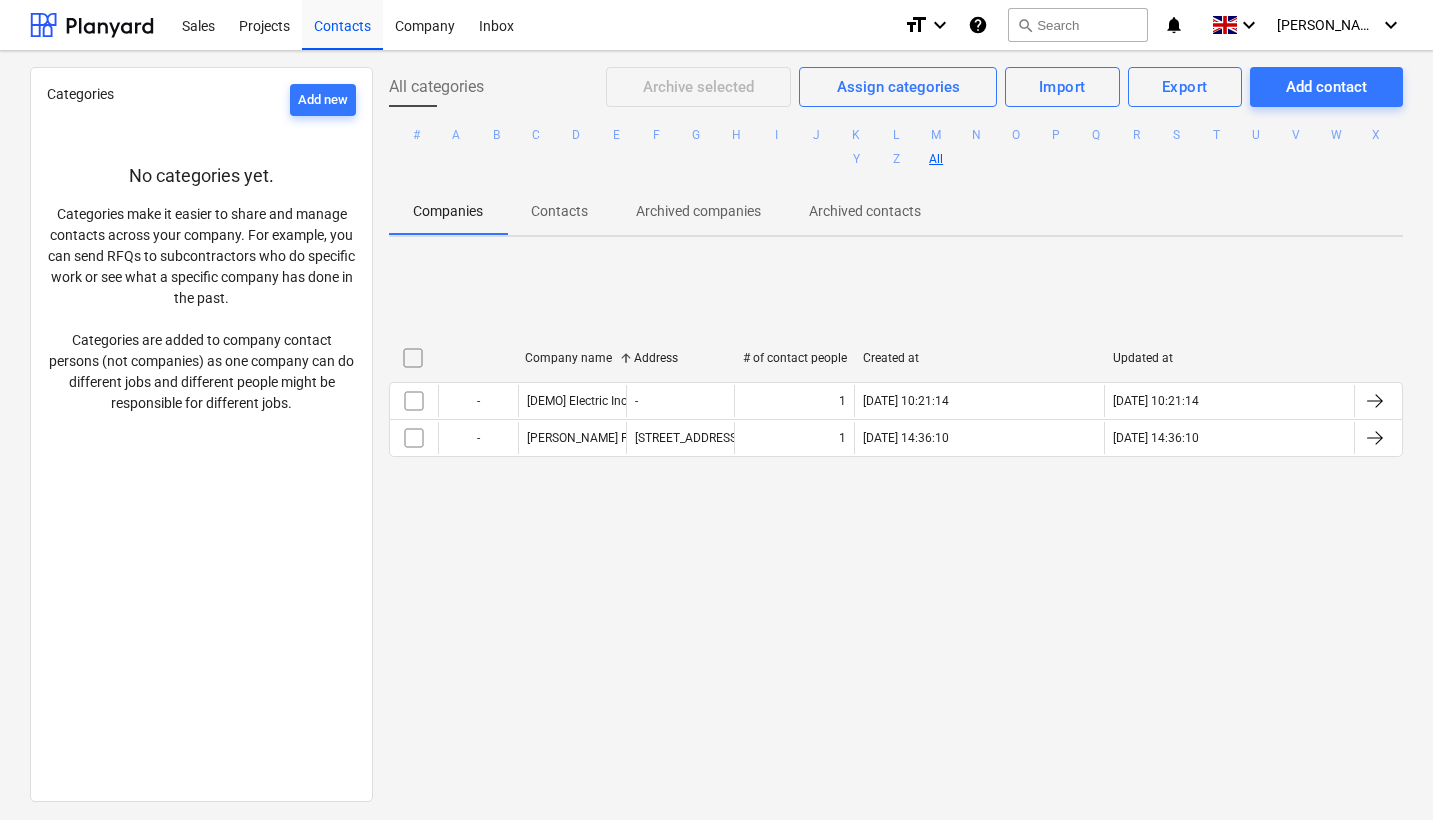 scroll, scrollTop: 0, scrollLeft: 0, axis: both 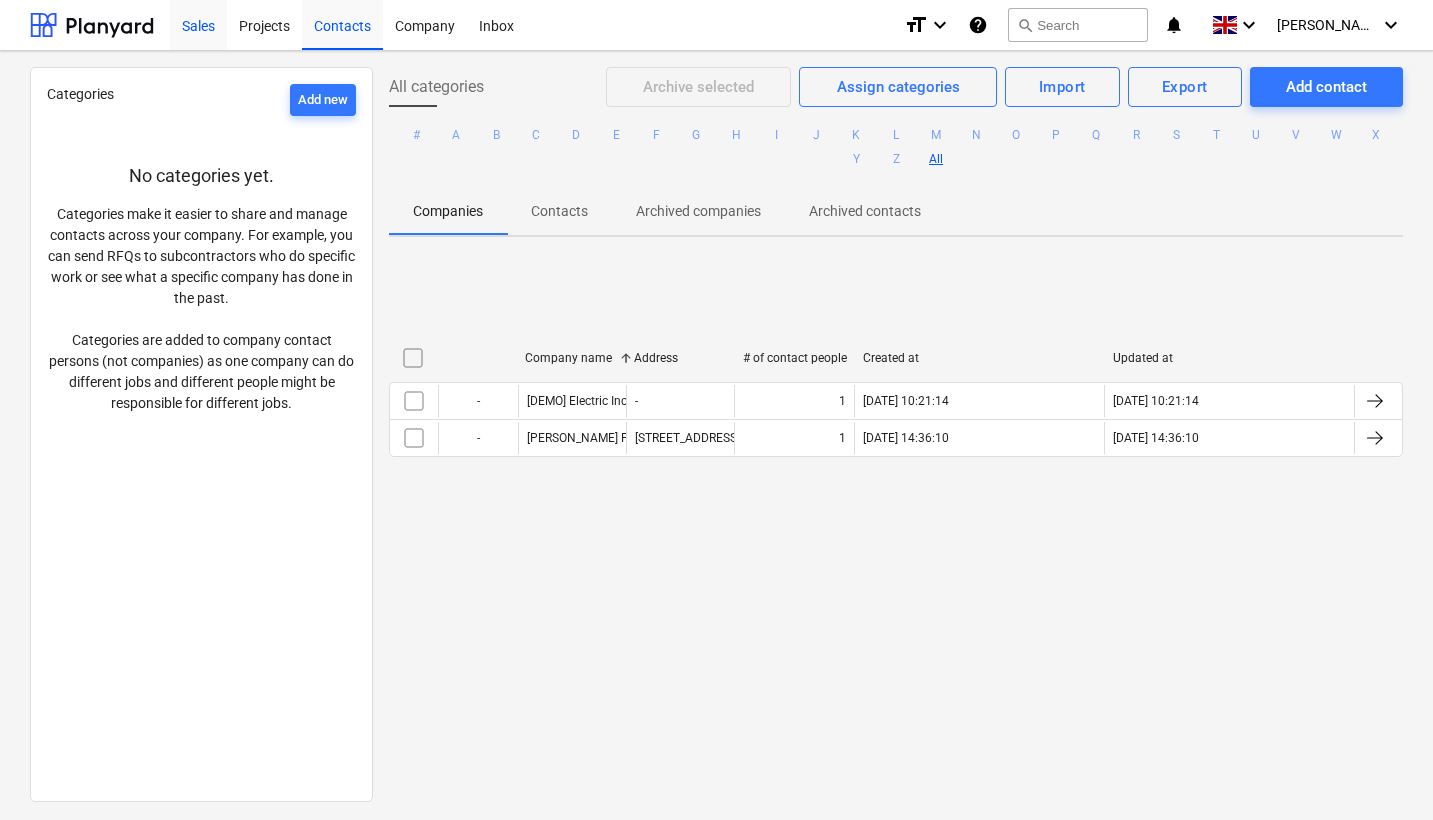 click on "Sales" at bounding box center [198, 24] 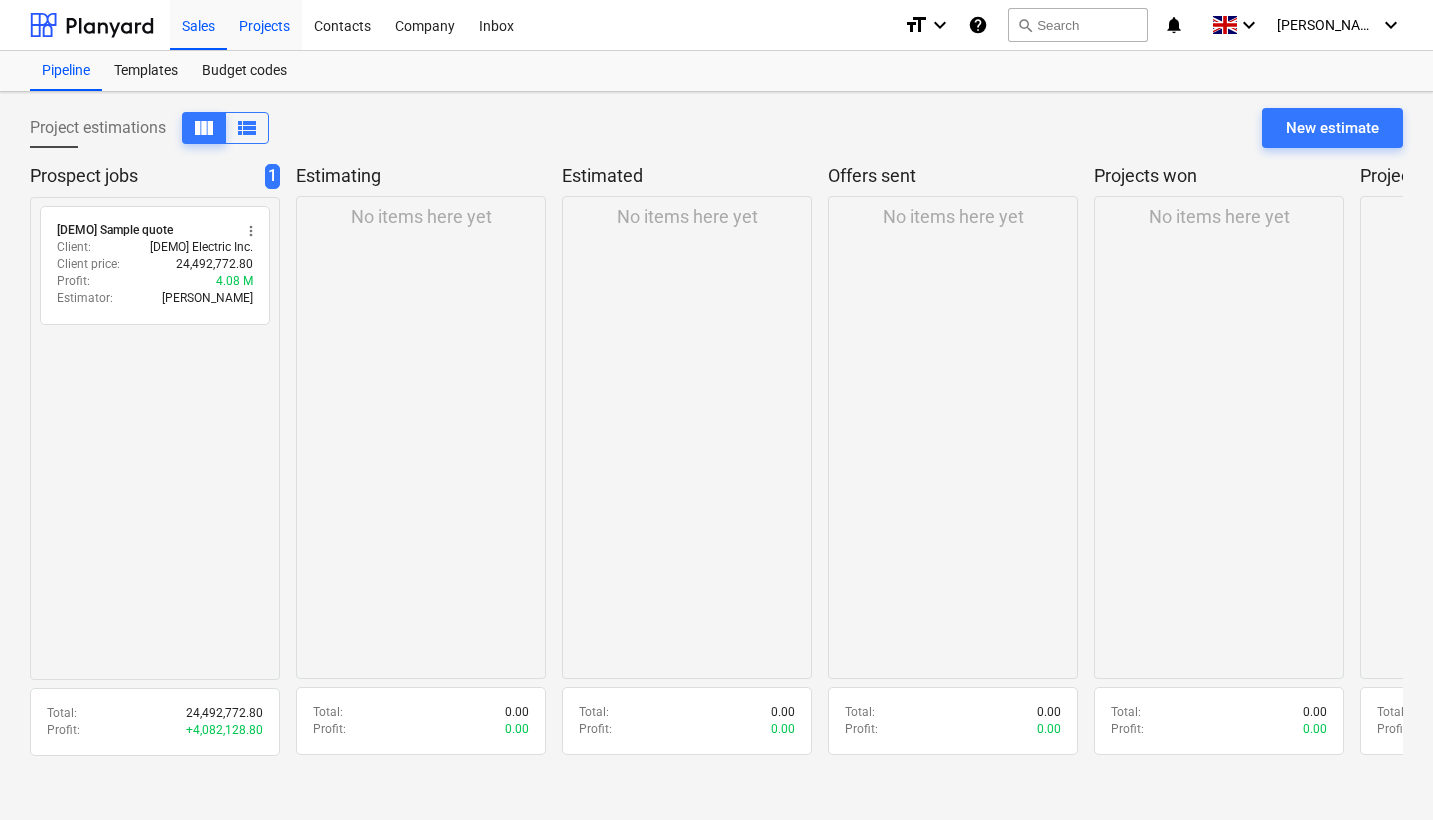 click on "Projects" at bounding box center [264, 24] 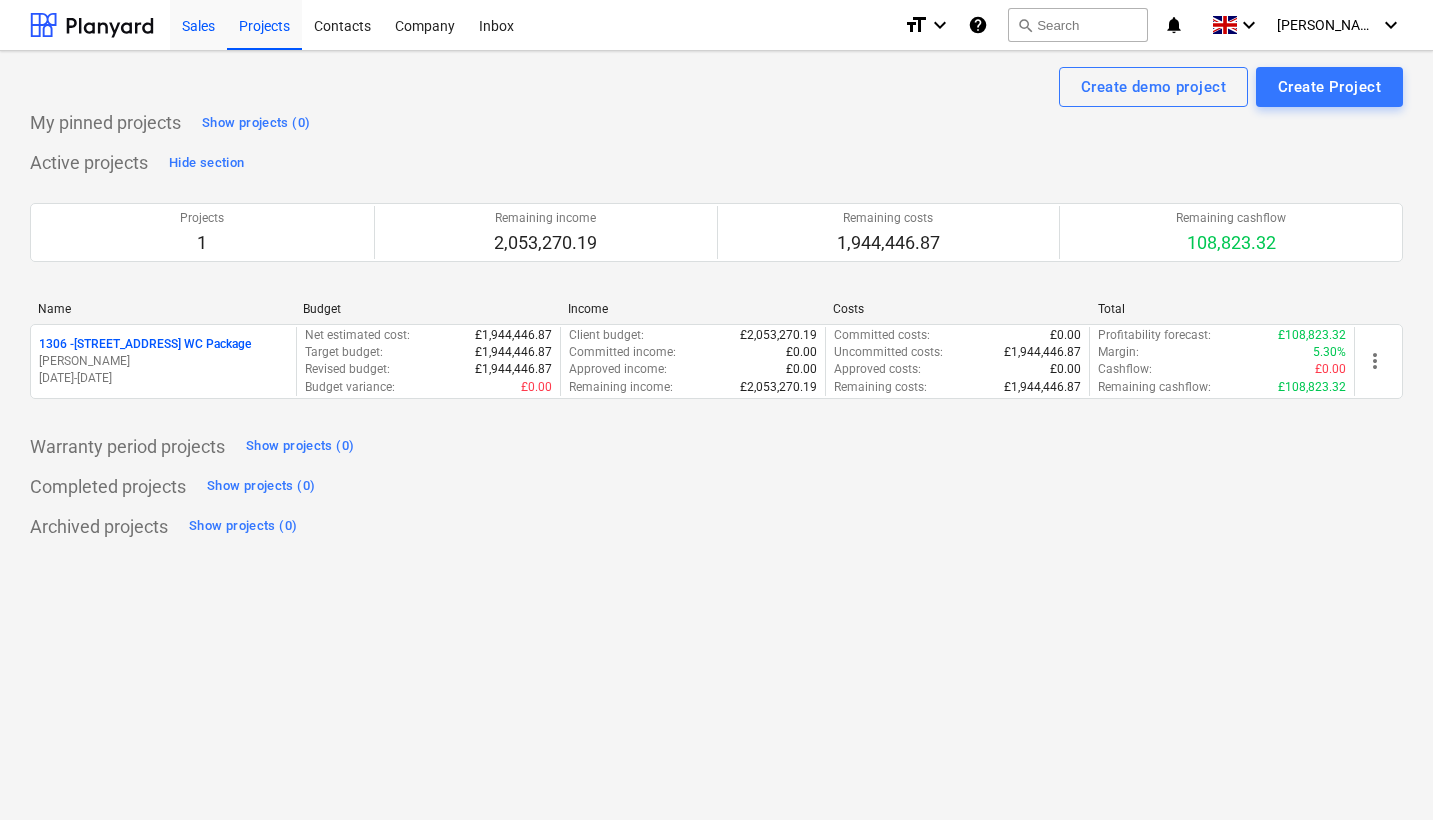 click on "Sales" at bounding box center [198, 24] 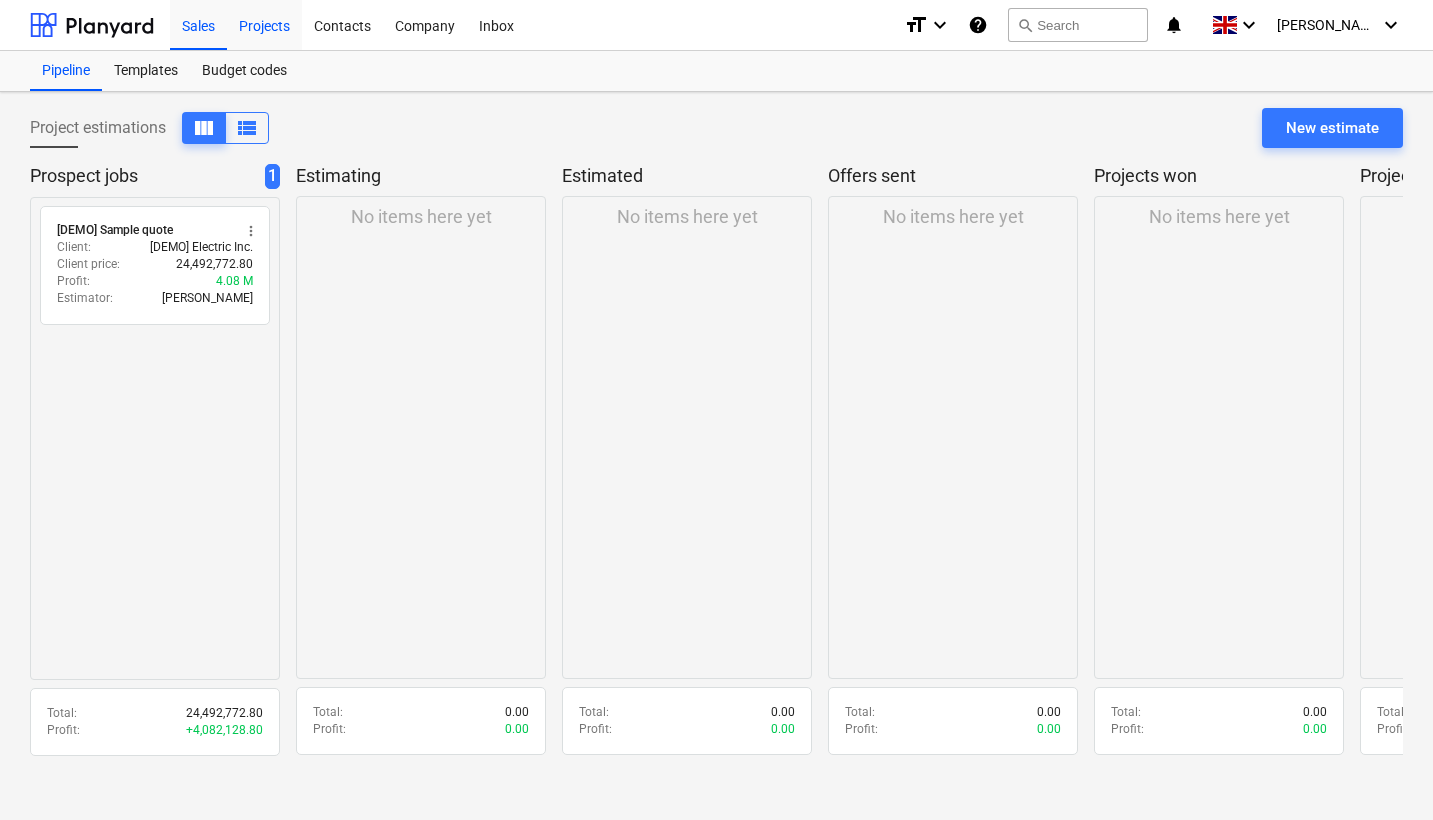 click on "Projects" at bounding box center (264, 24) 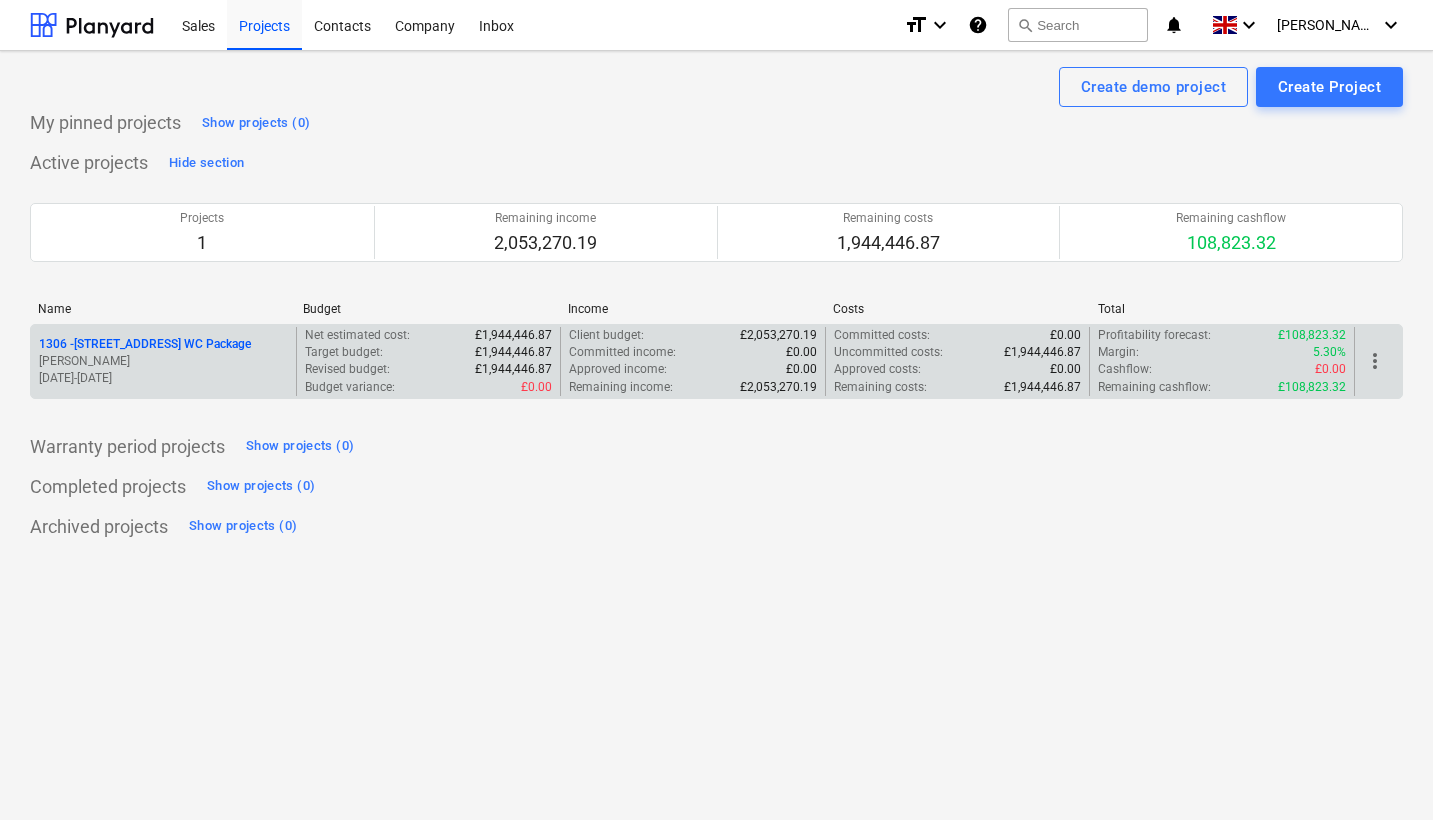 click on "1306 -  [STREET_ADDRESS] WC Package" at bounding box center [145, 344] 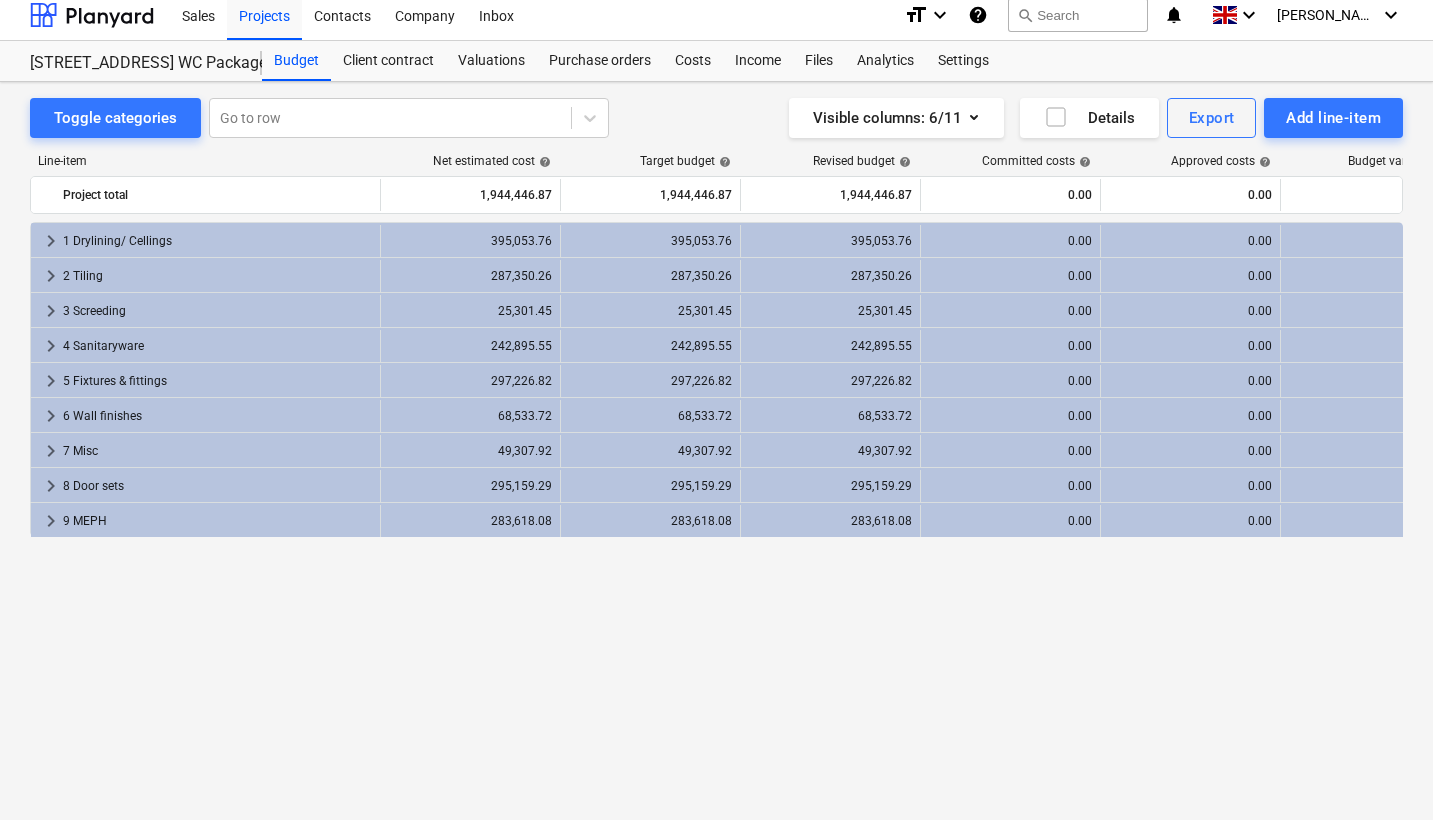 scroll, scrollTop: 13, scrollLeft: 0, axis: vertical 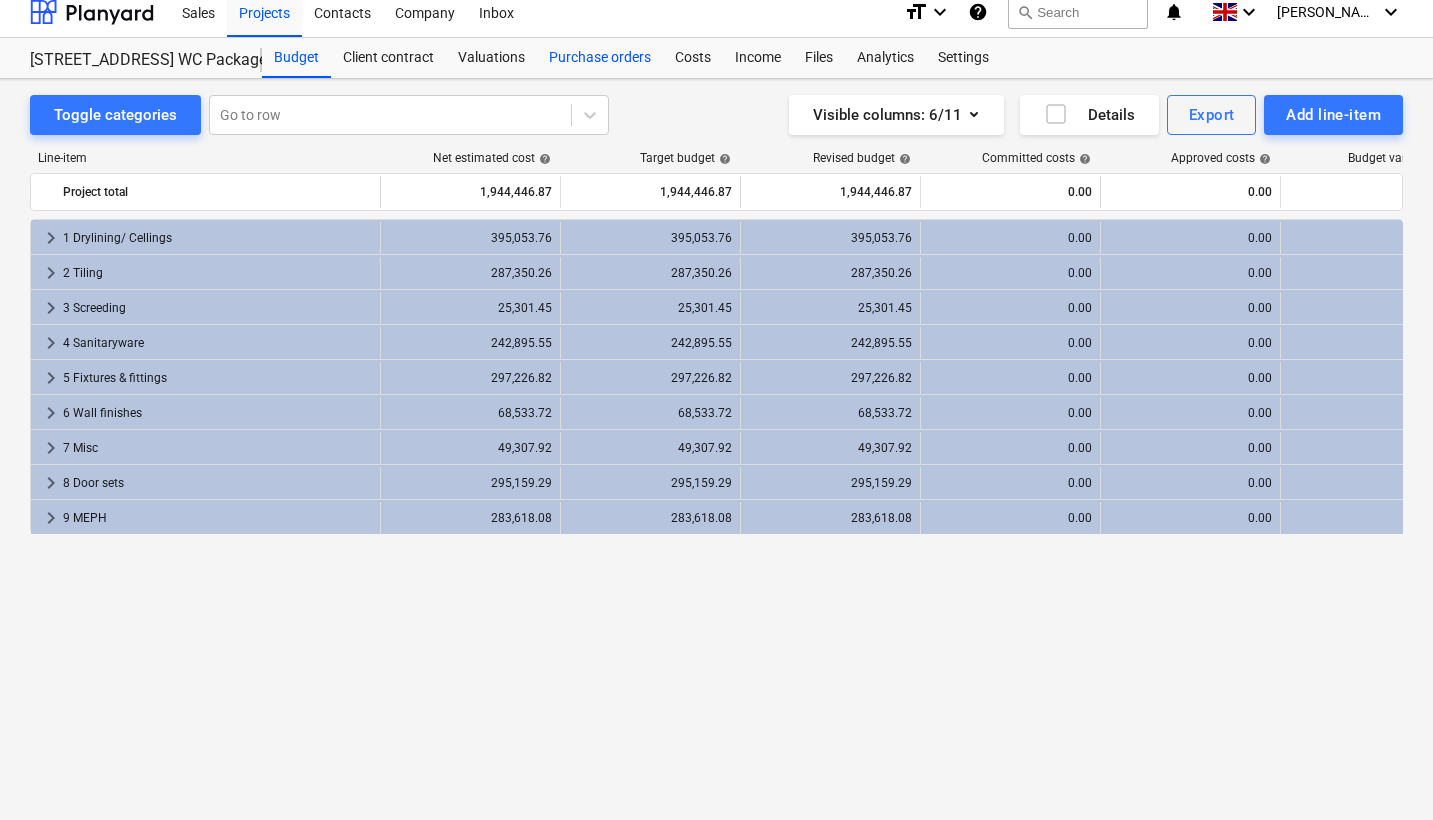 click on "Purchase orders" at bounding box center (600, 58) 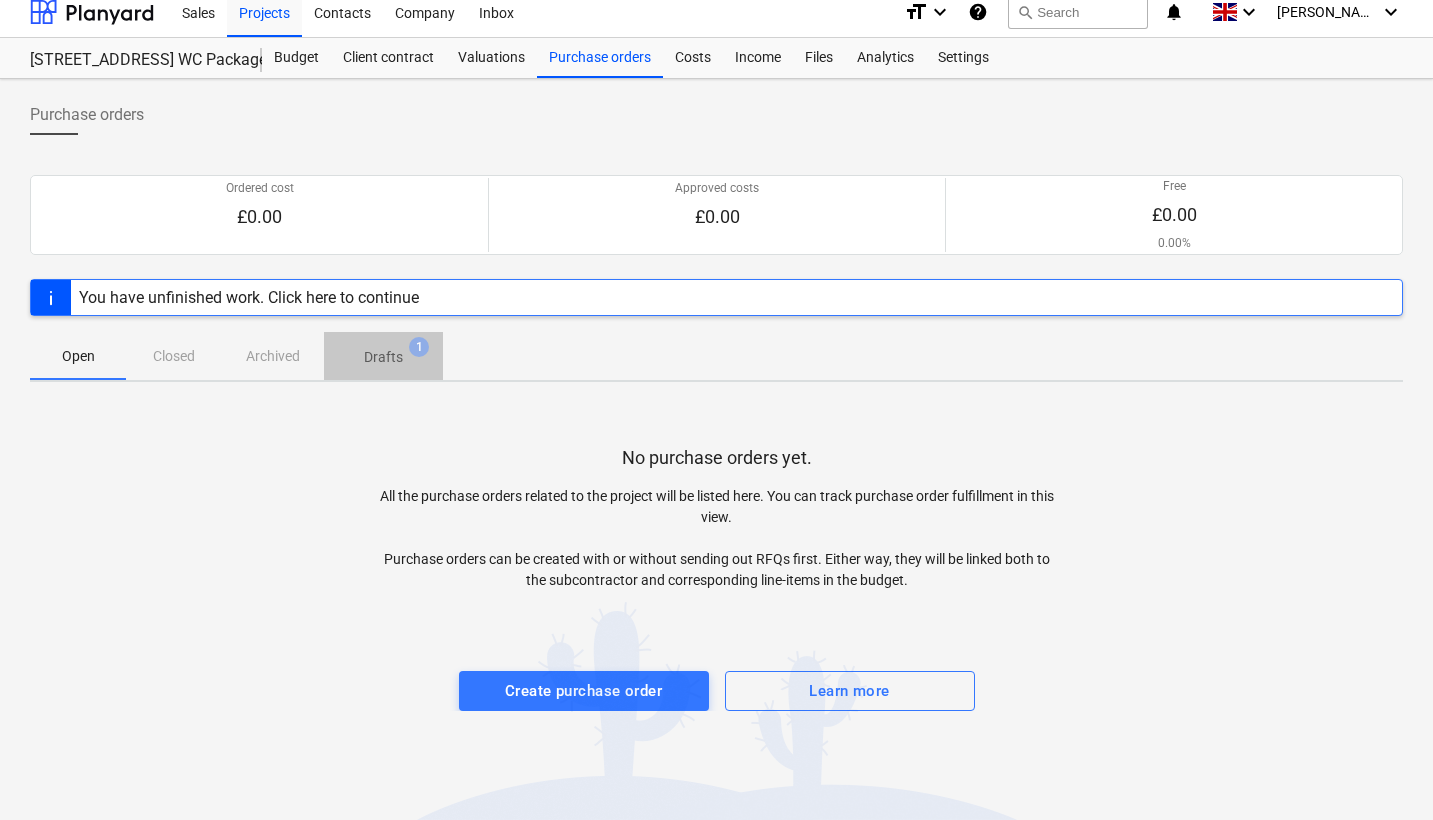 click on "Drafts" at bounding box center (383, 357) 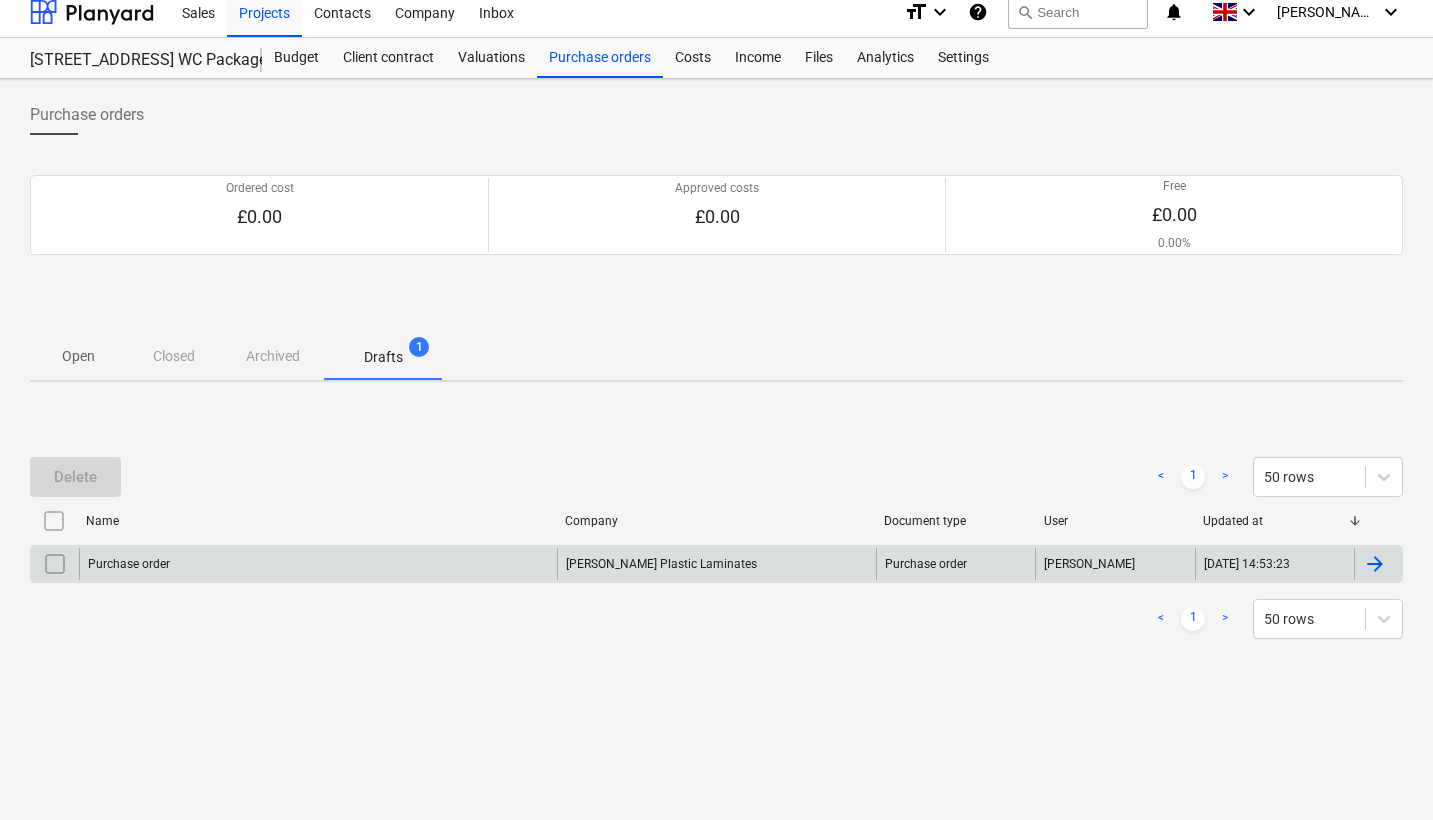 click on "[PERSON_NAME] Plastic Laminates" at bounding box center (716, 564) 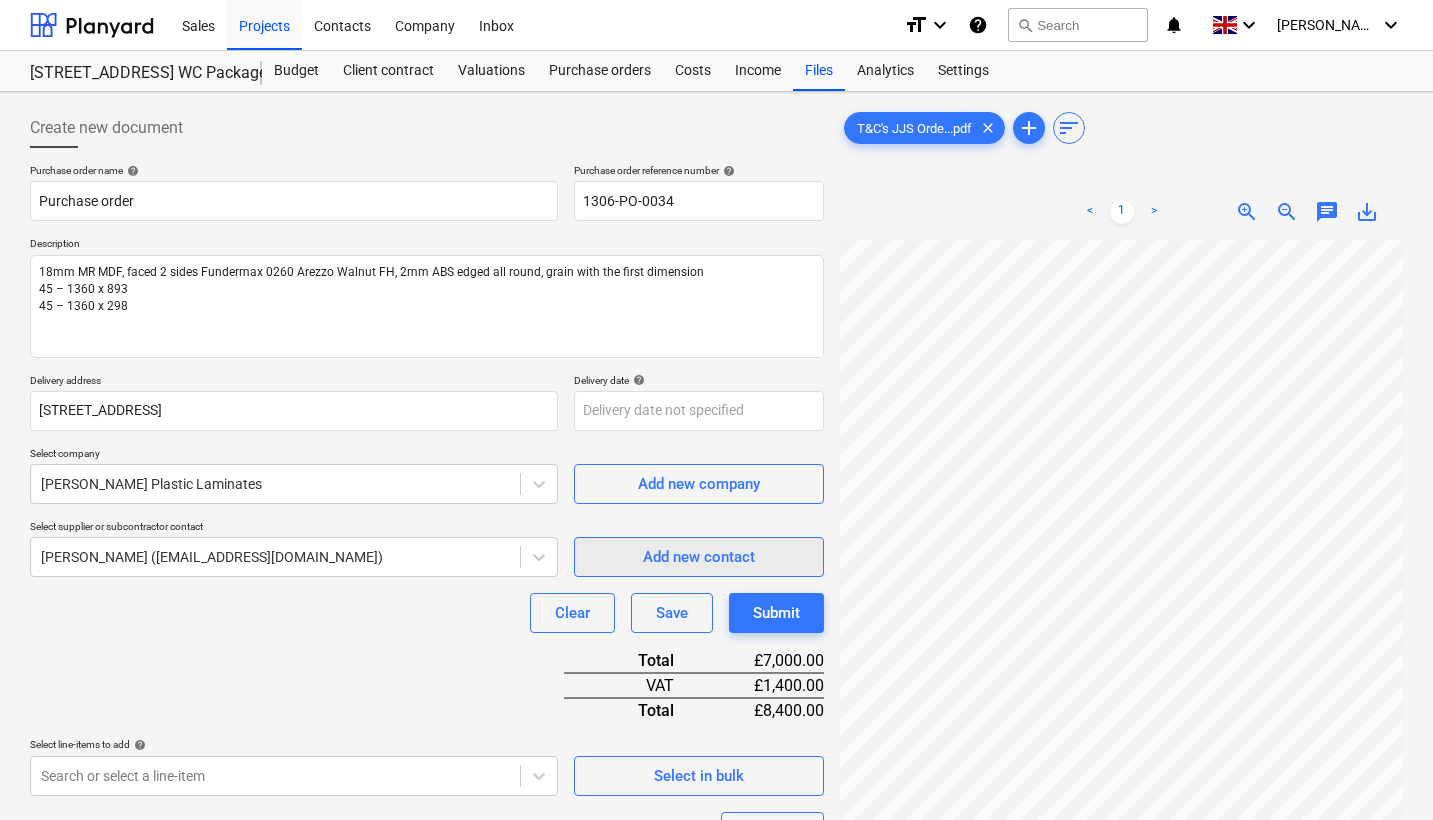 scroll, scrollTop: 0, scrollLeft: 0, axis: both 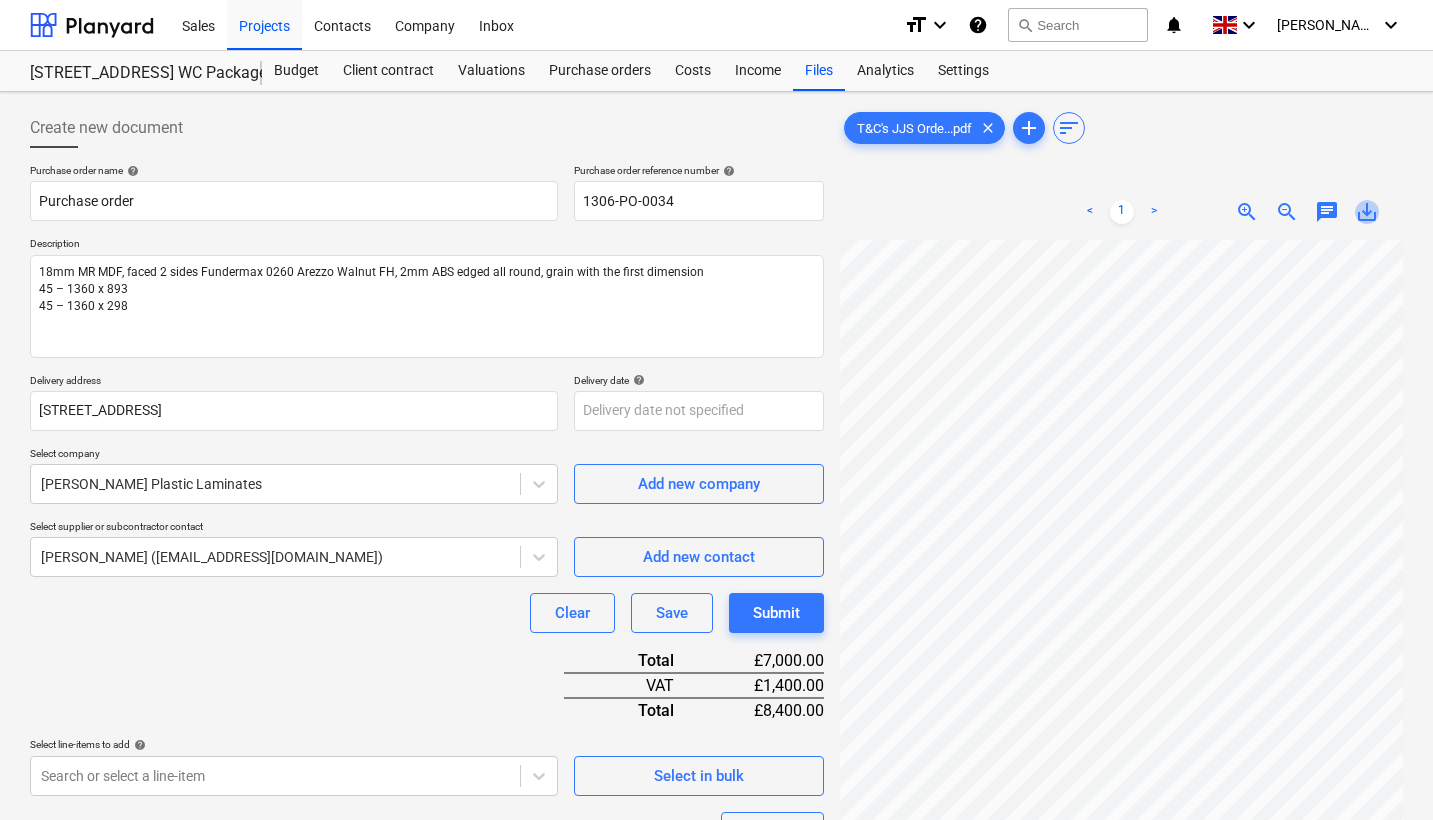 click on "save_alt" at bounding box center (1367, 212) 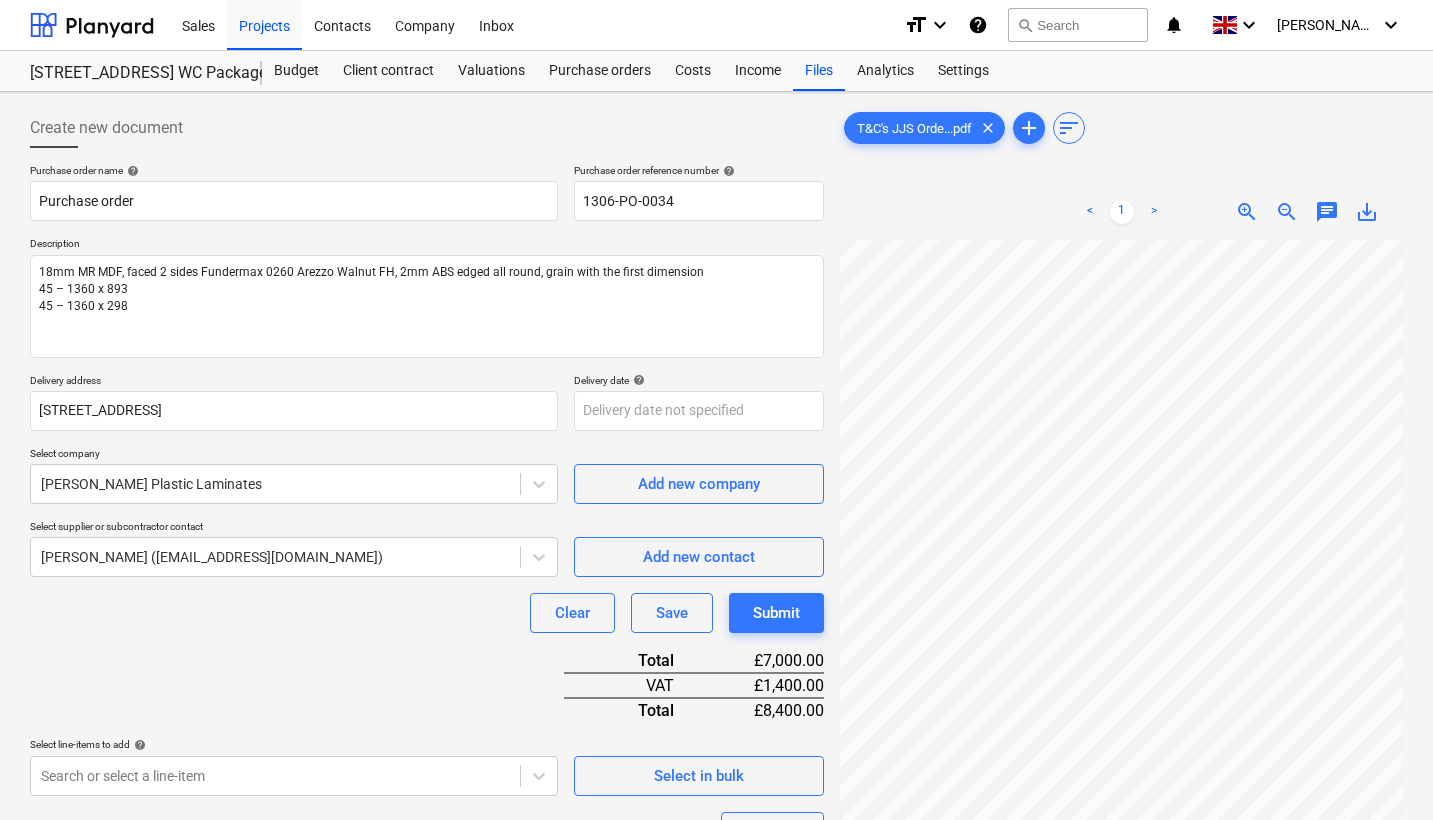 click on "Purchase order name help Purchase order Purchase order reference number help 1306-PO-0034 Description 18mm MR MDF, faced 2 sides Fundermax 0260 Arezzo Walnut FH, 2mm ABS edged all round, grain with the first dimension
45 – 1360 x 893
45 – 1360 x 298 Delivery address 3 Conqueror Court Spilsby Road Romford Essex RM3 8SB Delivery date help Press the down arrow key to interact with the calendar and
select a date. Press the question mark key to get the keyboard shortcuts for changing dates. Select company Baldwin Plastic Laminates    Add new company Select supplier or subcontractor contact Paul Baldwin (info@baldwinplastics.co.uk) Add new contact Clear Save Submit Total £7,000.00 VAT £1,400.00 Total £8,400.00 Select line-items to add help Search or select a line-item Select in bulk Set VAT Line-item Unit Quantity Unit price VAT Total 6.03 IPS laminate facings item  1.00 7,000.00 20.00 £7,000.00 clear playlist_add add_comment Clear Save Submit" at bounding box center (427, 574) 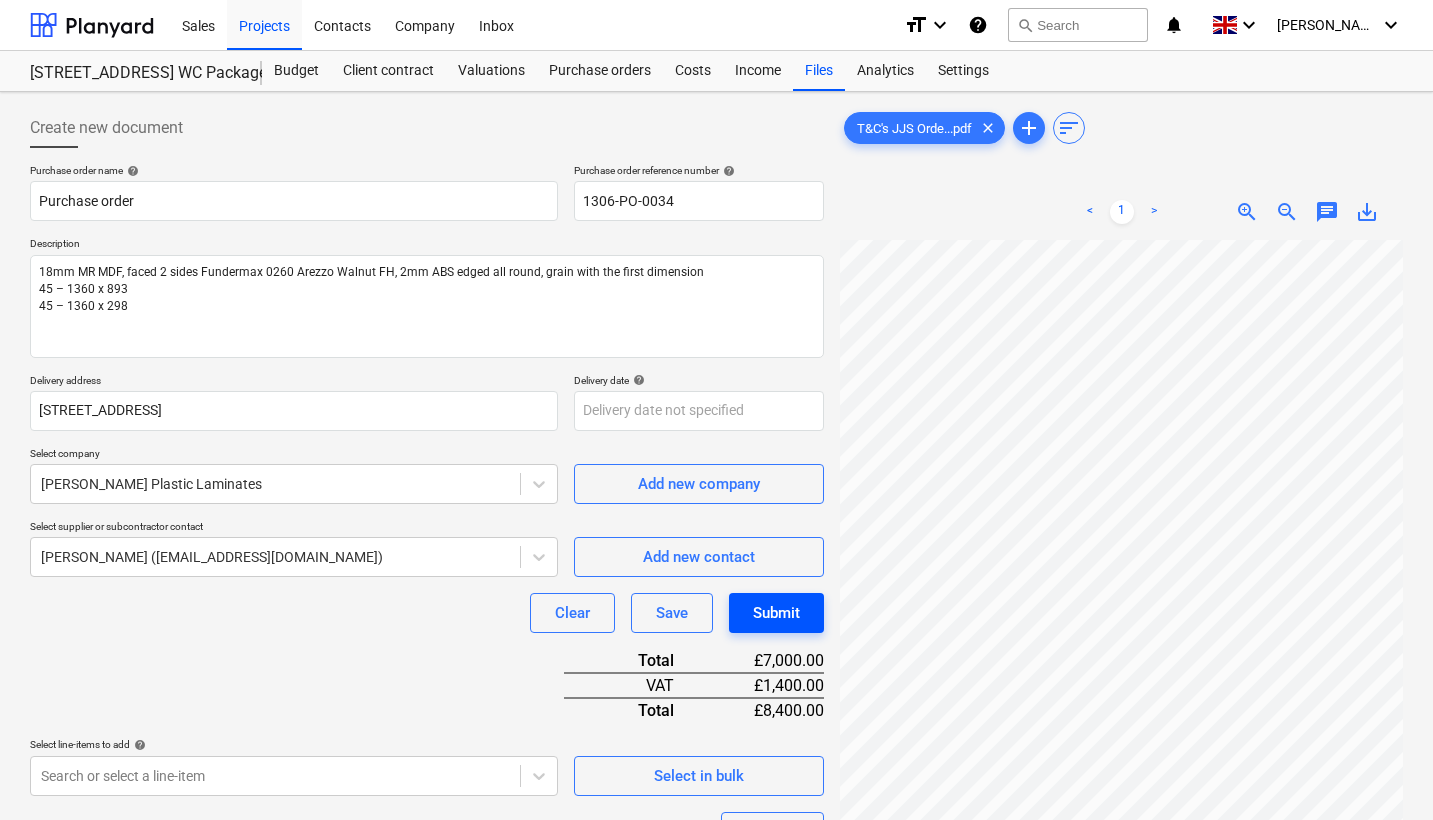 click on "Submit" at bounding box center [776, 613] 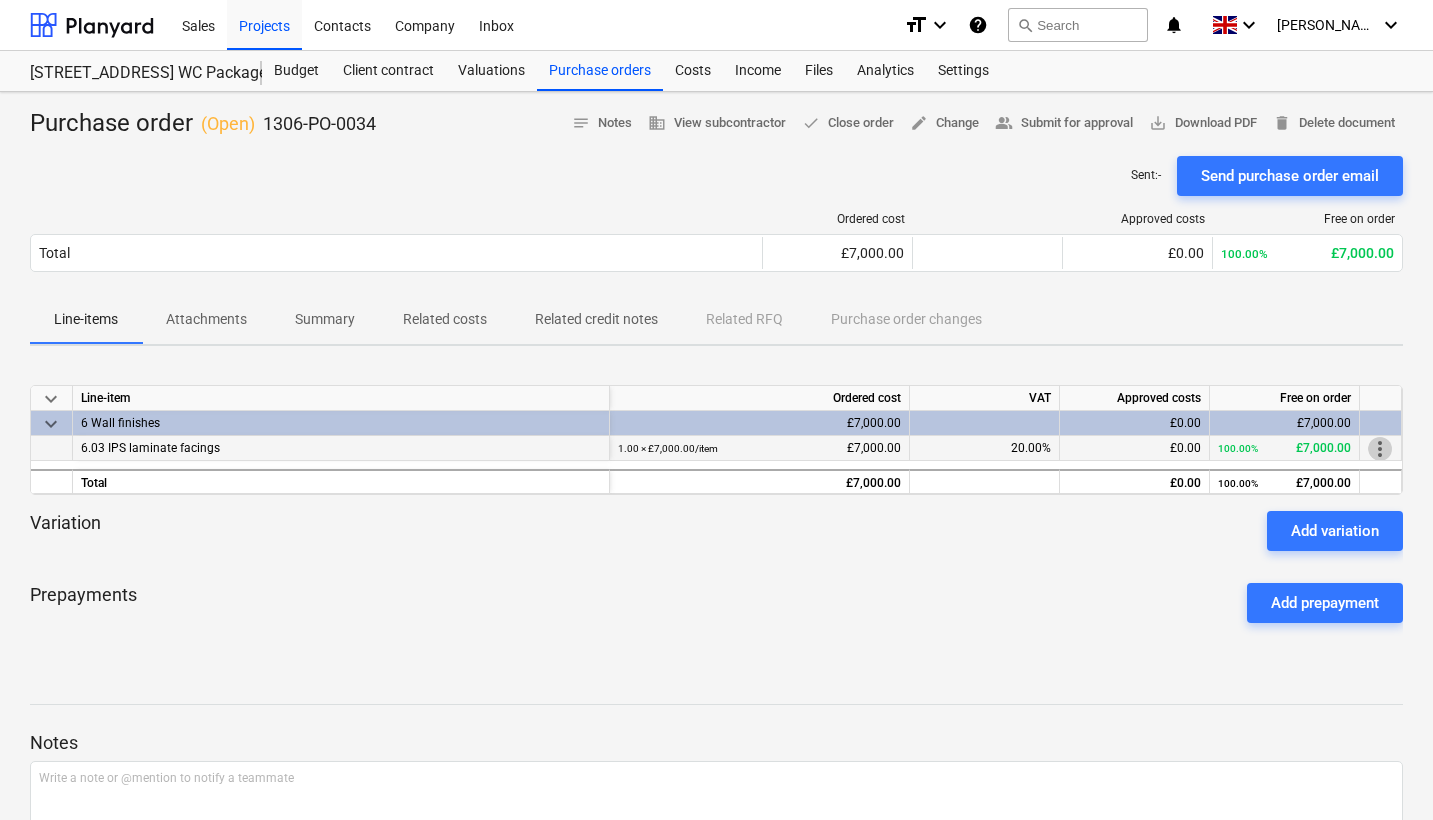 click on "more_vert" at bounding box center (1380, 449) 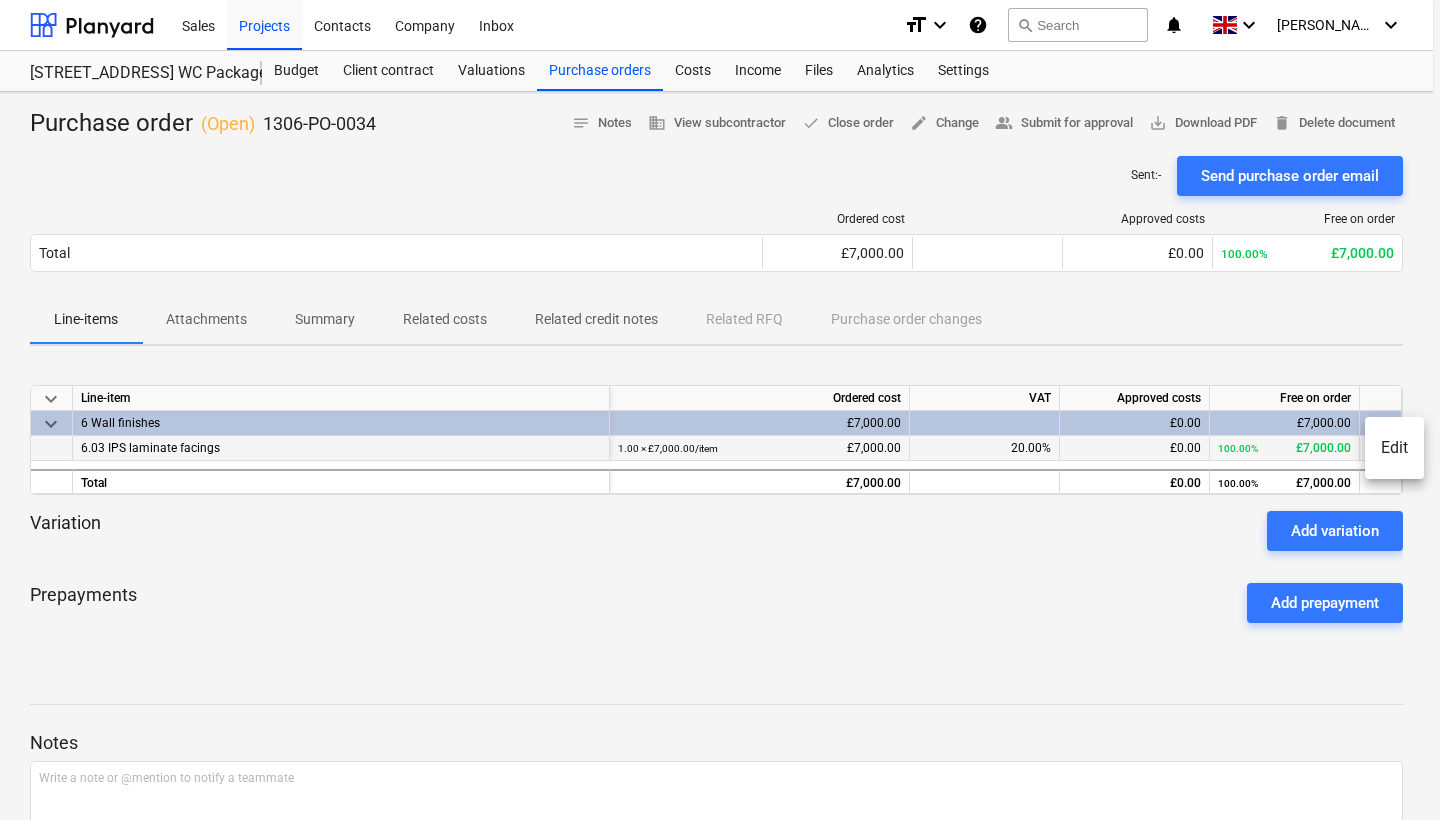click on "Edit" at bounding box center (1394, 448) 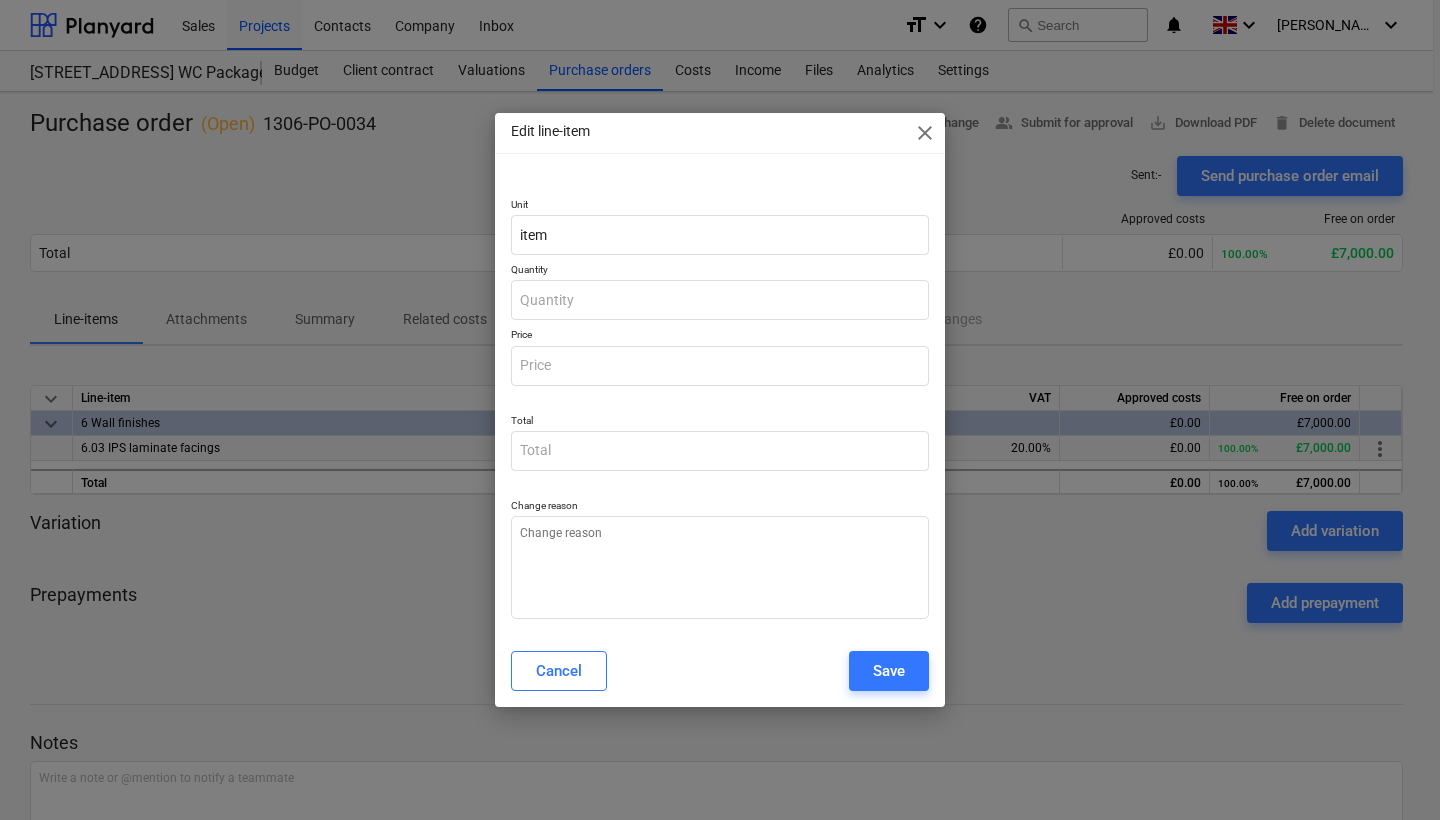 type on "1.00" 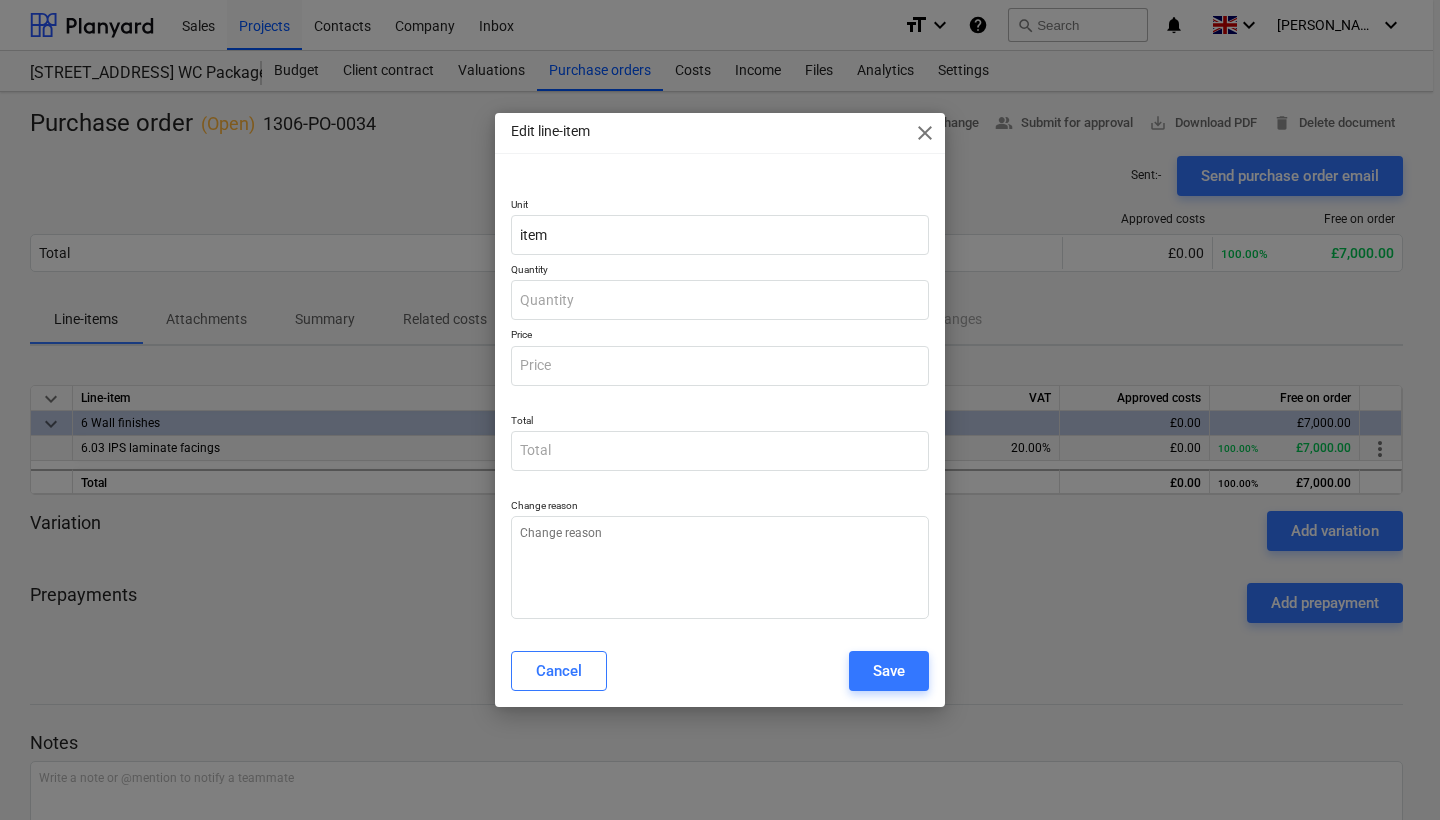 type on "7,000.00" 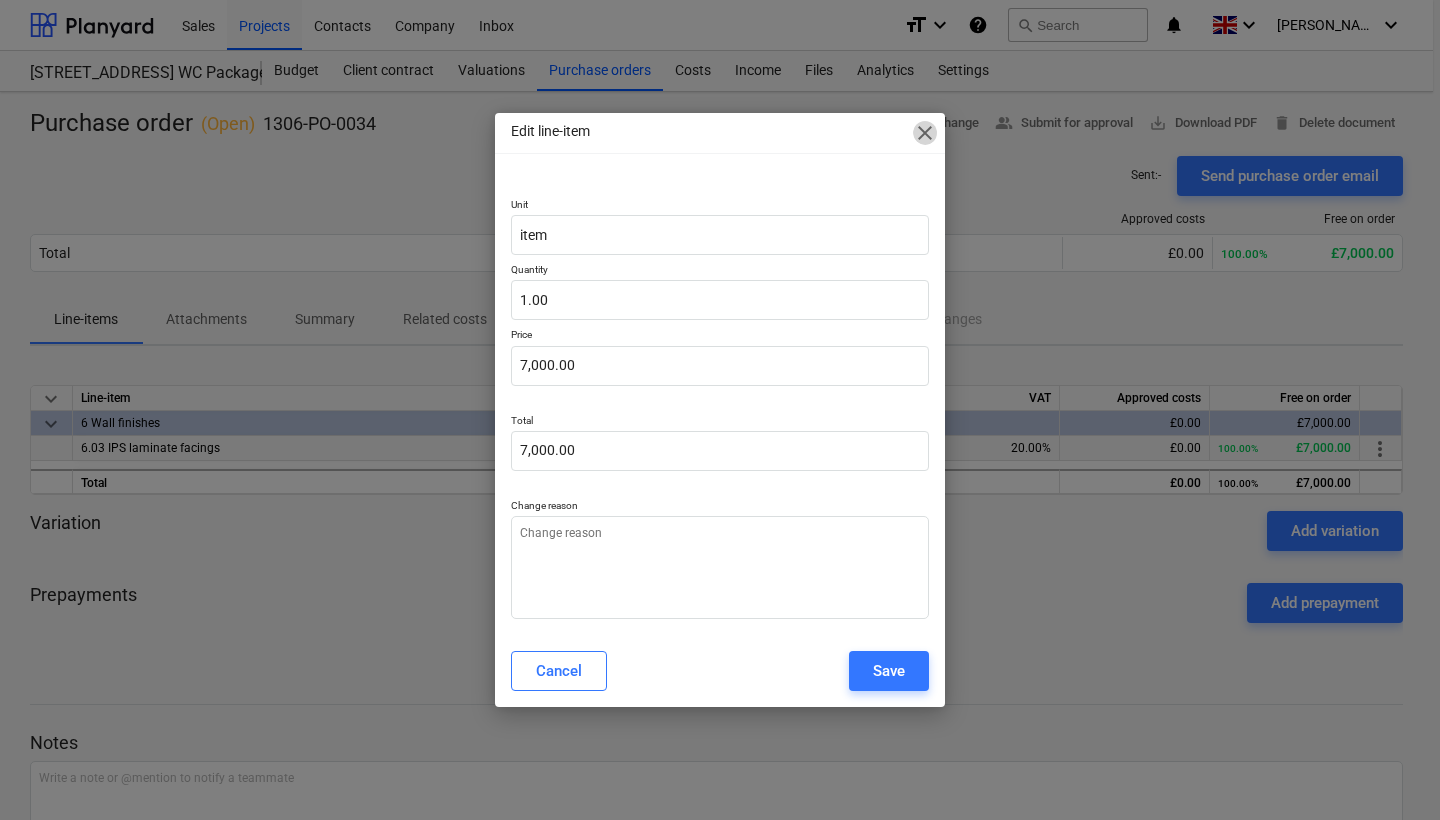 click on "close" at bounding box center [925, 133] 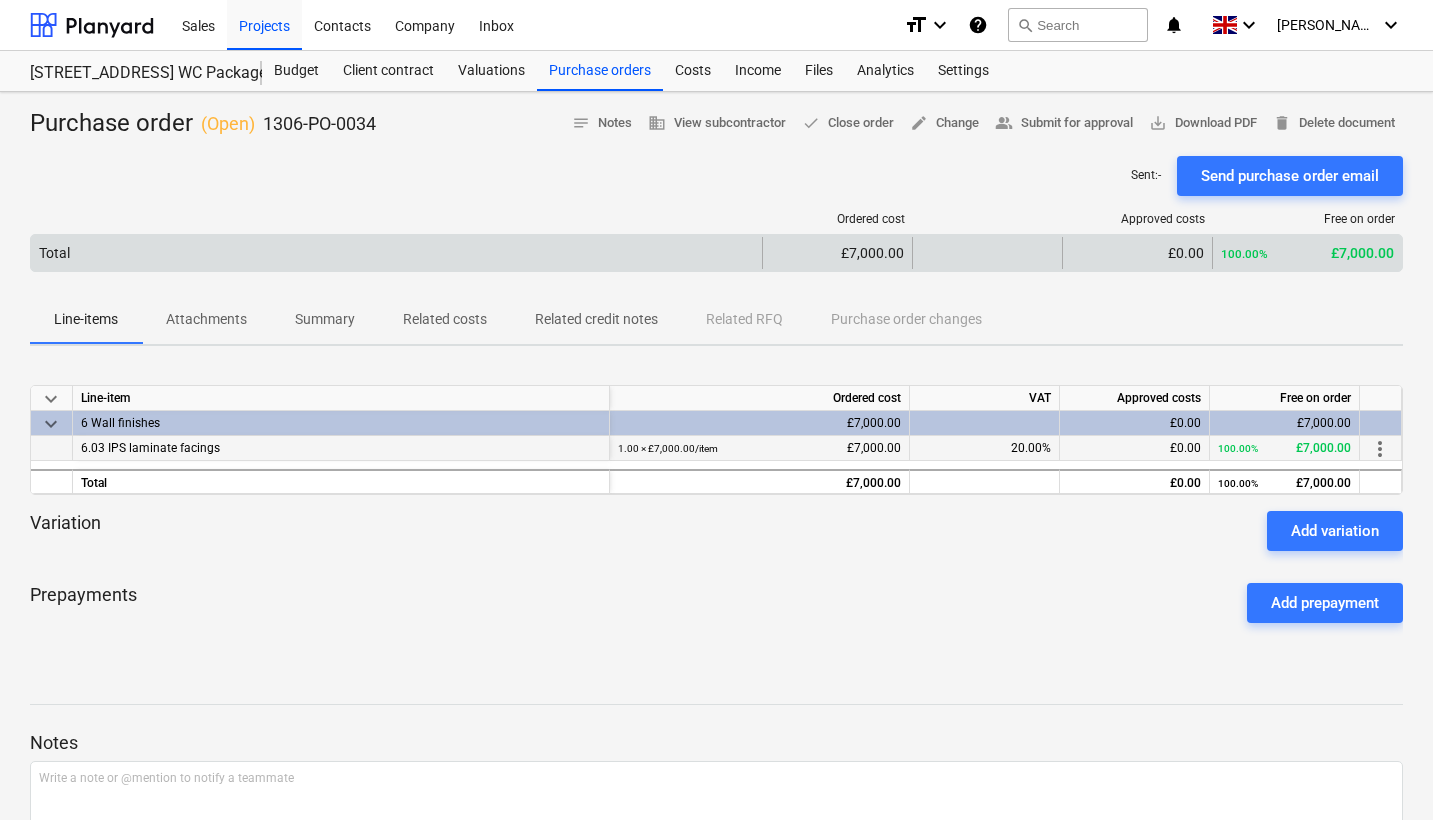 click at bounding box center (987, 253) 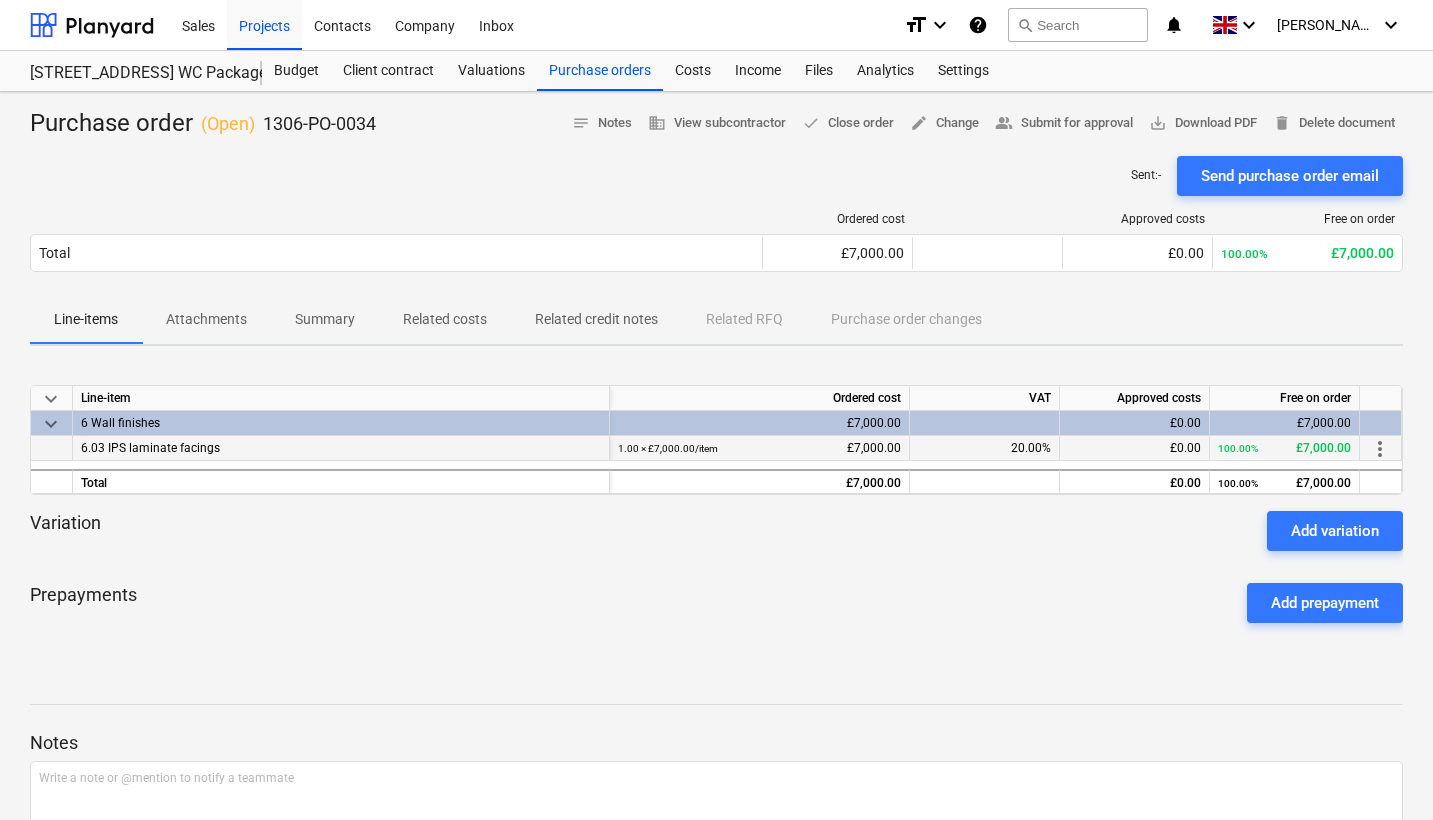 scroll, scrollTop: 0, scrollLeft: 0, axis: both 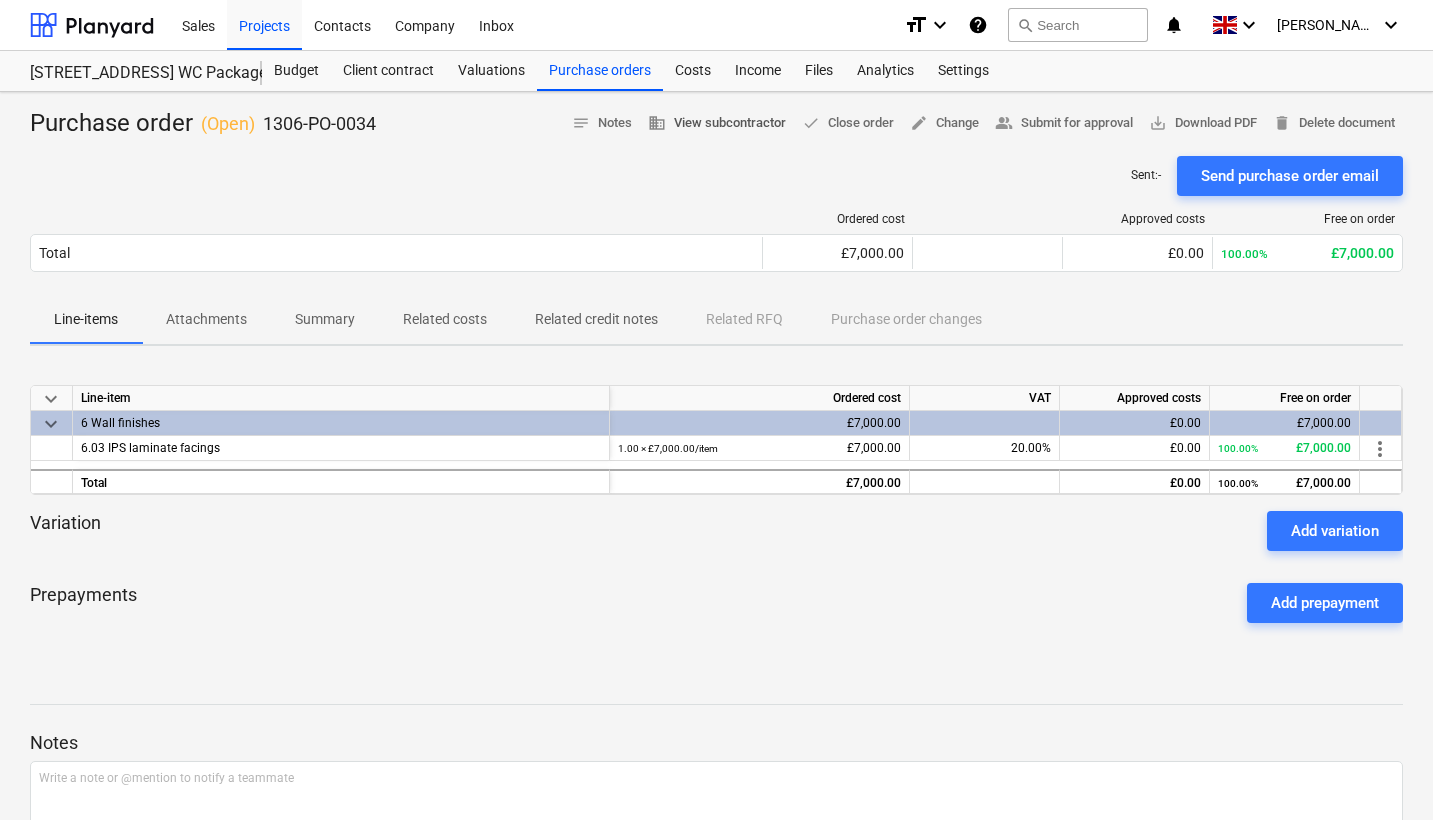 click on "business View subcontractor" at bounding box center [717, 123] 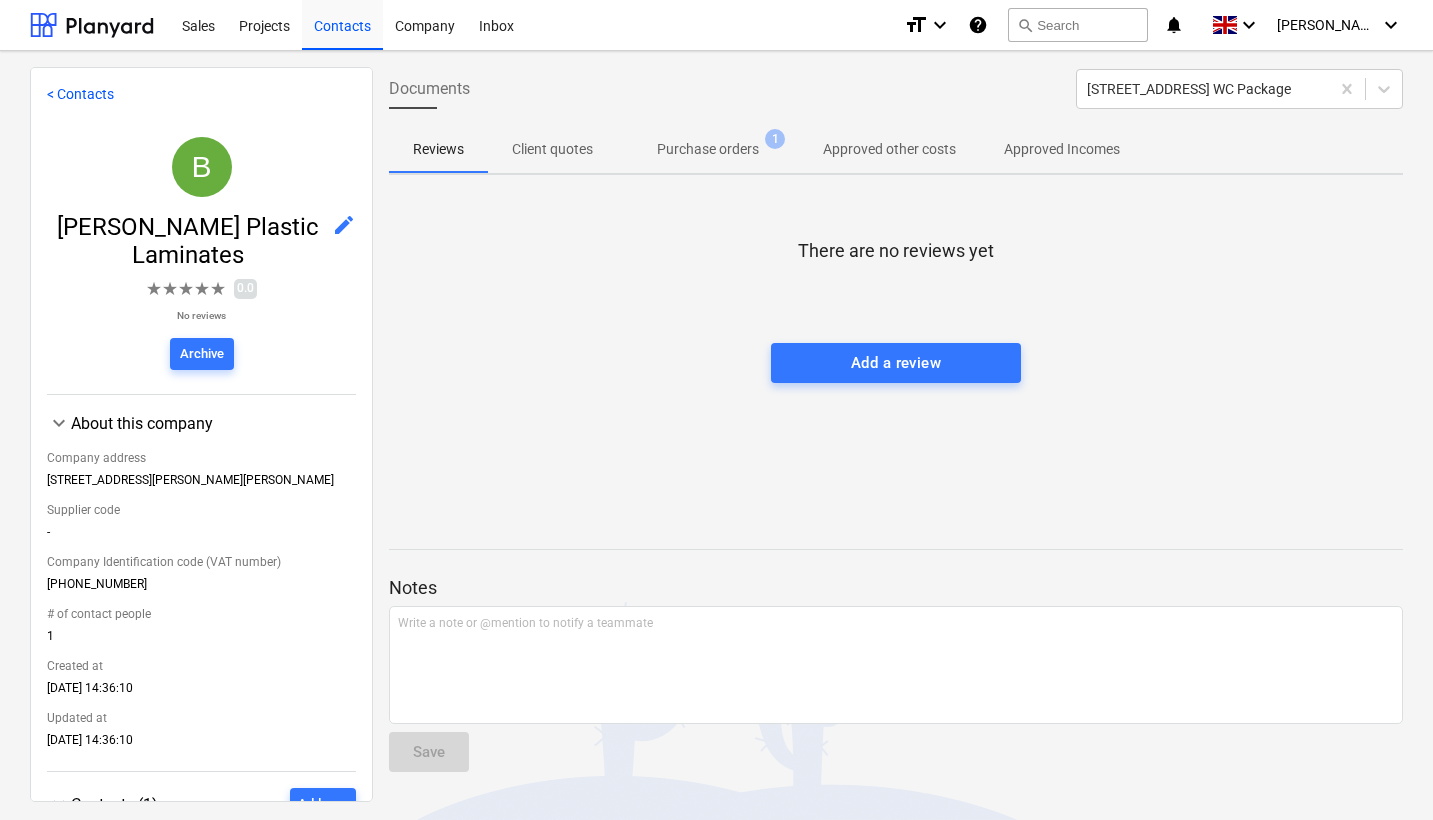 scroll, scrollTop: 0, scrollLeft: 0, axis: both 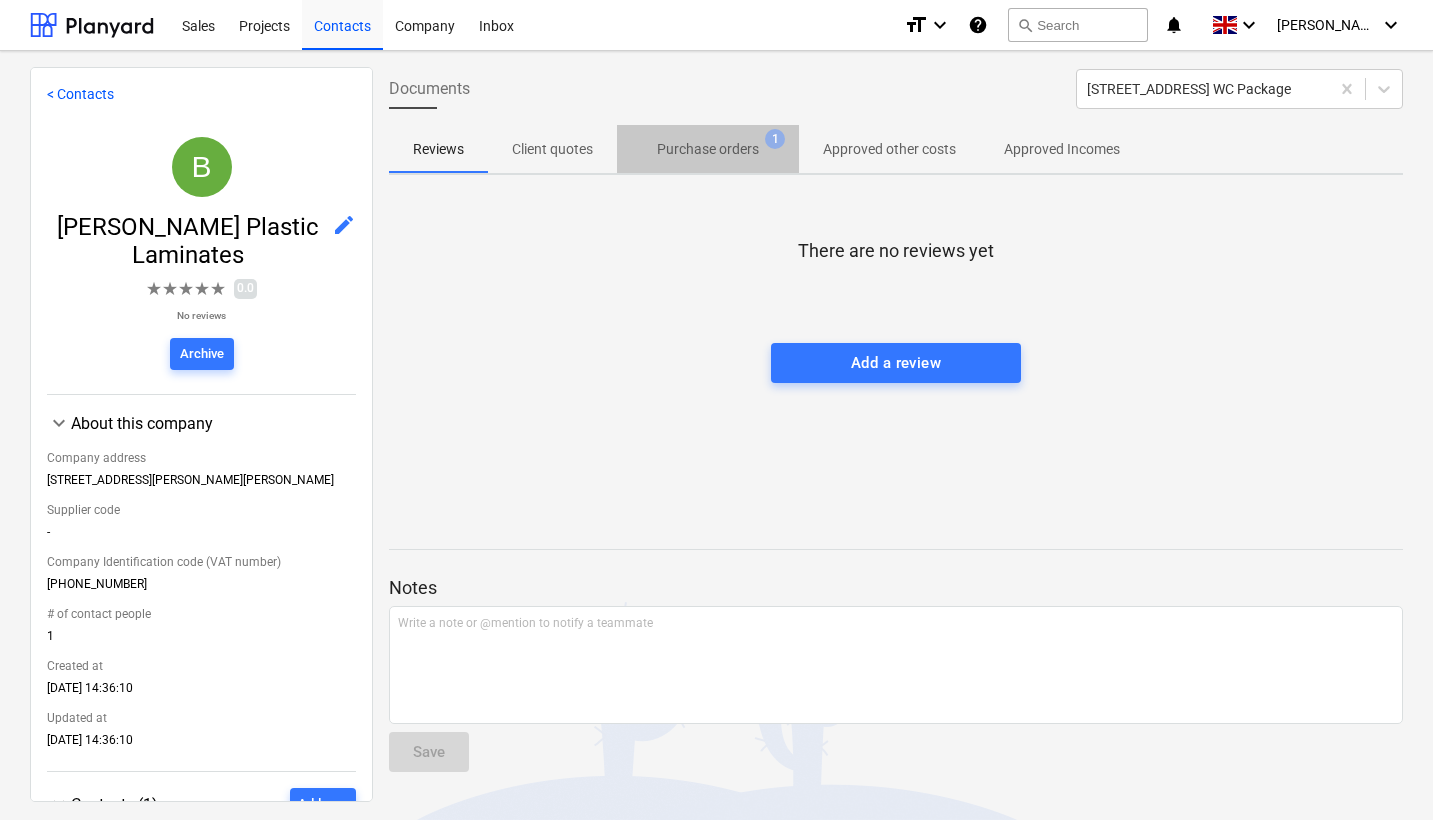 click on "Purchase orders" at bounding box center (708, 149) 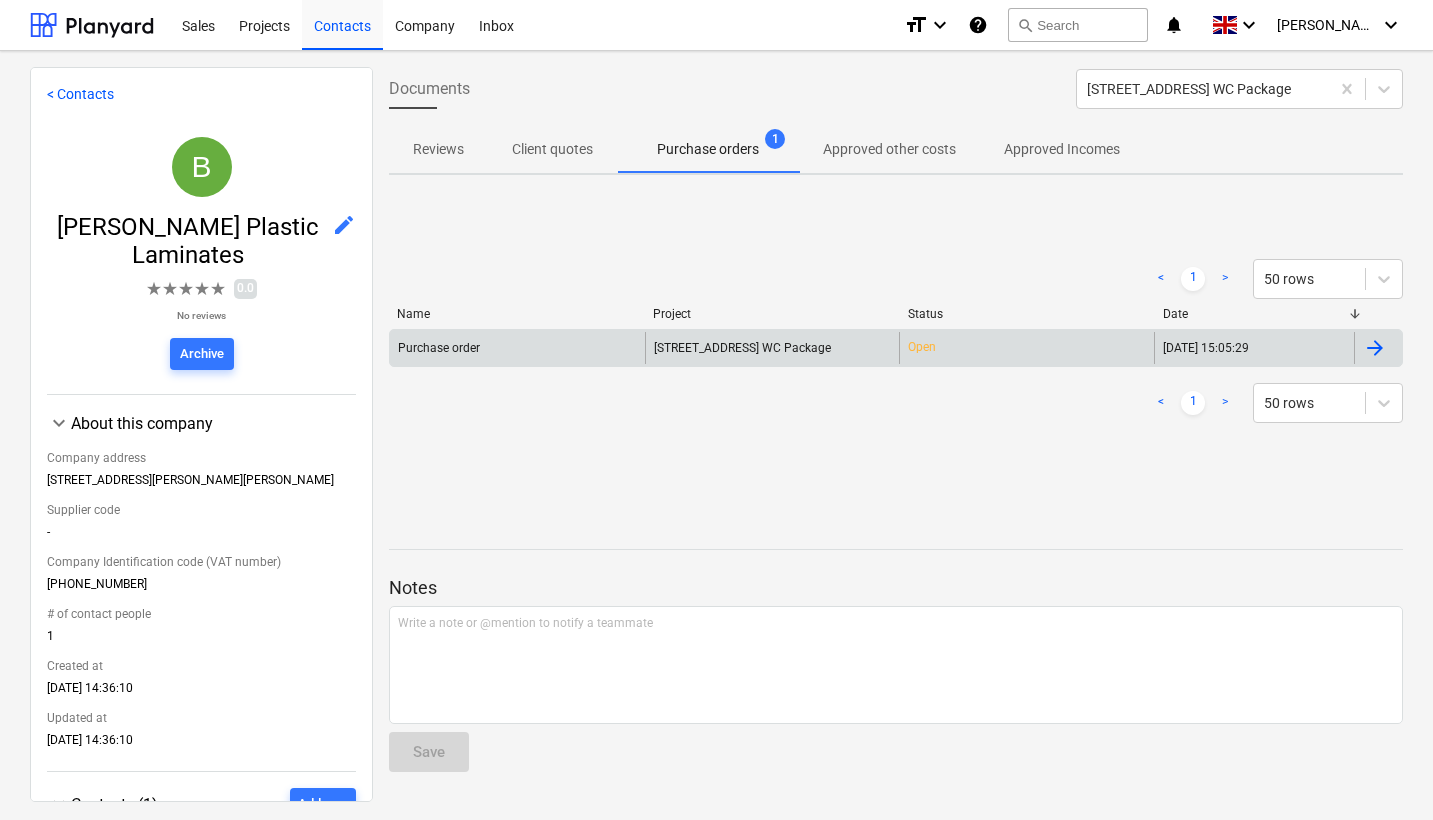 click on "[STREET_ADDRESS] WC Package" at bounding box center [772, 348] 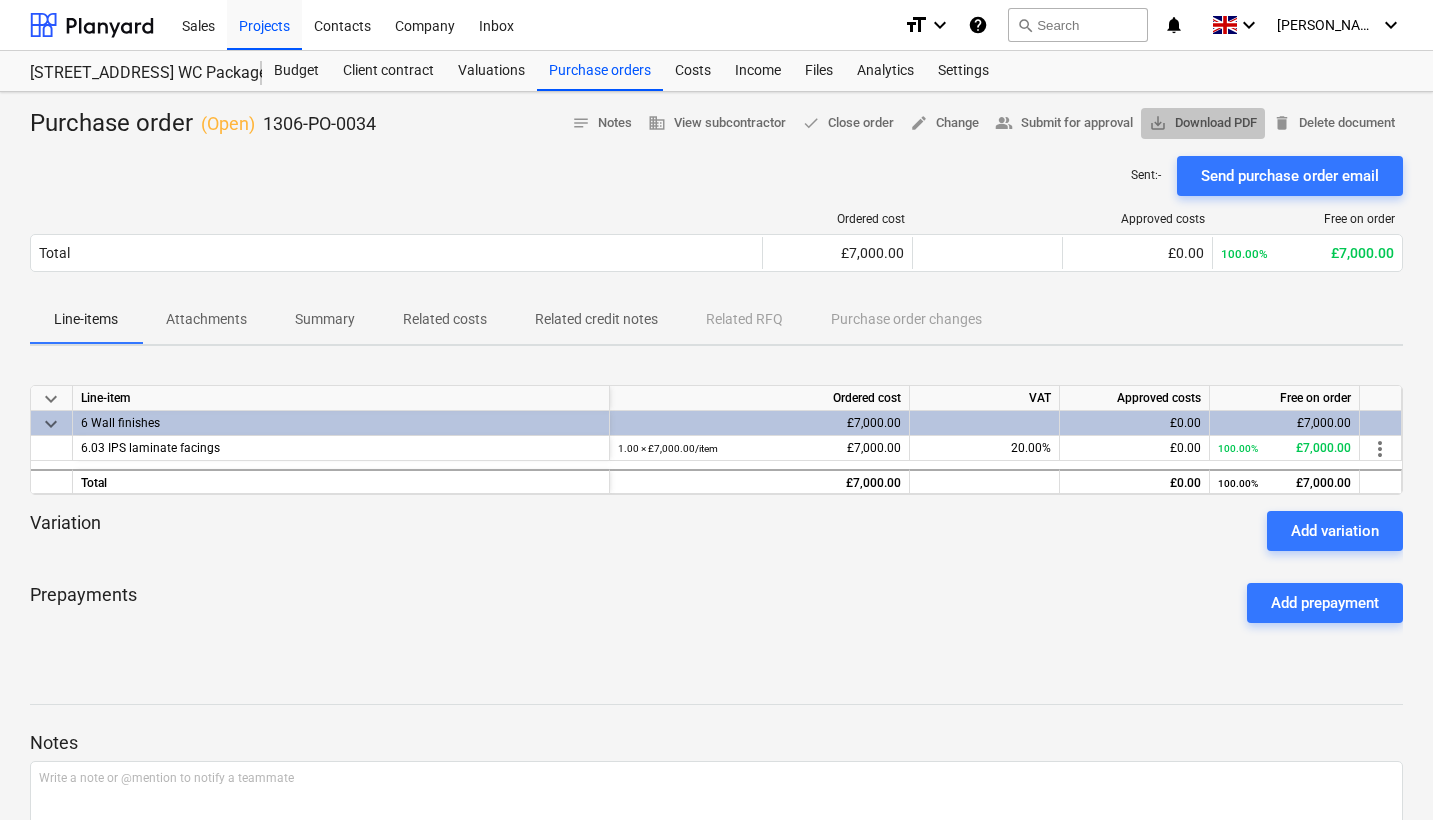 click on "save_alt Download PDF" at bounding box center (1203, 123) 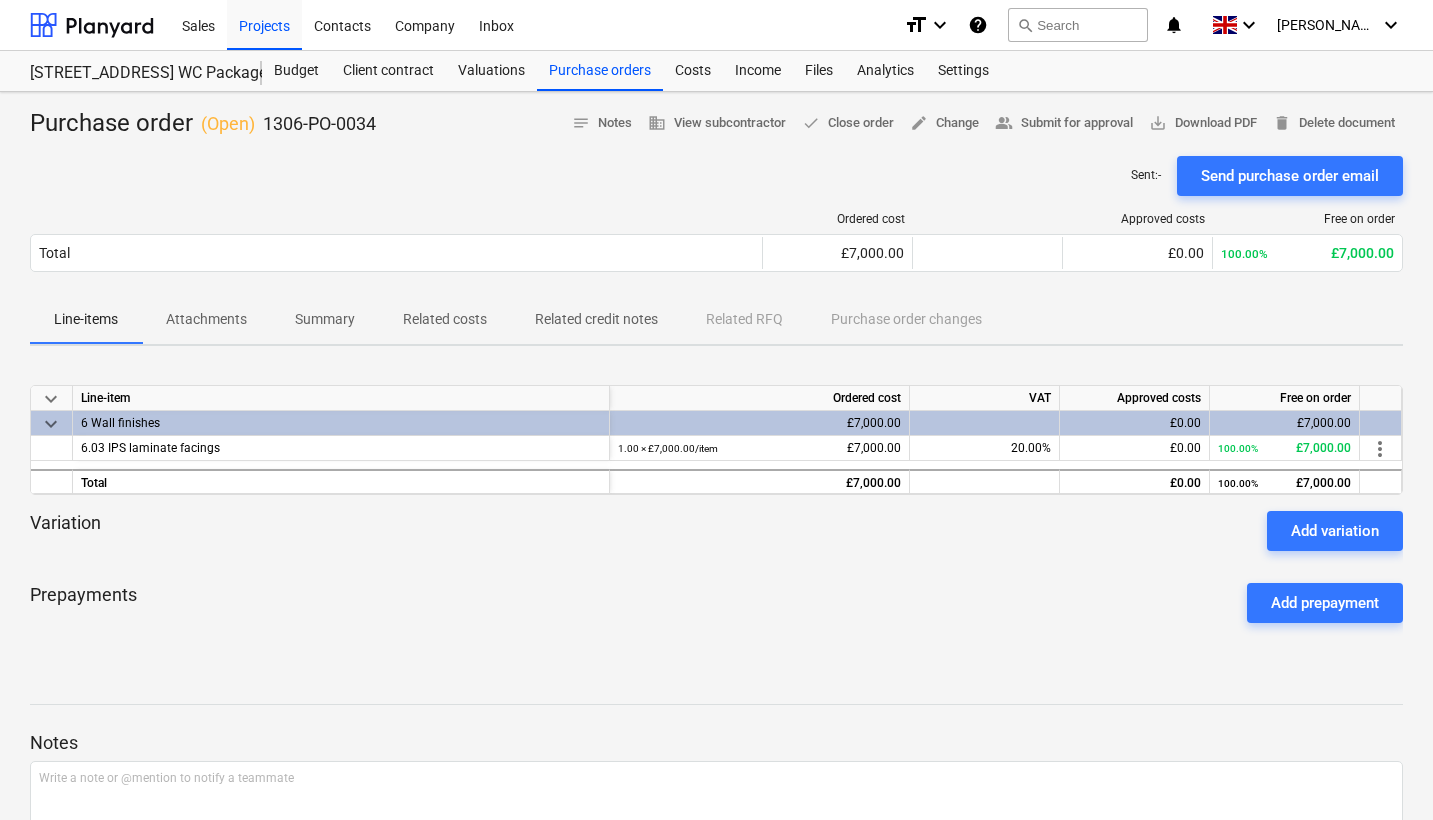click on "Notes Write a note or @mention to notify a teammate ﻿ Save" at bounding box center (716, 810) 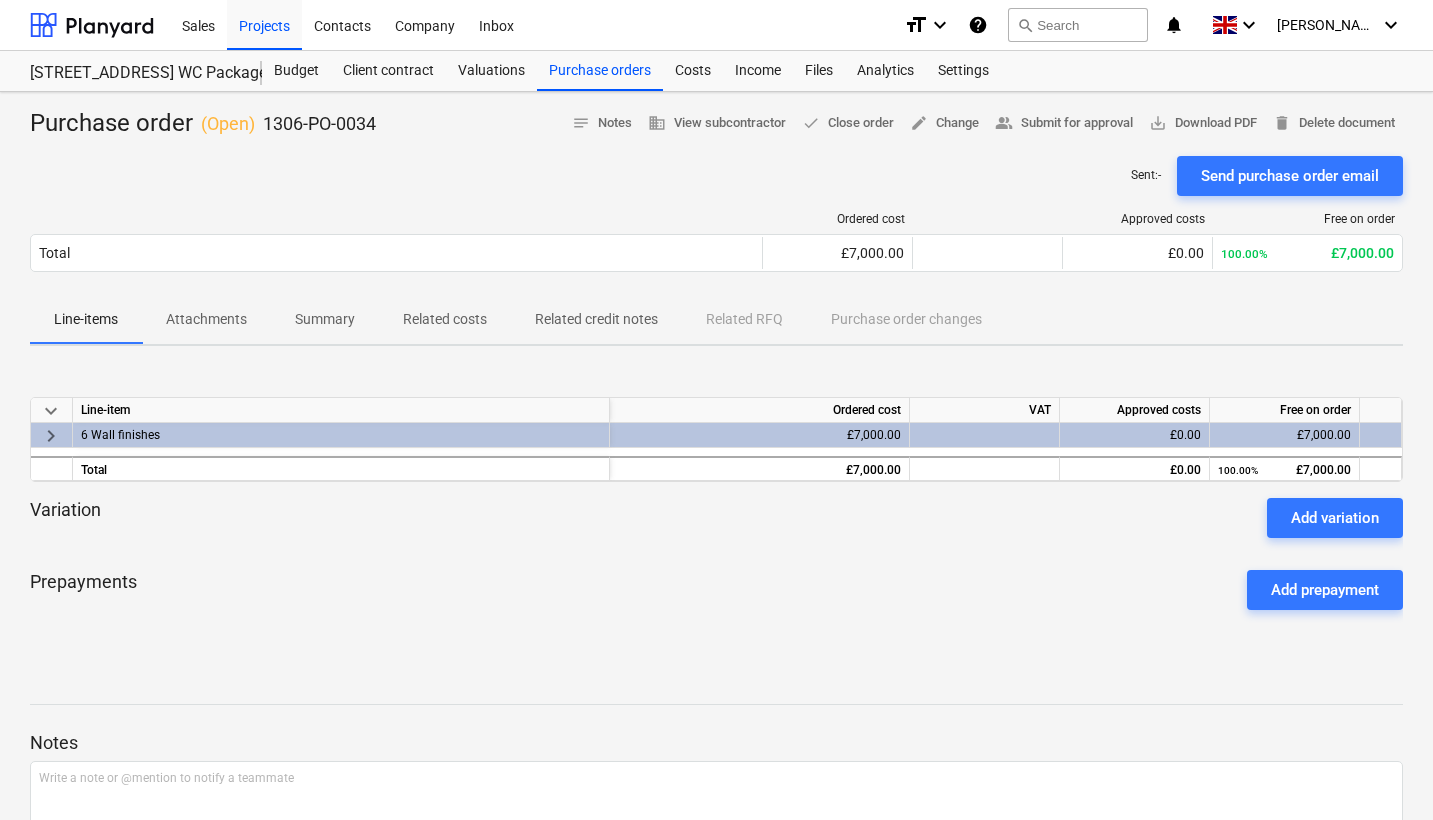 click on "Prepayments Add prepayment" at bounding box center [716, 590] 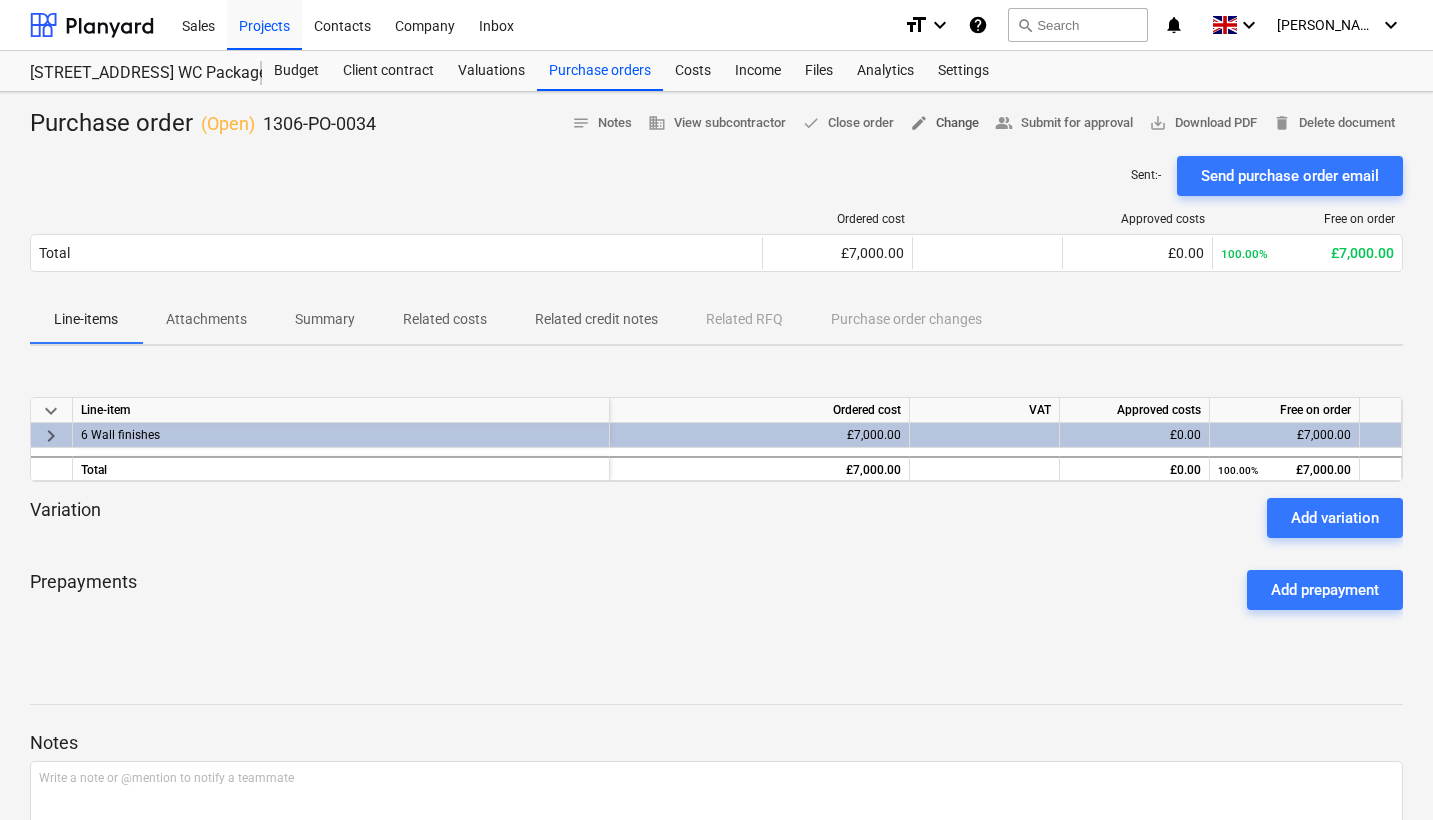 click on "edit Change" at bounding box center [944, 123] 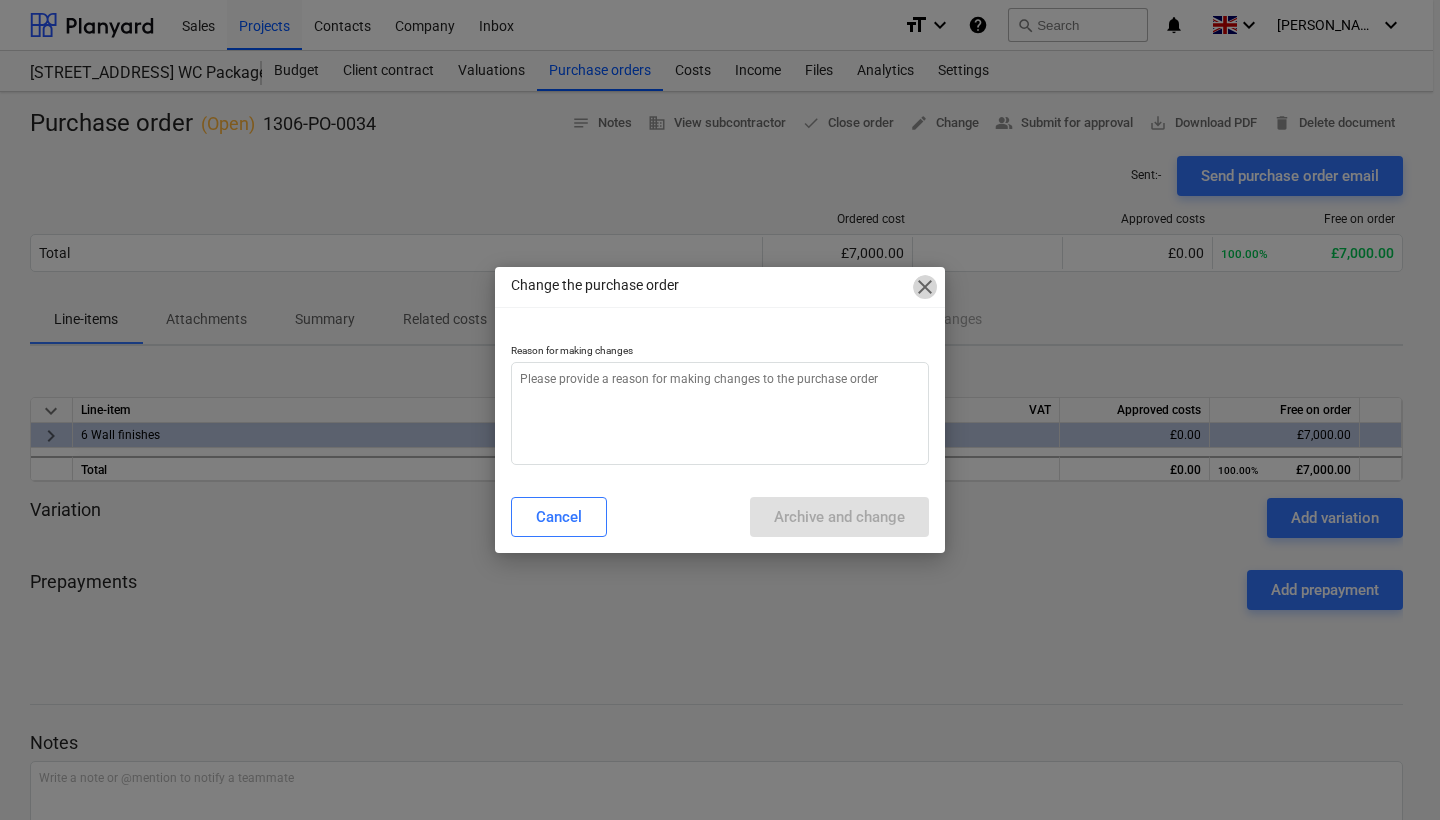 click on "close" at bounding box center [925, 287] 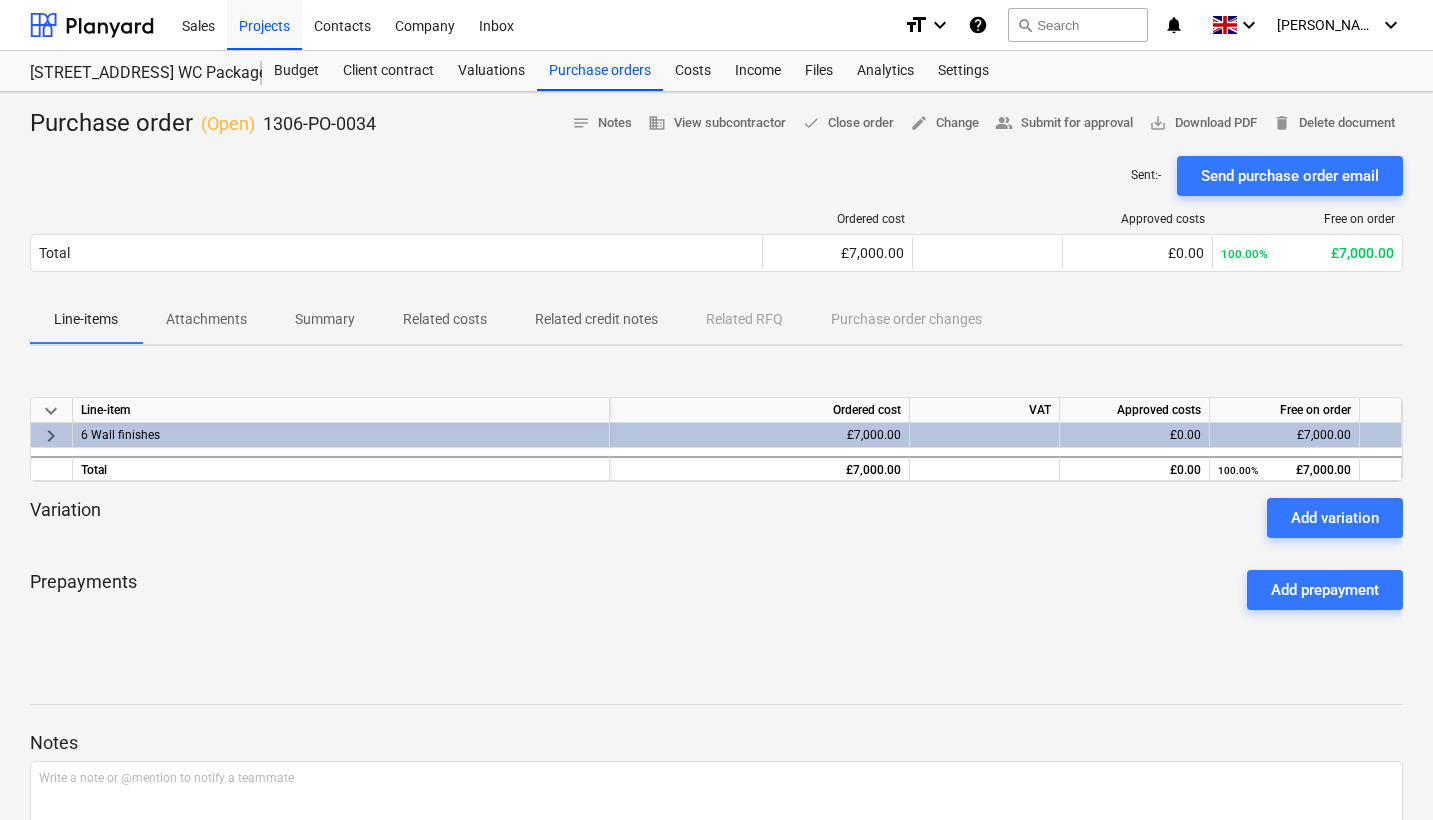 click on "Attachments" at bounding box center (206, 319) 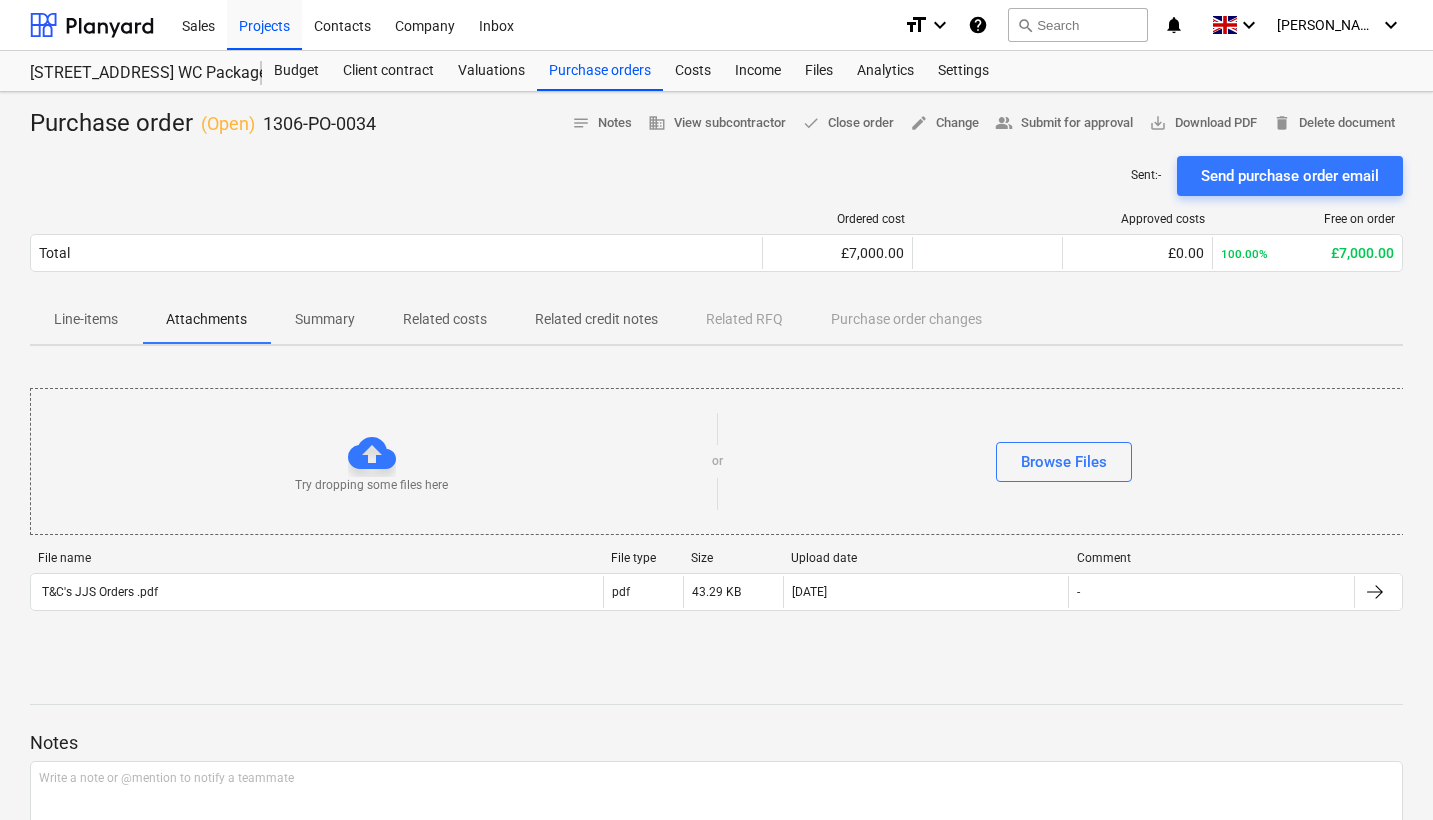 click on "Summary" at bounding box center [325, 319] 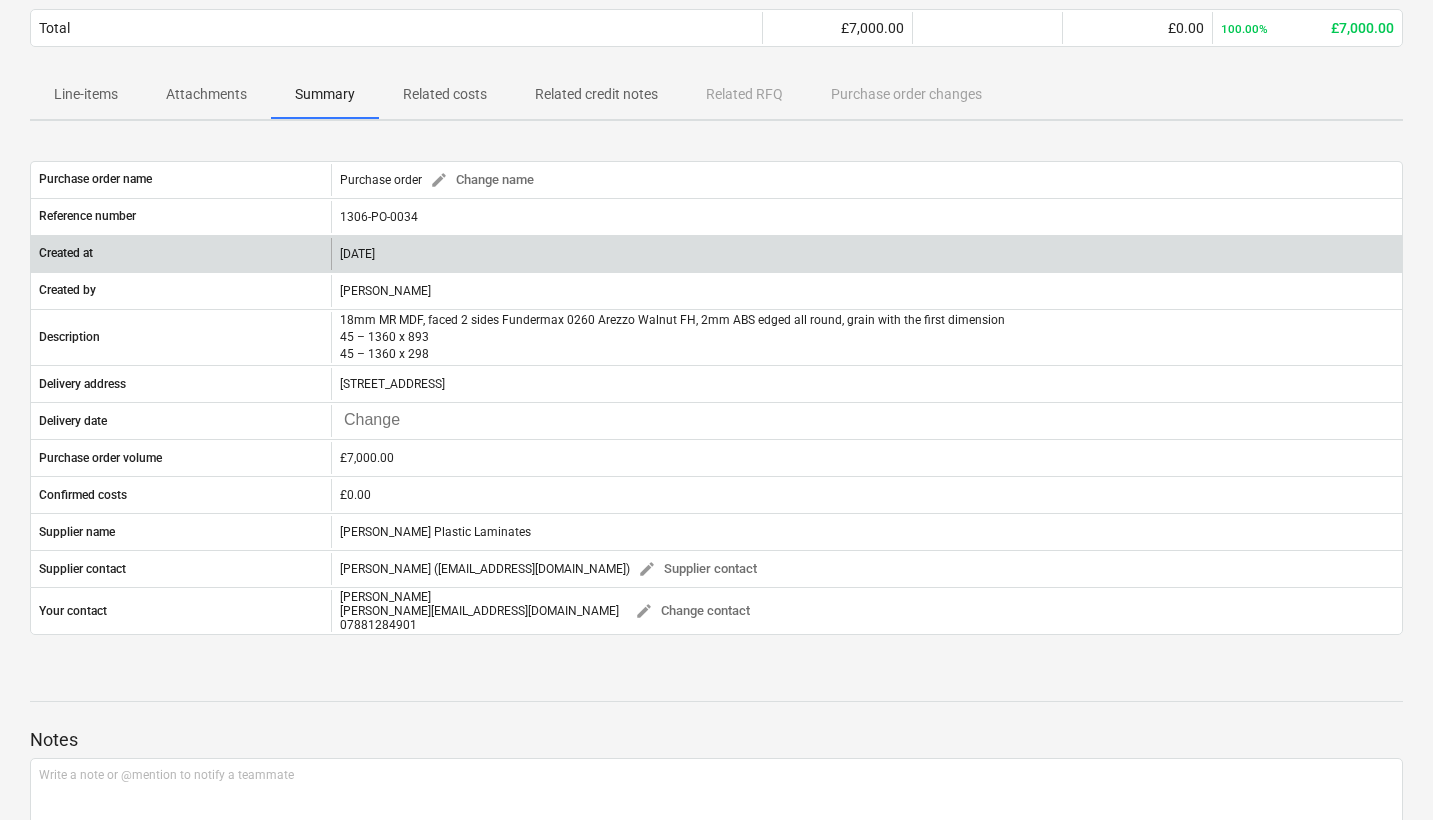 scroll, scrollTop: 226, scrollLeft: 0, axis: vertical 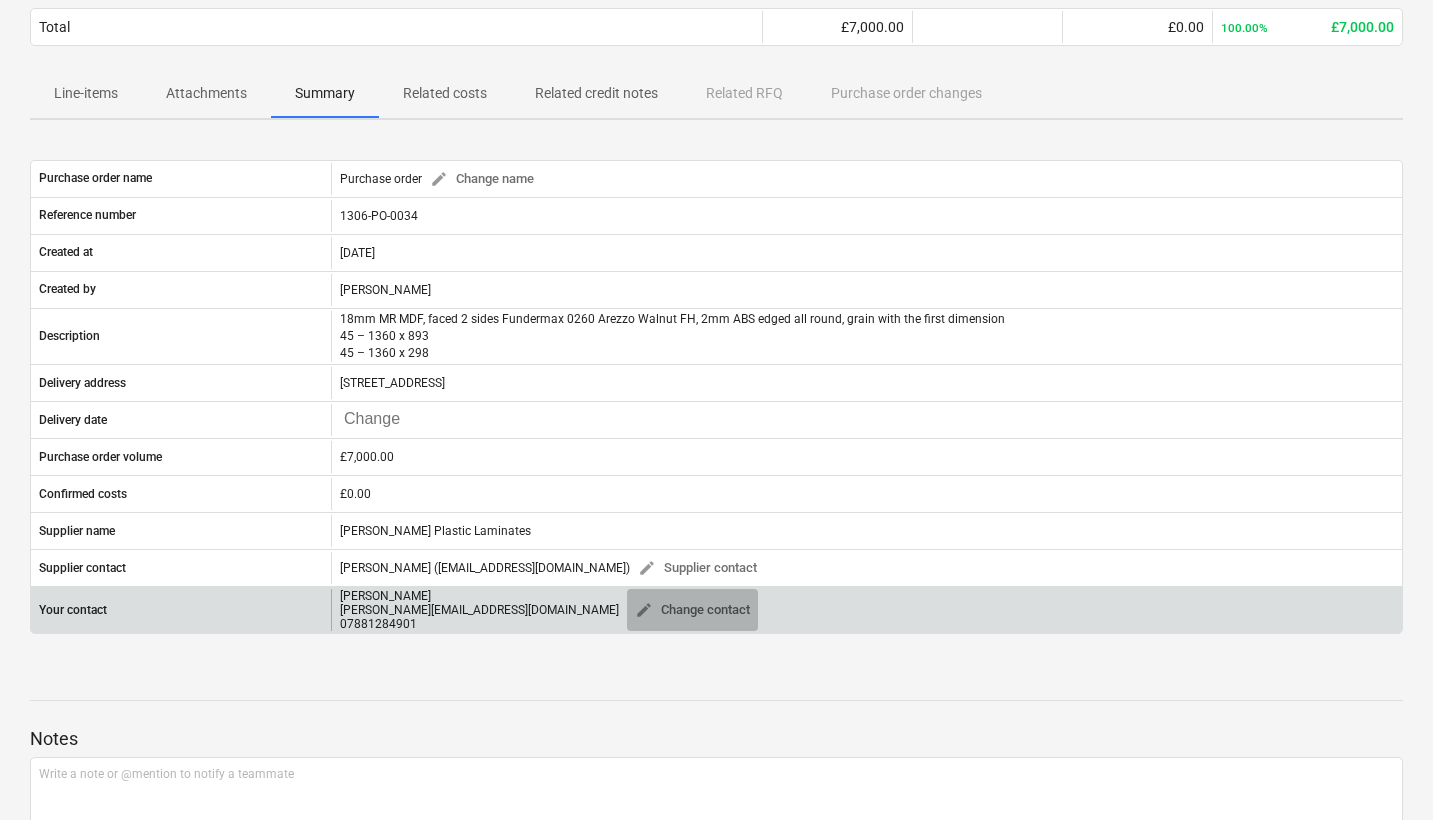 click on "edit" at bounding box center (644, 610) 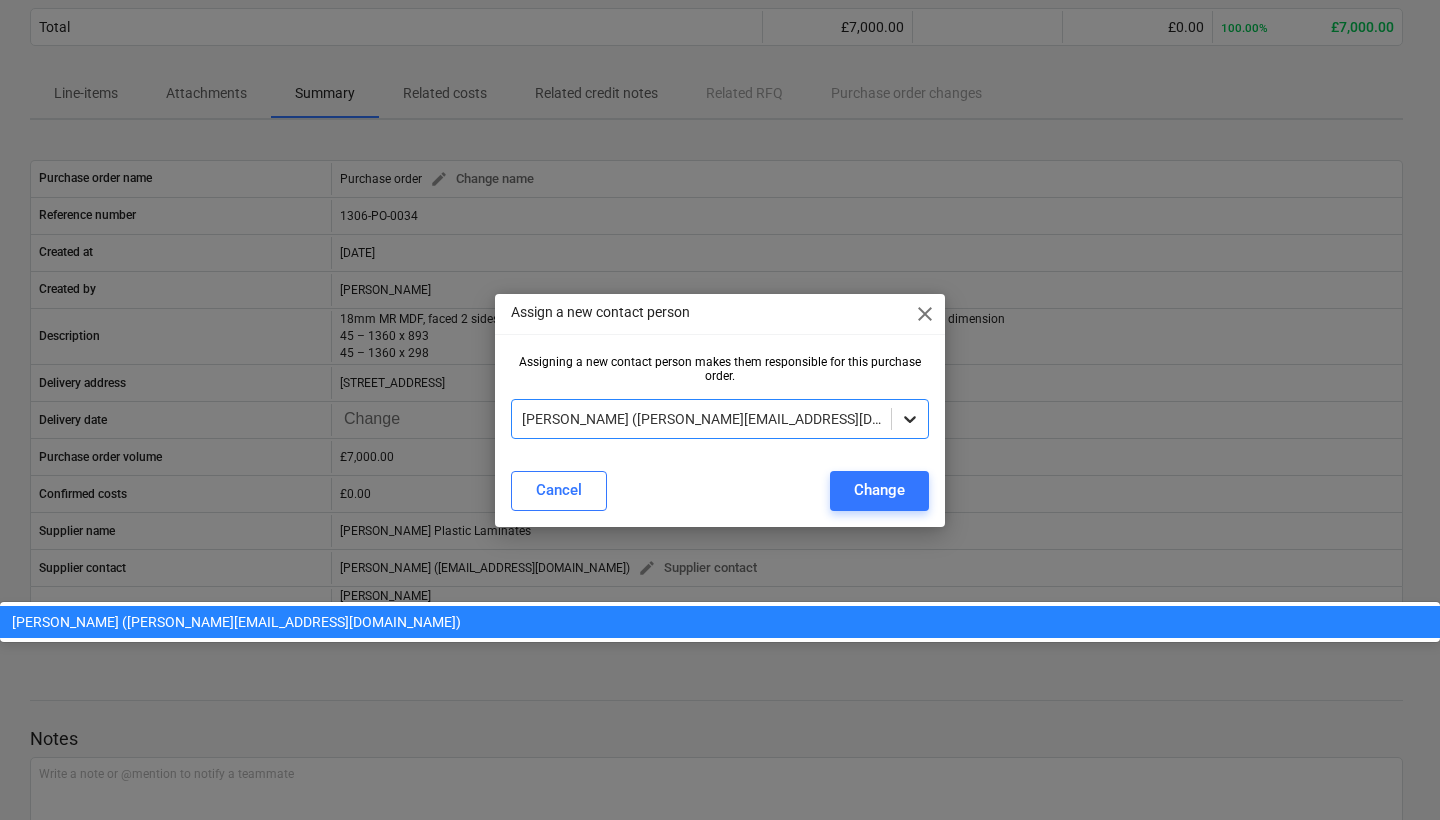 click 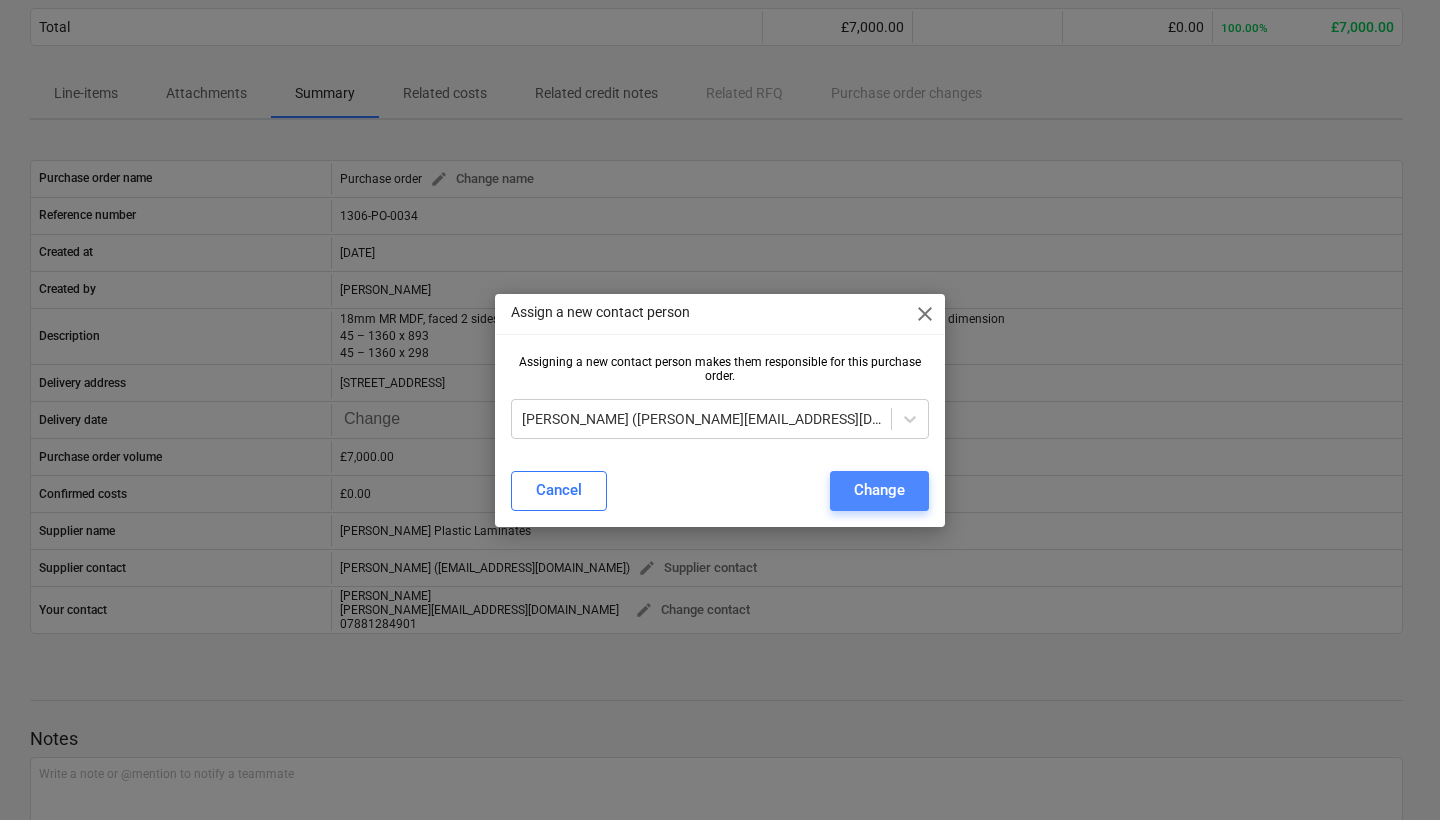 click on "Change" at bounding box center (879, 491) 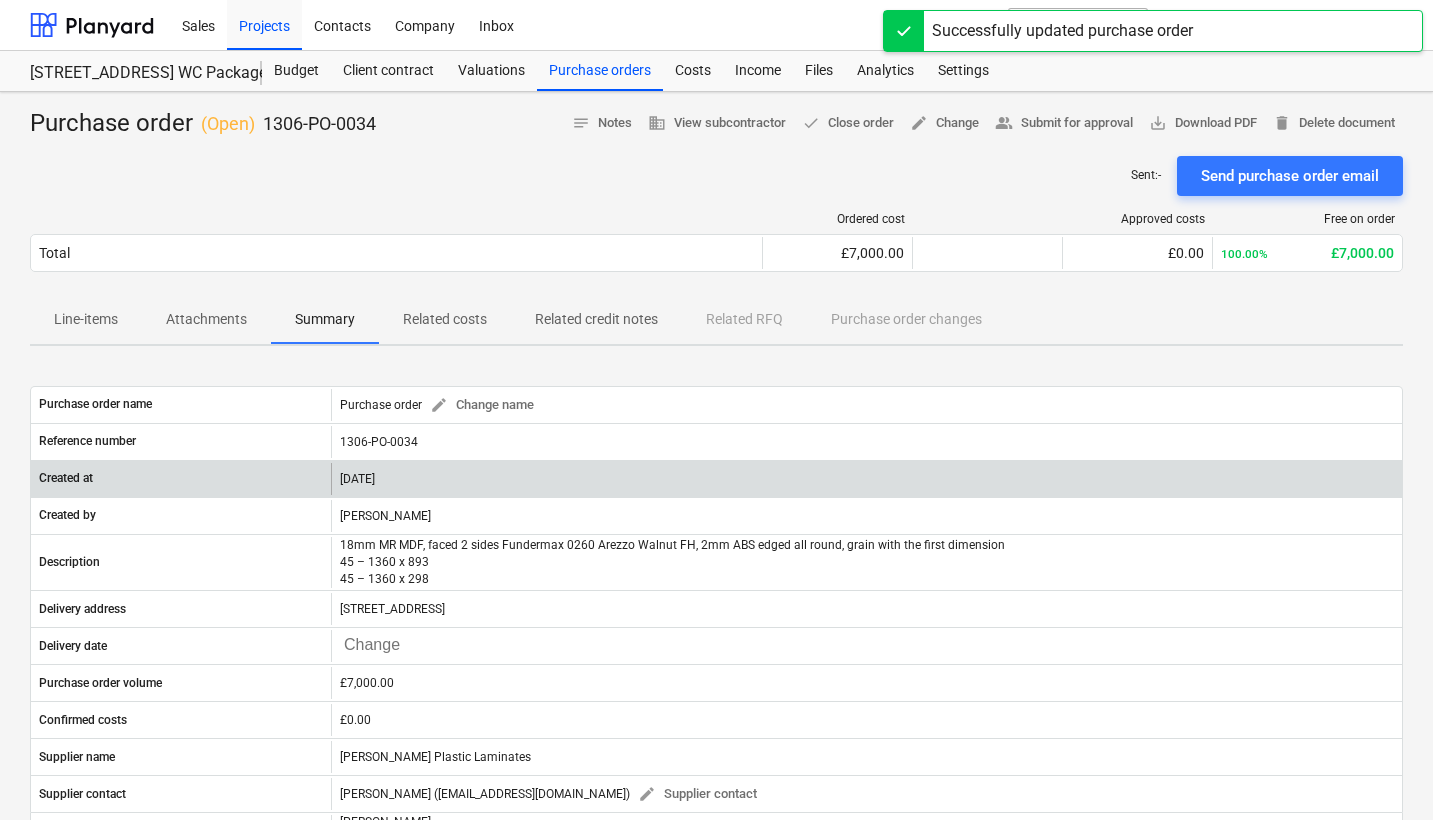 scroll, scrollTop: 0, scrollLeft: 0, axis: both 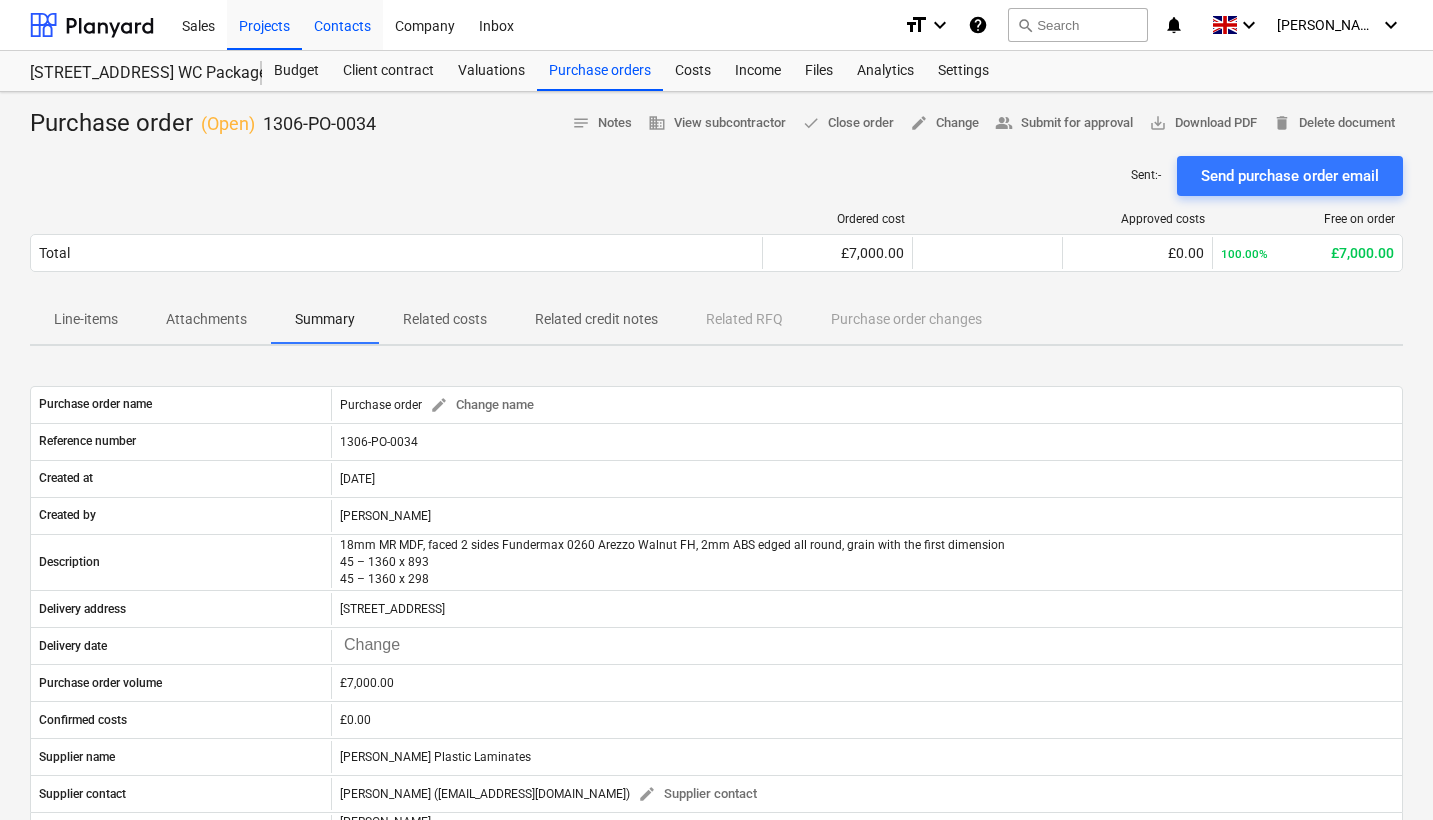 click on "Contacts" at bounding box center (342, 24) 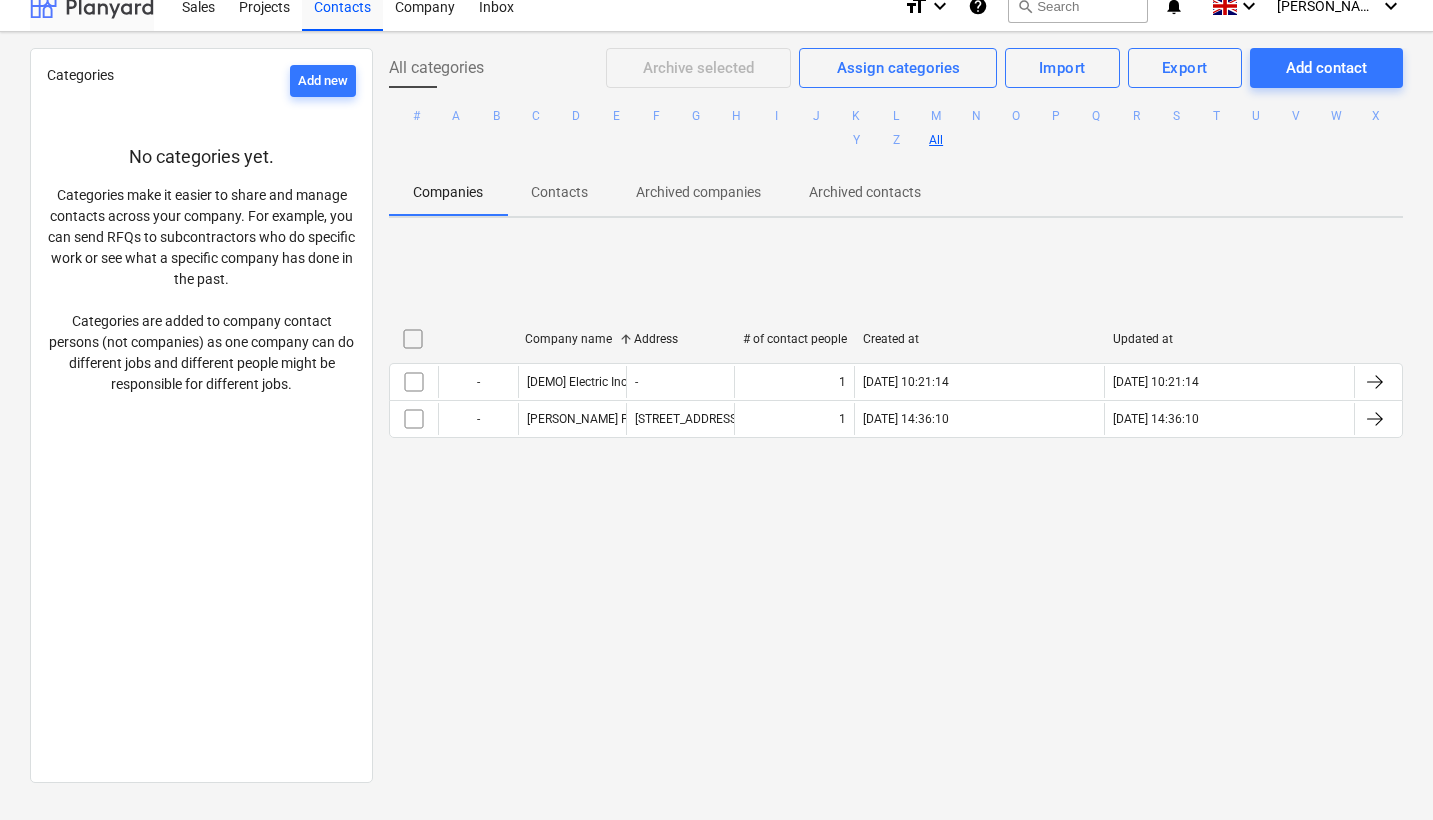 scroll, scrollTop: 19, scrollLeft: 0, axis: vertical 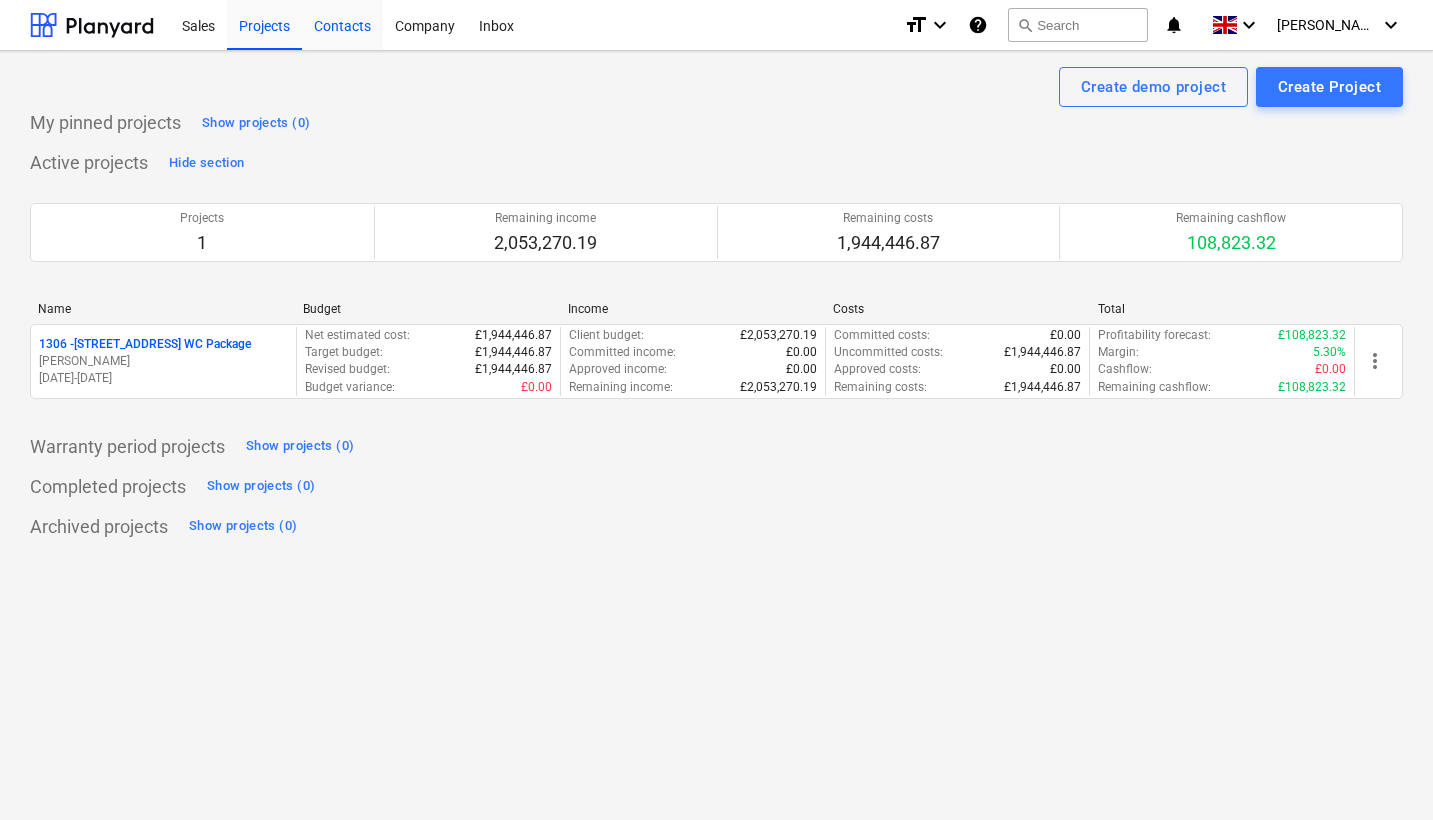 click on "Contacts" at bounding box center [342, 24] 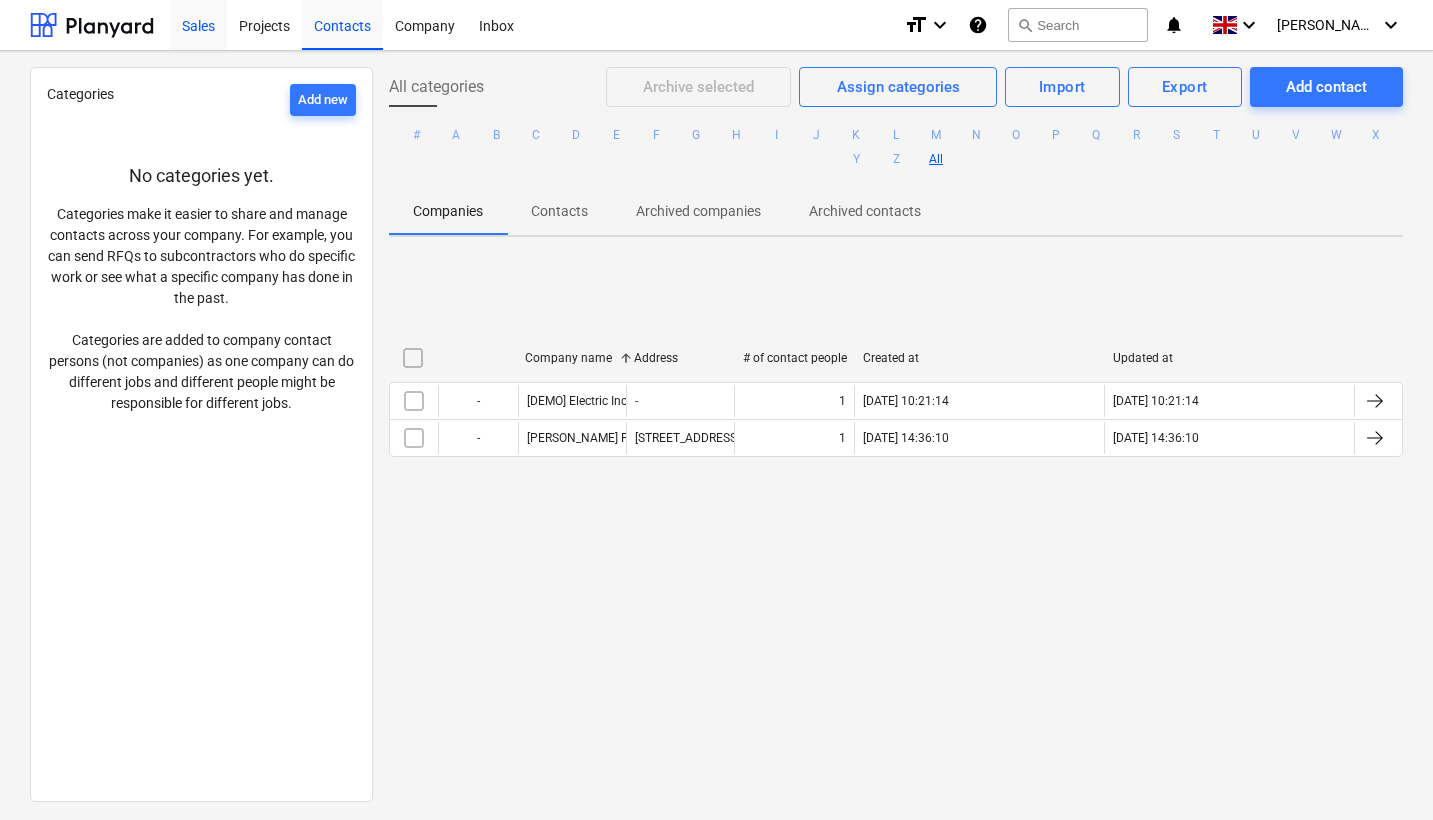 click on "Sales" at bounding box center (198, 24) 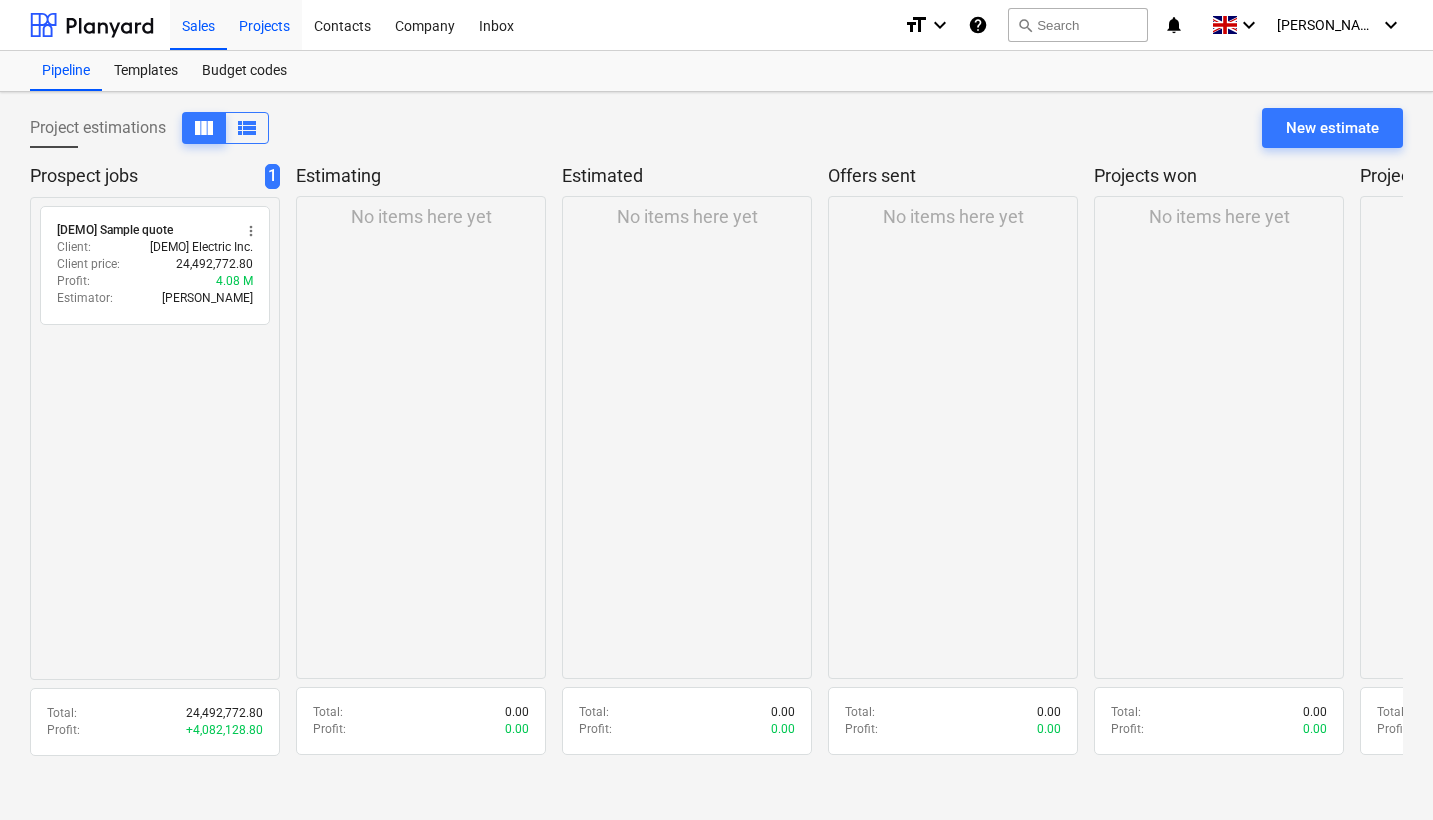 click on "Projects" at bounding box center [264, 24] 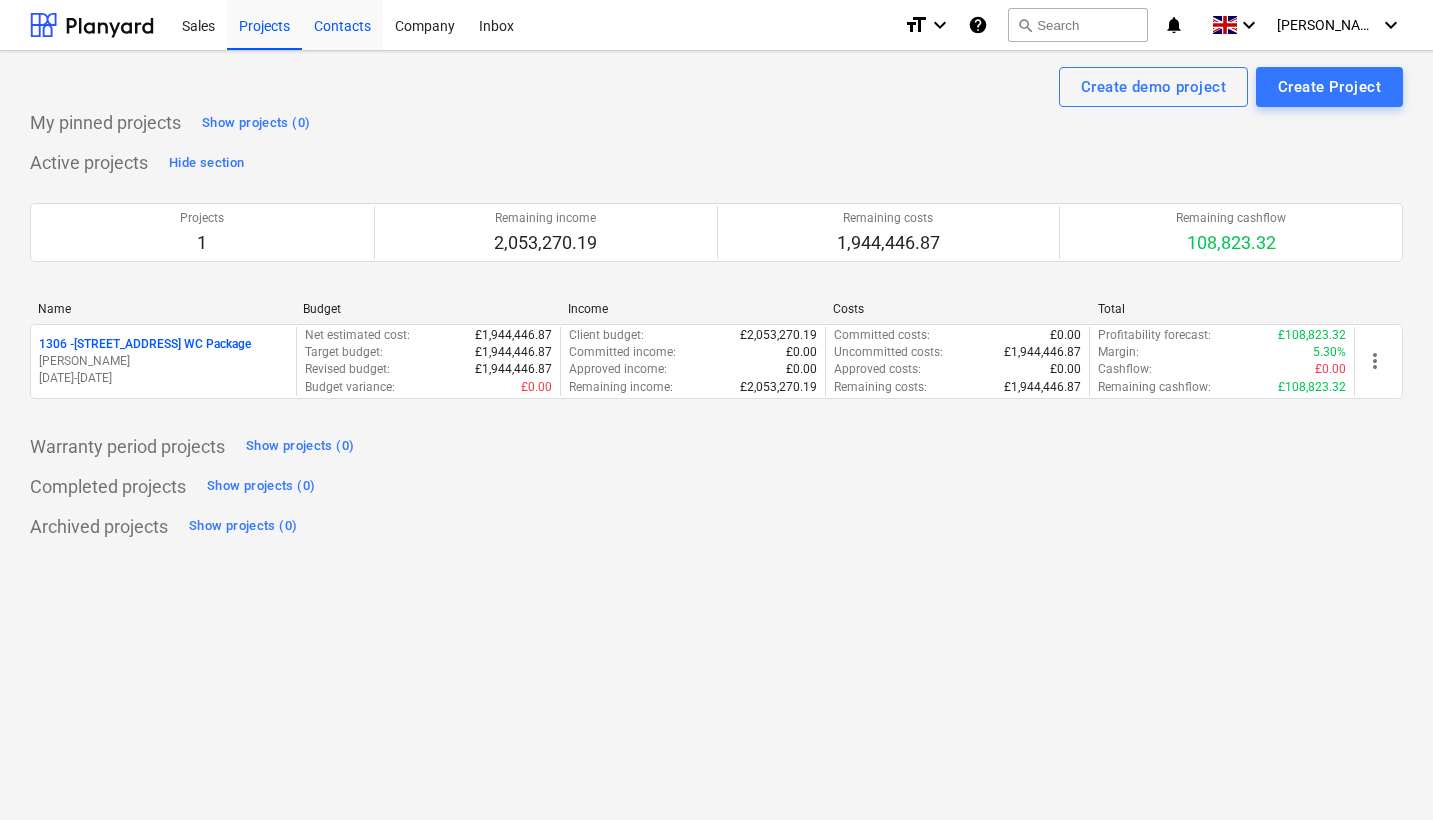 click on "Contacts" at bounding box center [342, 24] 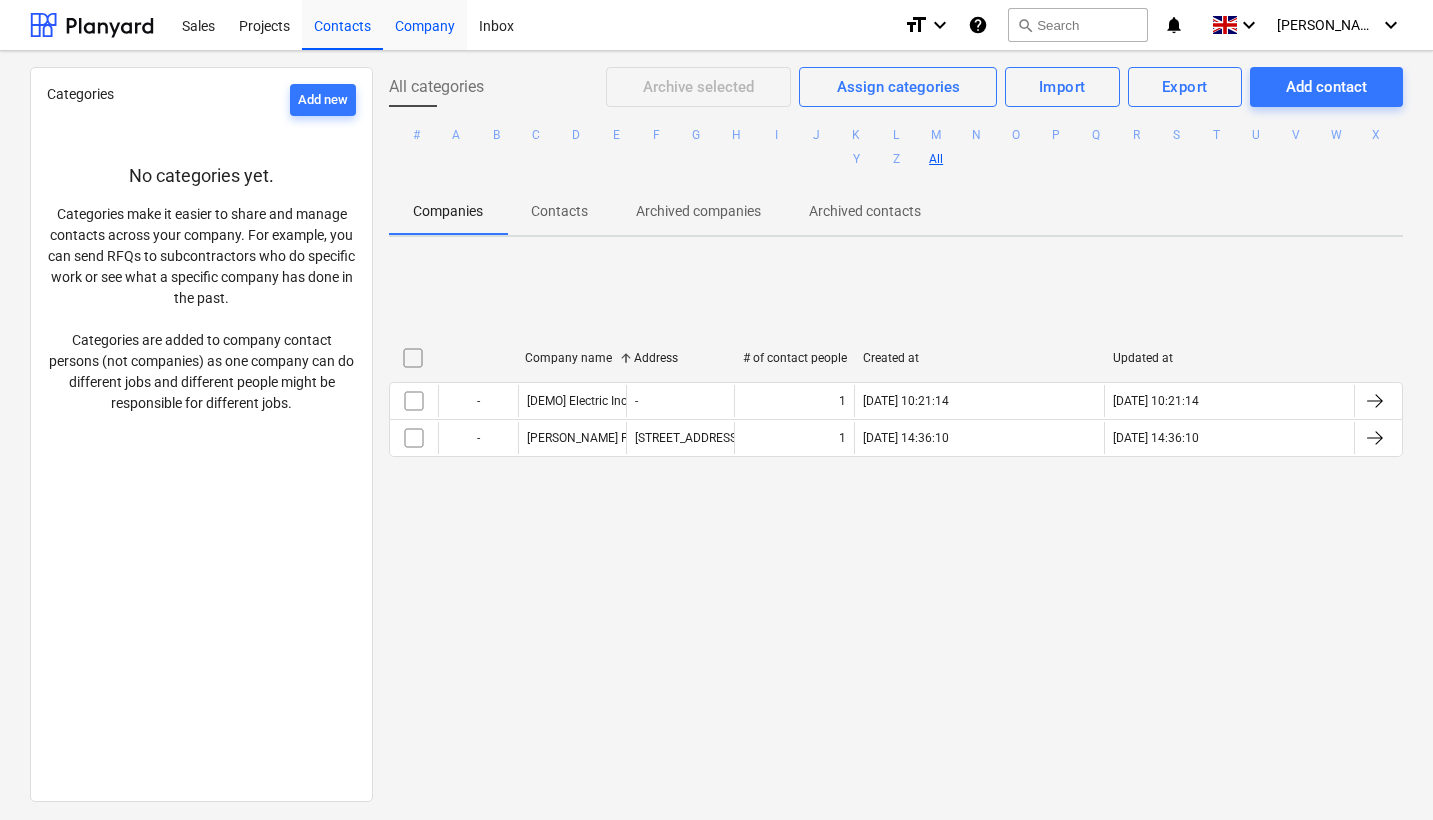click on "Company" at bounding box center [425, 24] 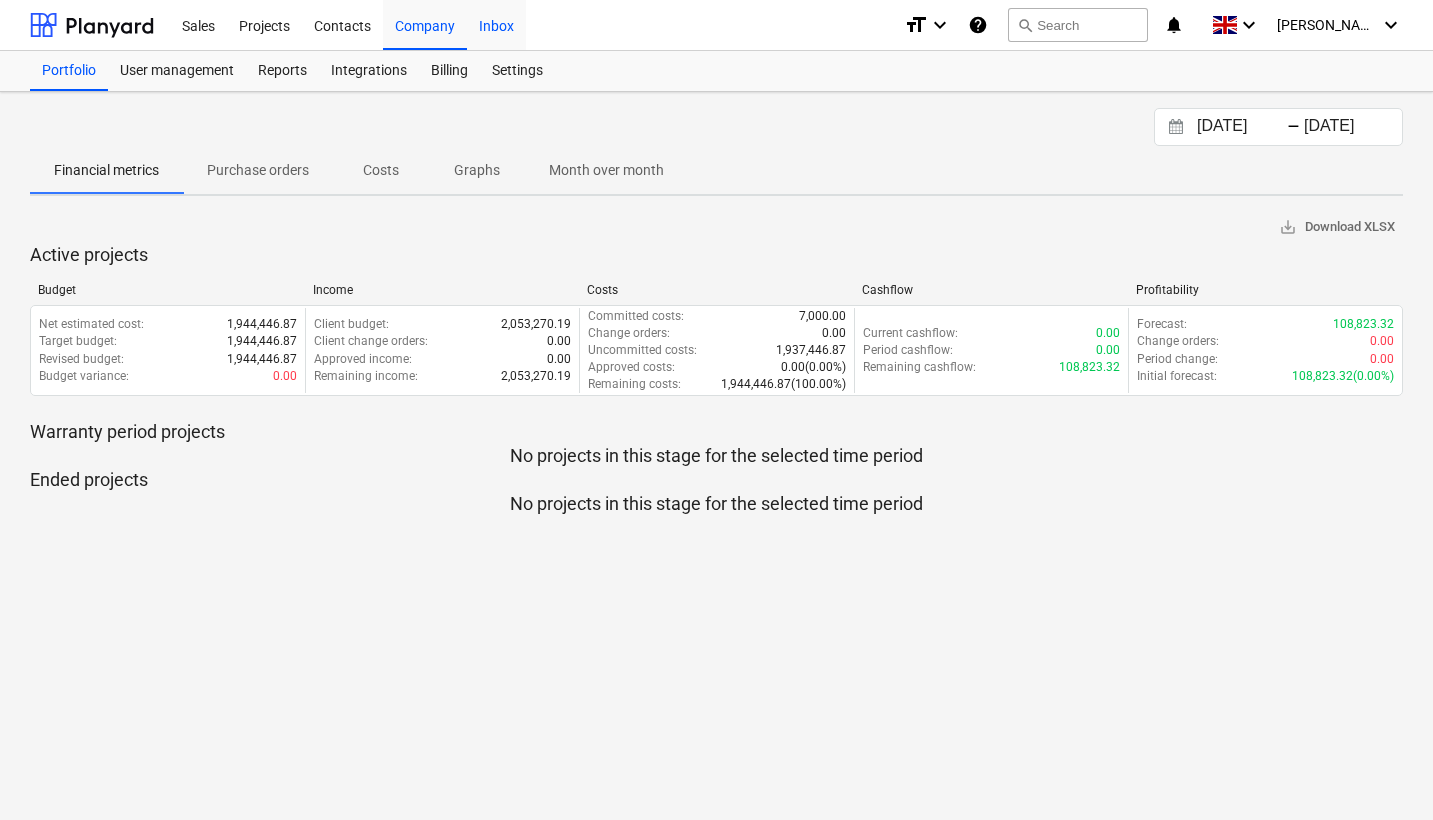 click on "Inbox" at bounding box center [496, 24] 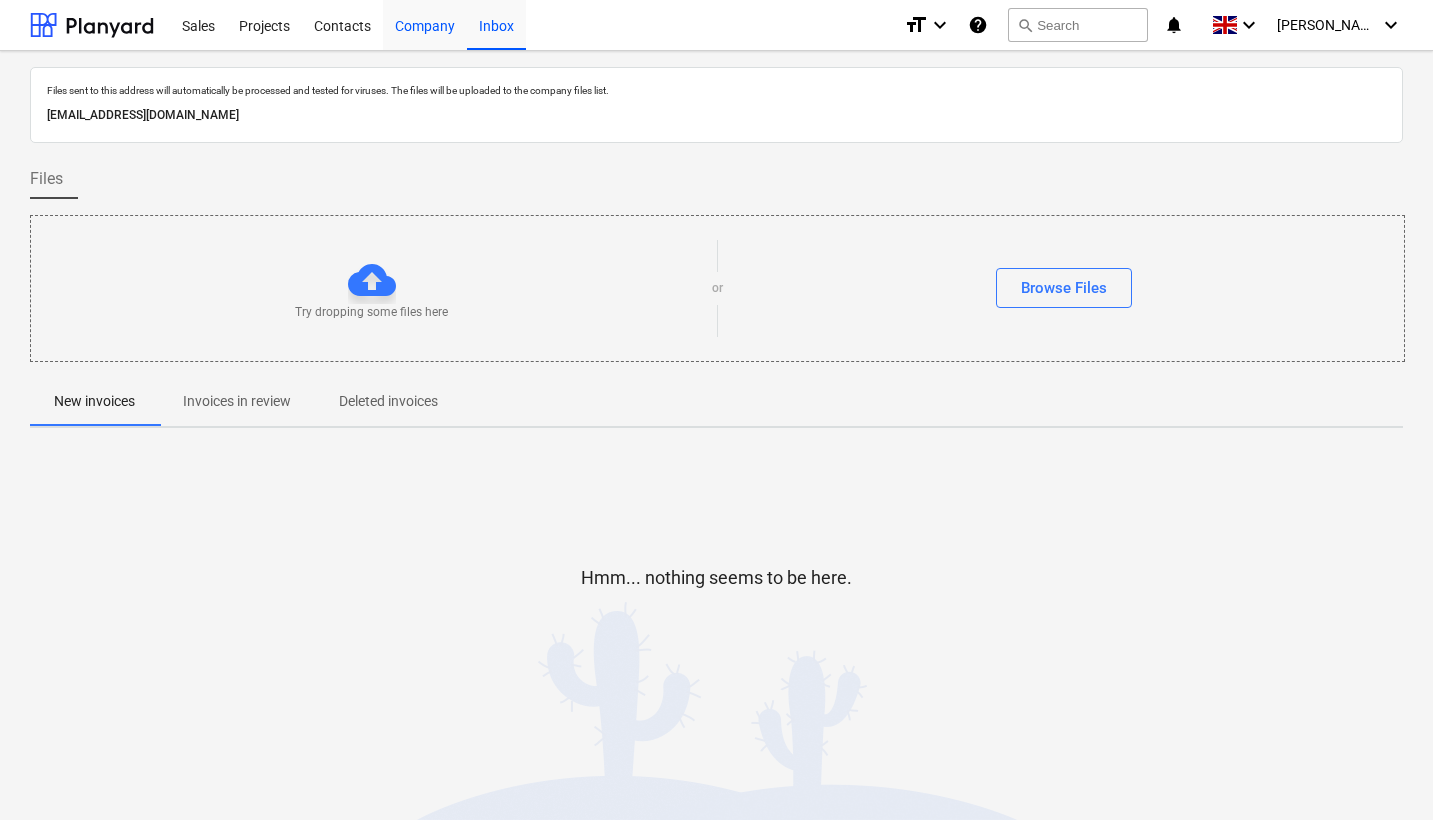 click on "Company" at bounding box center (425, 24) 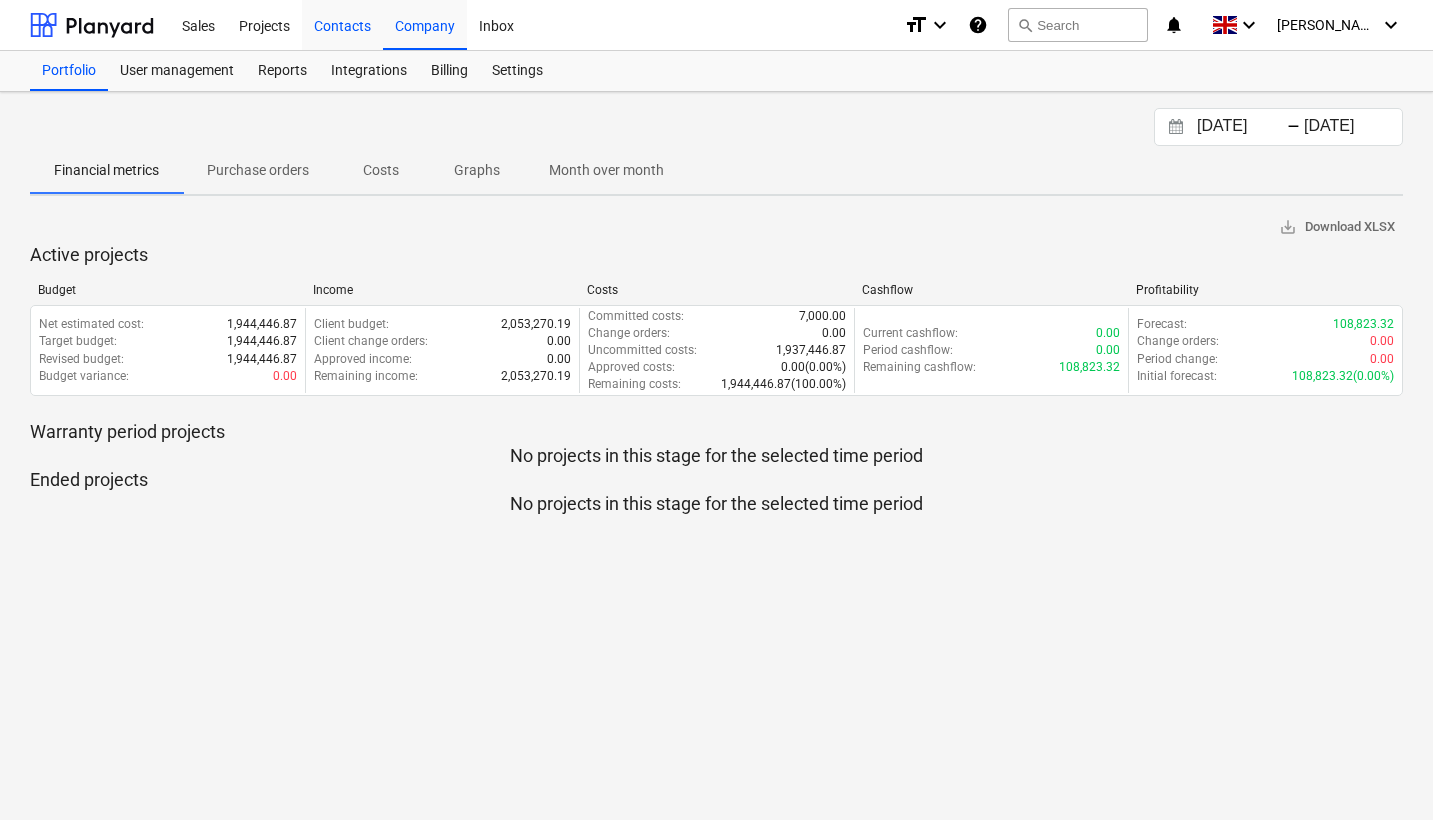 click on "Contacts" at bounding box center (342, 24) 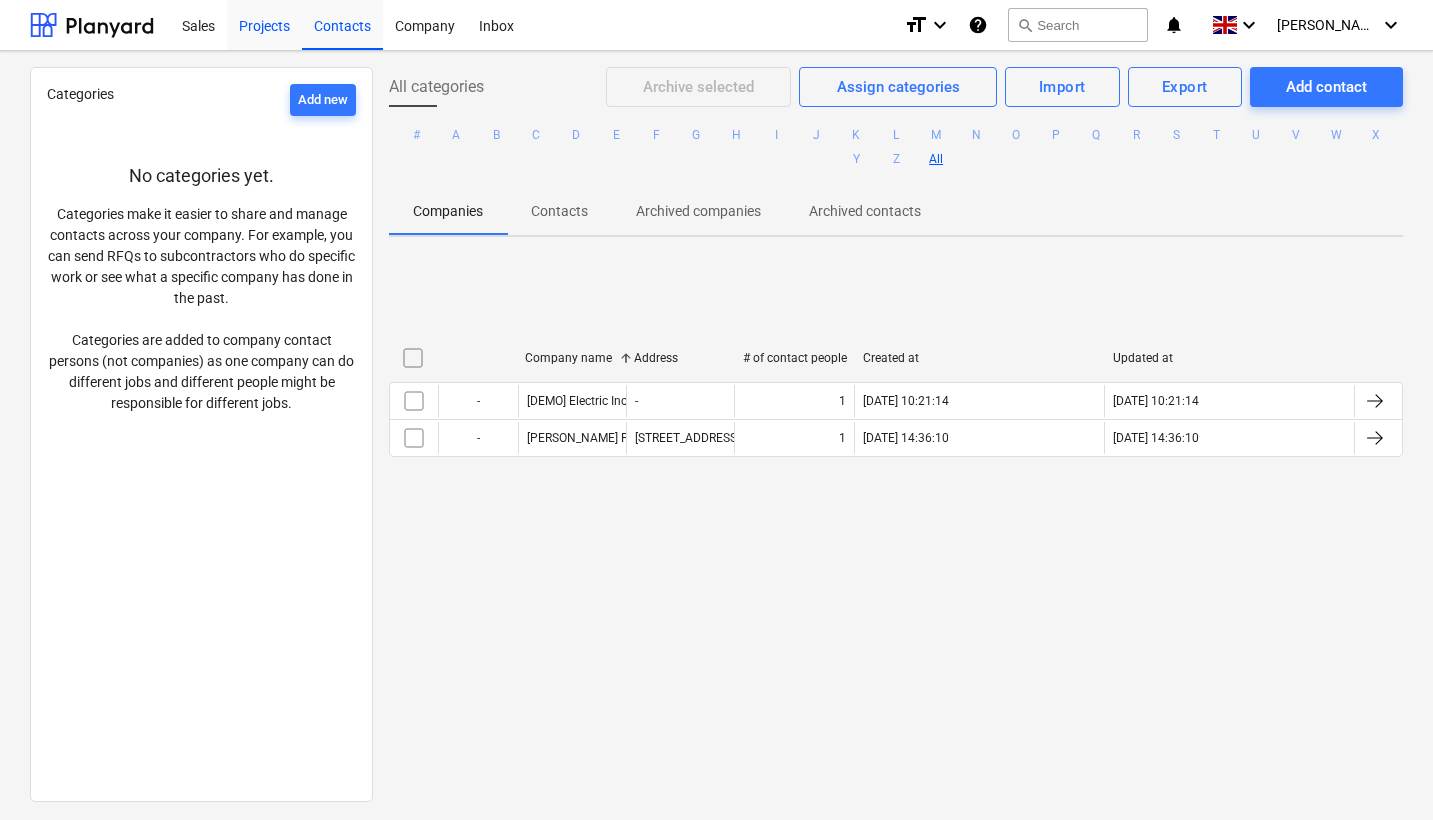 click on "Projects" at bounding box center [264, 24] 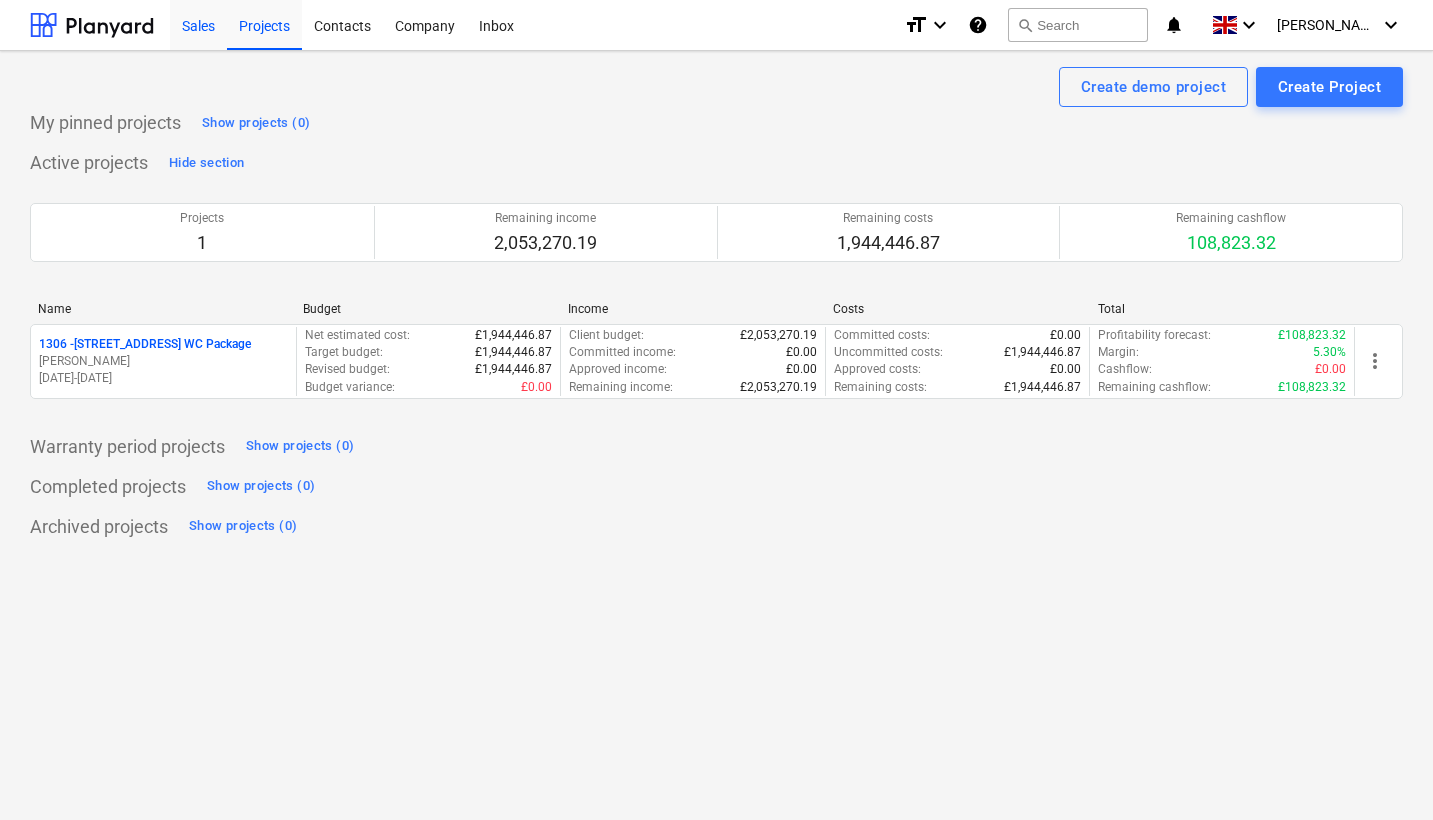 drag, startPoint x: 172, startPoint y: 26, endPoint x: 189, endPoint y: 29, distance: 17.262676 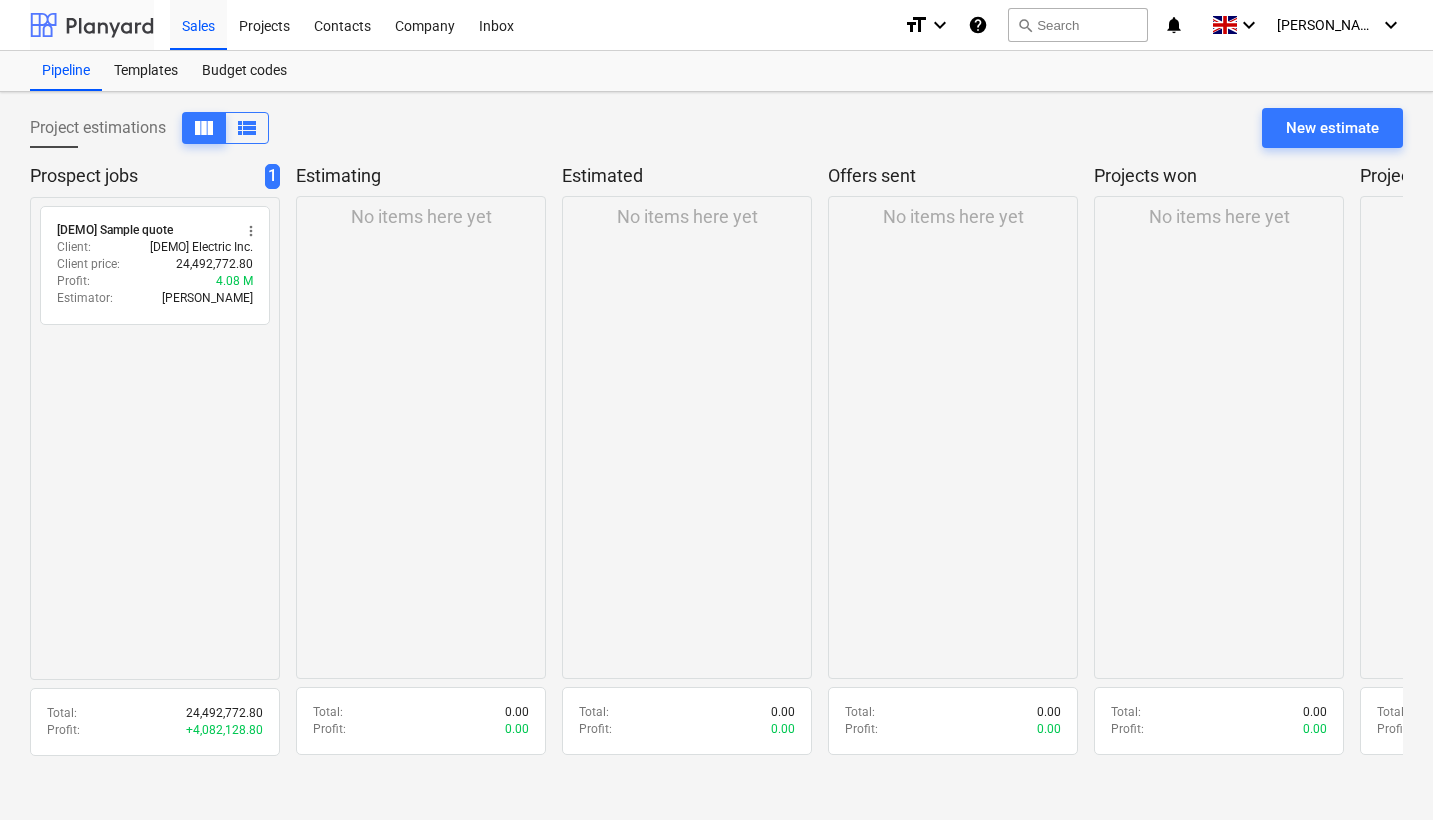 click at bounding box center [92, 25] 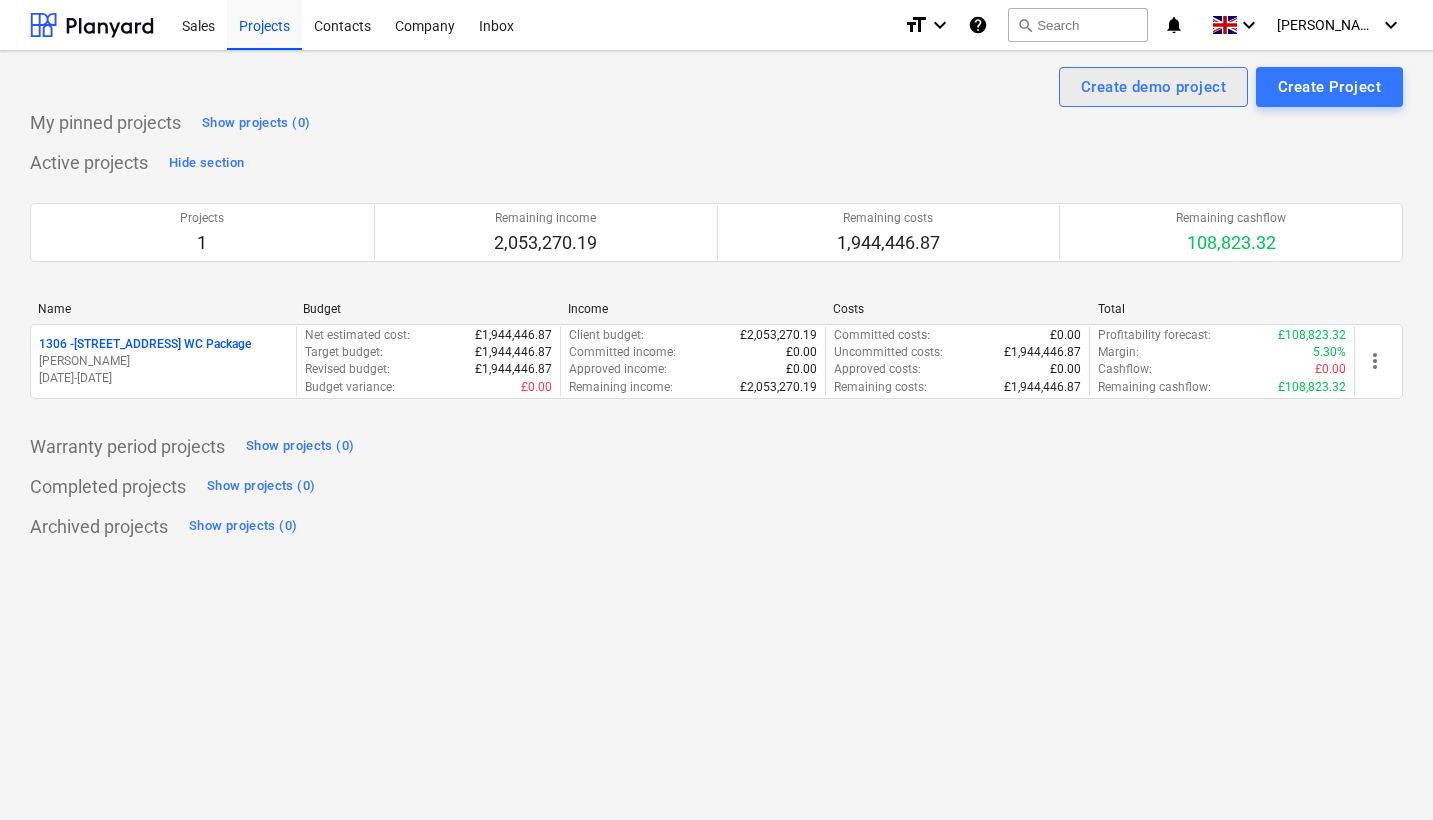 scroll, scrollTop: 0, scrollLeft: 0, axis: both 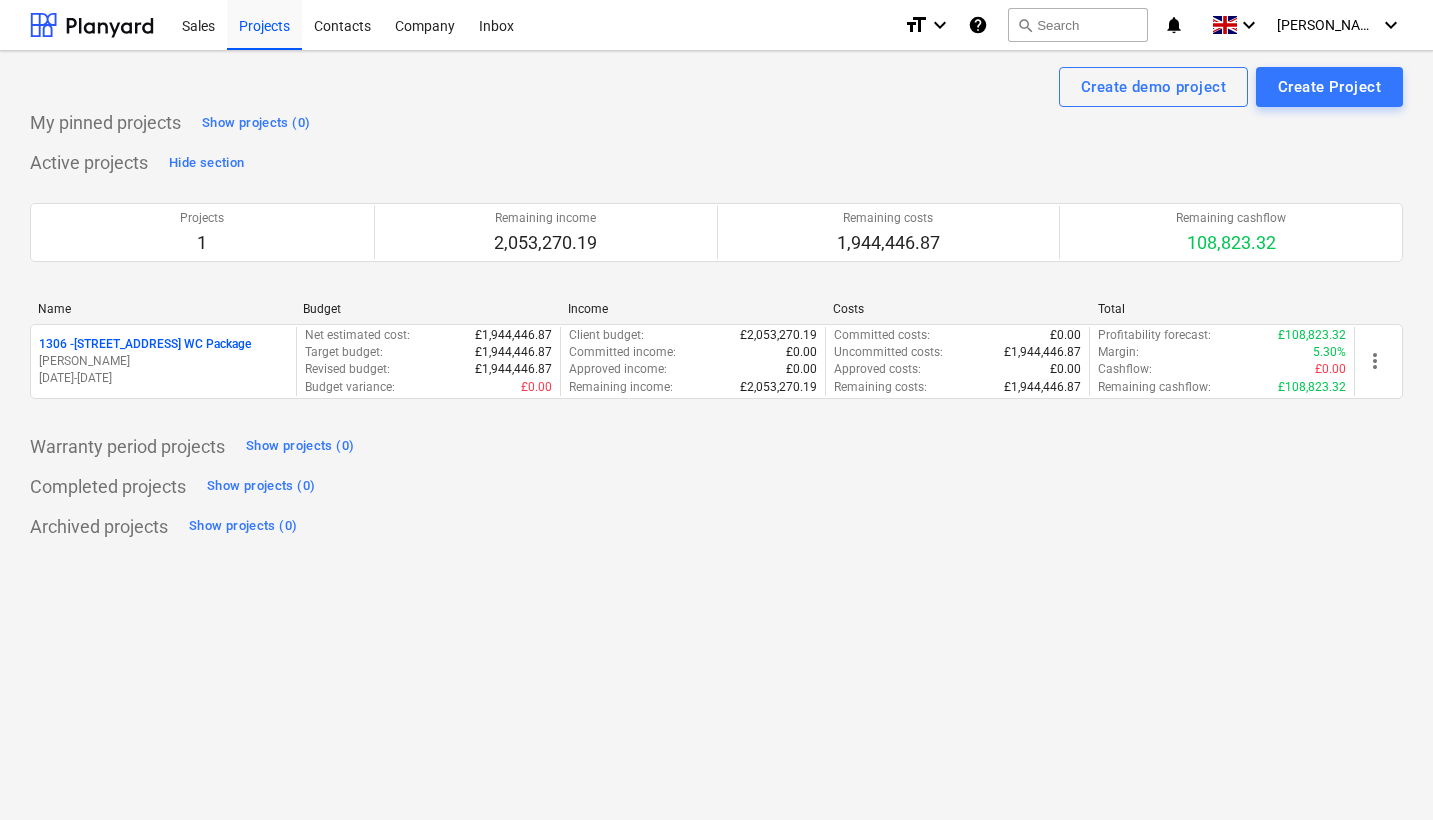 click on "Successfully imported line-items" at bounding box center (1153, 21) 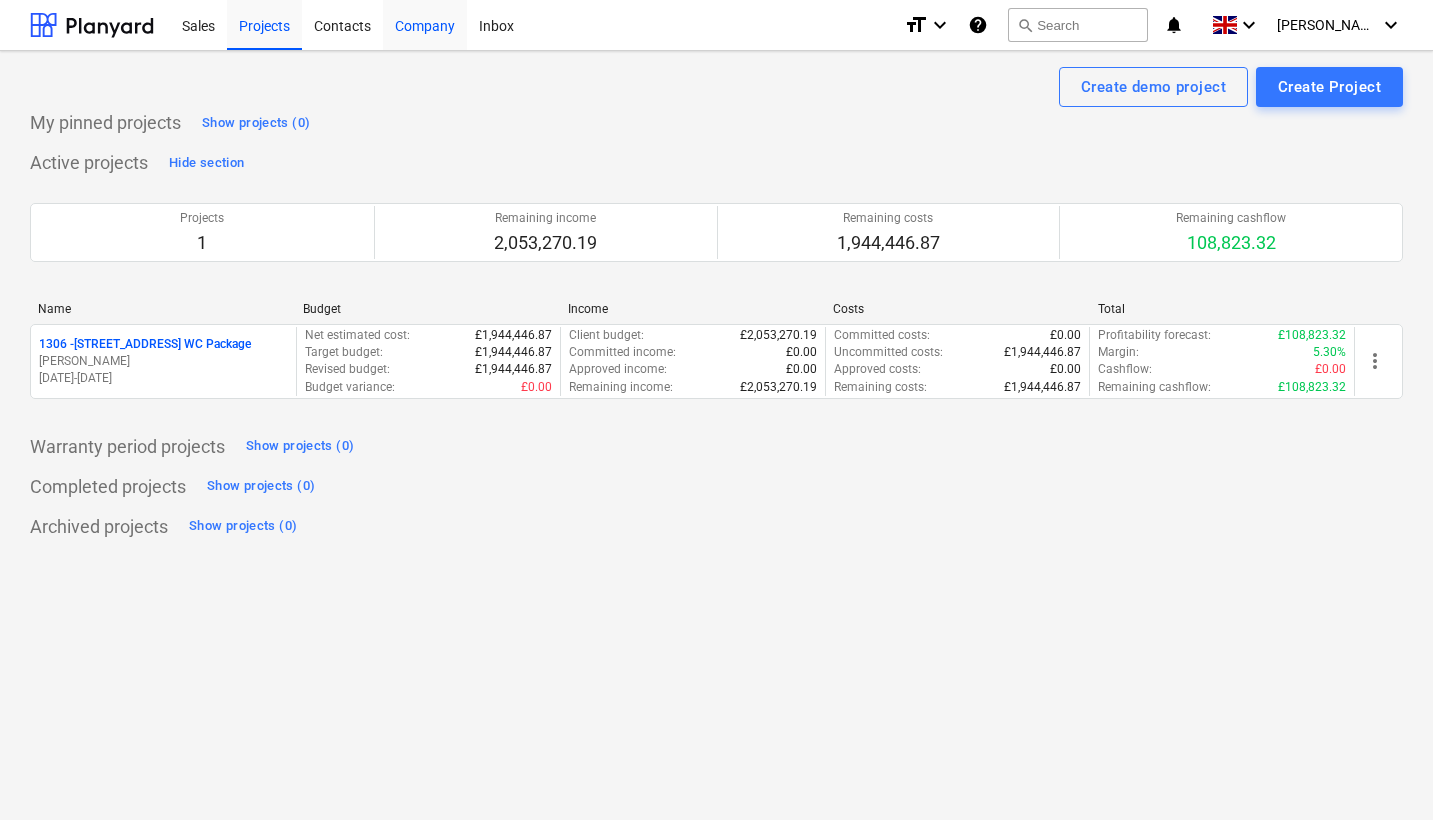 click on "Company" at bounding box center [425, 24] 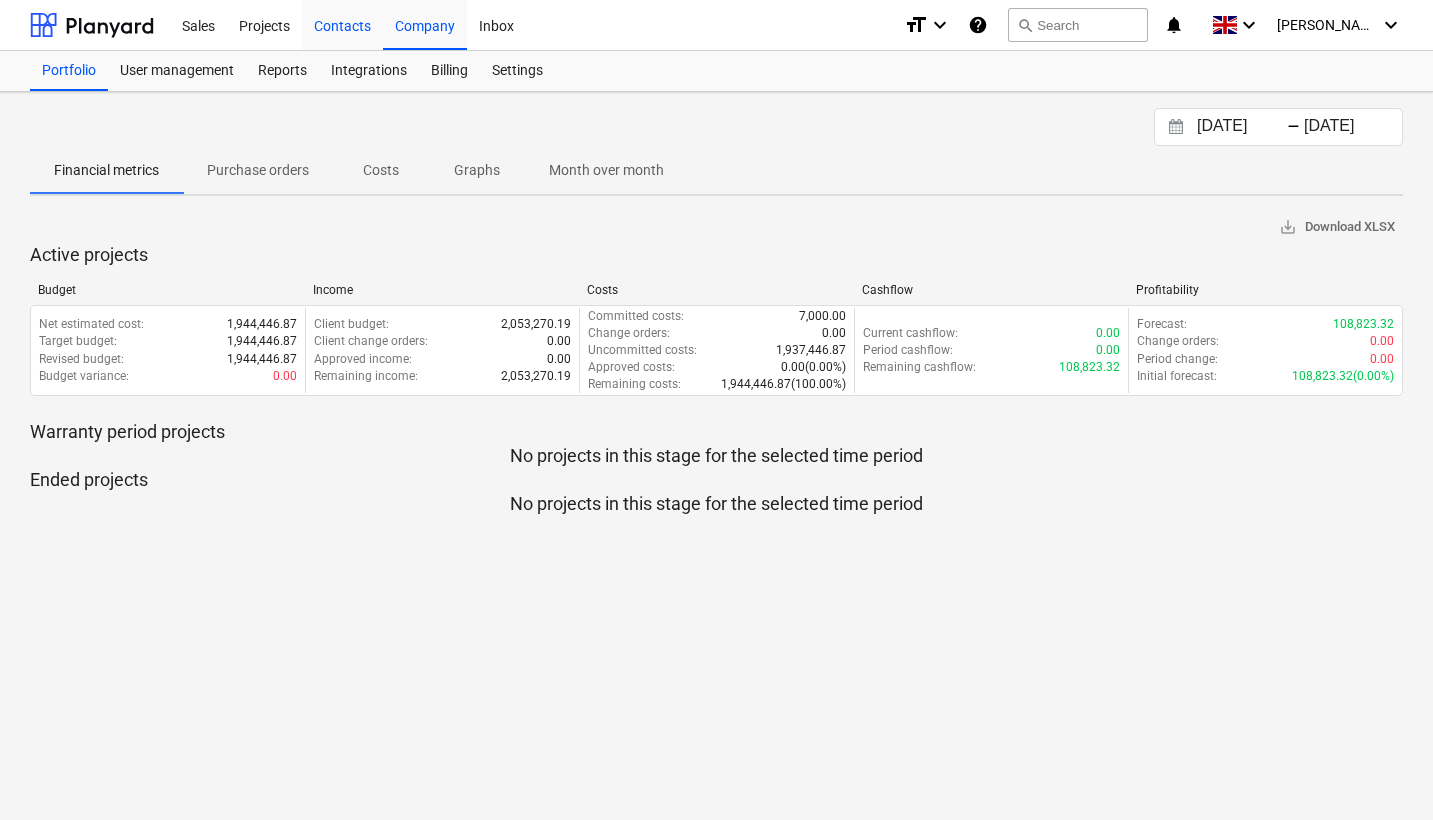 click on "Contacts" at bounding box center [342, 24] 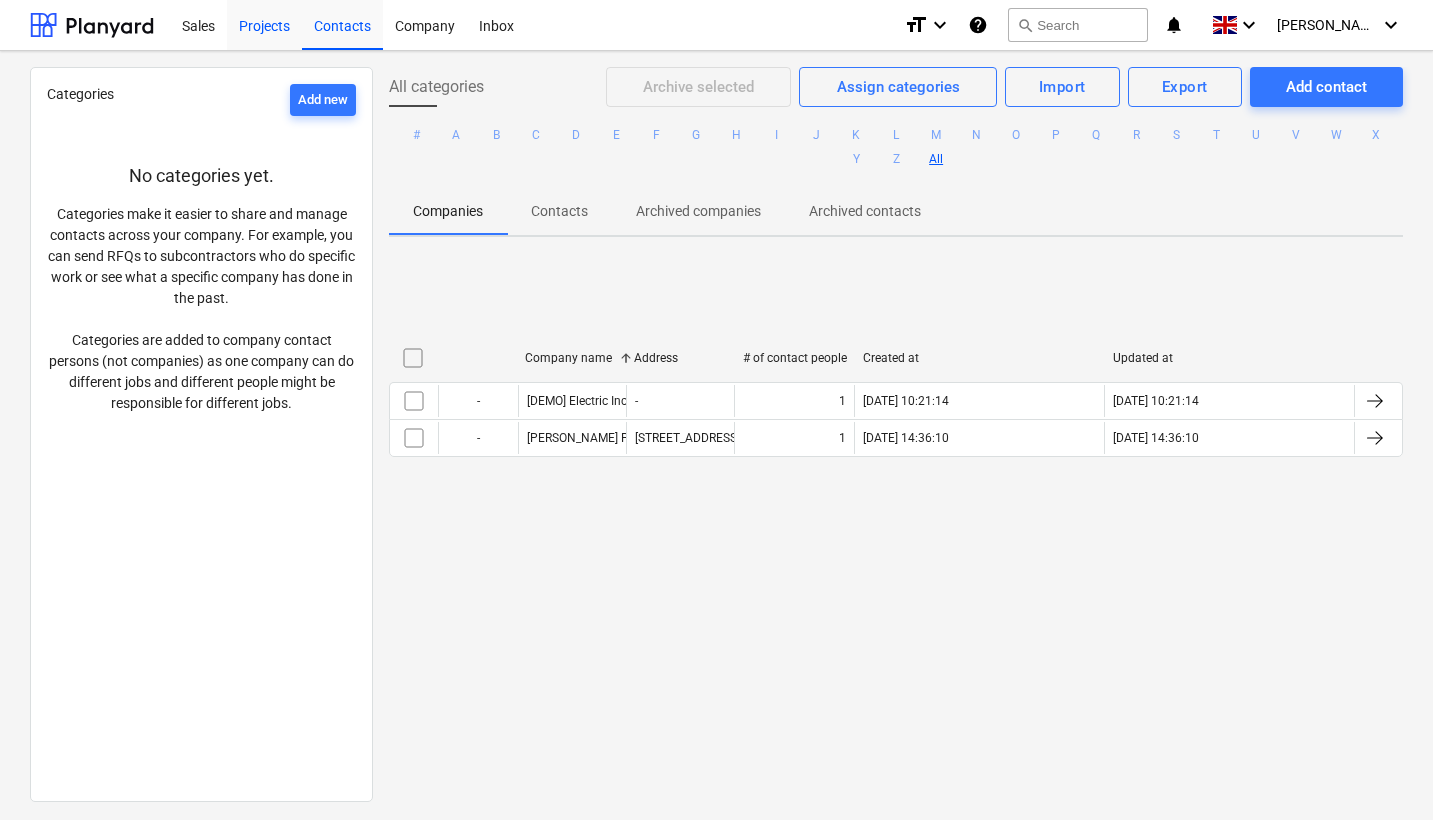 click on "Projects" at bounding box center (264, 24) 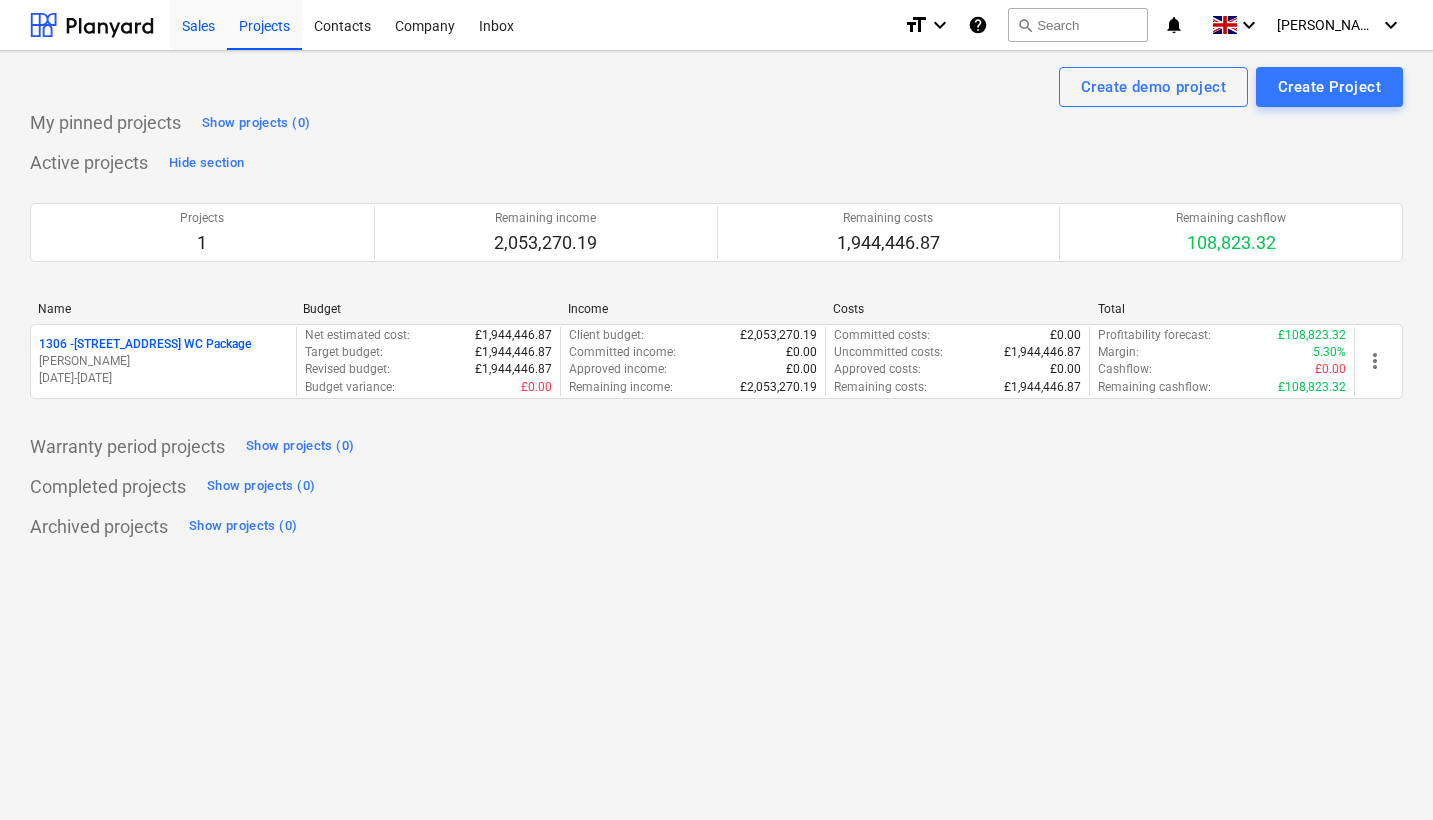 click on "Sales" at bounding box center [198, 24] 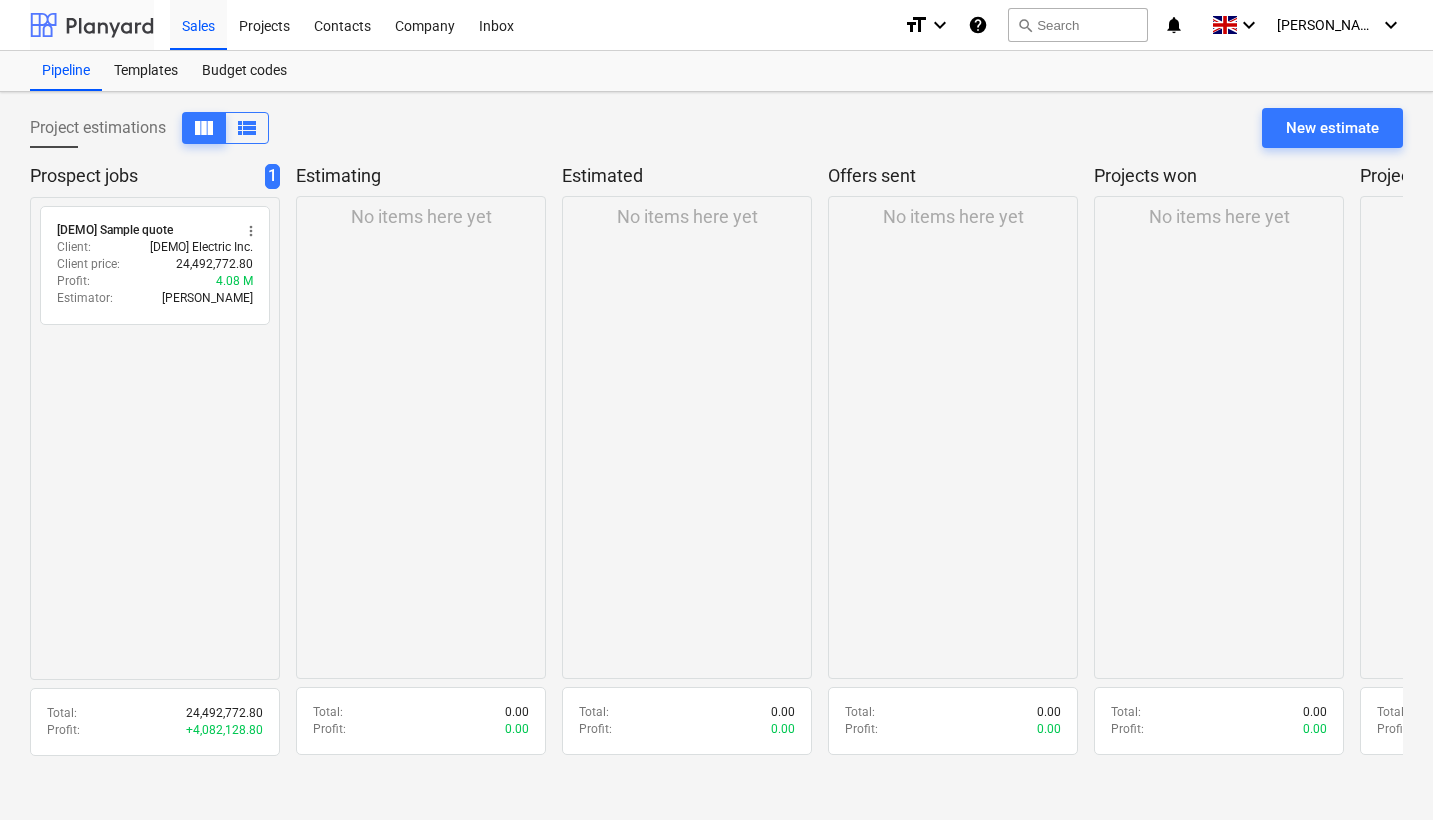 click at bounding box center [92, 25] 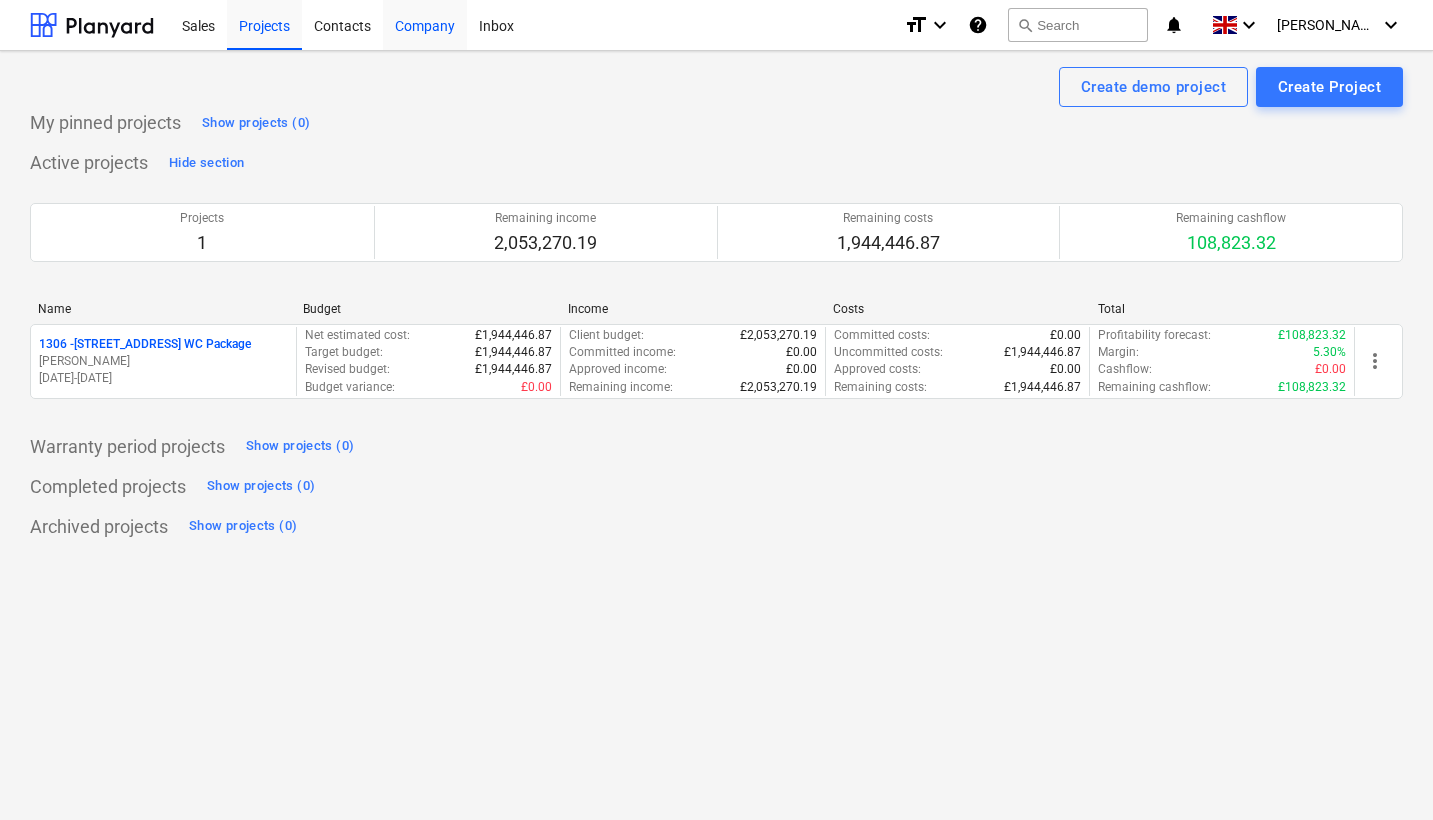 scroll, scrollTop: 0, scrollLeft: 0, axis: both 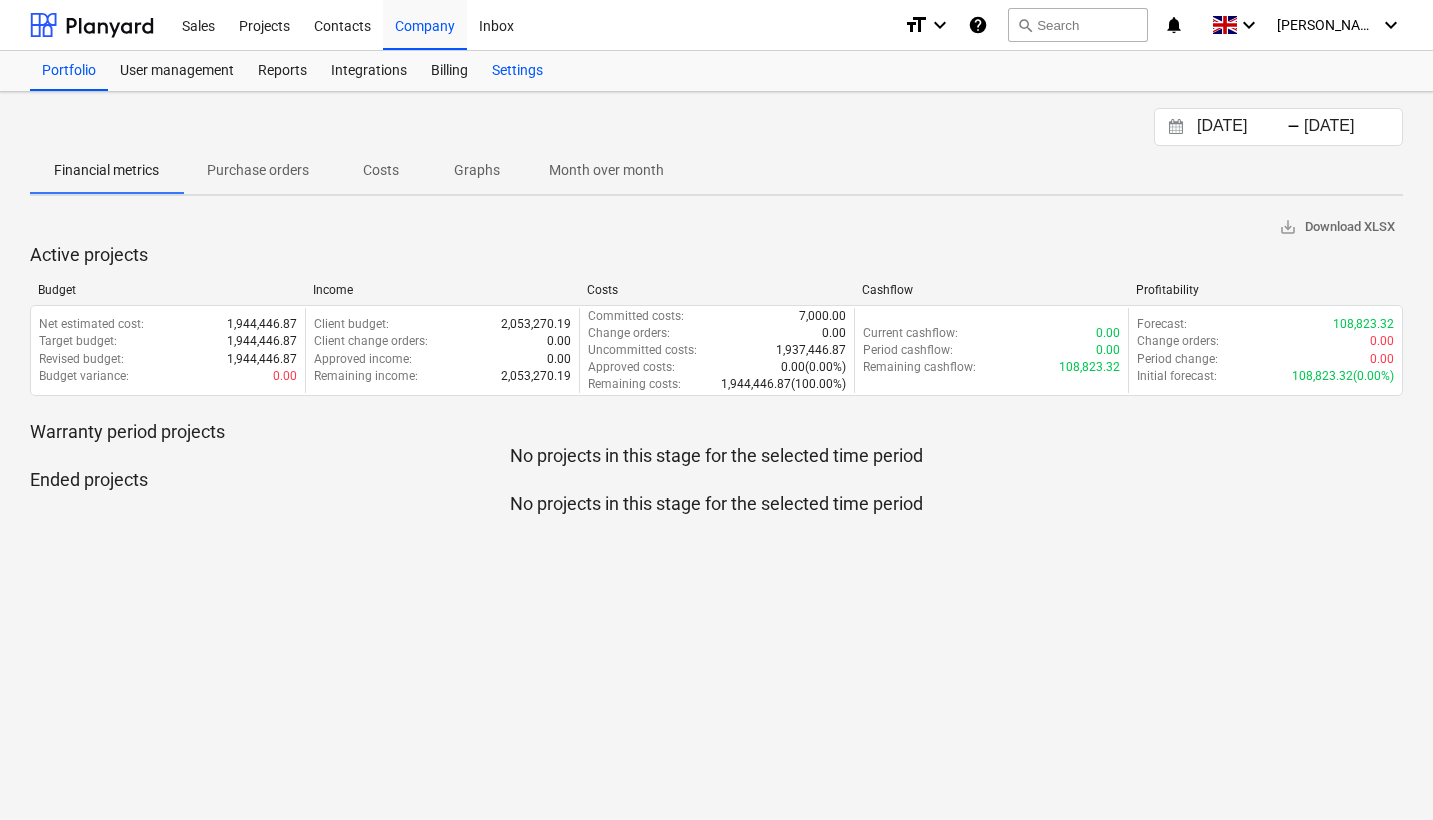 click on "Settings" at bounding box center (517, 71) 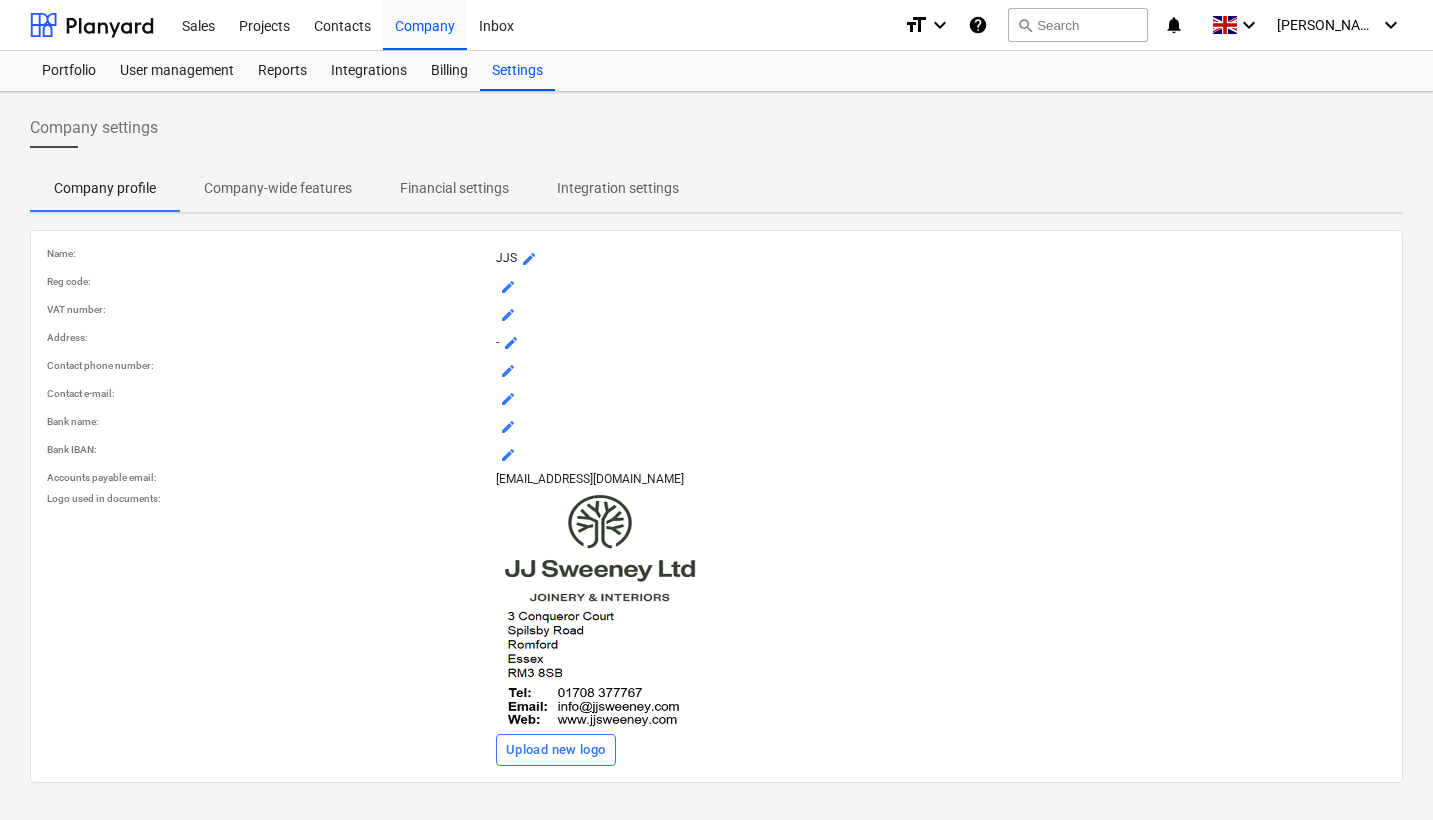 scroll, scrollTop: 0, scrollLeft: 0, axis: both 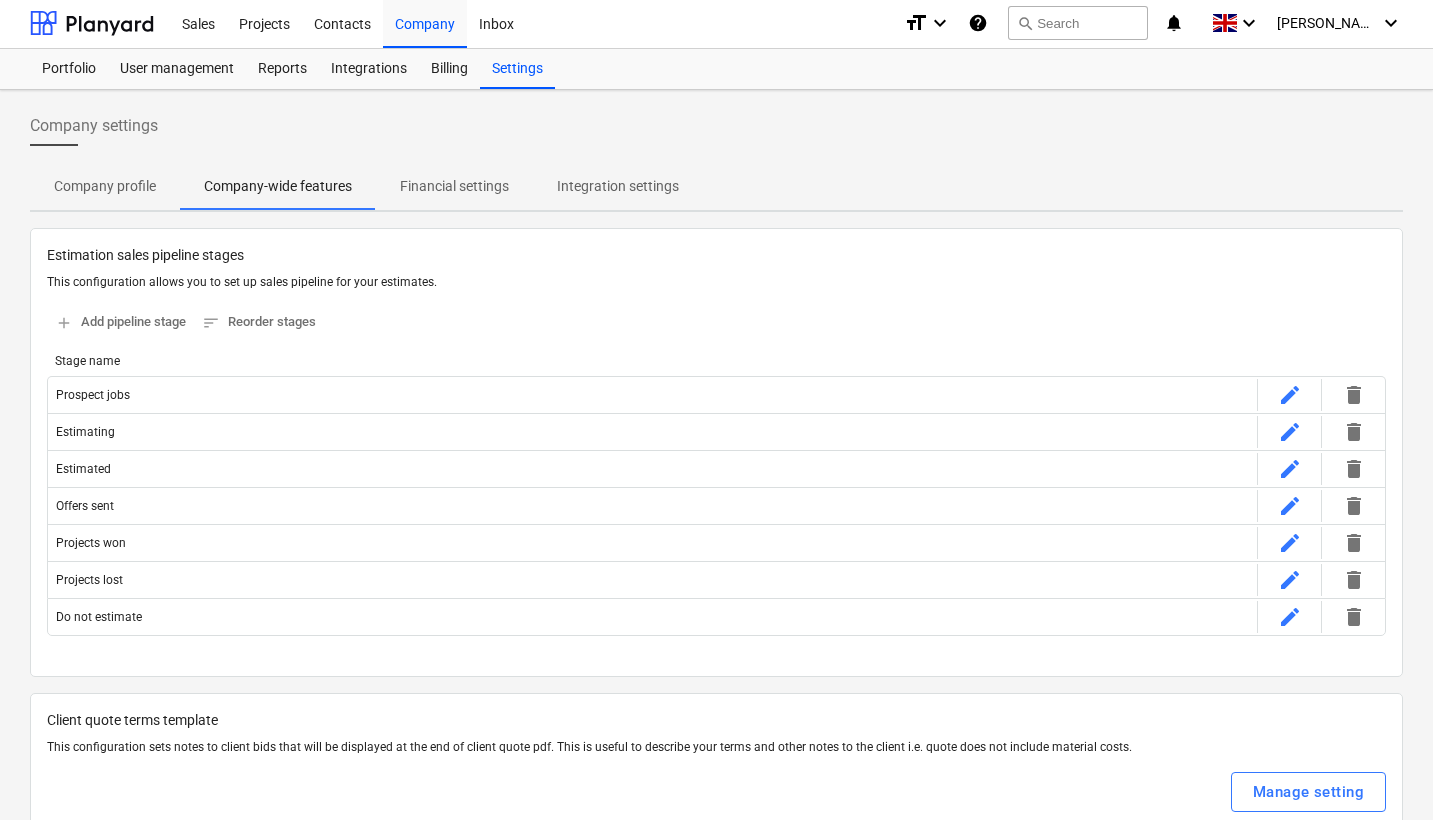 click on "Financial settings" at bounding box center [454, 186] 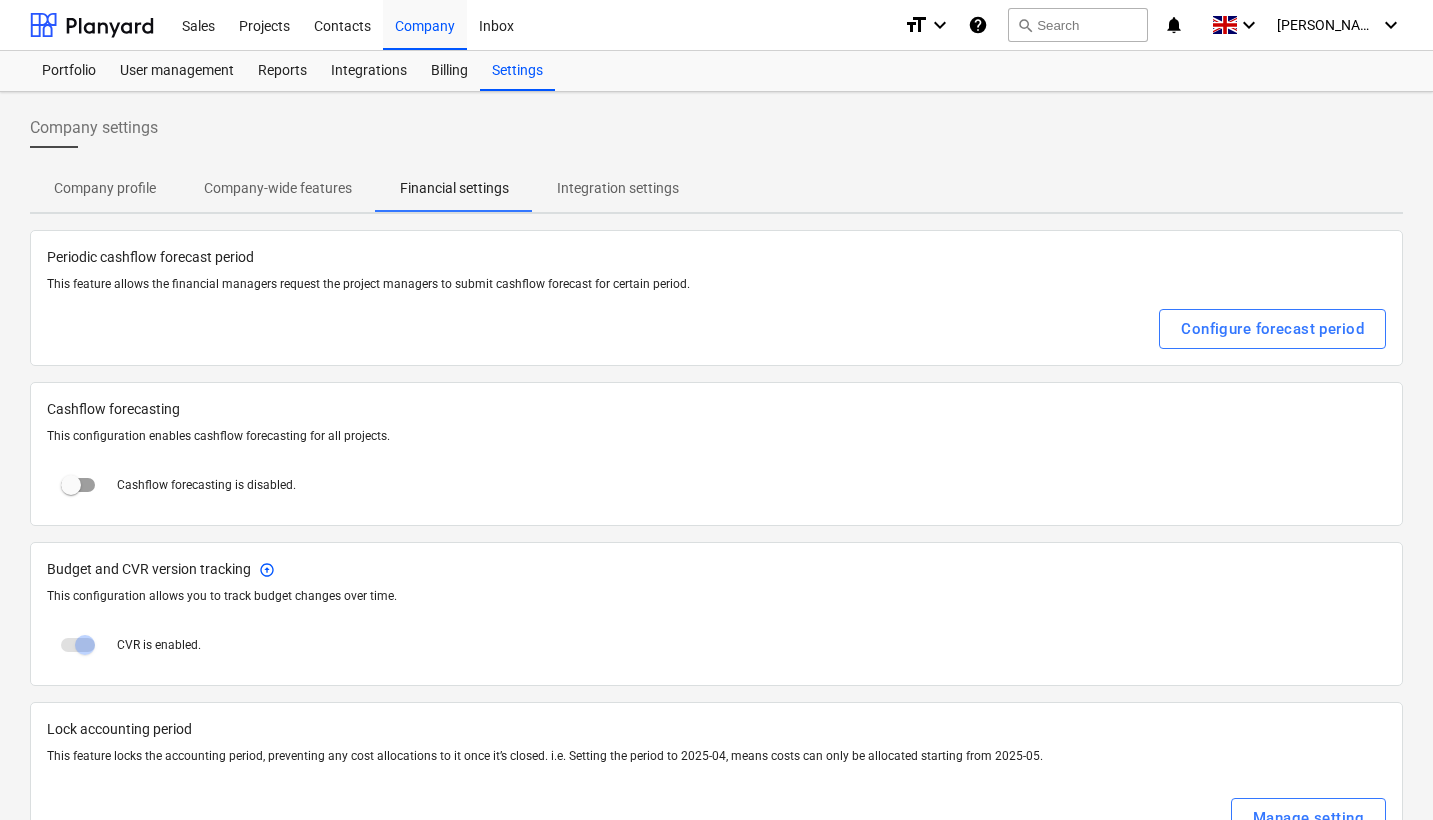 scroll, scrollTop: 0, scrollLeft: 0, axis: both 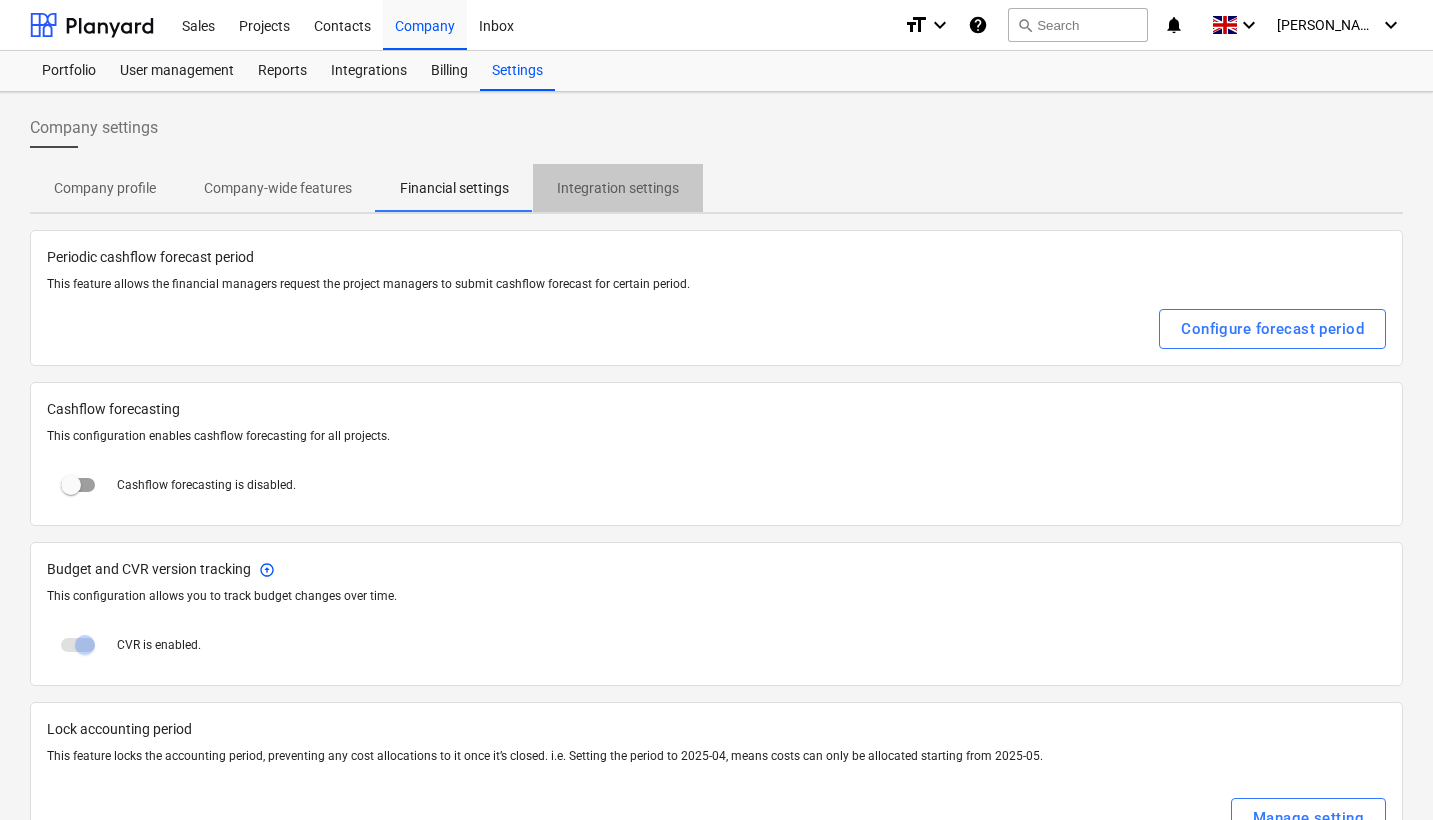 click on "Integration settings" at bounding box center (618, 188) 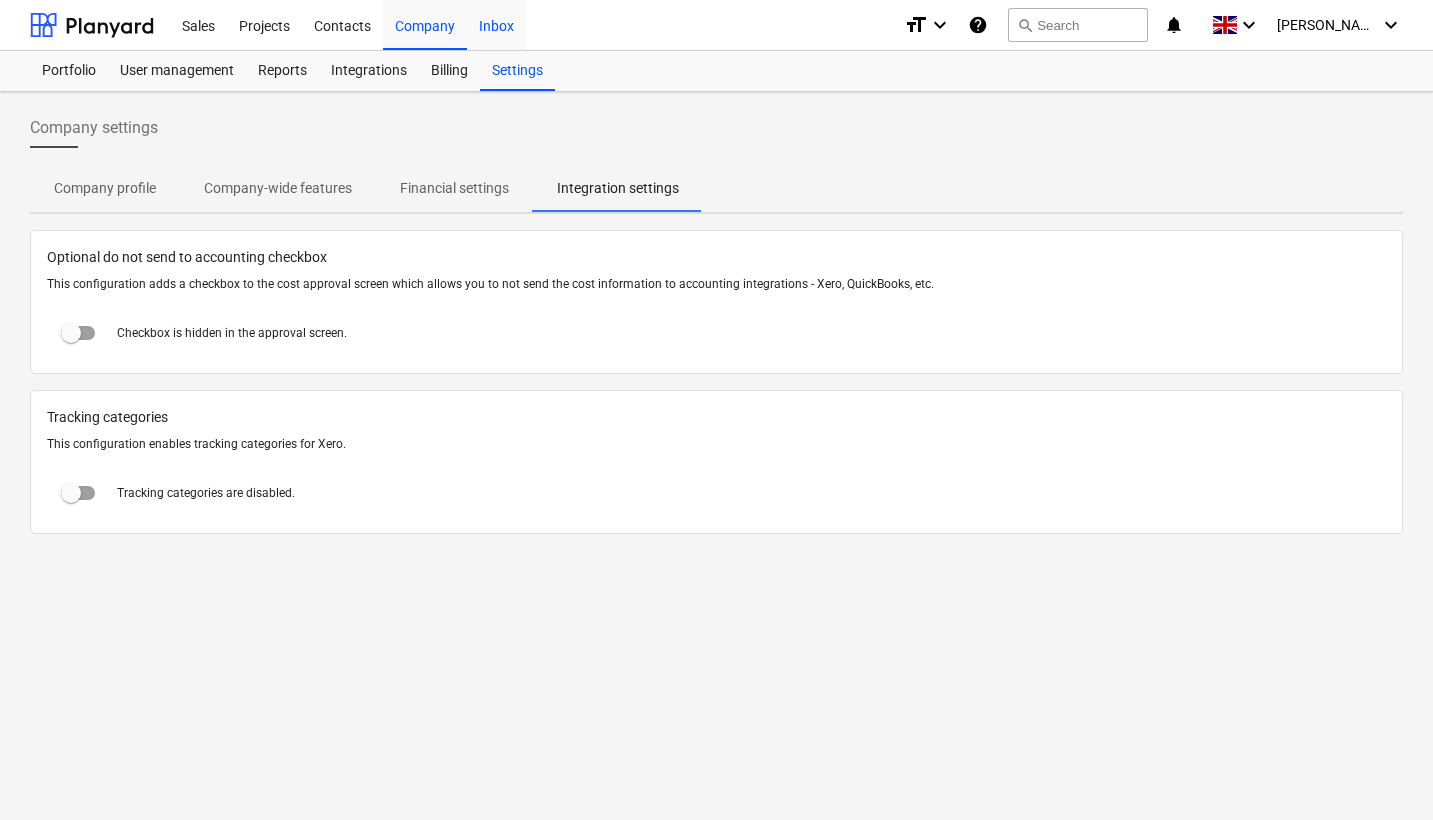 click on "Inbox" at bounding box center [496, 24] 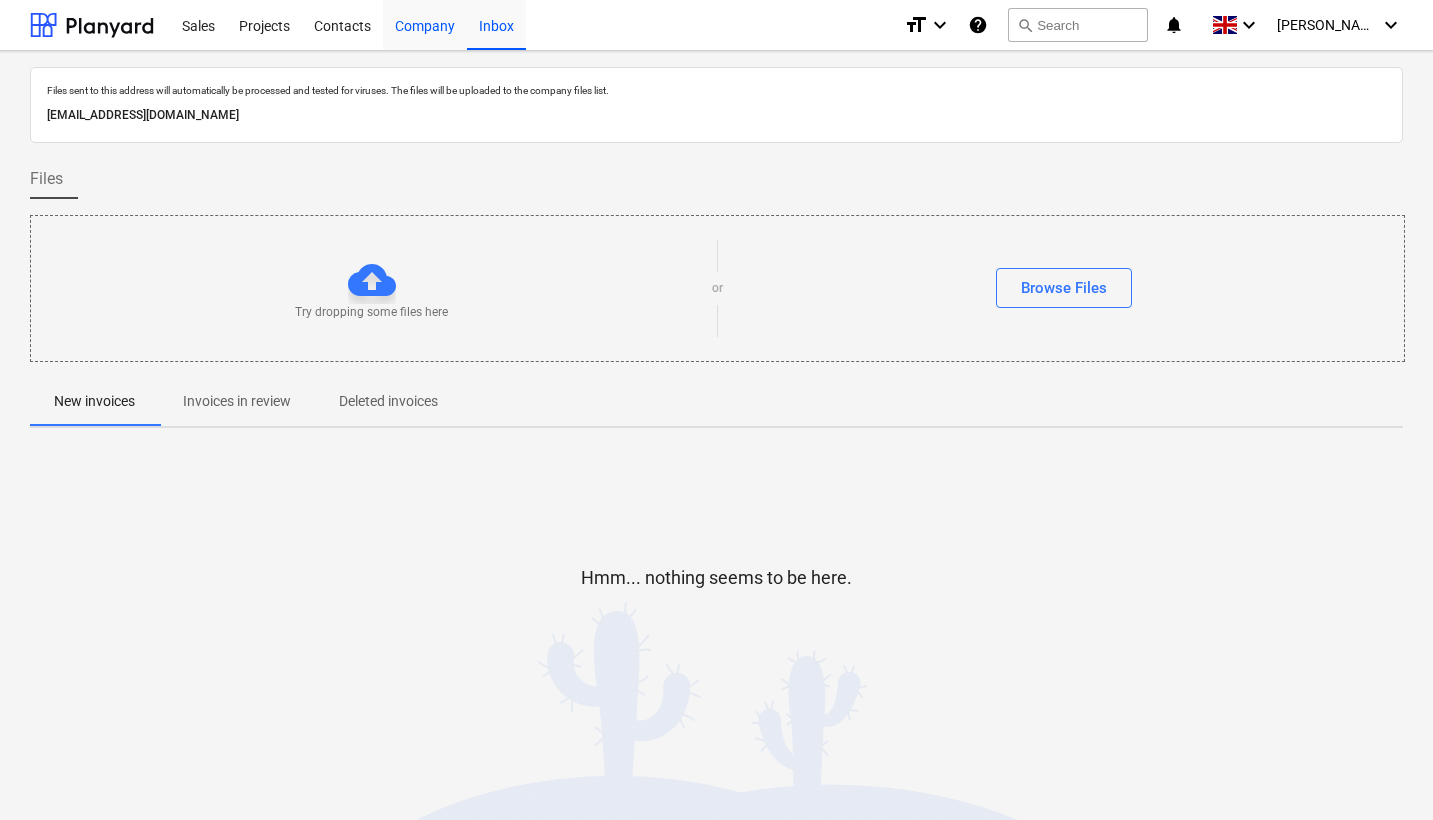 click on "Company" at bounding box center [425, 24] 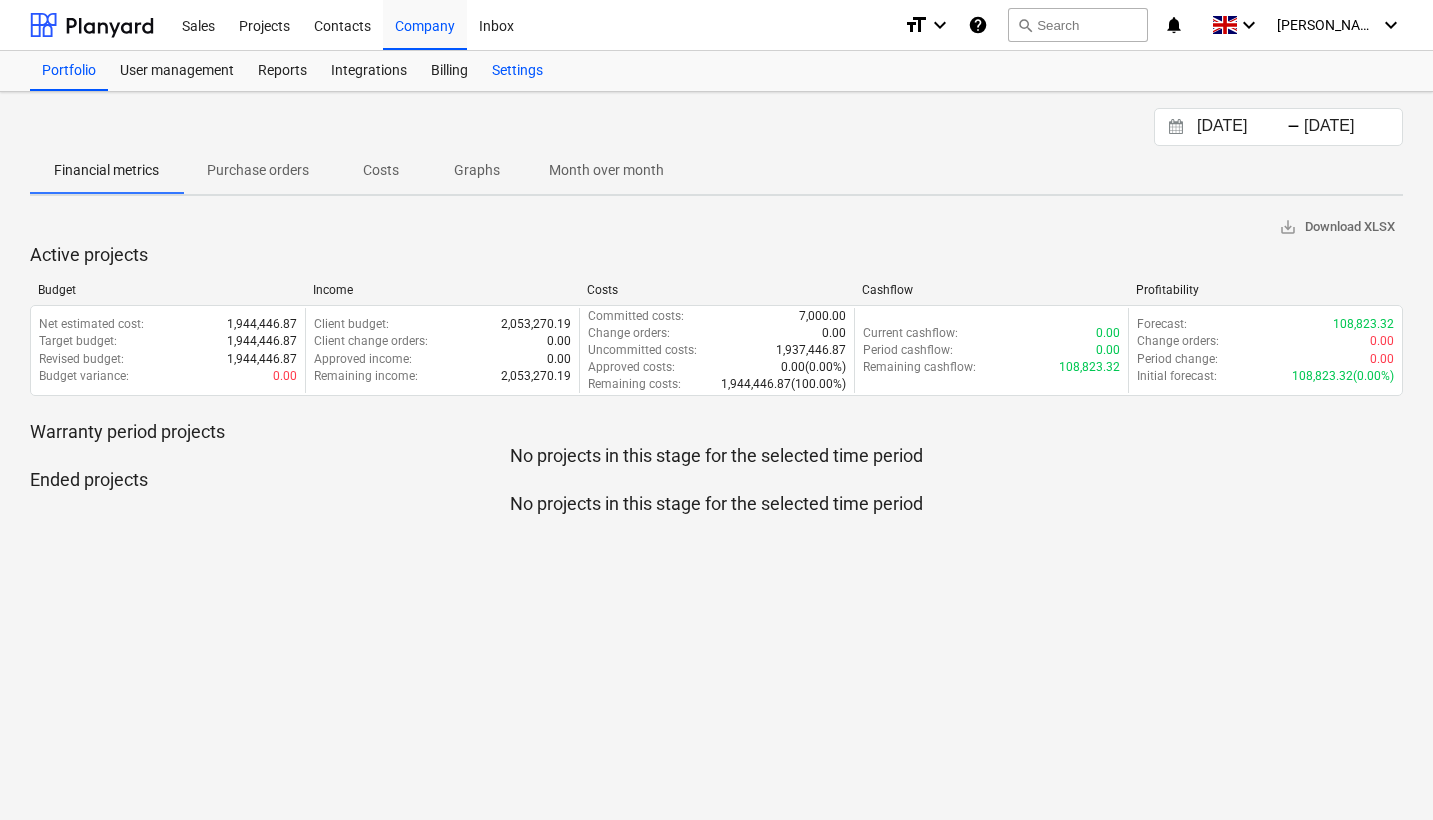 click on "Settings" at bounding box center [517, 71] 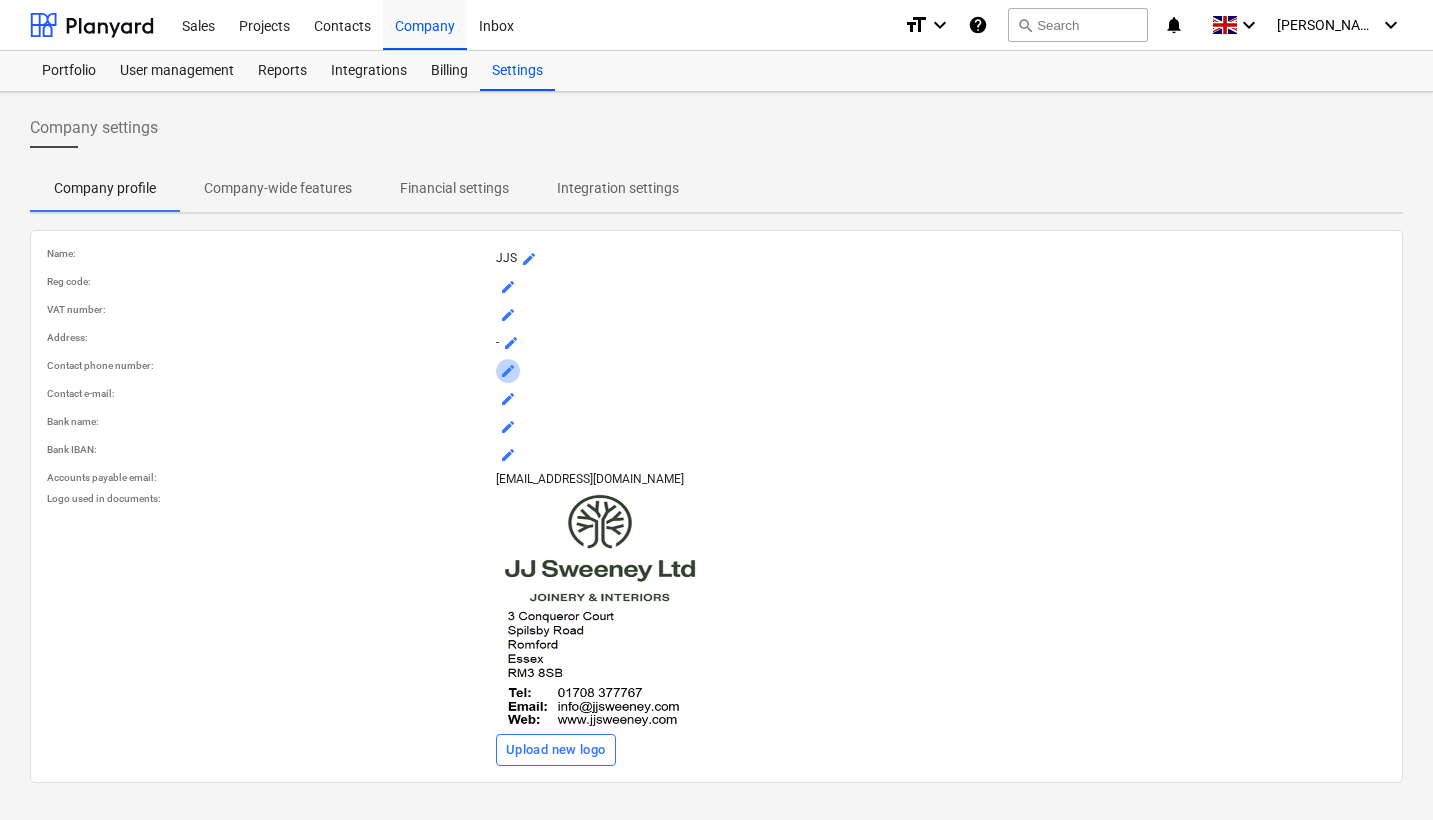 click on "mode_edit" at bounding box center (508, 371) 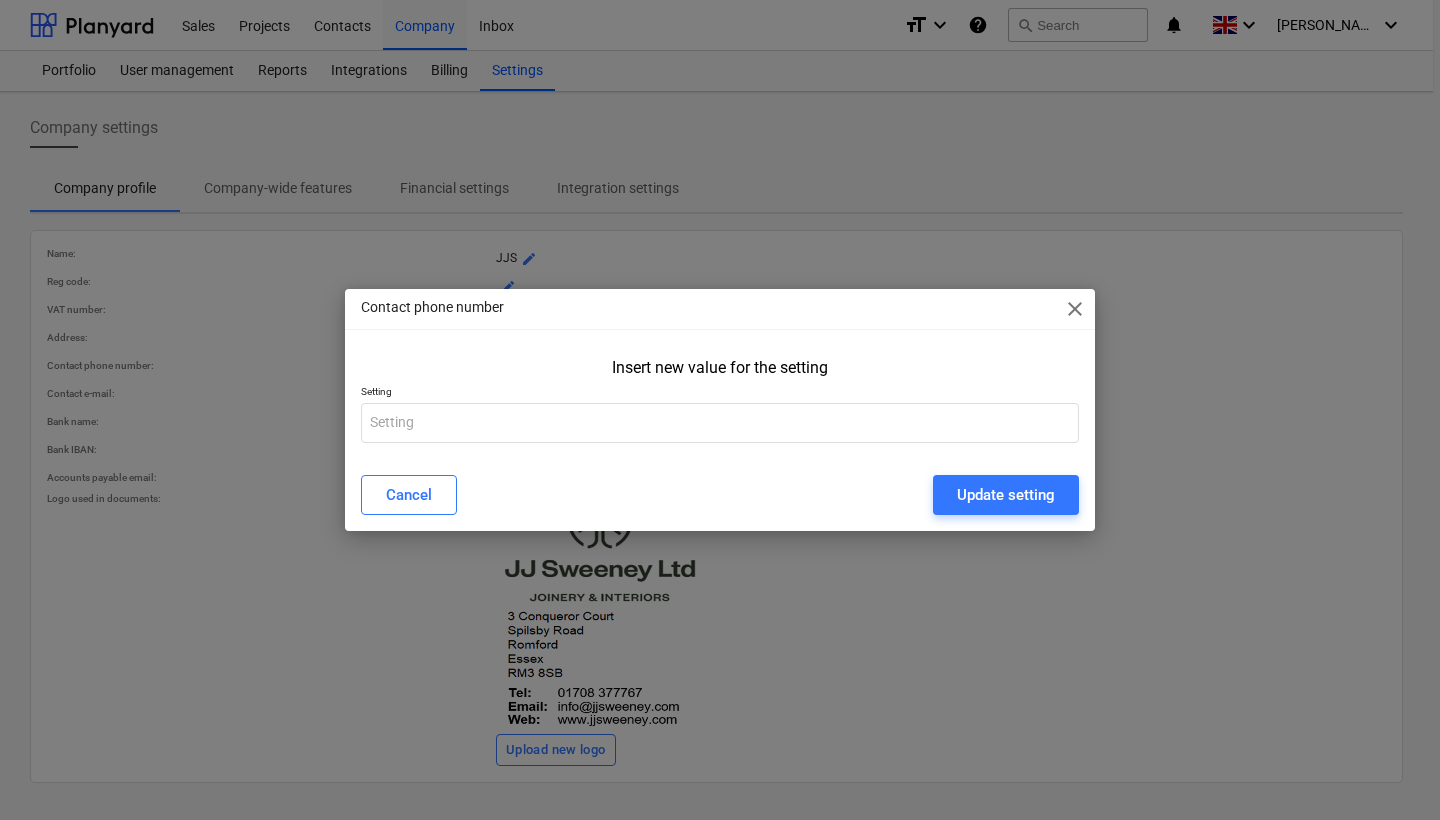 click on "close" at bounding box center [1075, 309] 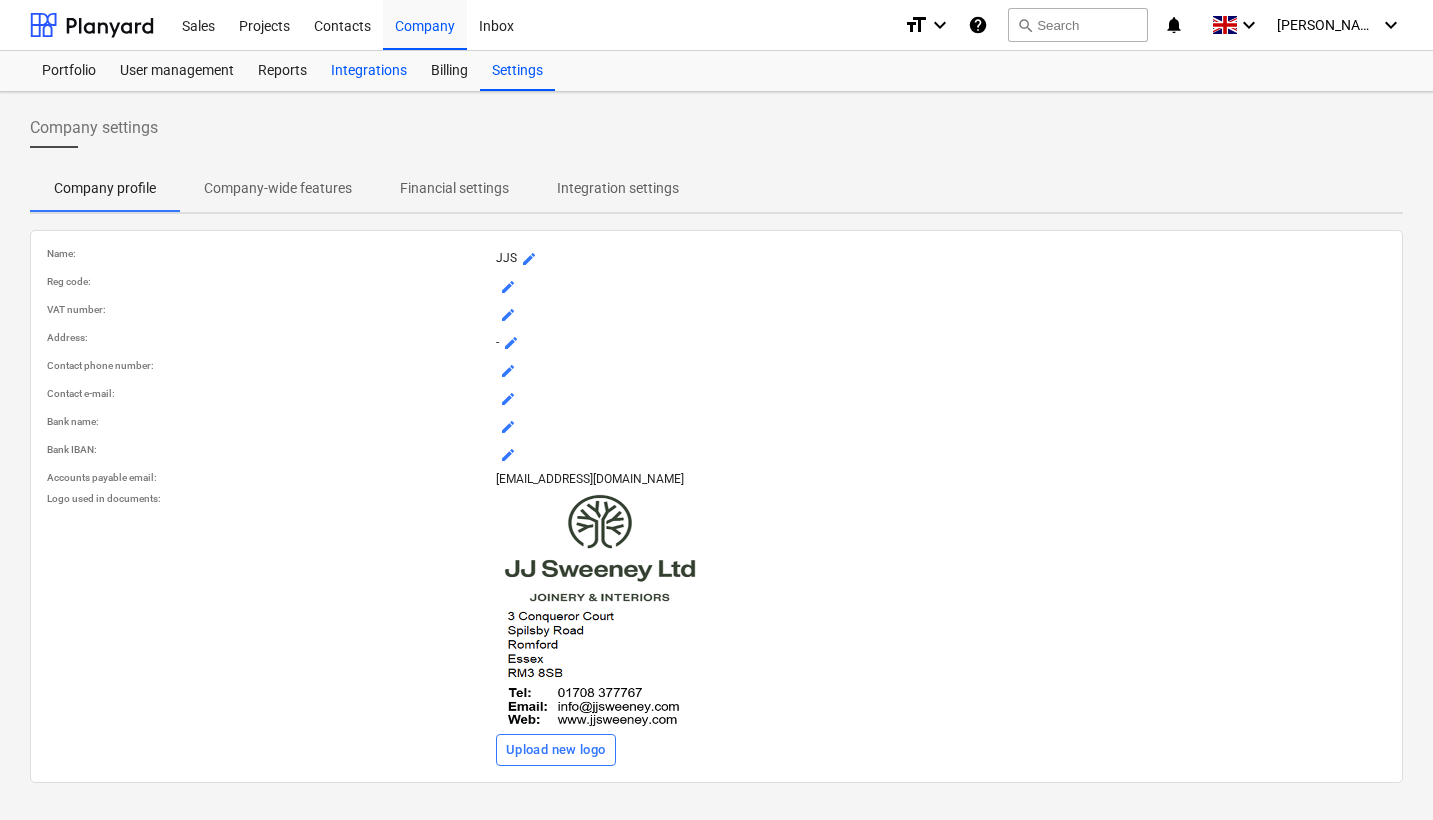 click on "Integrations" at bounding box center [369, 71] 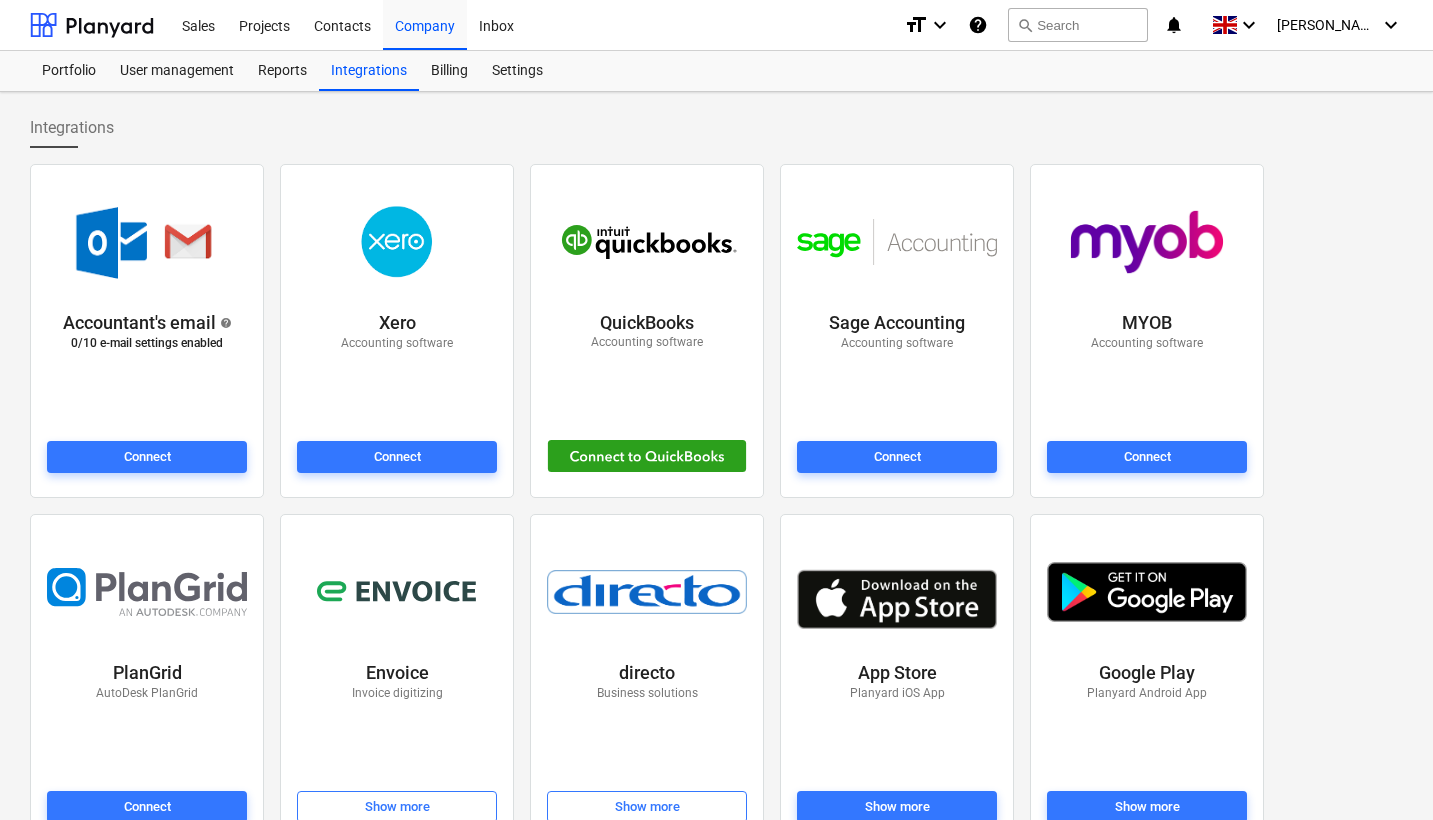 scroll, scrollTop: 0, scrollLeft: 0, axis: both 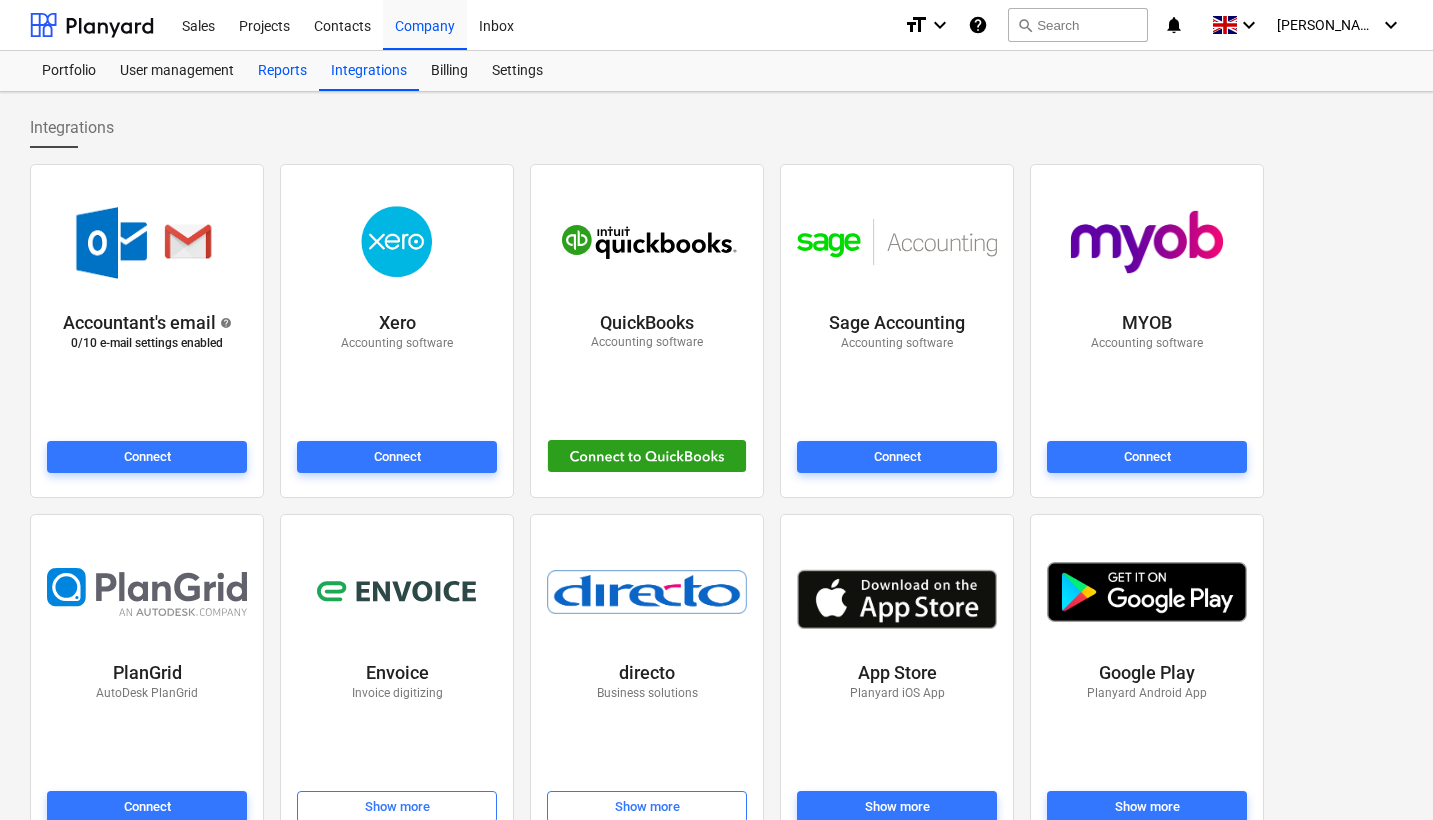 click on "Reports" at bounding box center [282, 71] 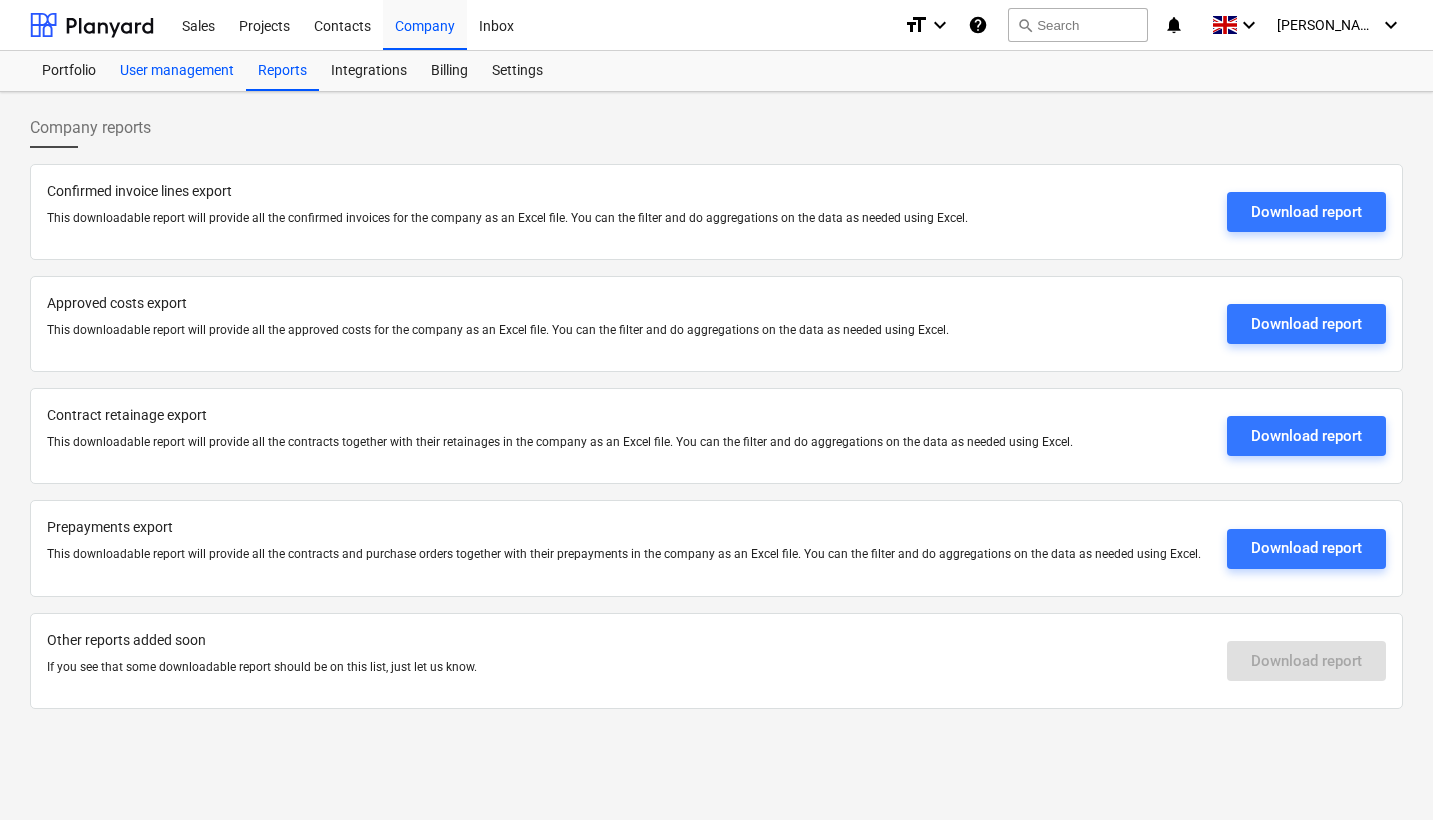 click on "User management" at bounding box center (177, 71) 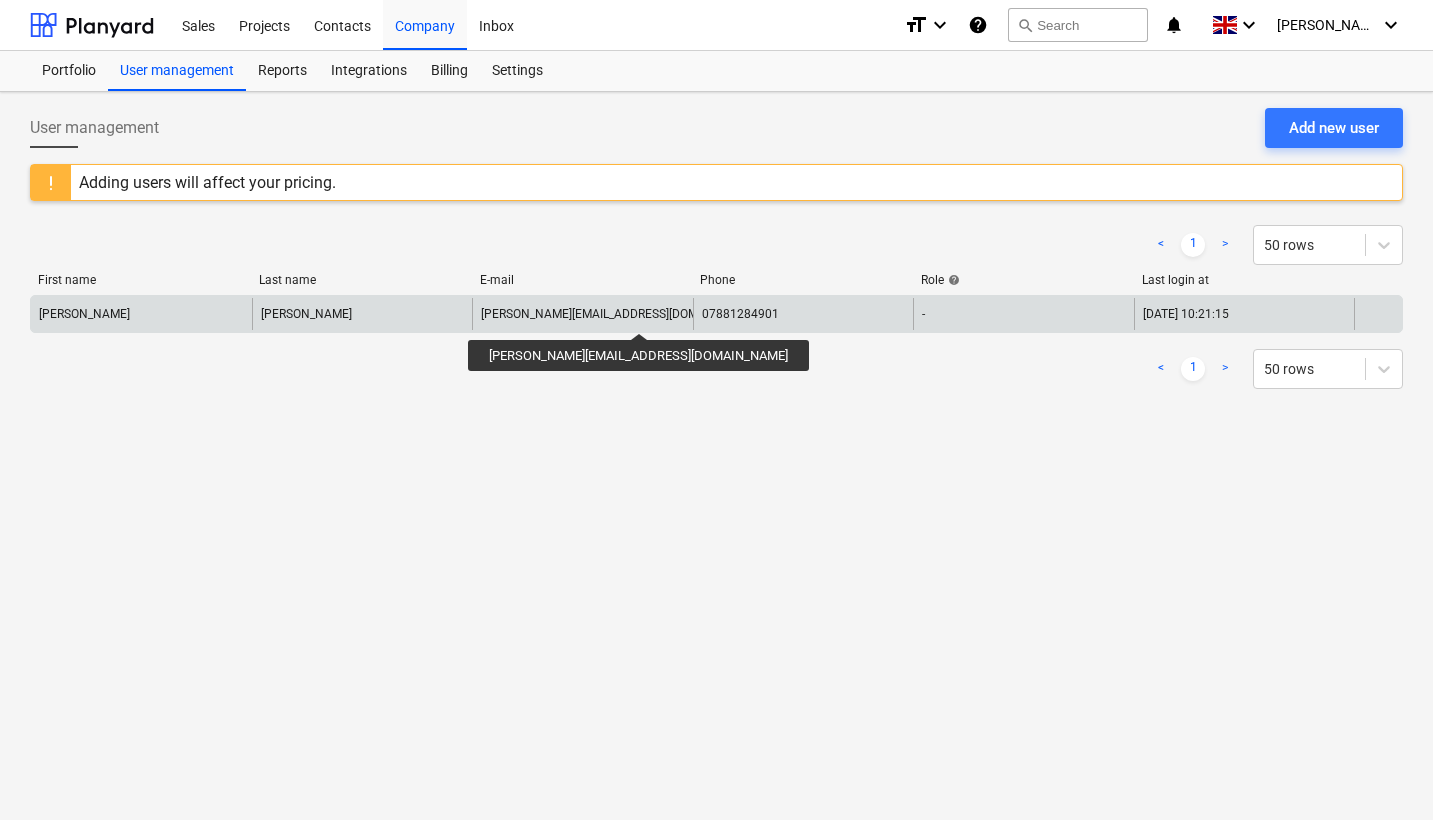 click on "[PERSON_NAME][EMAIL_ADDRESS][DOMAIN_NAME]" at bounding box center (620, 314) 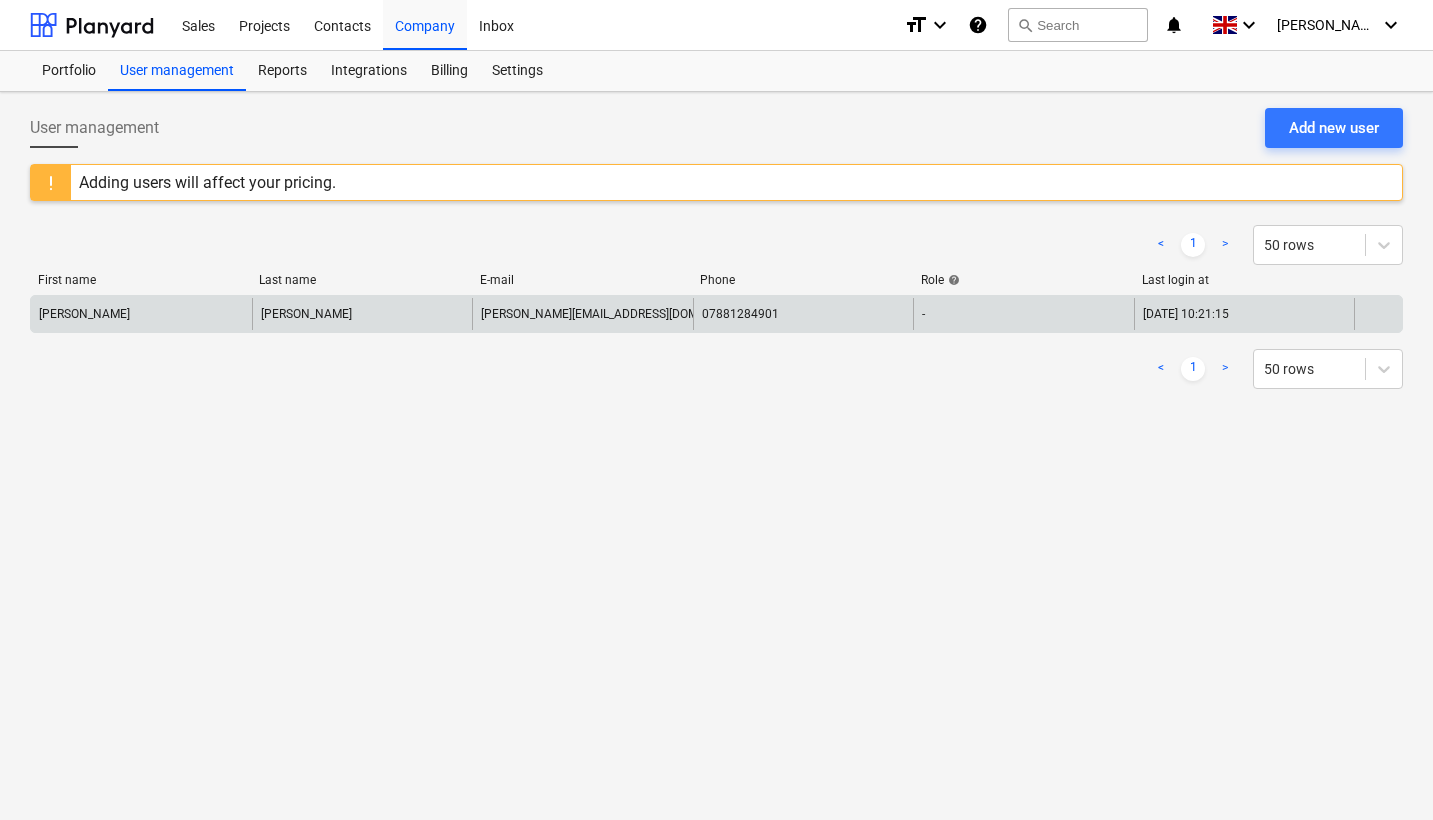 click on "[PERSON_NAME][EMAIL_ADDRESS][DOMAIN_NAME]" at bounding box center (582, 314) 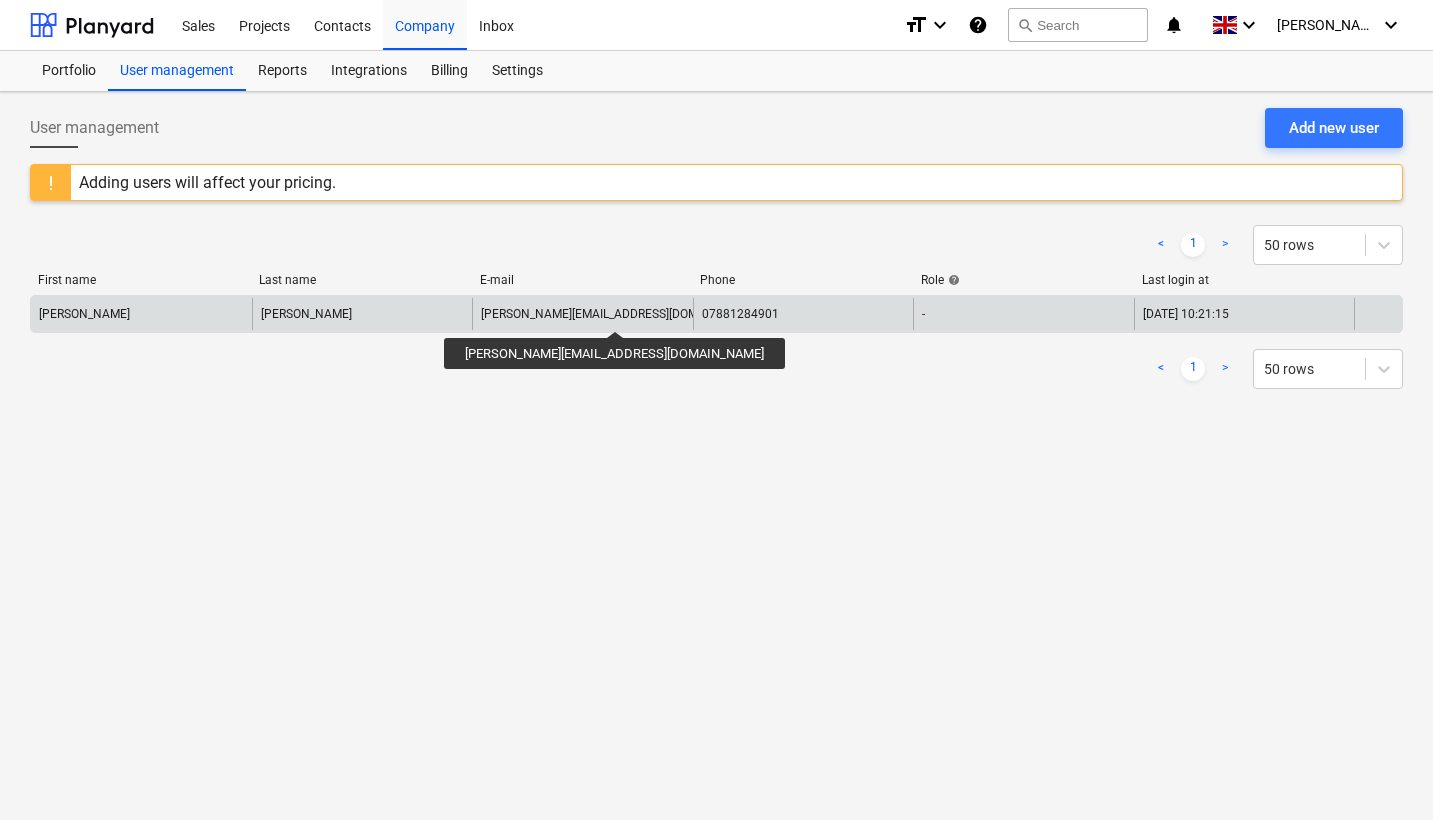 click on "[PERSON_NAME][EMAIL_ADDRESS][DOMAIN_NAME]" at bounding box center (620, 314) 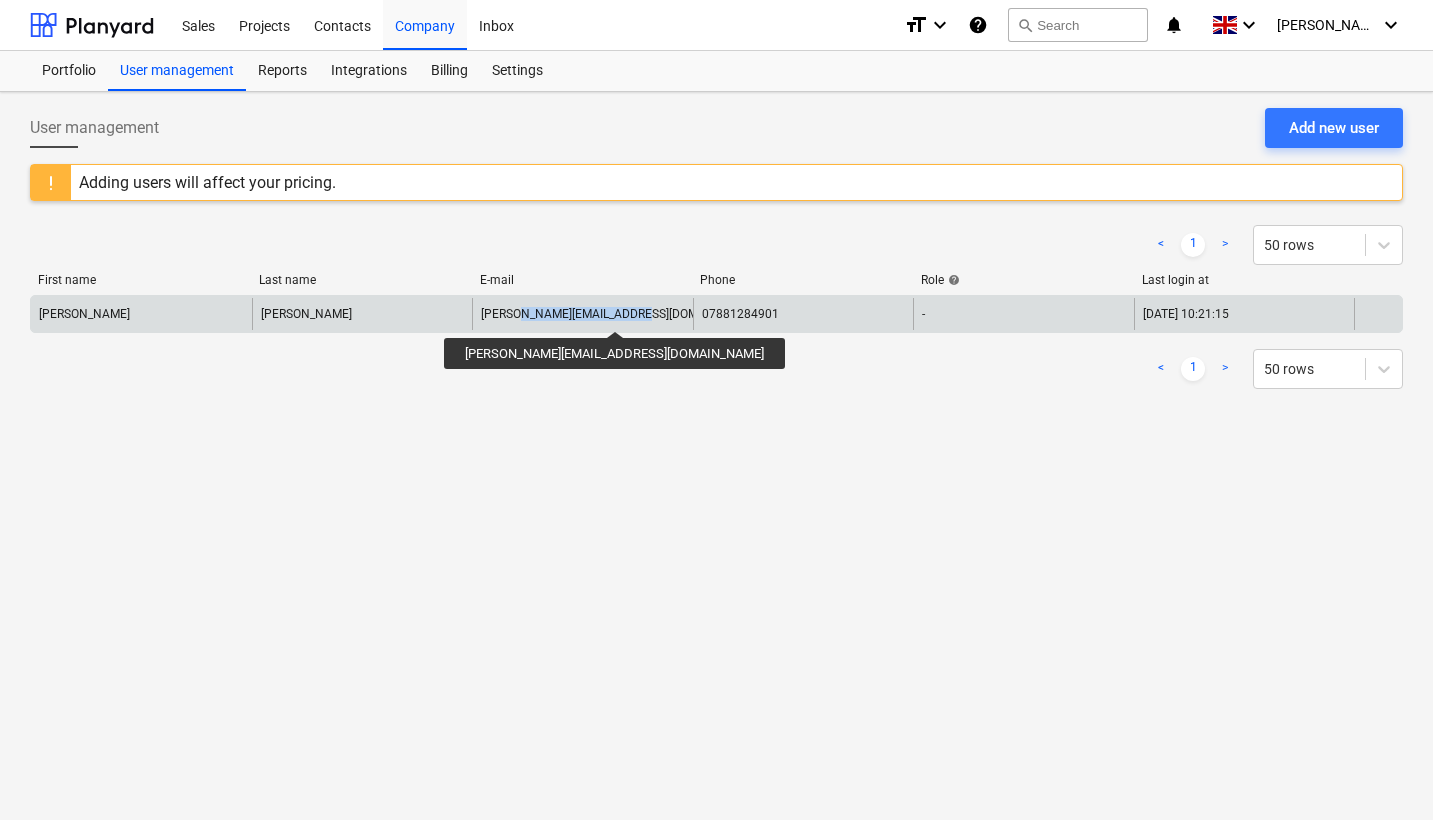 click on "[PERSON_NAME][EMAIL_ADDRESS][DOMAIN_NAME]" at bounding box center [620, 314] 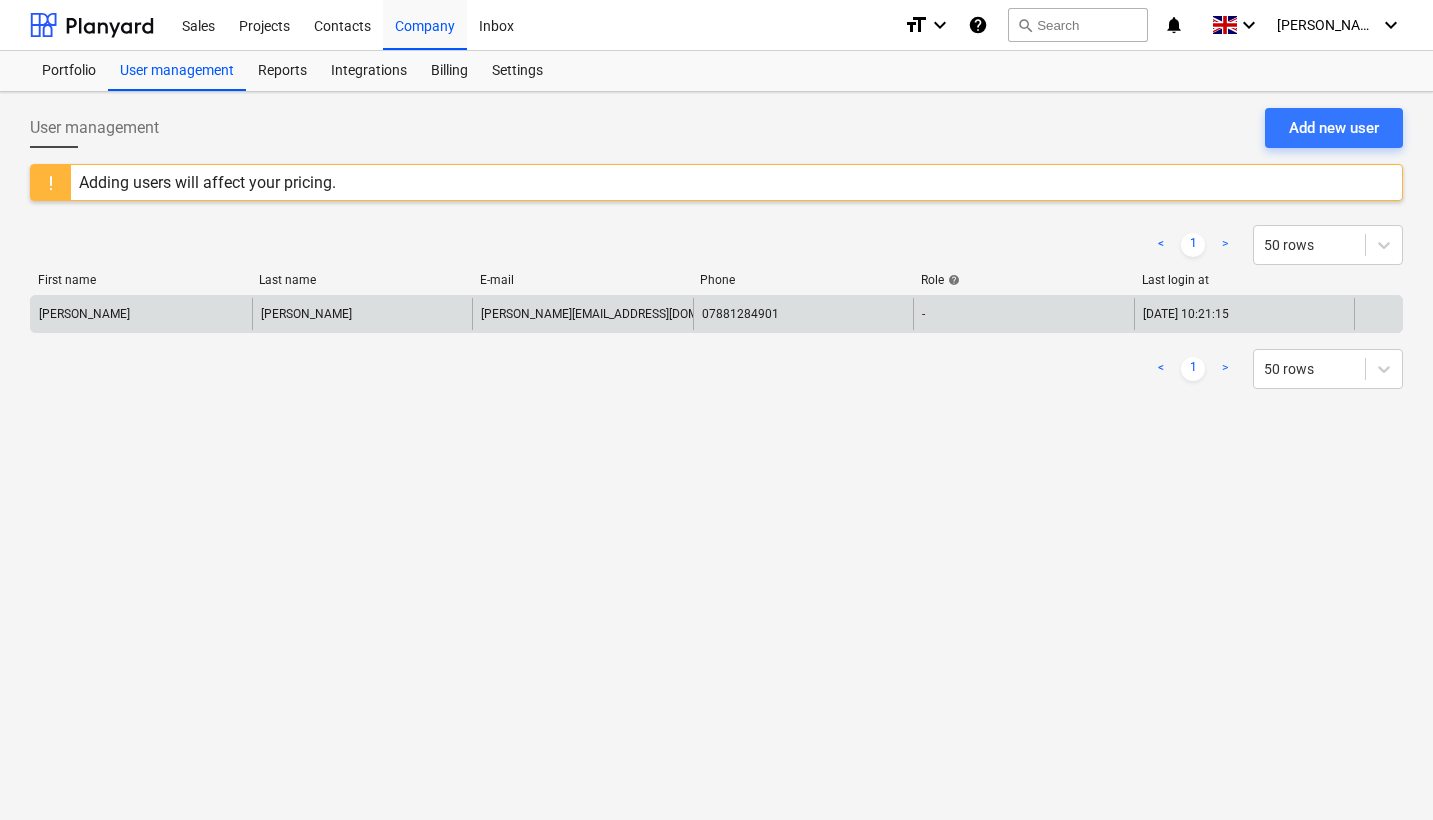 click at bounding box center (1378, 314) 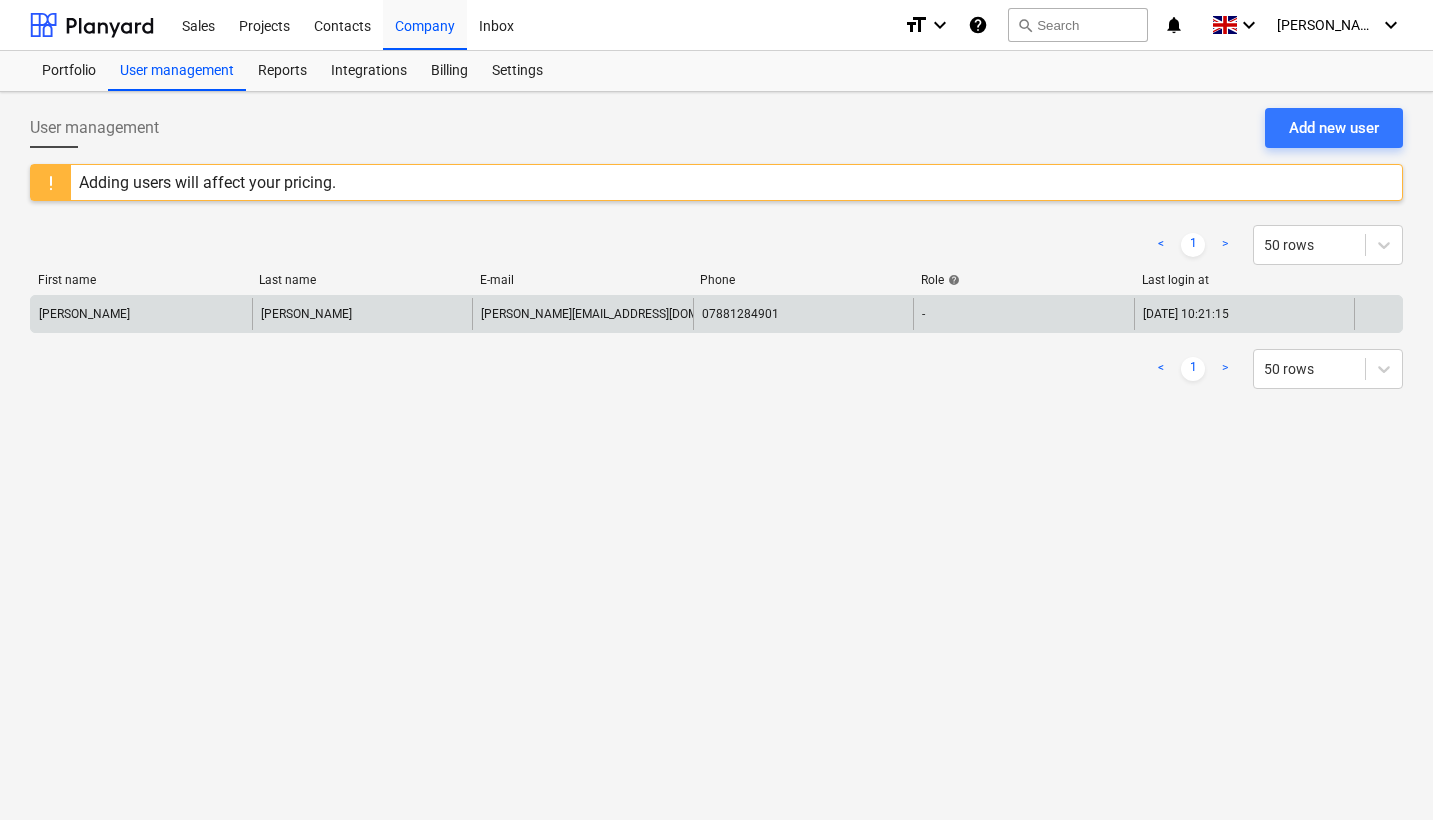 click on "16.07.2025 10:21:15" at bounding box center (1244, 314) 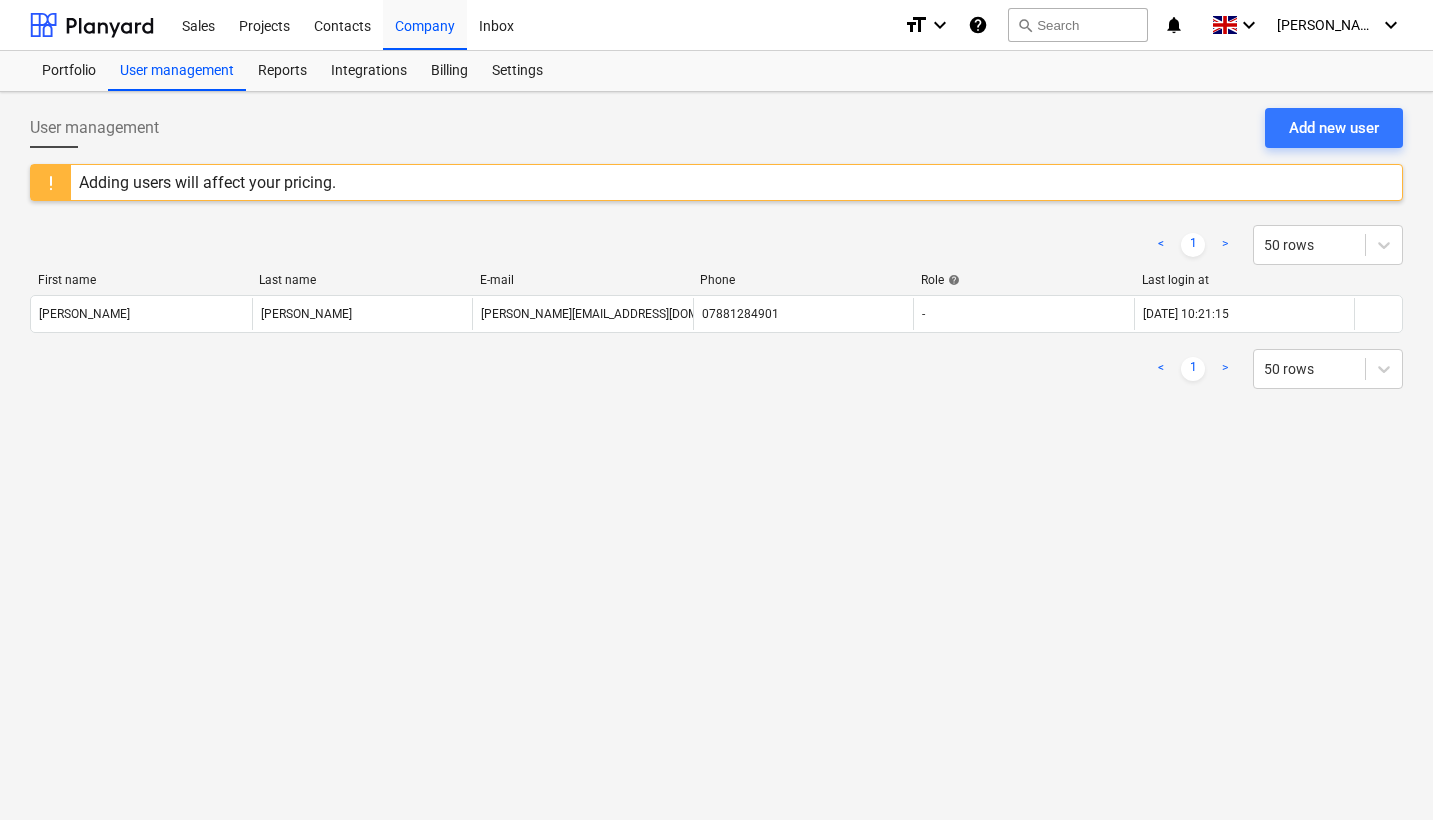 click on "Successfully imported line-items" at bounding box center [1153, 21] 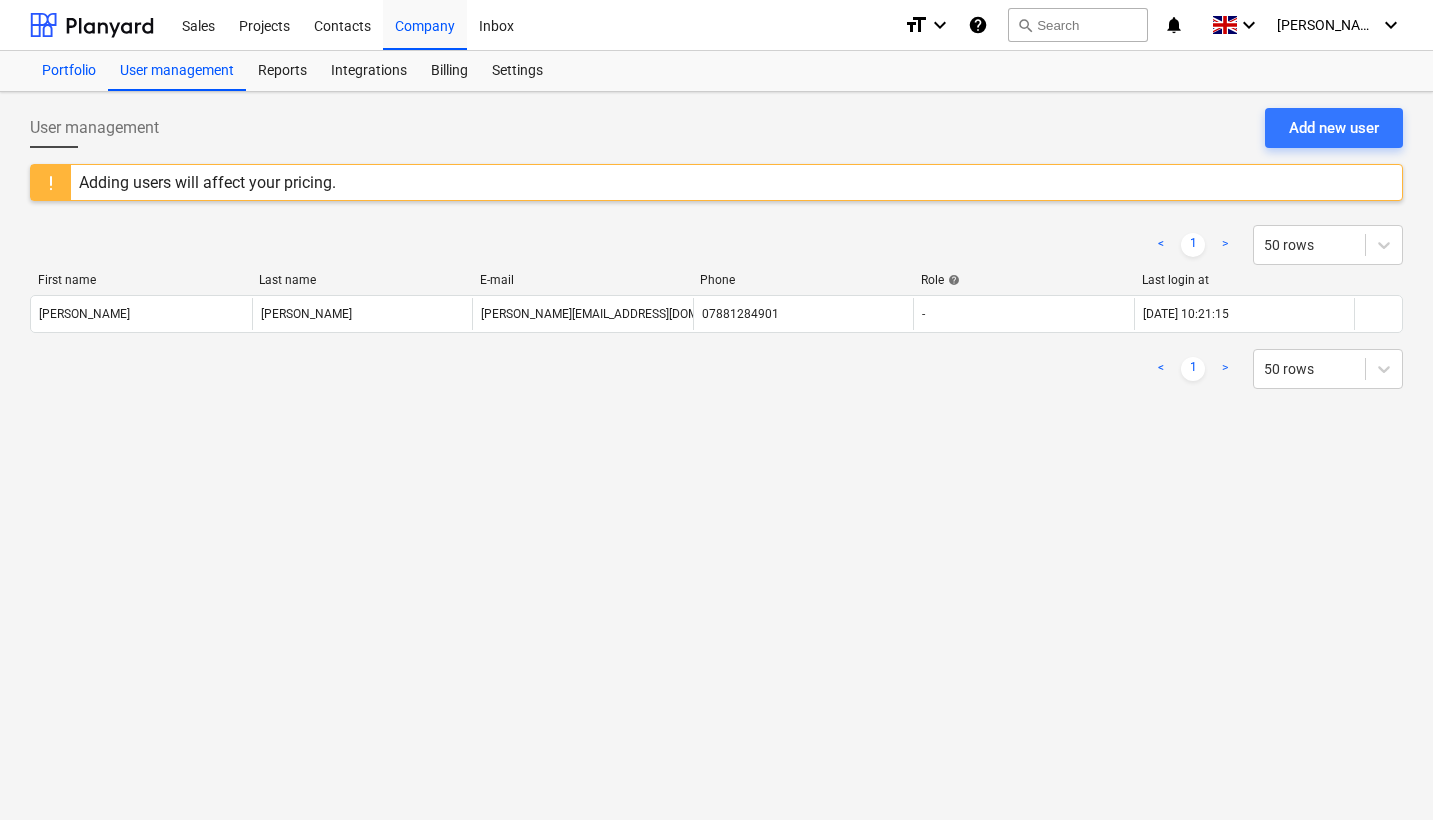 click on "Portfolio" at bounding box center [69, 71] 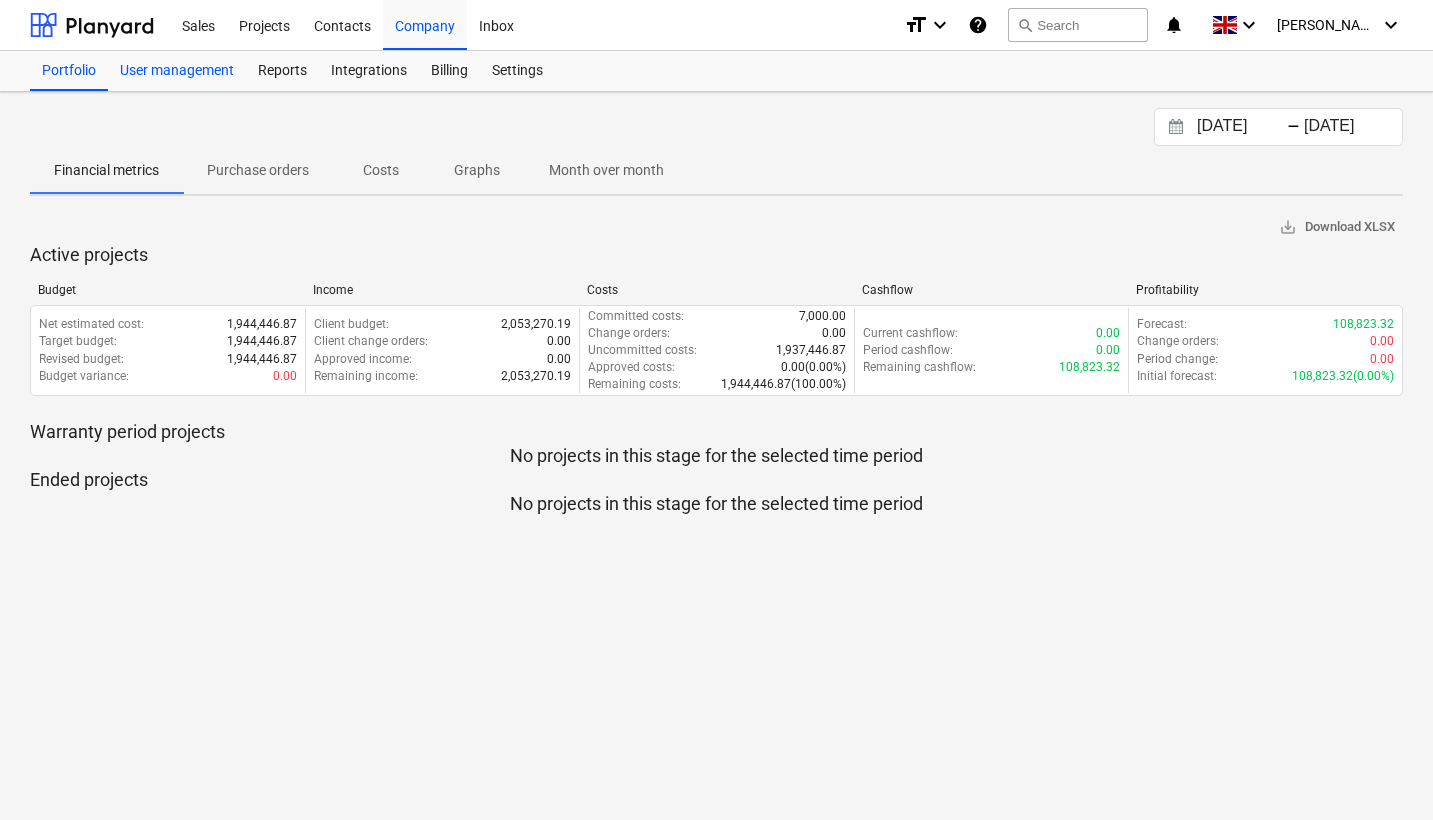 click on "User management" at bounding box center [177, 71] 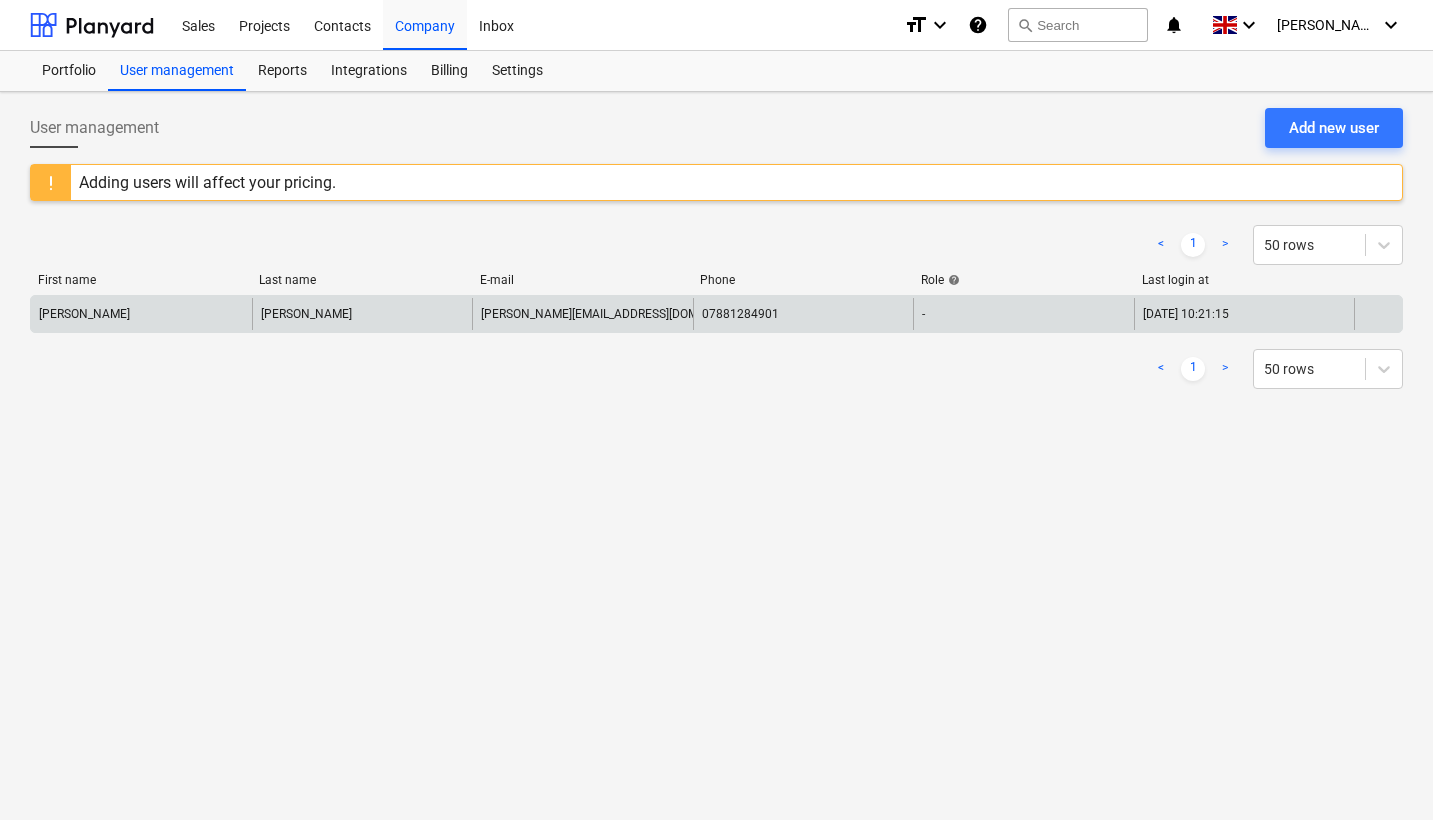 scroll, scrollTop: 18, scrollLeft: 0, axis: vertical 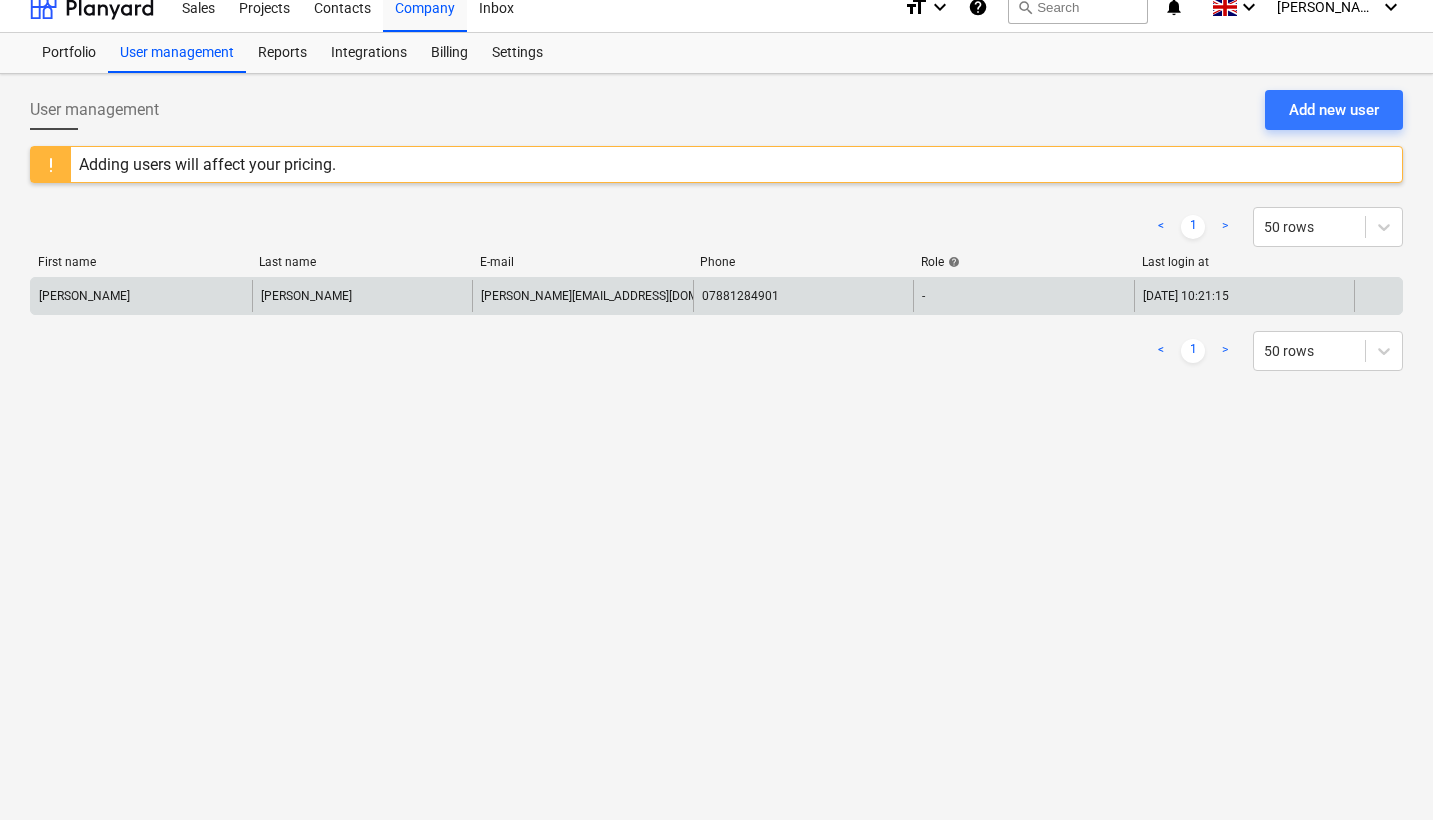 click on "[PERSON_NAME][EMAIL_ADDRESS][DOMAIN_NAME]" at bounding box center (620, 296) 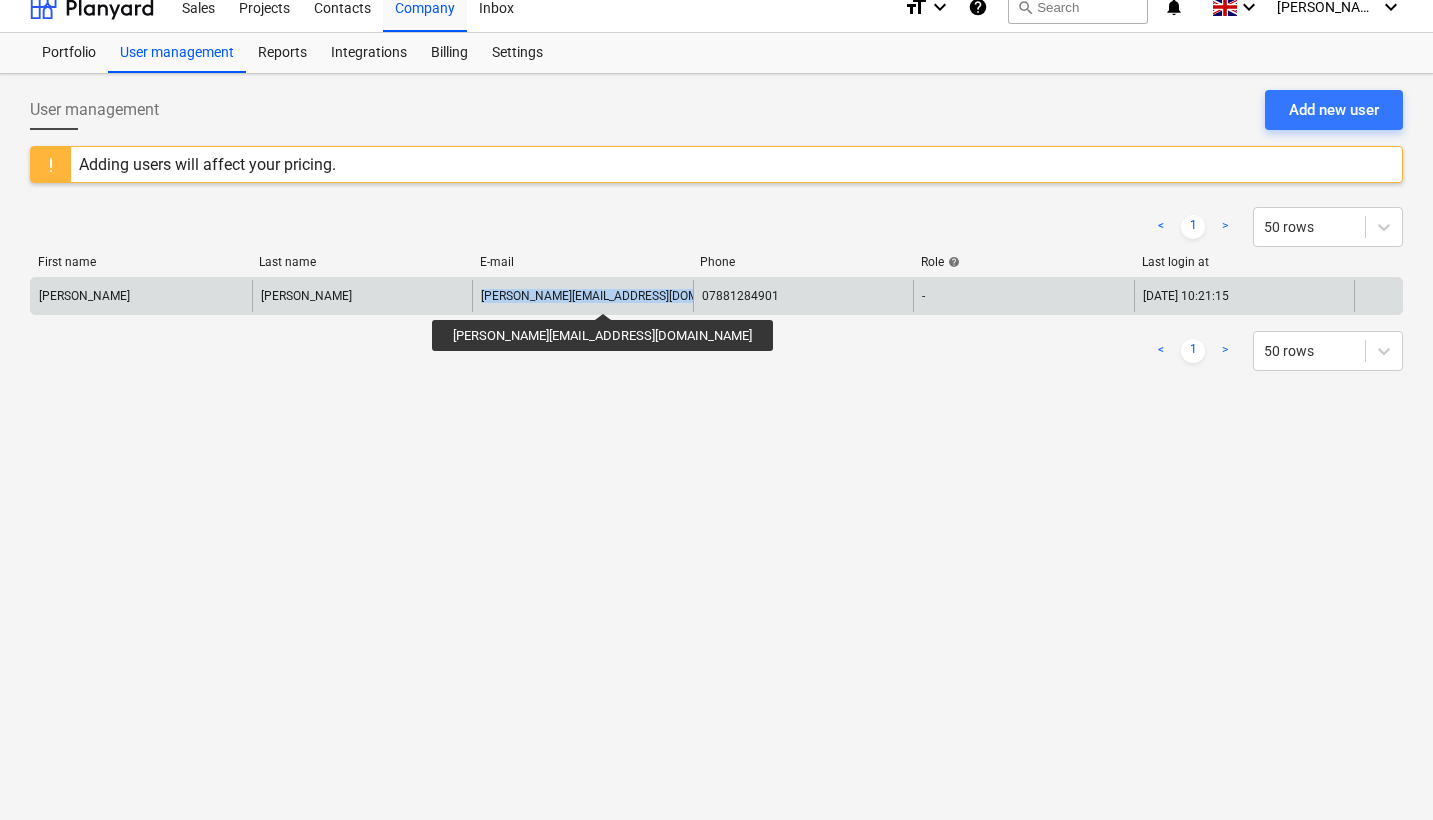 drag, startPoint x: 636, startPoint y: 293, endPoint x: 527, endPoint y: 295, distance: 109.01835 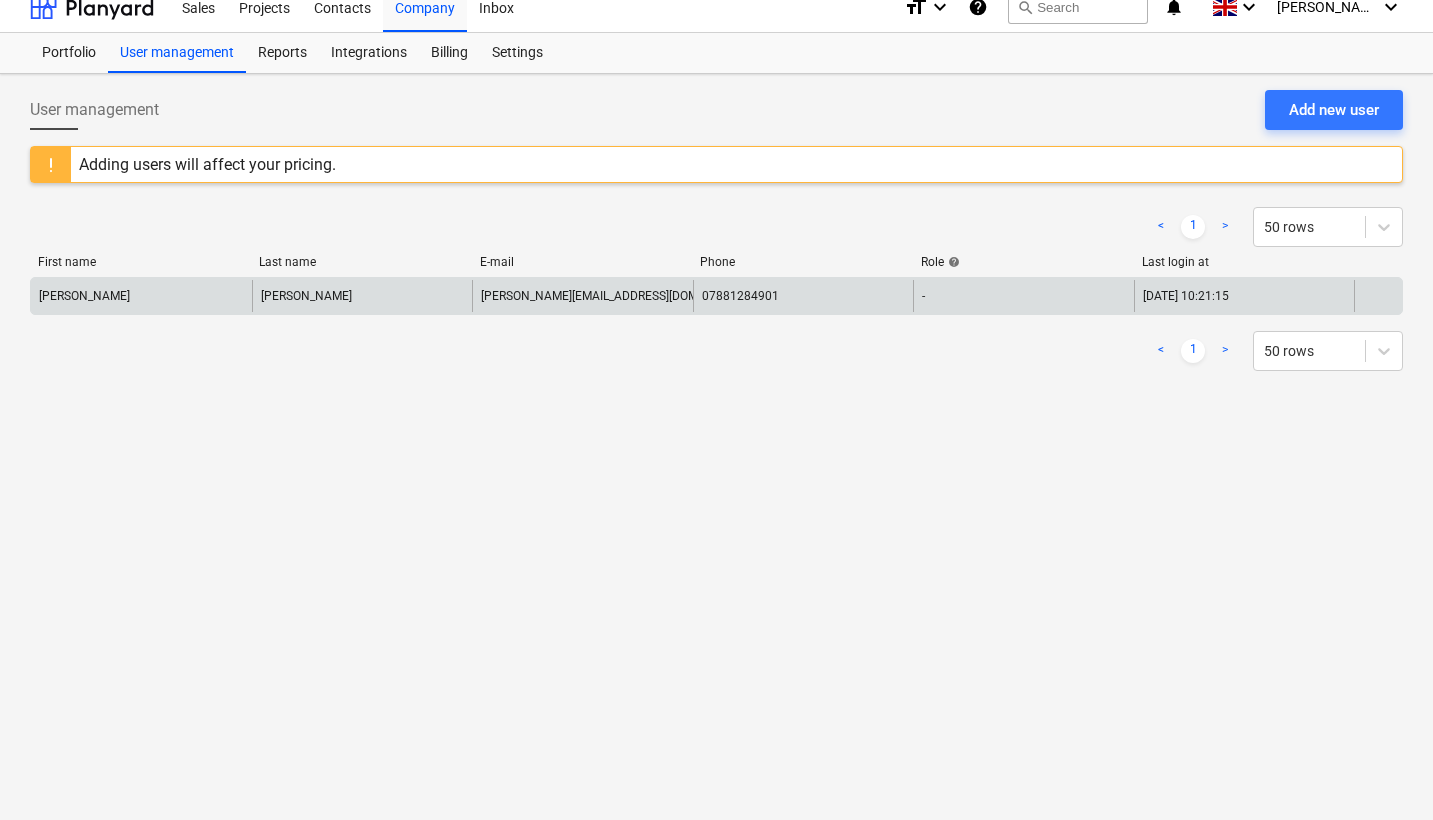click at bounding box center (1378, 296) 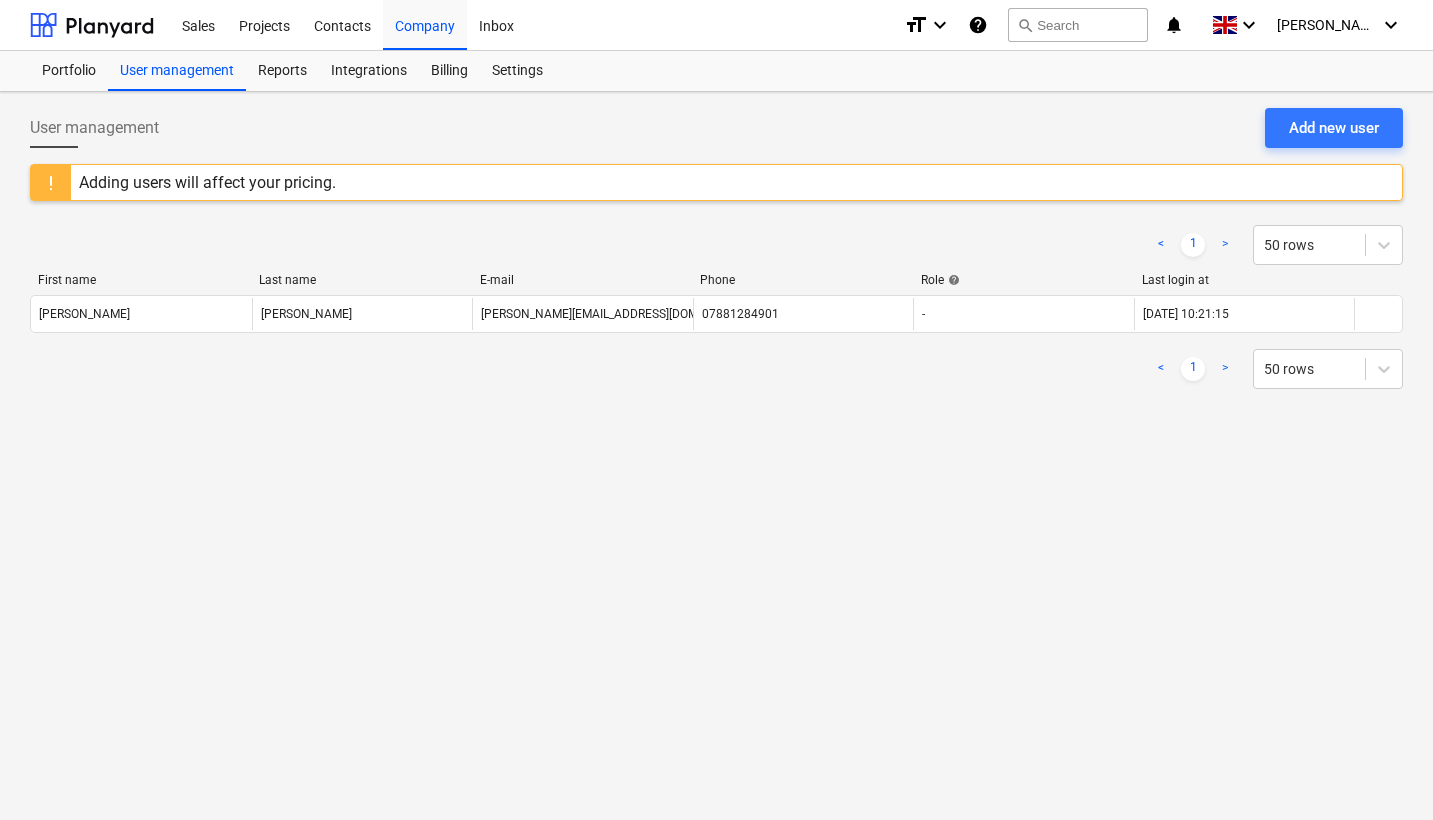 scroll, scrollTop: 0, scrollLeft: 0, axis: both 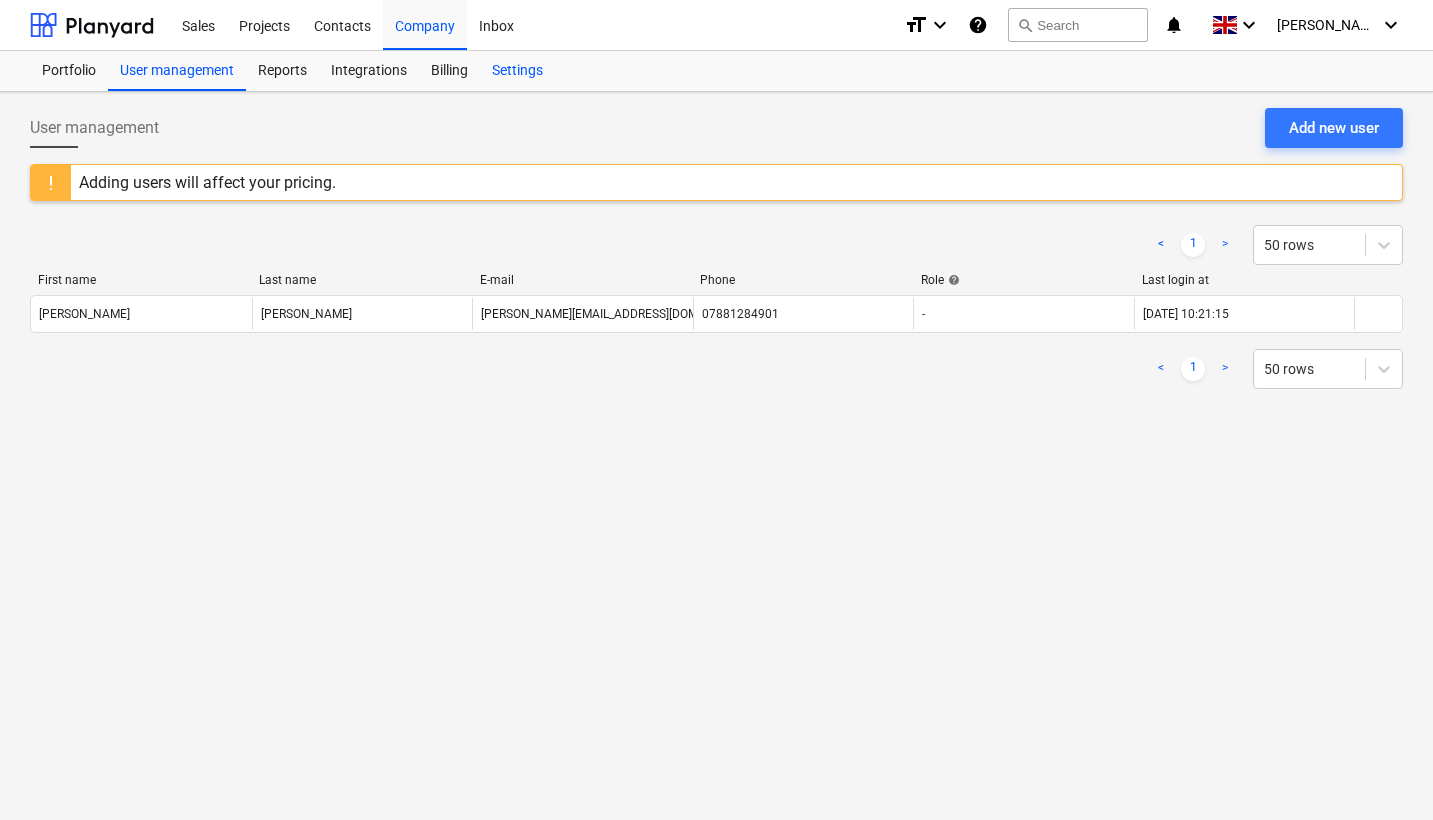 click on "Settings" at bounding box center (517, 71) 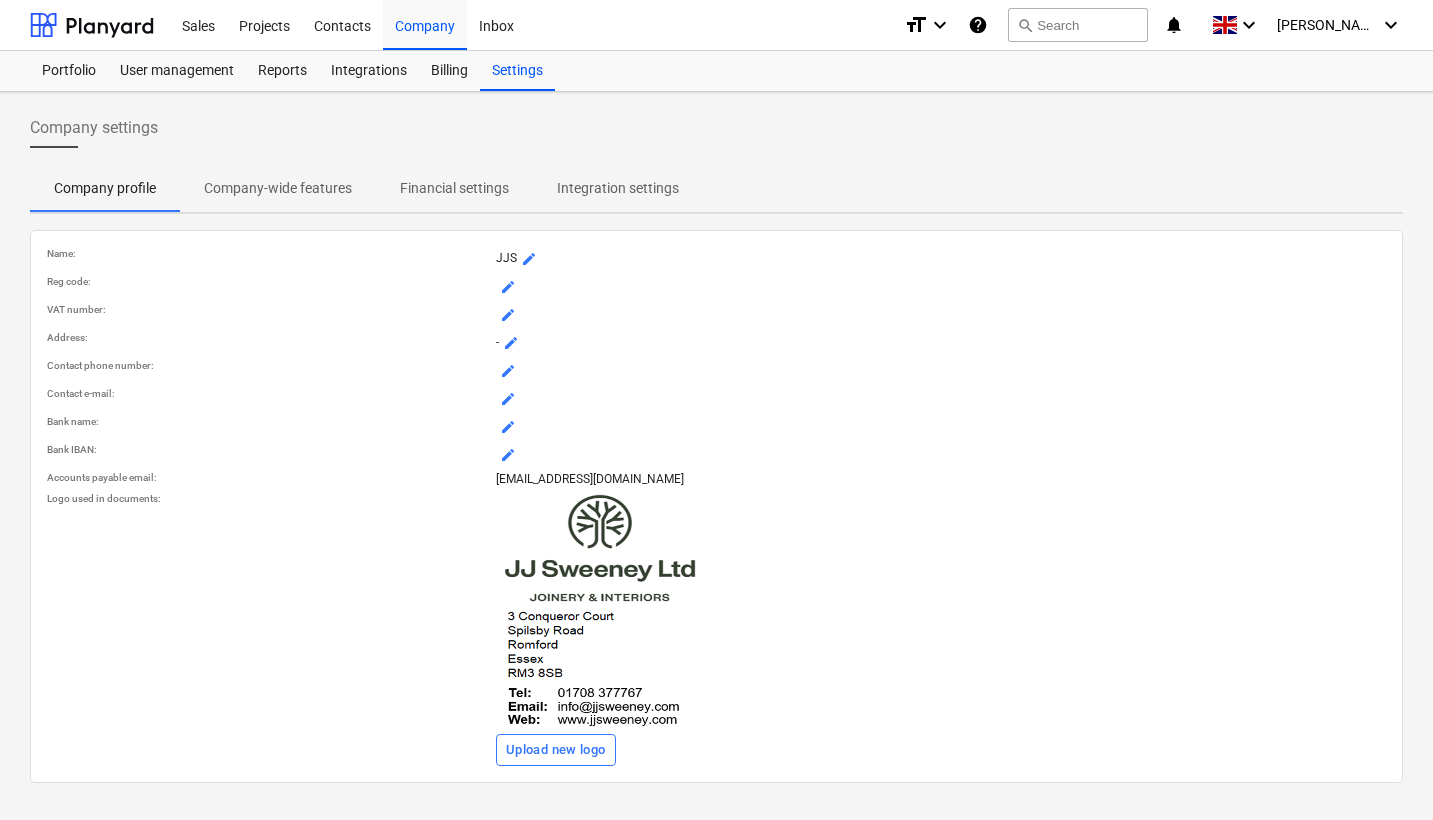 scroll, scrollTop: 0, scrollLeft: 0, axis: both 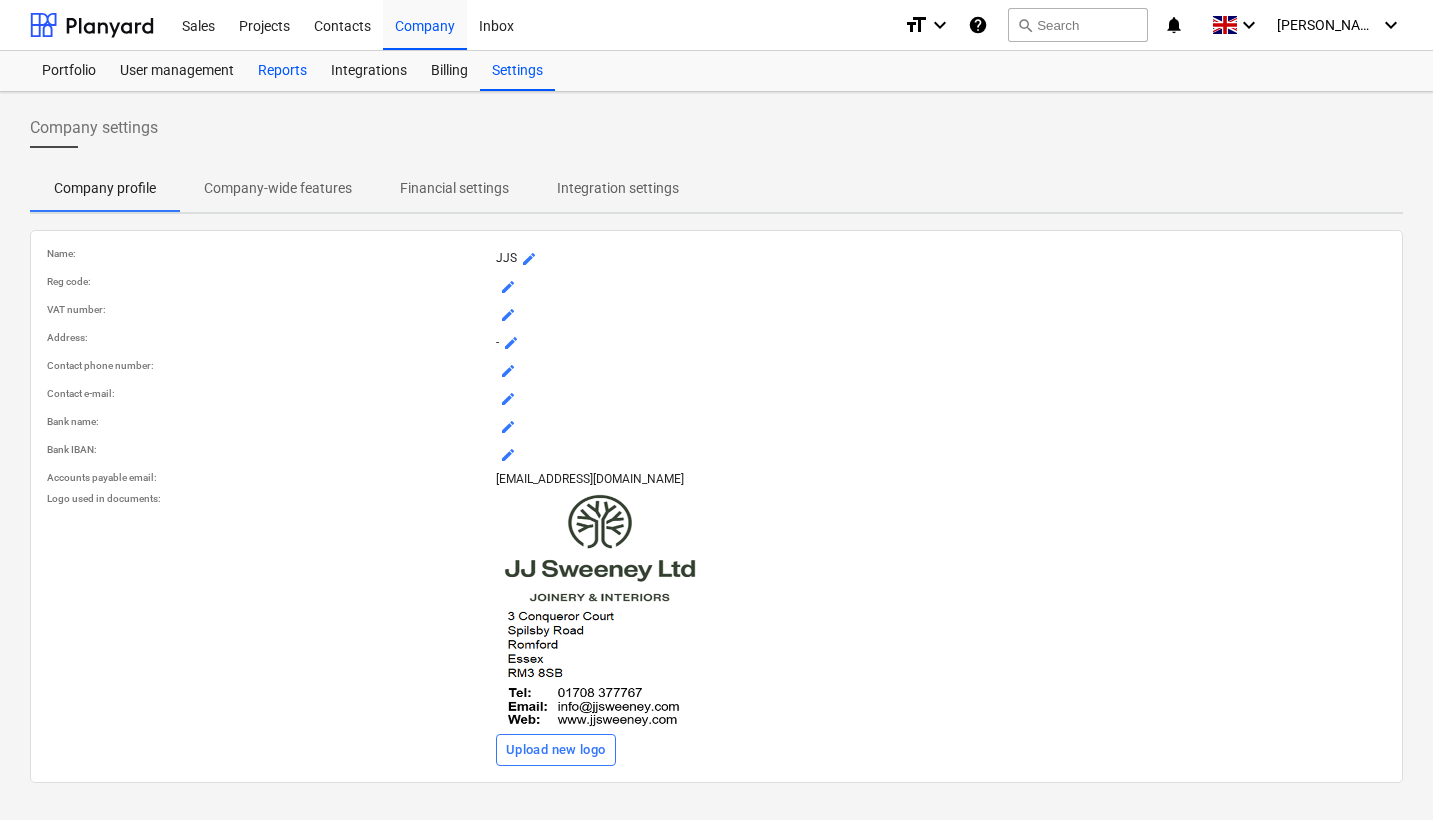 click on "Reports" at bounding box center (282, 71) 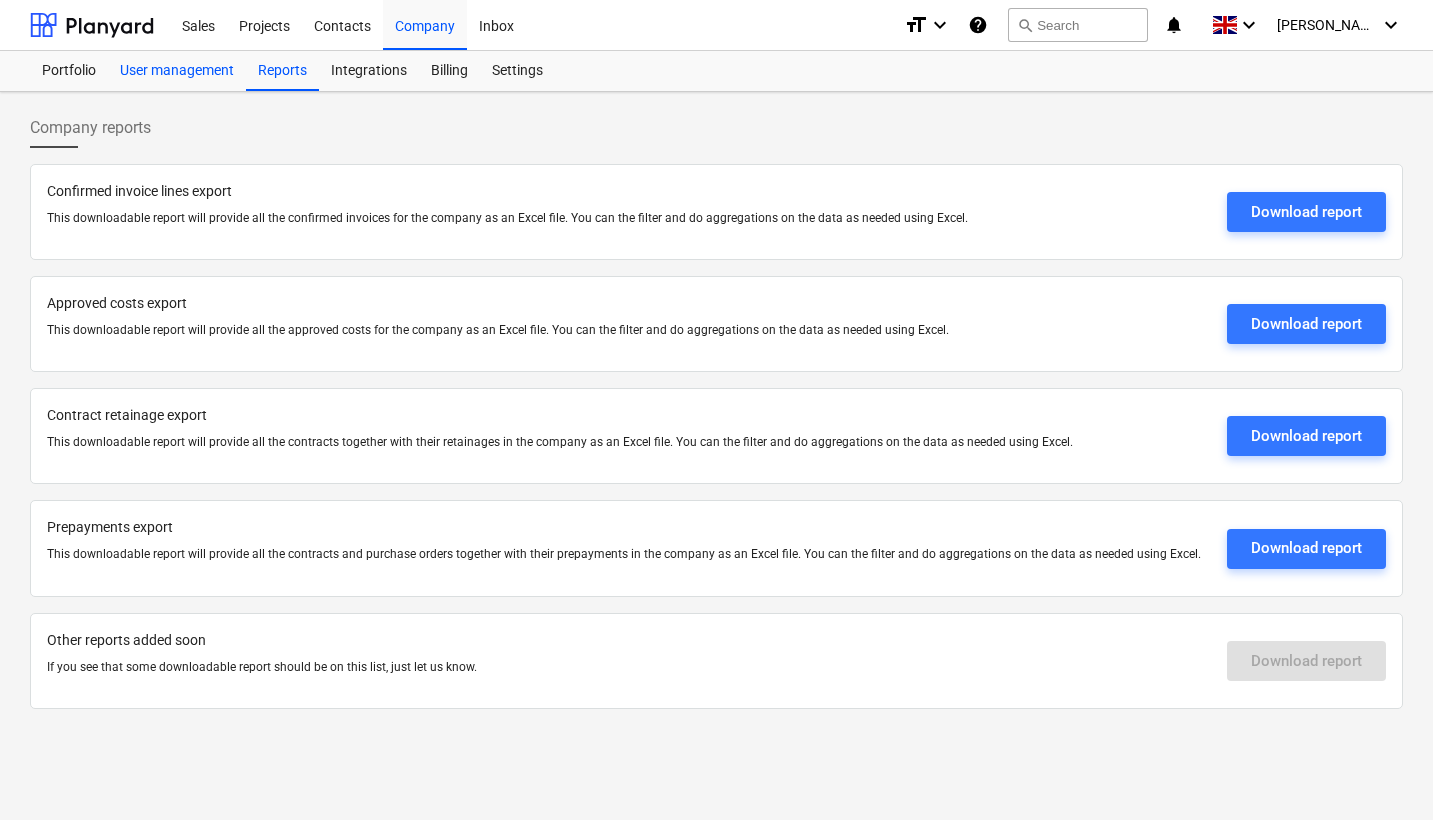 click on "User management" at bounding box center (177, 71) 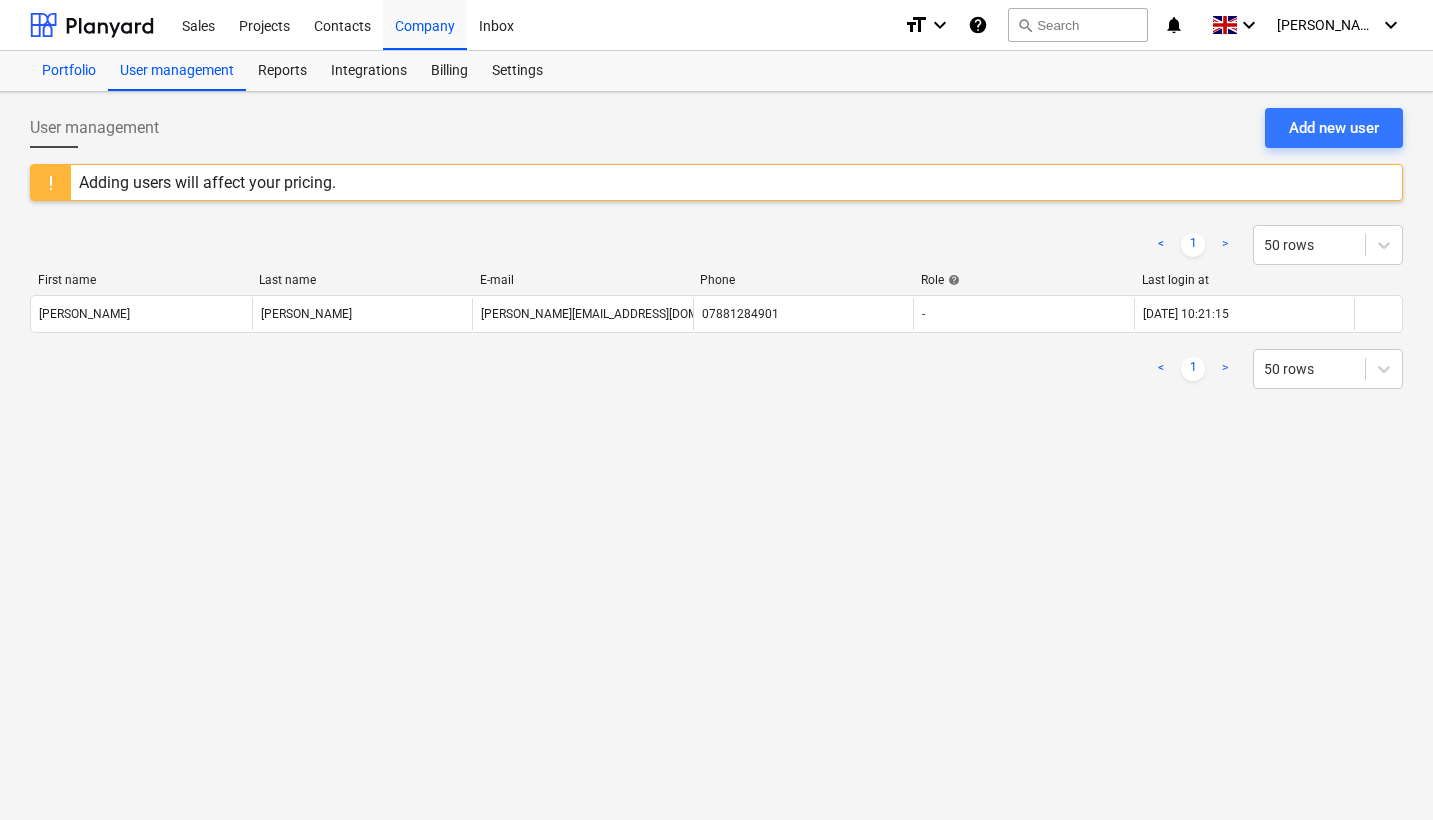 click on "Portfolio" at bounding box center [69, 71] 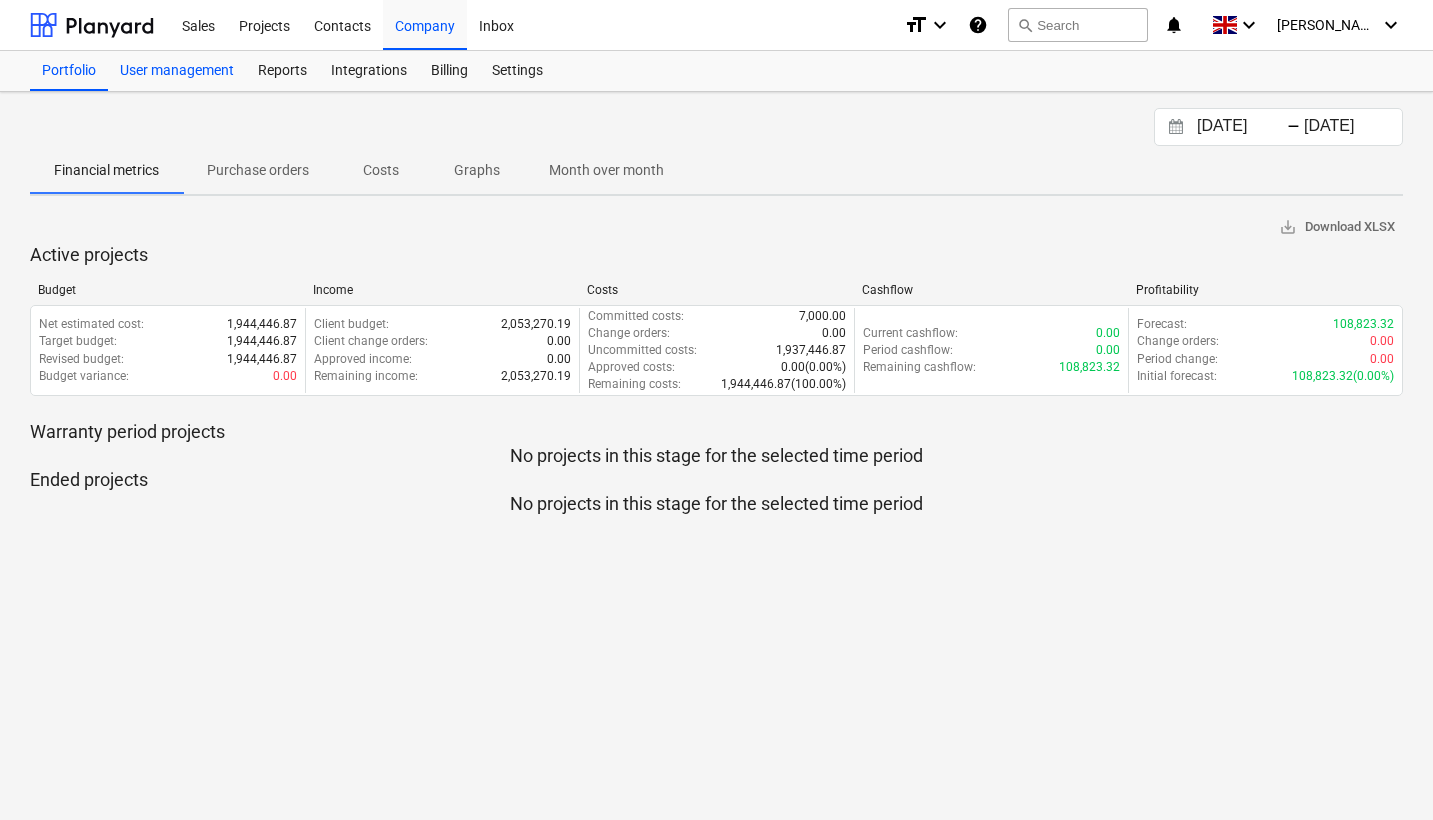 click on "User management" at bounding box center (177, 71) 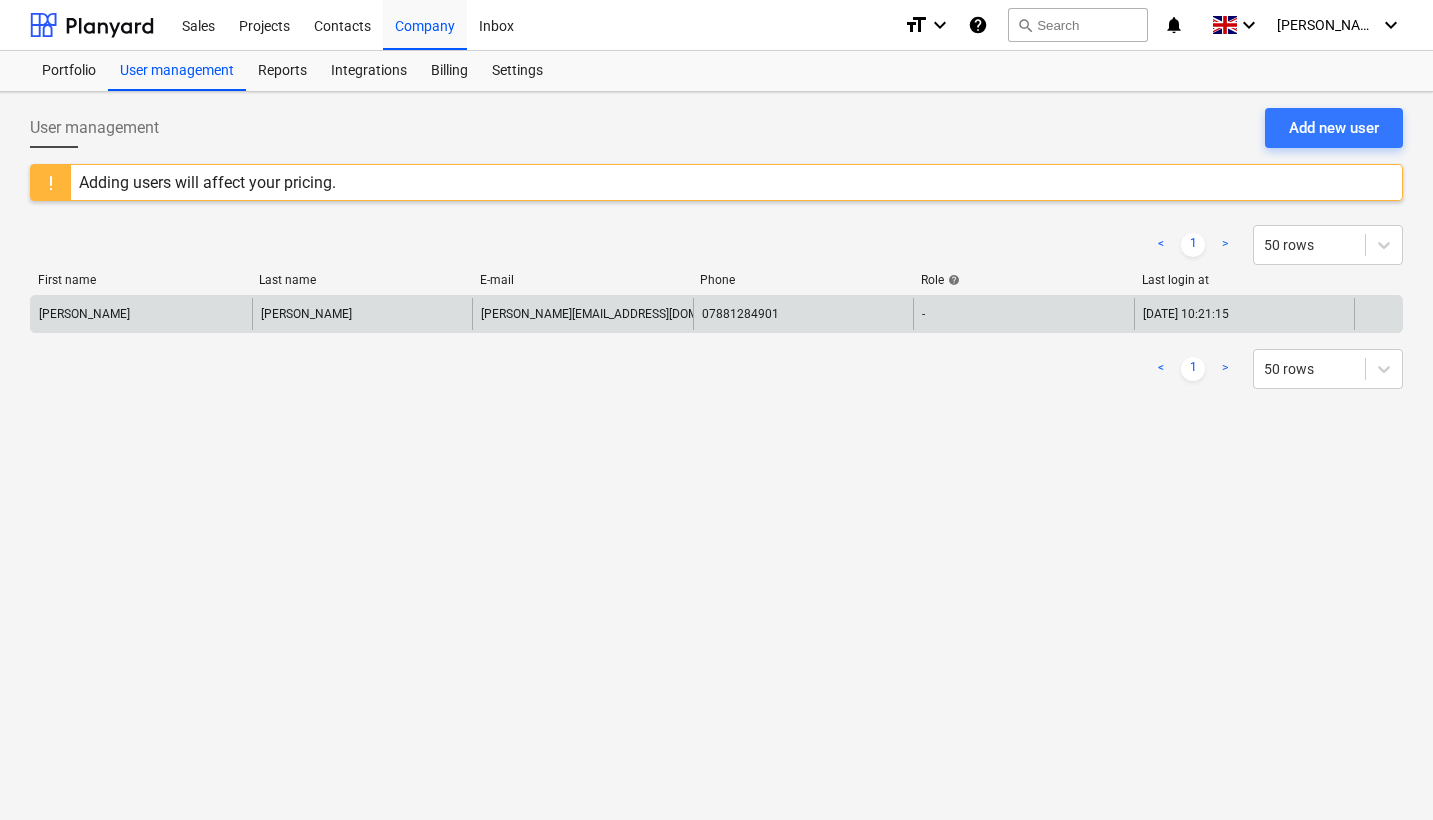 click on "[PERSON_NAME]" at bounding box center (362, 314) 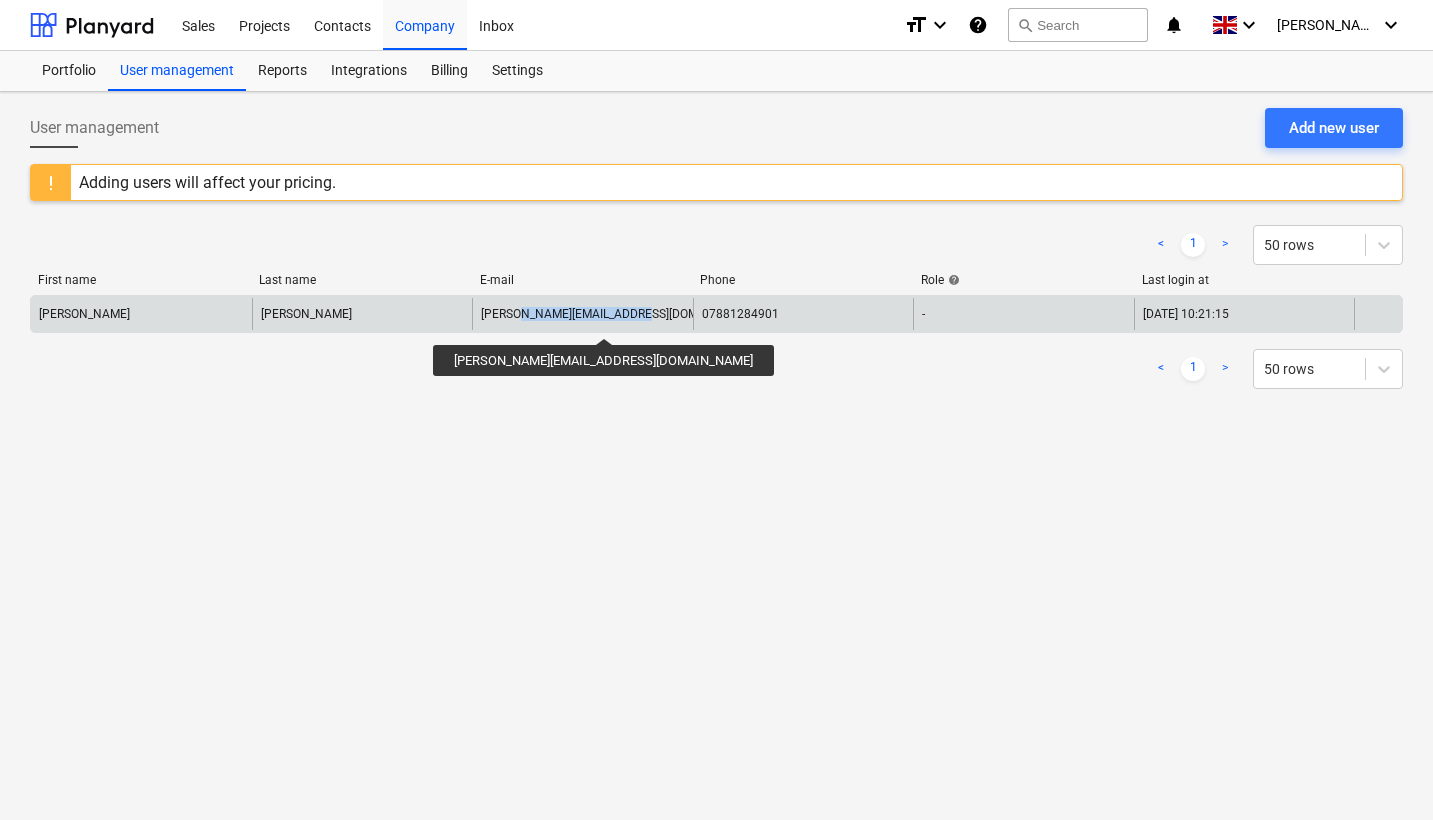 click on "[PERSON_NAME][EMAIL_ADDRESS][DOMAIN_NAME]" at bounding box center (620, 314) 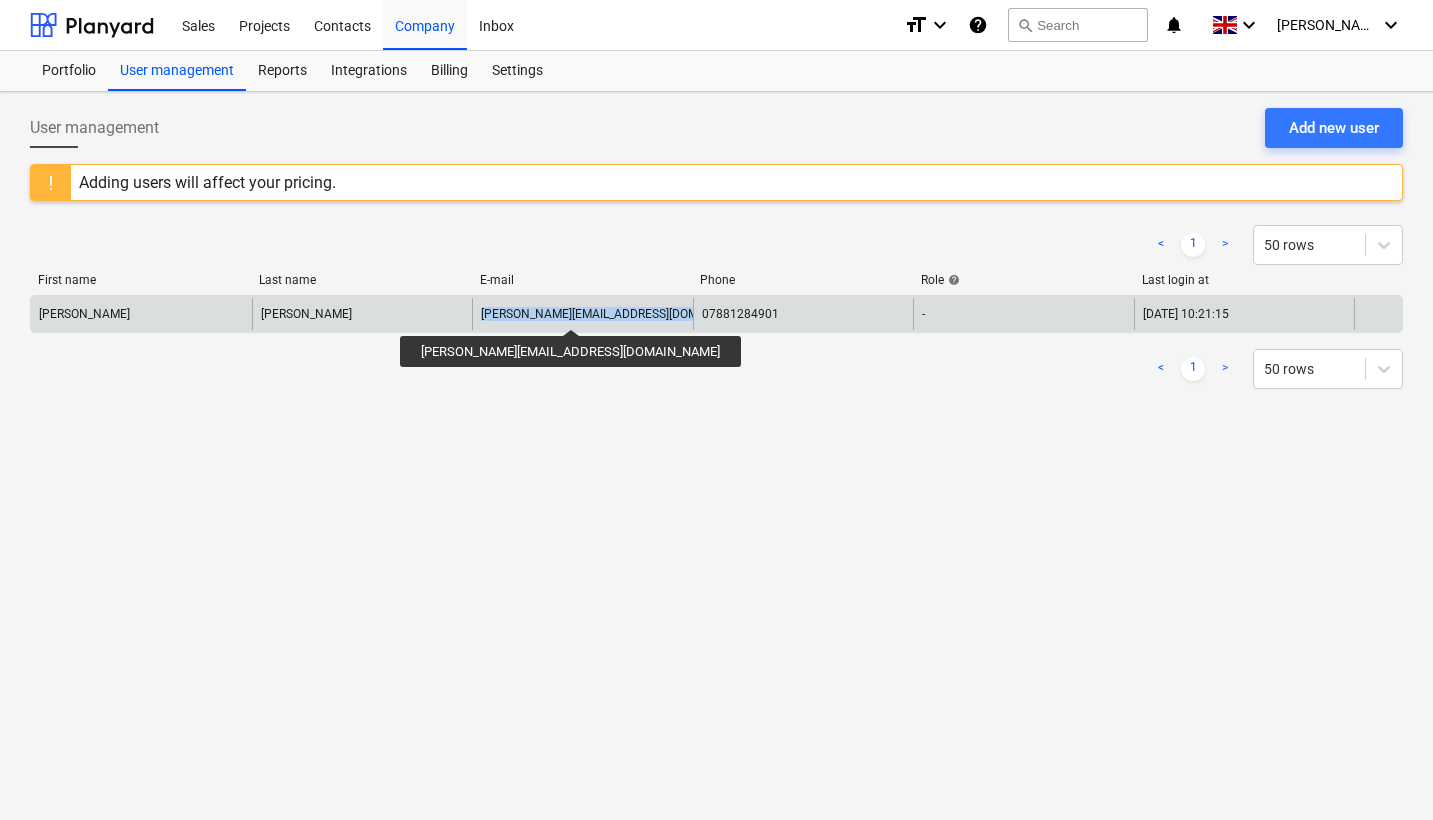 drag, startPoint x: 624, startPoint y: 317, endPoint x: 487, endPoint y: 311, distance: 137.13132 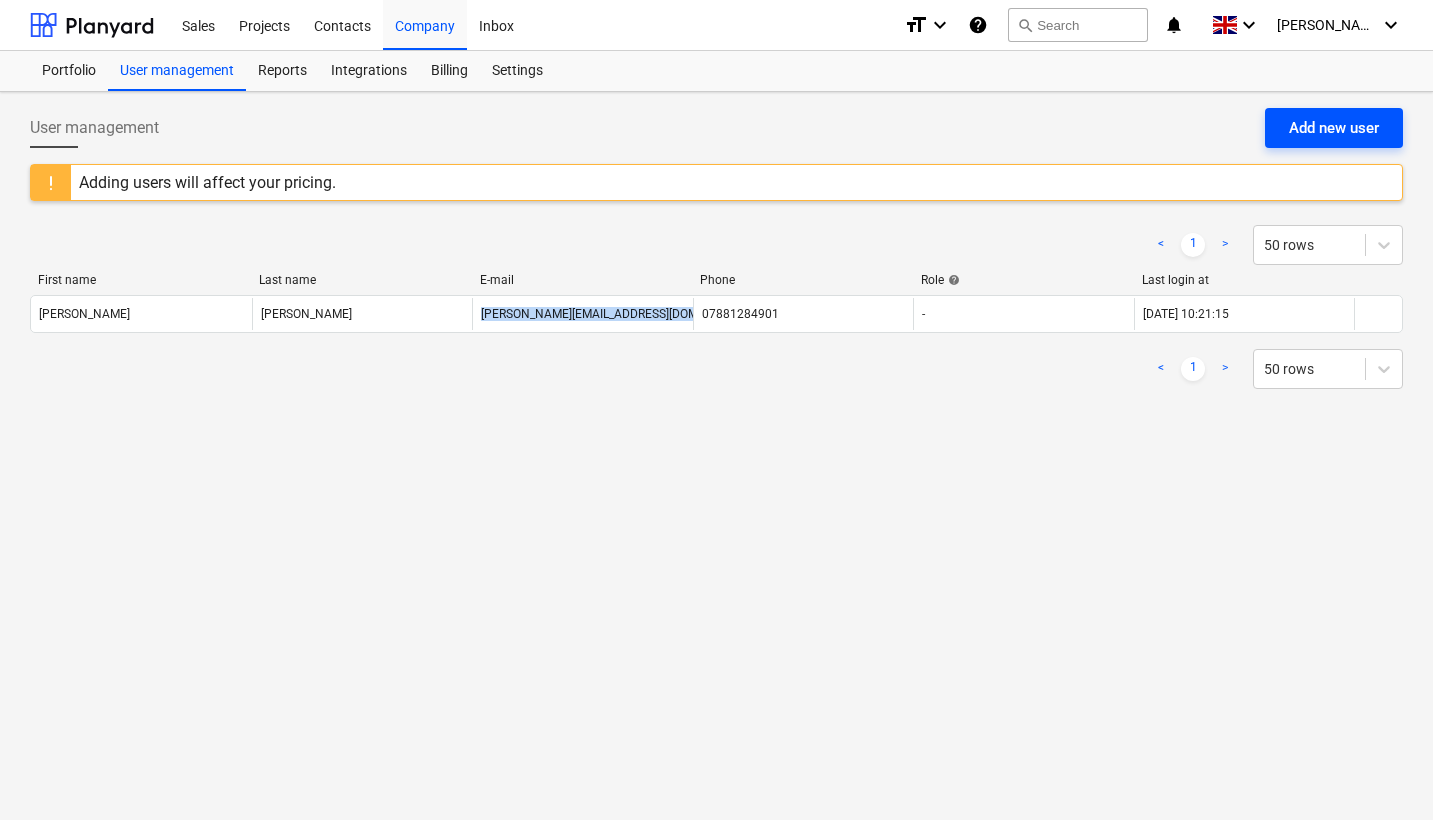 click on "Add new user" at bounding box center (1334, 128) 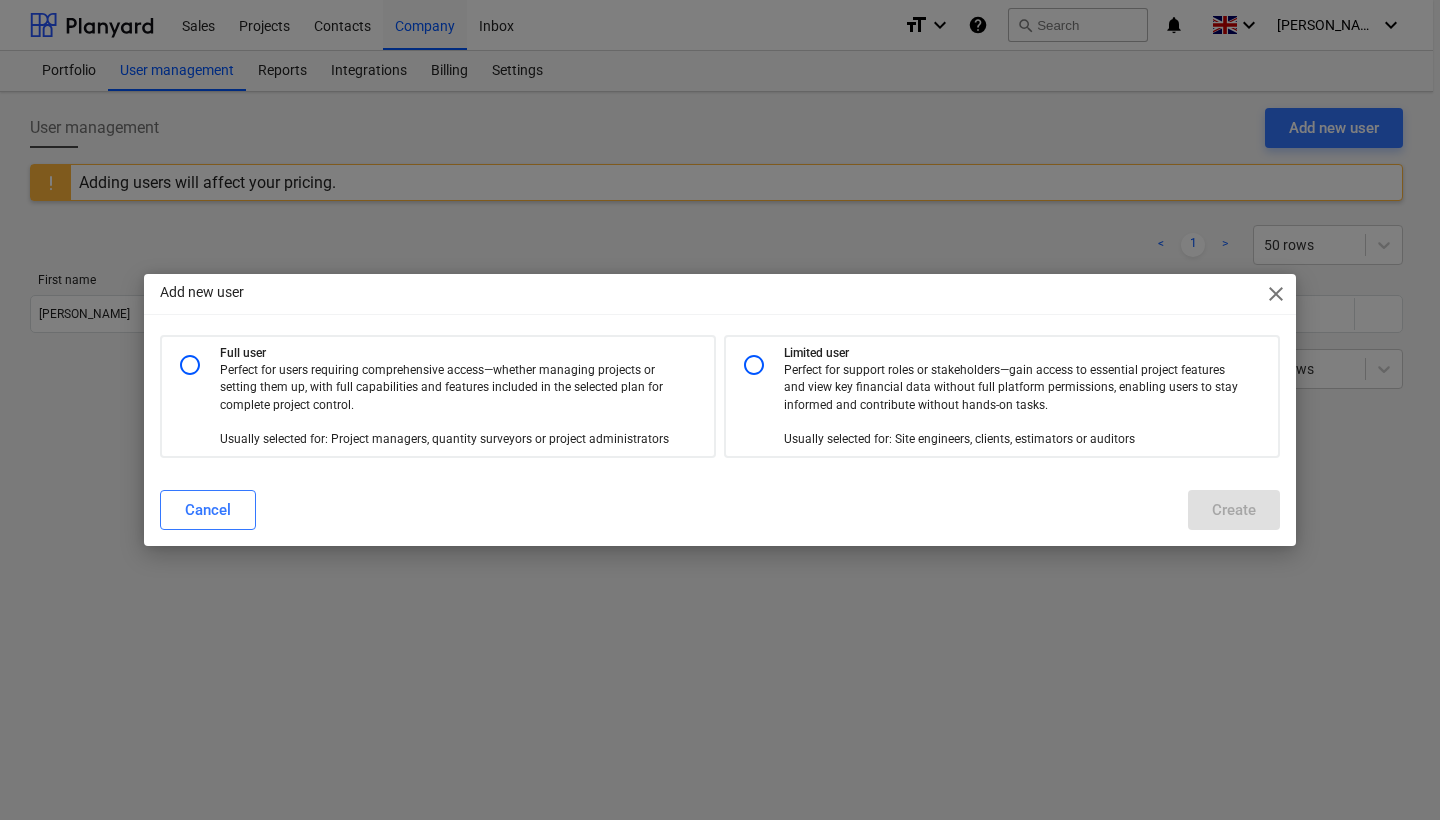 click on "close" at bounding box center (1276, 294) 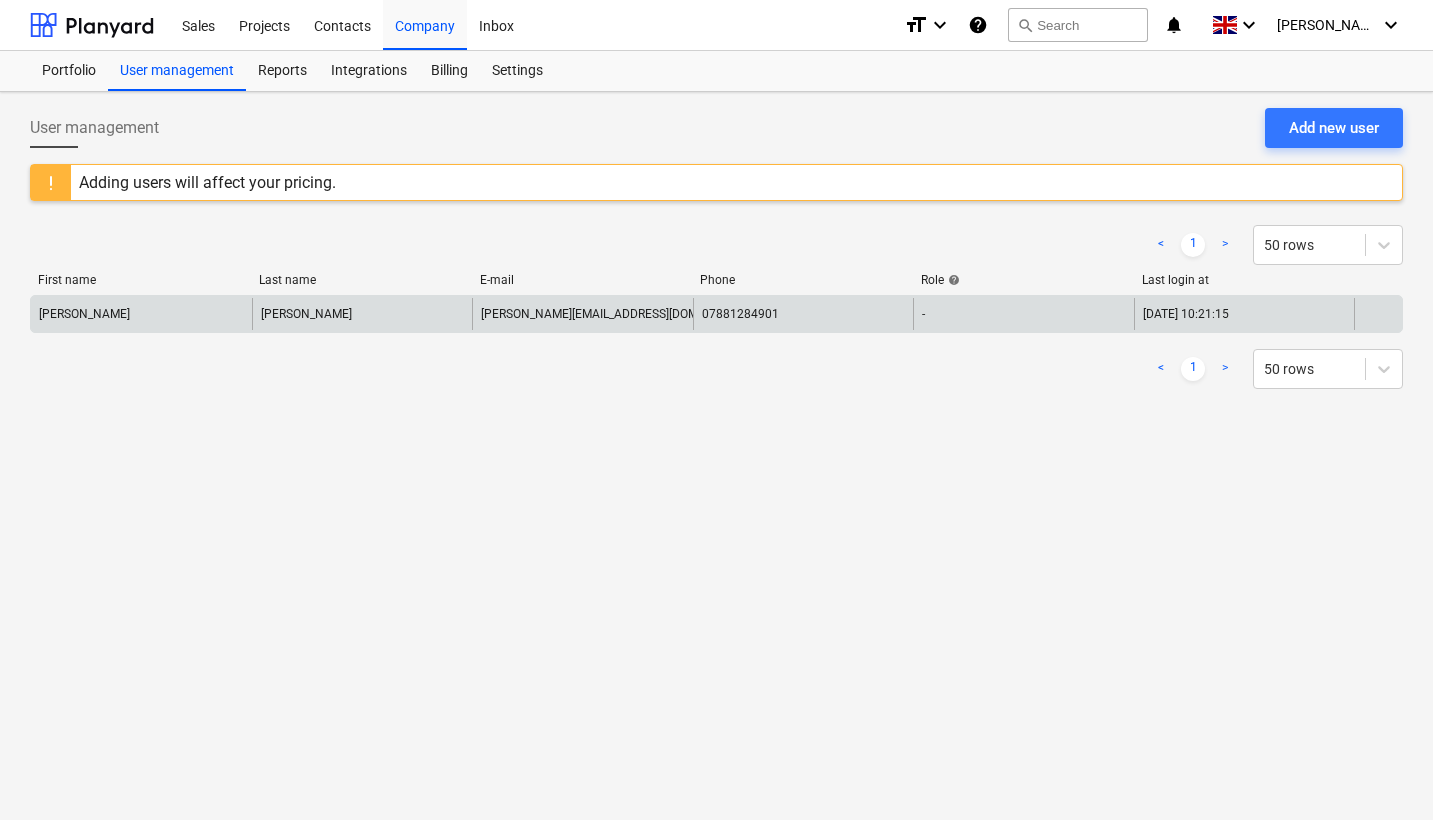 click on "16.07.2025 10:21:15" at bounding box center (1244, 314) 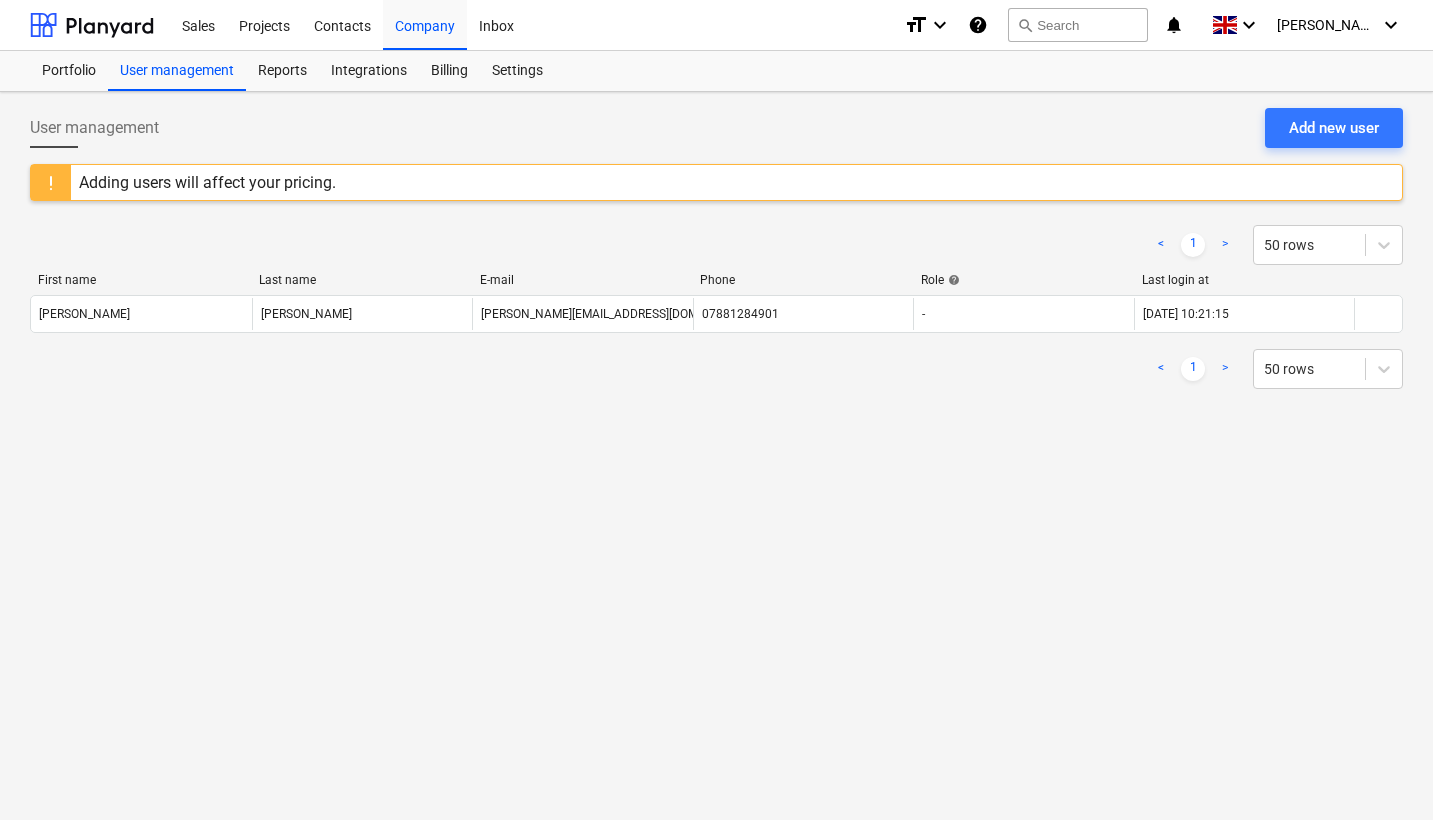 scroll, scrollTop: 0, scrollLeft: 0, axis: both 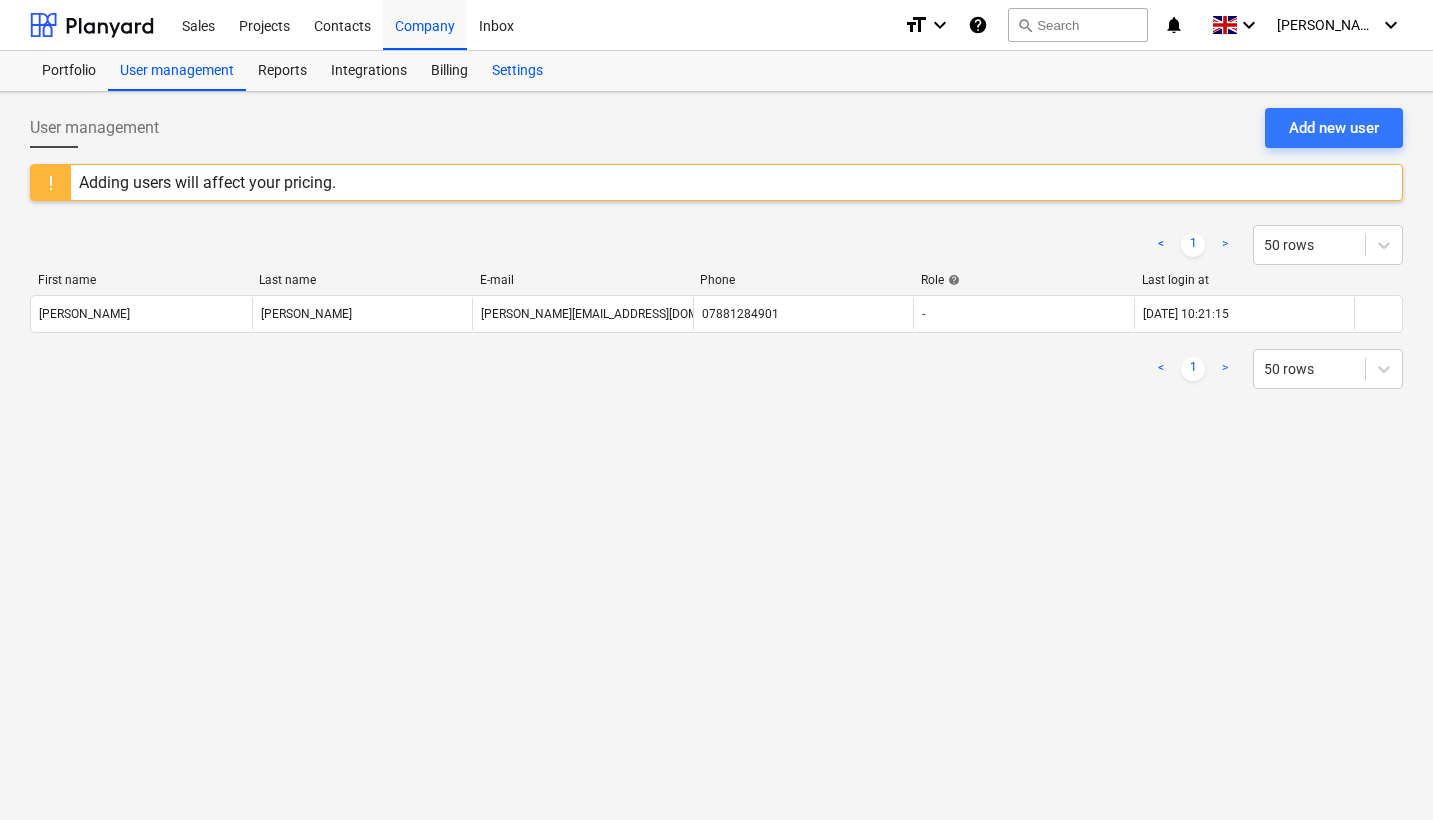 click on "Settings" at bounding box center (517, 71) 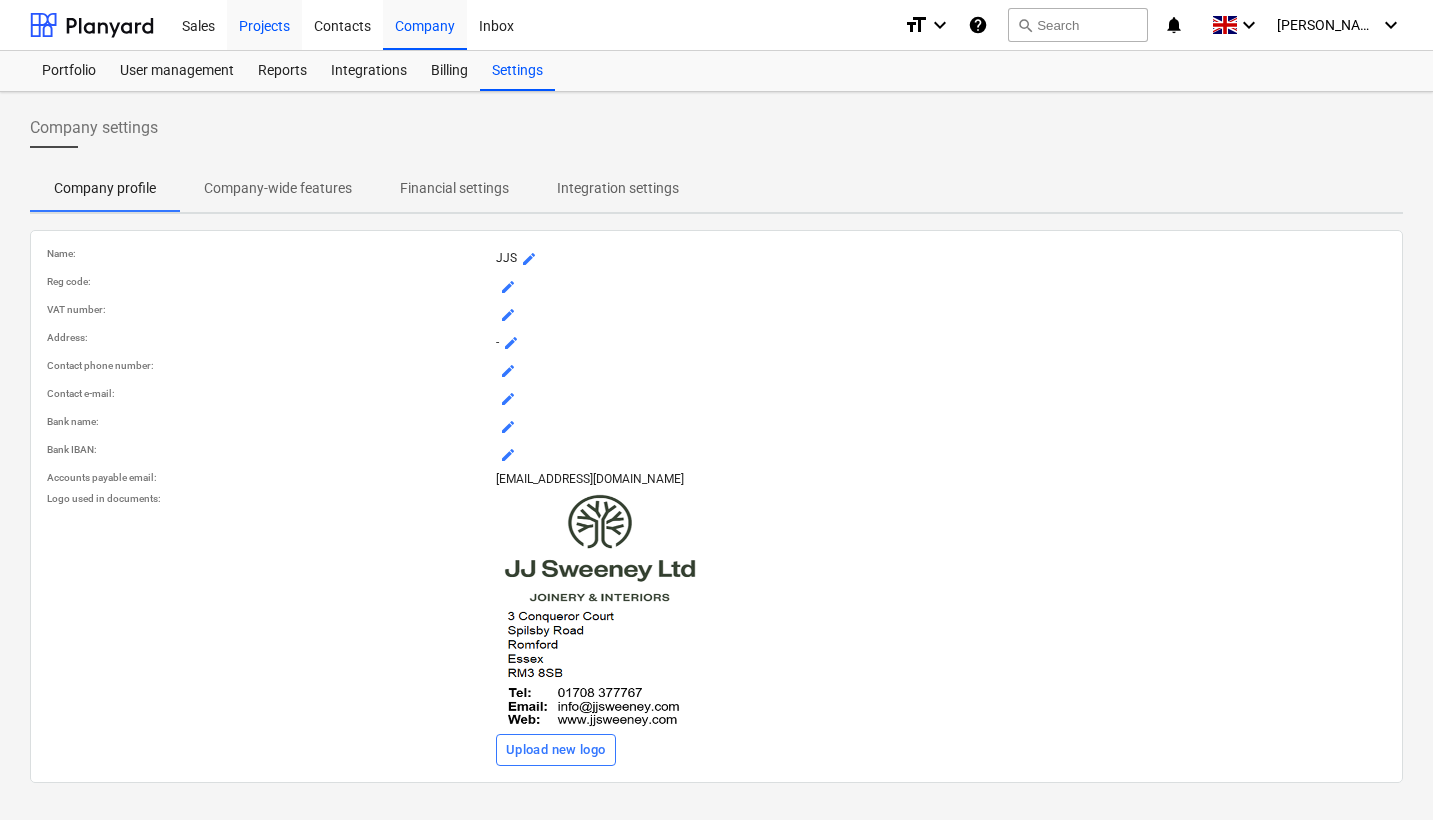 click on "Projects" at bounding box center (264, 24) 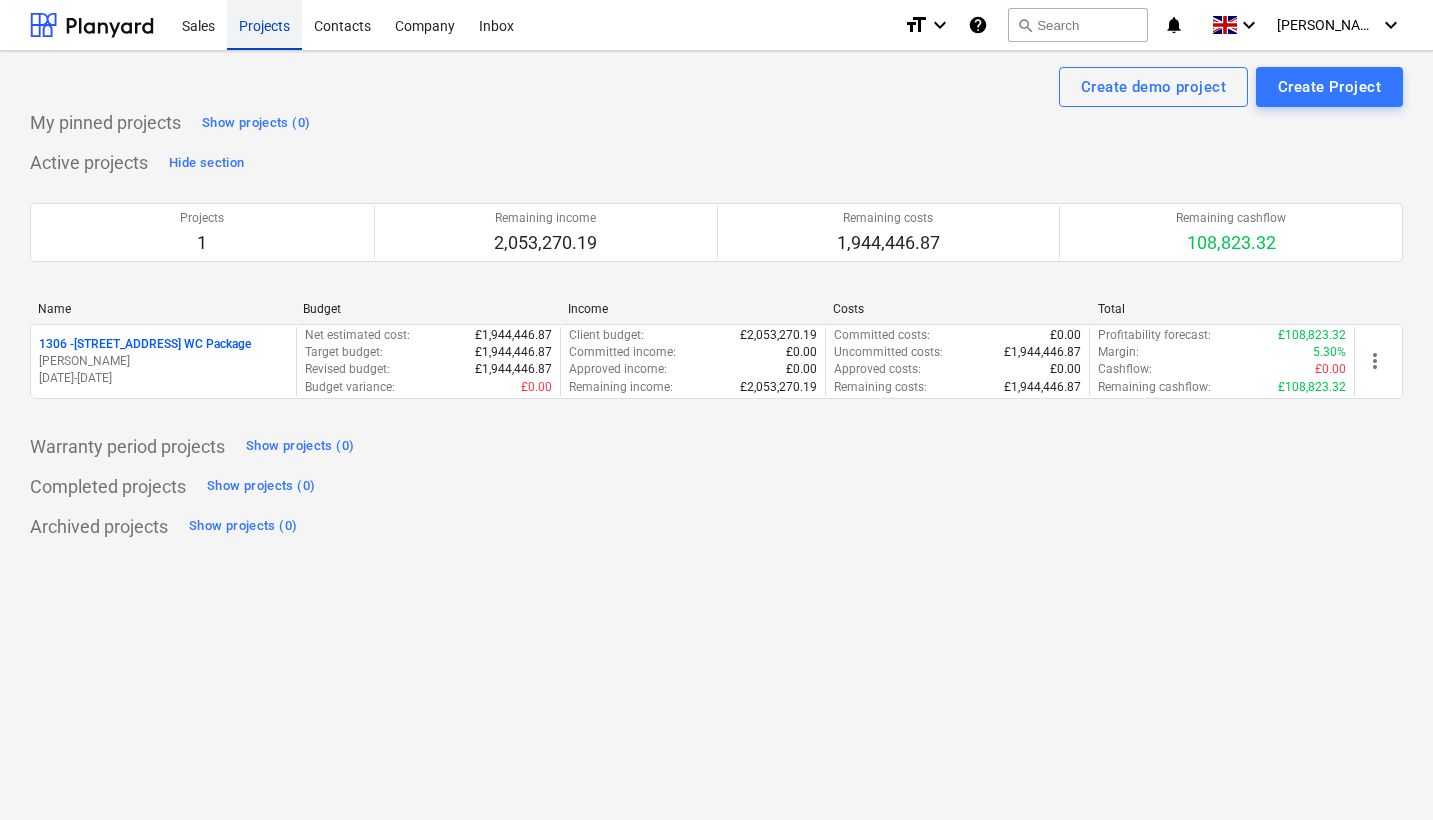 scroll, scrollTop: 1, scrollLeft: 0, axis: vertical 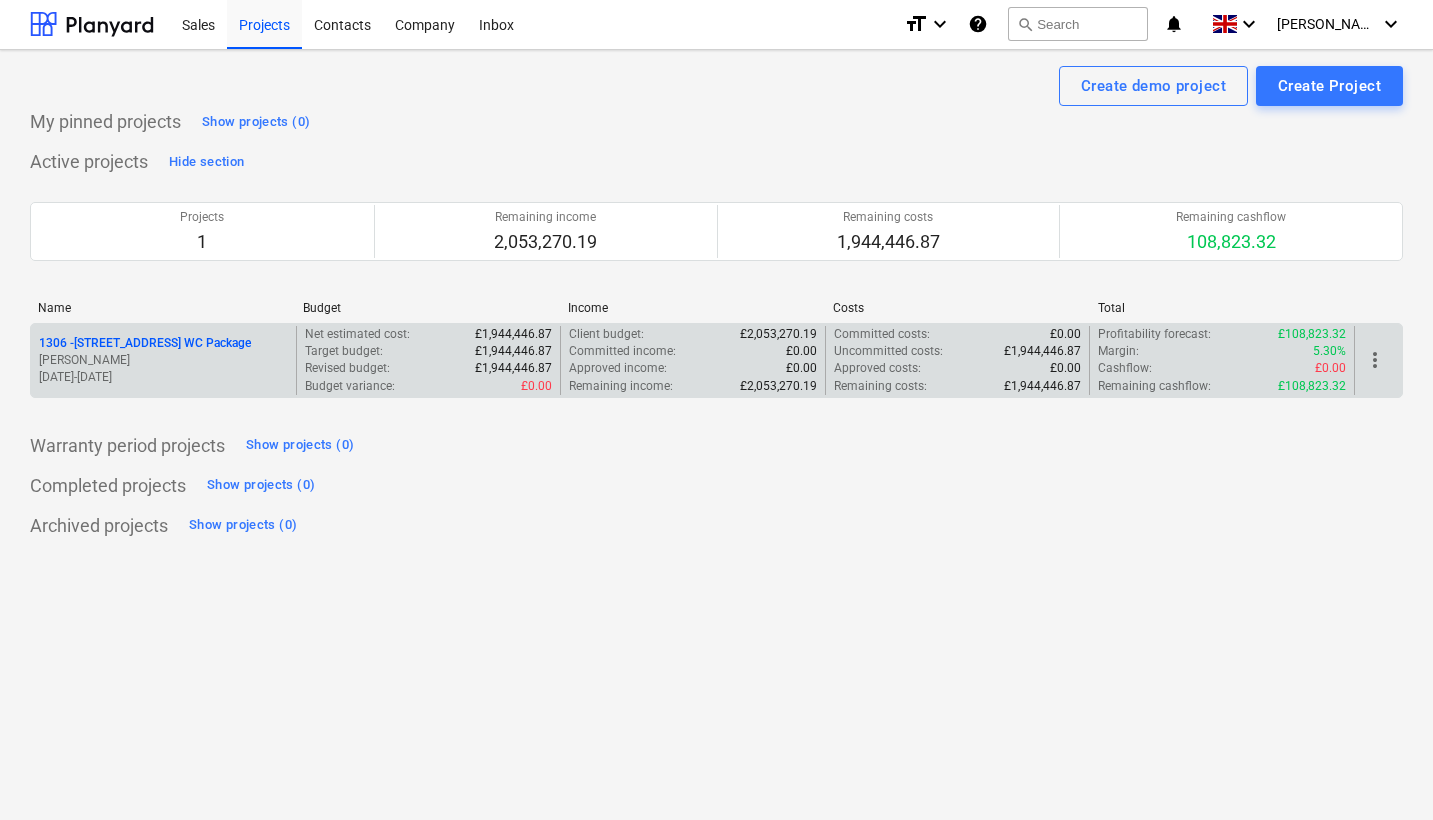 click on "1306 -  [STREET_ADDRESS] WC Package" at bounding box center [145, 343] 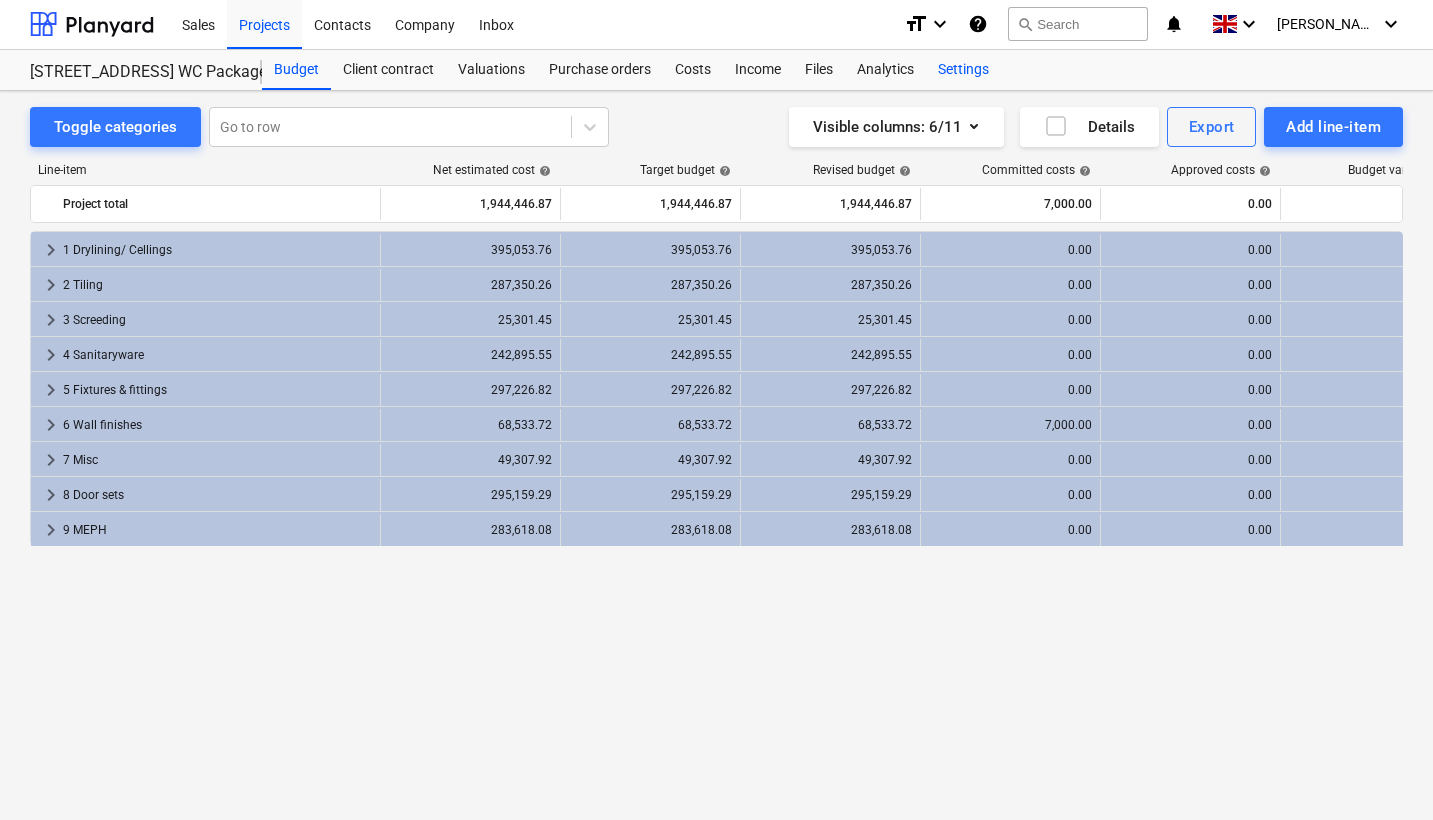 click on "Settings" at bounding box center (963, 70) 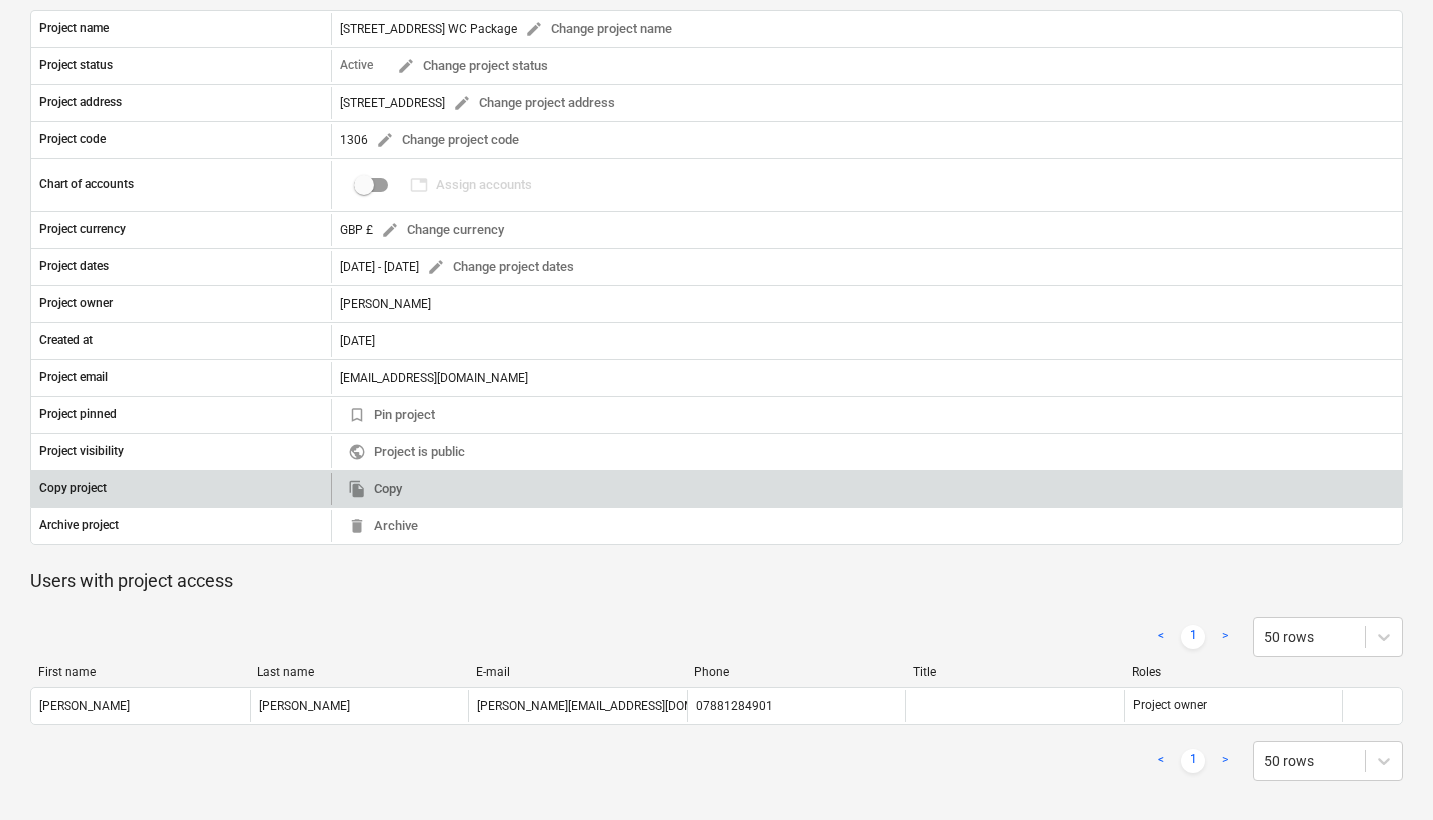 scroll, scrollTop: 201, scrollLeft: 0, axis: vertical 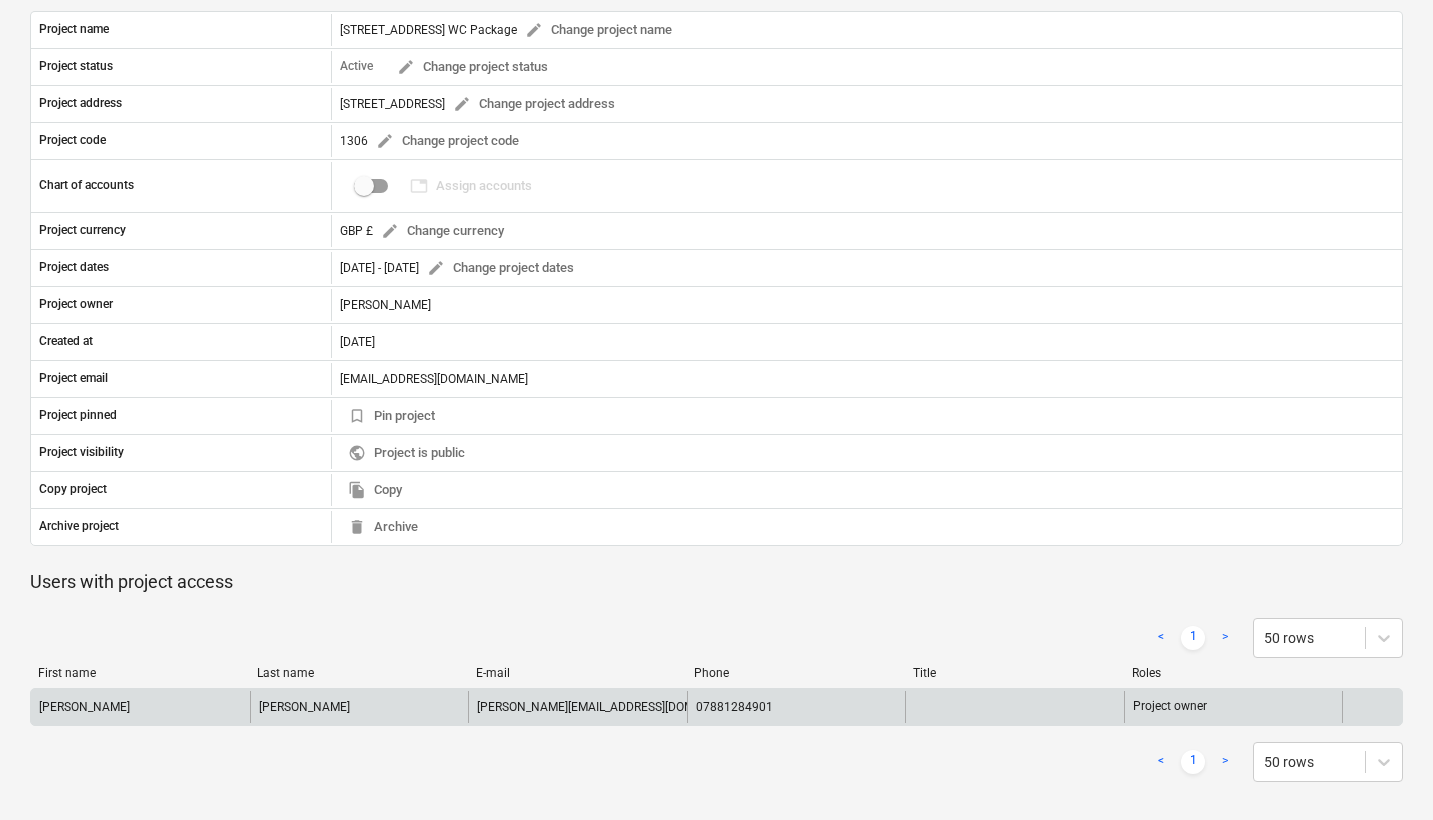 click at bounding box center (1372, 707) 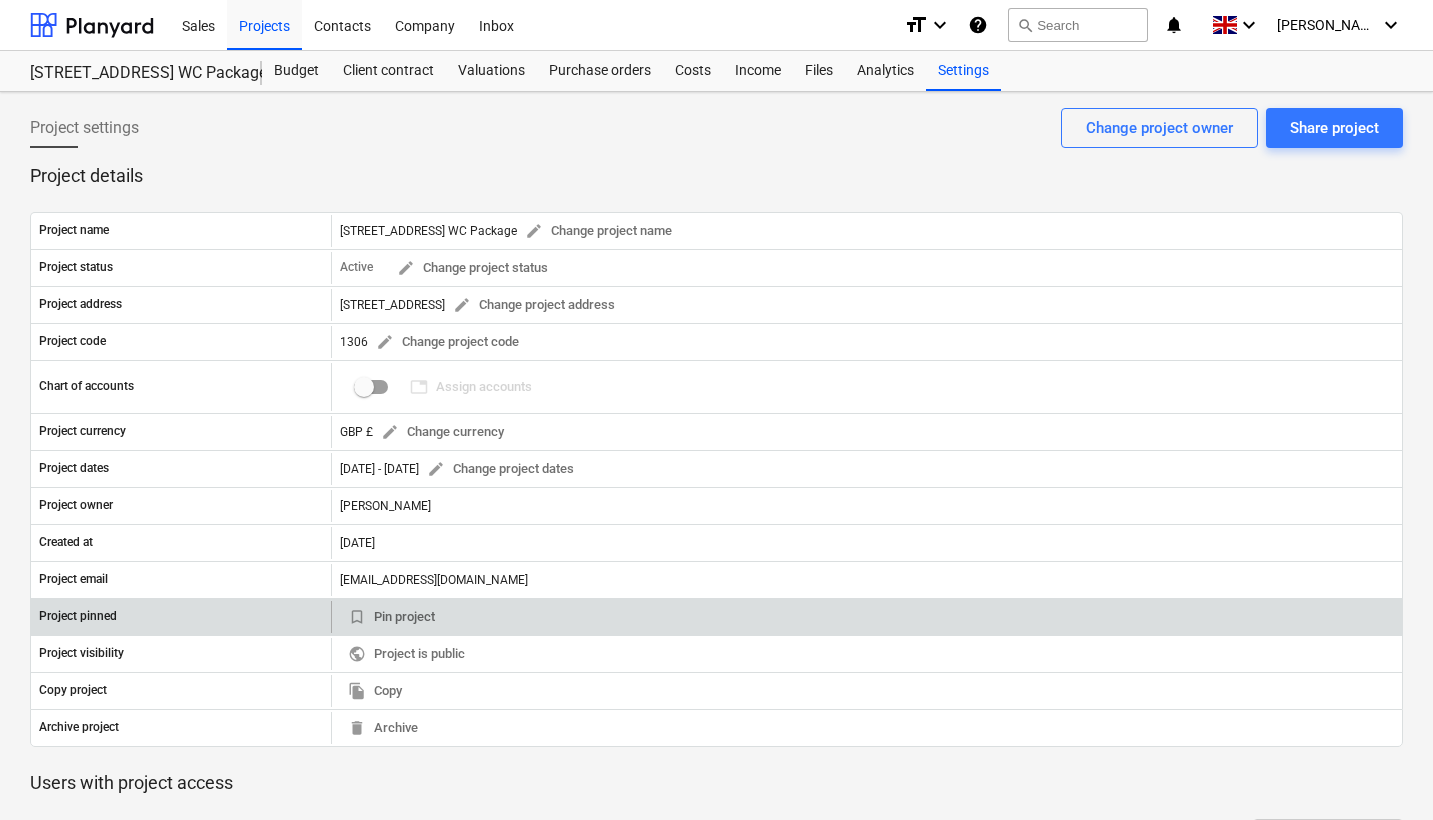 scroll, scrollTop: 0, scrollLeft: 0, axis: both 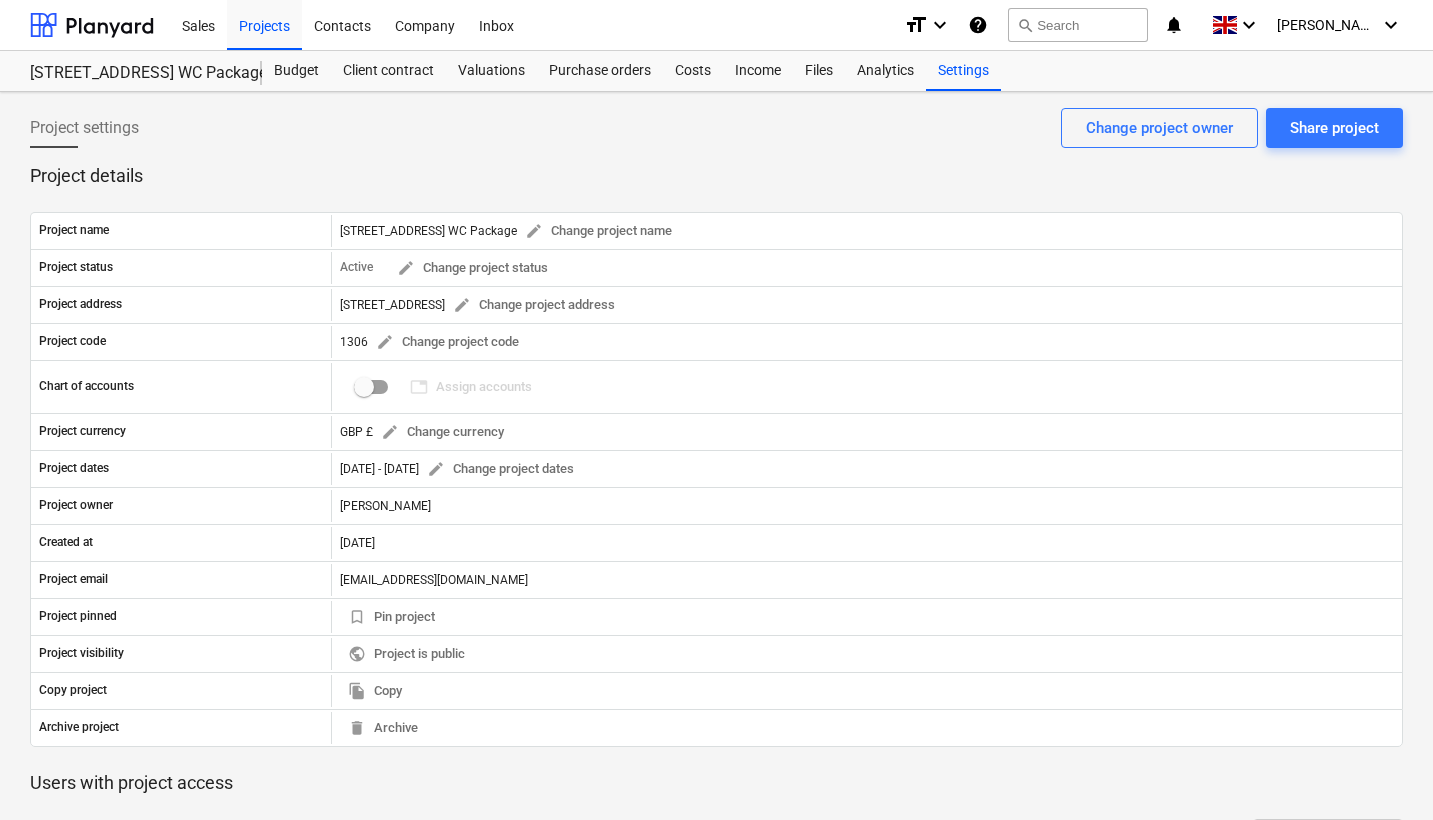 click on "Successfully imported line-items" at bounding box center (1153, 21) 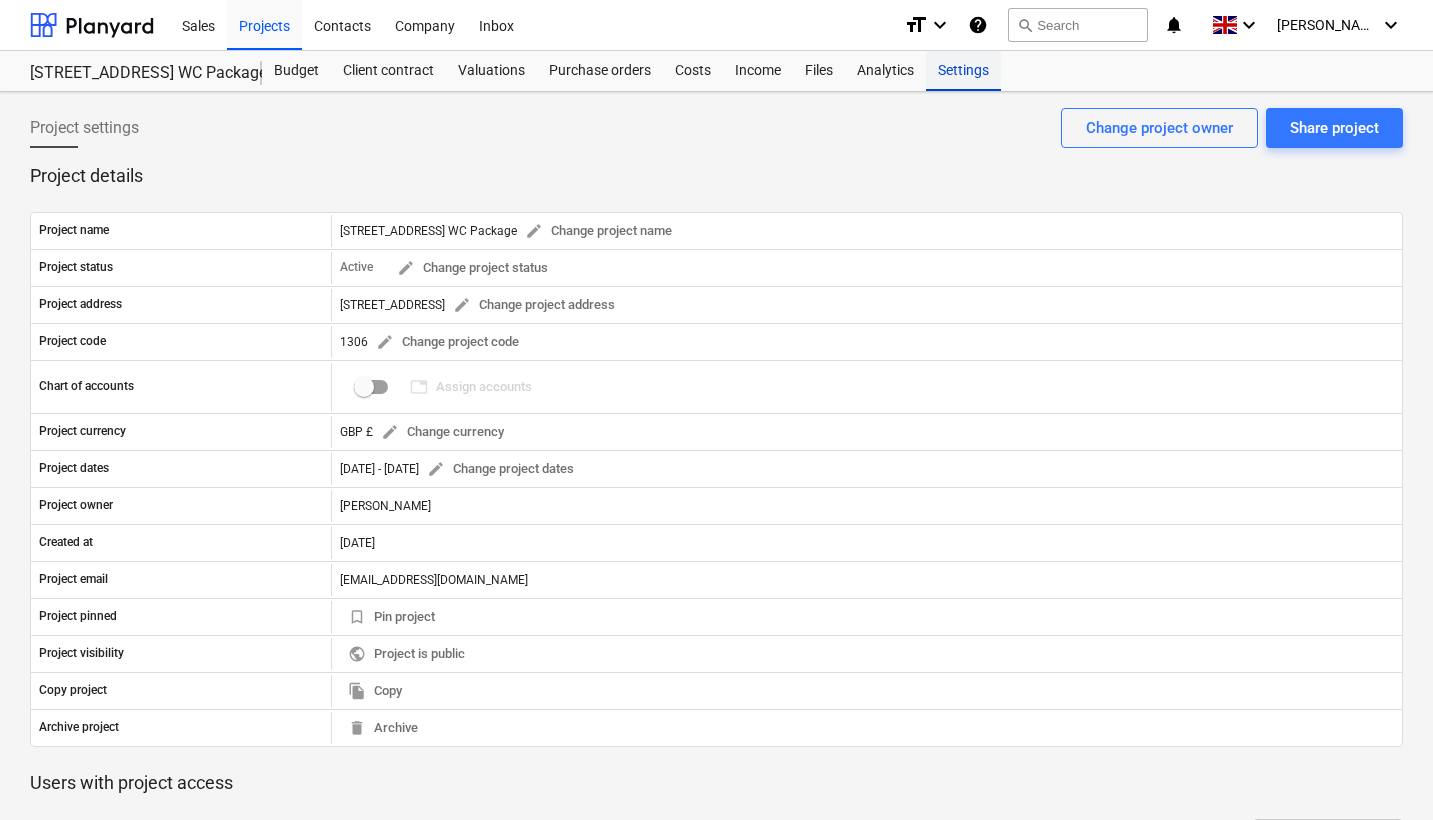 click on "Settings" at bounding box center (963, 71) 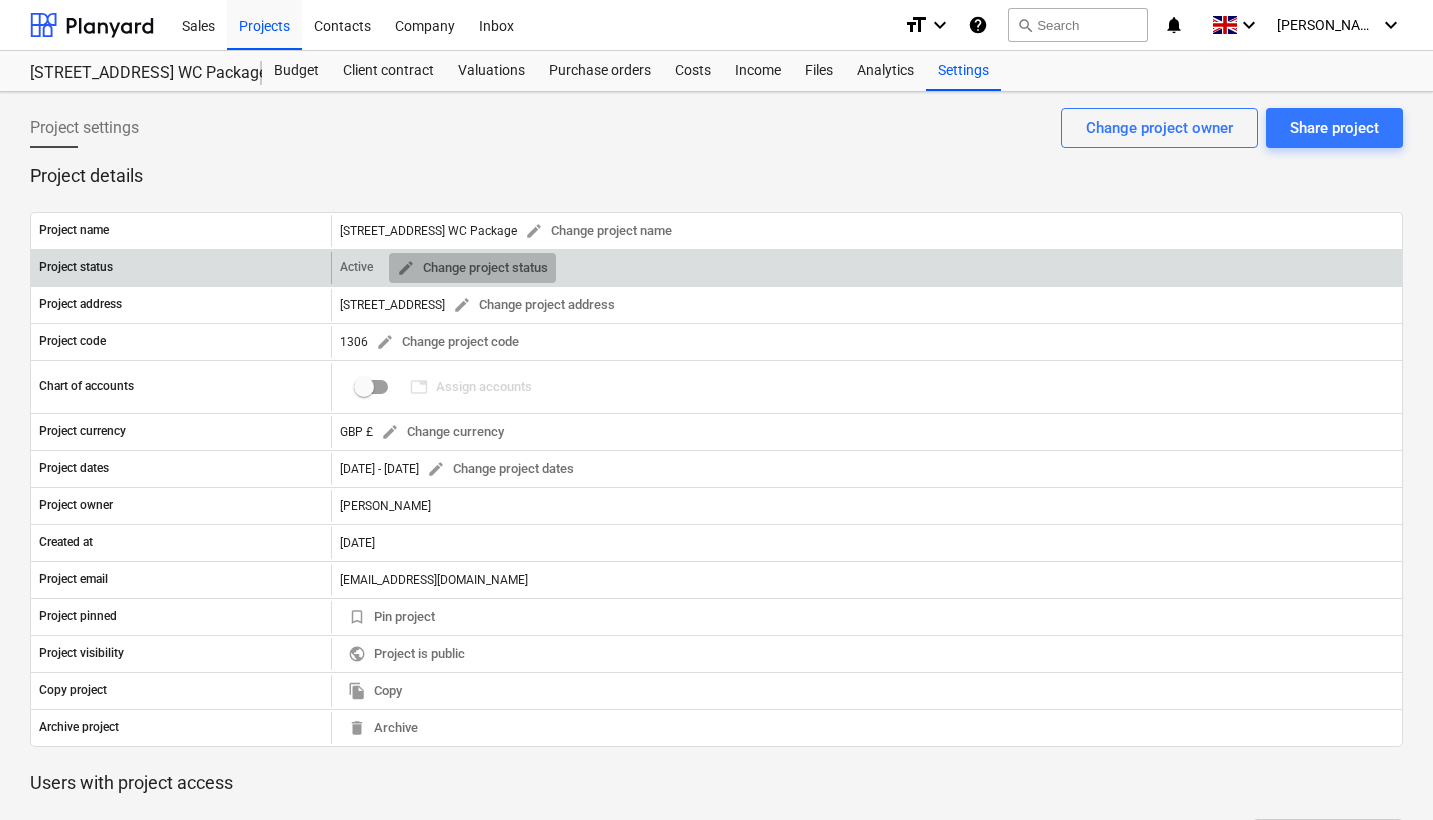 click on "edit" at bounding box center (406, 268) 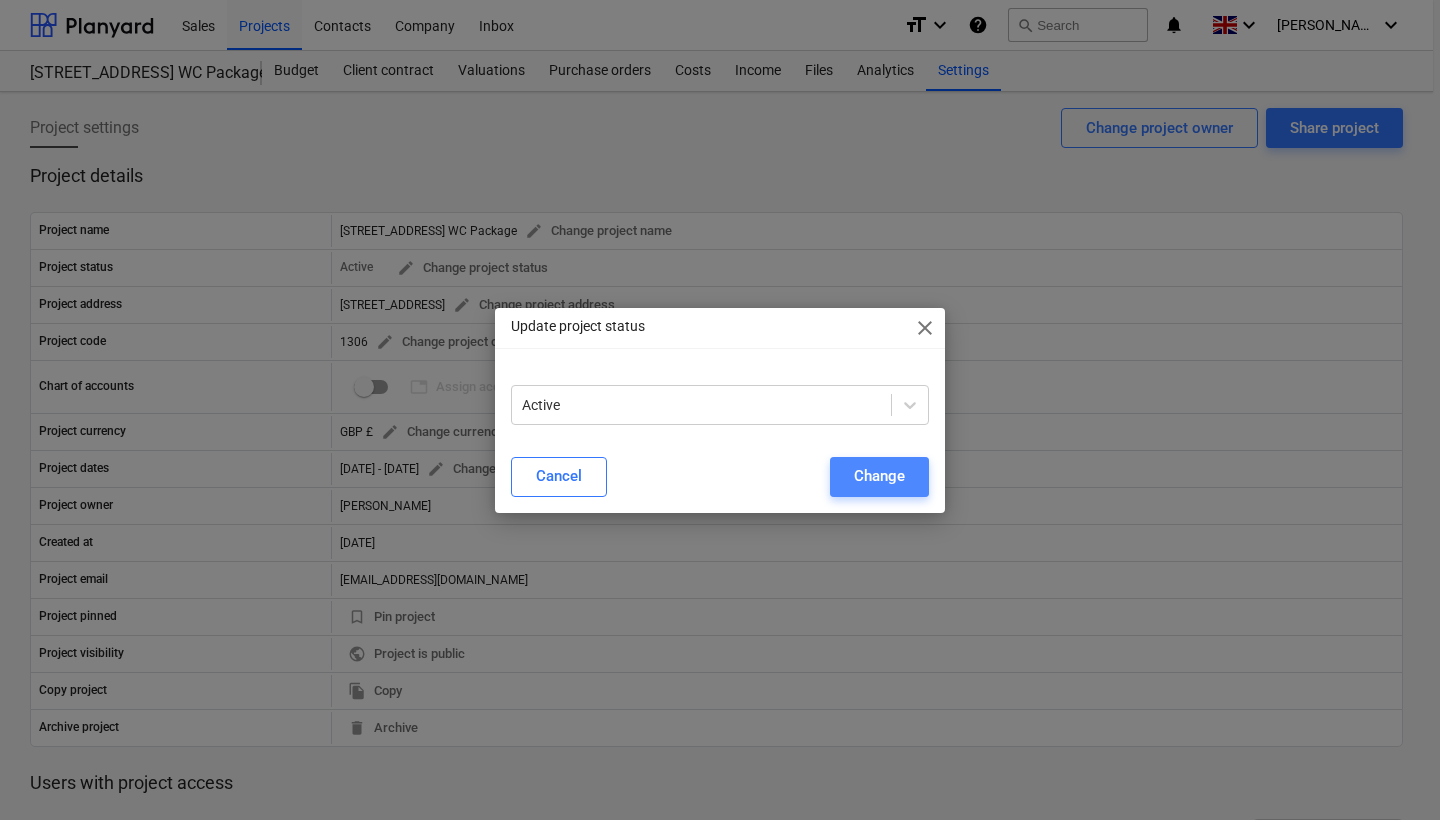 click on "Change" at bounding box center [879, 476] 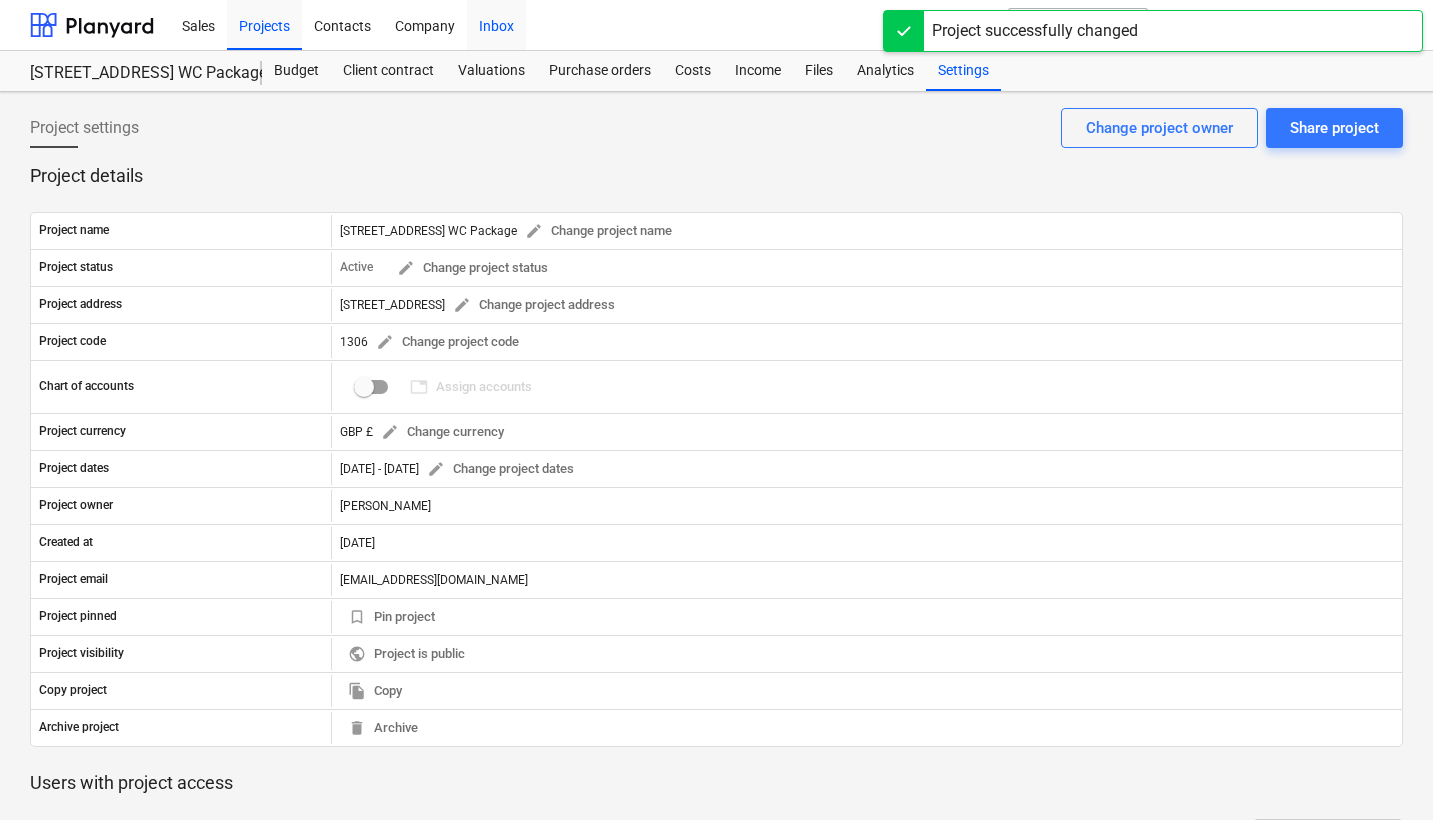 click on "Inbox" at bounding box center [496, 24] 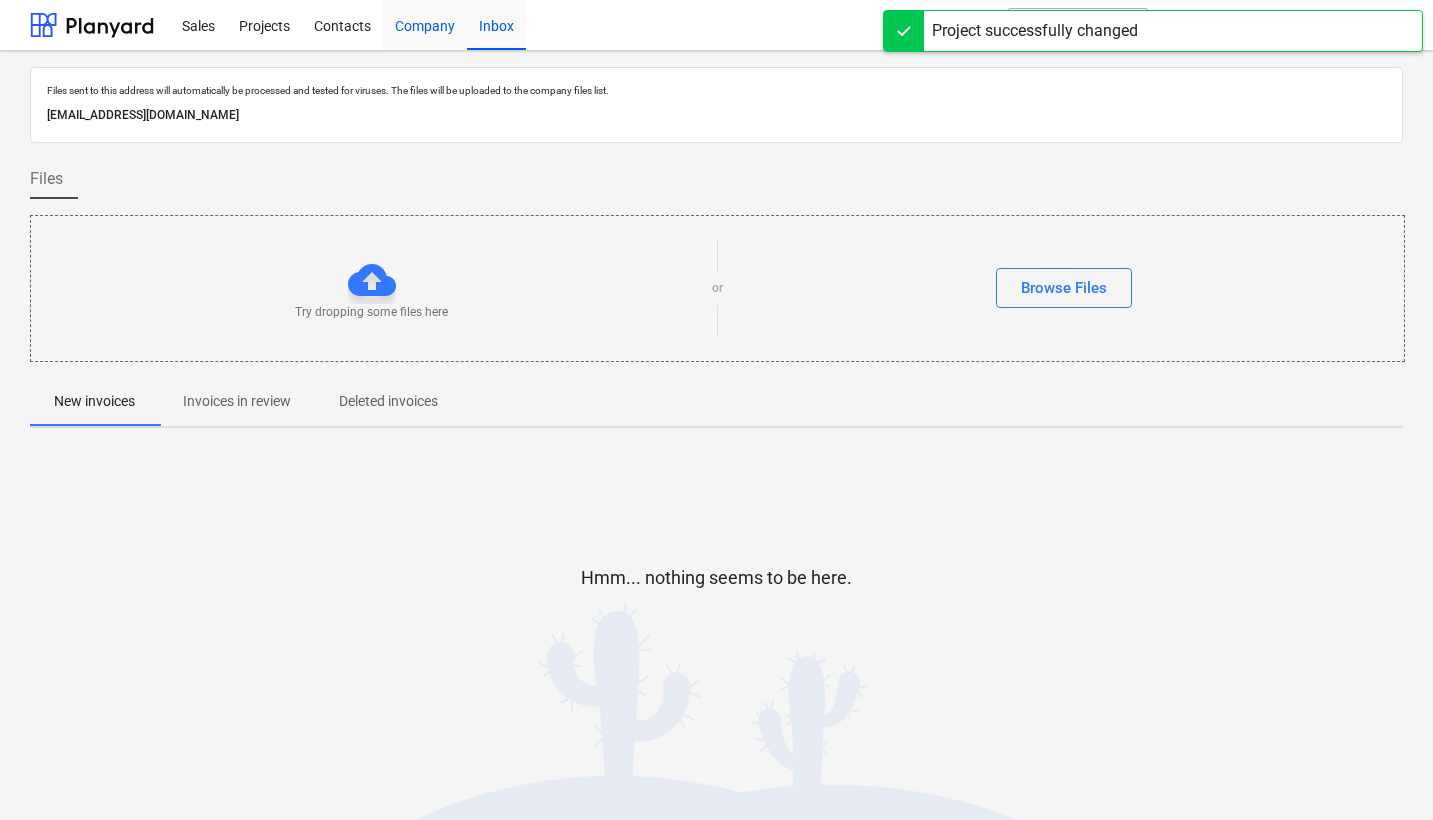 click on "Company" at bounding box center [425, 24] 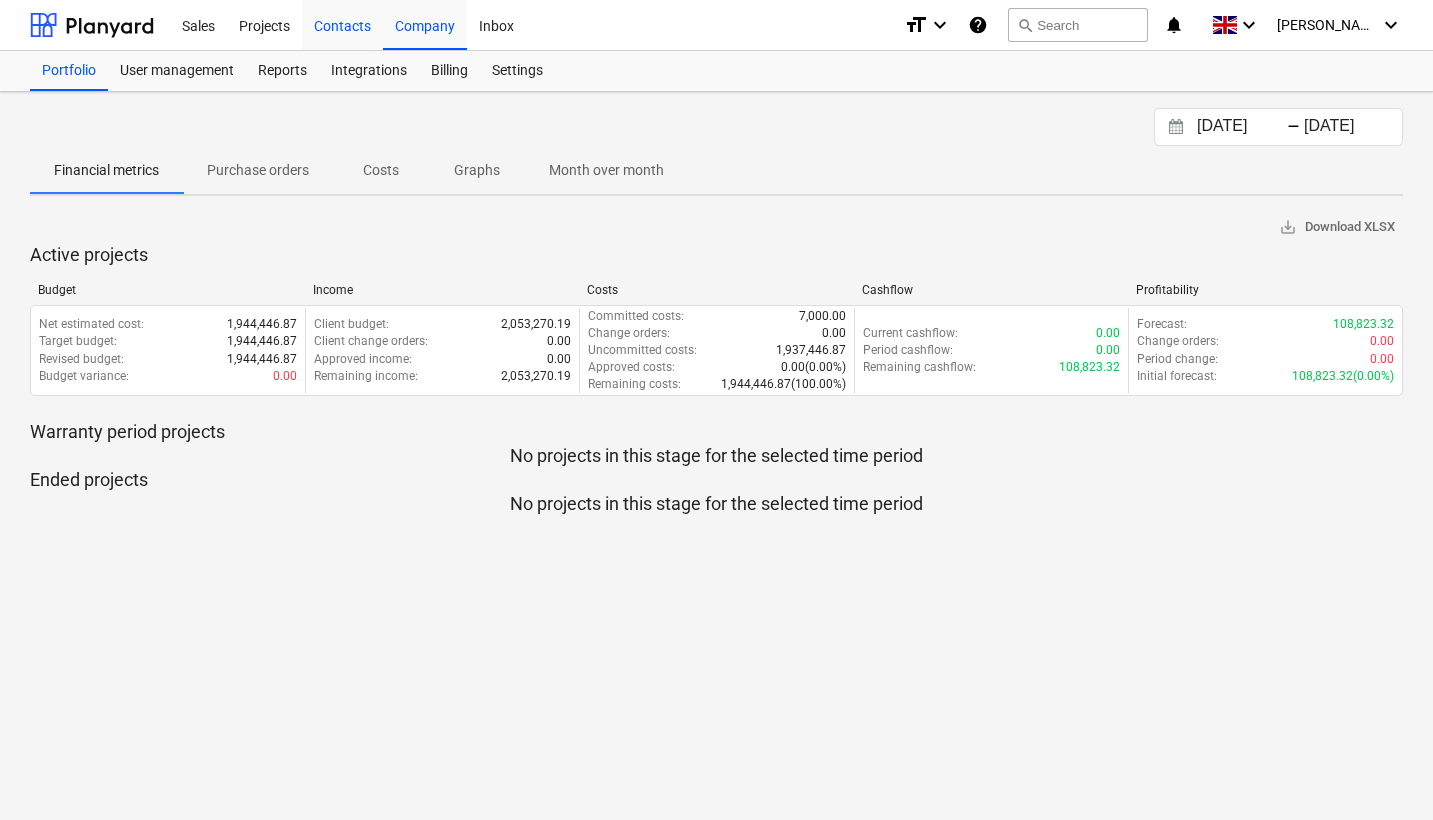 click on "Contacts" at bounding box center [342, 24] 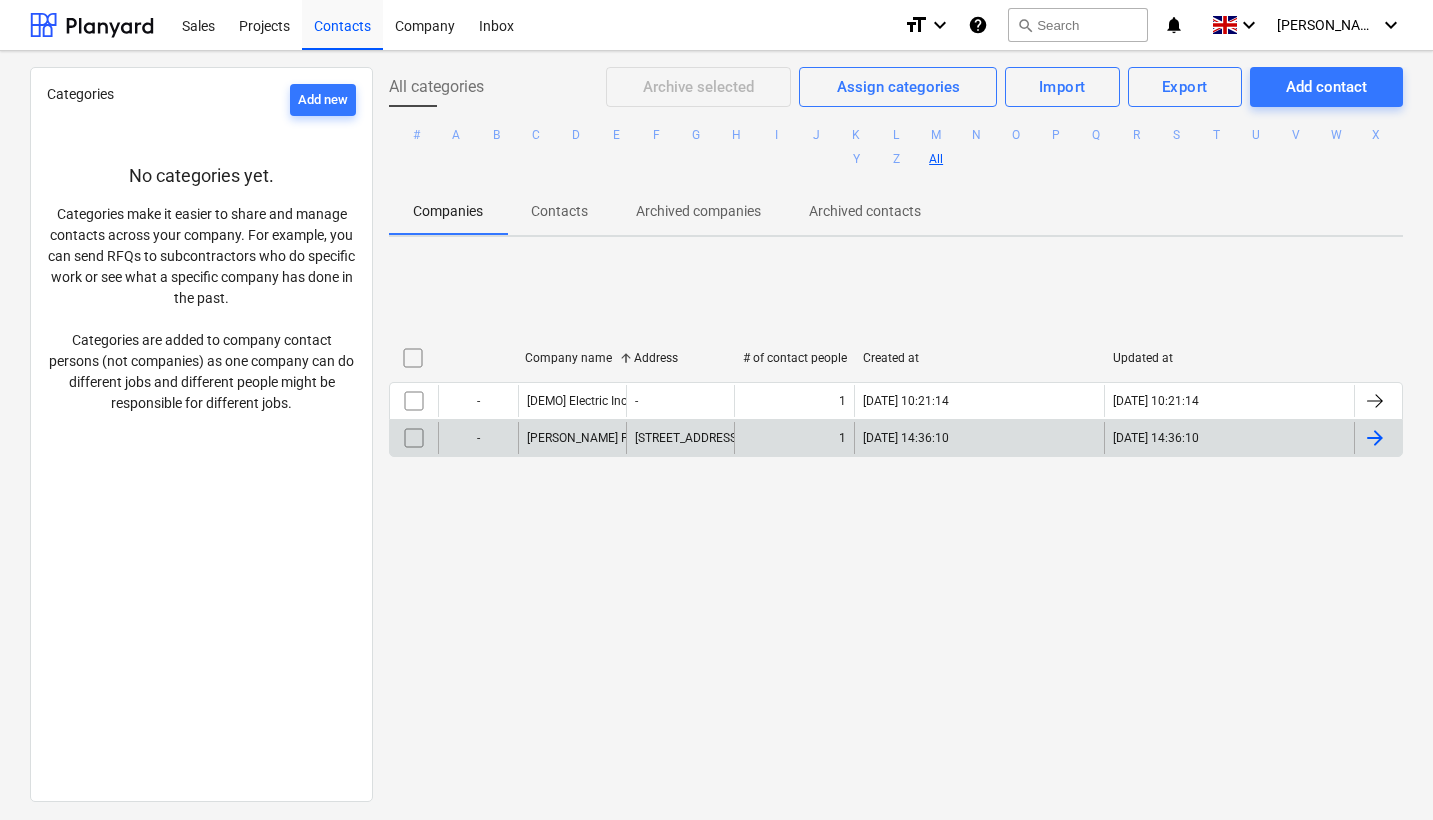 scroll, scrollTop: 0, scrollLeft: 0, axis: both 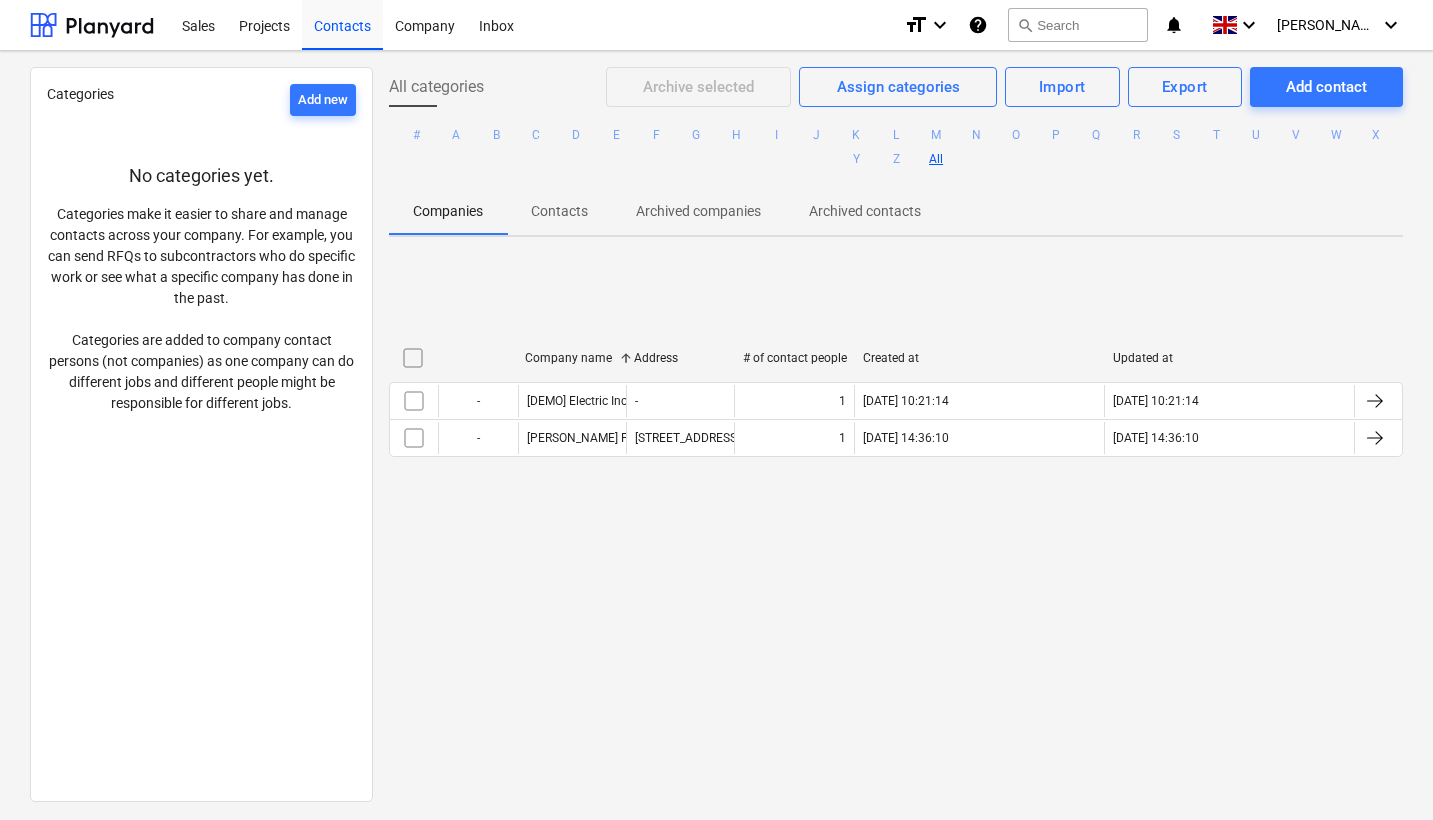 click on "Company name Address # of contact people Created at Updated at - [DEMO] Electric Inc. - 1 16.07.2025 10:21:14 16.07.2025 10:21:14 - Baldwin Plastic Laminates  57-59 Tallon Road Hutton Shenfield Essex CM13 1TG 1 16.07.2025 14:36:10 16.07.2025 14:36:10 Please wait [DEMO] Electric Inc." at bounding box center [896, 403] 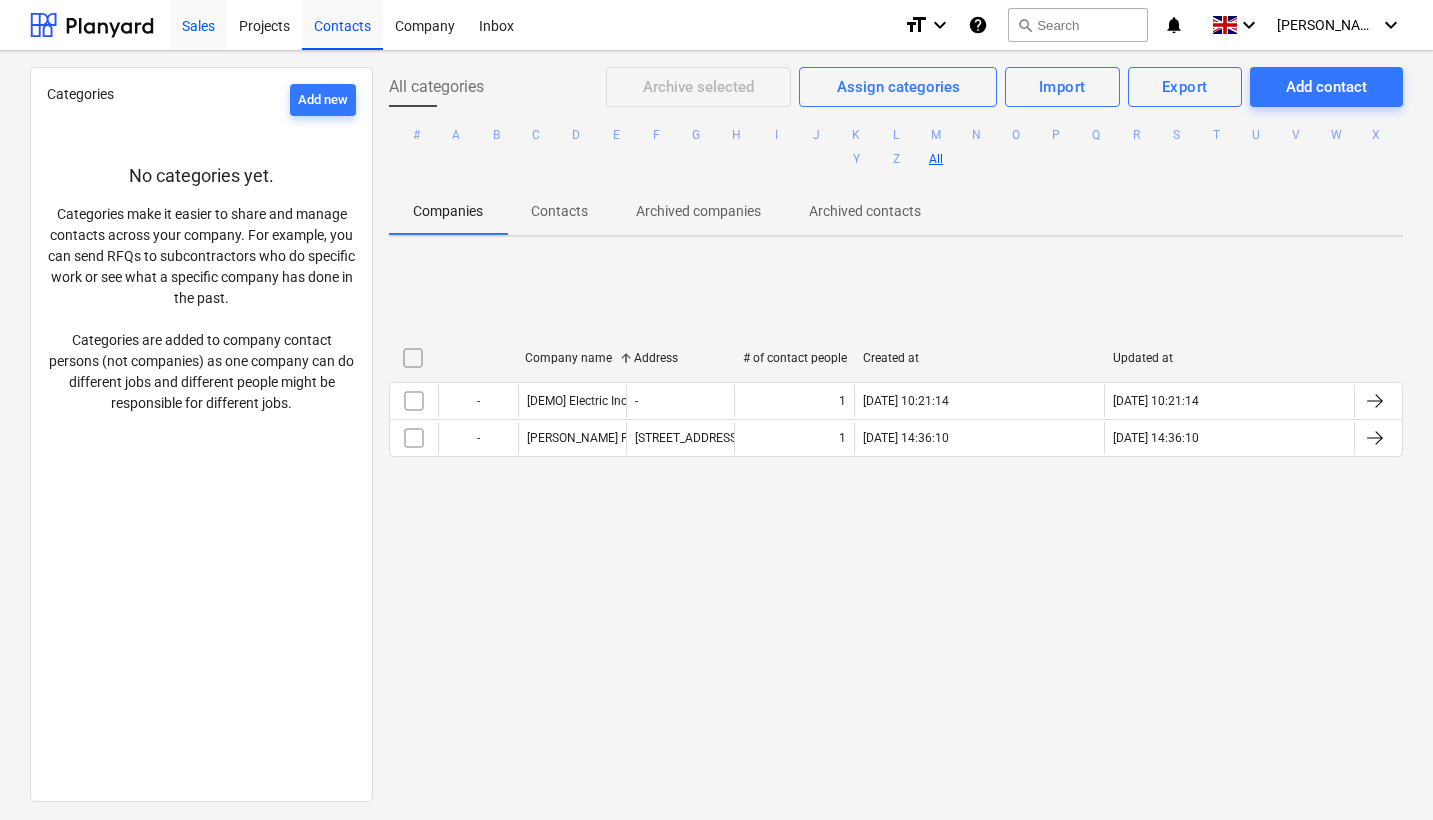 click on "Sales" at bounding box center [198, 24] 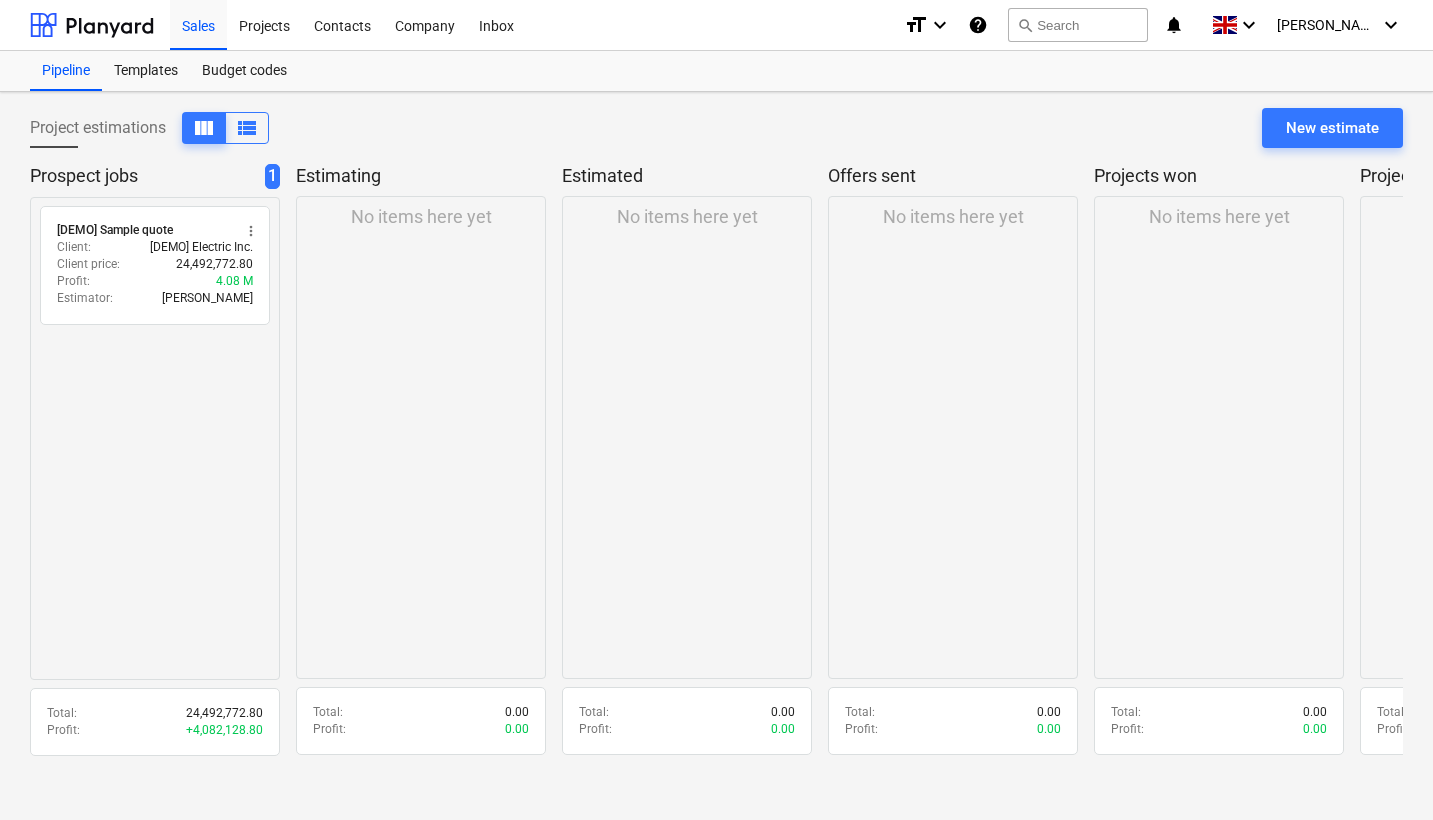 click on "Successfully imported line-items" at bounding box center [1153, 21] 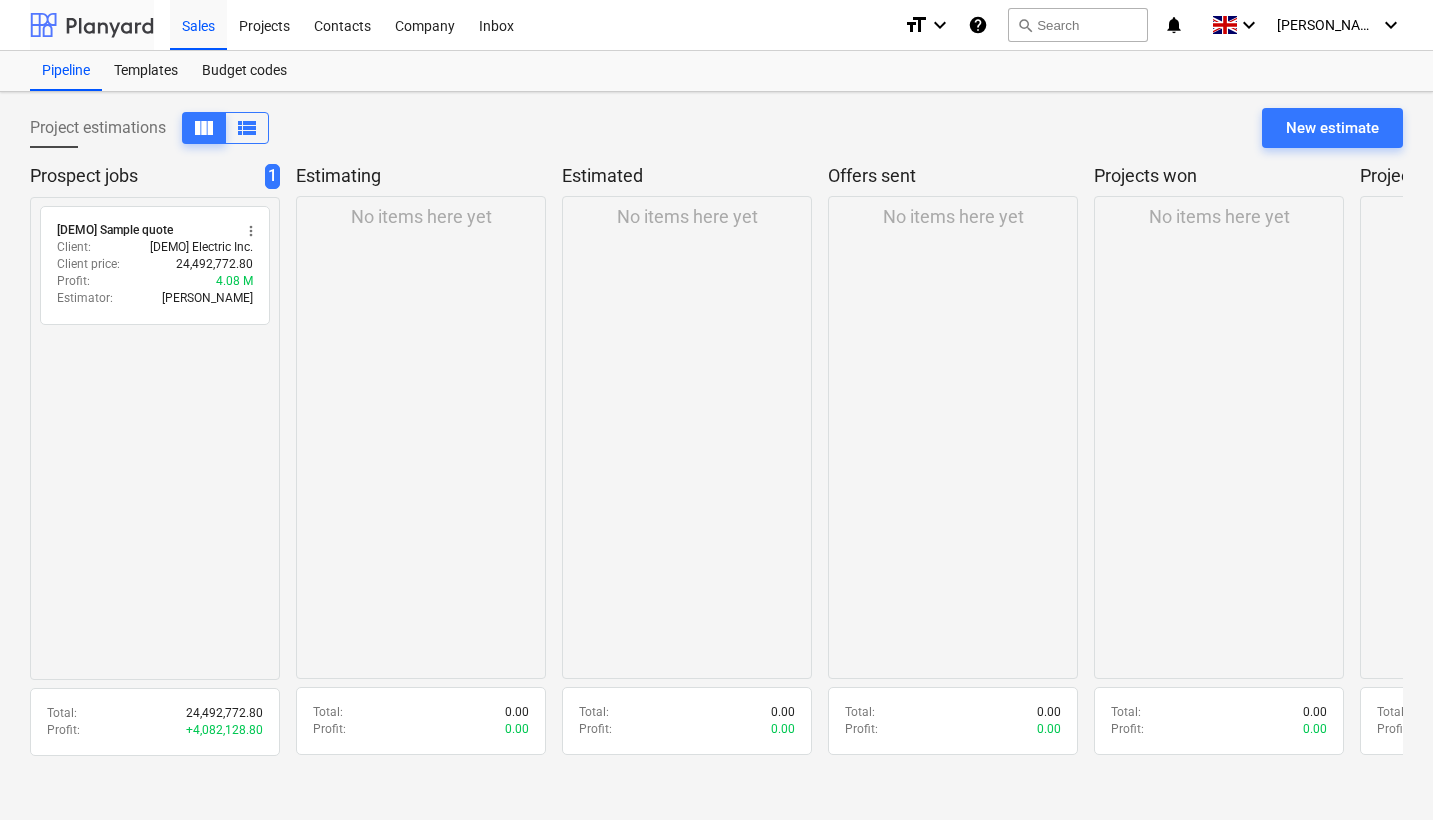 scroll, scrollTop: 0, scrollLeft: 0, axis: both 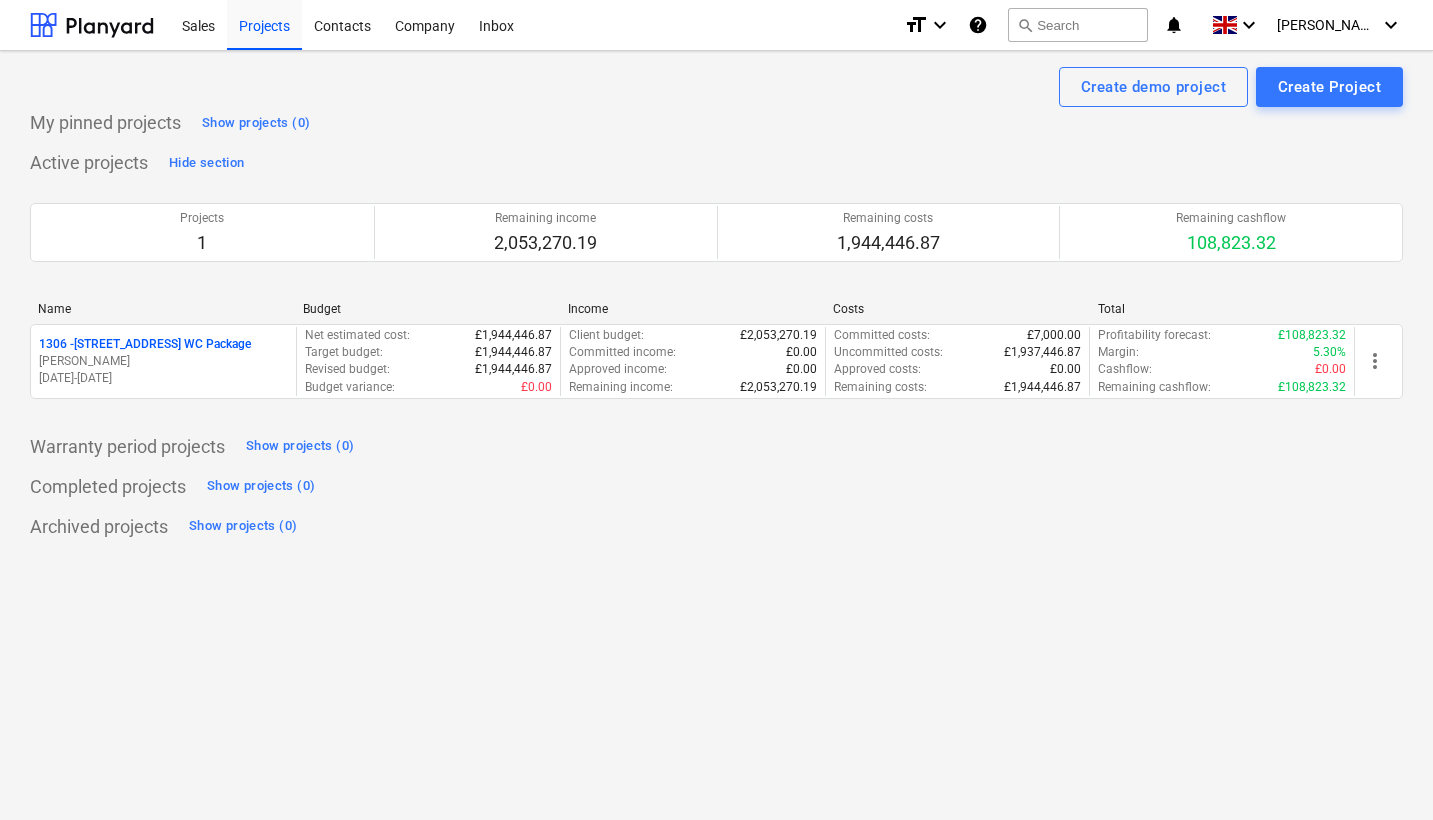 click on "Successfully imported line-items" at bounding box center (1153, 21) 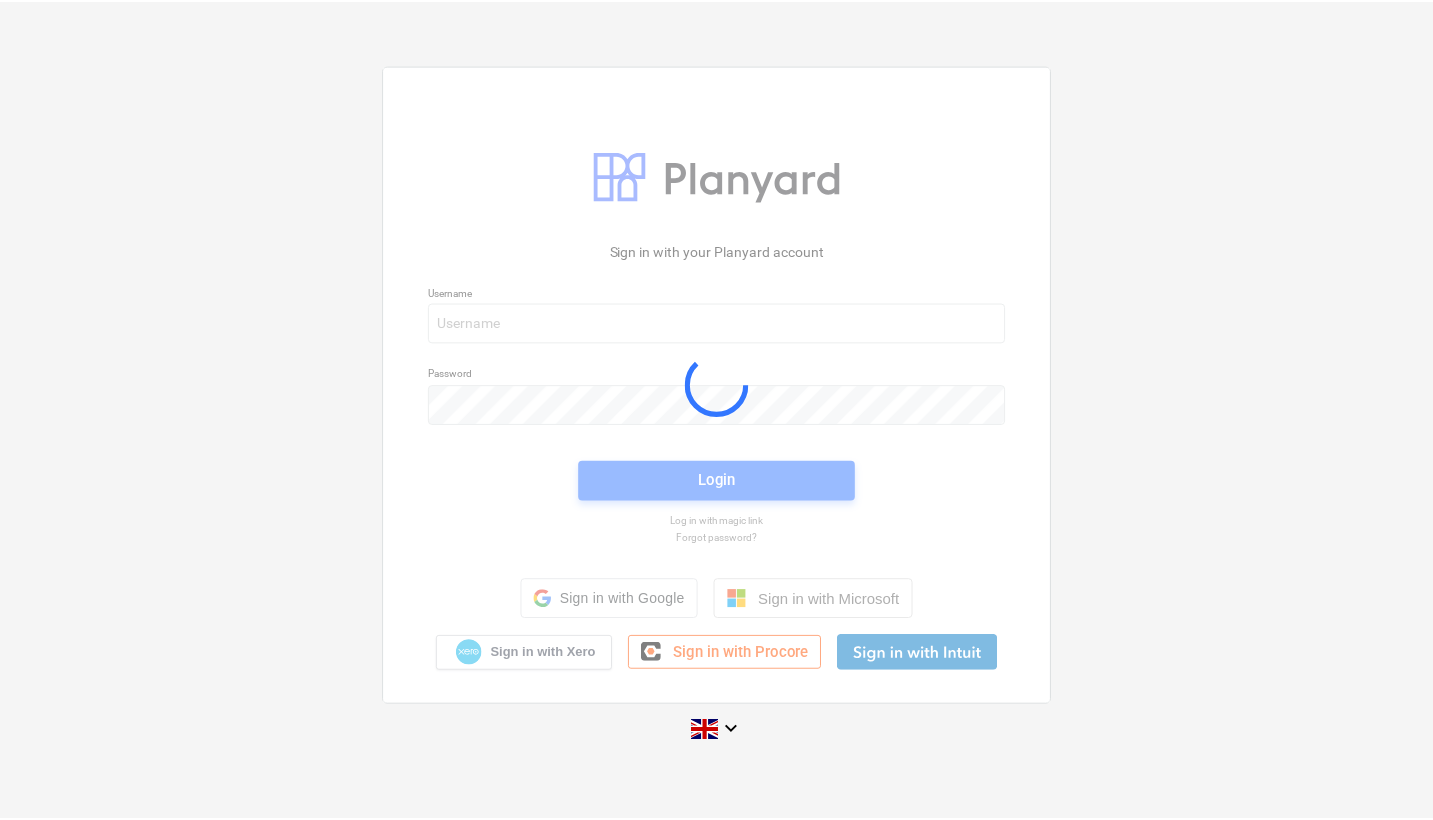 scroll, scrollTop: 0, scrollLeft: 0, axis: both 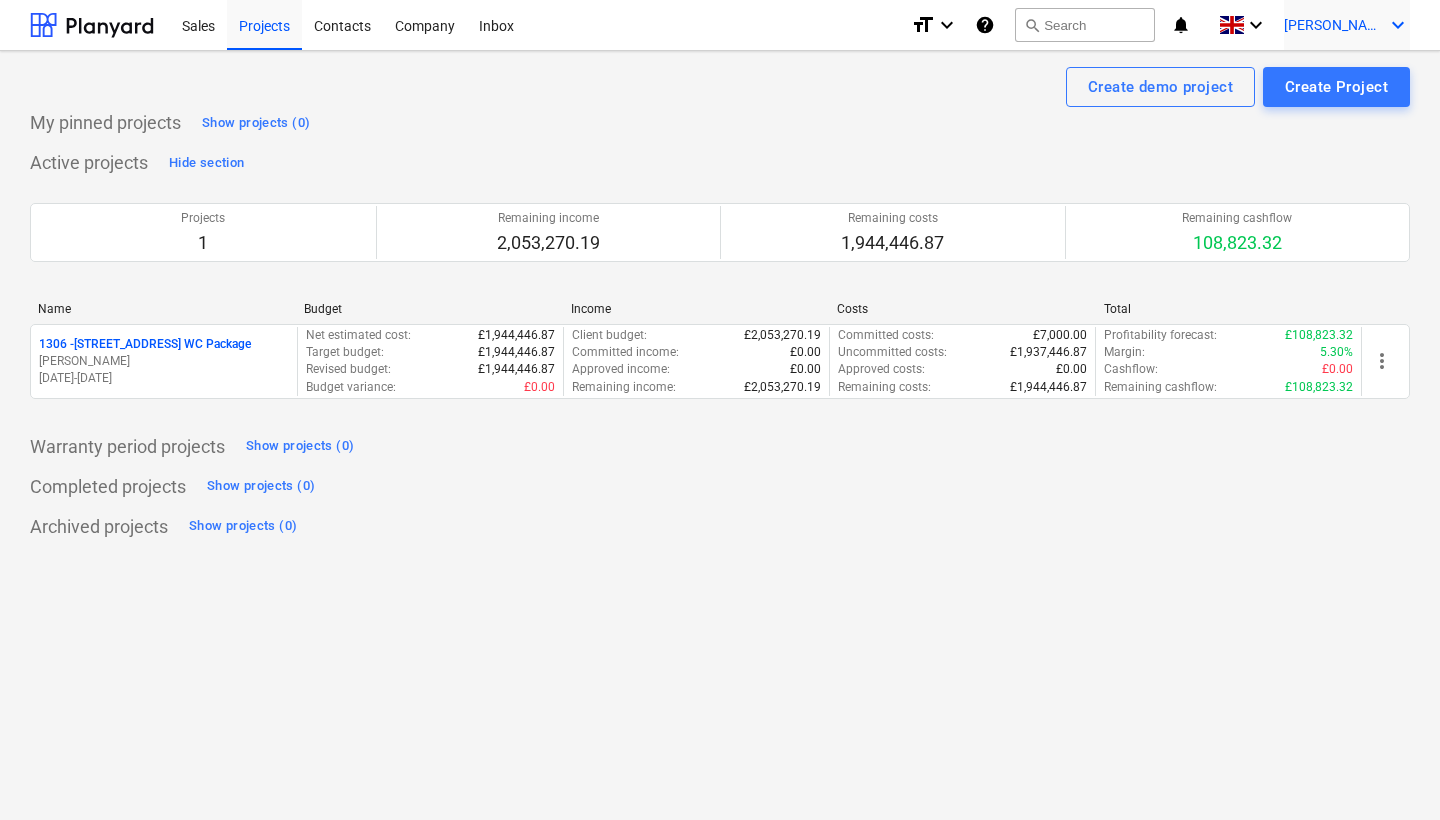click on "[PERSON_NAME]" at bounding box center (1334, 25) 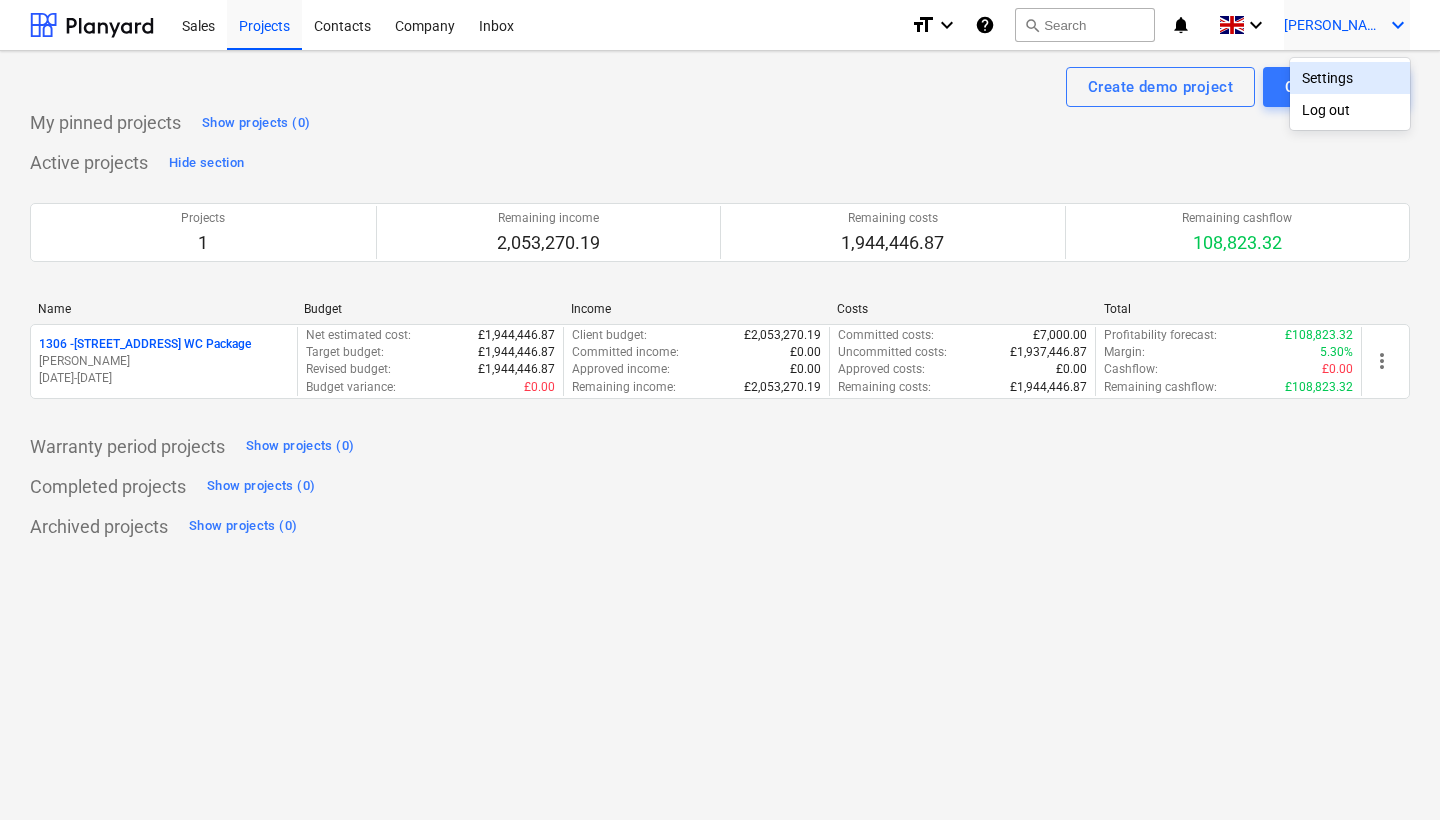 click on "Settings" at bounding box center [1350, 78] 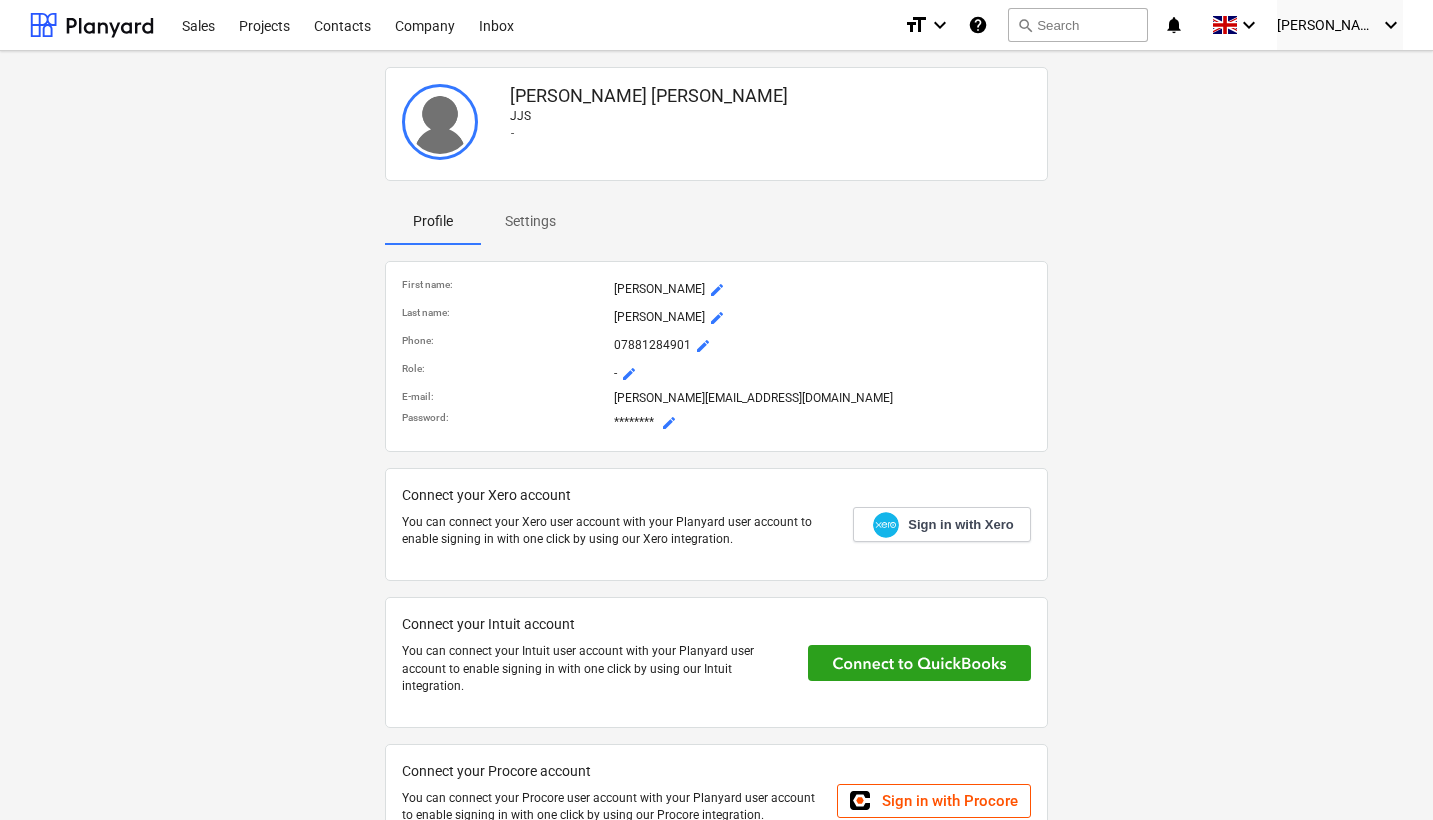 click on "[PERSON_NAME][EMAIL_ADDRESS][DOMAIN_NAME]" at bounding box center [822, 398] 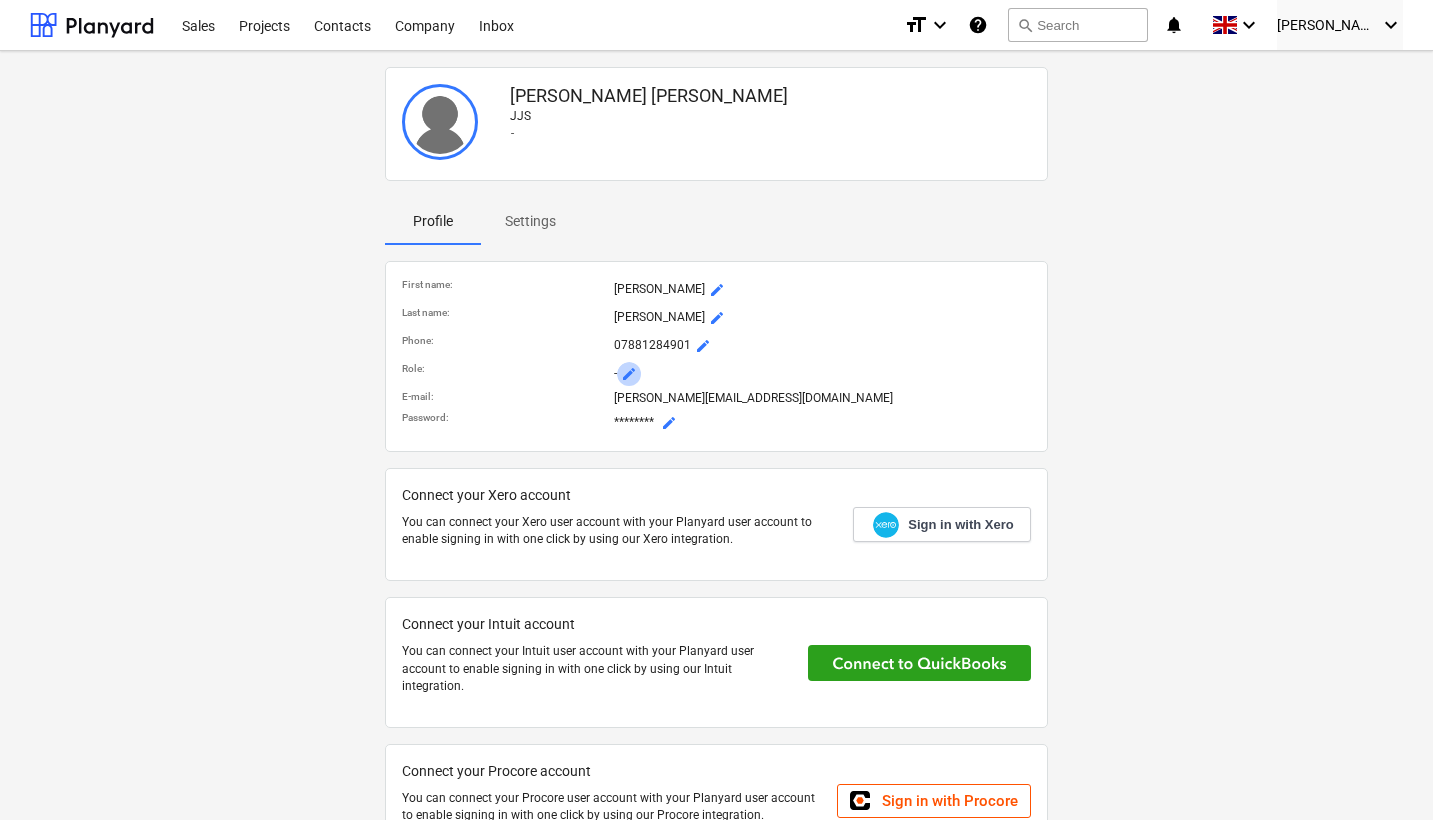 click on "mode_edit" at bounding box center (629, 374) 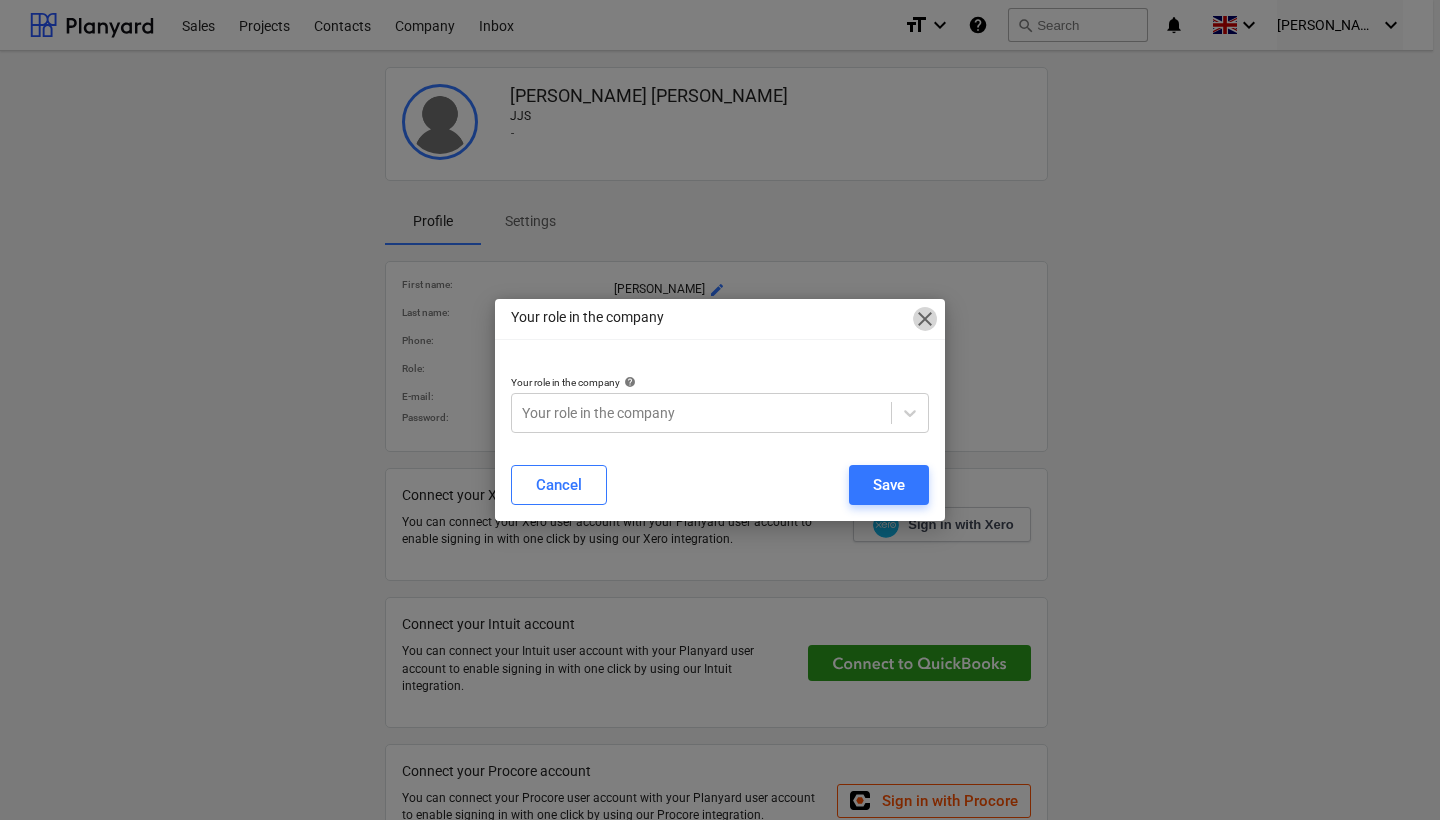 click on "close" at bounding box center (925, 319) 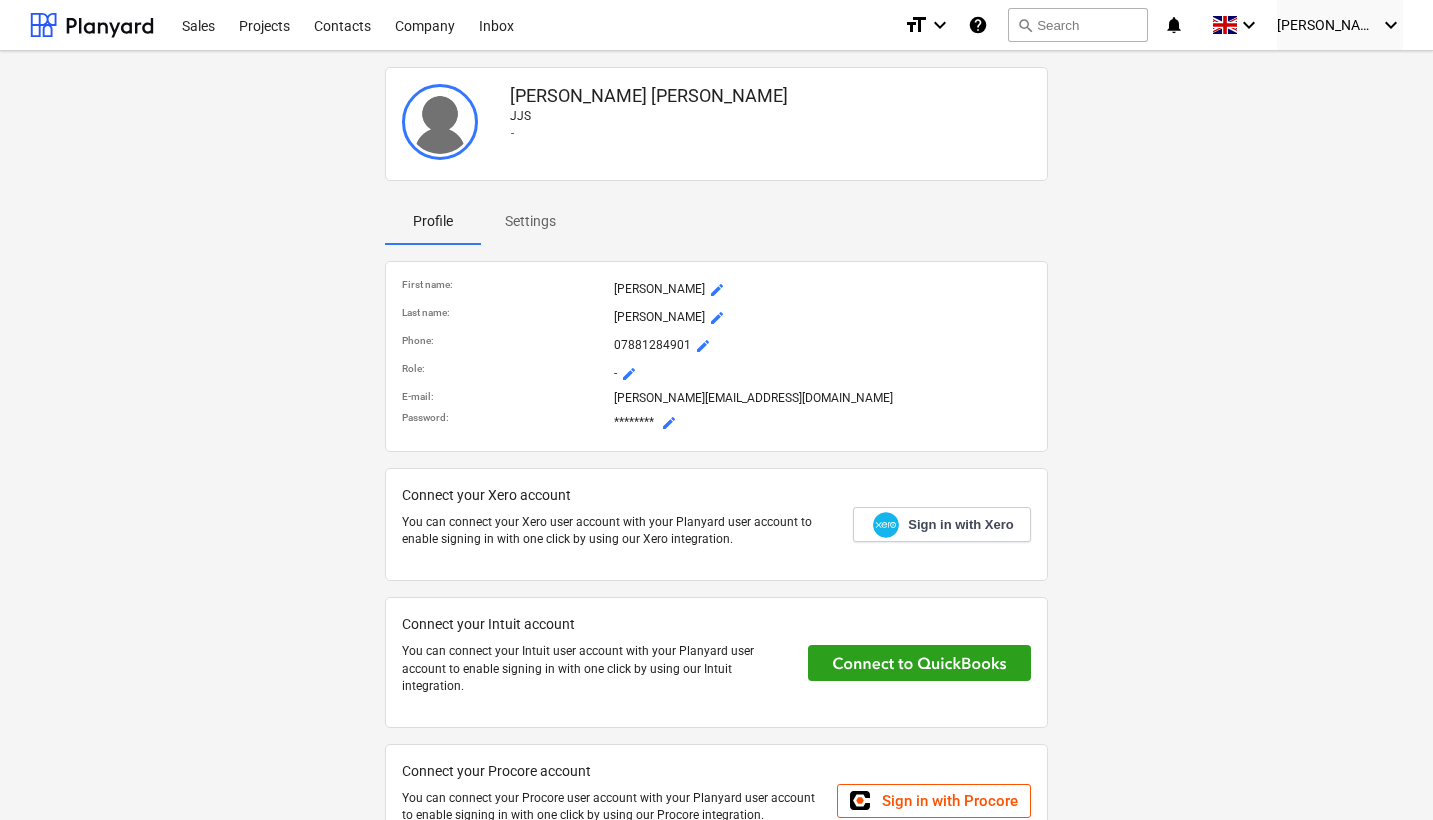 click on "[PERSON_NAME][EMAIL_ADDRESS][DOMAIN_NAME]" at bounding box center (822, 398) 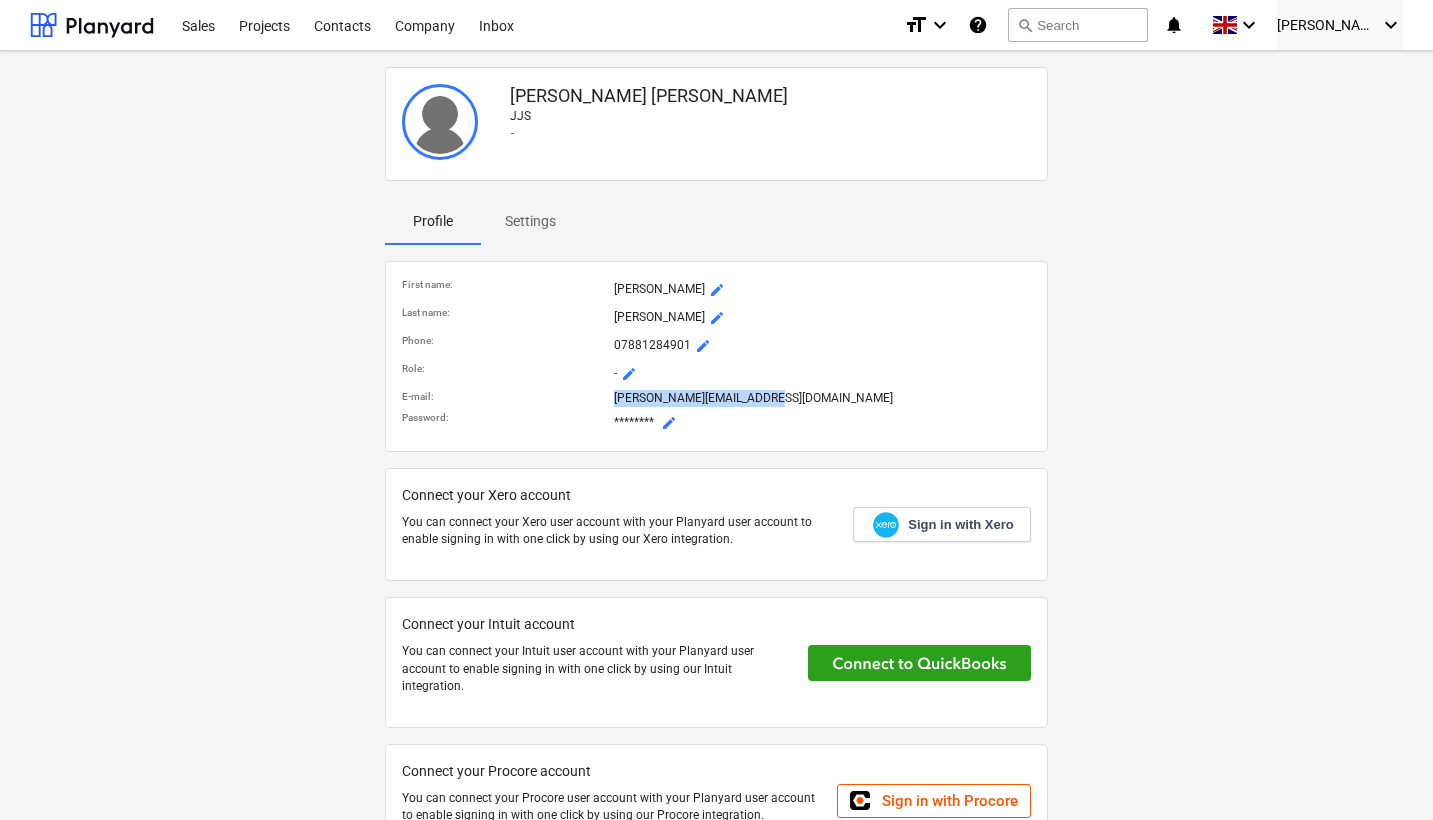 drag, startPoint x: 740, startPoint y: 397, endPoint x: 611, endPoint y: 397, distance: 129 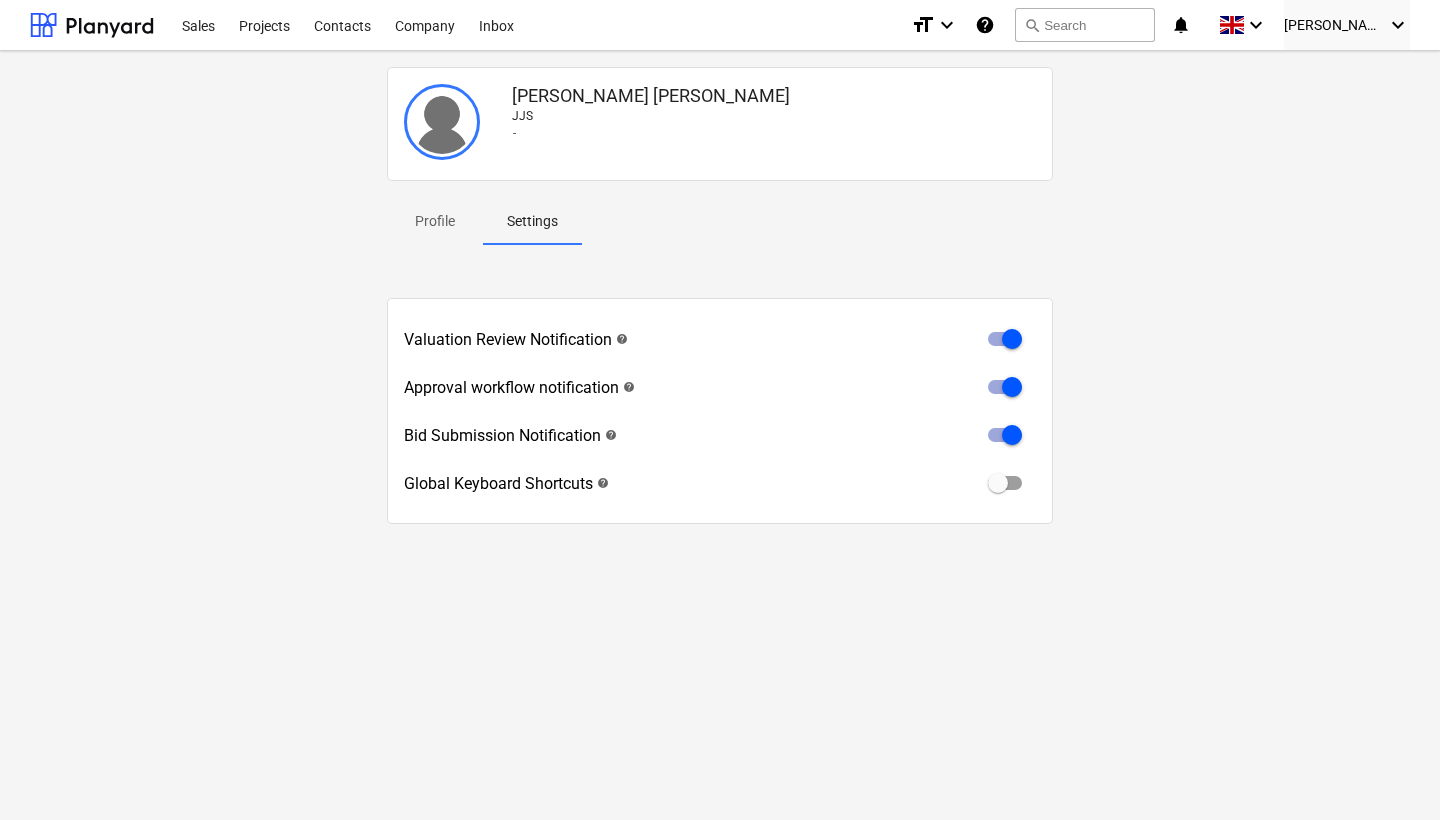 click on "Profile" at bounding box center [435, 221] 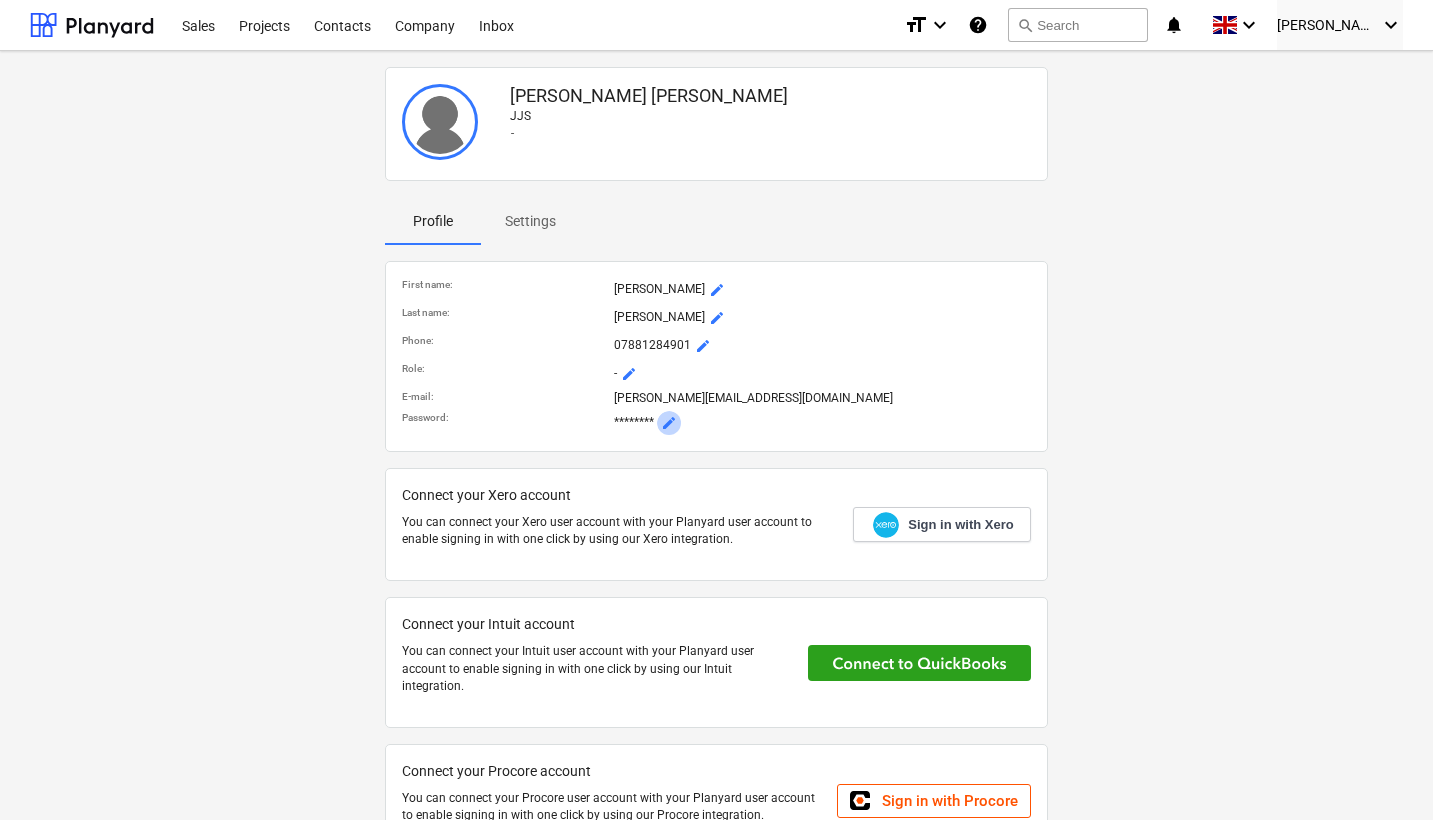 click on "mode_edit" at bounding box center [669, 423] 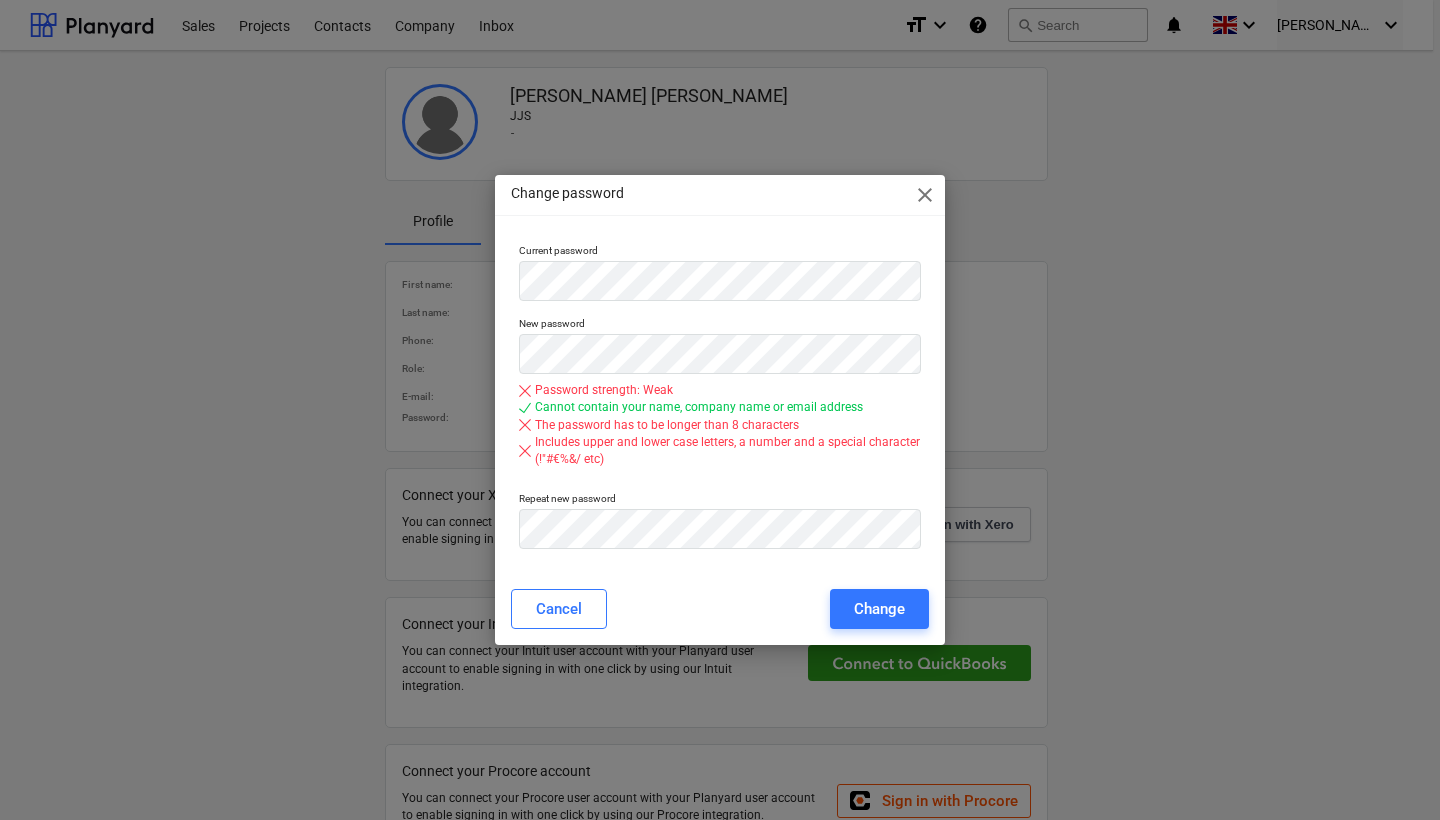 click on "close" at bounding box center [925, 195] 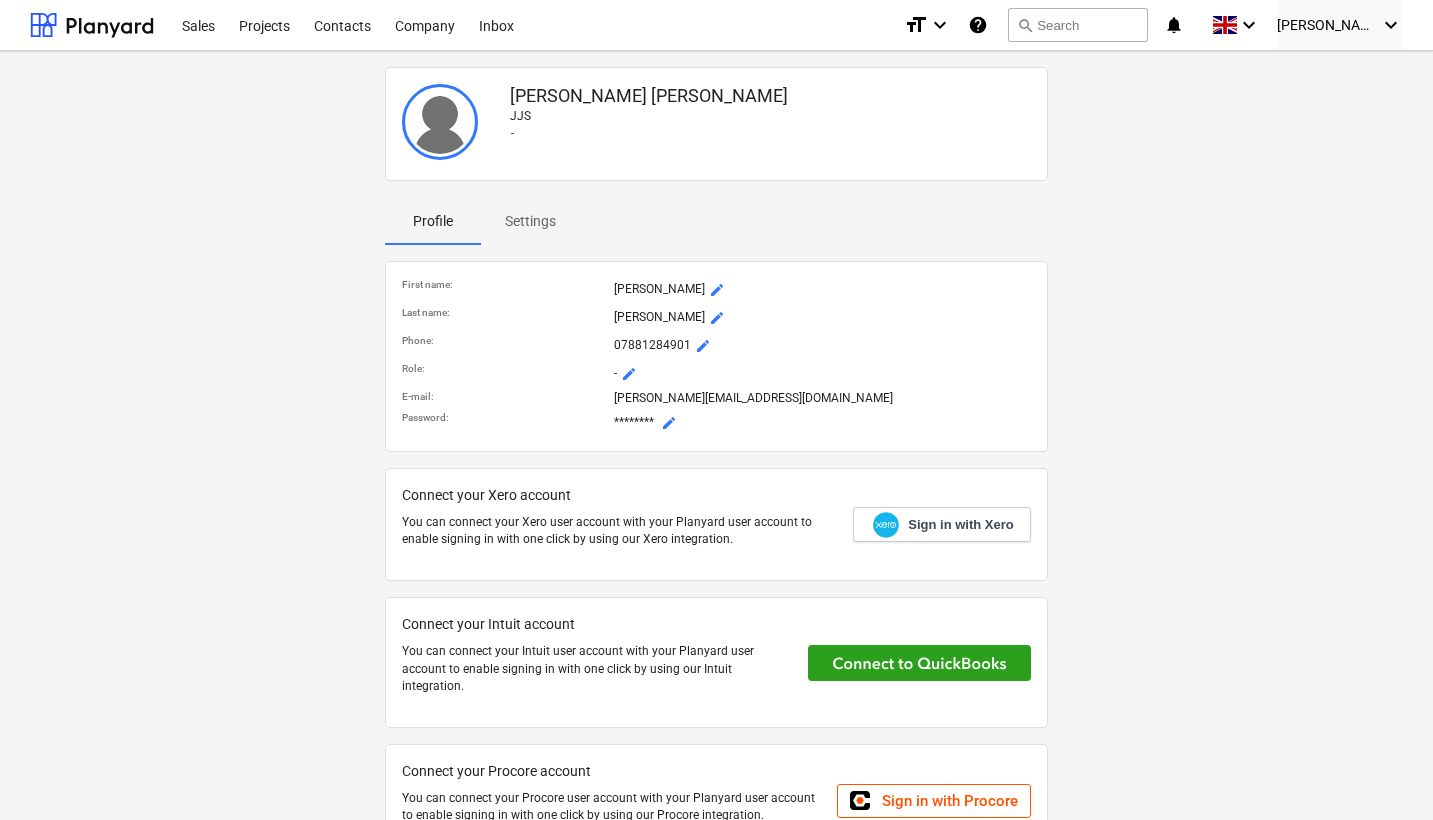 click on "[PERSON_NAME][EMAIL_ADDRESS][DOMAIN_NAME]" at bounding box center [822, 398] 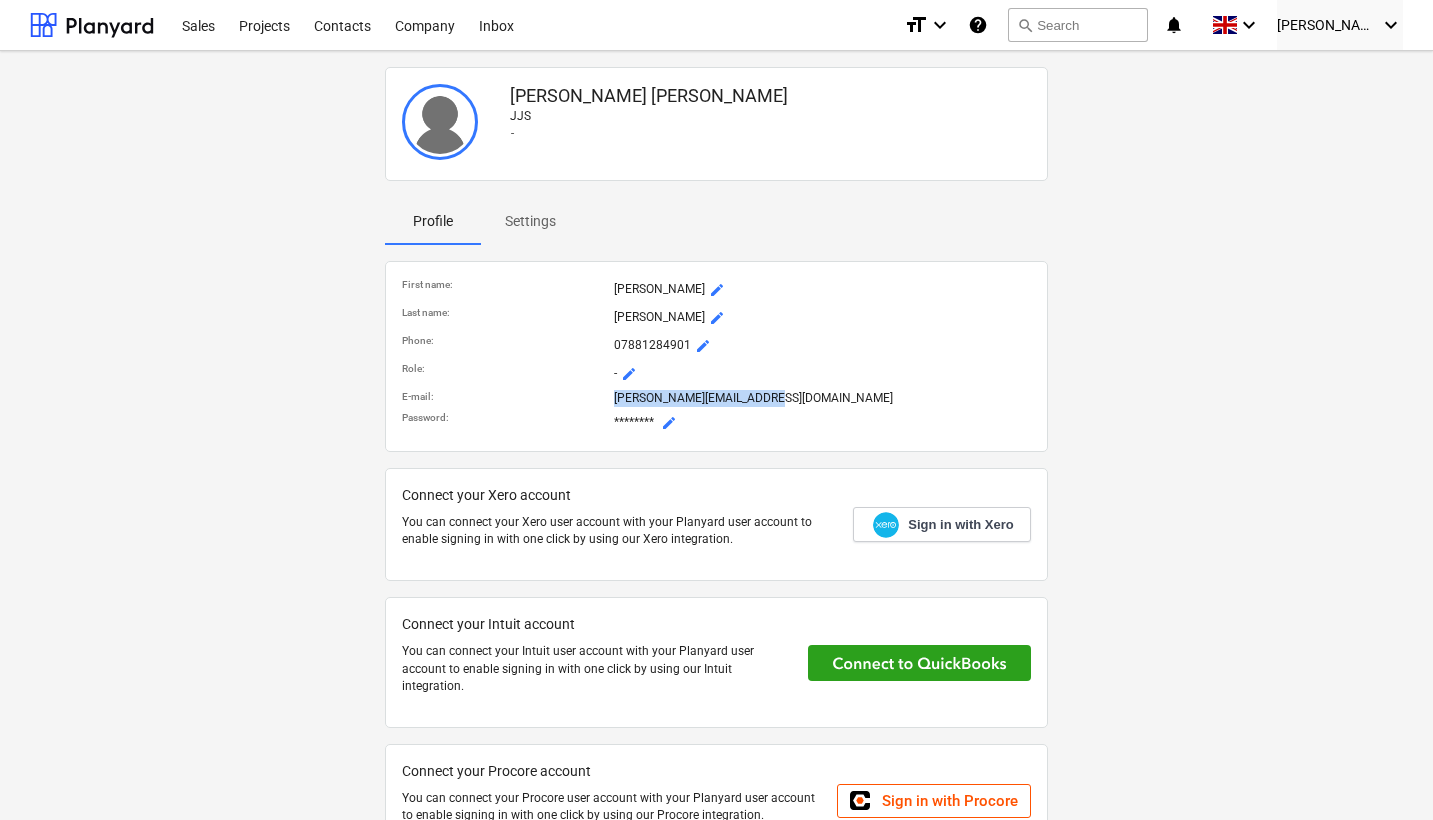 drag, startPoint x: 758, startPoint y: 398, endPoint x: 597, endPoint y: 401, distance: 161.02795 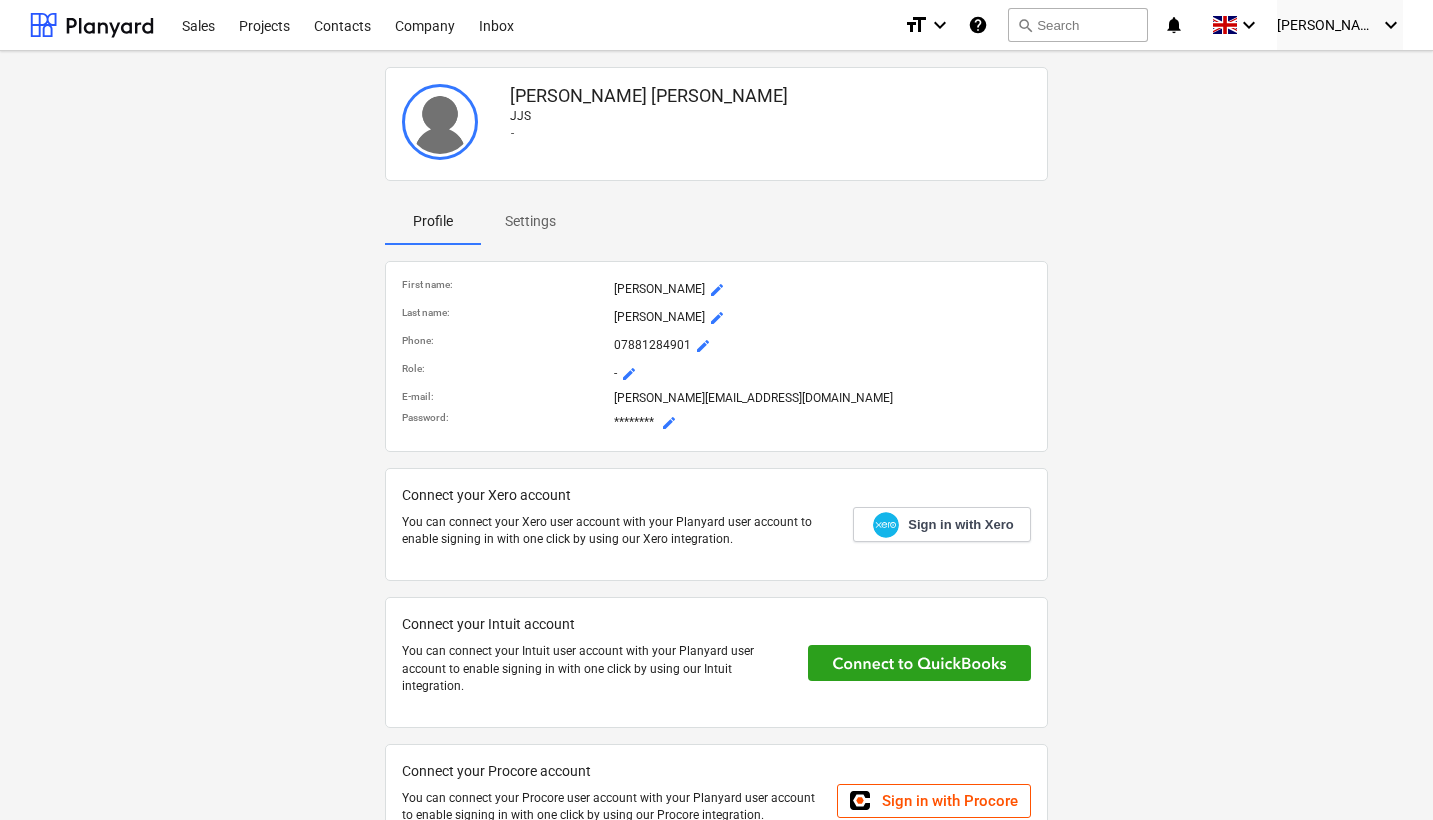 scroll, scrollTop: 0, scrollLeft: 0, axis: both 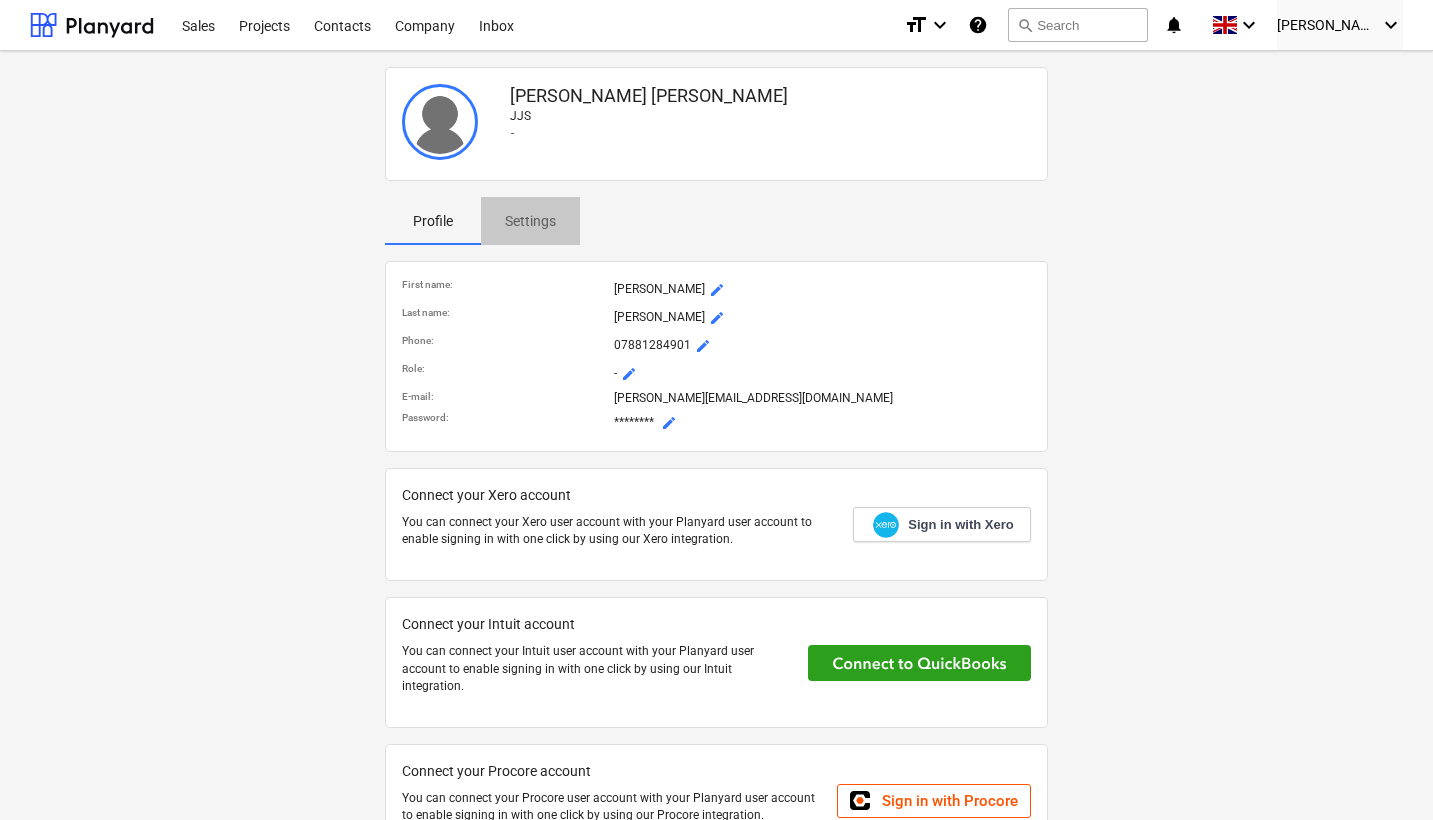 click on "Settings" at bounding box center (530, 221) 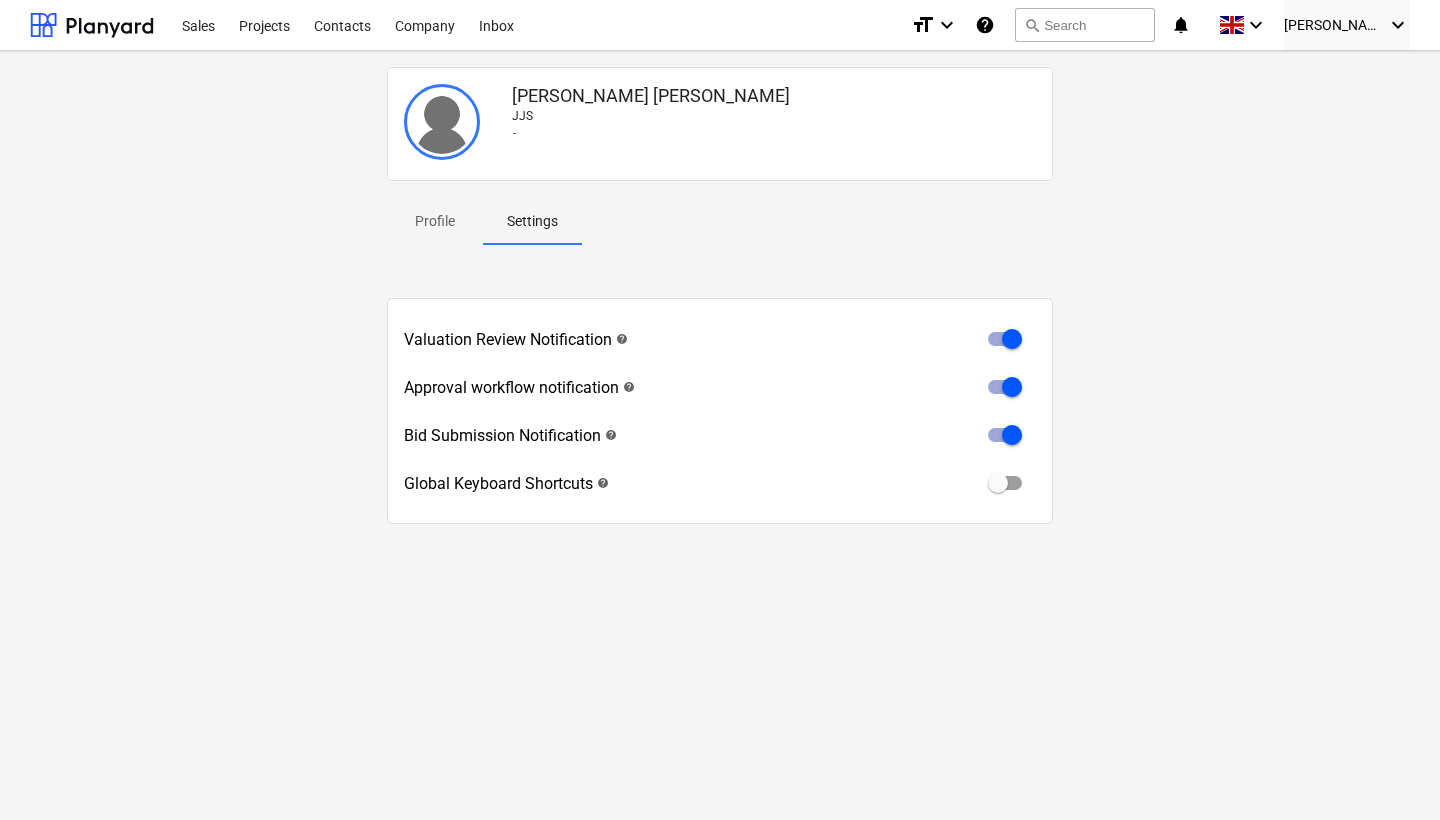 click on "Profile" at bounding box center (435, 221) 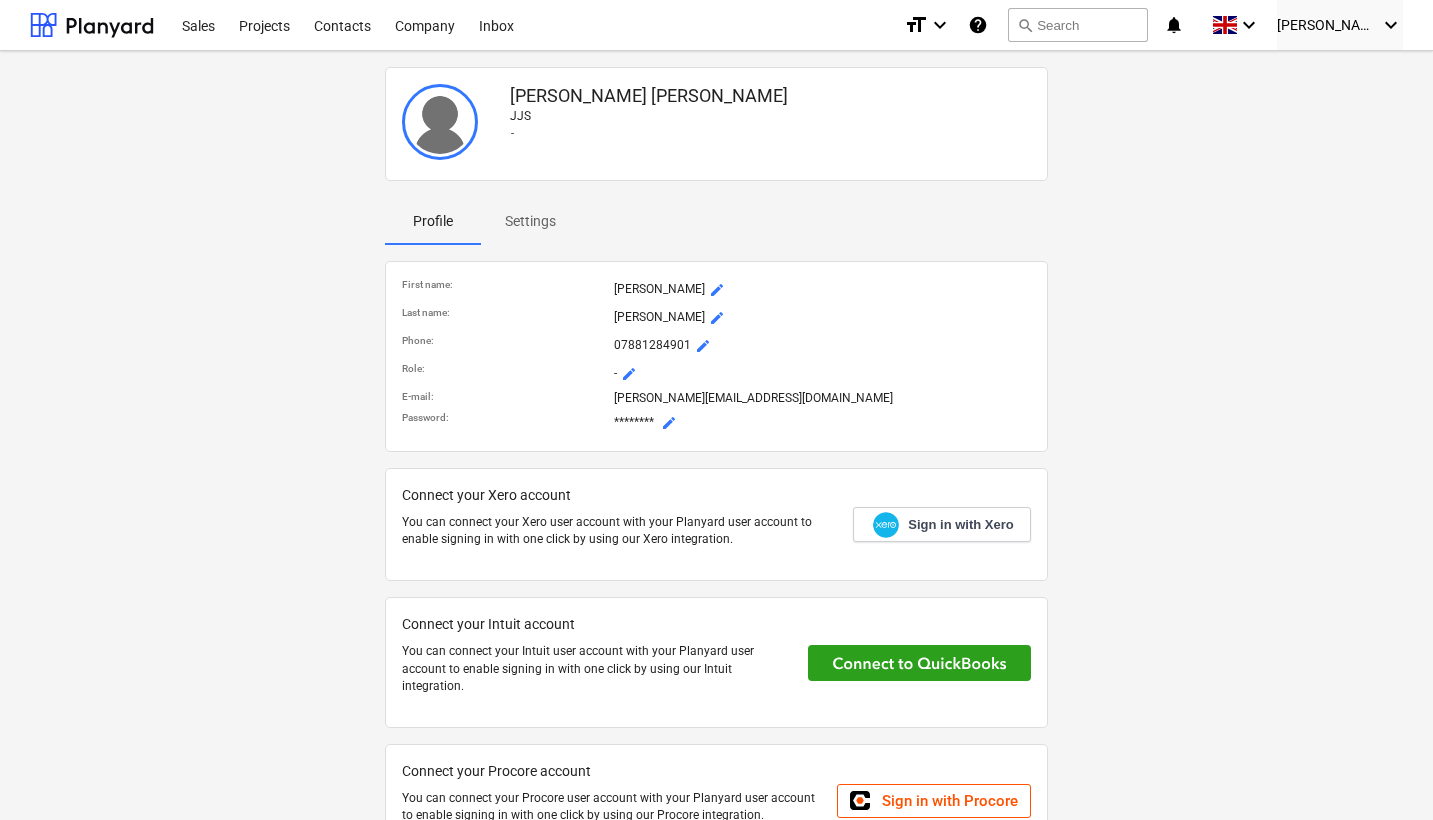 click on "[PERSON_NAME][EMAIL_ADDRESS][DOMAIN_NAME]" at bounding box center [822, 398] 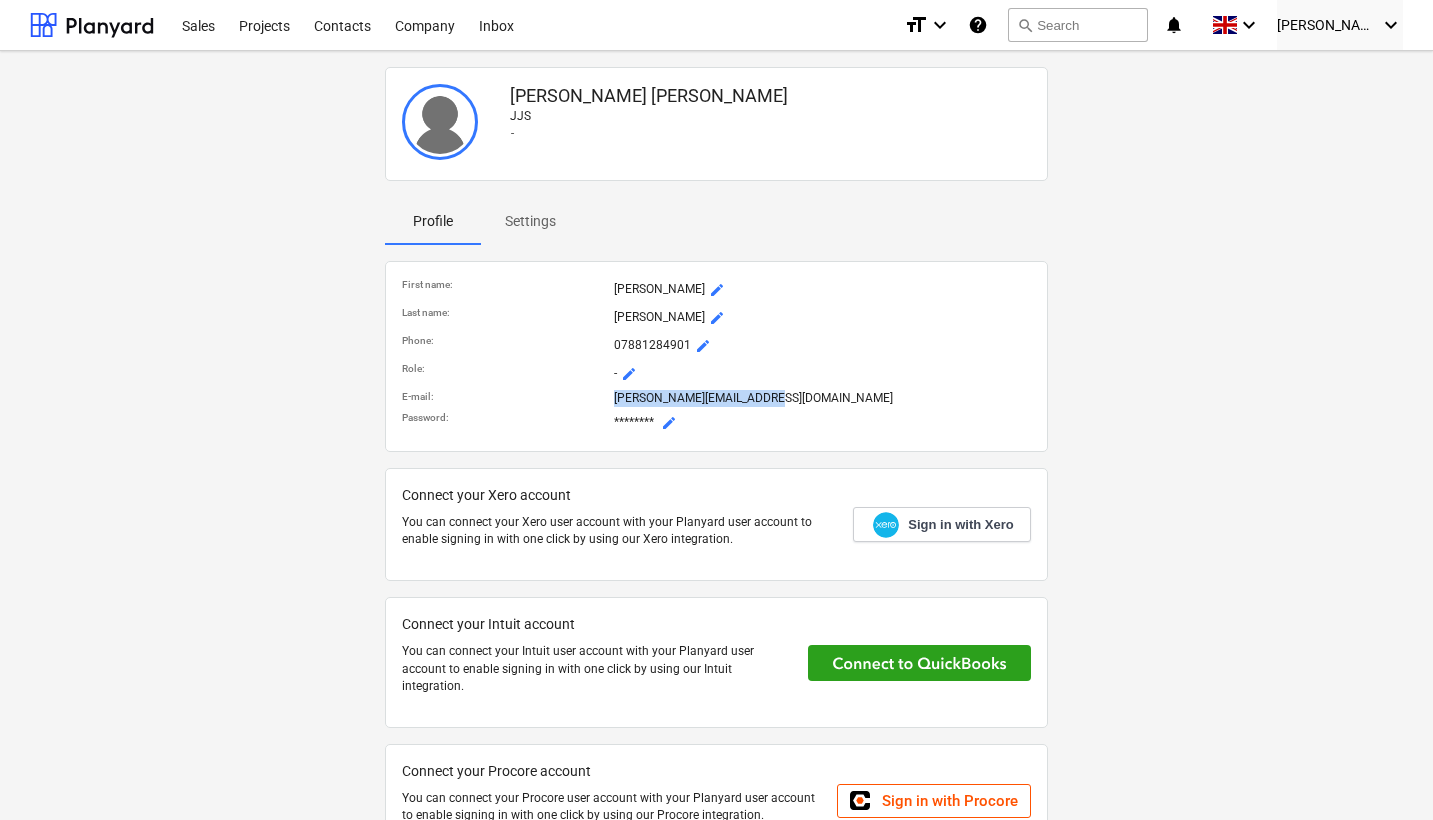 drag, startPoint x: 758, startPoint y: 398, endPoint x: 612, endPoint y: 396, distance: 146.0137 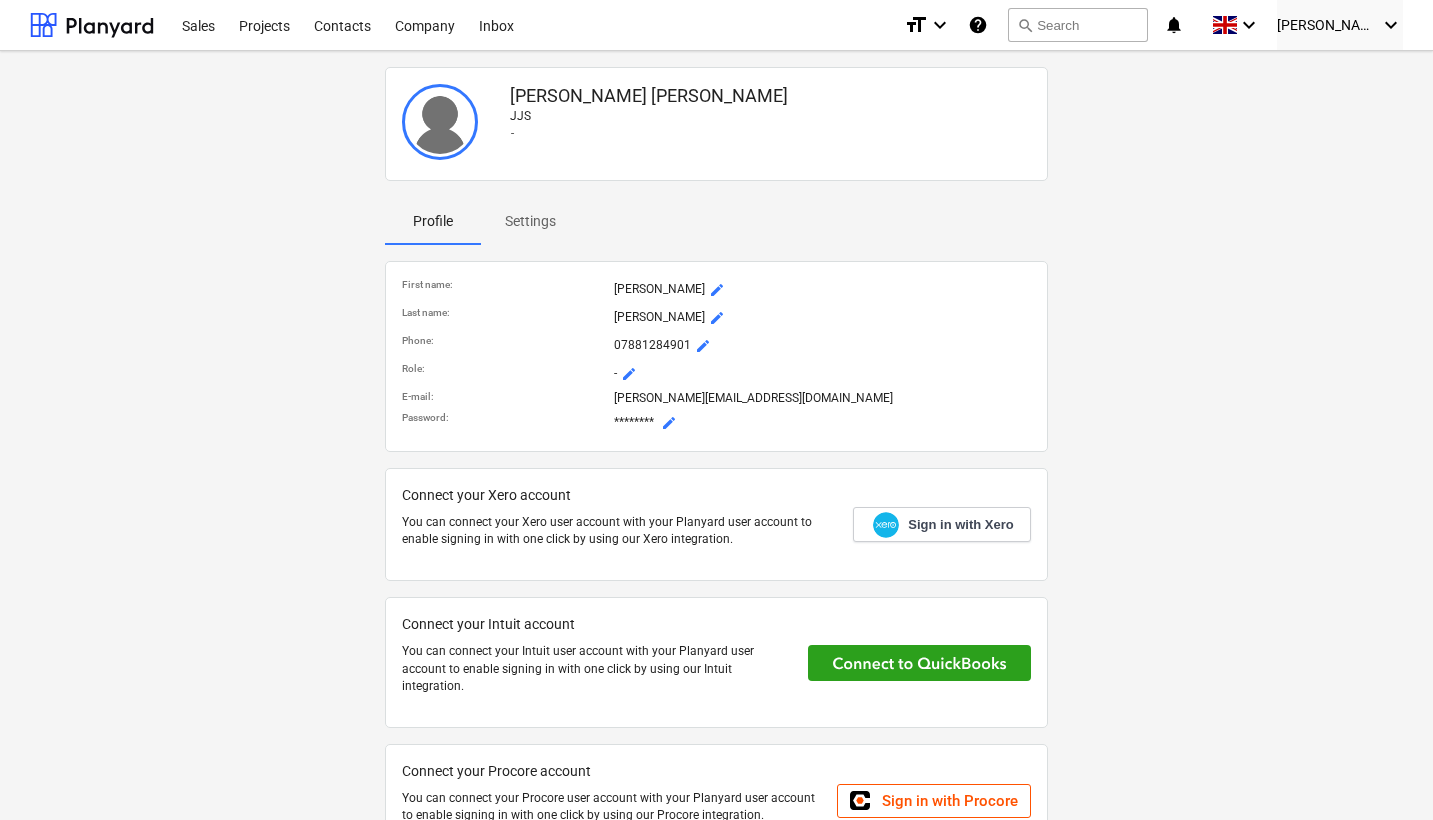 click on "07881284901 mode_edit" at bounding box center (822, 346) 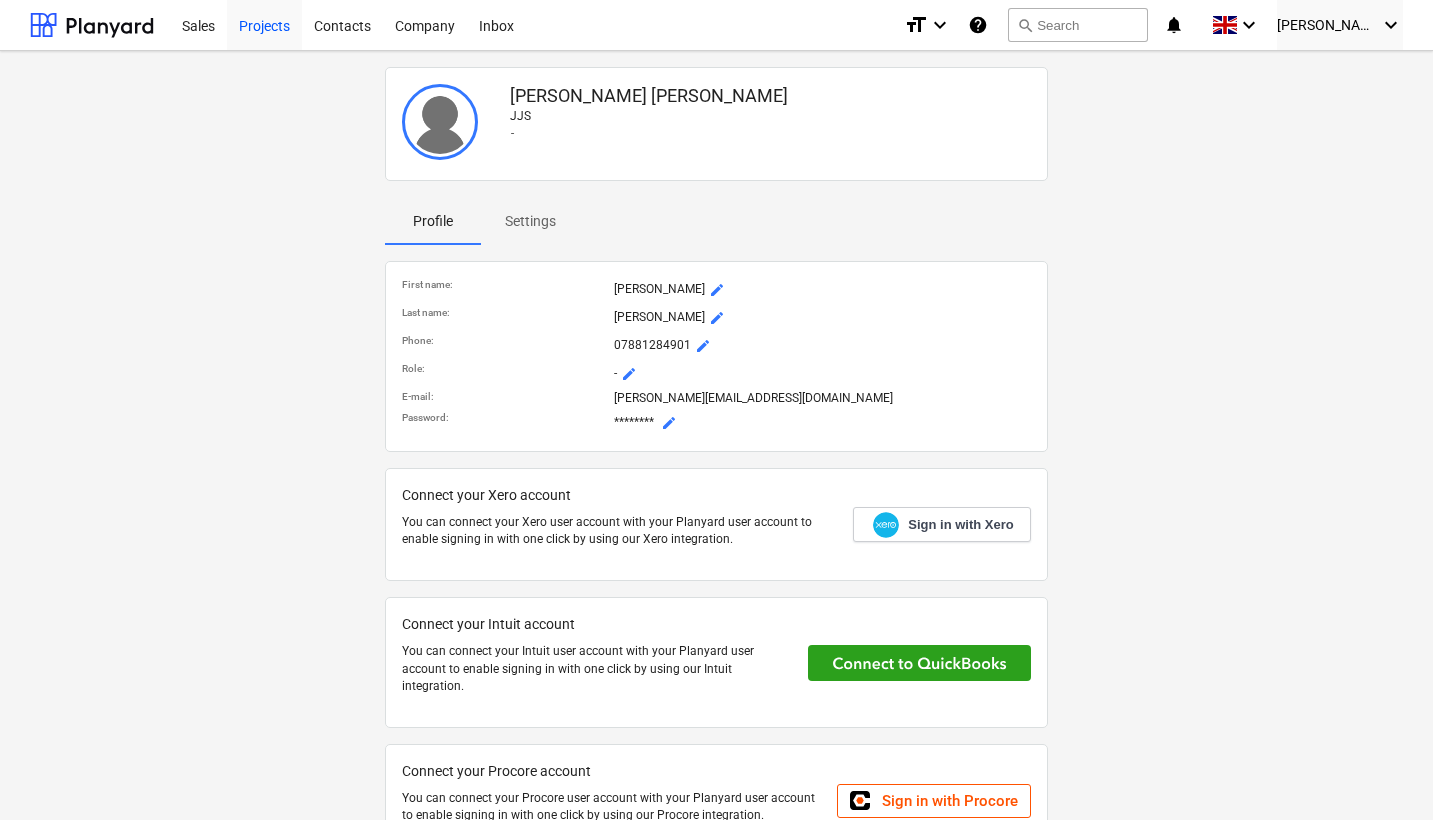 click on "Projects" at bounding box center (264, 24) 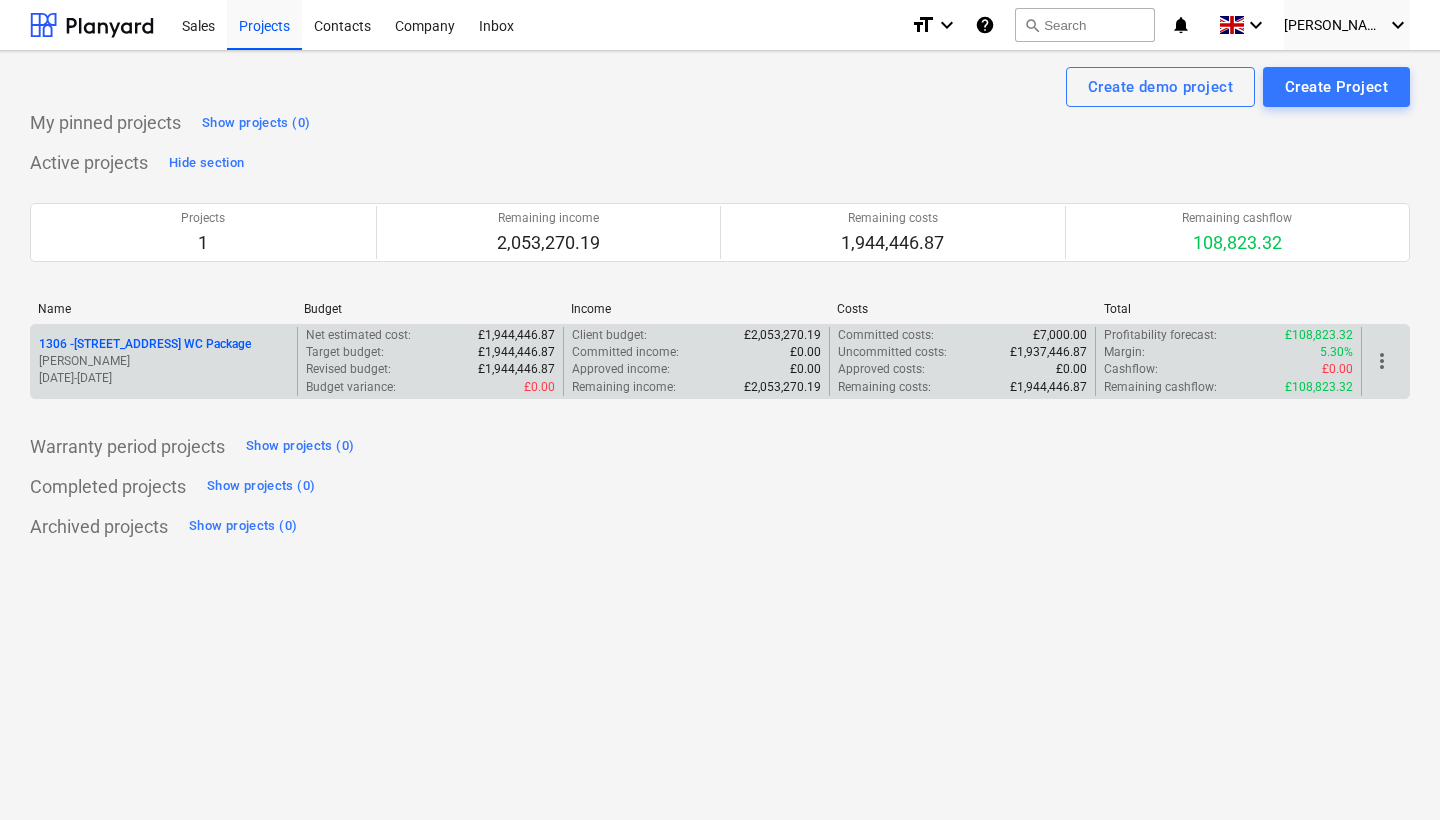 click on "1306 -  30 Duke Street WC Package [PERSON_NAME] [DATE]  -  [DATE]" at bounding box center (164, 361) 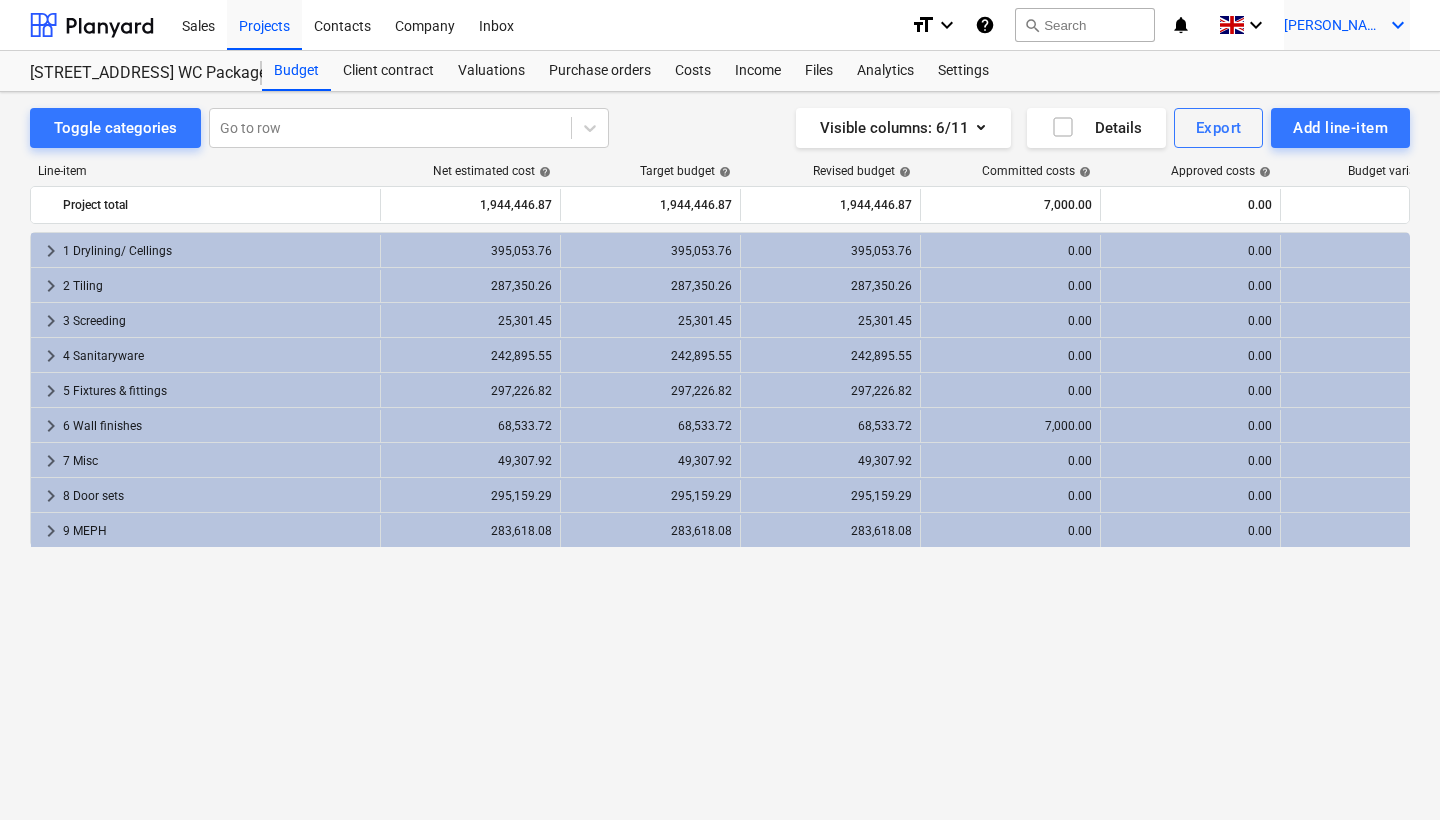 click on "keyboard_arrow_down" at bounding box center (1398, 25) 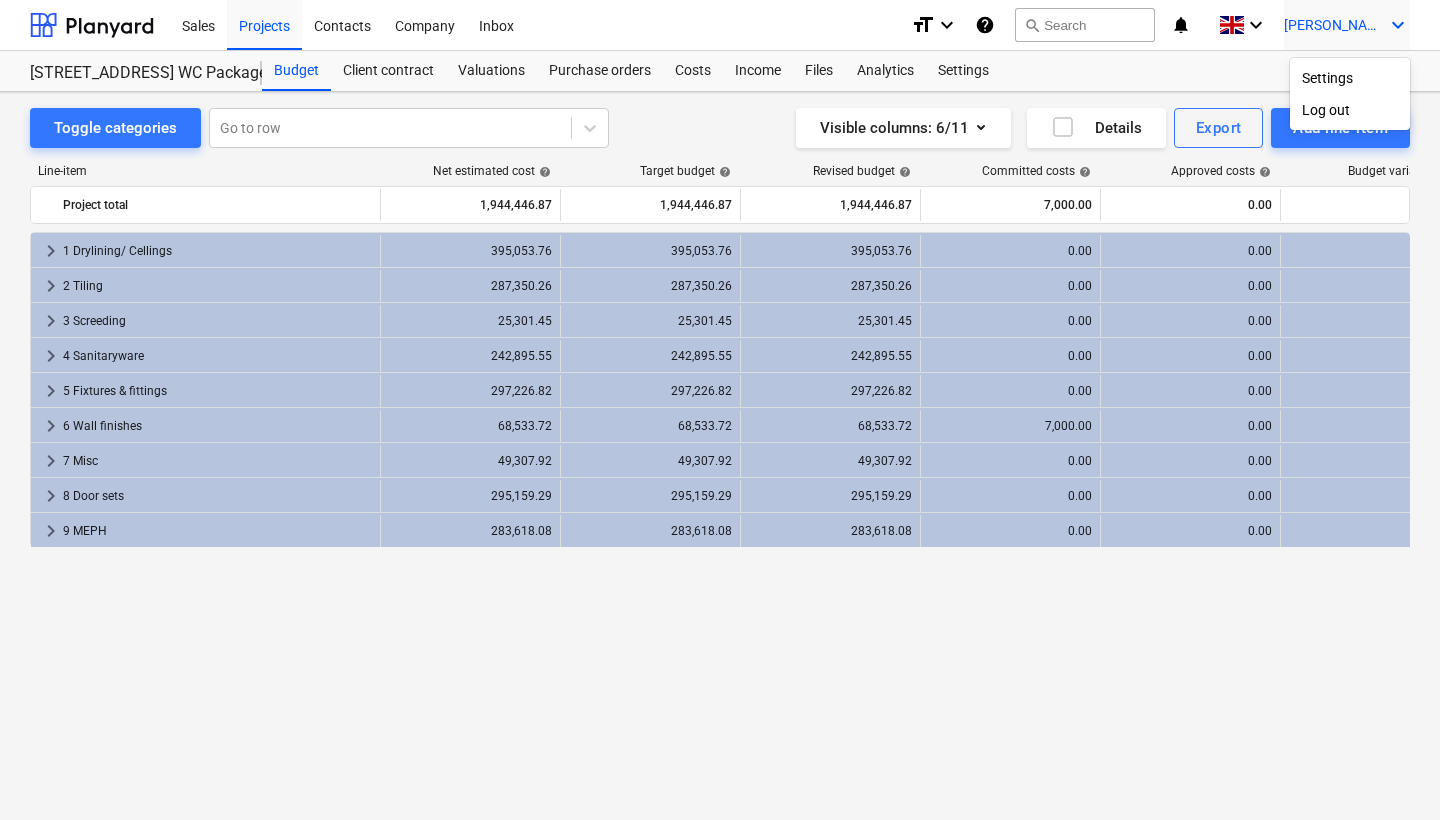 click at bounding box center (720, 410) 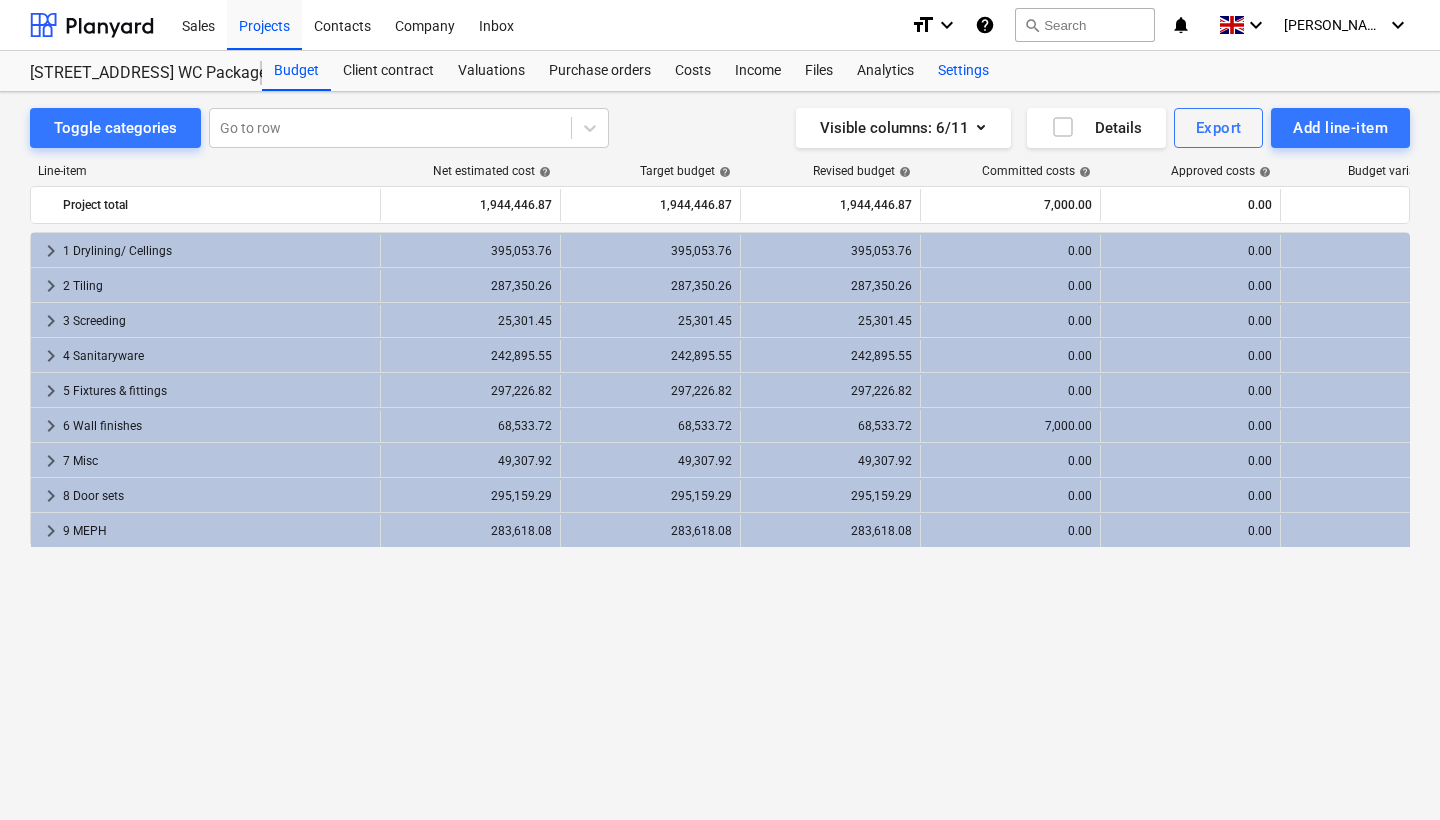 click on "Settings" at bounding box center [963, 71] 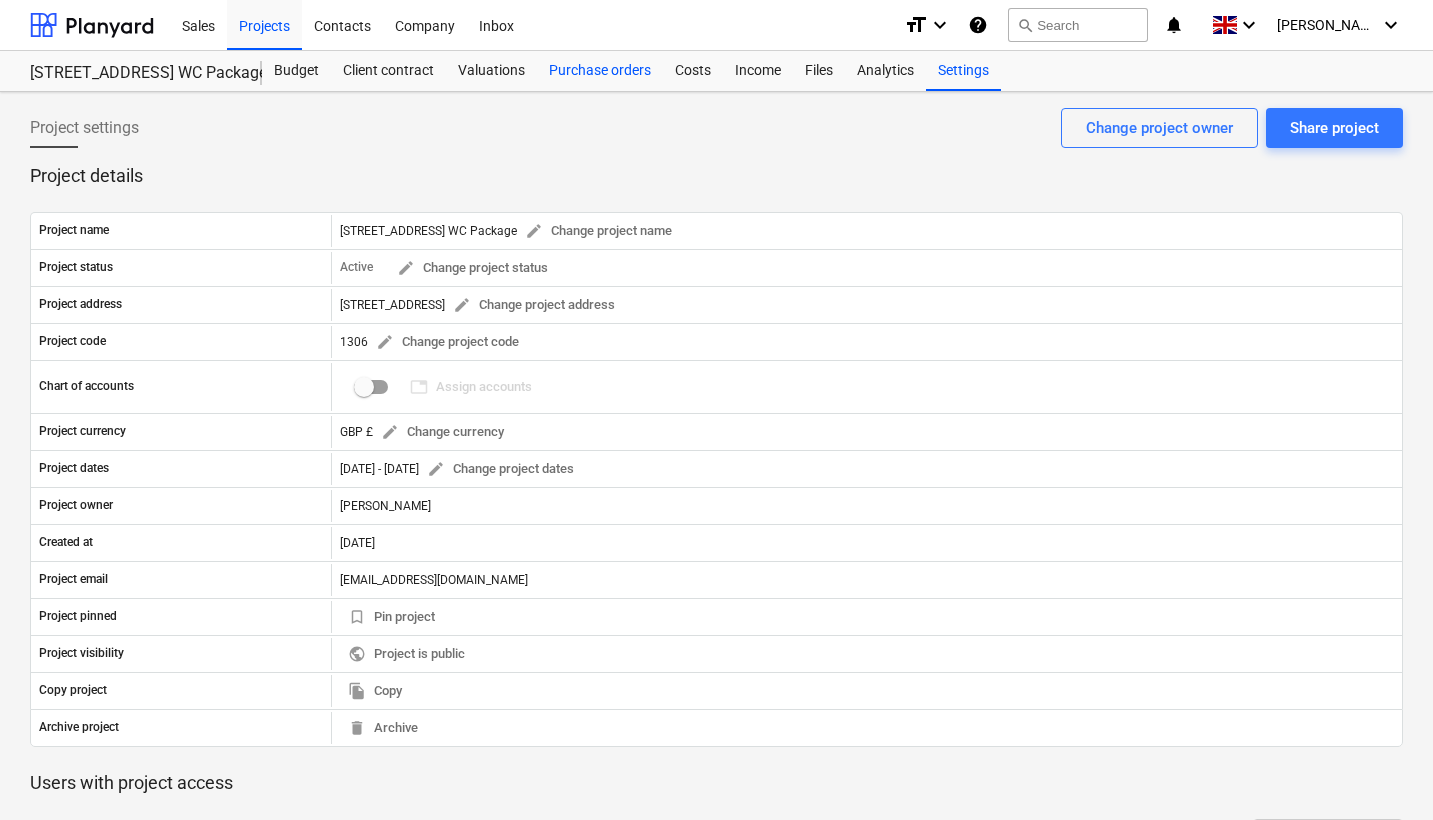click on "Purchase orders" at bounding box center [600, 71] 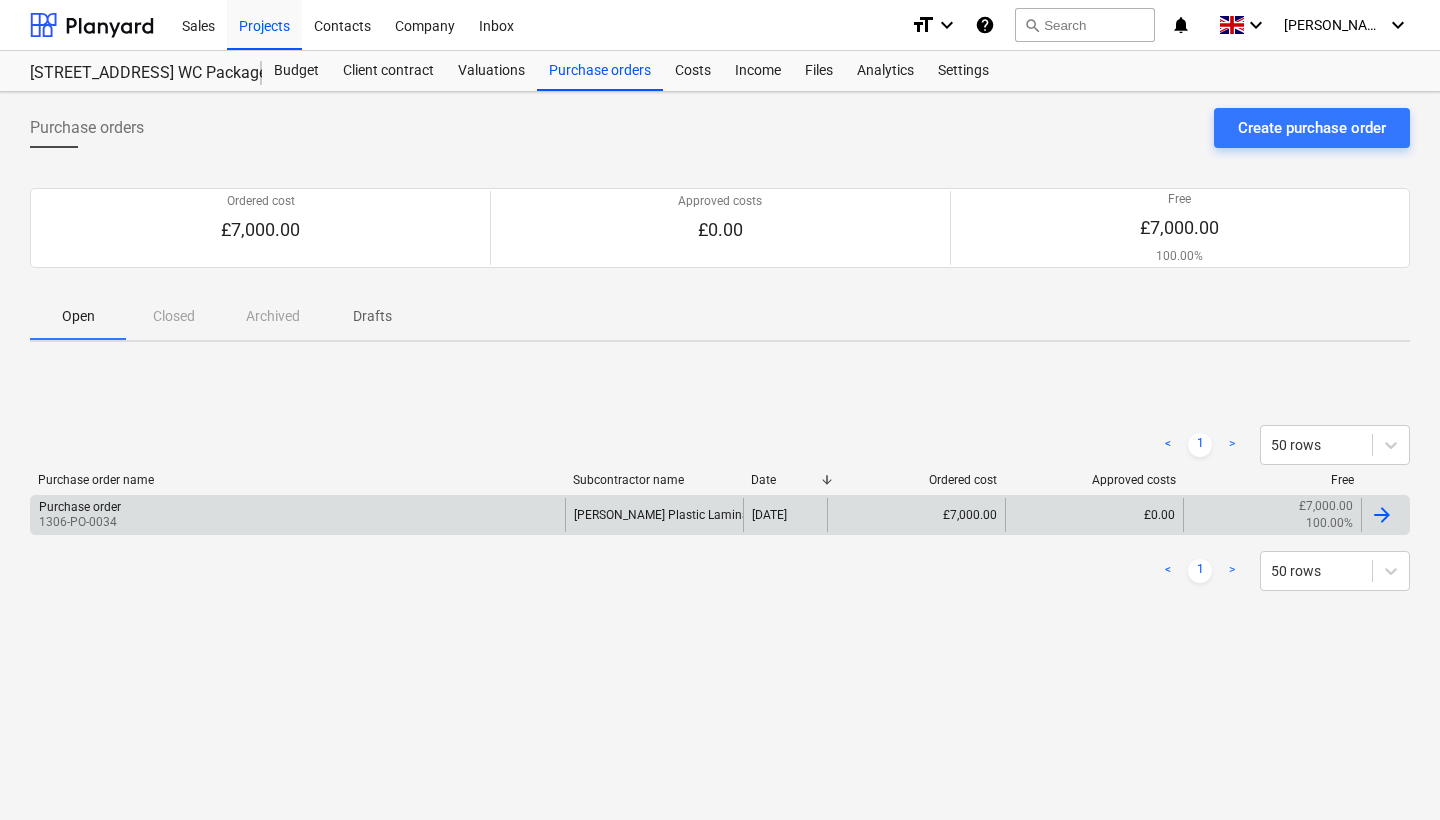 click on "Purchase order 1306-PO-0034" at bounding box center [298, 515] 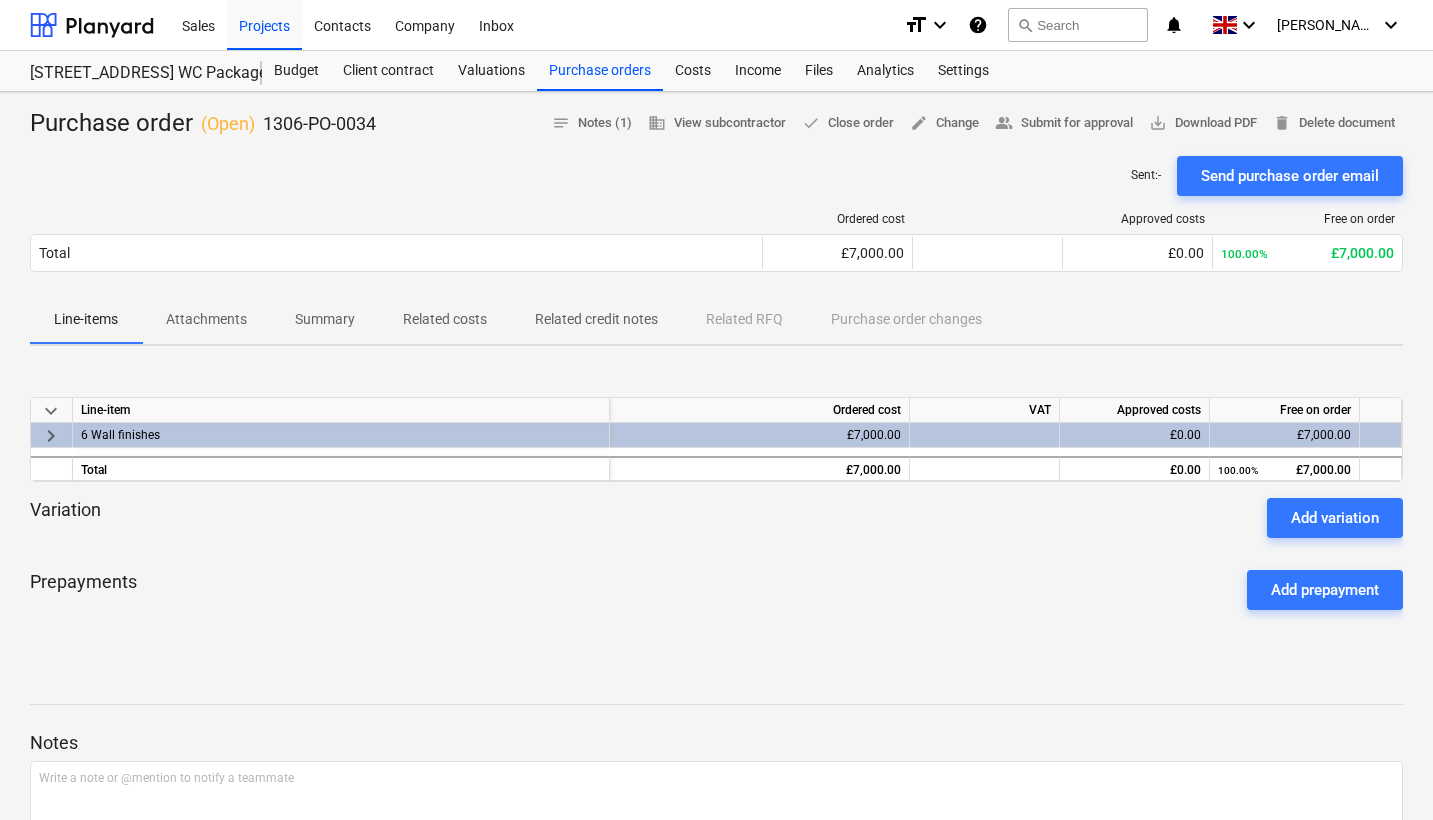 click on "6 Wall finishes" at bounding box center [341, 435] 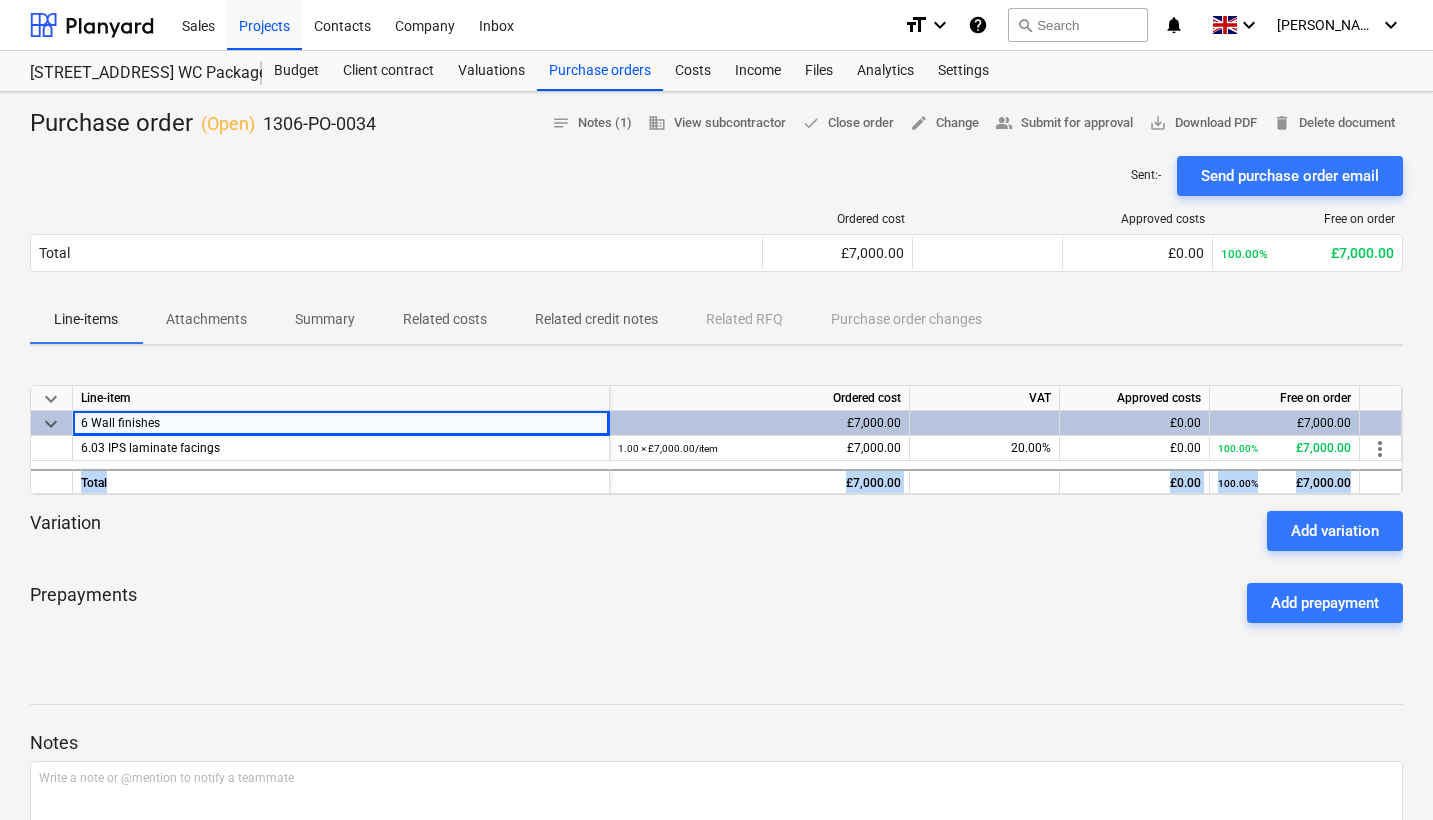 click on "6.03 IPS laminate facings" at bounding box center (341, 448) 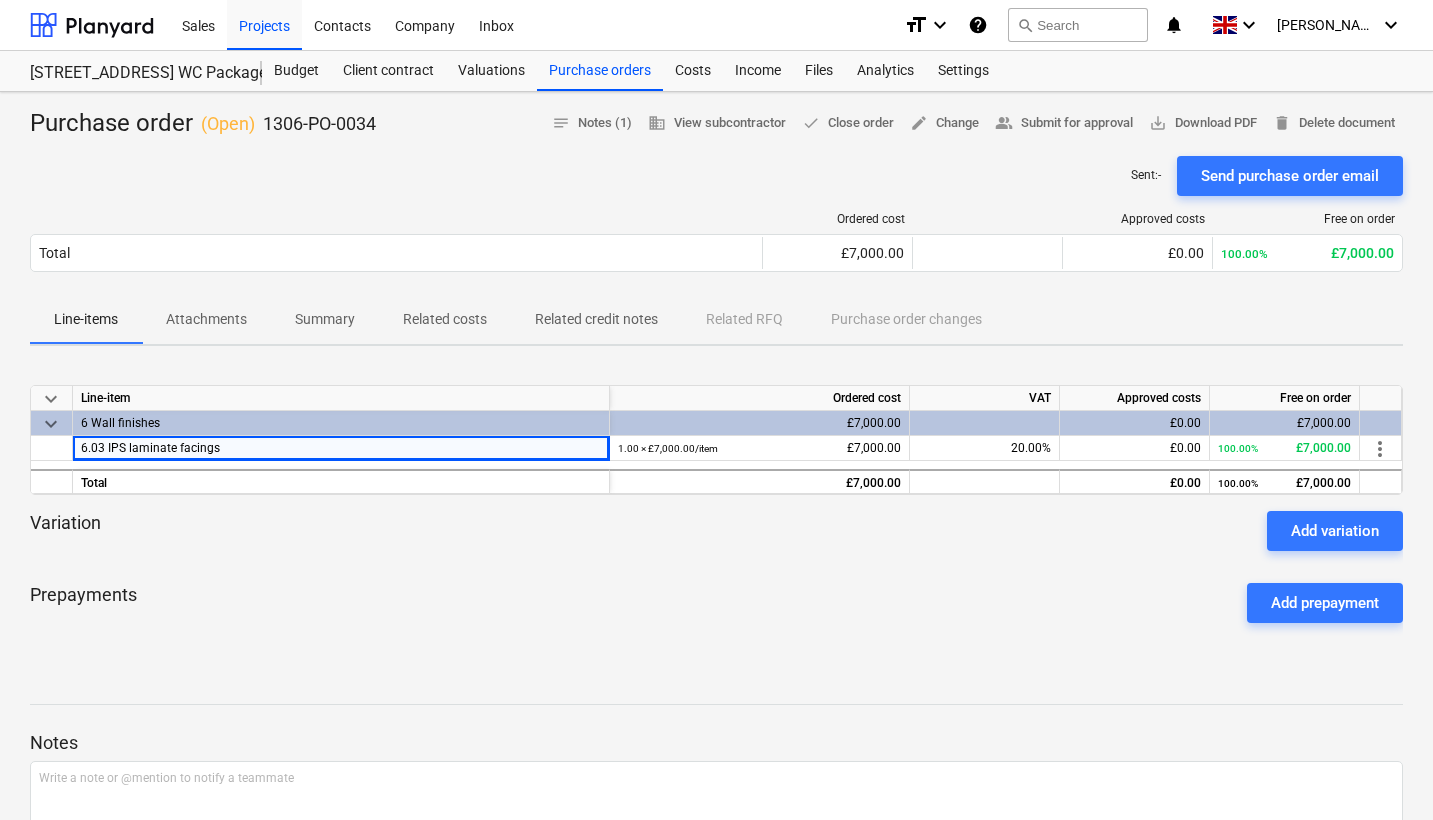 click on "Variation Add variation" at bounding box center (716, 531) 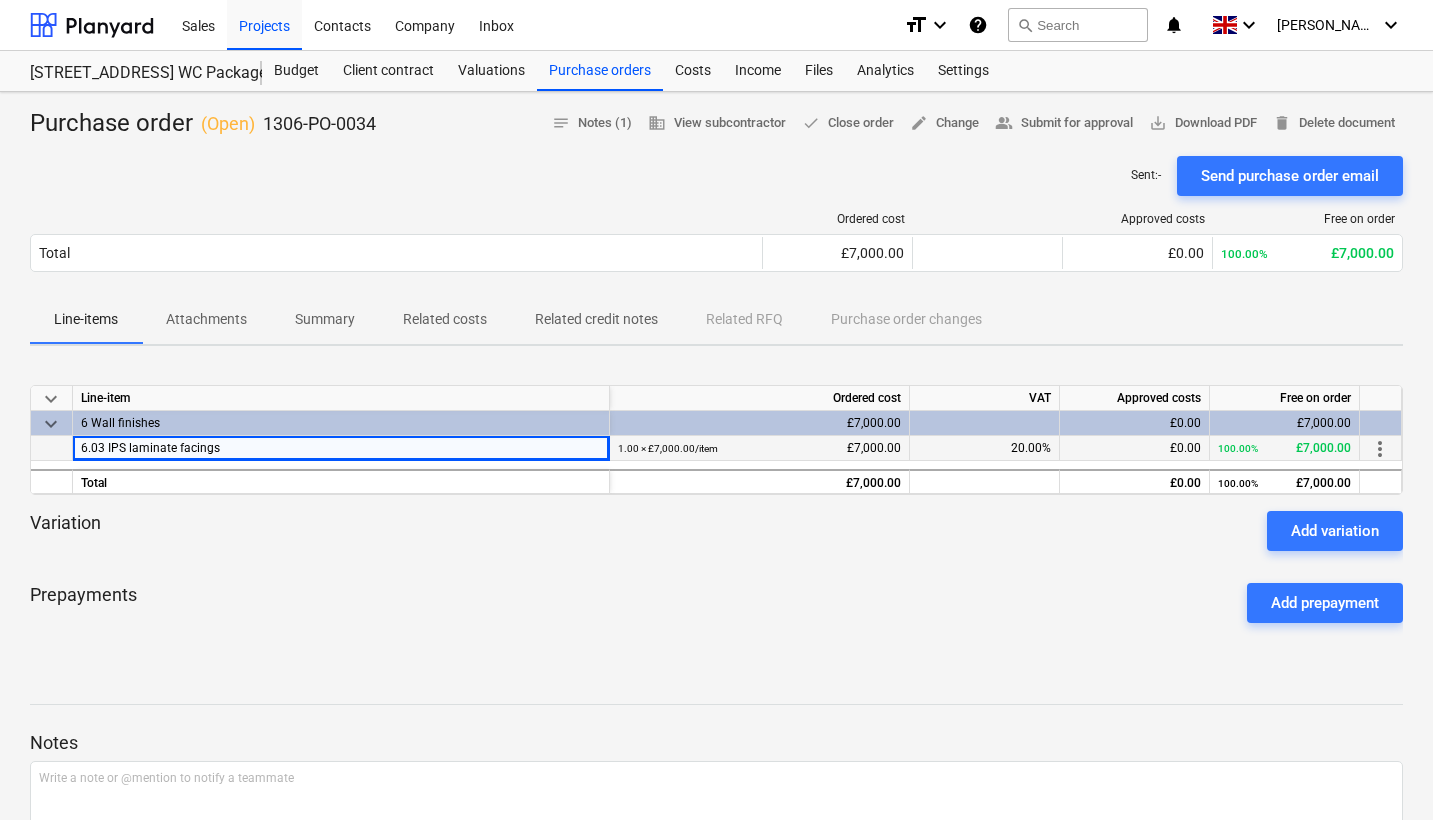 click on "6.03 IPS laminate facings" at bounding box center (341, 448) 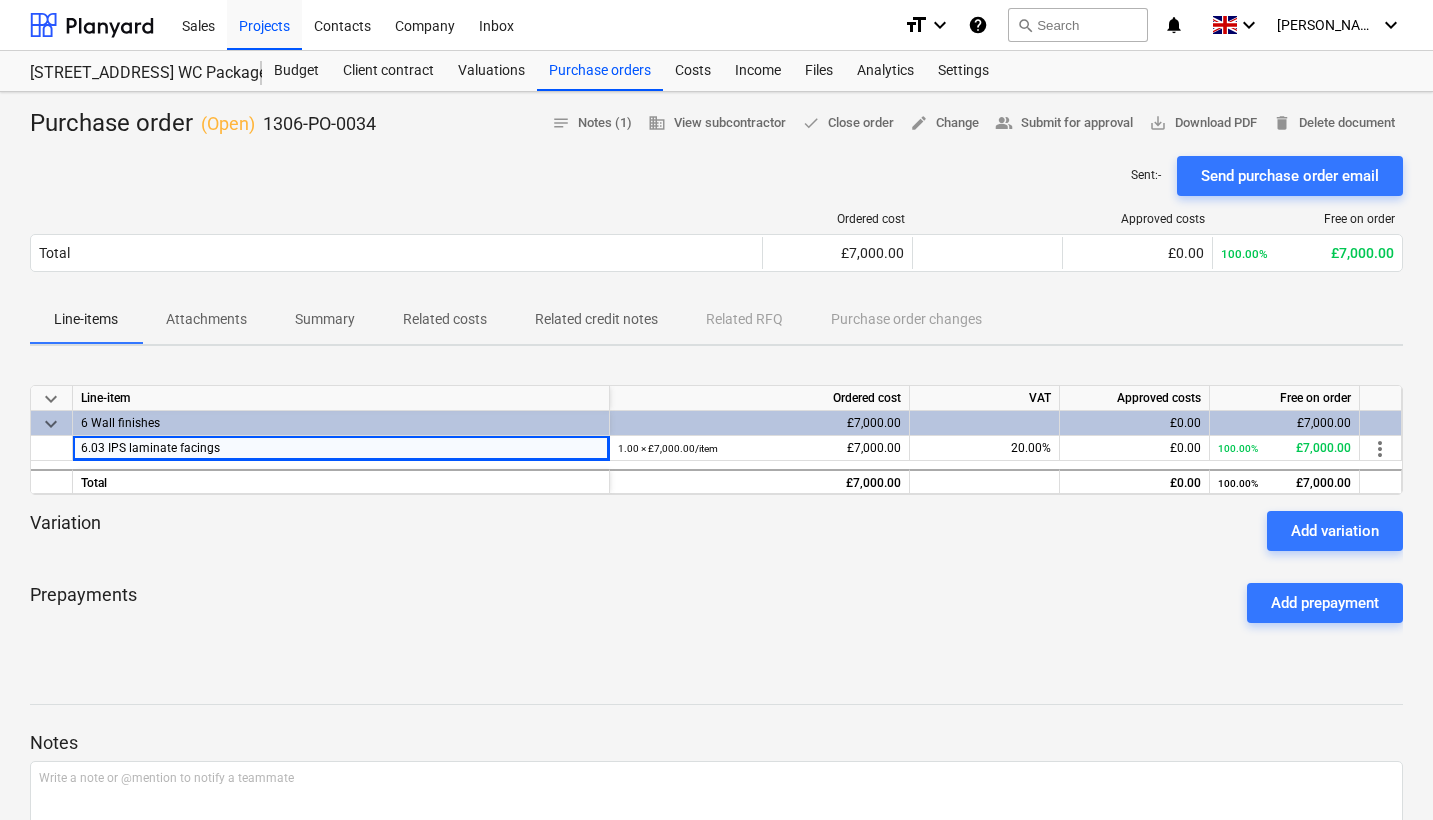 click on "6 Wall finishes" at bounding box center [341, 423] 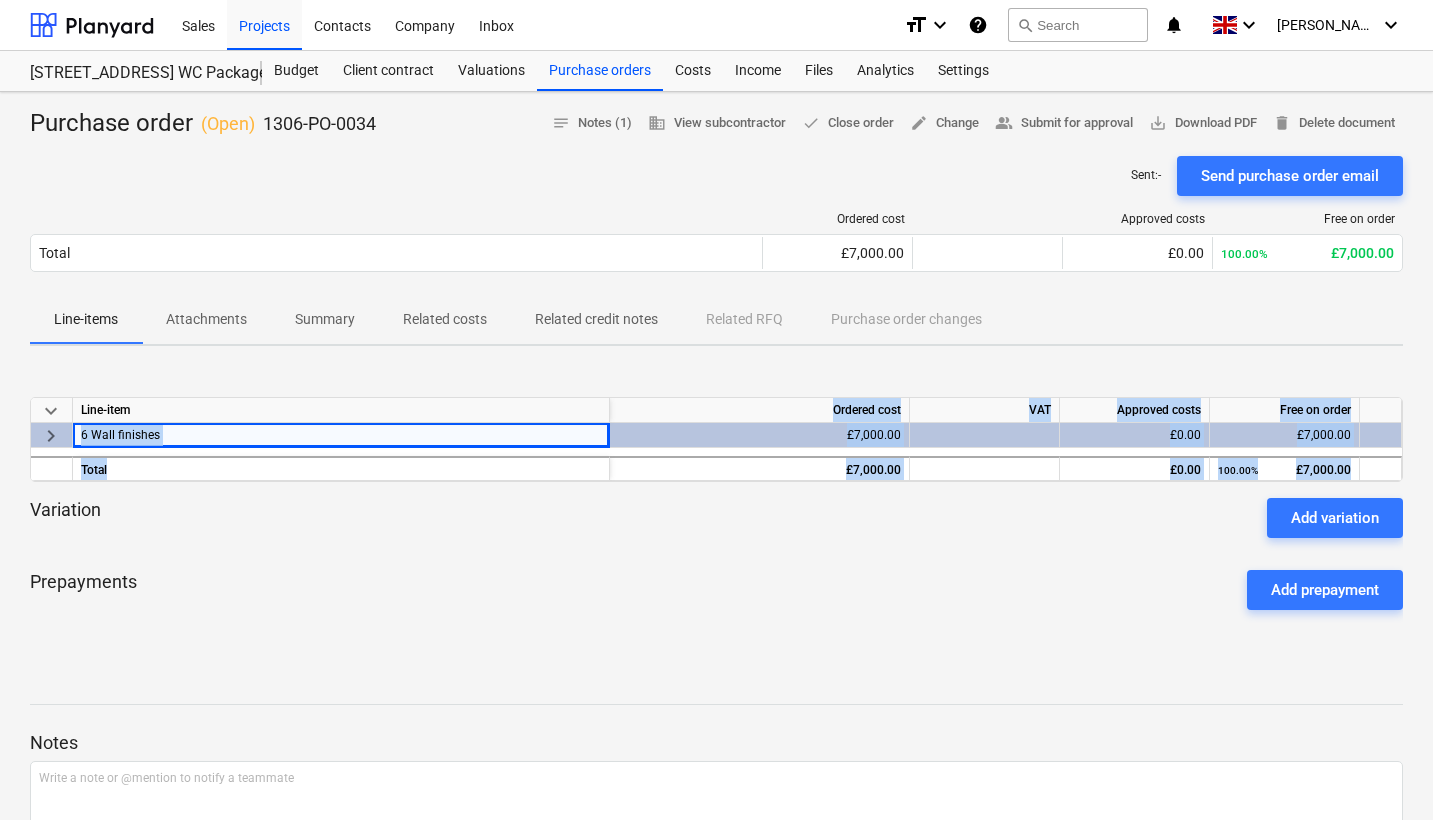 click on "Line-item" at bounding box center [341, 410] 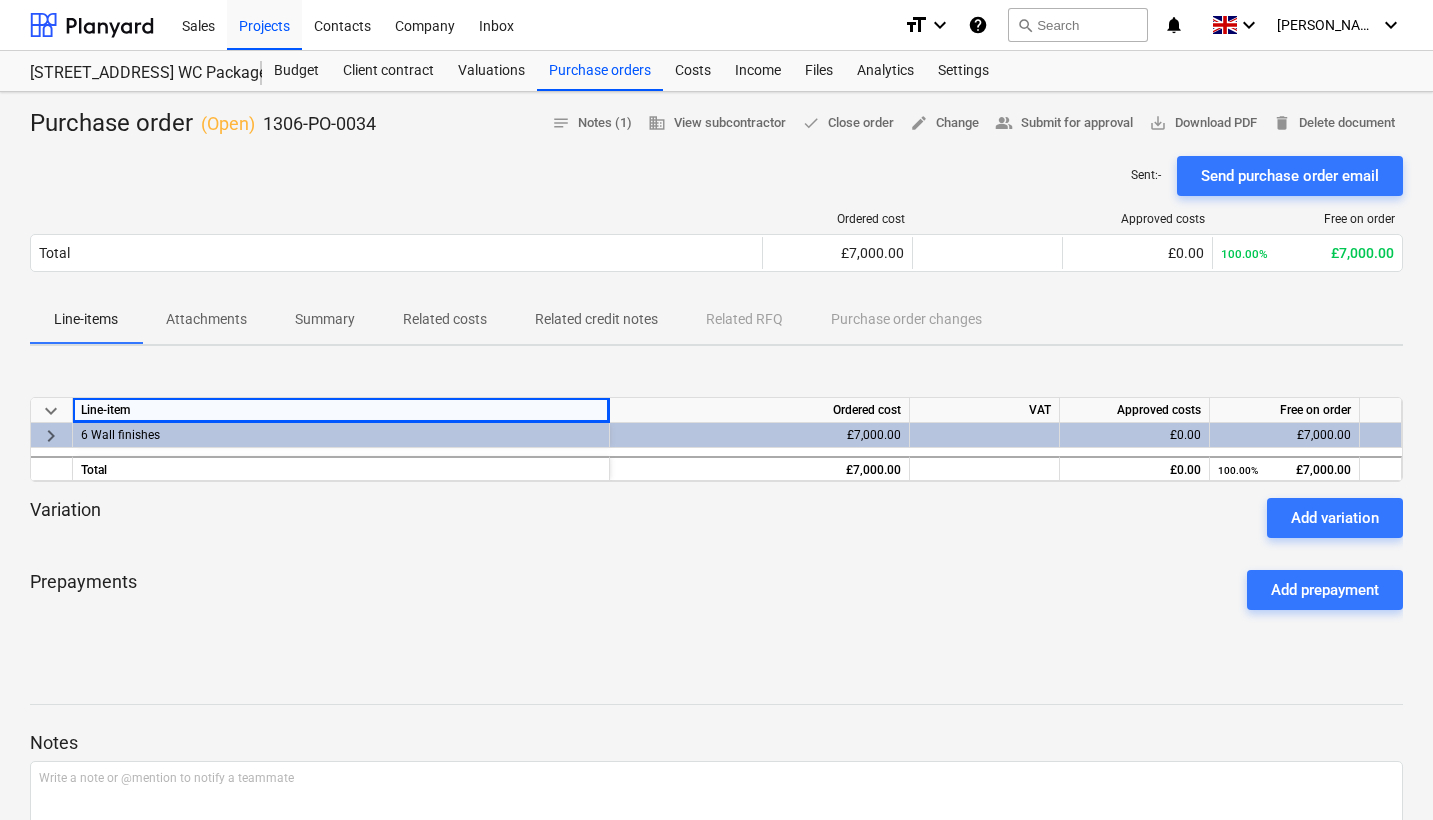 click at bounding box center [716, 546] 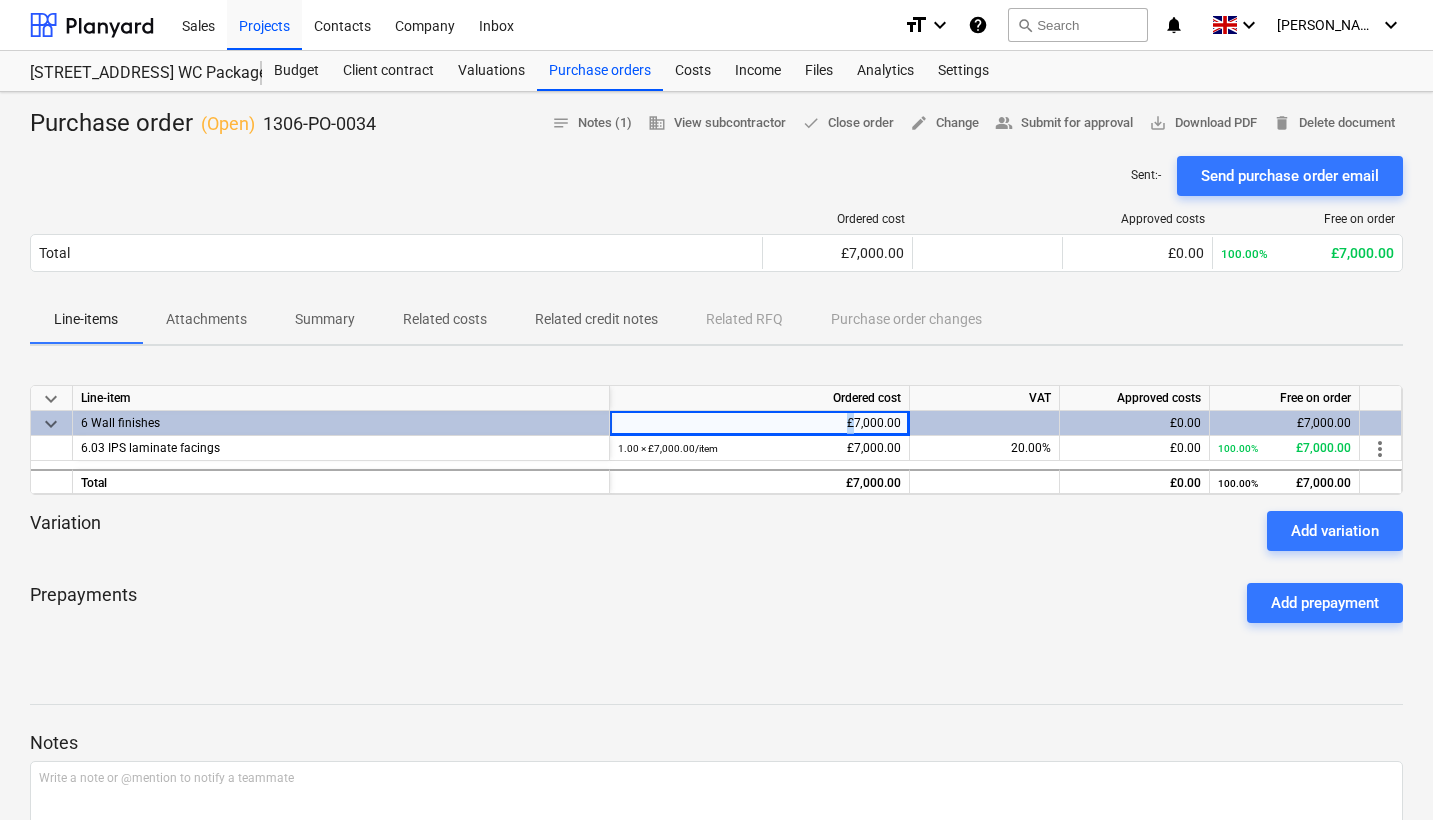 click on "£7,000.00" at bounding box center [759, 423] 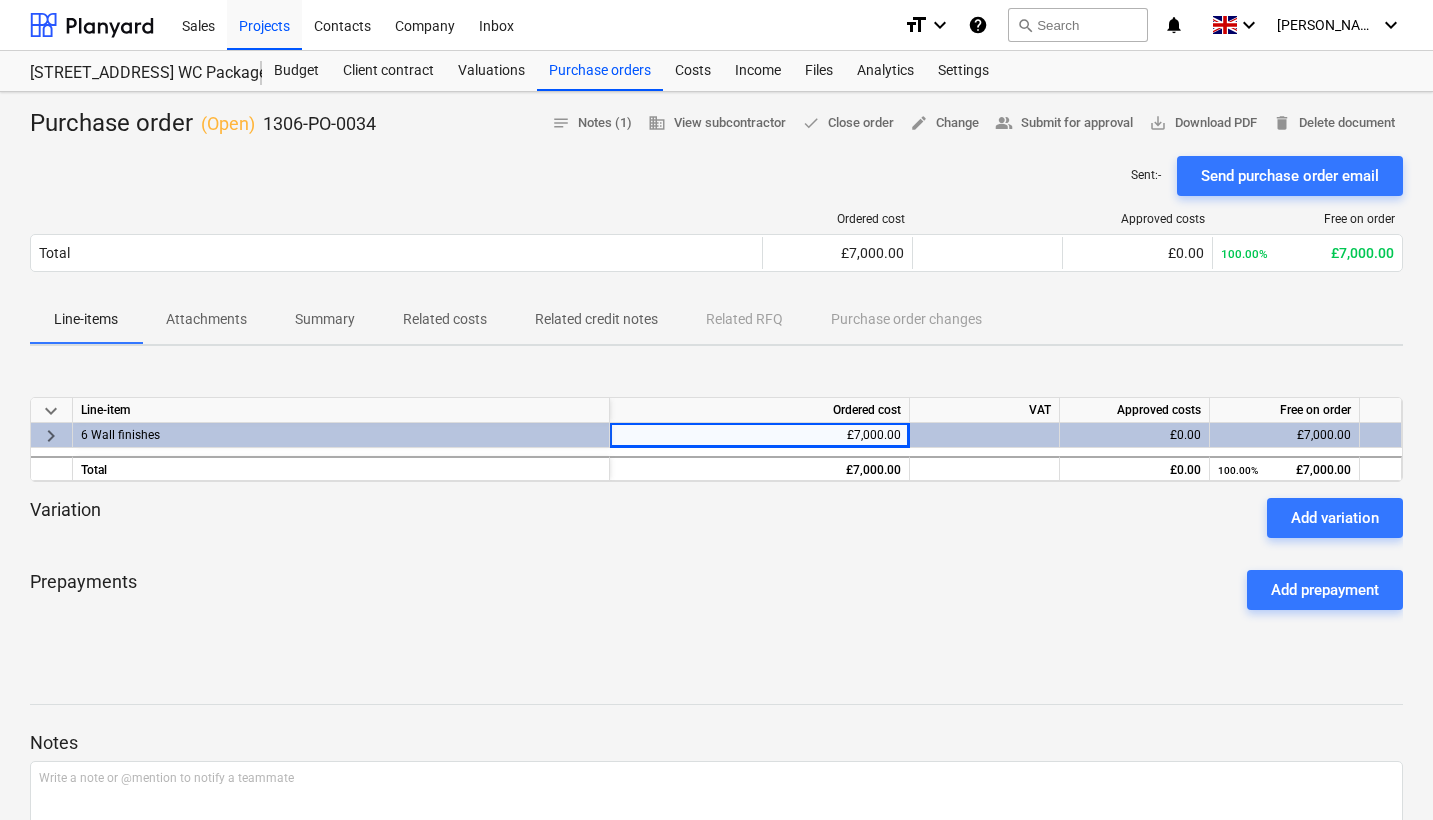 click at bounding box center [716, 546] 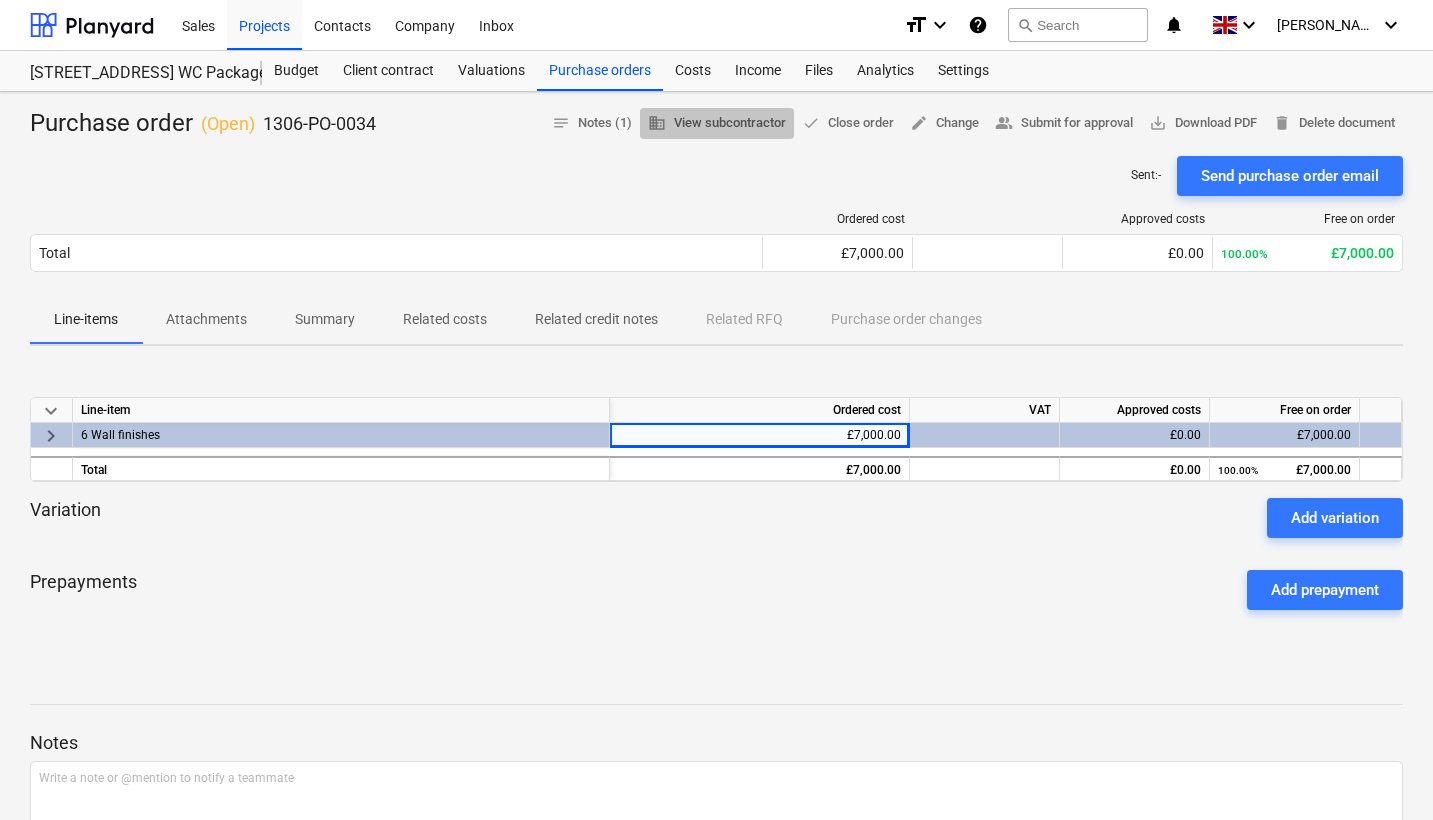click on "business View subcontractor" at bounding box center [717, 123] 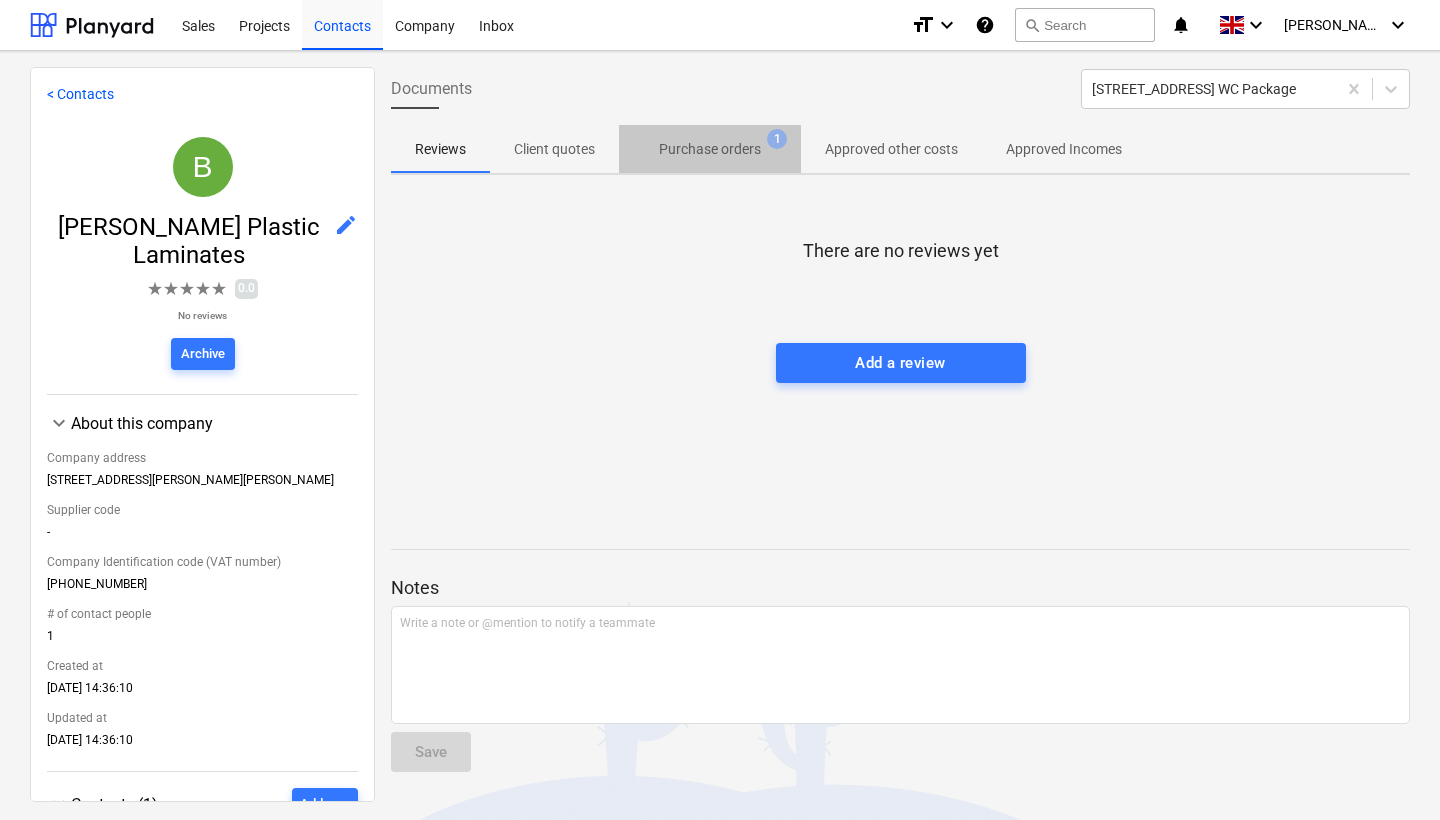 click on "Purchase orders" at bounding box center [710, 149] 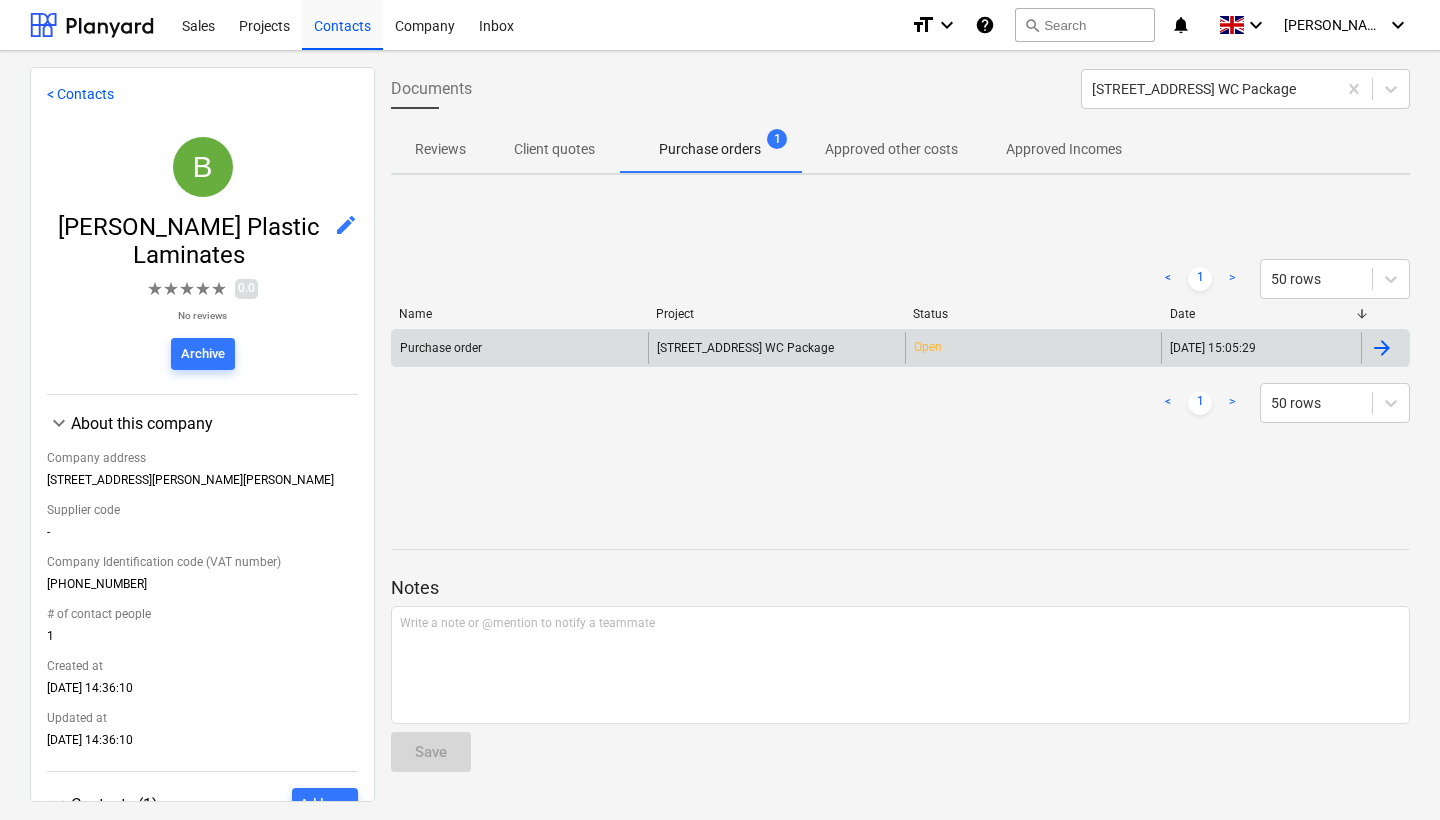 click on "[STREET_ADDRESS] WC Package" at bounding box center [776, 348] 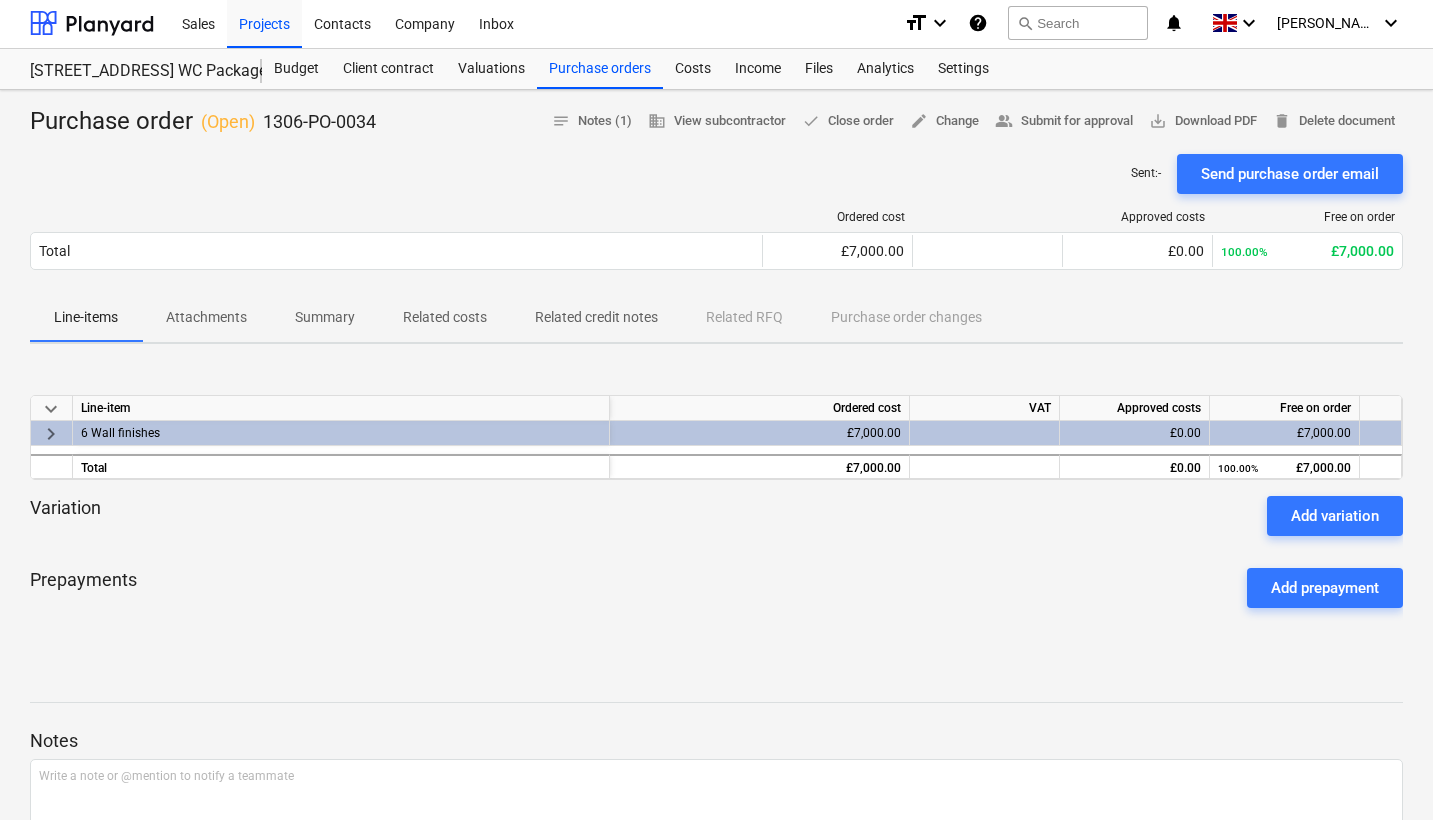 scroll, scrollTop: 7, scrollLeft: 0, axis: vertical 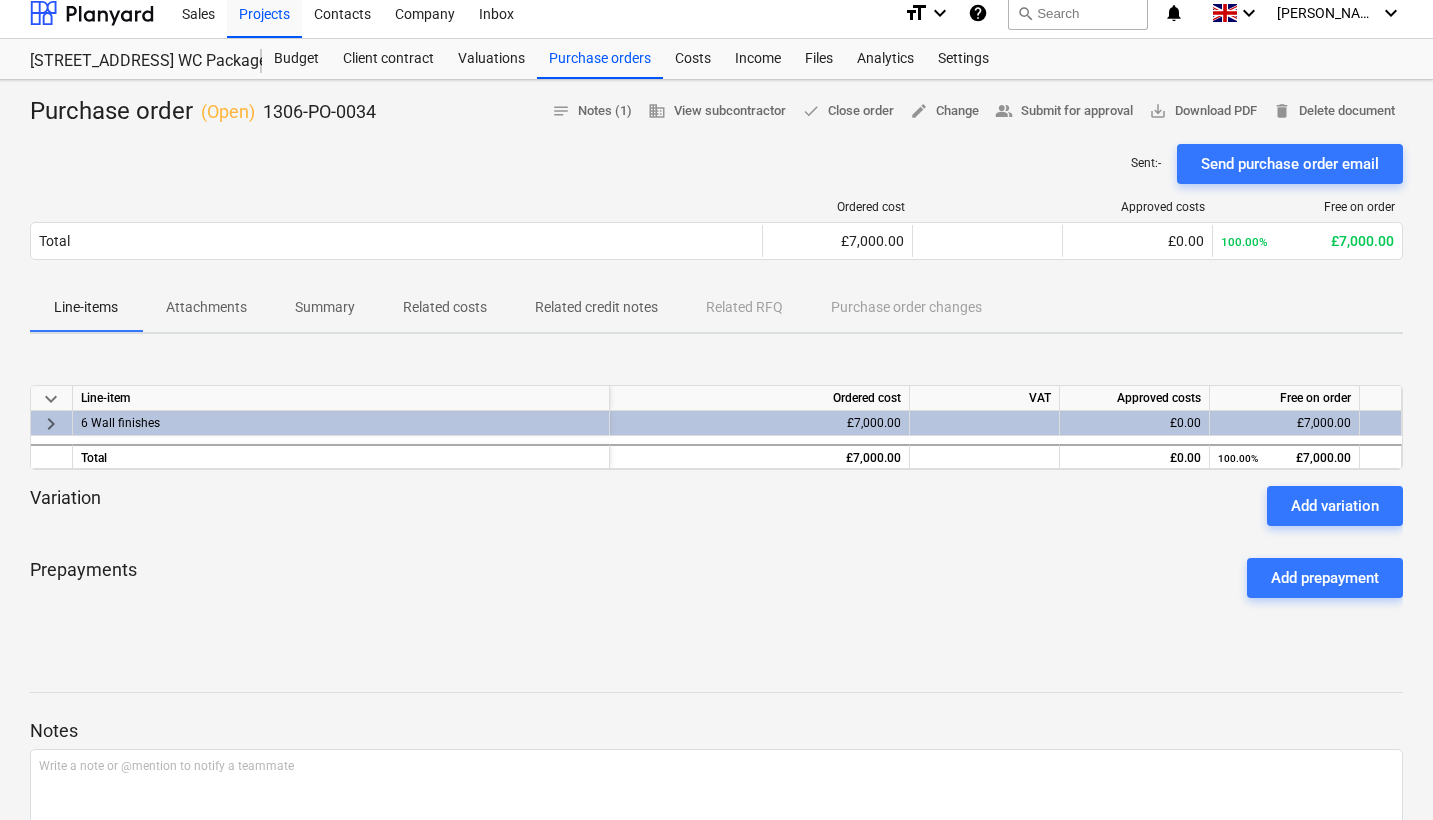 click on "£7,000.00" at bounding box center [760, 423] 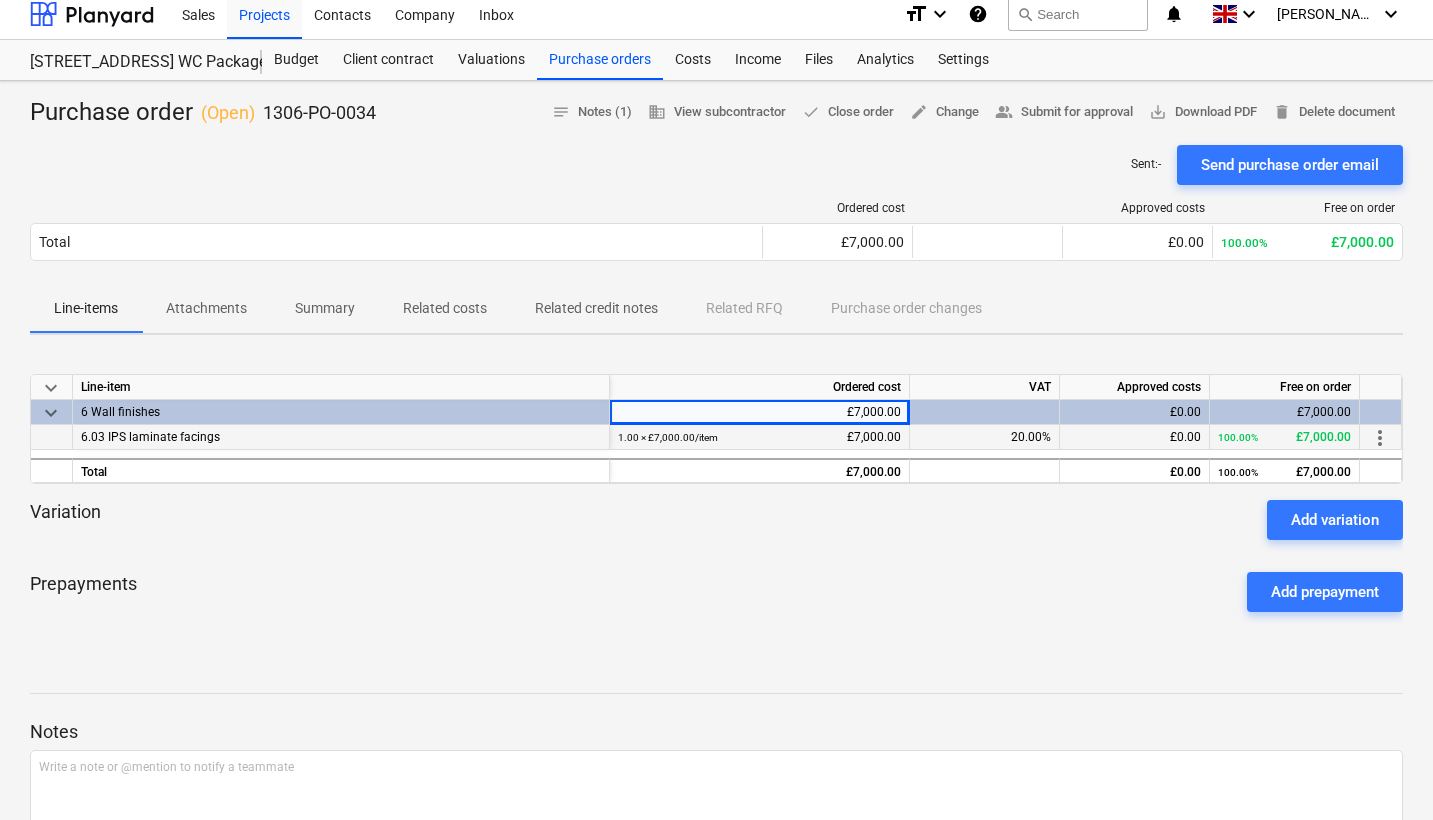 click on "1.00   ×   £7,000.00 / item  £7,000.00" at bounding box center (759, 437) 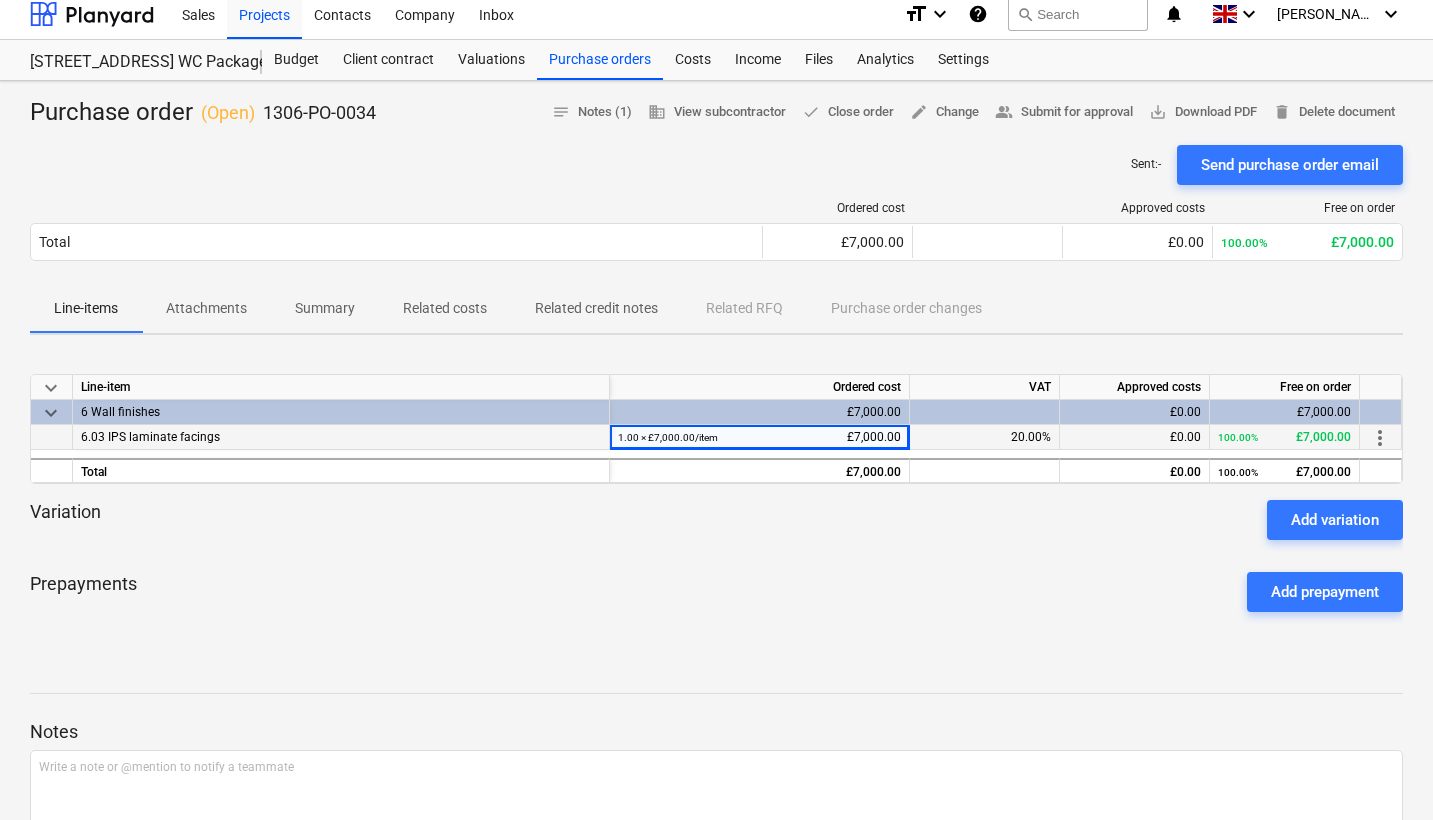 click on "1.00   ×   £7,000.00 / item  £7,000.00" at bounding box center (759, 437) 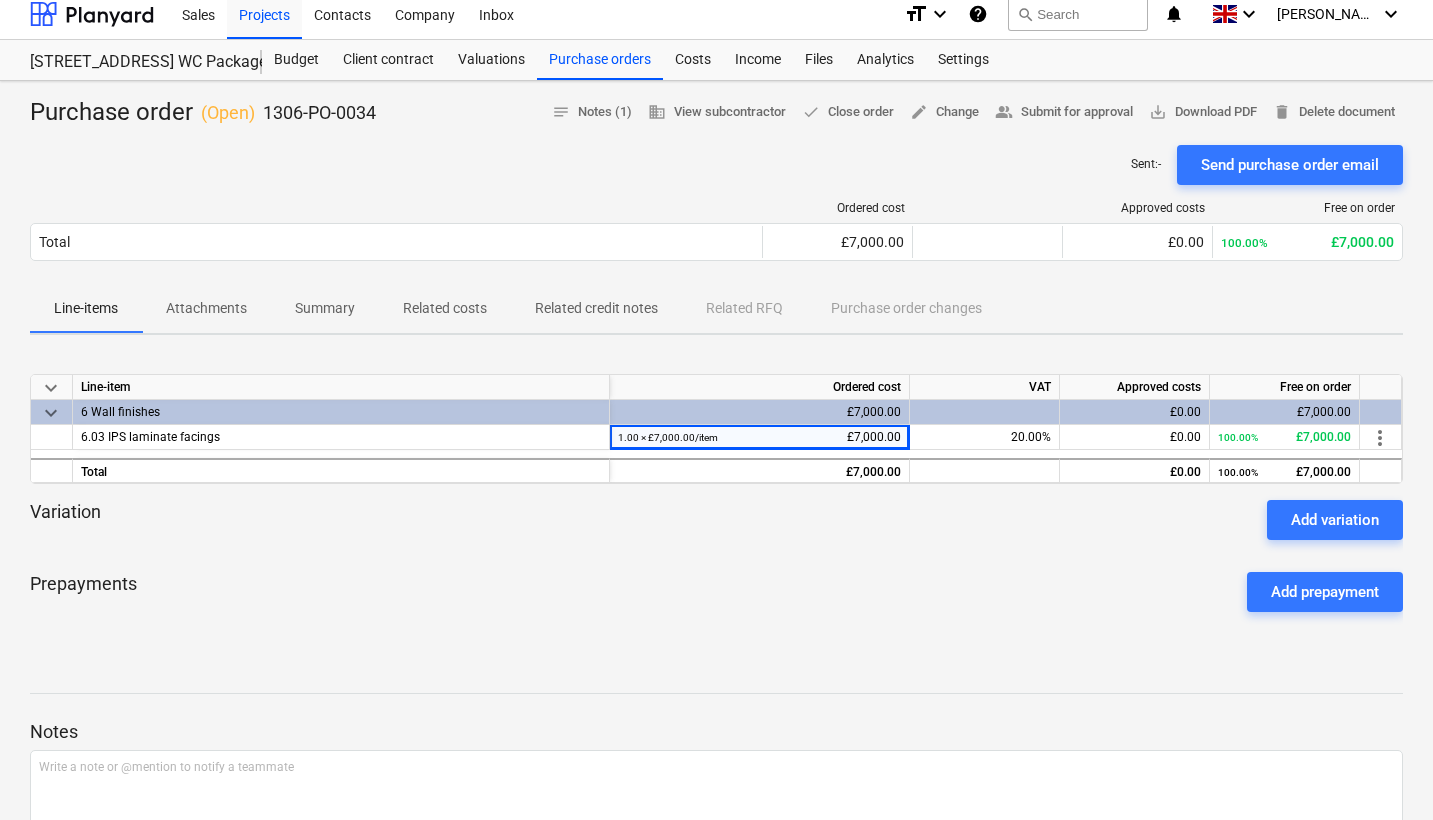click on "Variation Add variation" at bounding box center (716, 520) 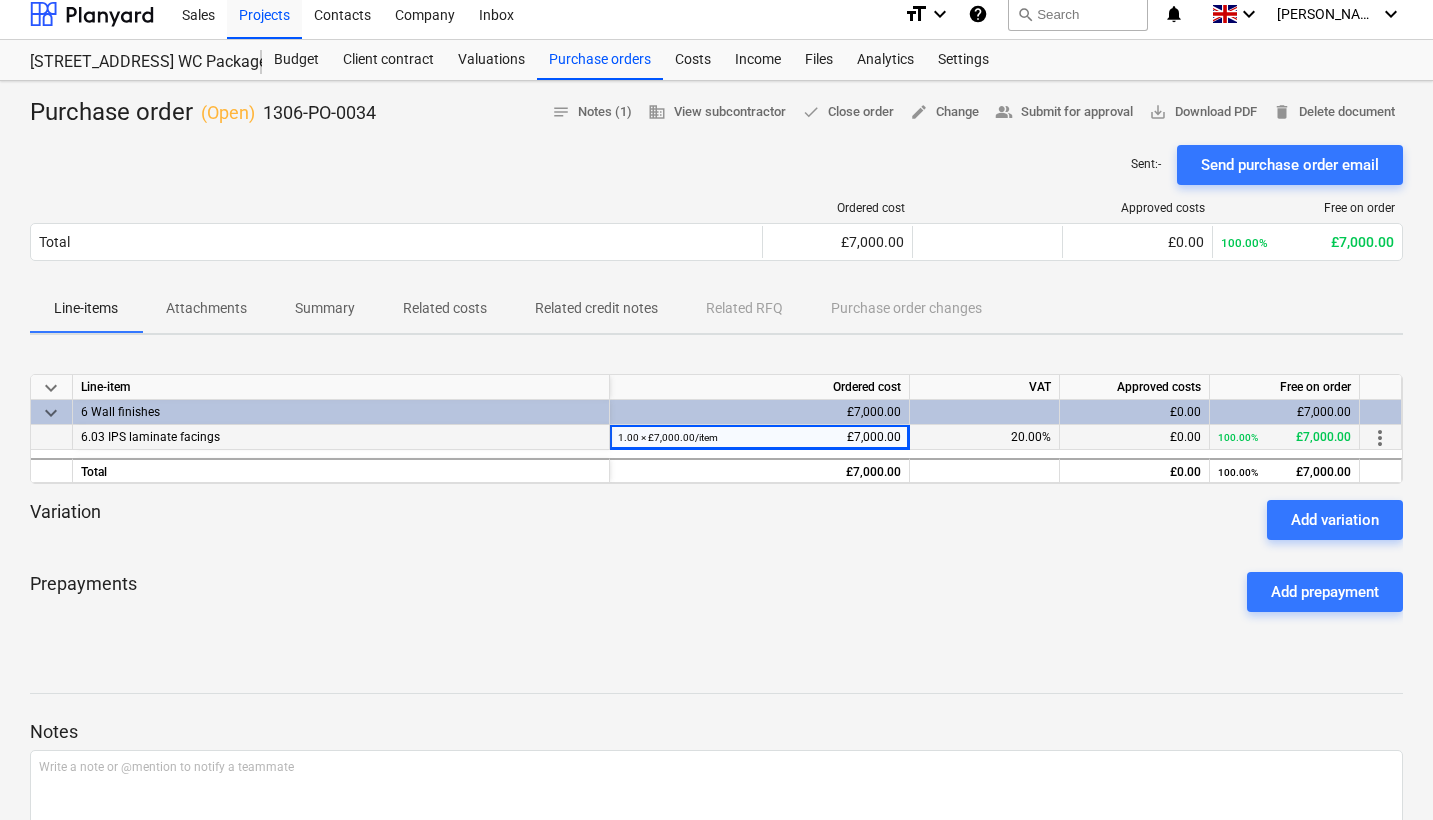click on "more_vert" at bounding box center [1381, 437] 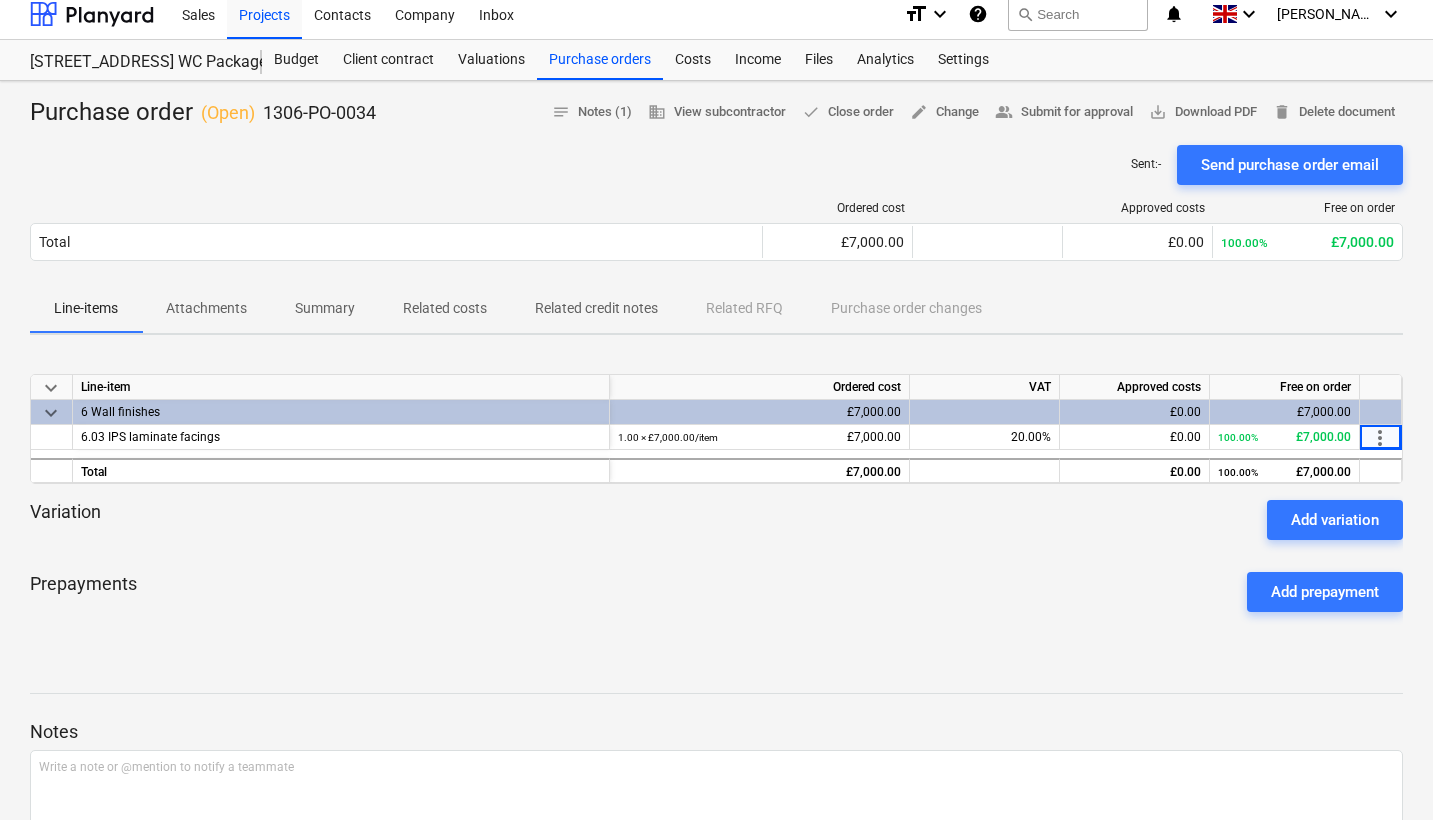 click on "Prepayments Add prepayment" at bounding box center [716, 592] 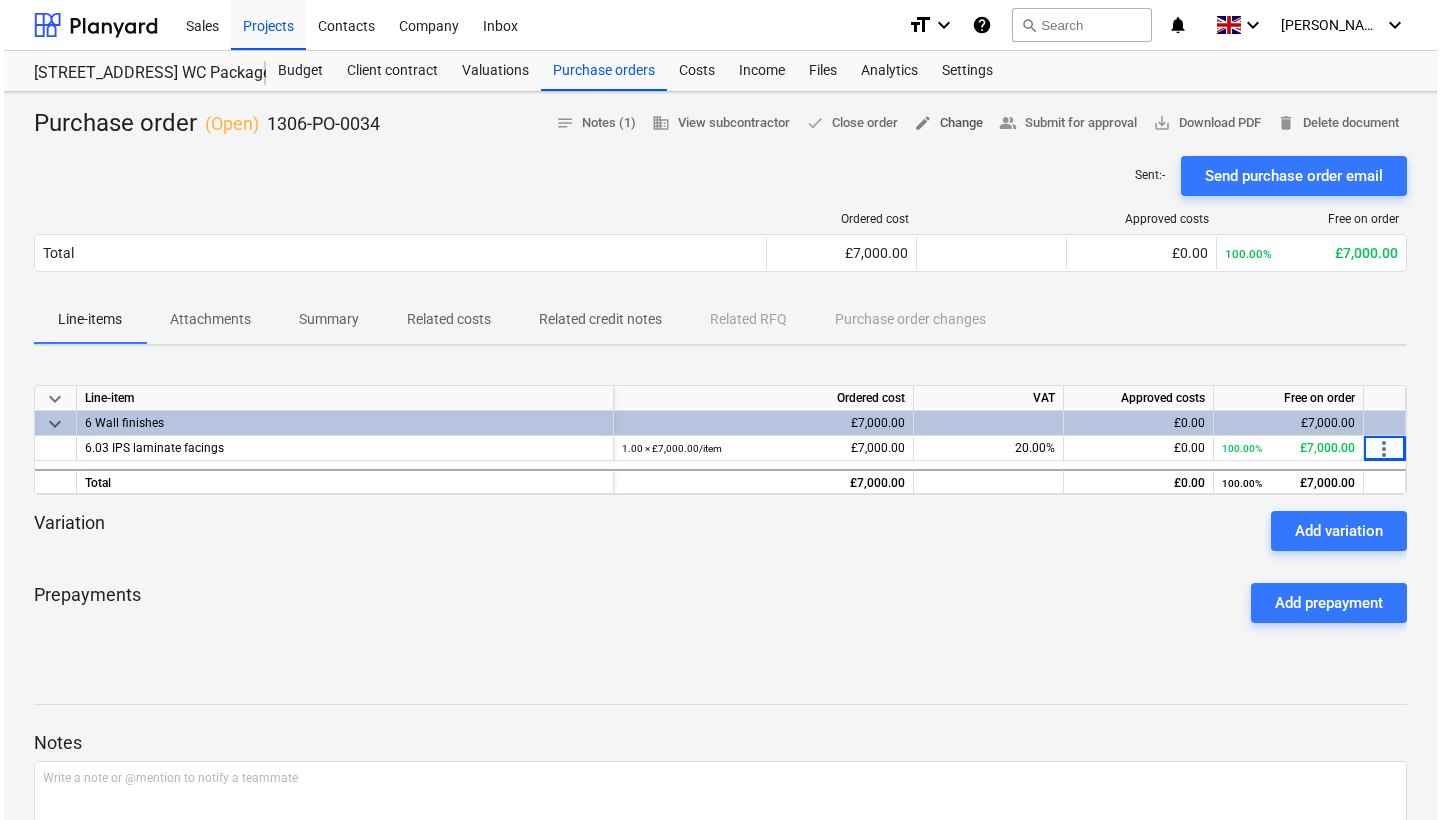 scroll, scrollTop: 0, scrollLeft: 0, axis: both 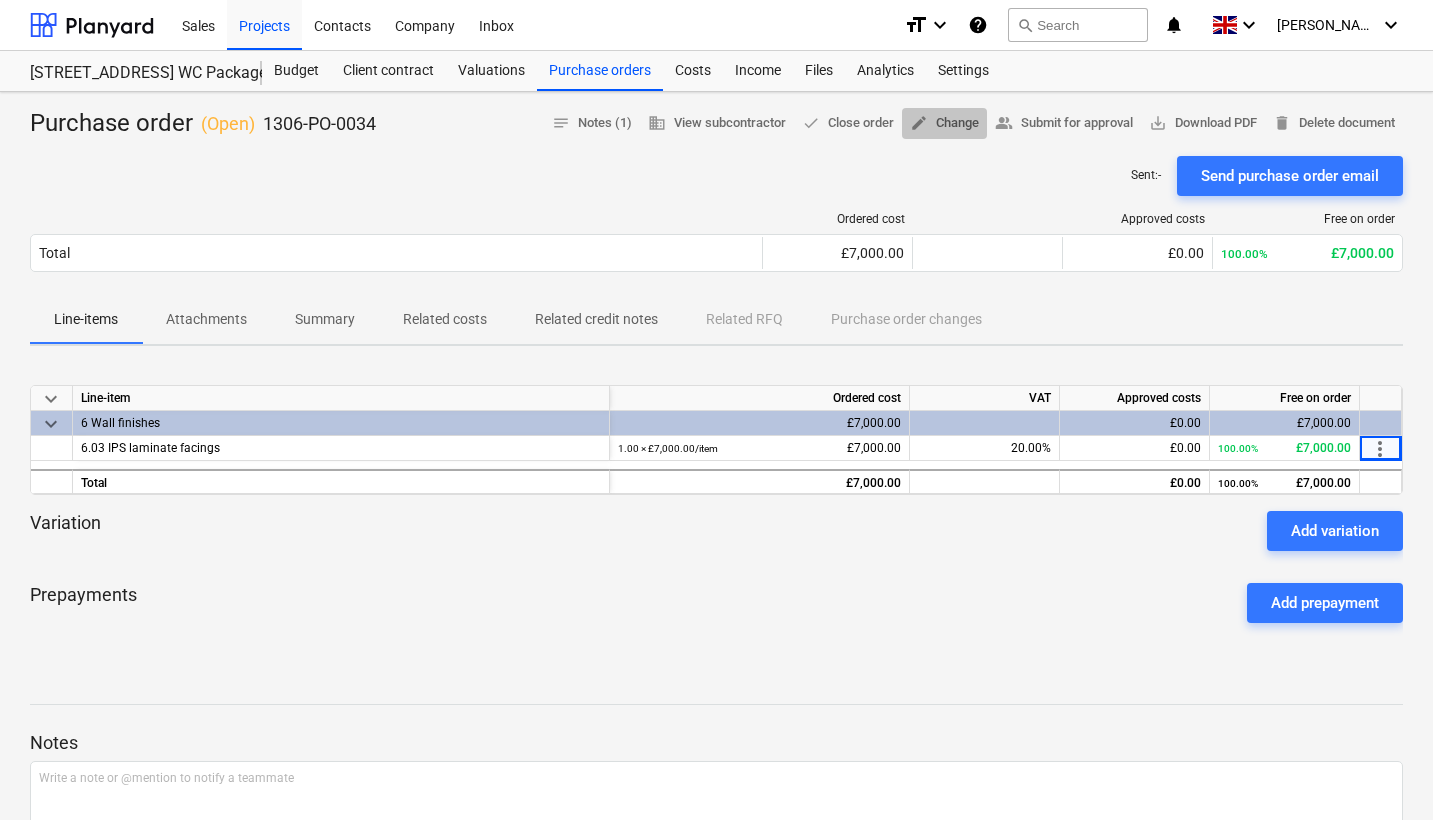 click on "edit Change" at bounding box center [944, 123] 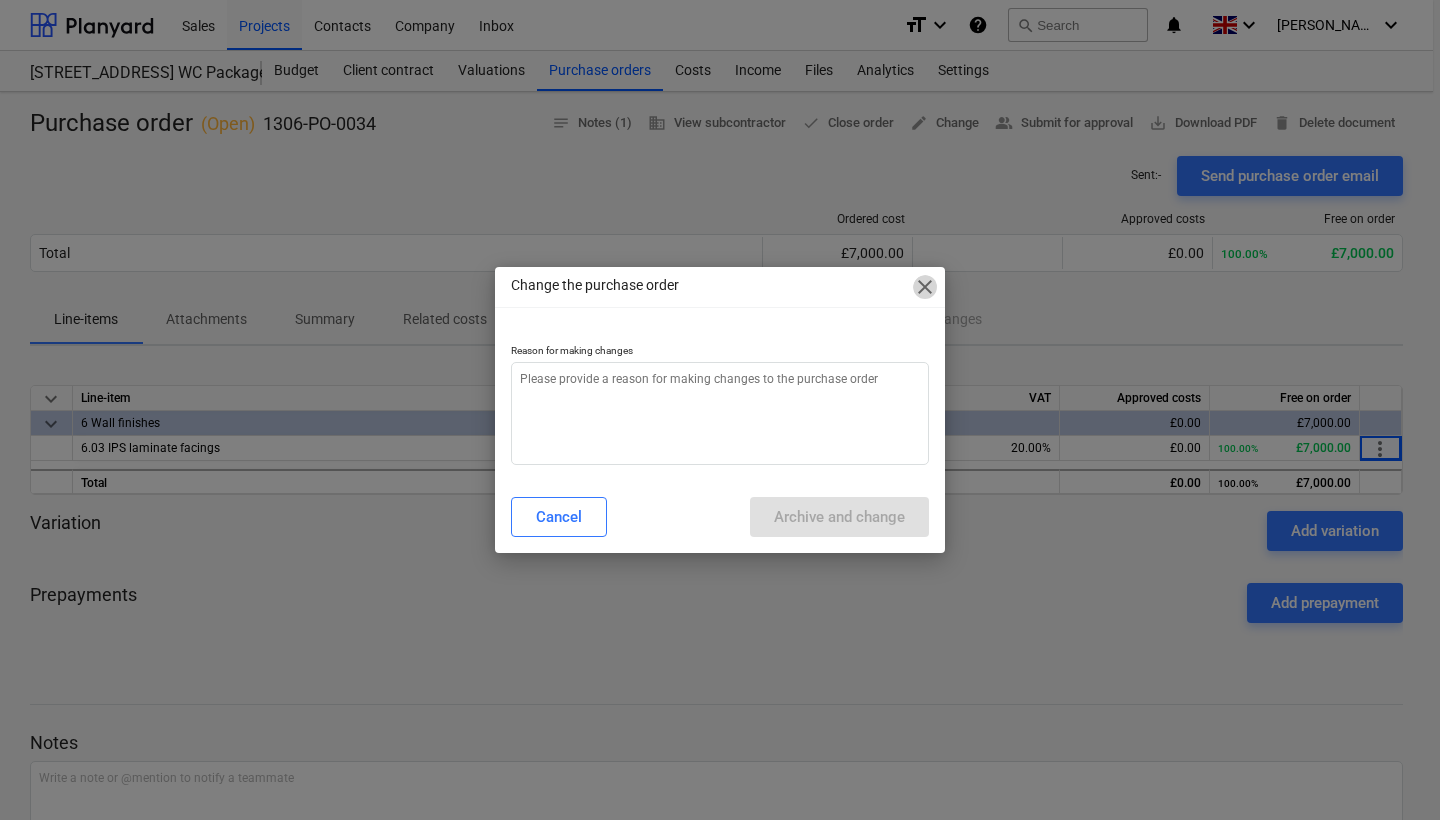 click on "close" at bounding box center (925, 287) 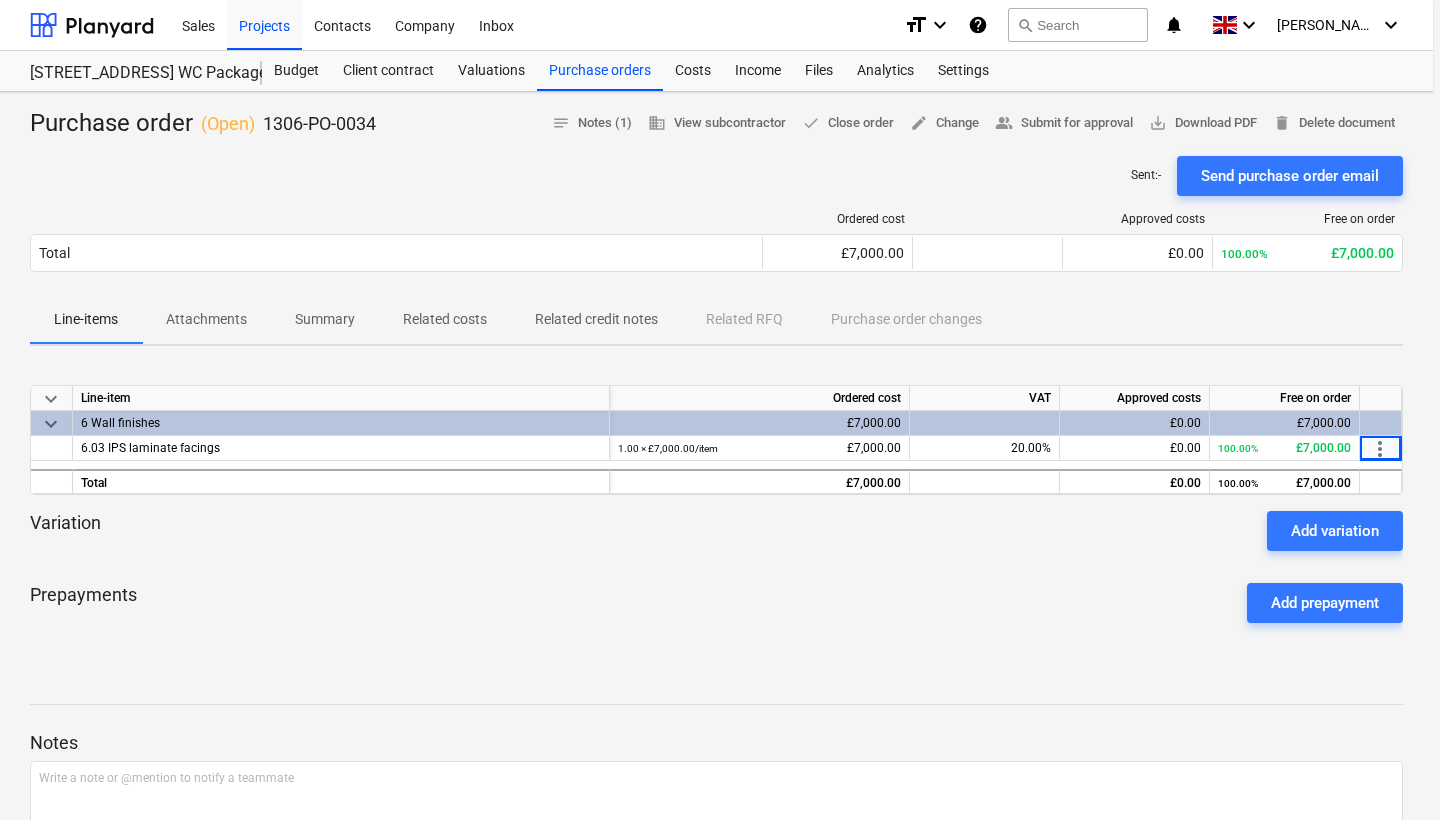 type on "x" 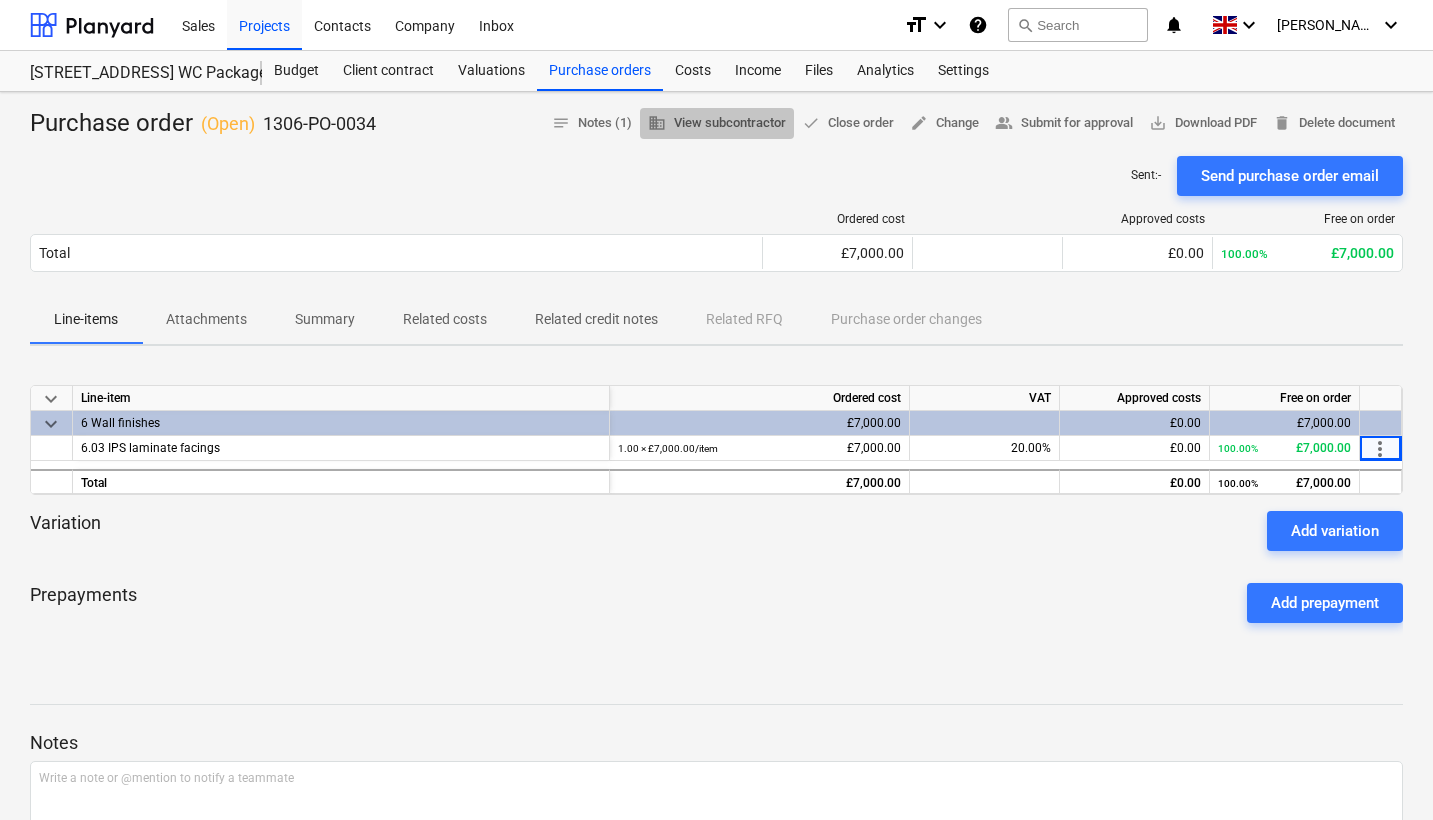 click on "business View subcontractor" at bounding box center [717, 123] 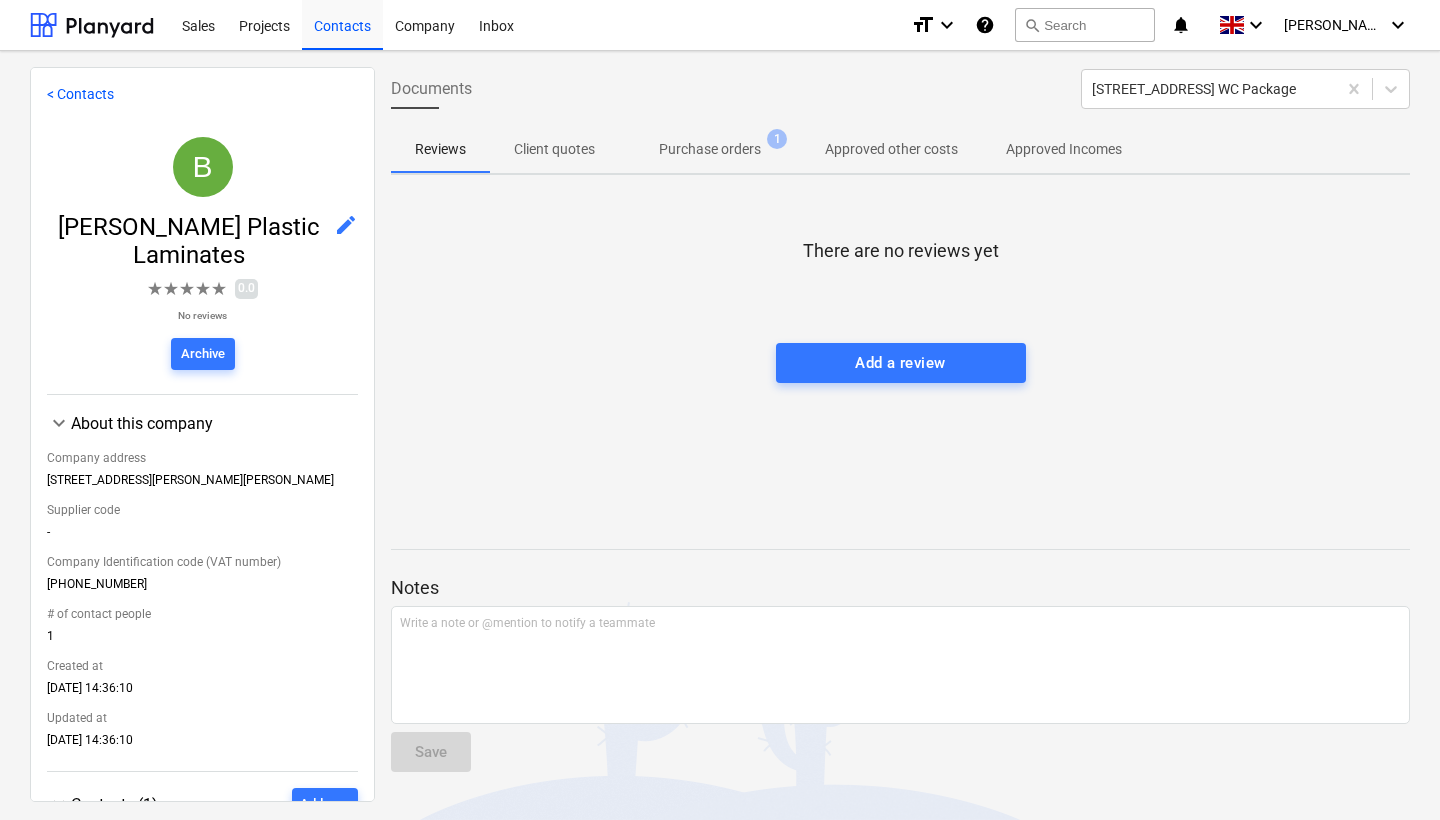 scroll, scrollTop: 0, scrollLeft: 0, axis: both 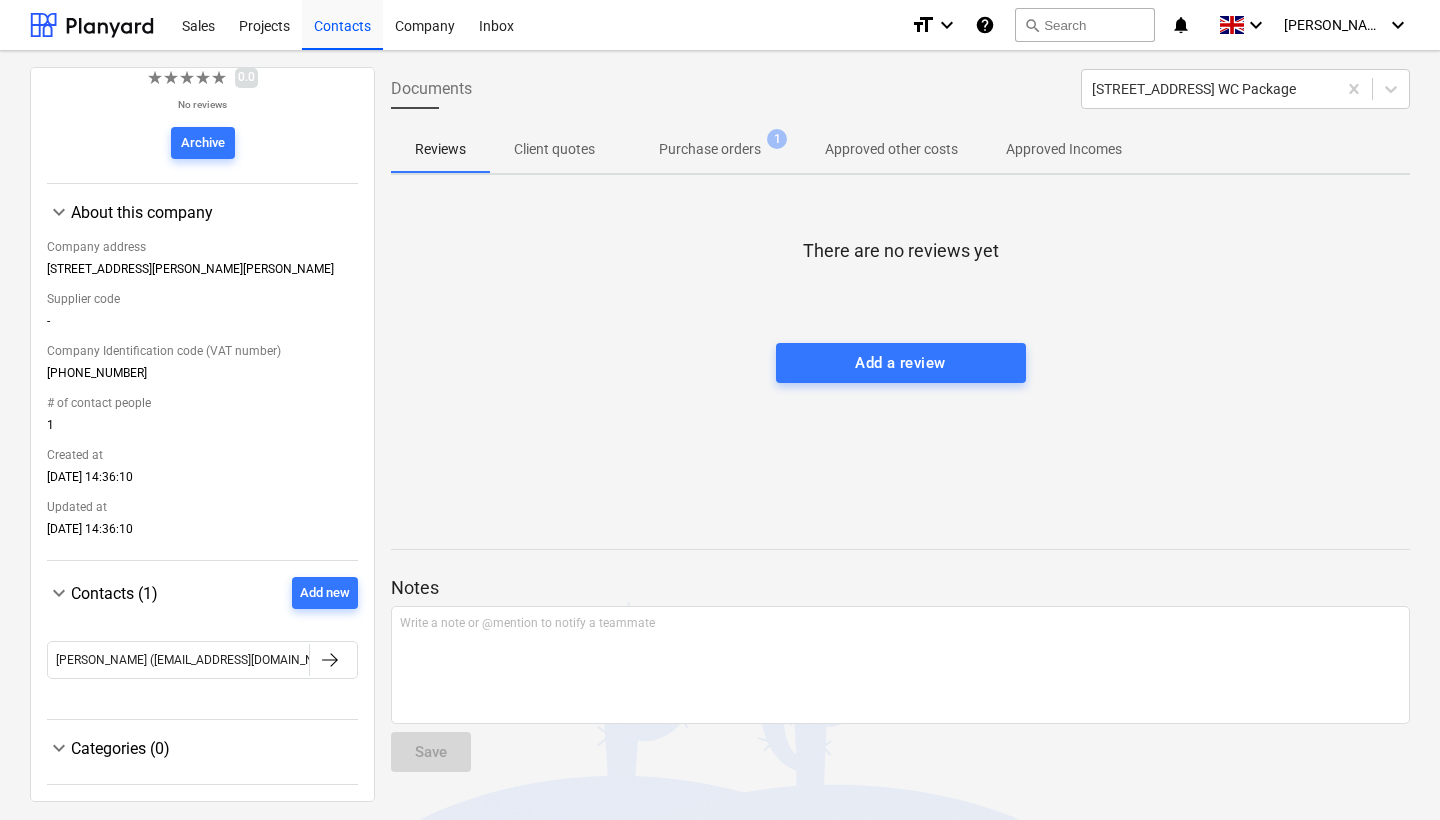 click on "Client quotes" at bounding box center (554, 149) 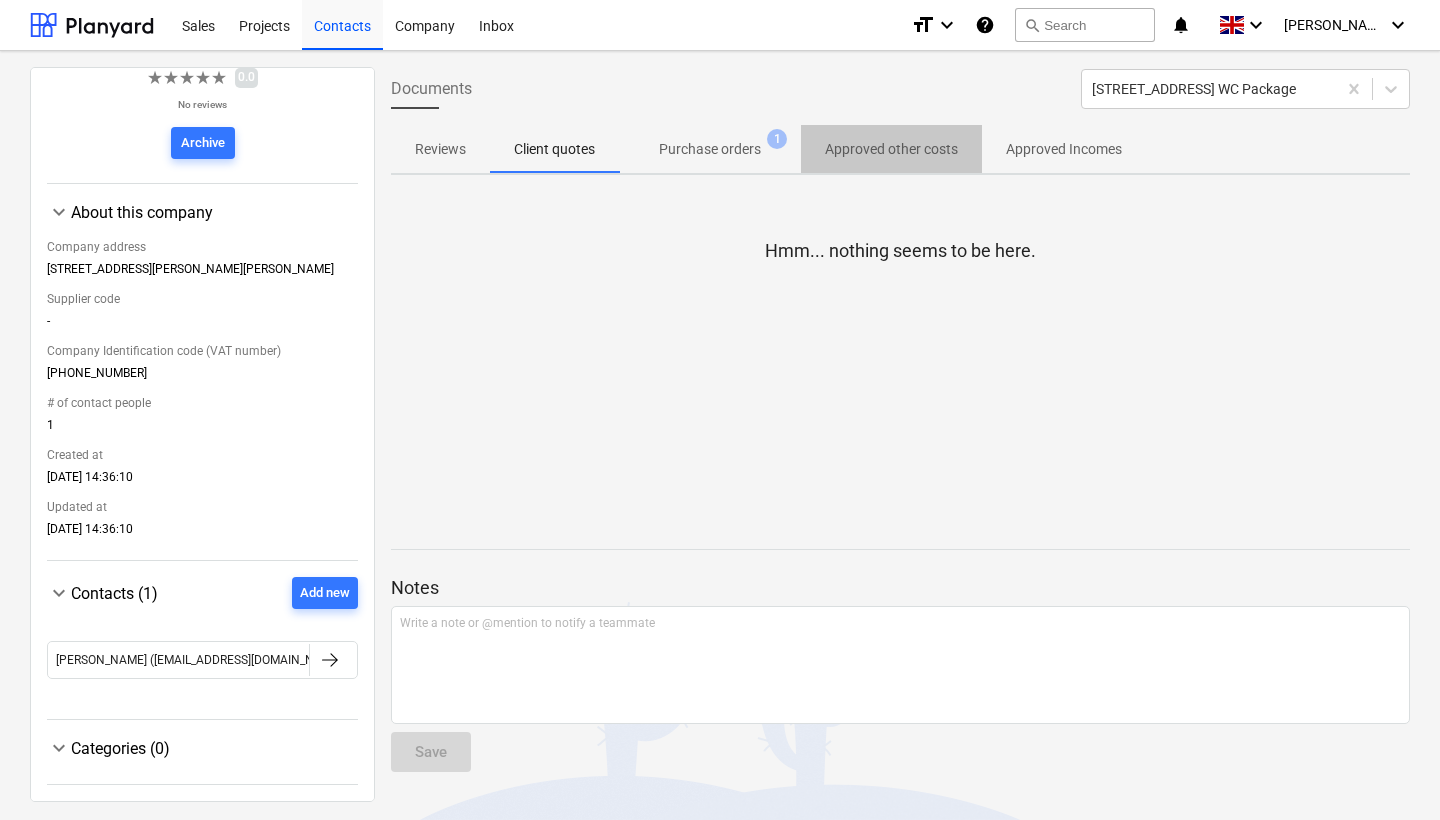click on "Approved other costs" at bounding box center [891, 149] 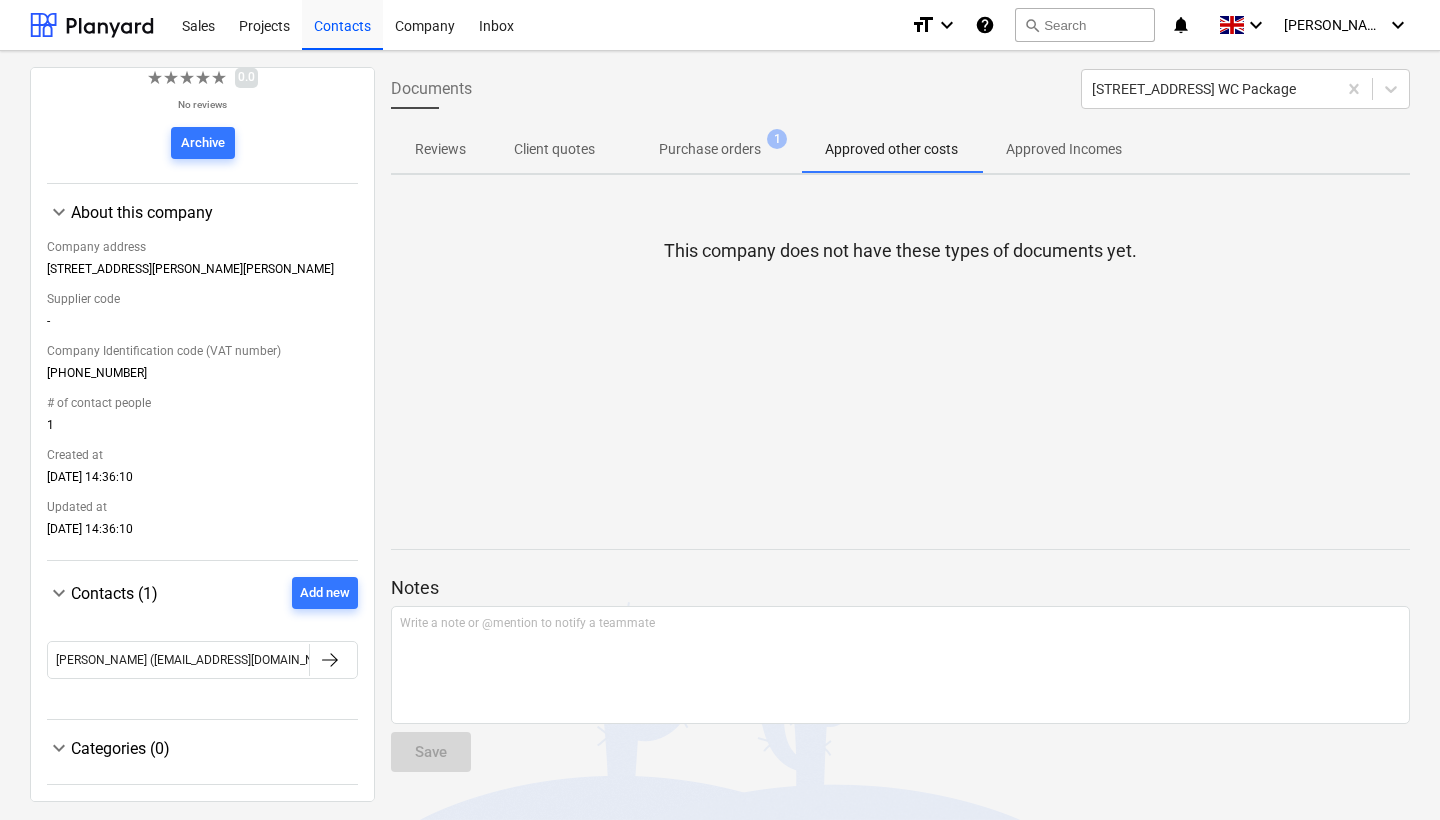 click on "Approved Incomes" at bounding box center [1064, 149] 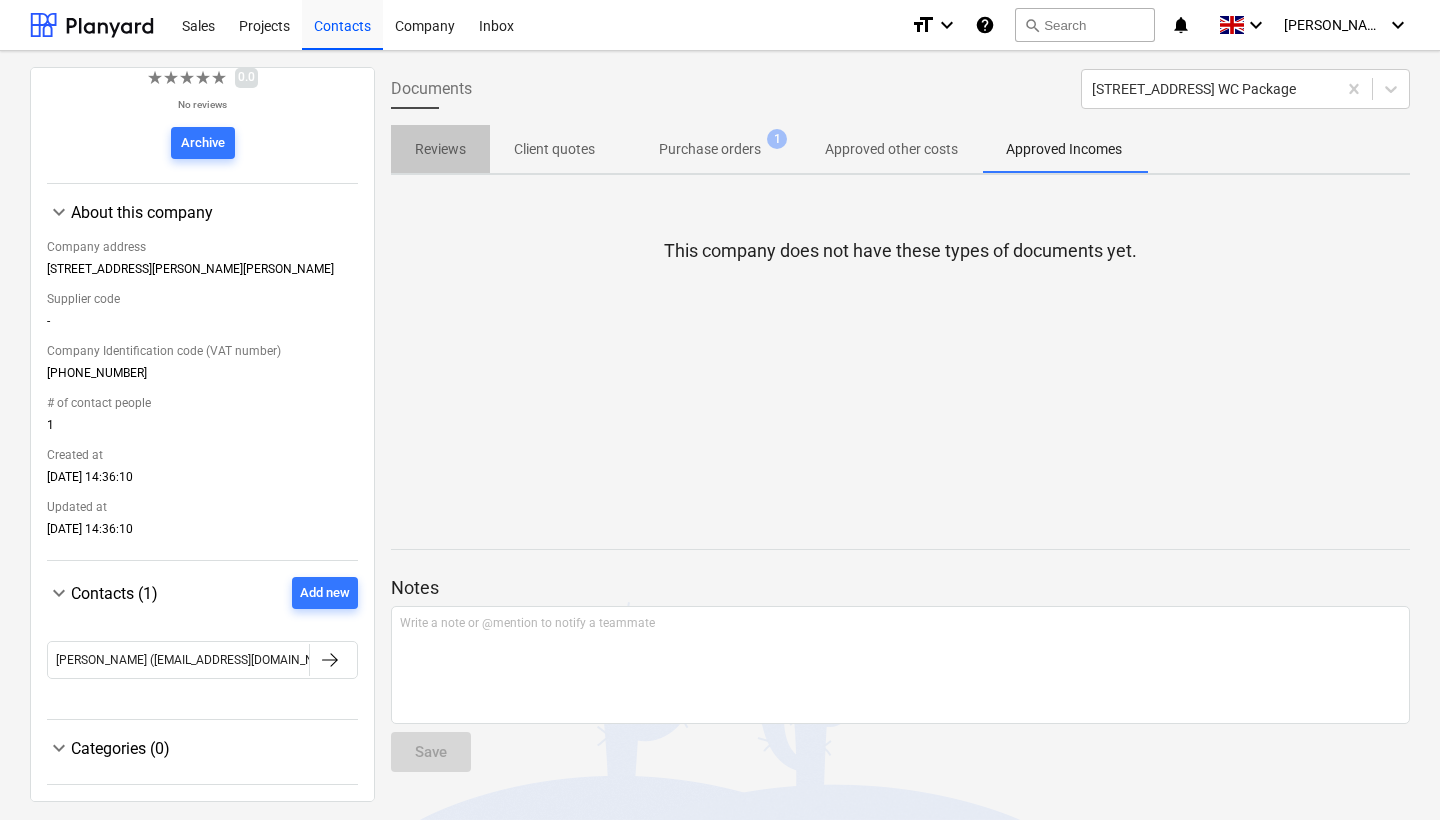 click on "Reviews" at bounding box center [440, 149] 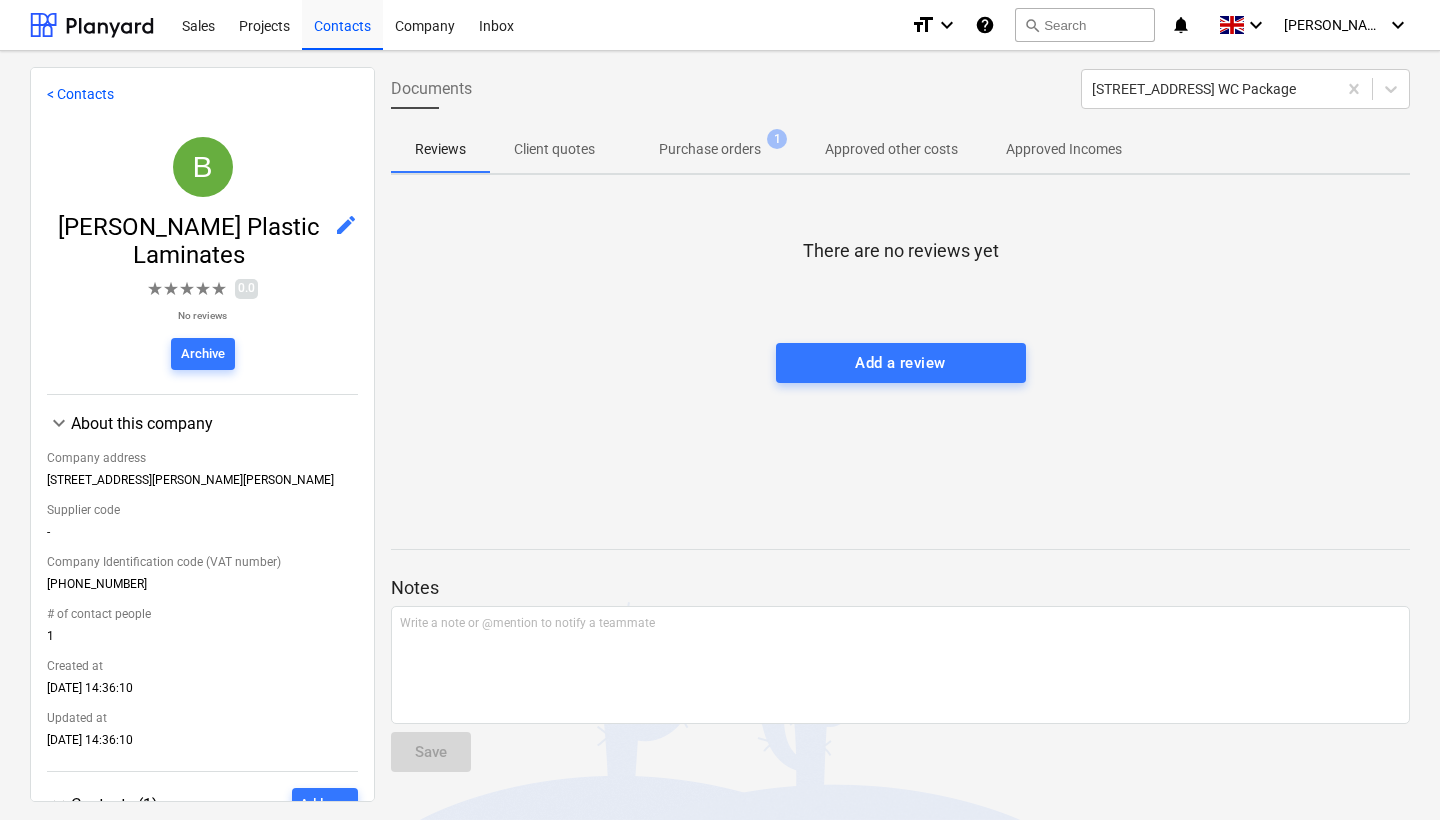 scroll, scrollTop: 0, scrollLeft: 0, axis: both 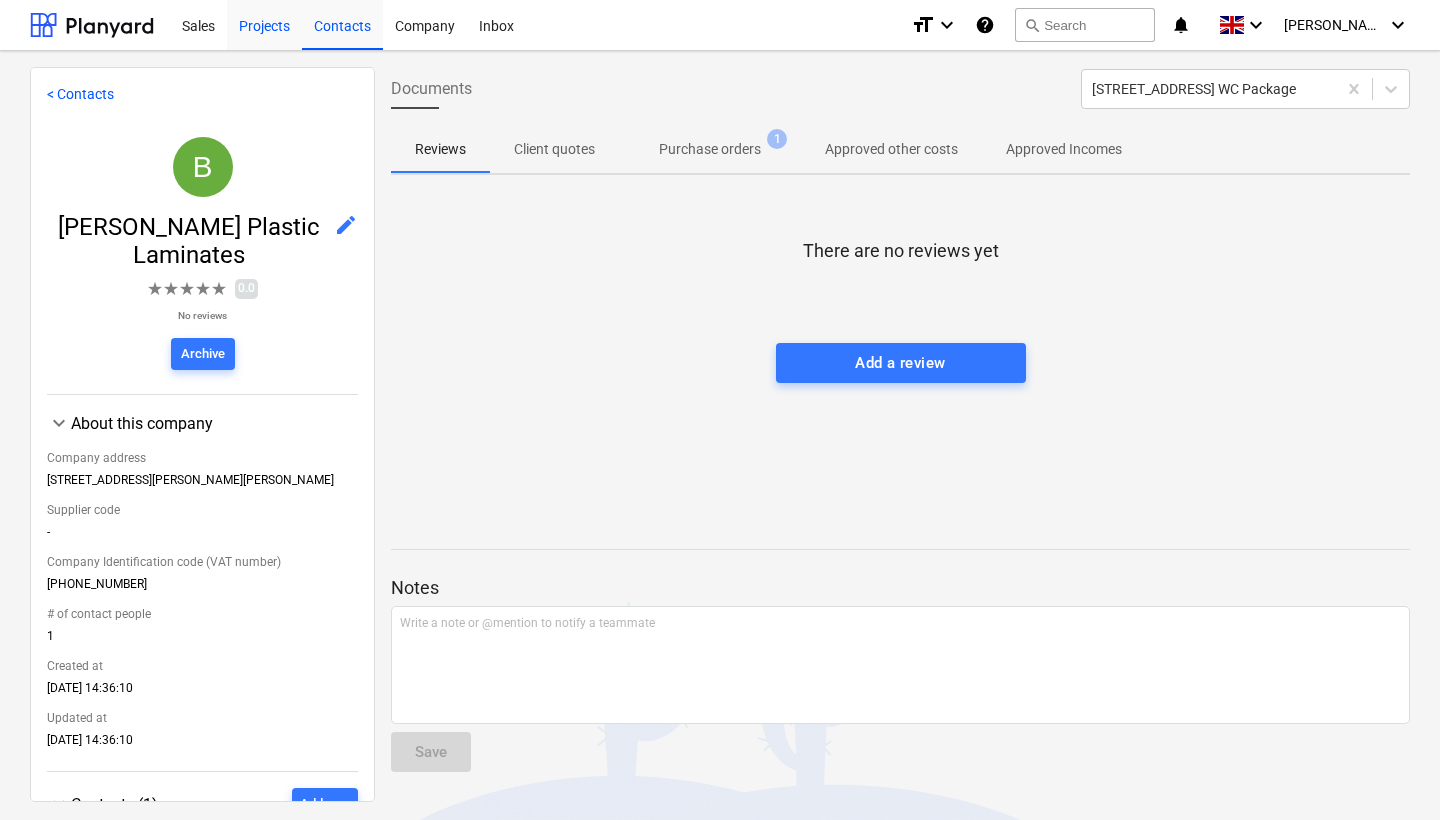 click on "Projects" at bounding box center [264, 24] 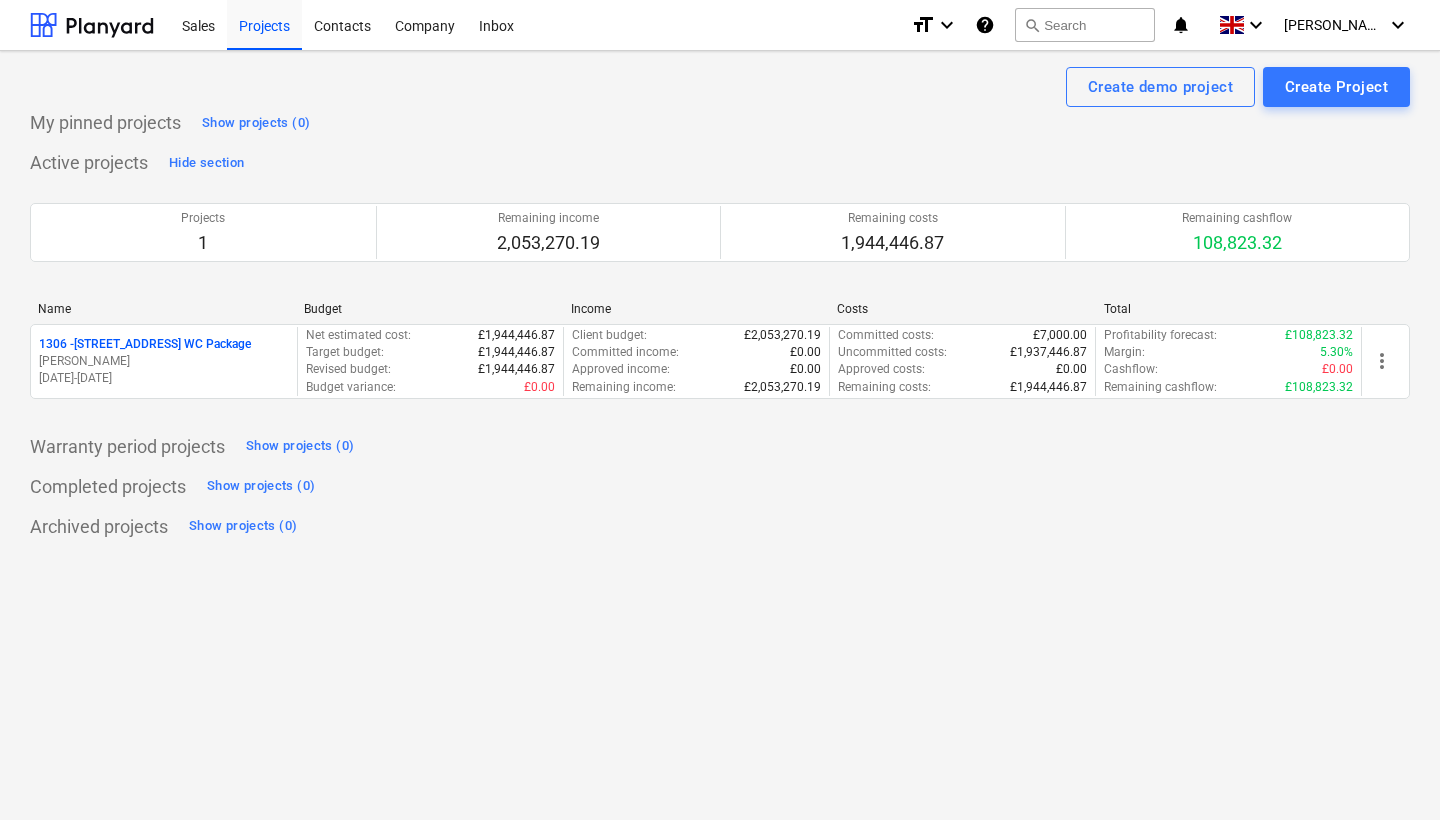 scroll, scrollTop: 0, scrollLeft: 0, axis: both 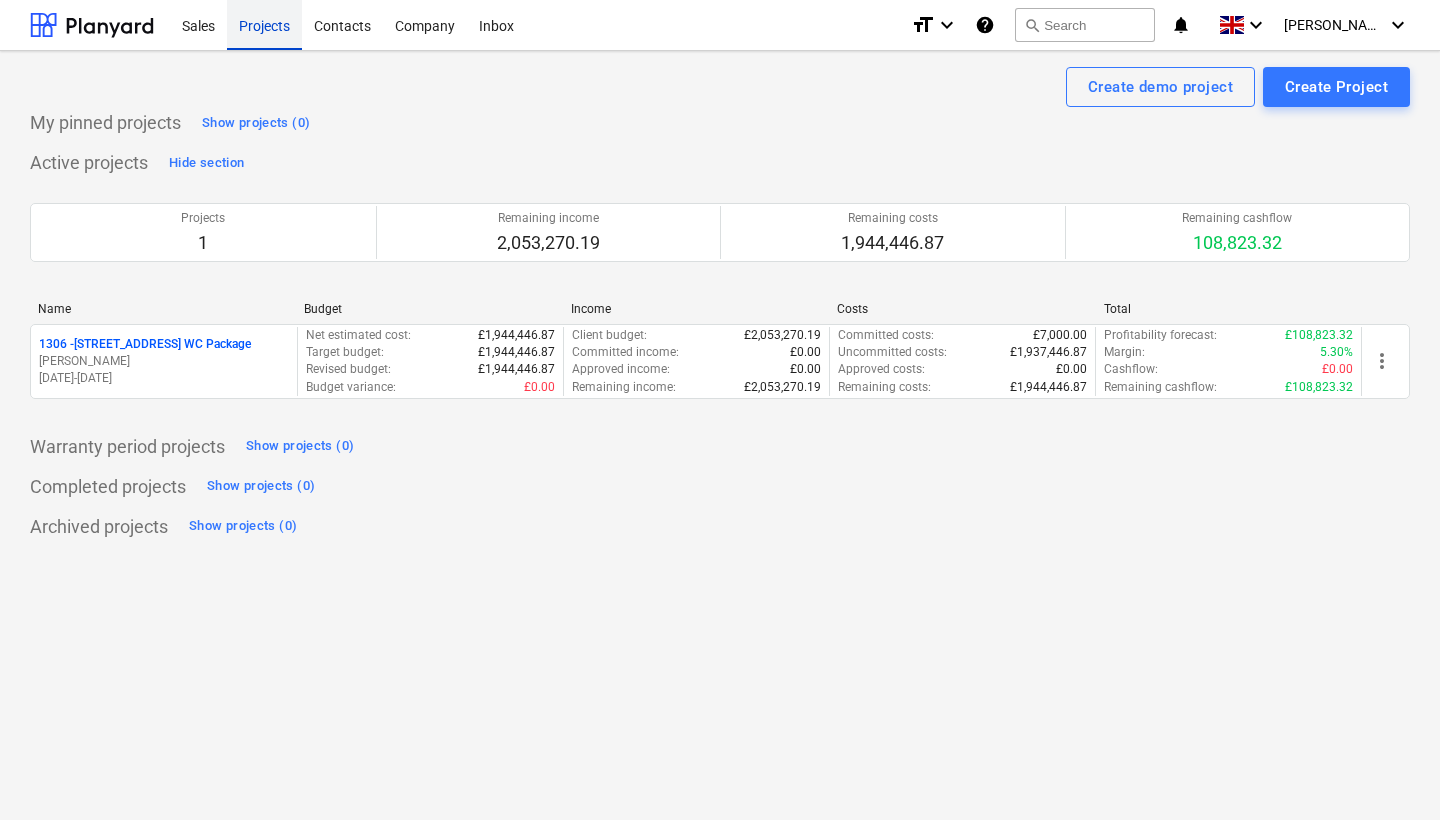 click on "Projects" at bounding box center [264, 24] 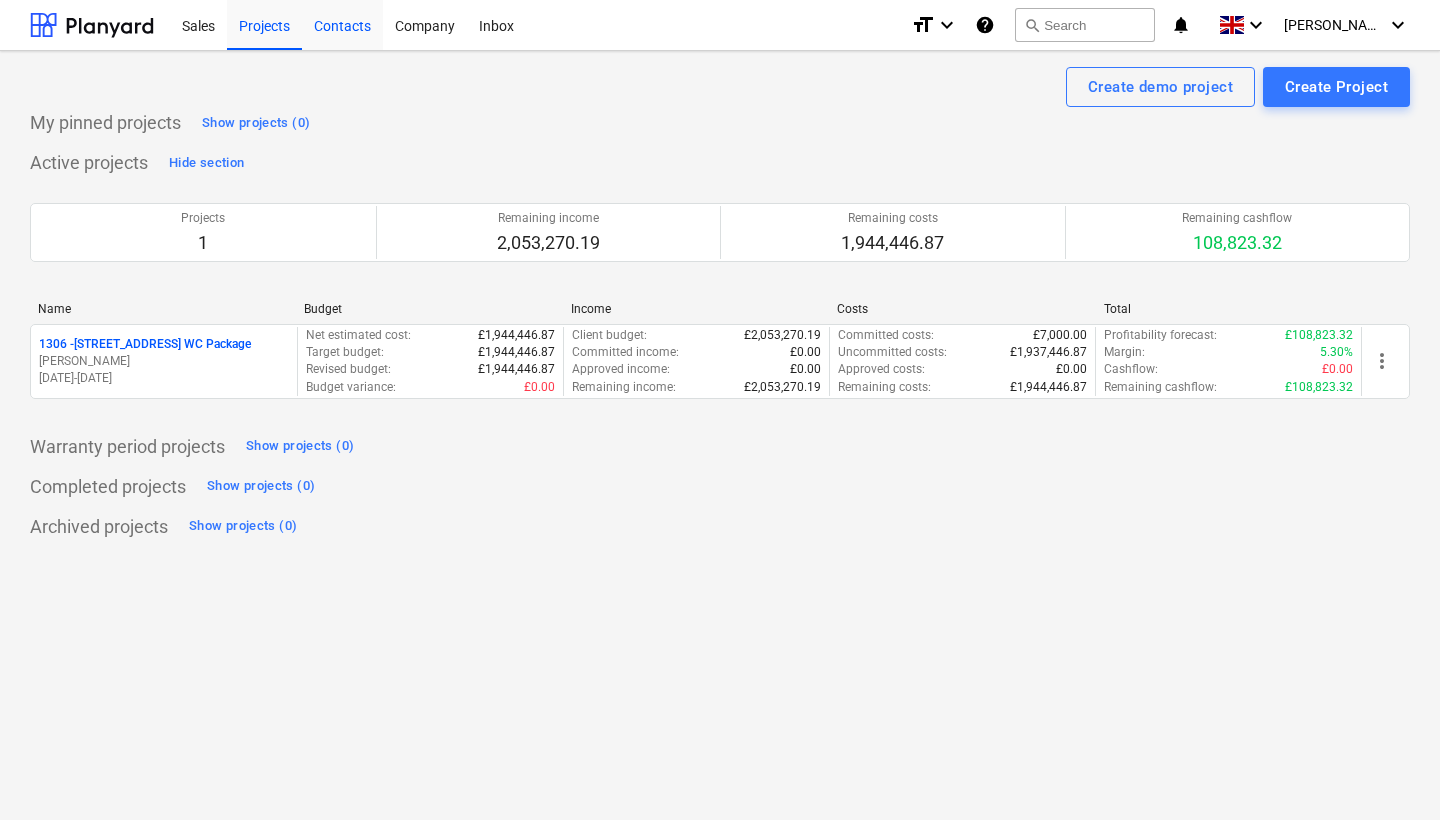 click on "Contacts" at bounding box center [342, 24] 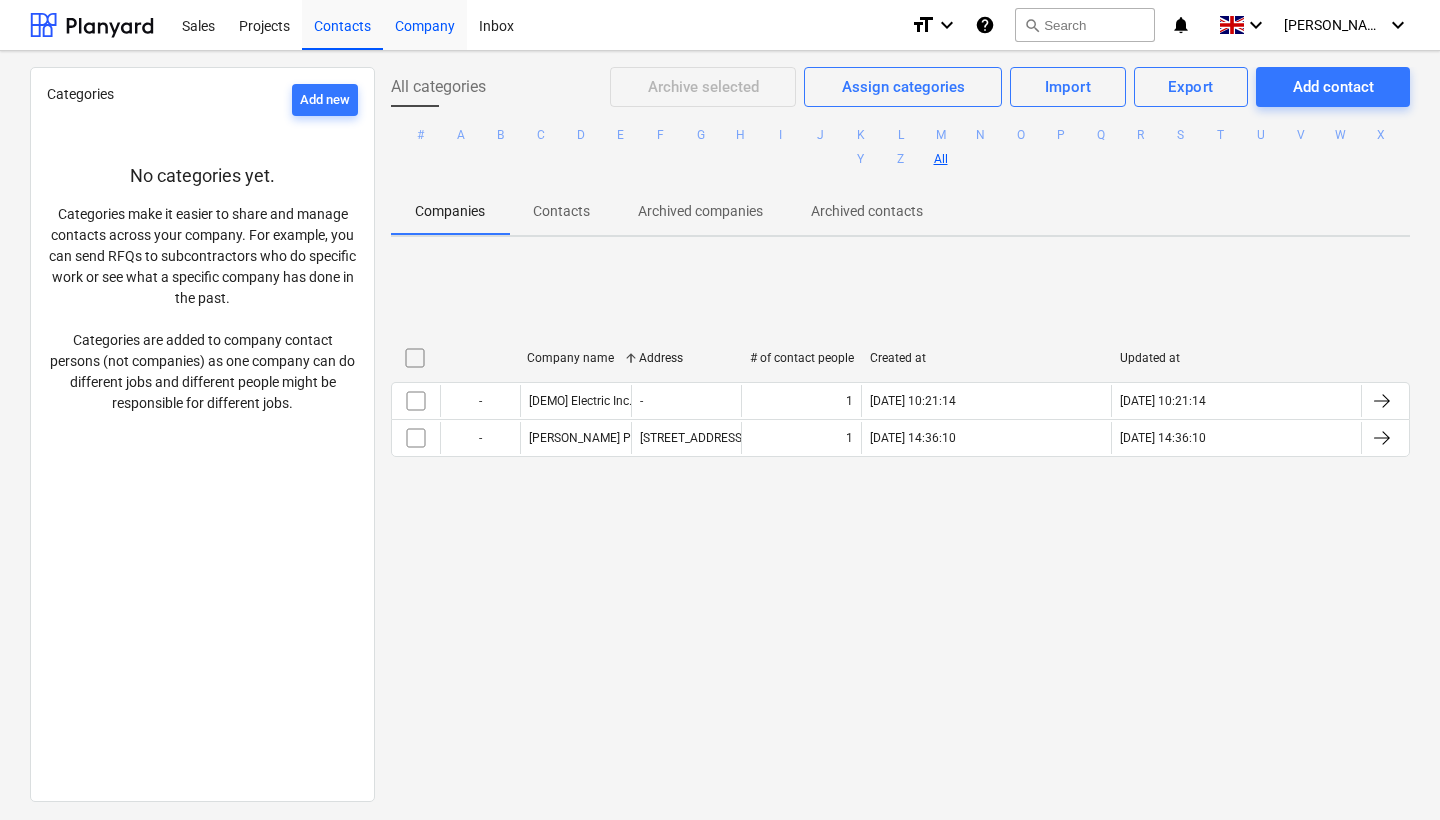 click on "Company" at bounding box center (425, 24) 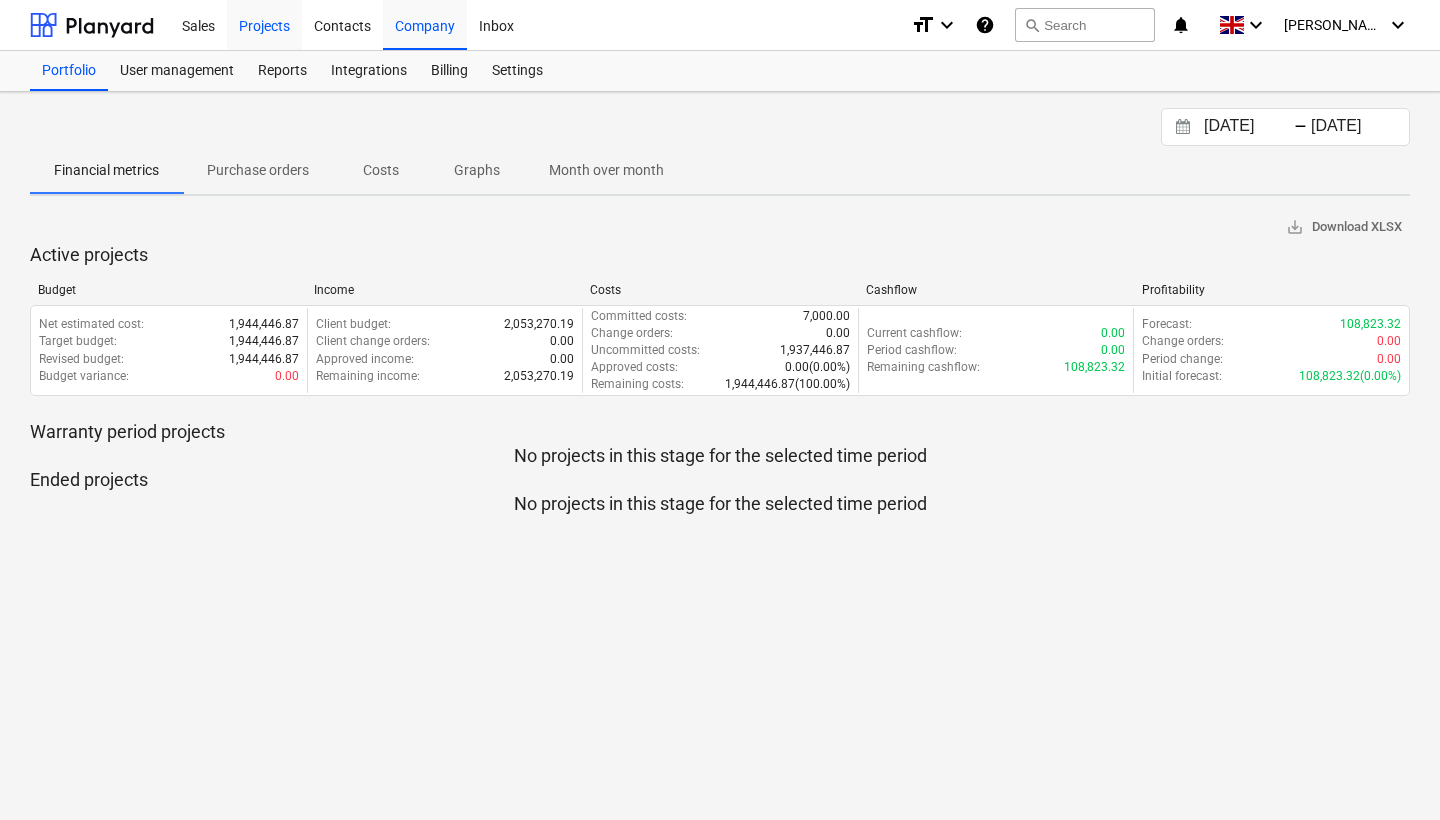 click on "Projects" at bounding box center (264, 24) 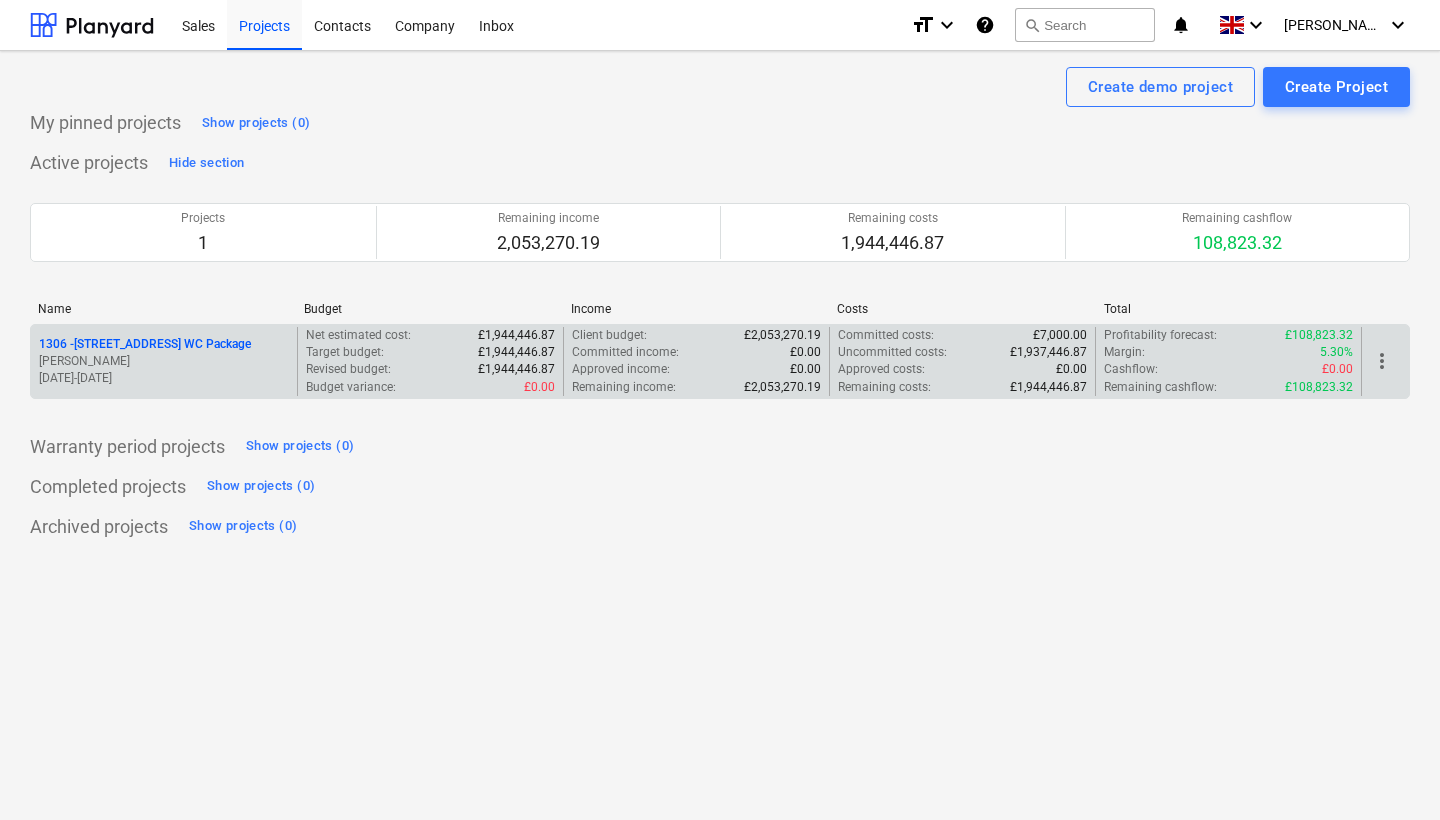 click on "1306 -  [STREET_ADDRESS] WC Package" at bounding box center [145, 344] 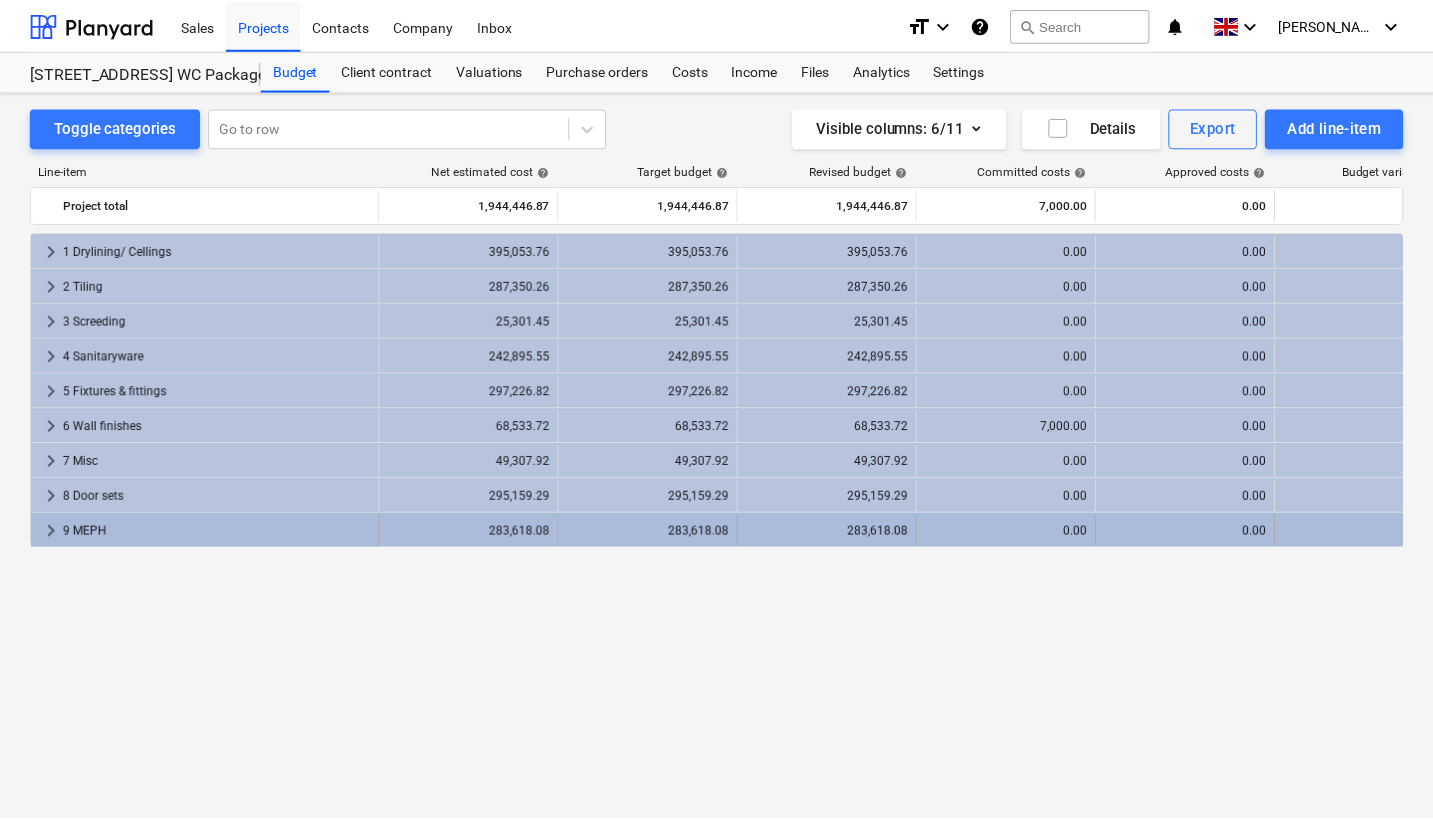 scroll, scrollTop: 0, scrollLeft: 0, axis: both 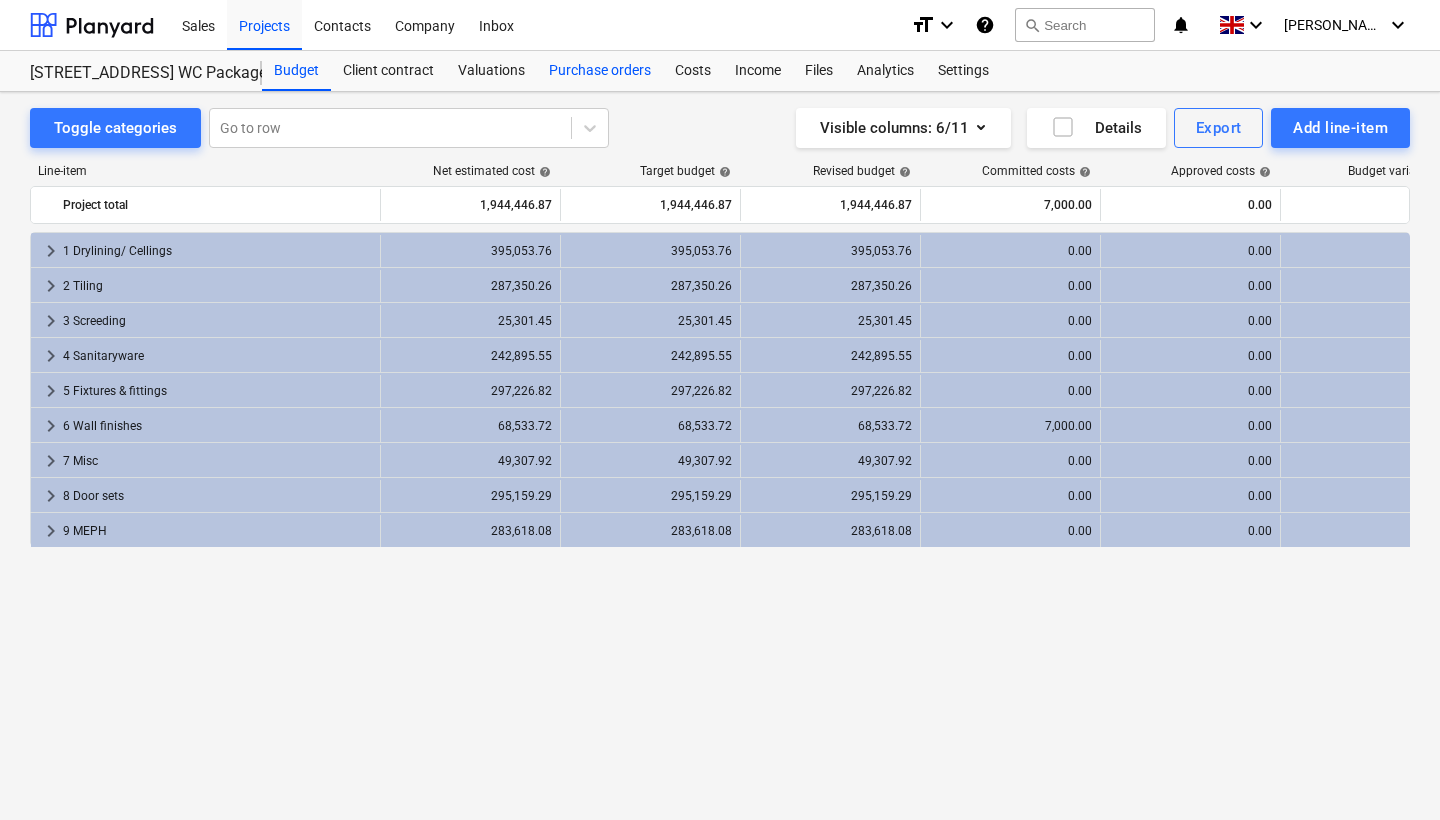 click on "Purchase orders" at bounding box center [600, 71] 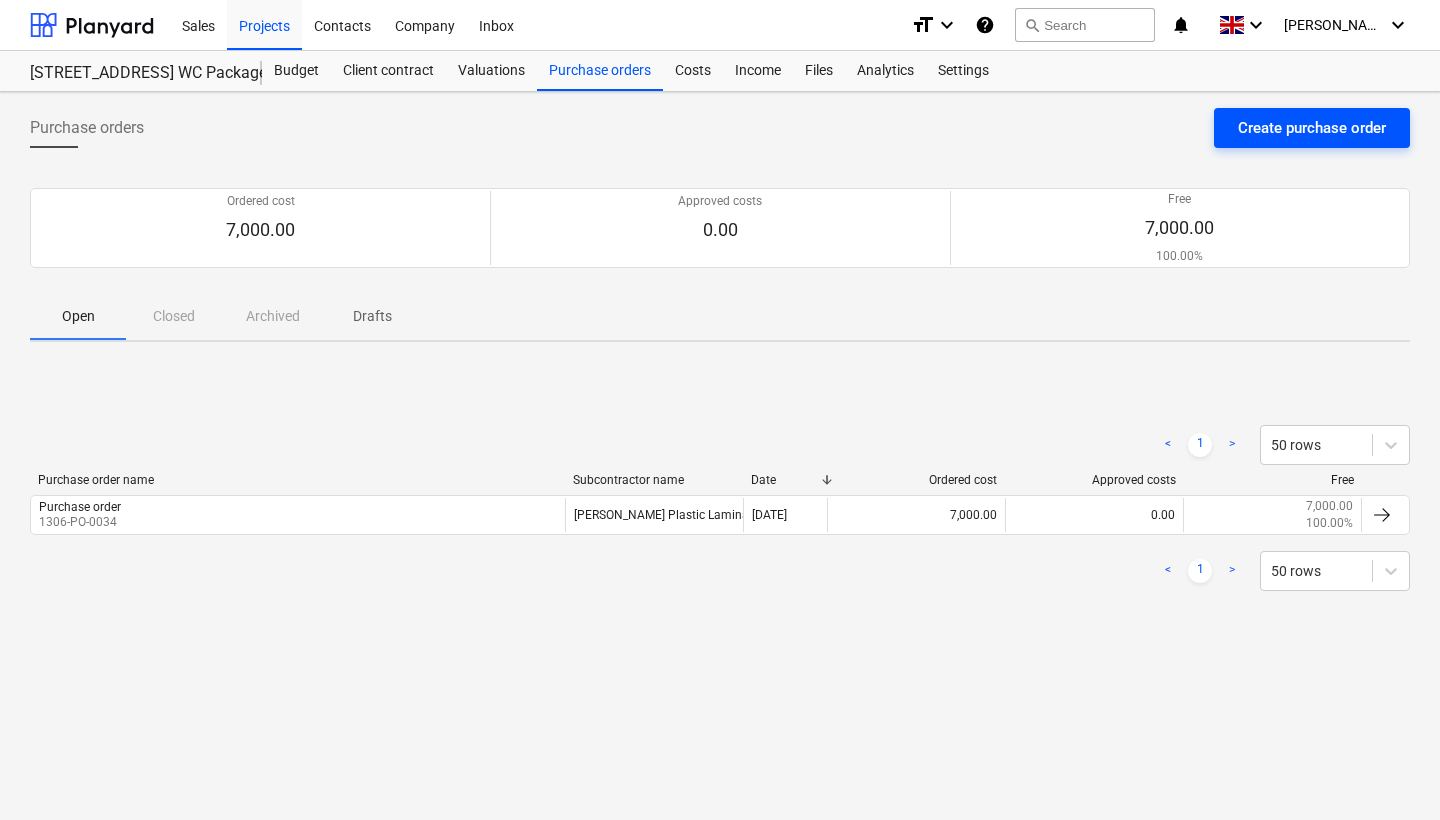 click on "Create purchase order" at bounding box center (1312, 128) 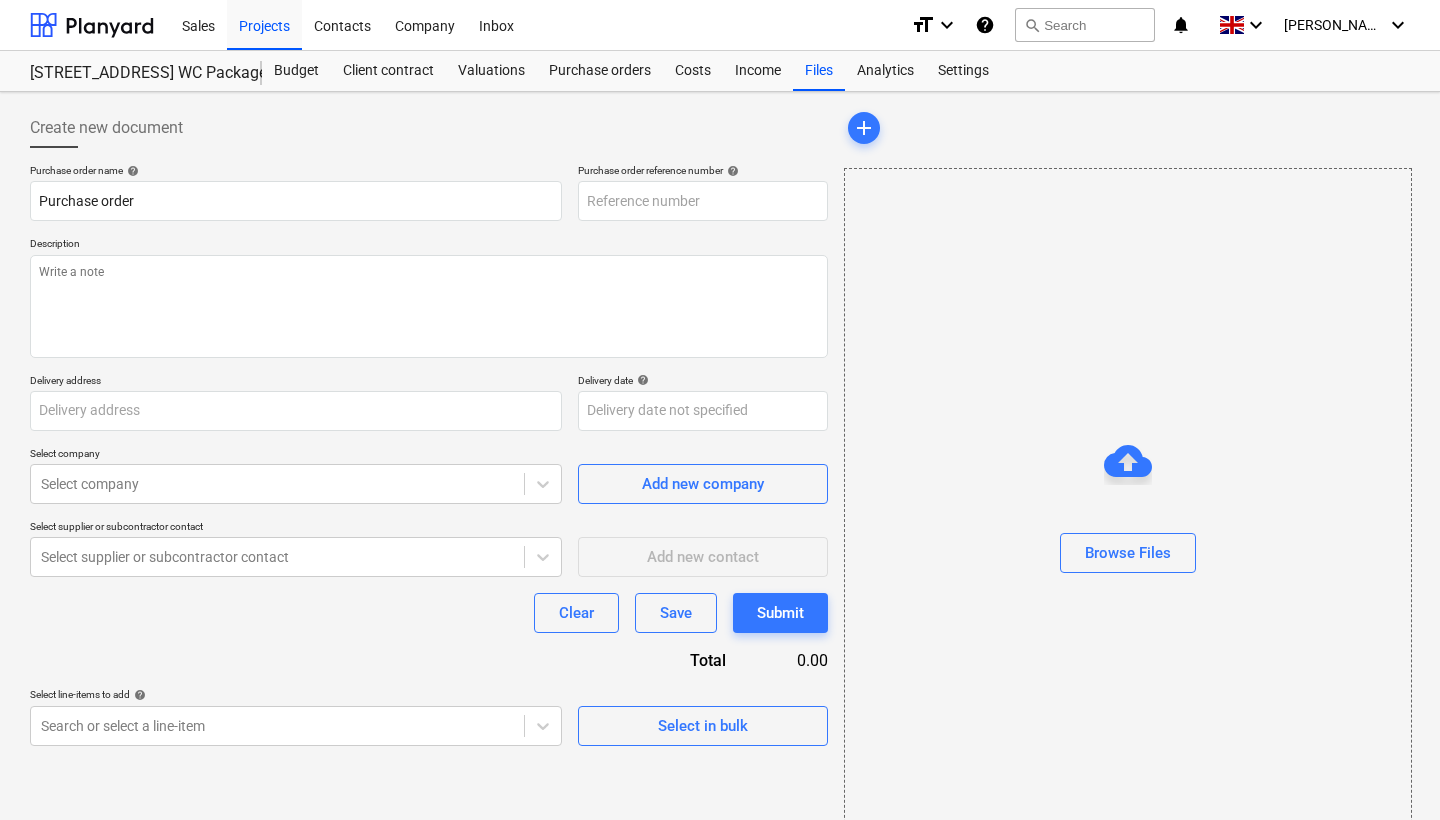 type on "[STREET_ADDRESS]" 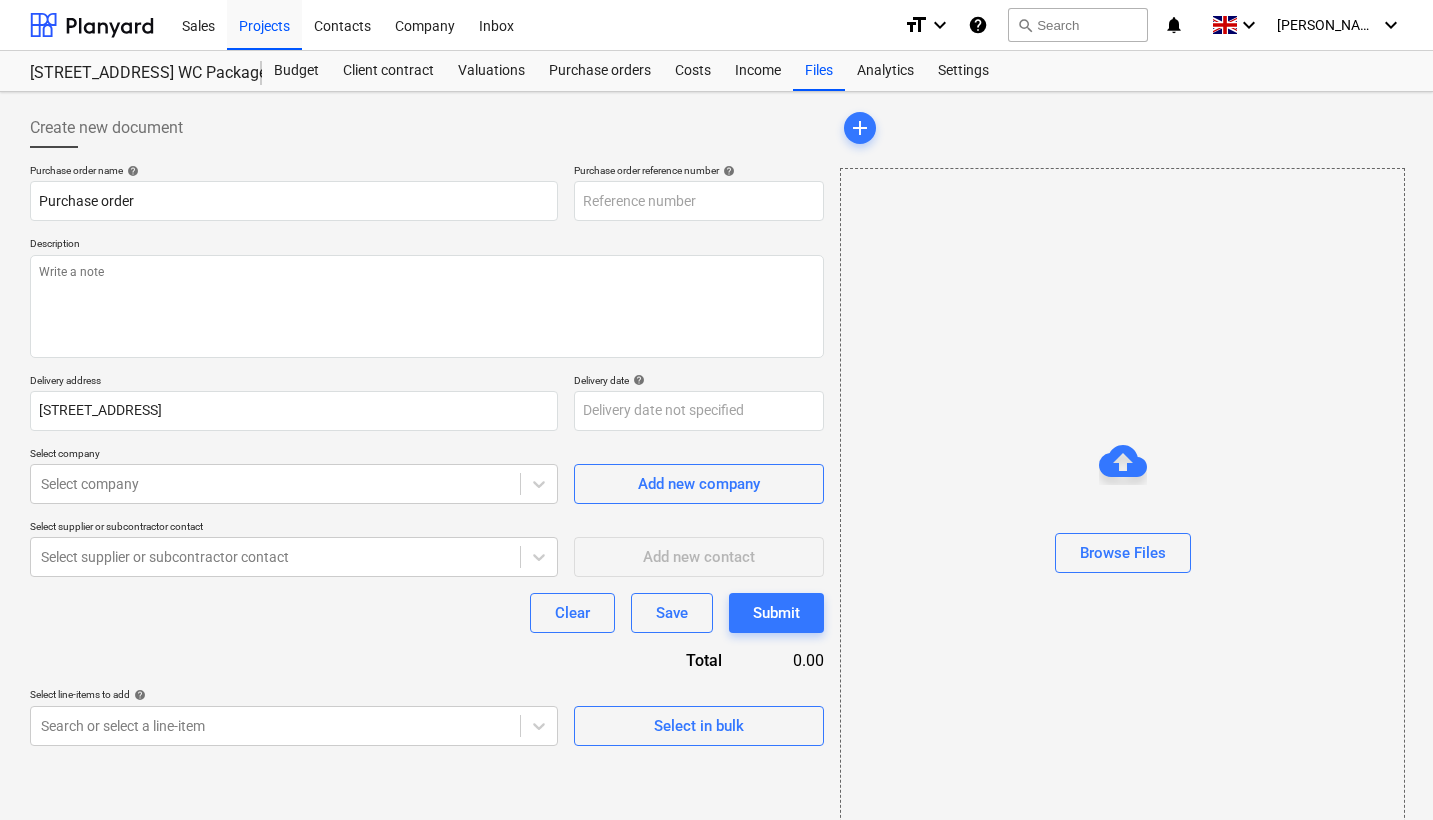 type on "1306-PO-005" 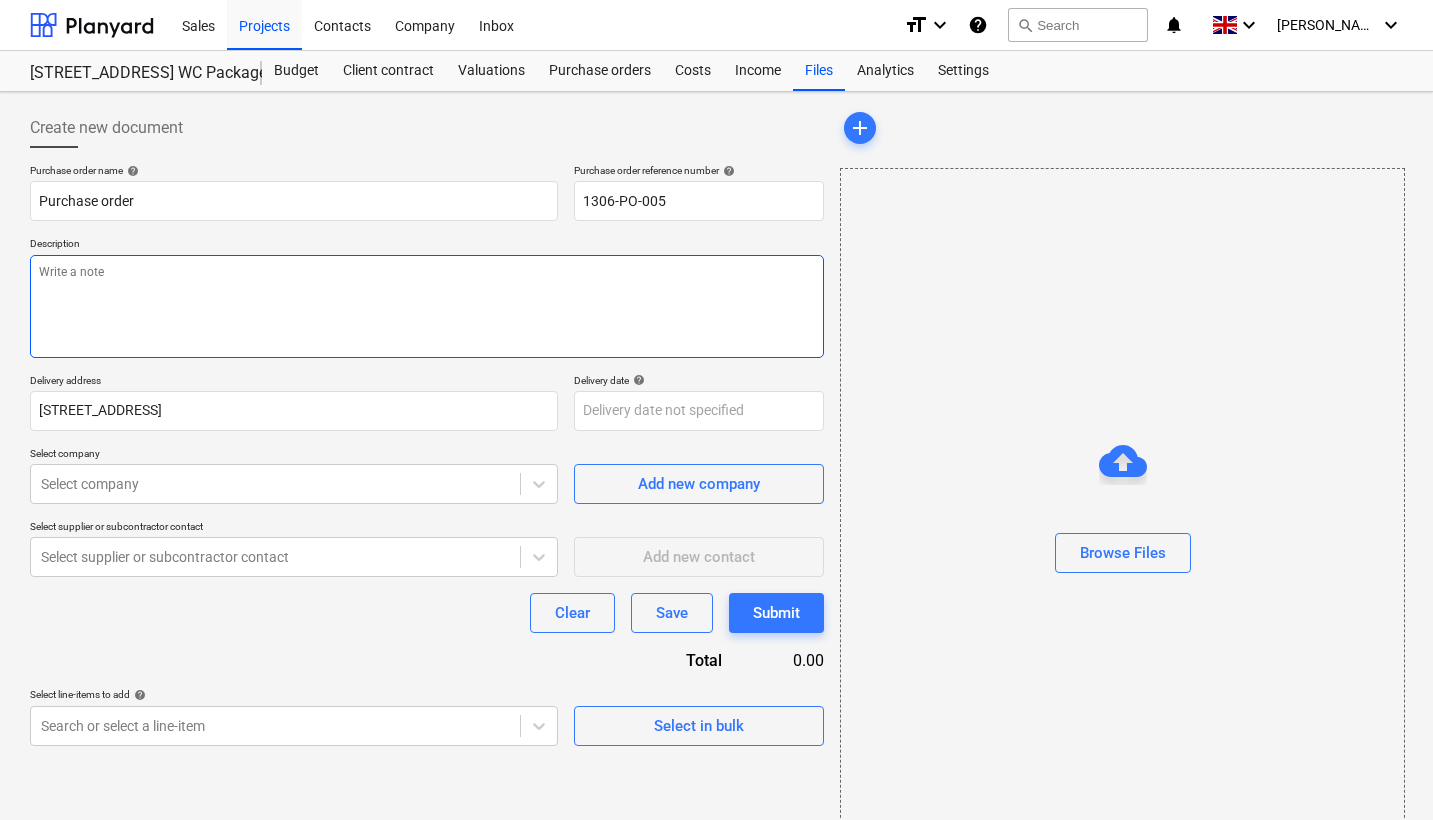 click at bounding box center [427, 306] 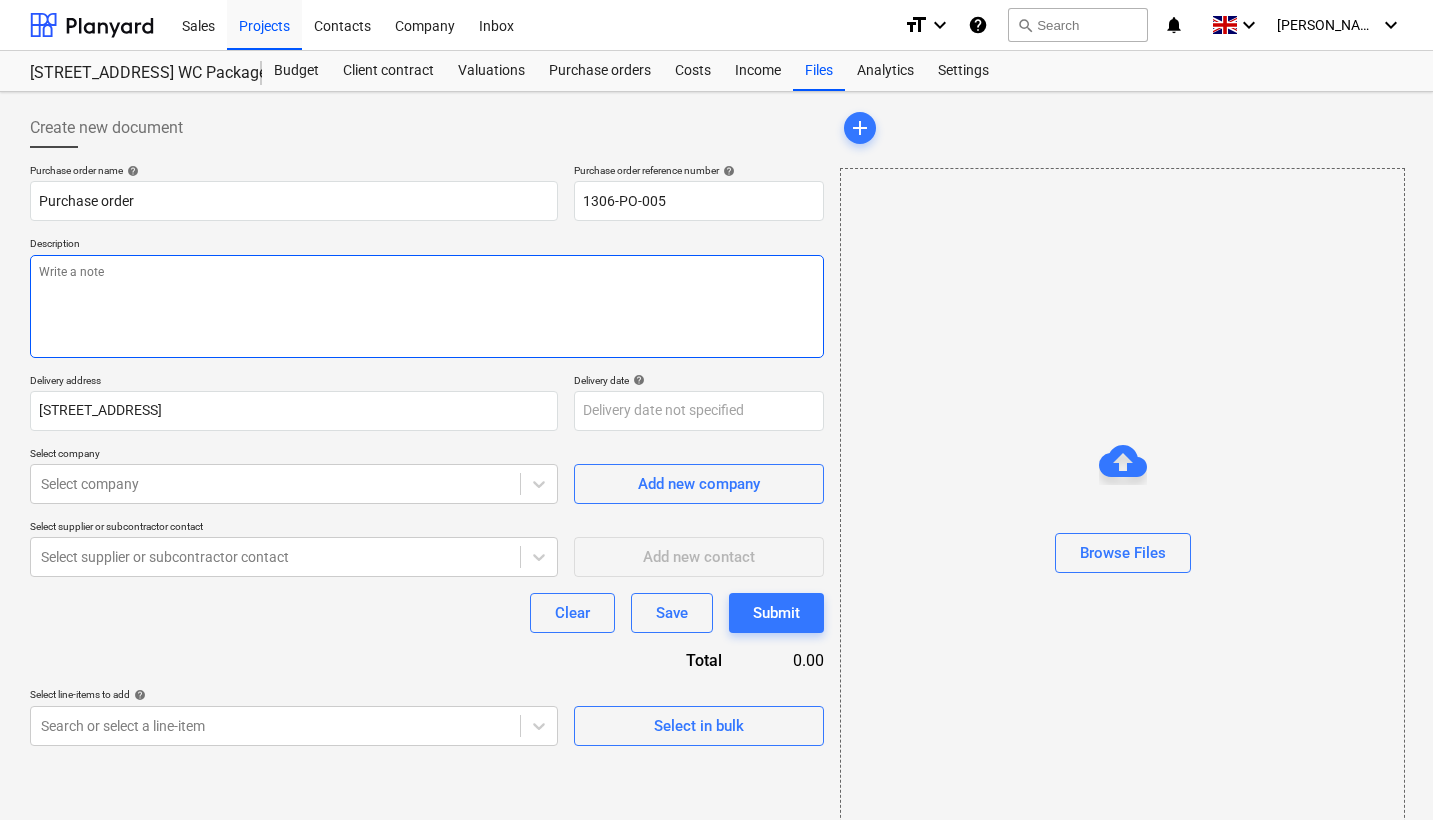 paste on "anel Reference
Unit Cost
Qty Req.
Total
2574 Plain
£81.70
7
£       571.87
2637 Plain
£82.76
7
£       579.35
2637 Plain
£82.76
7
£       579.35
1038 Plain
£36.62
7
£       256.35
2574 WC
£128.54
7
£       899.75
2637 WC
£115.91
7
£       811.34
2637 WC
£115.91
7
£       811.34
1038 WC
£37.55
7
£       262.84
Double Plain
£83.12
2
£       166.24
Double WC
£134.49
2
£       268.98
Single Plain
£41.56
1
£         41.56
Single WC
£67.24
1
£         67.24
Total
£   5,316.21" 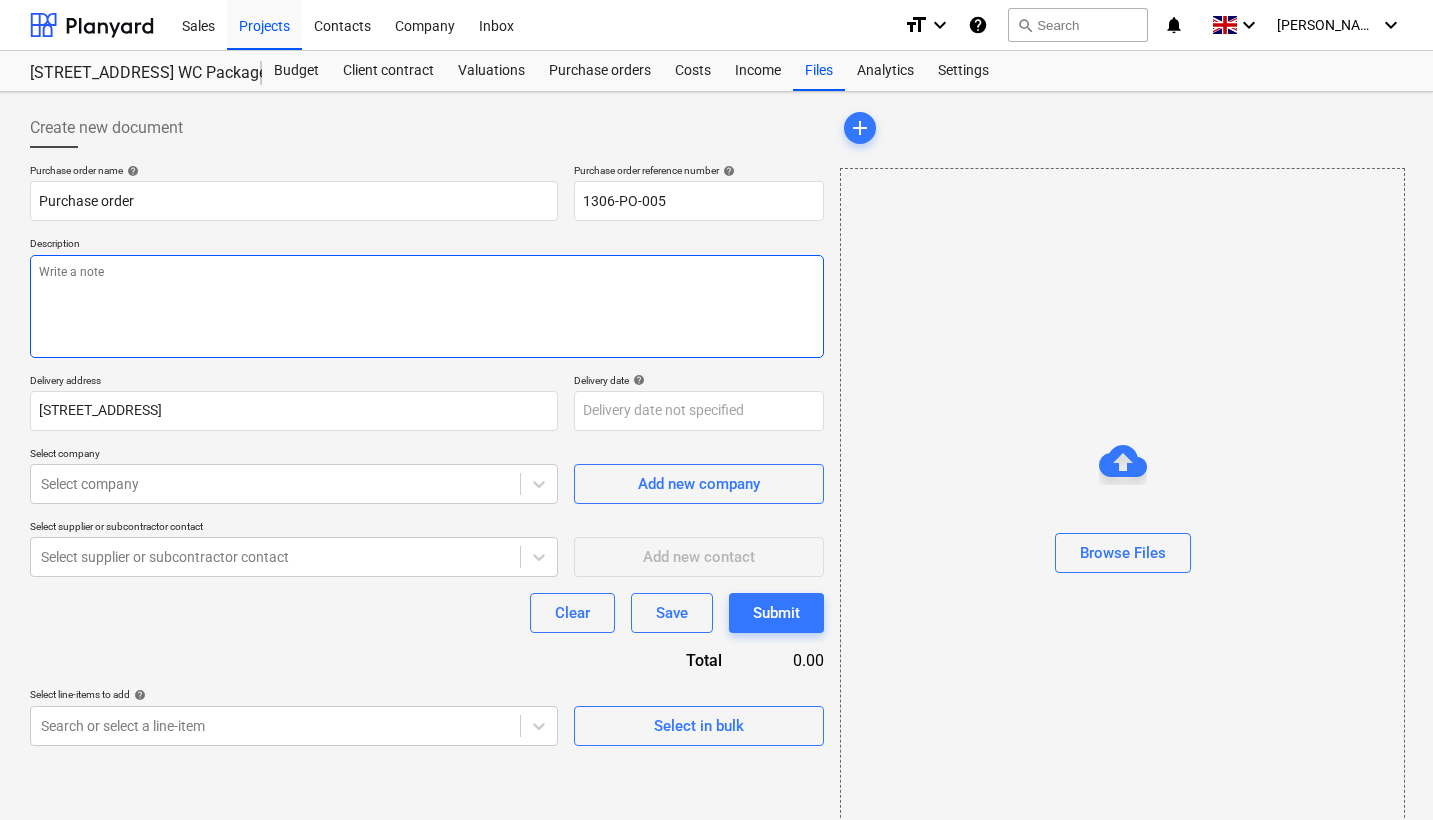 type on "anel Reference
Unit Cost
Qty Req.
Total
2574 Plain
£81.70
7
£       571.87
2637 Plain
£82.76
7
£       579.35
2637 Plain
£82.76
7
£       579.35
1038 Plain
£36.62
7
£       256.35
2574 WC
£128.54
7
£       899.75
2637 WC
£115.91
7
£       811.34
2637 WC
£115.91
7
£       811.34
1038 WC
£37.55
7
£       262.84
Double Plain
£83.12
2
£       166.24
Double WC
£134.49
2
£       268.98
Single Plain
£41.56
1
£         41.56
Single WC
£67.24
1
£         67.24
Total
£   5,316.21" 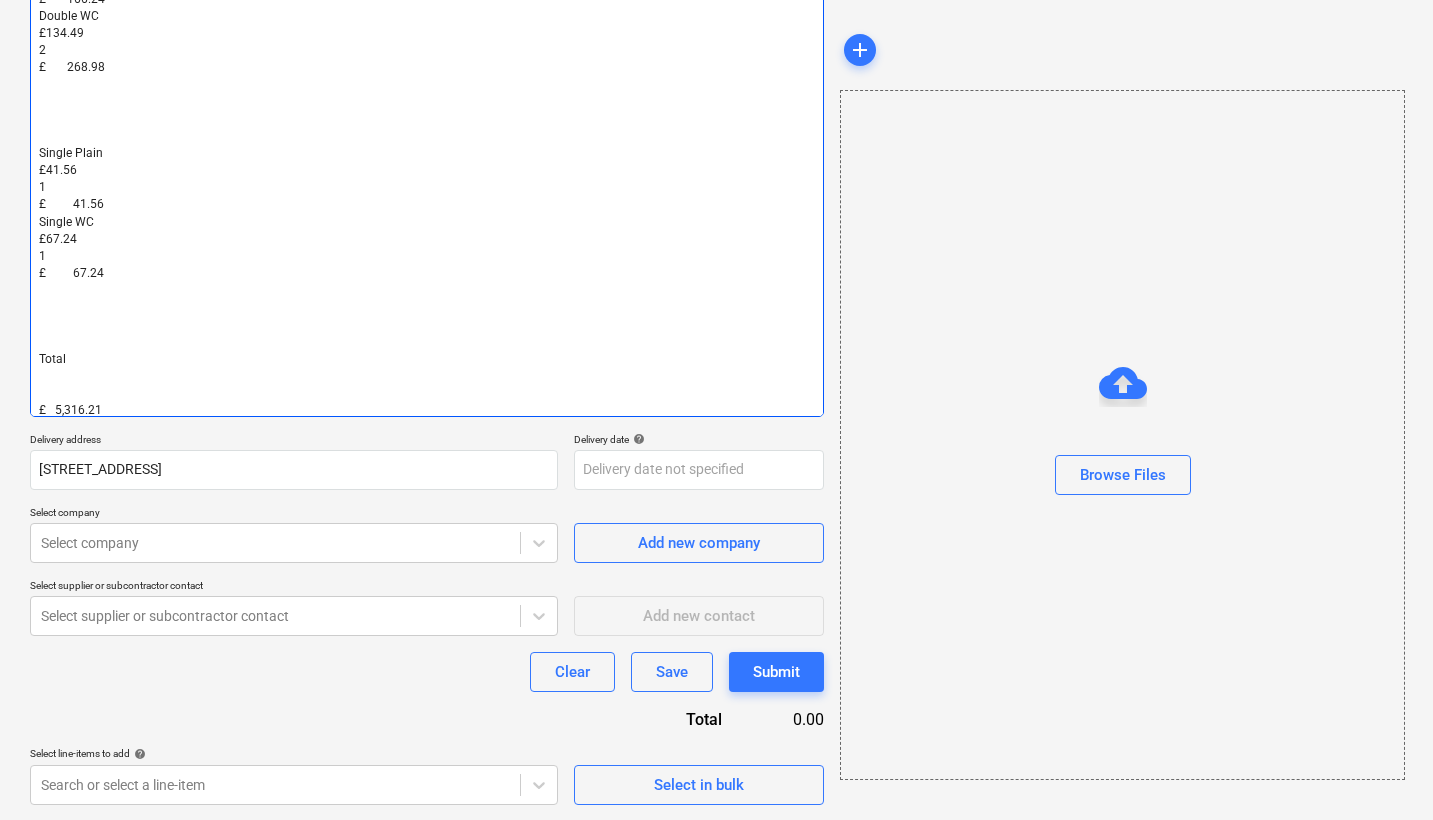 scroll, scrollTop: 1147, scrollLeft: 0, axis: vertical 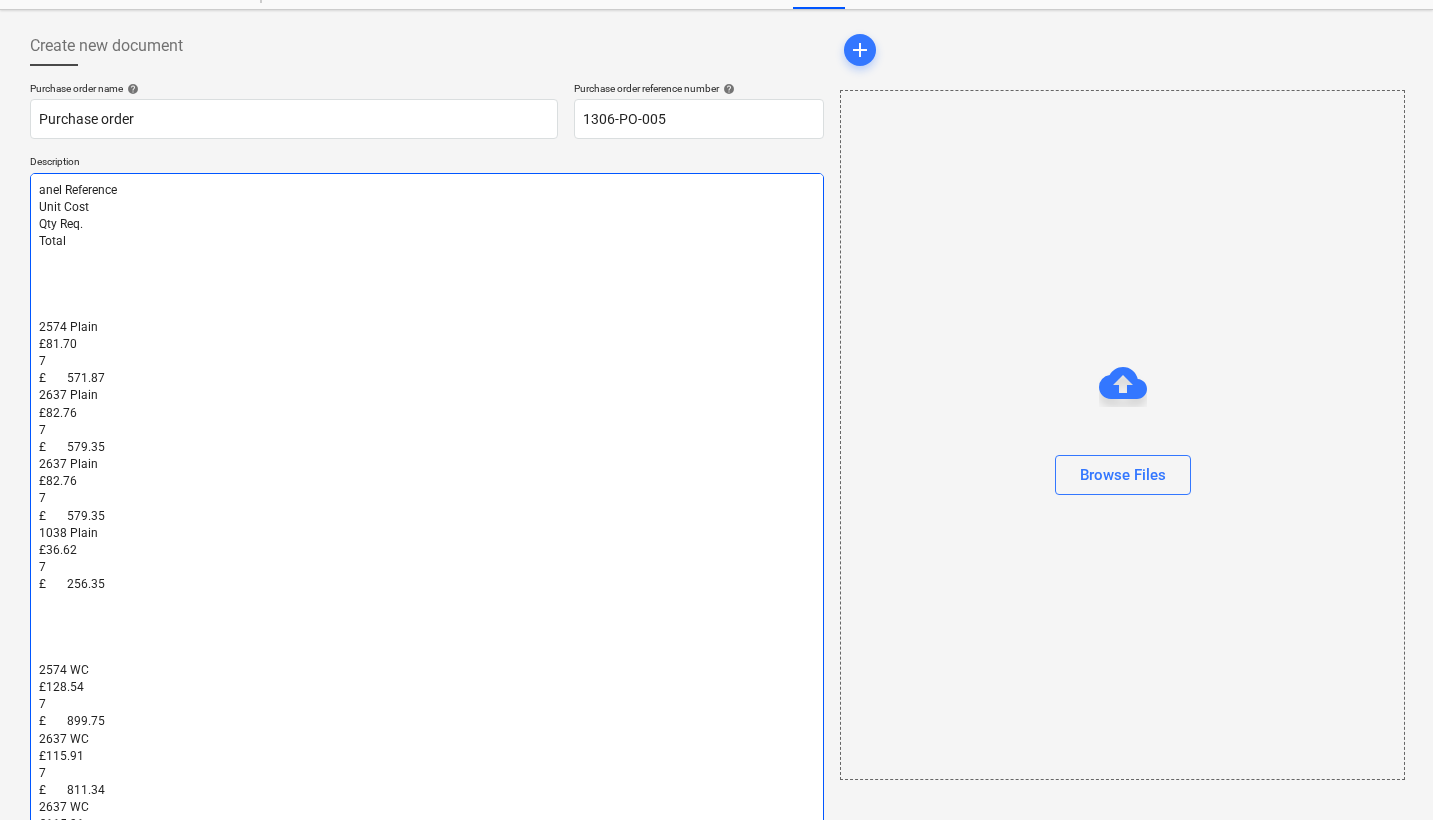drag, startPoint x: 167, startPoint y: 401, endPoint x: 33, endPoint y: 187, distance: 252.49158 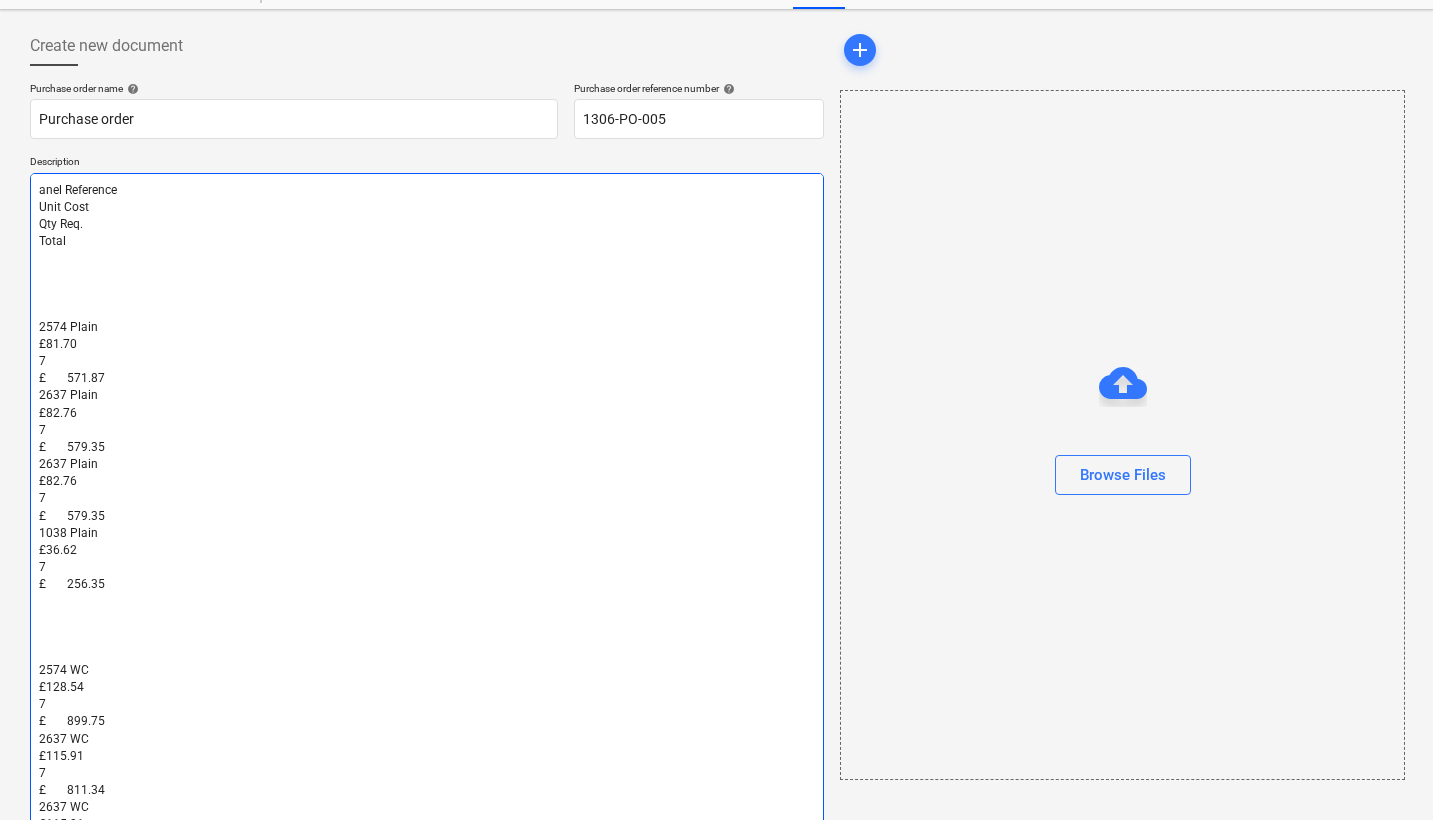 click on "anel Reference
Unit Cost
Qty Req.
Total
2574 Plain
£81.70
7
£       571.87
2637 Plain
£82.76
7
£       579.35
2637 Plain
£82.76
7
£       579.35
1038 Plain
£36.62
7
£       256.35
2574 WC
£128.54
7
£       899.75
2637 WC
£115.91
7
£       811.34
2637 WC
£115.91
7
£       811.34
1038 WC
£37.55
7
£       262.84
Double Plain
£83.12
2
£       166.24
Double WC
£134.49
2
£       268.98
Single Plain
£41.56
1
£         41.56
Single WC
£67.24
1
£         67.24
Total
£   5,316.21" at bounding box center (427, 828) 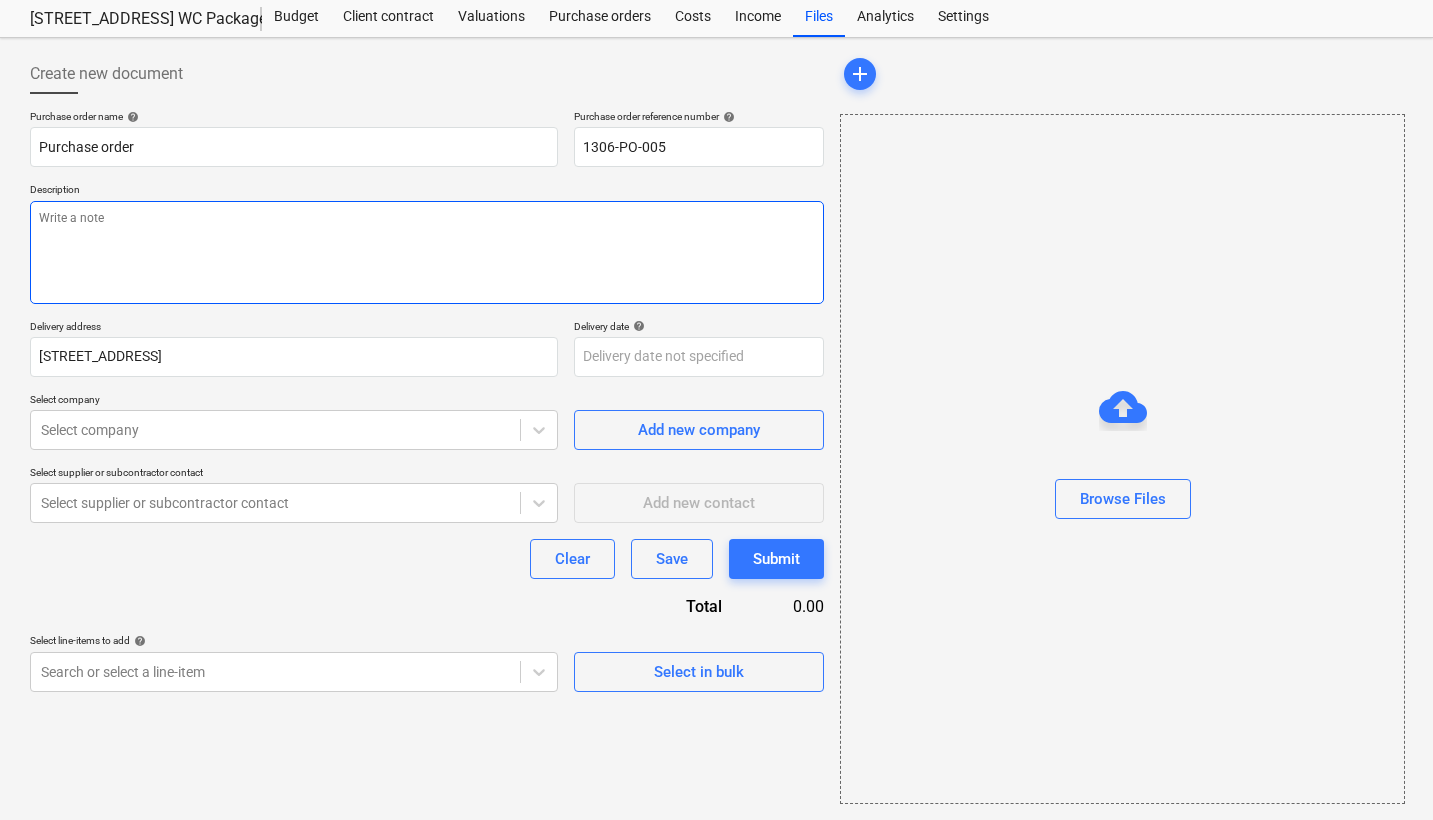 scroll, scrollTop: 54, scrollLeft: 0, axis: vertical 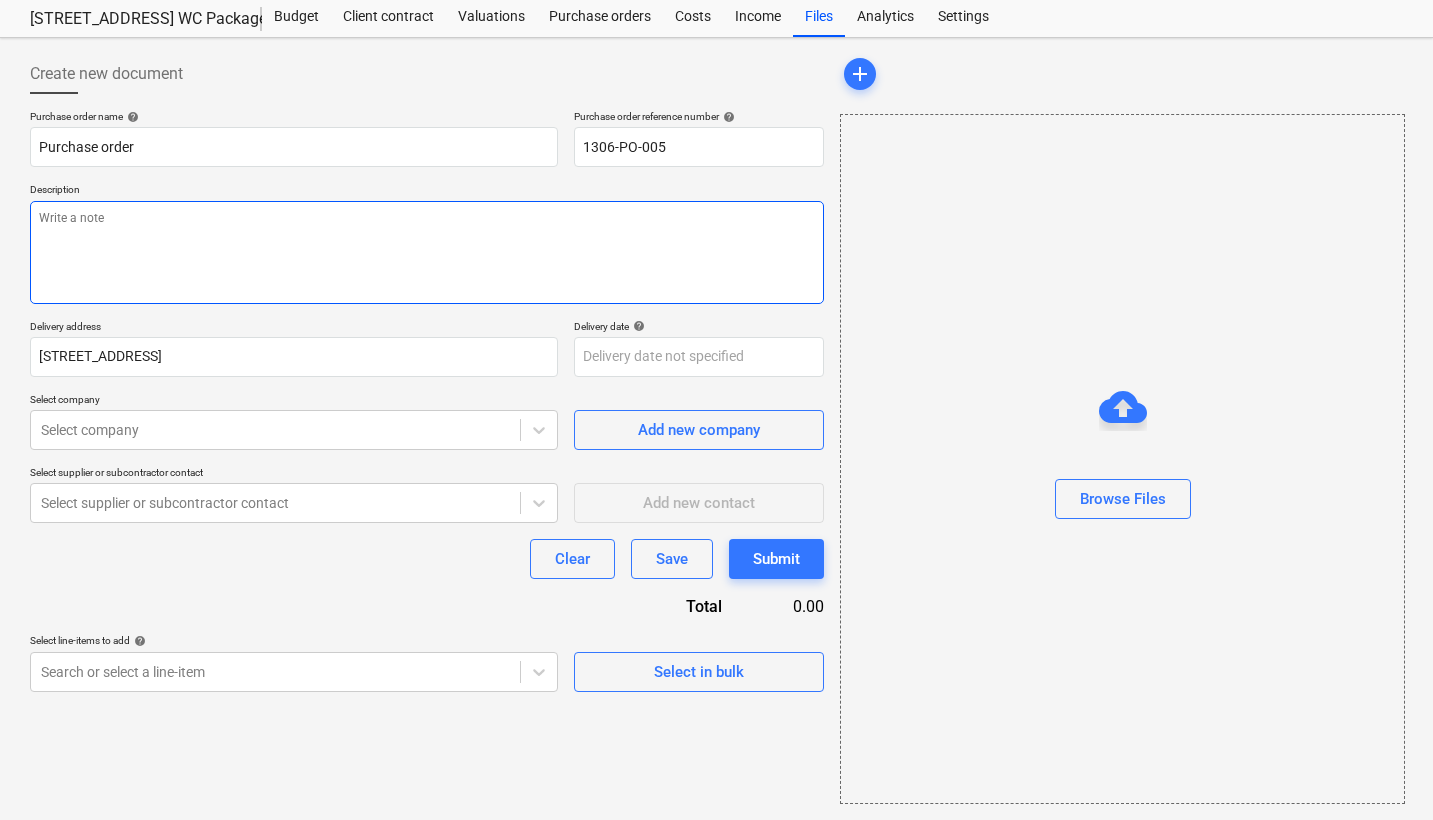 click at bounding box center [427, 252] 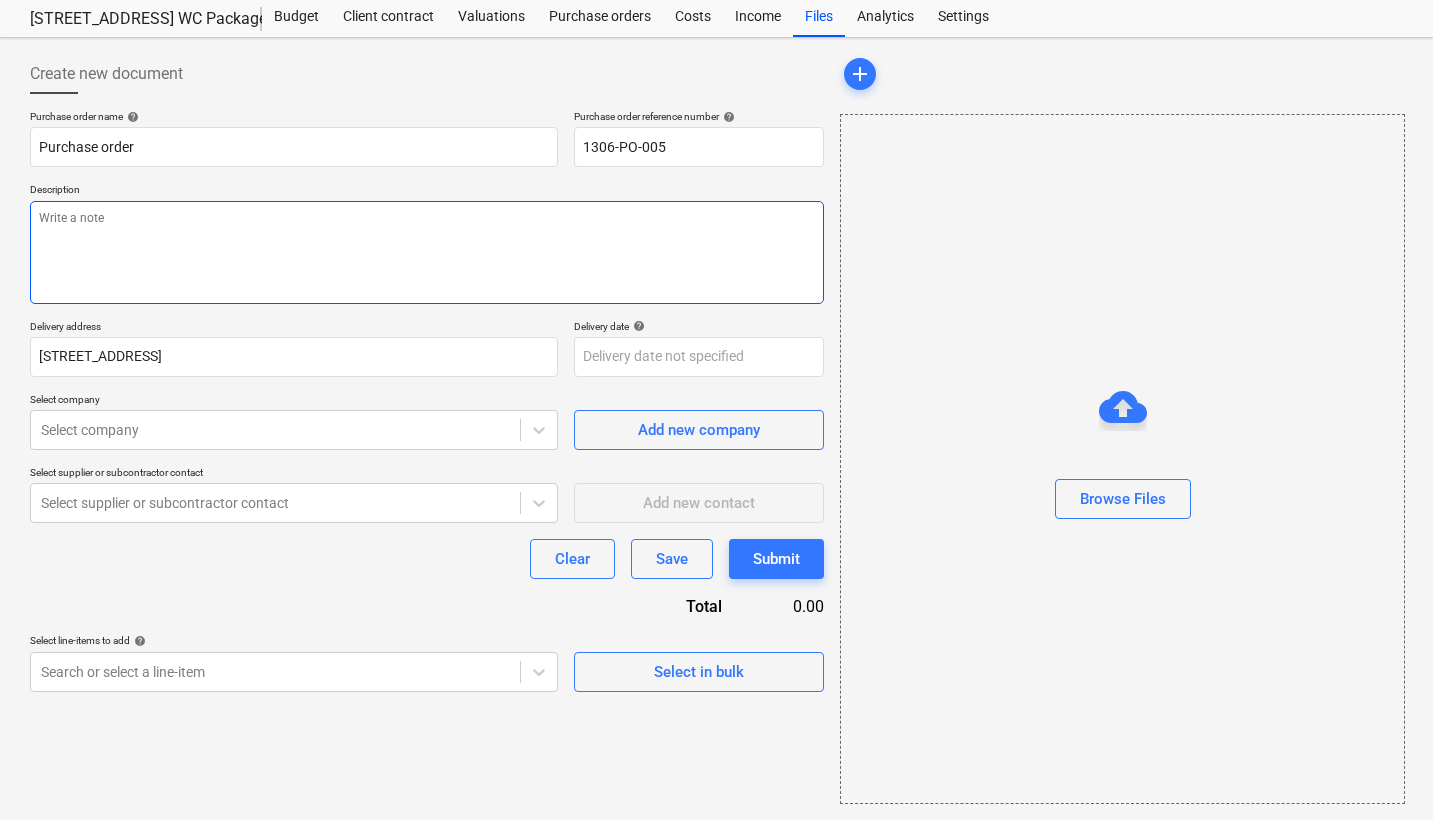 paste on "Panel Reference
Unit Cost
Qty Req.
Total
2574 Plain
£81.70
7
£       571.87
2637 Plain
£82.76
7
£       579.35
2637 Plain
£82.76
7
£       579.35
1038 Plain
£36.62
7
£       256.35
2574 WC
£128.54
7
£       899.75
2637 WC
£115.91
7
£       811.34
2637 WC
£115.91
7
£       811.34
1038 WC
£37.55
7
£       262.84
Double Plain
£83.12
2
£       166.24
Double WC
£134.49
2
£       268.98
Single Plain
£41.56
1
£         41.56
Single WC
£67.24
1
£         67.24
Total
£   5,316.21" 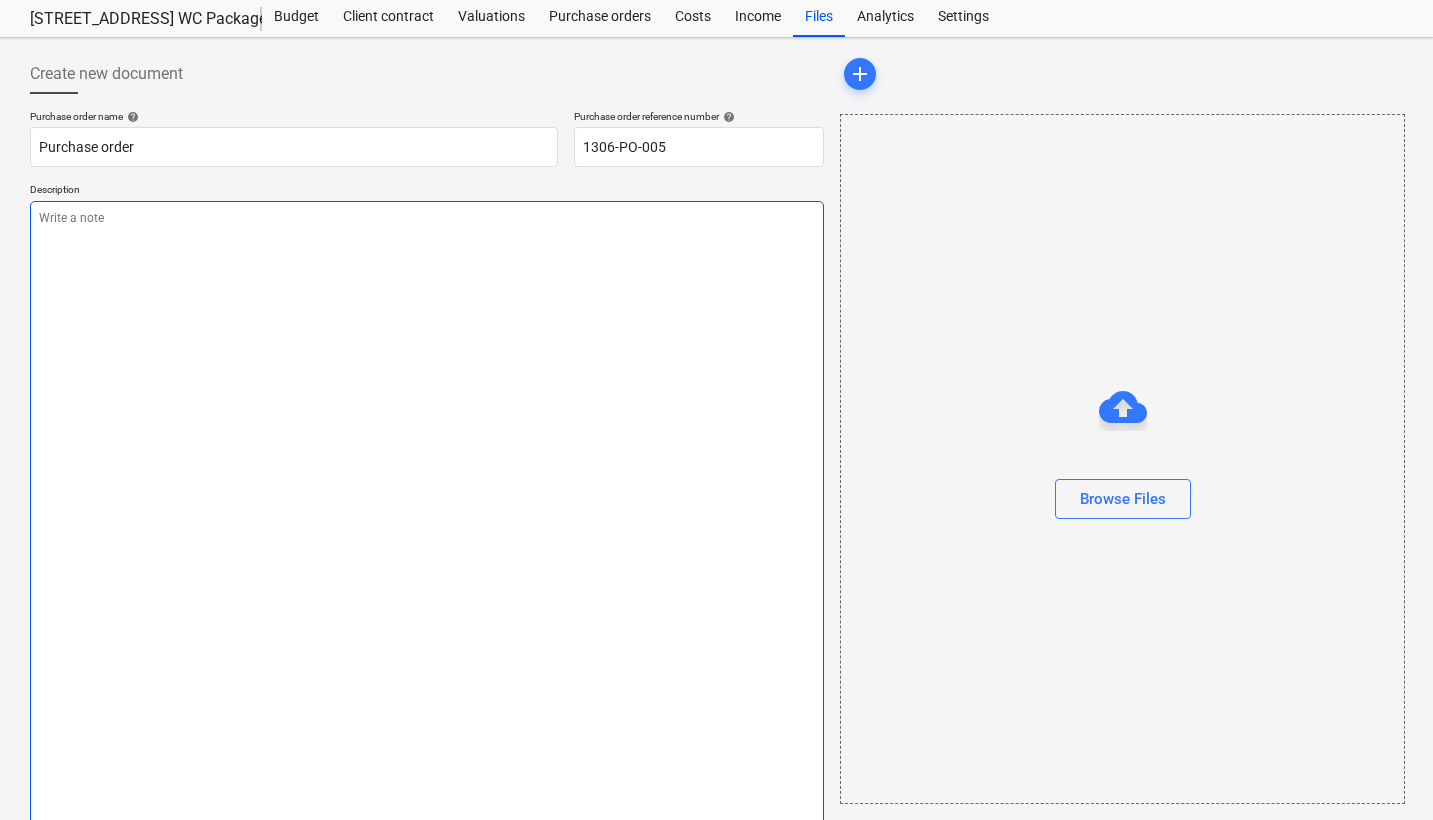 type on "Panel Reference
Unit Cost
Qty Req.
Total
2574 Plain
£81.70
7
£       571.87
2637 Plain
£82.76
7
£       579.35
2637 Plain
£82.76
7
£       579.35
1038 Plain
£36.62
7
£       256.35
2574 WC
£128.54
7
£       899.75
2637 WC
£115.91
7
£       811.34
2637 WC
£115.91
7
£       811.34
1038 WC
£37.55
7
£       262.84
Double Plain
£83.12
2
£       166.24
Double WC
£134.49
2
£       268.98
Single Plain
£41.56
1
£         41.56
Single WC
£67.24
1
£         67.24
Total
£   5,316.21" 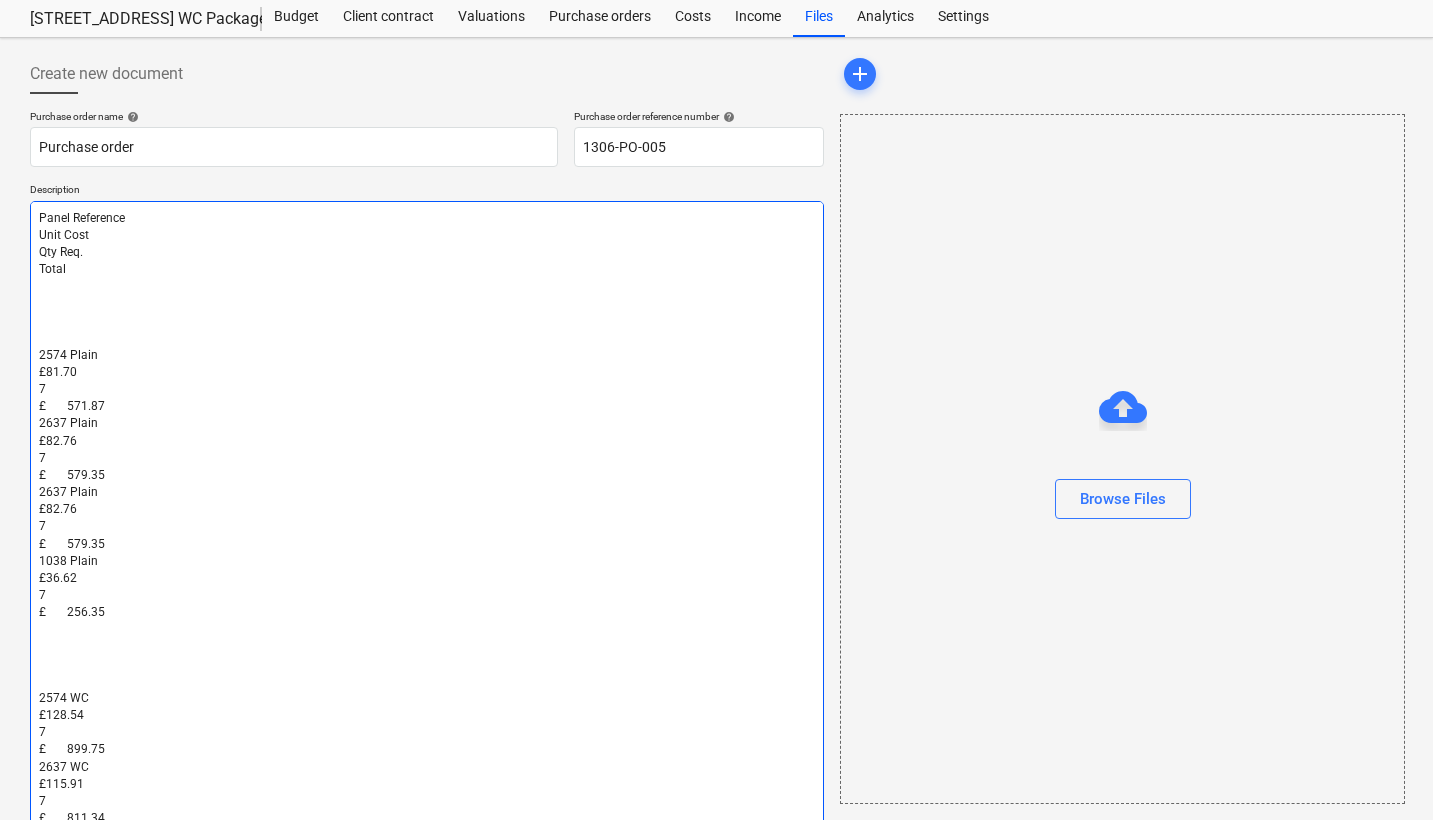 scroll, scrollTop: 1135, scrollLeft: 0, axis: vertical 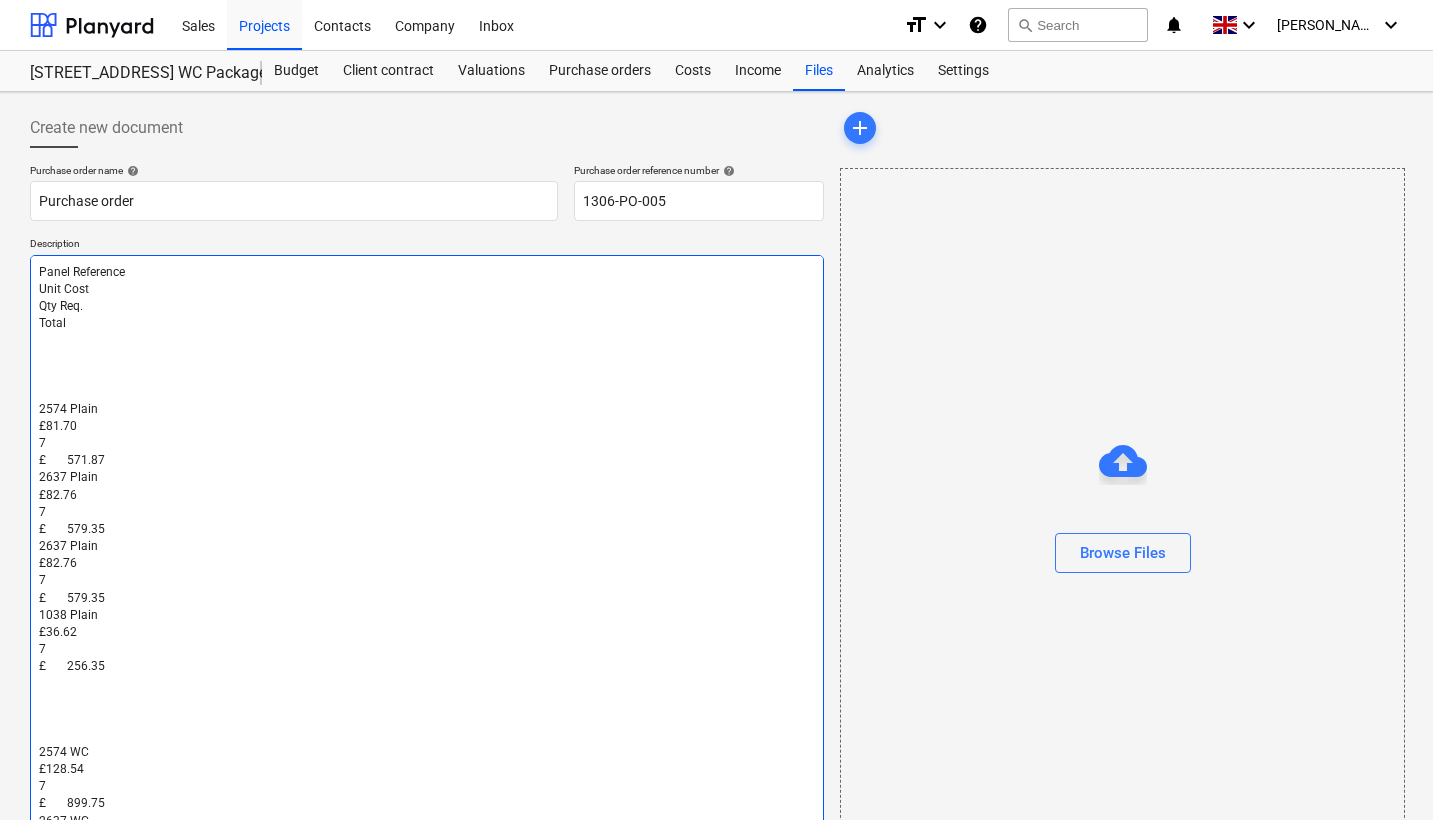 drag, startPoint x: 144, startPoint y: 405, endPoint x: 37, endPoint y: 270, distance: 172.26143 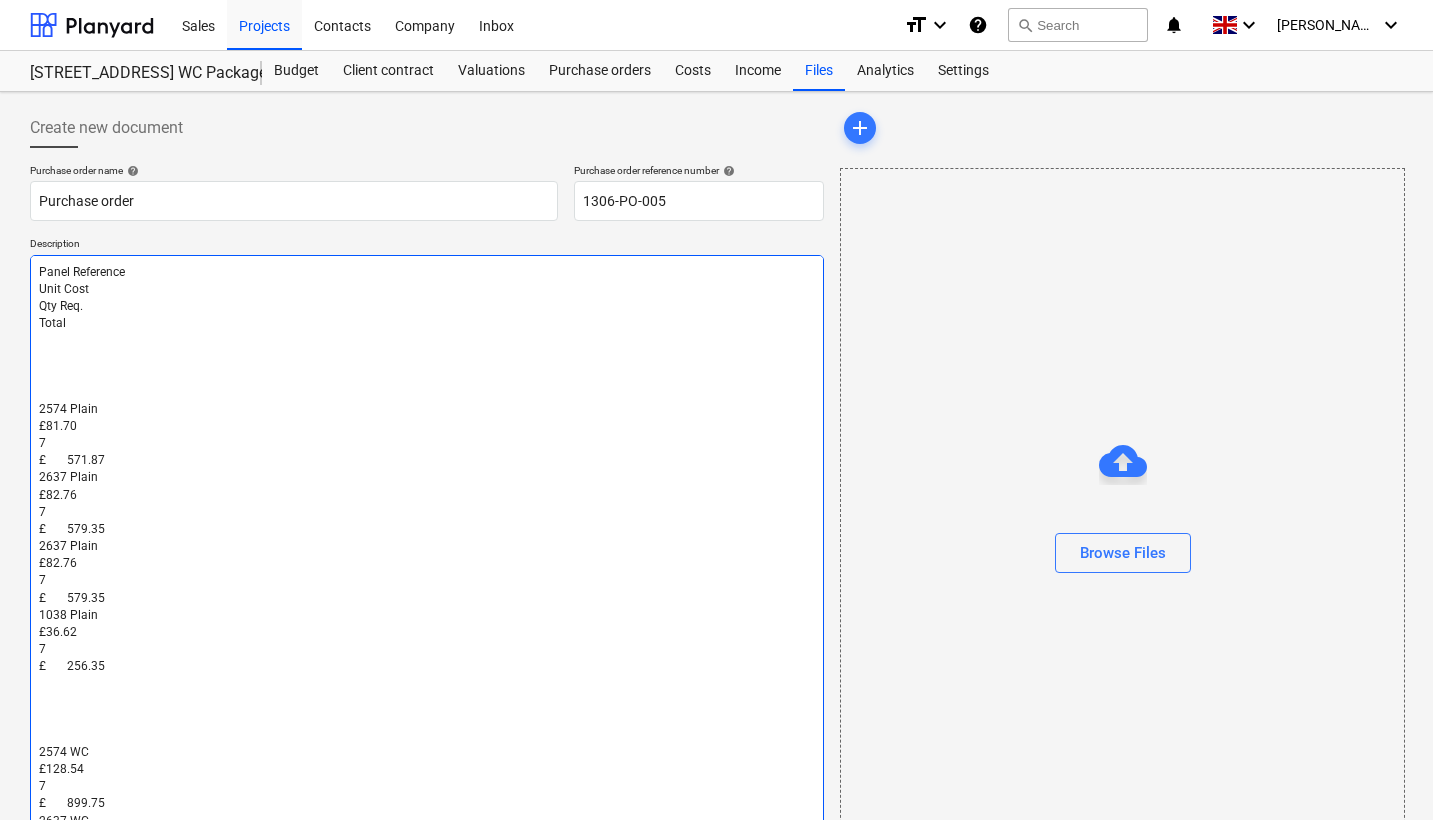 click on "Panel Reference
Unit Cost
Qty Req.
Total
2574 Plain
£81.70
7
£       571.87
2637 Plain
£82.76
7
£       579.35
2637 Plain
£82.76
7
£       579.35
1038 Plain
£36.62
7
£       256.35
2574 WC
£128.54
7
£       899.75
2637 WC
£115.91
7
£       811.34
2637 WC
£115.91
7
£       811.34
1038 WC
£37.55
7
£       262.84
Double Plain
£83.12
2
£       166.24
Double WC
£134.49
2
£       268.98
Single Plain
£41.56
1
£         41.56
Single WC
£67.24
1
£         67.24
Total
£   5,316.21" at bounding box center [427, 910] 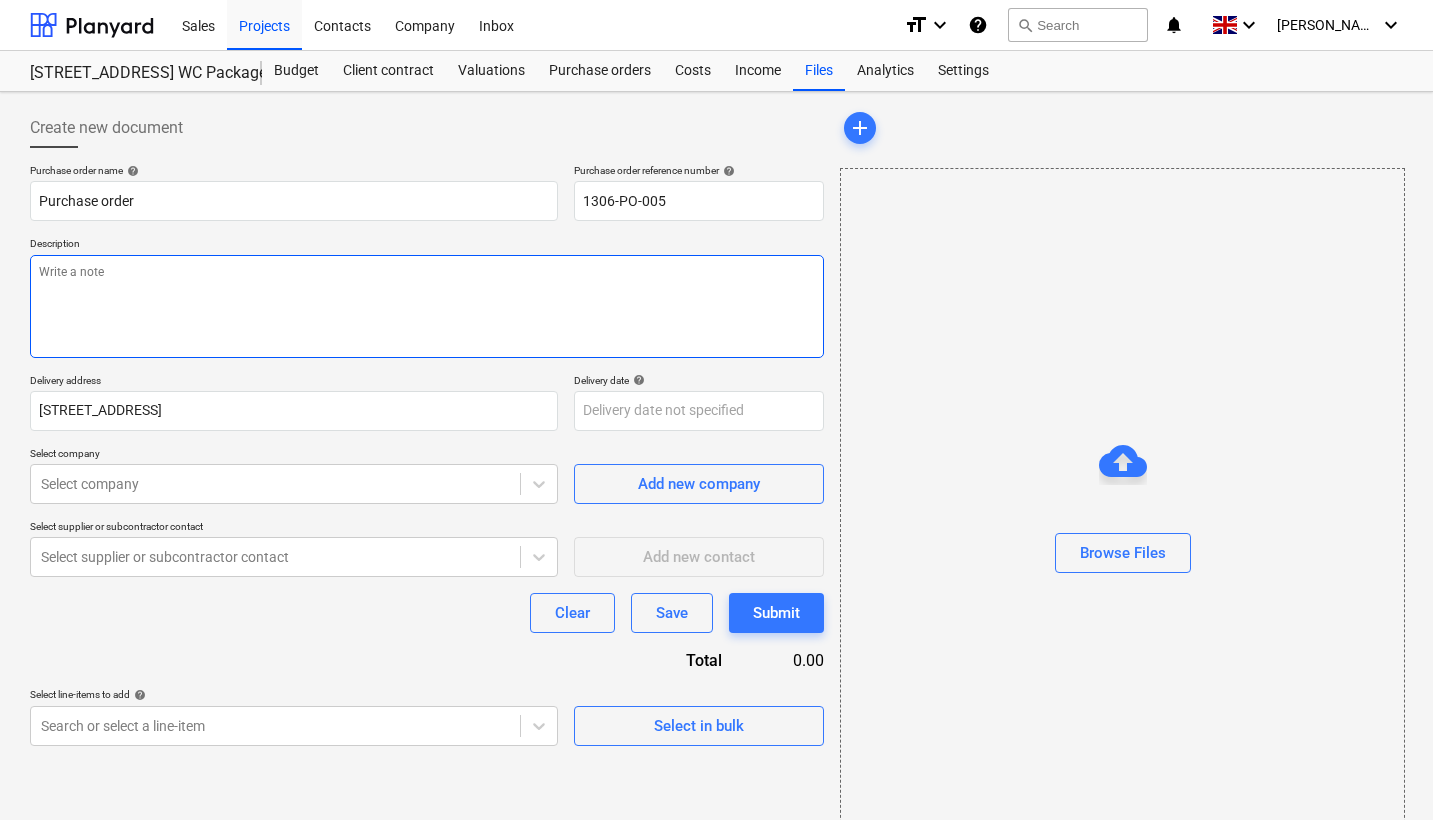 click at bounding box center (427, 306) 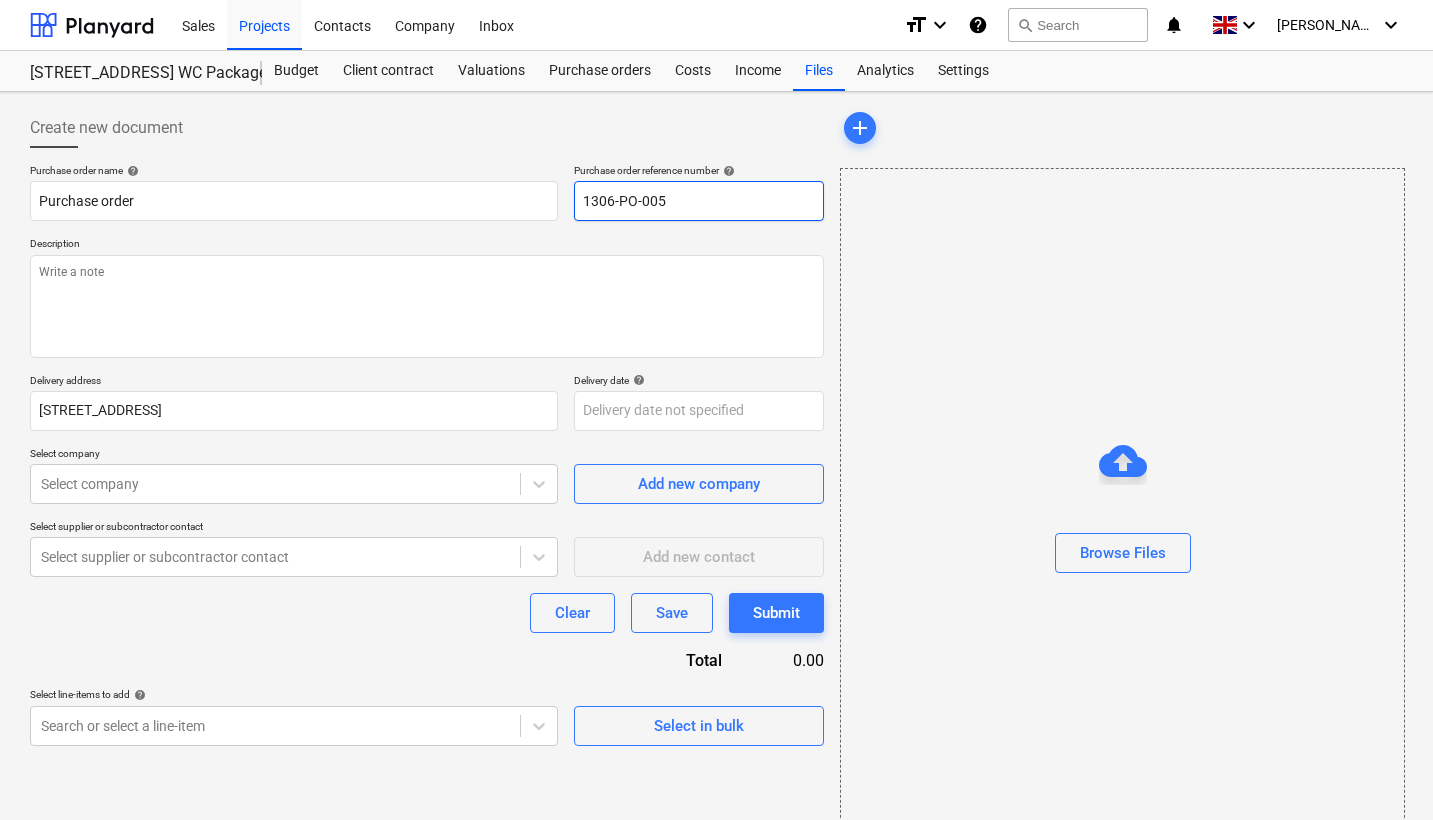 click on "1306-PO-005" at bounding box center [699, 201] 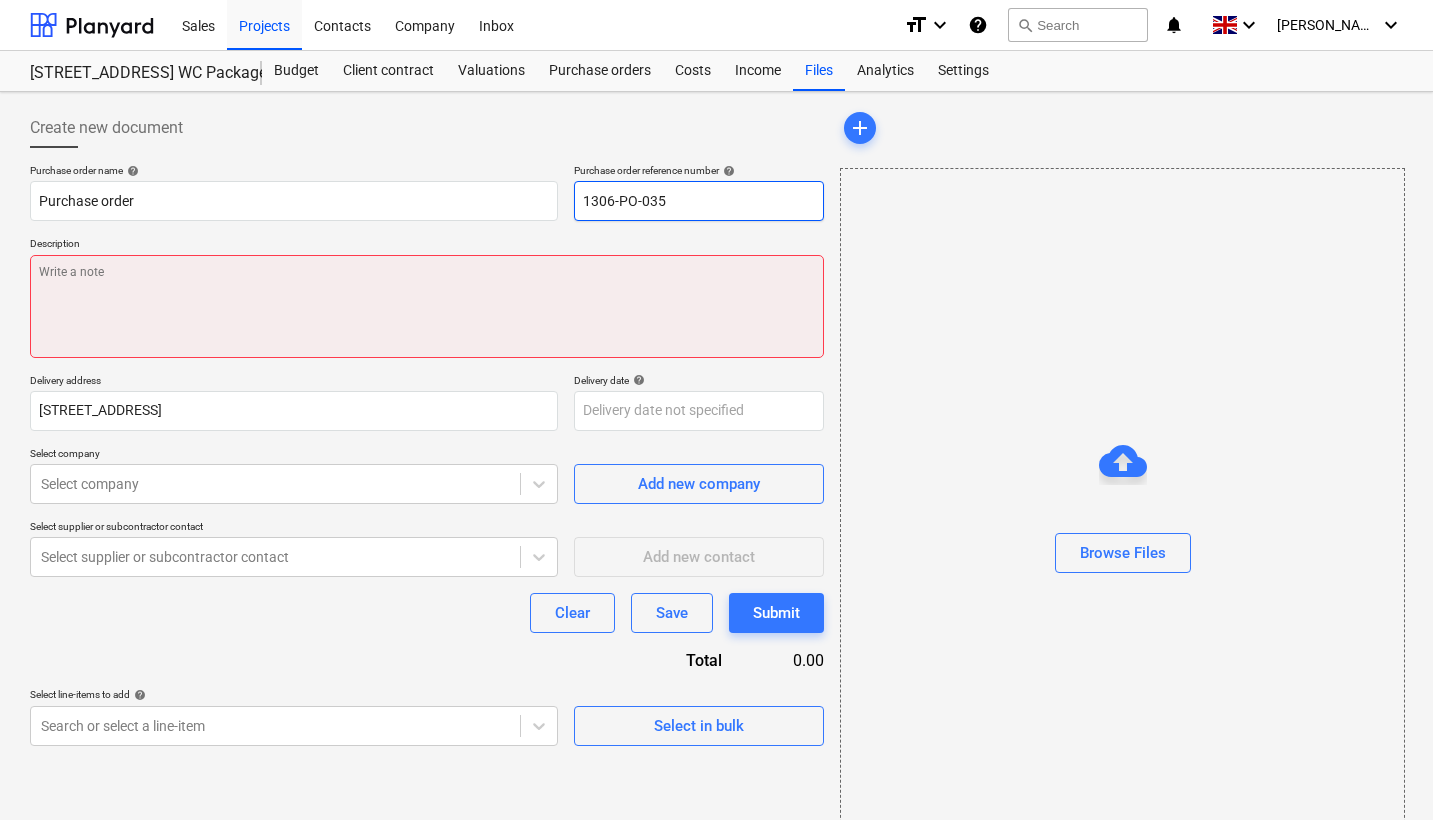 type on "1306-PO-035" 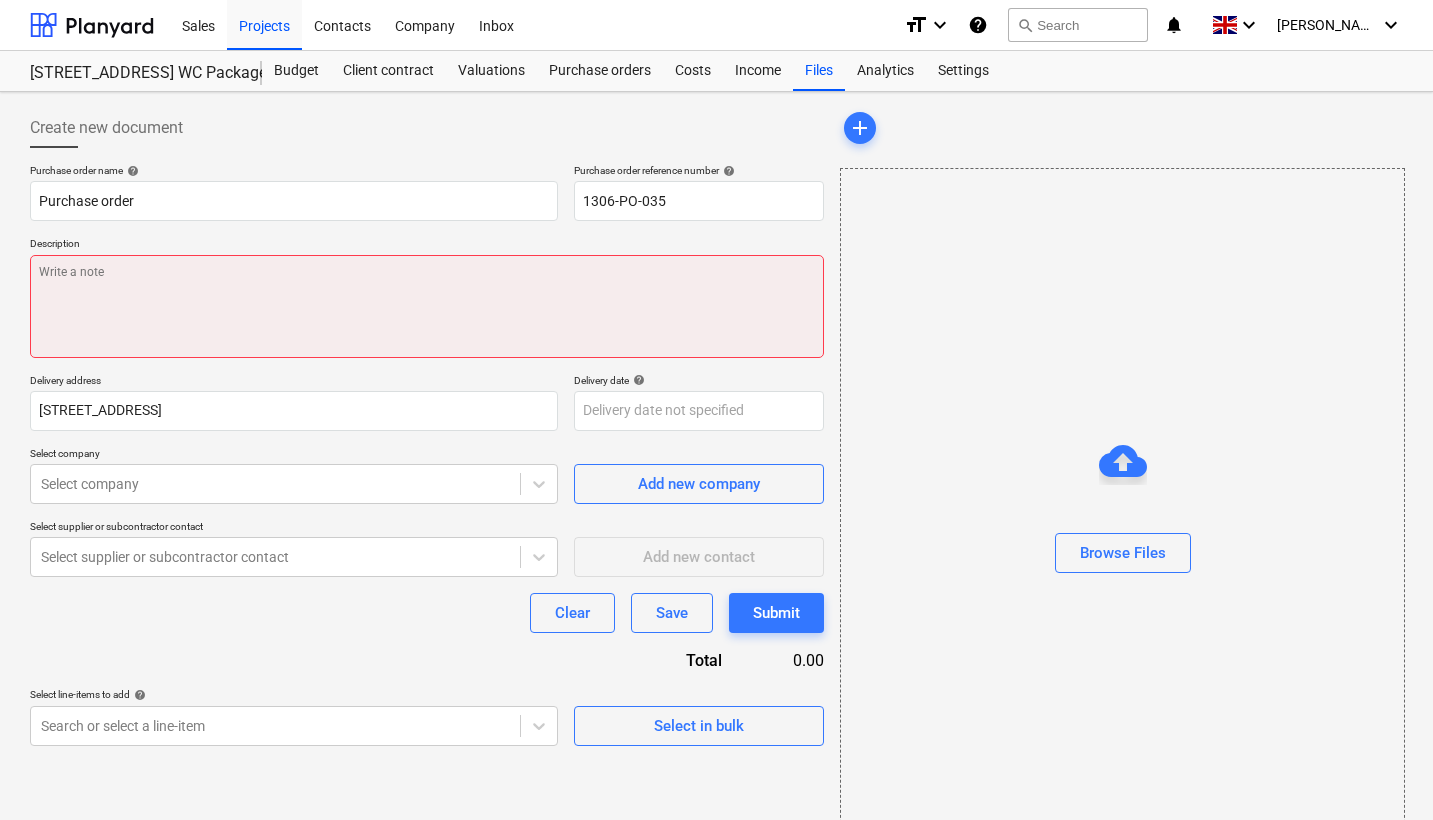 click at bounding box center [427, 306] 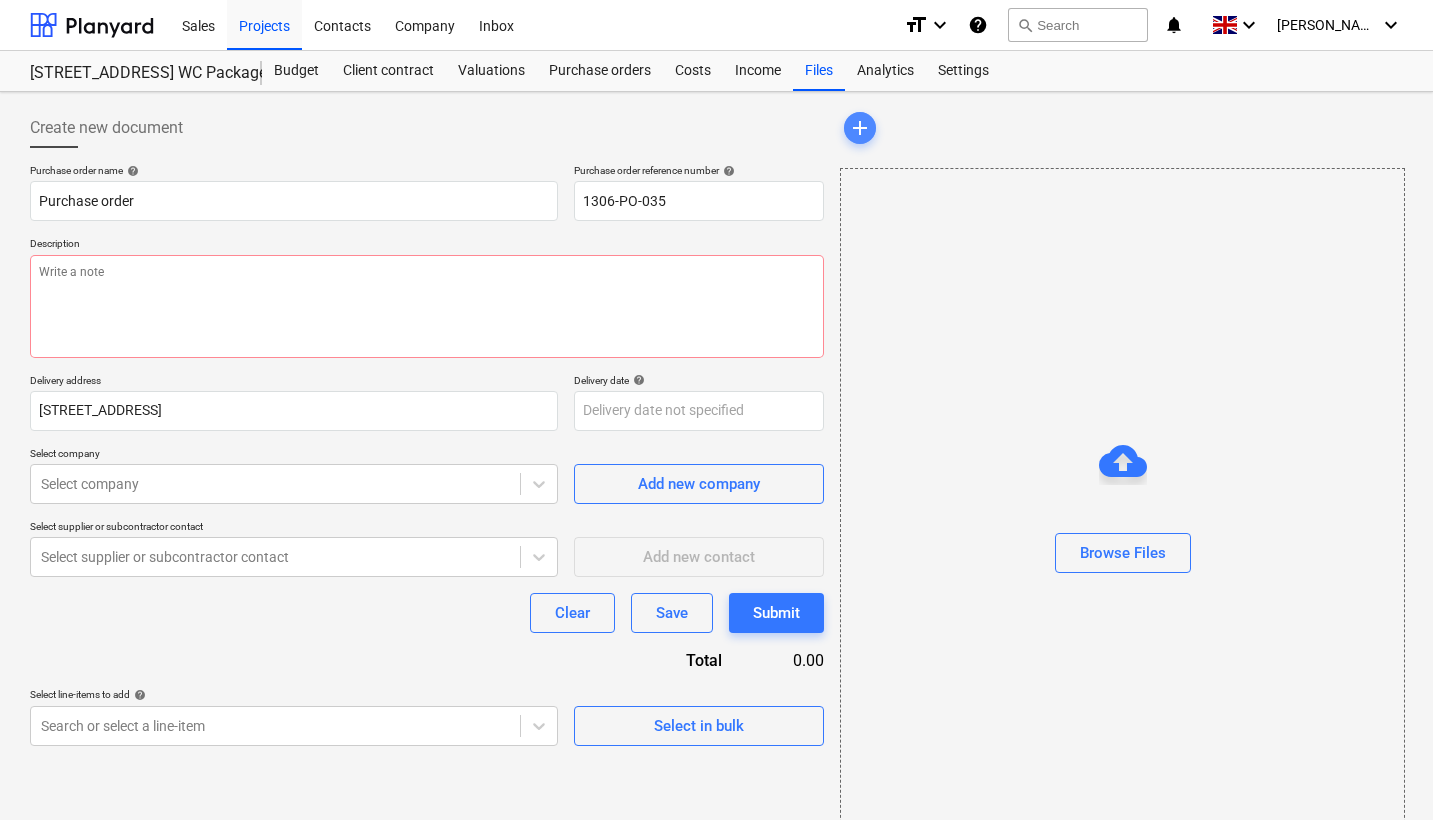 click on "add" at bounding box center (860, 128) 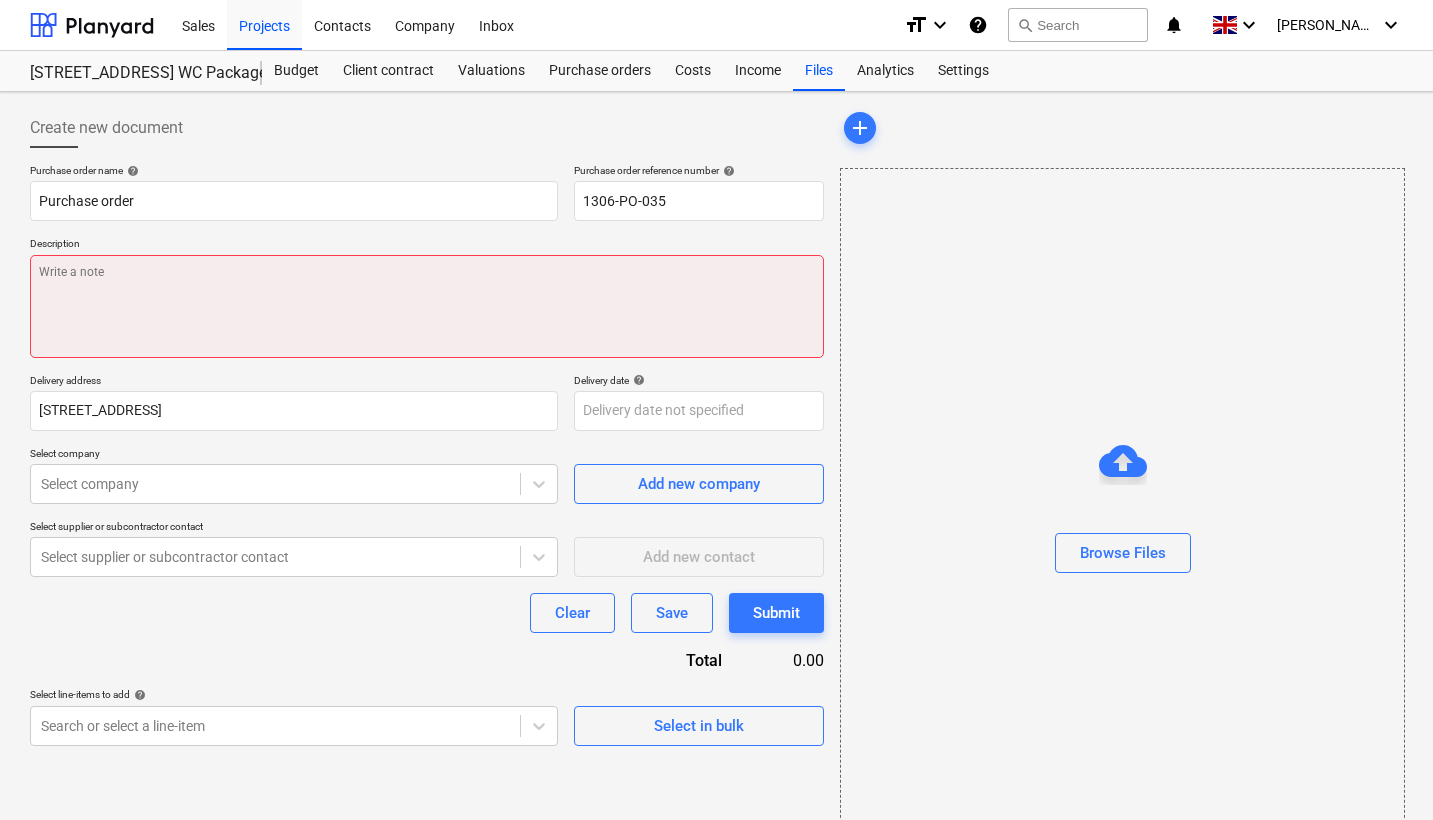 scroll, scrollTop: 0, scrollLeft: 0, axis: both 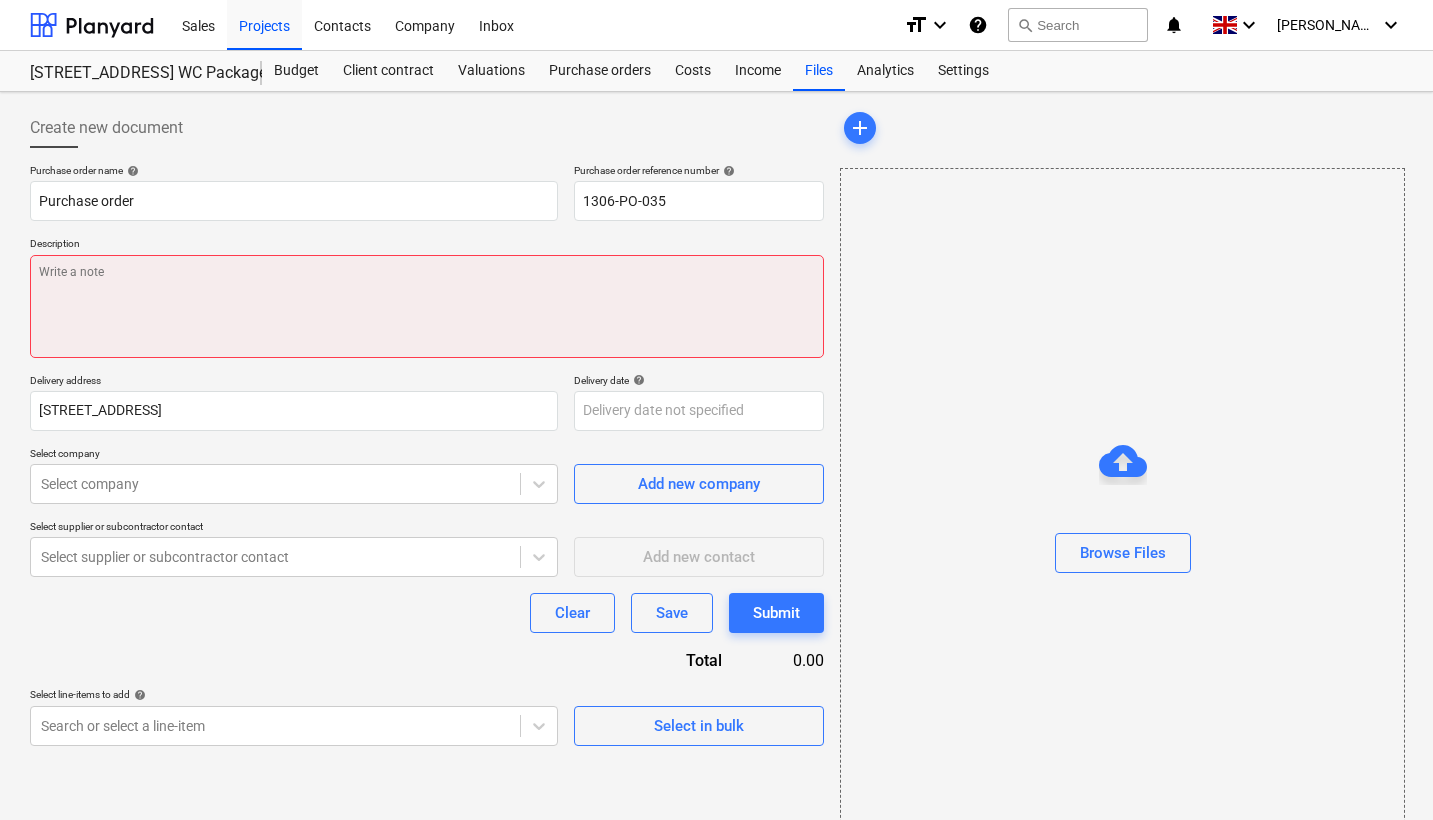 click at bounding box center [427, 306] 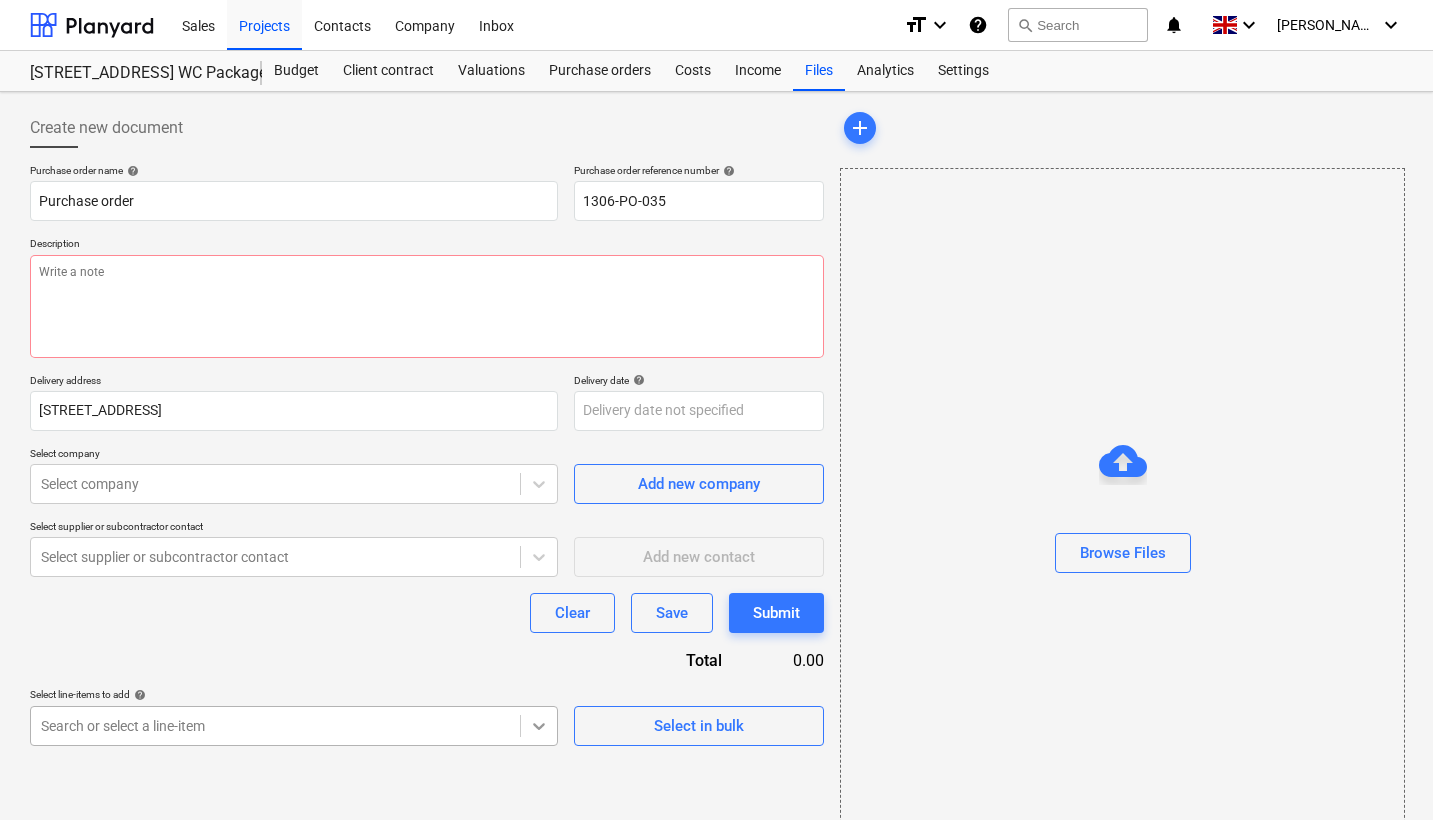 click on "Sales Projects Contacts Company Inbox format_size keyboard_arrow_down help search Search notifications 0 keyboard_arrow_down [PERSON_NAME] keyboard_arrow_down [GEOGRAPHIC_DATA] WC Package Budget Client contract Valuations Purchase orders Costs Income Files Analytics Settings Create new document Purchase order name help Purchase order Purchase order reference number help 1306-PO-035 Description Delivery address [STREET_ADDRESS] Delivery date help Press the down arrow key to interact with the calendar and
select a date. Press the question mark key to get the keyboard shortcuts for changing dates. Select company Select company Add new company Select supplier or subcontractor contact Select supplier or subcontractor contact Add new contact Clear Save Submit Total 0.00 Select line-items to add help Search or select a line-item Select in bulk add Browse Files
x" at bounding box center (716, 410) 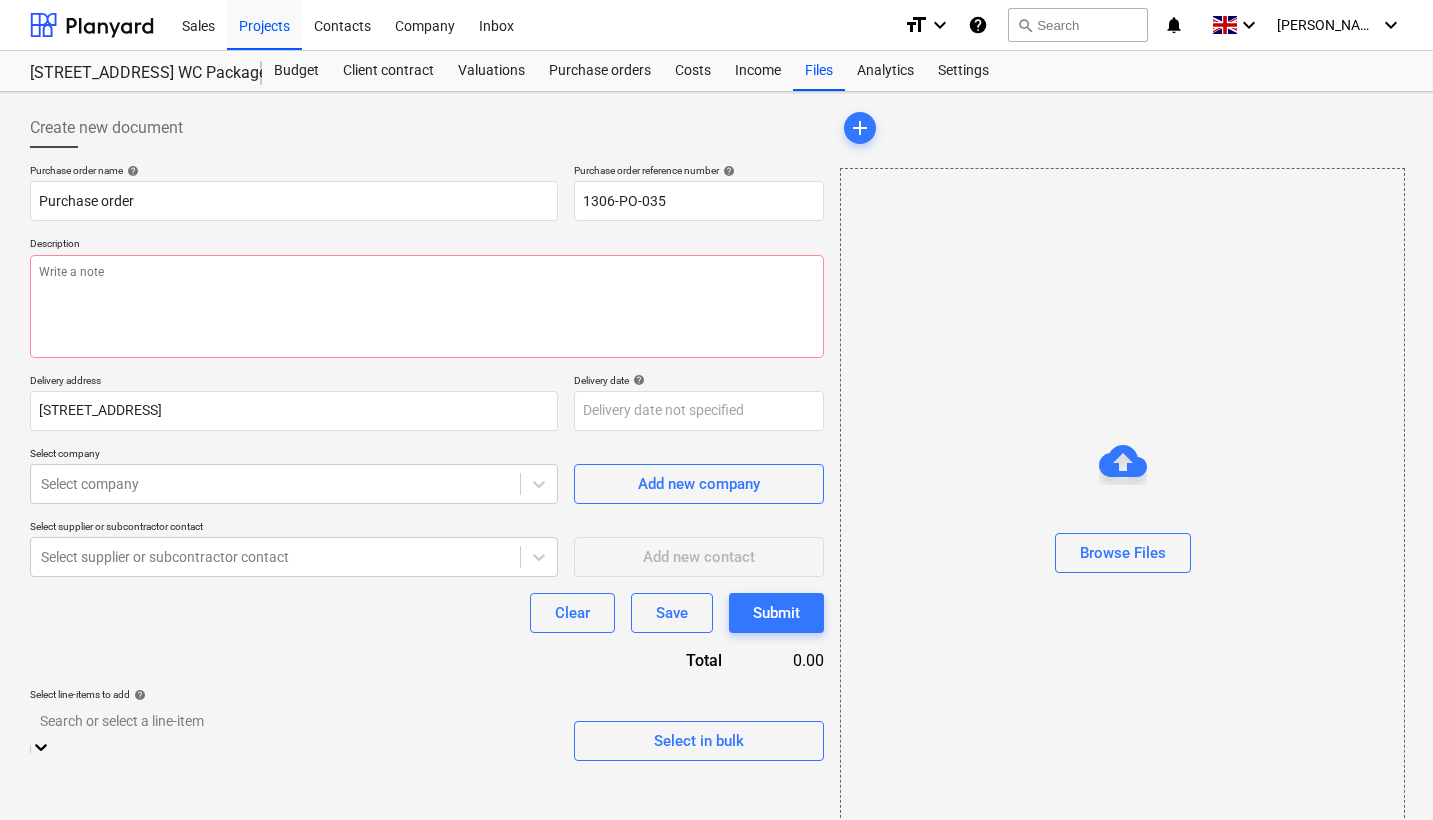 scroll, scrollTop: 236, scrollLeft: 0, axis: vertical 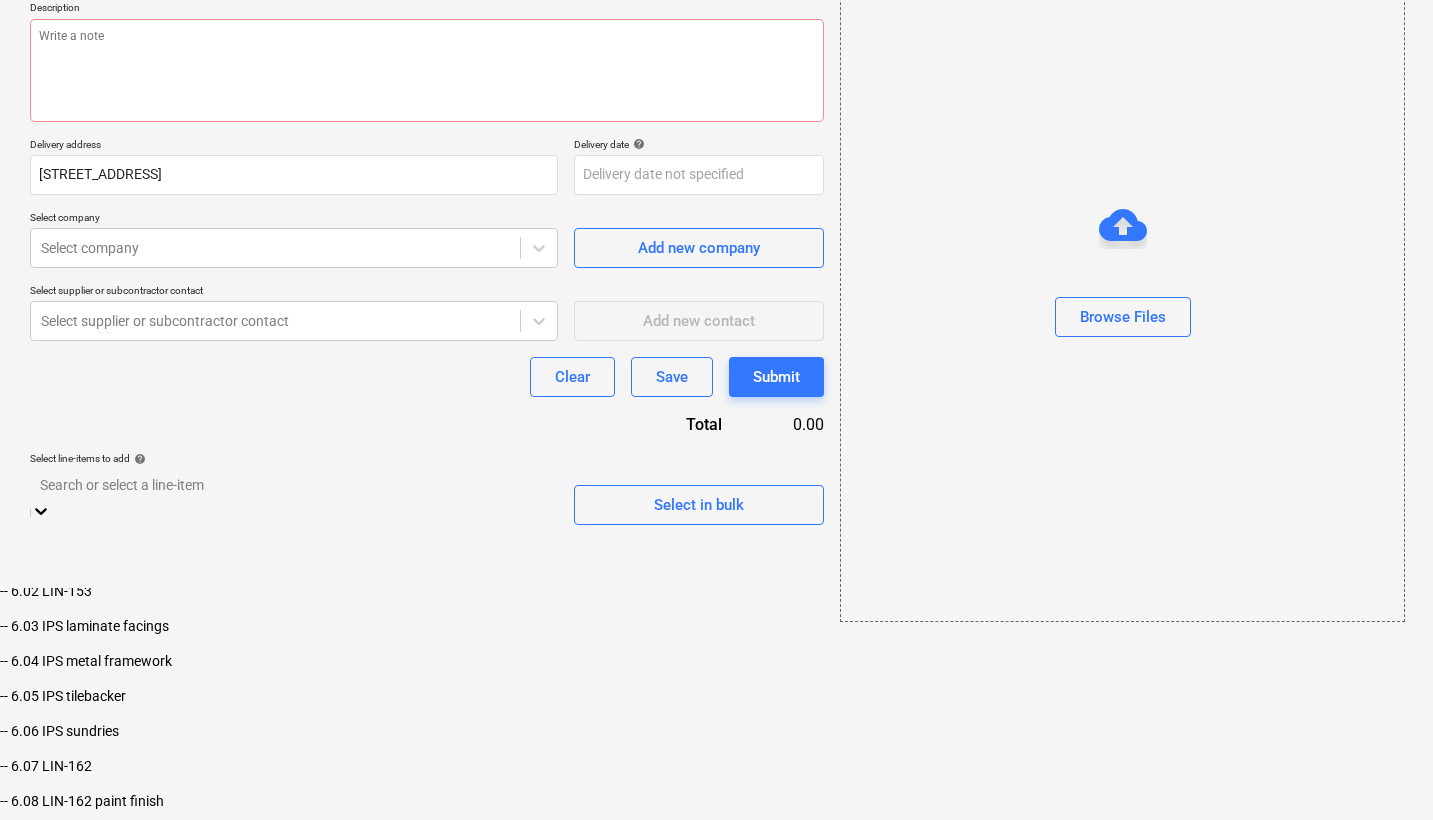 click on "--  6.04 IPS metal framework" at bounding box center (716, 661) 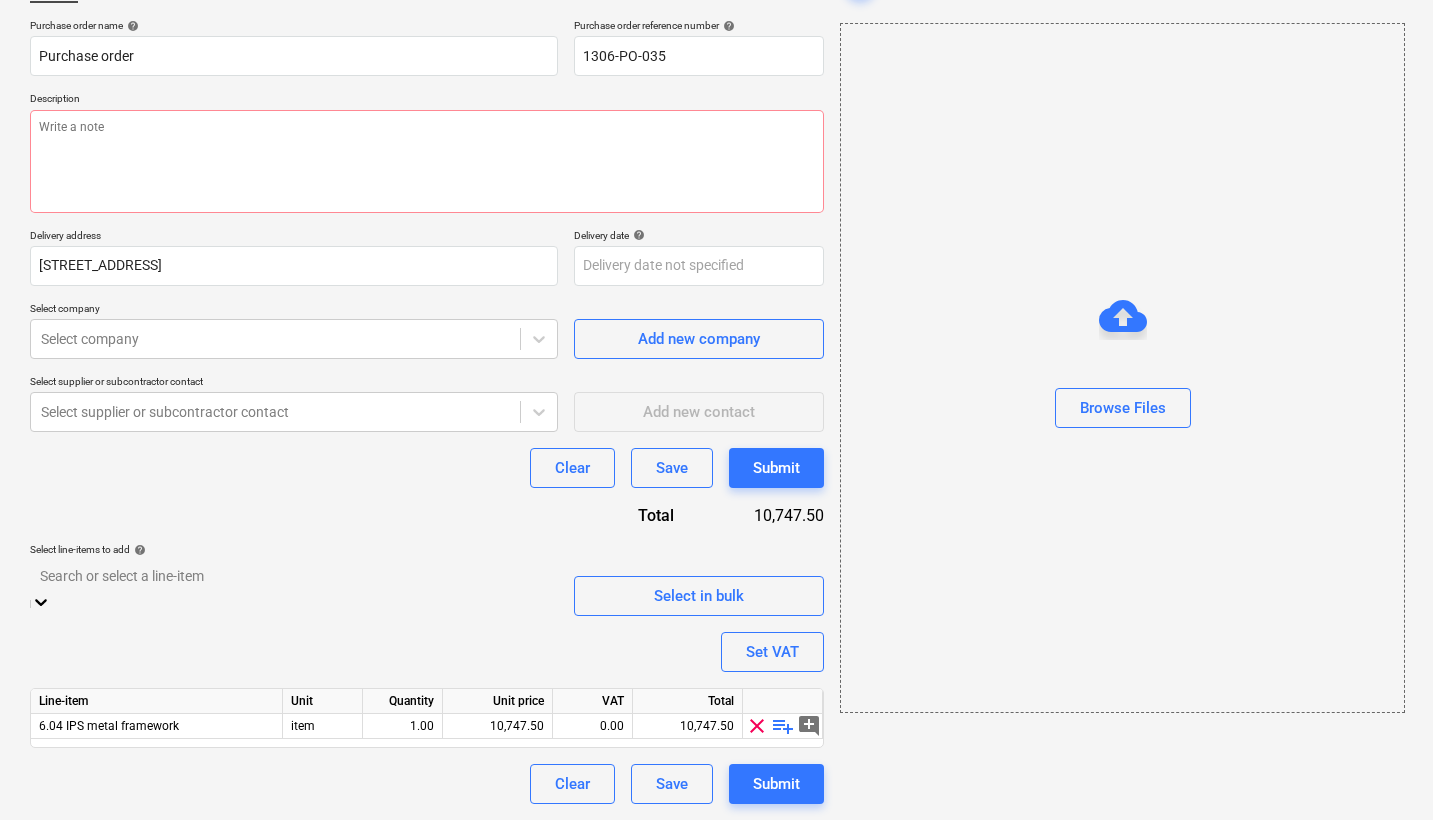 scroll, scrollTop: 128, scrollLeft: 0, axis: vertical 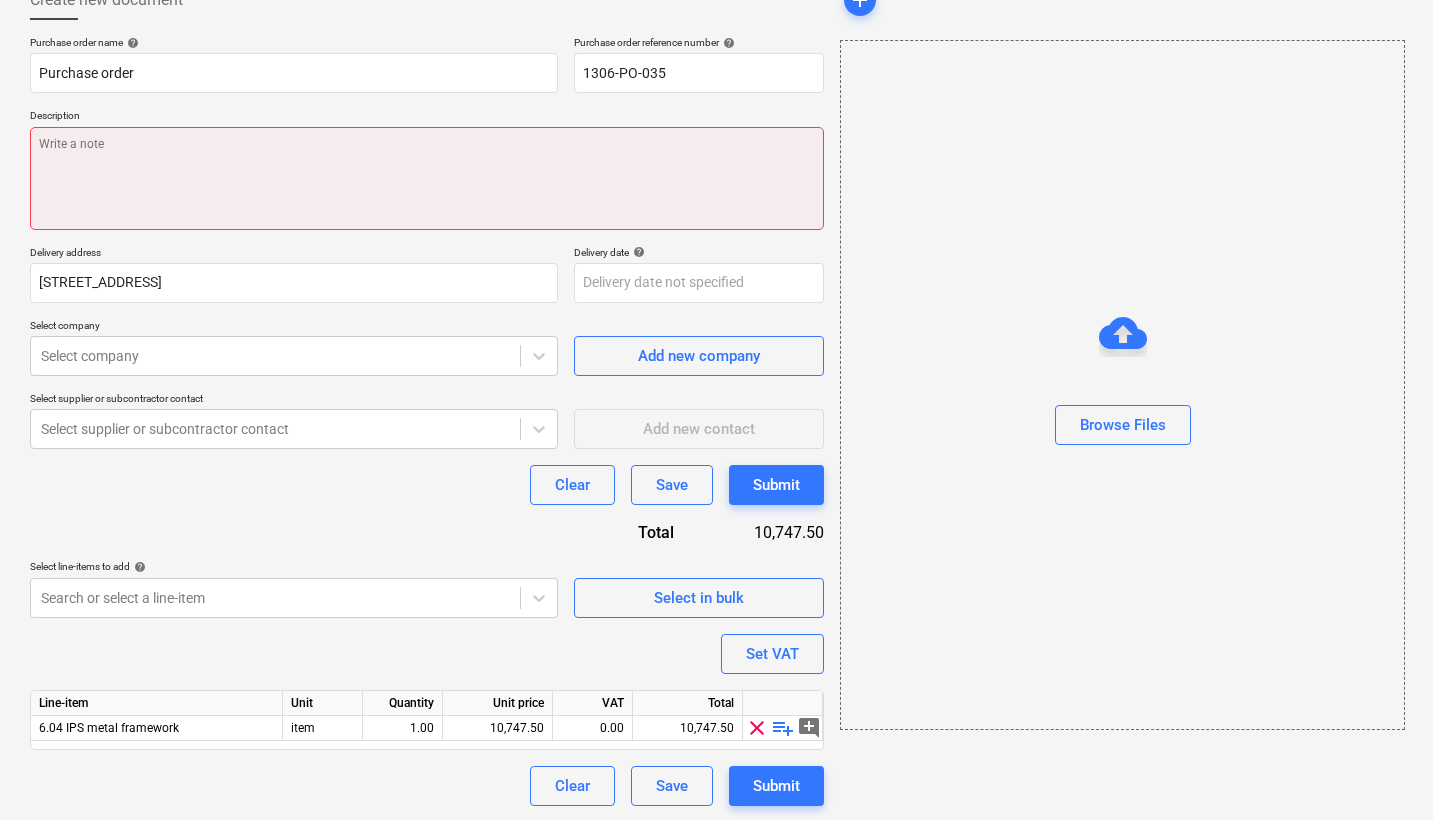 click at bounding box center [427, 178] 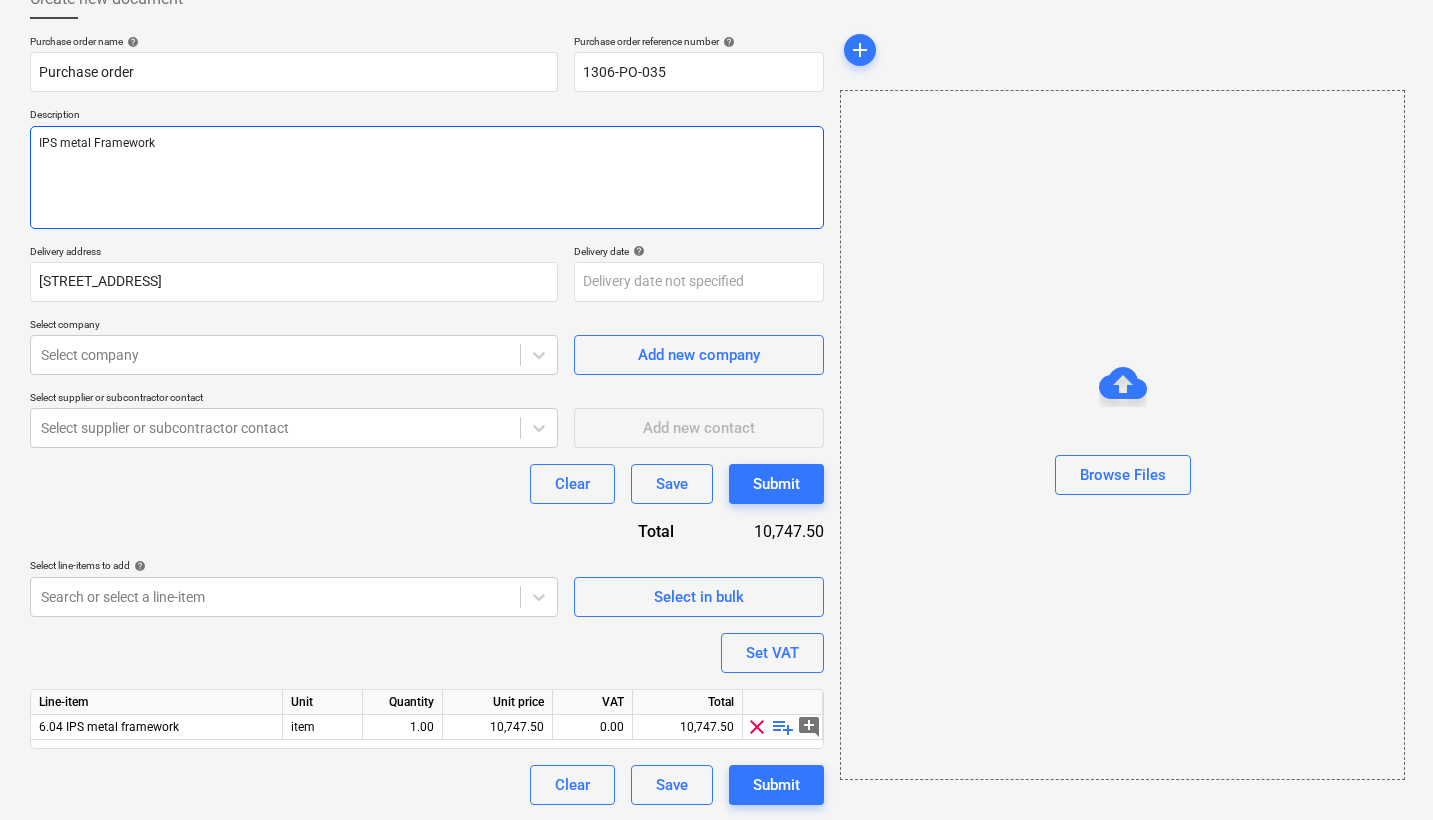 scroll, scrollTop: 128, scrollLeft: 0, axis: vertical 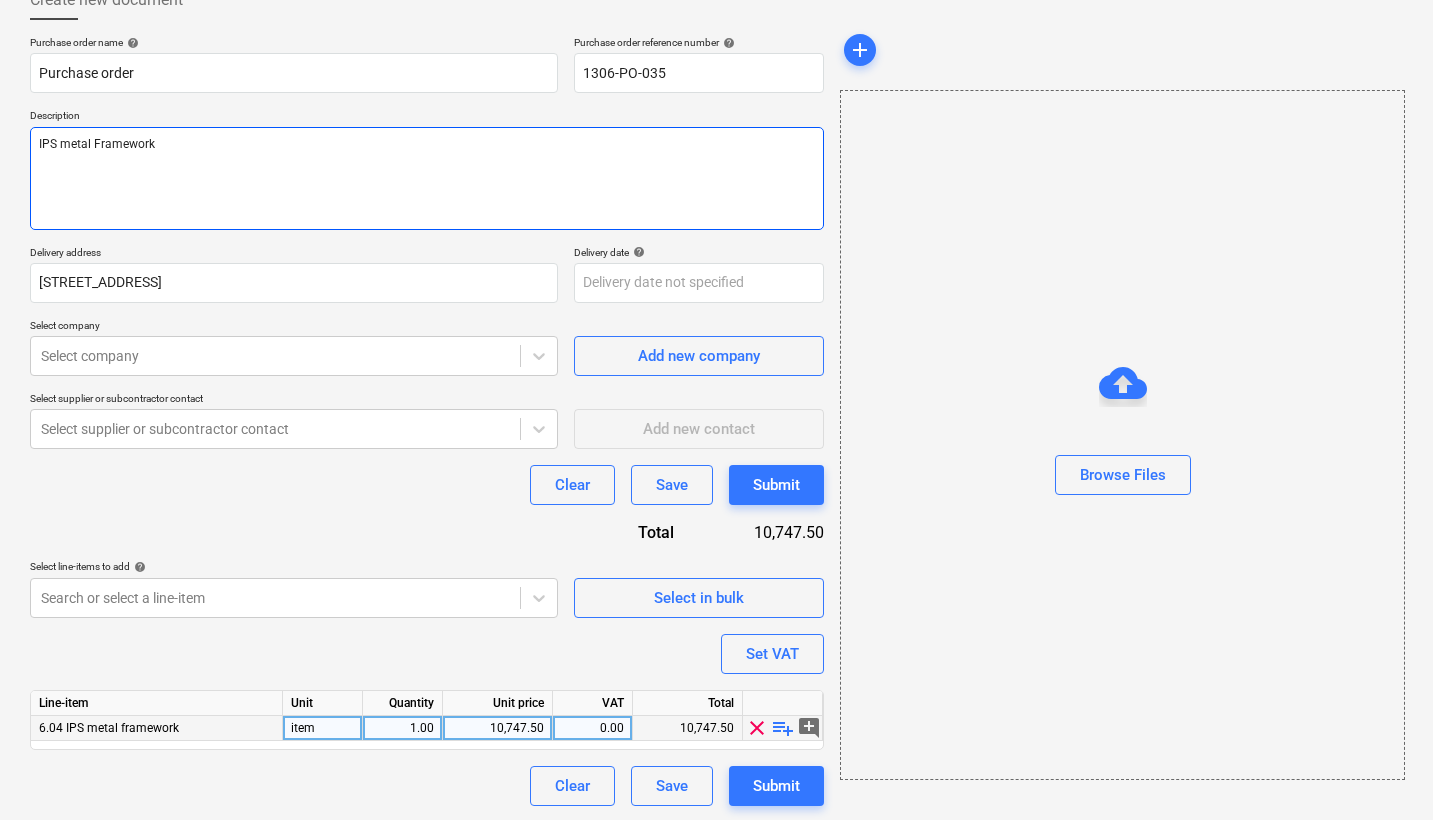 type on "IPS metal Framework" 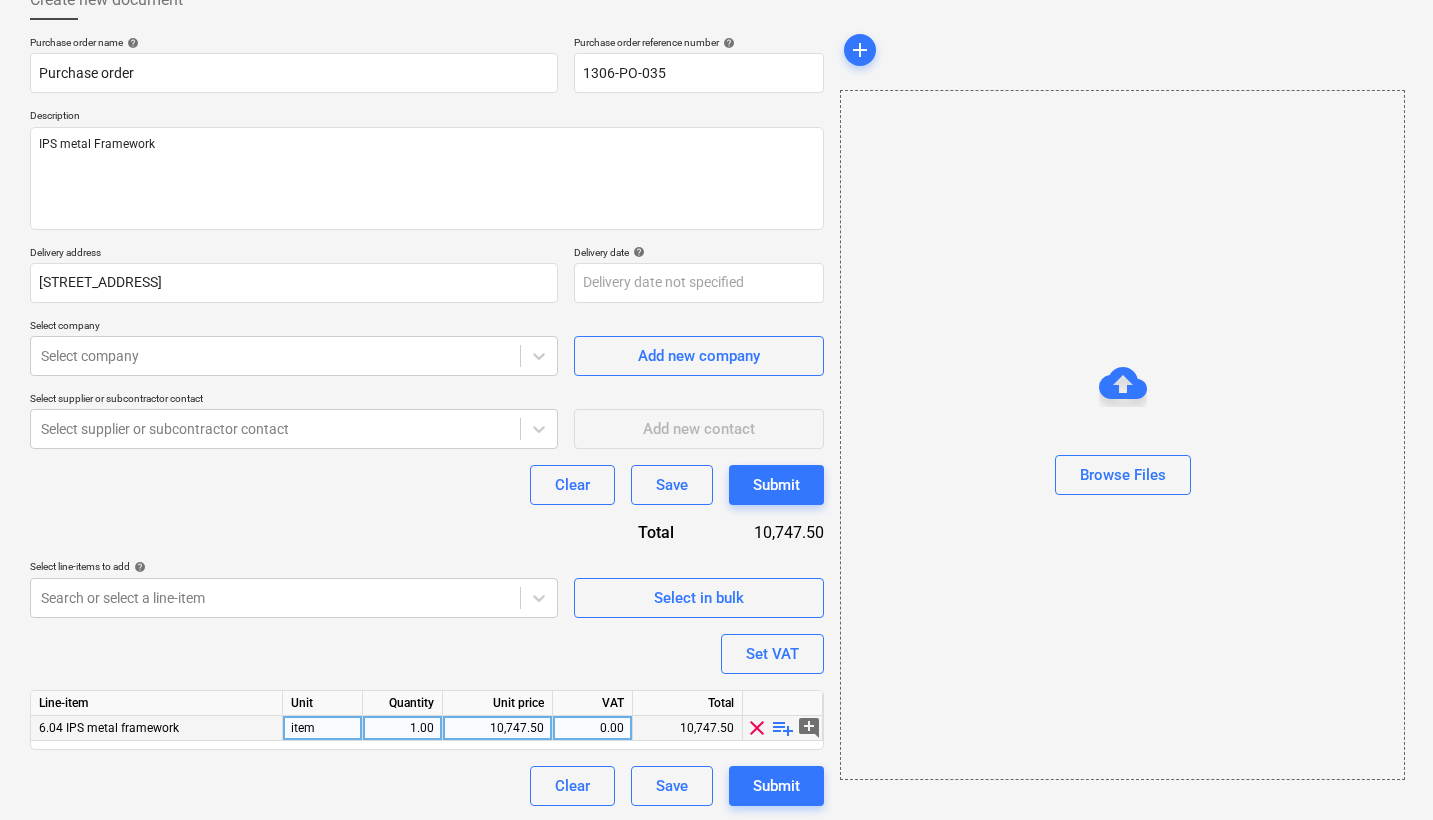 click on "10,747.50" at bounding box center (497, 728) 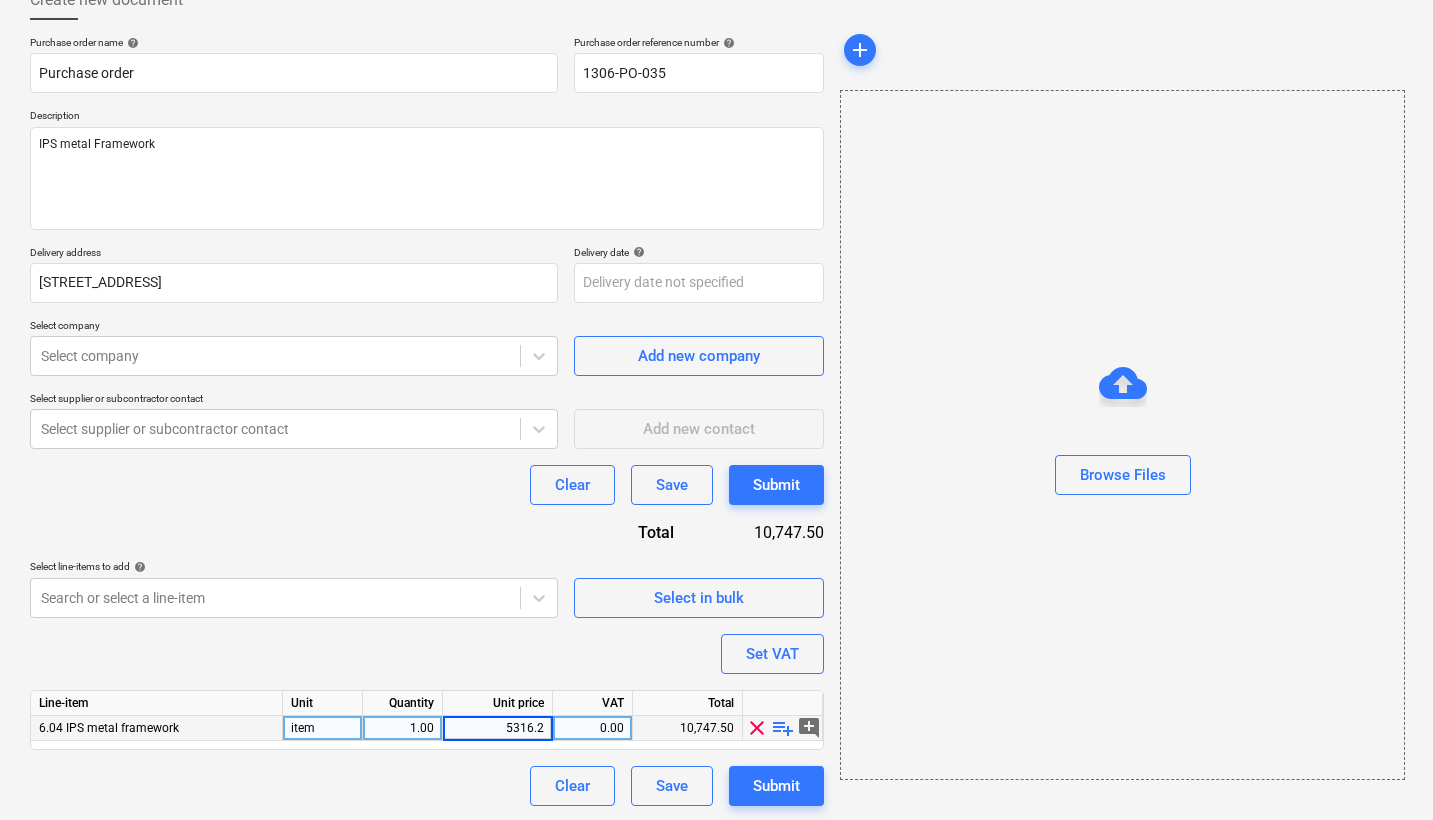type on "5316.21" 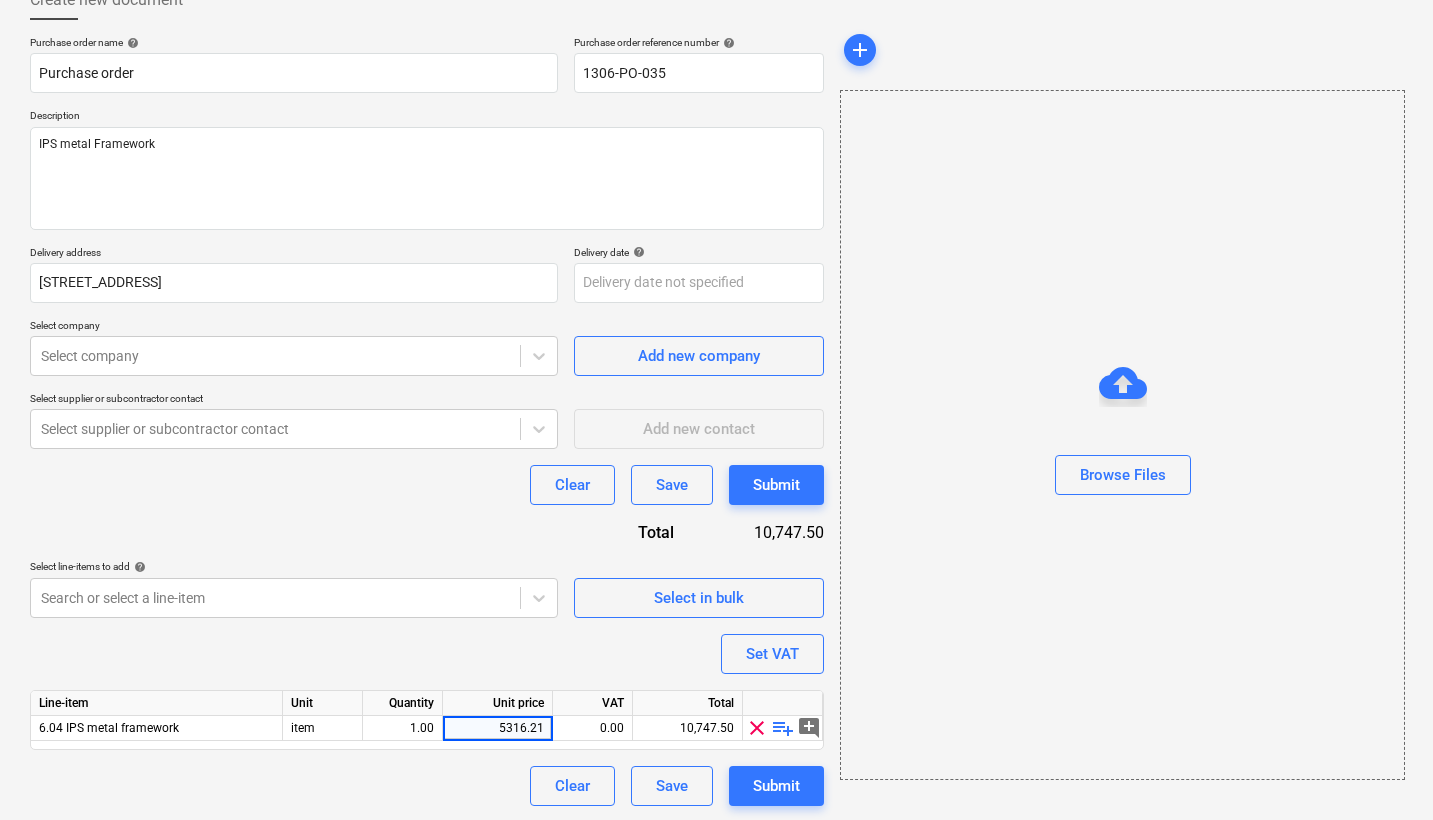 click on "Purchase order name help Purchase order Purchase order reference number help 1306-PO-035 Description IPS metal Framework  Delivery address [STREET_ADDRESS] Delivery date help Press the down arrow key to interact with the calendar and
select a date. Press the question mark key to get the keyboard shortcuts for changing dates. Select company Select company Add new company Select supplier or subcontractor contact Select supplier or subcontractor contact Add new contact Clear Save Submit Total 10,747.50 Select line-items to add help Search or select a line-item Select in bulk Set VAT Line-item Unit Quantity Unit price VAT Total 6.04 IPS metal framework item  1.00 5316.21 0.00 10,747.50 clear playlist_add add_comment Clear Save Submit" at bounding box center [427, 421] 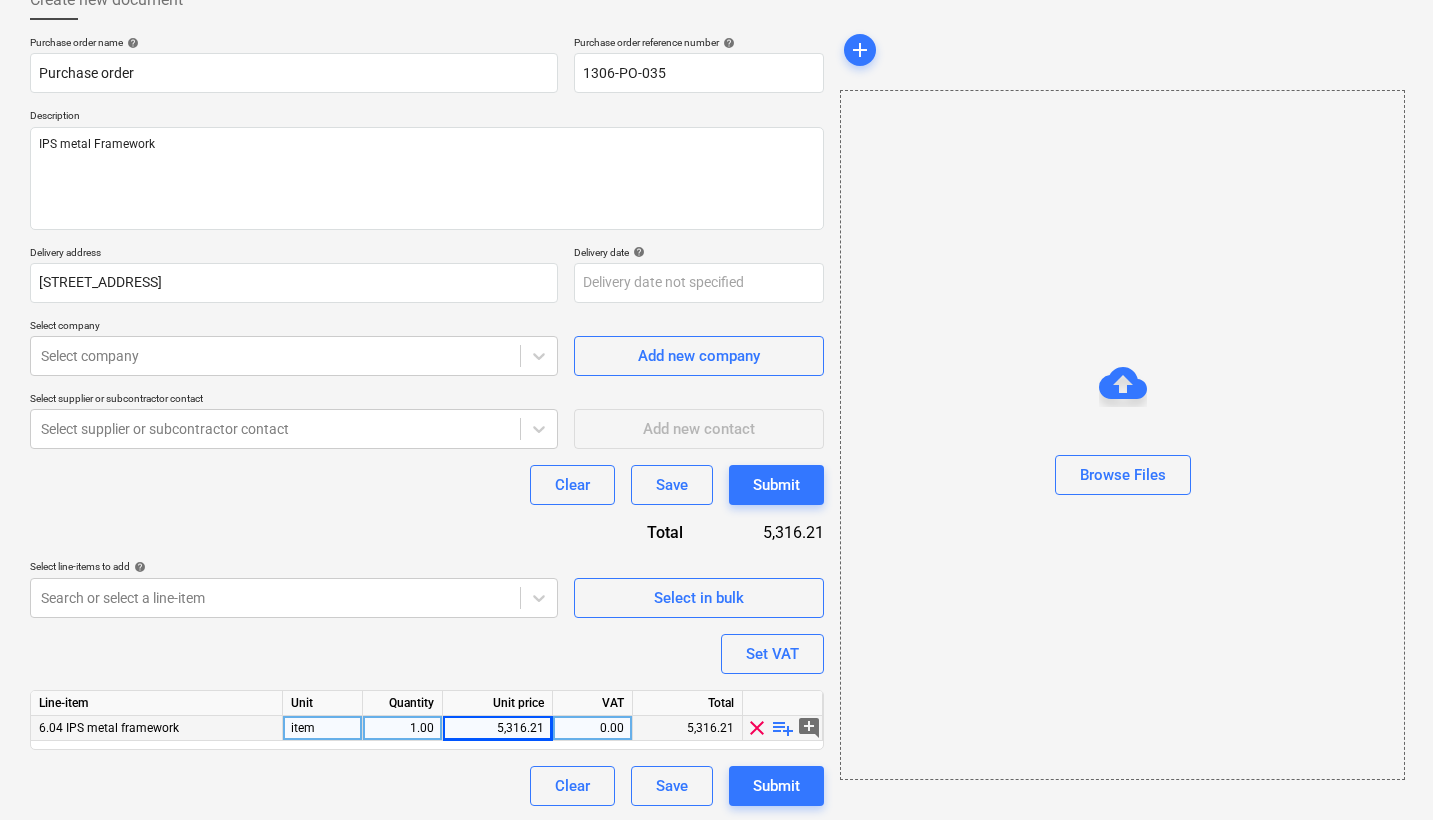 click on "0.00" at bounding box center (592, 728) 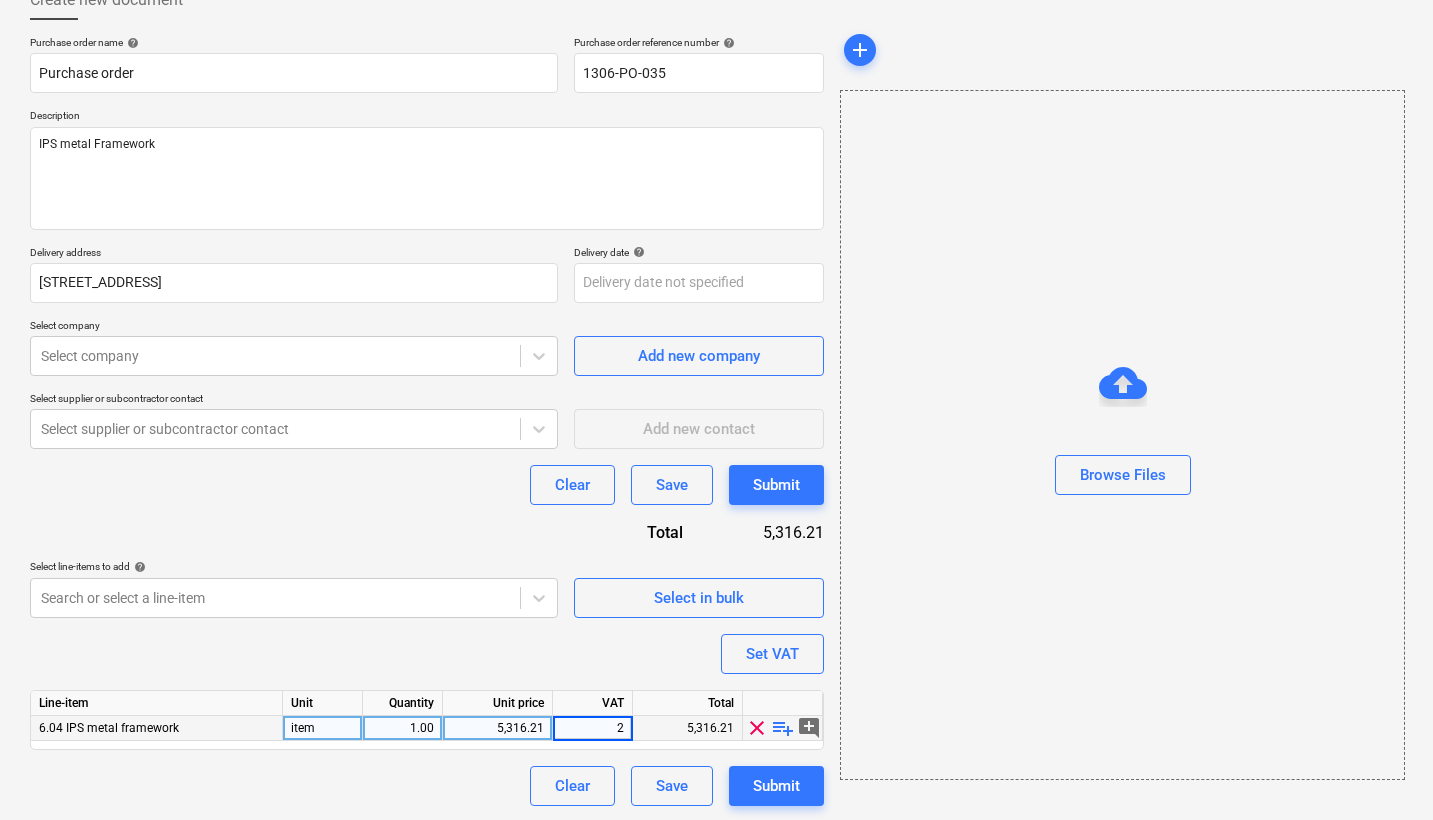 type on "20" 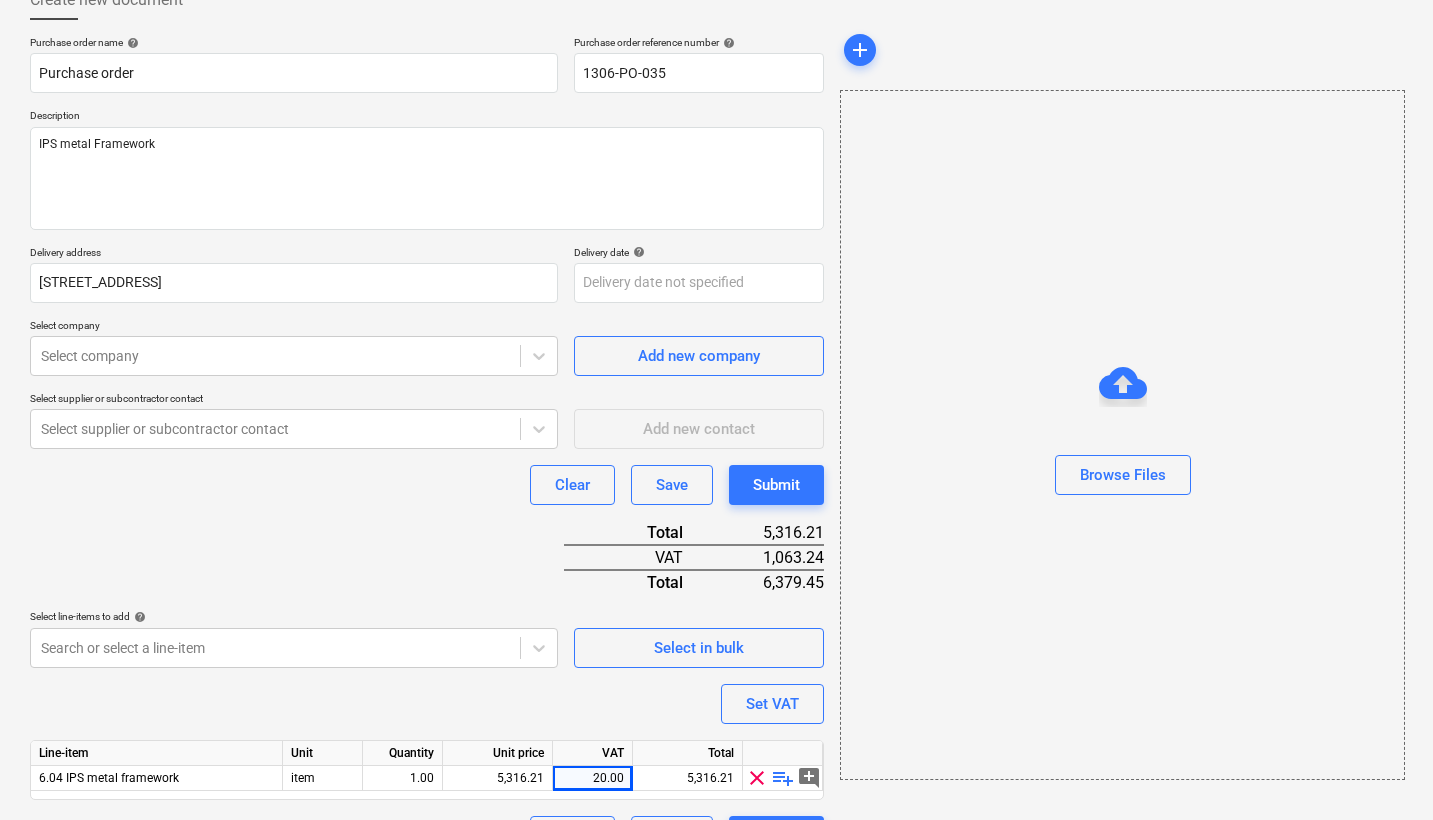 click on "Purchase order name help Purchase order Purchase order reference number help 1306-PO-035 Description IPS metal Framework  Delivery address [STREET_ADDRESS] Delivery date help Press the down arrow key to interact with the calendar and
select a date. Press the question mark key to get the keyboard shortcuts for changing dates. Select company Select company Add new company Select supplier or subcontractor contact Select supplier or subcontractor contact Add new contact Clear Save Submit Total 5,316.21 VAT 1,063.24 Total 6,379.45 Select line-items to add help Search or select a line-item Select in bulk Set VAT Line-item Unit Quantity Unit price VAT Total 6.04 IPS metal framework item  1.00 5,316.21 20.00 5,316.21 clear playlist_add add_comment Clear Save Submit" at bounding box center [427, 446] 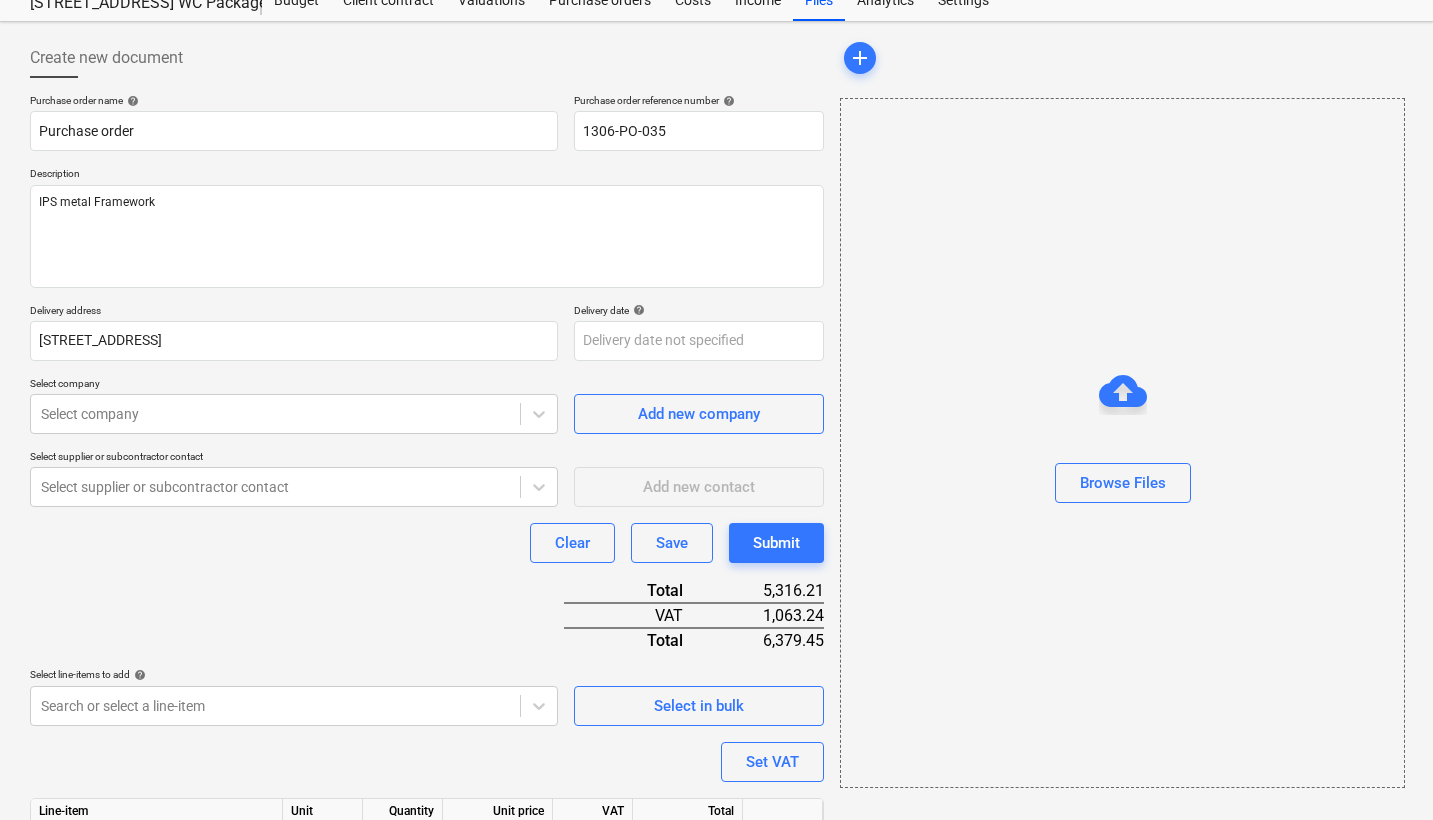 scroll, scrollTop: 69, scrollLeft: 0, axis: vertical 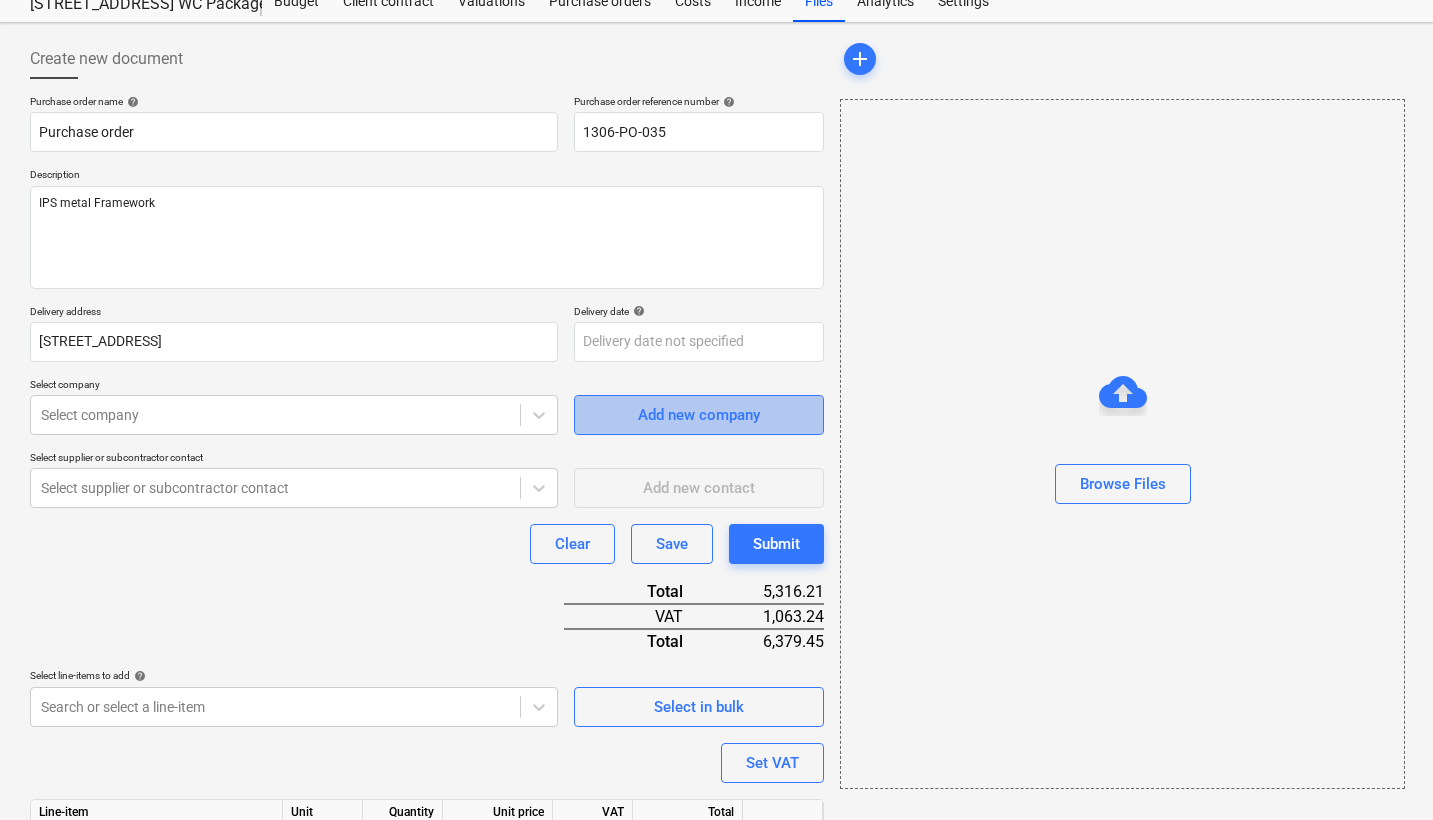 click on "Add new company" at bounding box center [699, 415] 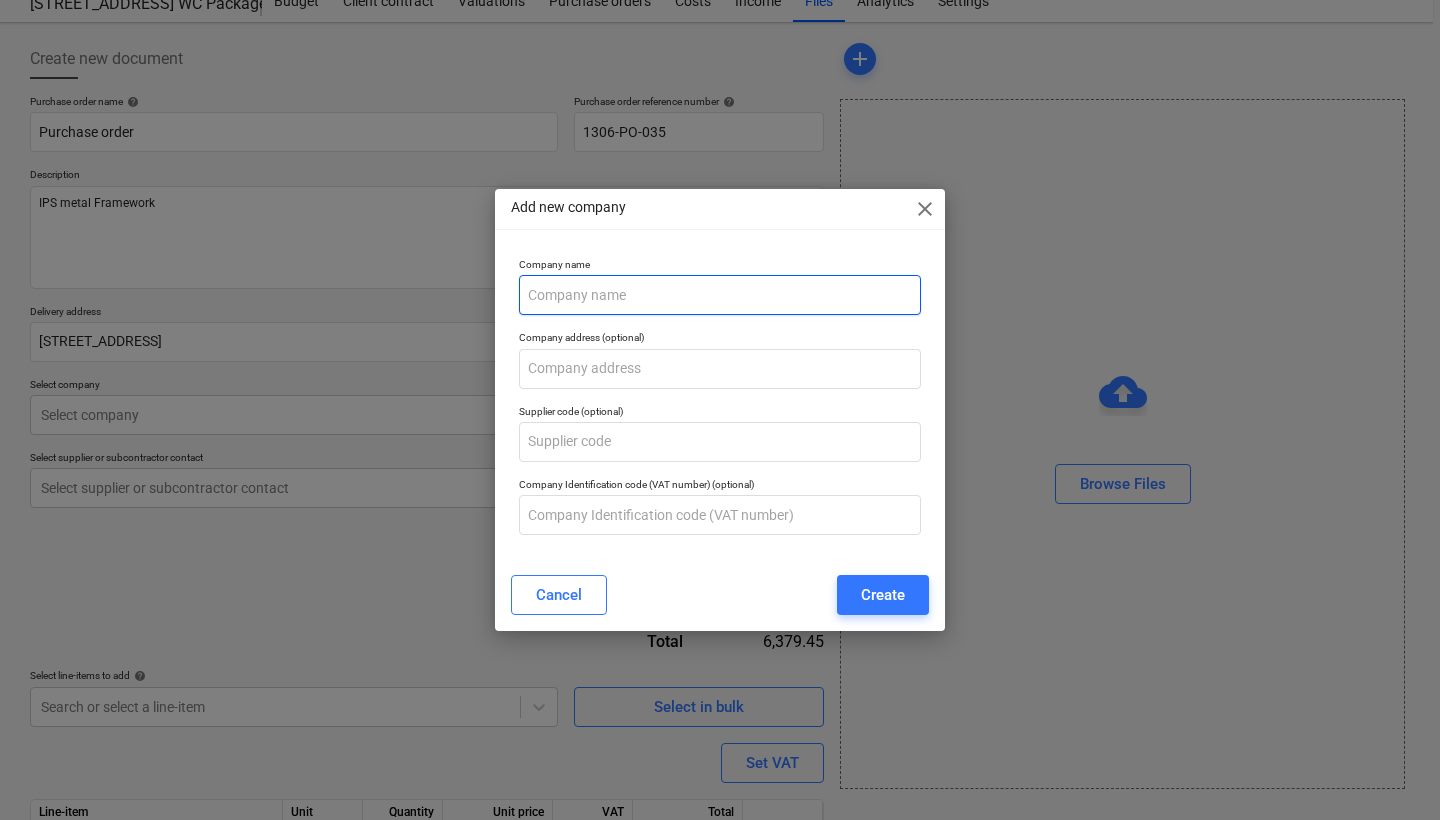click at bounding box center (720, 295) 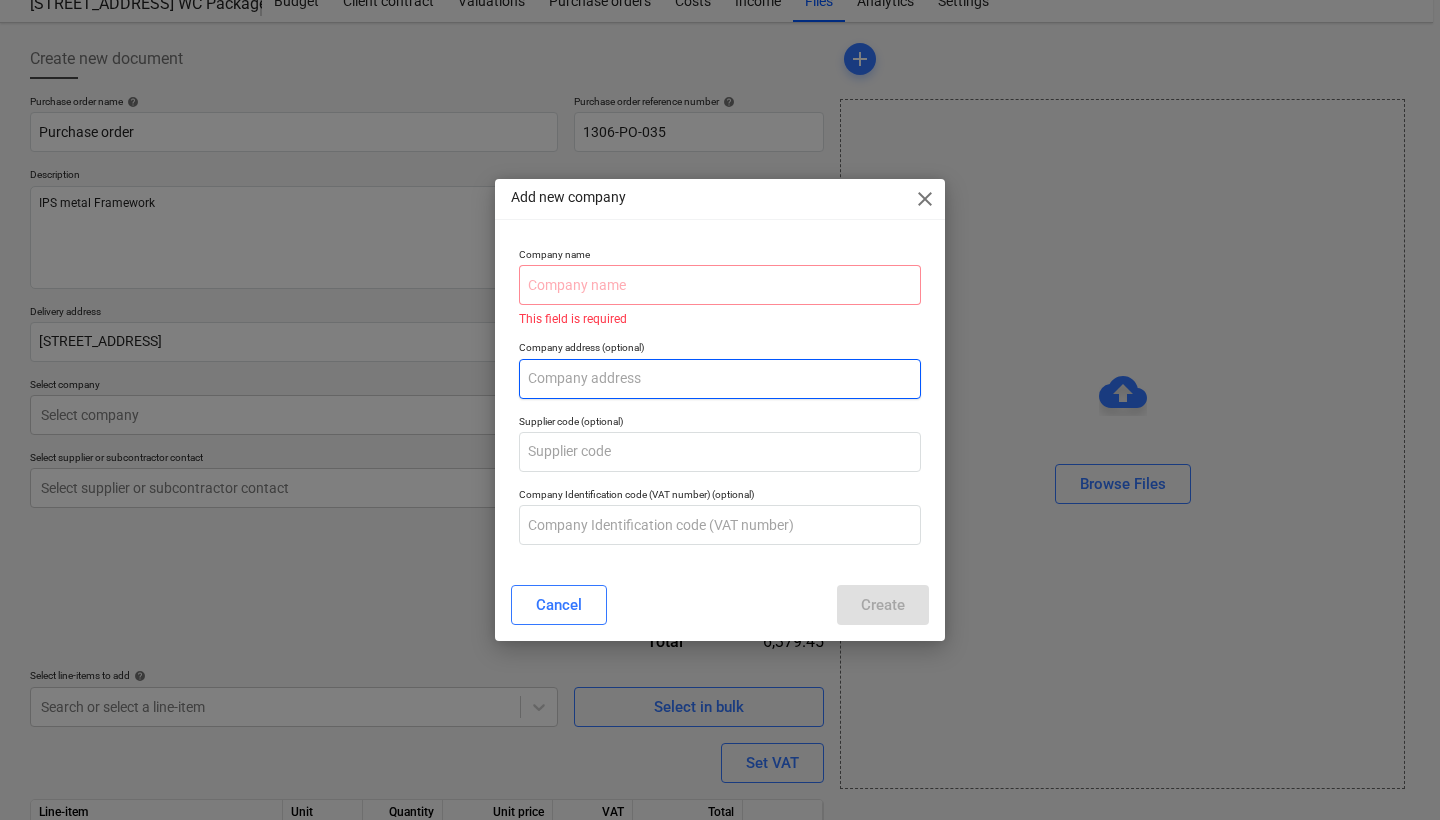 click at bounding box center [720, 379] 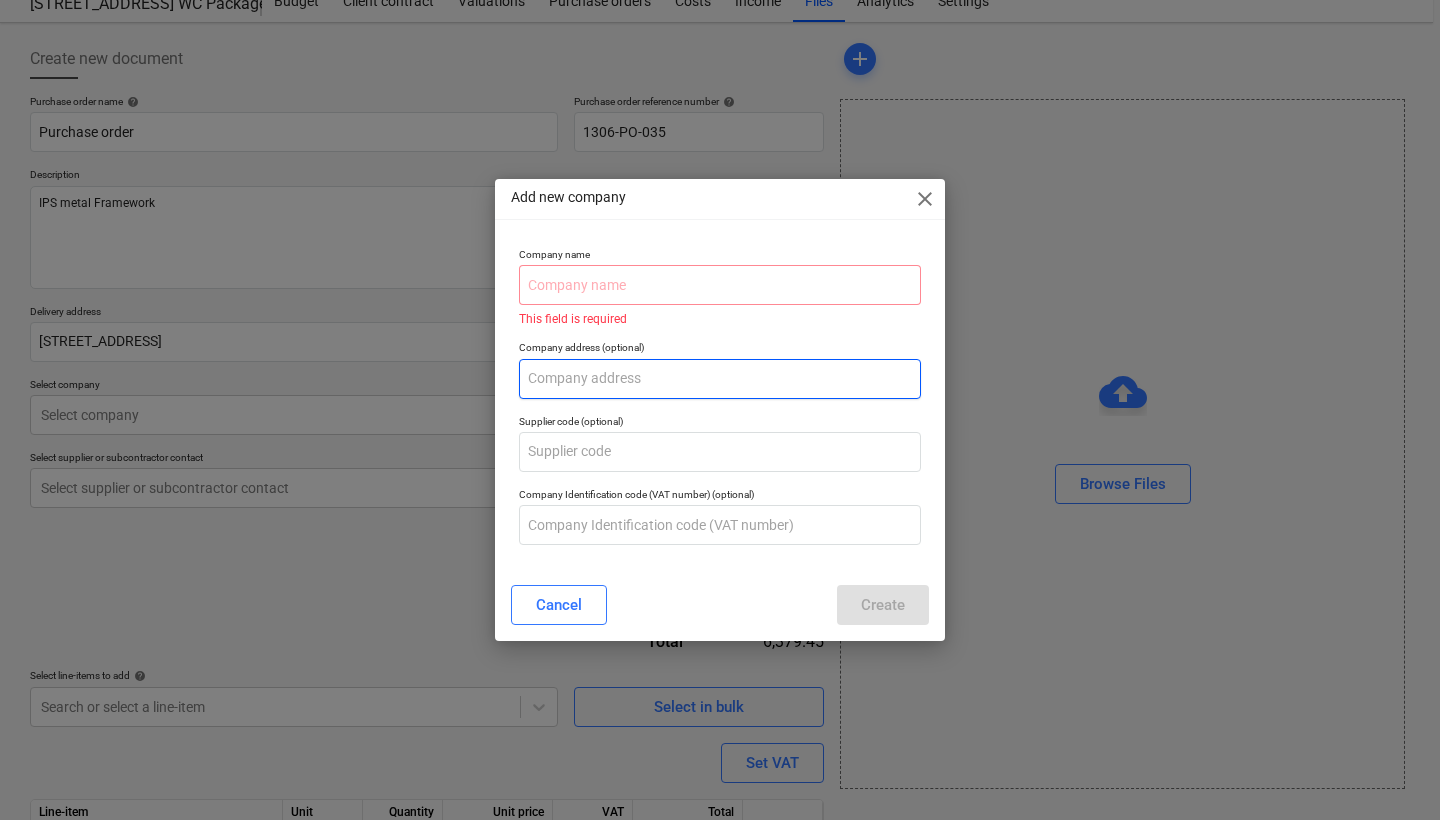 paste on "[STREET_ADDRESS]" 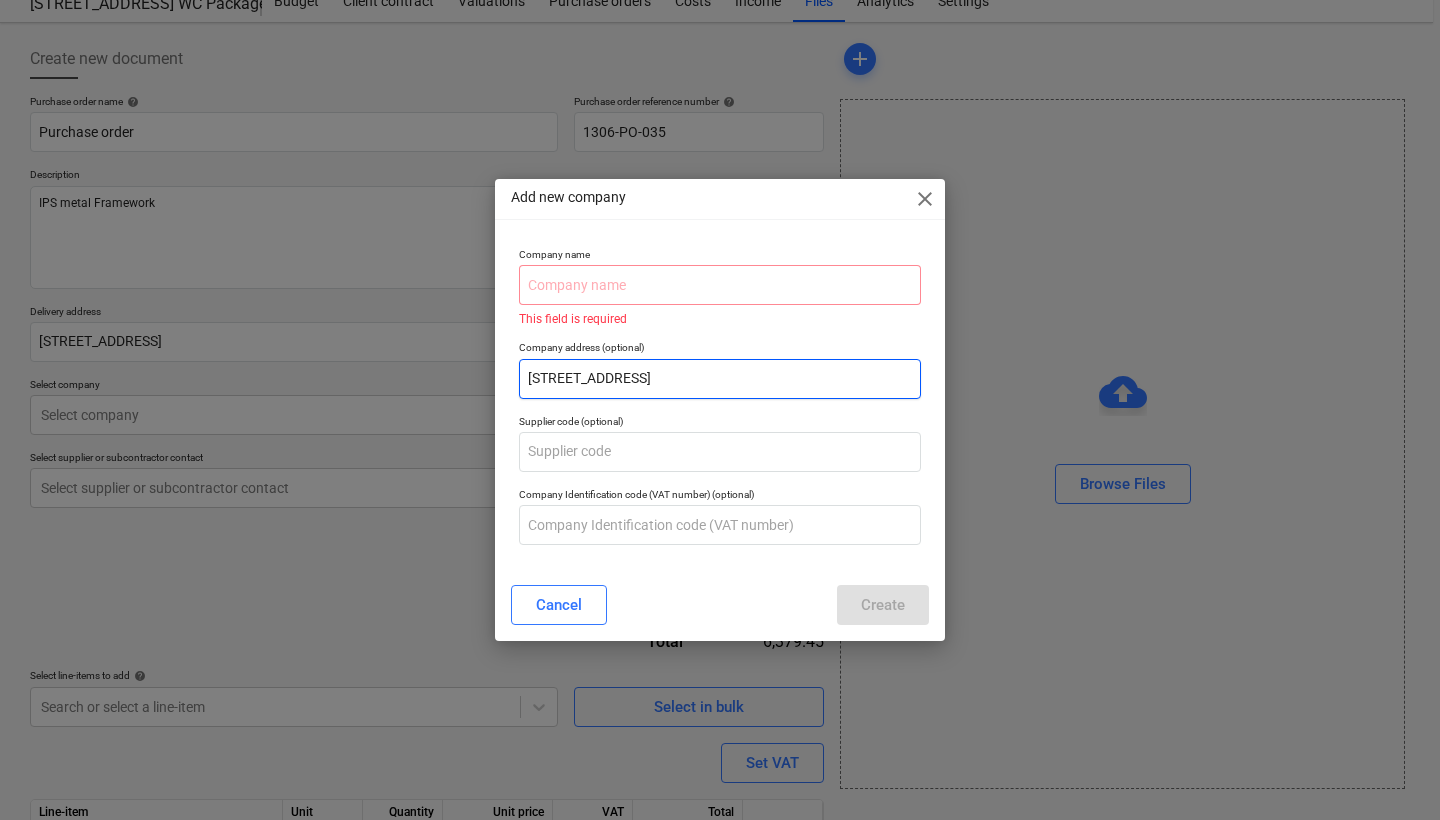 type on "[STREET_ADDRESS]" 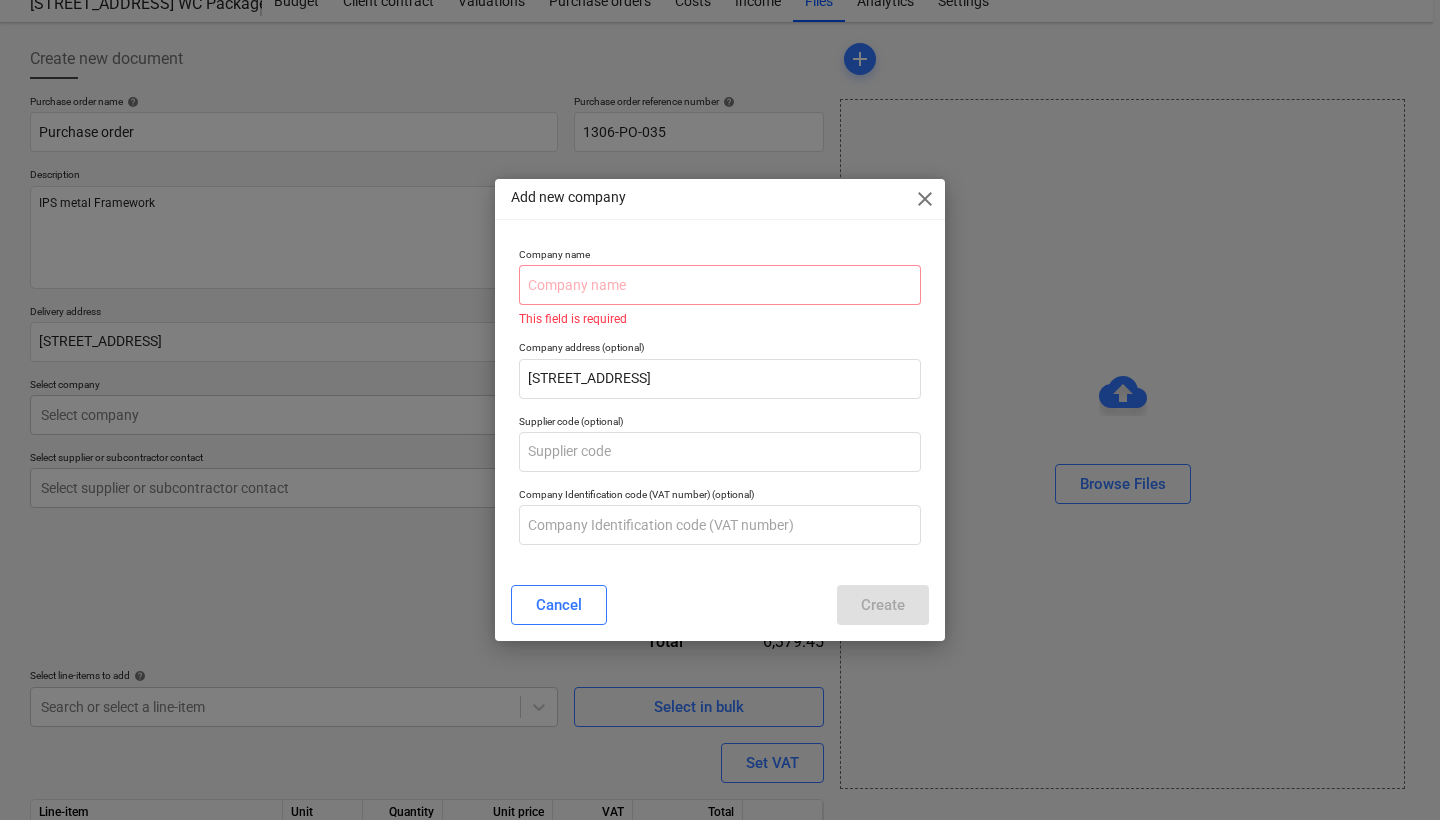 click on "Supplier code   (optional)" at bounding box center [720, 443] 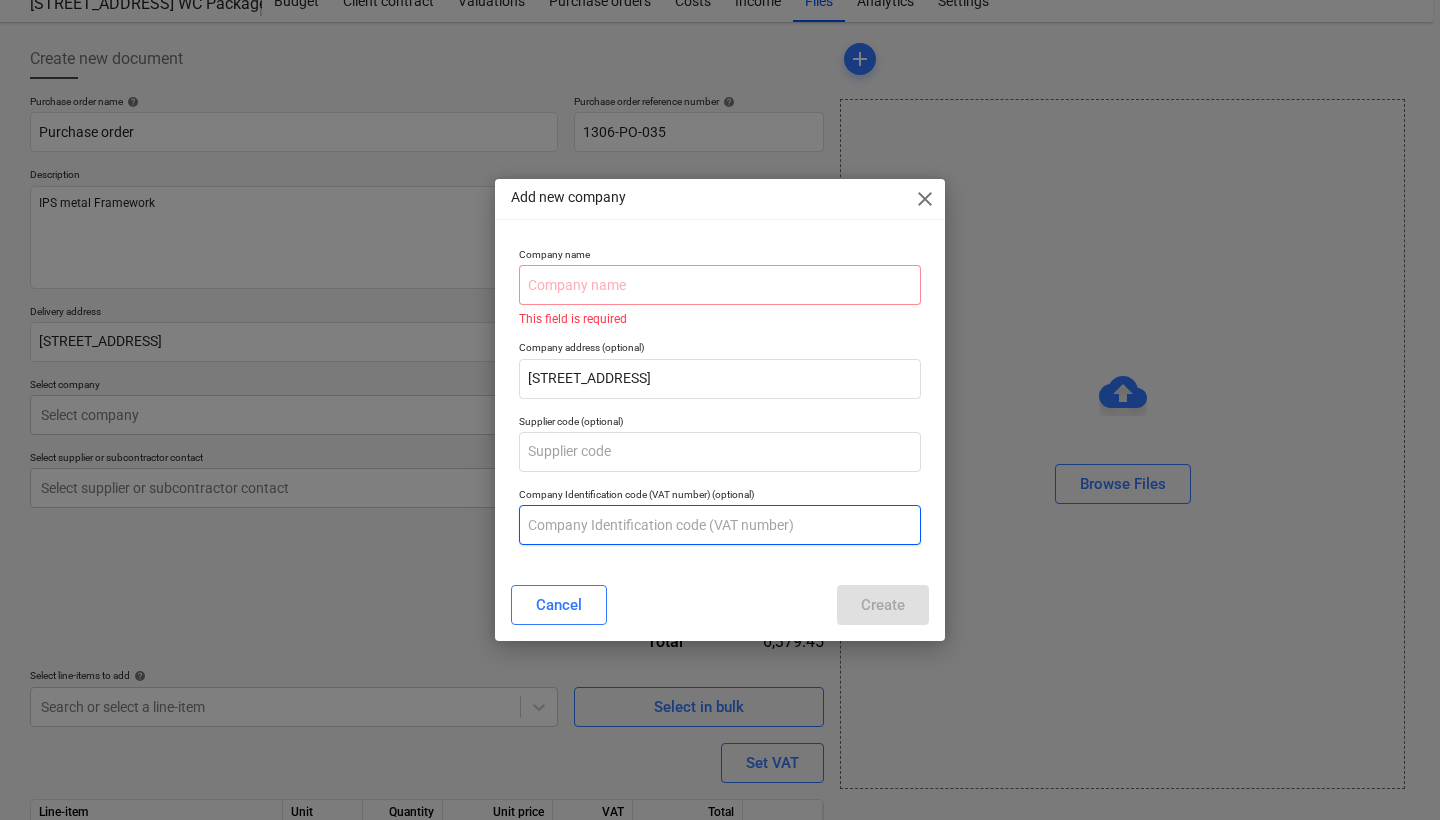 click at bounding box center [720, 525] 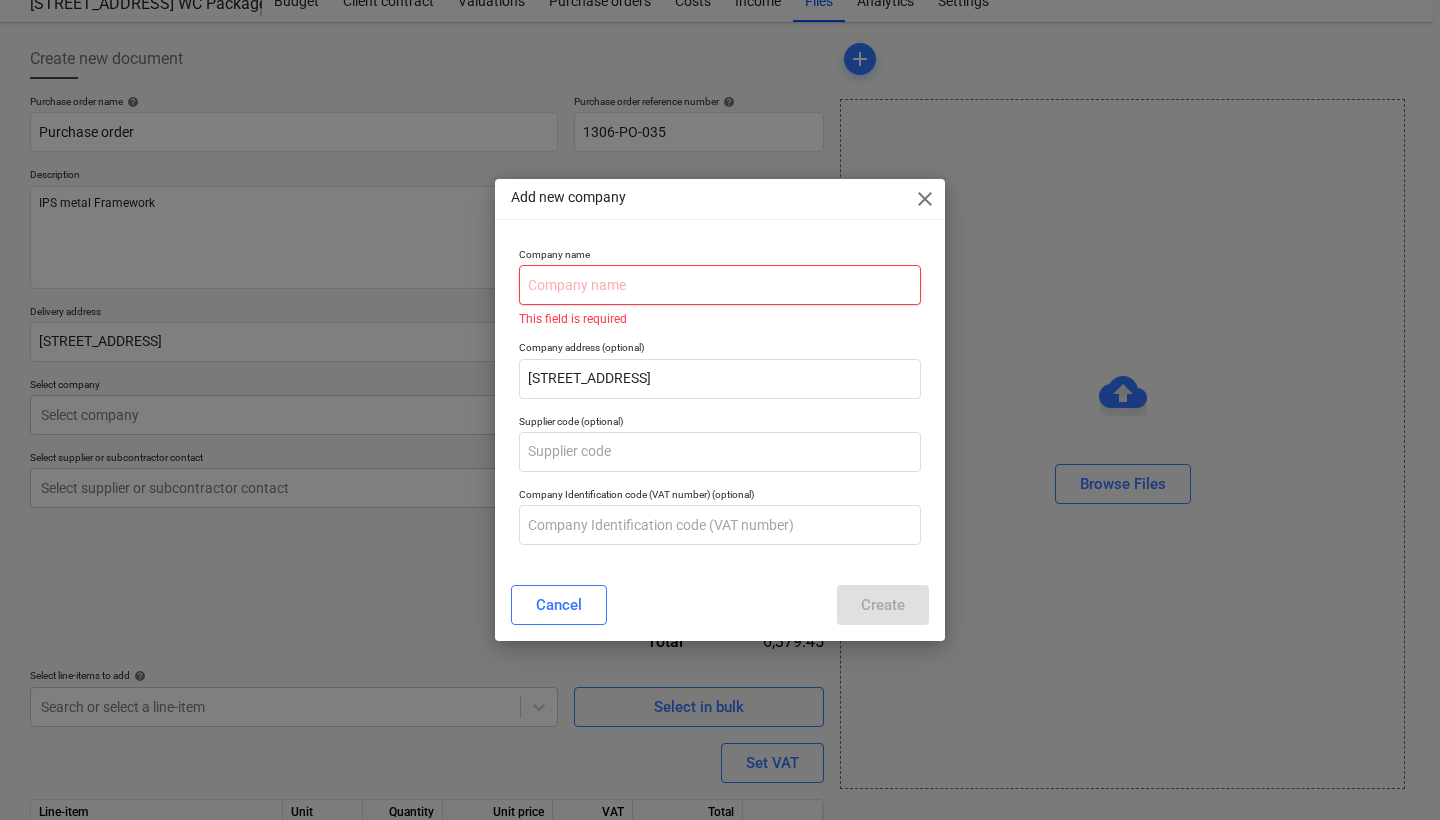 click at bounding box center (720, 285) 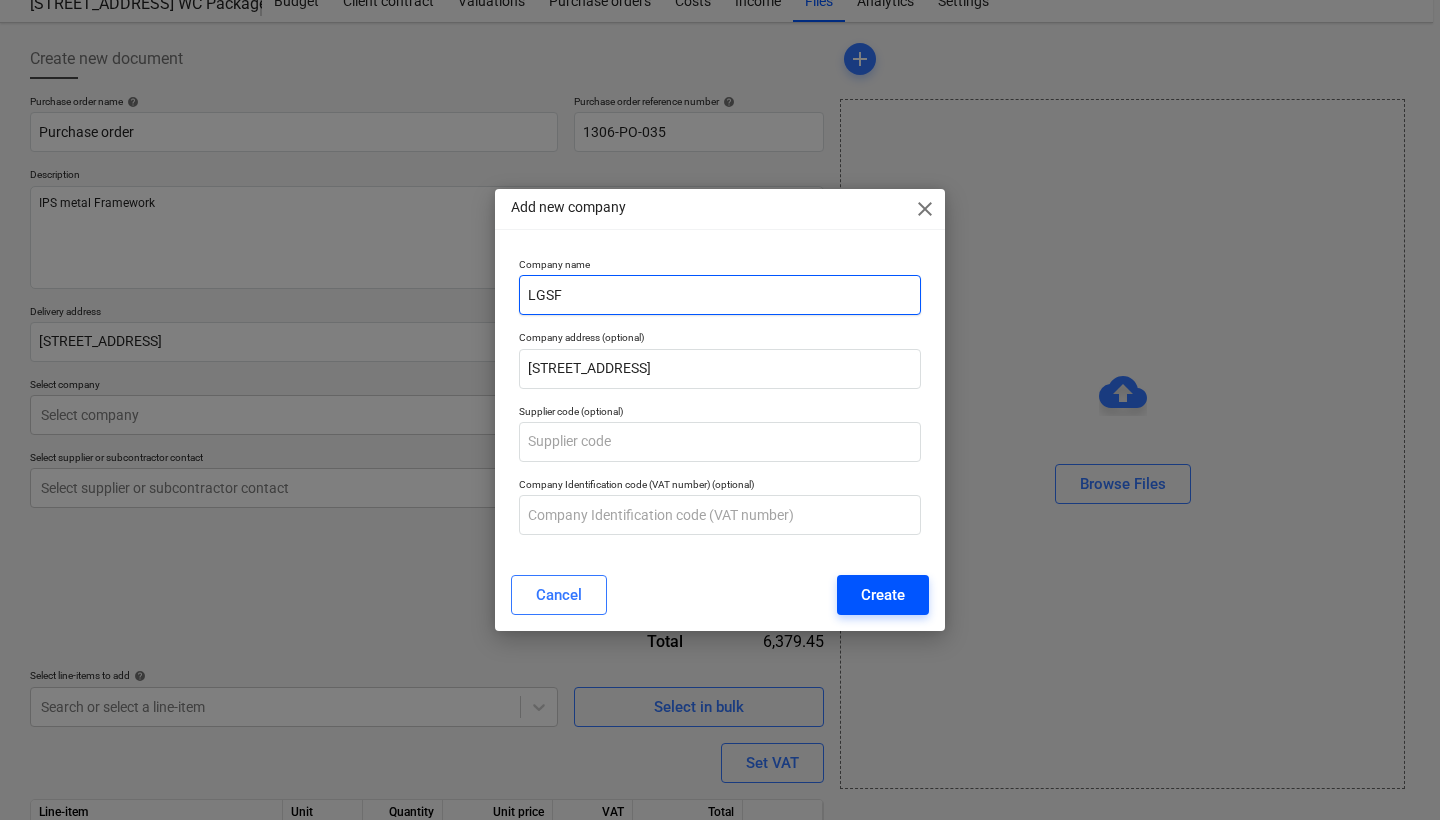 type on "LGSF" 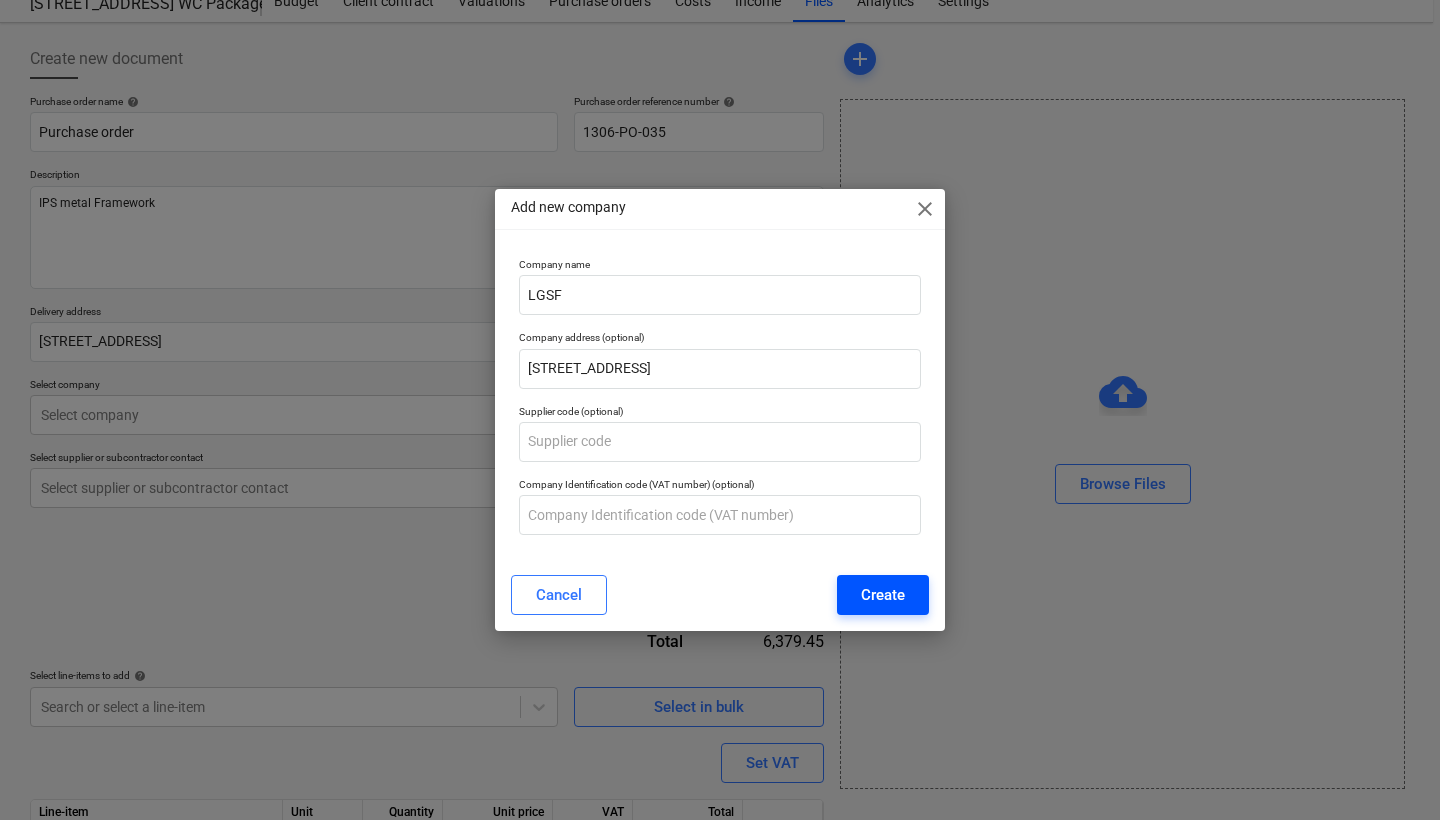 click on "Create" at bounding box center [883, 595] 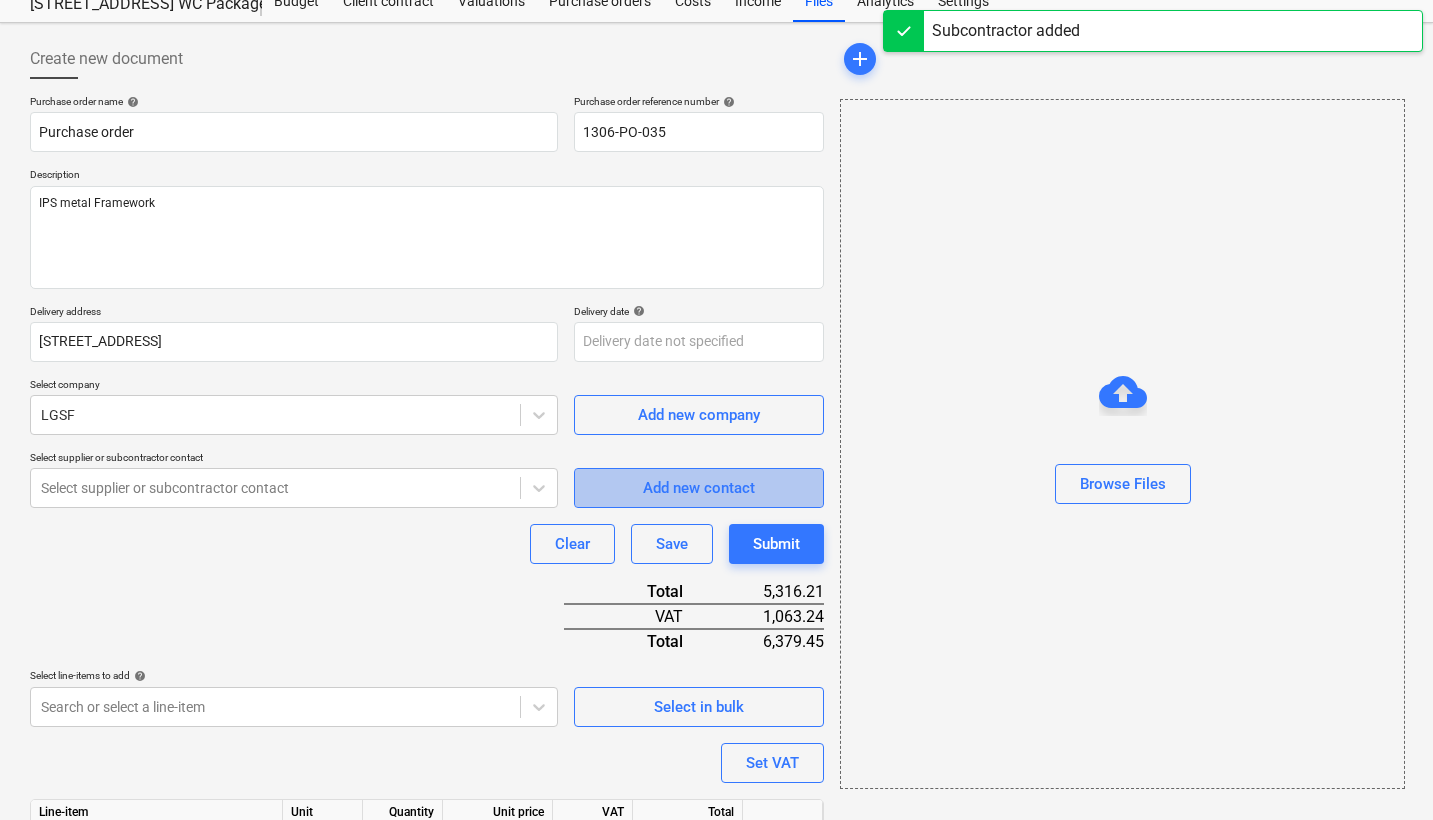 click on "Add new contact" at bounding box center [699, 488] 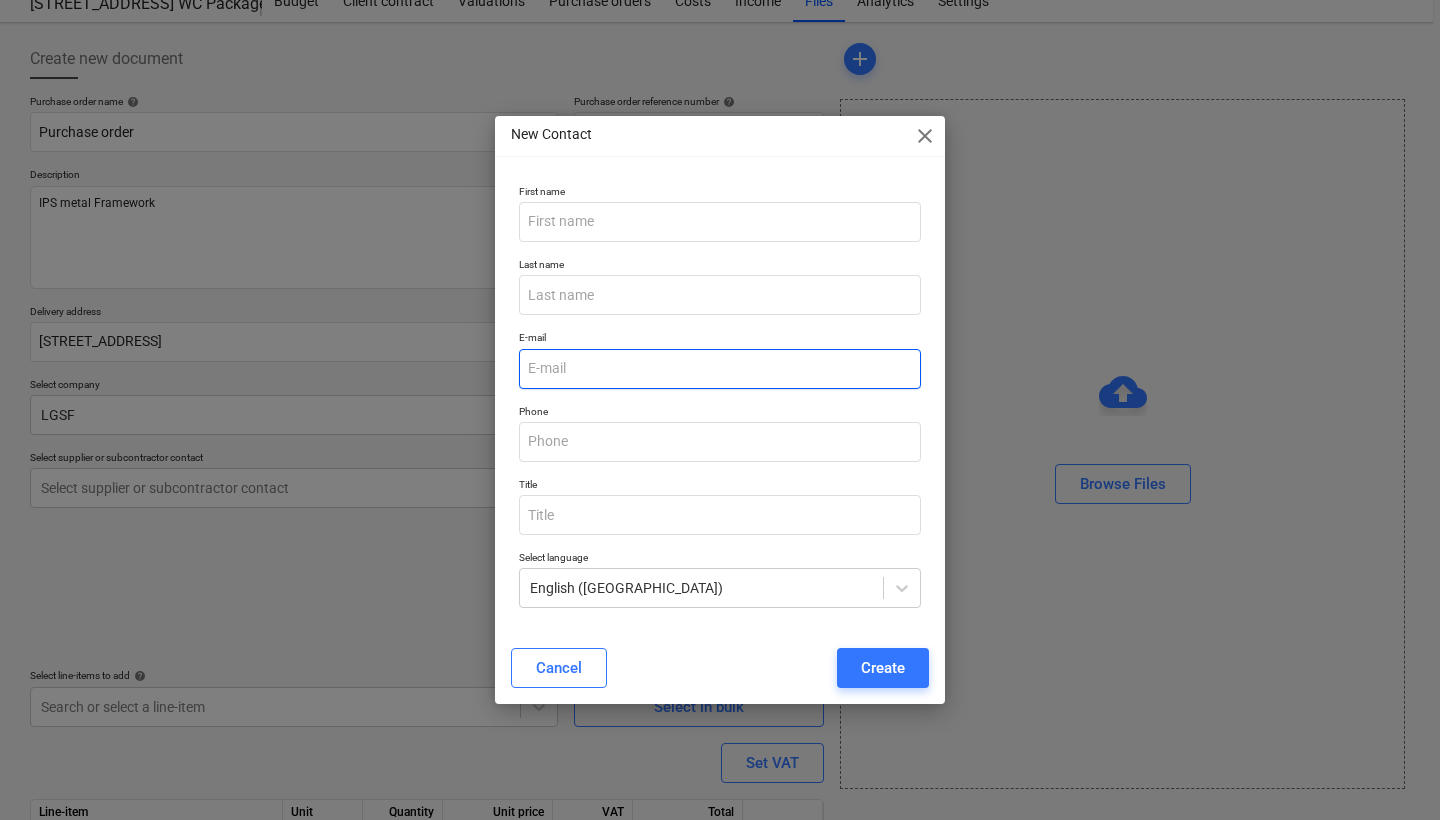 paste on "[PERSON_NAME][EMAIL_ADDRESS][DOMAIN_NAME]" 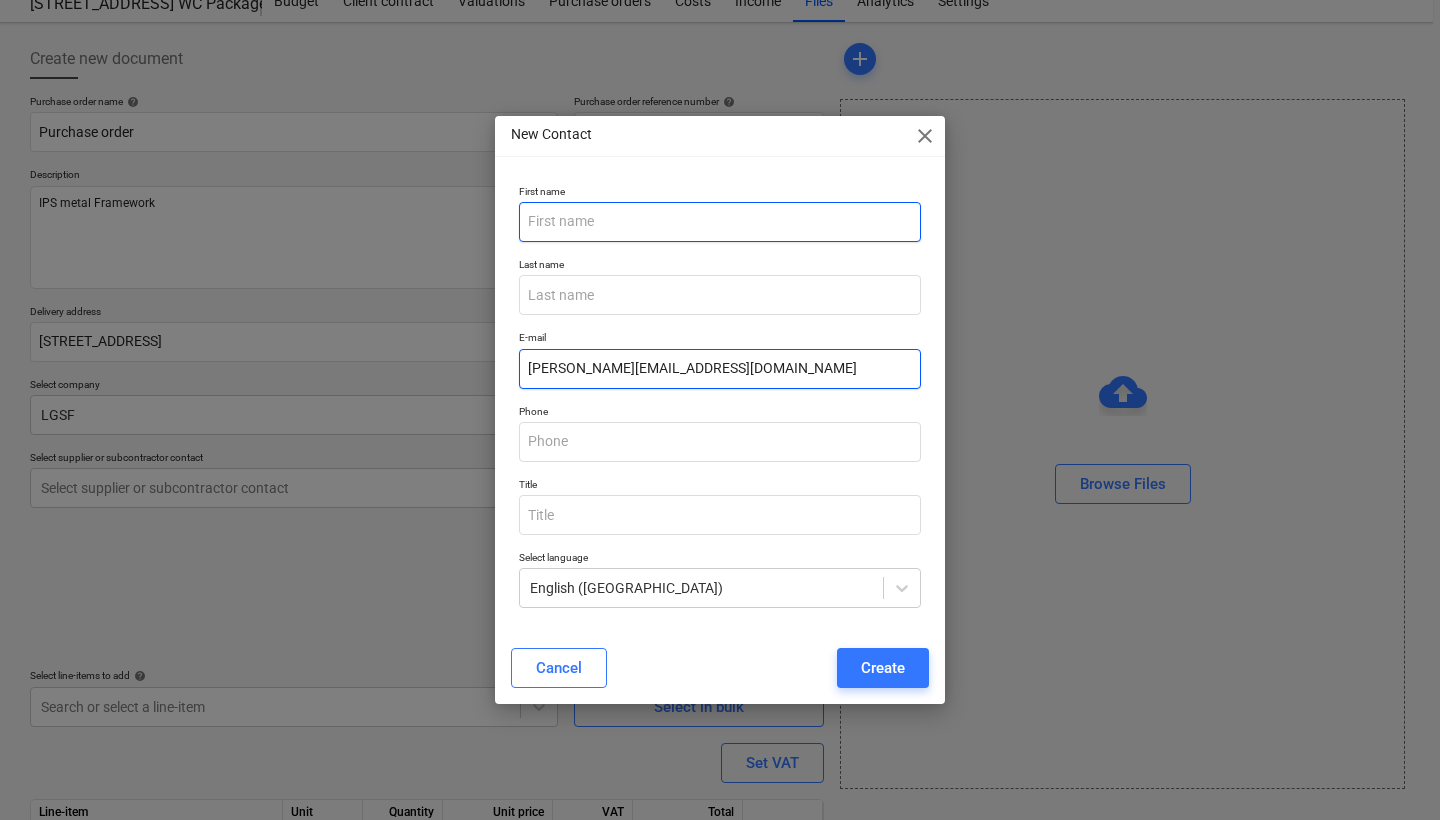 type on "[PERSON_NAME][EMAIL_ADDRESS][DOMAIN_NAME]" 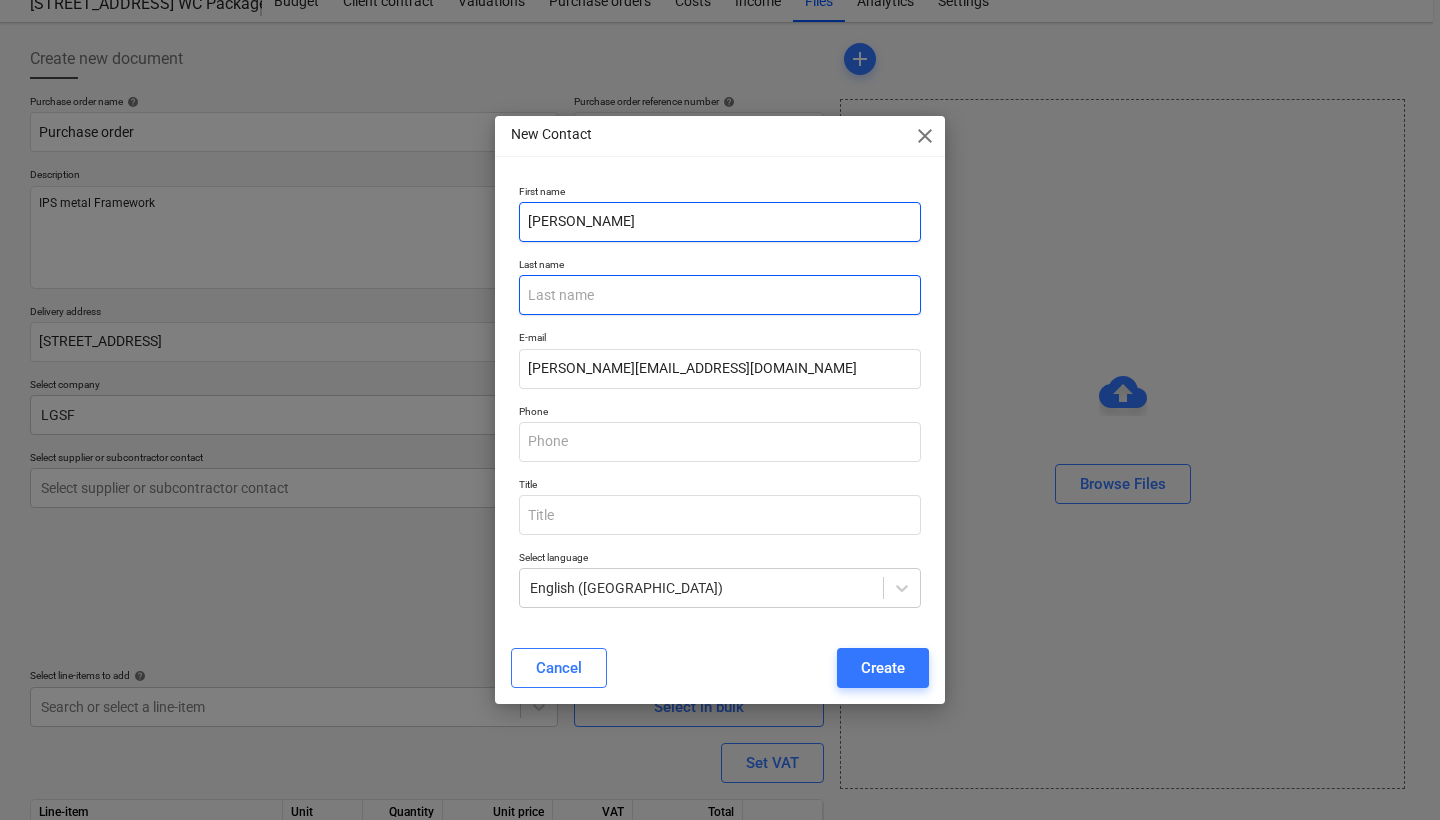 type on "[PERSON_NAME]" 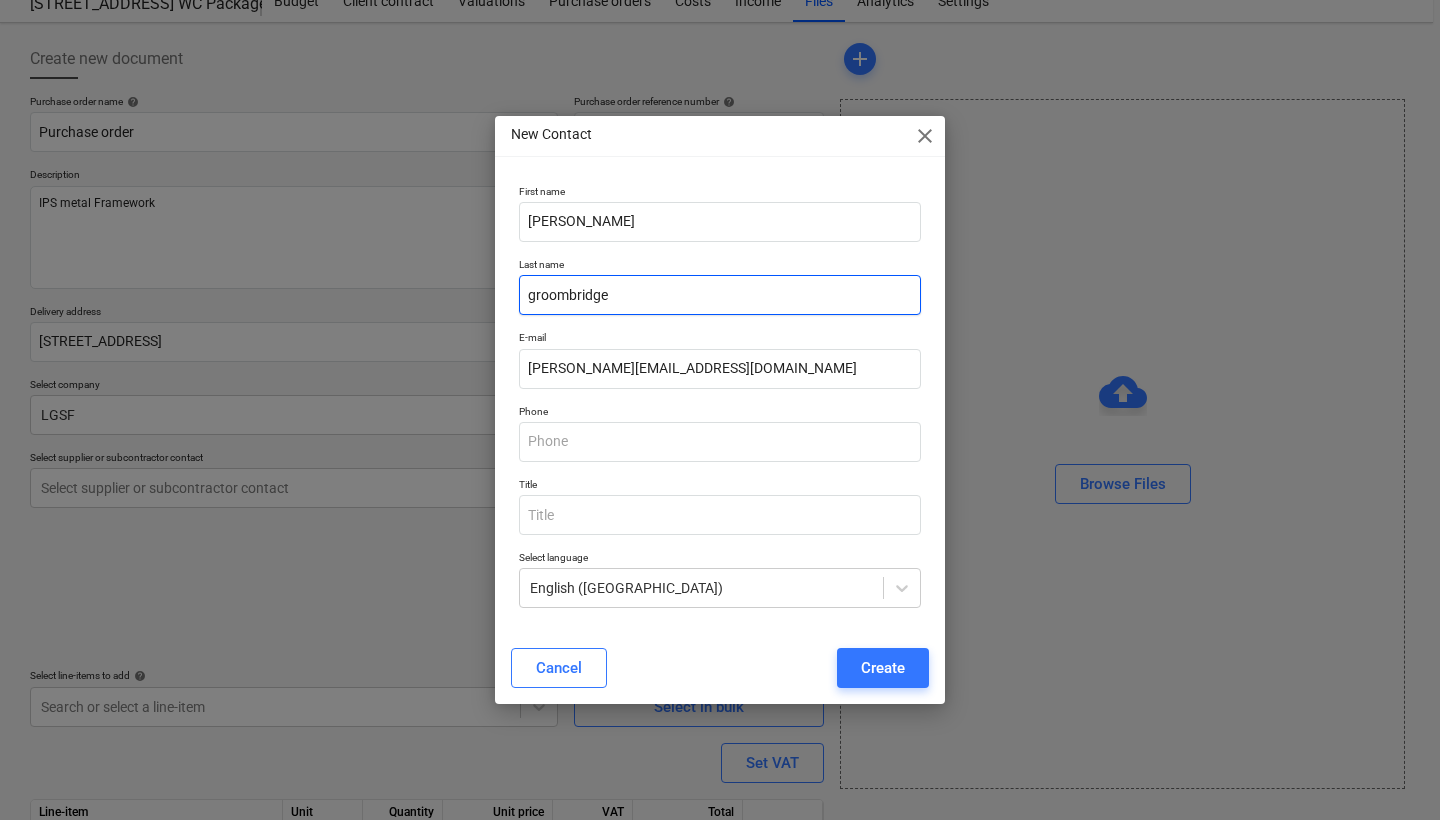 drag, startPoint x: 533, startPoint y: 294, endPoint x: 543, endPoint y: 298, distance: 10.770329 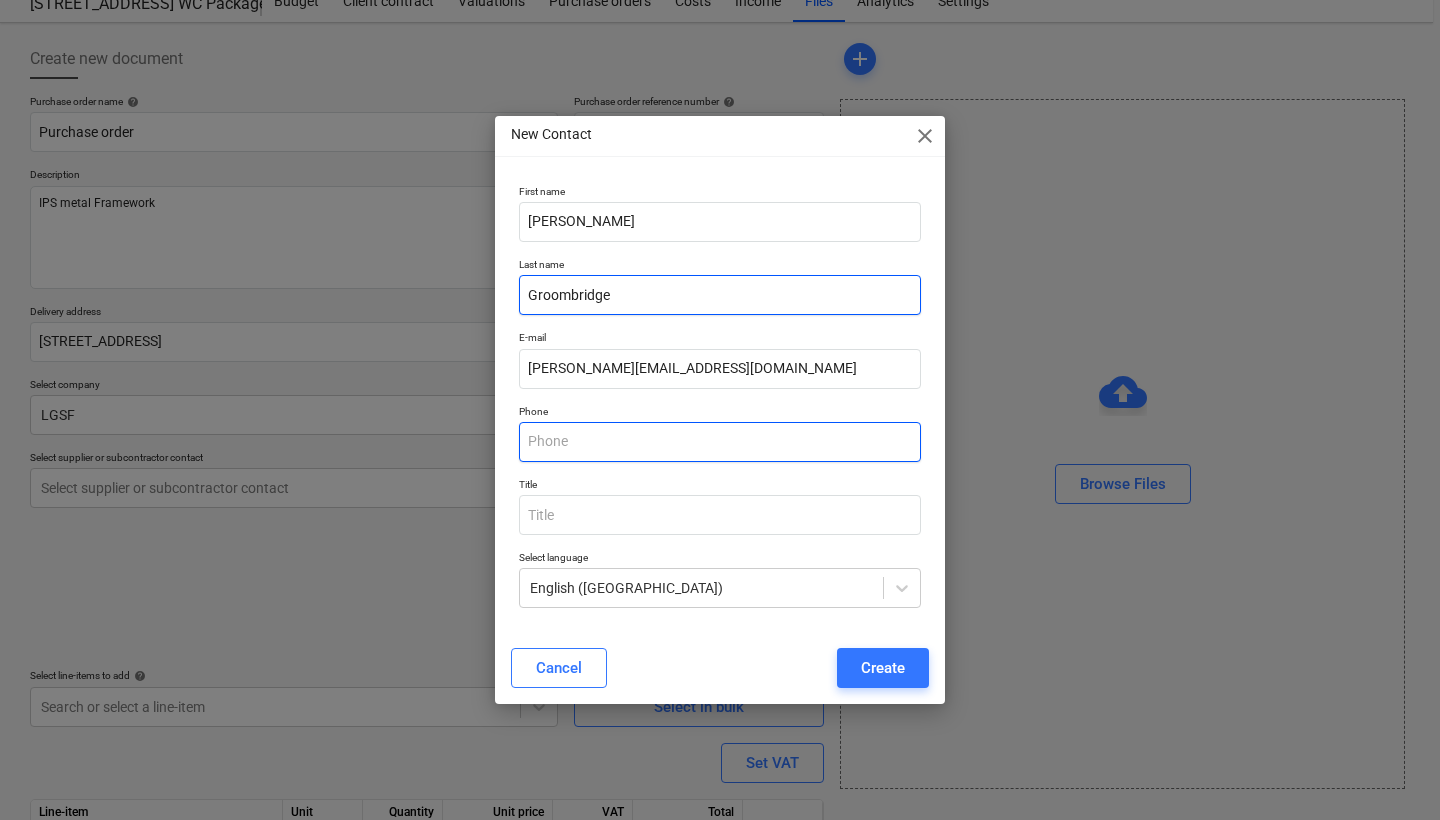 type on "Groombridge" 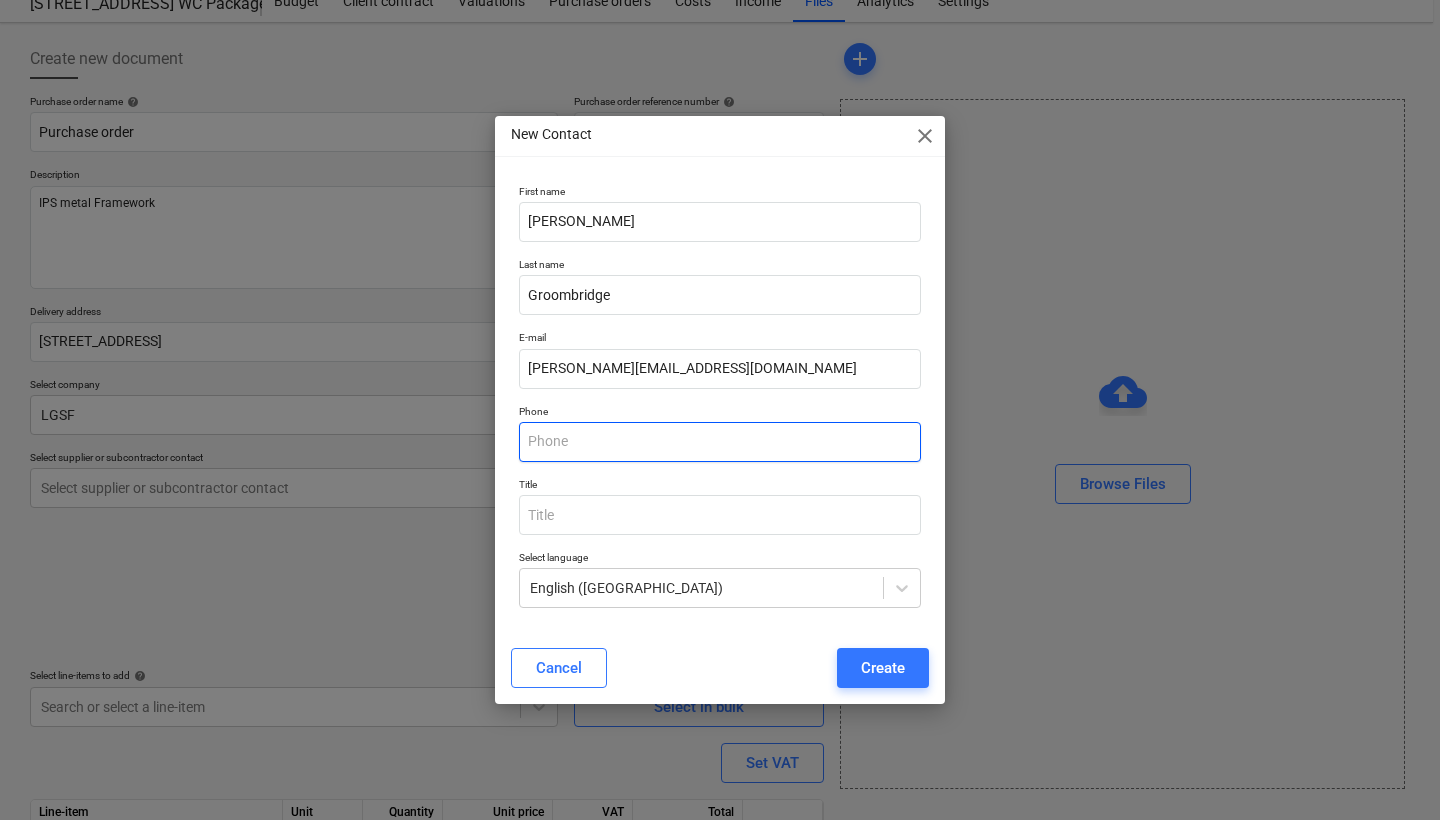 paste on "07770 446953" 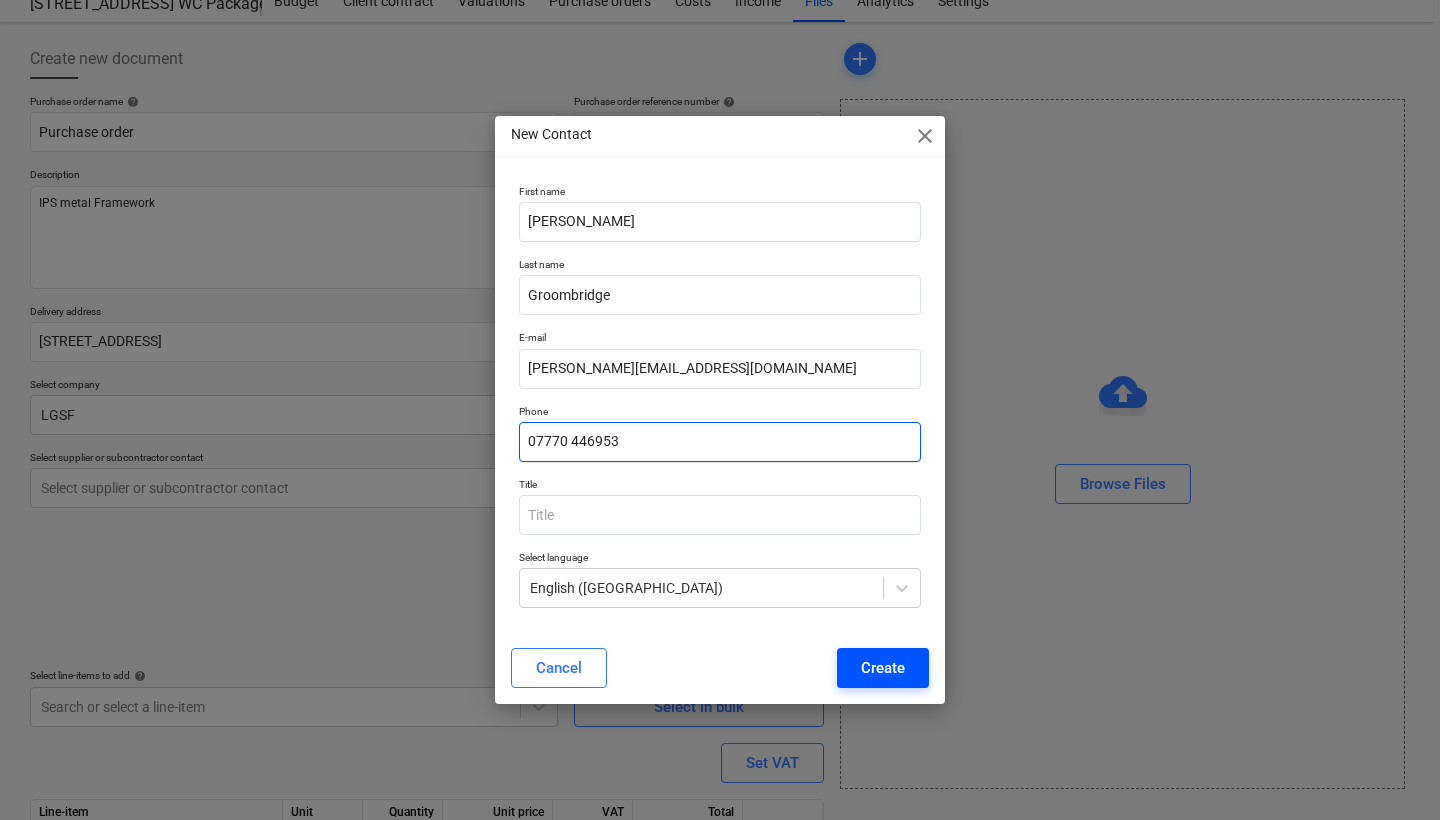 type on "07770 446953" 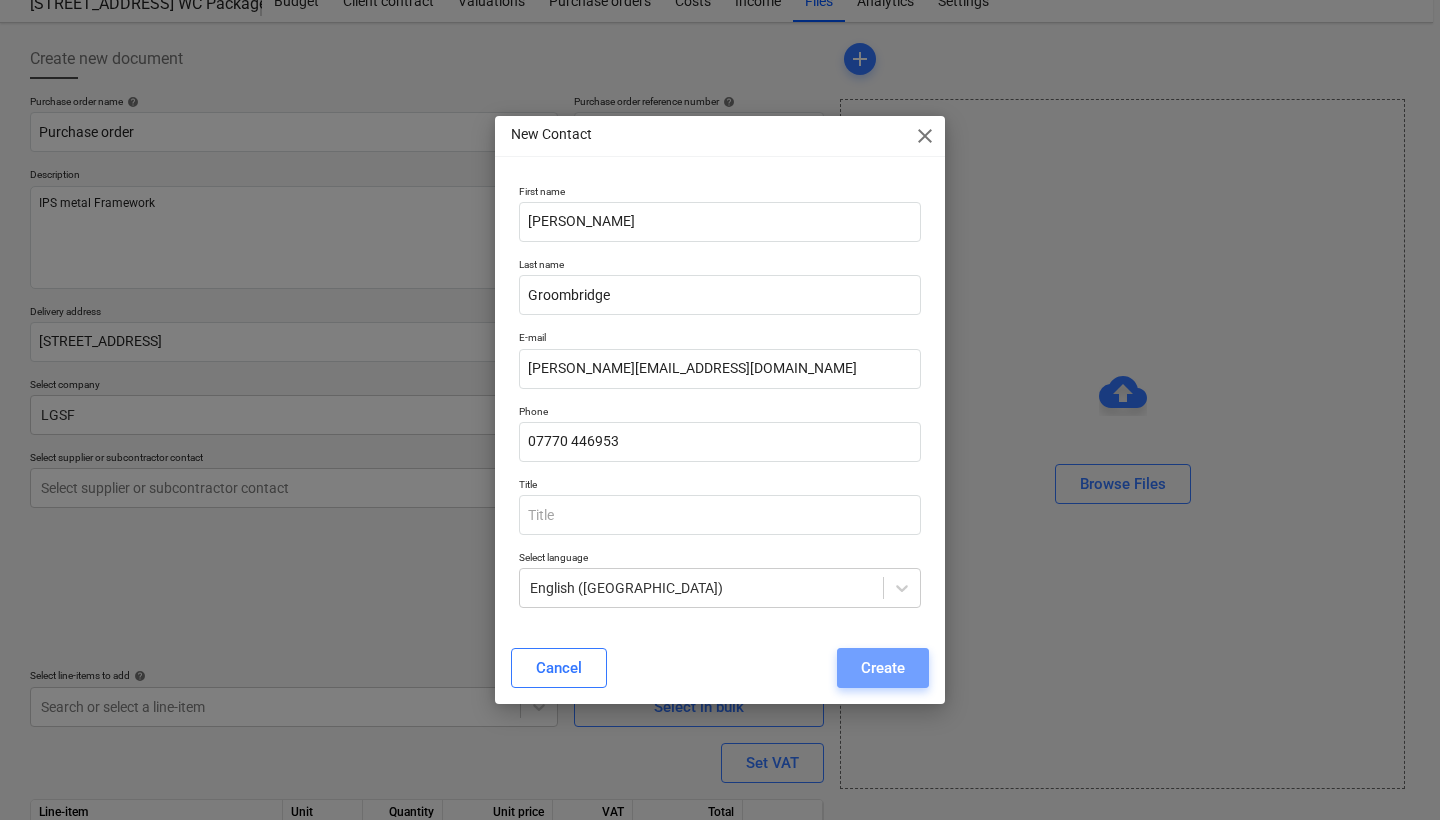 click on "Create" at bounding box center [883, 668] 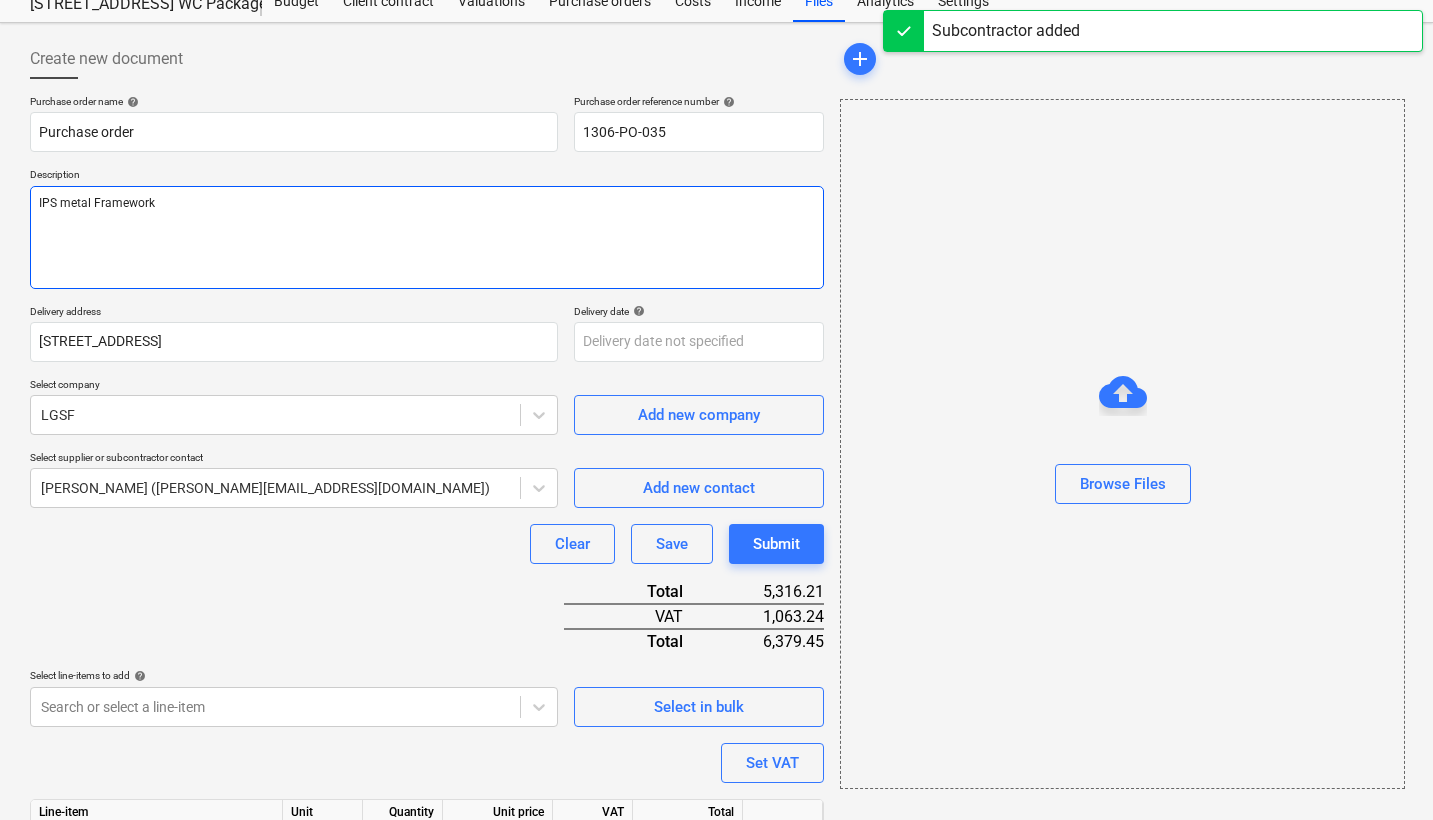 click on "IPS metal Framework" at bounding box center [427, 237] 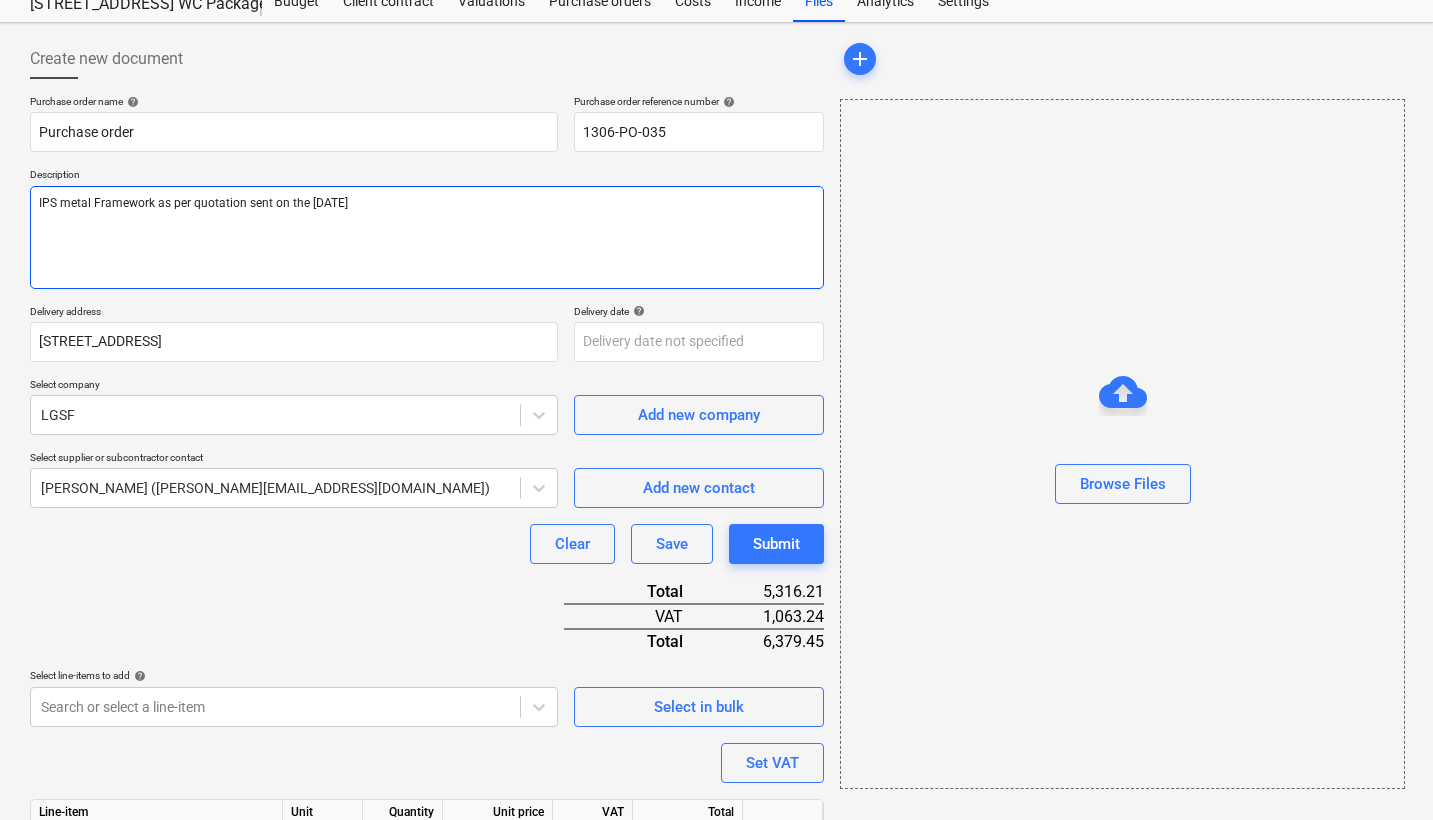 click on "IPS metal Framework as per quotation sent on the [DATE]" at bounding box center (427, 237) 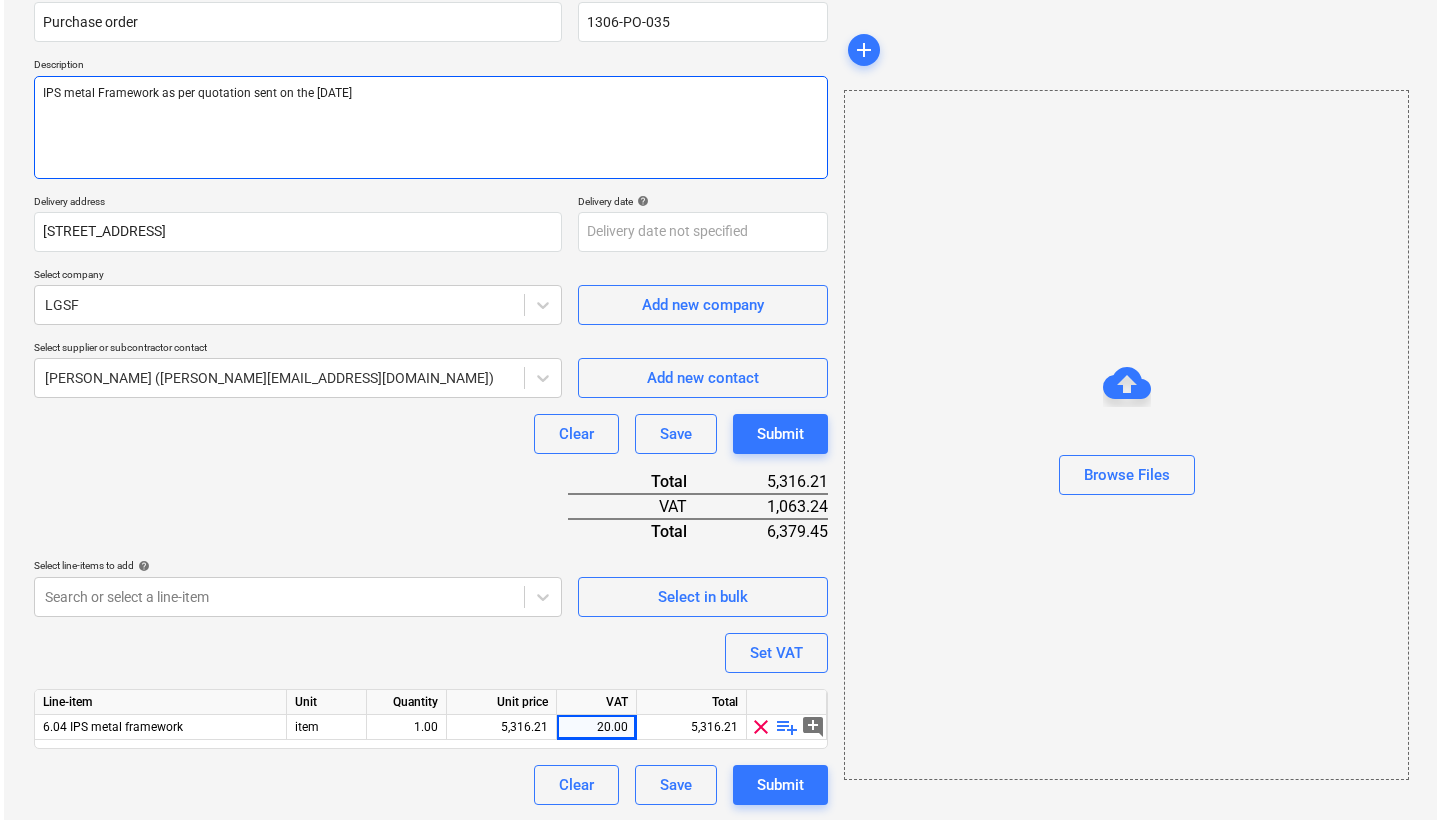 scroll, scrollTop: 178, scrollLeft: 0, axis: vertical 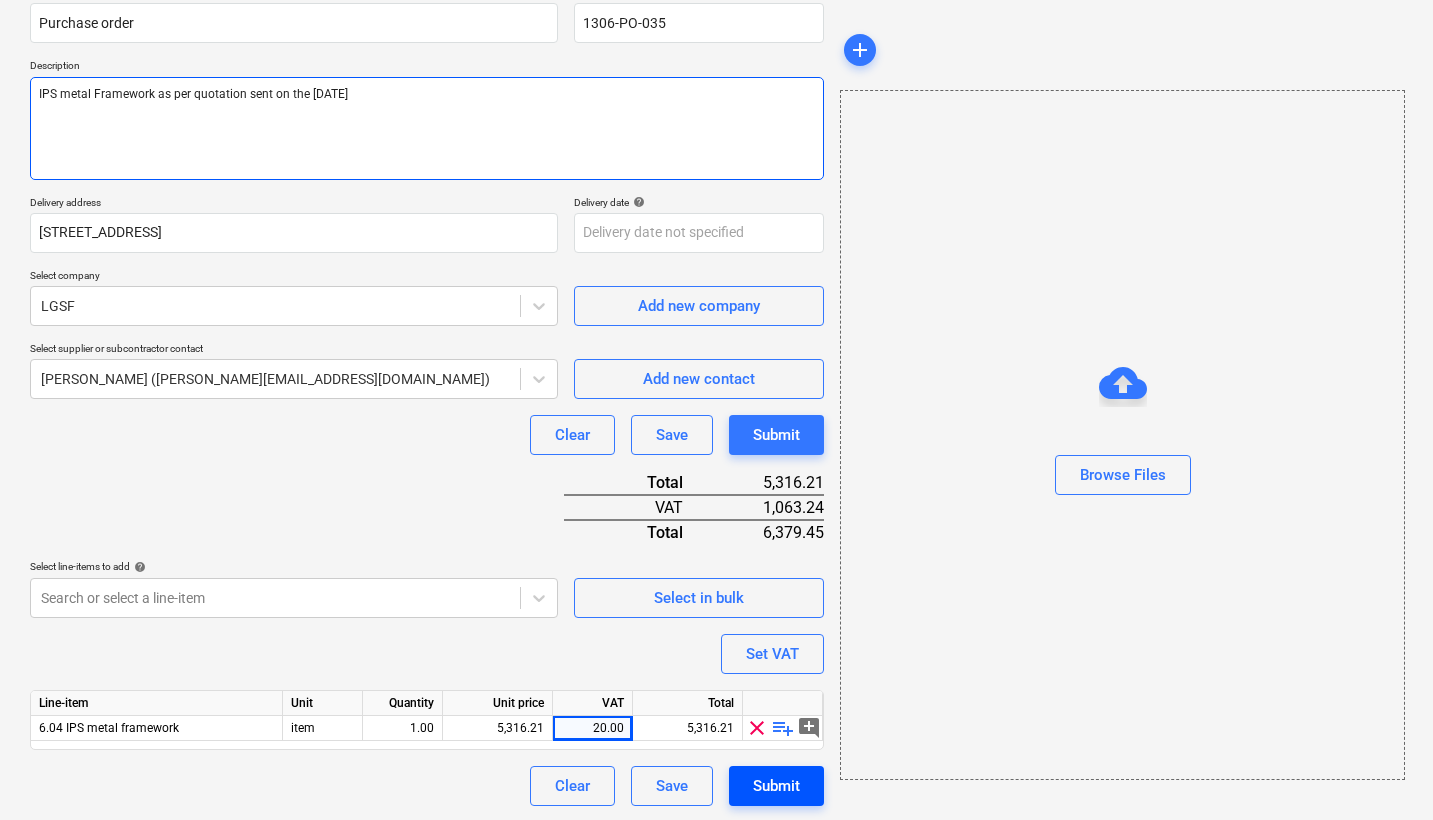 type on "IPS metal Framework as per quotation sent on the [DATE]" 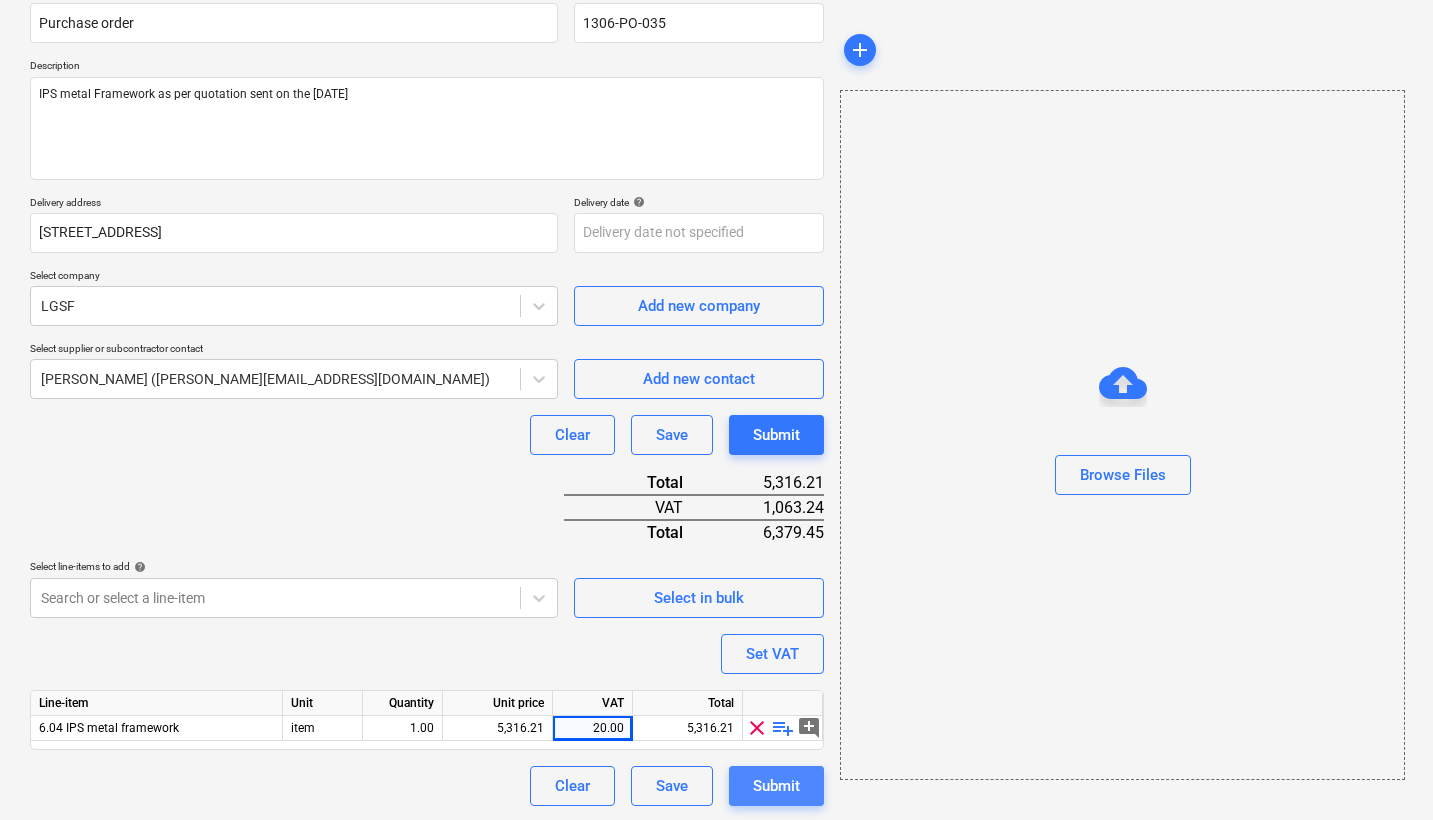 click on "Submit" at bounding box center [776, 786] 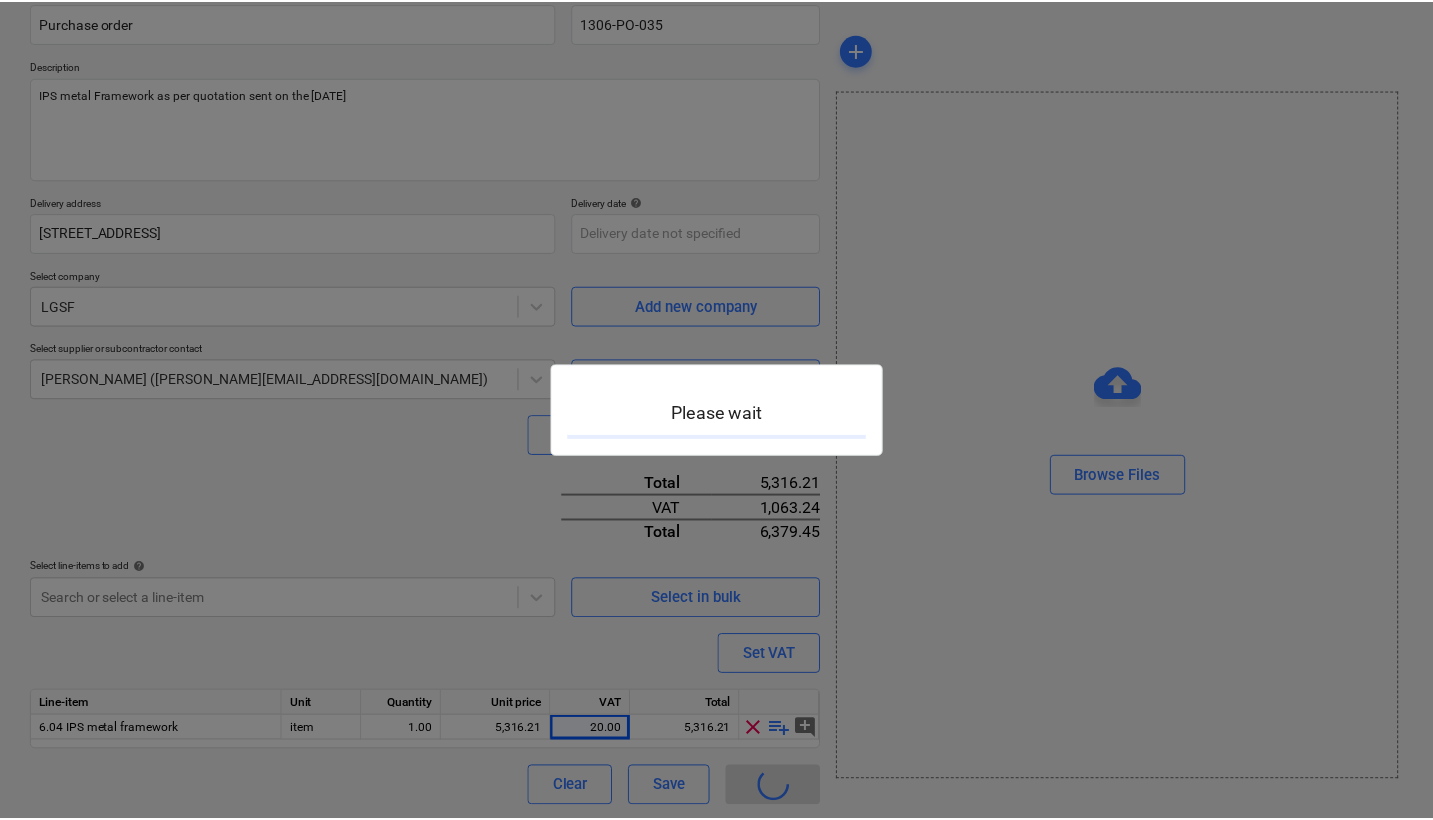 scroll, scrollTop: 0, scrollLeft: 0, axis: both 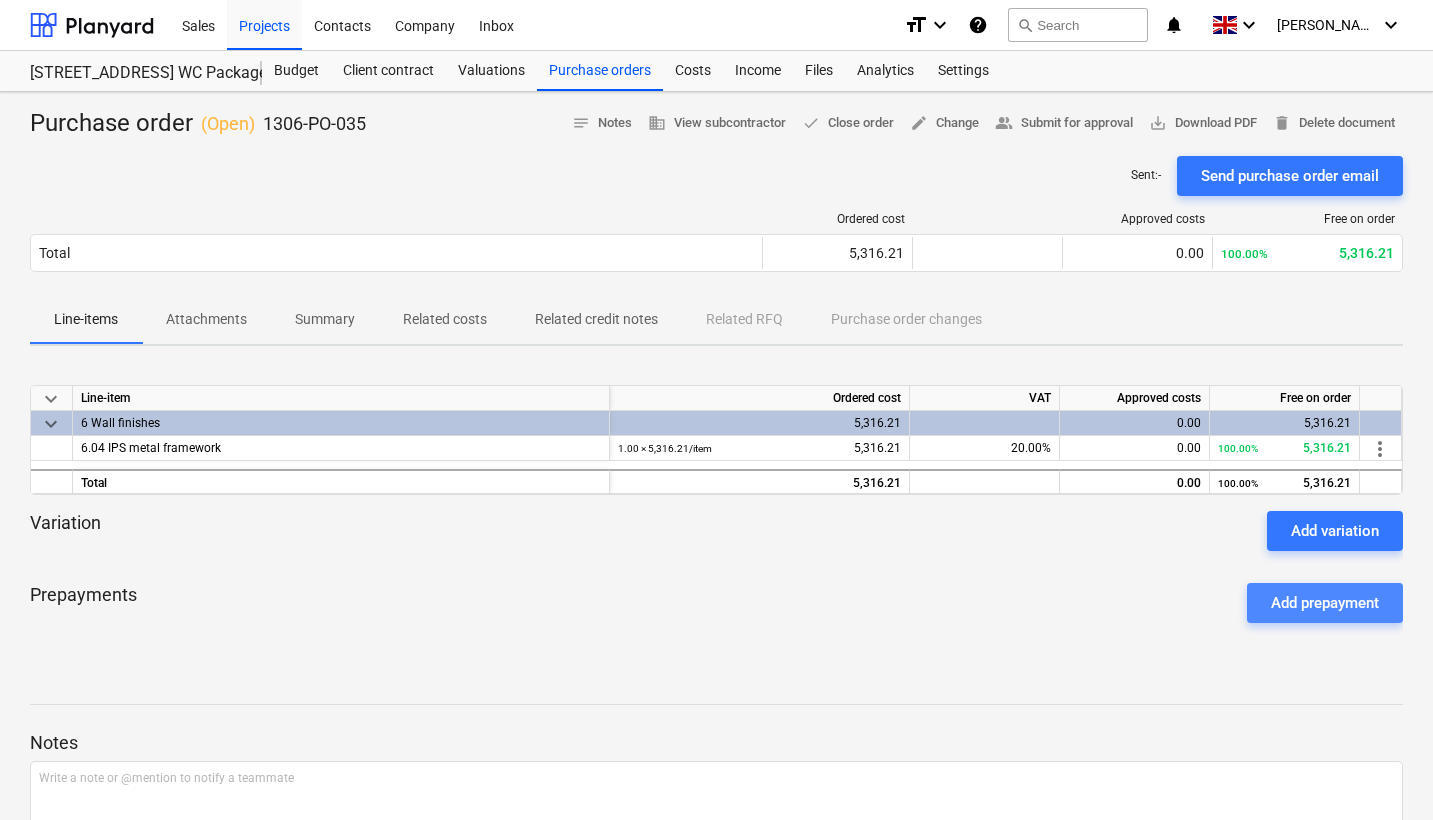 click on "Add prepayment" at bounding box center [1325, 603] 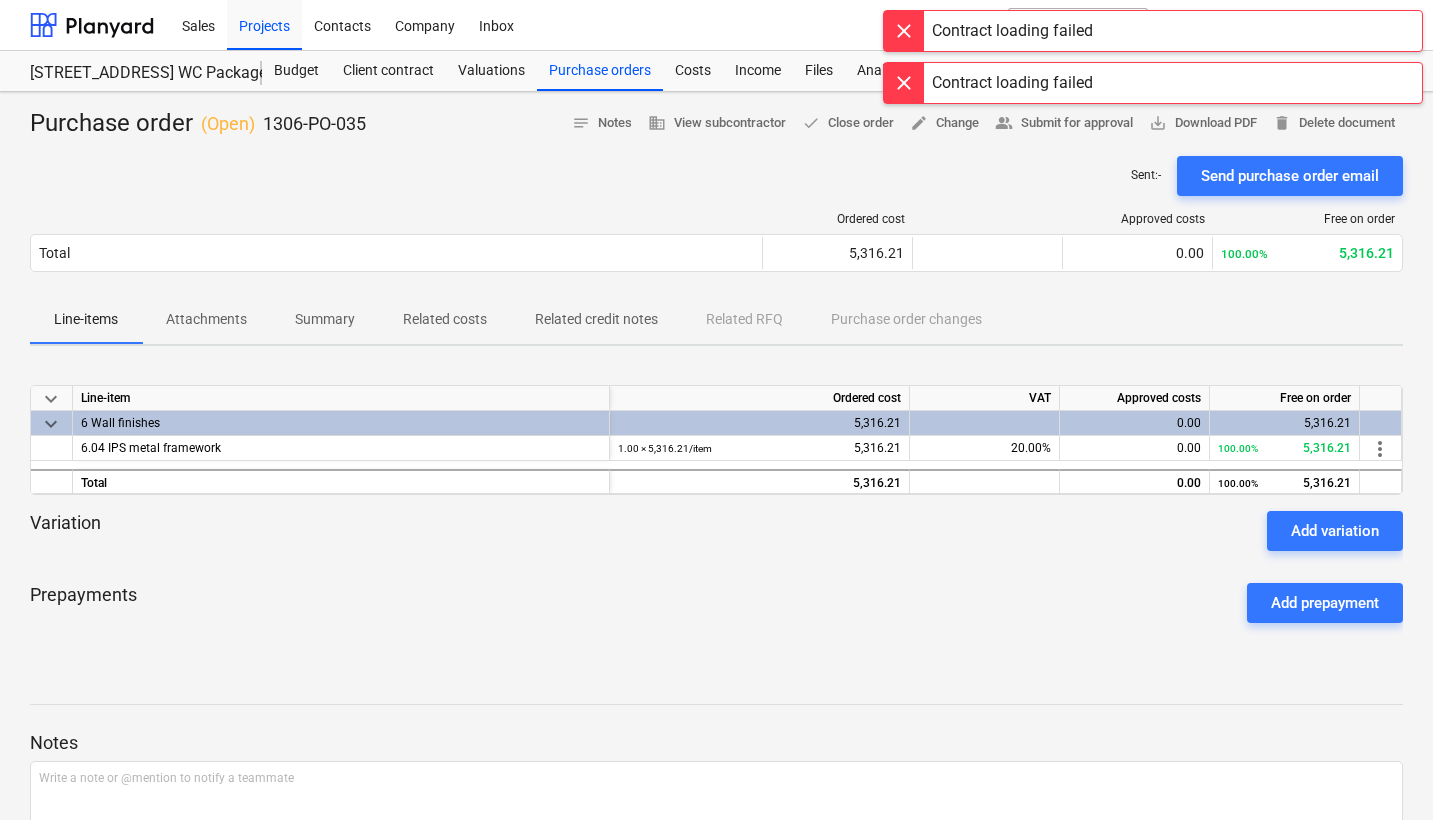 click at bounding box center [904, 31] 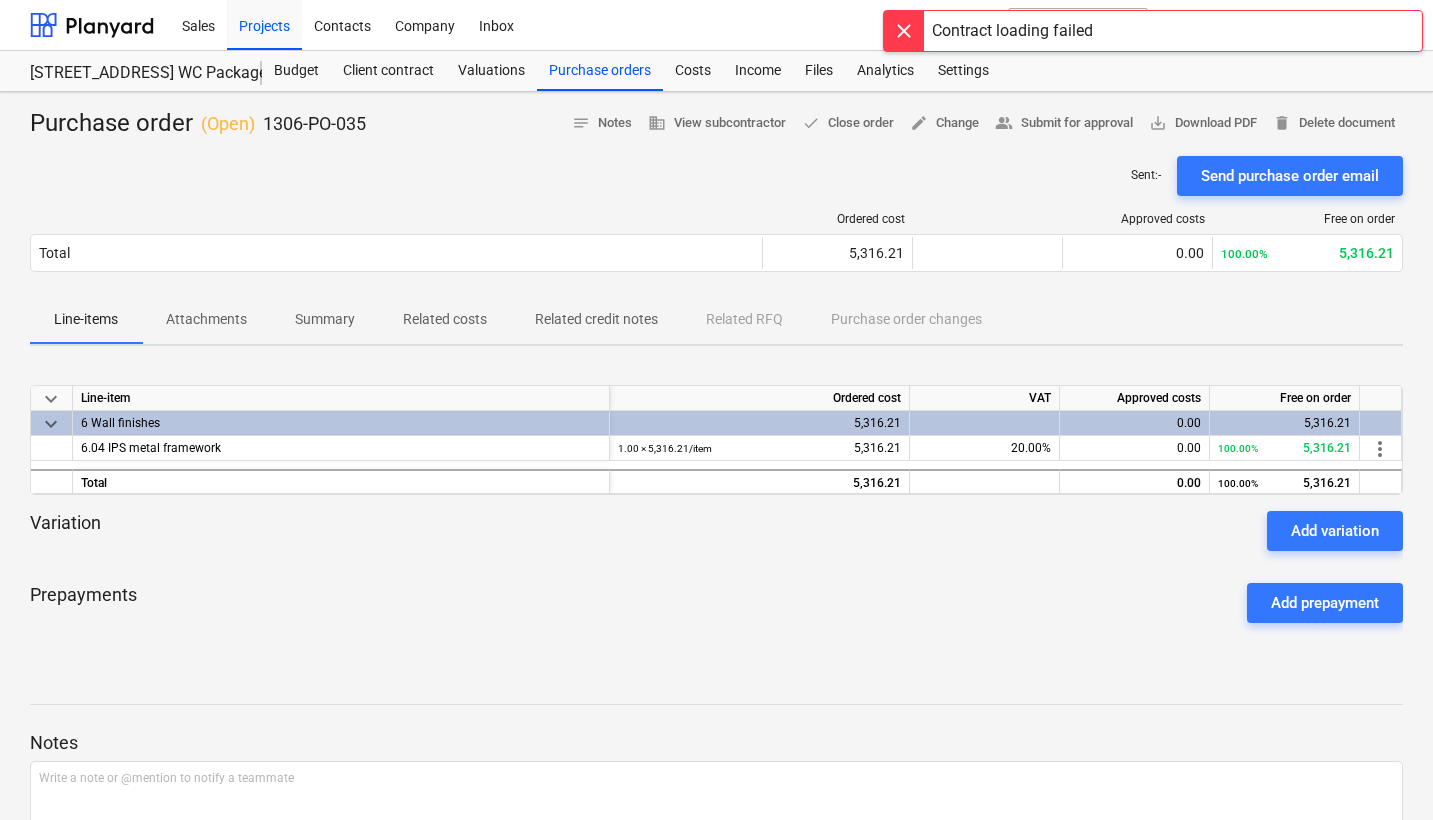 click at bounding box center (904, 31) 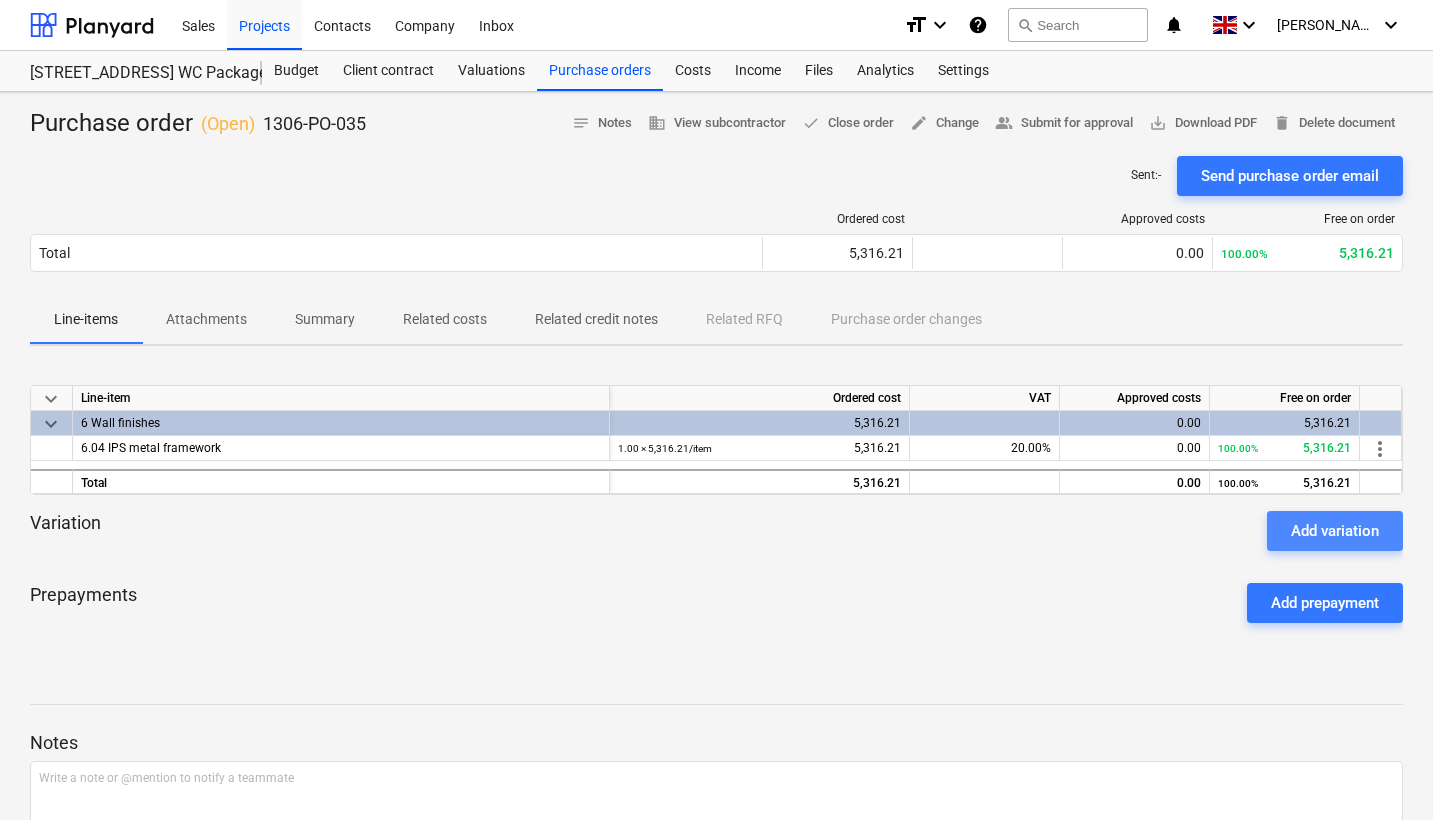 click on "Add variation" at bounding box center (1335, 531) 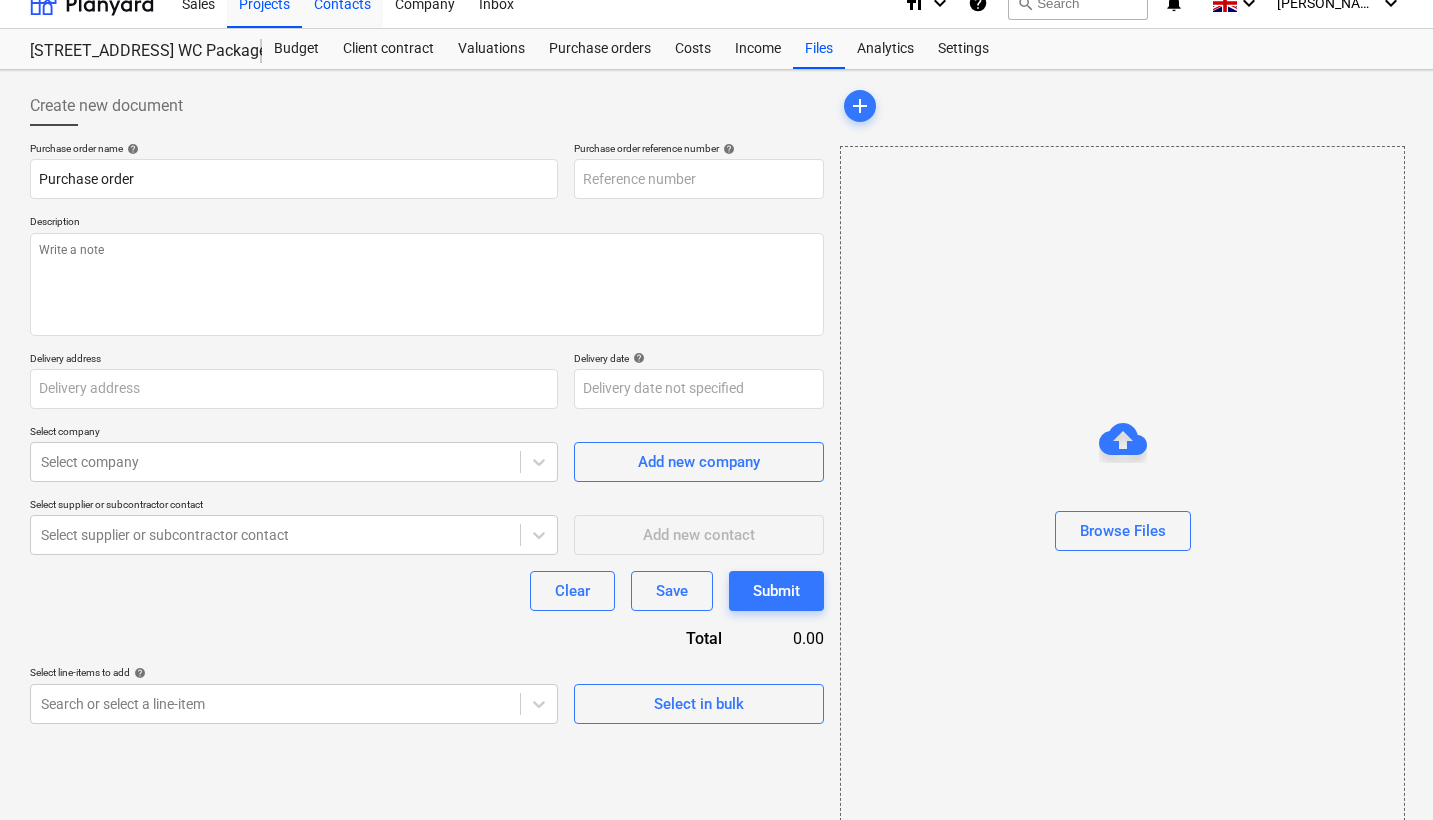 type on "1306-PO-005" 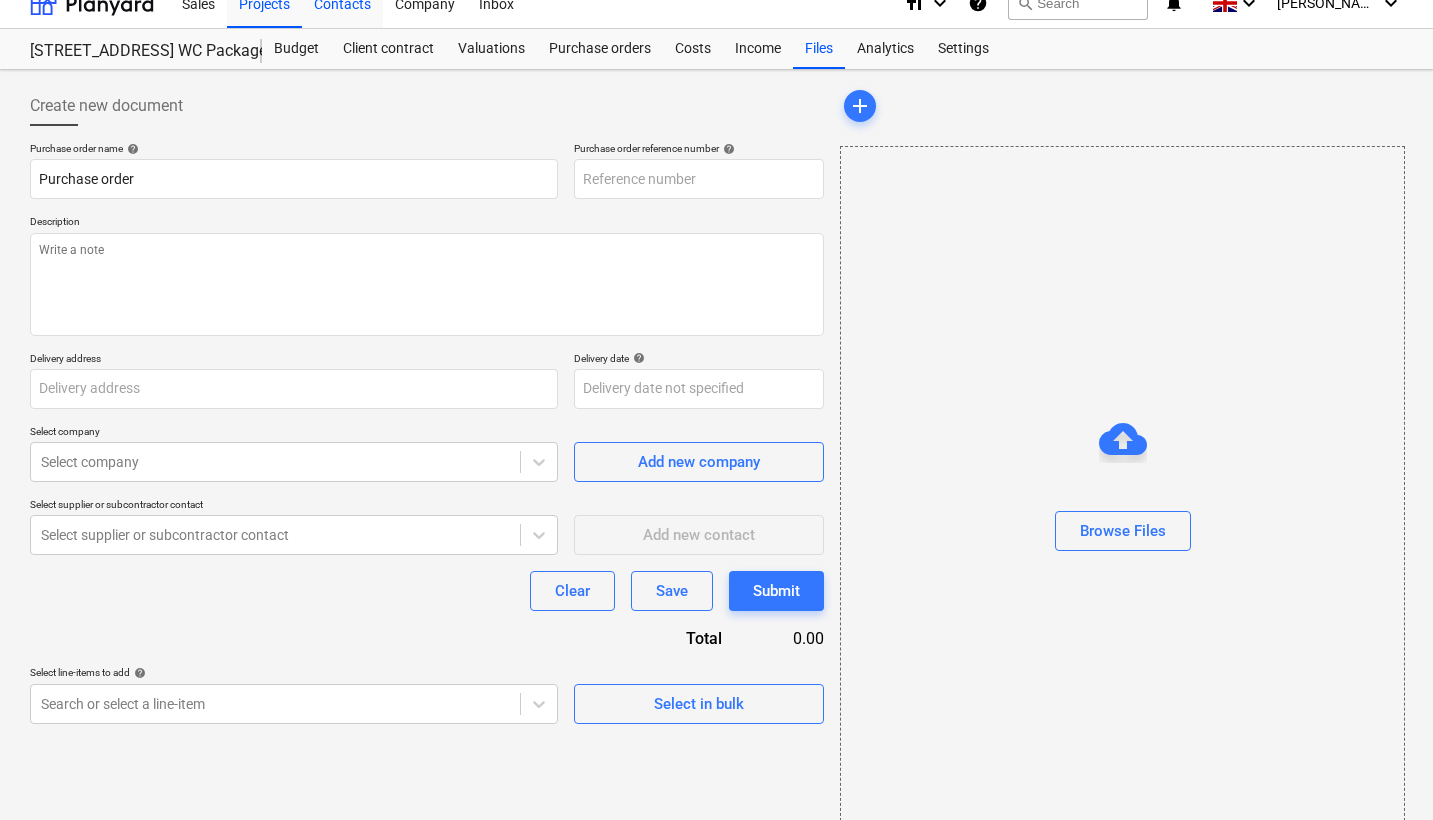 type on "[STREET_ADDRESS]" 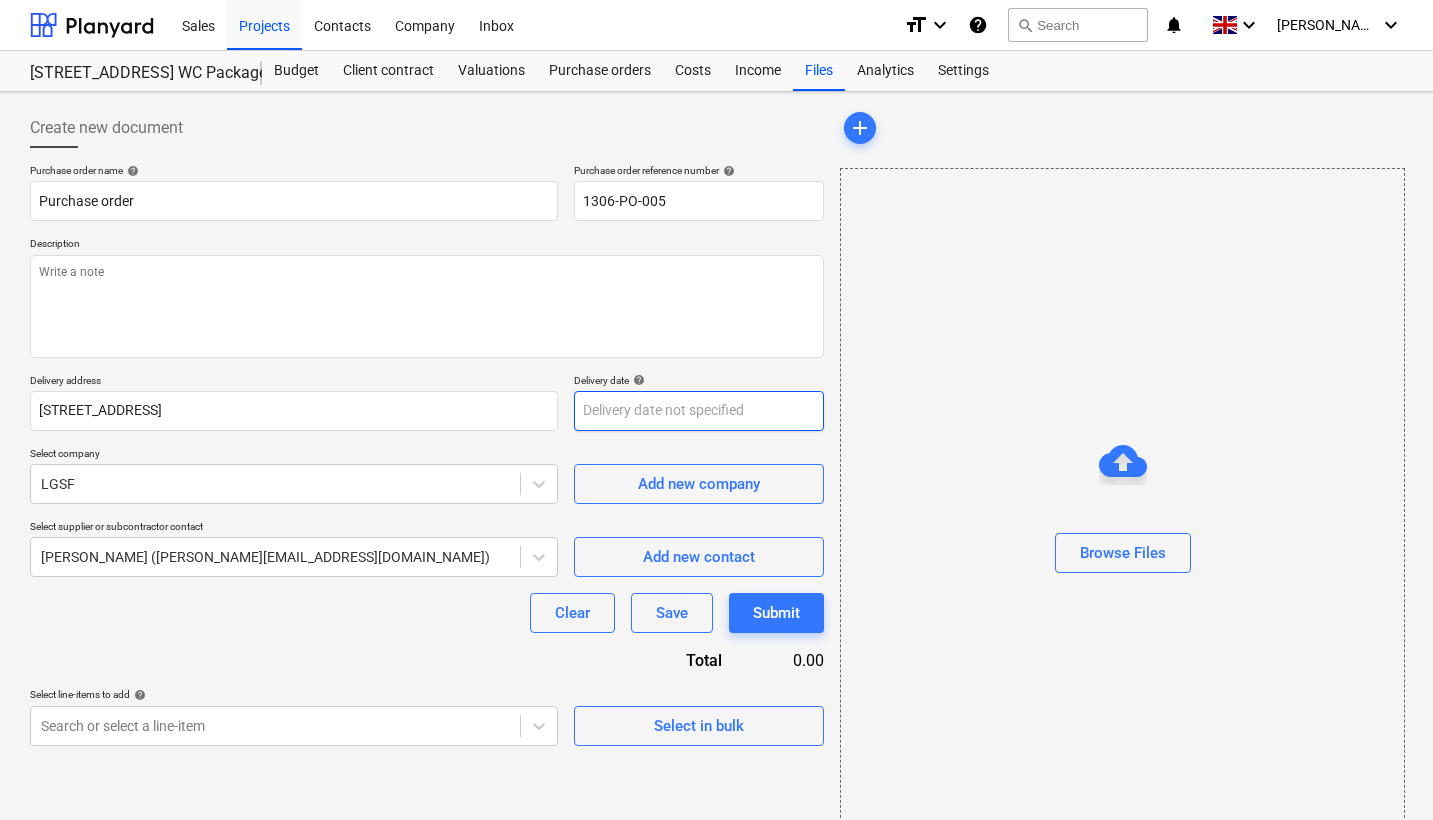 scroll, scrollTop: 0, scrollLeft: 0, axis: both 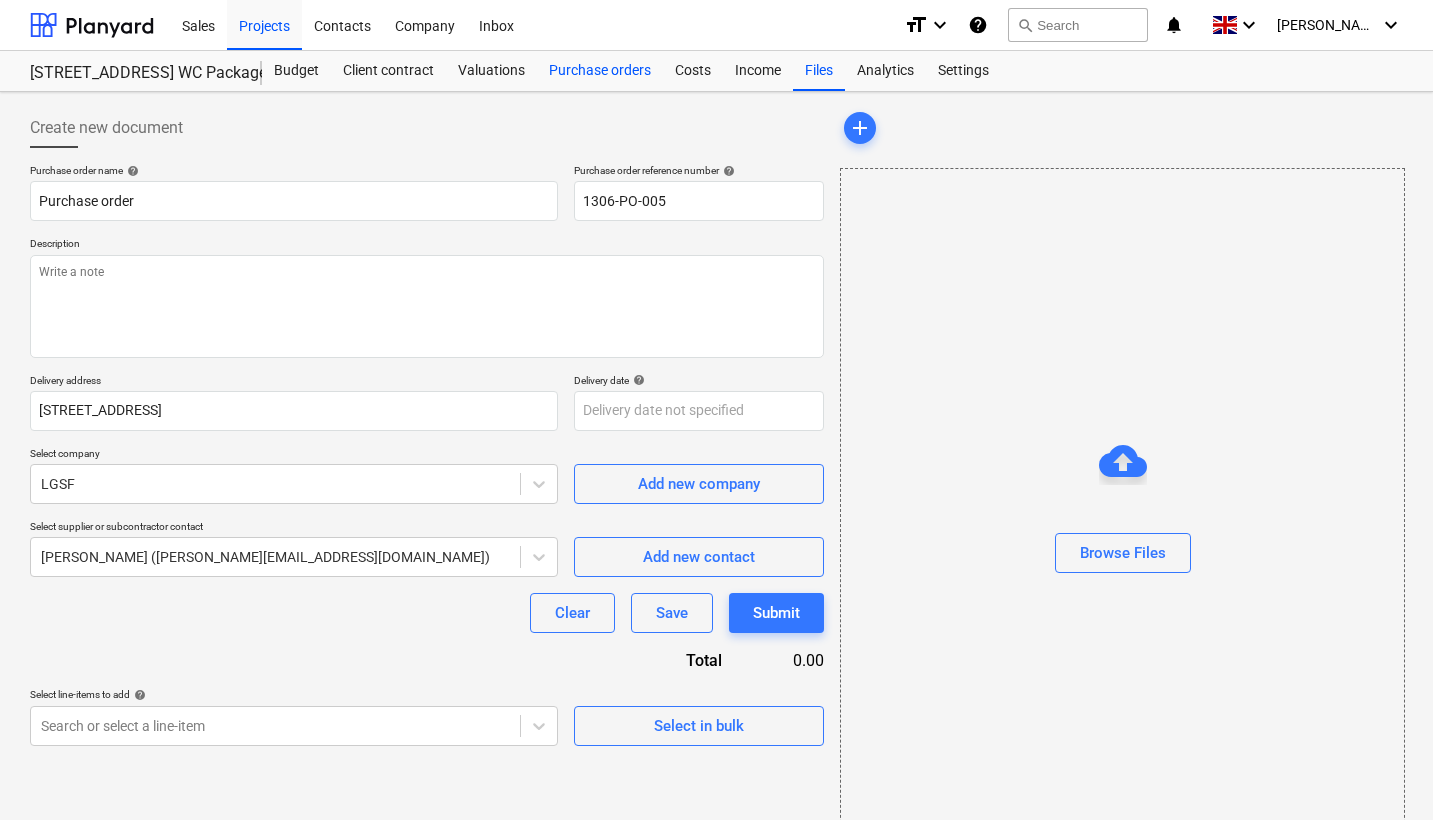 click on "Purchase orders" at bounding box center [600, 71] 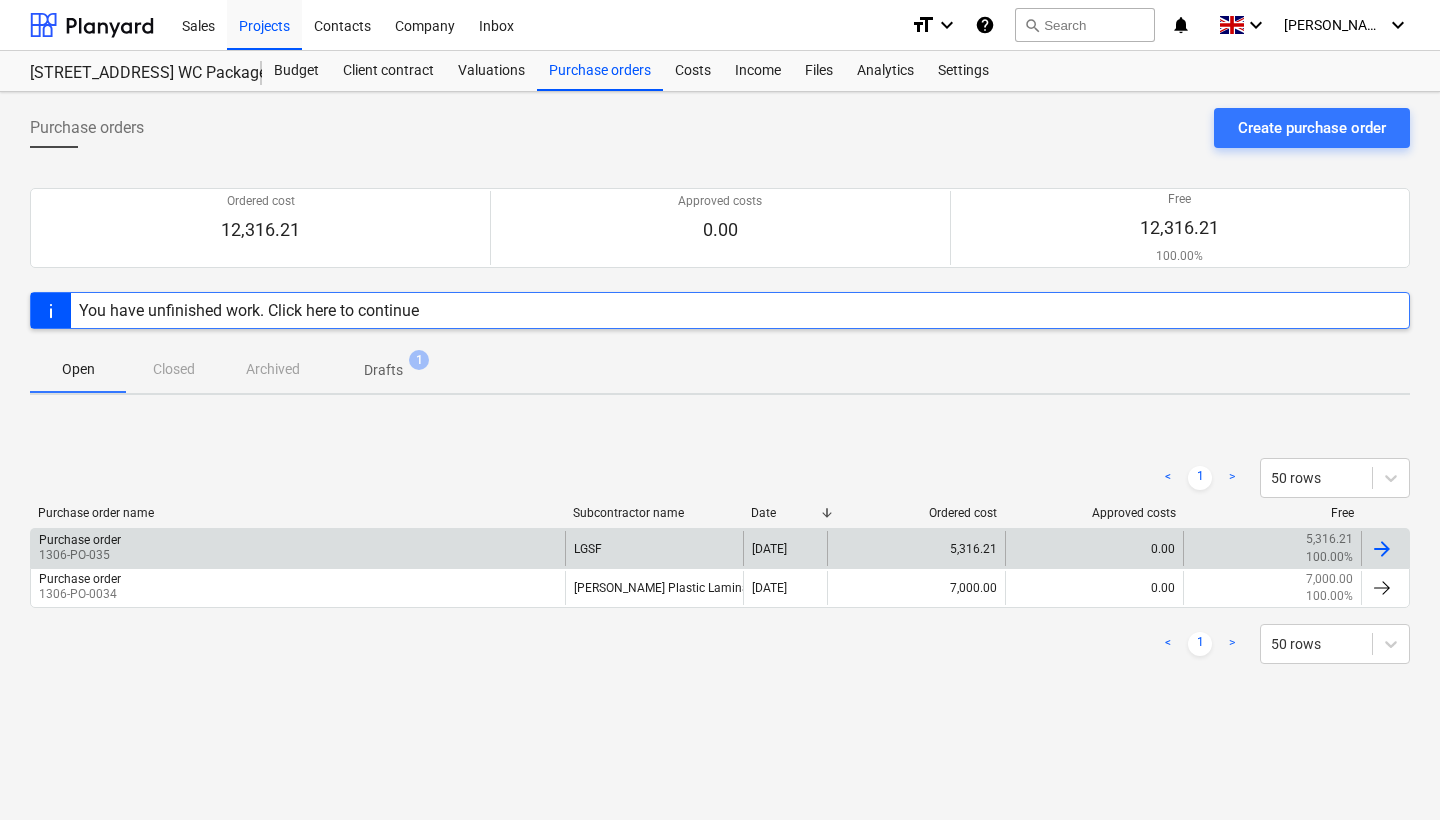 click on "5,316.21" at bounding box center [916, 548] 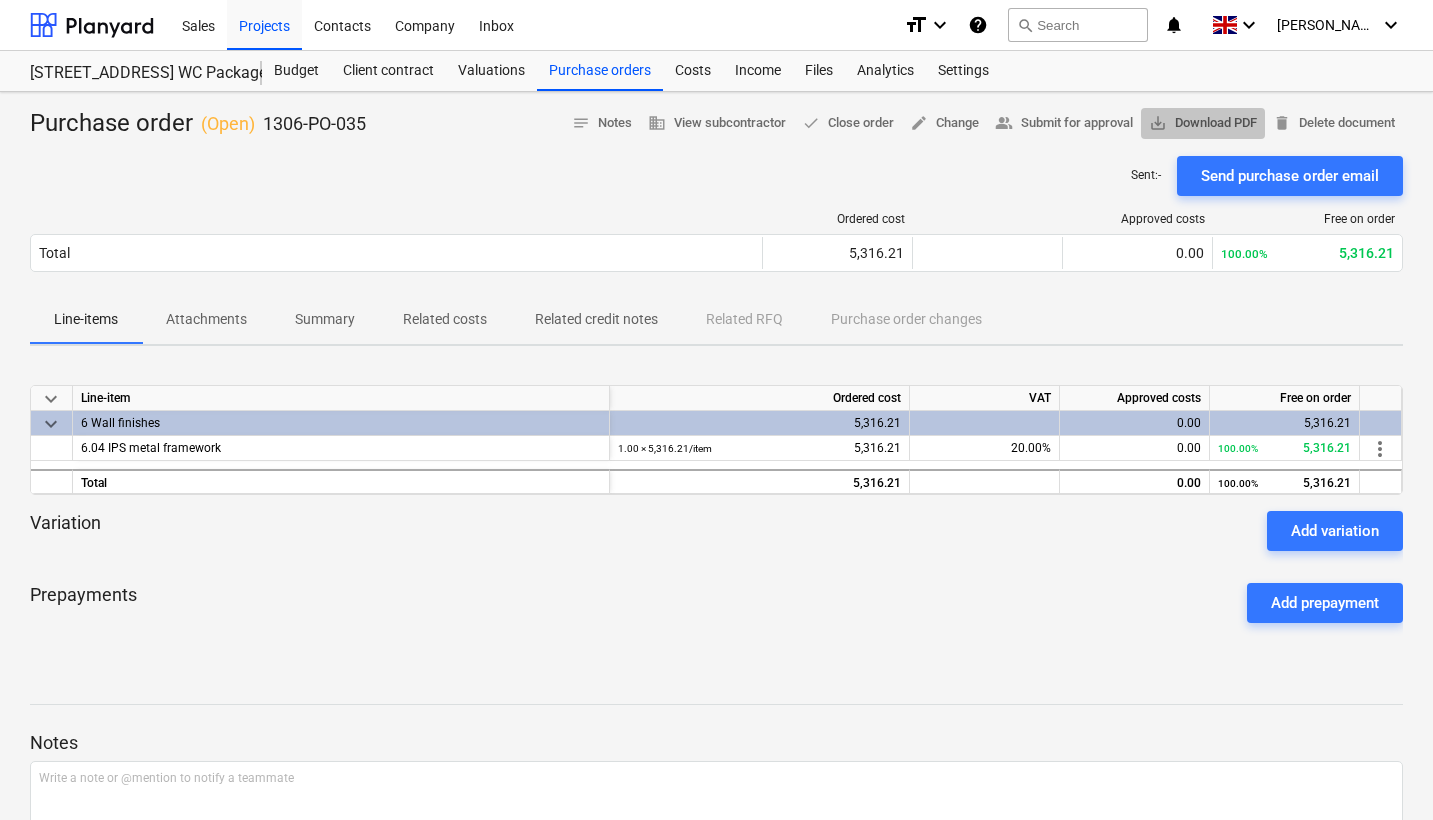 click on "save_alt Download PDF" at bounding box center [1203, 123] 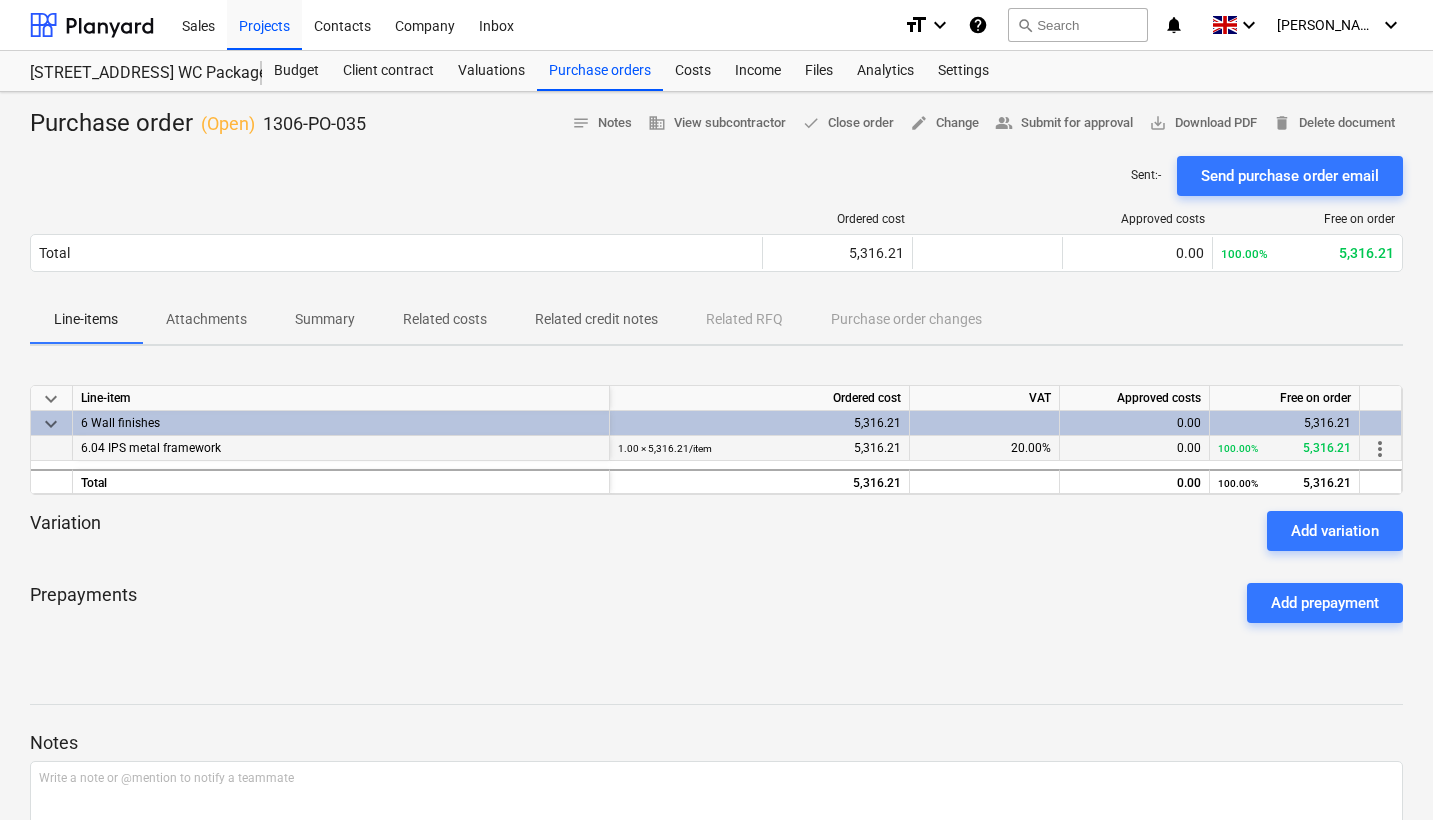click on "more_vert" at bounding box center [1380, 449] 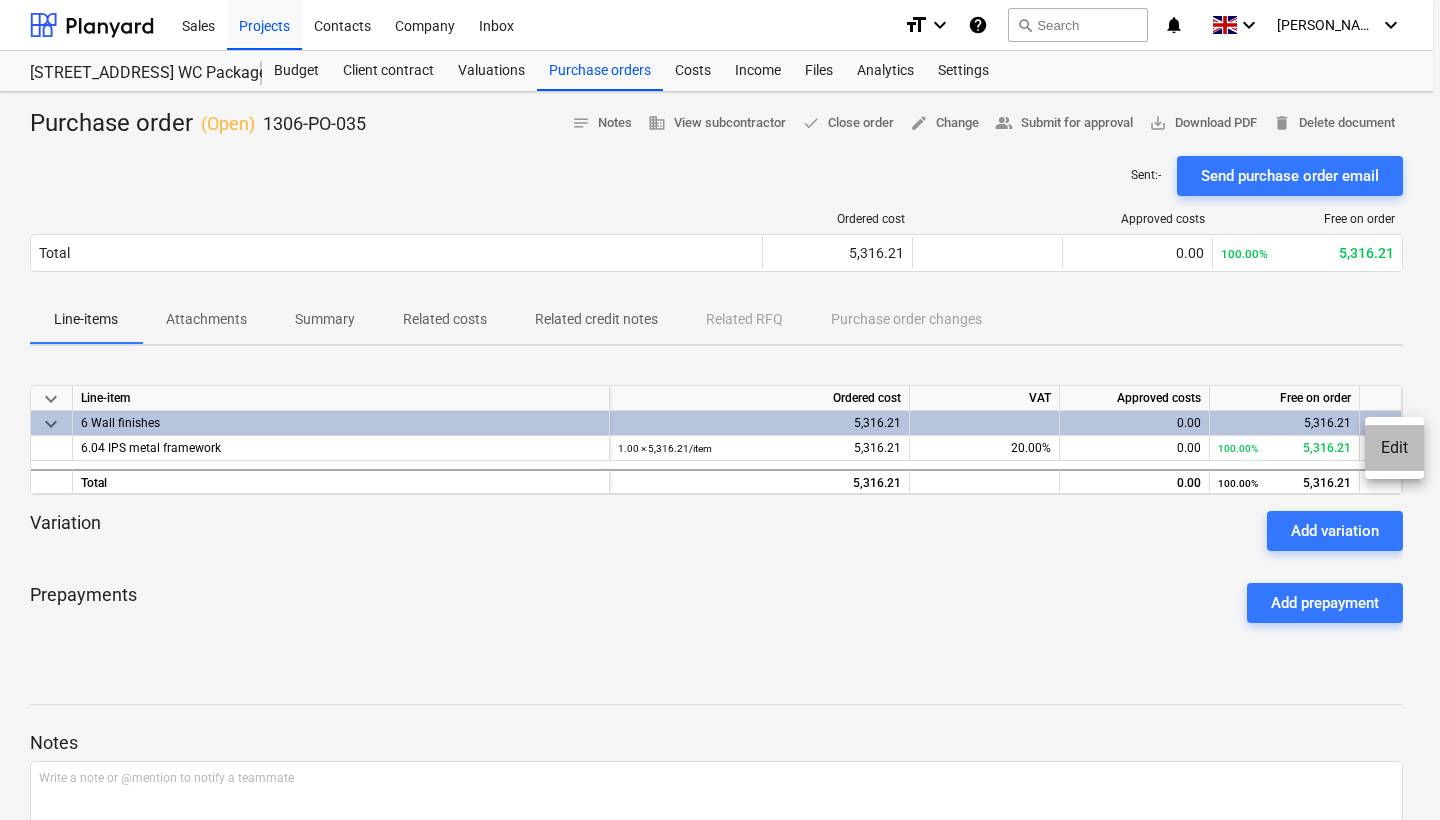 click on "Edit" at bounding box center [1394, 448] 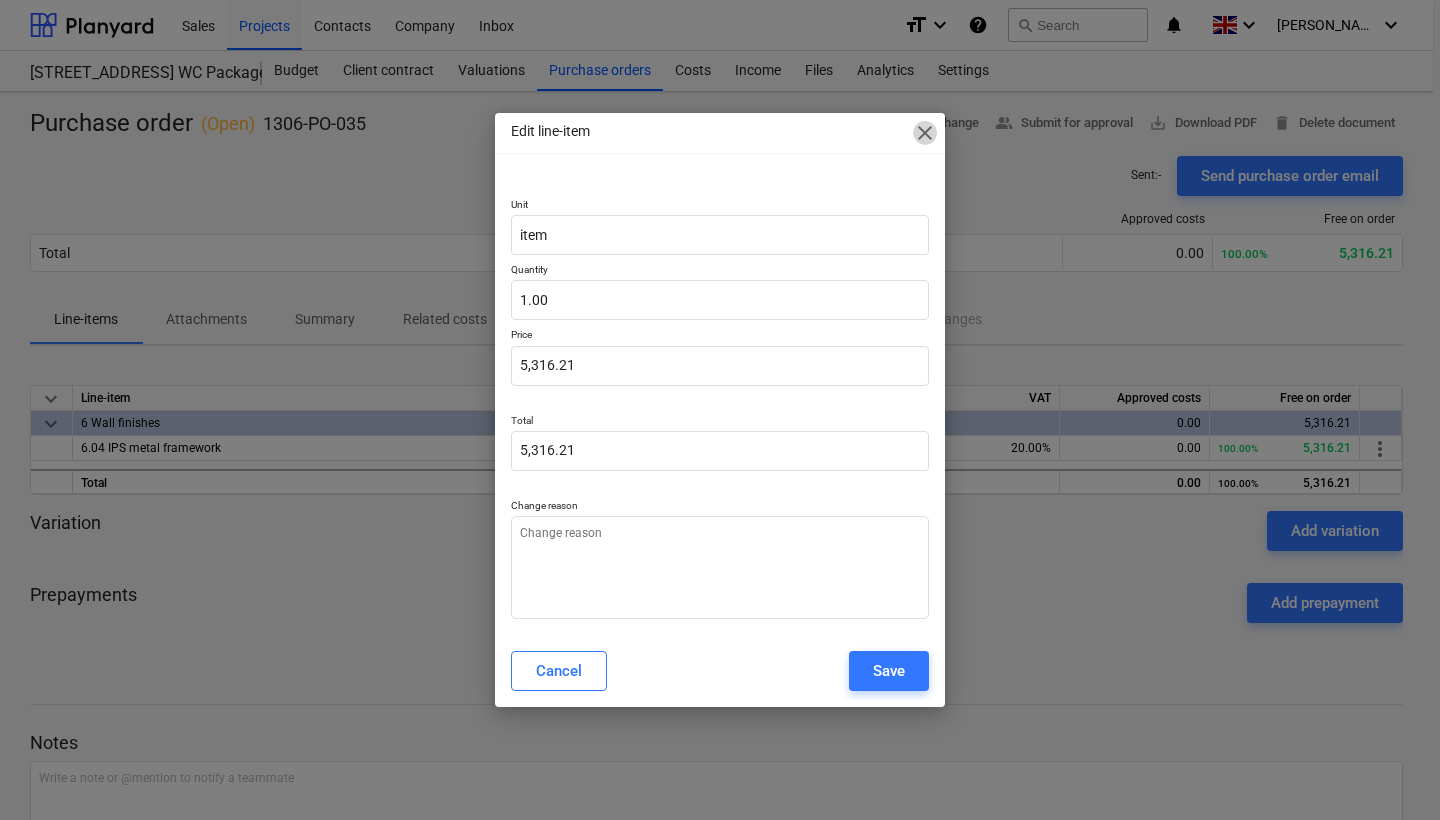 click on "close" at bounding box center (925, 133) 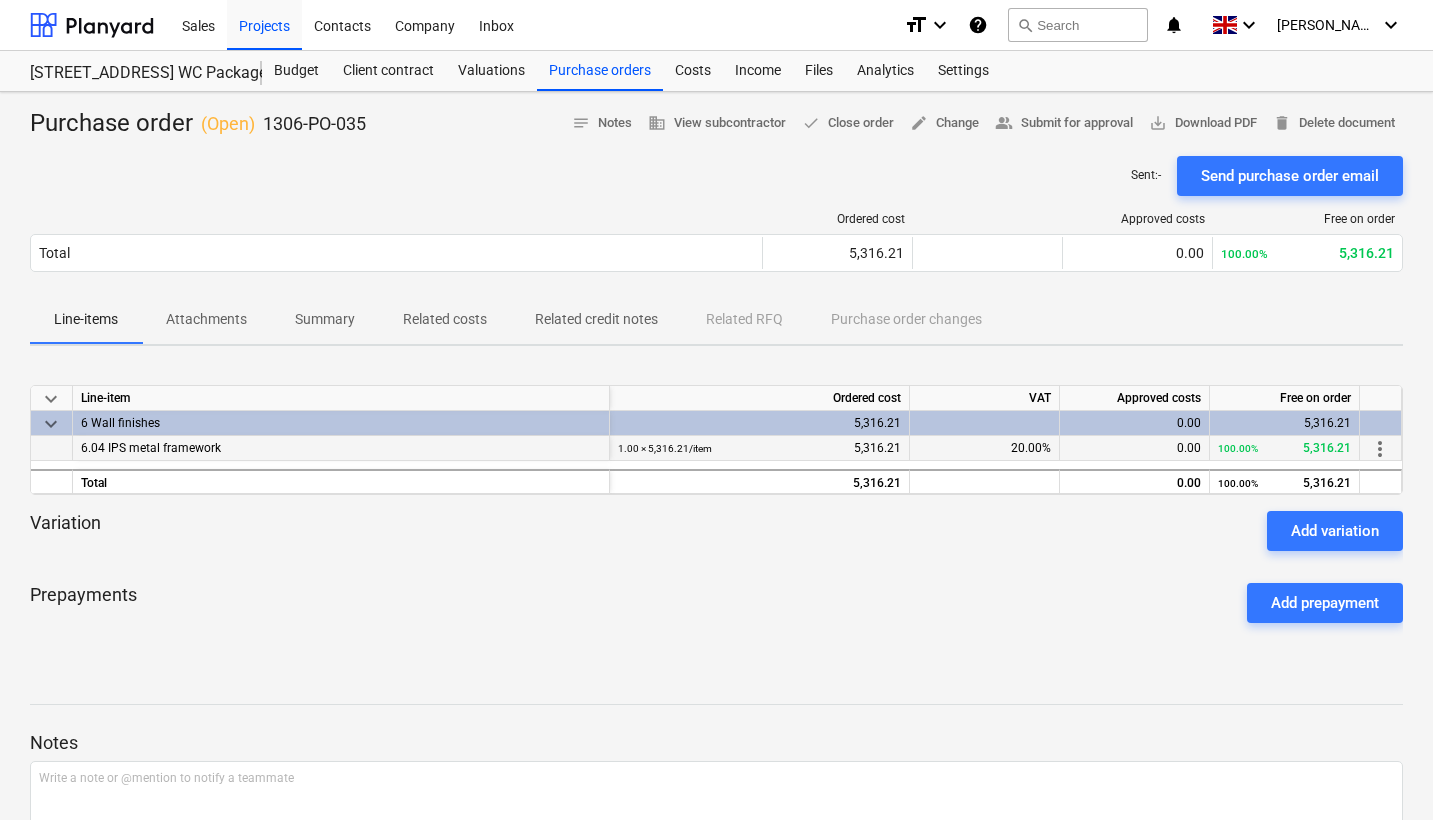 click on "6.04 IPS metal framework" at bounding box center (341, 448) 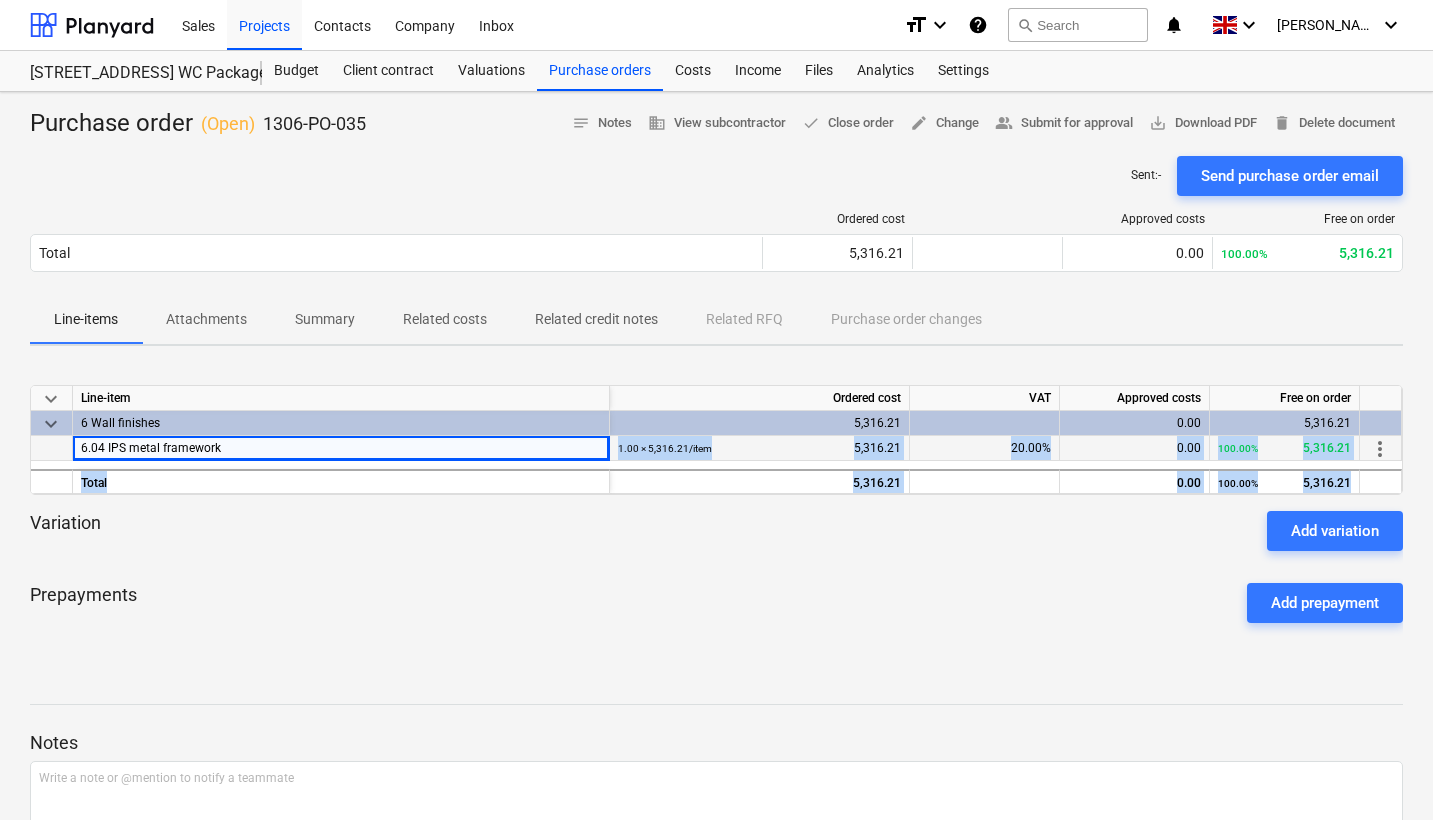 click on "6.04 IPS metal framework" at bounding box center (341, 448) 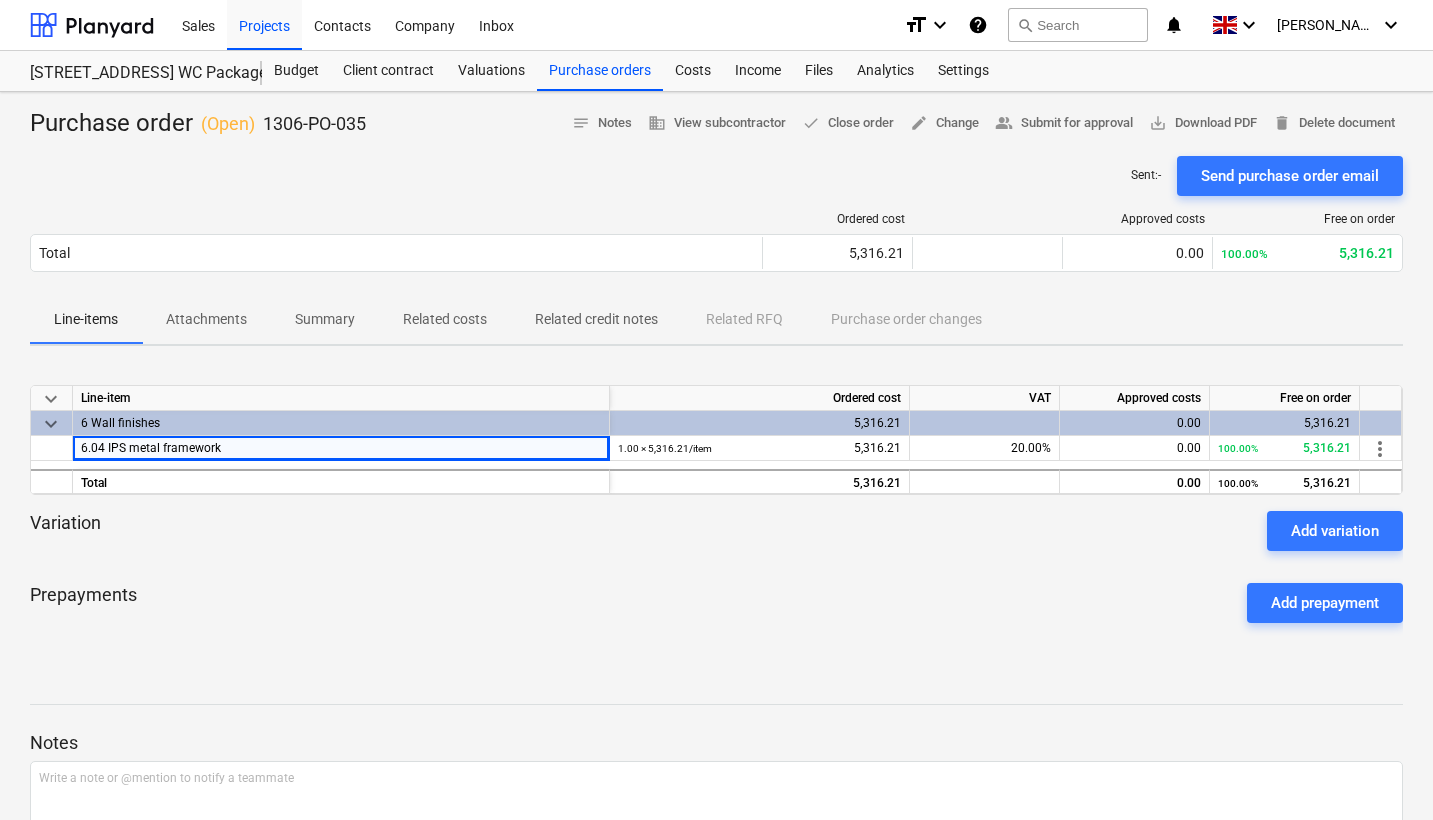 click at bounding box center [716, 559] 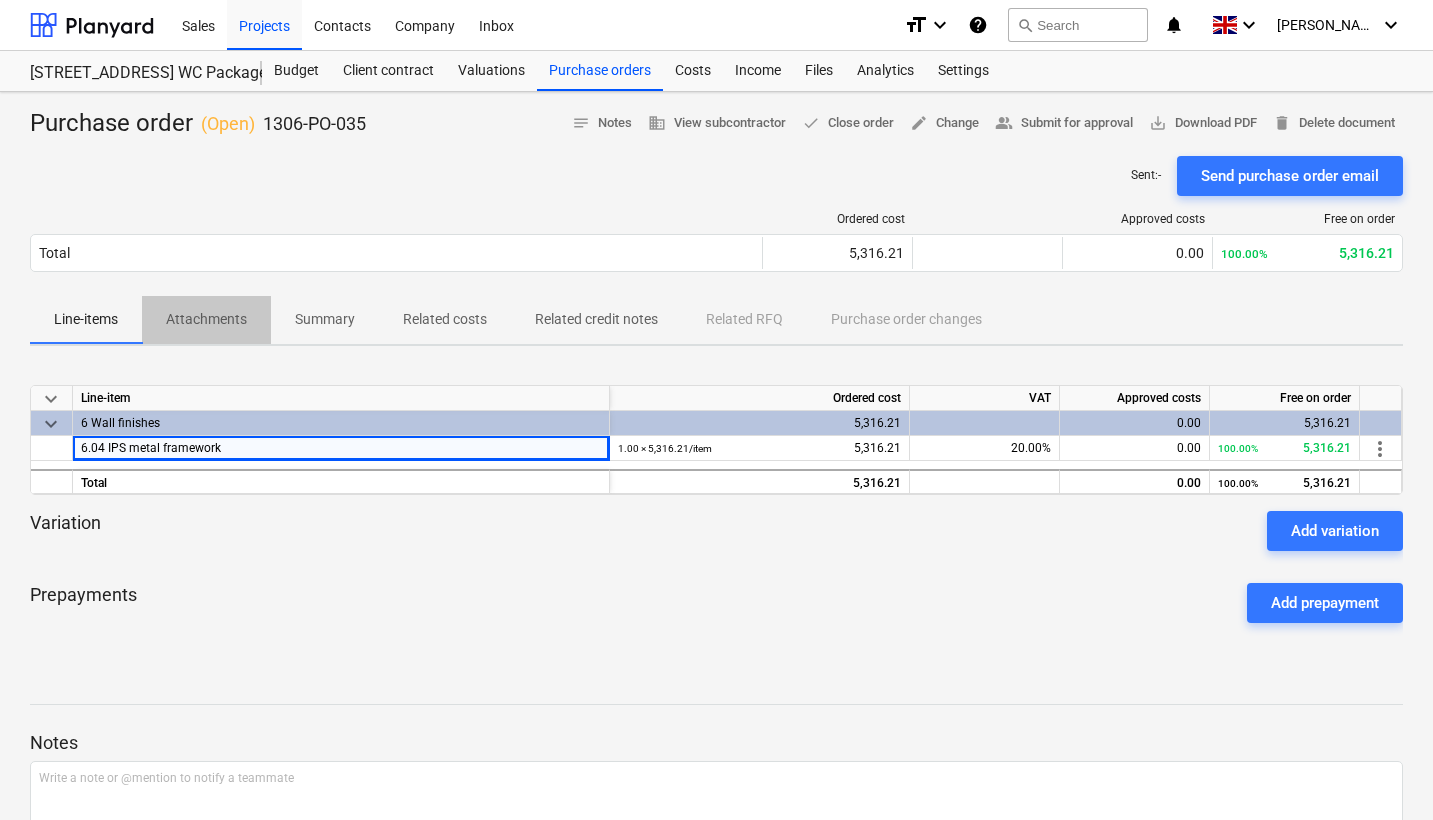 click on "Attachments" at bounding box center (206, 319) 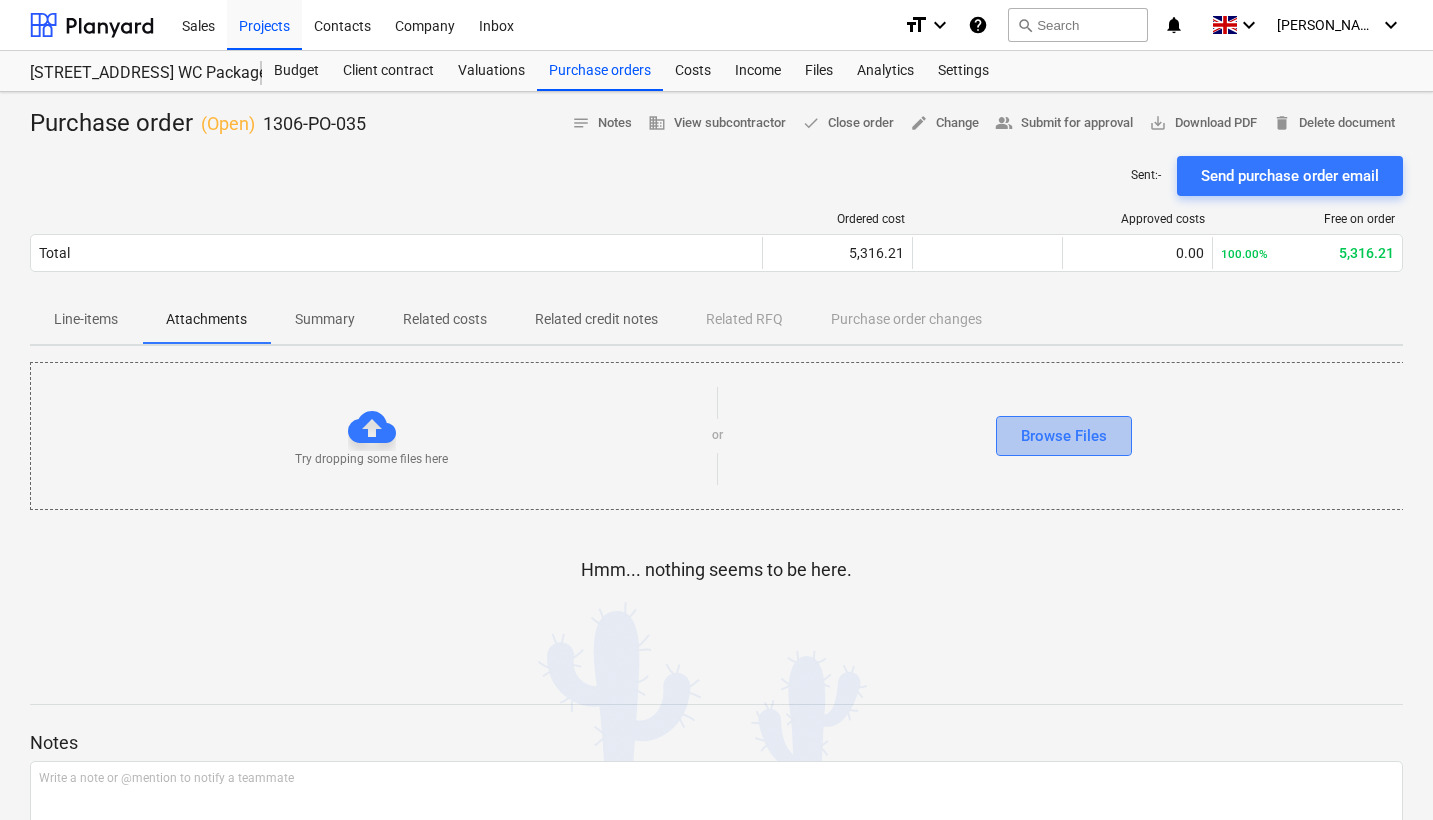 click on "Browse Files" at bounding box center (1064, 436) 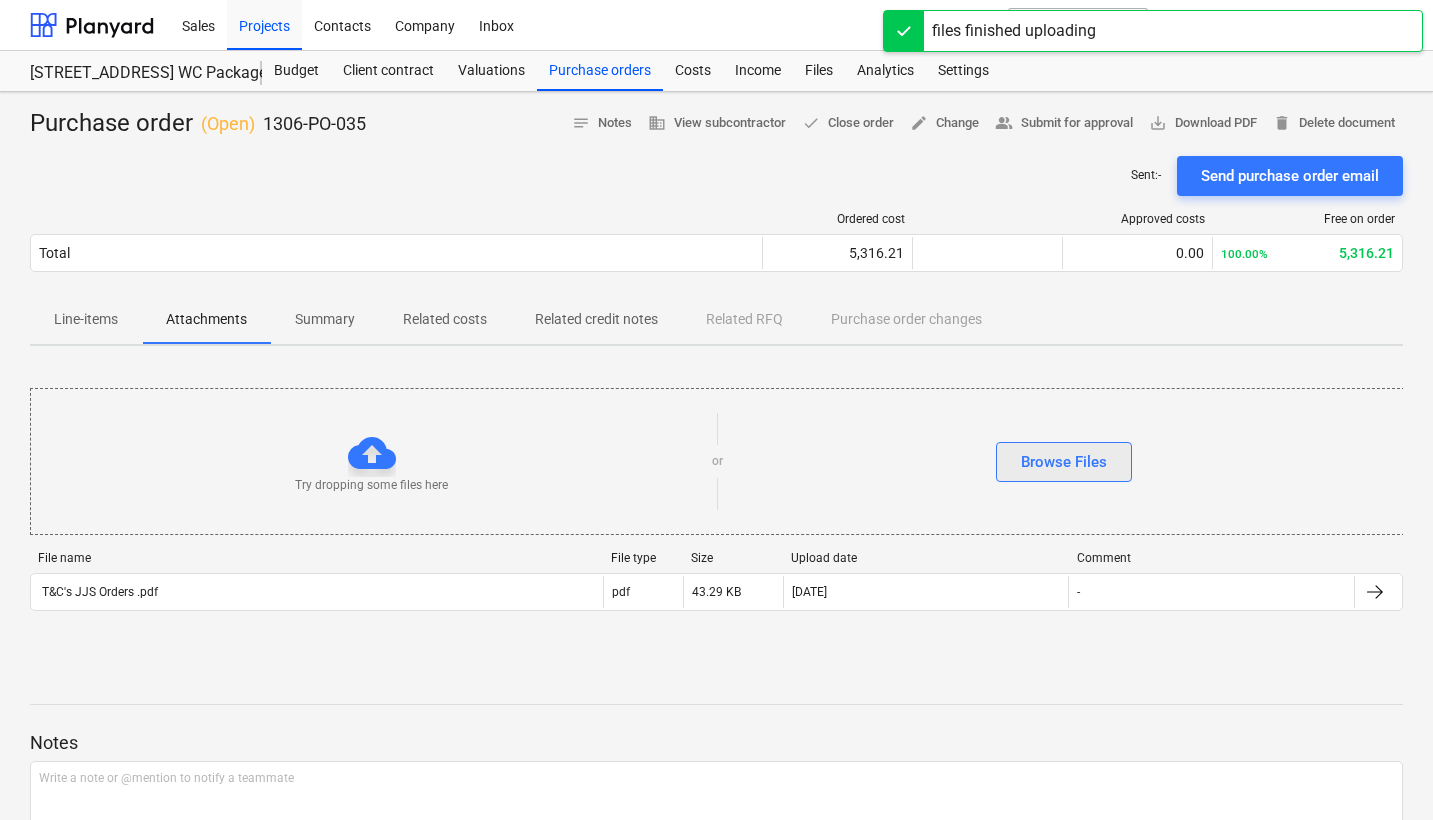 click on "Browse Files" at bounding box center [1064, 462] 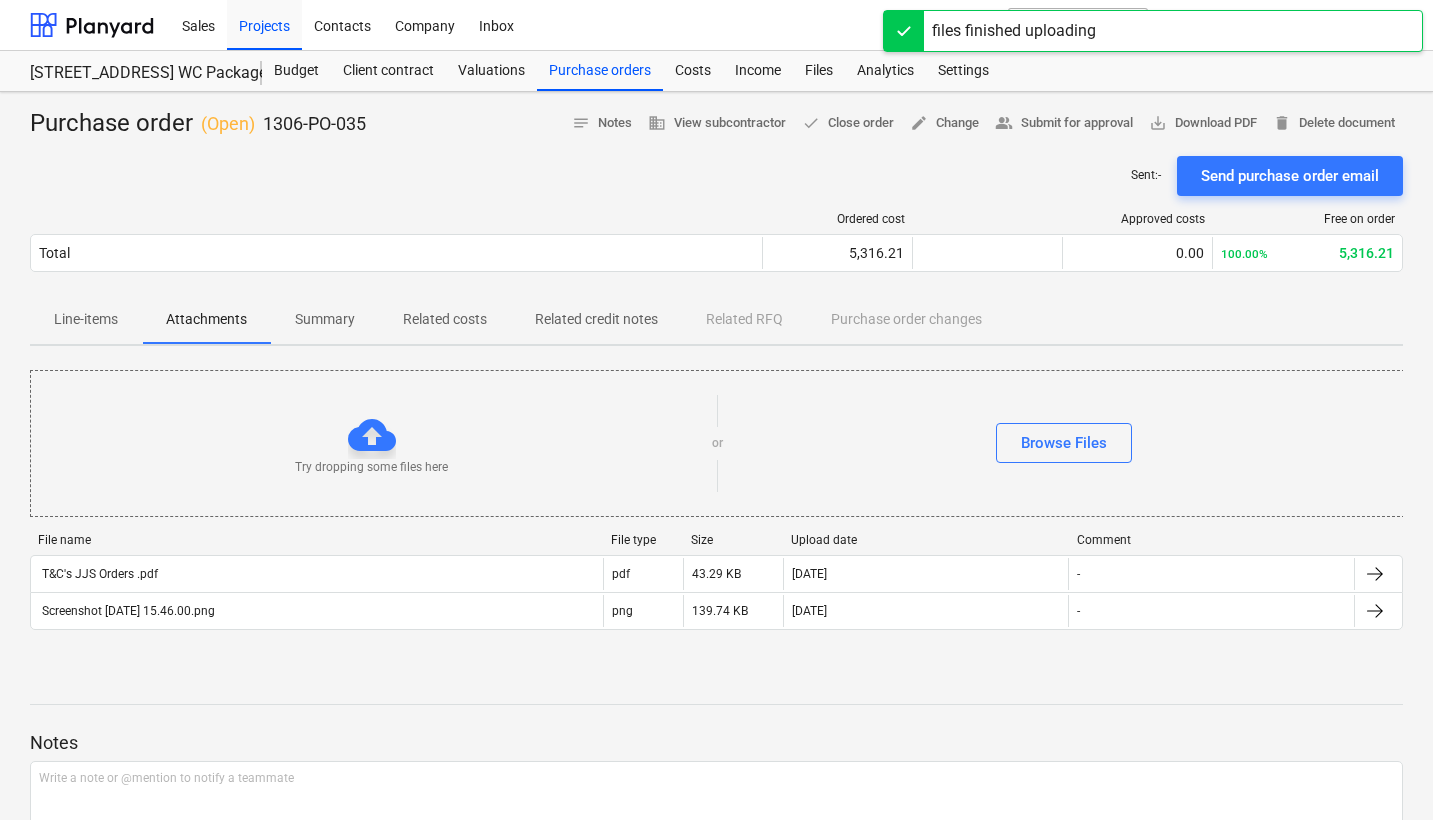click on "Summary" at bounding box center (325, 319) 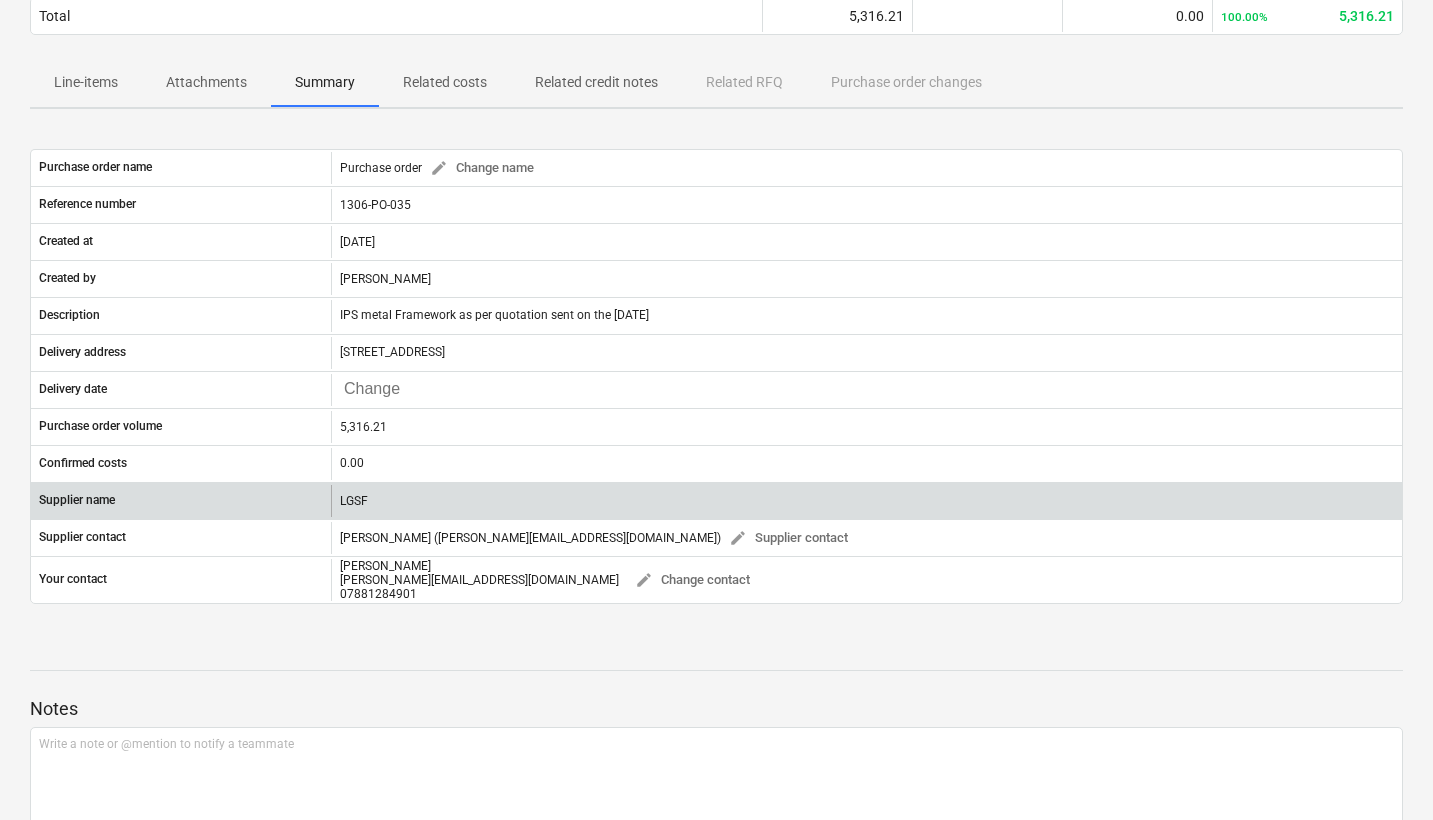 scroll, scrollTop: 239, scrollLeft: 0, axis: vertical 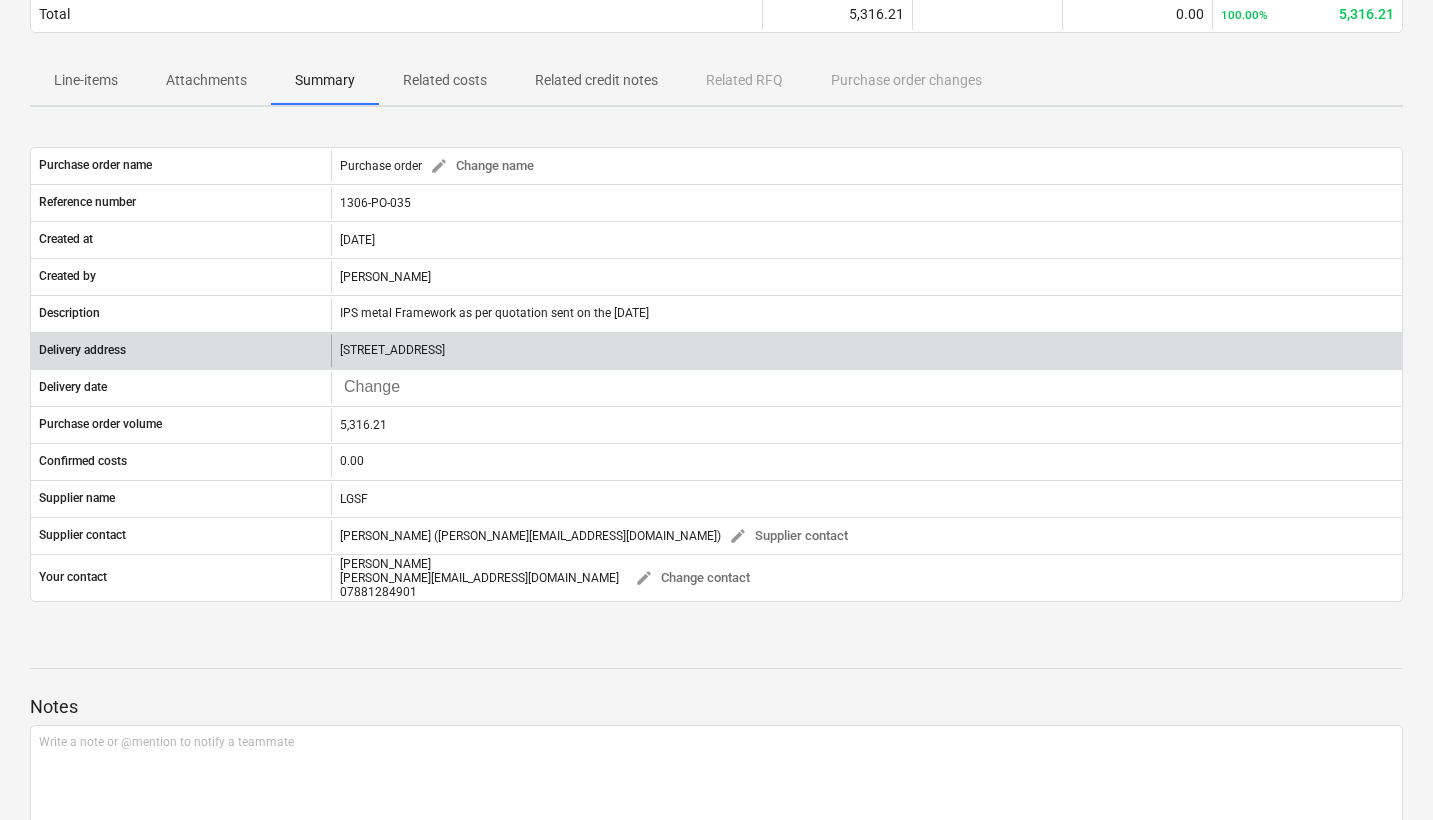 click on "[STREET_ADDRESS]" at bounding box center (392, 350) 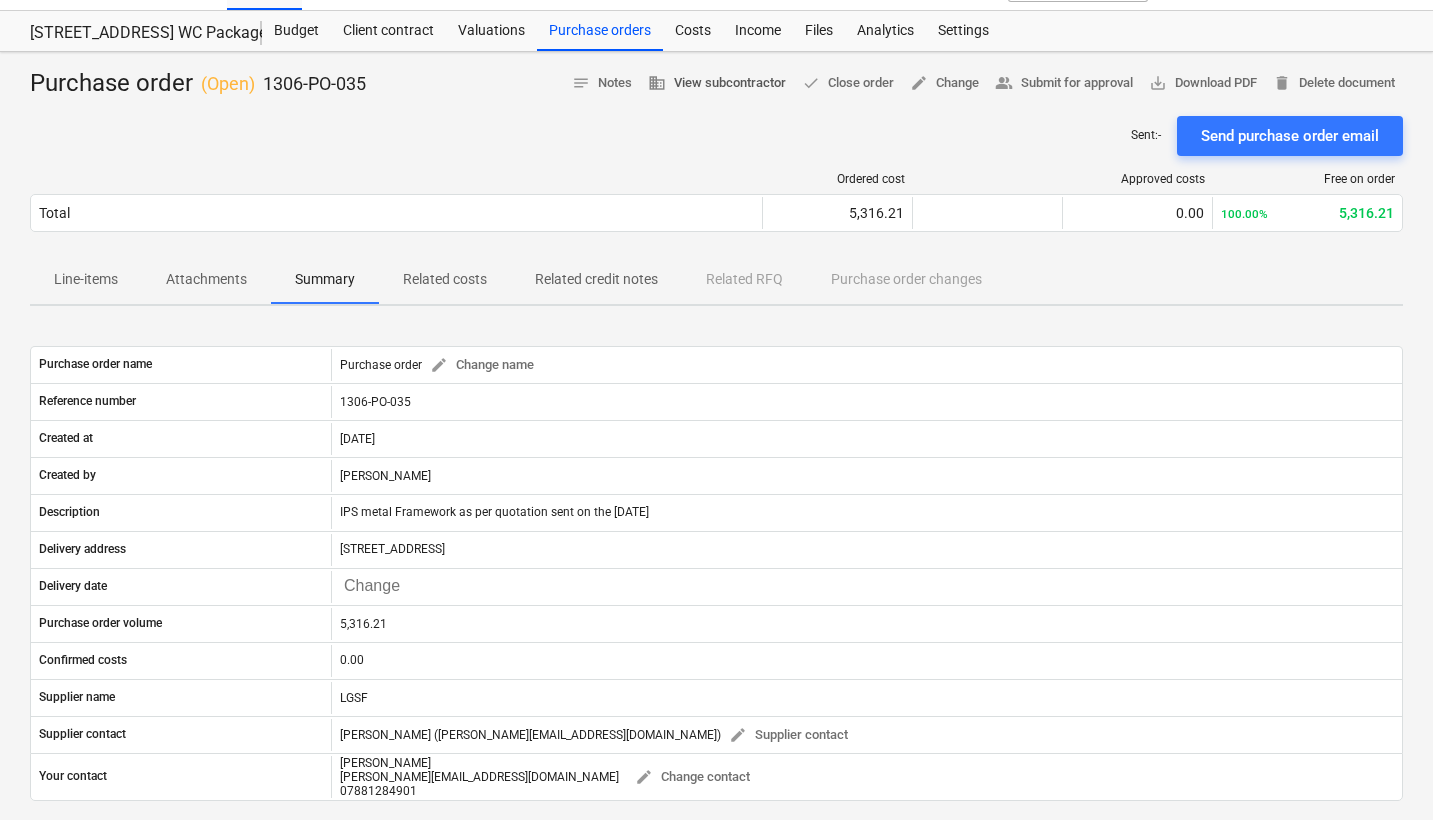 scroll, scrollTop: 38, scrollLeft: 1, axis: both 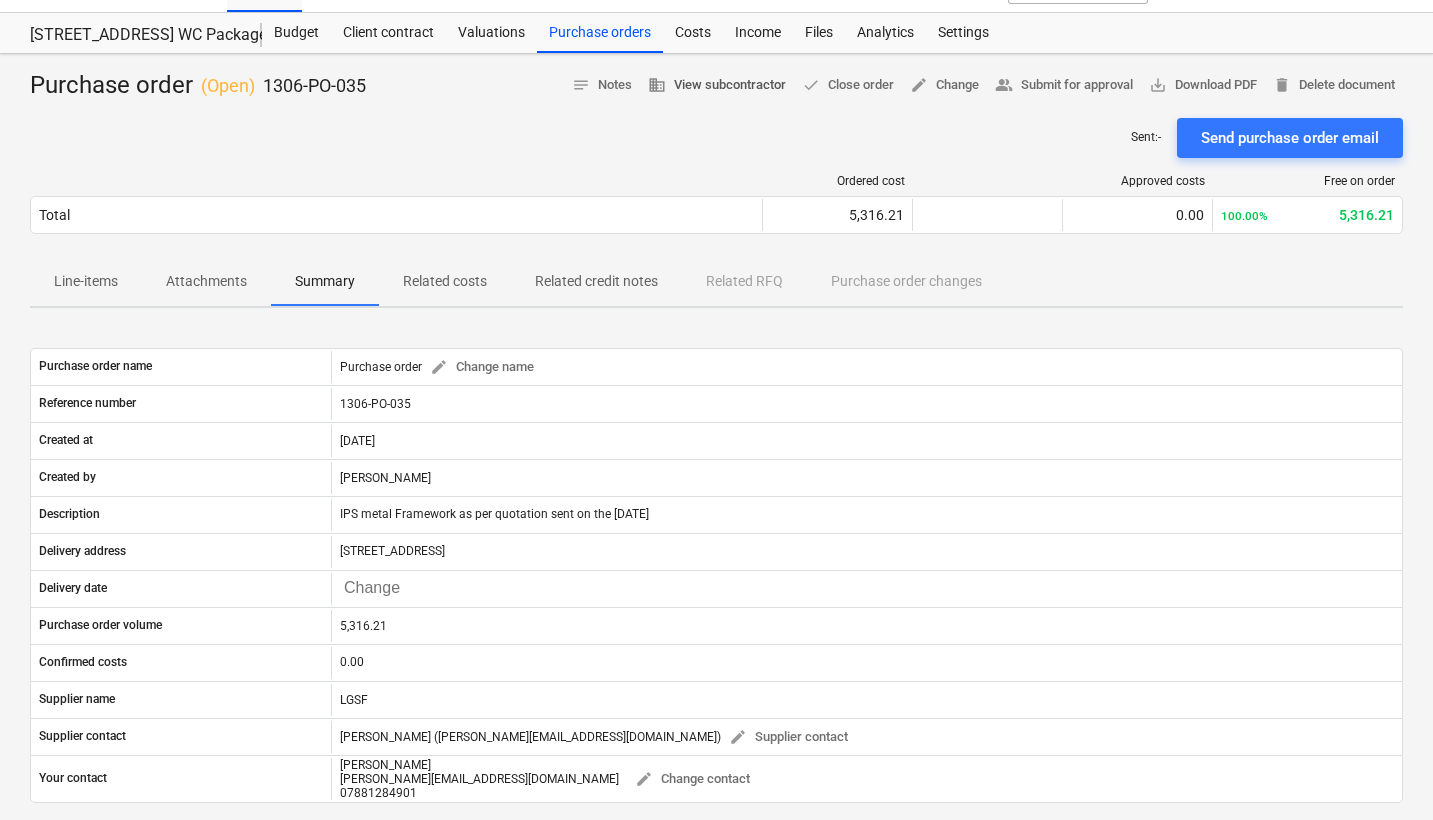 click on "business View subcontractor" at bounding box center [717, 85] 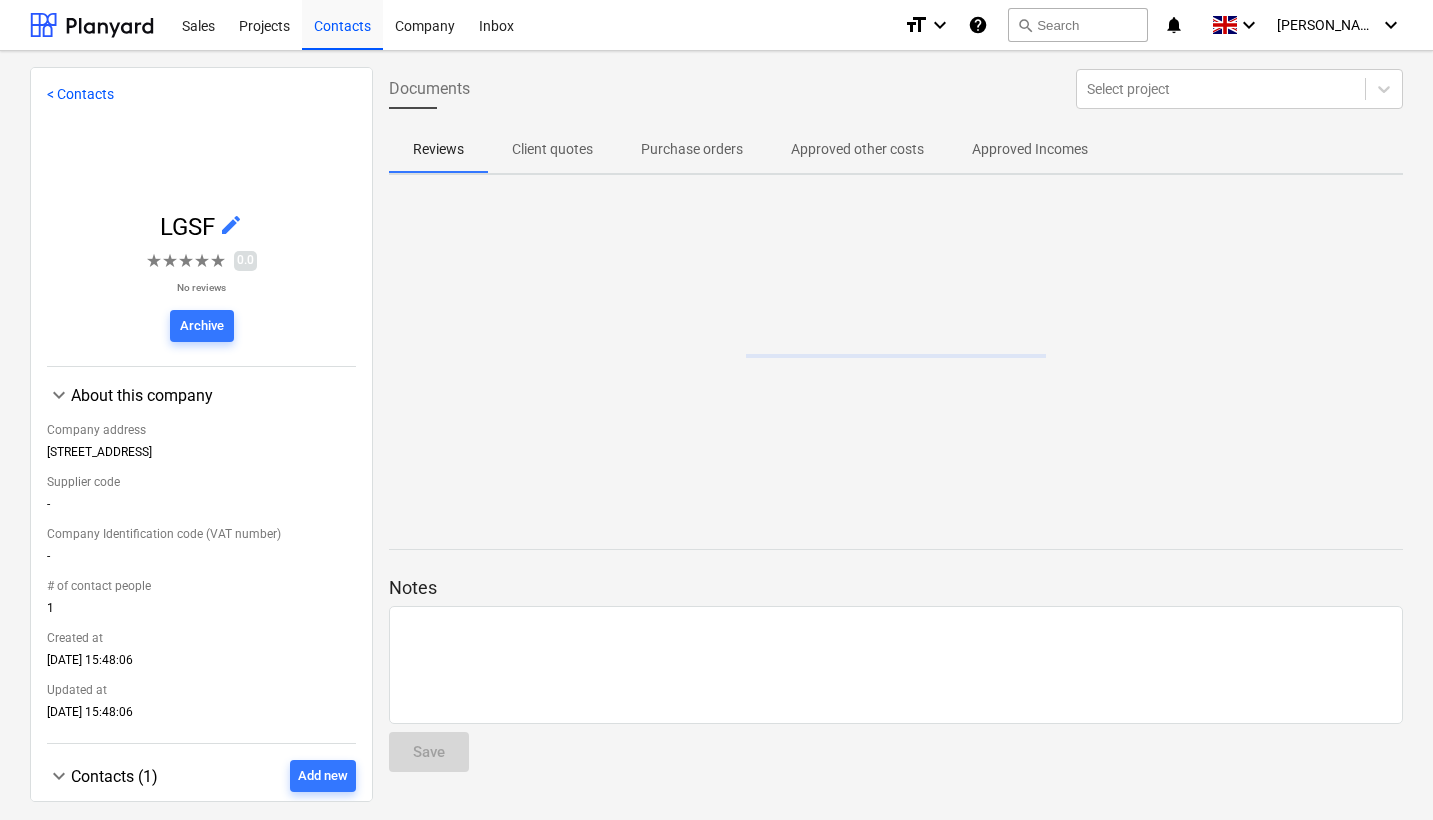 scroll, scrollTop: 38, scrollLeft: 0, axis: vertical 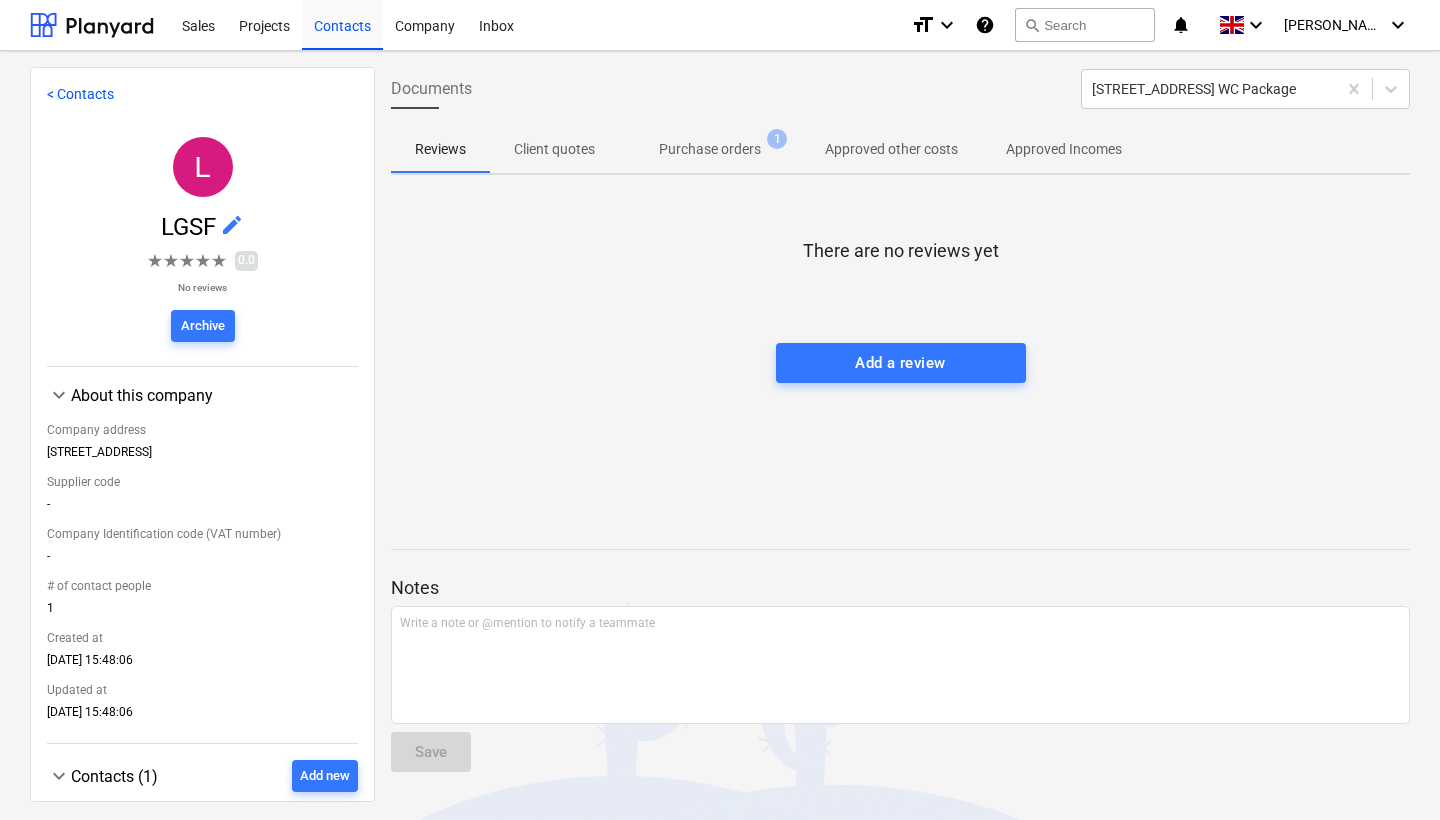 click on "Purchase orders" at bounding box center [710, 149] 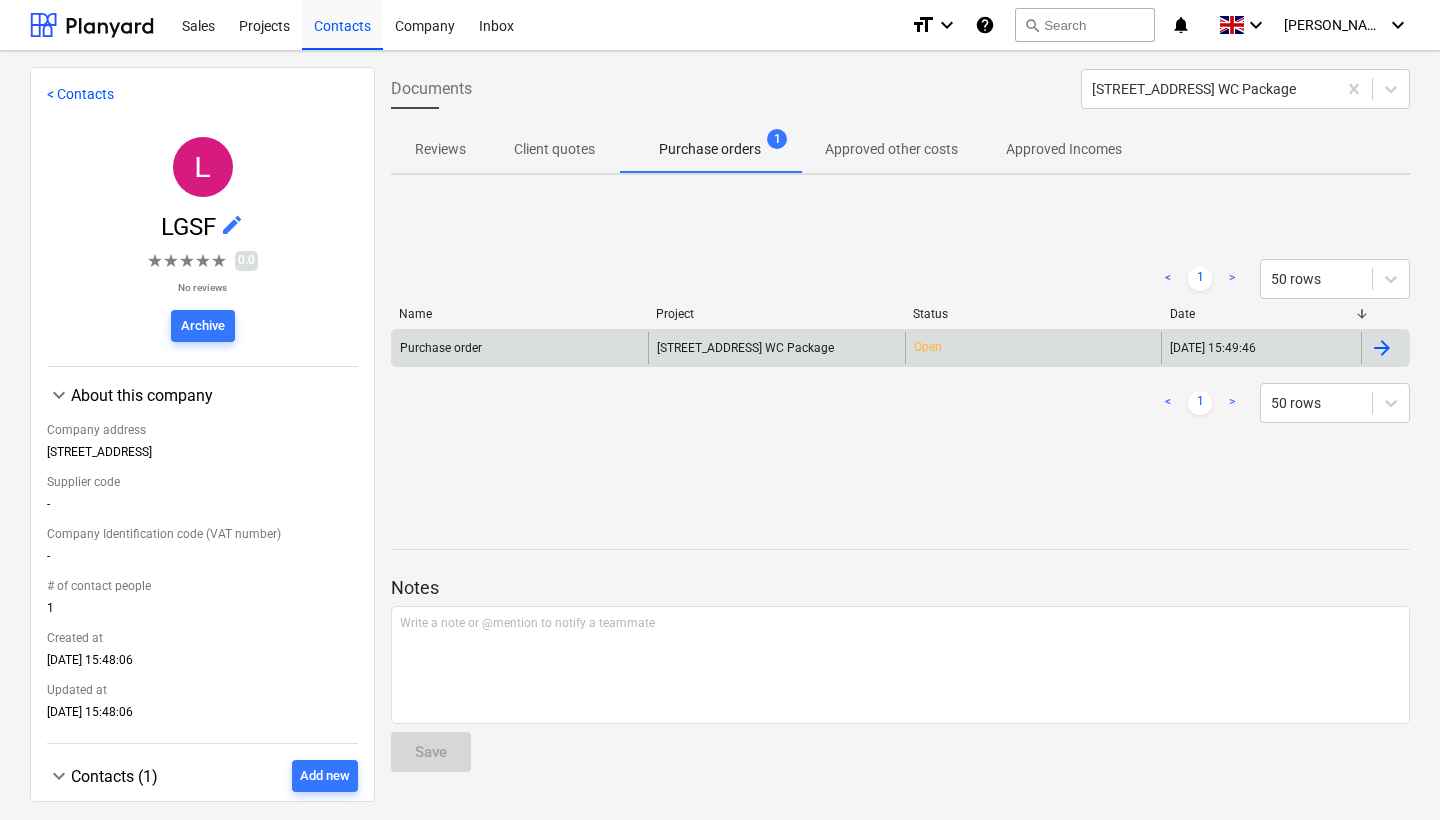 click on "[STREET_ADDRESS] WC Package" at bounding box center (776, 348) 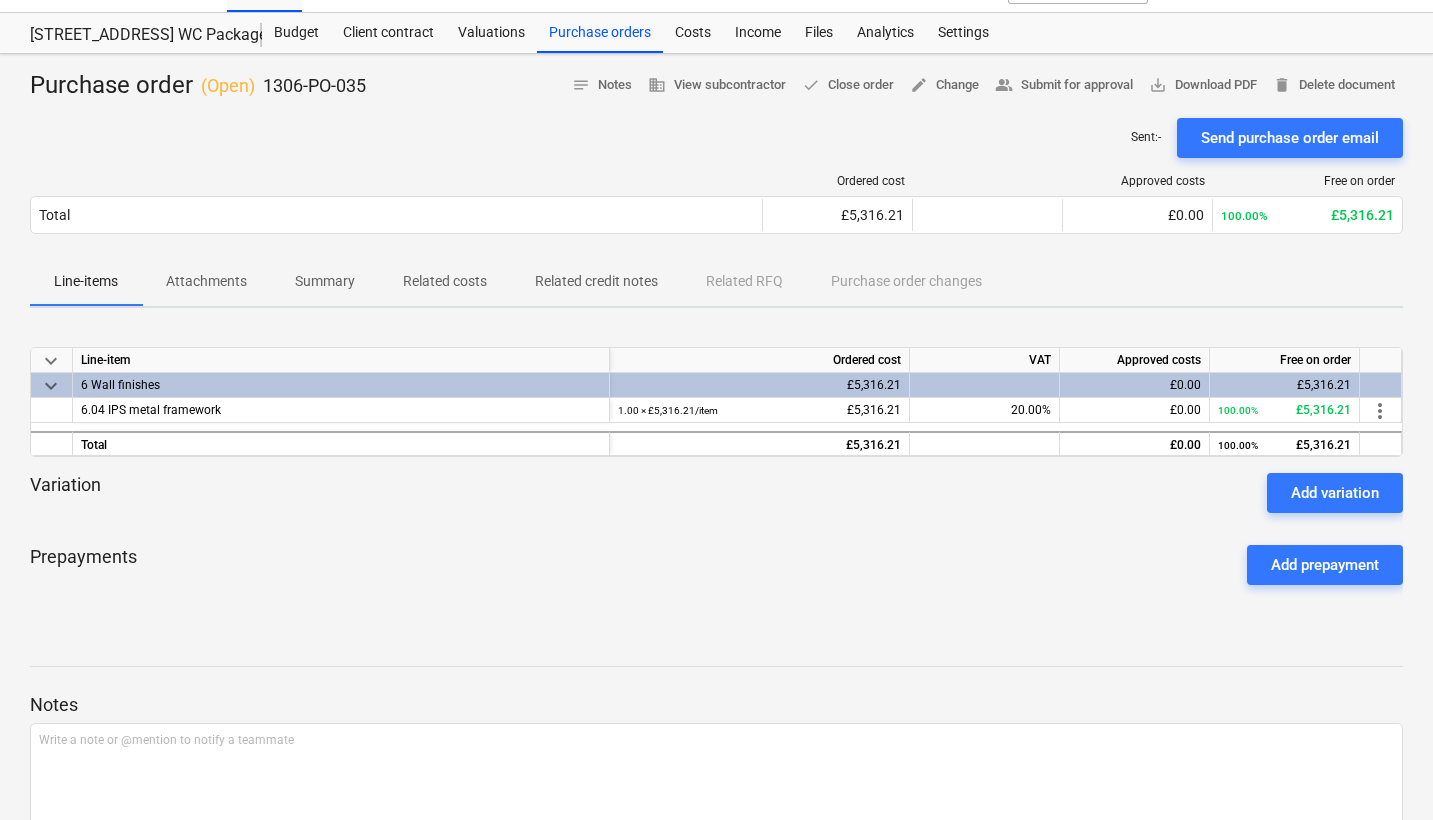 click on "Summary" at bounding box center [325, 281] 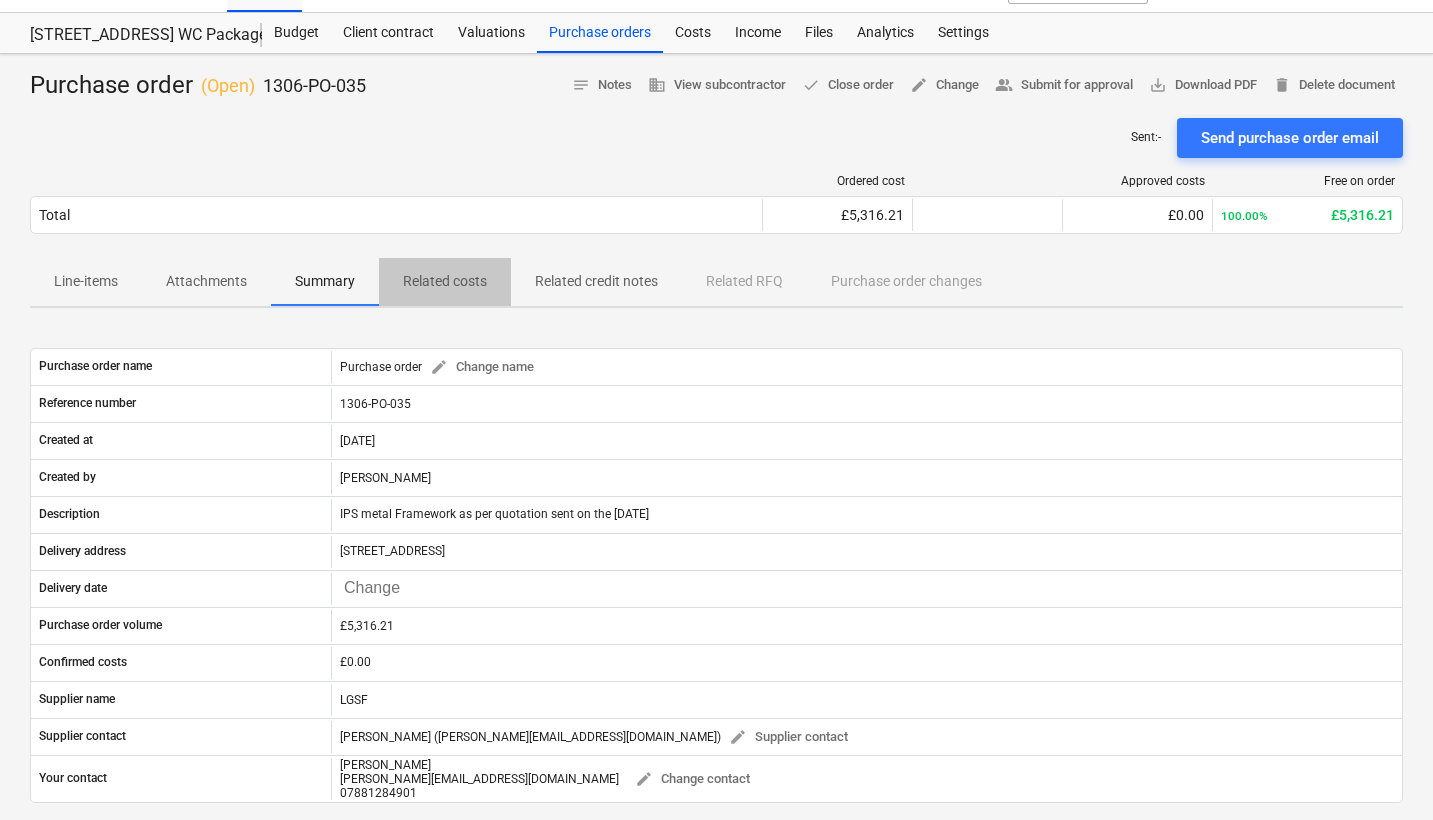 click on "Related costs" at bounding box center [445, 281] 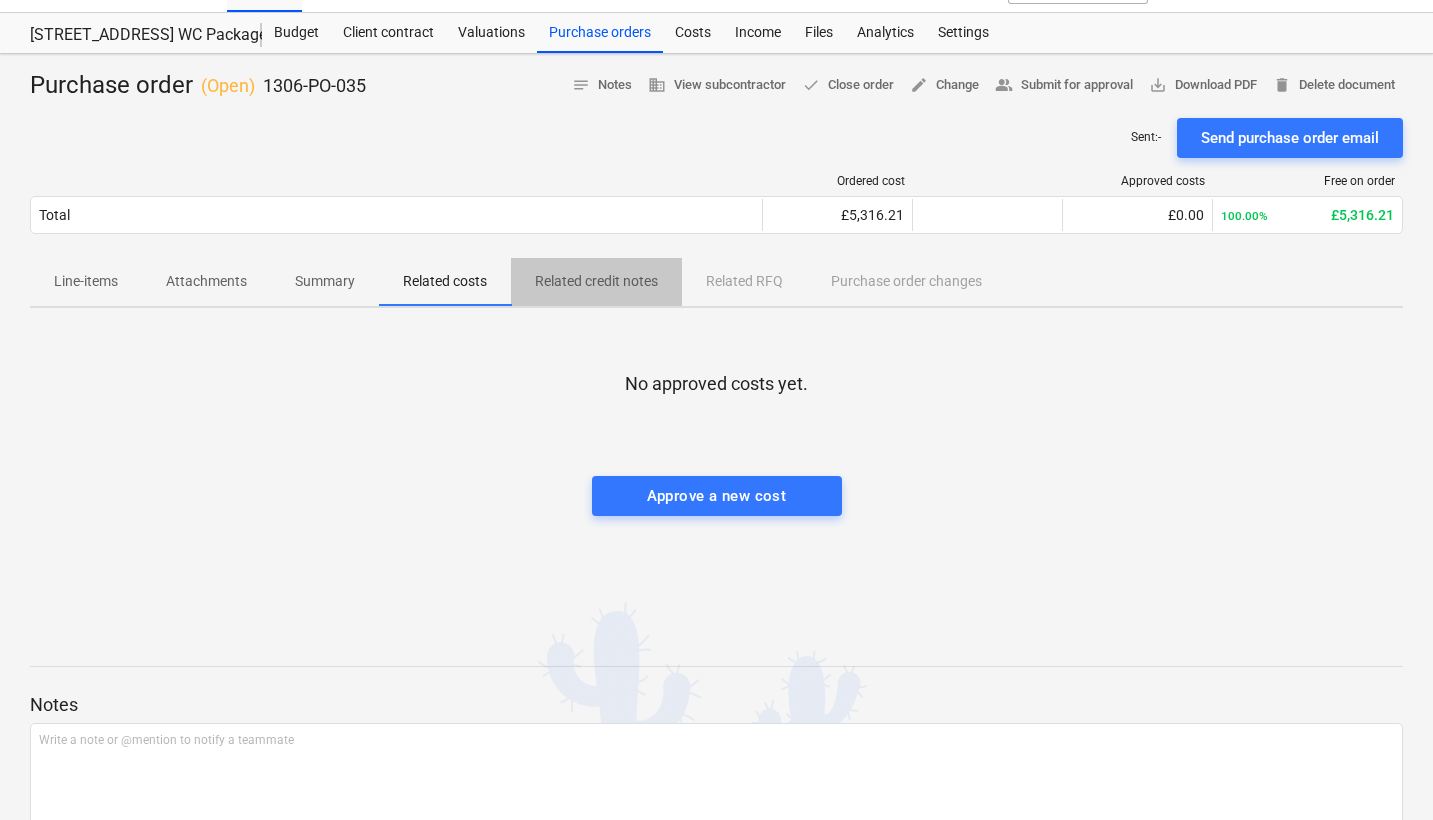 click on "Related credit notes" at bounding box center [596, 281] 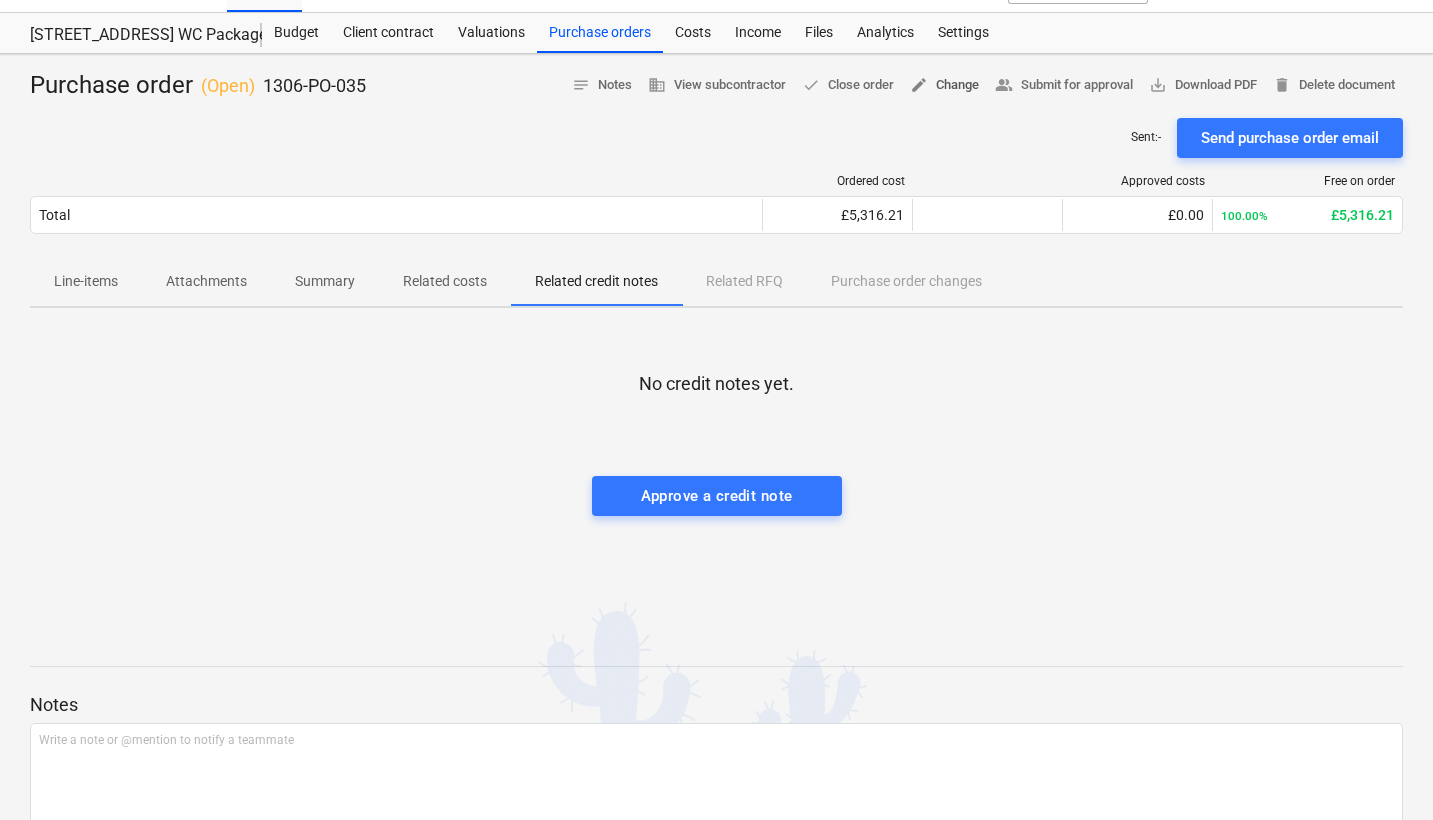 click on "edit Change" at bounding box center (944, 85) 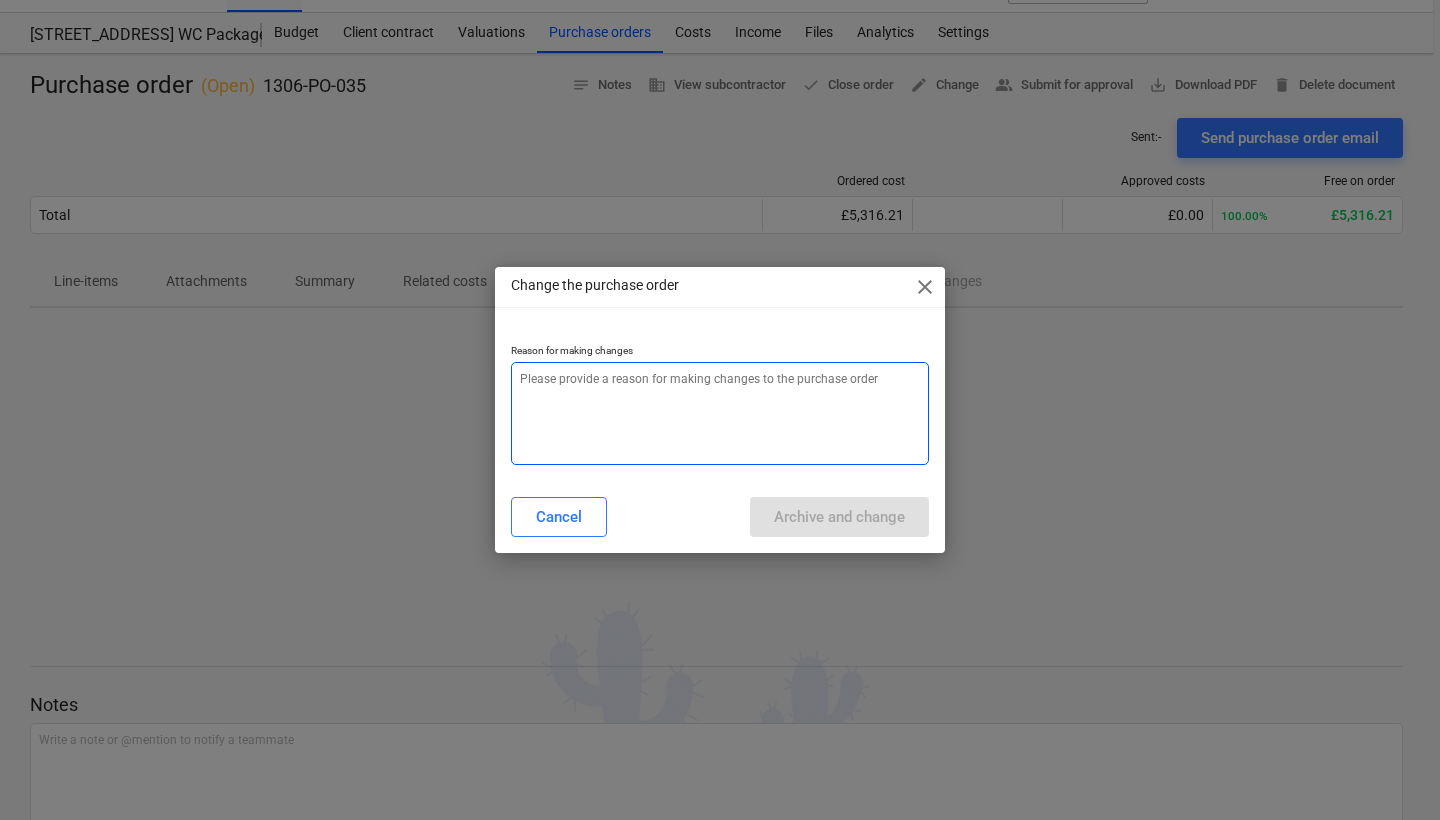 click at bounding box center [720, 413] 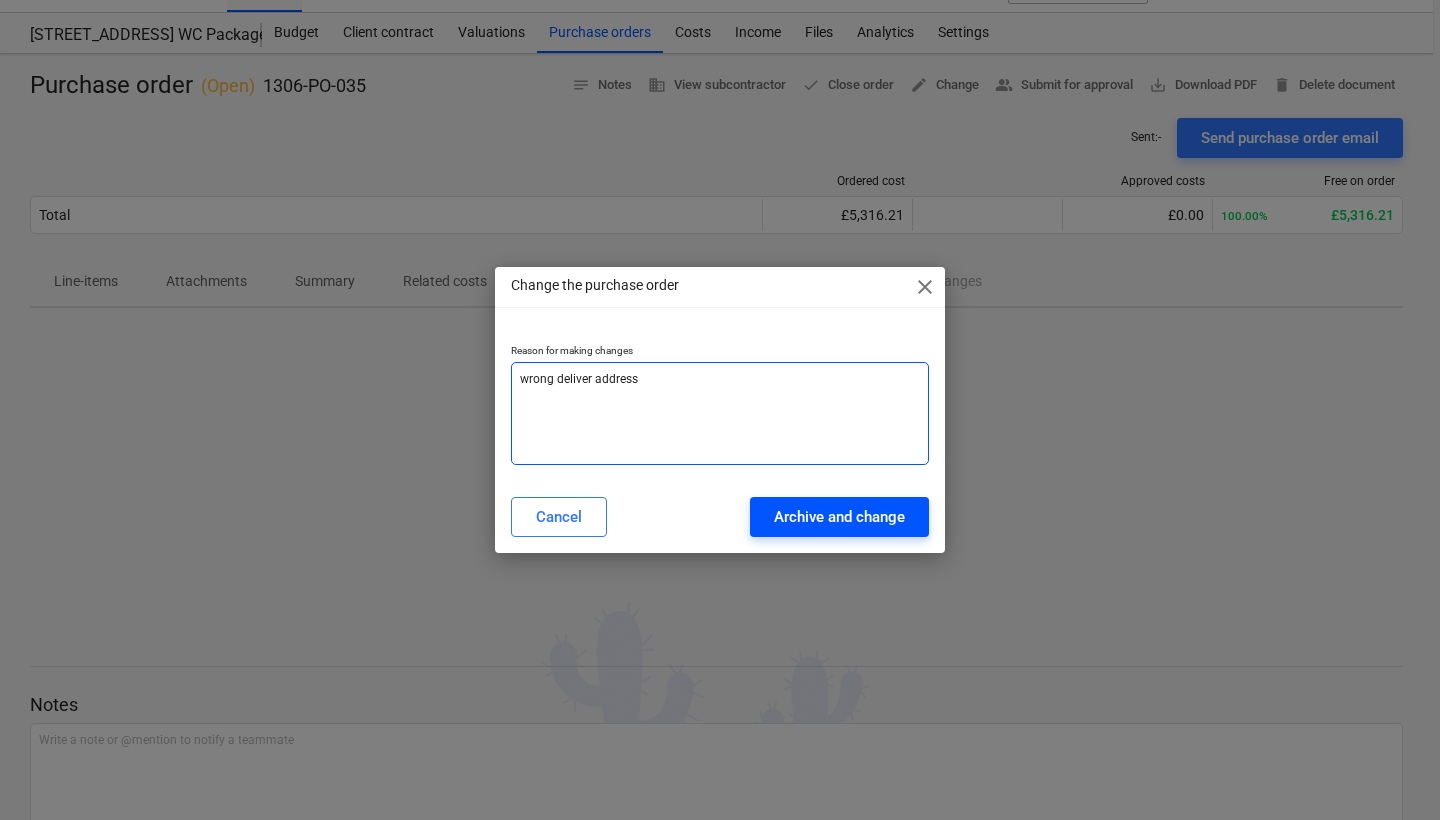 type on "wrong deliver address" 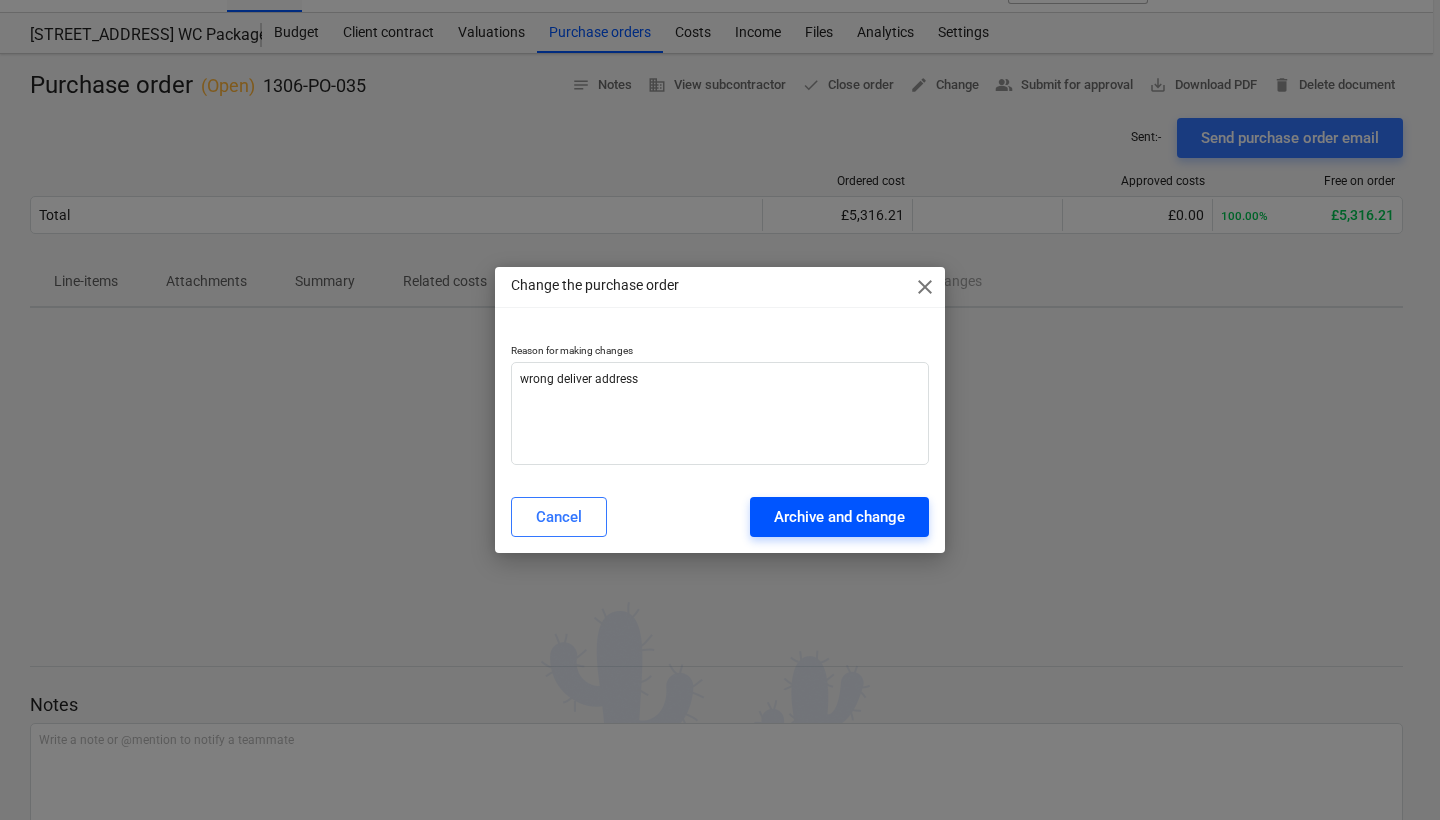 click on "Archive and change" at bounding box center [839, 517] 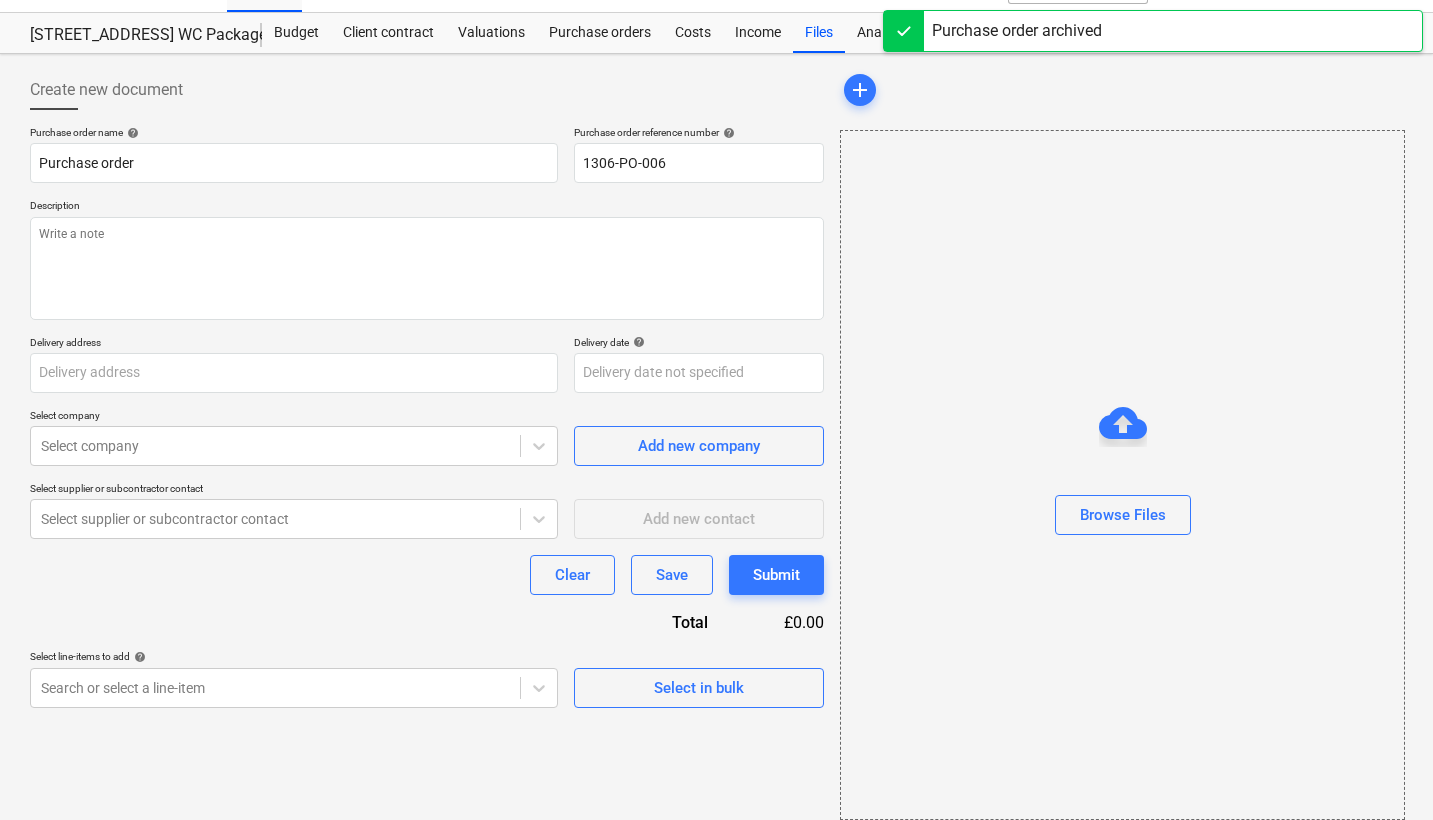type on "1306-PO-035" 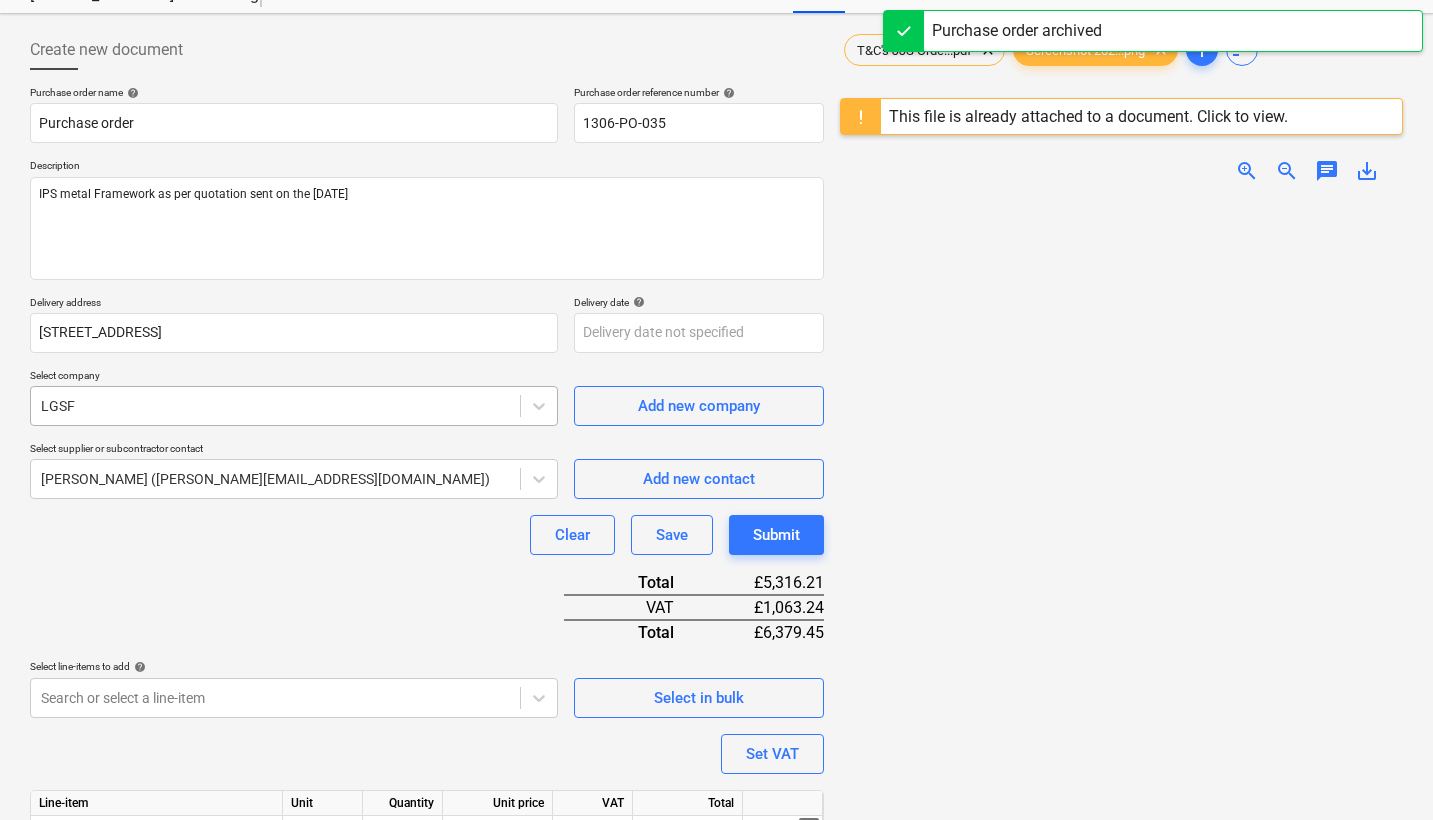 scroll, scrollTop: 75, scrollLeft: 0, axis: vertical 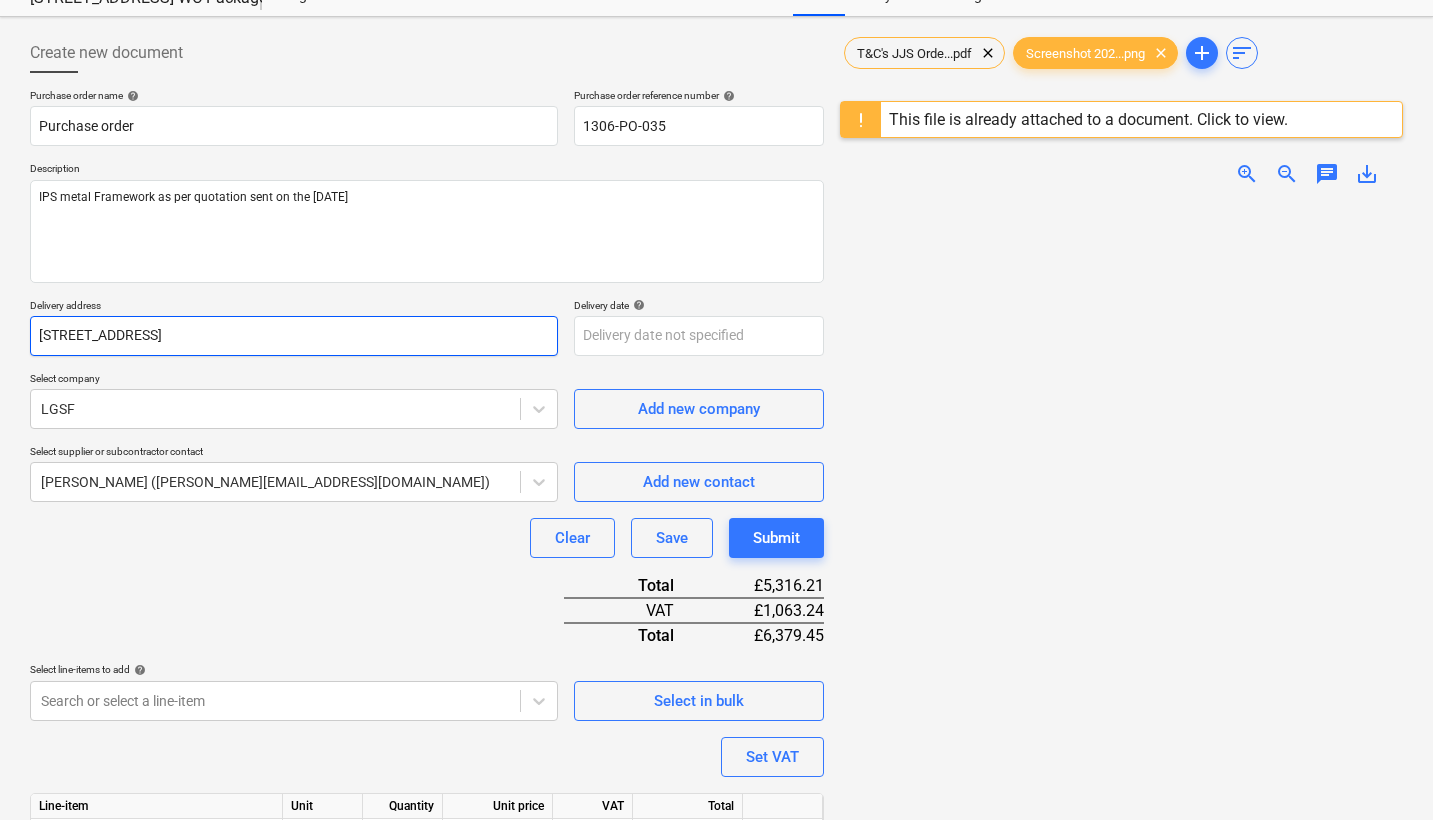 drag, startPoint x: 411, startPoint y: 343, endPoint x: 17, endPoint y: 327, distance: 394.32474 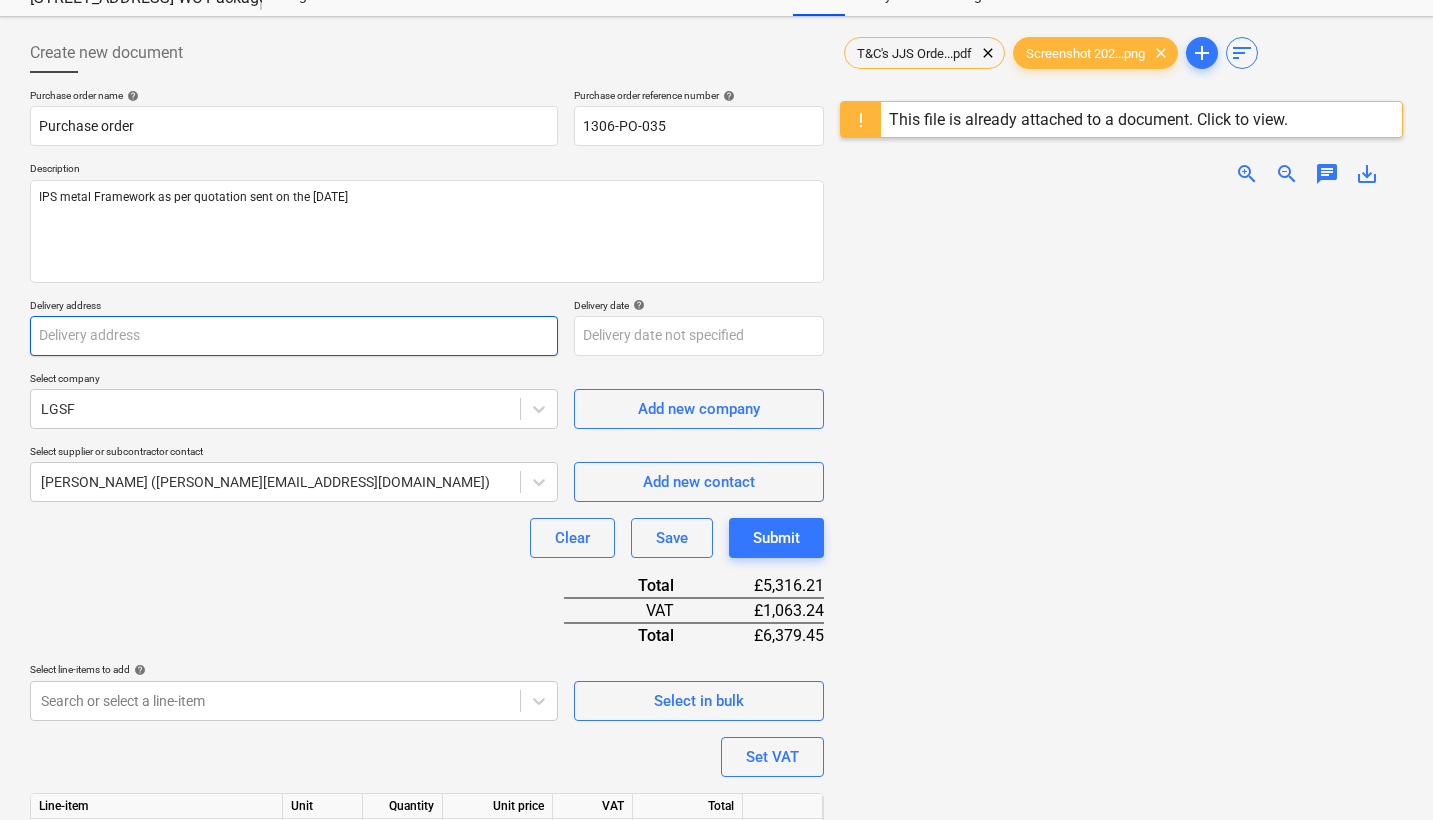 click at bounding box center [294, 336] 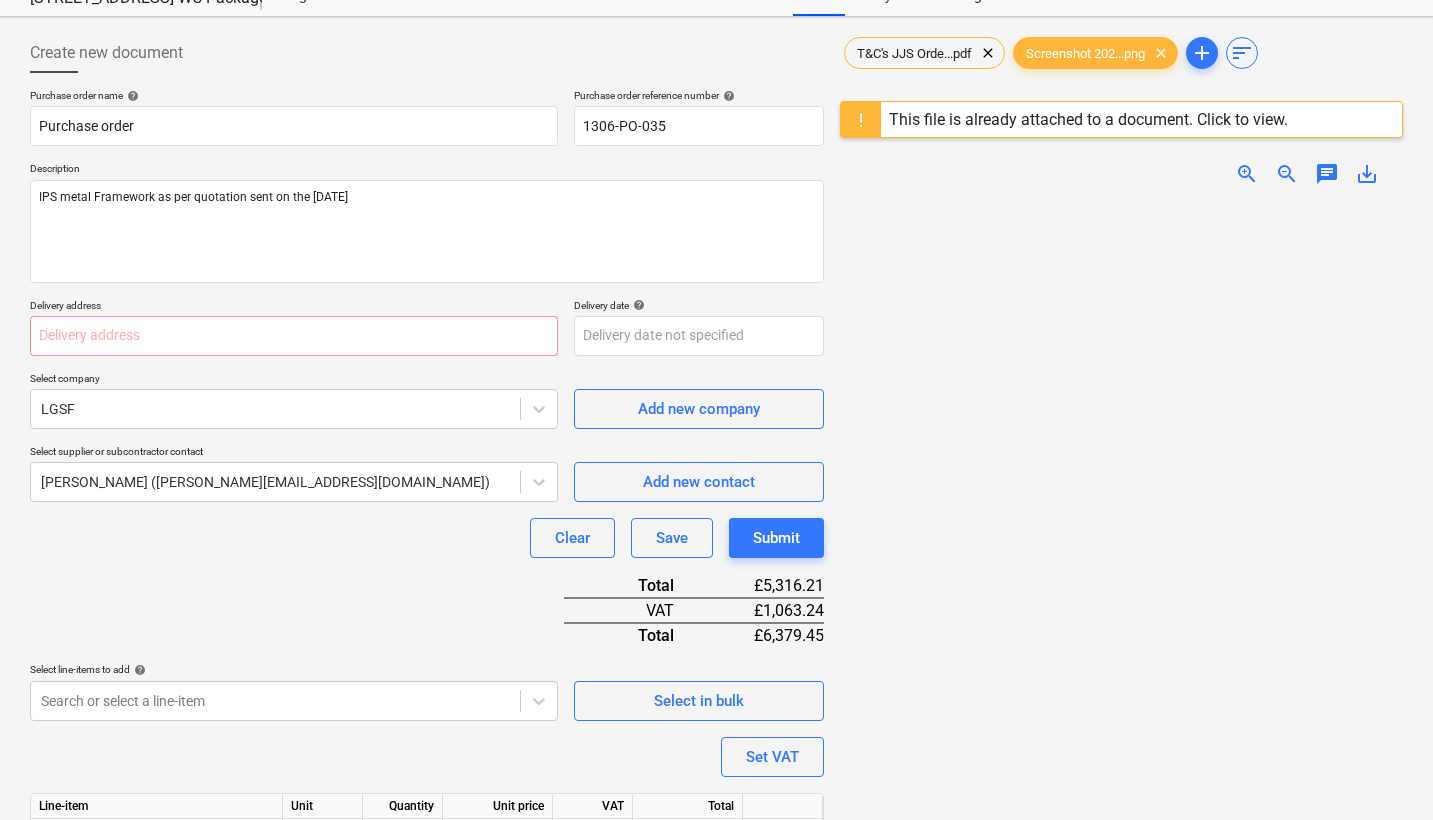 click on "Delivery address" at bounding box center (294, 307) 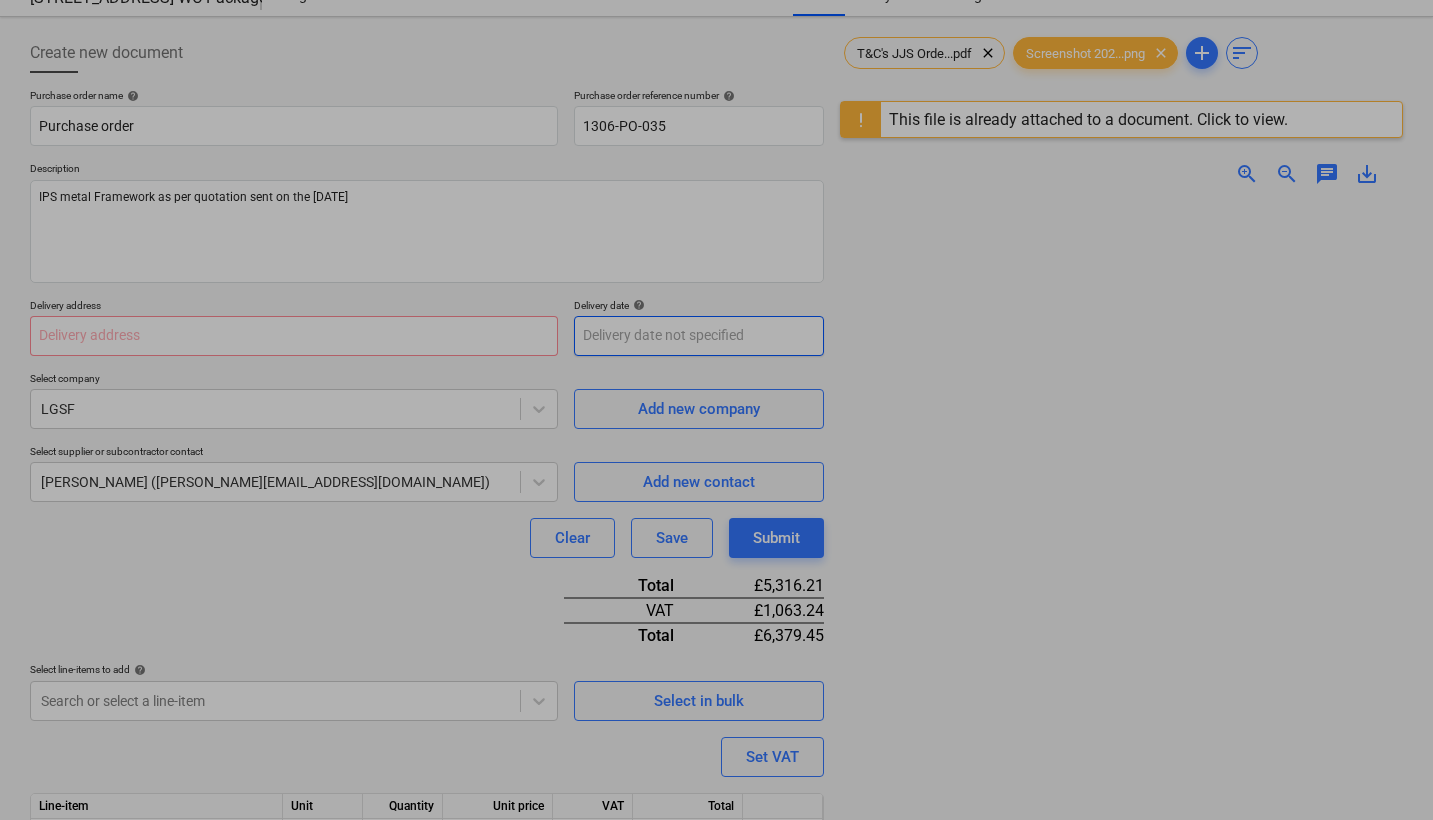 click on "Sales Projects Contacts Company Inbox format_size keyboard_arrow_down help search Search notifications 0 keyboard_arrow_down [PERSON_NAME] keyboard_arrow_down 30 [GEOGRAPHIC_DATA] WC Package Budget Client contract Valuations Purchase orders Costs Income Files 2 Analytics Settings Create new document Purchase order name help Purchase order Purchase order reference number help 1306-PO-035 Description IPS metal Framework as per quotation sent on the [DATE] Delivery address Delivery date help Press the down arrow key to interact with the calendar and
select a date. Press the question mark key to get the keyboard shortcuts for changing dates. Select company LGSF   Add new company Select supplier or subcontractor contact [PERSON_NAME] ([PERSON_NAME][EMAIL_ADDRESS][DOMAIN_NAME]) Add new contact Clear Save Submit Total £5,316.21 VAT £1,063.24 Total £6,379.45 Select line-items to add help Search or select a line-item Select in bulk Set VAT Line-item Unit Quantity Unit price VAT Total 6.04 IPS metal framework item  1.00 Save" at bounding box center [716, 335] 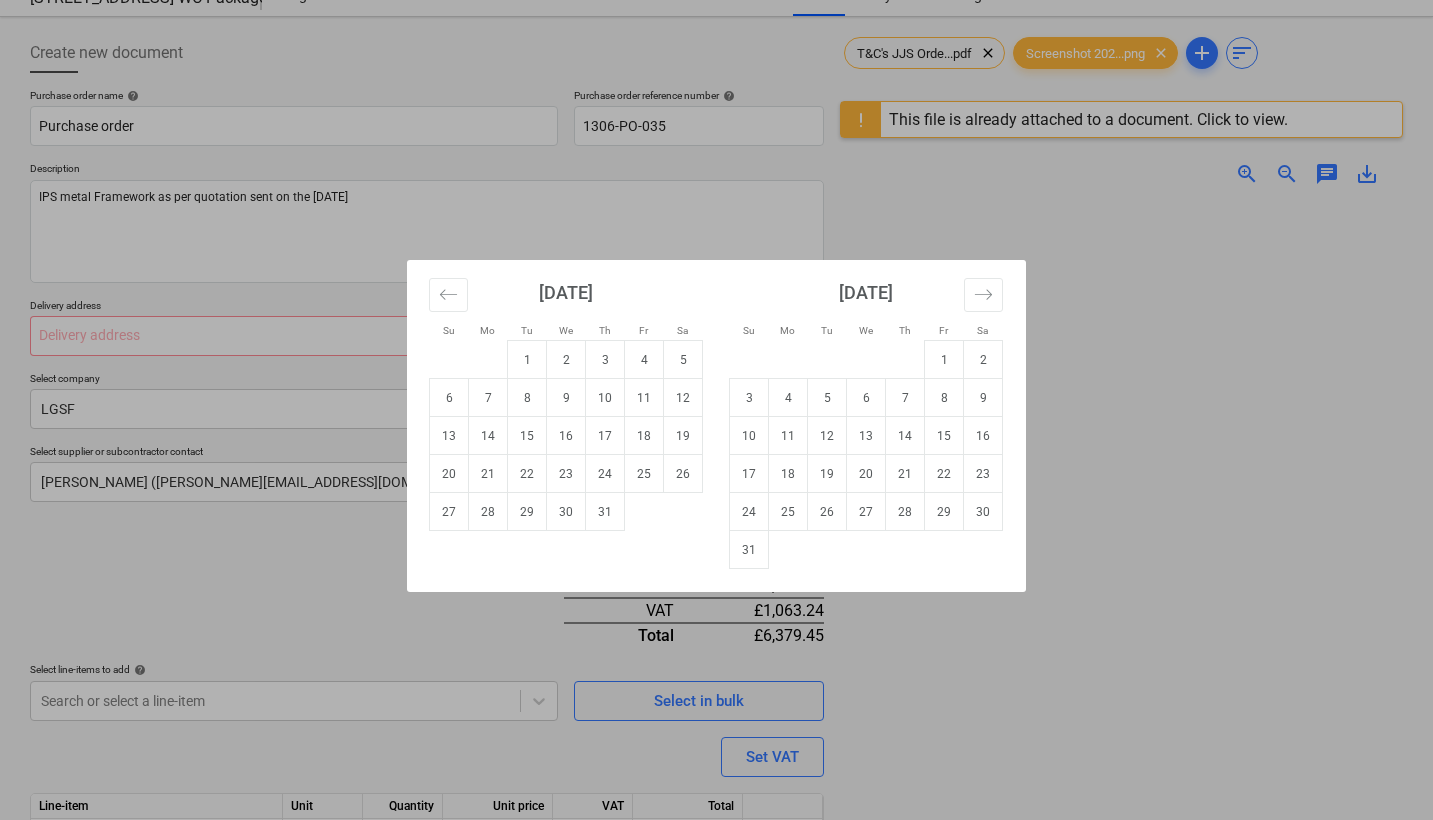 click on "Su Mo Tu We Th Fr Sa Su Mo Tu We Th Fr Sa [DATE] 1 2 3 4 5 6 7 8 9 10 11 12 13 14 15 16 17 18 19 20 21 22 23 24 25 26 27 28 29 [DATE] 1 2 3 4 5 6 7 8 9 10 11 12 13 14 15 16 17 18 19 20 21 22 23 24 25 26 27 28 29 30 [DATE] 1 2 3 4 5 6 7 8 9 10 11 12 13 14 15 16 17 18 19 20 21 22 23 24 25 26 27 28 29 30 31 [DATE] 1 2 3 4 5 6 7 8 9 10 11 12 13 14 15 16 17 18 19 20 21 22 23 24 25 26 27 28 29 30" at bounding box center [716, 410] 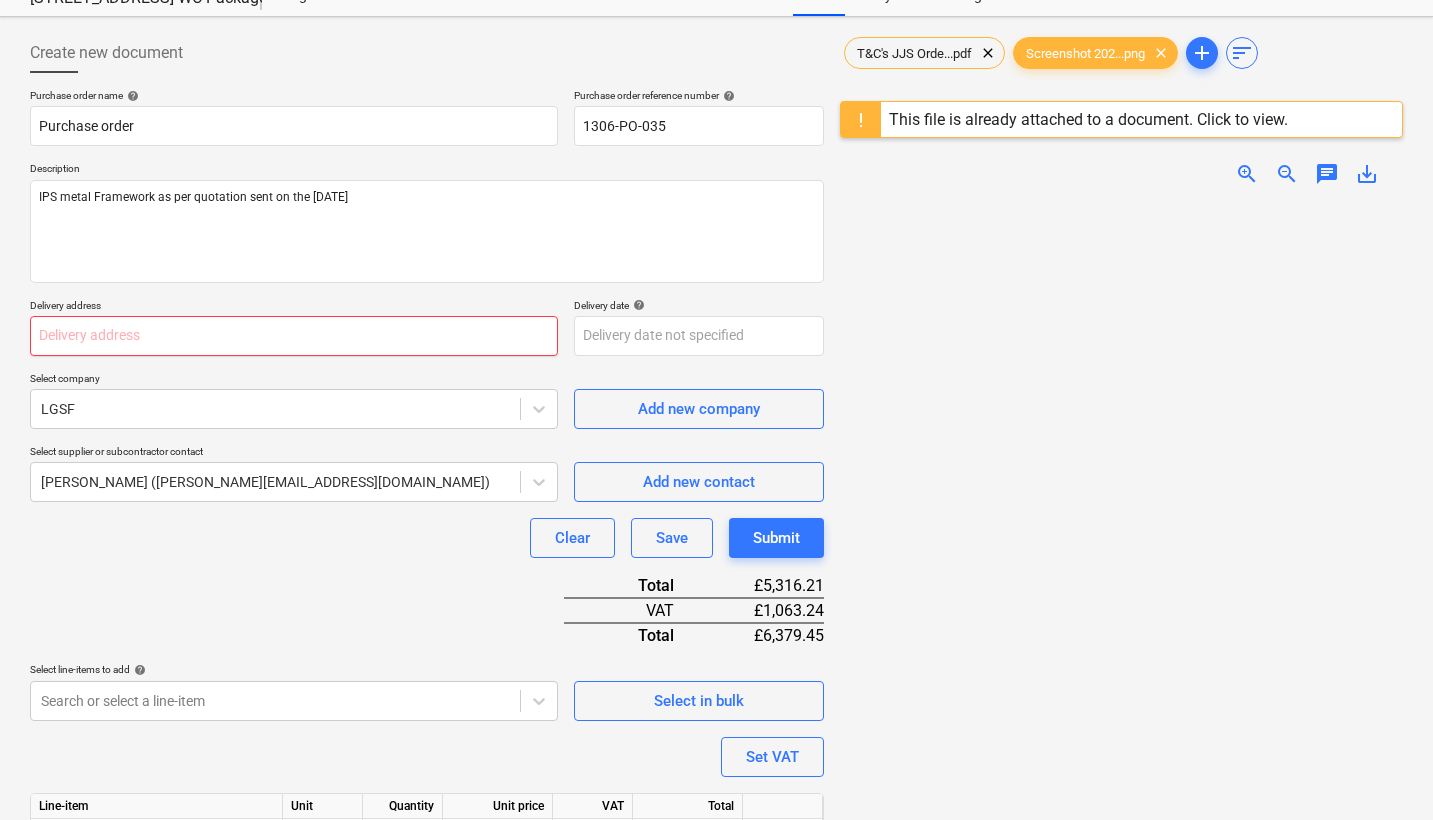 click at bounding box center (294, 336) 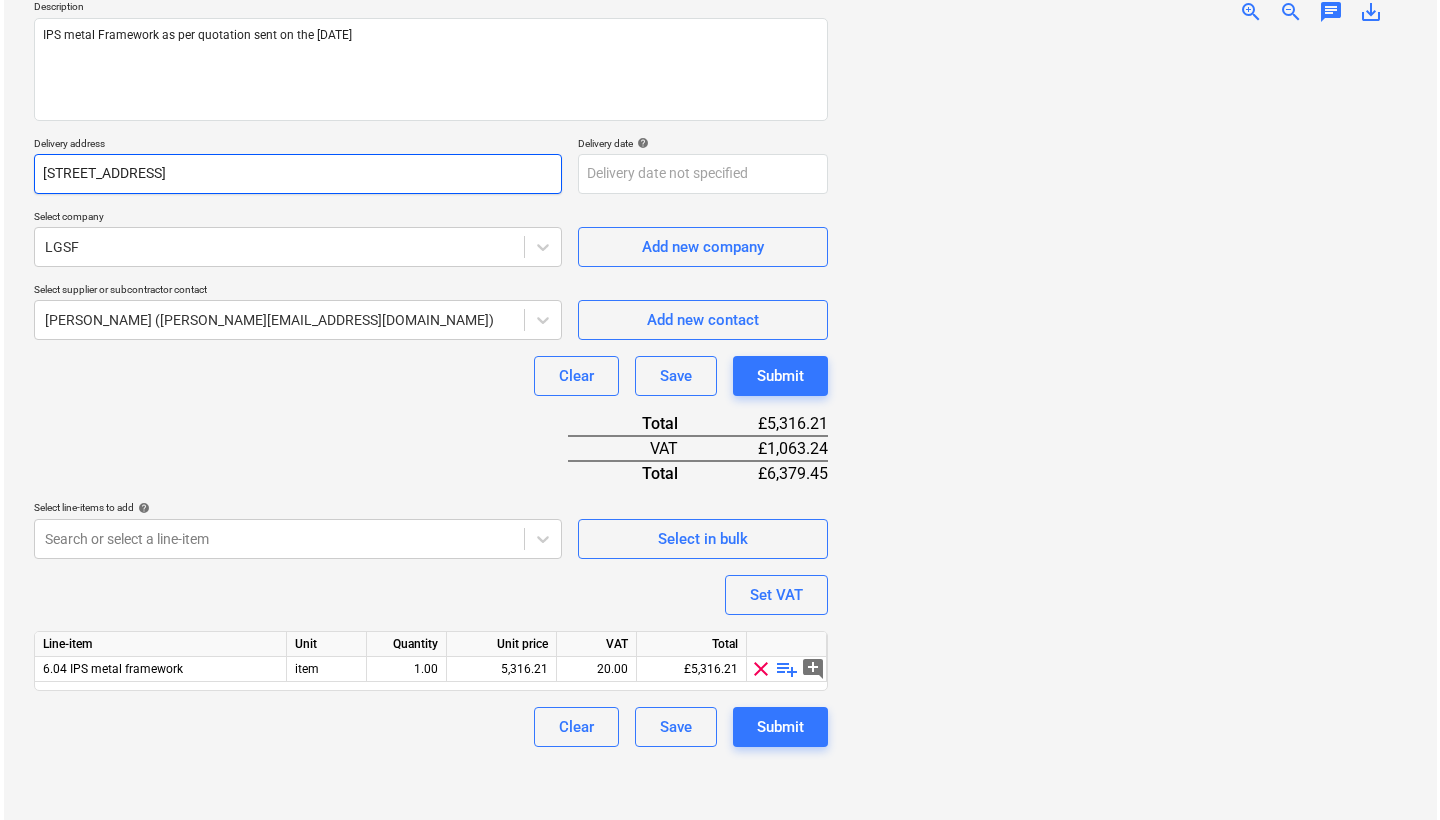scroll, scrollTop: 237, scrollLeft: 0, axis: vertical 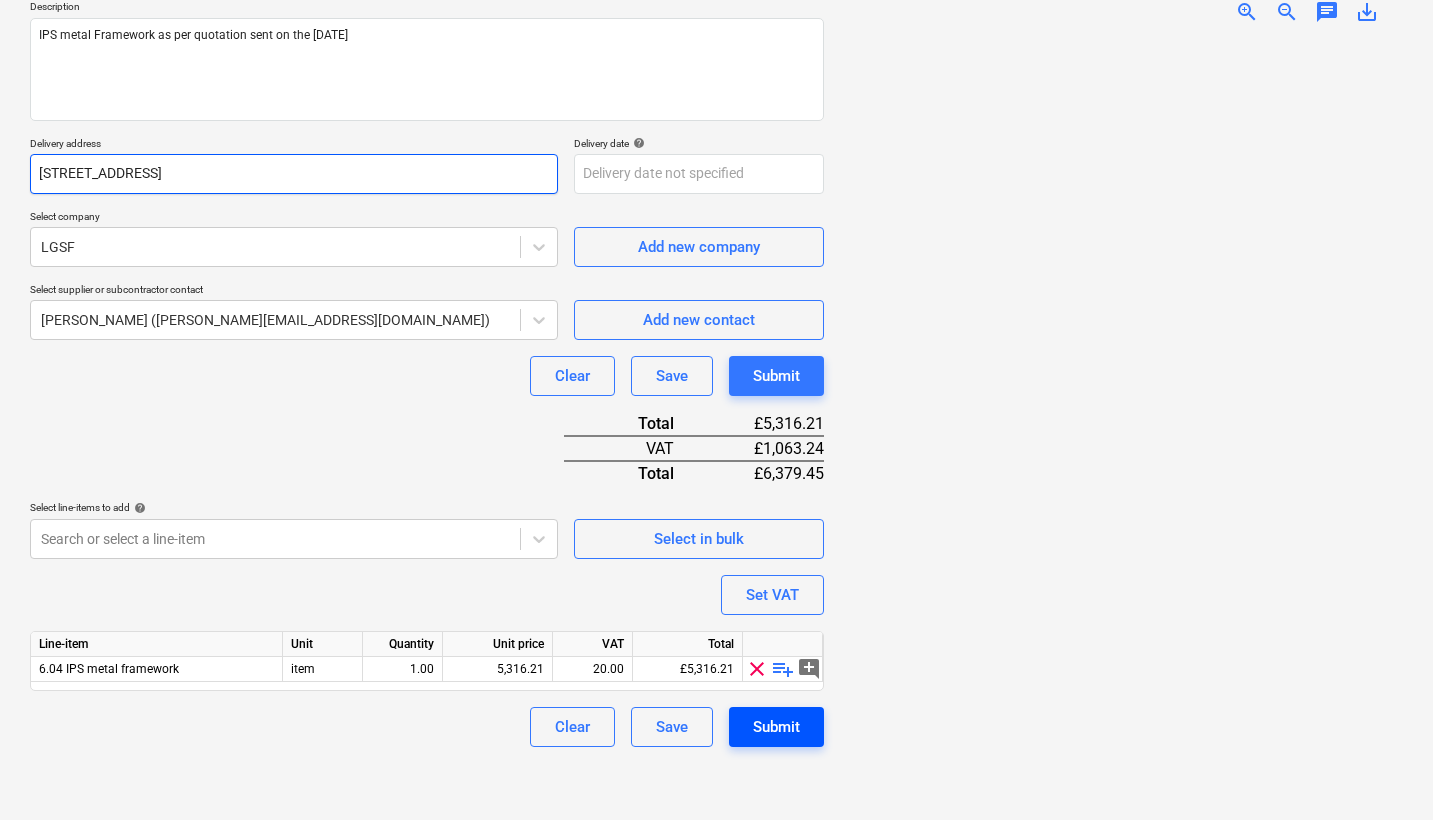 type on "[STREET_ADDRESS]" 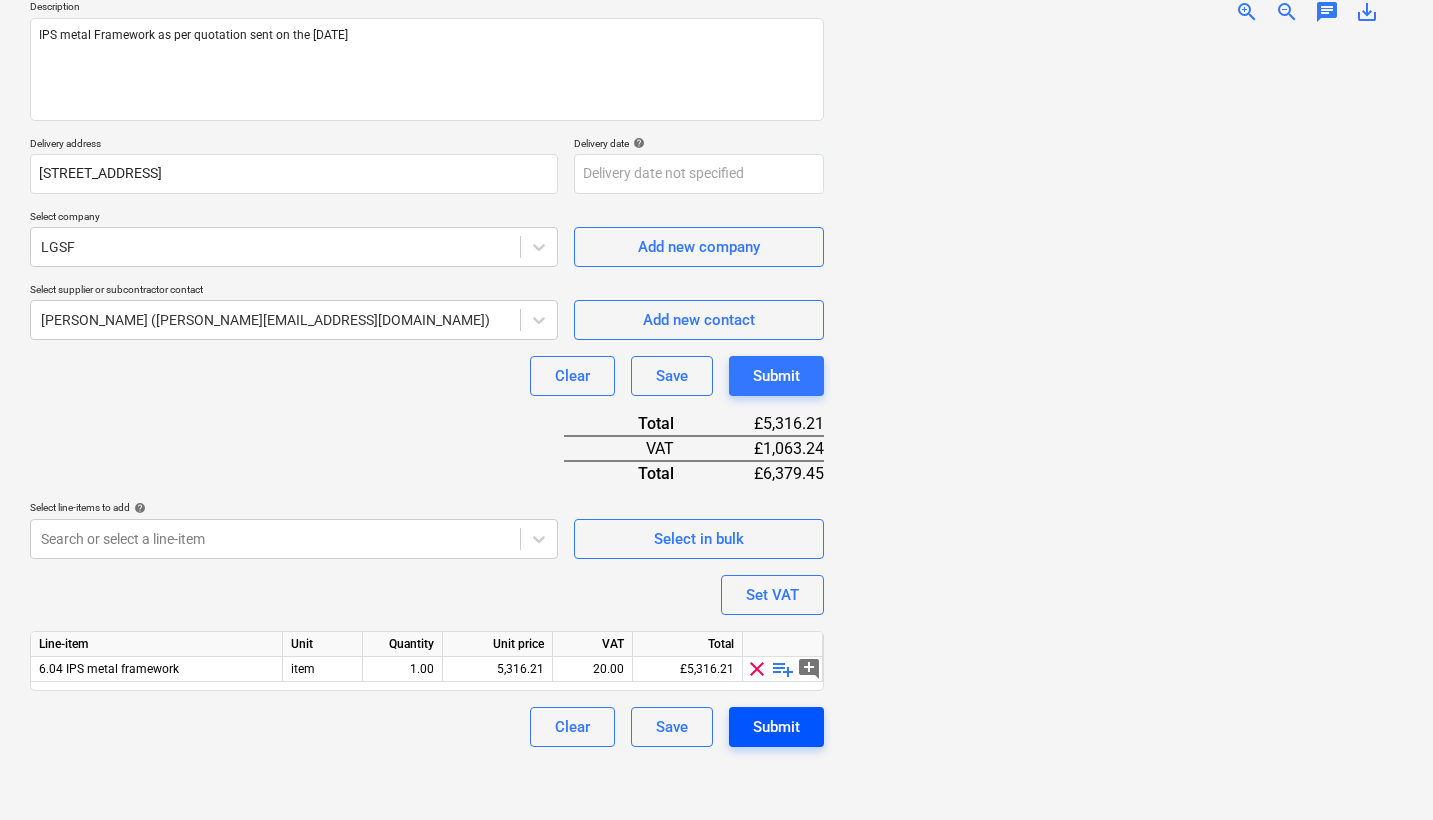 click on "Submit" at bounding box center (776, 727) 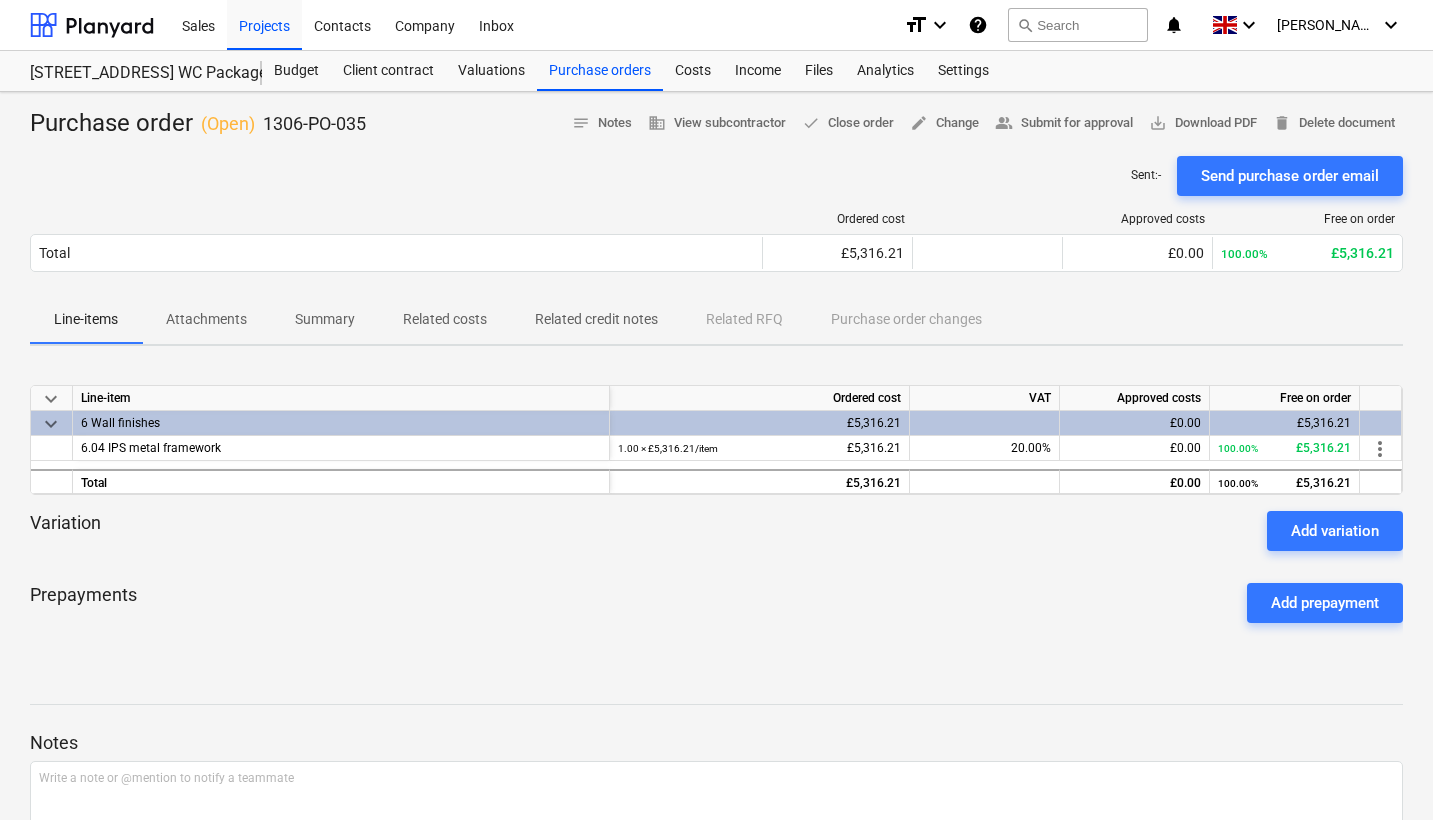 scroll, scrollTop: 0, scrollLeft: 0, axis: both 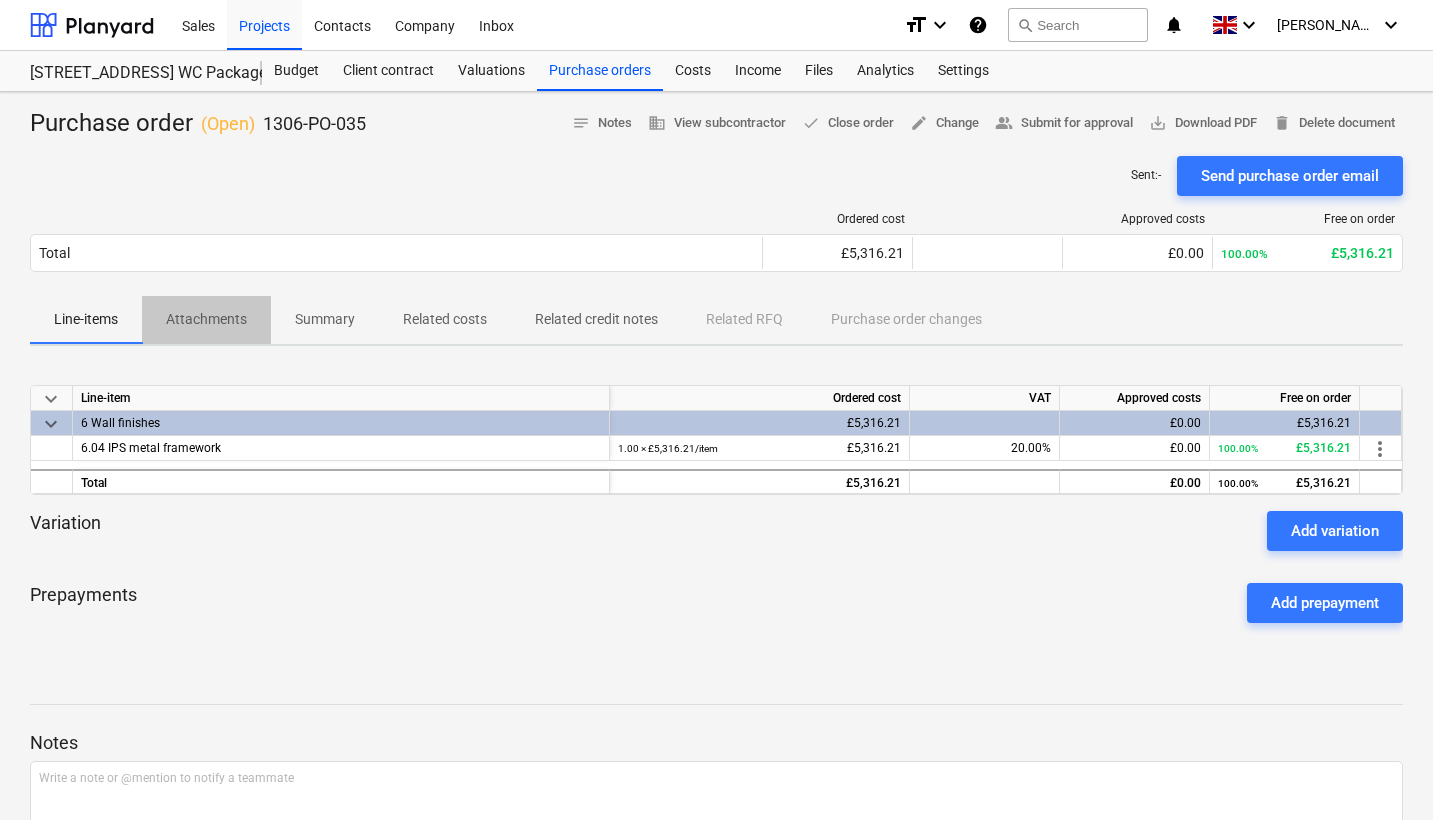 click on "Attachments" at bounding box center (206, 319) 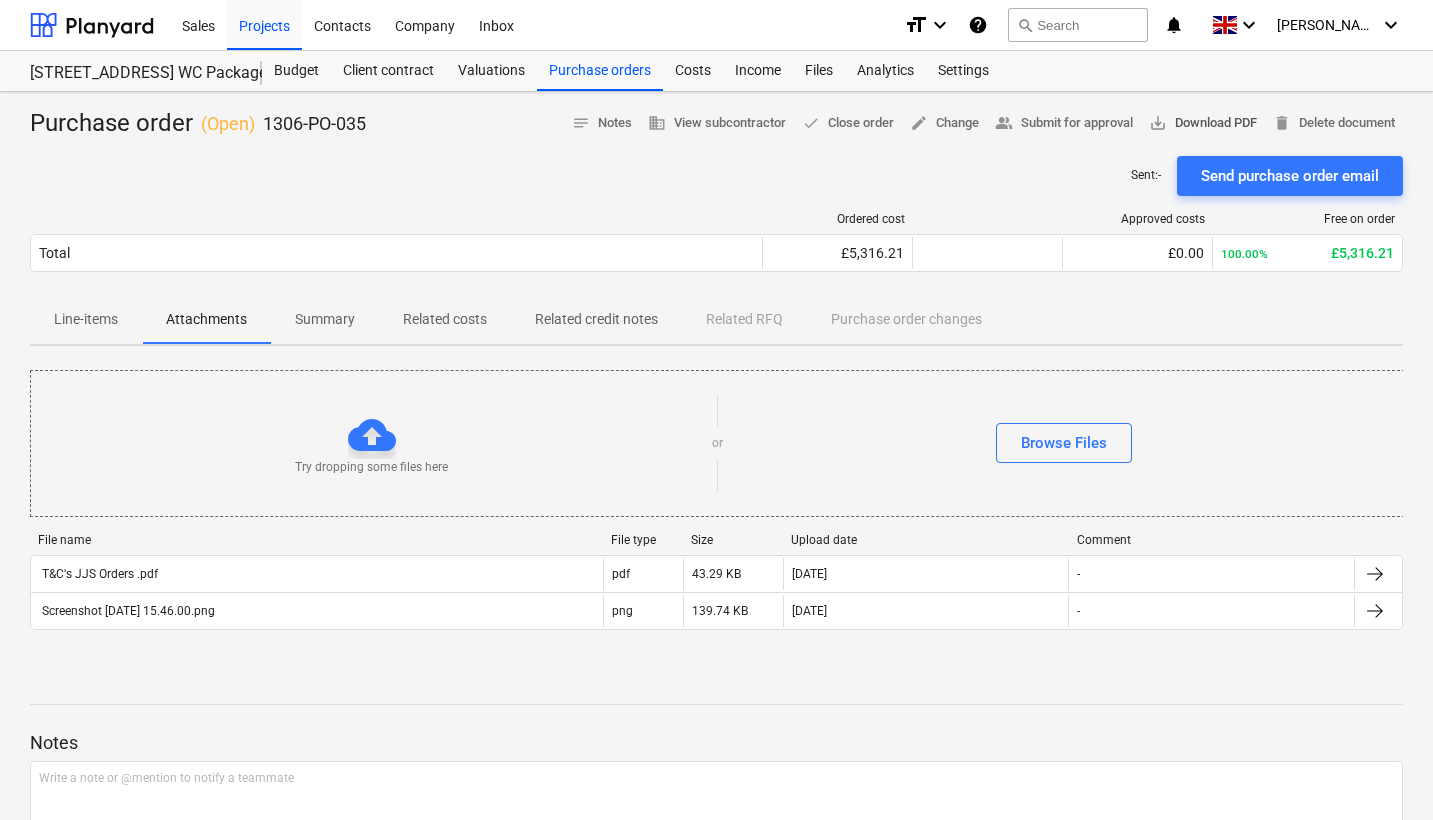 scroll, scrollTop: 1, scrollLeft: 0, axis: vertical 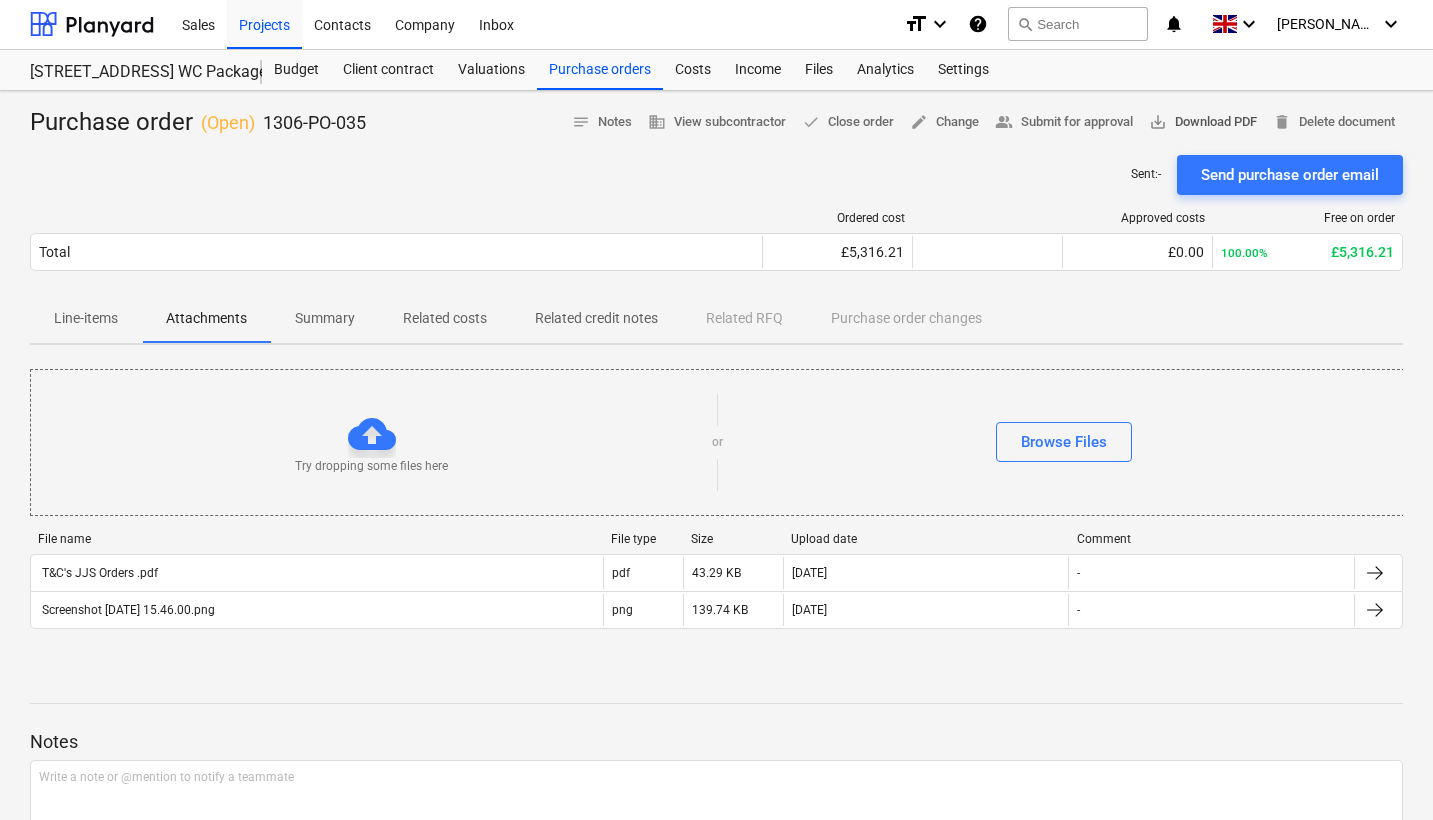 click on "save_alt Download PDF" at bounding box center (1203, 122) 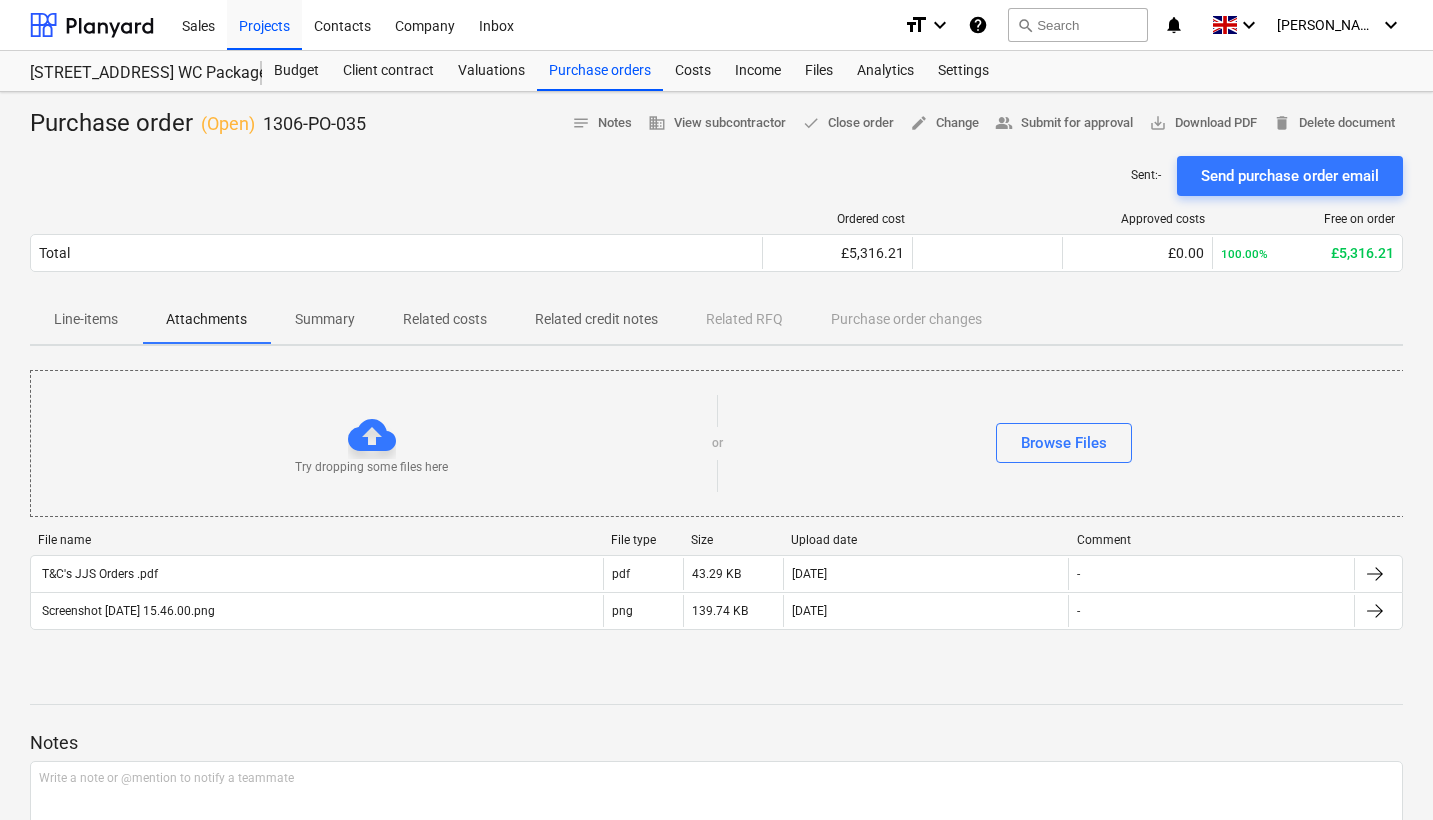 scroll, scrollTop: 0, scrollLeft: 0, axis: both 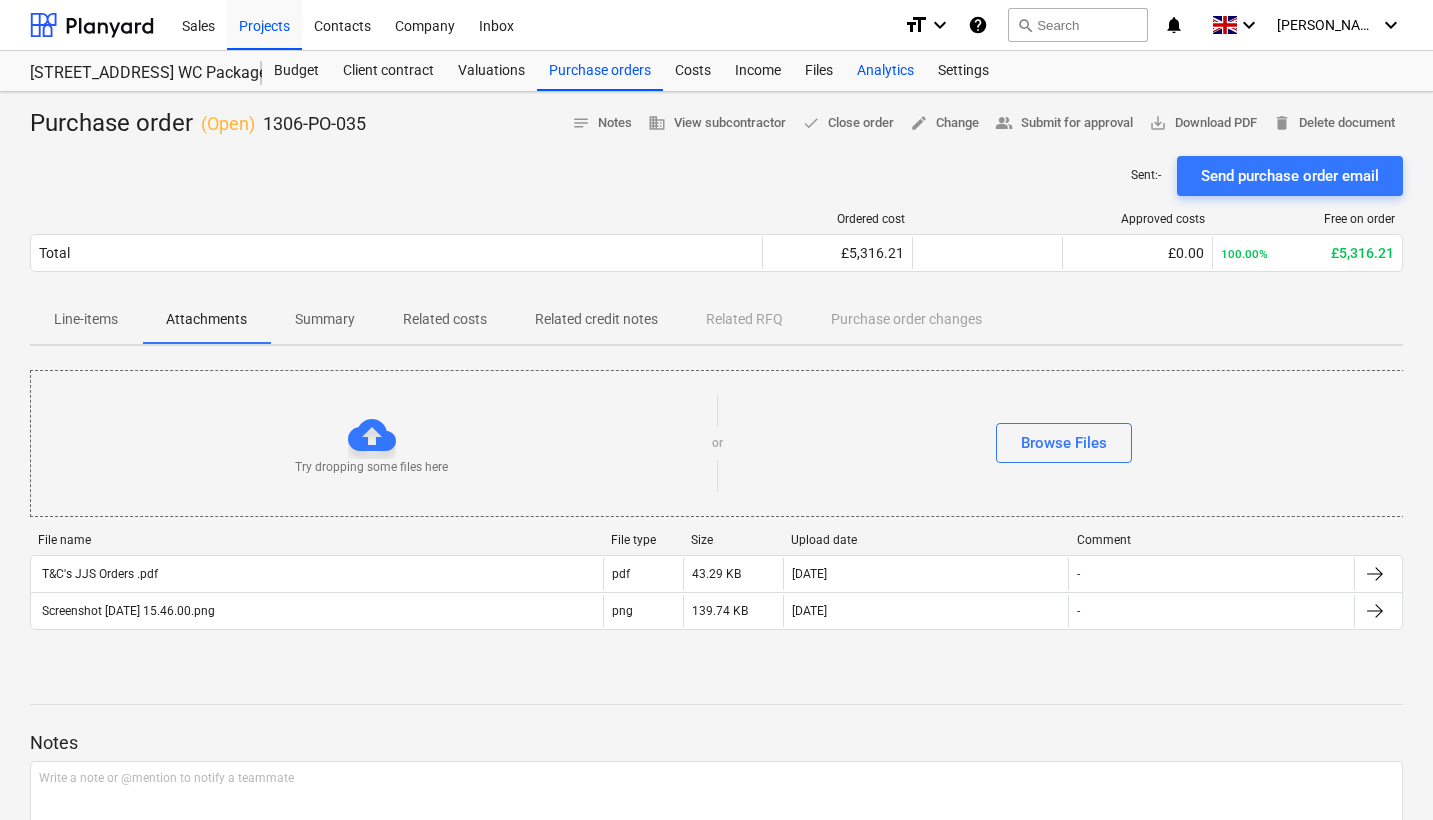 click on "Analytics" at bounding box center (885, 71) 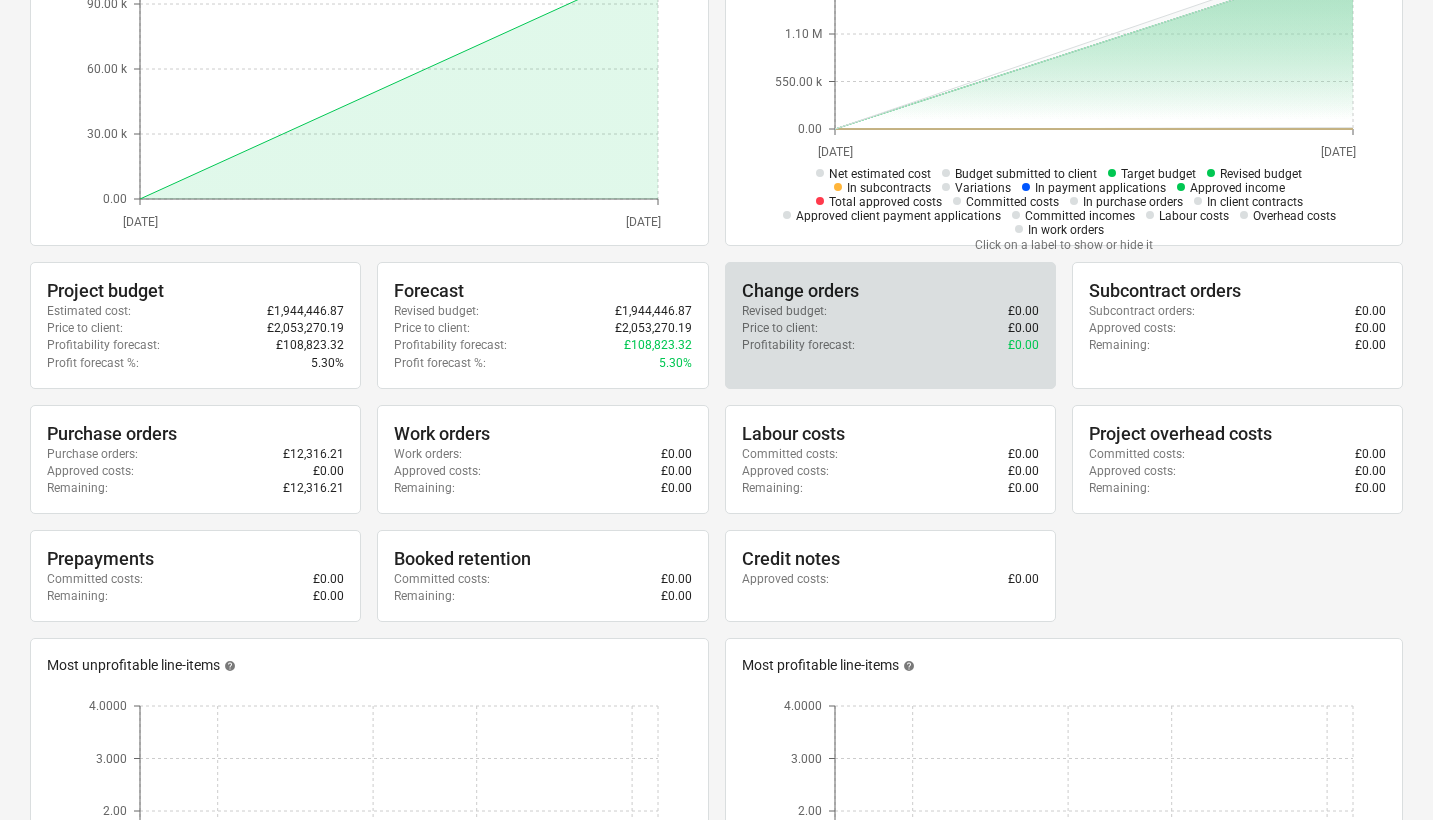 scroll, scrollTop: 379, scrollLeft: 0, axis: vertical 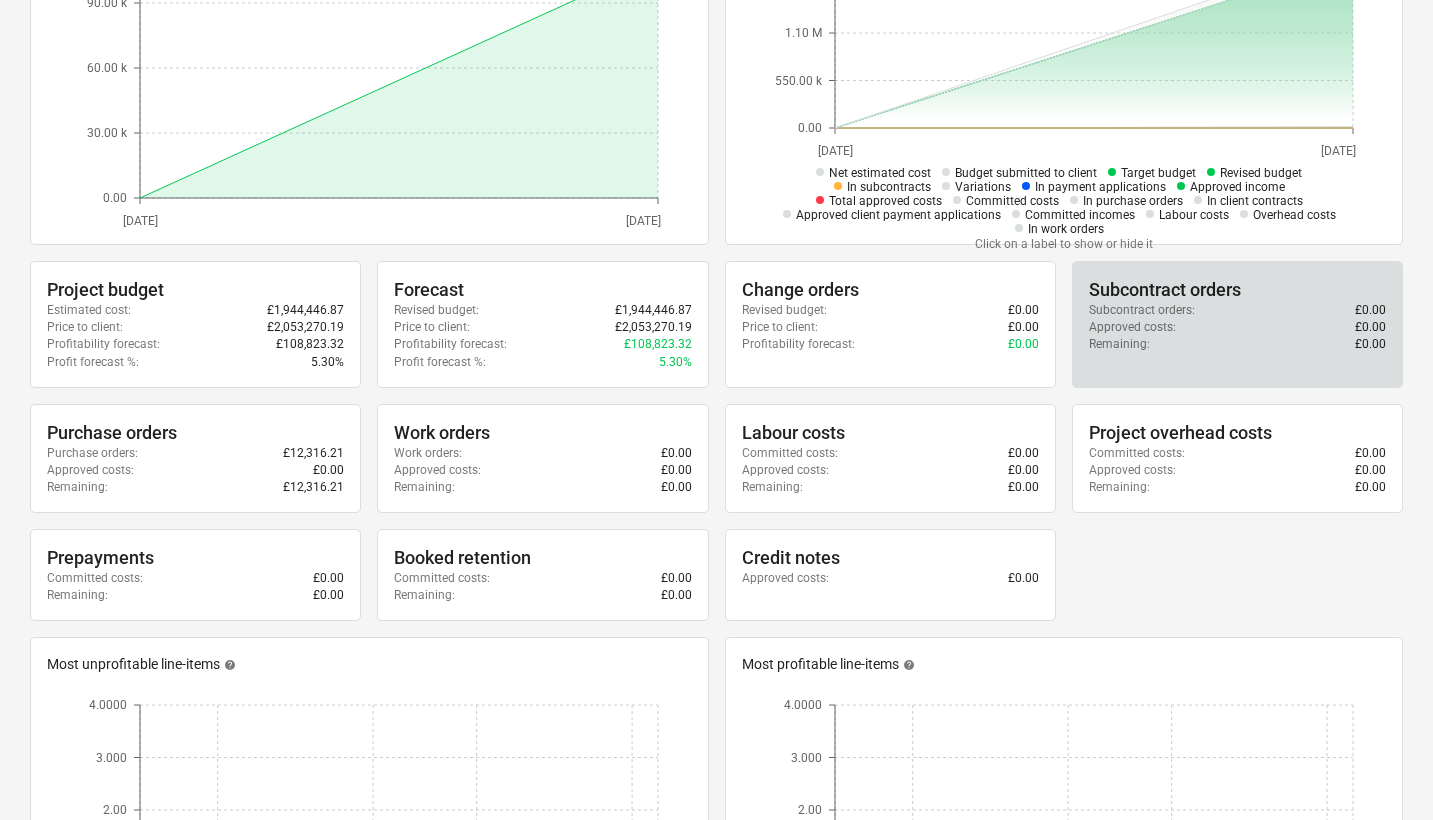 click on "Approved costs : £0.00" at bounding box center [1237, 327] 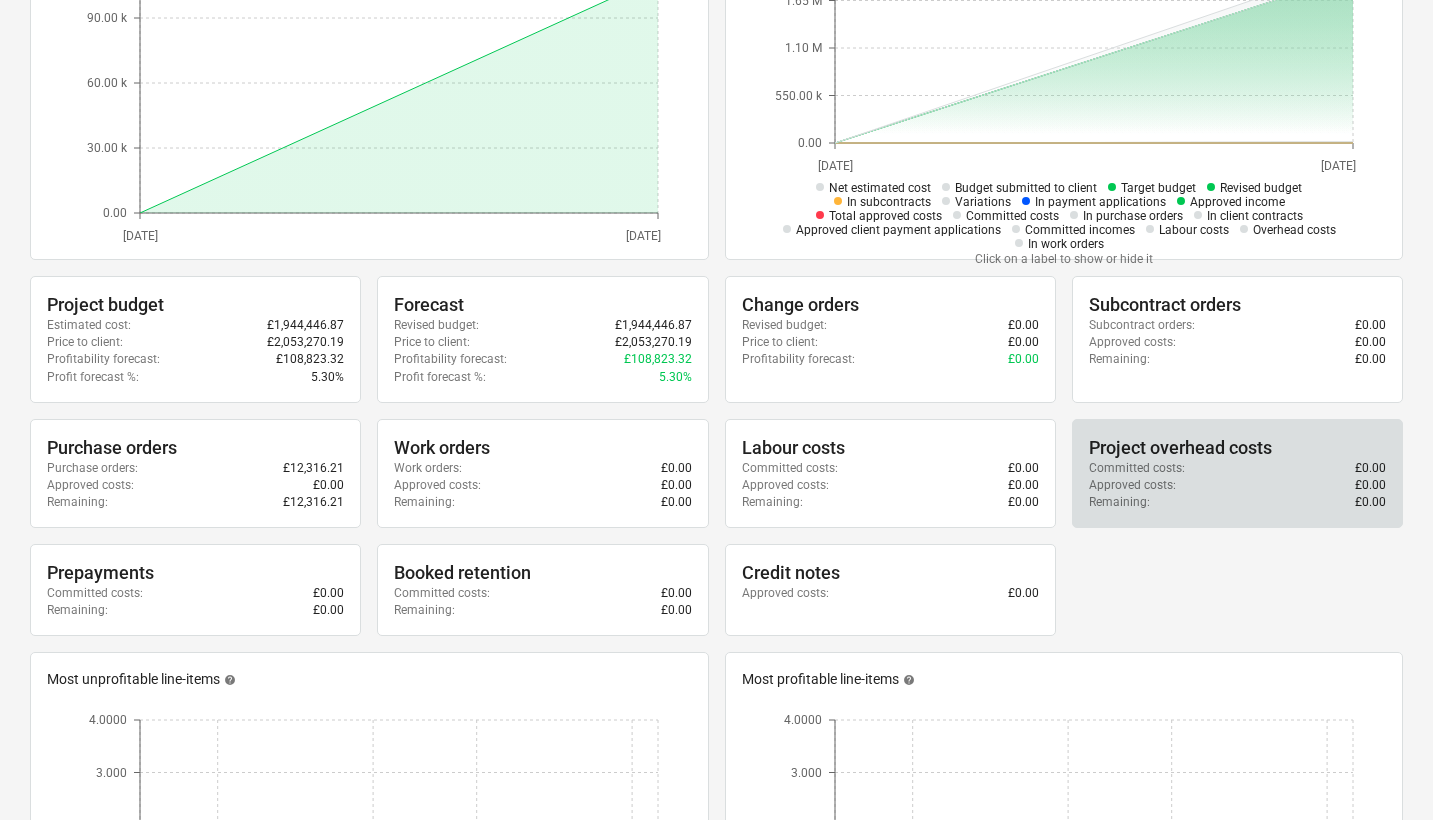scroll, scrollTop: 360, scrollLeft: 0, axis: vertical 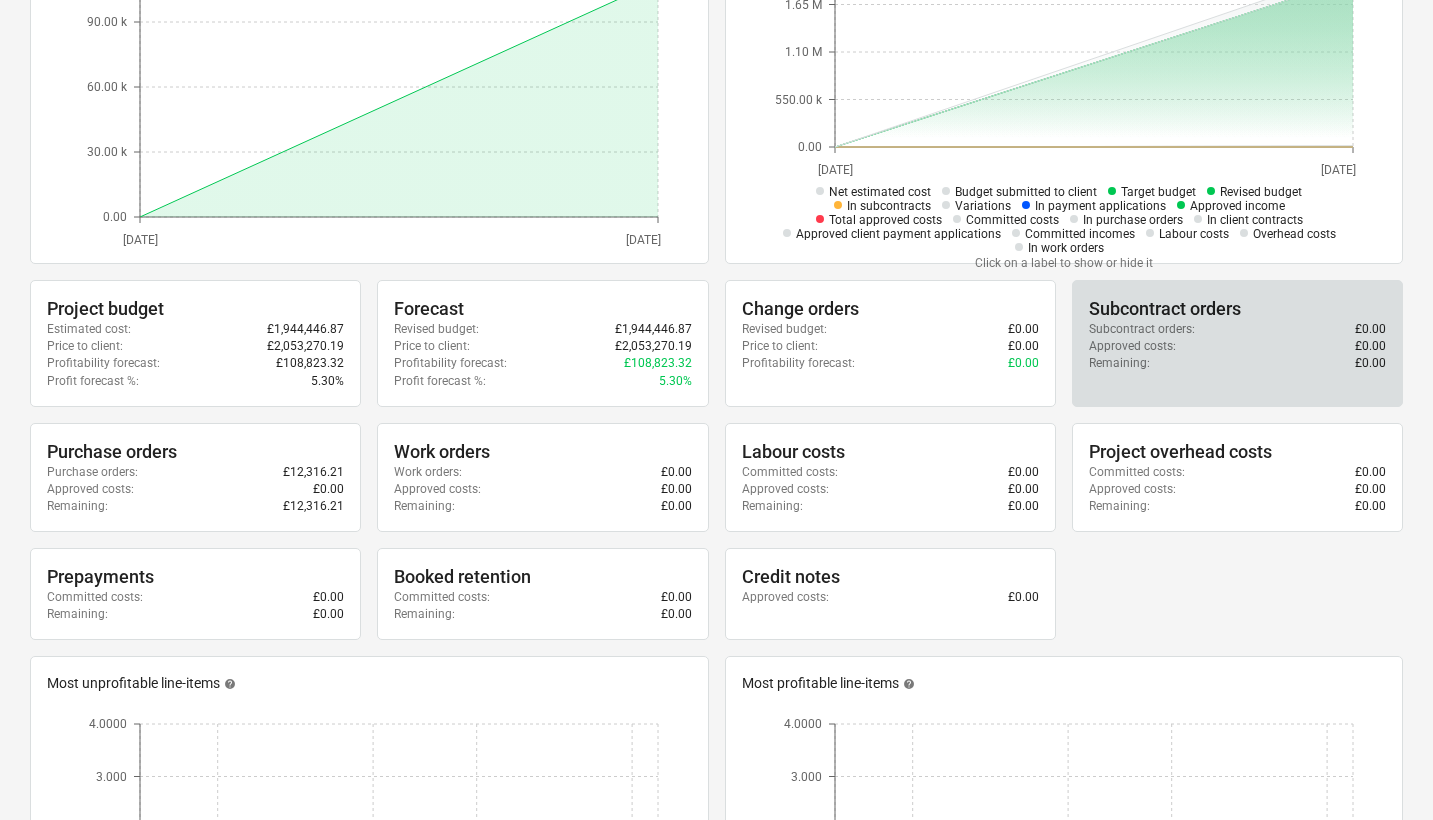 click on "Subcontract orders" at bounding box center (1237, 309) 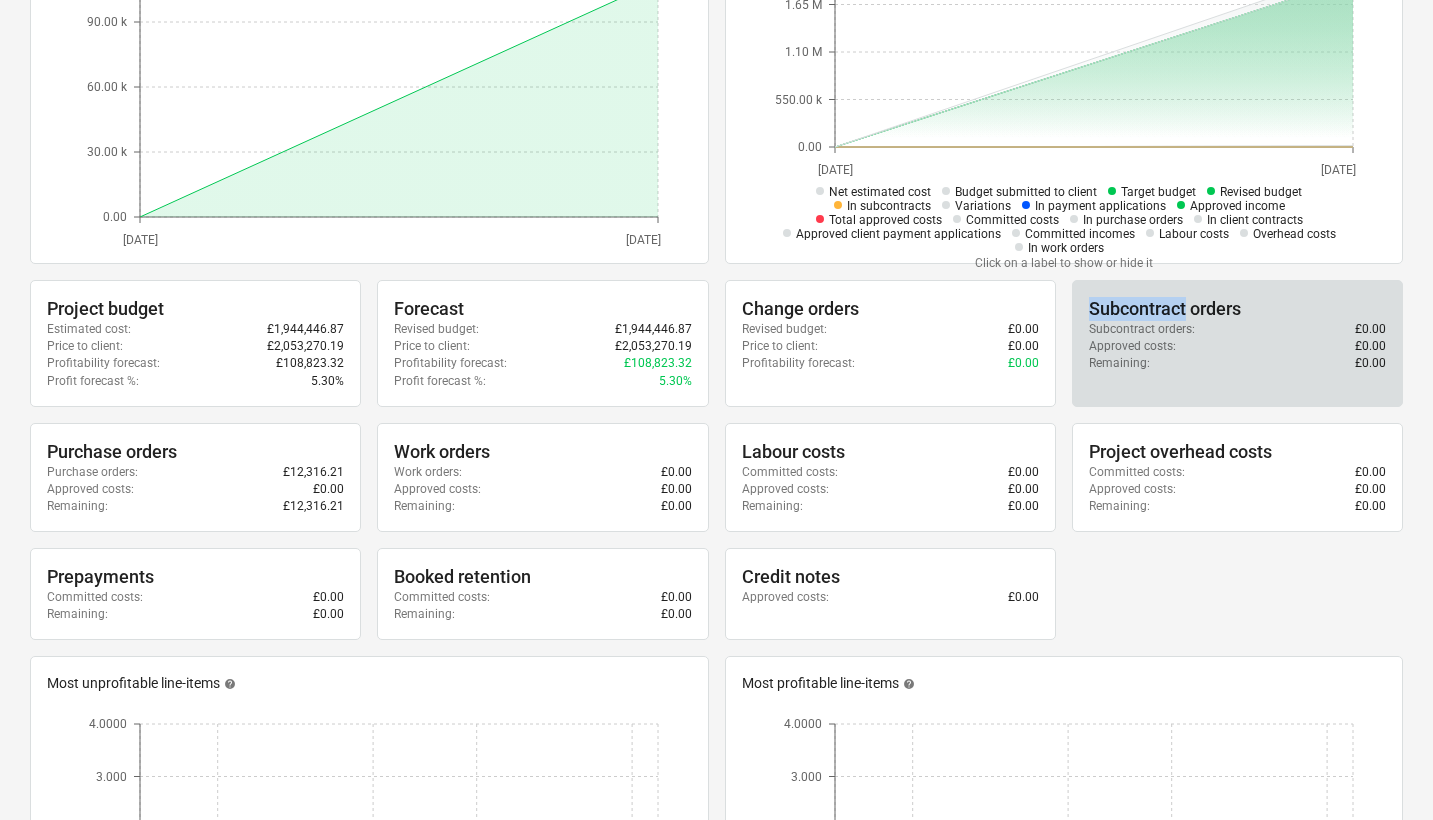 click on "Subcontract orders" at bounding box center [1237, 309] 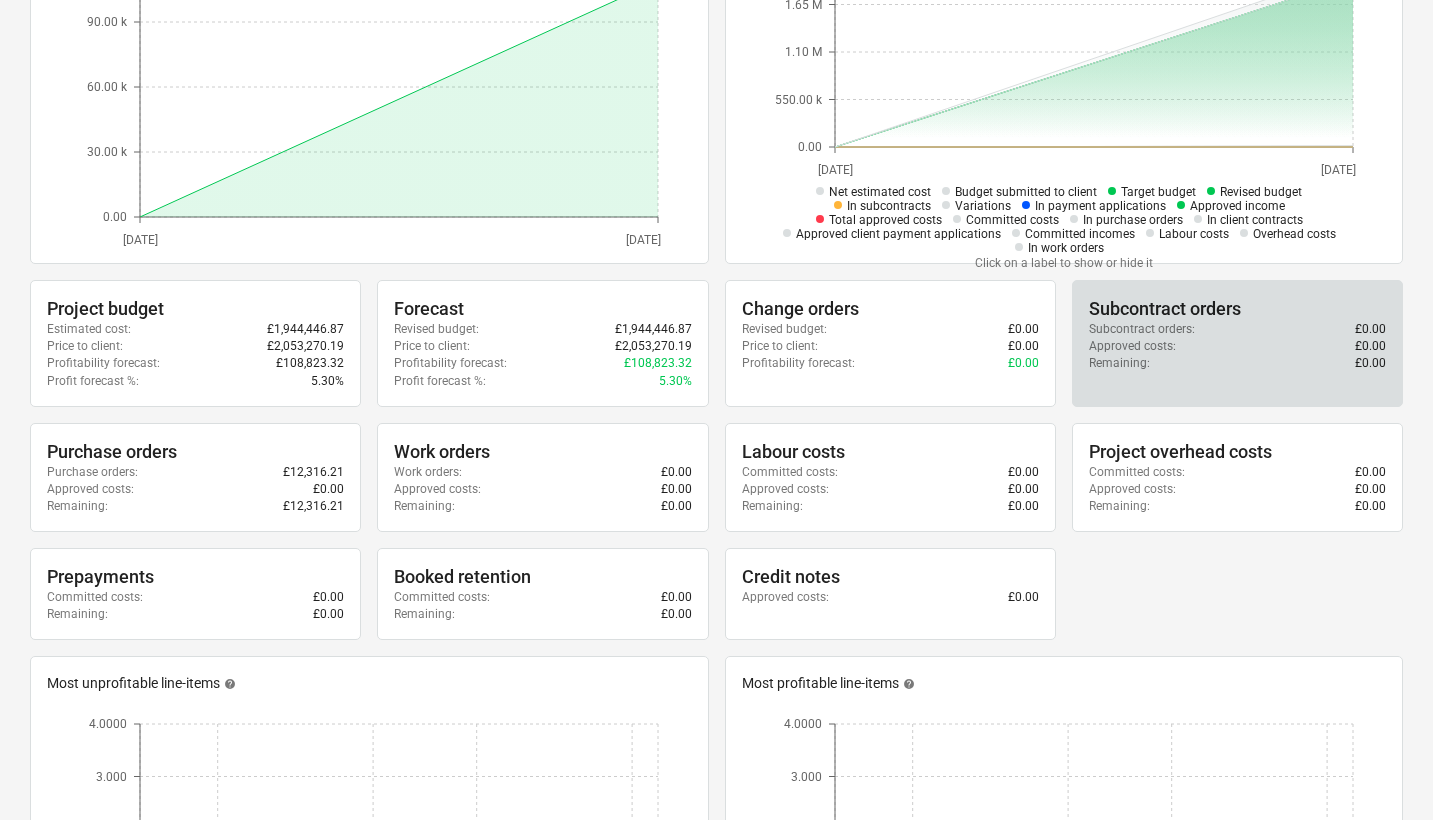 click on "Remaining : £0.00" at bounding box center (1237, 363) 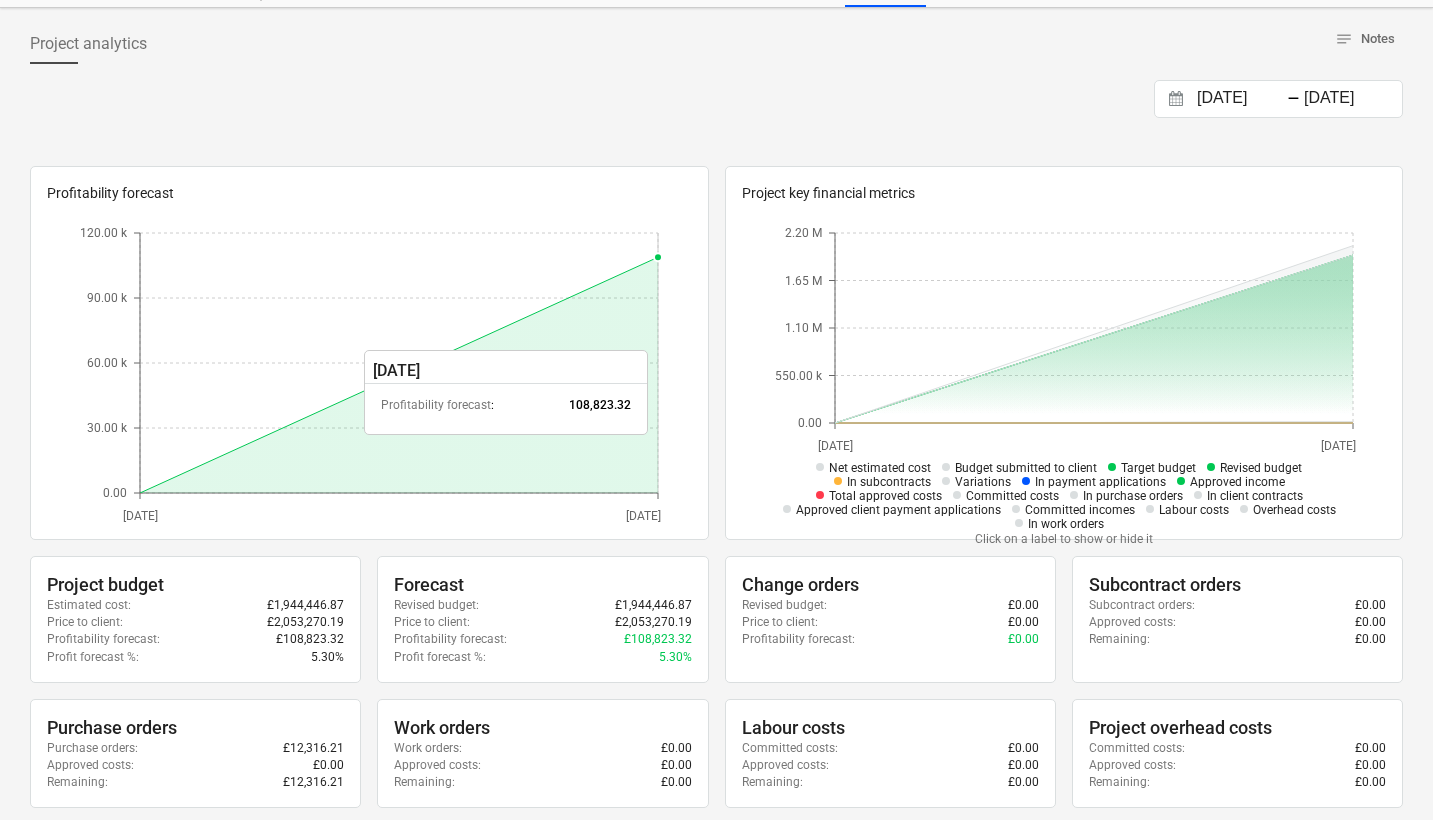 scroll, scrollTop: 87, scrollLeft: 0, axis: vertical 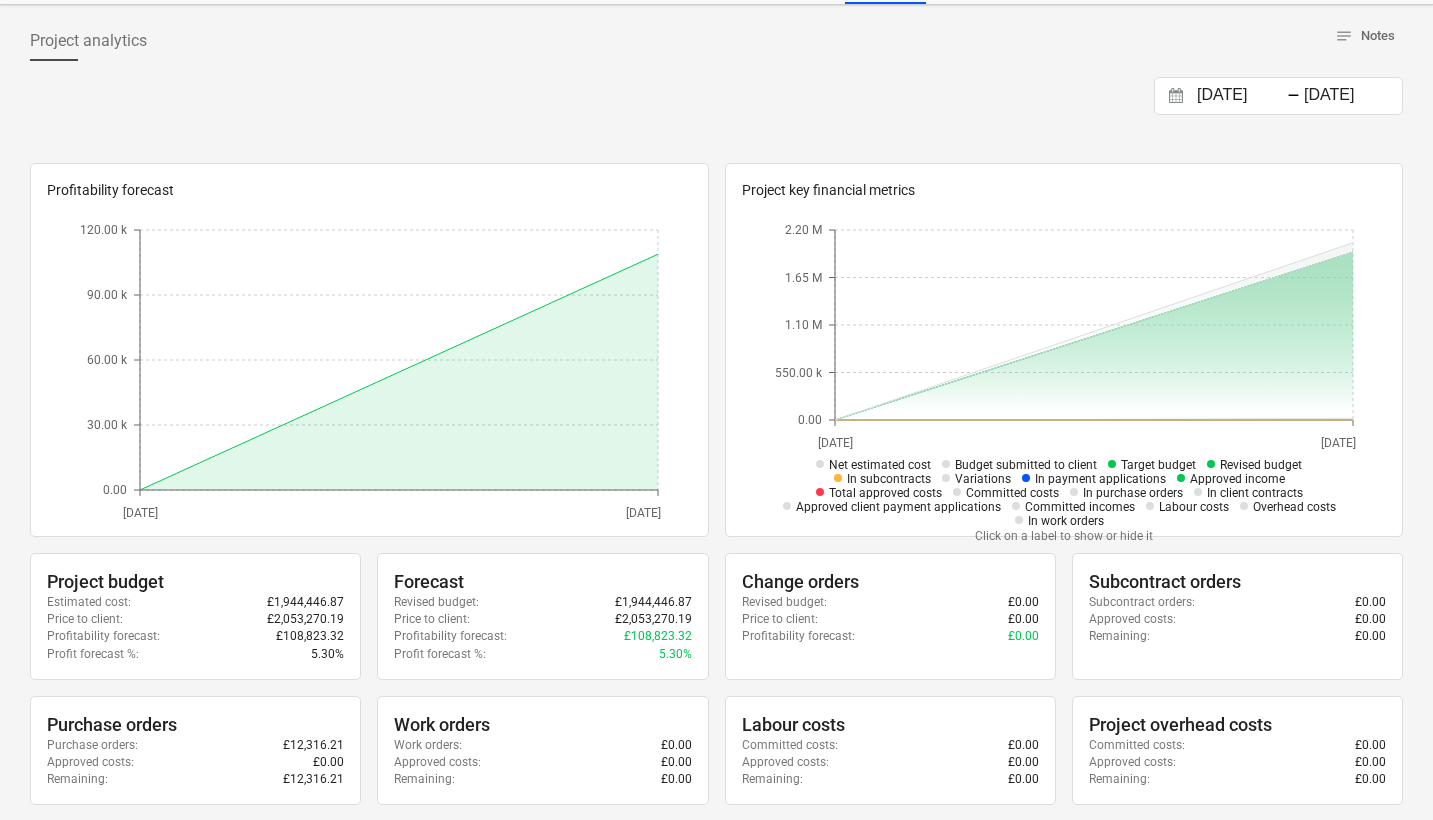 click on "In subcontracts" at bounding box center (889, 479) 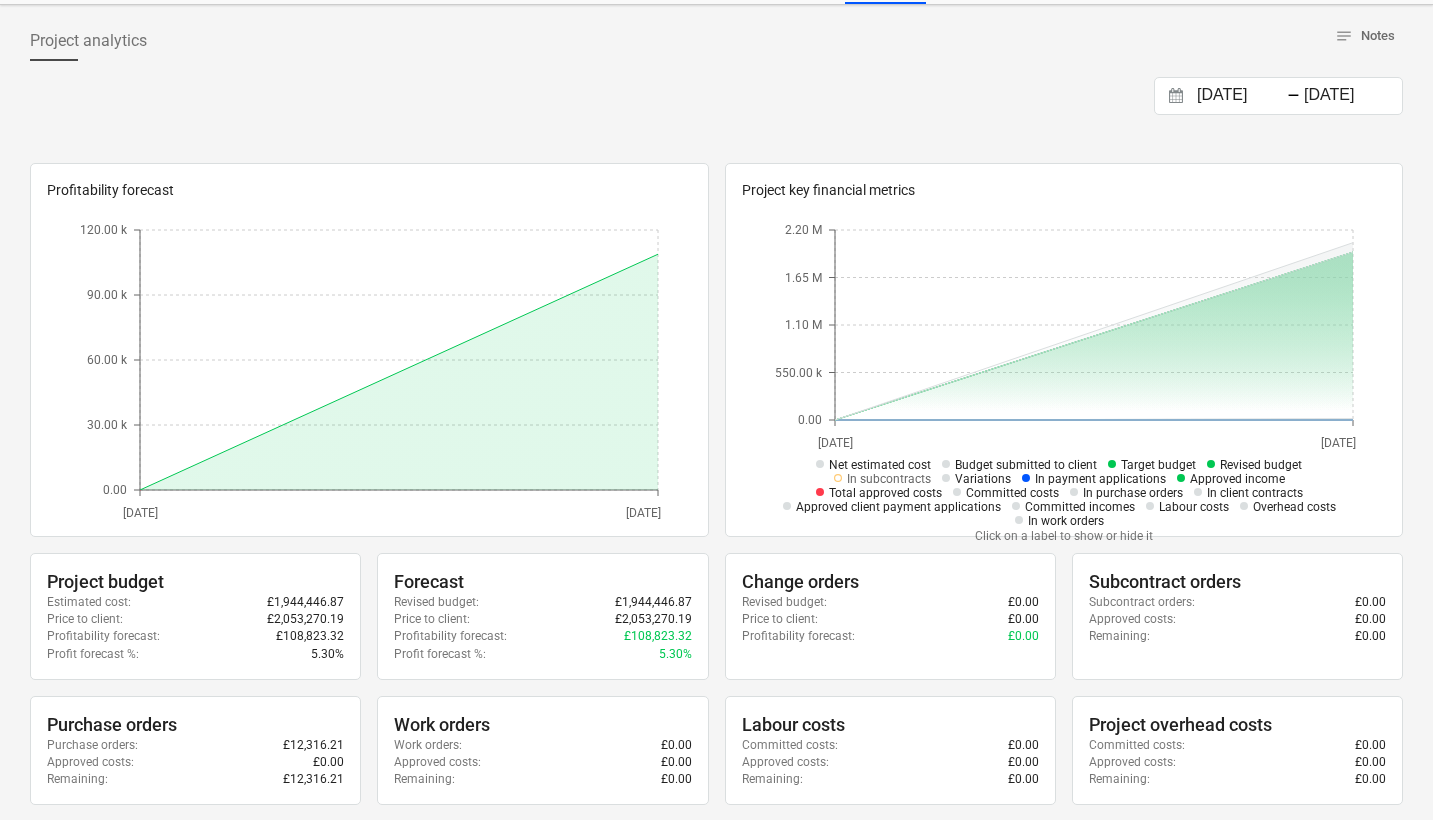 click on "In subcontracts" at bounding box center [889, 479] 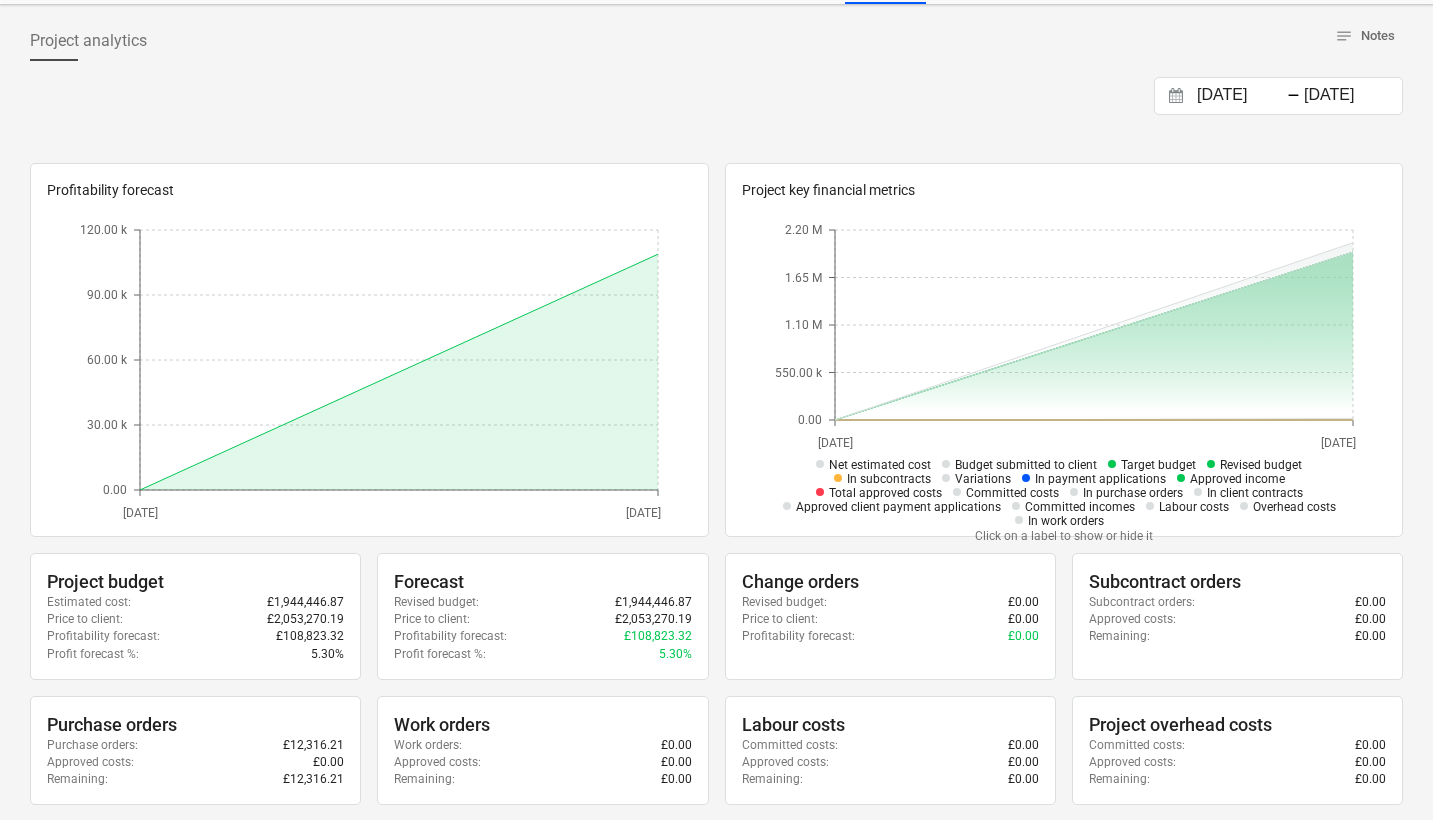 click on "Total approved costs" at bounding box center (885, 493) 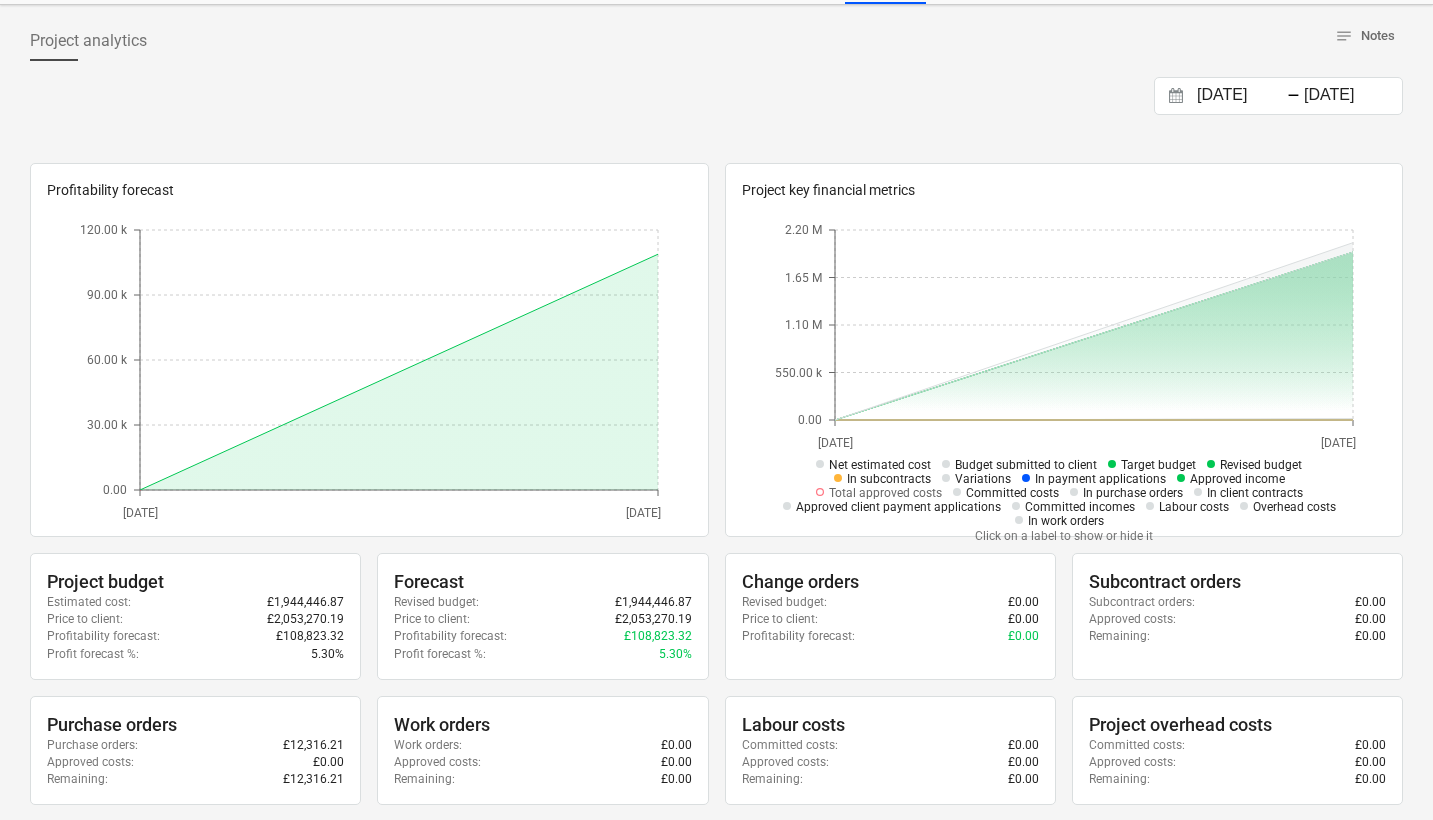 click on "In payment applications" at bounding box center (1100, 479) 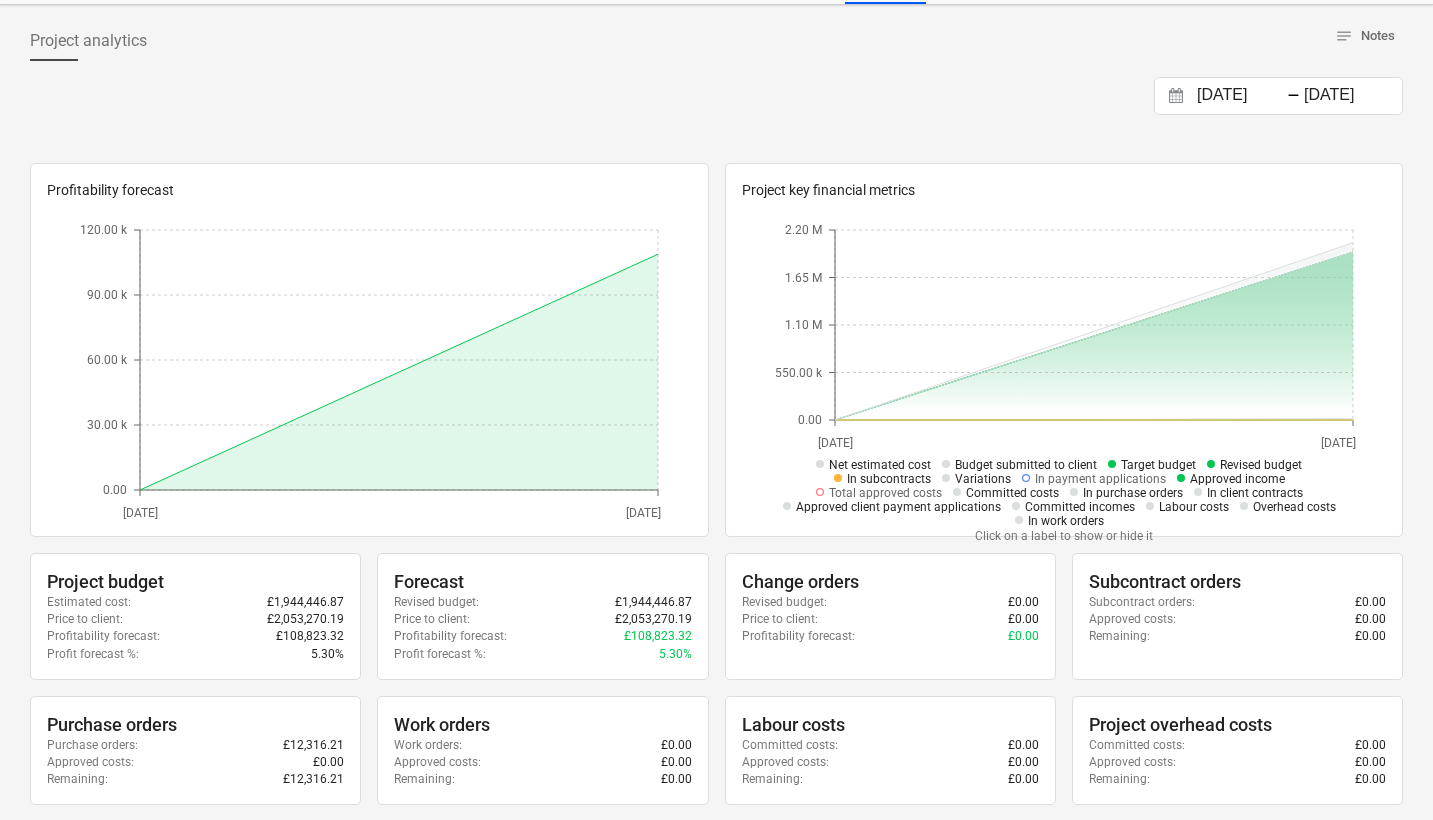 click on "Target budget" at bounding box center (1158, 465) 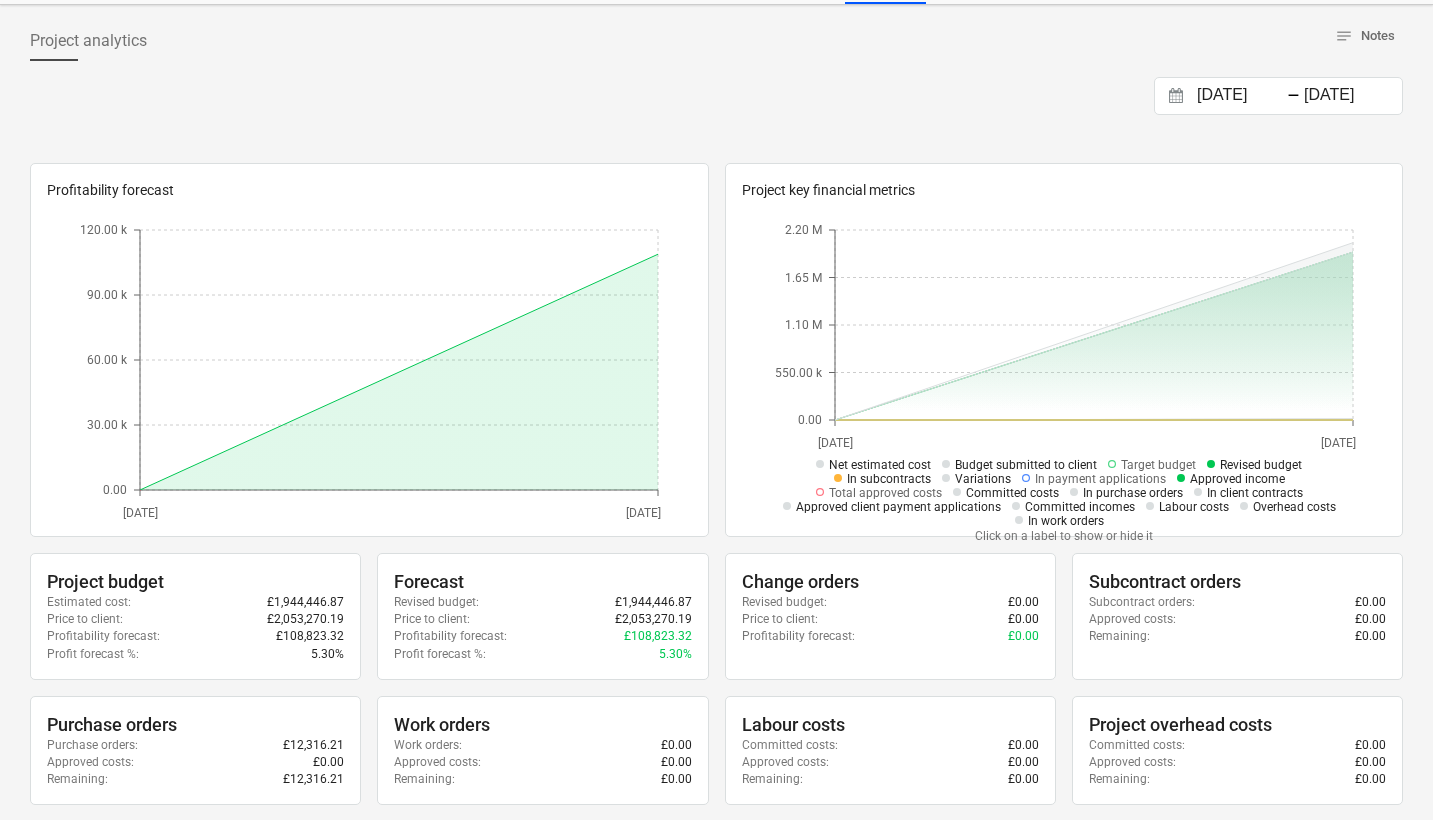 click on "Target budget" at bounding box center [1158, 465] 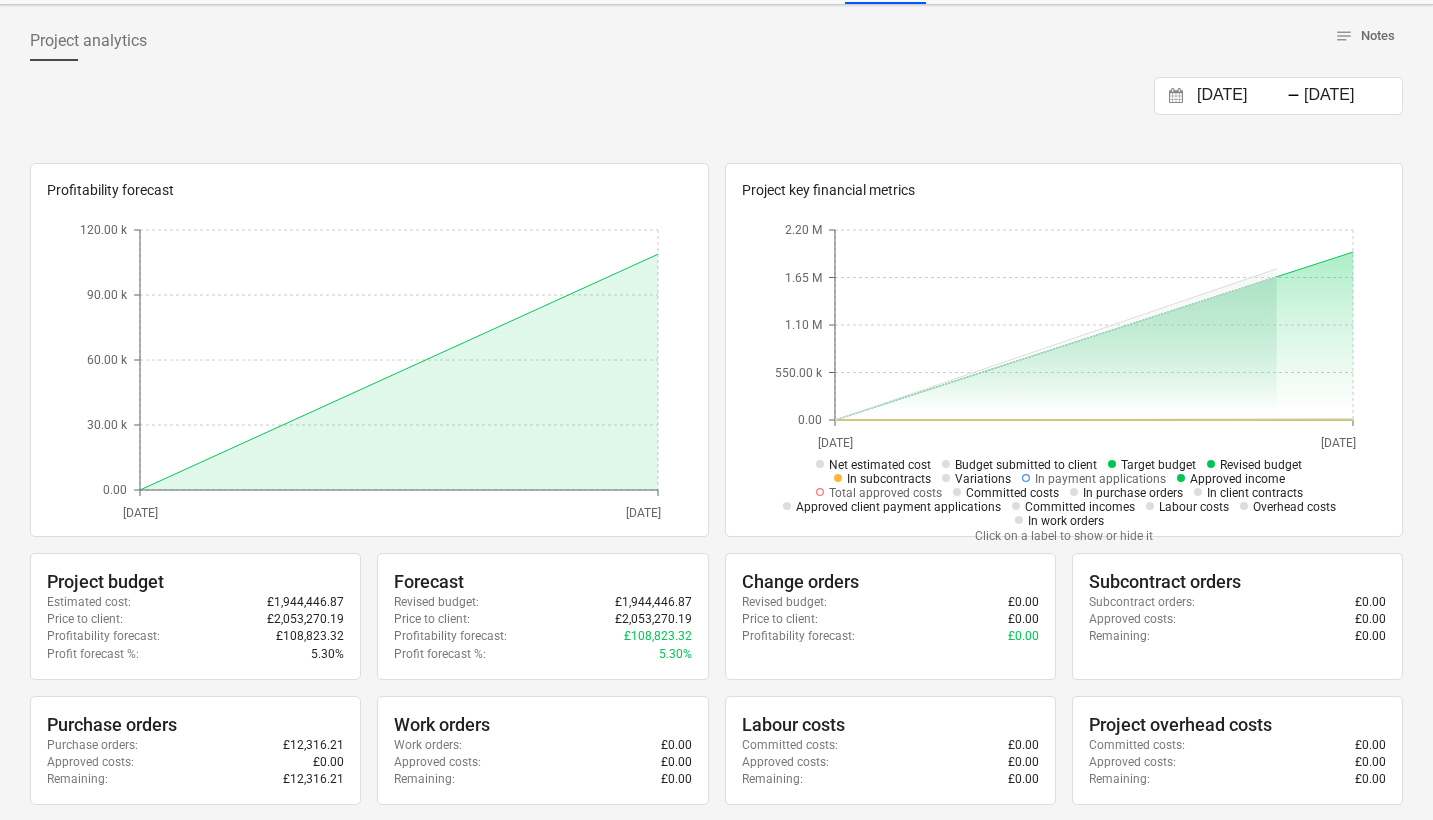 click on "Revised budget" at bounding box center [1261, 465] 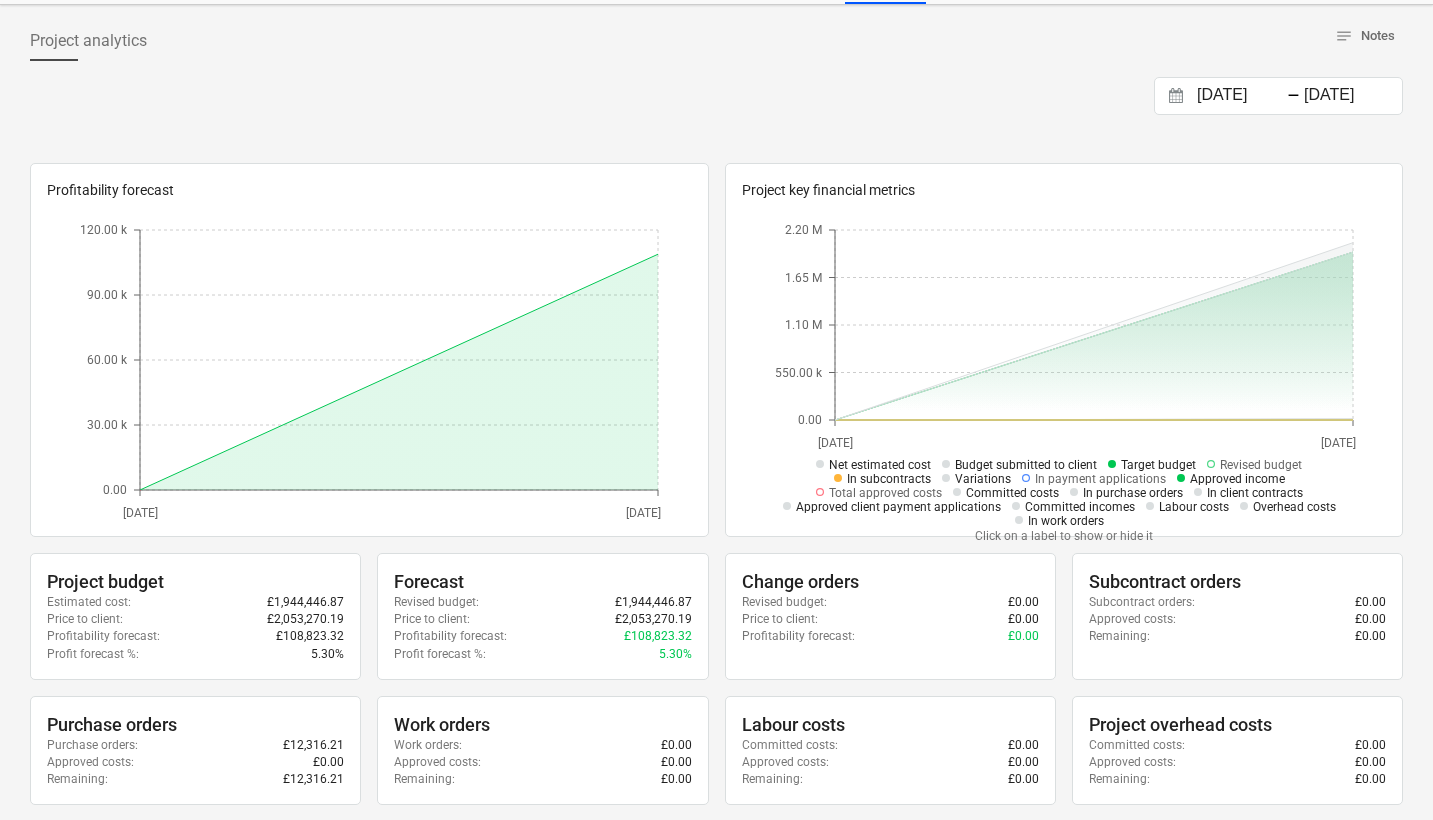 click on "Net estimated cost" at bounding box center (880, 465) 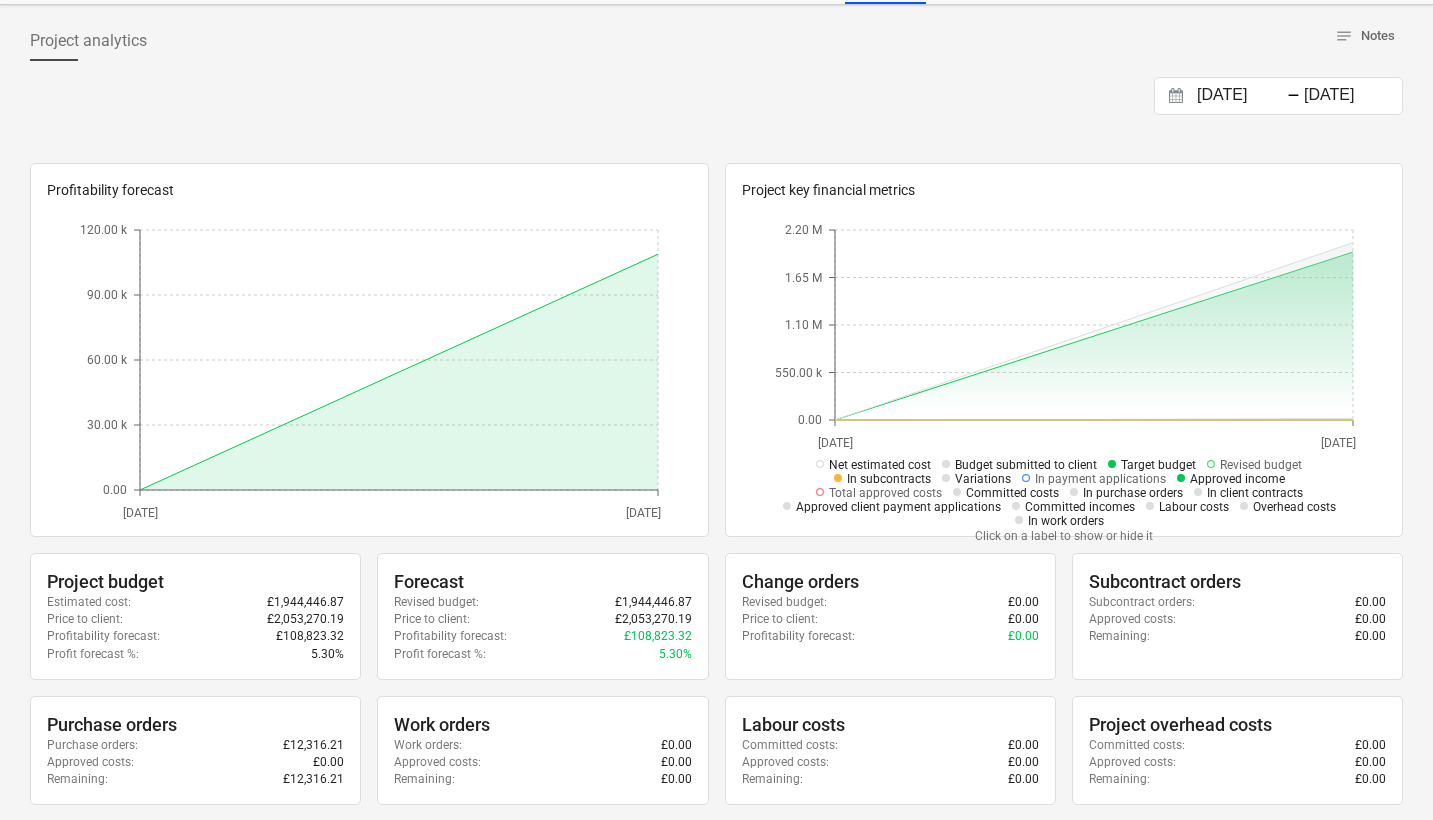 click on "Net estimated cost" at bounding box center (880, 465) 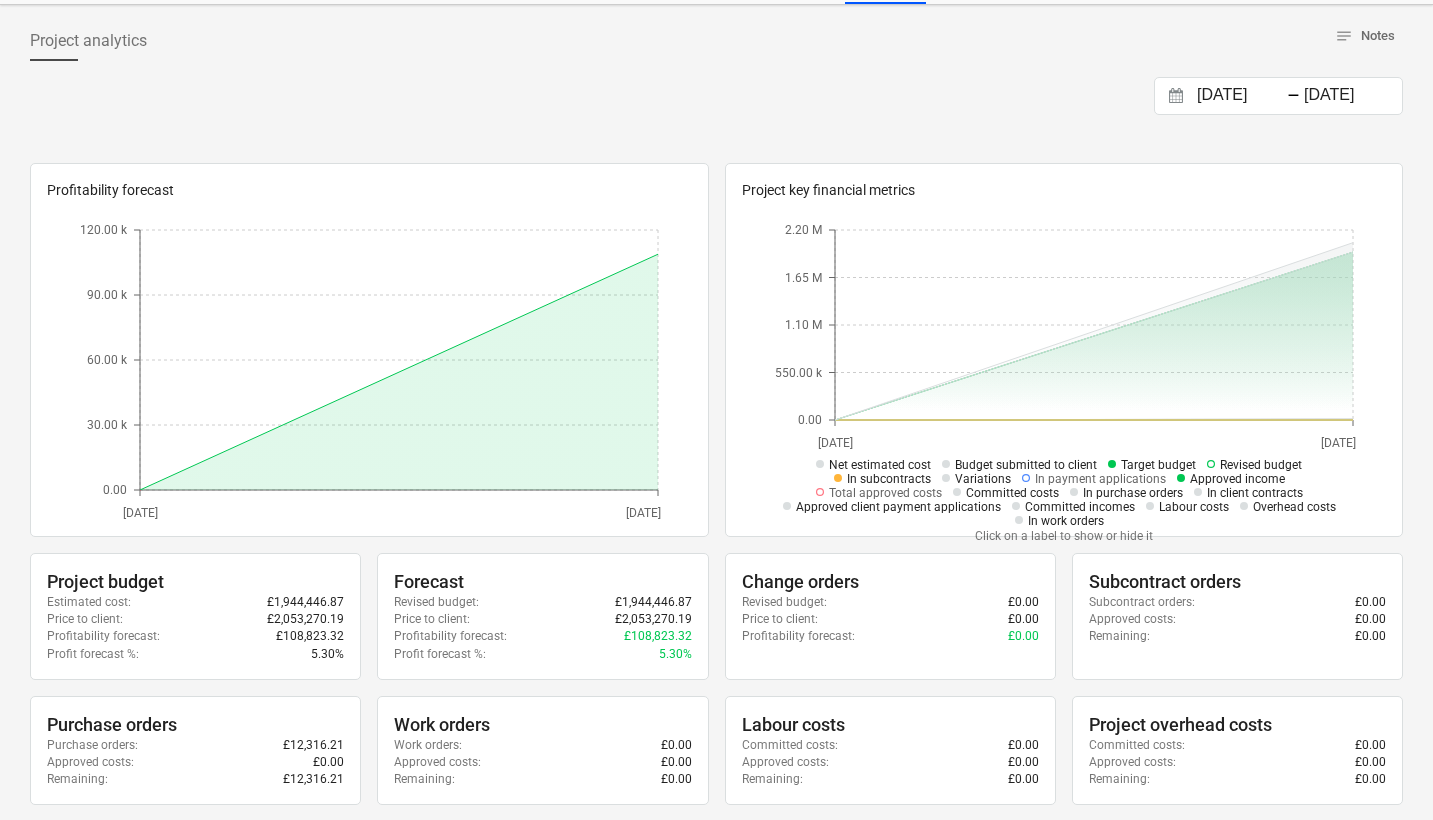 click on "Revised budget" at bounding box center (1261, 465) 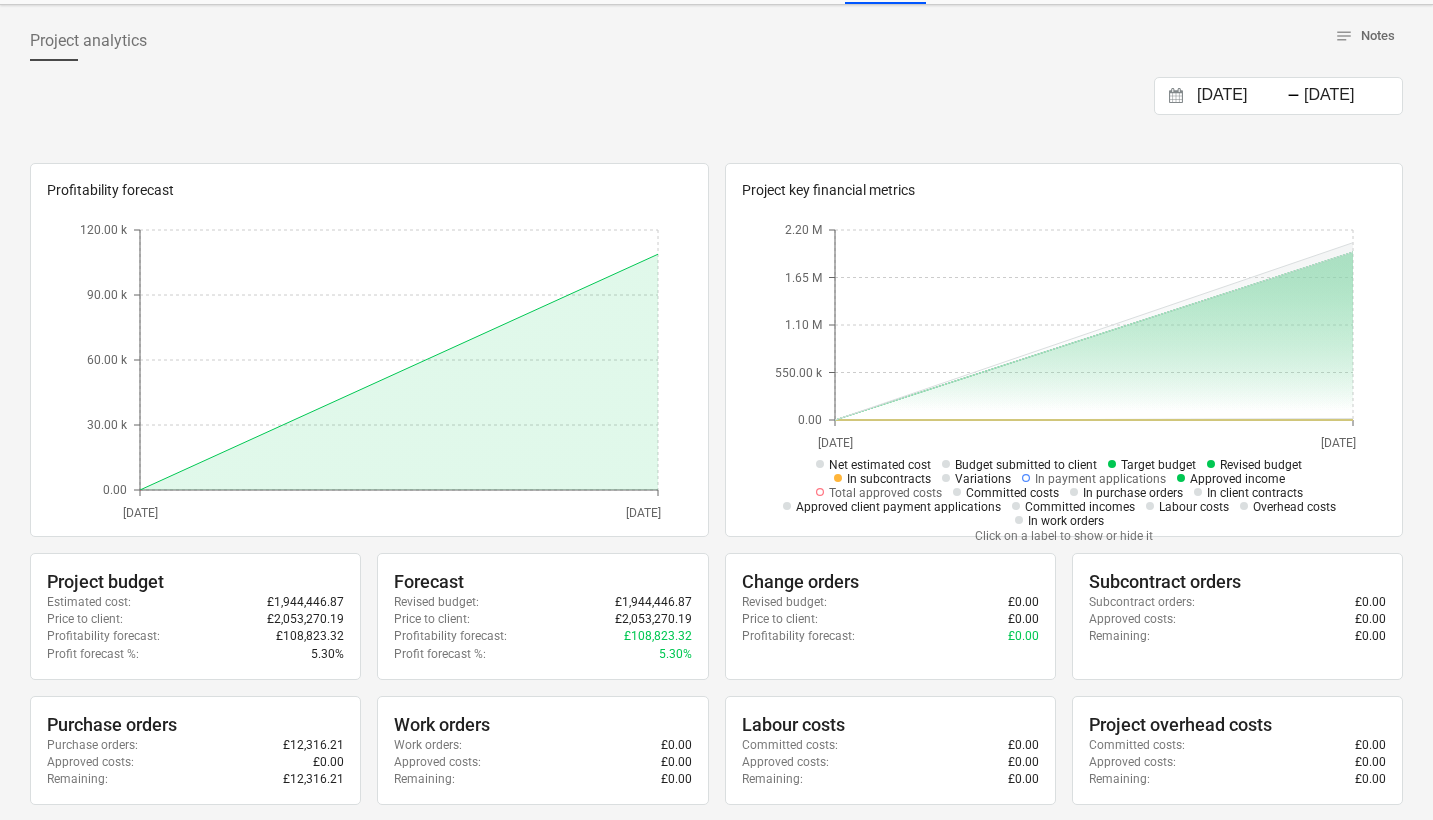 click on "Variations" at bounding box center (983, 479) 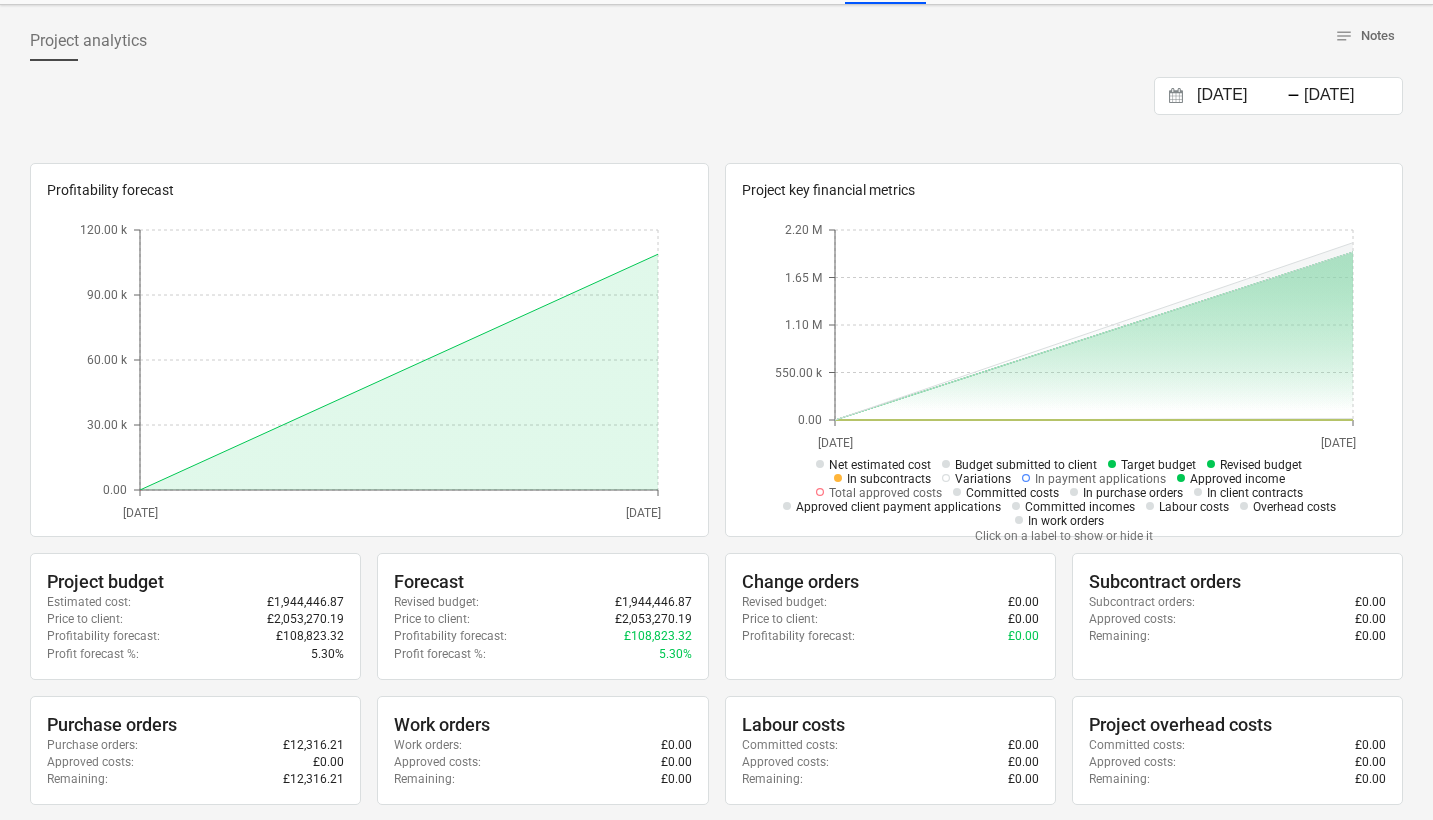 click on "Variations" at bounding box center (983, 479) 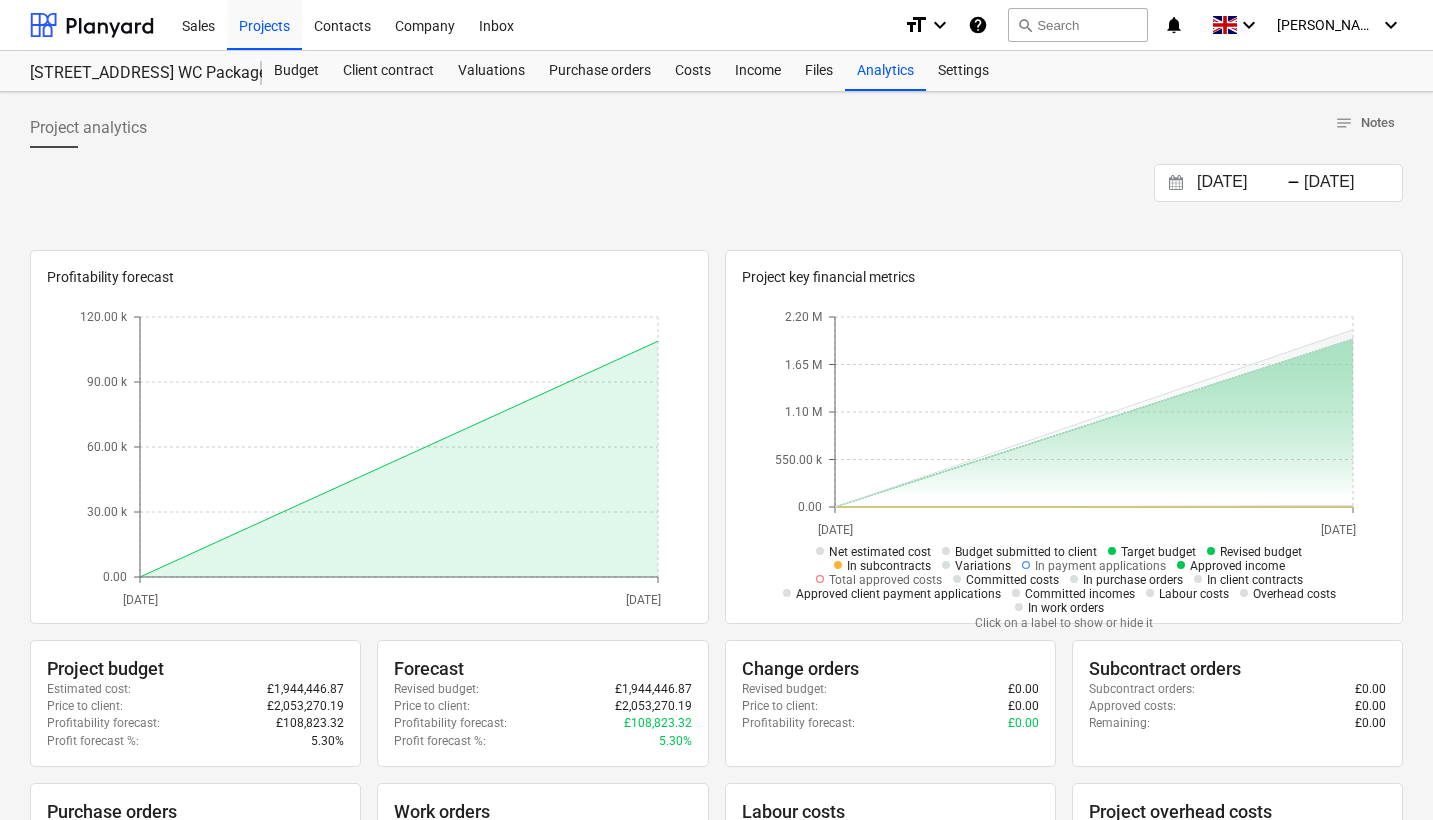 scroll, scrollTop: 0, scrollLeft: 0, axis: both 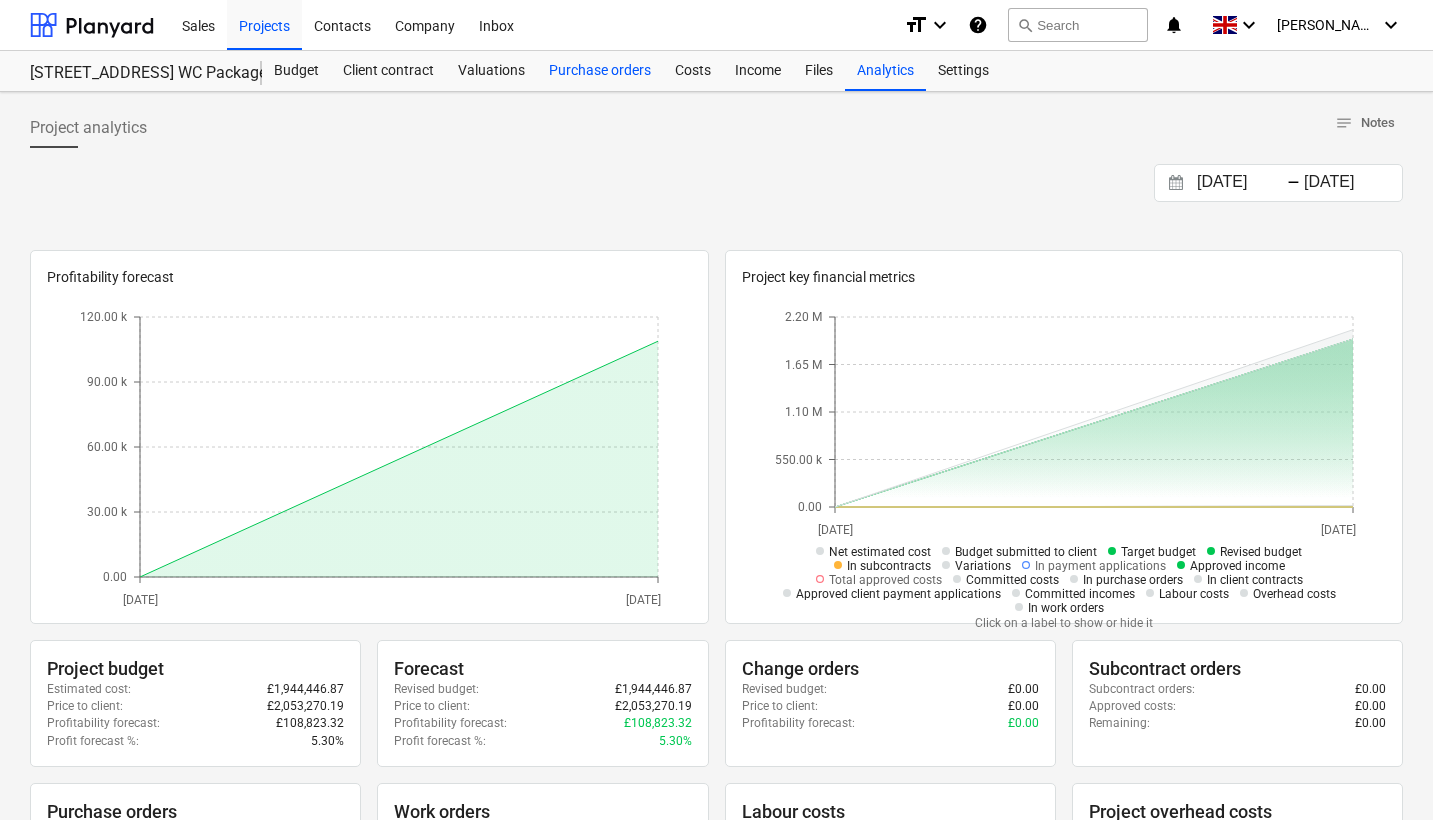 click on "Purchase orders" at bounding box center (600, 71) 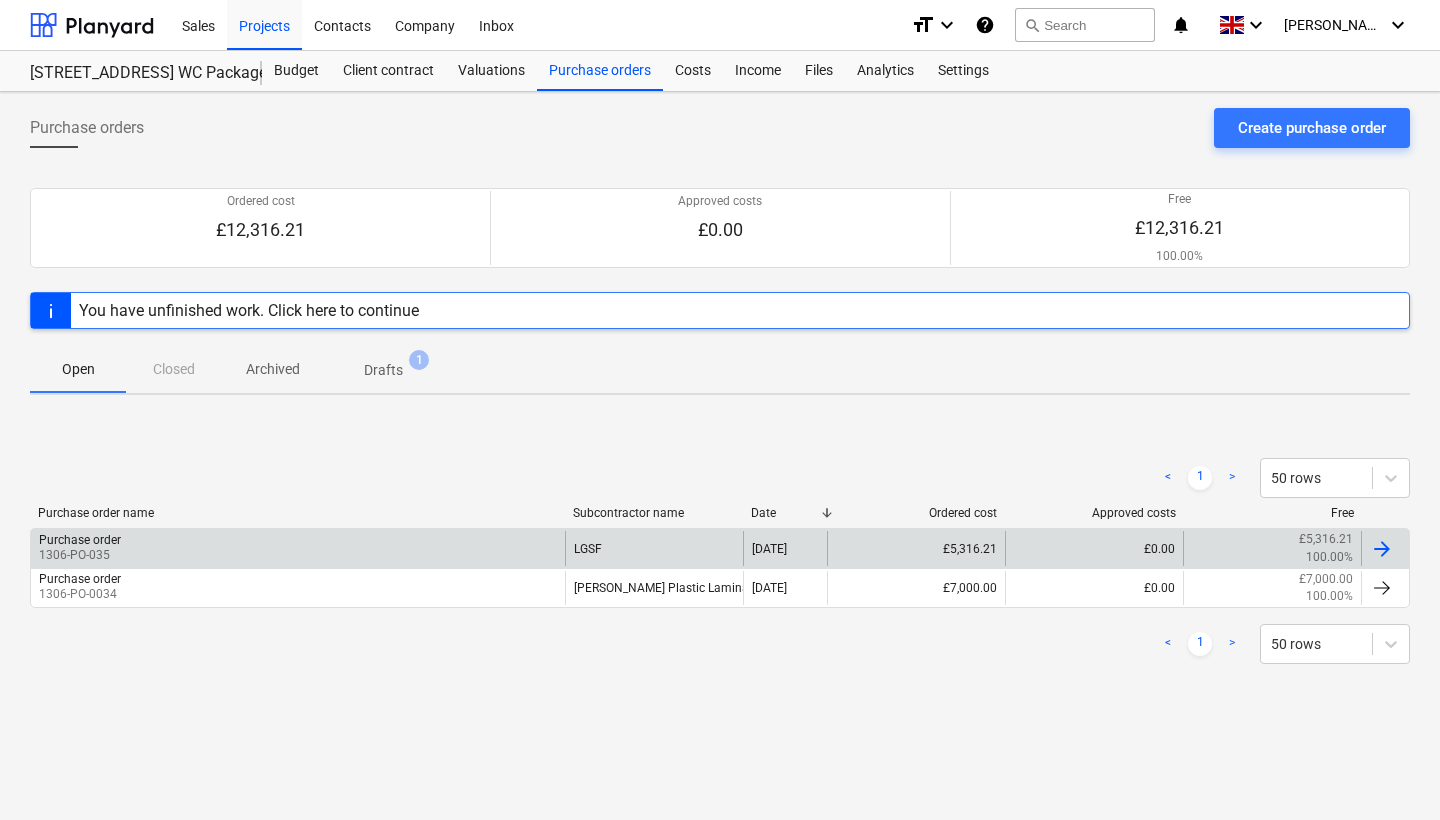 click on "£5,316.21" at bounding box center [916, 548] 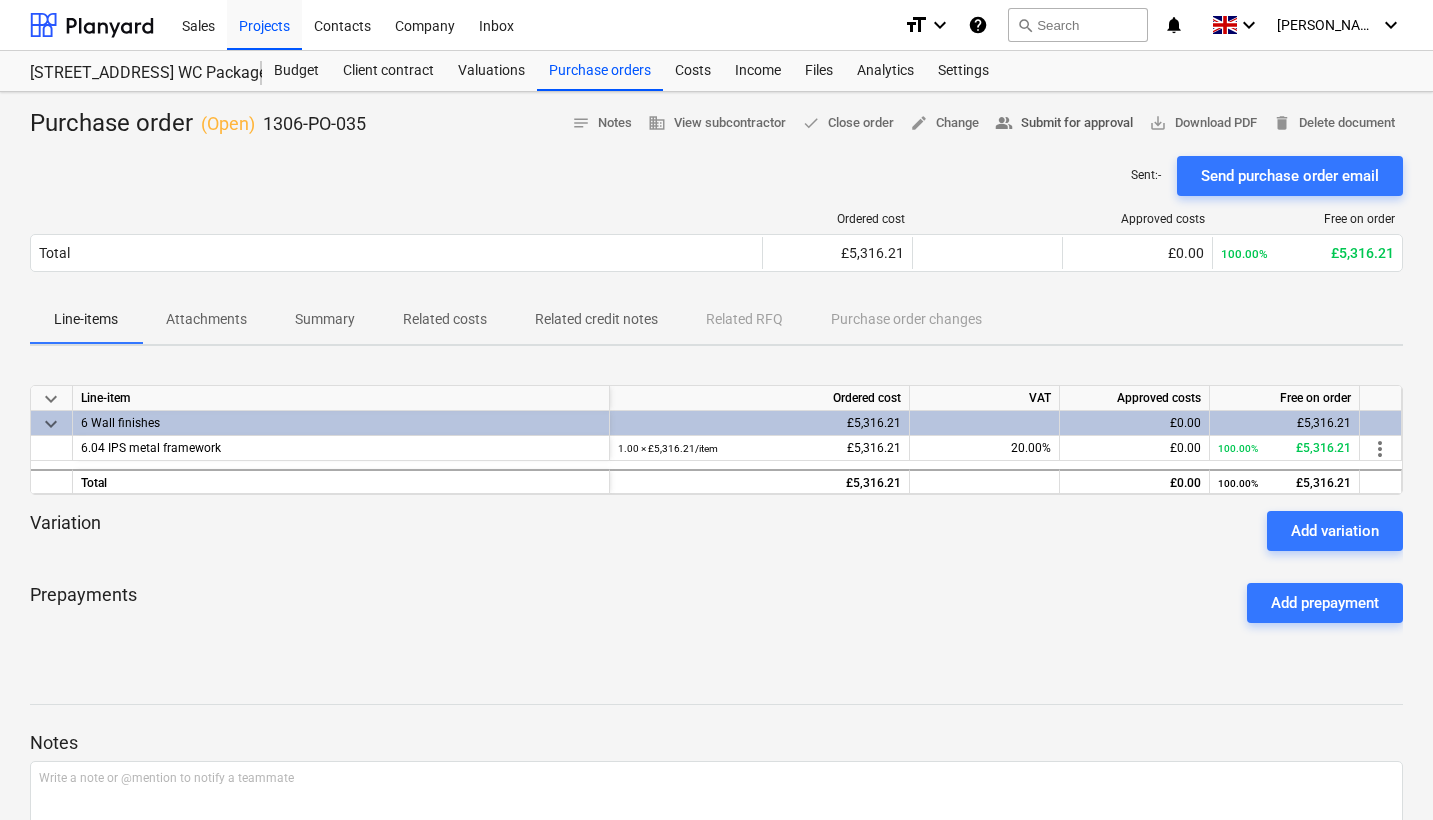 click on "people_alt Submit for approval" at bounding box center [1064, 123] 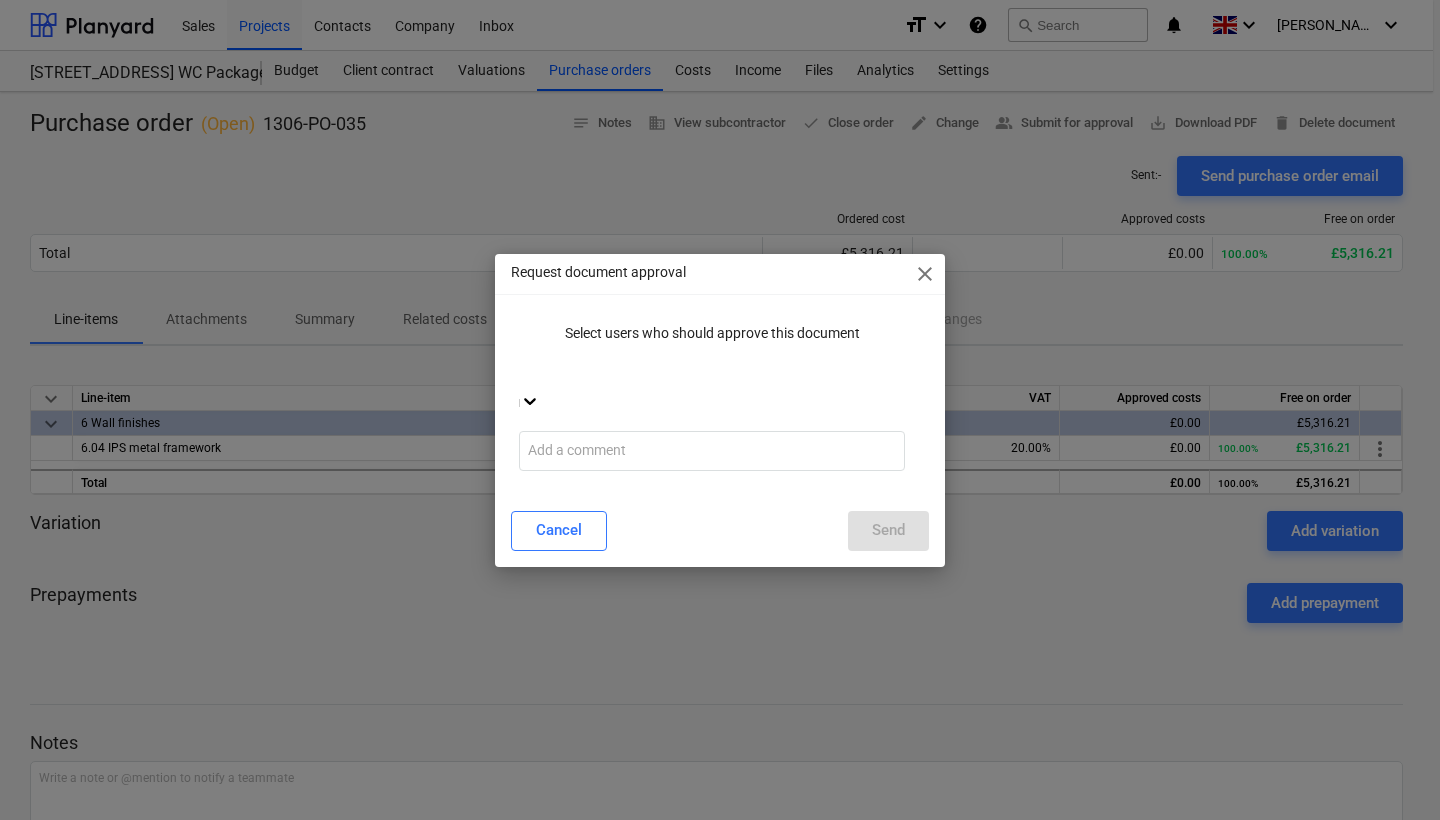 click 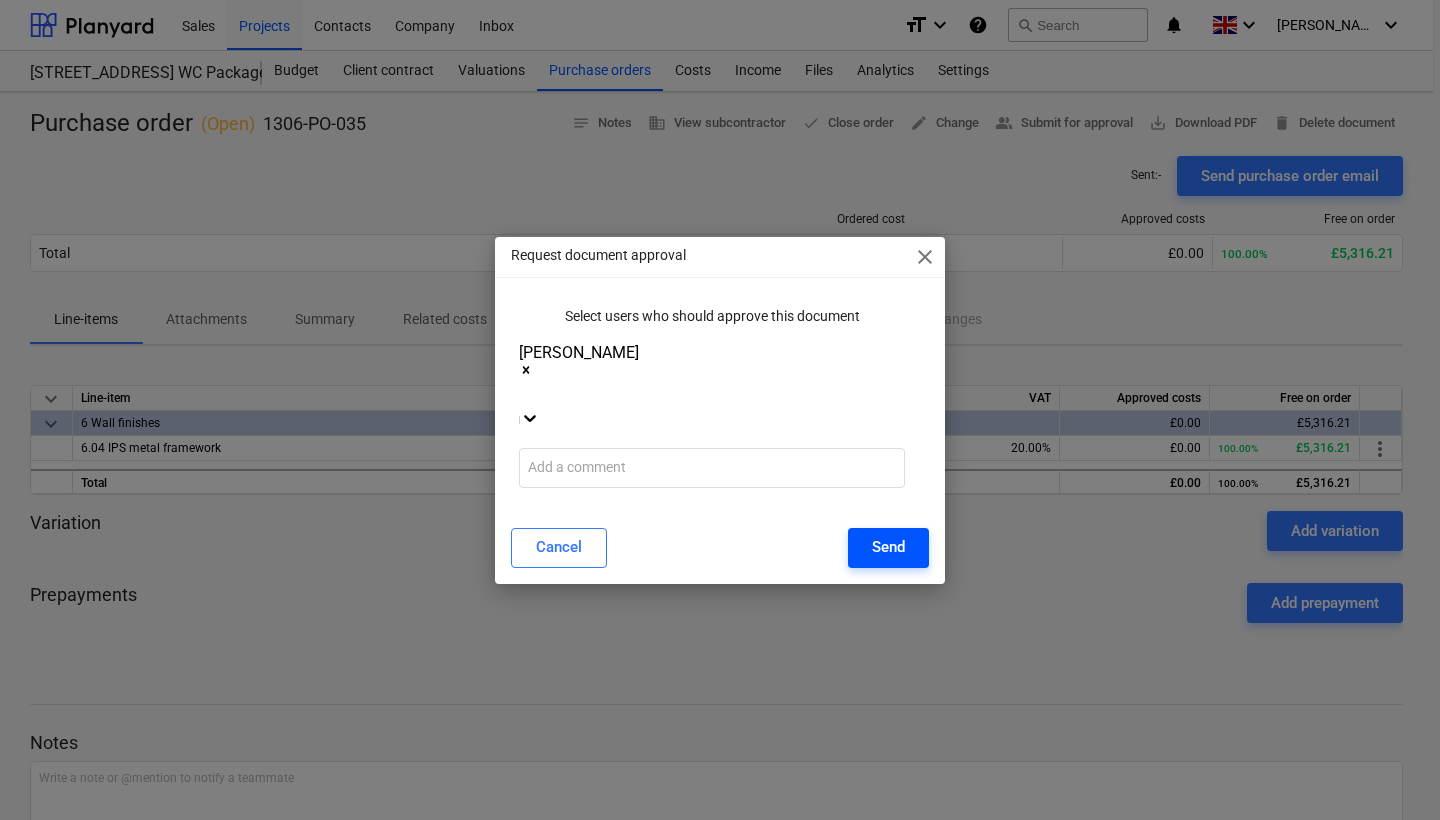 click on "Send" at bounding box center [888, 547] 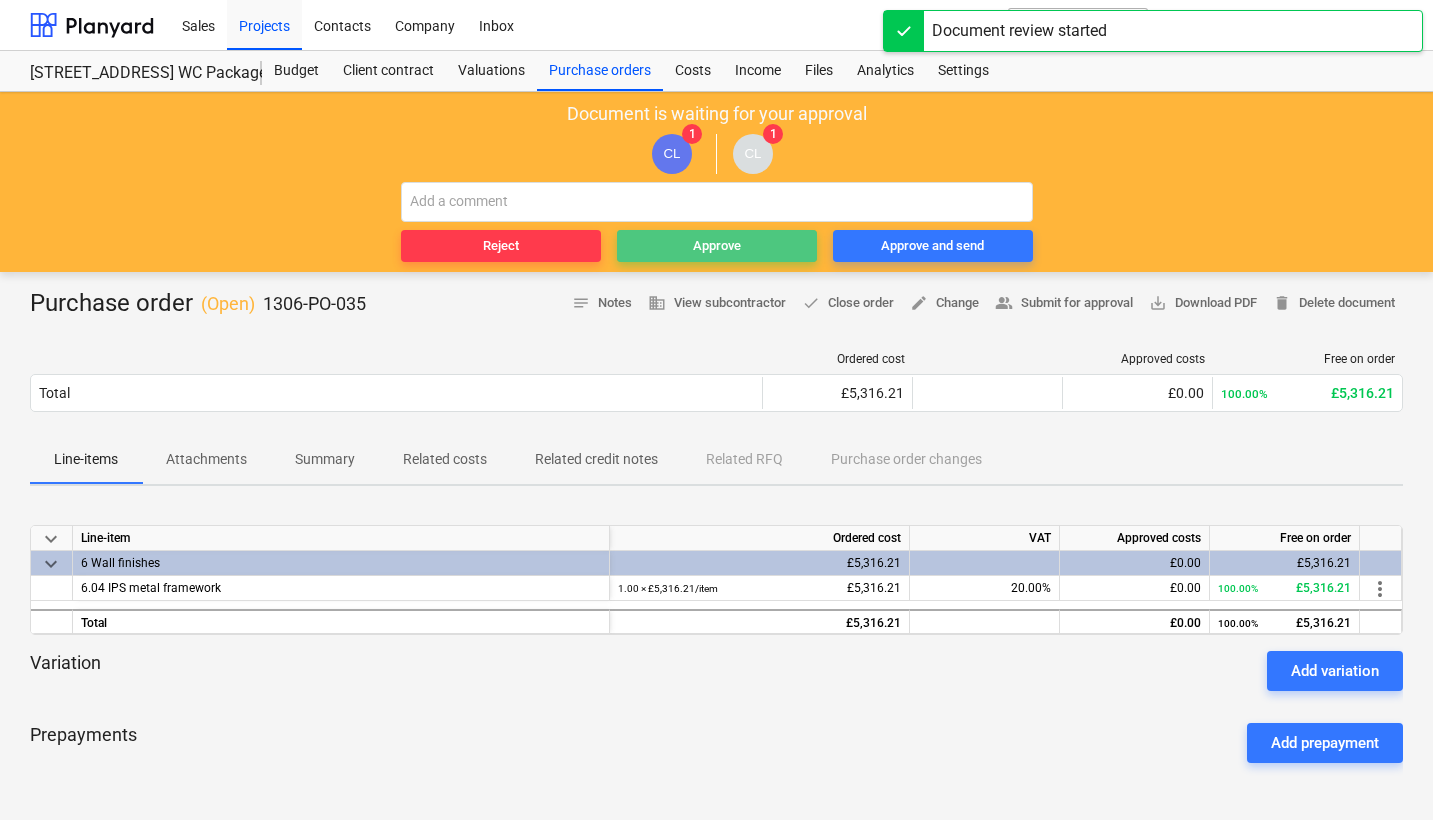 click on "Approve" at bounding box center [717, 246] 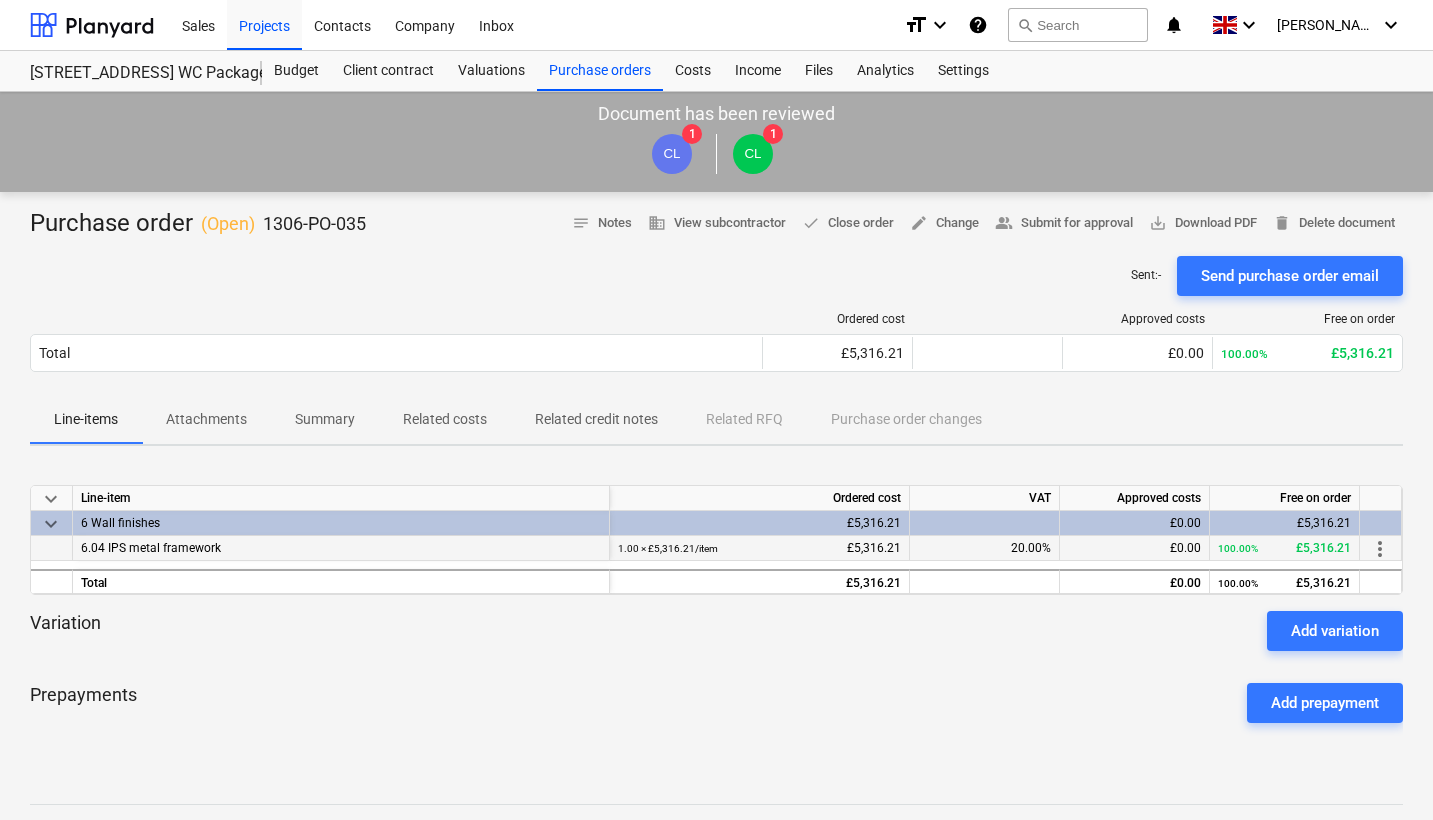 click on "20.00%" at bounding box center (985, 548) 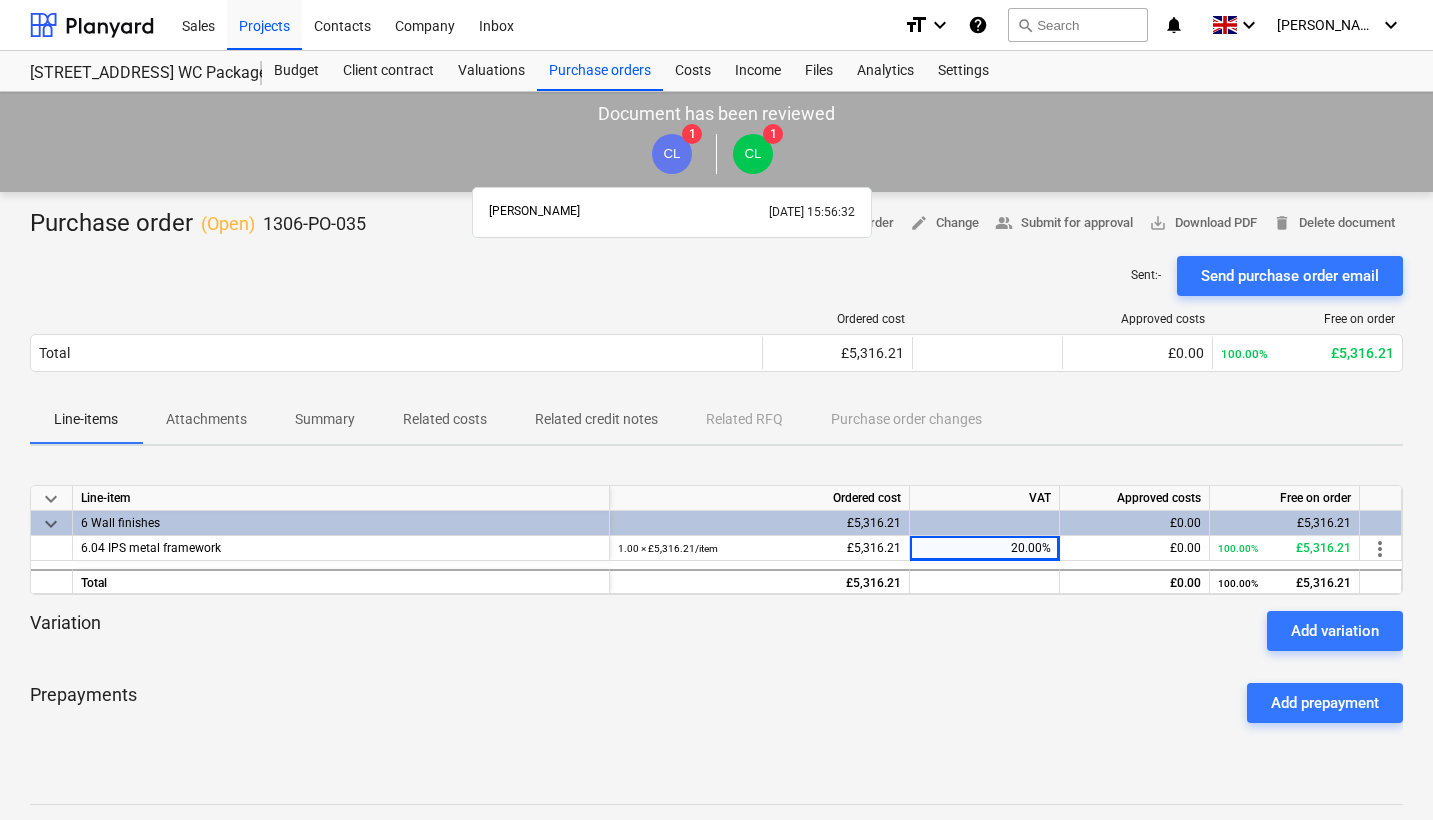 click on "CL" at bounding box center [672, 154] 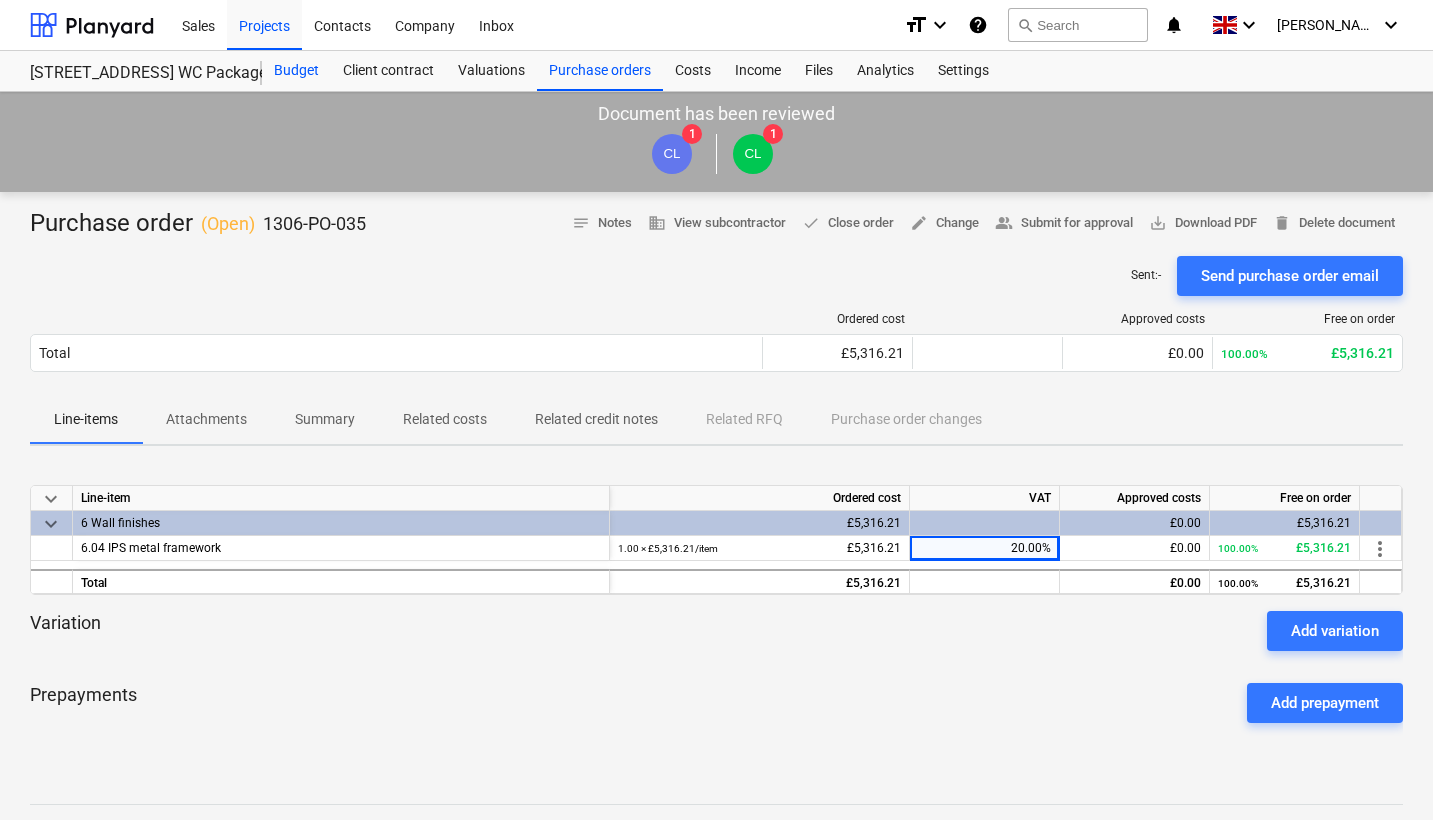 click on "Budget" at bounding box center (296, 71) 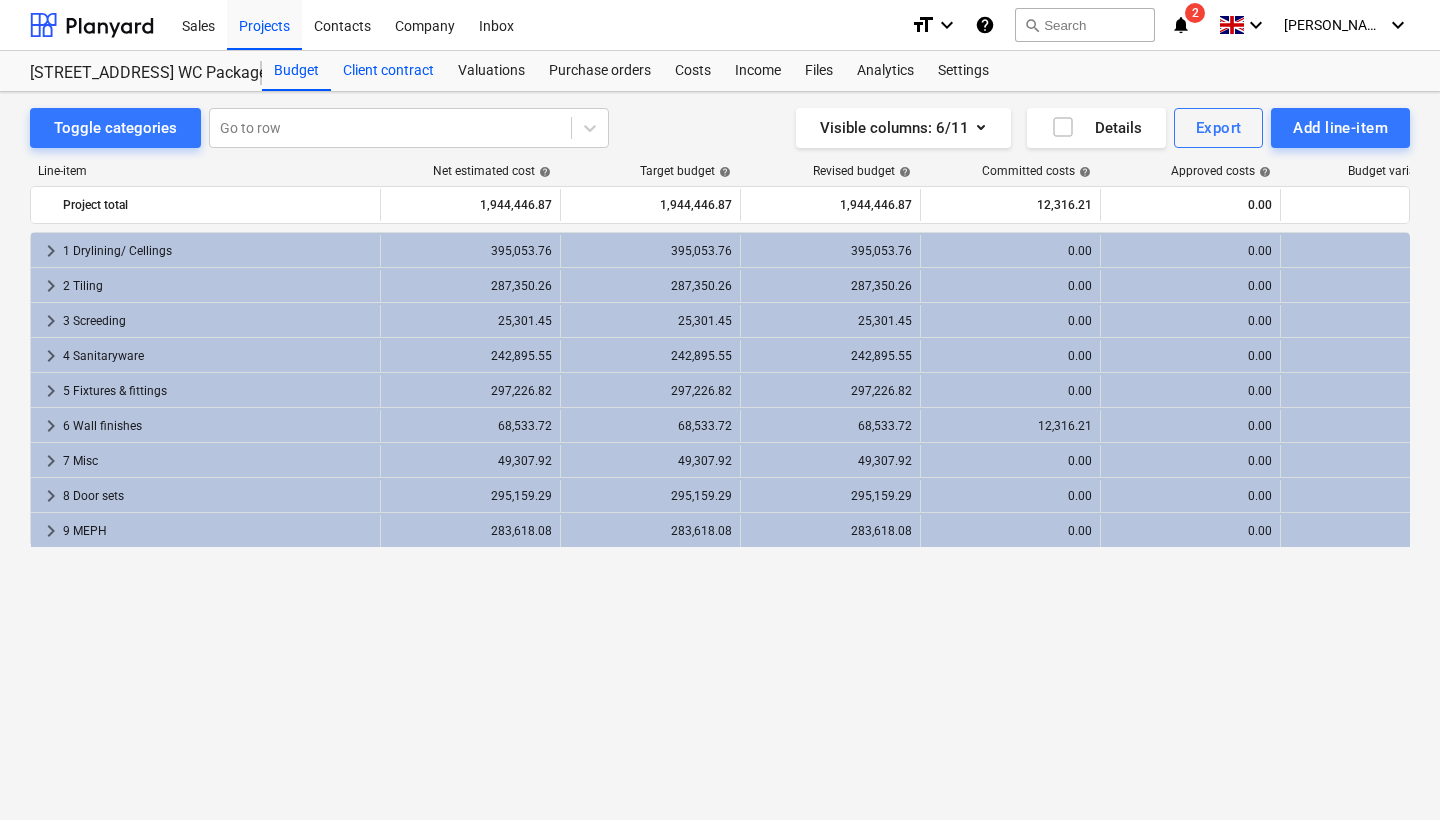 click on "Client contract" at bounding box center (388, 71) 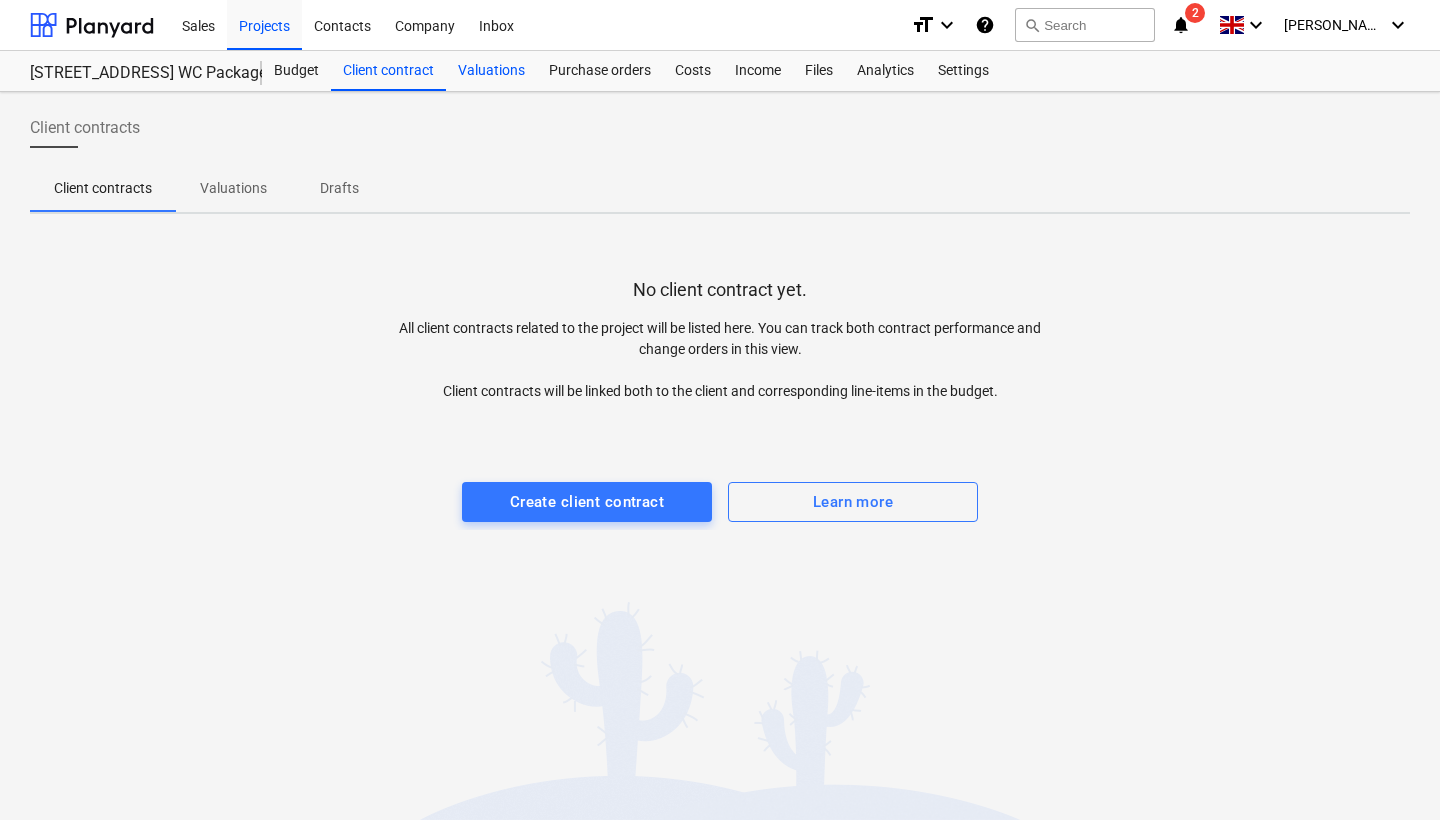 click on "Valuations" at bounding box center (491, 71) 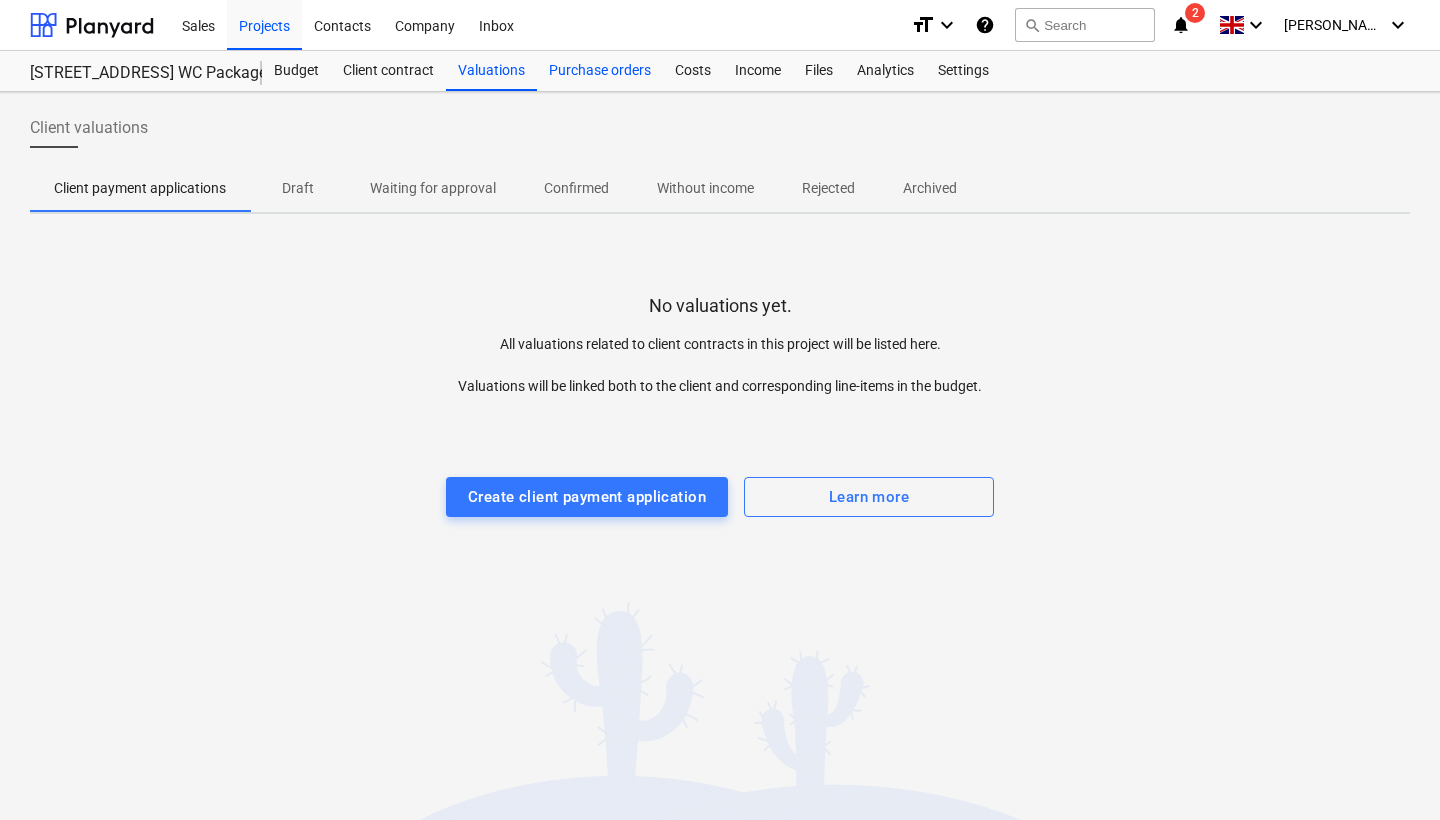 click on "Purchase orders" at bounding box center (600, 71) 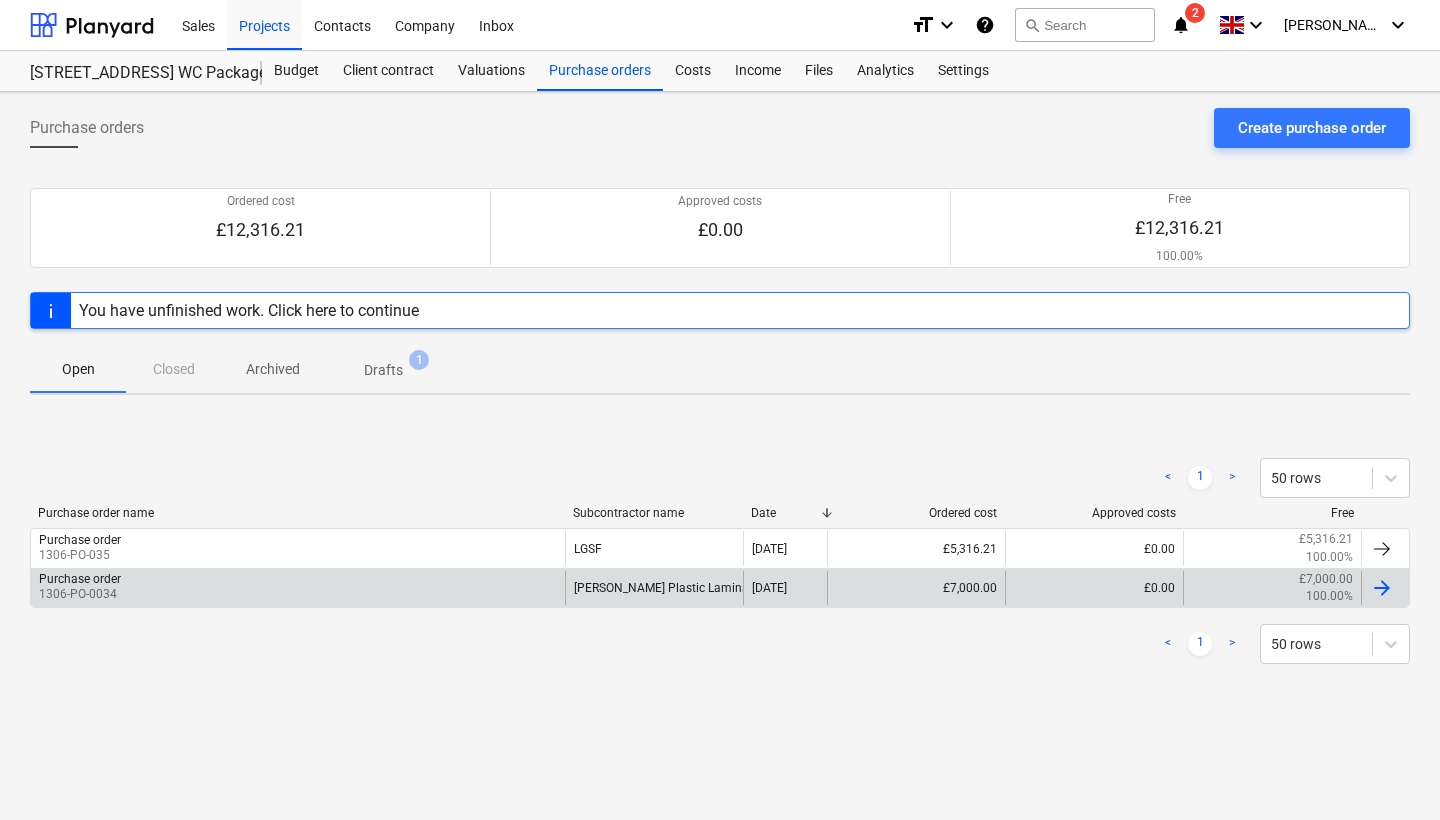 click on "[PERSON_NAME] Plastic Laminates" at bounding box center (654, 588) 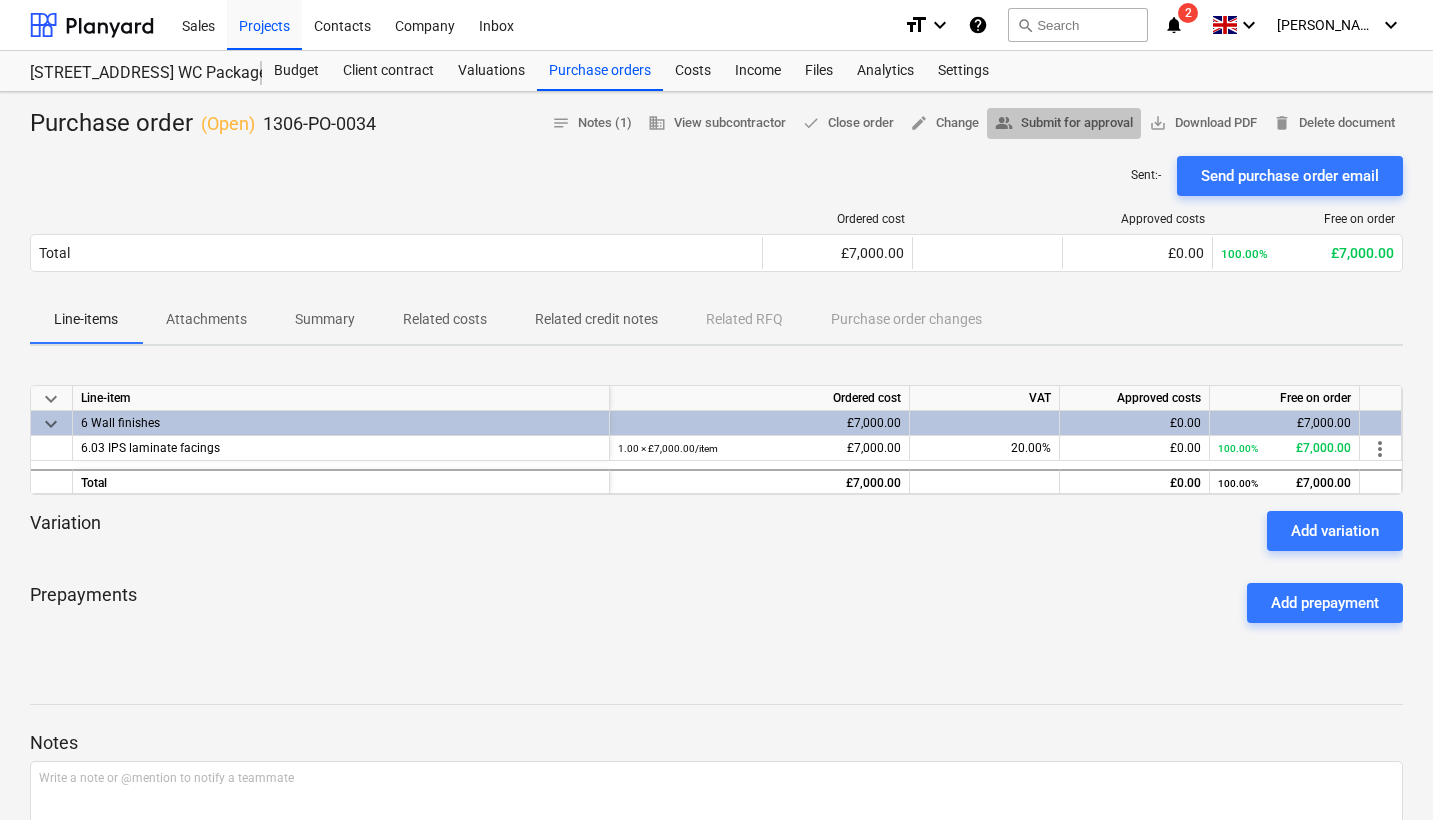 click on "people_alt Submit for approval" at bounding box center [1064, 123] 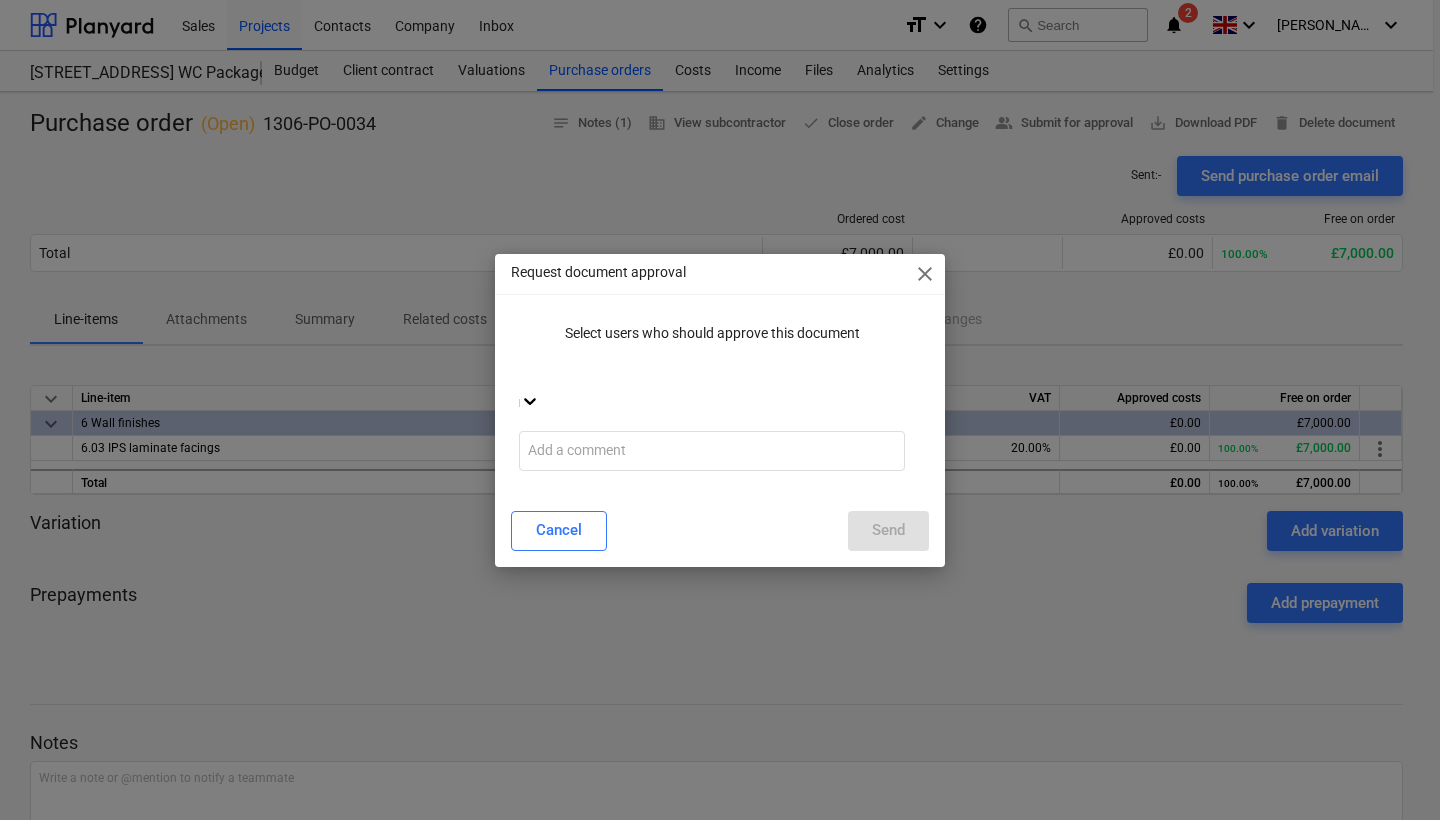 click 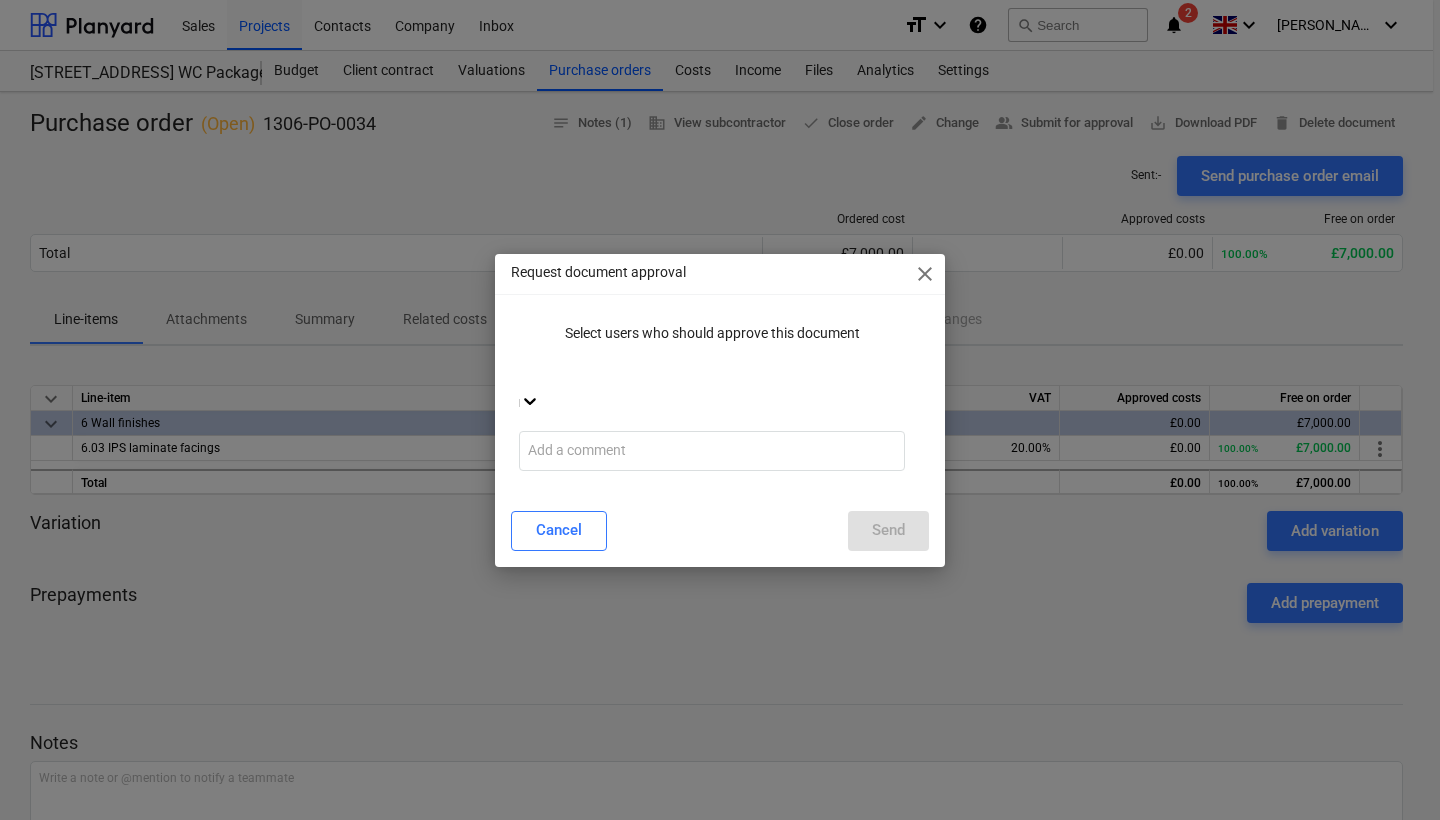 click on "[PERSON_NAME]" at bounding box center (716, 832) 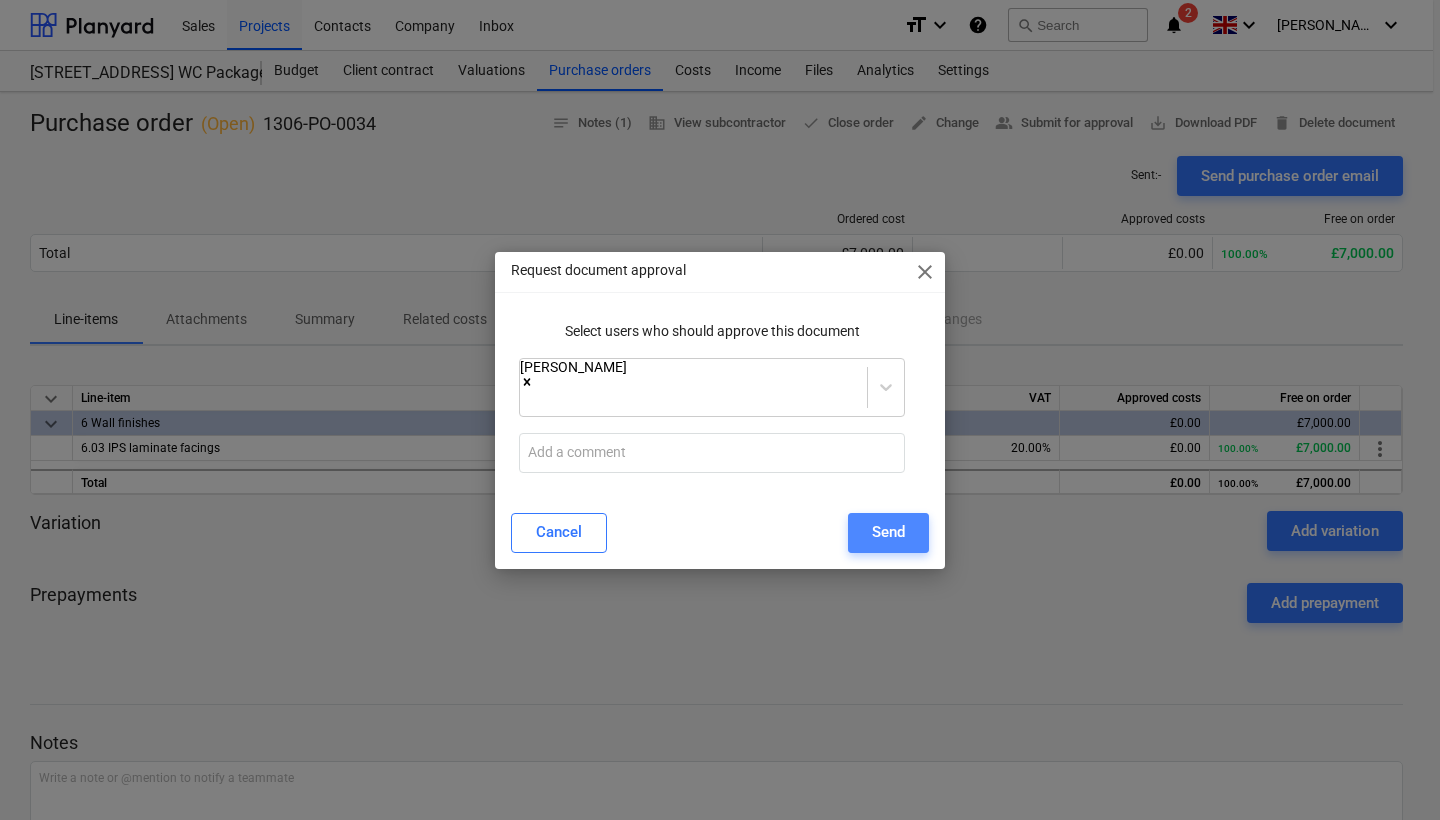 click on "Send" at bounding box center (888, 532) 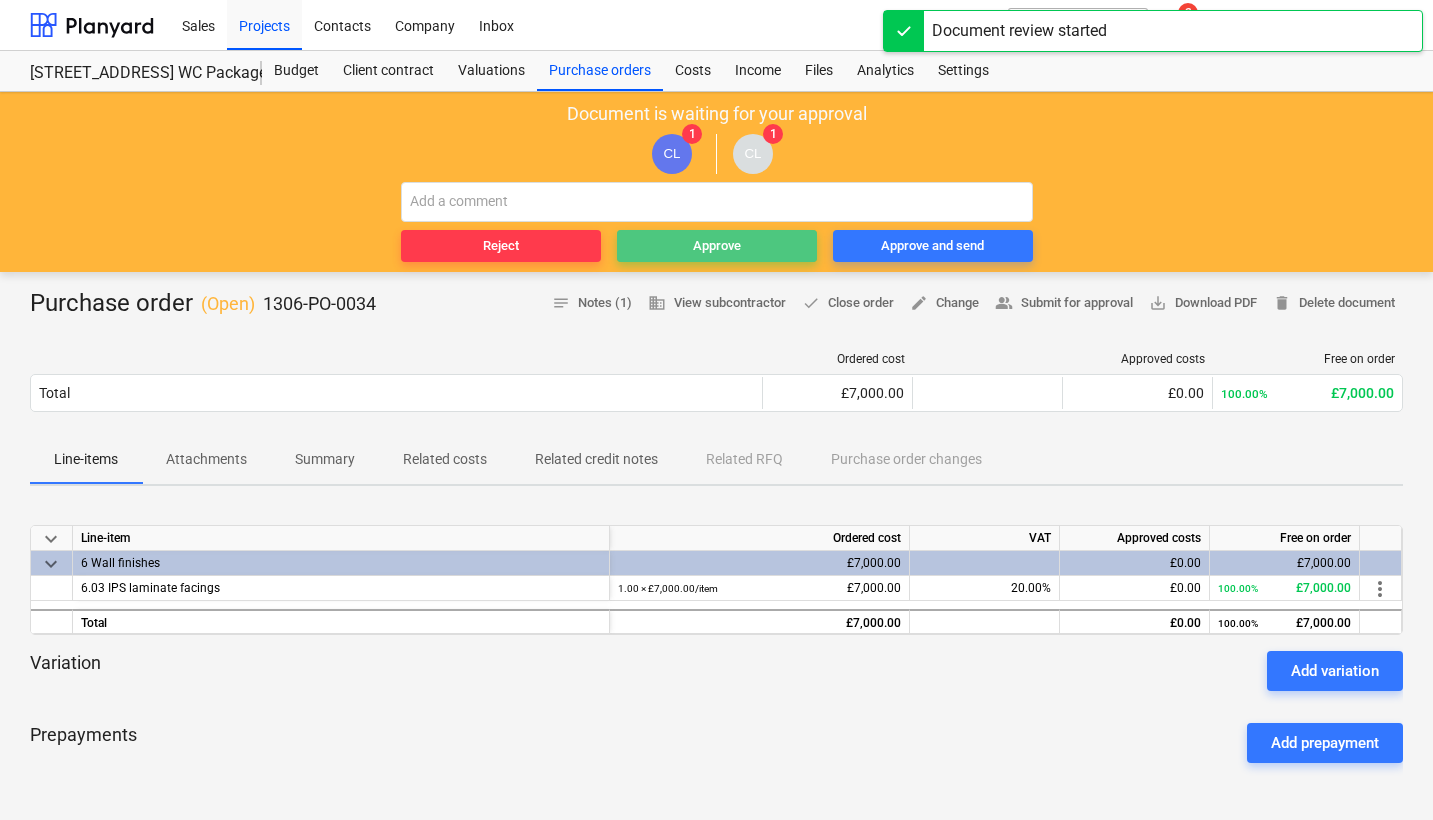click on "Approve" at bounding box center (717, 246) 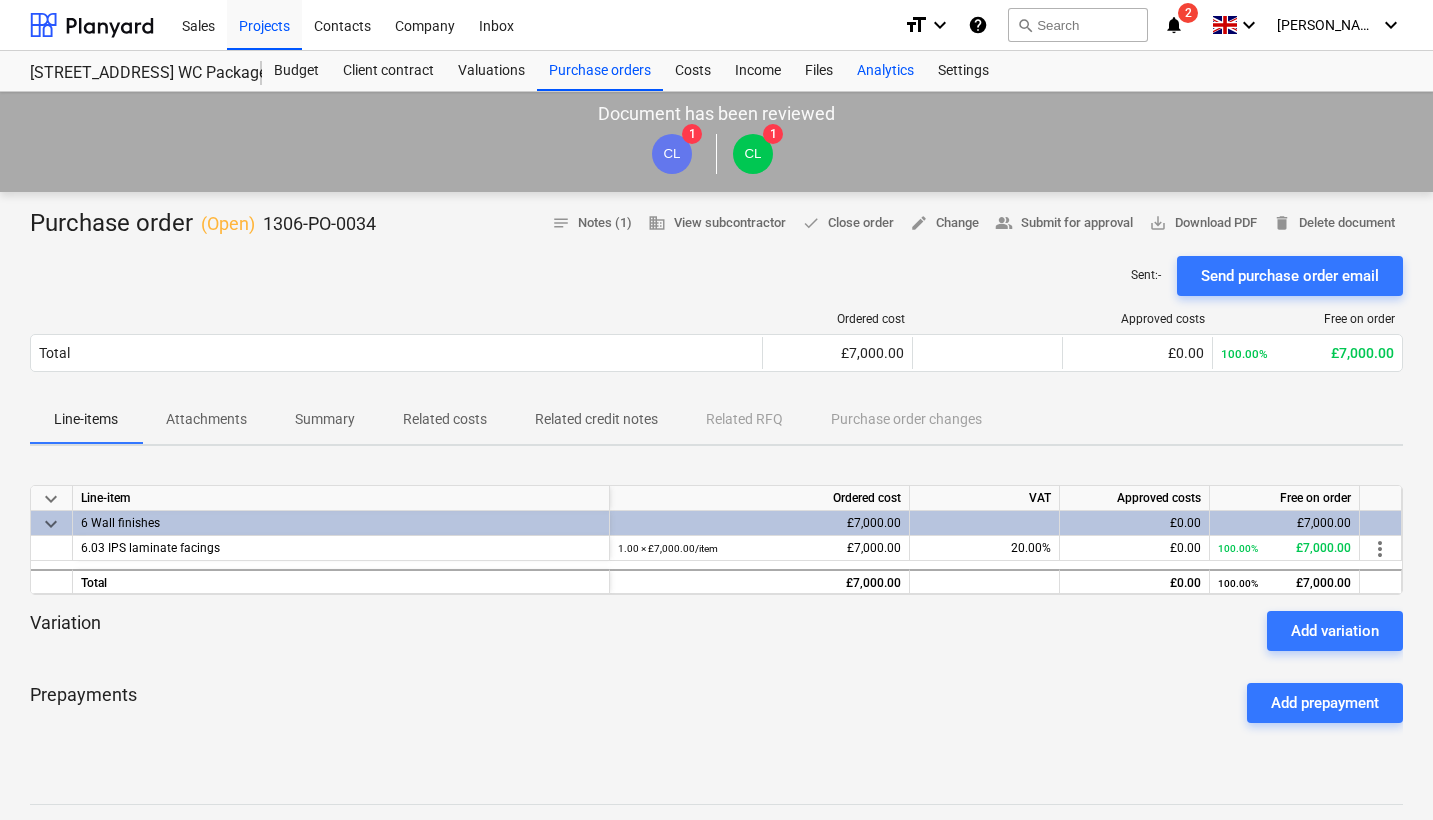 click on "Analytics" at bounding box center [885, 71] 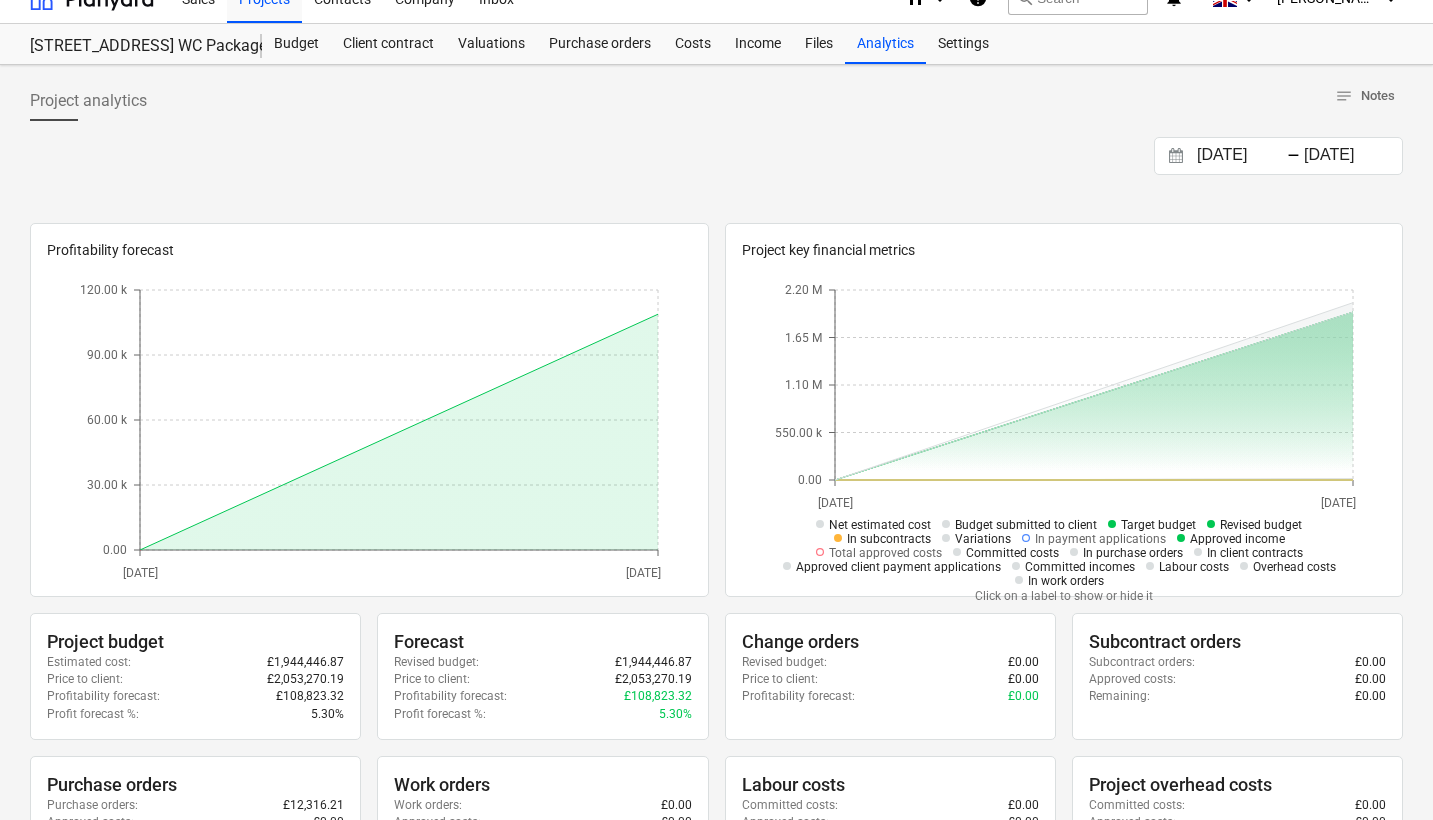 scroll, scrollTop: 28, scrollLeft: 0, axis: vertical 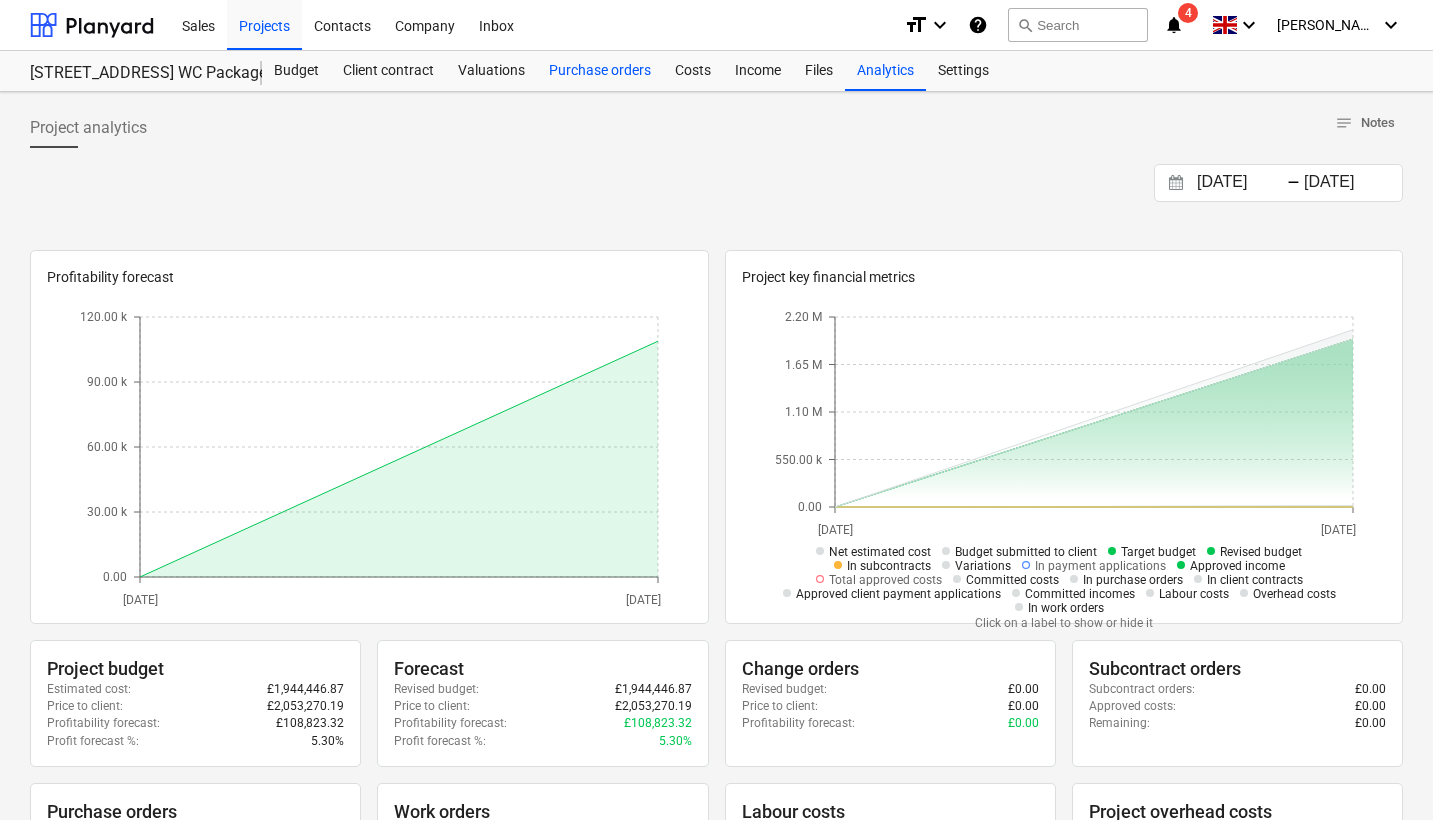 click on "Purchase orders" at bounding box center [600, 71] 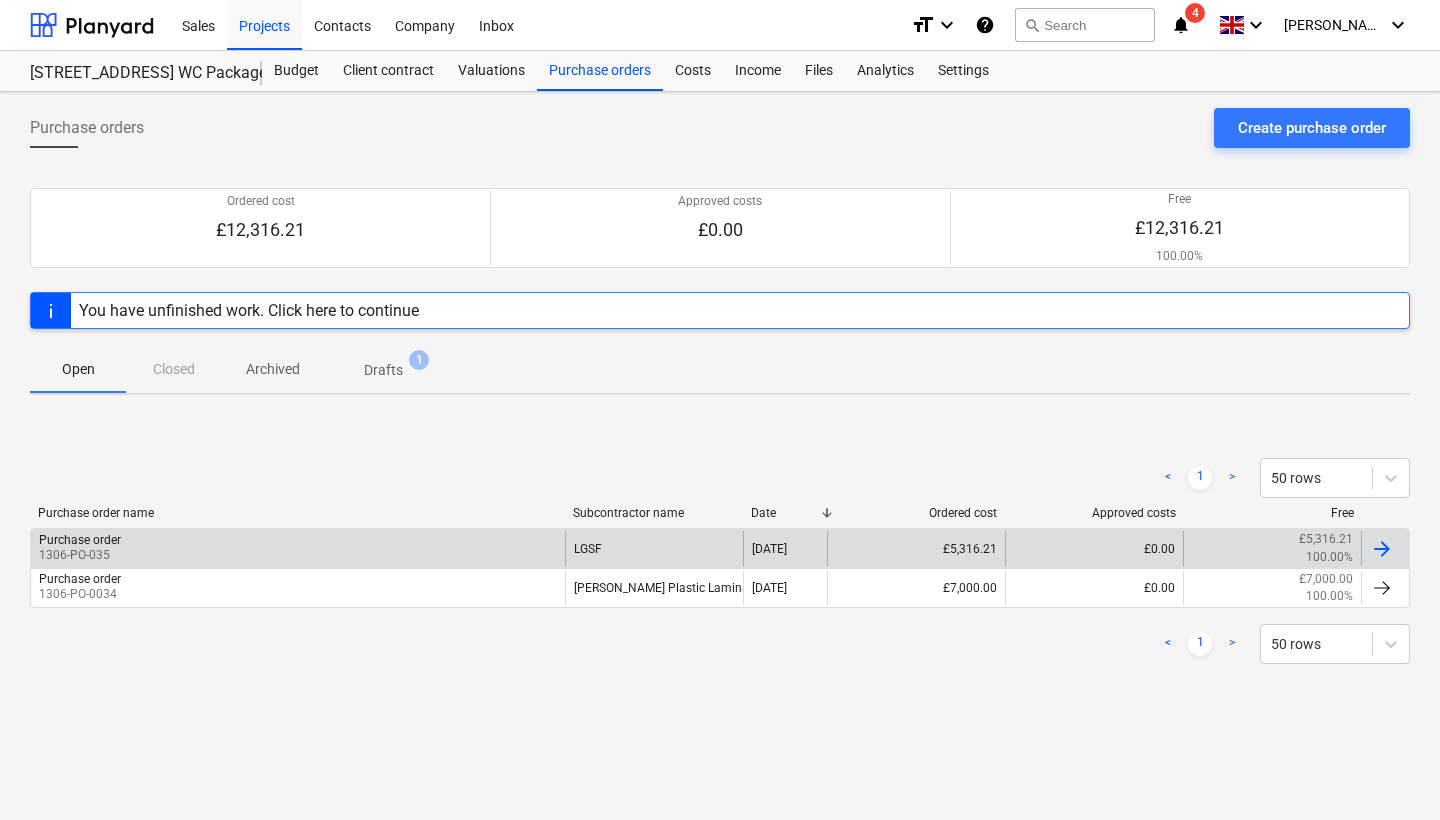 click on "£0.00" at bounding box center [1094, 548] 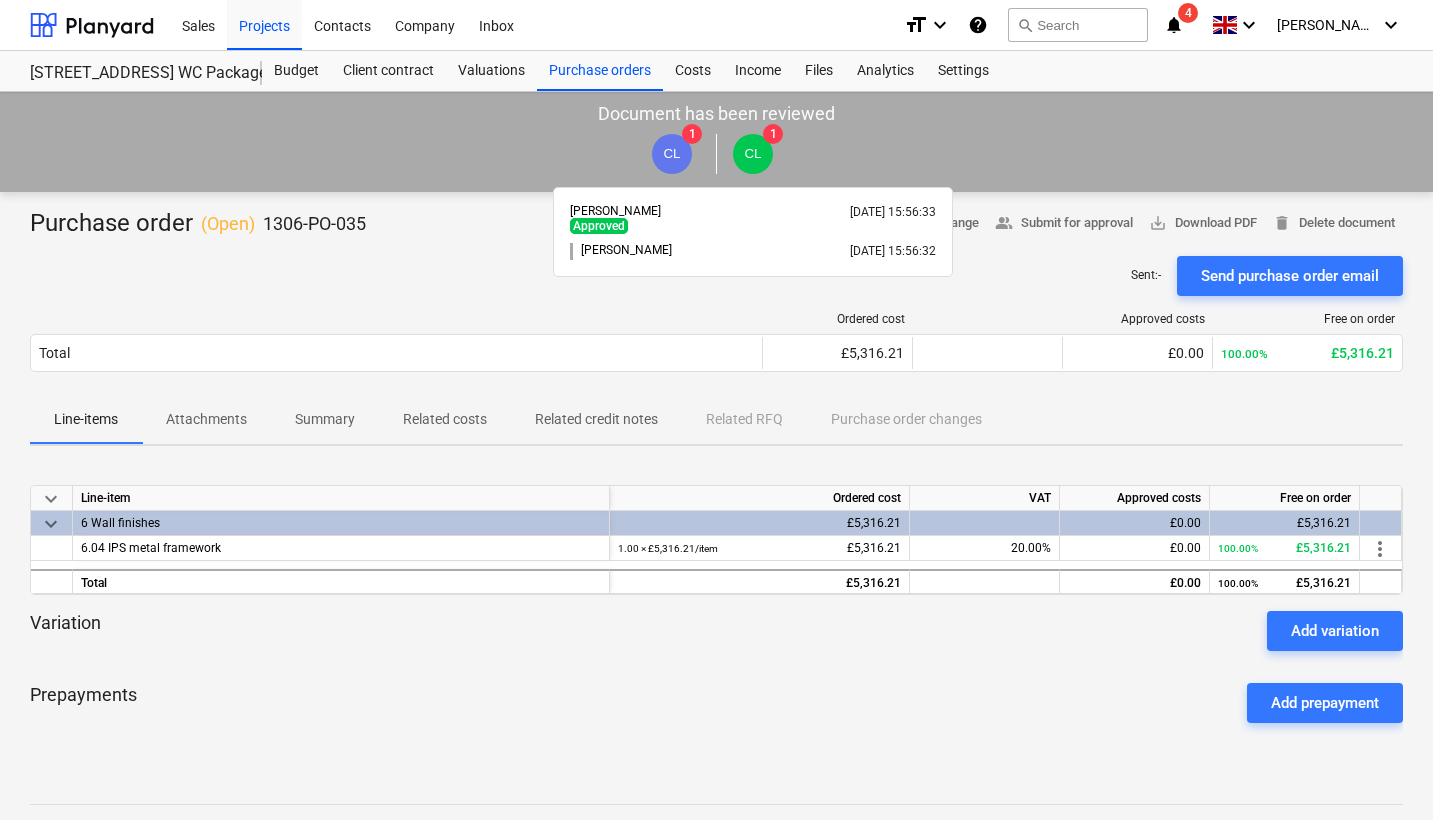 click on "CL" at bounding box center [752, 153] 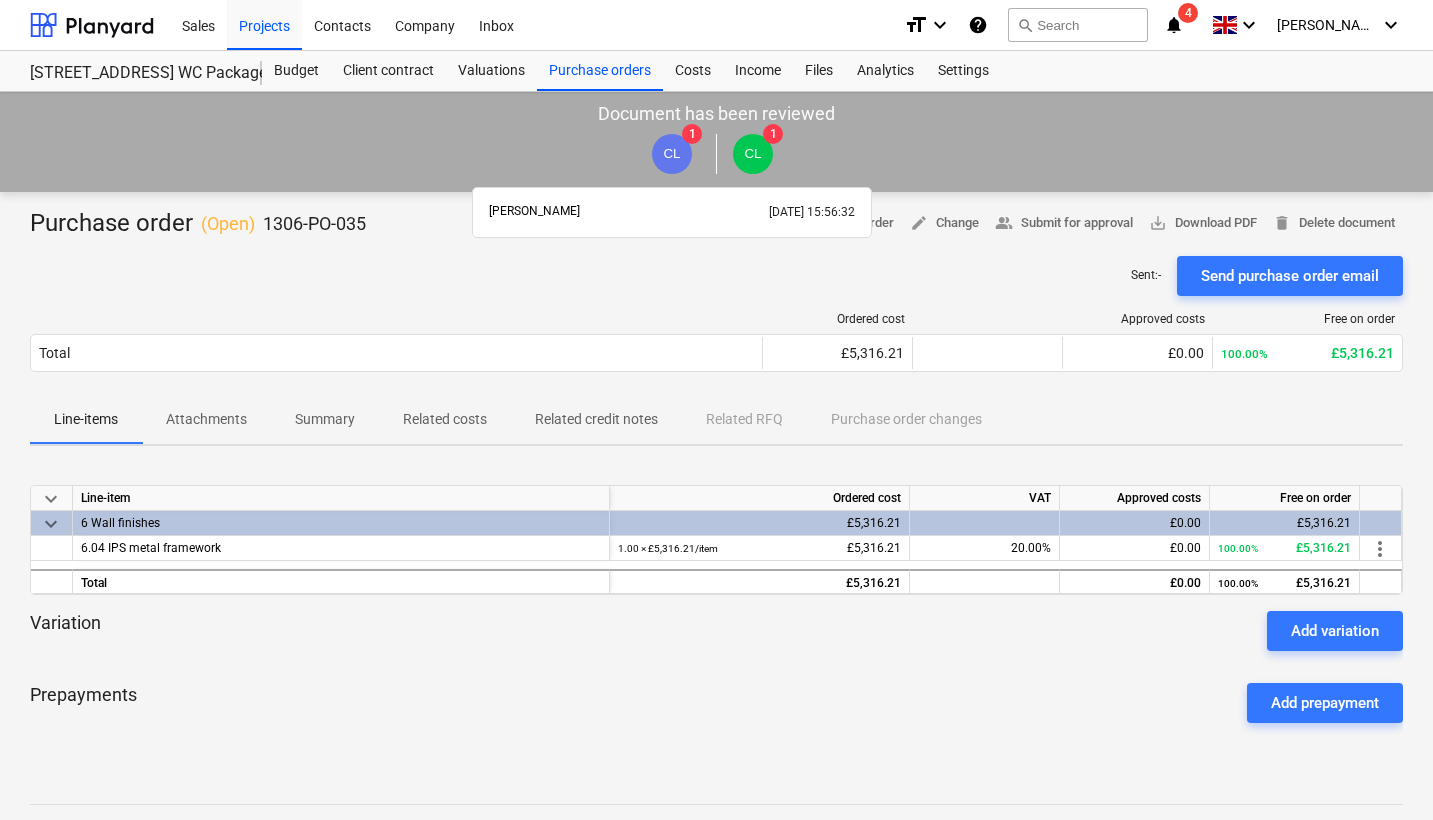 click on "CL" at bounding box center [671, 153] 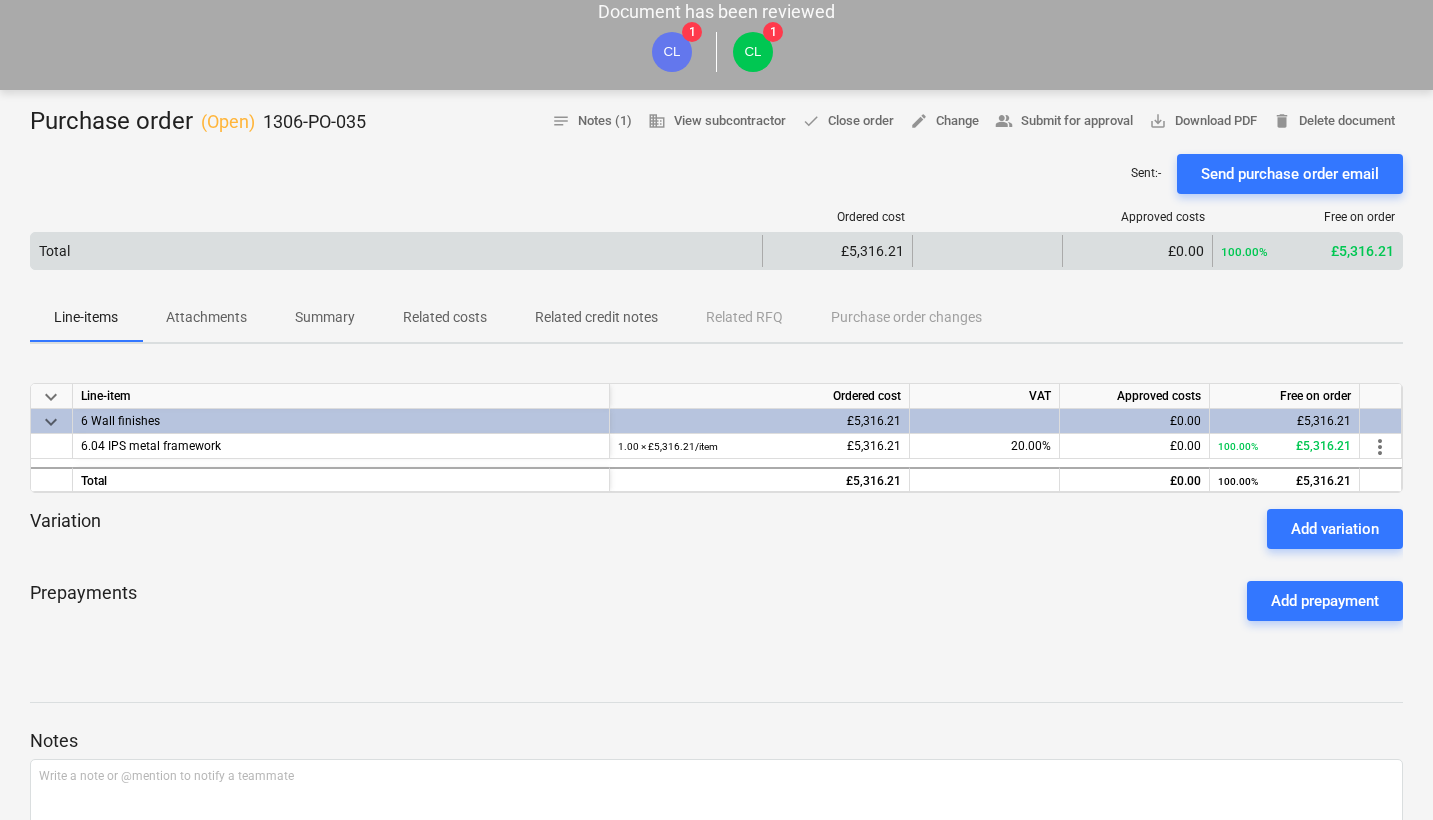 scroll, scrollTop: 105, scrollLeft: 0, axis: vertical 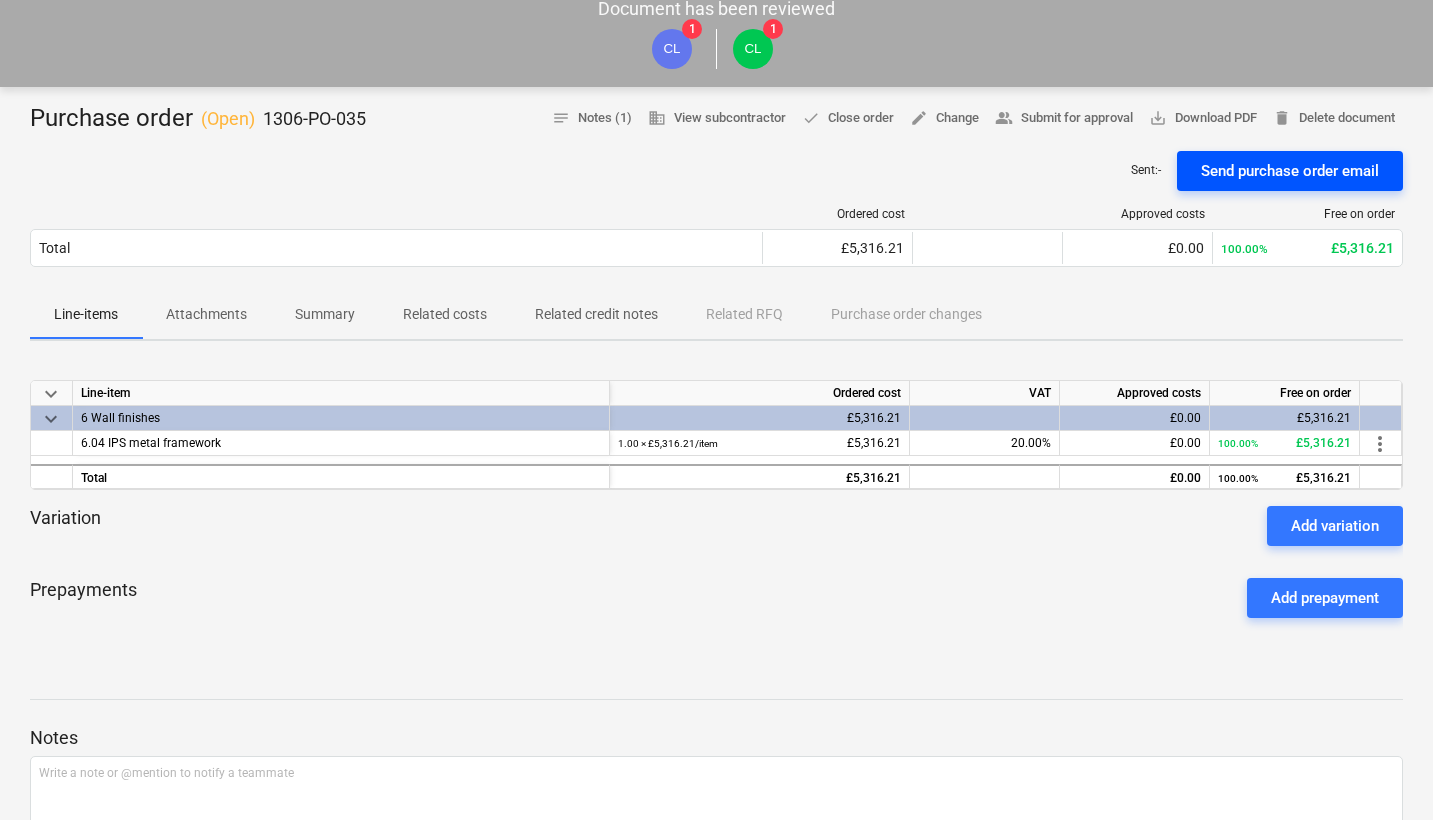click on "Send purchase order email" at bounding box center (1290, 171) 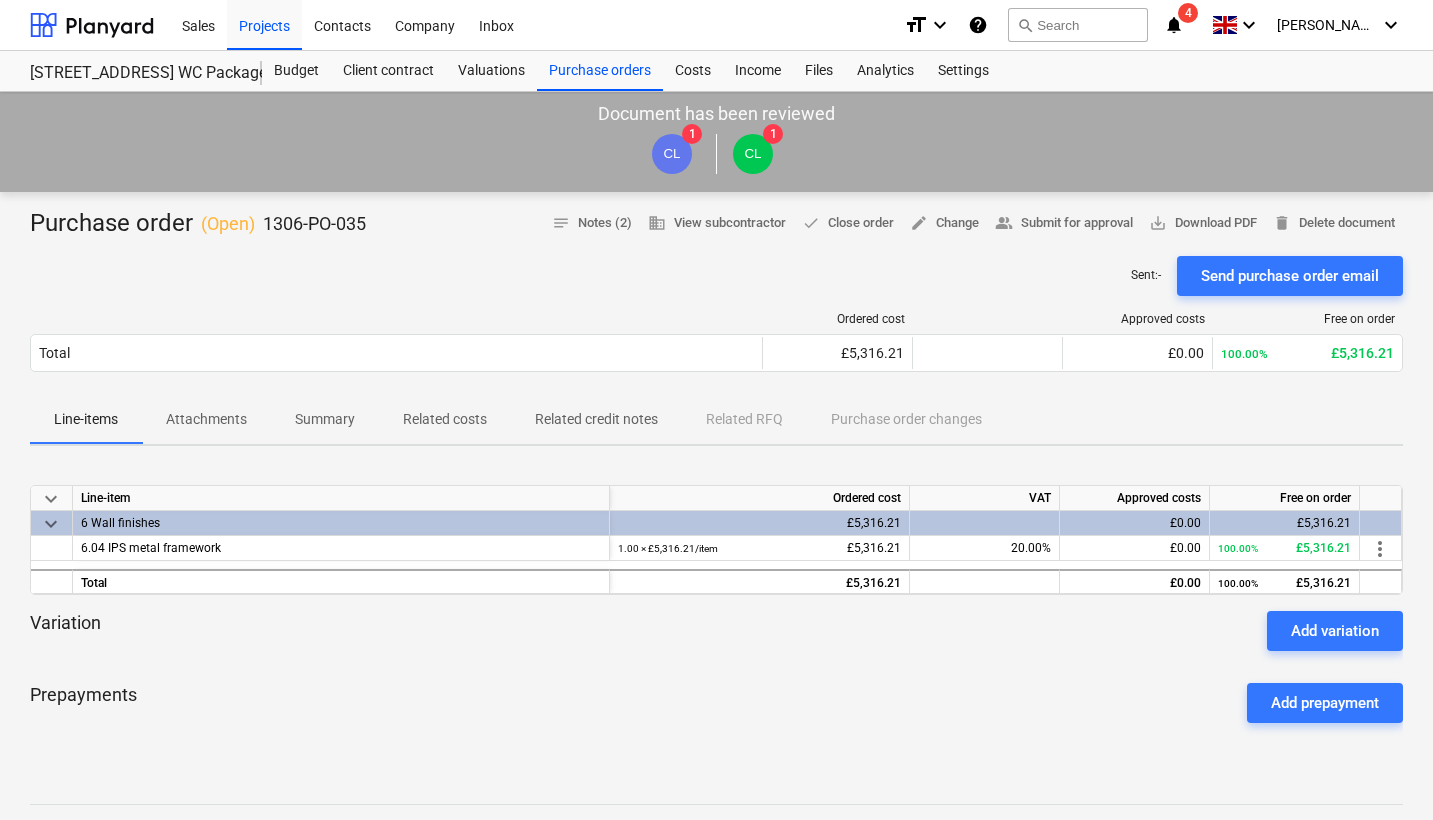scroll, scrollTop: 0, scrollLeft: 0, axis: both 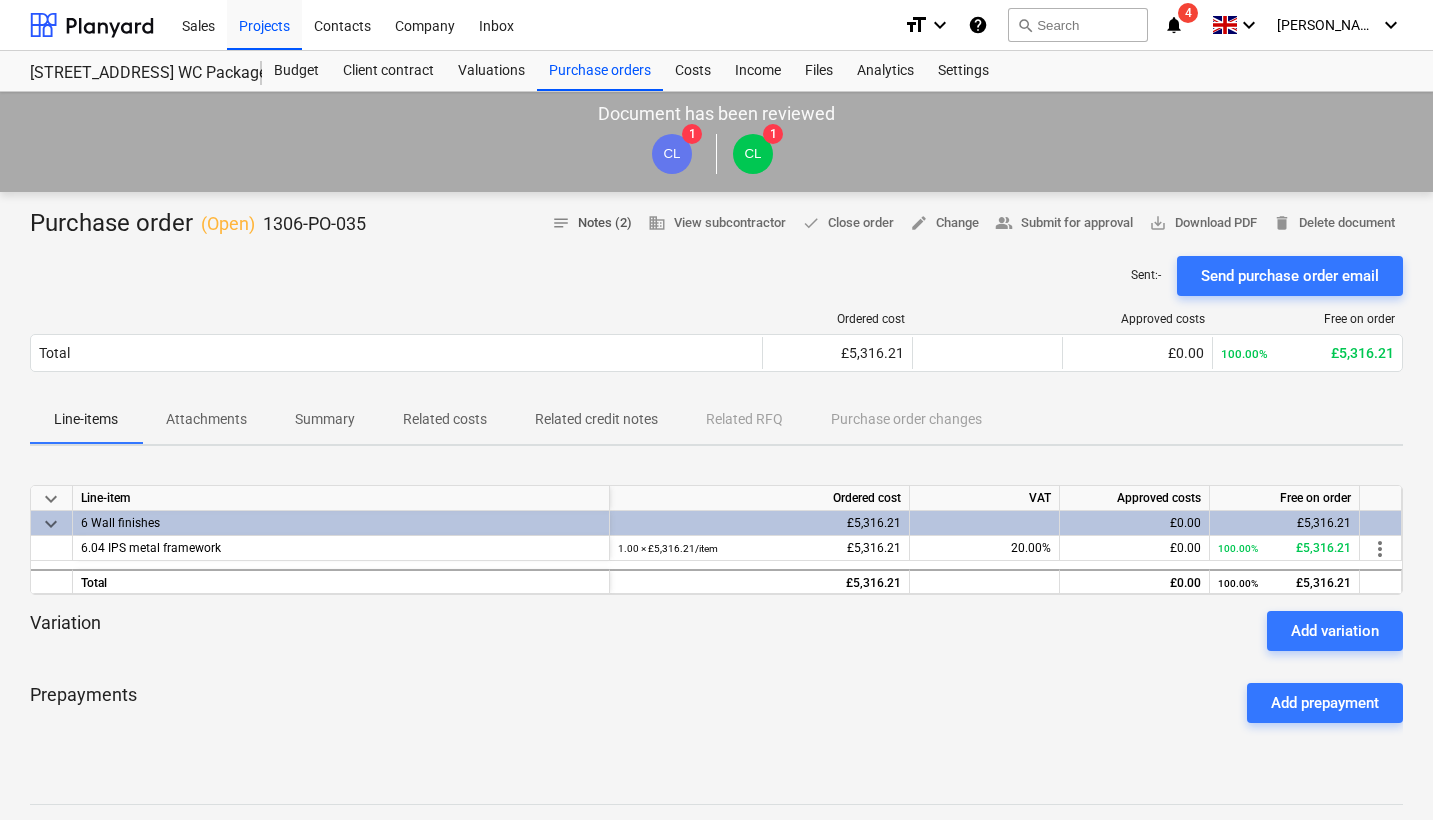 click on "notes Notes (2)" at bounding box center (592, 223) 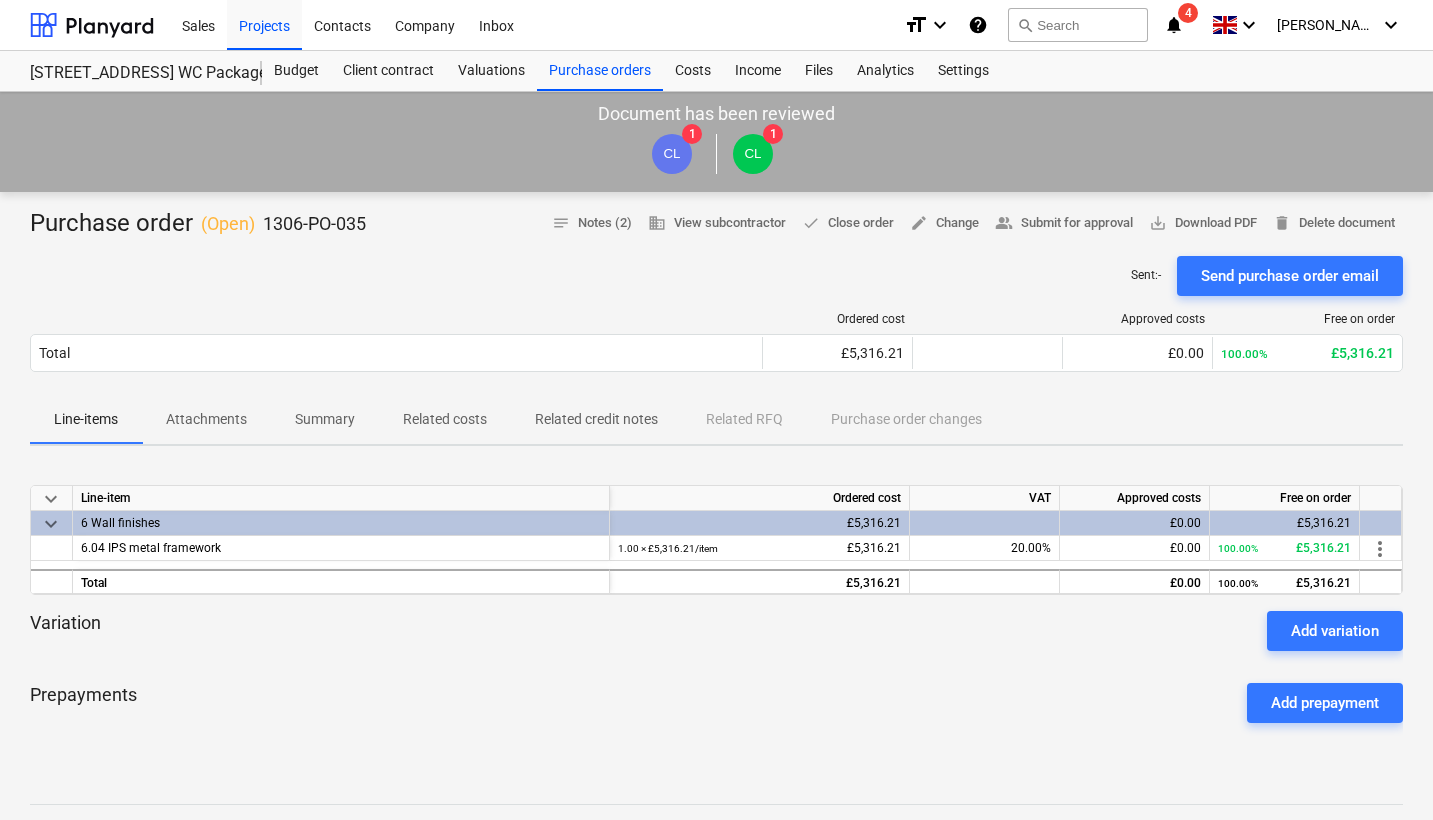 scroll, scrollTop: 0, scrollLeft: 0, axis: both 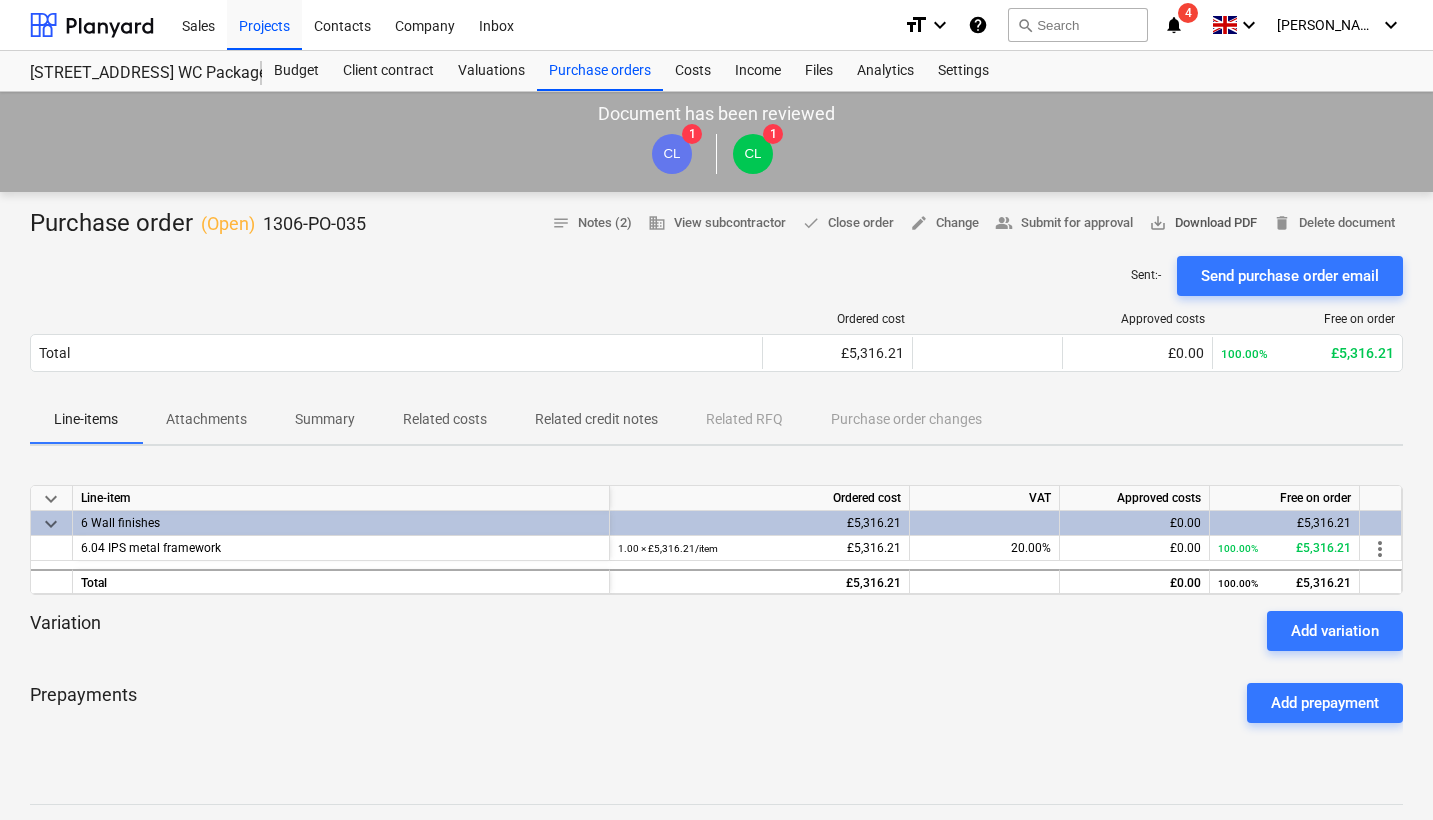 click on "save_alt Download PDF" at bounding box center (1203, 223) 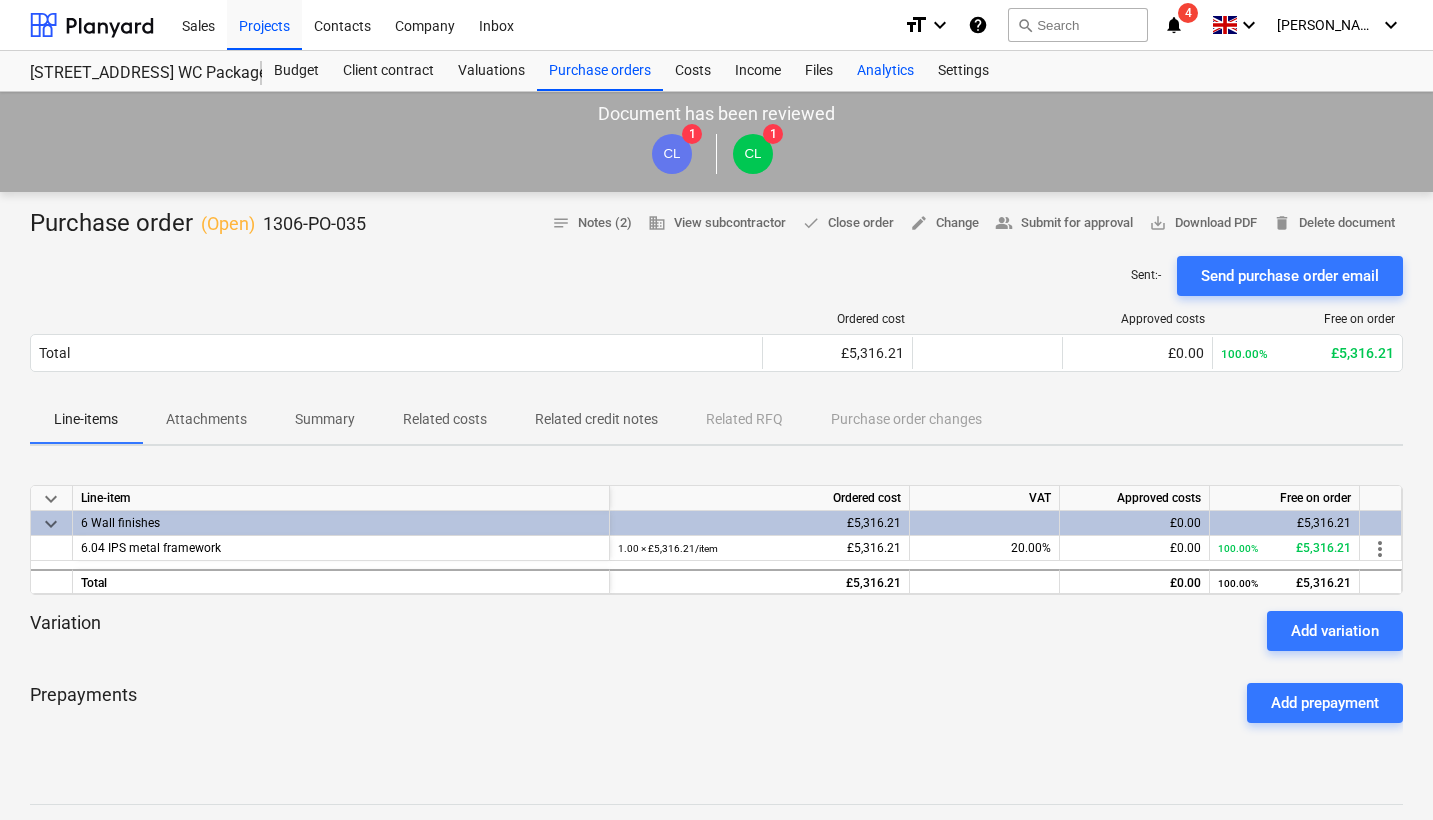 click on "Analytics" at bounding box center (885, 71) 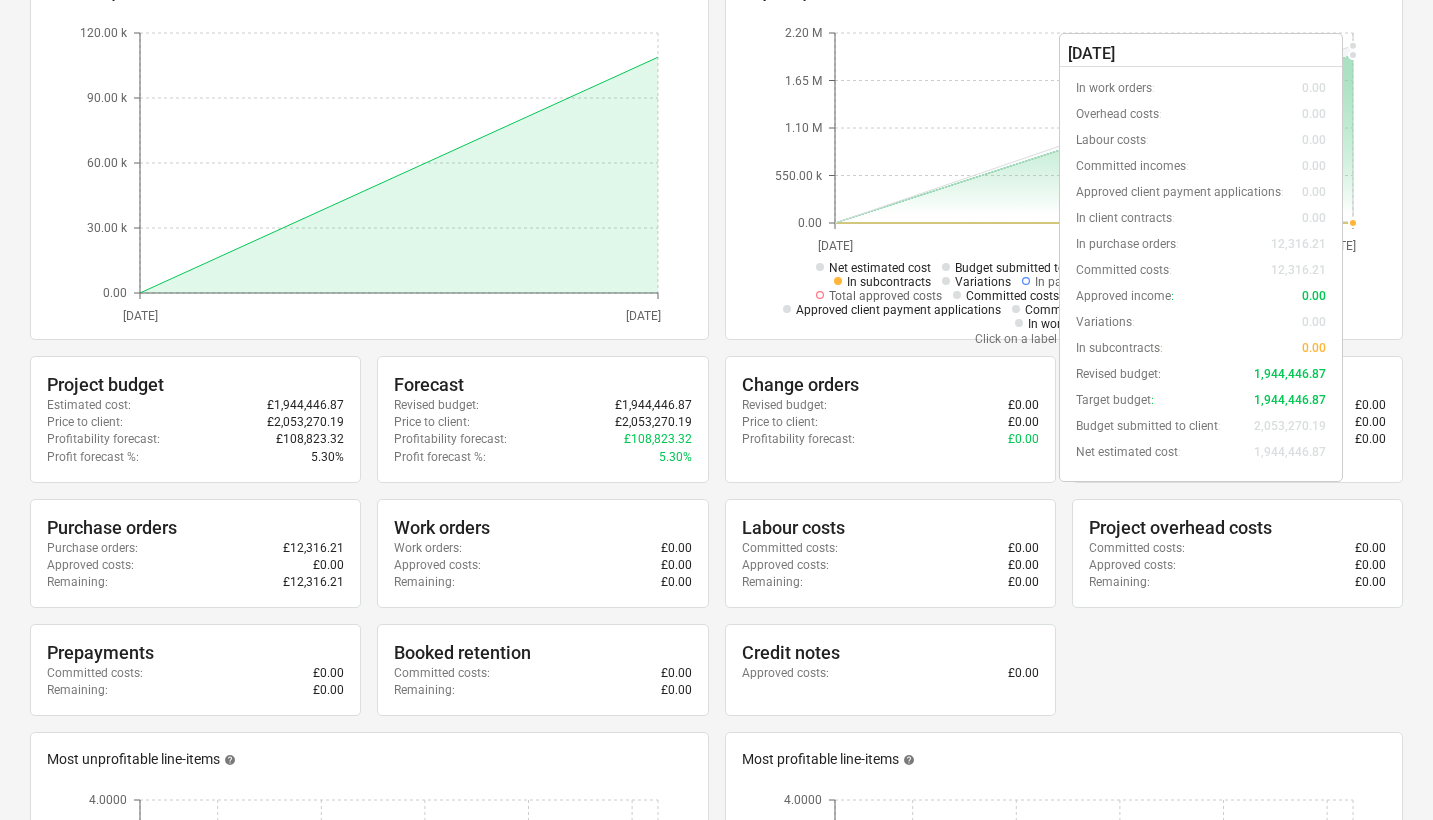 scroll, scrollTop: 283, scrollLeft: 0, axis: vertical 